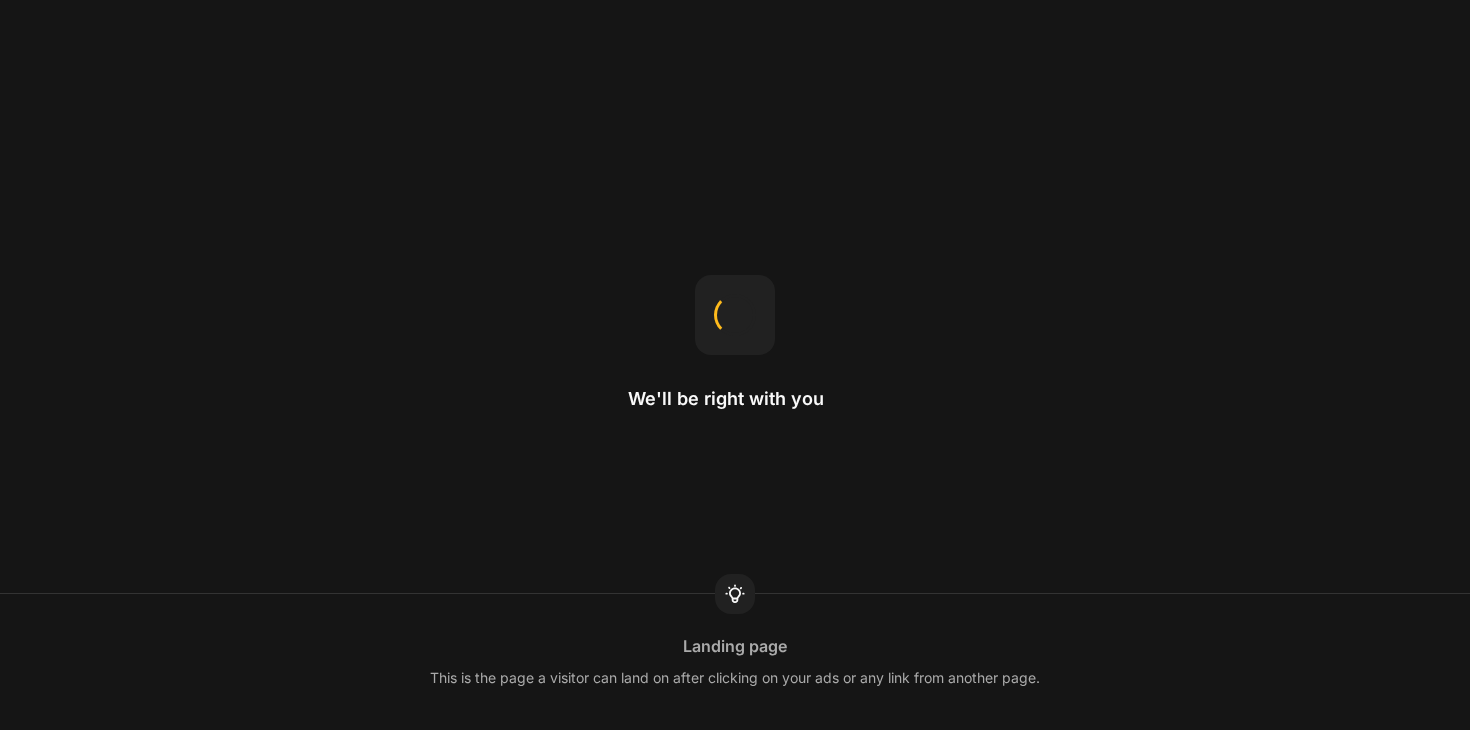 scroll, scrollTop: 0, scrollLeft: 0, axis: both 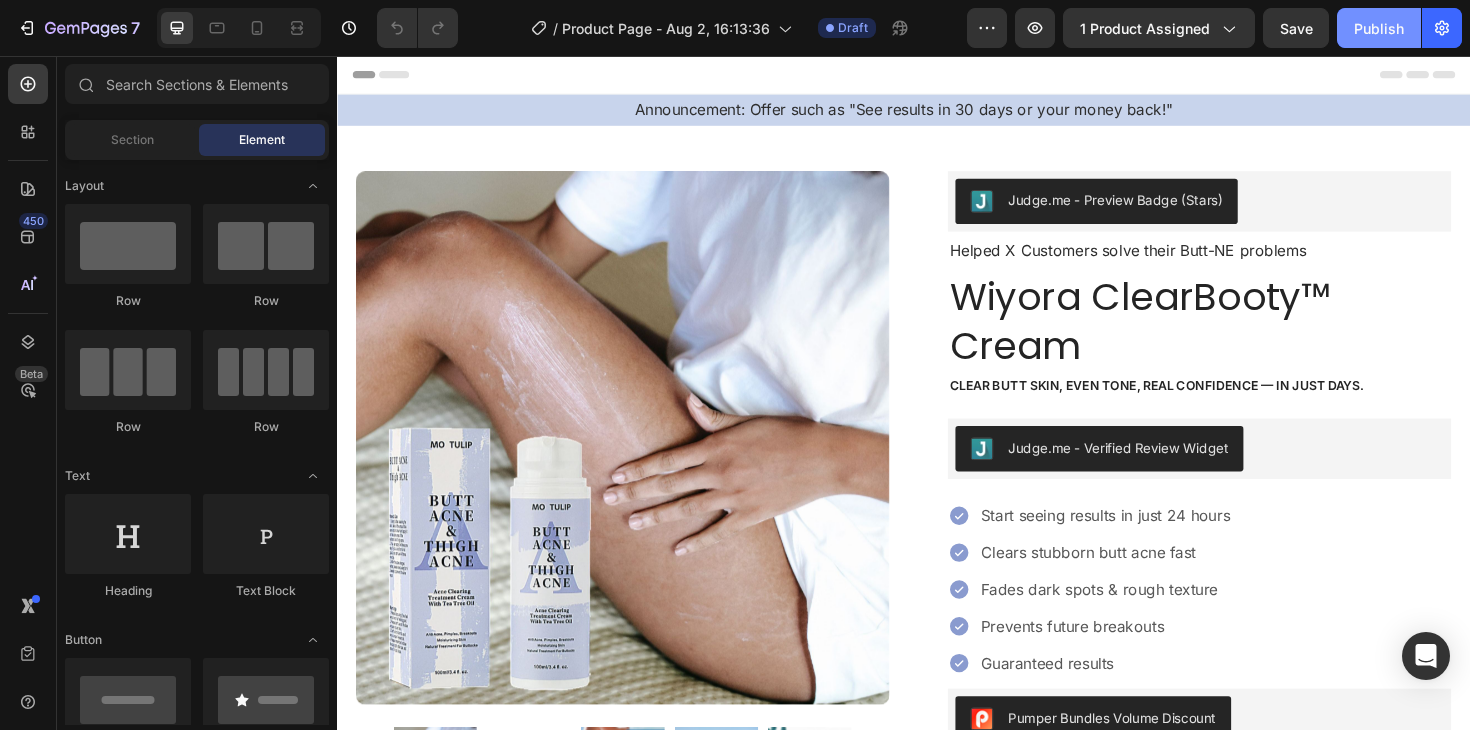 click on "Publish" at bounding box center [1379, 28] 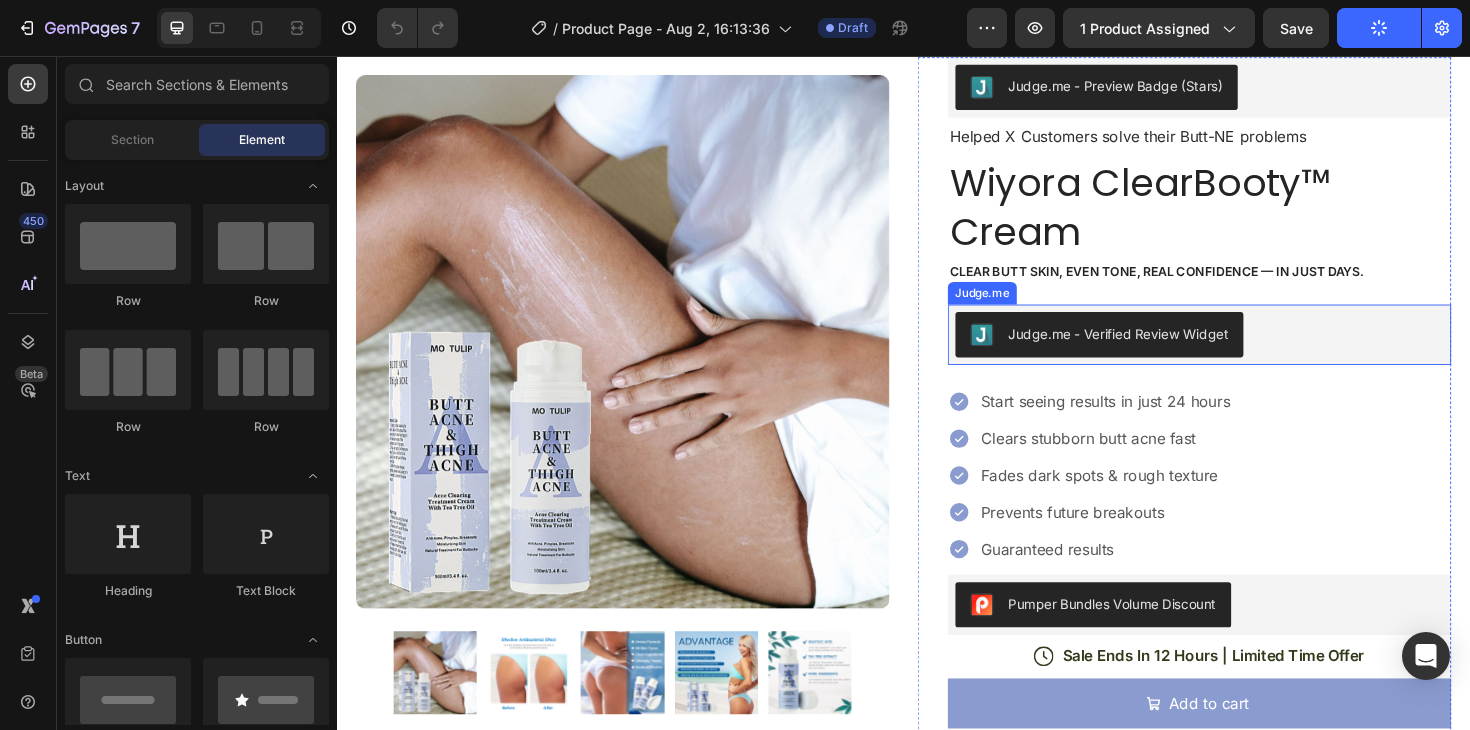 scroll, scrollTop: 125, scrollLeft: 0, axis: vertical 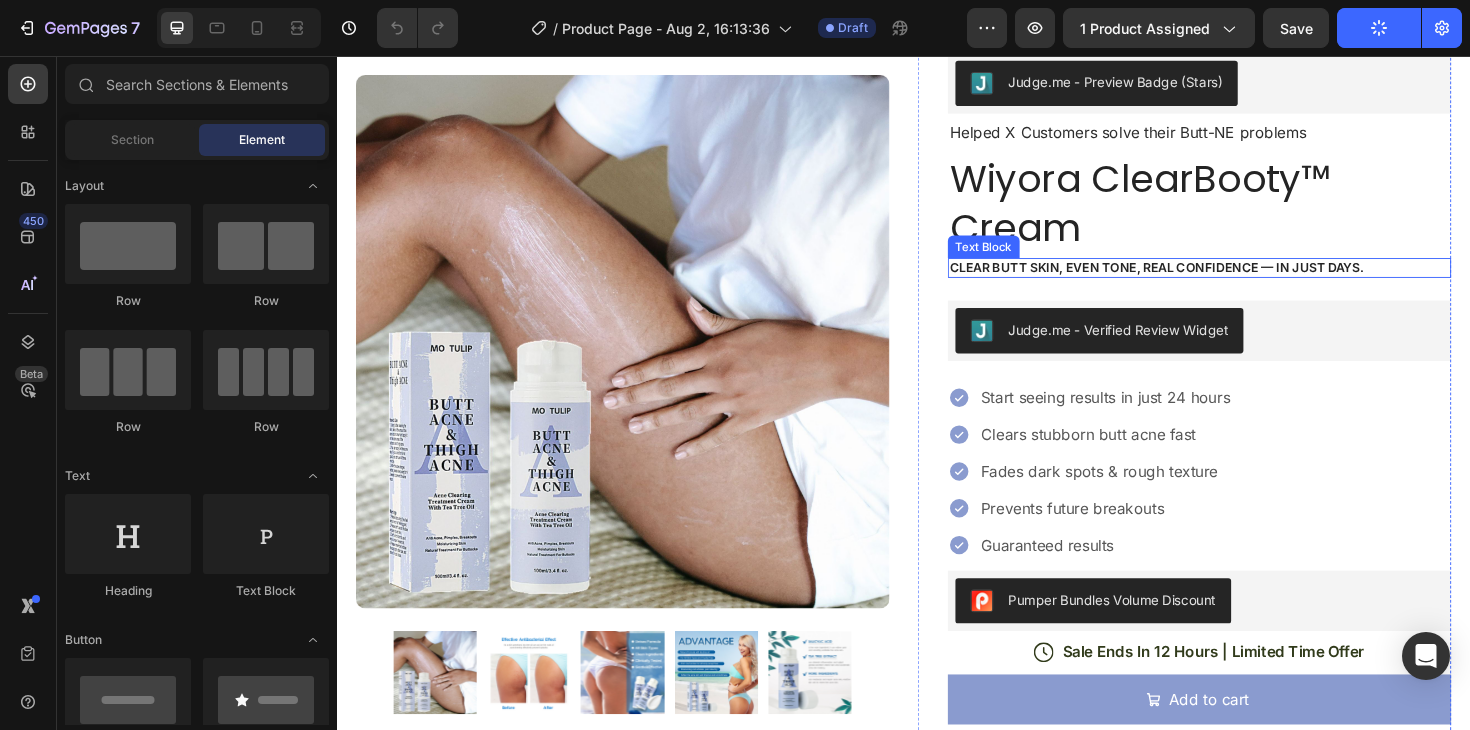click on "Clear butt skin, even tone, real confidence — in just days." at bounding box center [1250, 280] 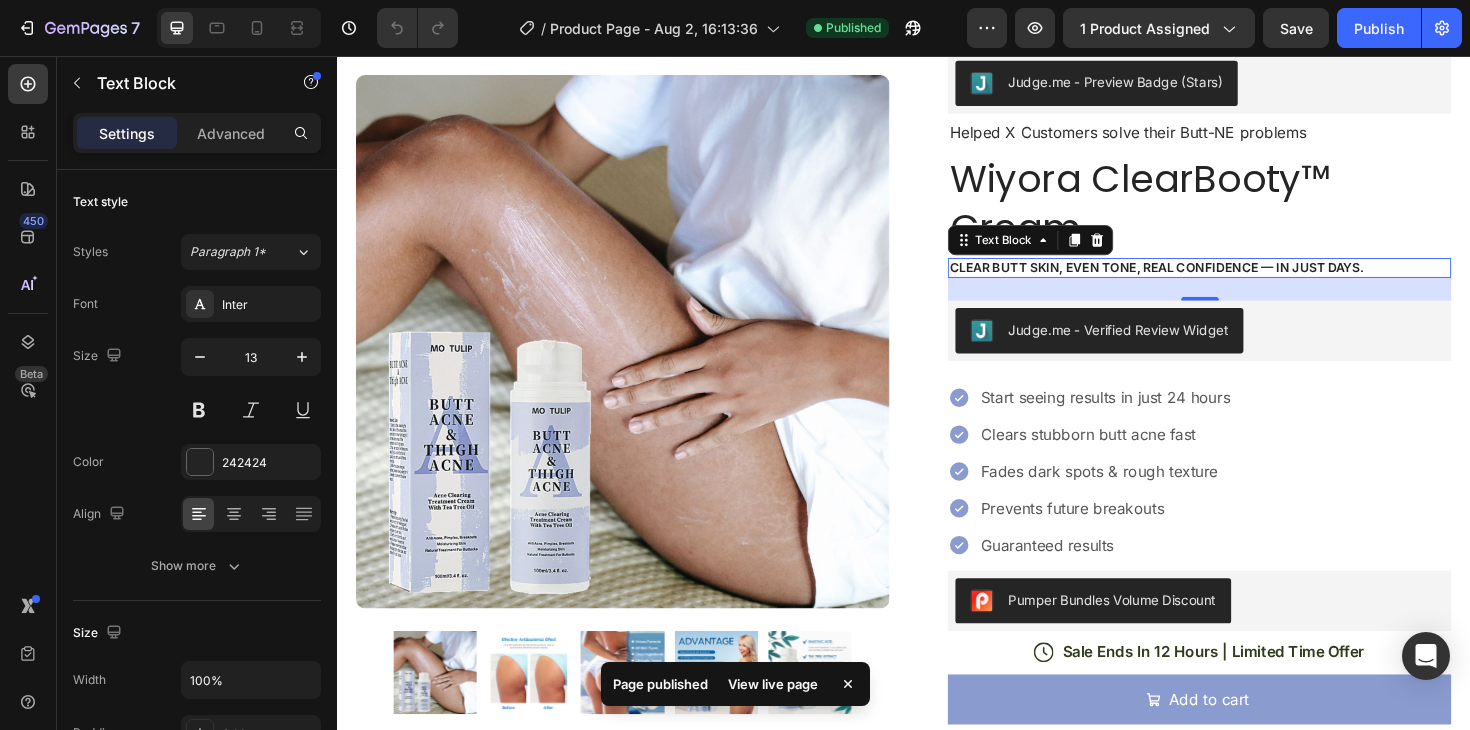 click on "Clear butt skin, even tone, real confidence — in just days." at bounding box center (1250, 280) 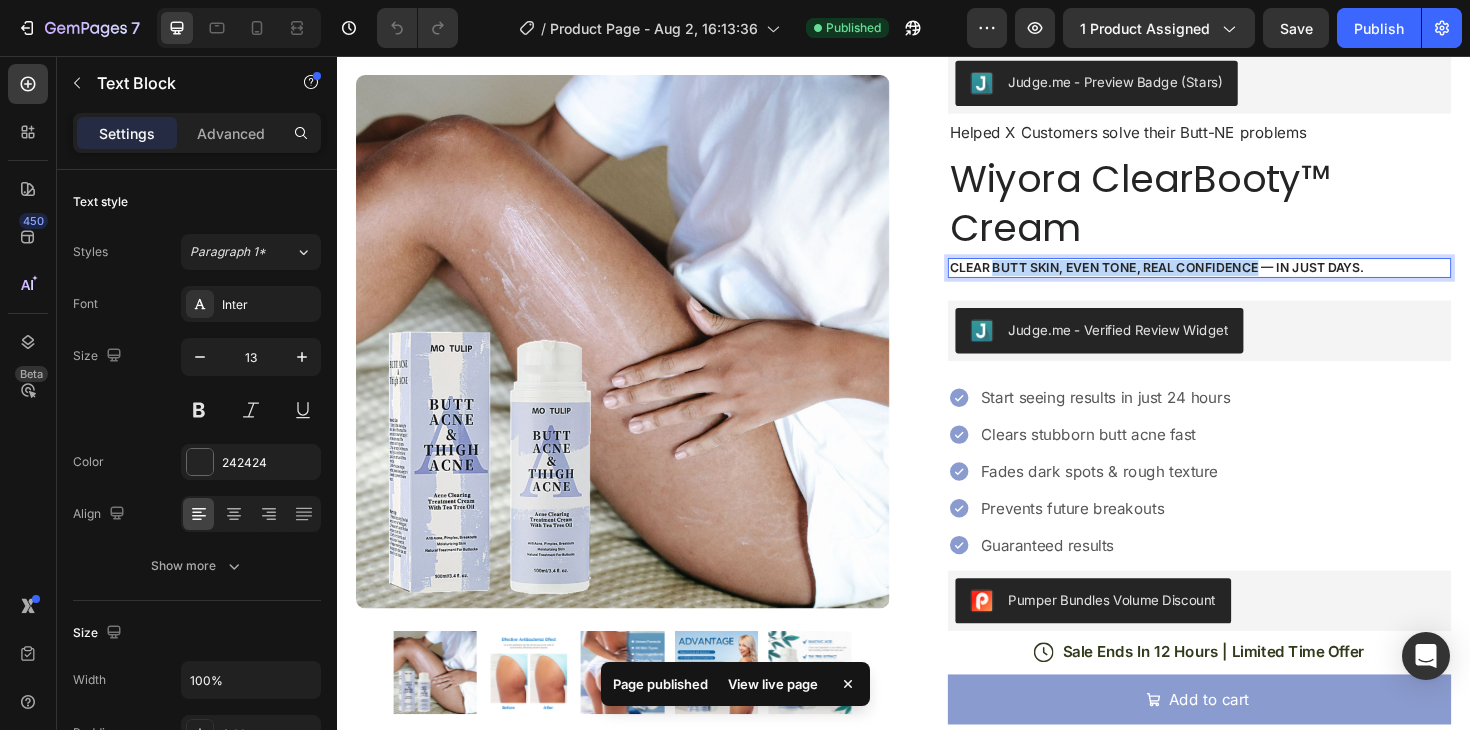 drag, startPoint x: 1313, startPoint y: 280, endPoint x: 1034, endPoint y: 281, distance: 279.0018 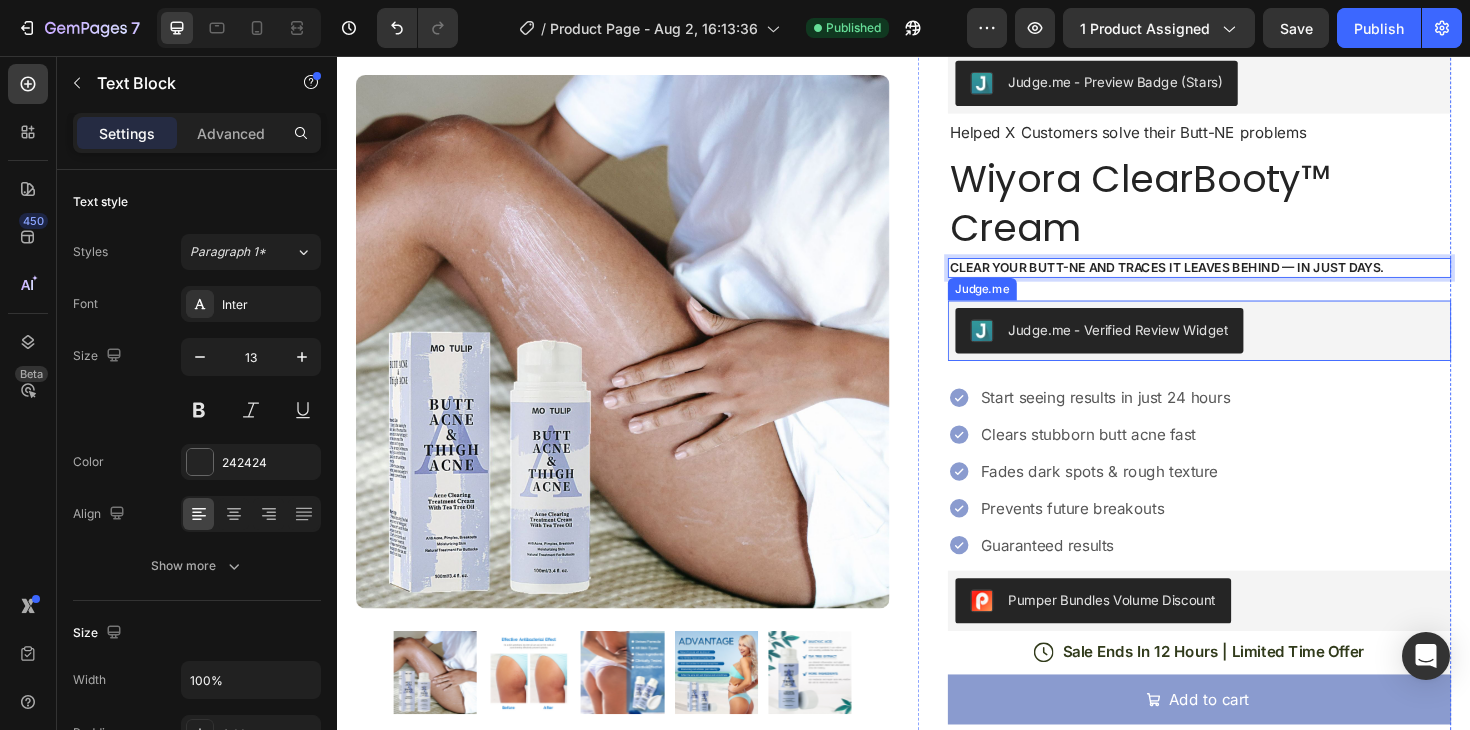 click on "Start seeing results in just 24 hours
Clears stubborn butt acne fast
Fades dark spots & rough texture
Prevents future breakouts
Guaranteed results" at bounding box center (1250, 496) 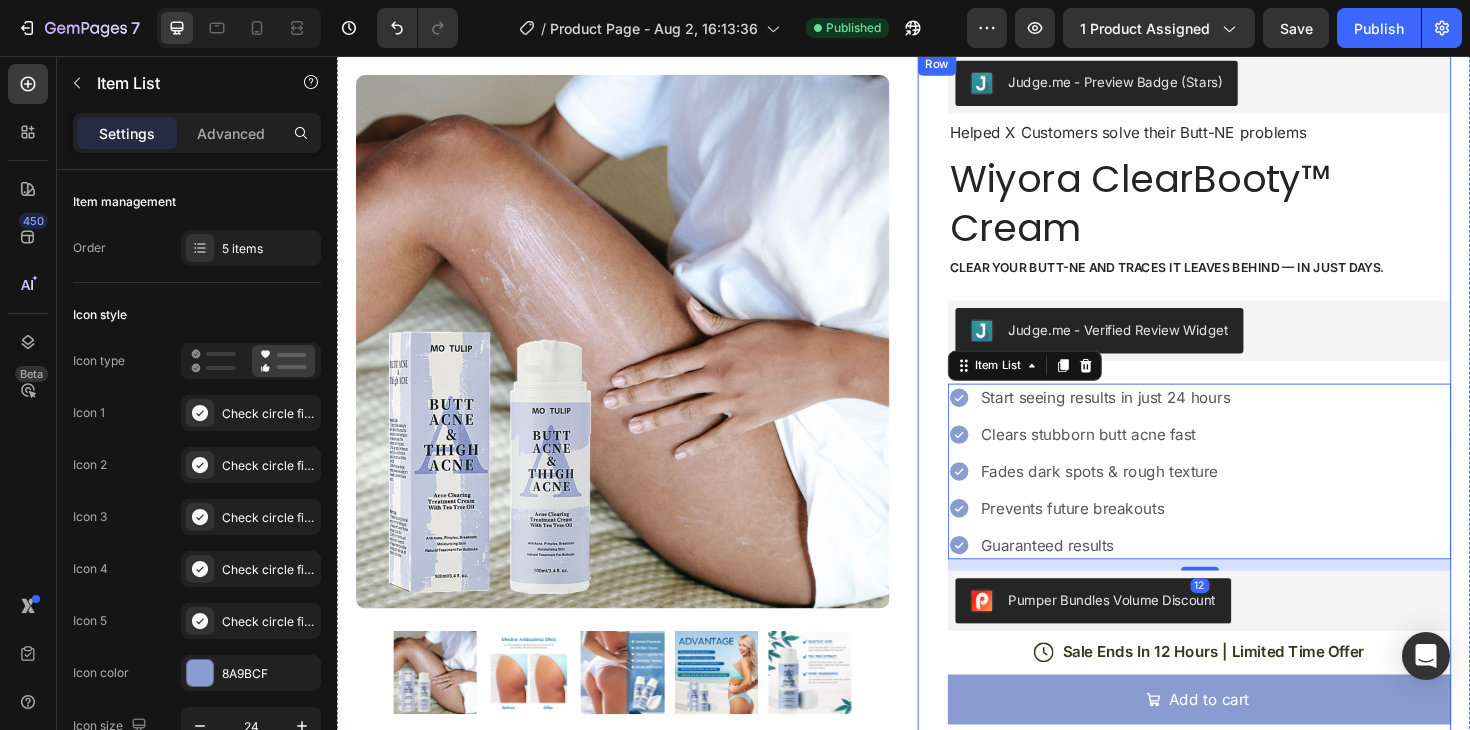 click on "Judge.me - Preview Badge (Stars) Judge.me Helped X Customers solve their Butt-NE problems Text Block Wiyora ClearBooty™ Cream Product Title Clear your butt-ne and traces it leaves behind — in just days. Text Block Judge.me - Verified Review Widget Judge.me
Start seeing results in just 24 hours
Clears stubborn butt acne fast
Fades dark spots & rough texture
Prevents future breakouts
Guaranteed results Item List   12 Pumper Bundles Volume Discount Pumper Bundles Volume Discount
Icon Sale Ends In 12 Hours | Limited Time Offer Text Block Row
Add to cart Add to Cart Value proposition 1 Text Block Value Proposition 2 Text Block Row Image Icon Icon Icon Icon Icon Icon List “this skin cream is a game-changer! it has transformed my dry, lackluster skin into a hydrated and radiant complexion. i love how it absorbs quickly and leaves no greasy residue. highly recommend” Text Block
Row" at bounding box center [1250, 669] 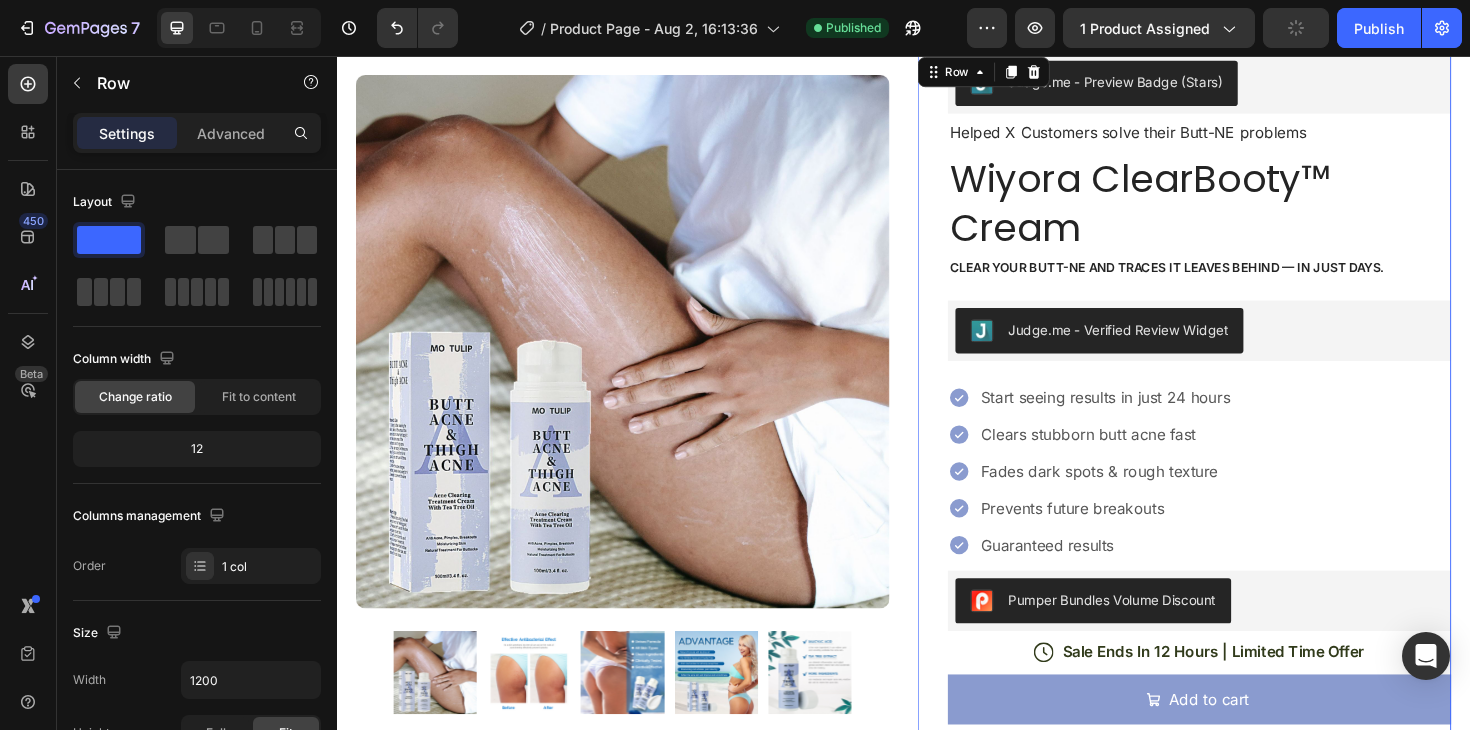 click on "Judge.me - Preview Badge (Stars) Judge.me Helped X Customers solve their Butt-NE problems Text Block Wiyora ClearBooty™ Cream Product Title Clear your butt-ne and traces it leaves behind — in just days. Text Block Judge.me - Verified Review Widget Judge.me
Start seeing results in just 24 hours
Clears stubborn butt acne fast
Fades dark spots & rough texture
Prevents future breakouts
Guaranteed results Item List Pumper Bundles Volume Discount Pumper Bundles Volume Discount
Icon Sale Ends In 12 Hours | Limited Time Offer Text Block Row
Add to cart Add to Cart Value proposition 1 Text Block Value Proposition 2 Text Block Row Image Icon Icon Icon Icon Icon Icon List “this skin cream is a game-changer! it has transformed my dry, lackluster skin into a hydrated and radiant complexion. i love how it absorbs quickly and leaves no greasy residue. highly recommend” Text Block
Icon Row" at bounding box center [1250, 669] 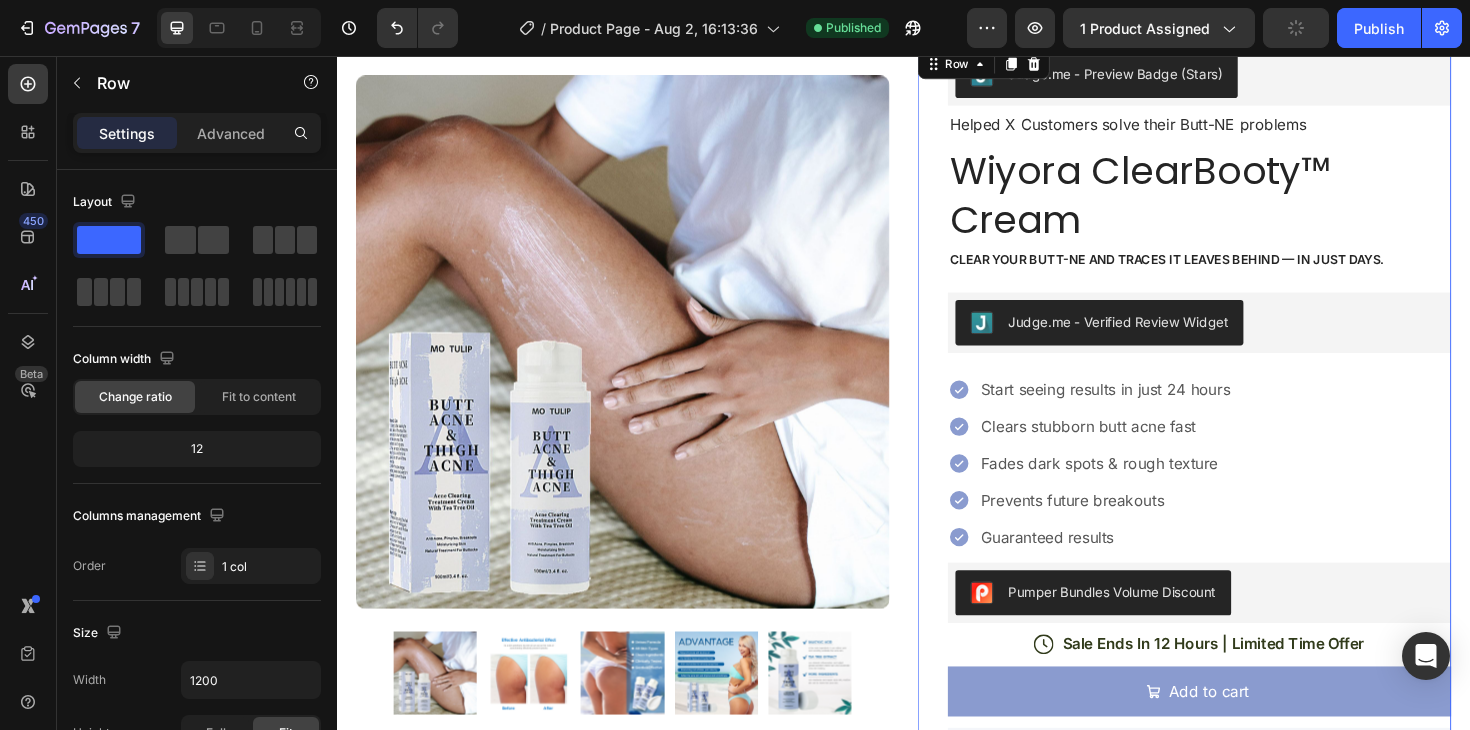 scroll, scrollTop: 134, scrollLeft: 0, axis: vertical 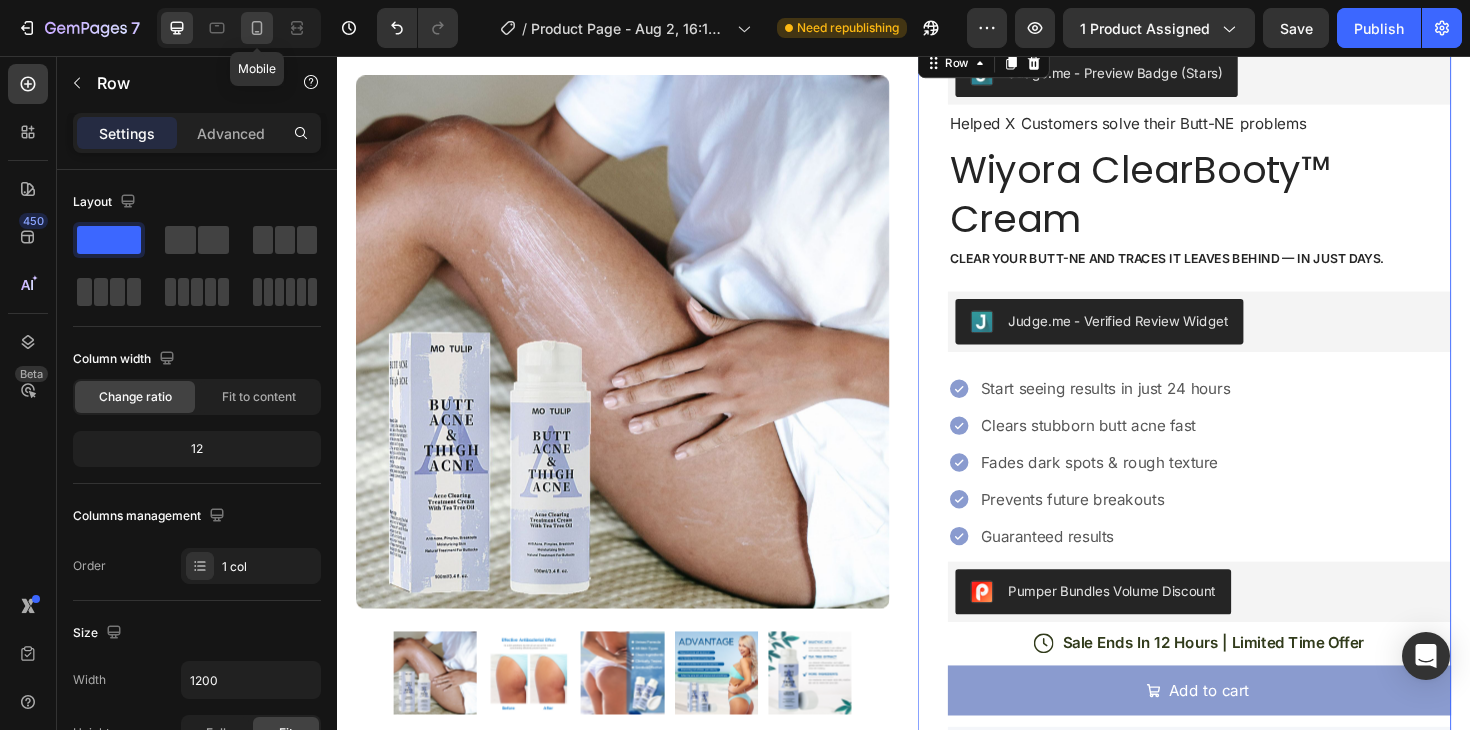 click 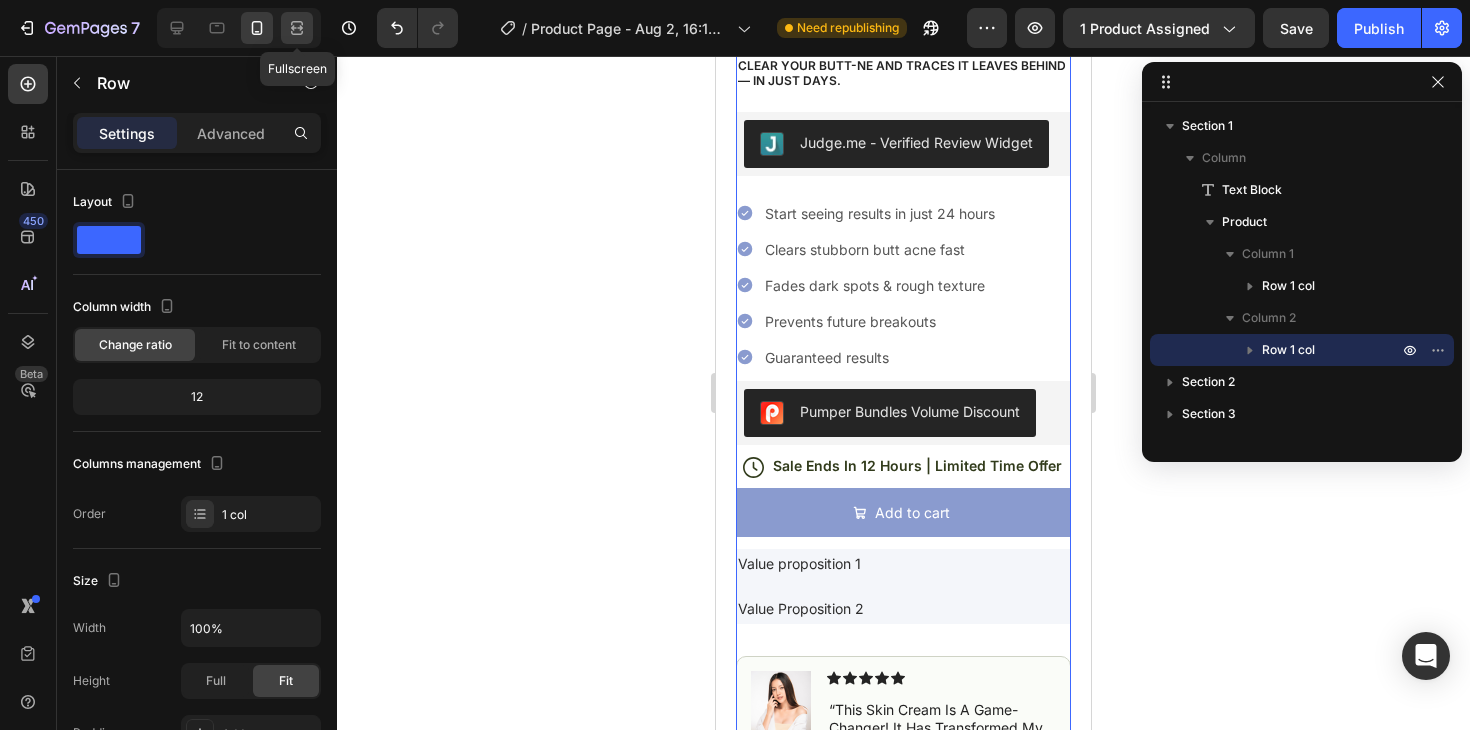 click 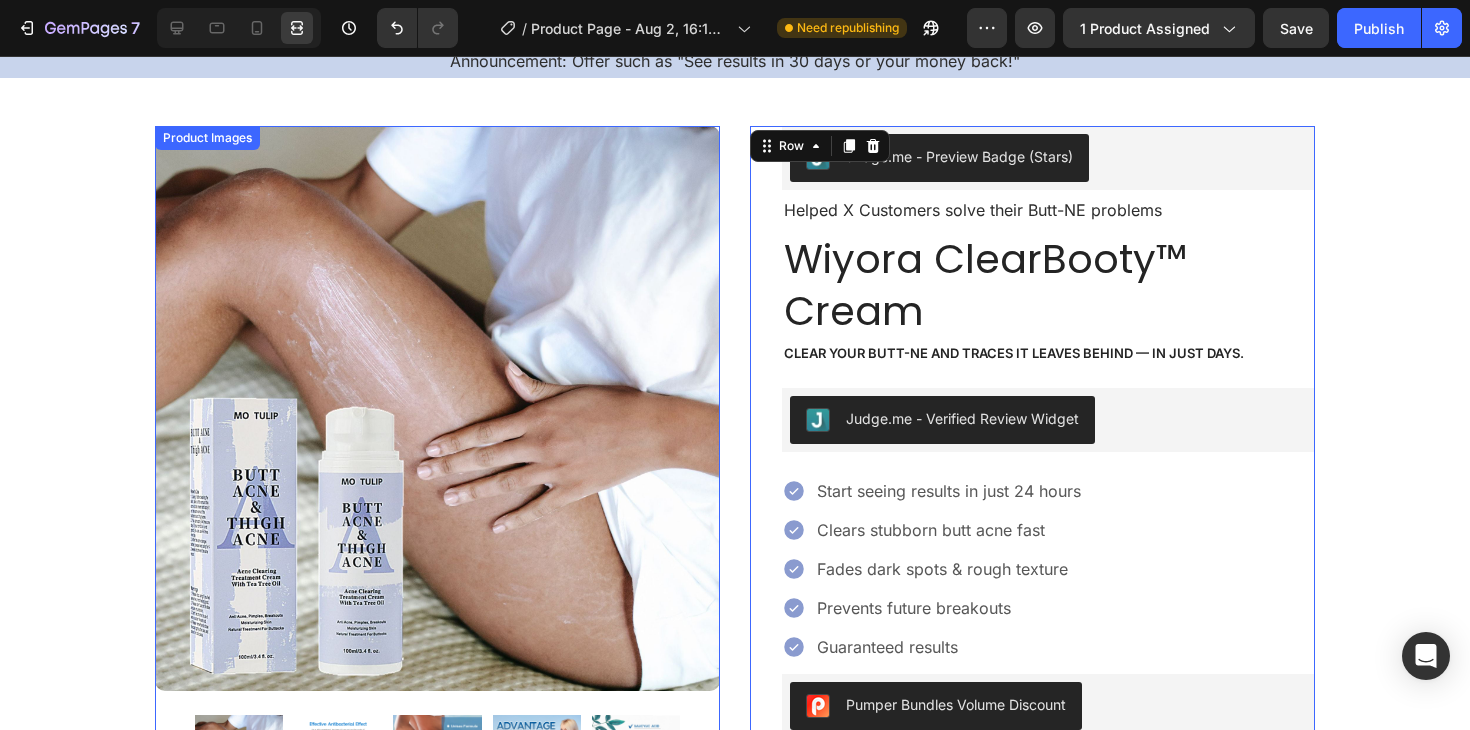 scroll, scrollTop: 51, scrollLeft: 0, axis: vertical 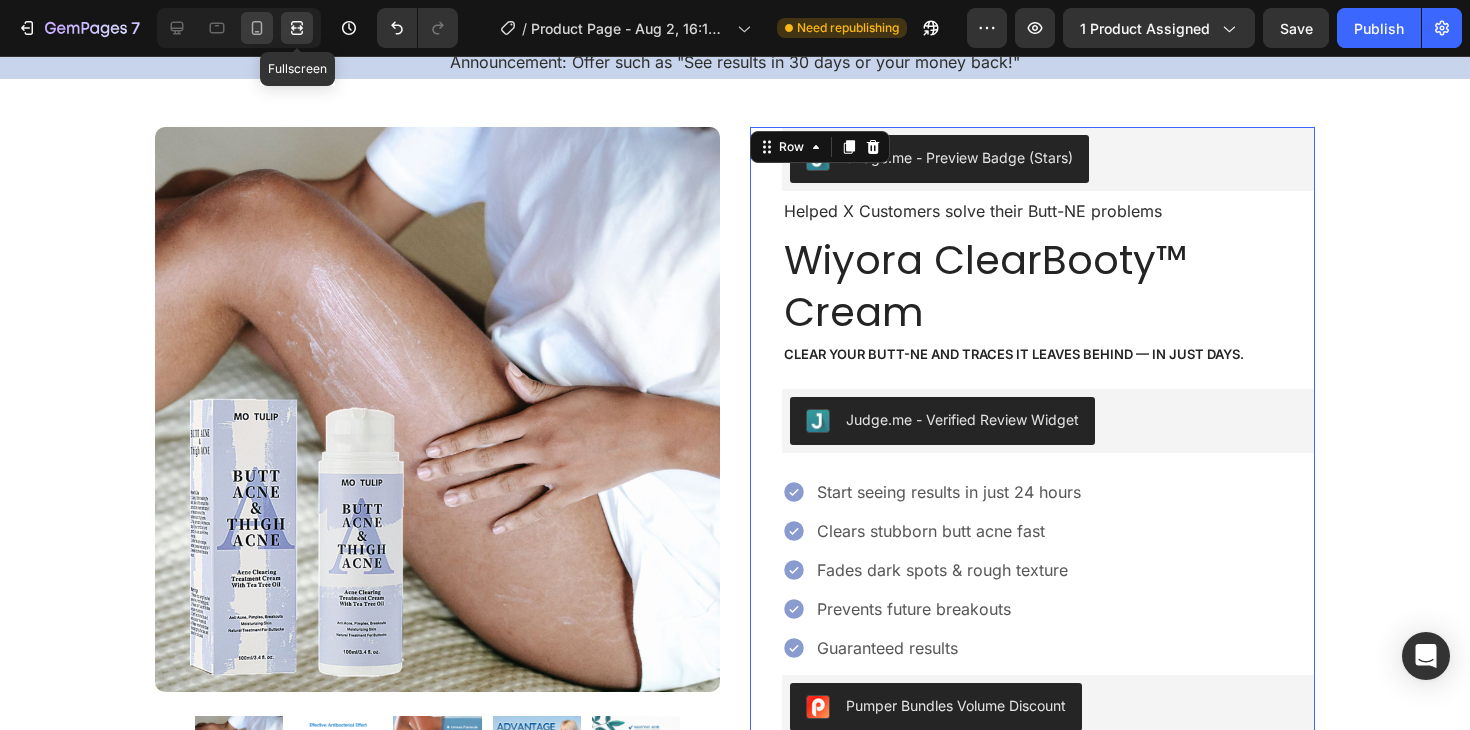 click 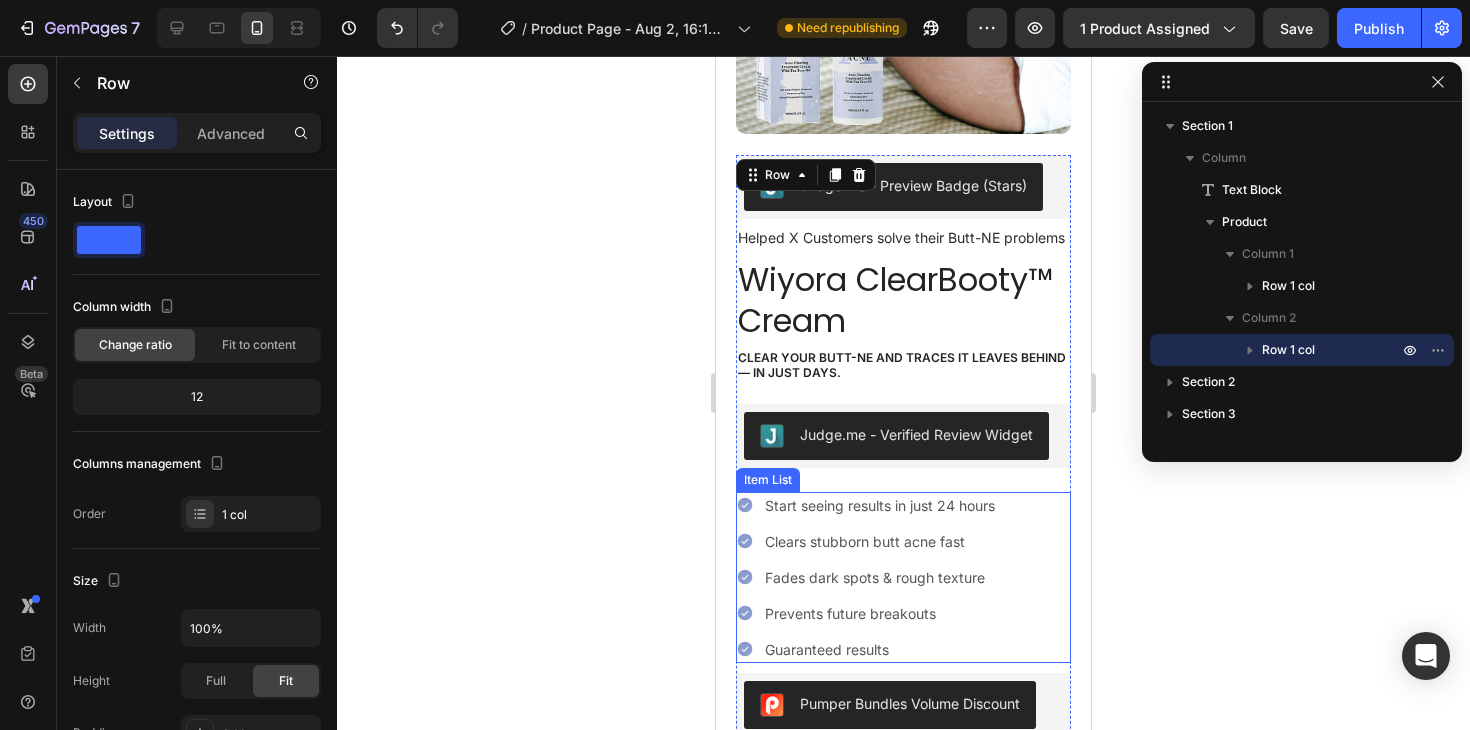 scroll, scrollTop: 0, scrollLeft: 0, axis: both 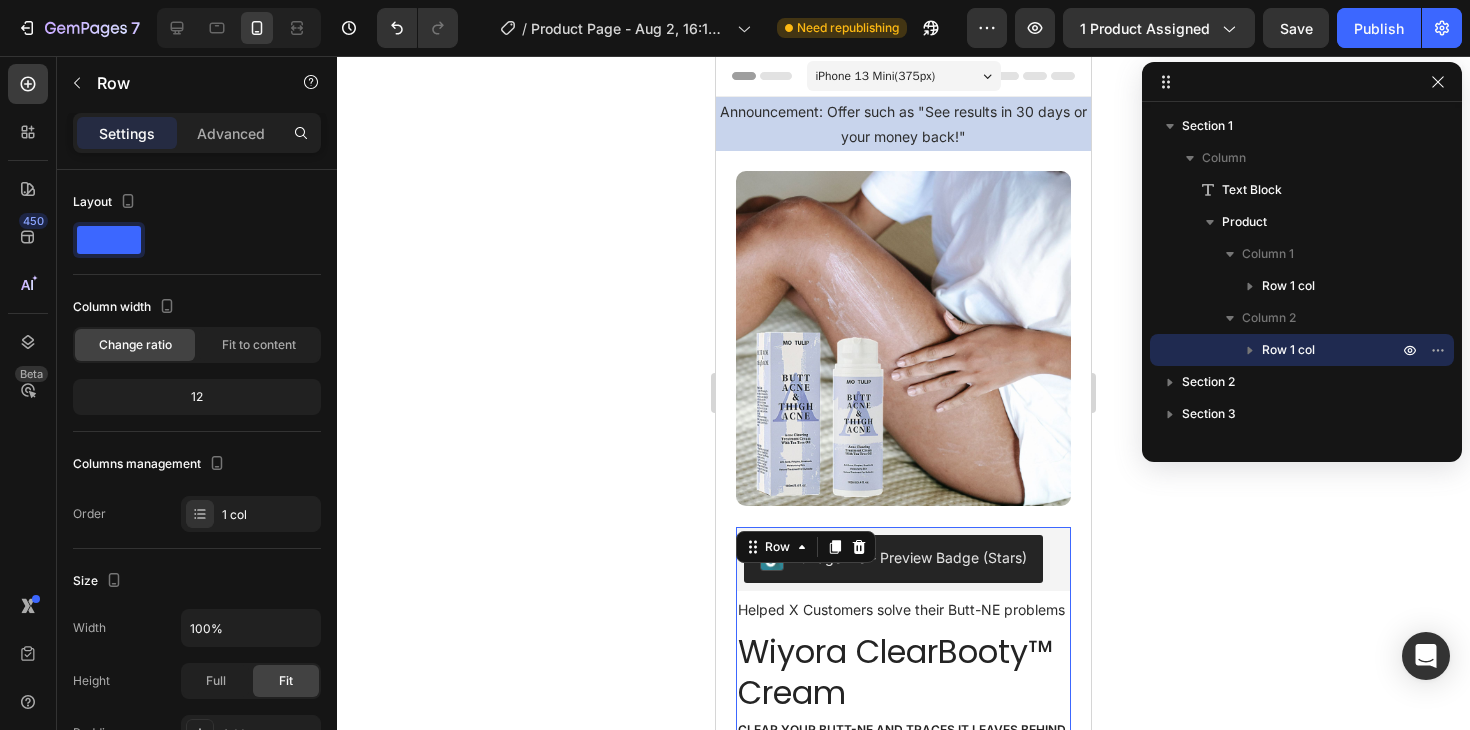 click 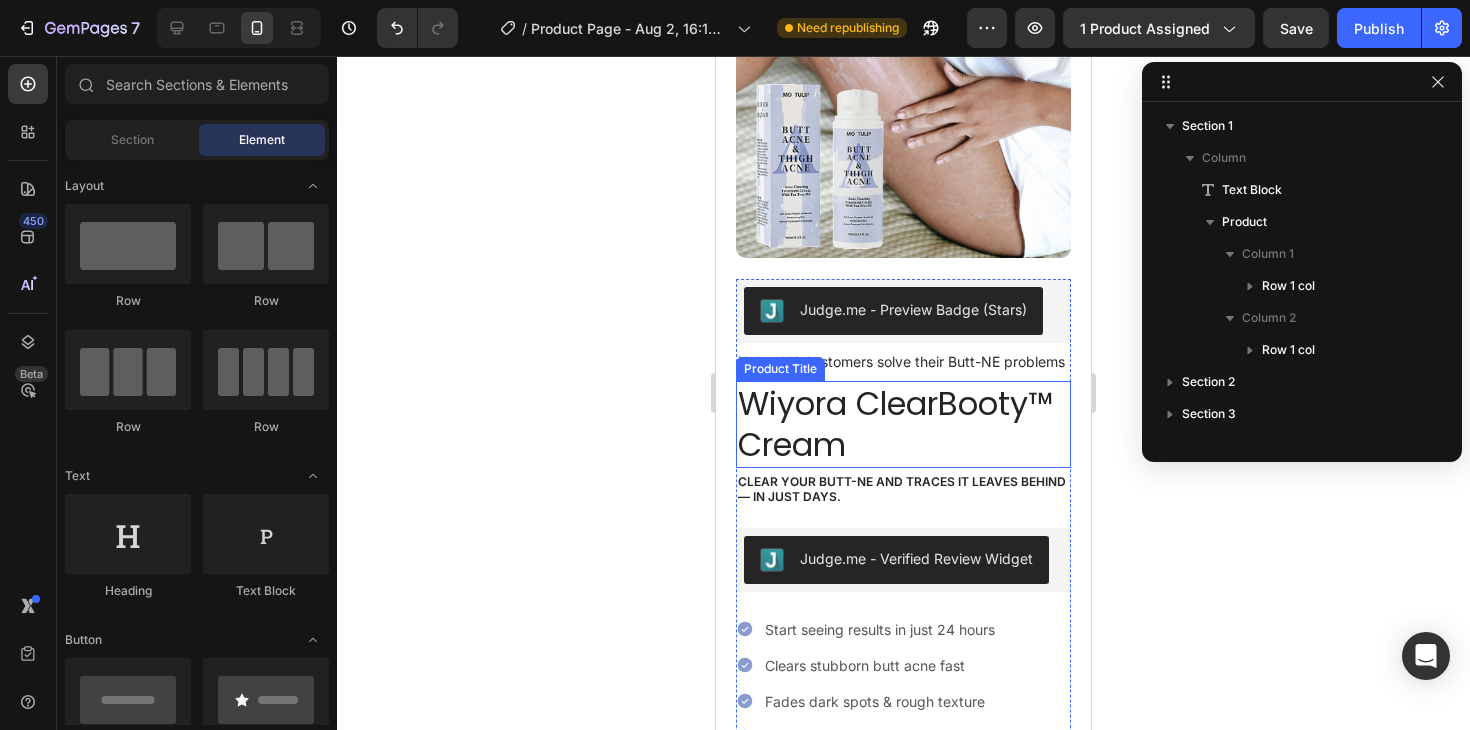 scroll, scrollTop: 249, scrollLeft: 0, axis: vertical 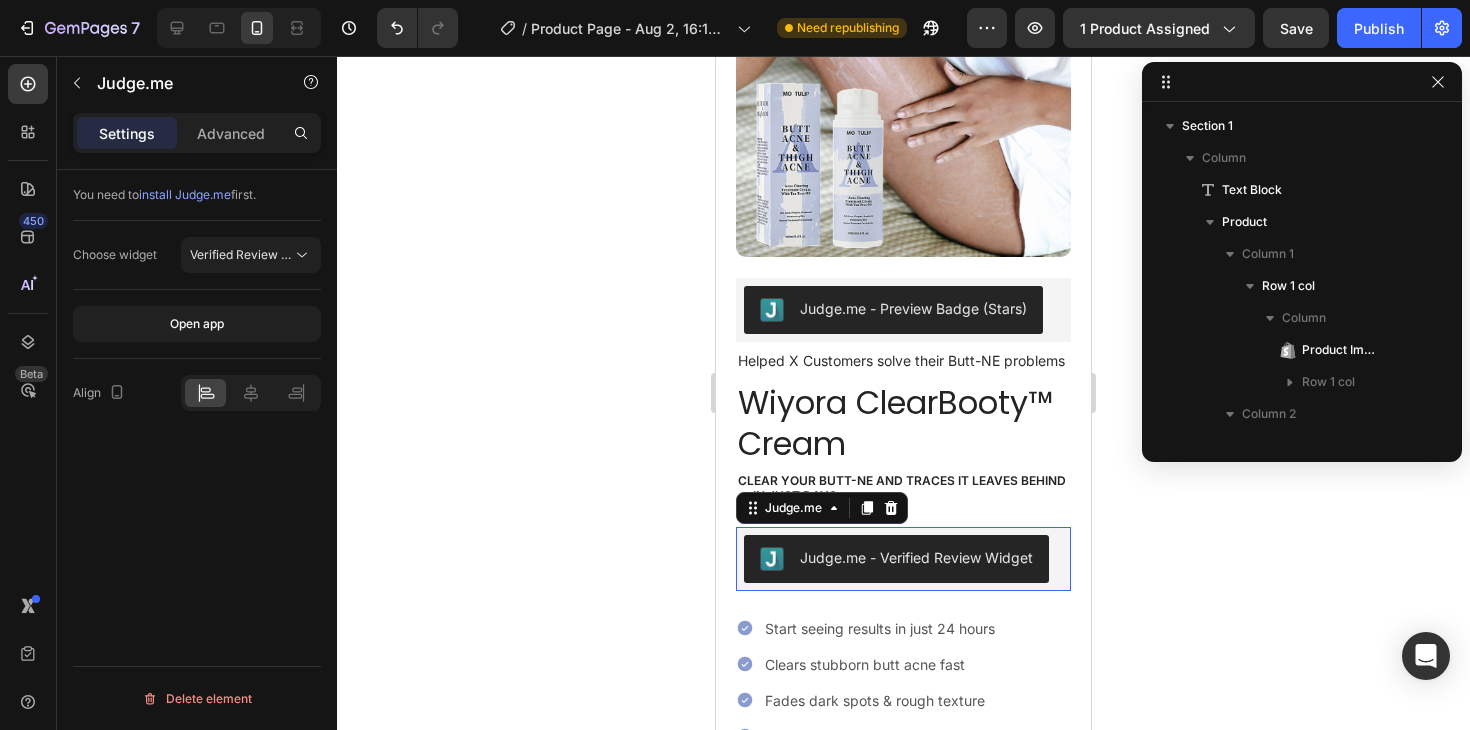 click on "Judge.me - Verified Review Widget" at bounding box center (903, 559) 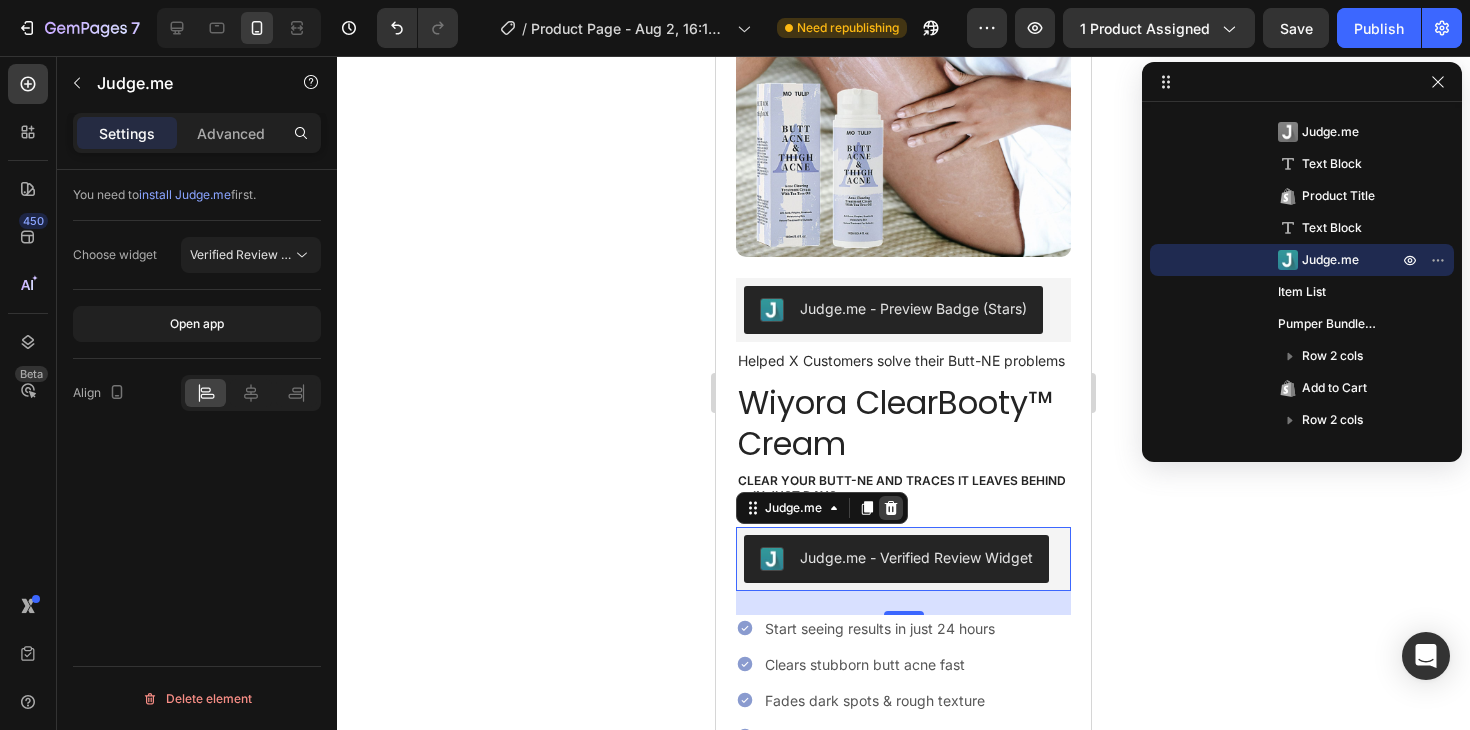 click 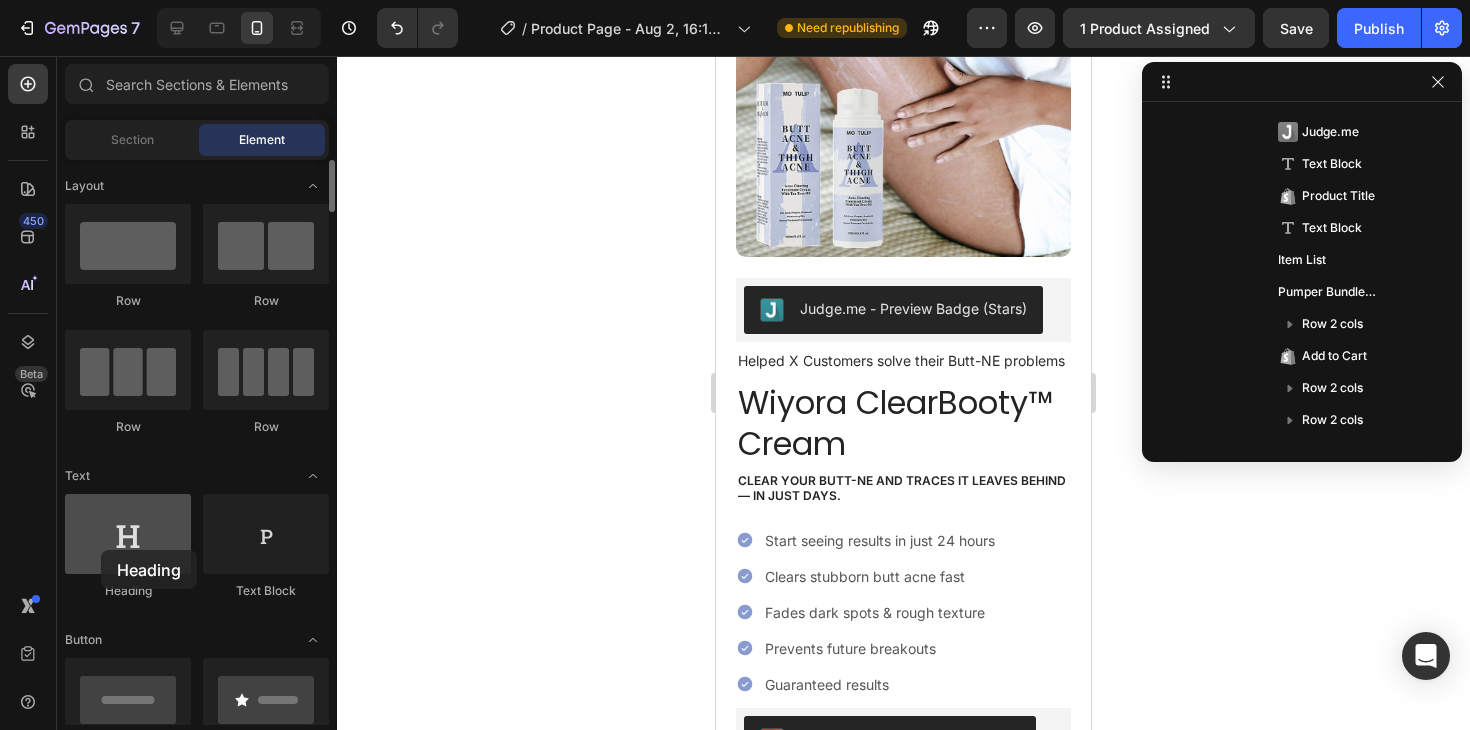 drag, startPoint x: 169, startPoint y: 540, endPoint x: 101, endPoint y: 550, distance: 68.73136 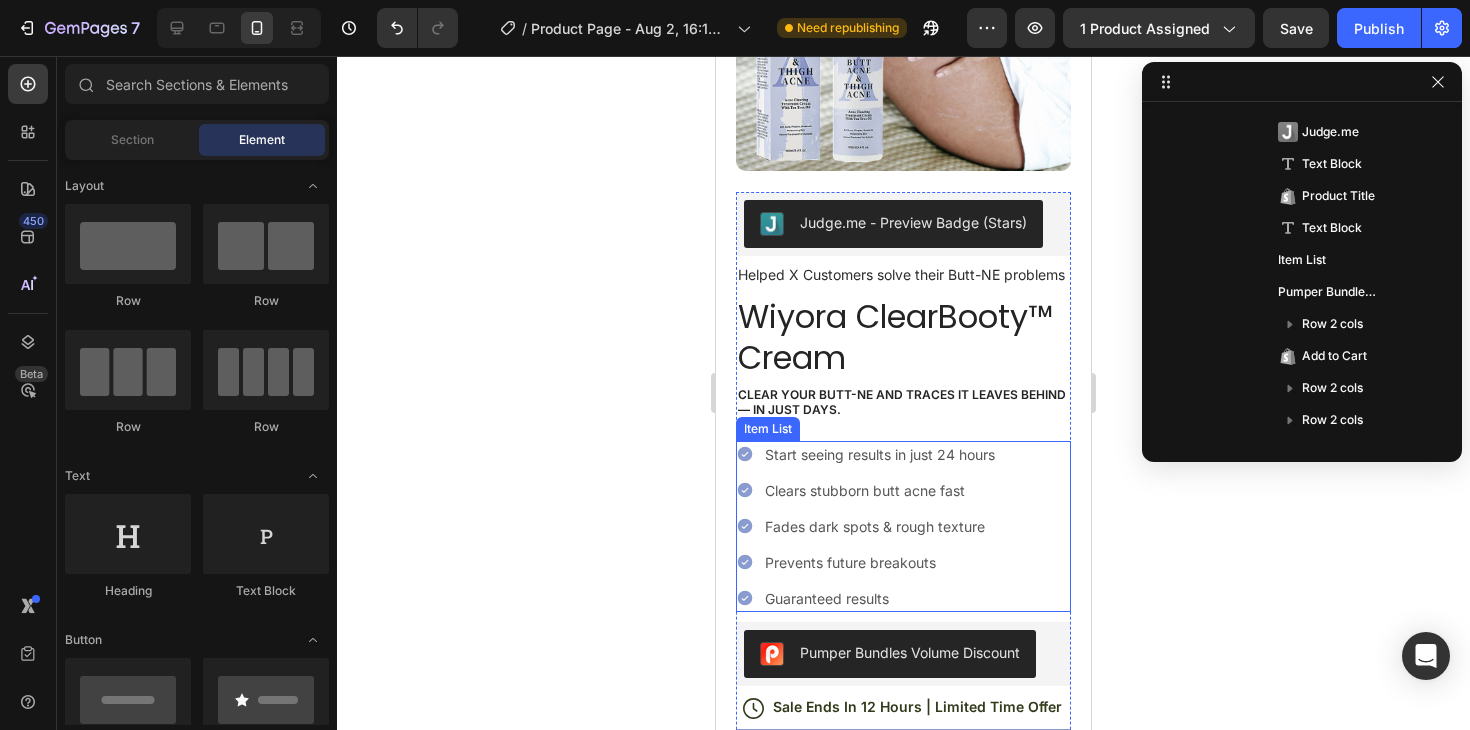 scroll, scrollTop: 338, scrollLeft: 0, axis: vertical 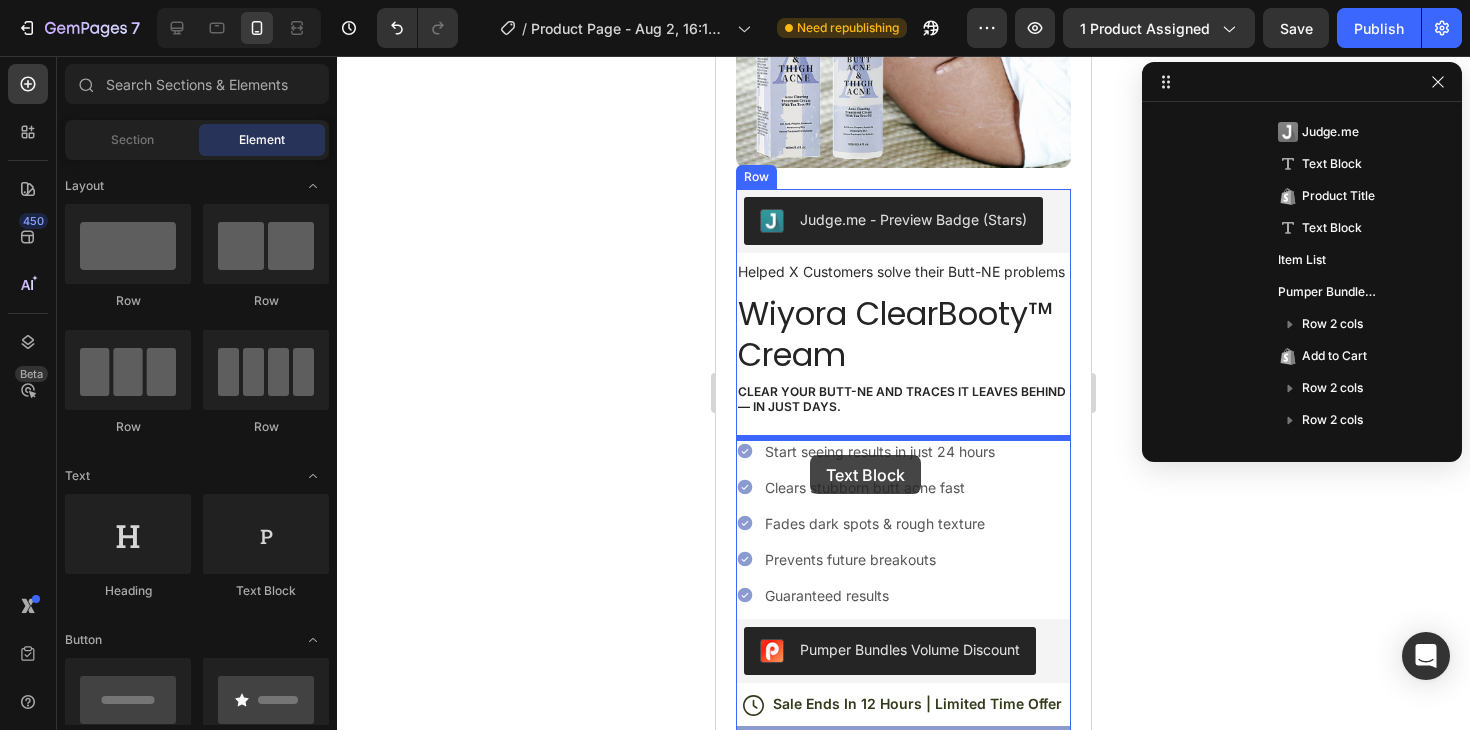 drag, startPoint x: 978, startPoint y: 607, endPoint x: 810, endPoint y: 454, distance: 227.22896 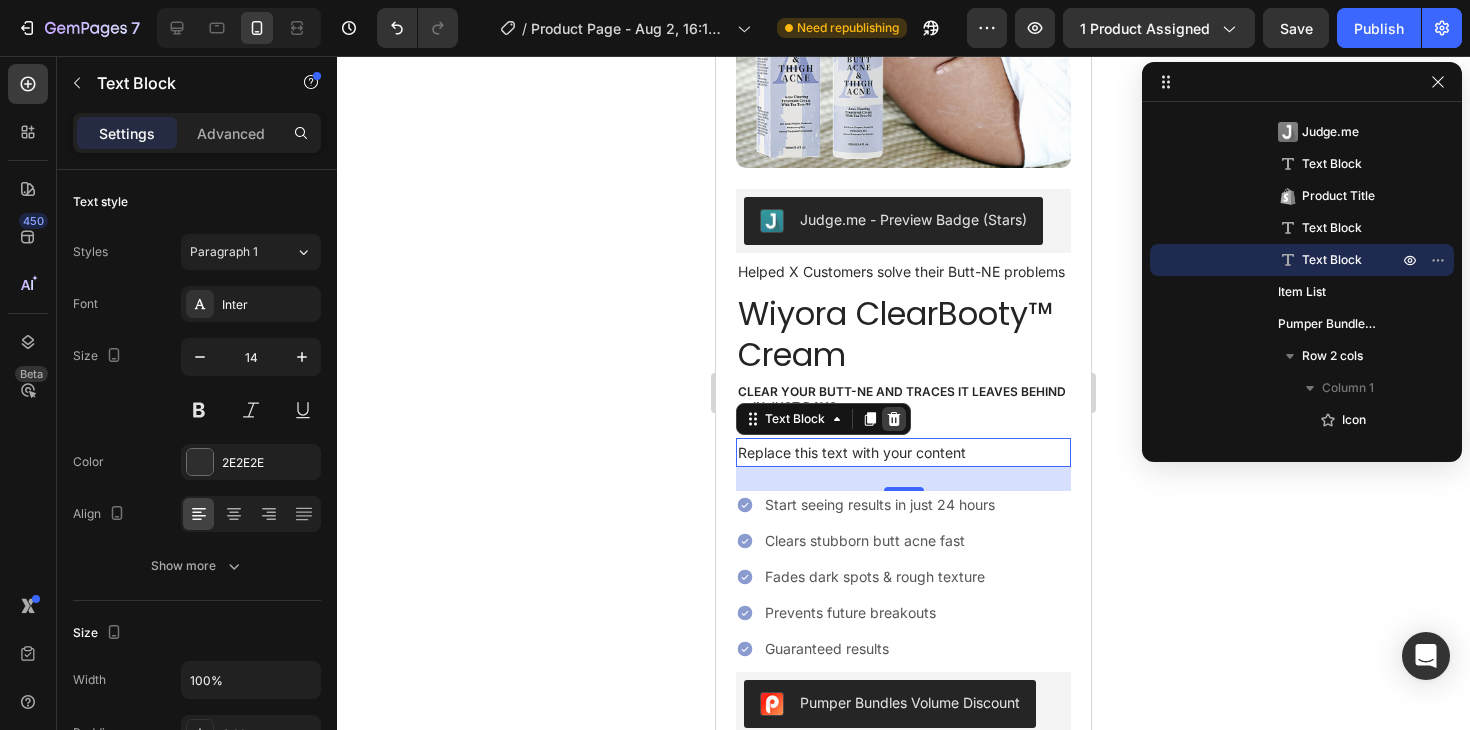 click 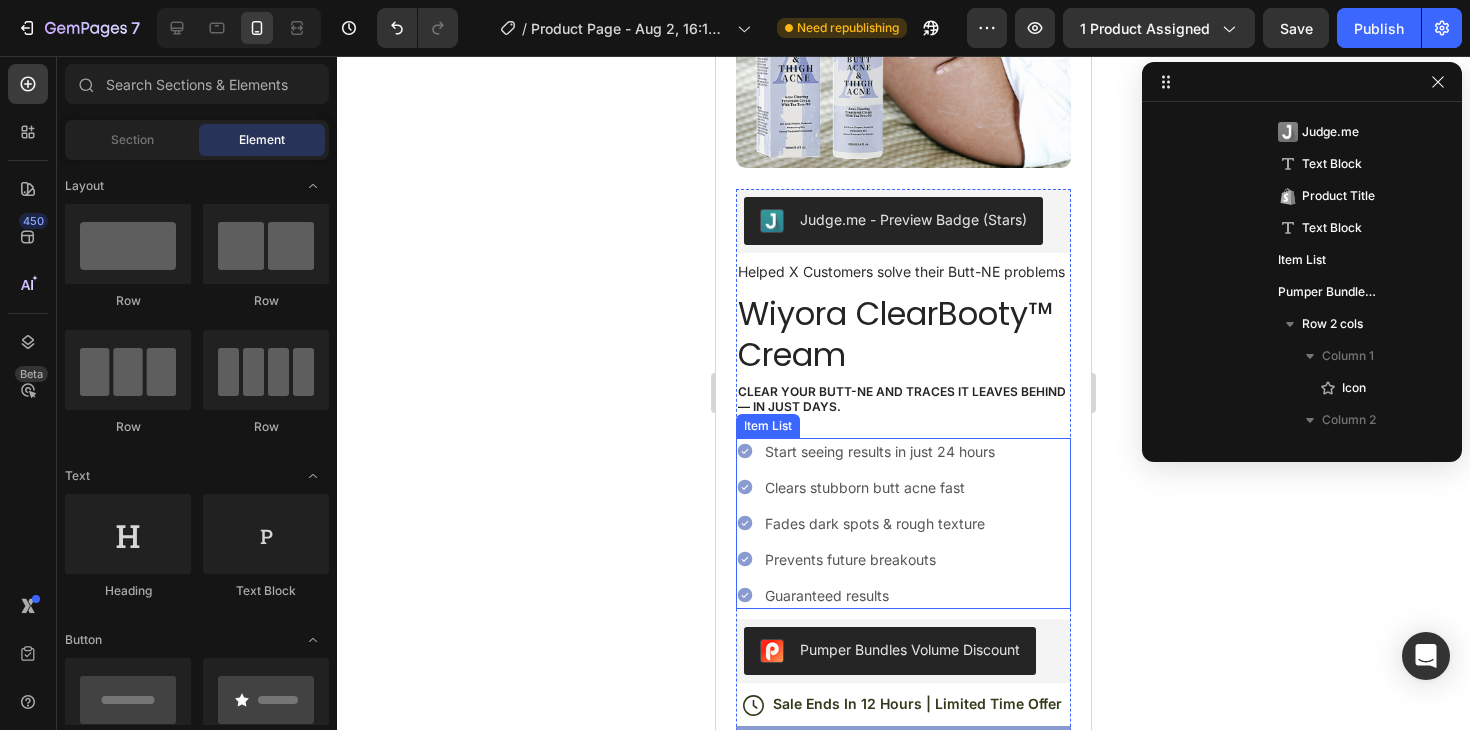 click on "Start seeing results in just 24 hours
Clears stubborn butt acne fast
Fades dark spots & rough texture
Prevents future breakouts
Guaranteed results" at bounding box center [903, 523] 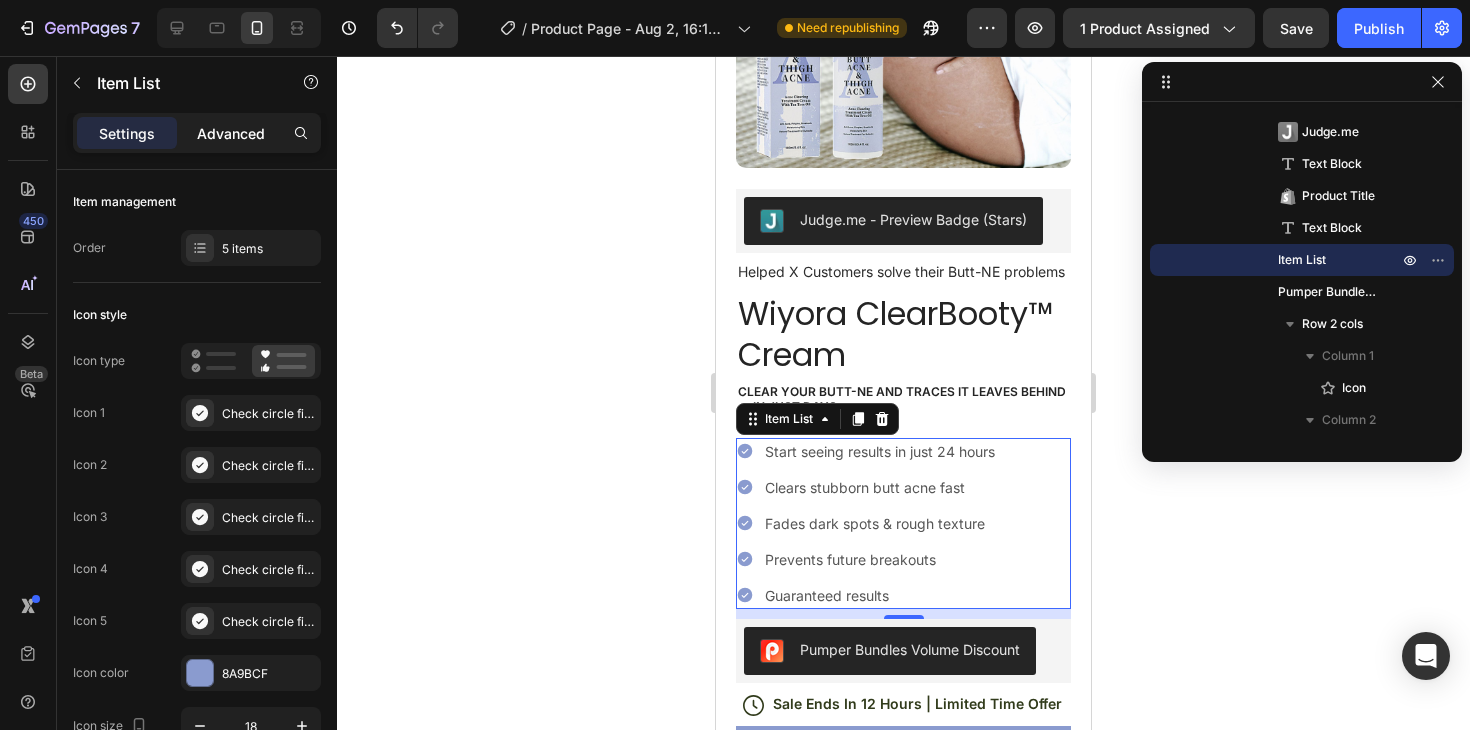 click on "Advanced" at bounding box center (231, 133) 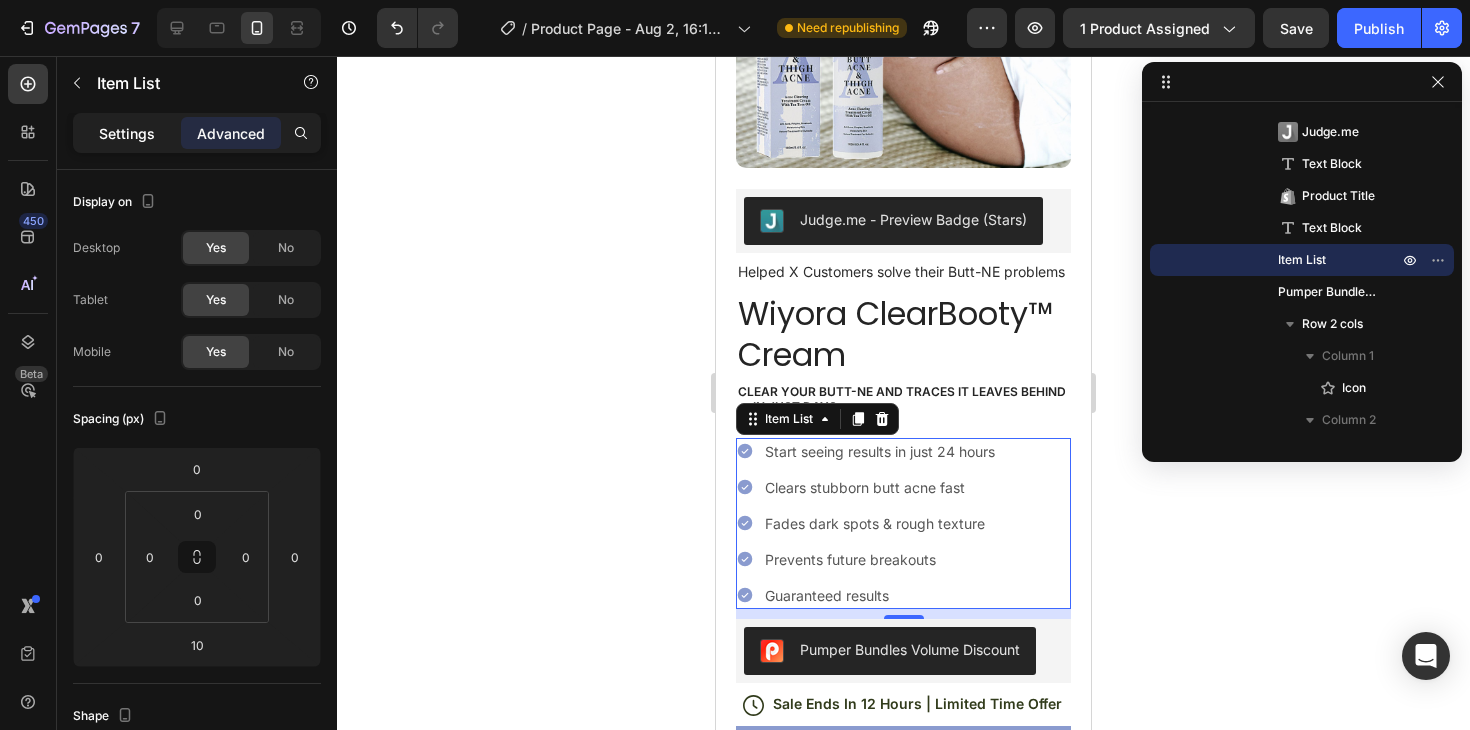 click on "Settings" at bounding box center [127, 133] 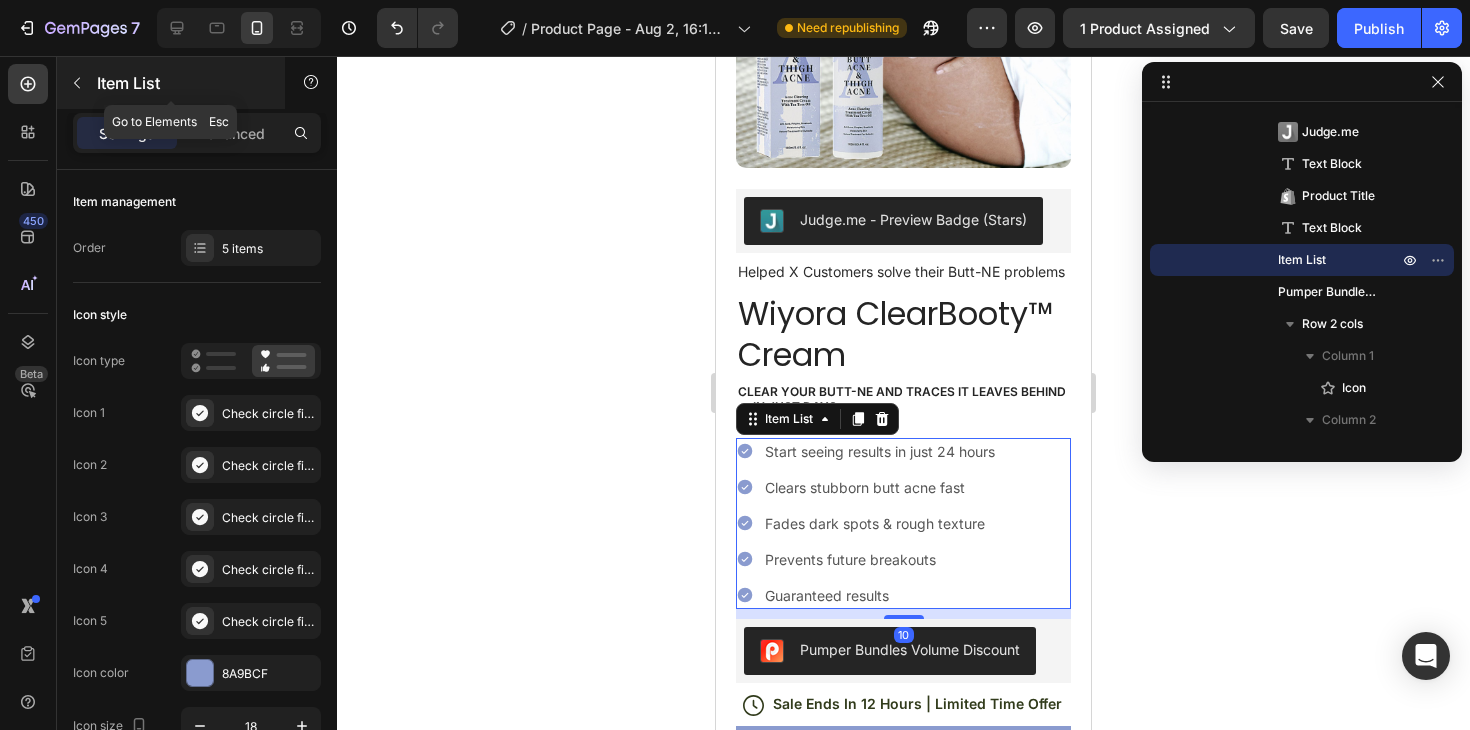 click at bounding box center (77, 83) 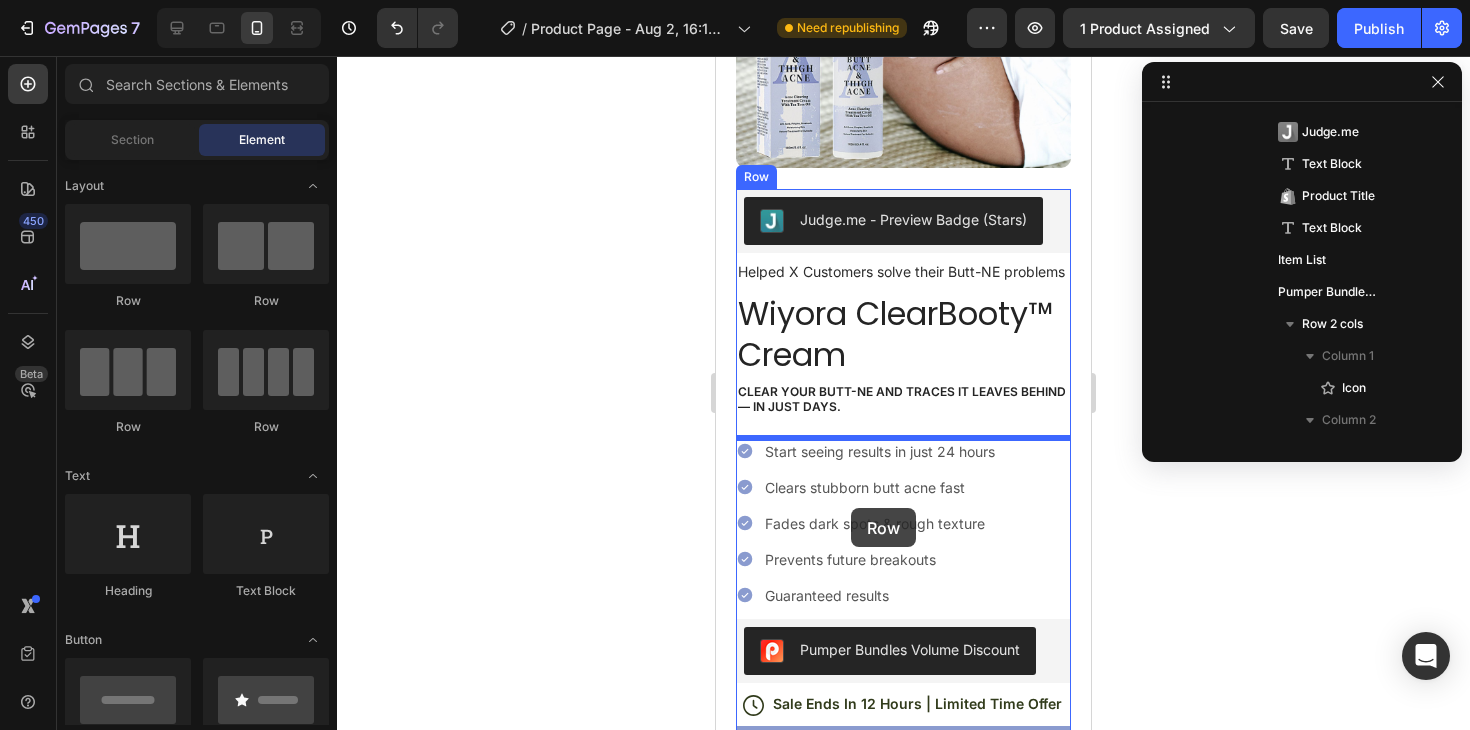 drag, startPoint x: 956, startPoint y: 328, endPoint x: 851, endPoint y: 508, distance: 208.38666 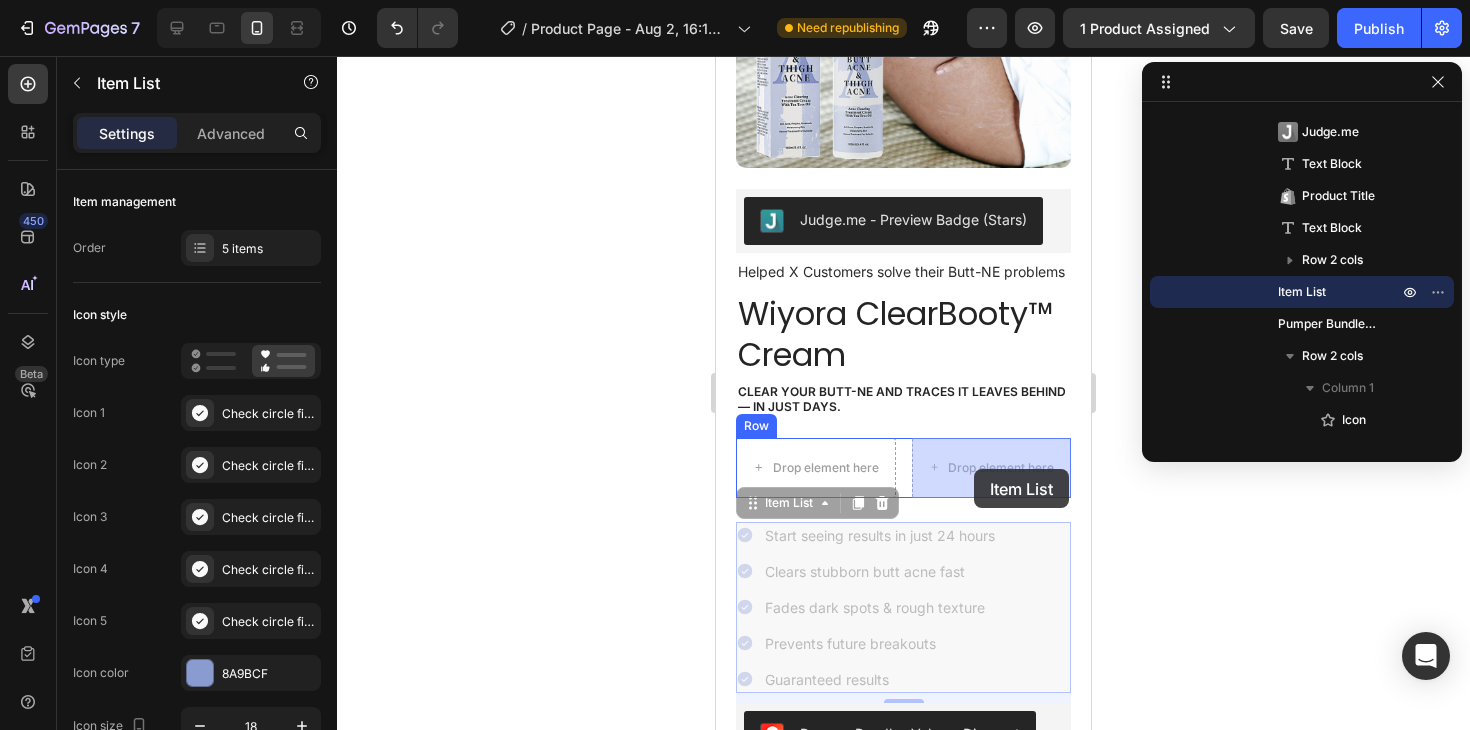 drag, startPoint x: 752, startPoint y: 536, endPoint x: 974, endPoint y: 469, distance: 231.89006 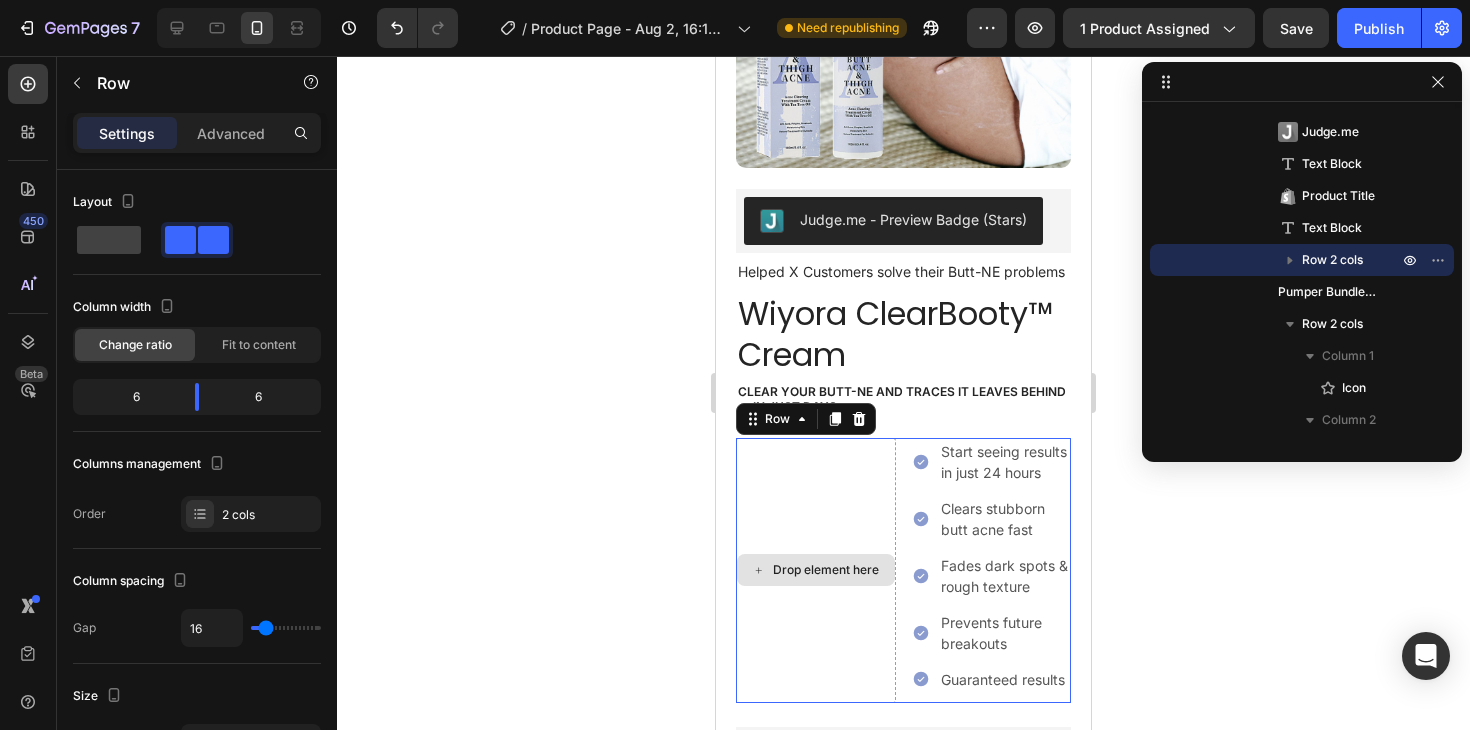 click on "Drop element here" at bounding box center [816, 570] 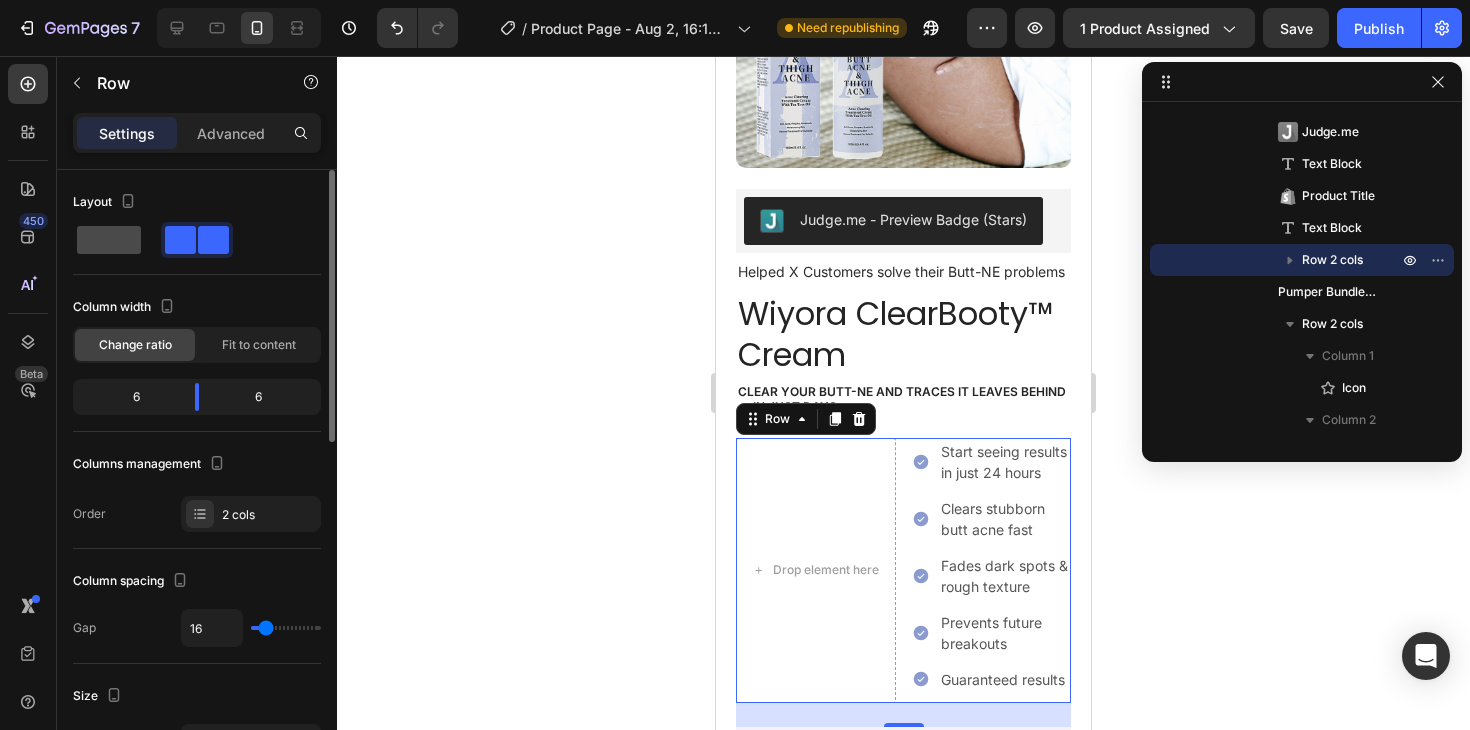 click 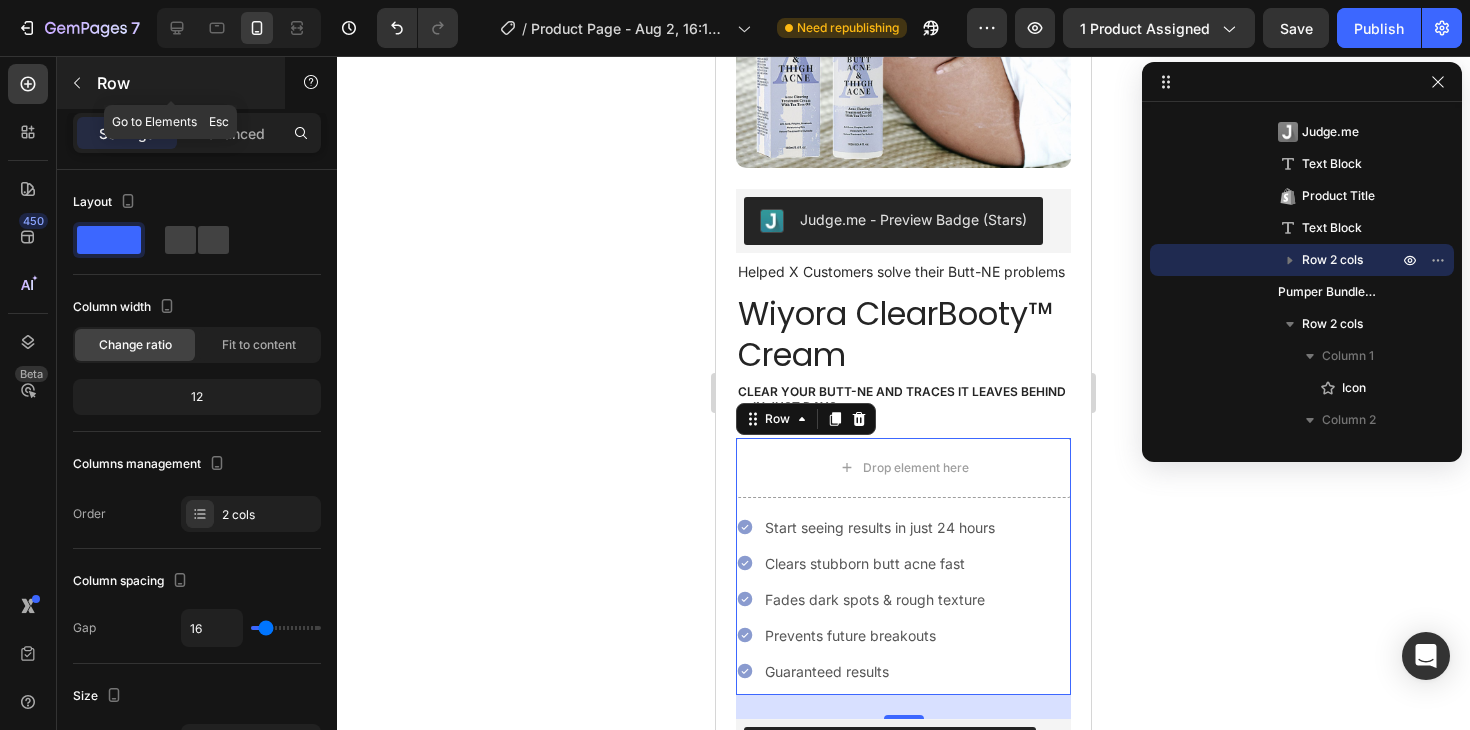 click at bounding box center [77, 83] 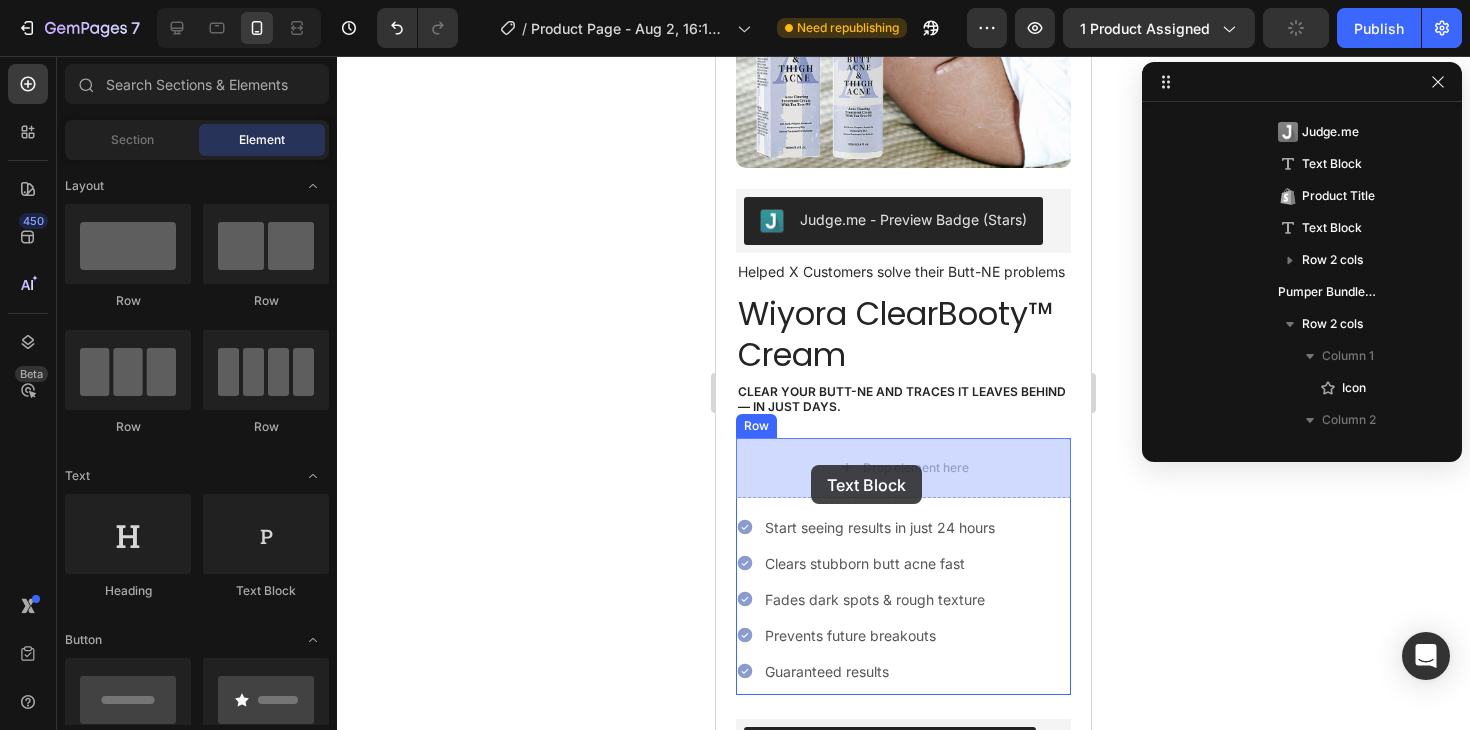 drag, startPoint x: 990, startPoint y: 617, endPoint x: 811, endPoint y: 465, distance: 234.82973 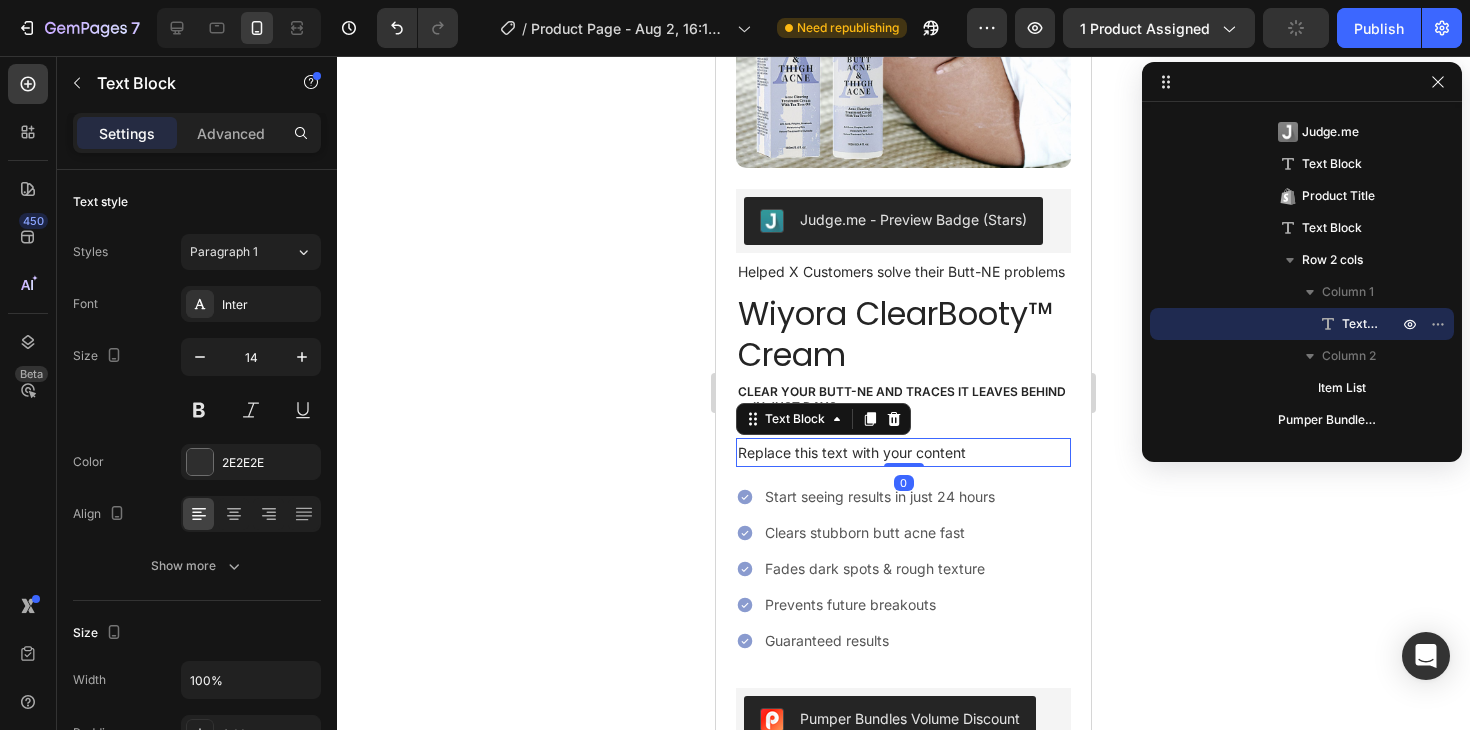 click on "Replace this text with your content" at bounding box center [903, 452] 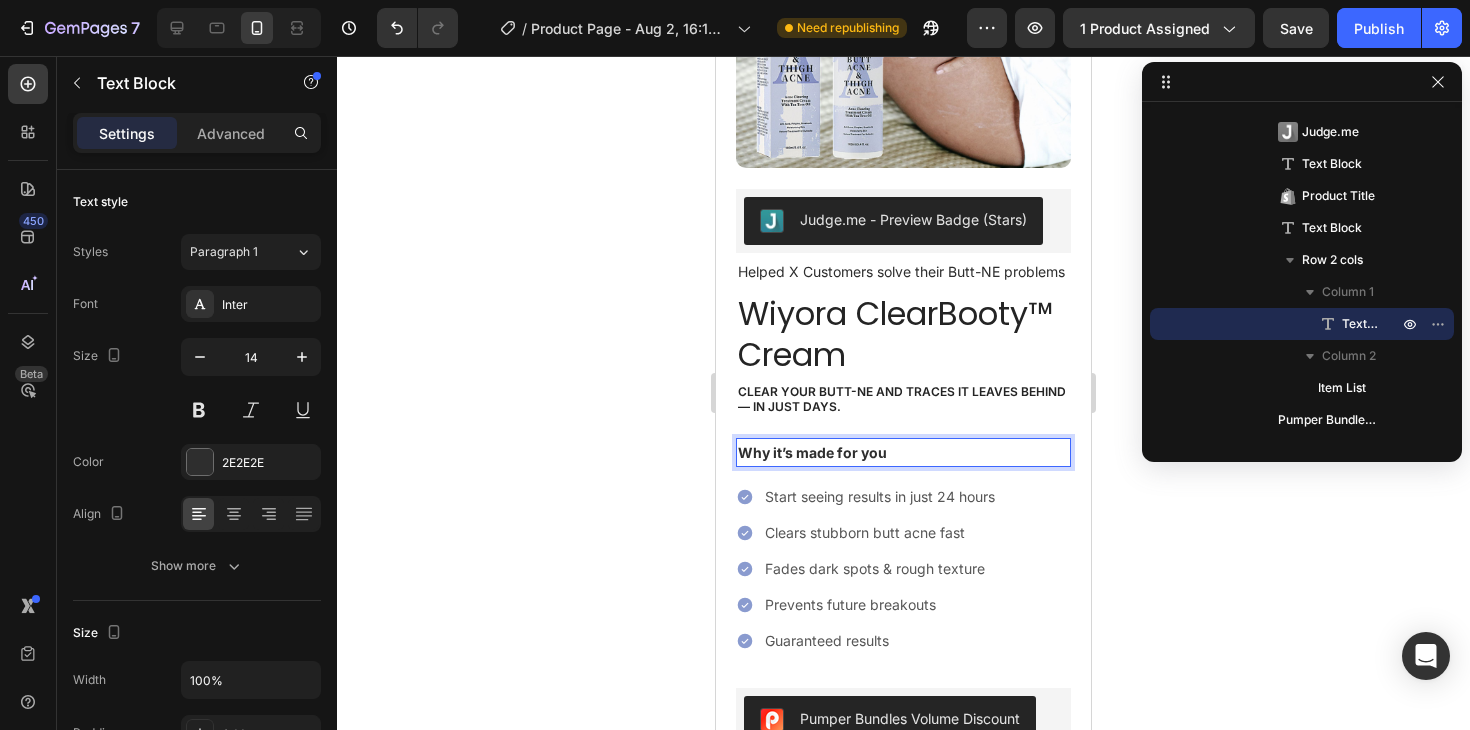 click 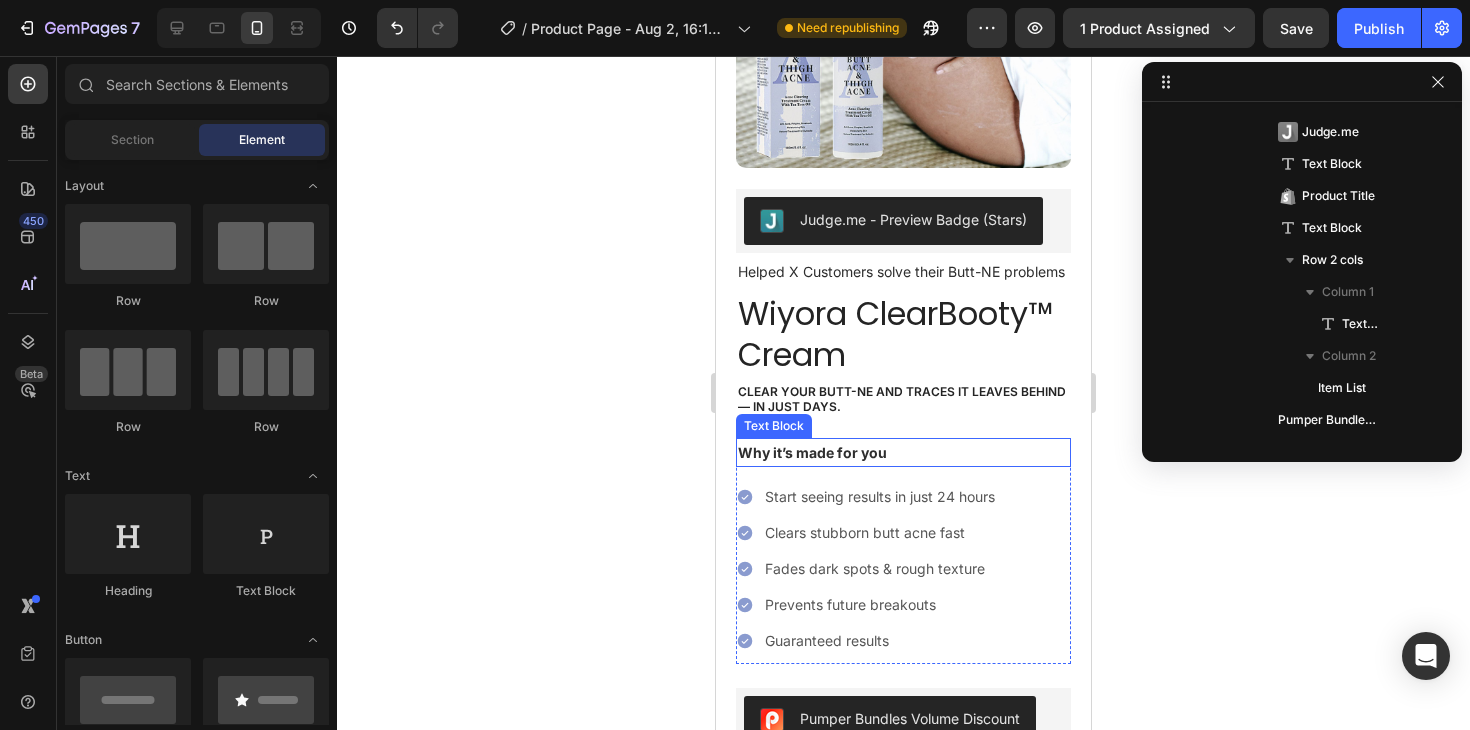 click on "Why it’s made for you" at bounding box center [812, 452] 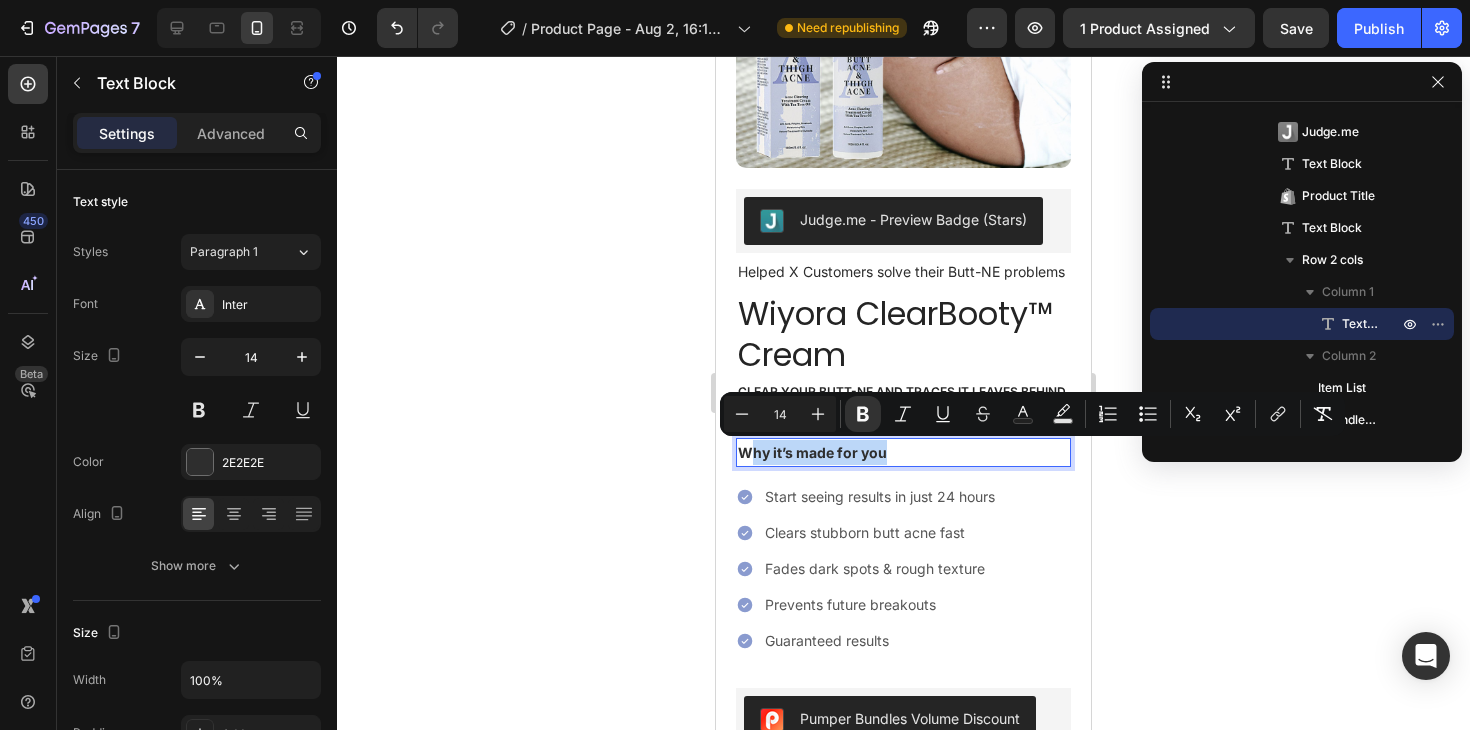 drag, startPoint x: 887, startPoint y: 450, endPoint x: 749, endPoint y: 452, distance: 138.0145 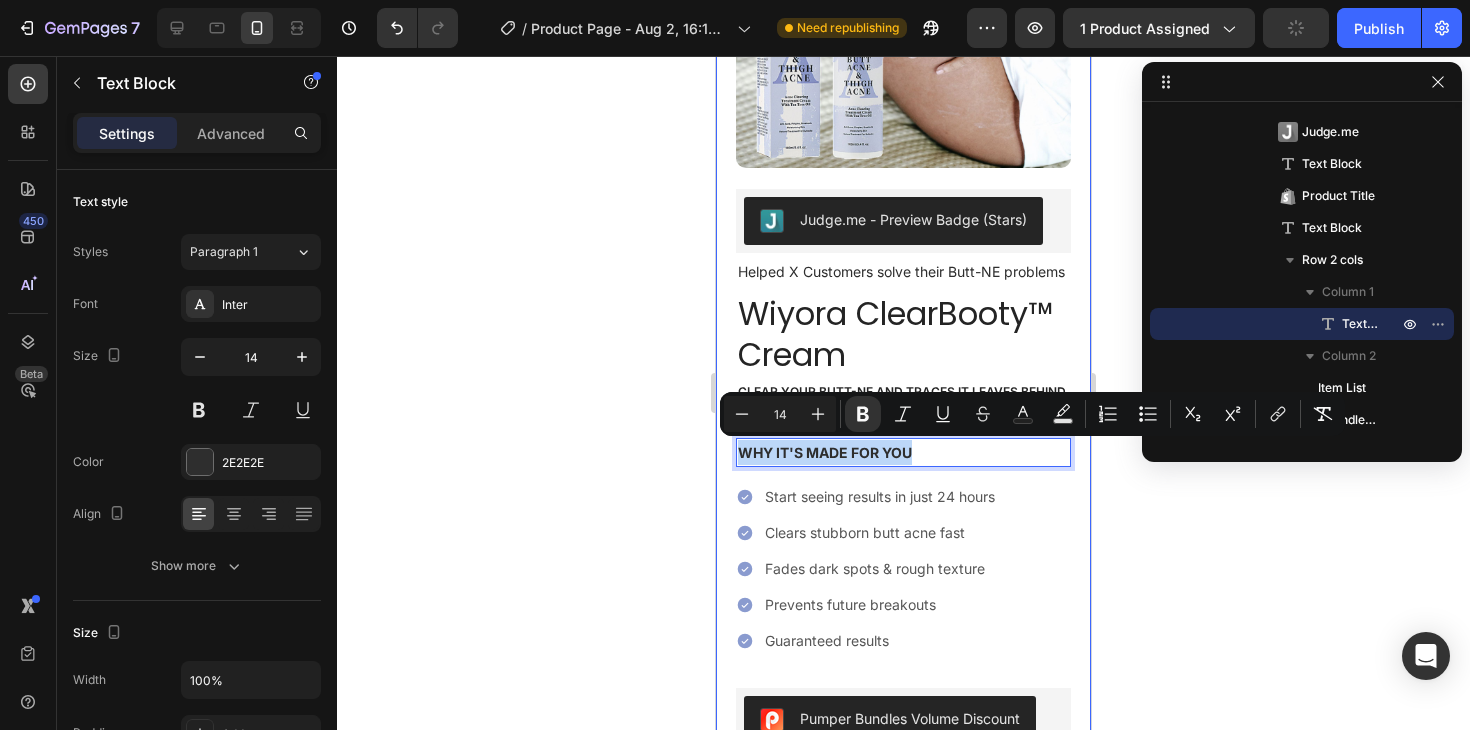 drag, startPoint x: 927, startPoint y: 446, endPoint x: 734, endPoint y: 451, distance: 193.06476 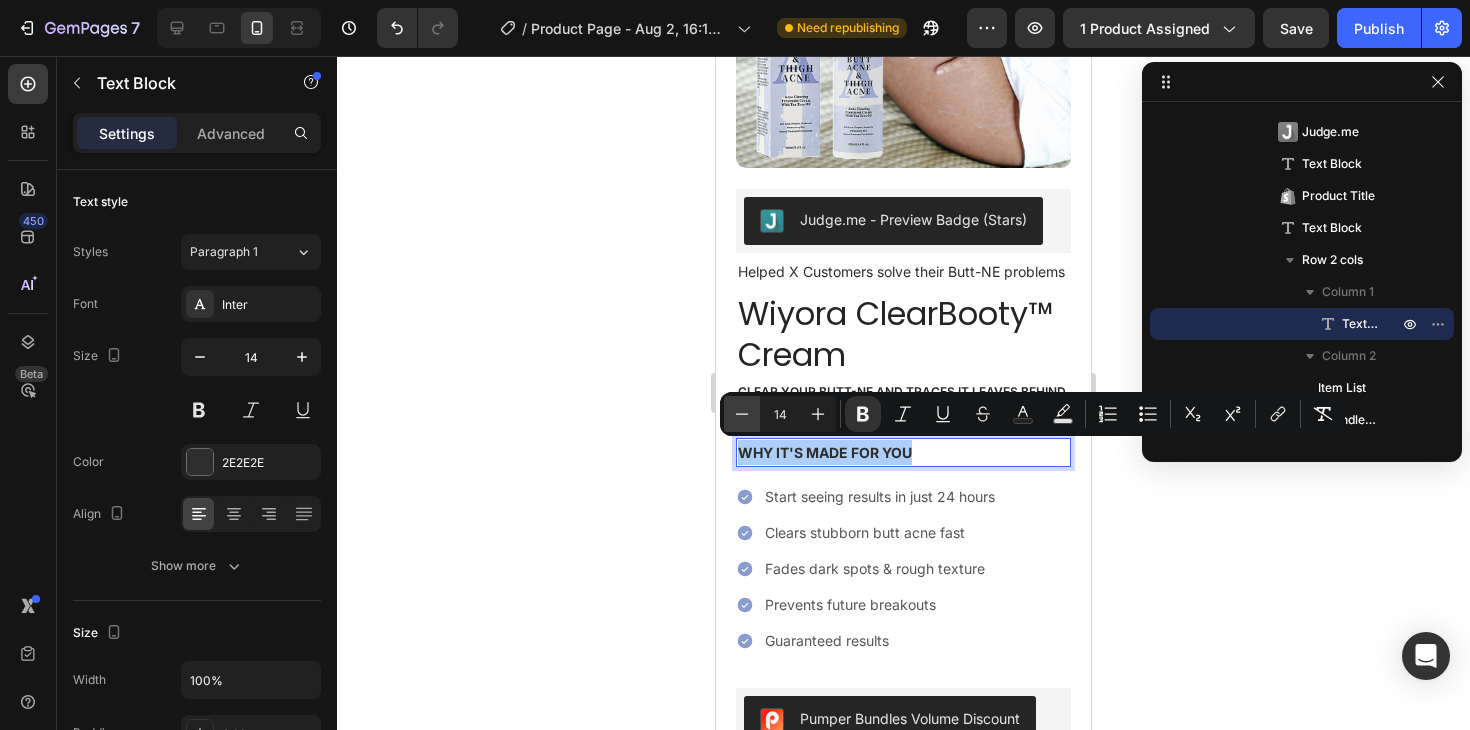 click 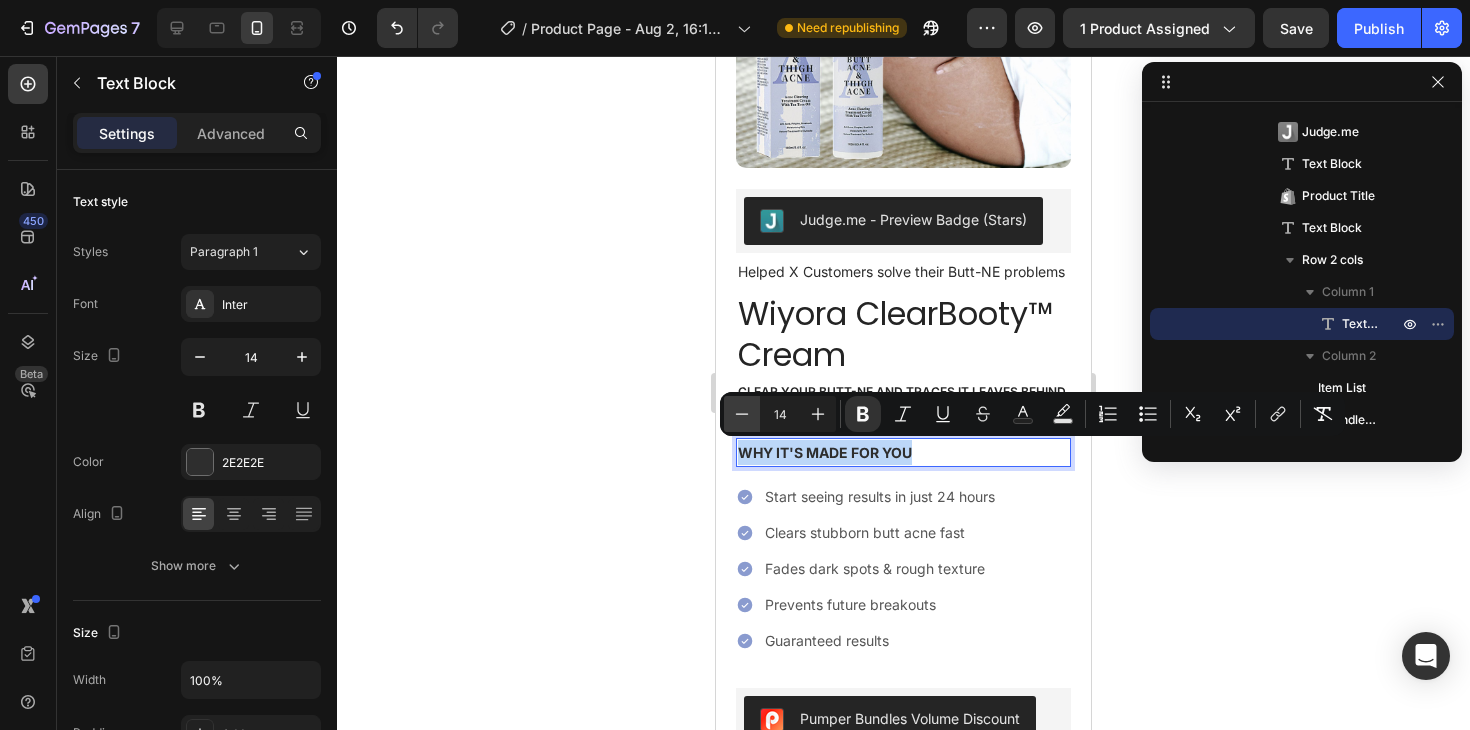 type on "13" 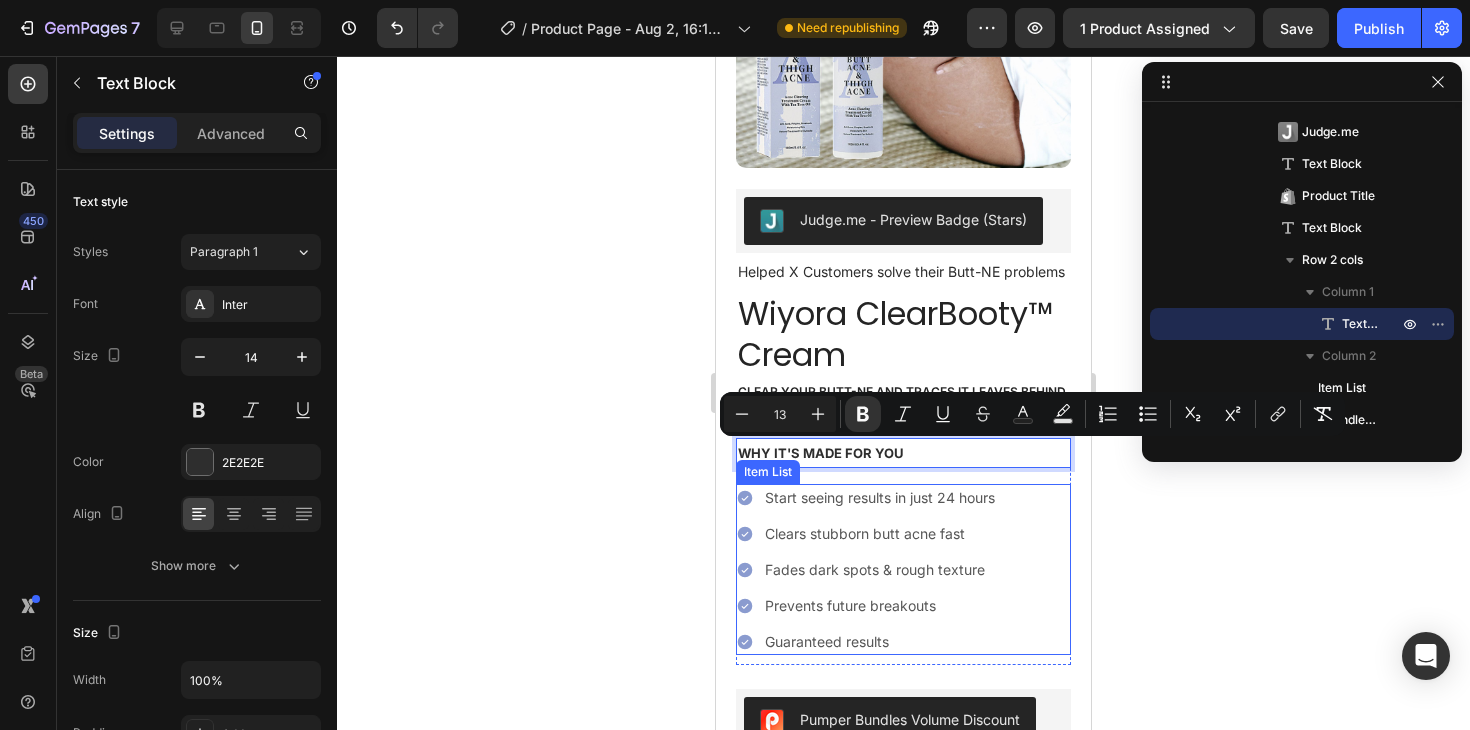 click on "Start seeing results in just 24 hours" at bounding box center (880, 497) 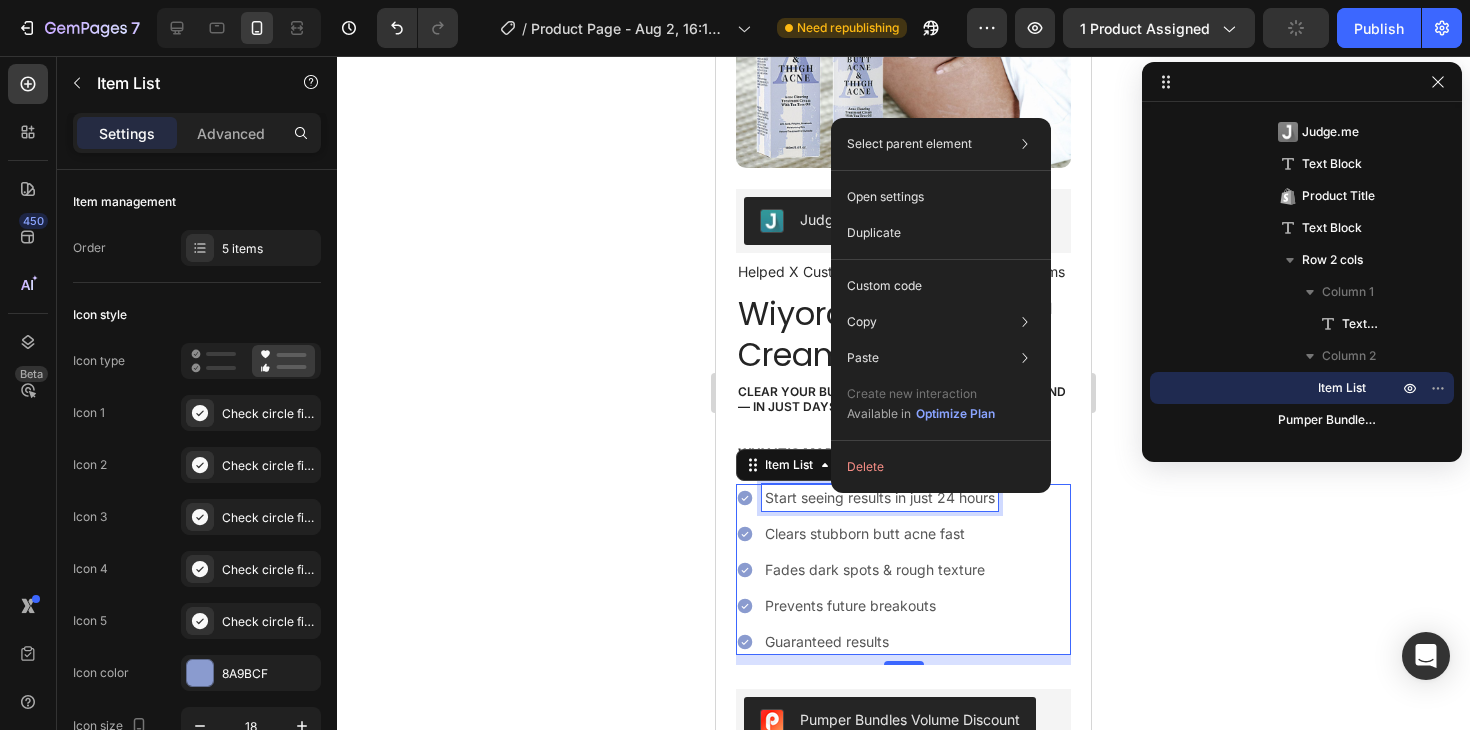 click on "Start seeing results in just 24 hours" at bounding box center (880, 497) 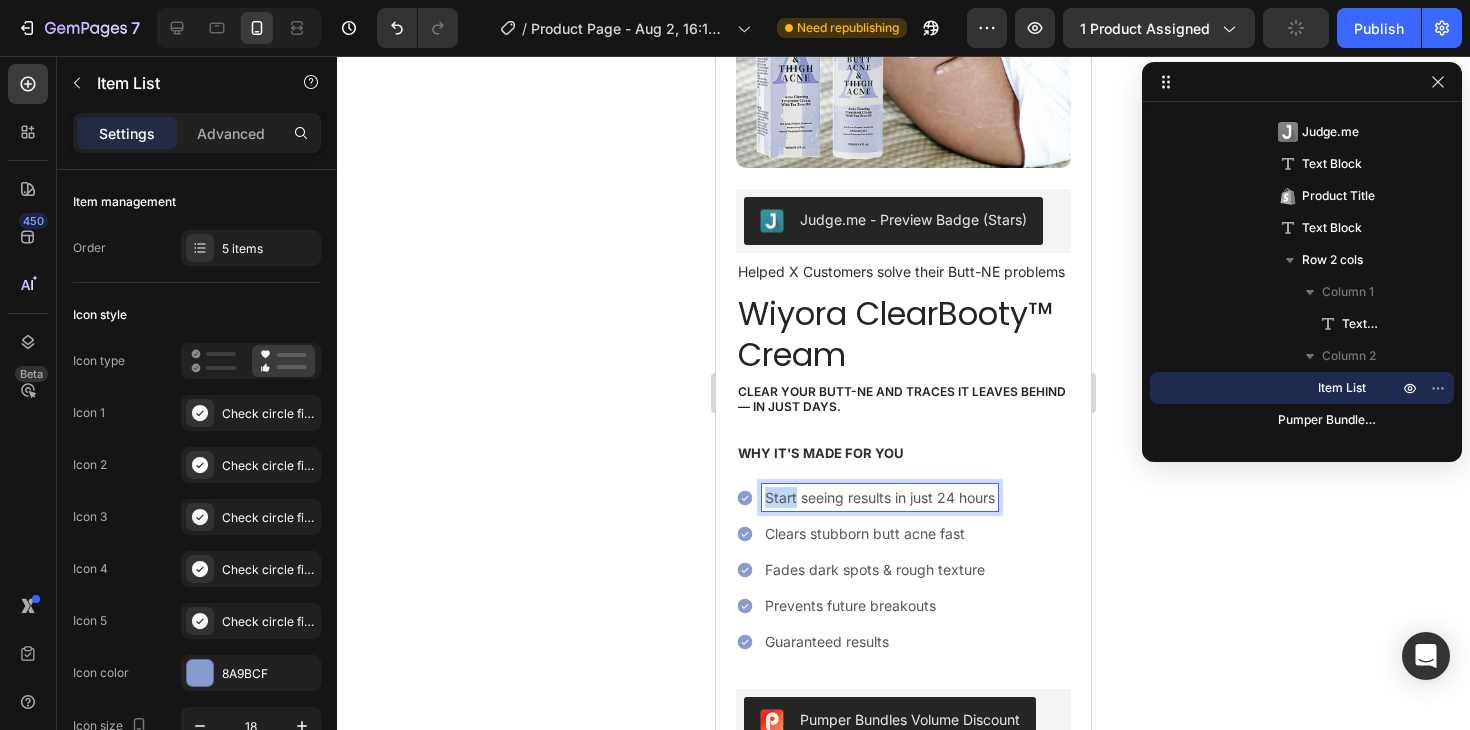 click on "Start seeing results in just 24 hours" at bounding box center [880, 497] 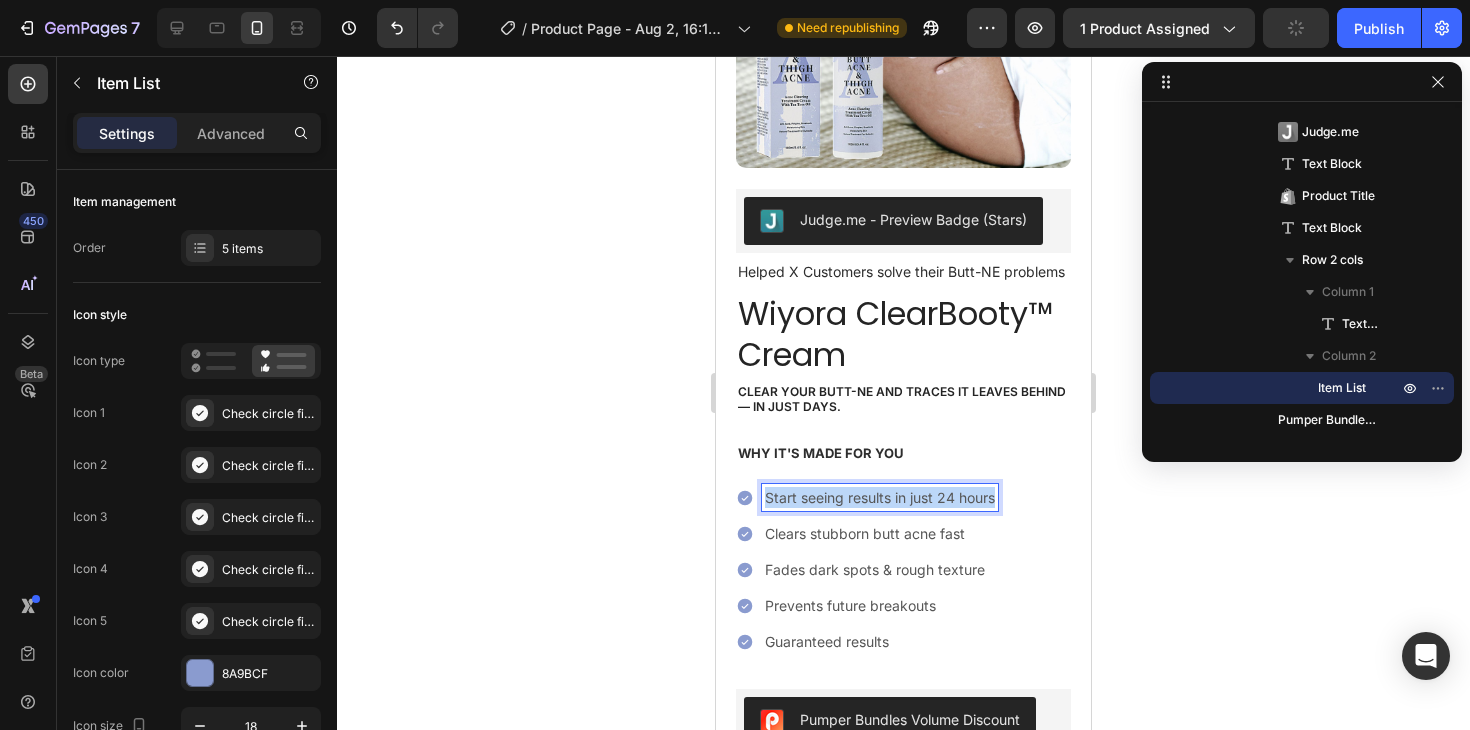 click on "Start seeing results in just 24 hours" at bounding box center [880, 497] 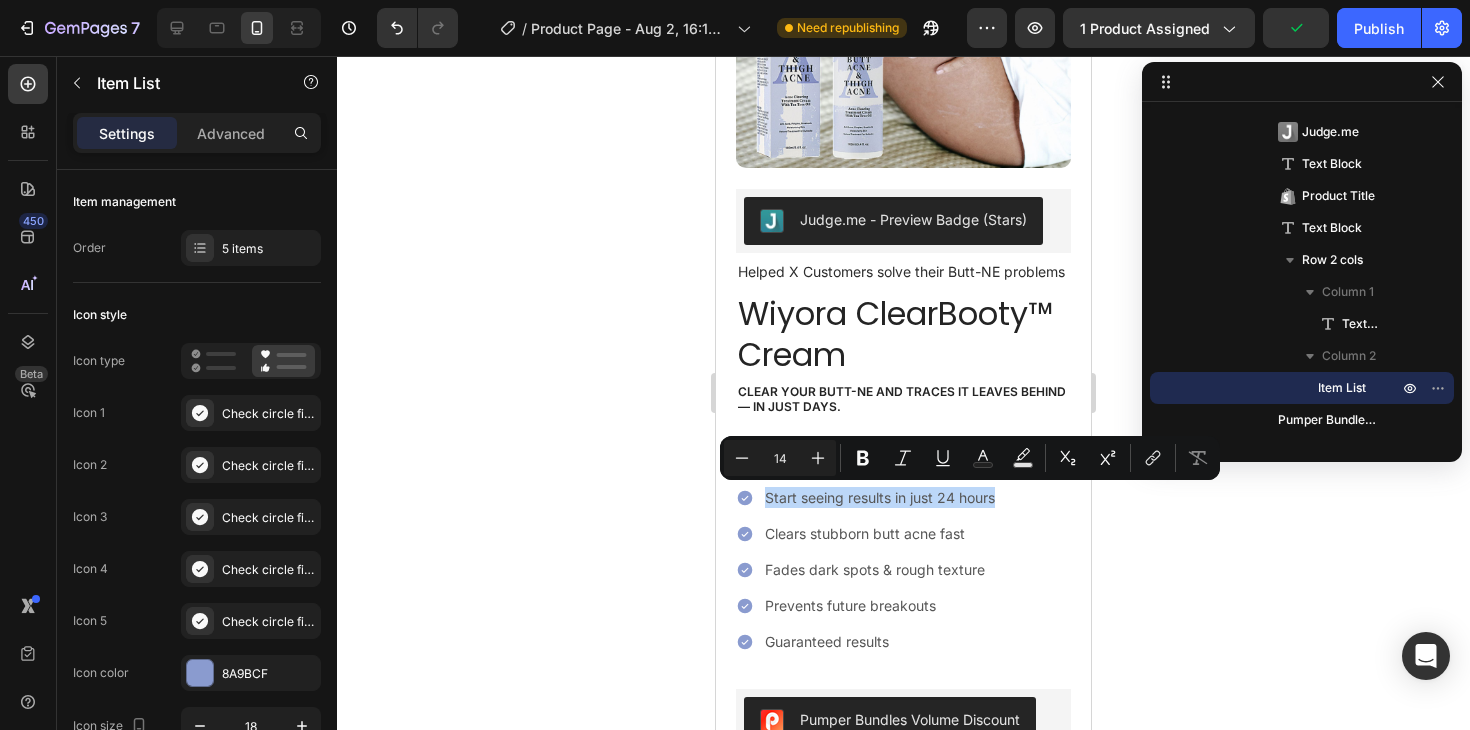 click 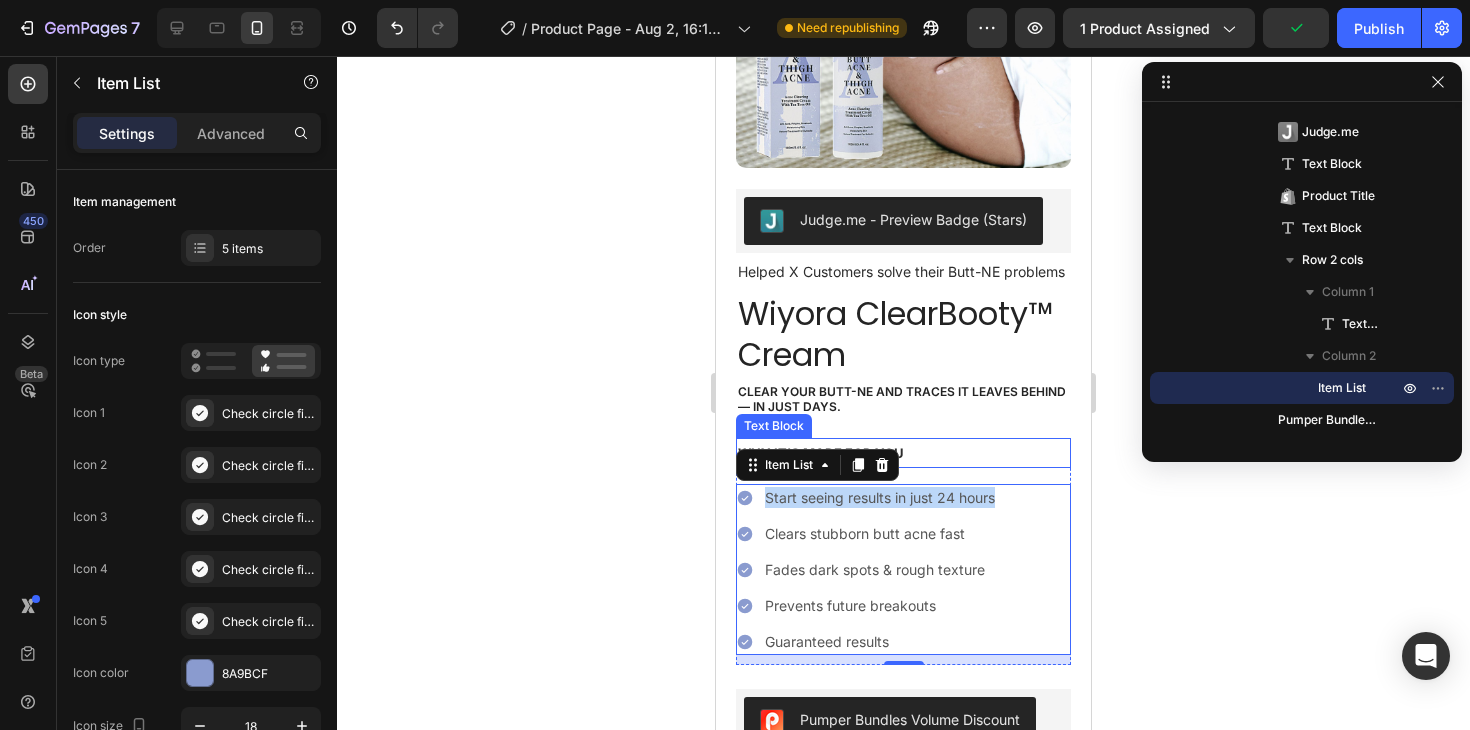 click on "WHY IT'S MADE FOR YOU" at bounding box center [903, 453] 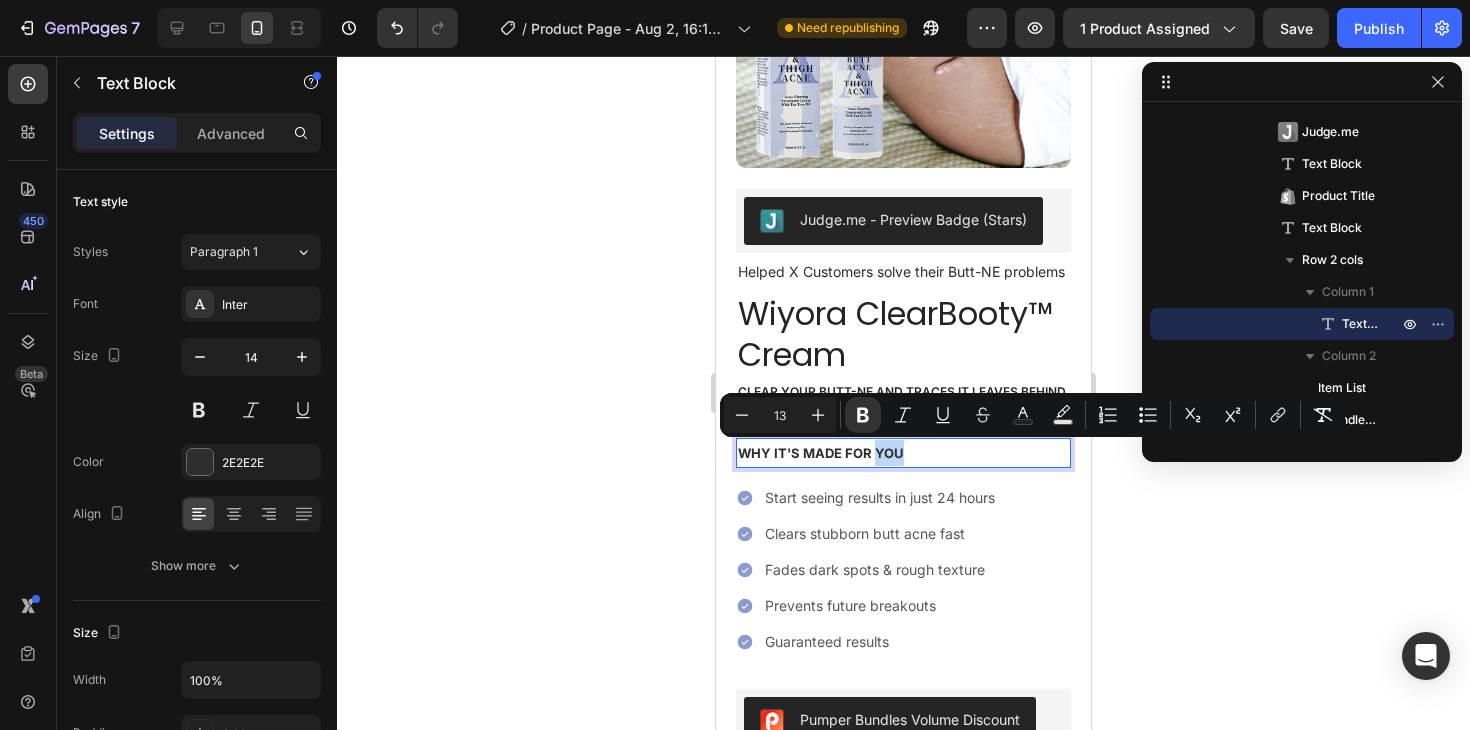 click on "WHY IT'S MADE FOR YOU" at bounding box center [821, 453] 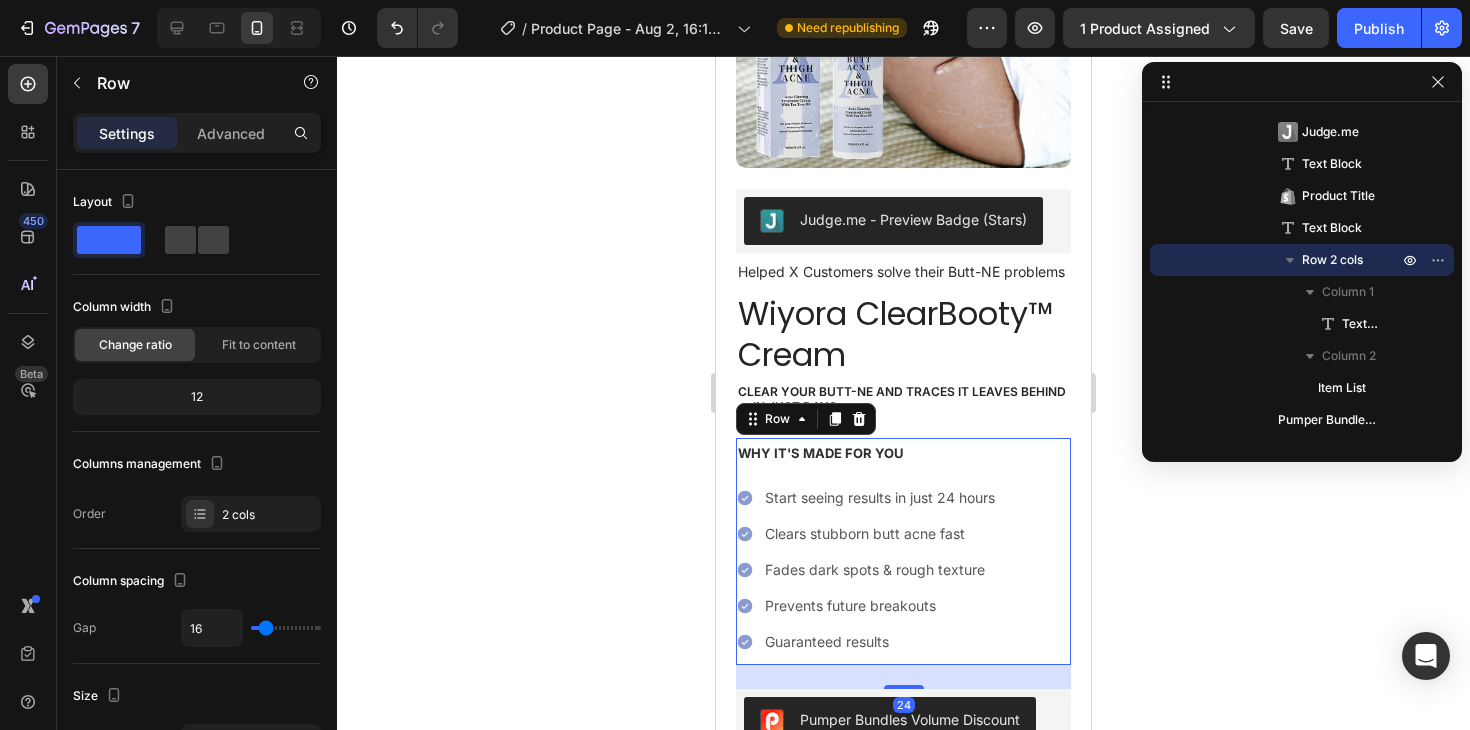 click on "WHY IT'S MADE FOR YOU Text Block
Start seeing results in just 24 hours
Clears stubborn butt acne fast
Fades dark spots & rough texture
Prevents future breakouts
Guaranteed results Item List Row   24" at bounding box center (903, 551) 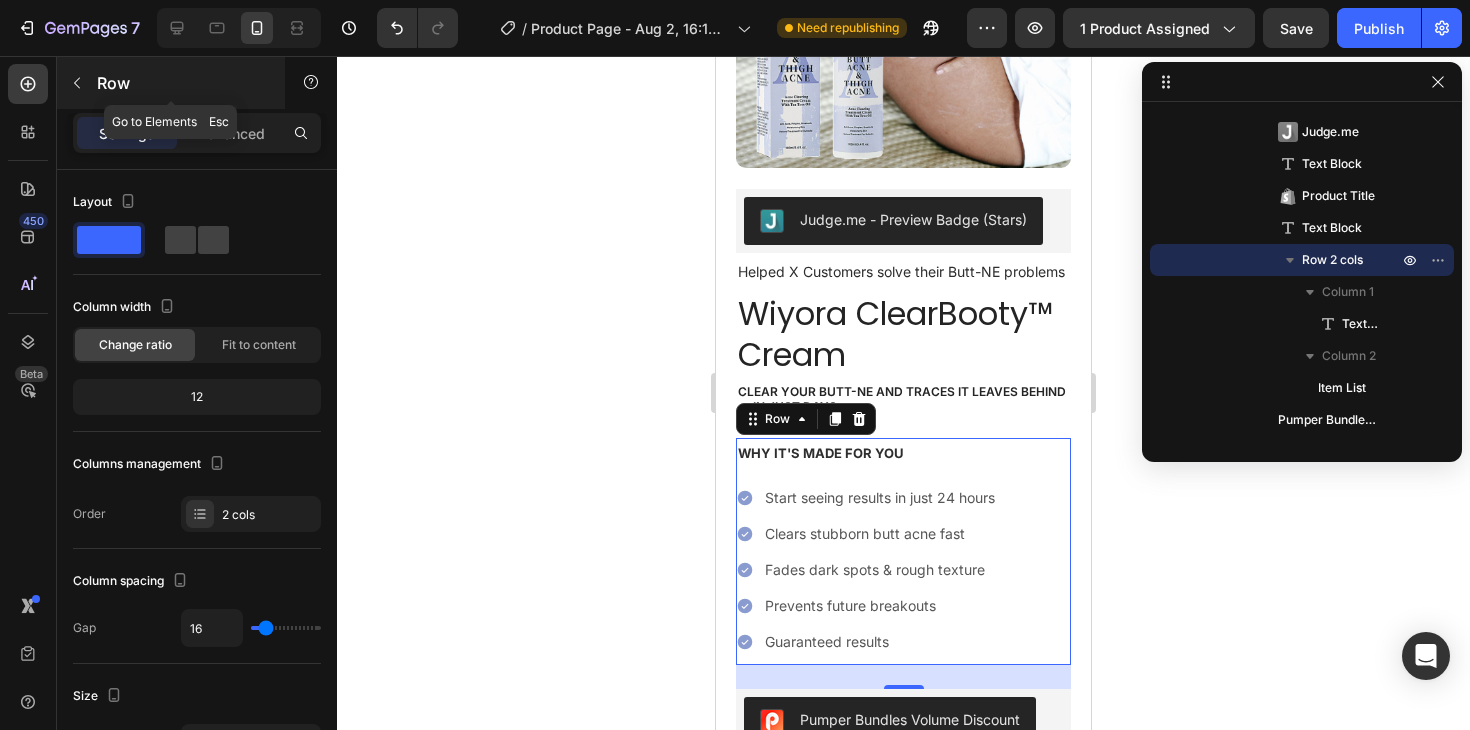 click 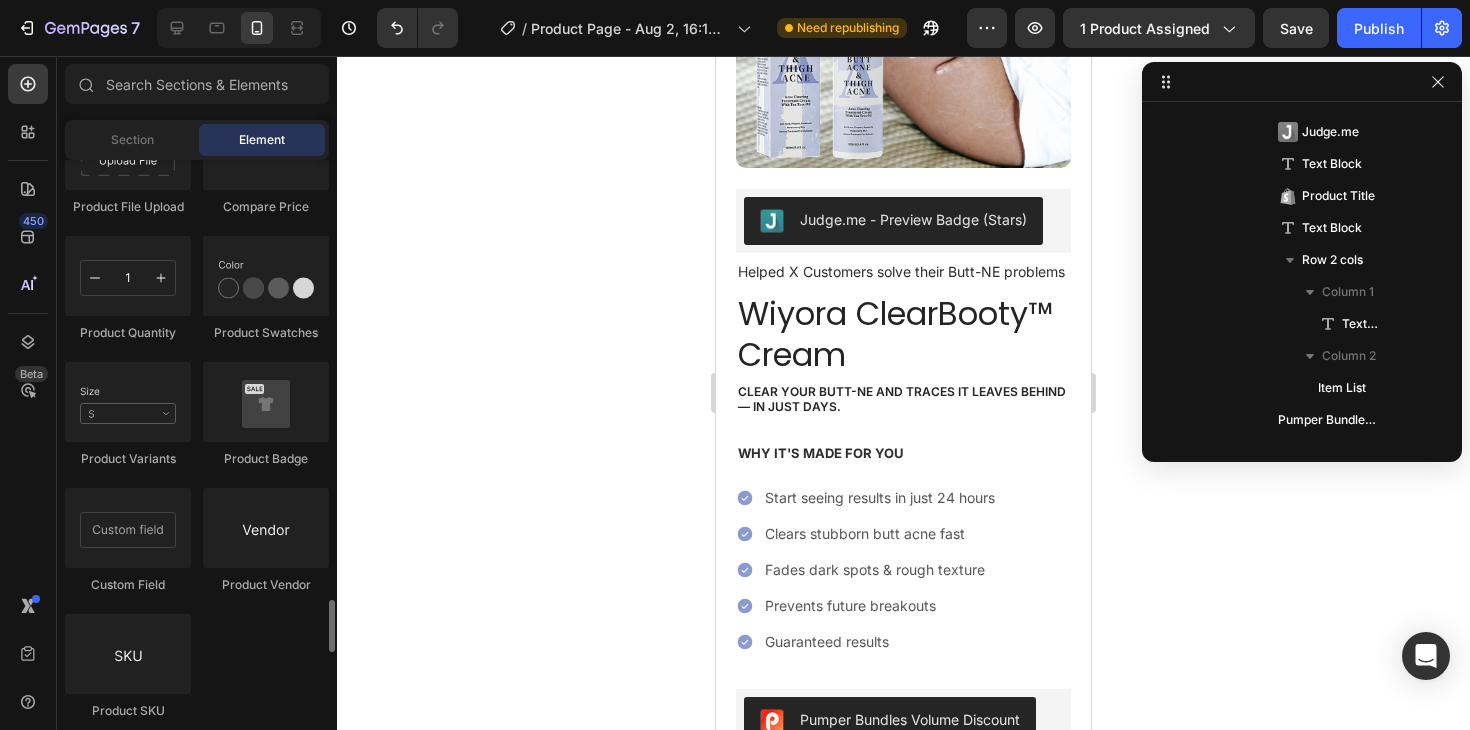 scroll, scrollTop: 3716, scrollLeft: 0, axis: vertical 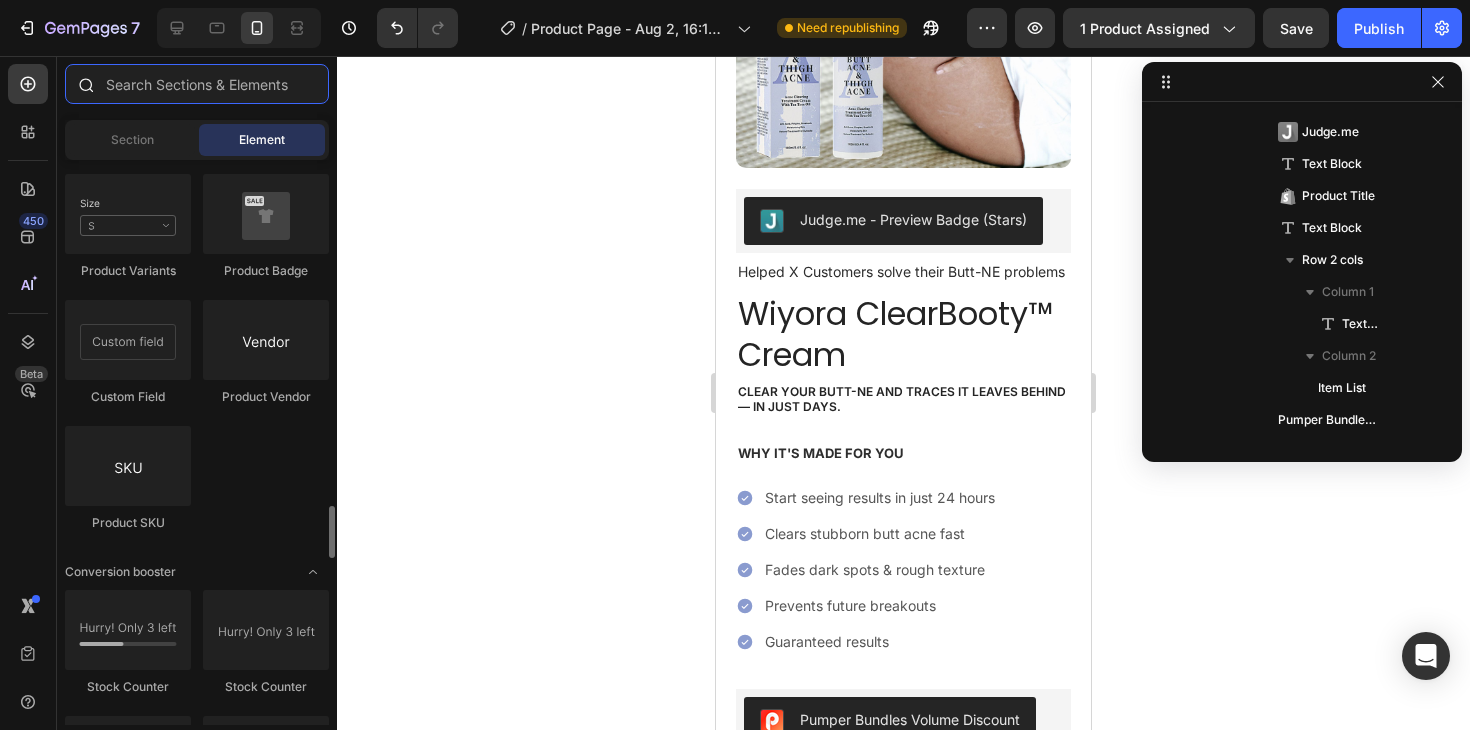 click at bounding box center [197, 84] 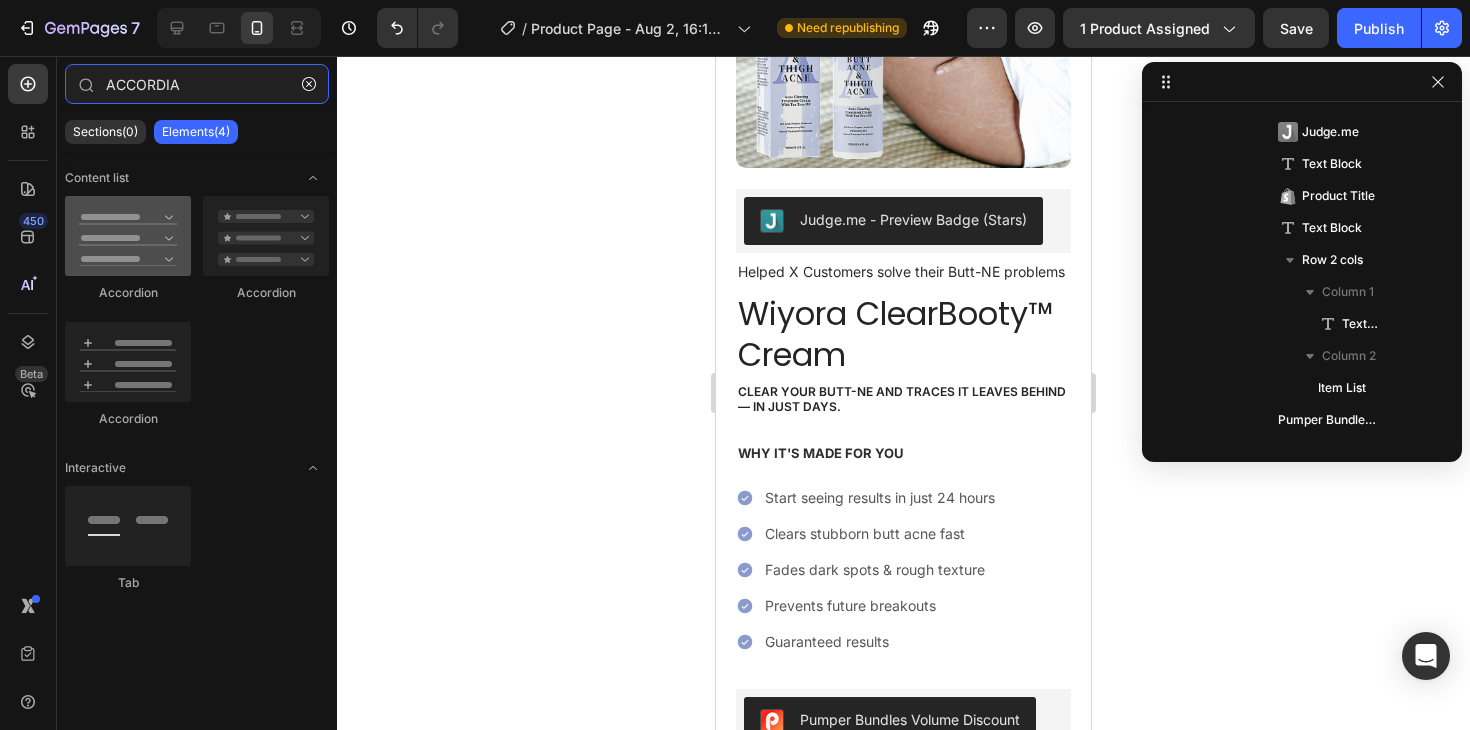 type on "ACCORDIA" 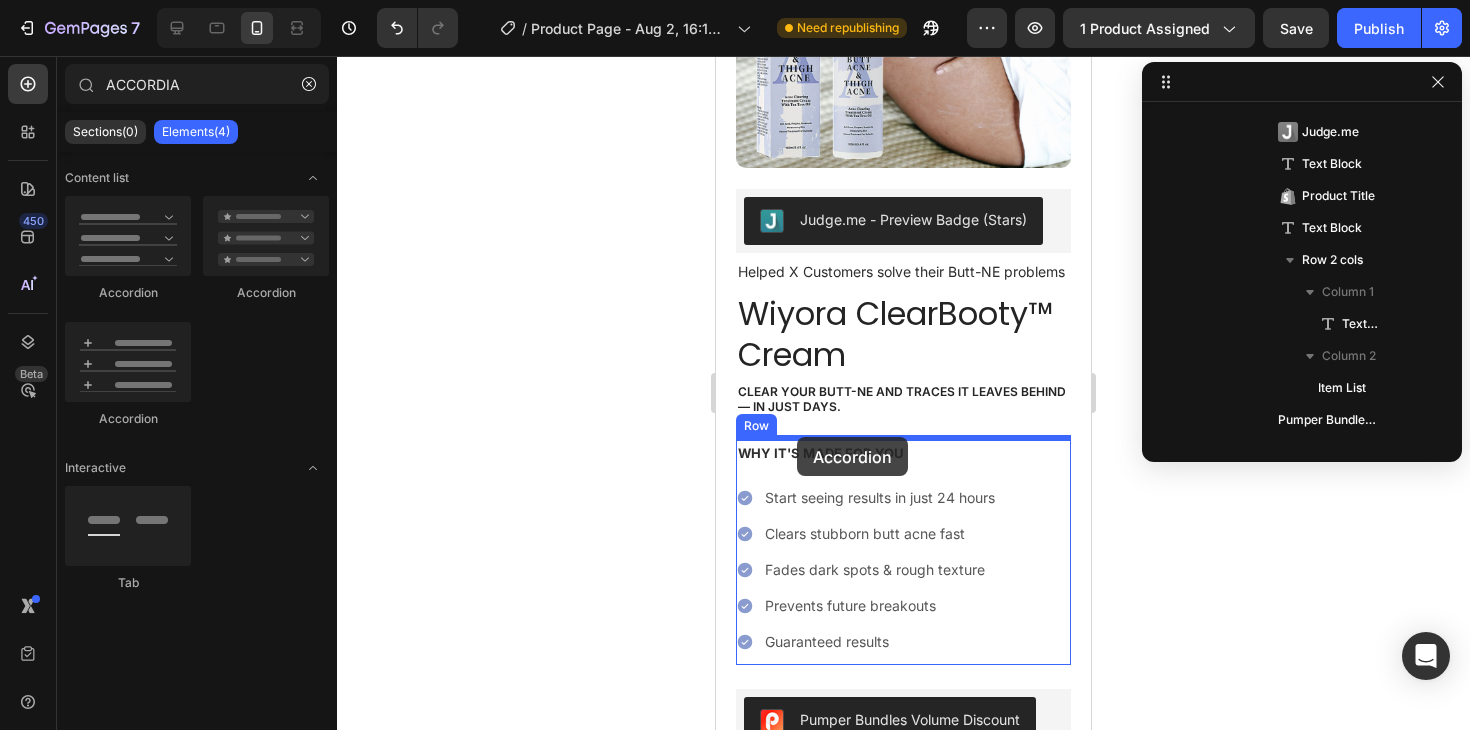 drag, startPoint x: 866, startPoint y: 304, endPoint x: 797, endPoint y: 437, distance: 149.83324 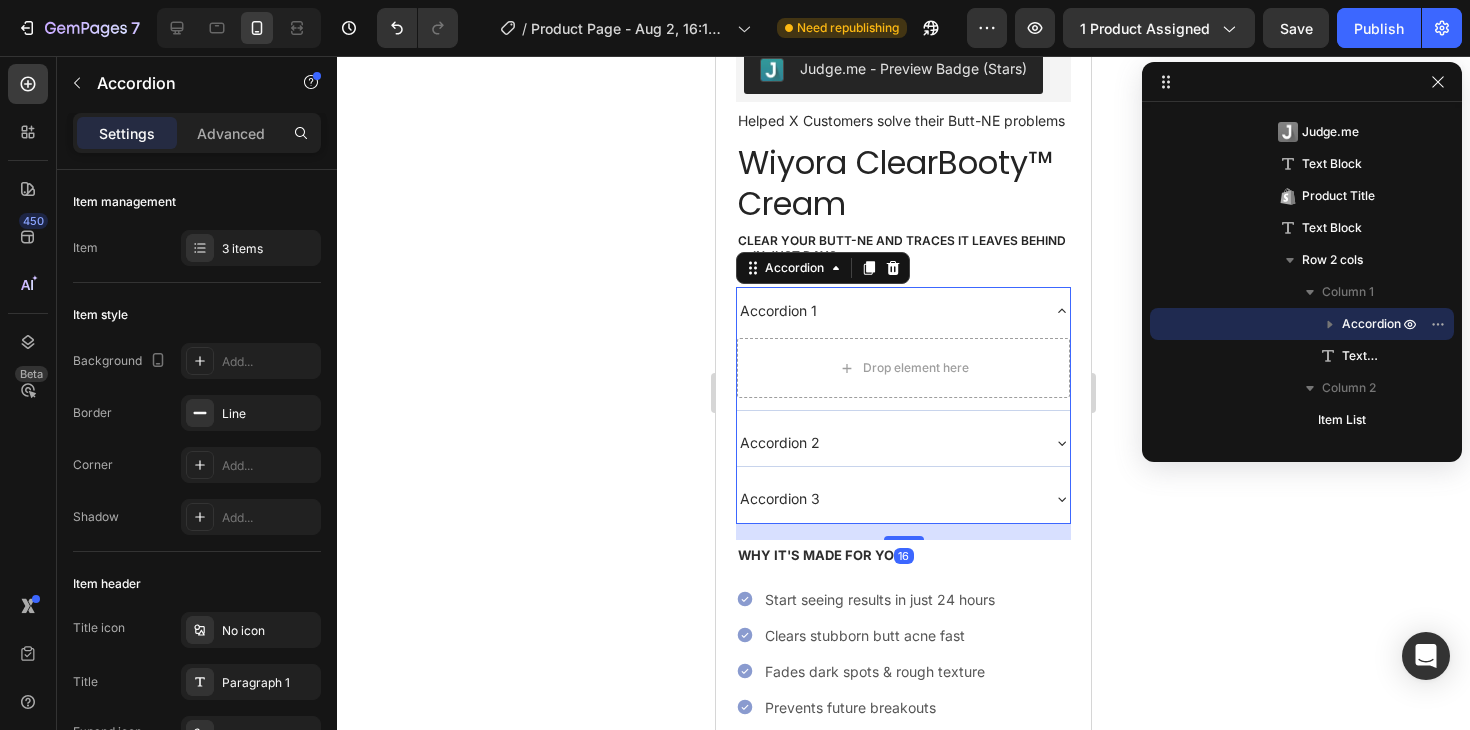 scroll, scrollTop: 495, scrollLeft: 0, axis: vertical 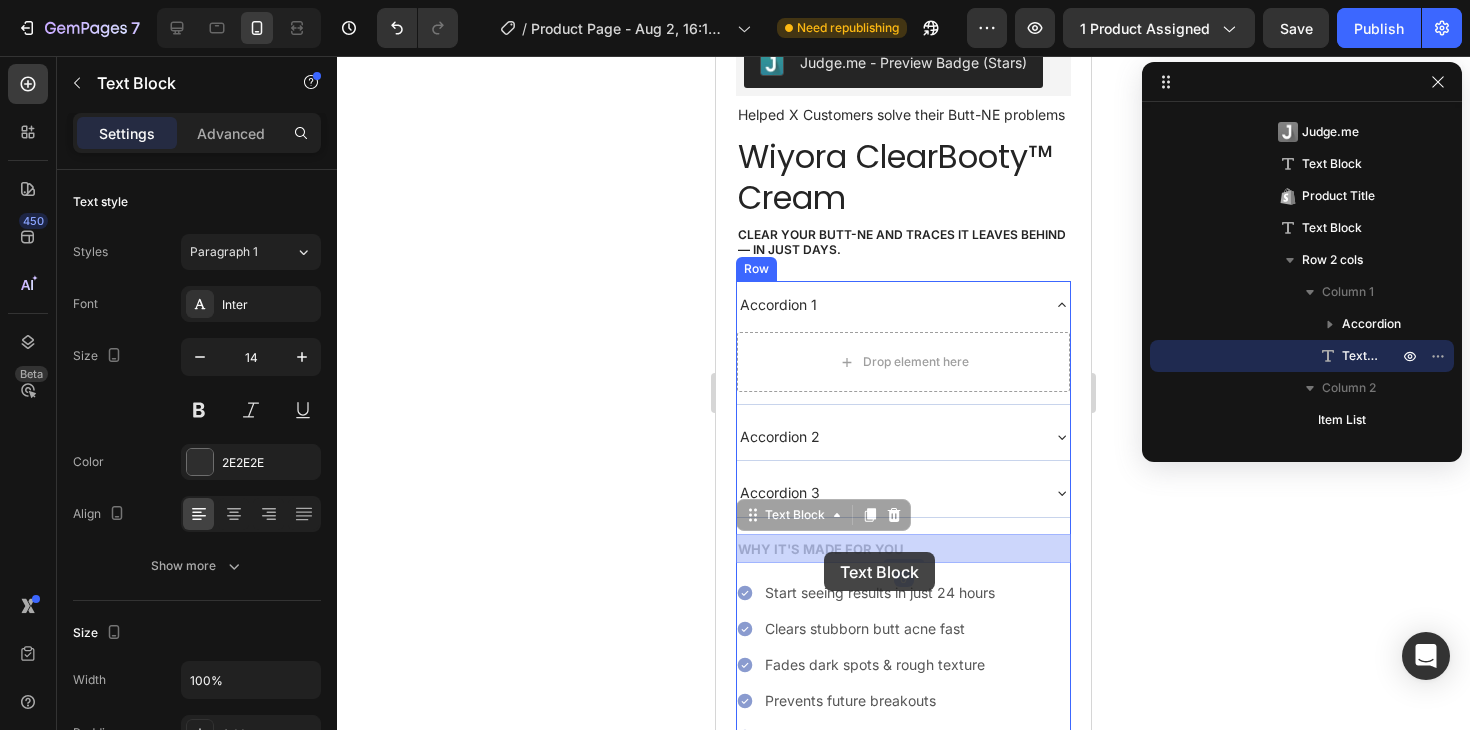 drag, startPoint x: 842, startPoint y: 554, endPoint x: 824, endPoint y: 552, distance: 18.110771 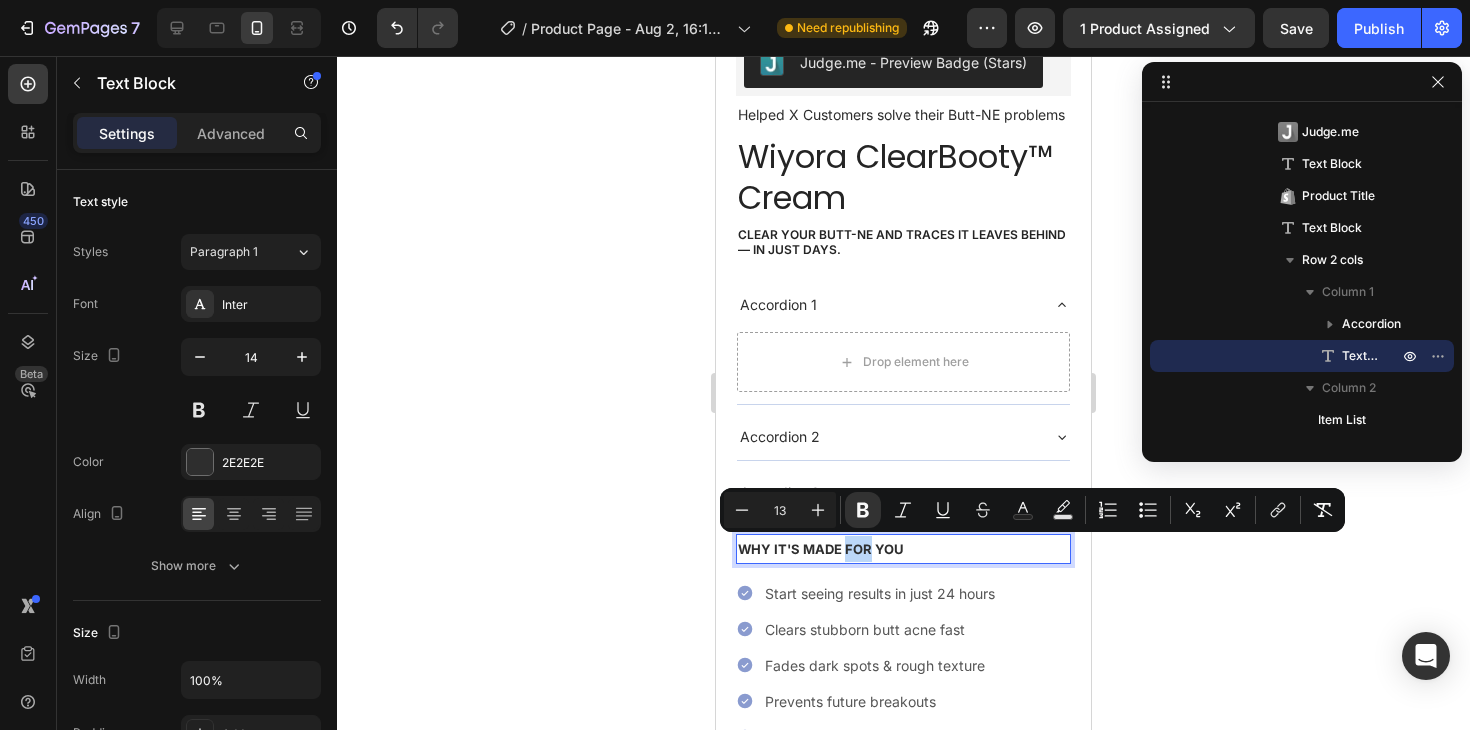 click on "WHY IT'S MADE FOR YOU" at bounding box center (821, 549) 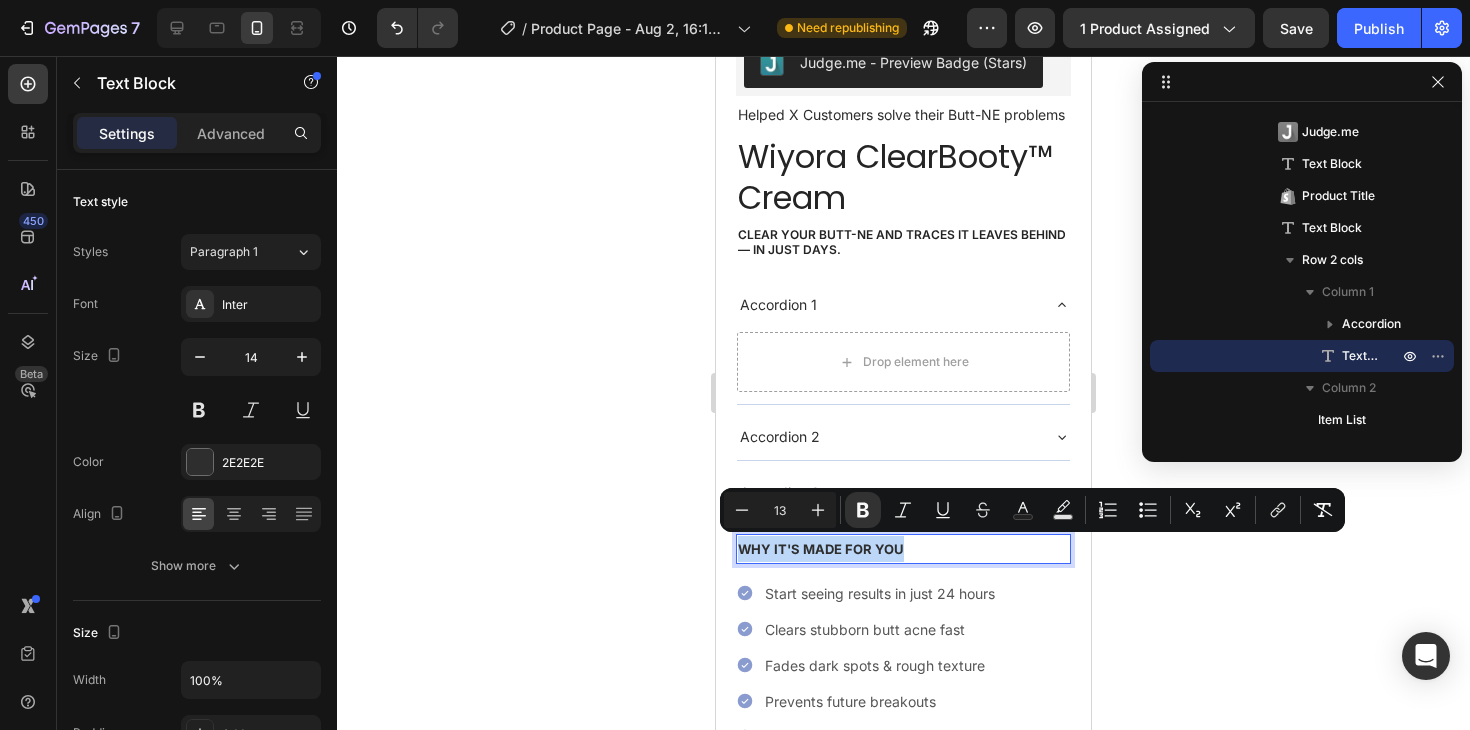 click on "WHY IT'S MADE FOR YOU" at bounding box center (821, 549) 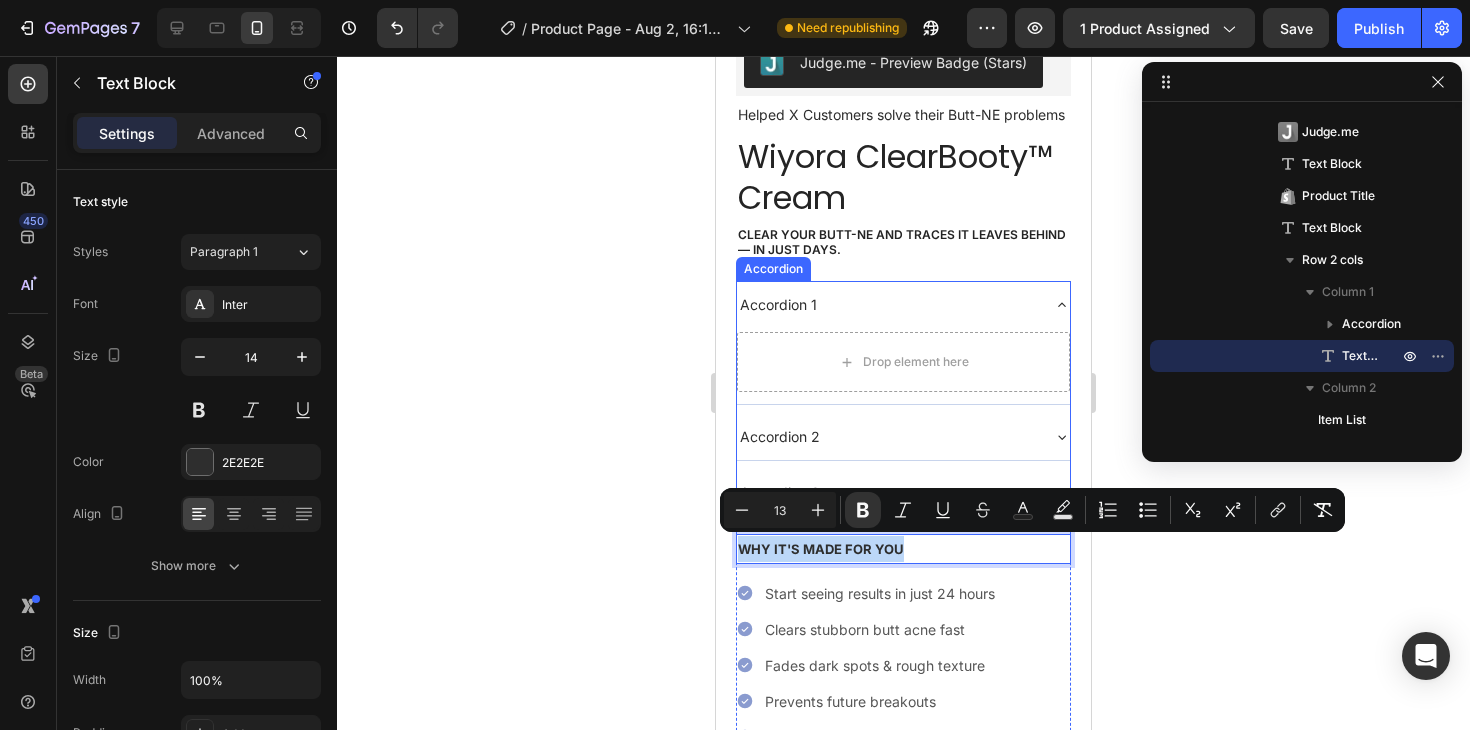 click on "Accordion 1" at bounding box center [778, 304] 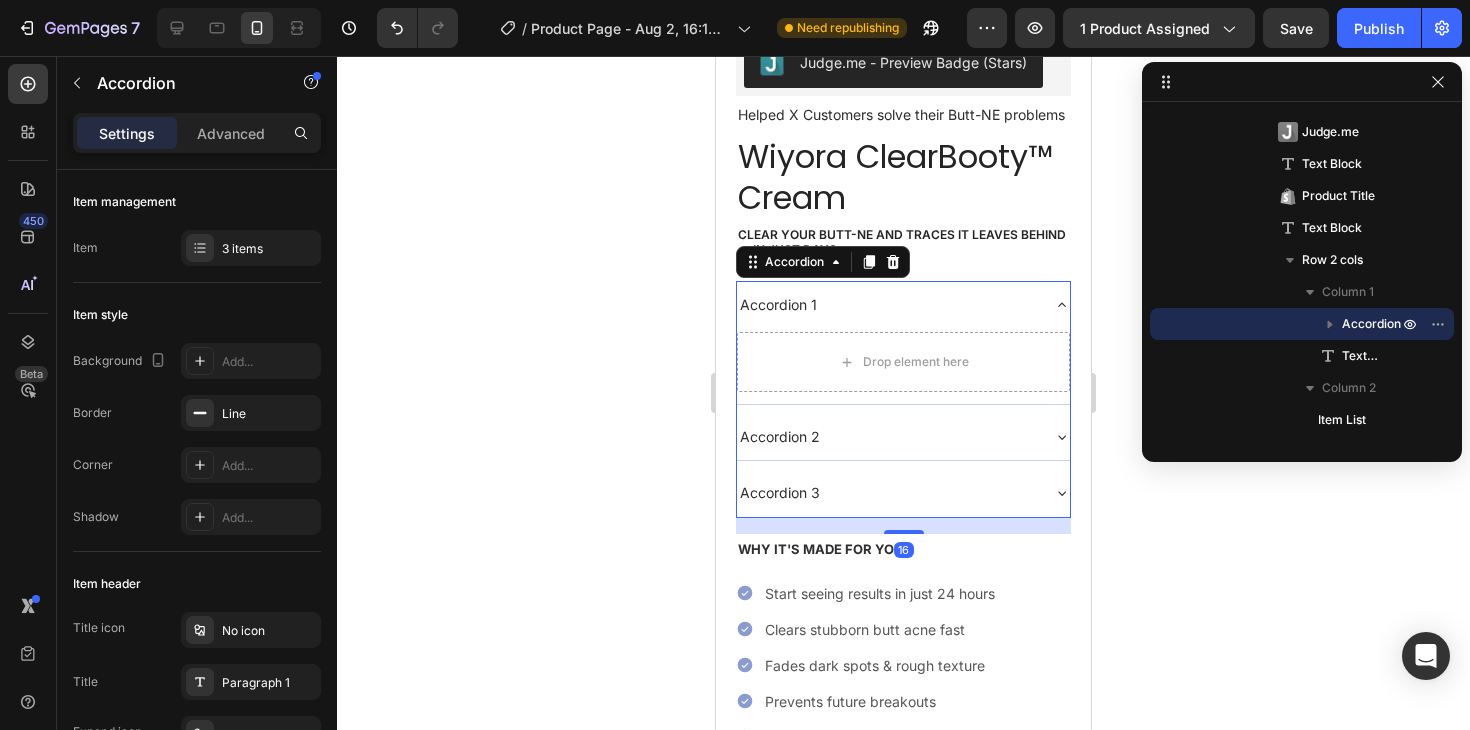 click on "Accordion 1" at bounding box center [778, 304] 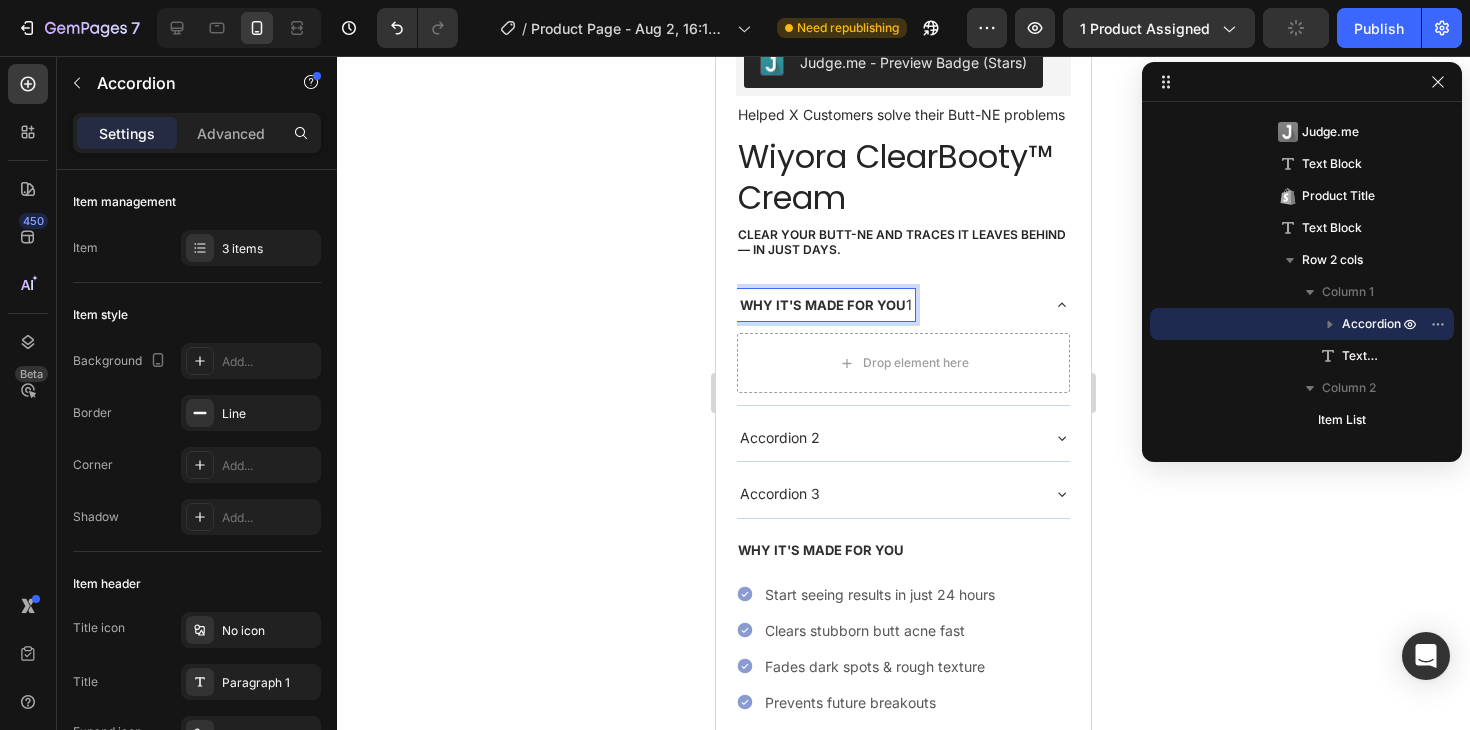 click on "WHY IT'S MADE FOR YOU  1" at bounding box center [826, 305] 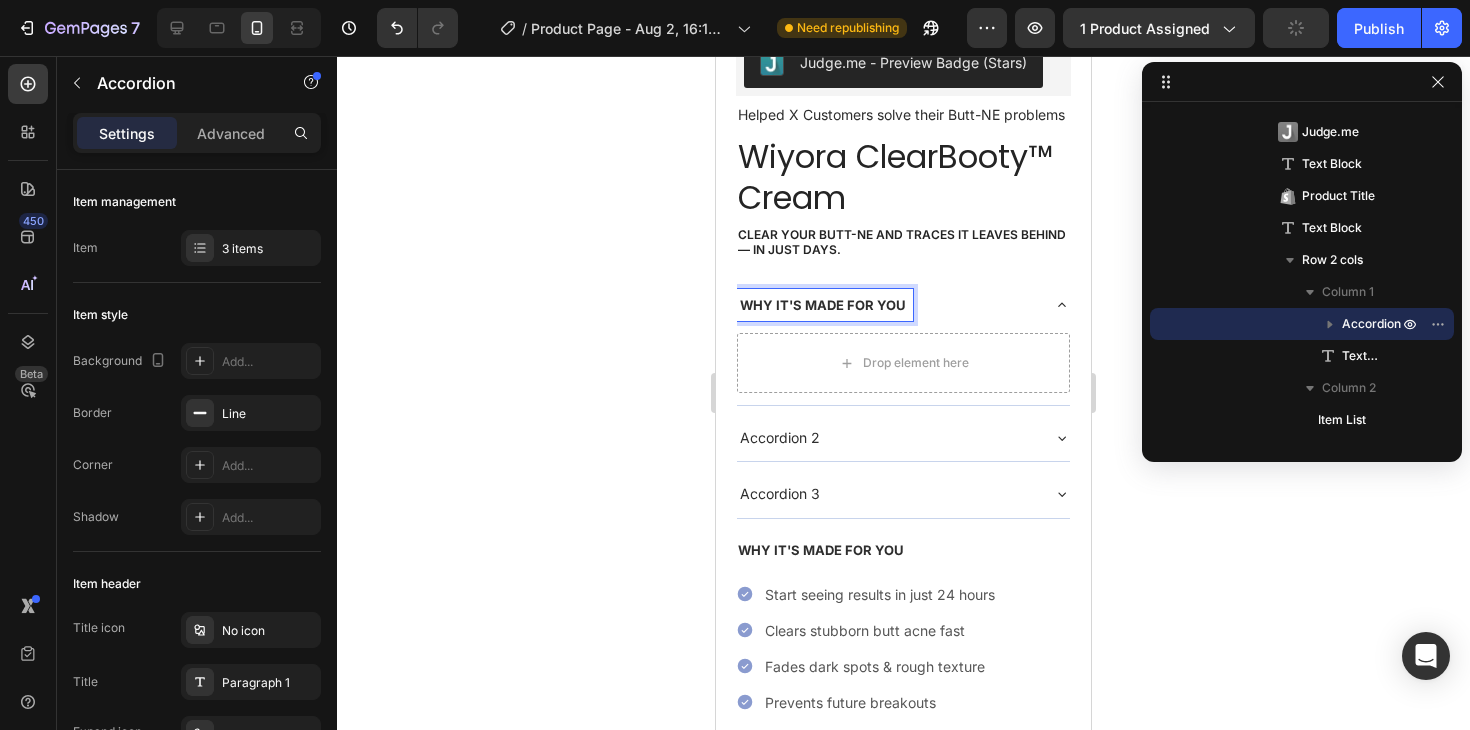 click 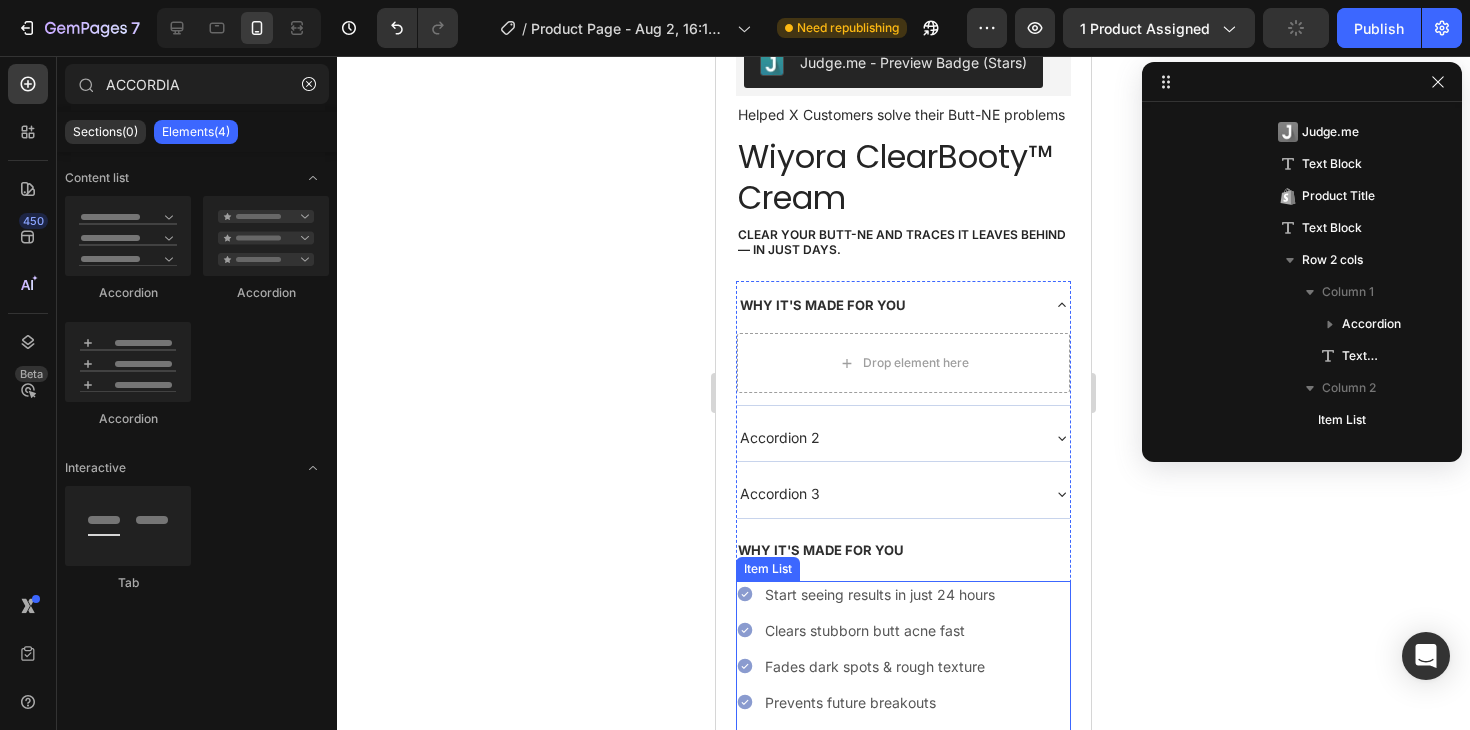 click on "Start seeing results in just 24 hours
Clears stubborn butt acne fast
Fades dark spots & rough texture
Prevents future breakouts
Guaranteed results" at bounding box center [903, 666] 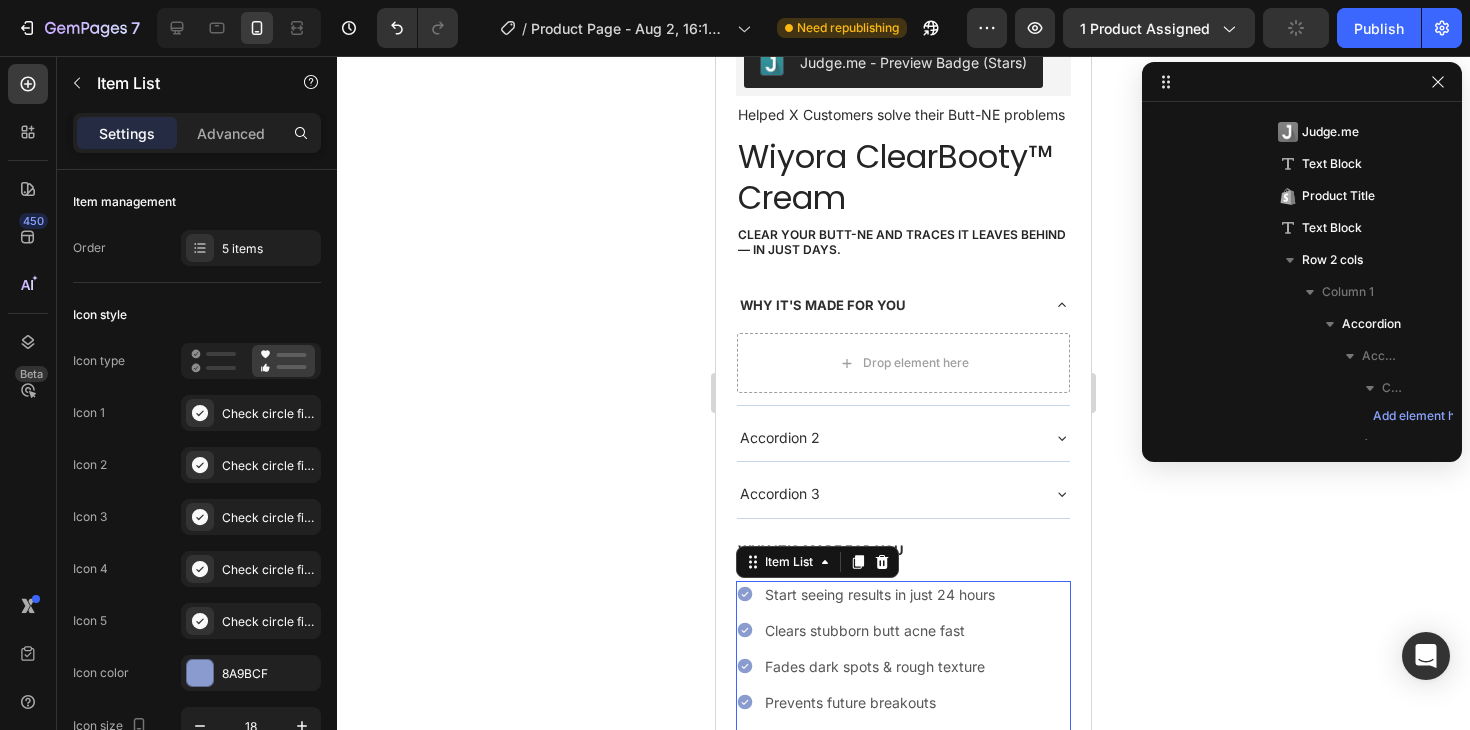 scroll, scrollTop: 802, scrollLeft: 0, axis: vertical 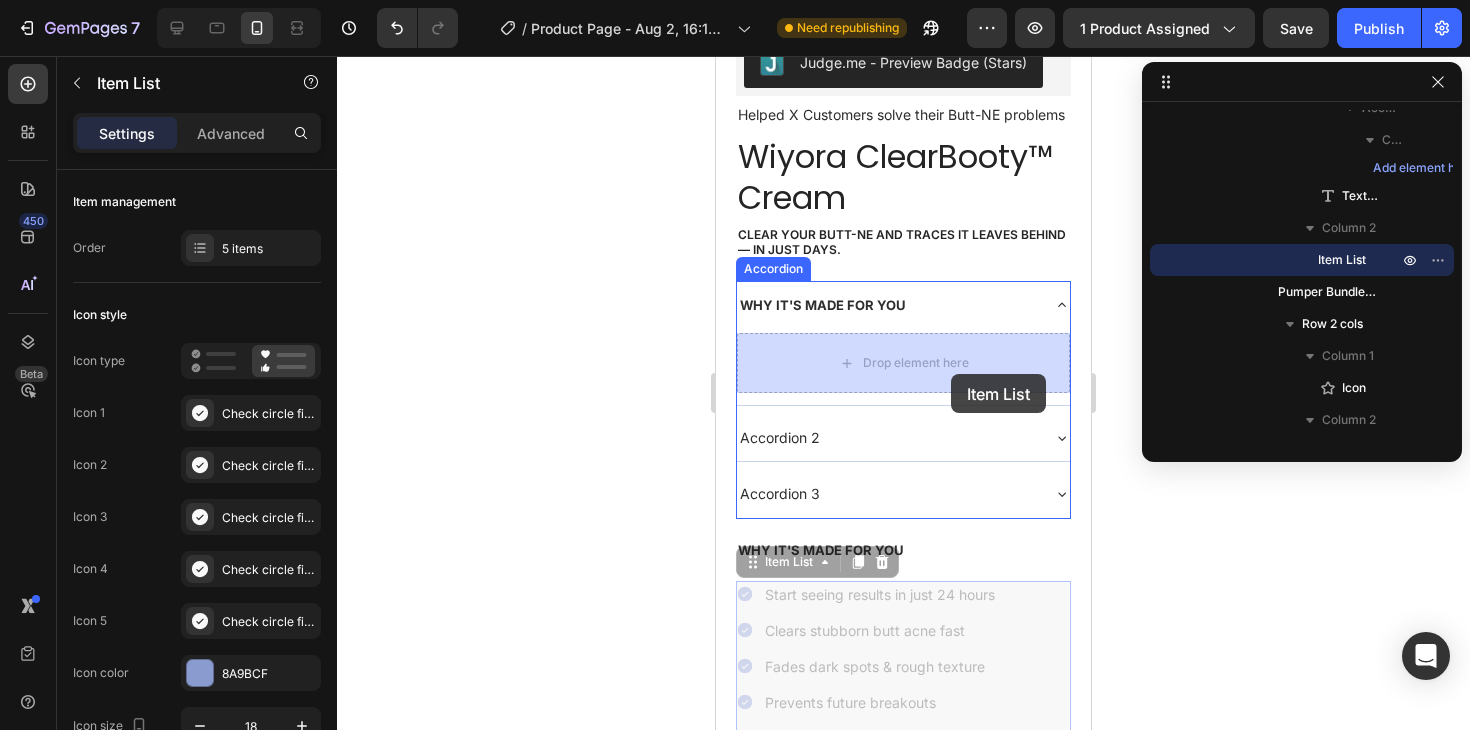 drag, startPoint x: 1028, startPoint y: 647, endPoint x: 946, endPoint y: 374, distance: 285.04913 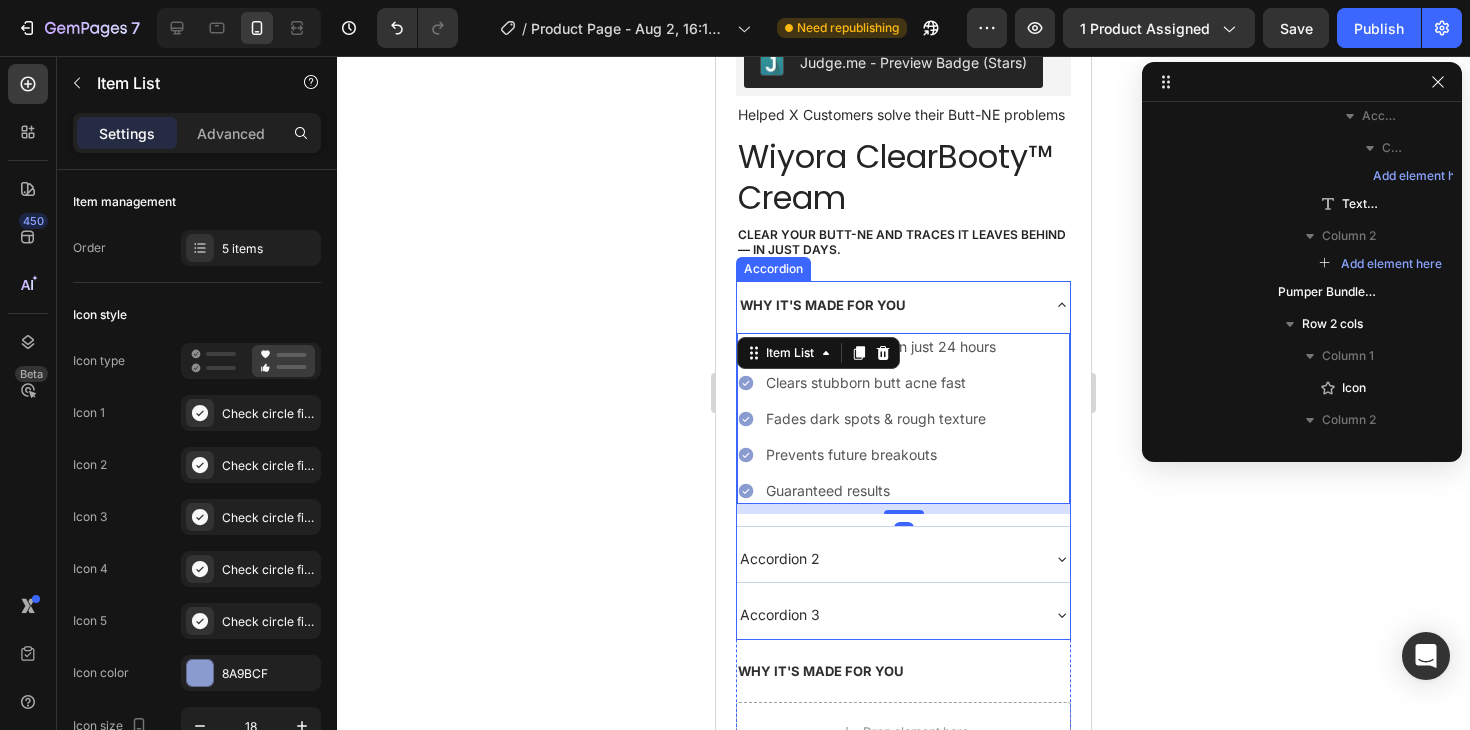click on "Accordion 2" at bounding box center [887, 558] 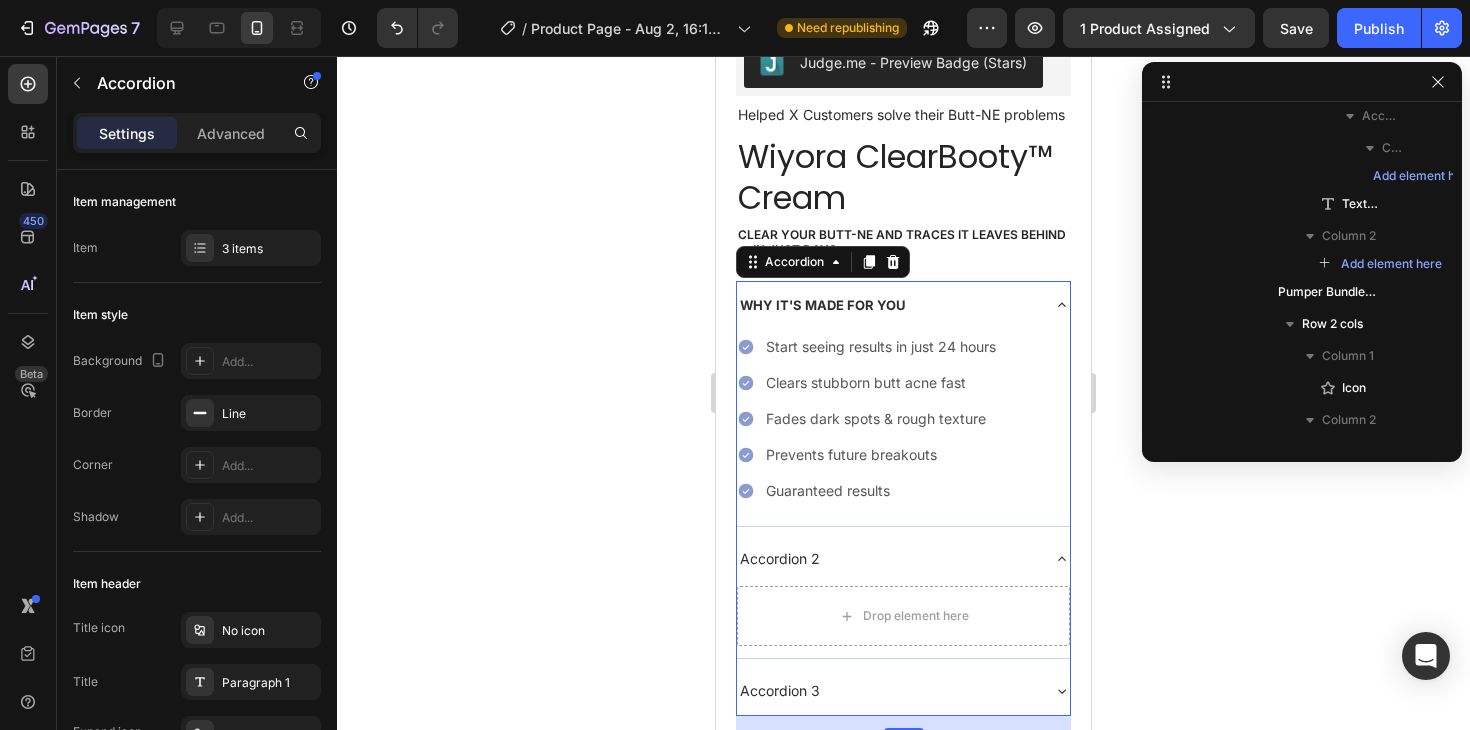 scroll, scrollTop: 442, scrollLeft: 0, axis: vertical 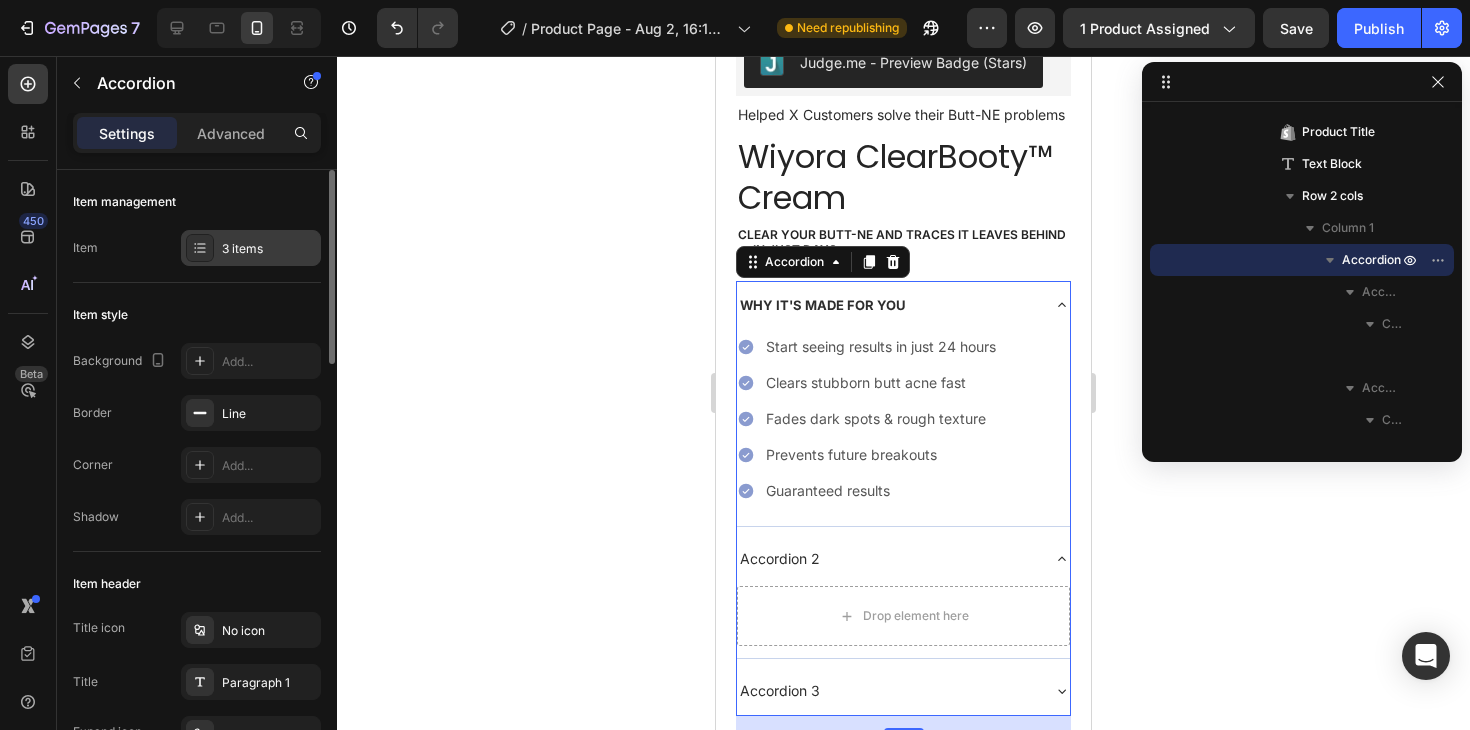 click on "3 items" at bounding box center [269, 249] 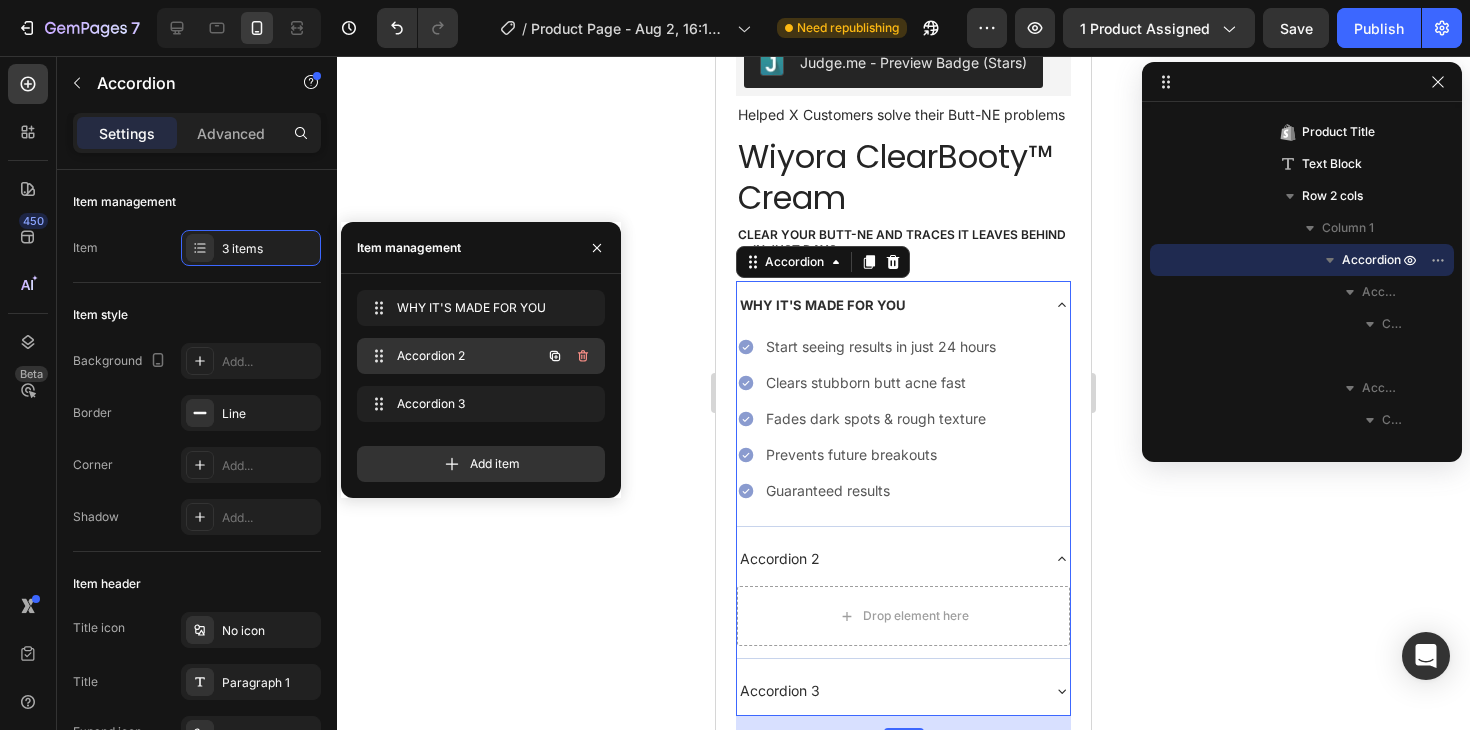 click 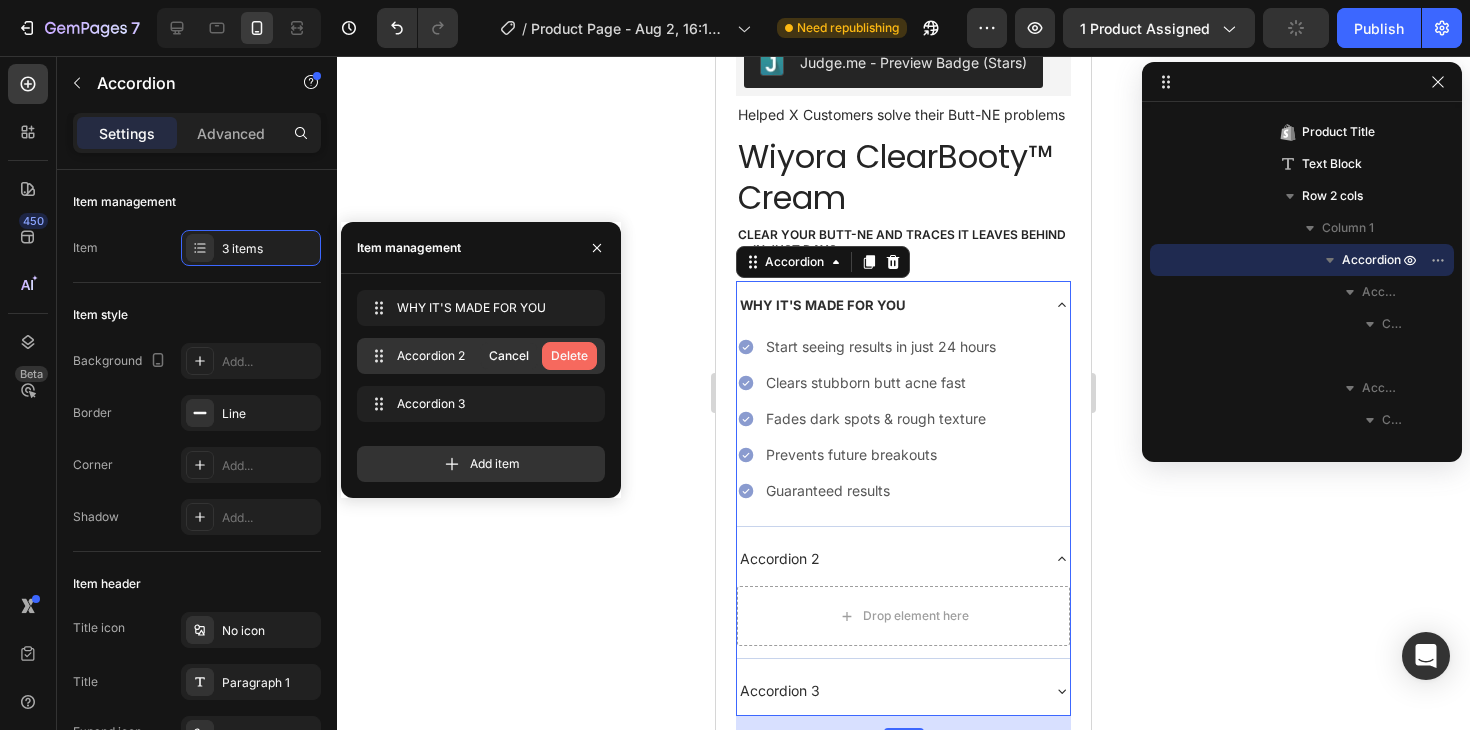 click on "Delete" at bounding box center (569, 356) 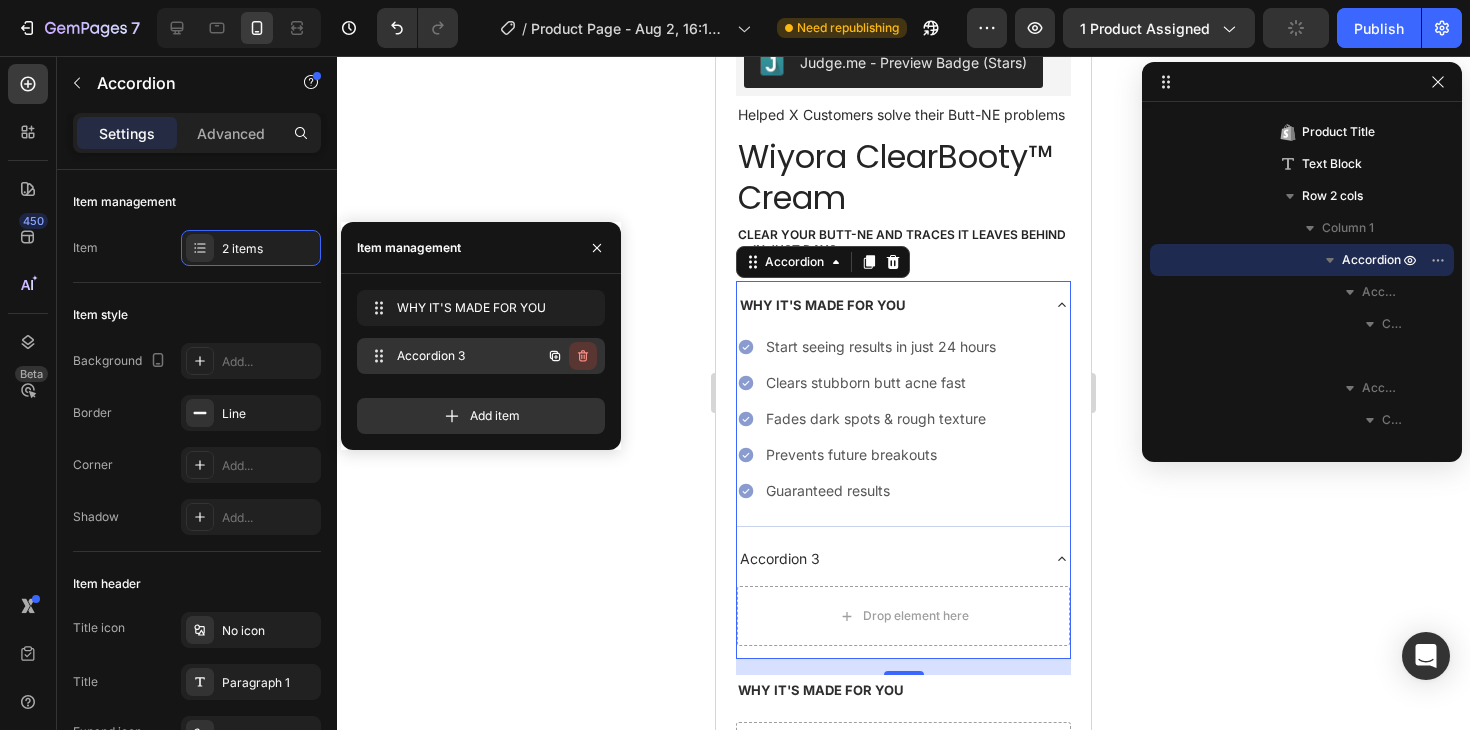 click 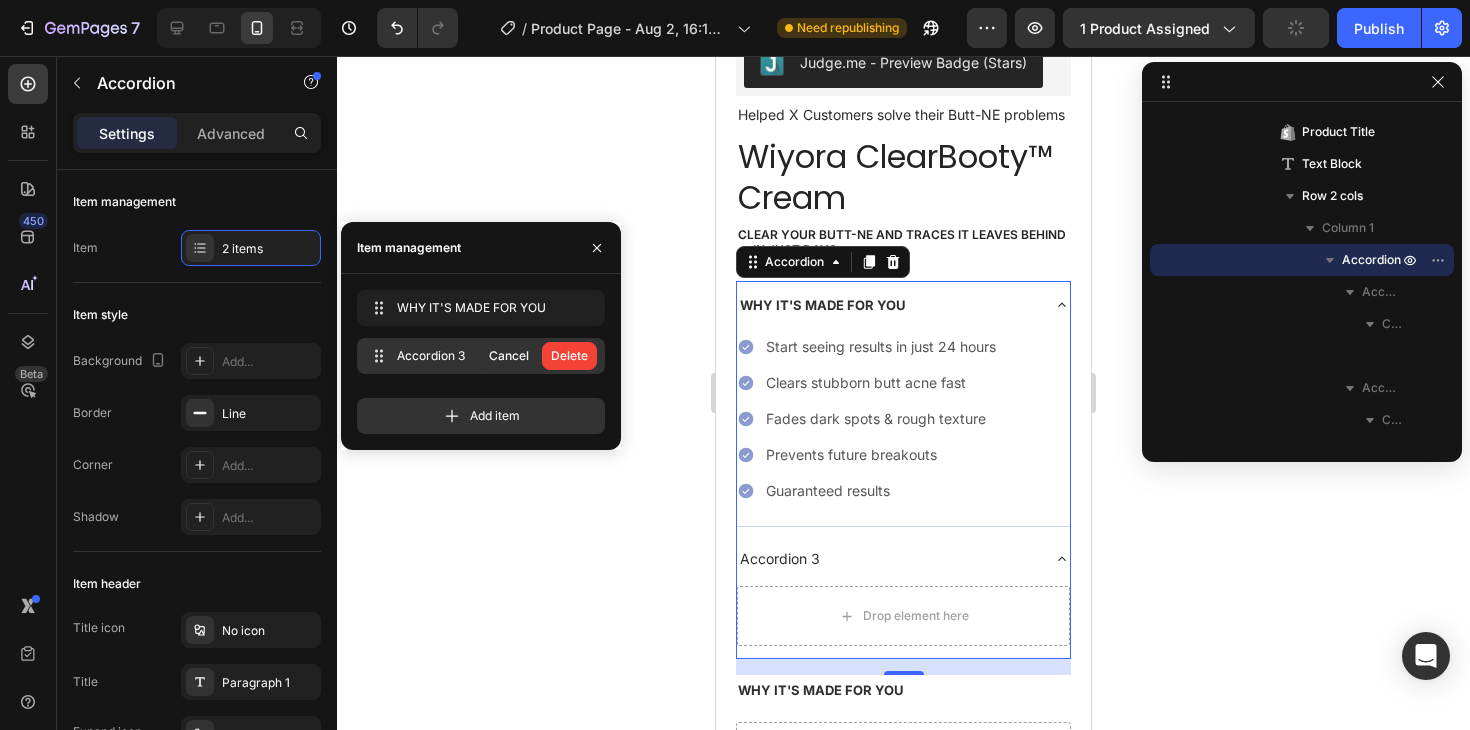 click on "Delete" at bounding box center (569, 356) 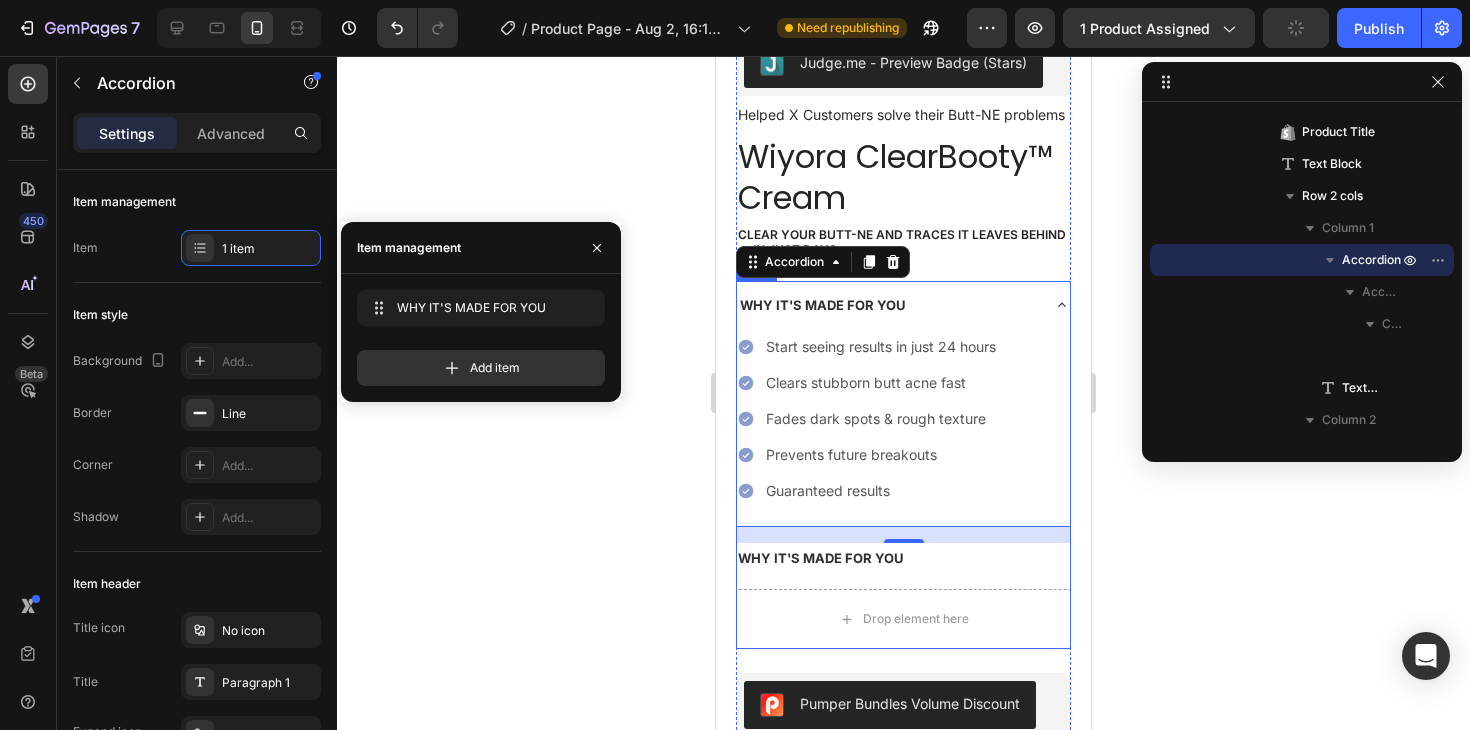 click on "WHY IT'S MADE FOR YOU
Start seeing results in just 24 hours
Clears stubborn butt acne fast
Fades dark spots & rough texture
Prevents future breakouts
Guaranteed results Item List Accordion   16 WHY IT'S MADE FOR YOU Text Block
Drop element here Row" at bounding box center [903, 465] 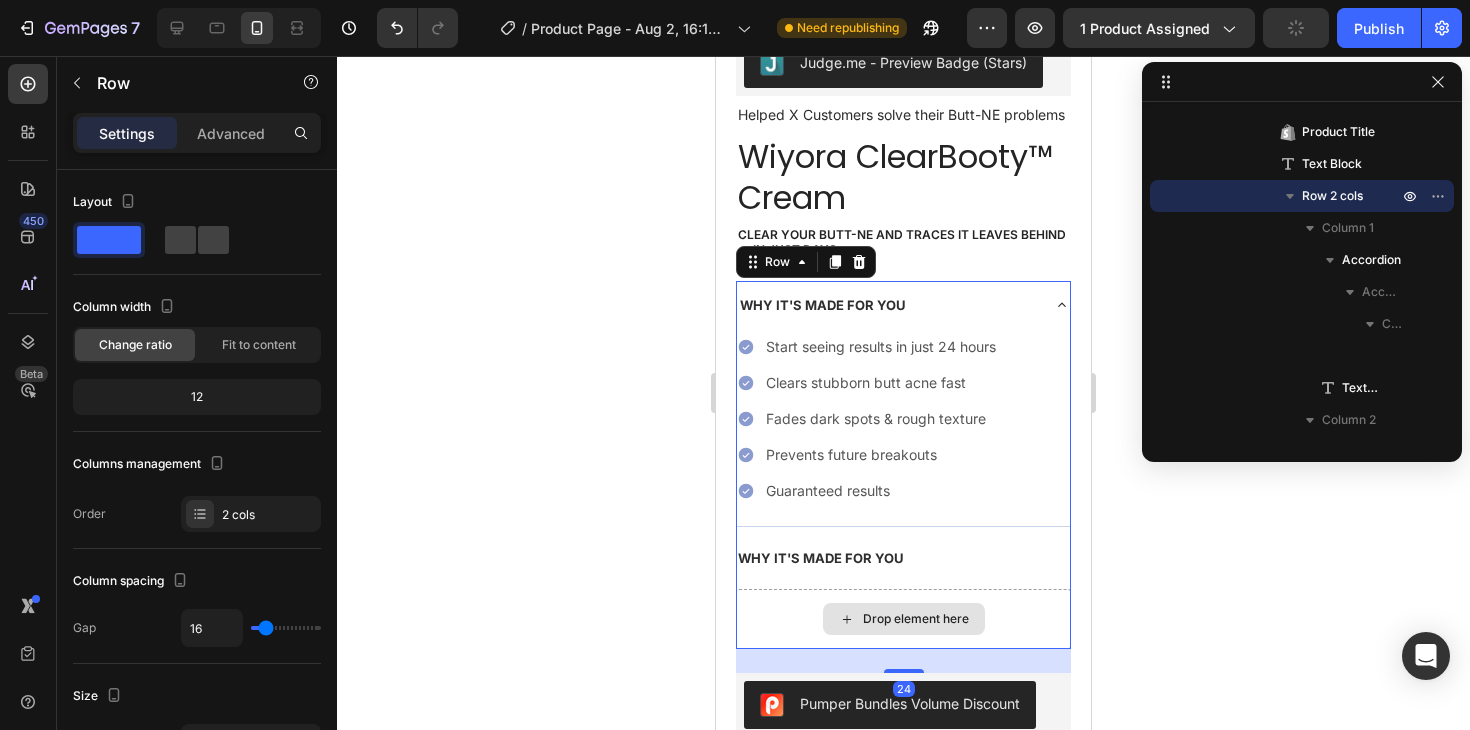 scroll, scrollTop: 618, scrollLeft: 0, axis: vertical 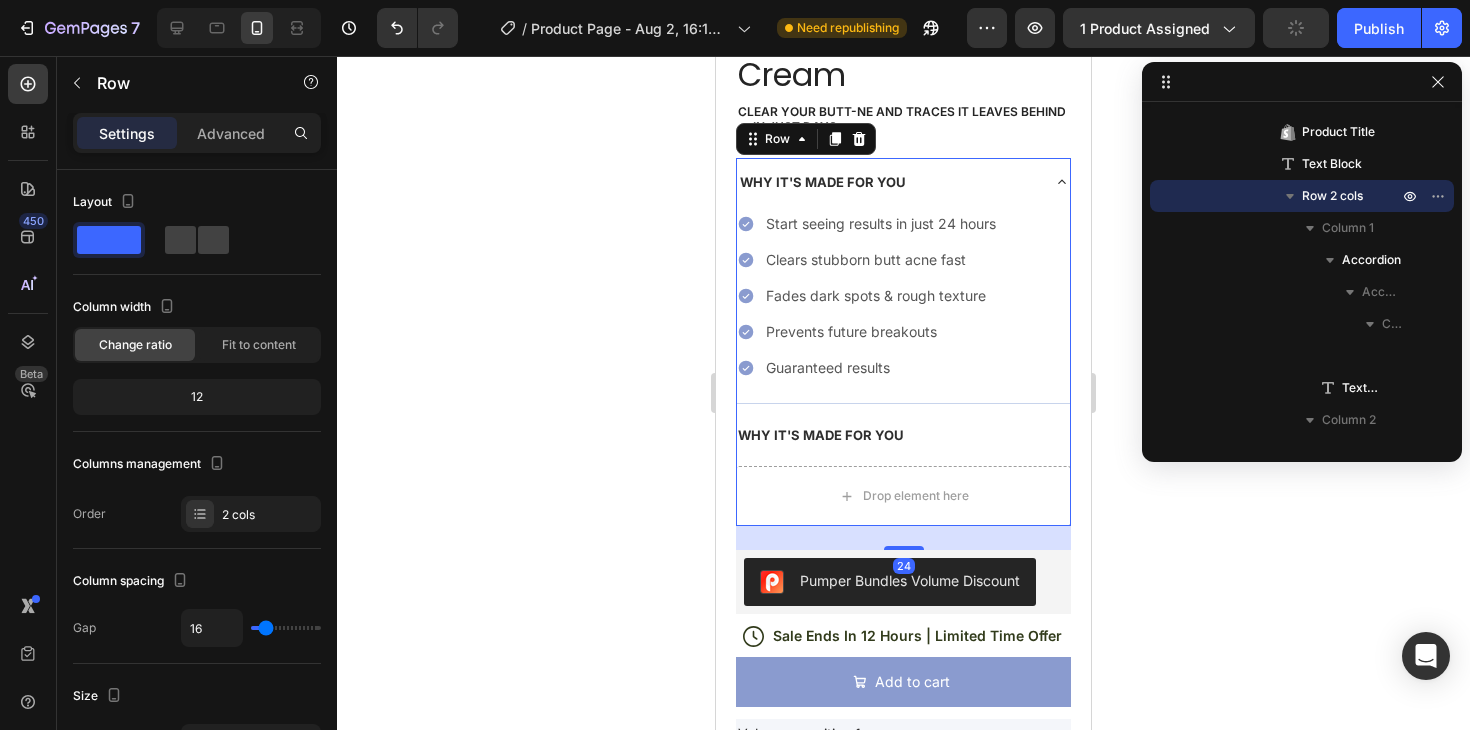 click on "WHY IT'S MADE FOR YOU
Start seeing results in just 24 hours
Clears stubborn butt acne fast
Fades dark spots & rough texture
Prevents future breakouts
Guaranteed results Item List Accordion WHY IT'S MADE FOR YOU Text Block
Drop element here Row   24" at bounding box center (903, 342) 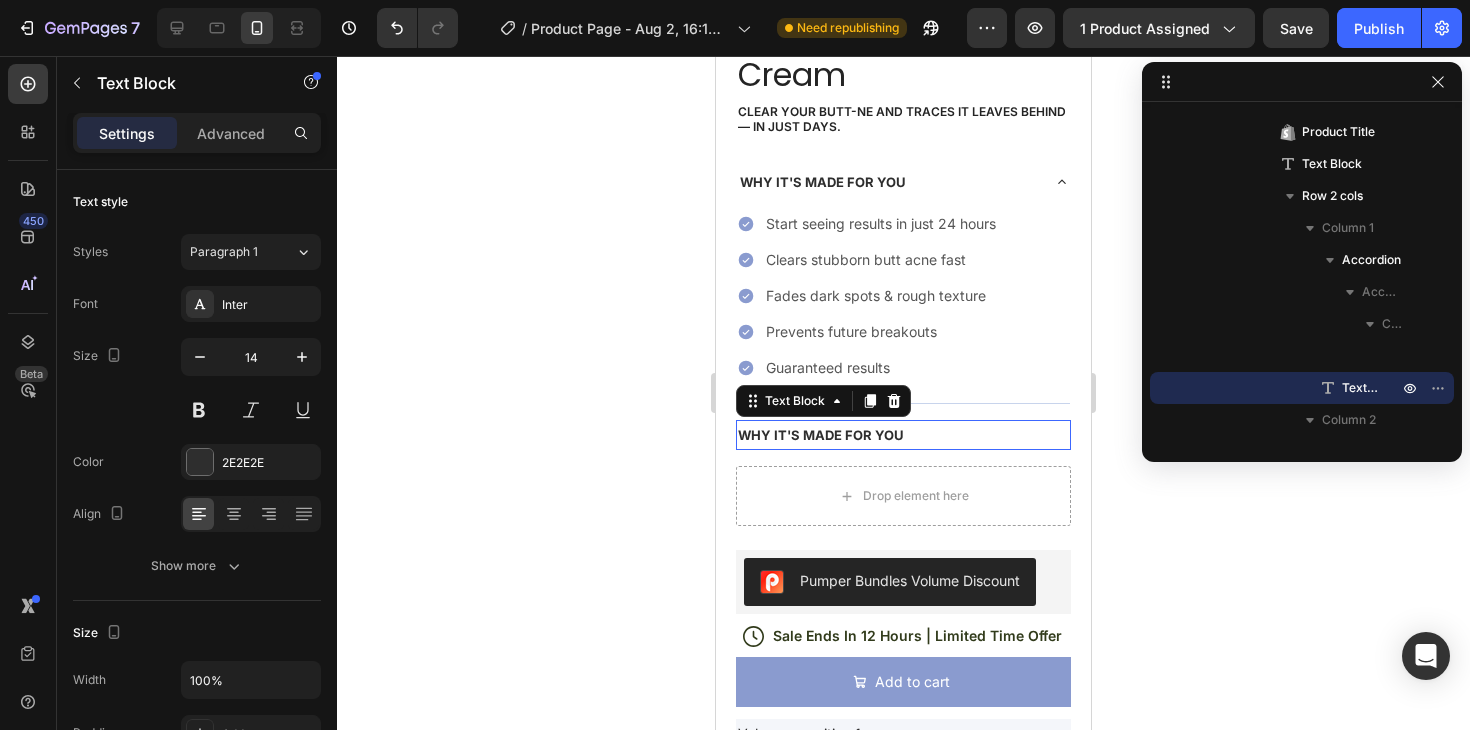 click on "WHY IT'S MADE FOR YOU" at bounding box center [821, 435] 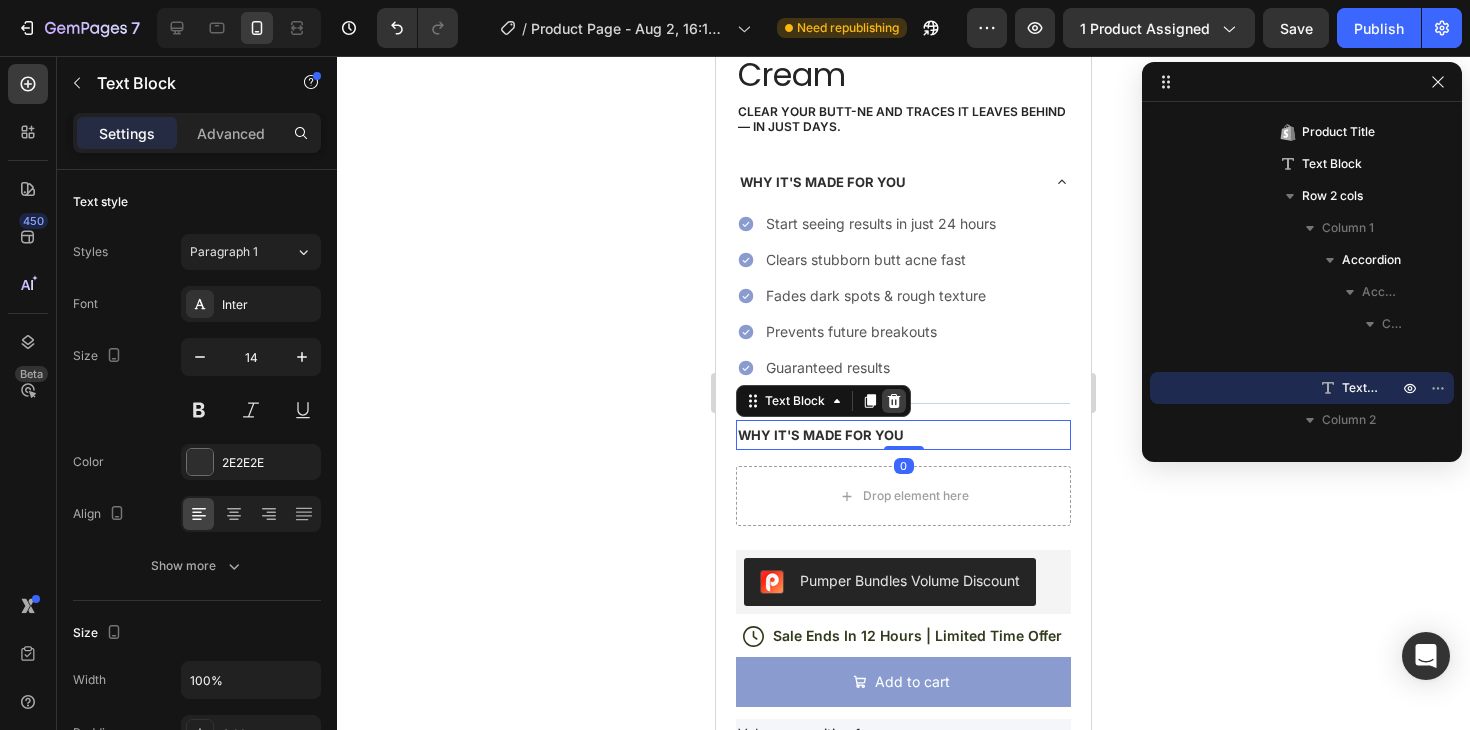 click 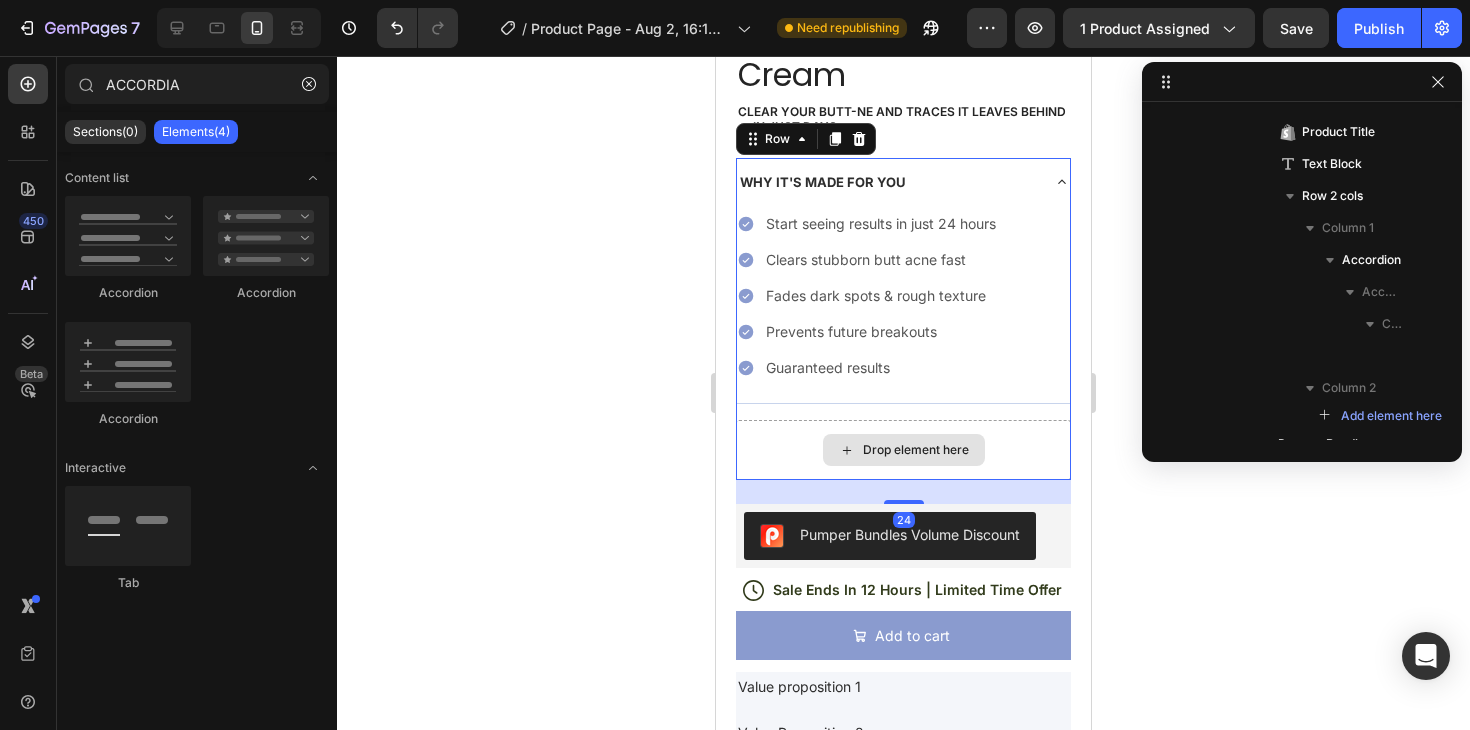 click on "Drop element here" at bounding box center (903, 450) 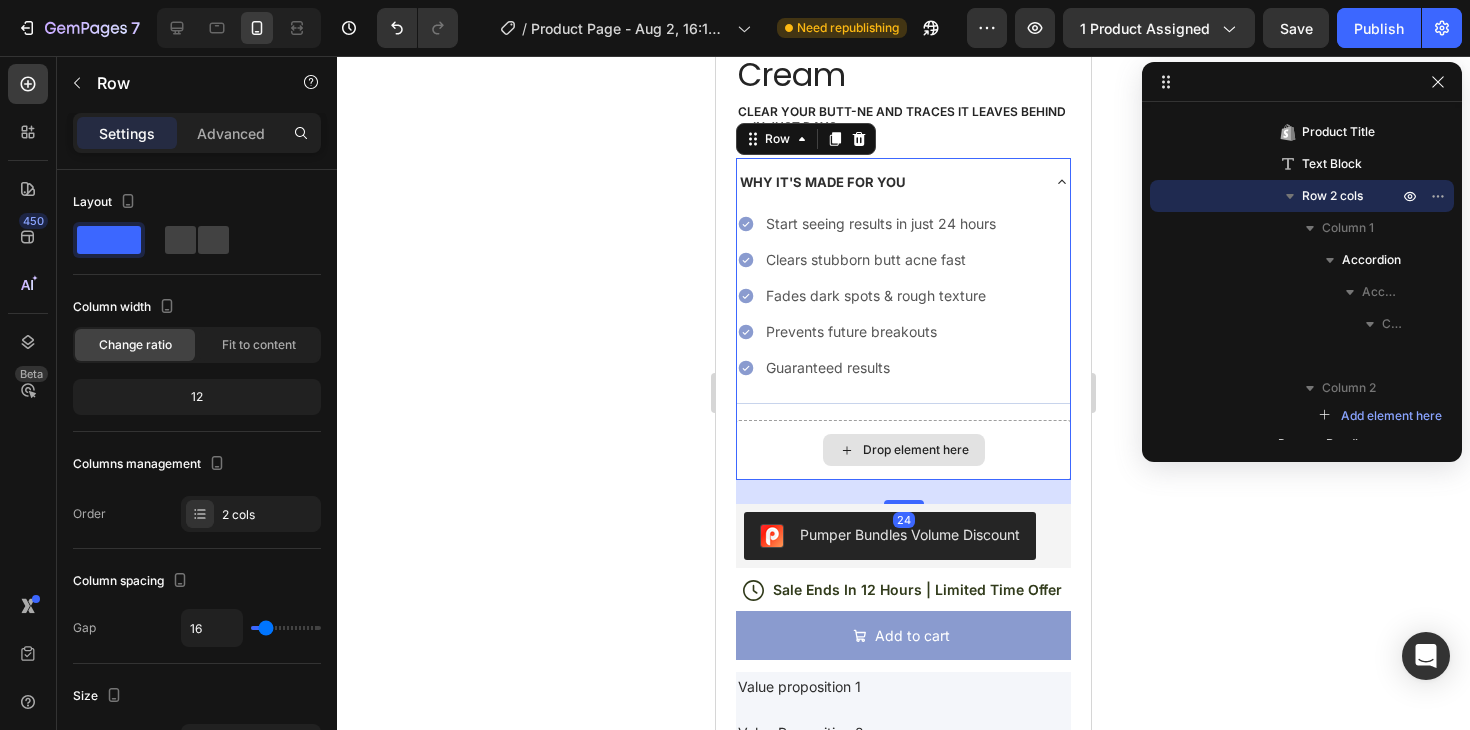 click on "Drop element here" at bounding box center (903, 450) 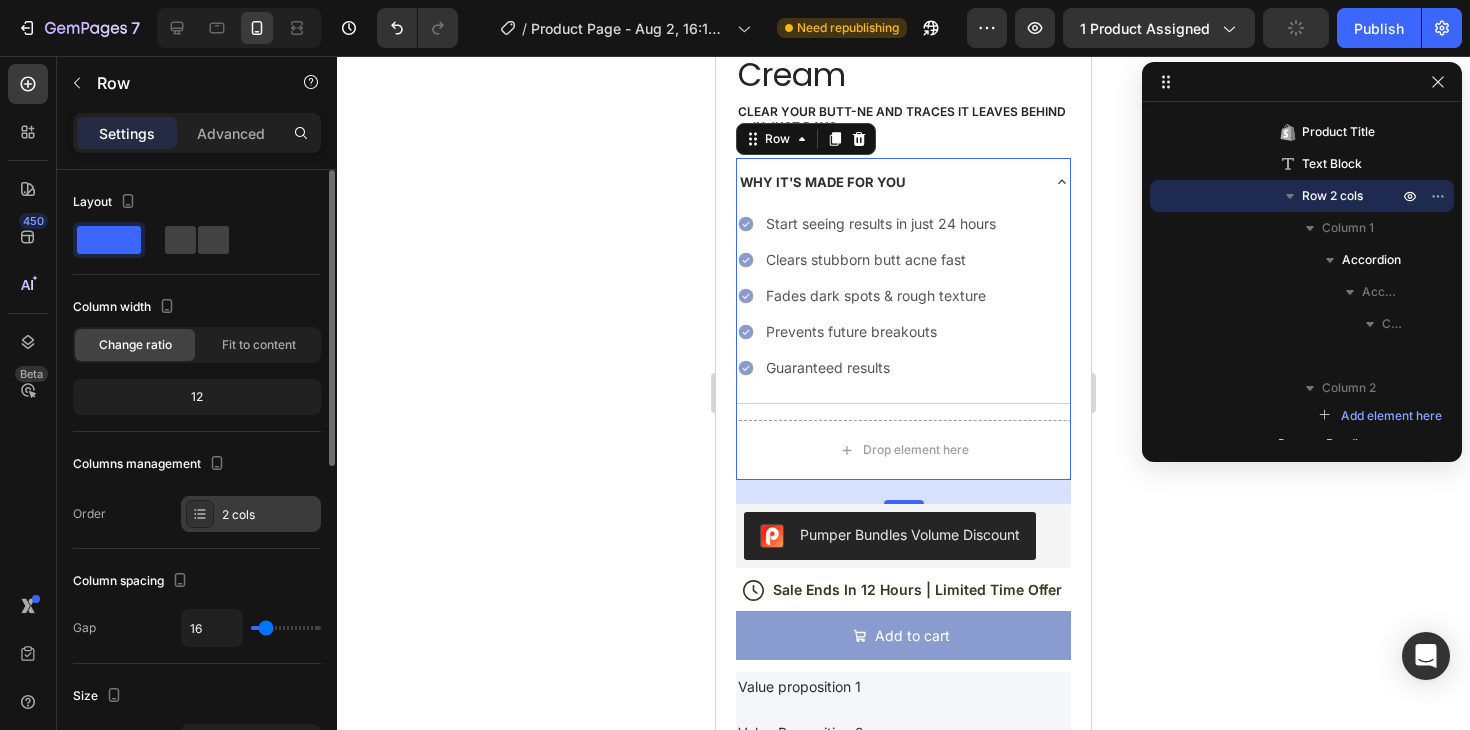 click on "2 cols" at bounding box center [269, 515] 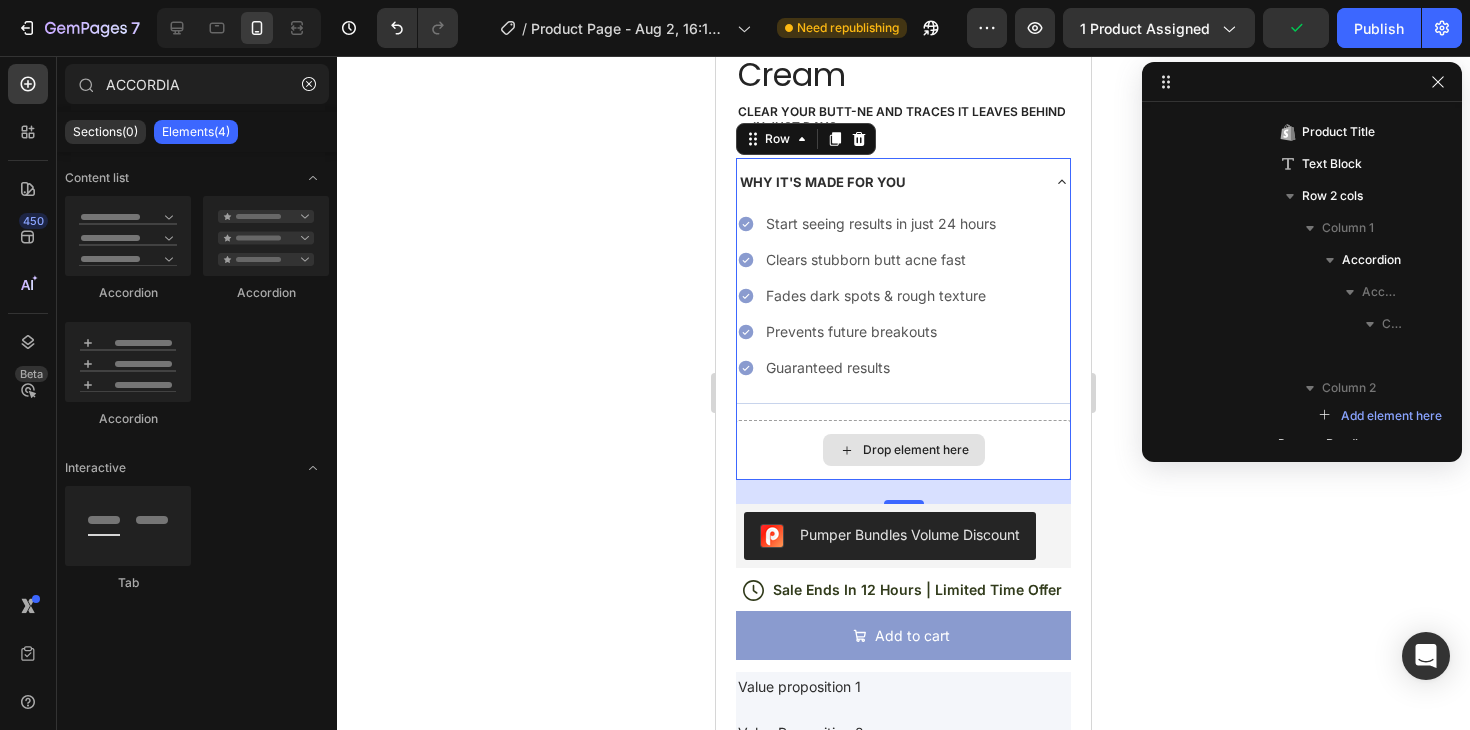 click on "Drop element here" at bounding box center (904, 450) 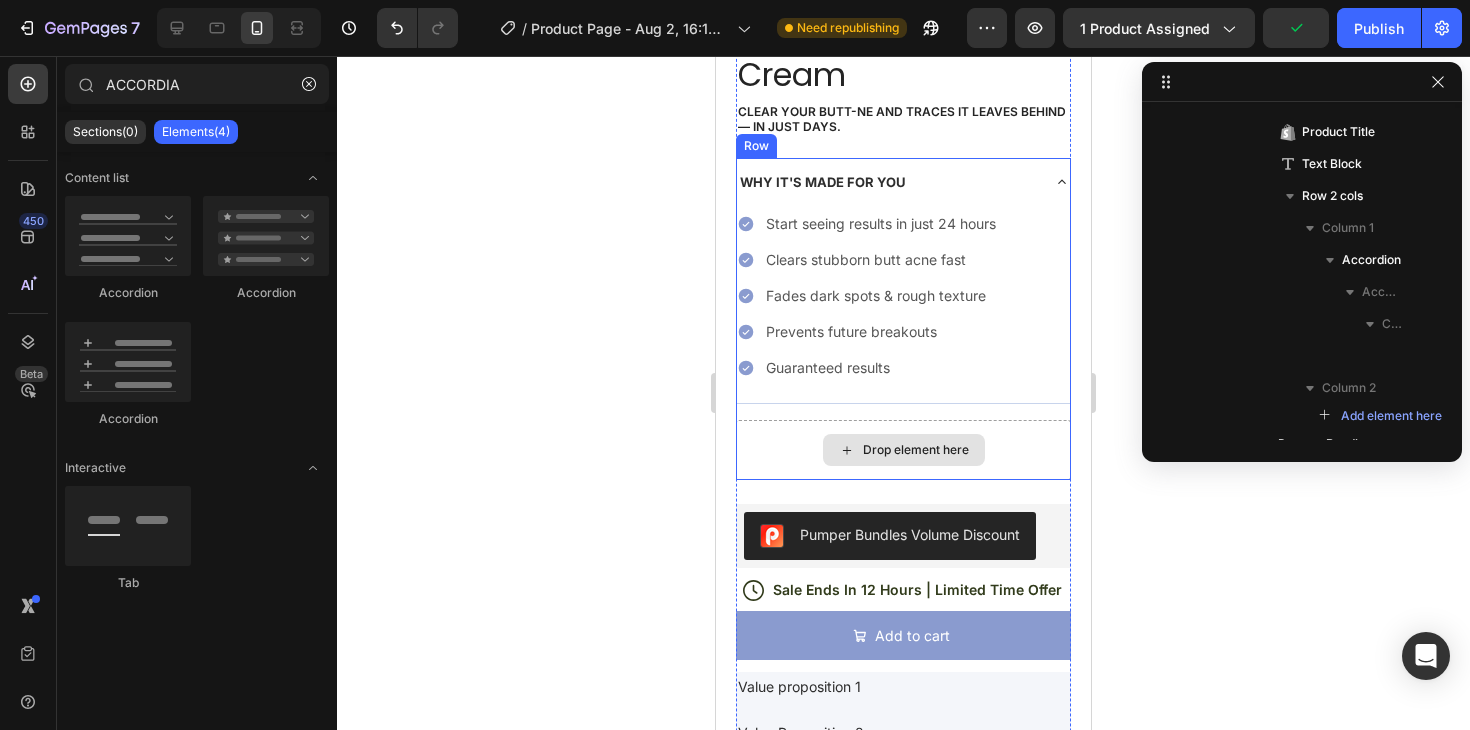 click on "Drop element here" at bounding box center [903, 450] 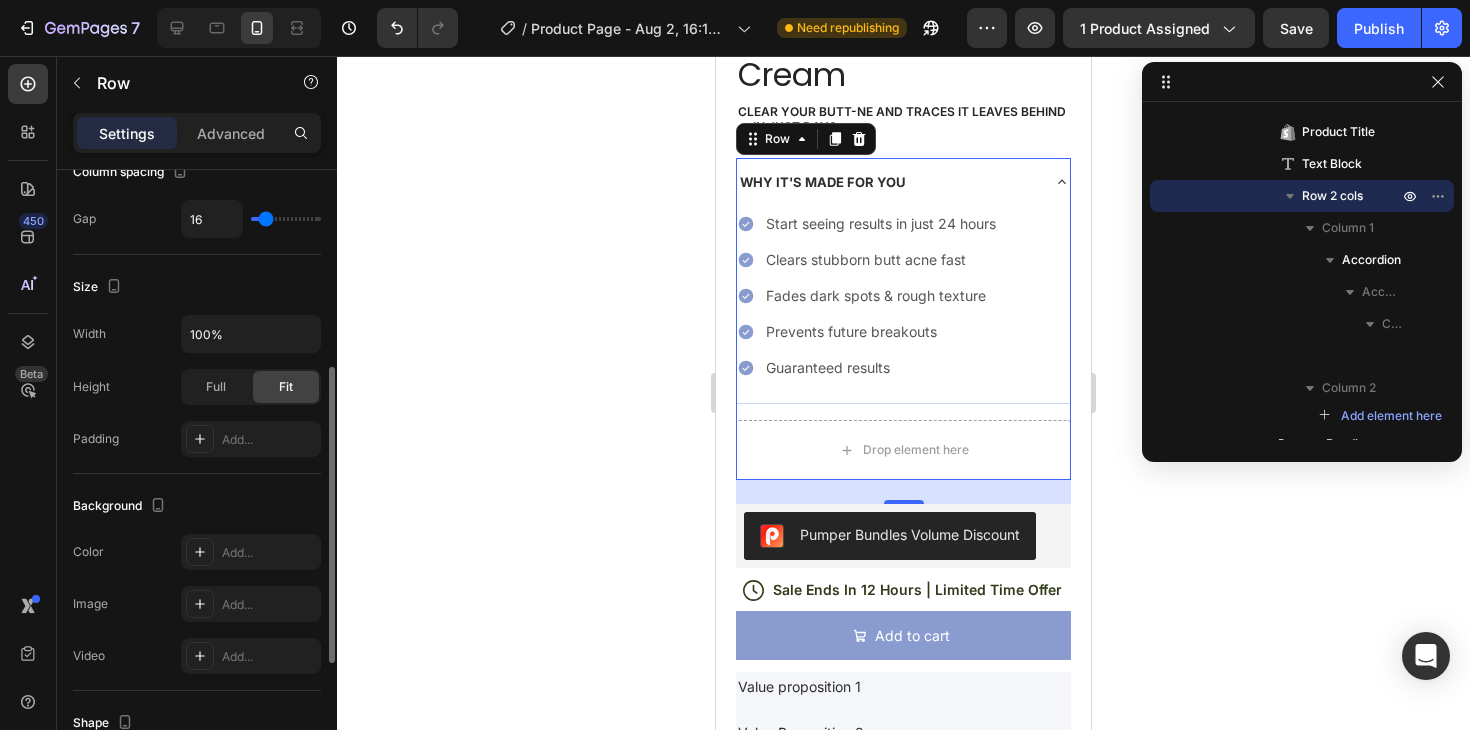 scroll, scrollTop: 0, scrollLeft: 0, axis: both 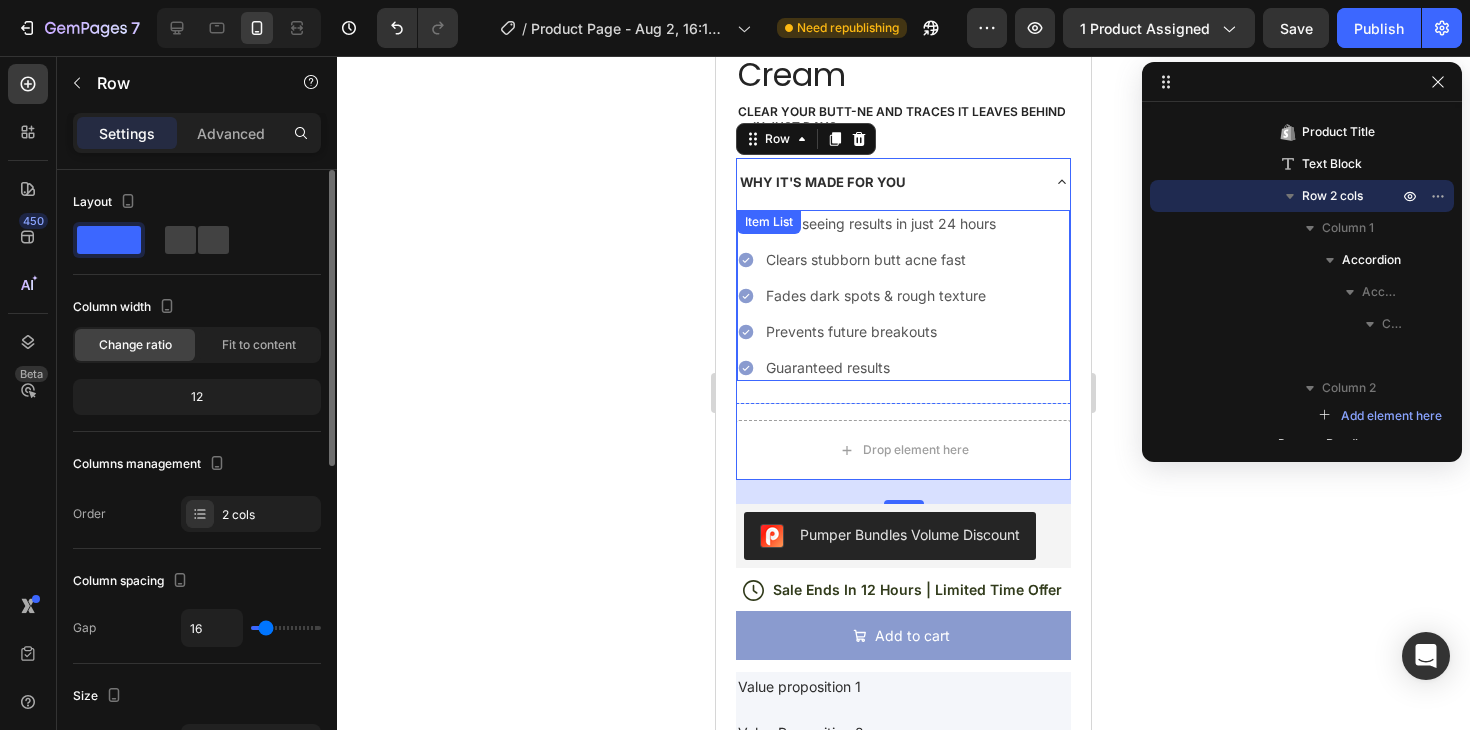 click on "Prevents future breakouts" at bounding box center (881, 331) 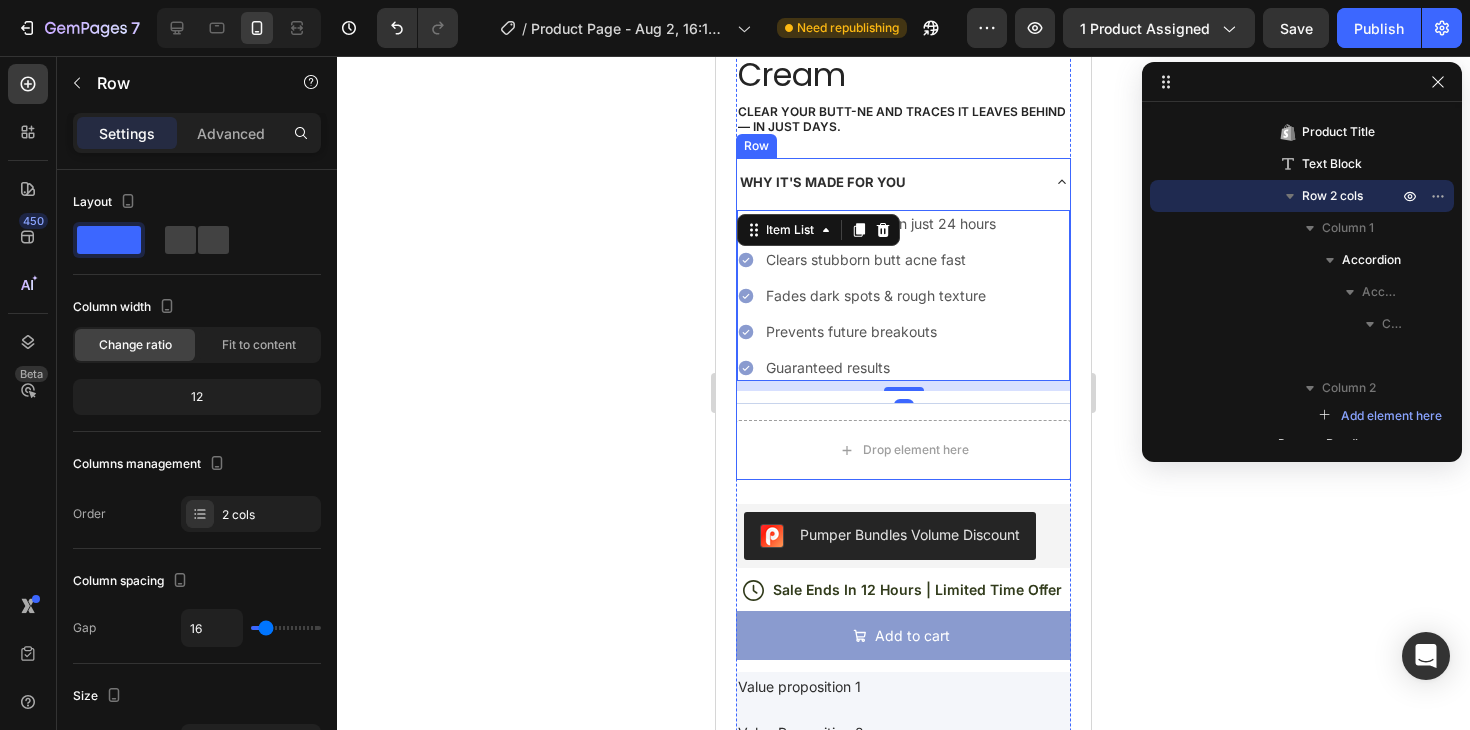 click on "WHY IT'S MADE FOR YOU
Start seeing results in just 24 hours
Clears stubborn butt acne fast
Fades dark spots & rough texture
Prevents future breakouts
Guaranteed results Item List   10 Accordion
Drop element here Row" at bounding box center [903, 319] 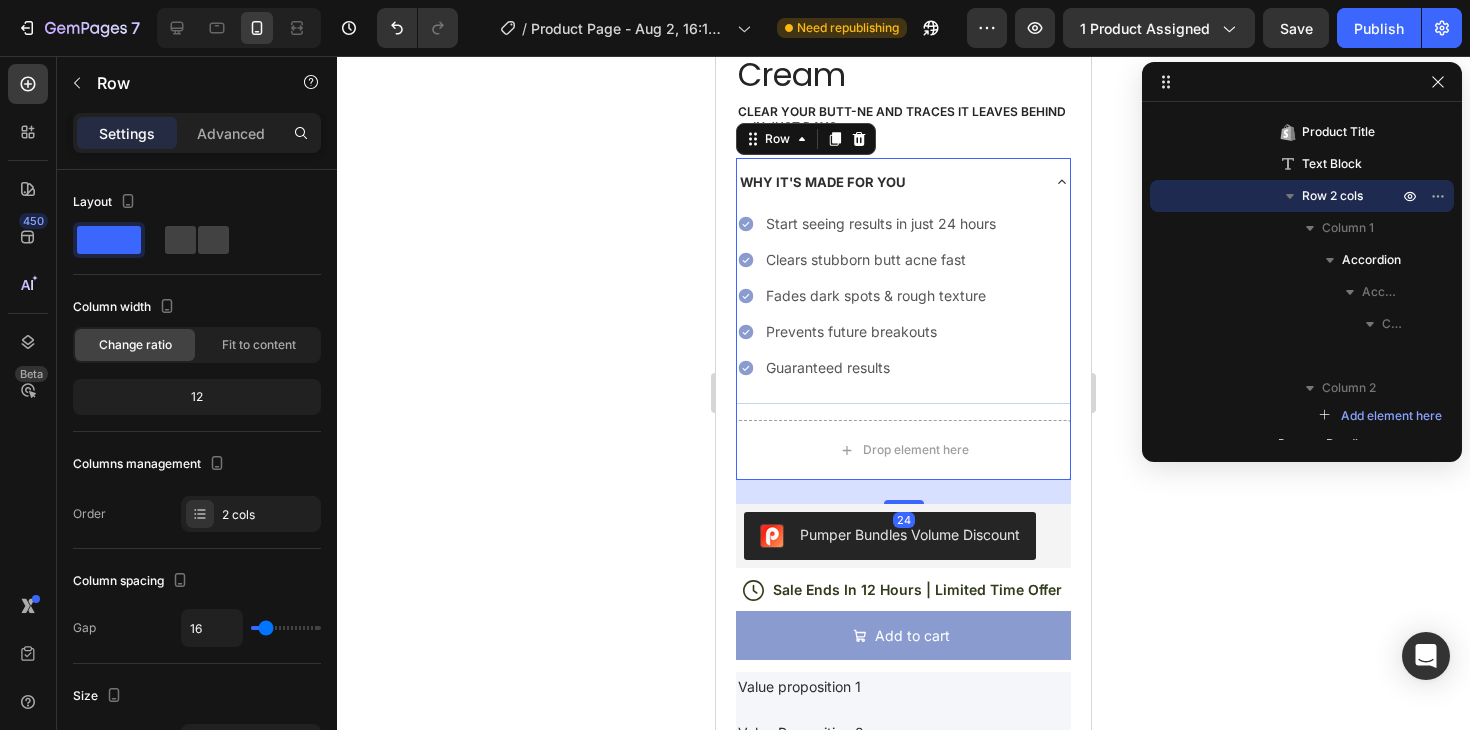 click on "WHY IT'S MADE FOR YOU
Start seeing results in just 24 hours
Clears stubborn butt acne fast
Fades dark spots & rough texture
Prevents future breakouts
Guaranteed results Item List Accordion
Drop element here Row   24" at bounding box center [903, 319] 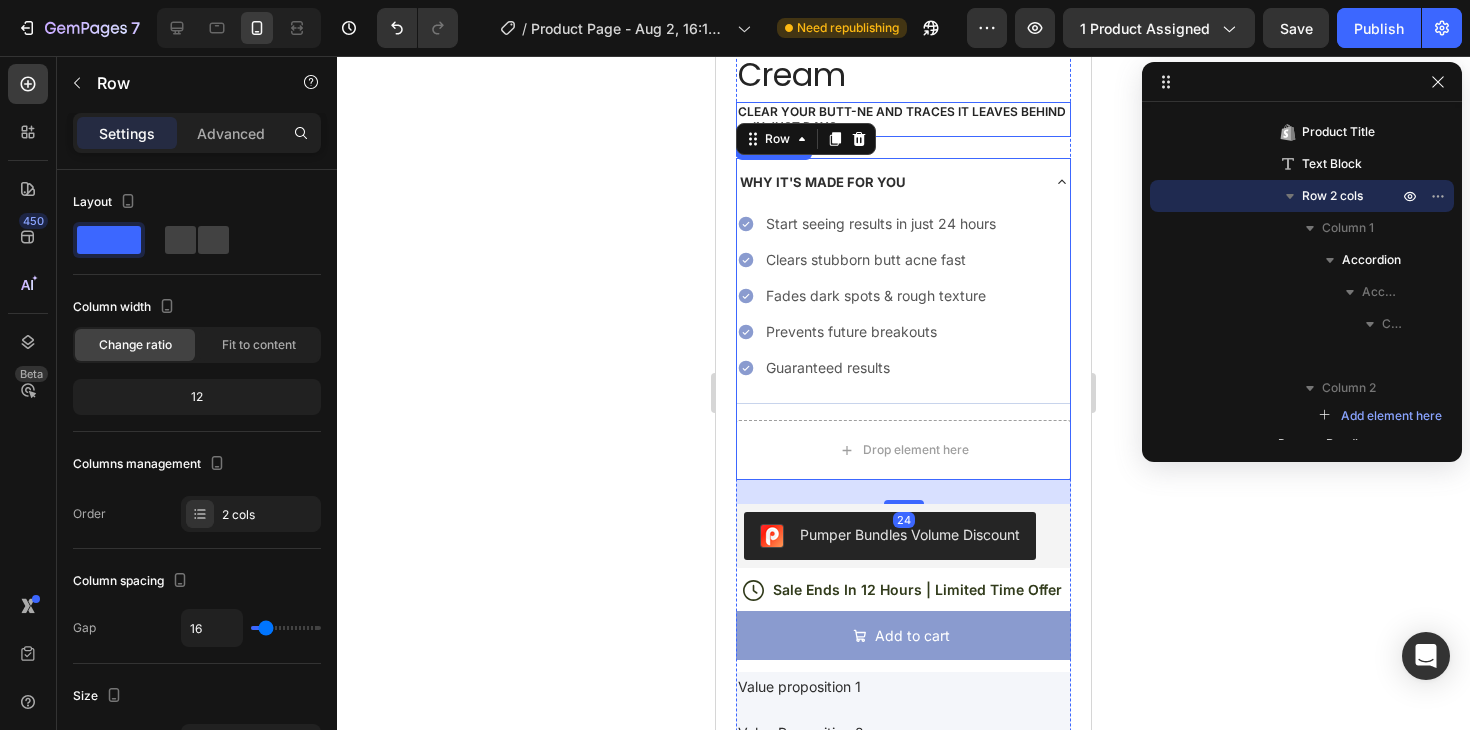 click on "Clear your butt-ne and traces it leaves behind — in just days." at bounding box center [903, 119] 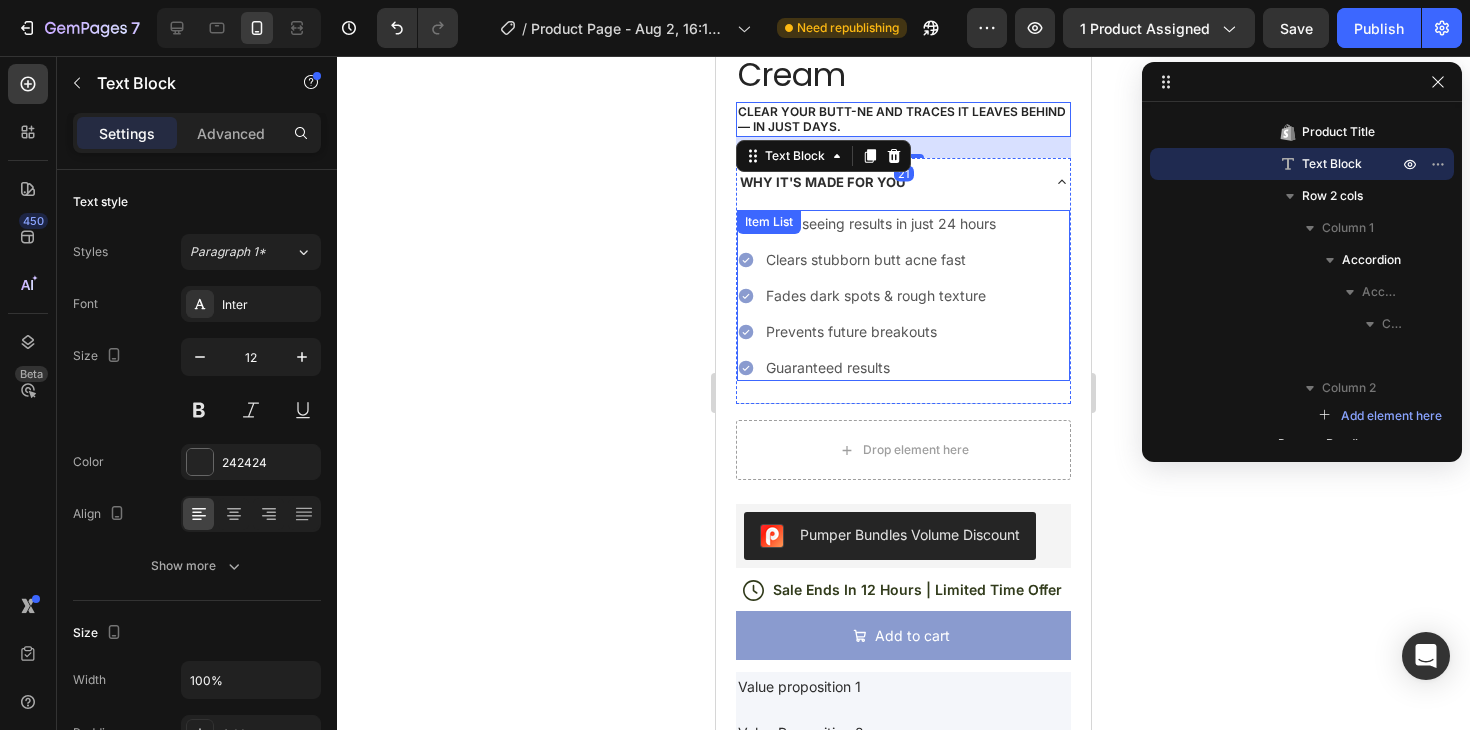 click on "Fades dark spots & rough texture" at bounding box center (881, 295) 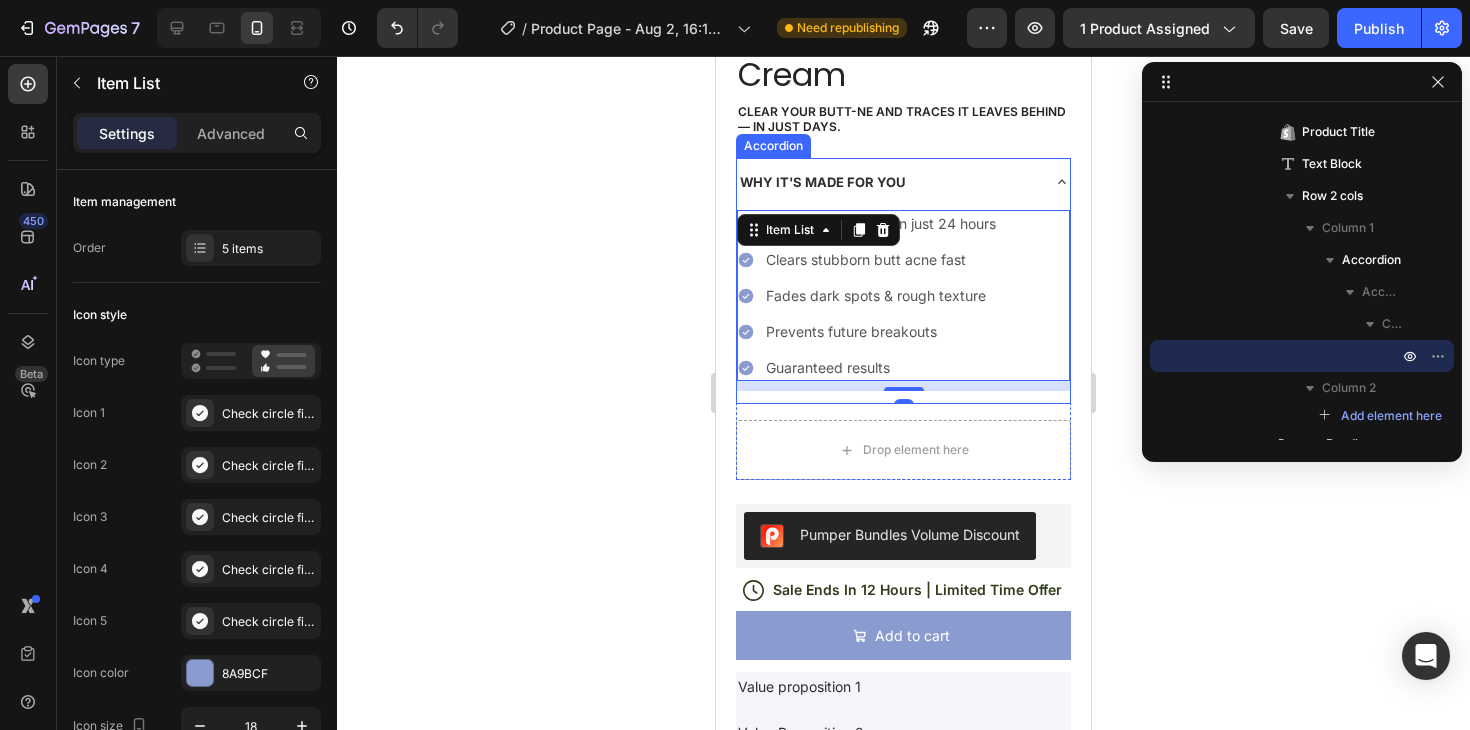click 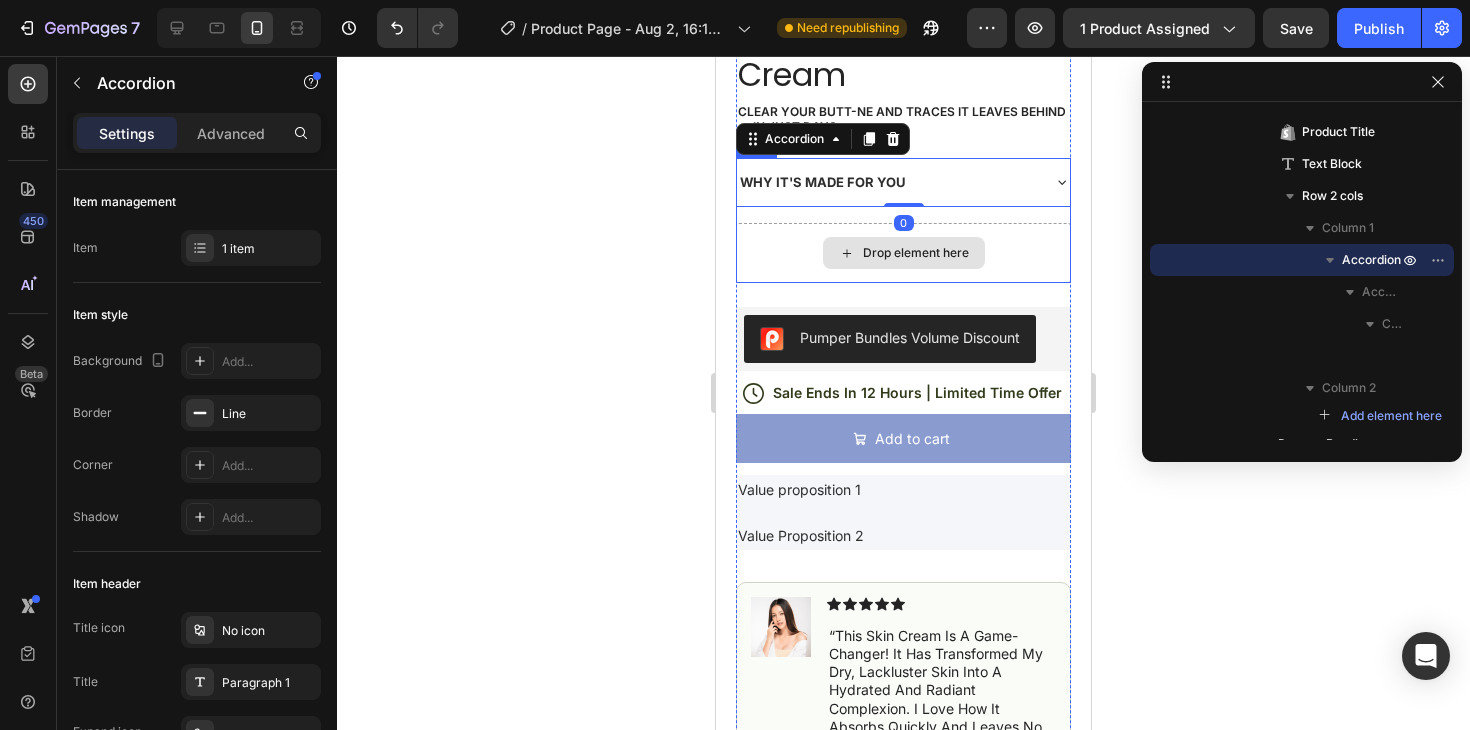 click on "Drop element here" at bounding box center (903, 253) 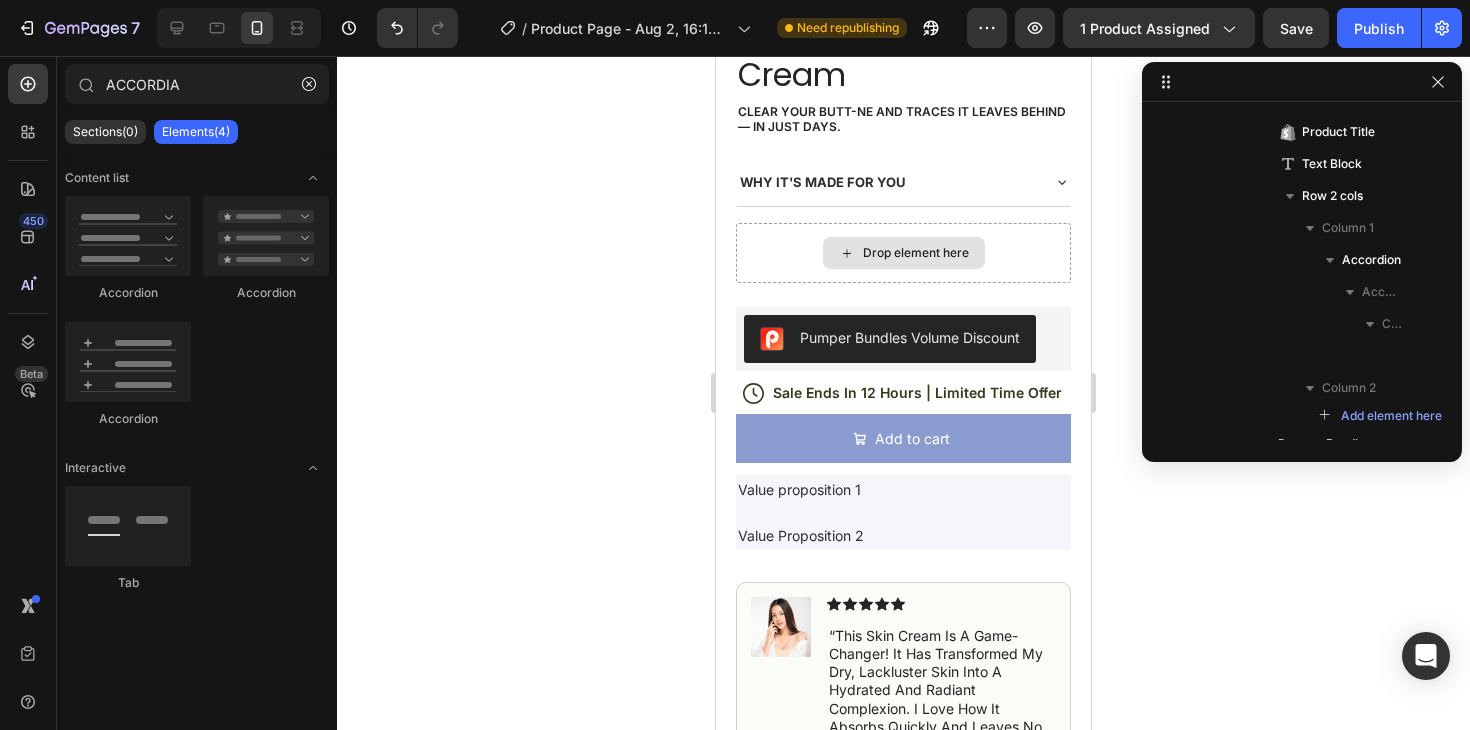click on "Drop element here" at bounding box center [916, 253] 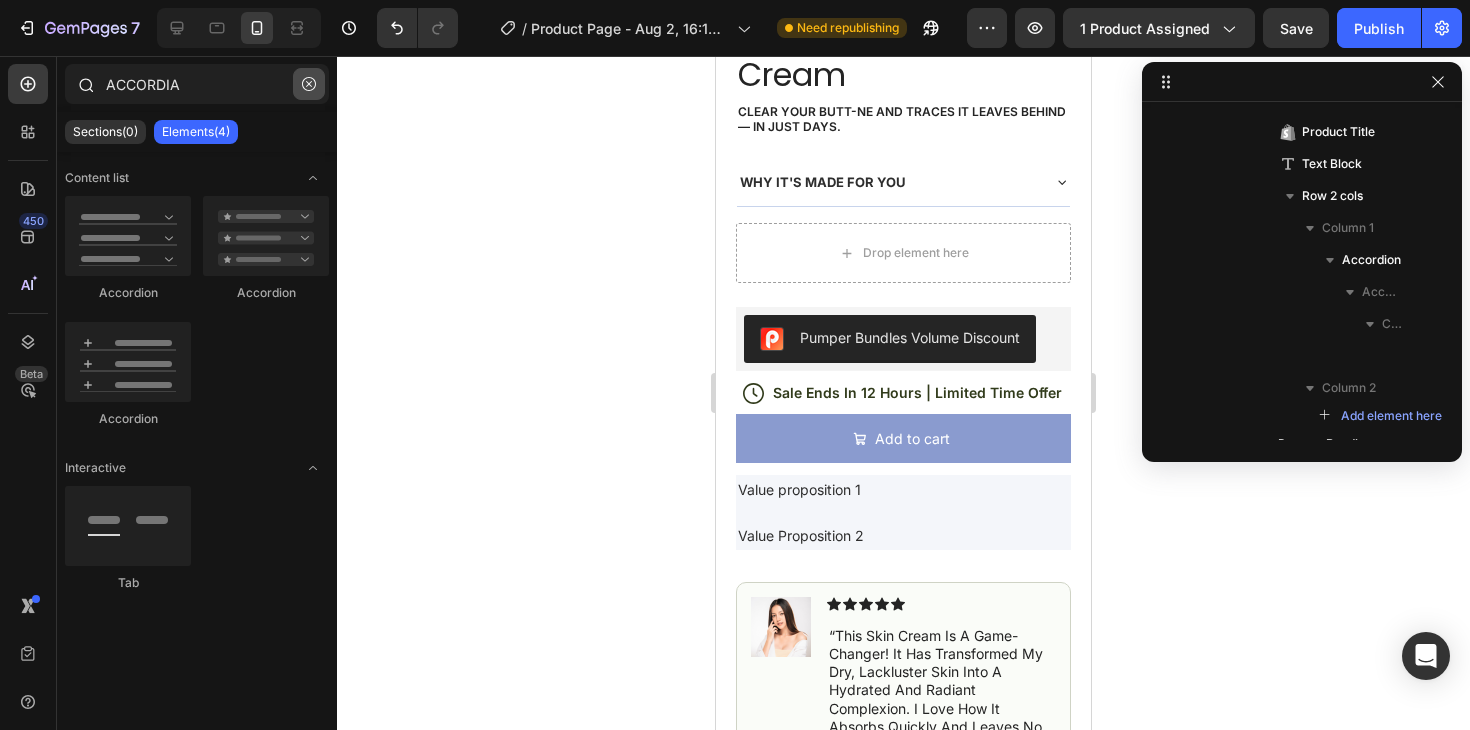 click 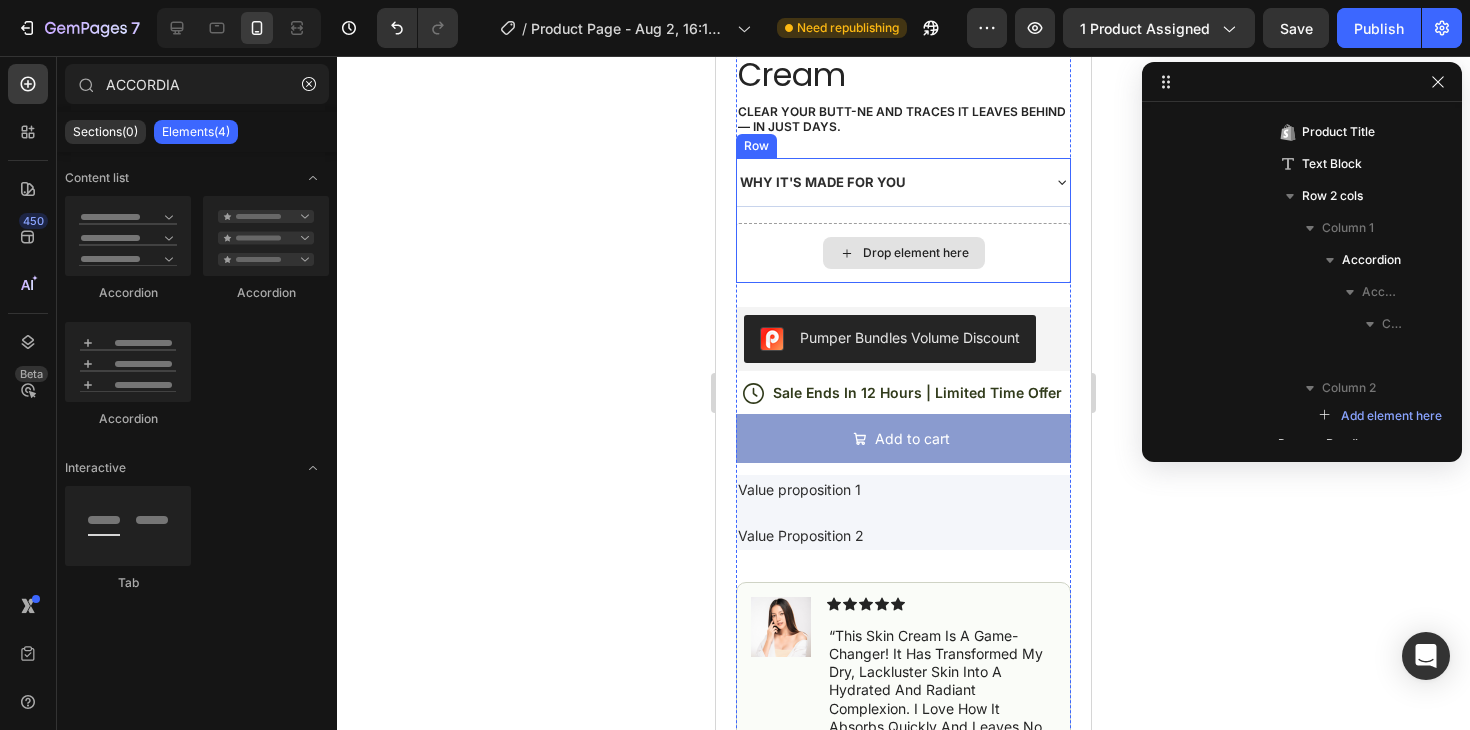 click on "WHY IT'S MADE FOR YOU   Accordion
Drop element here Row" at bounding box center [903, 220] 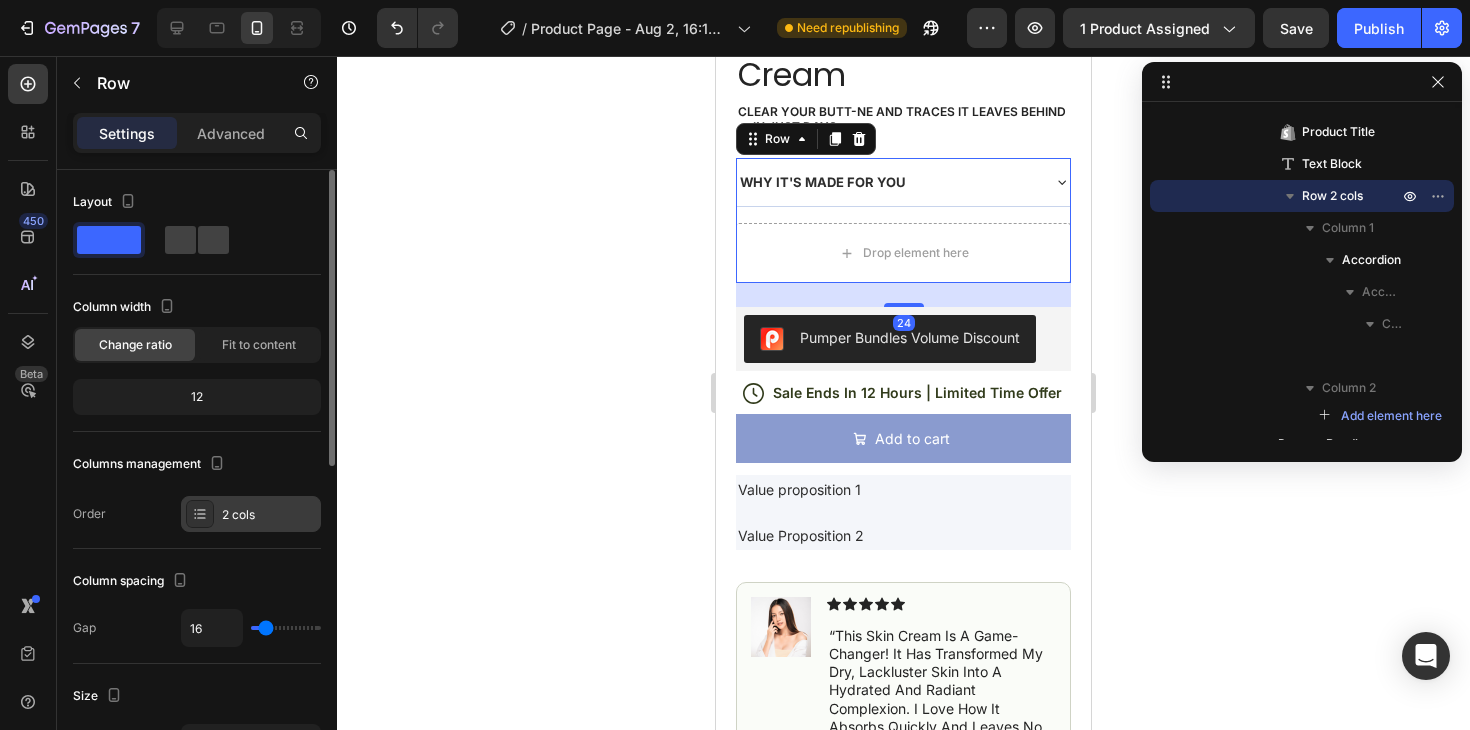click on "2 cols" at bounding box center [269, 515] 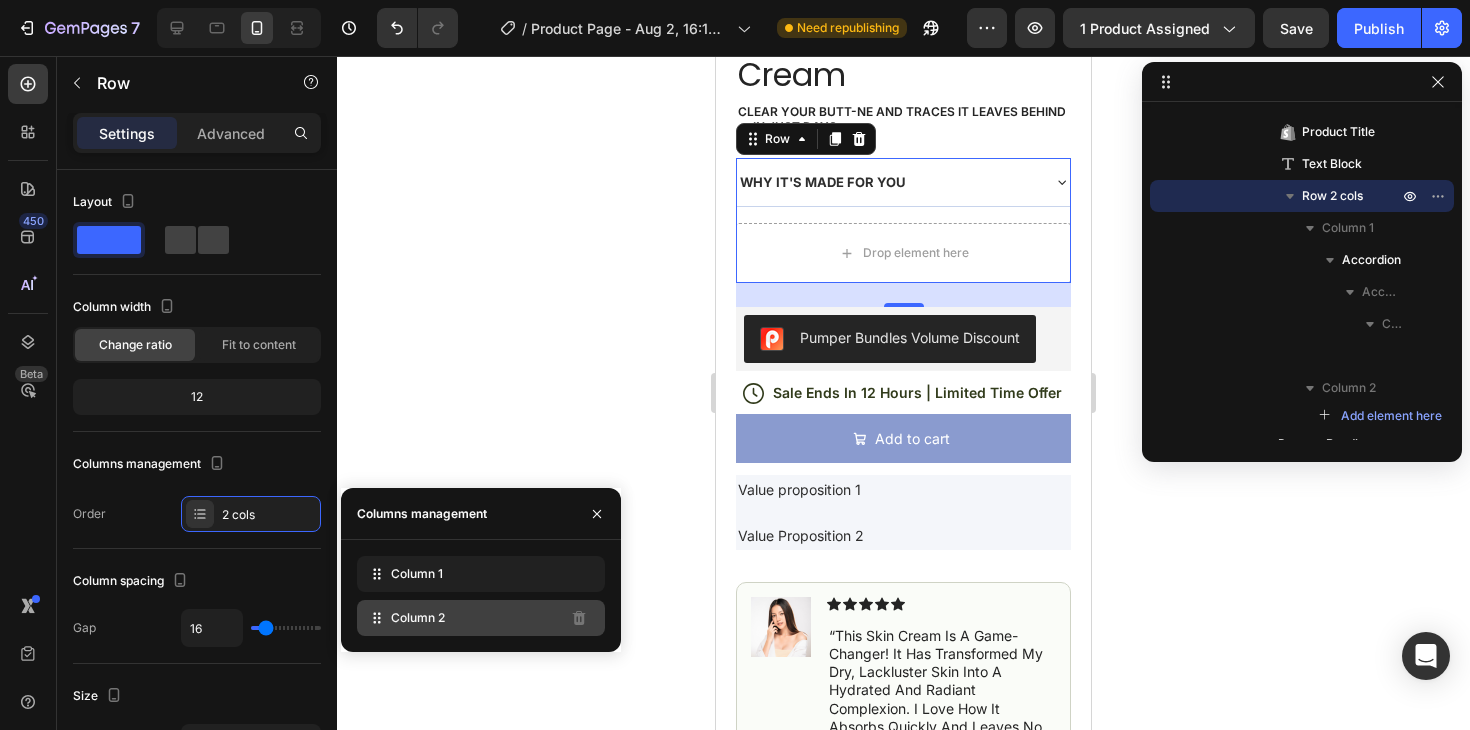 click on "Column 2" 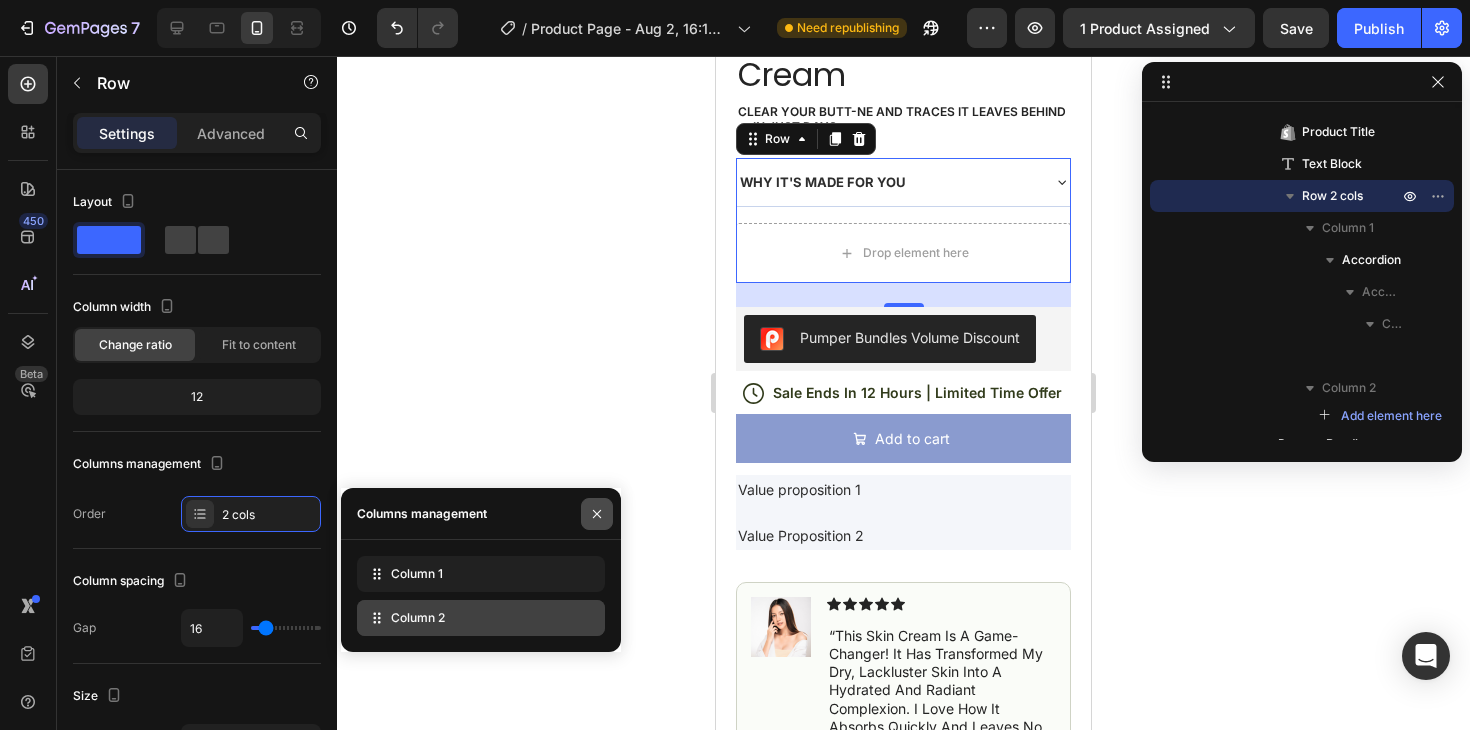 type 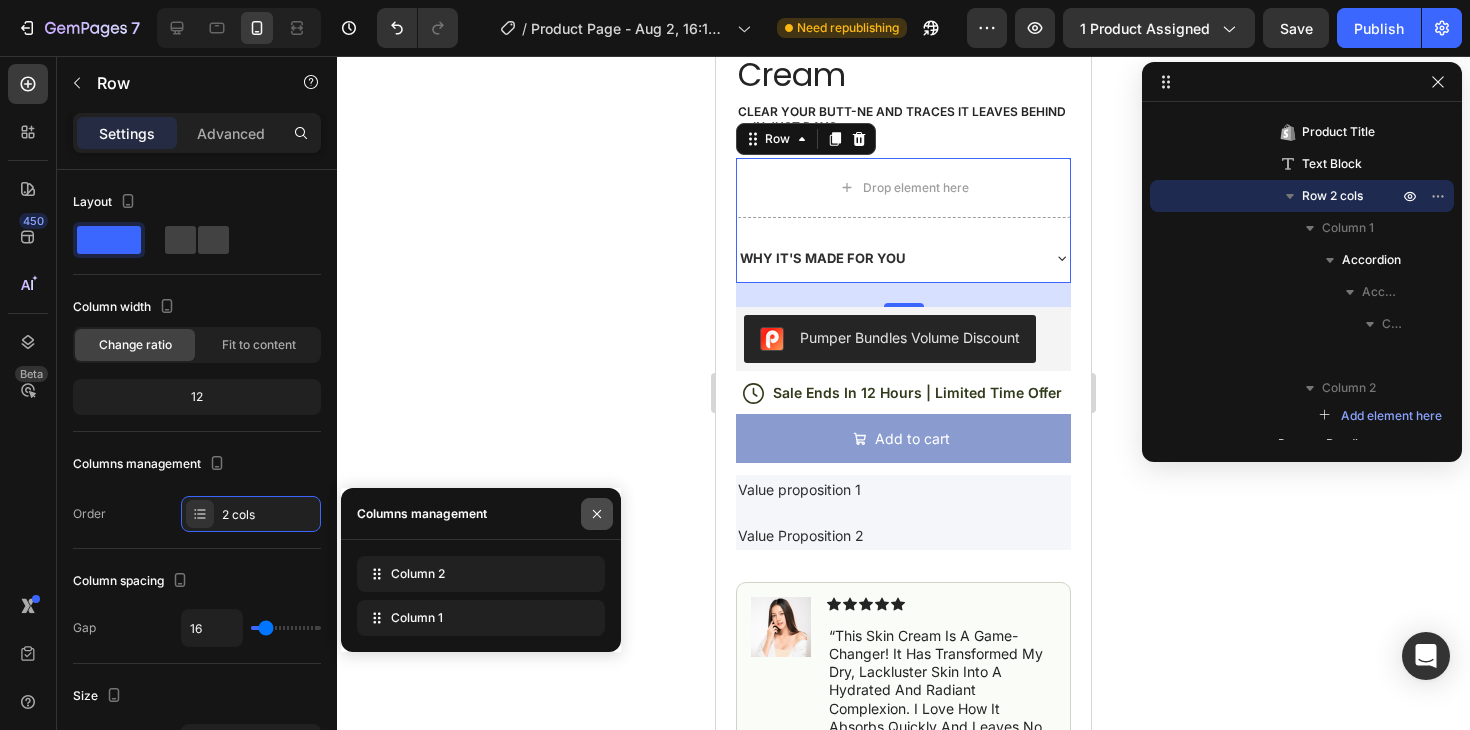 click 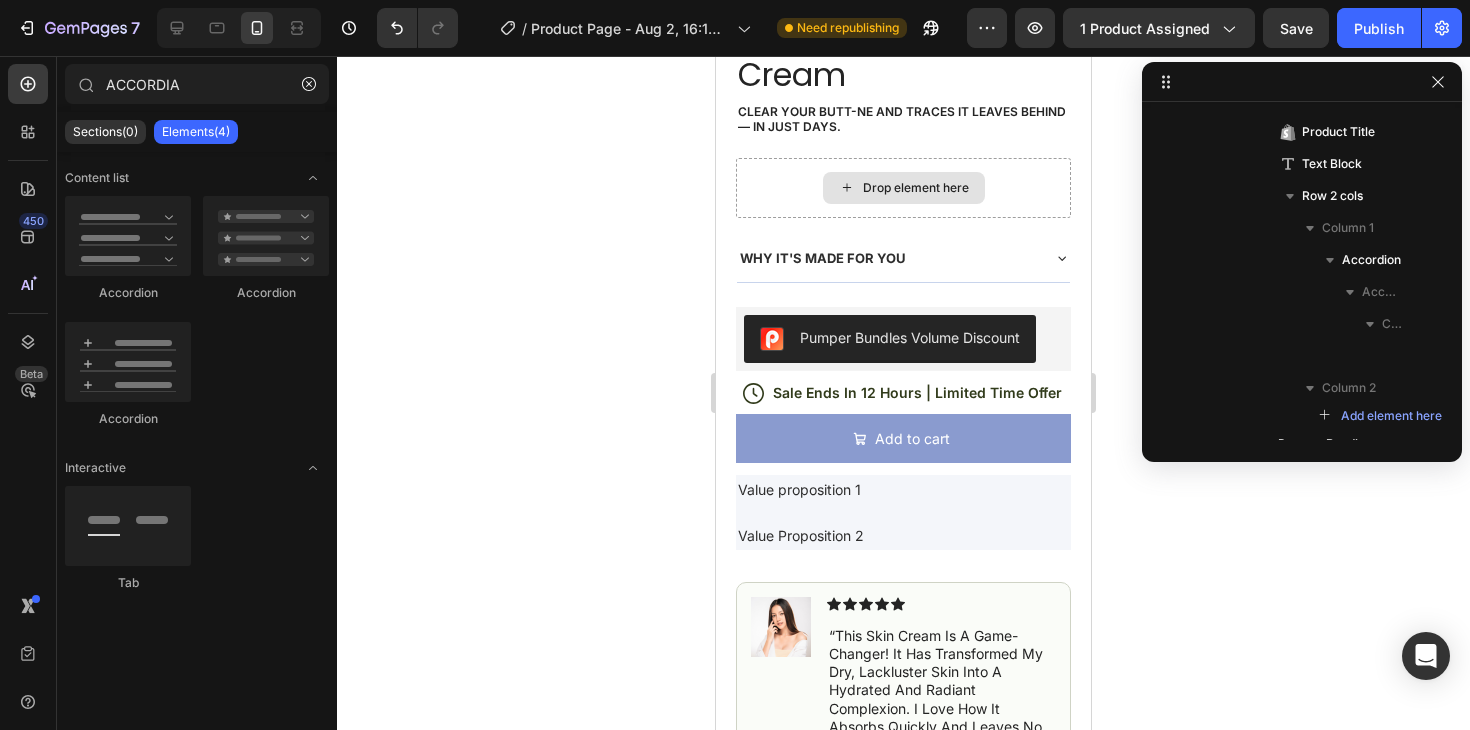 click on "Drop element here" at bounding box center (916, 188) 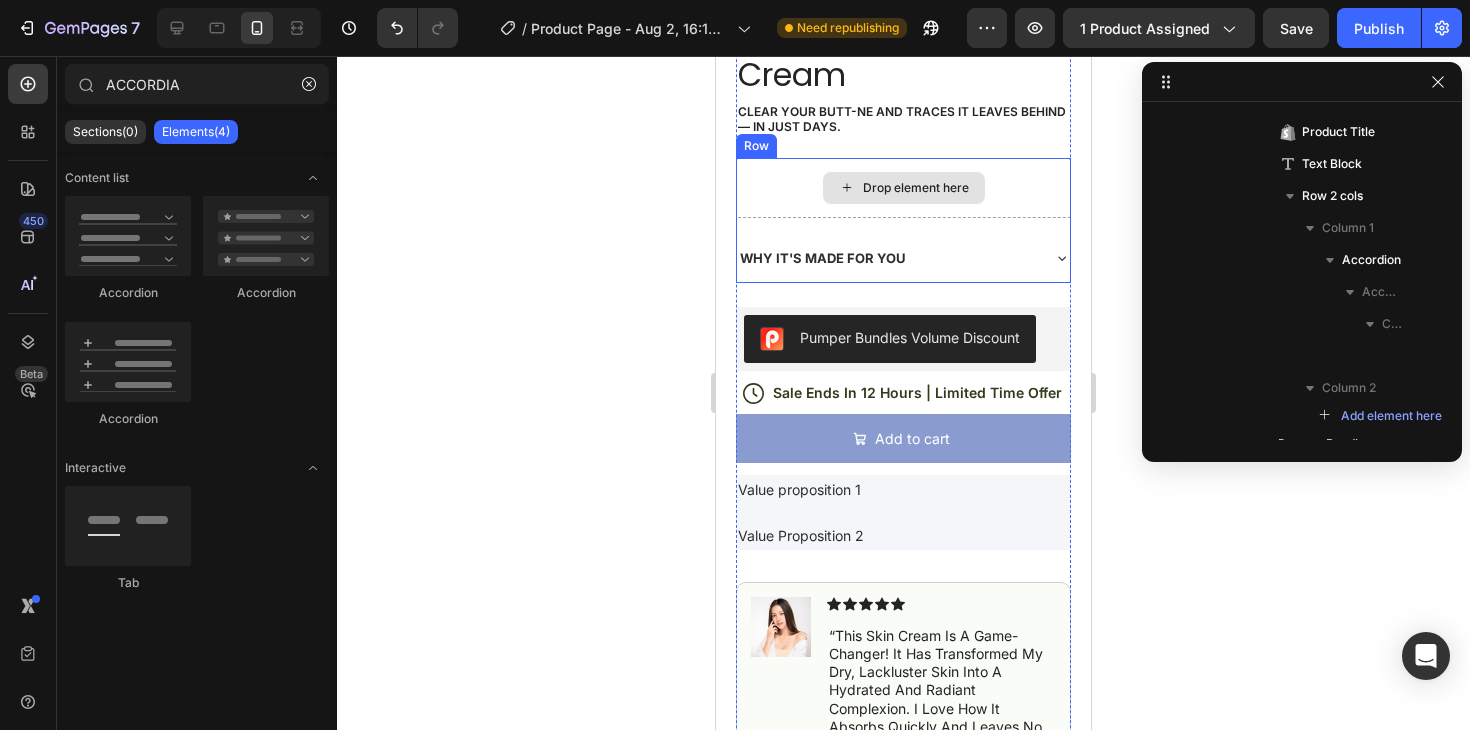 click on "Drop element here" at bounding box center [903, 188] 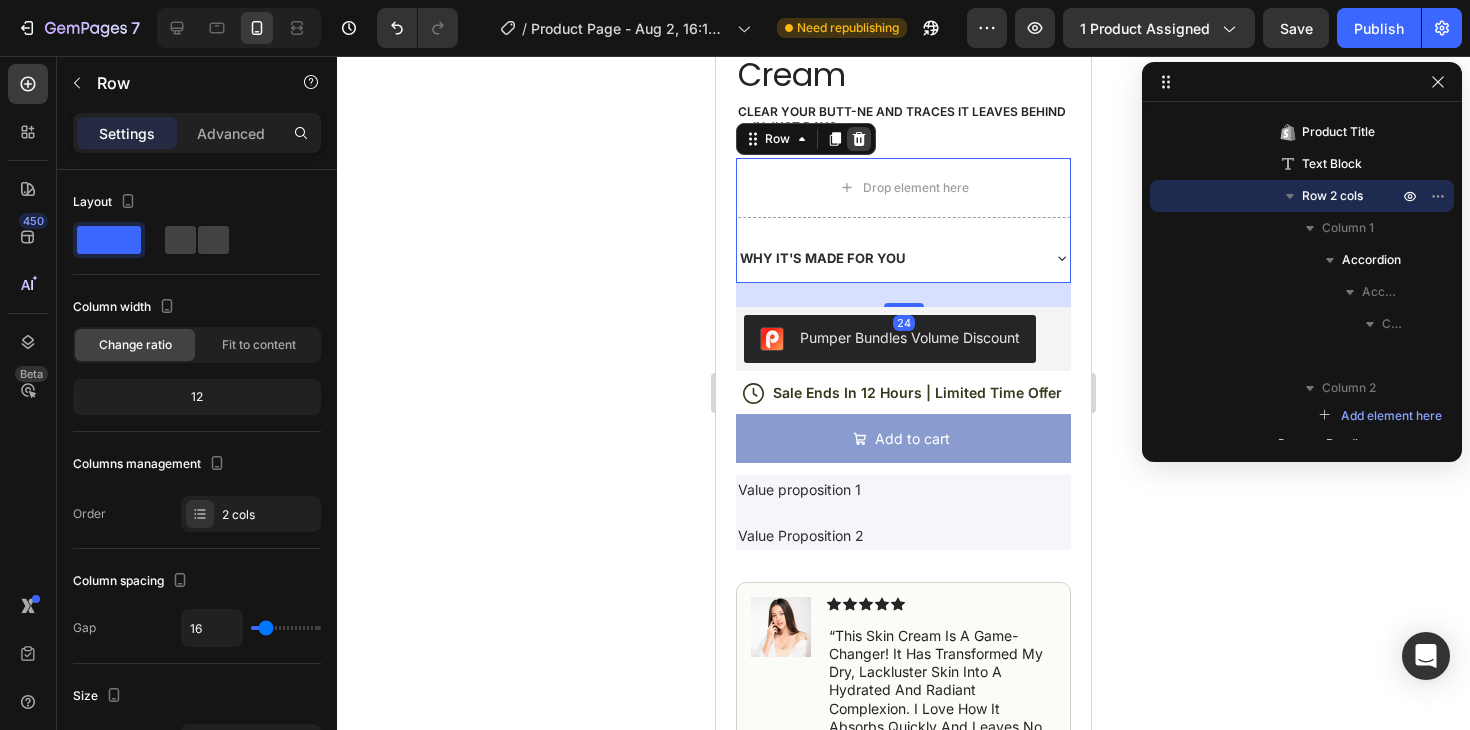 click 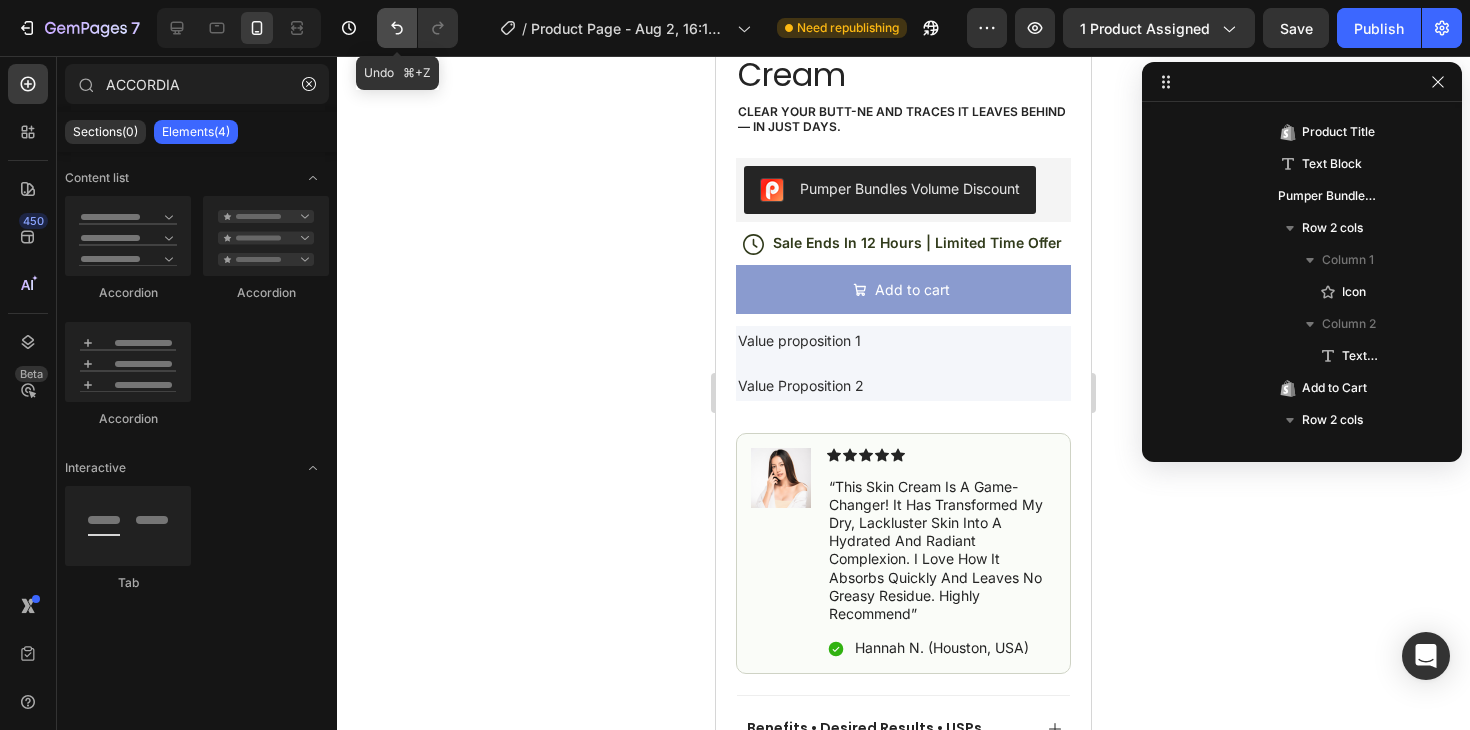 click 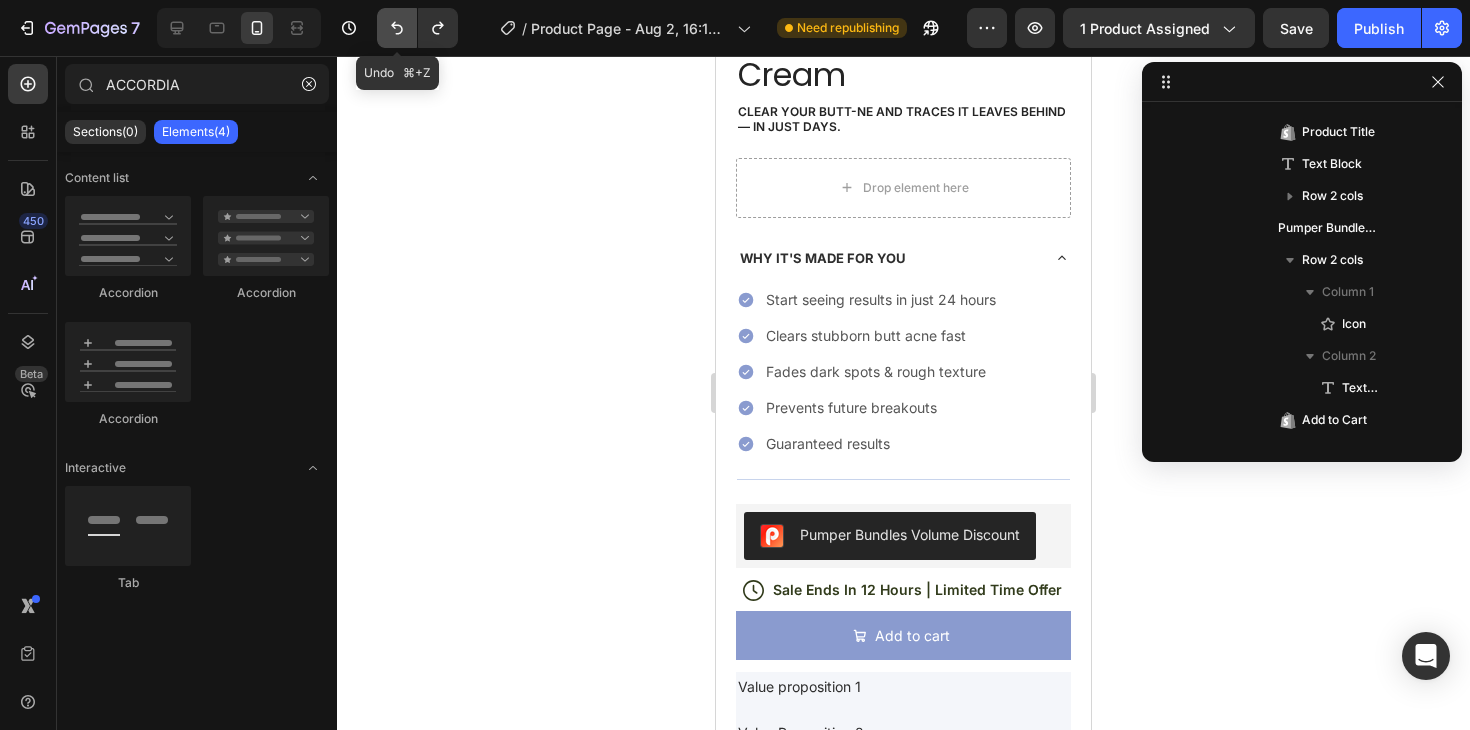 click 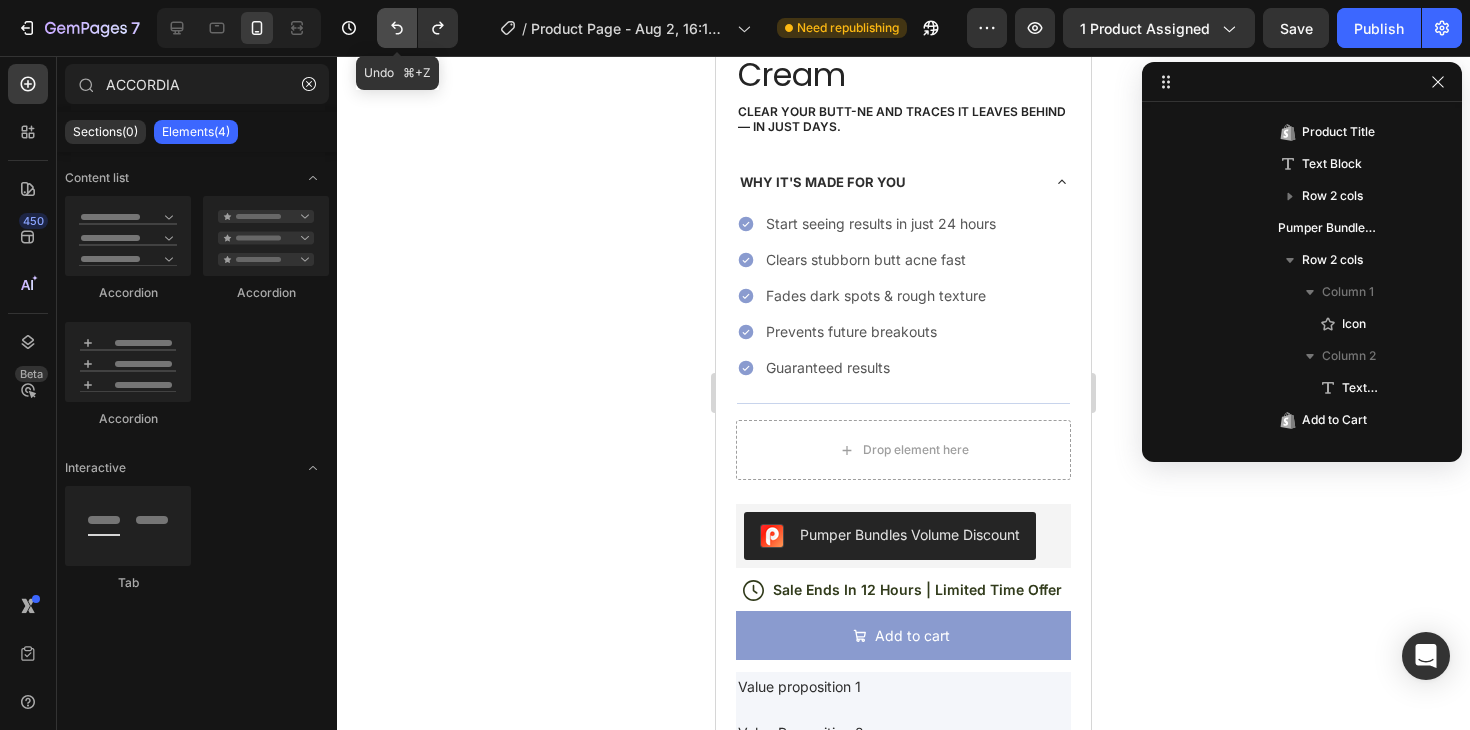 click 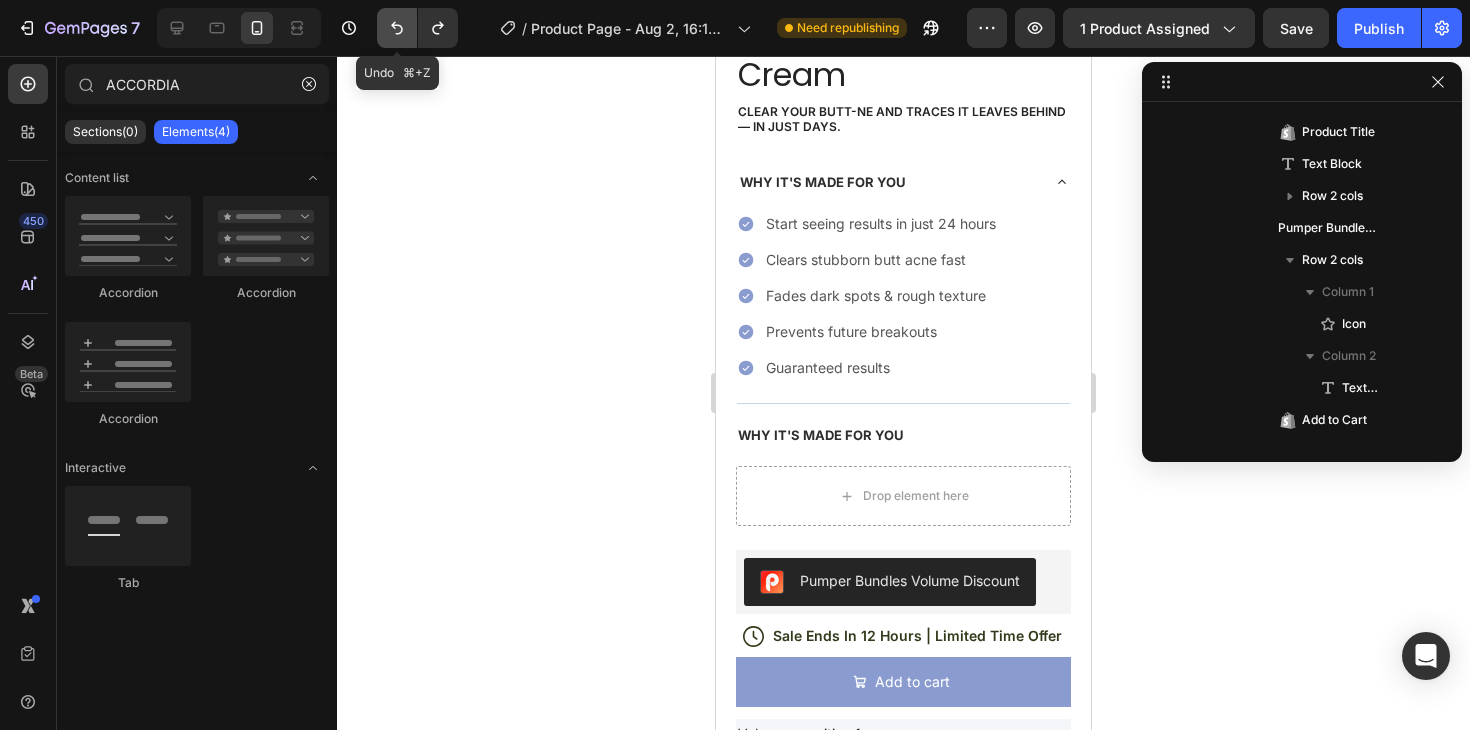 click 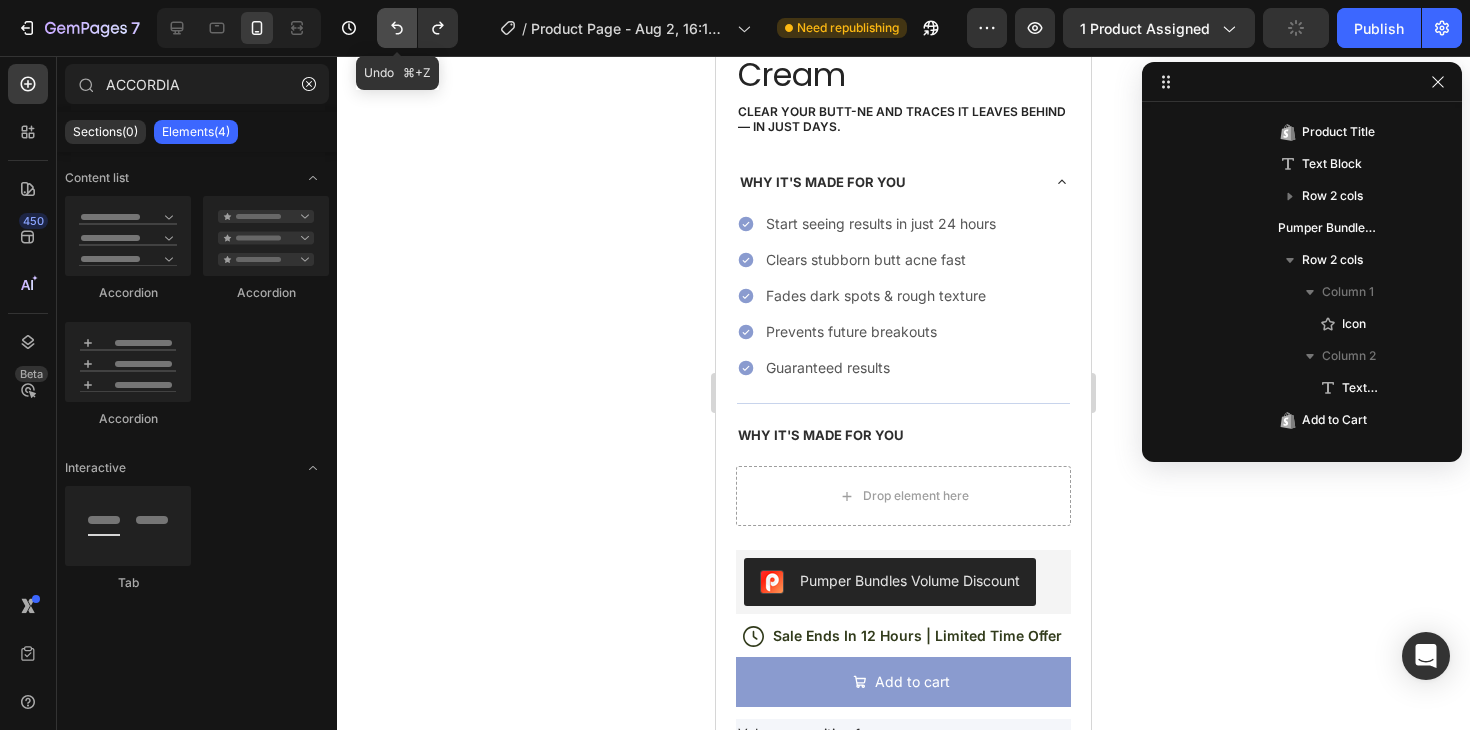 click 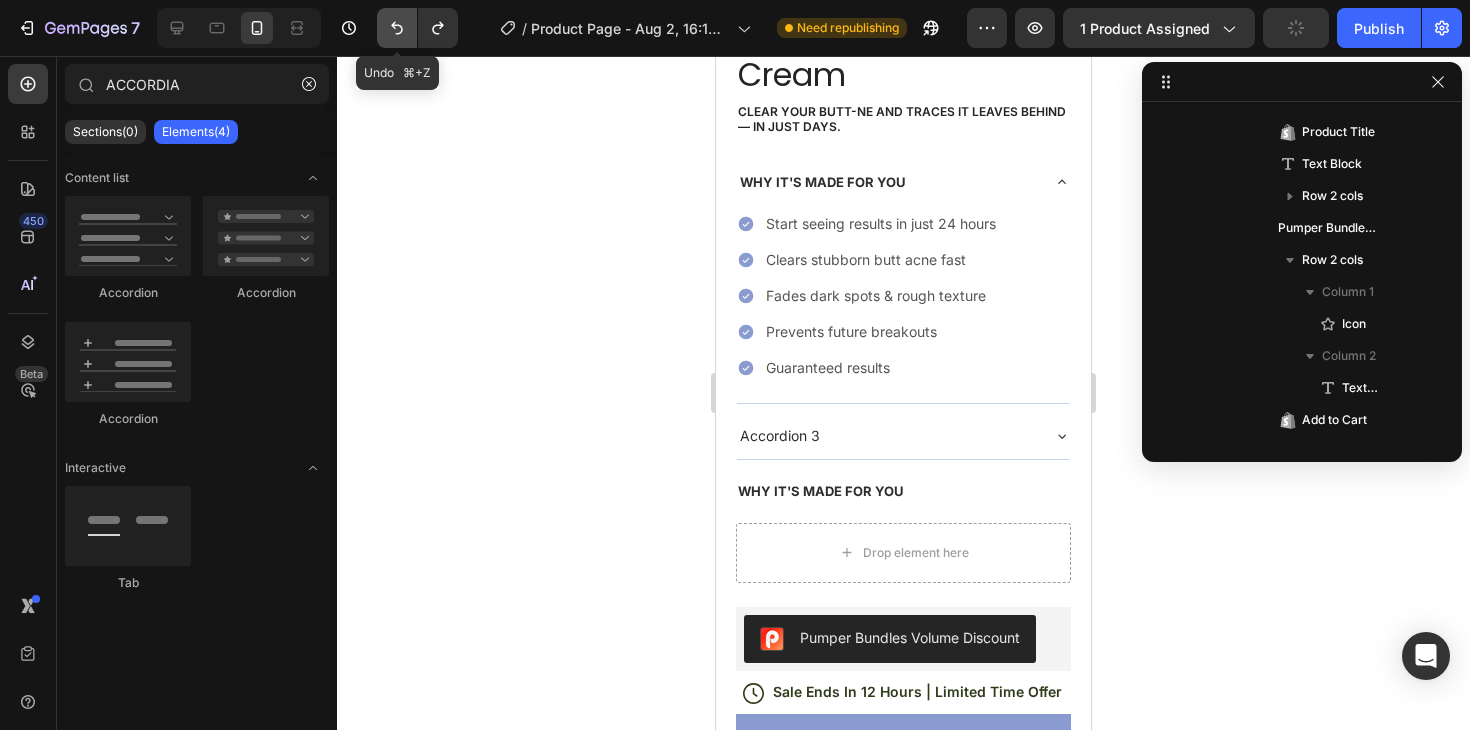 click 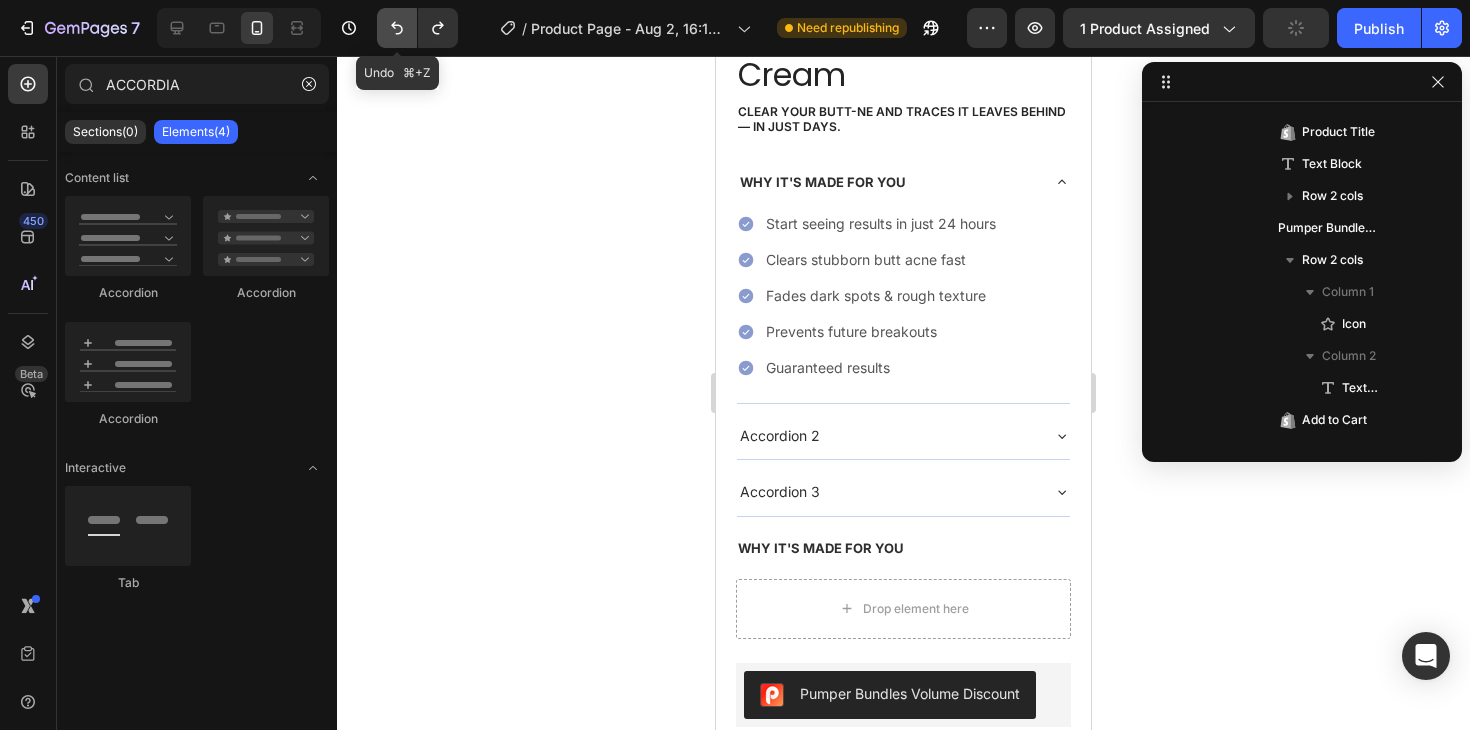 click 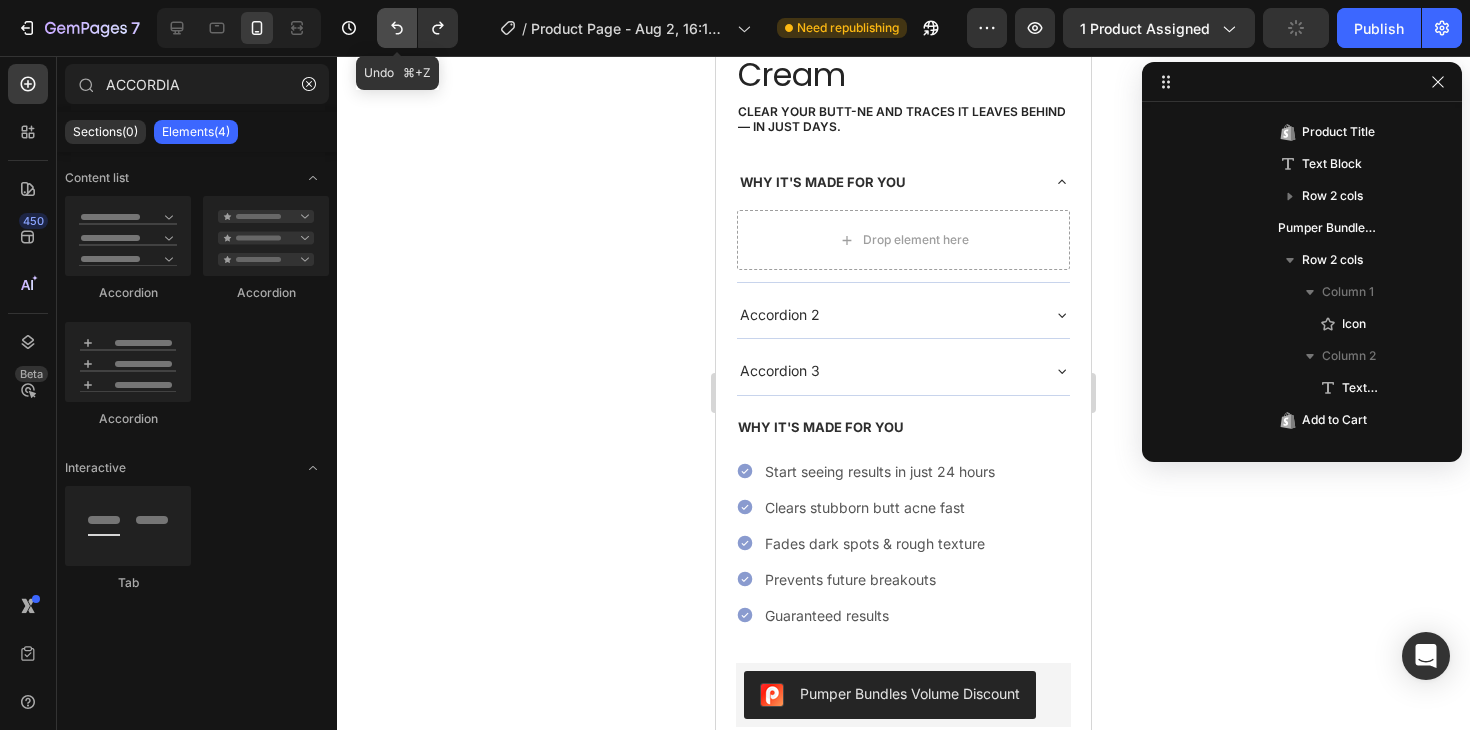 click 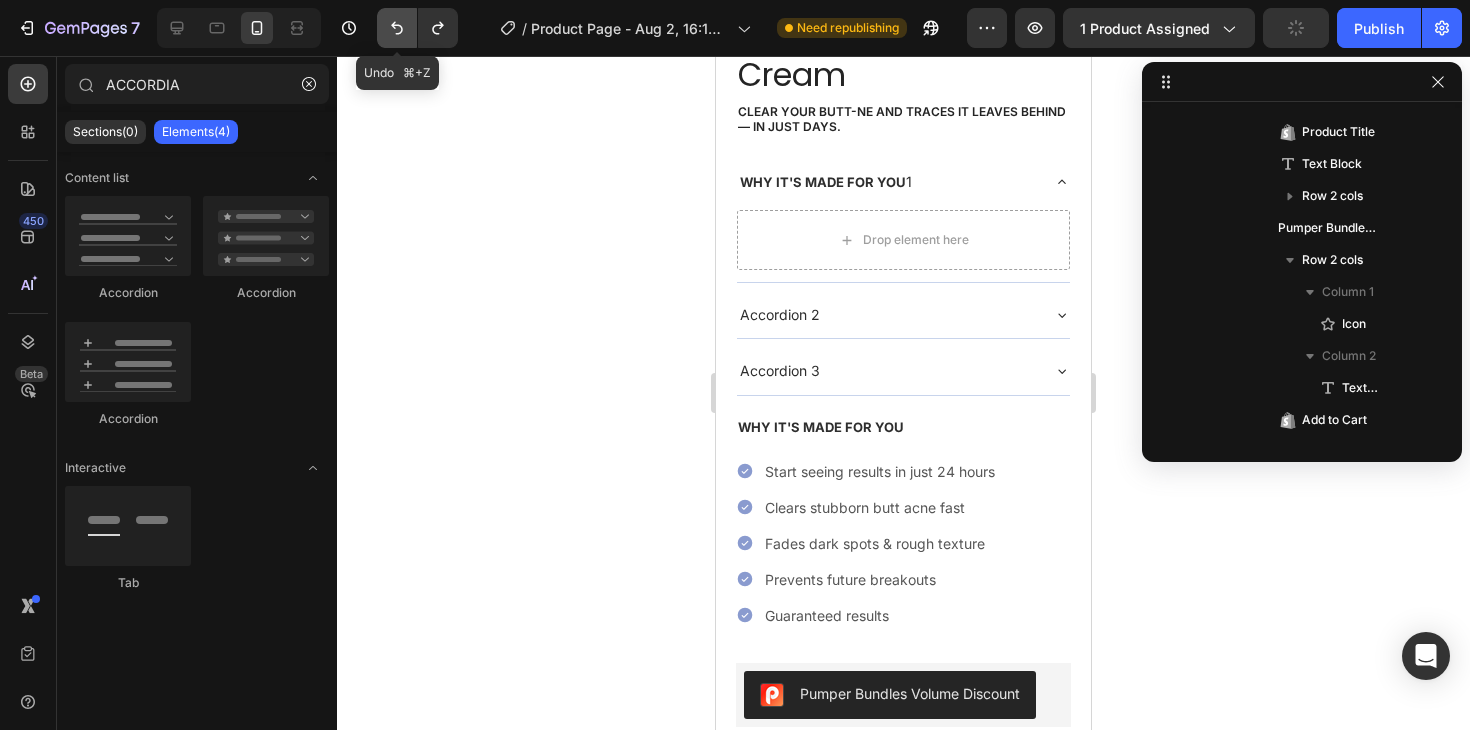 click 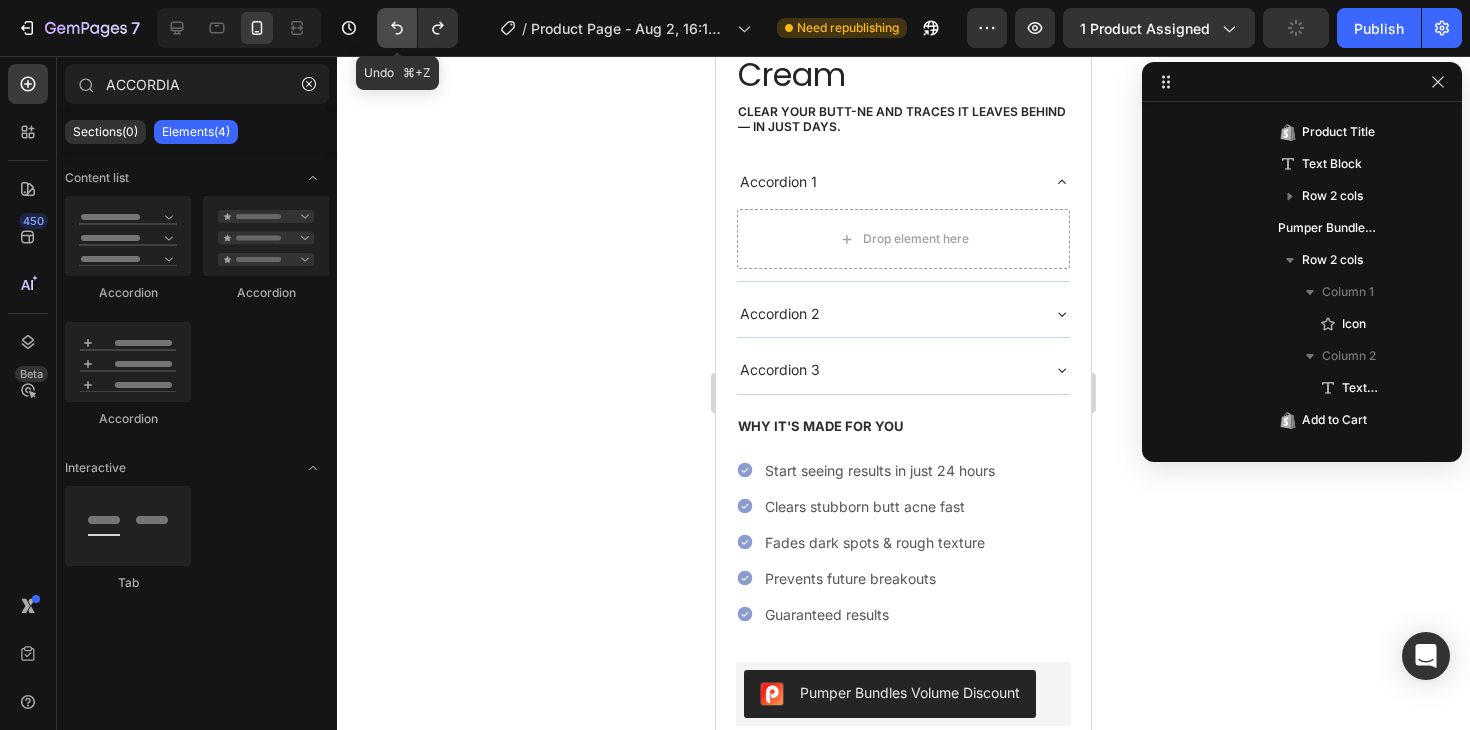 click 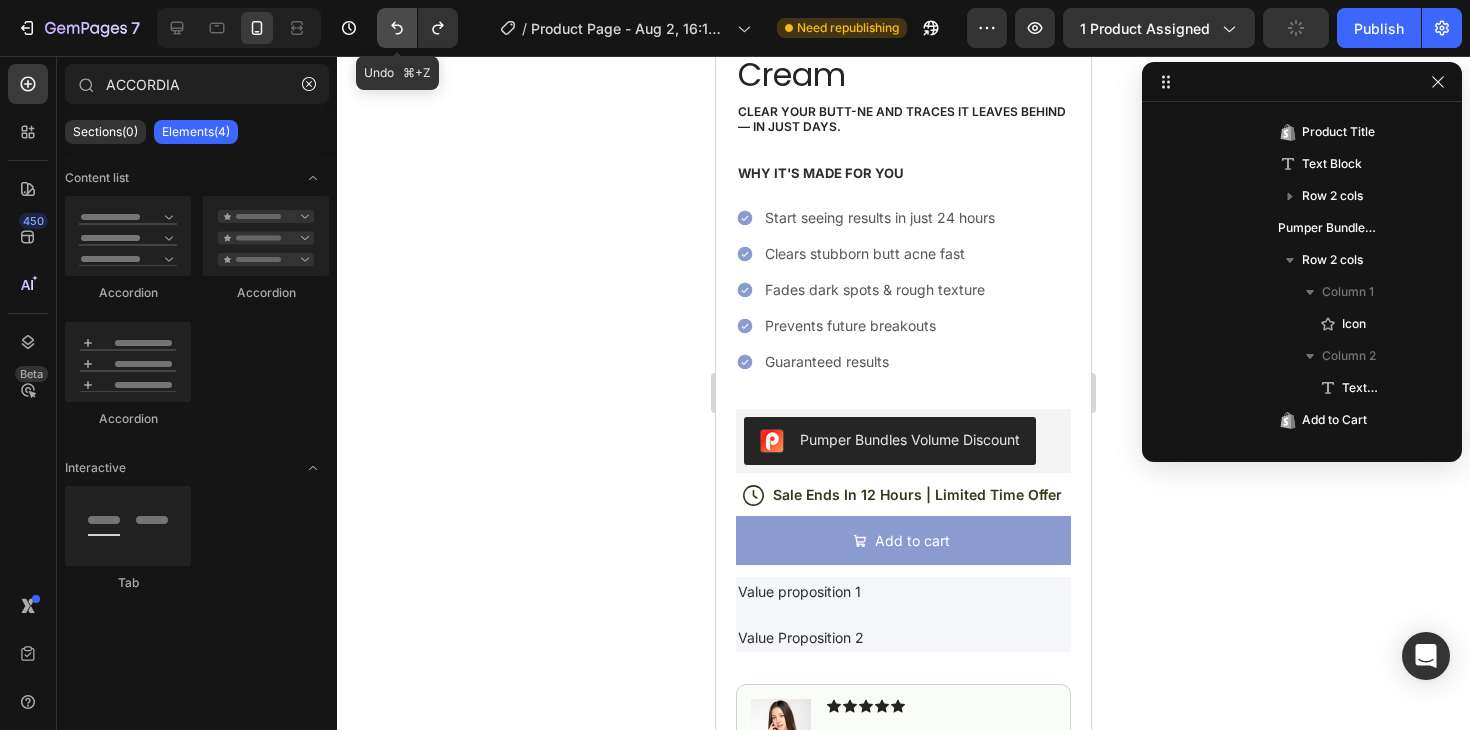 click 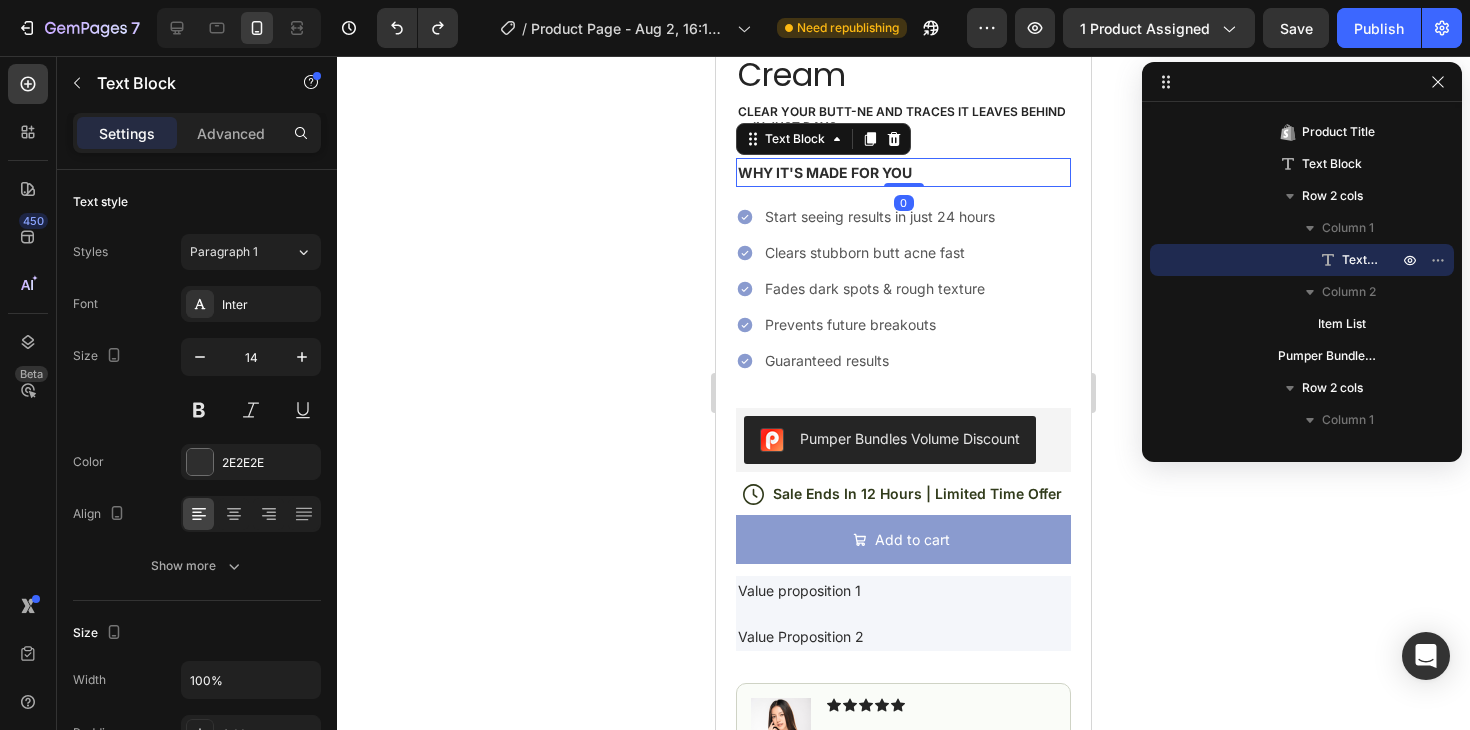 click on "WHY IT'S MADE FOR YOU" at bounding box center (825, 172) 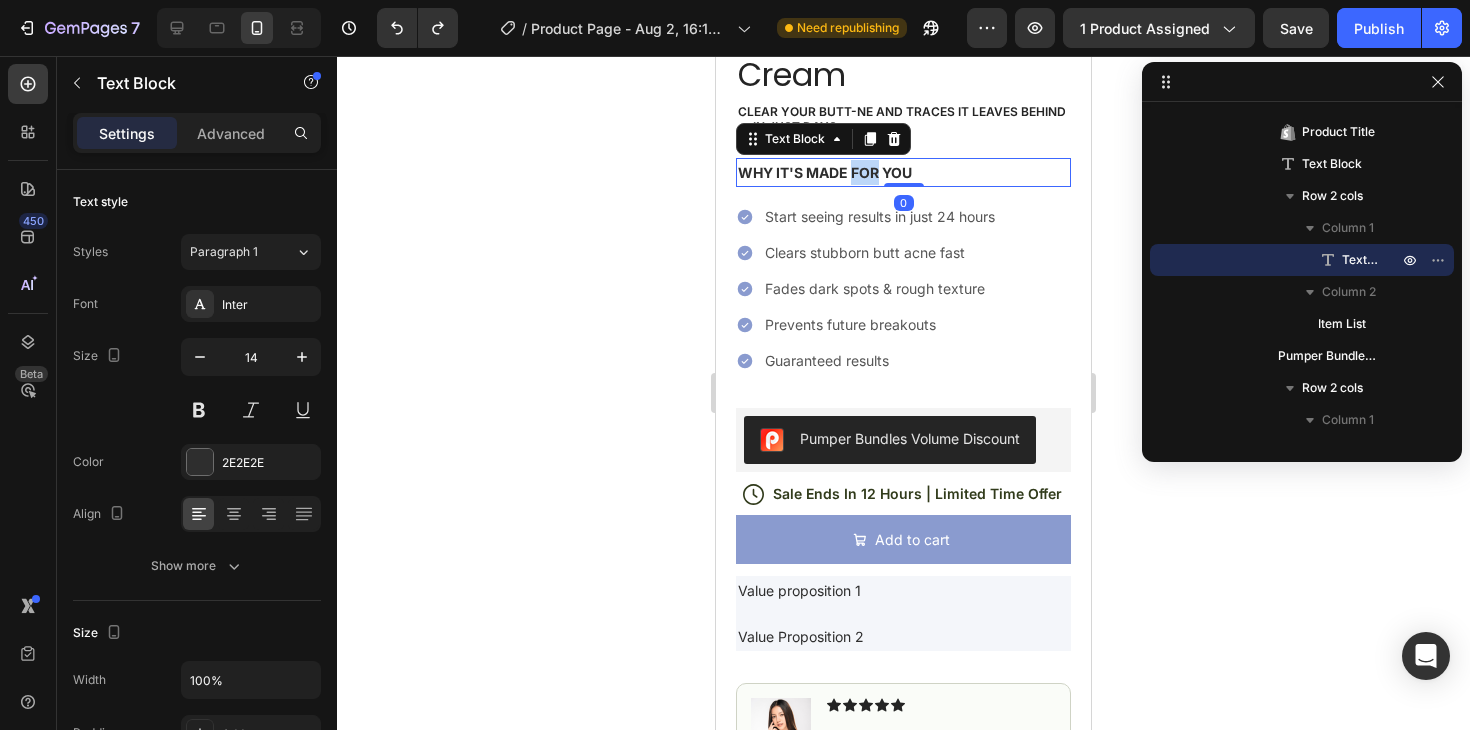 click on "WHY IT'S MADE FOR YOU" at bounding box center (825, 172) 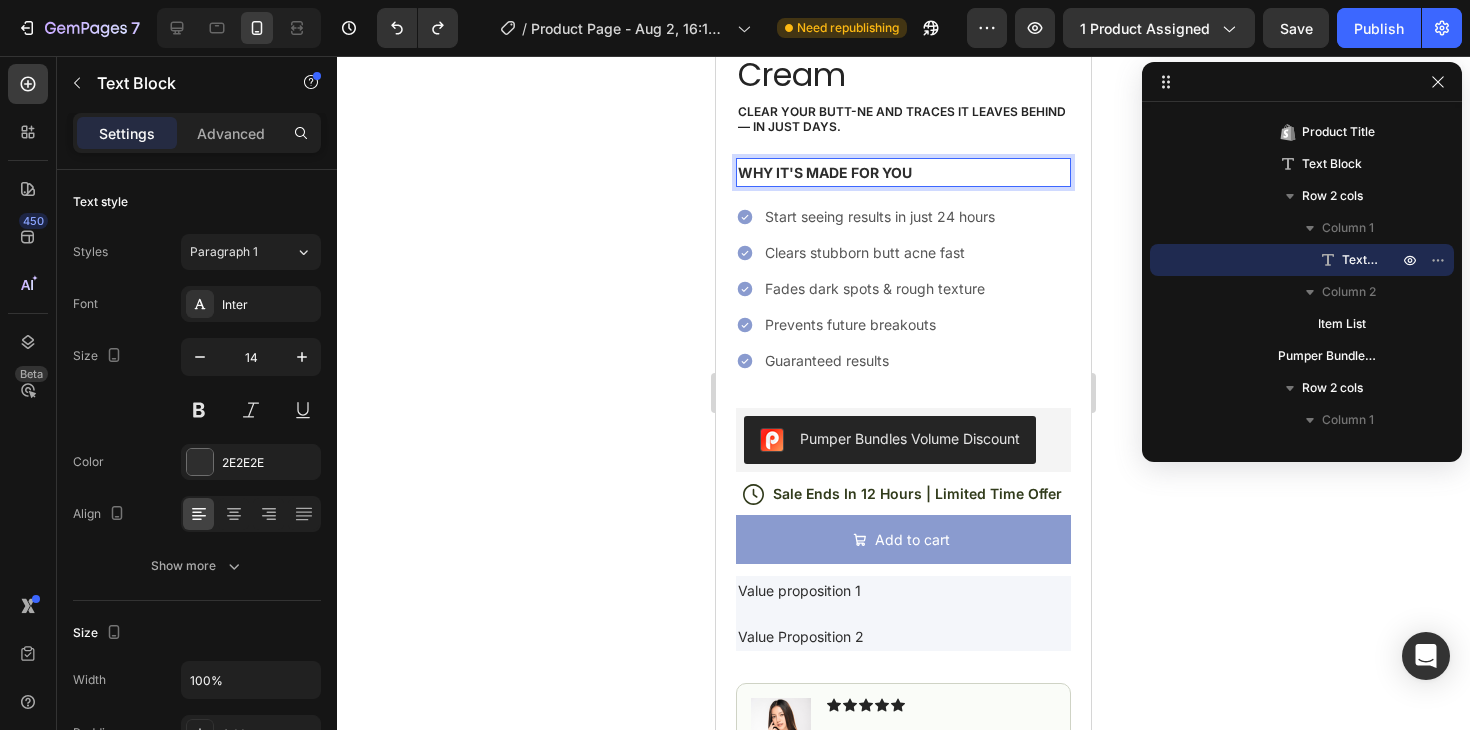 click on "WHY IT'S MADE FOR YOU" at bounding box center (825, 172) 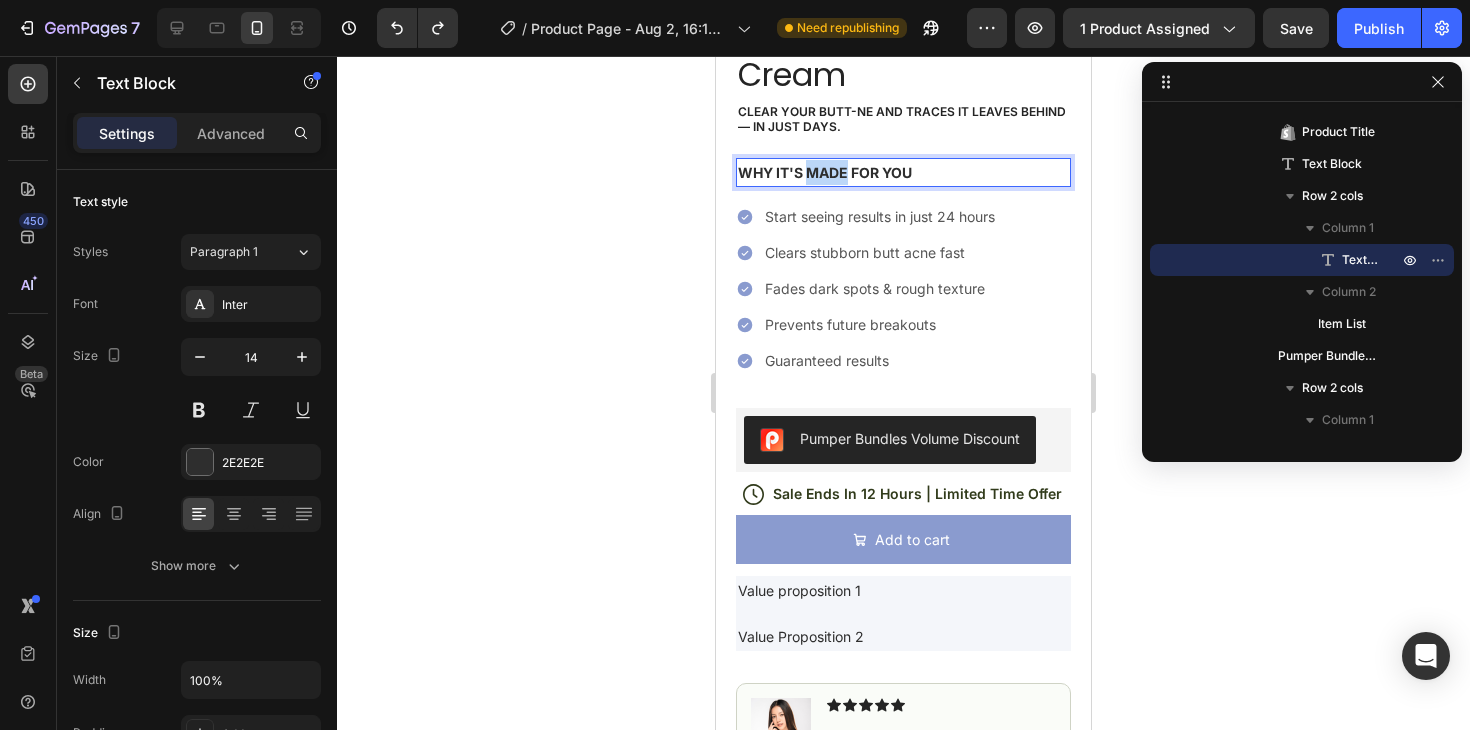 click on "WHY IT'S MADE FOR YOU" at bounding box center [825, 172] 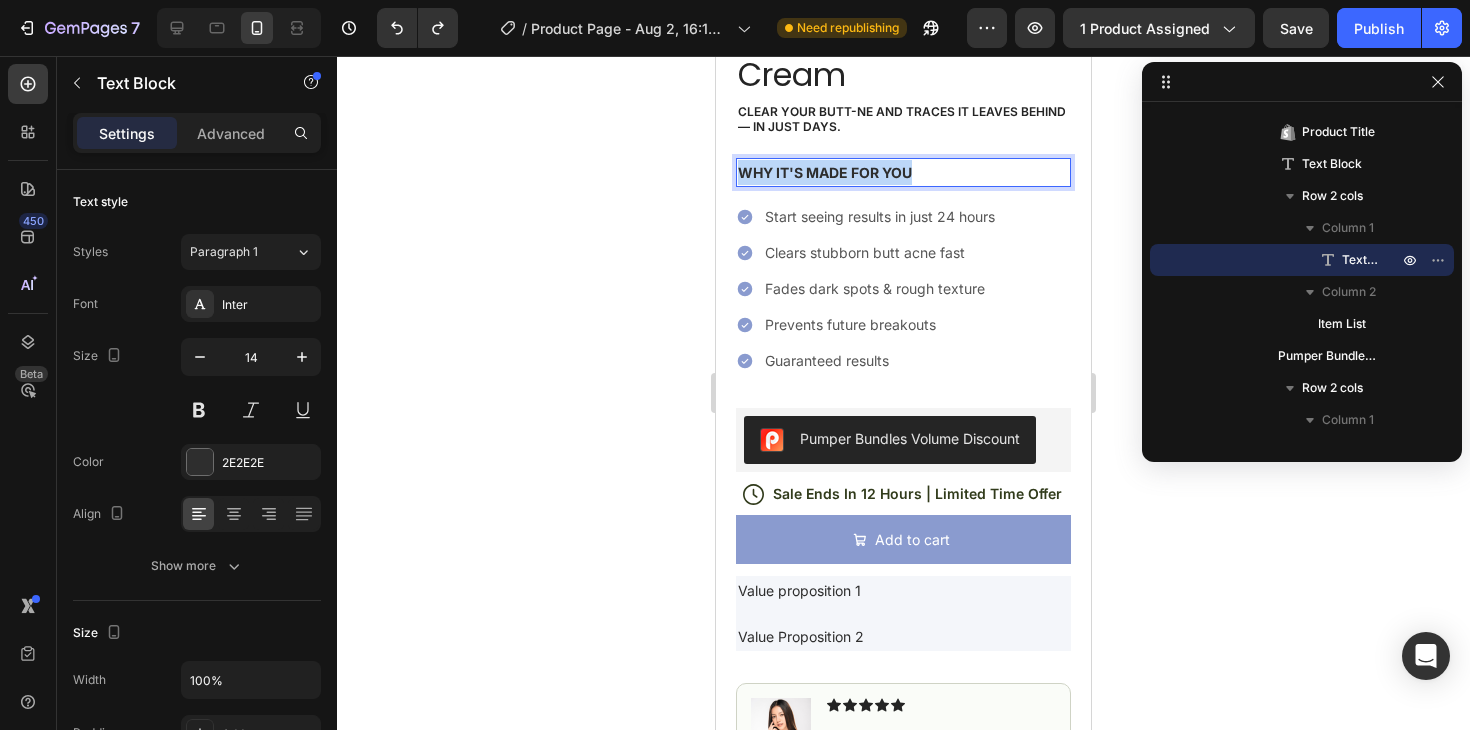 click on "WHY IT'S MADE FOR YOU" at bounding box center [825, 172] 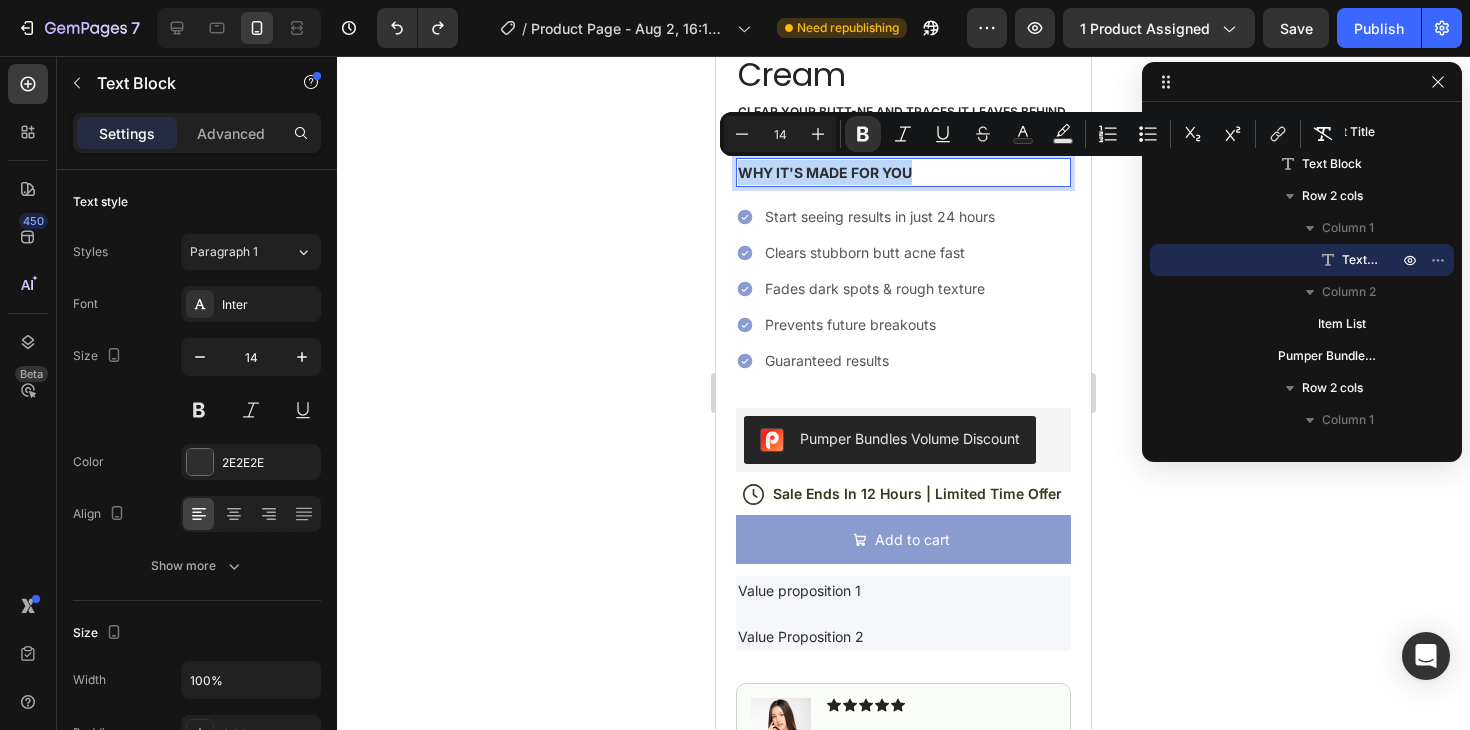 copy on "WHY IT'S MADE FOR YOU" 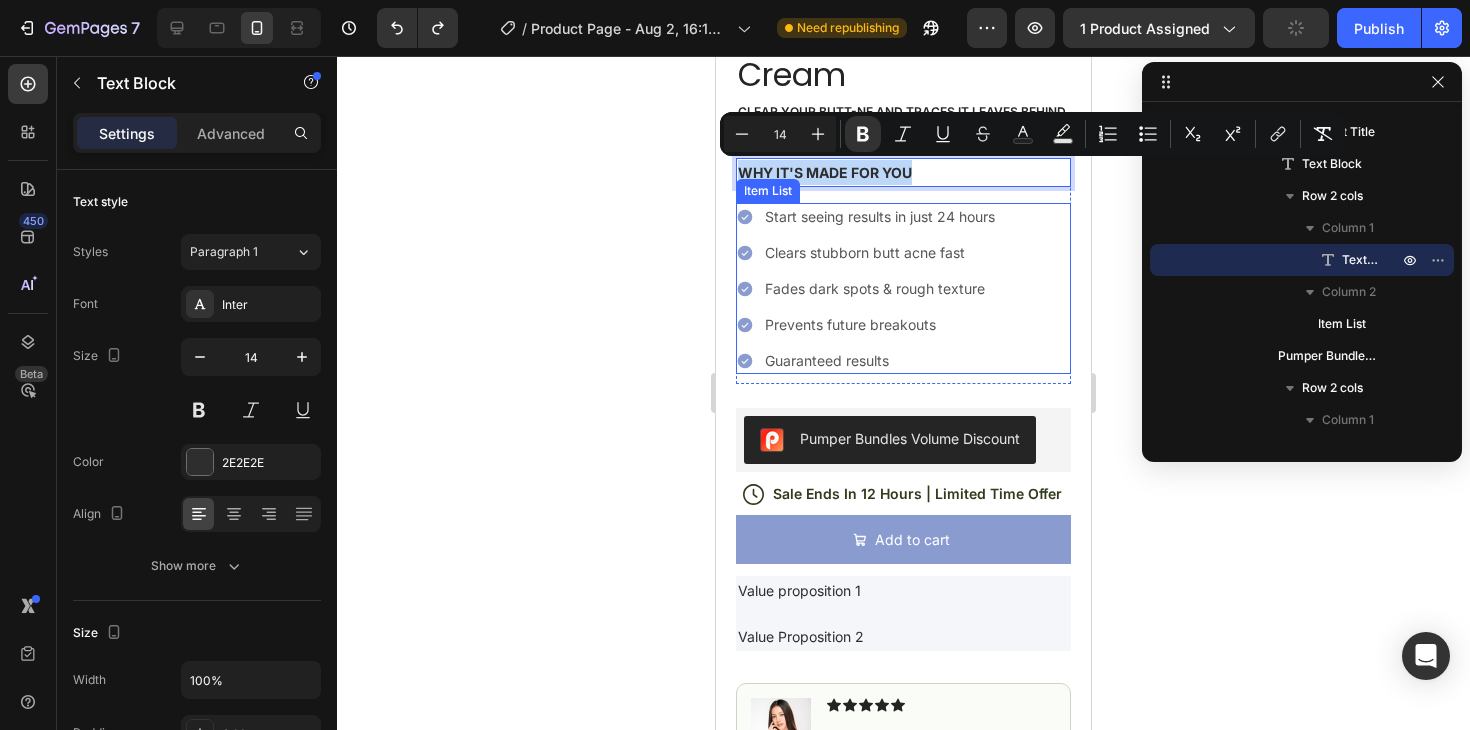 click on "Start seeing results in just 24 hours
Clears stubborn butt acne fast
Fades dark spots & rough texture
Prevents future breakouts
Guaranteed results" at bounding box center (903, 288) 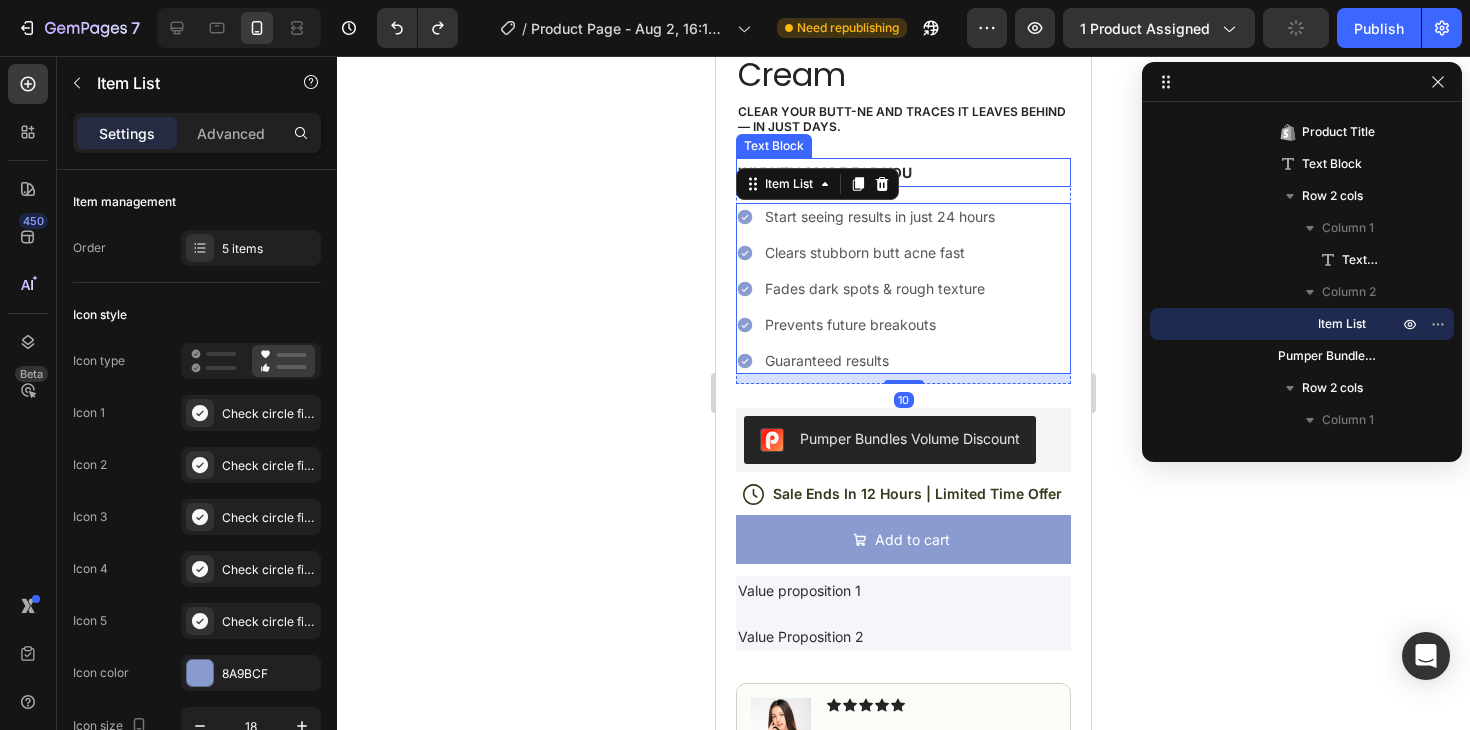 click on "WHY IT'S MADE FOR YOU" at bounding box center (903, 172) 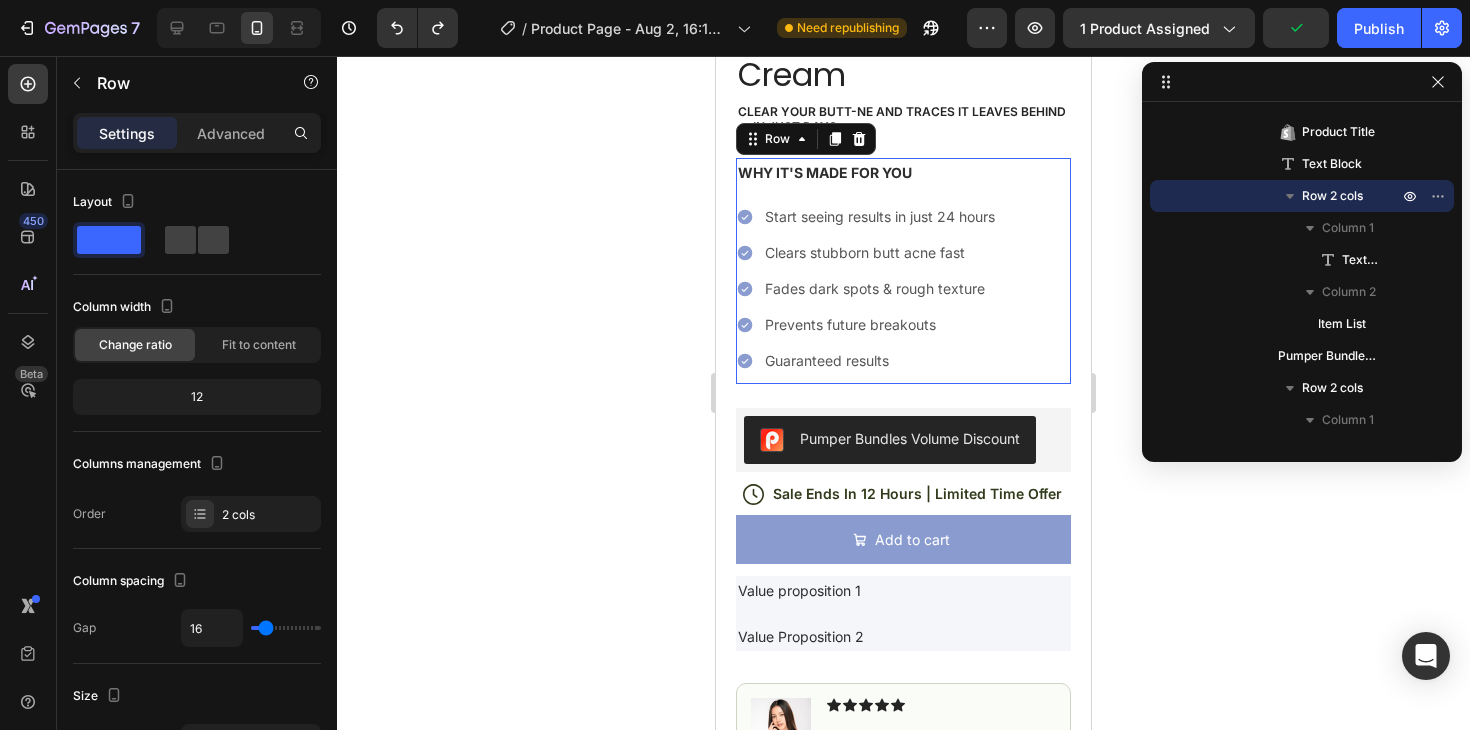 click on "WHY IT'S MADE FOR YOU Text Block
Start seeing results in just 24 hours
Clears stubborn butt acne fast
Fades dark spots & rough texture
Prevents future breakouts
Guaranteed results Item List Row   0" at bounding box center [903, 271] 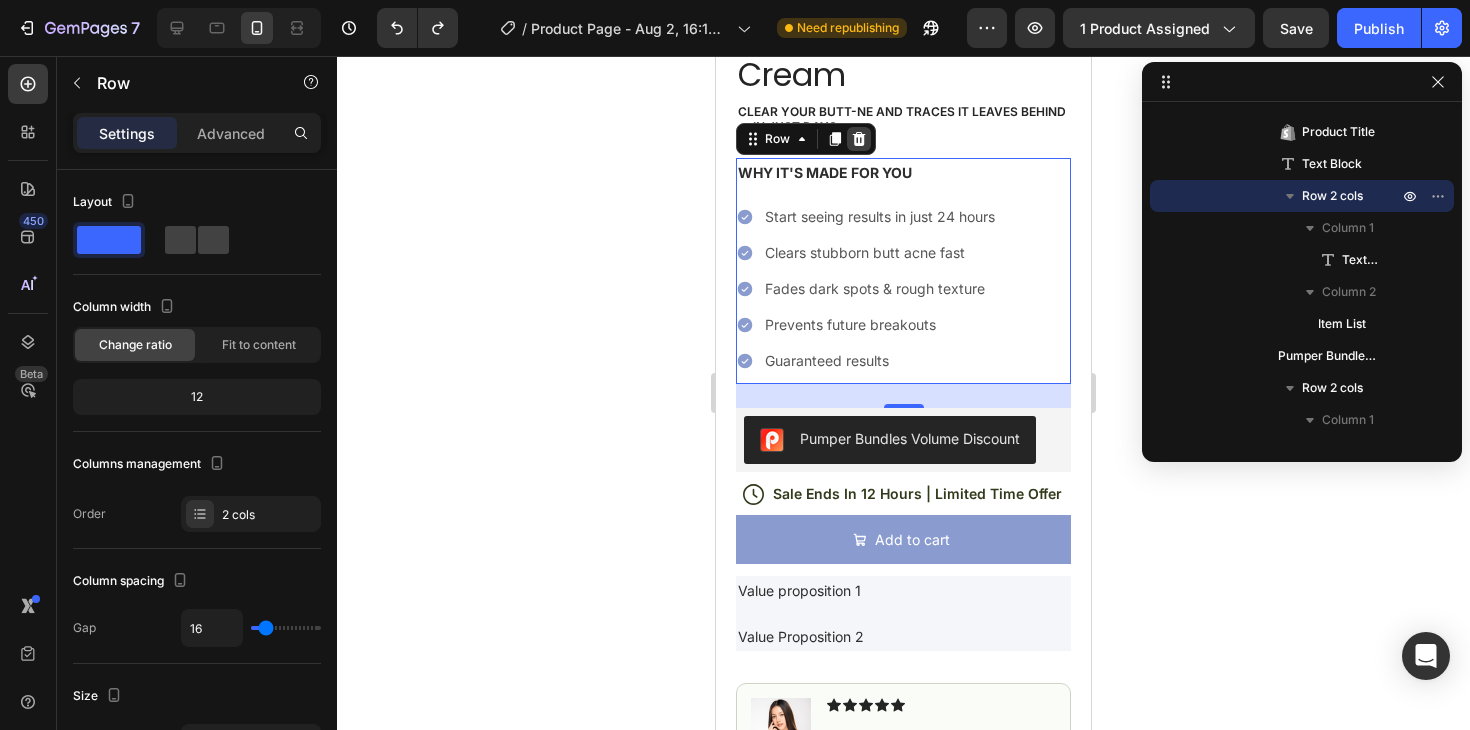 click 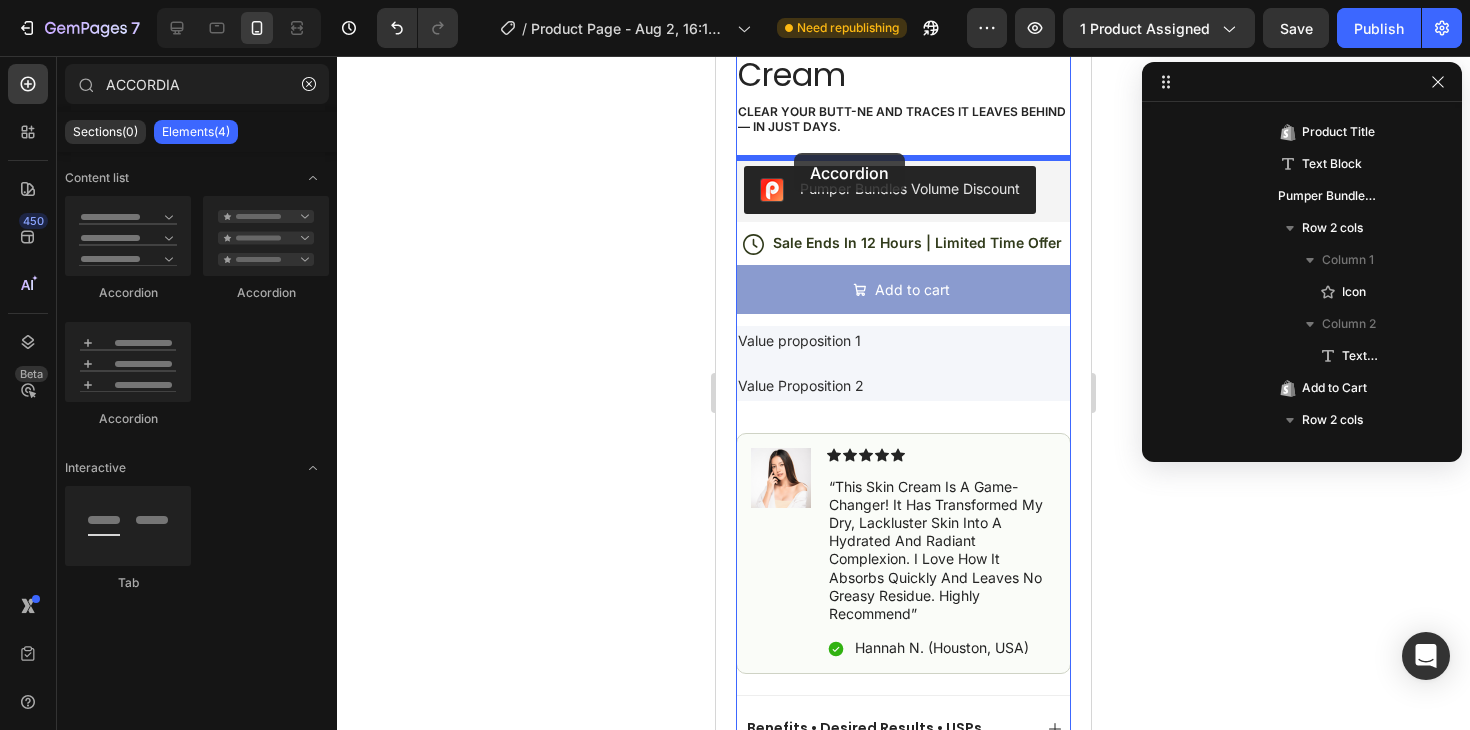 drag, startPoint x: 861, startPoint y: 301, endPoint x: 794, endPoint y: 153, distance: 162.45923 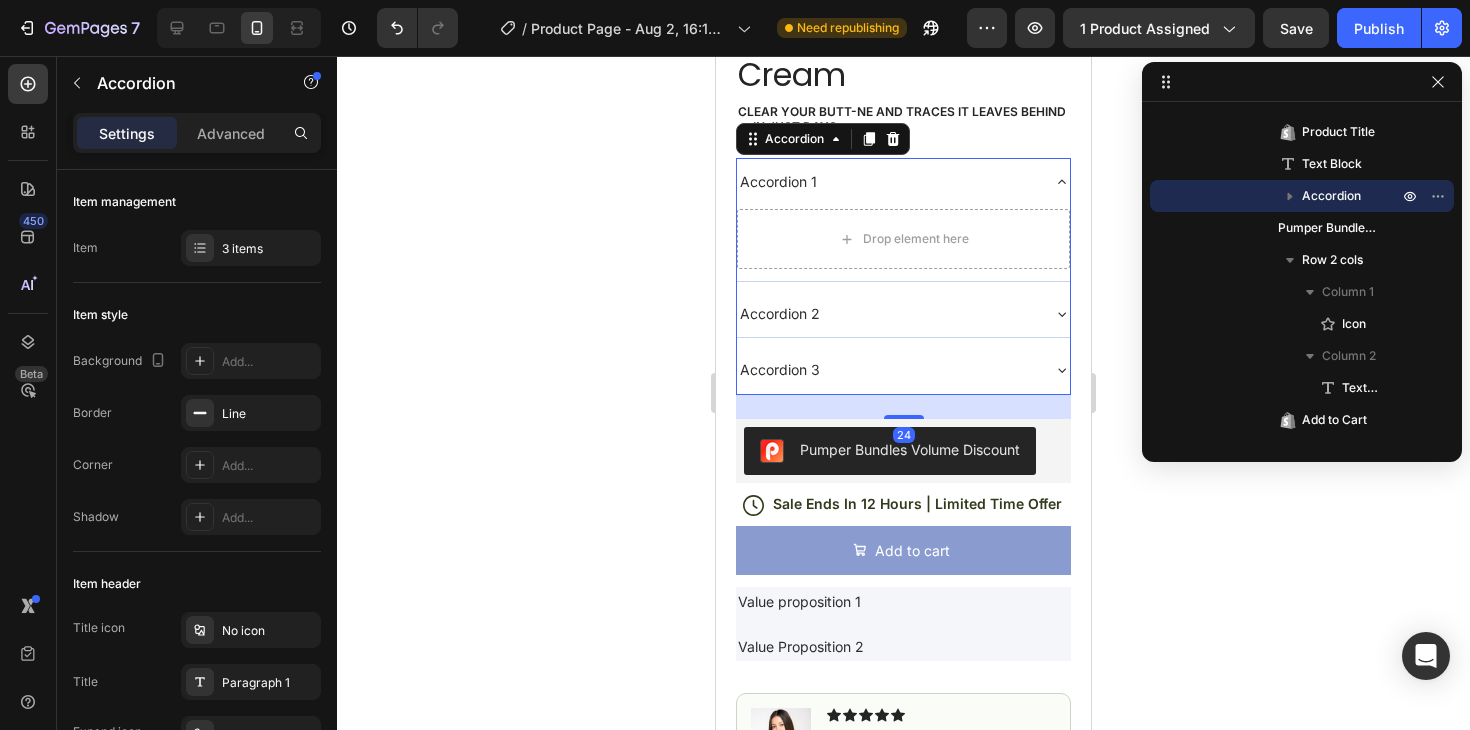 click on "Accordion 1" at bounding box center [778, 181] 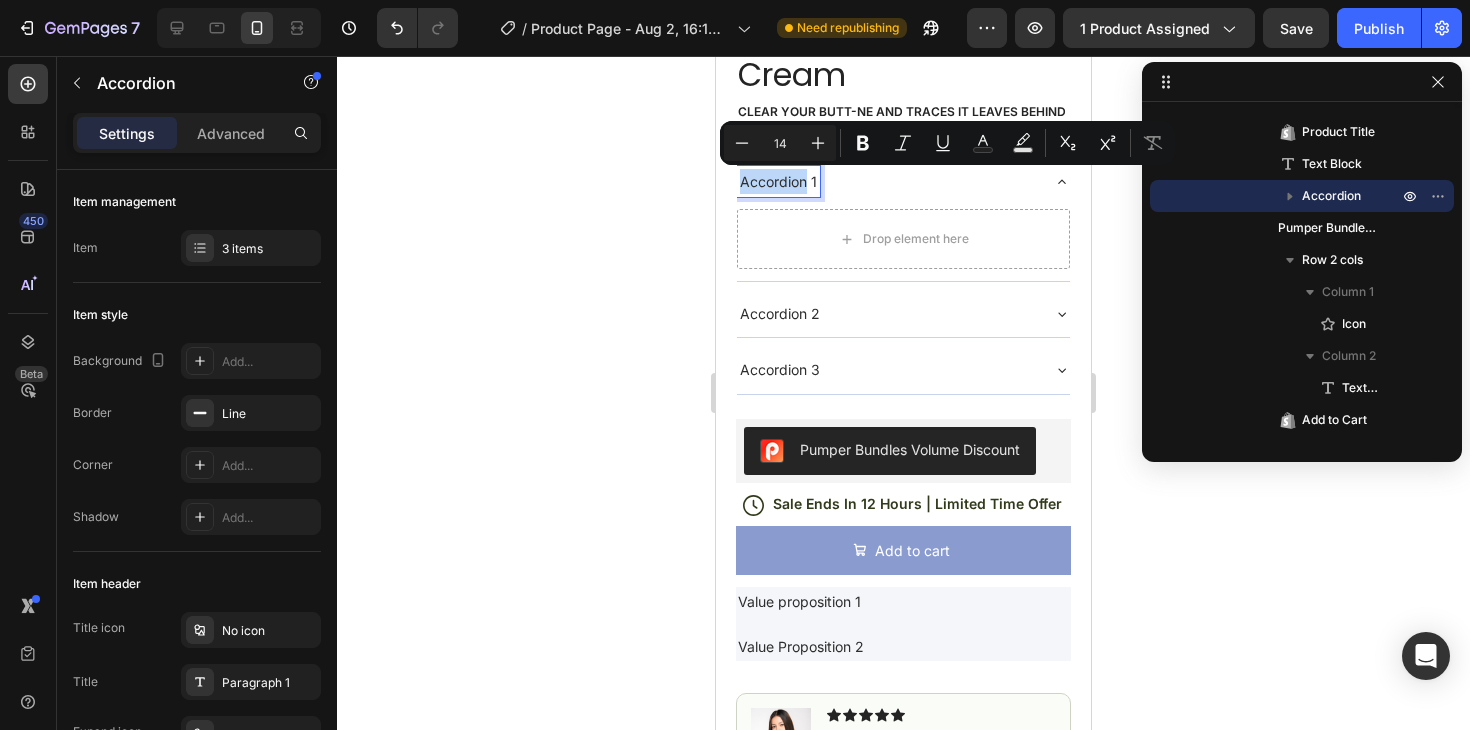 click on "Accordion 1" at bounding box center (778, 181) 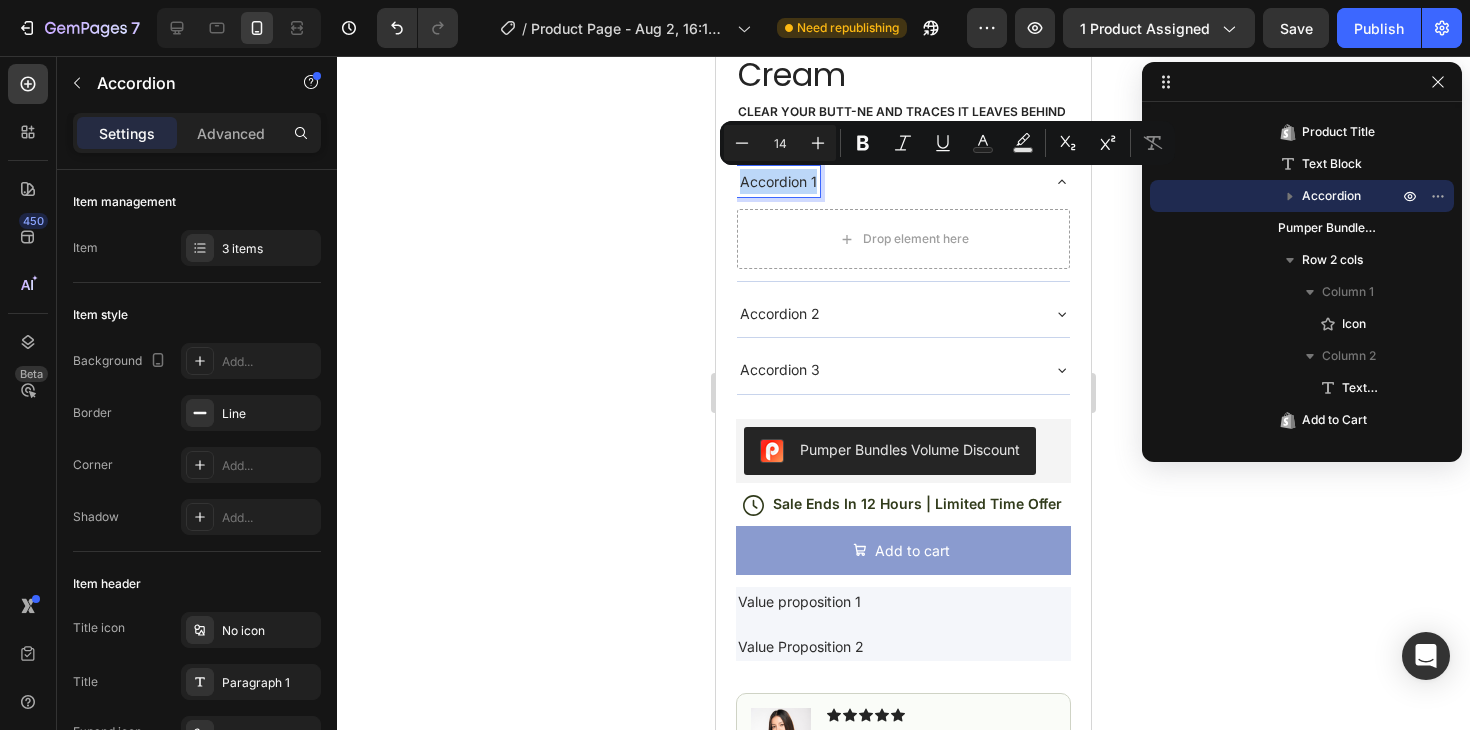click on "Accordion 1" at bounding box center (778, 181) 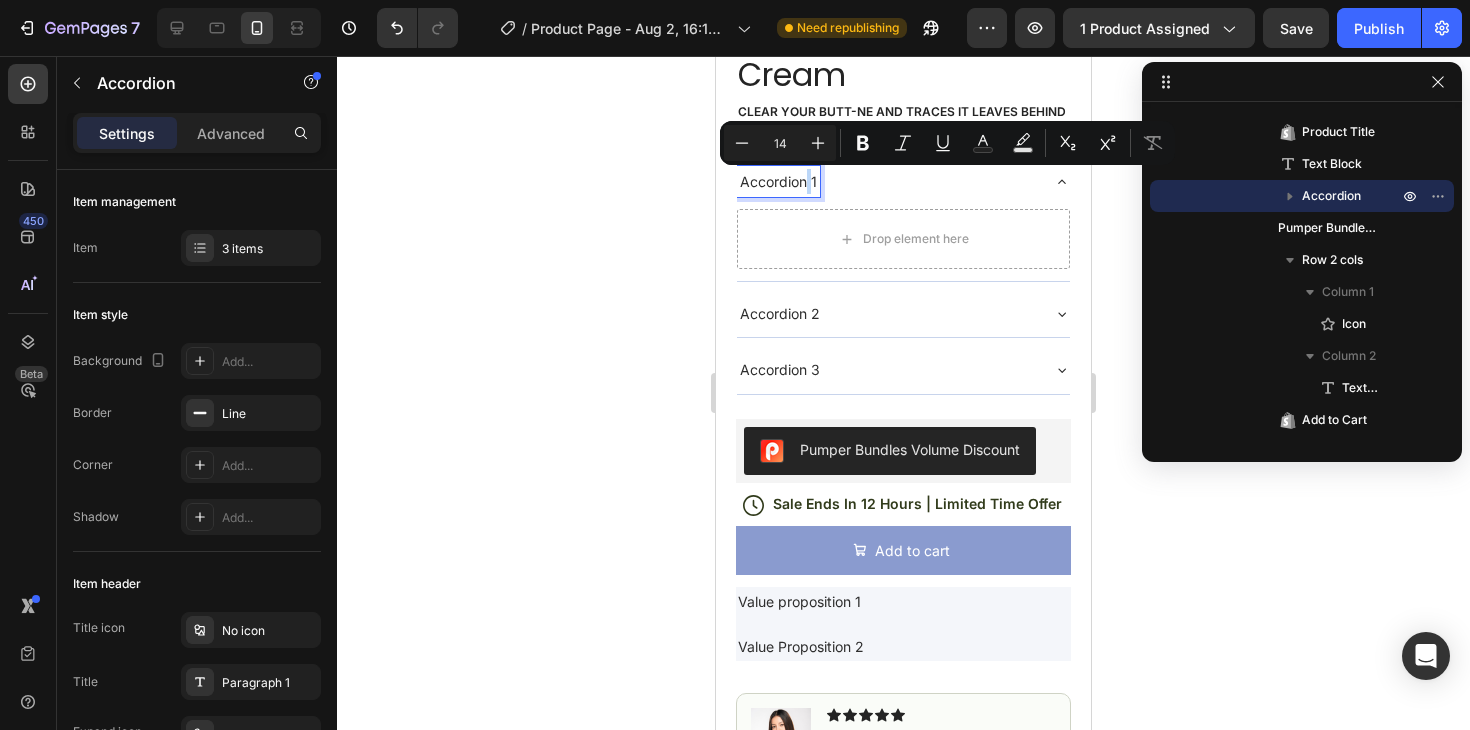 click on "Accordion 1" at bounding box center [778, 181] 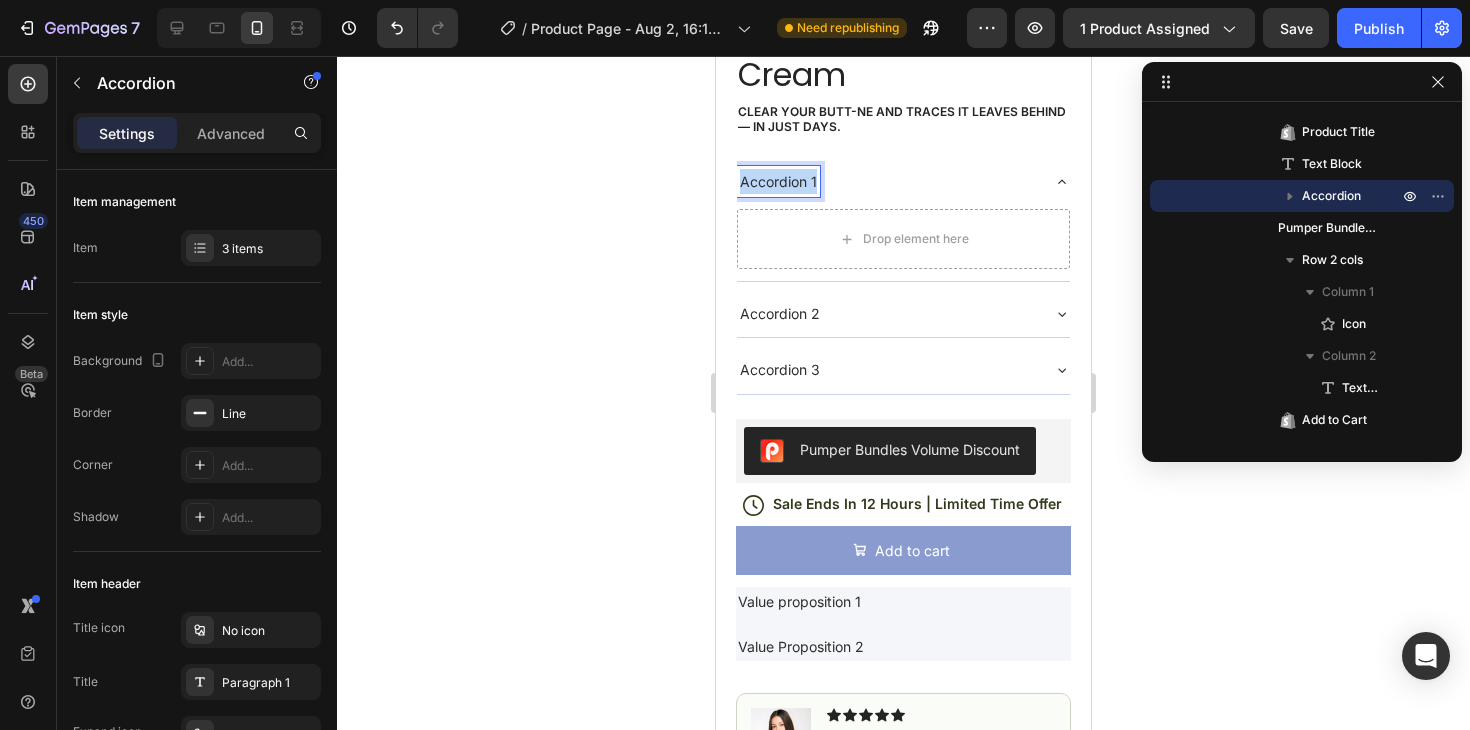 click on "Accordion 1" at bounding box center (778, 181) 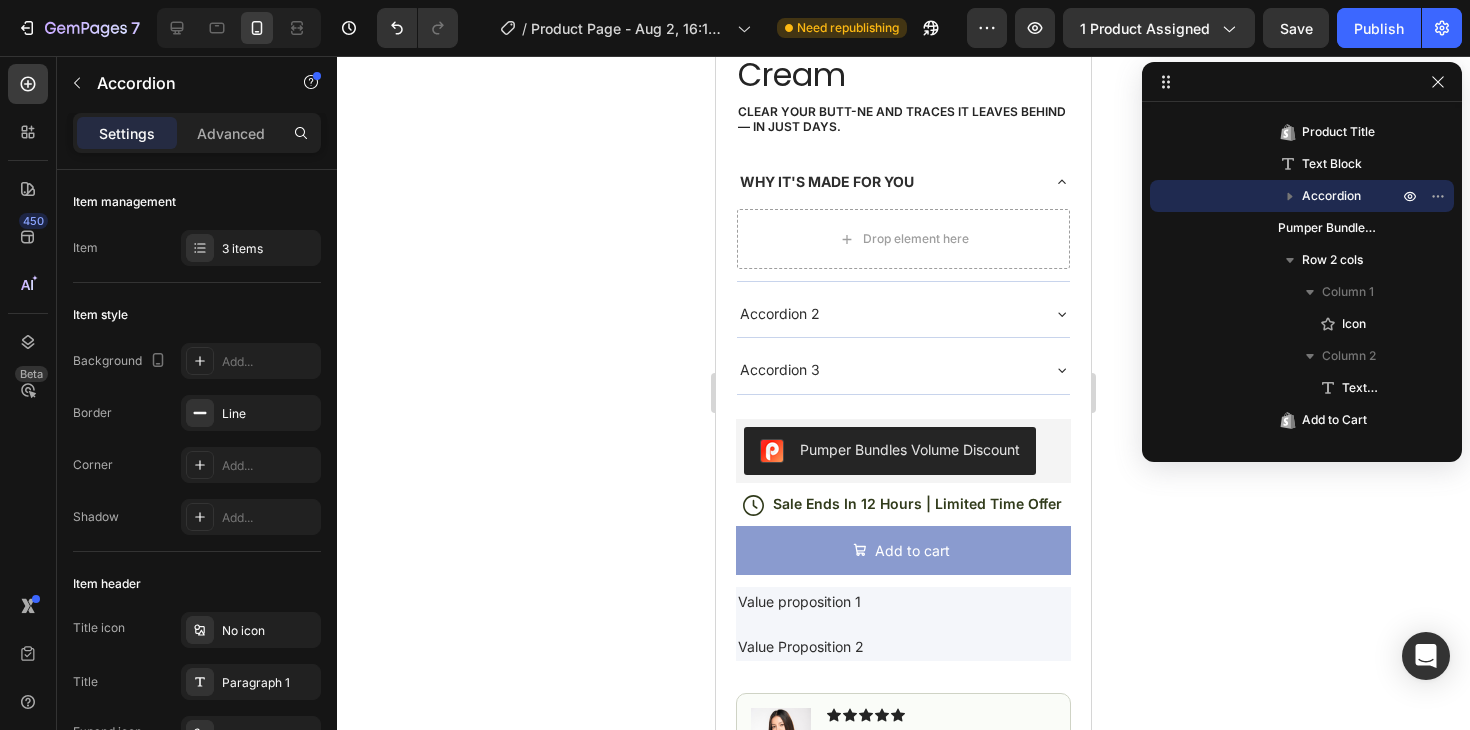 click 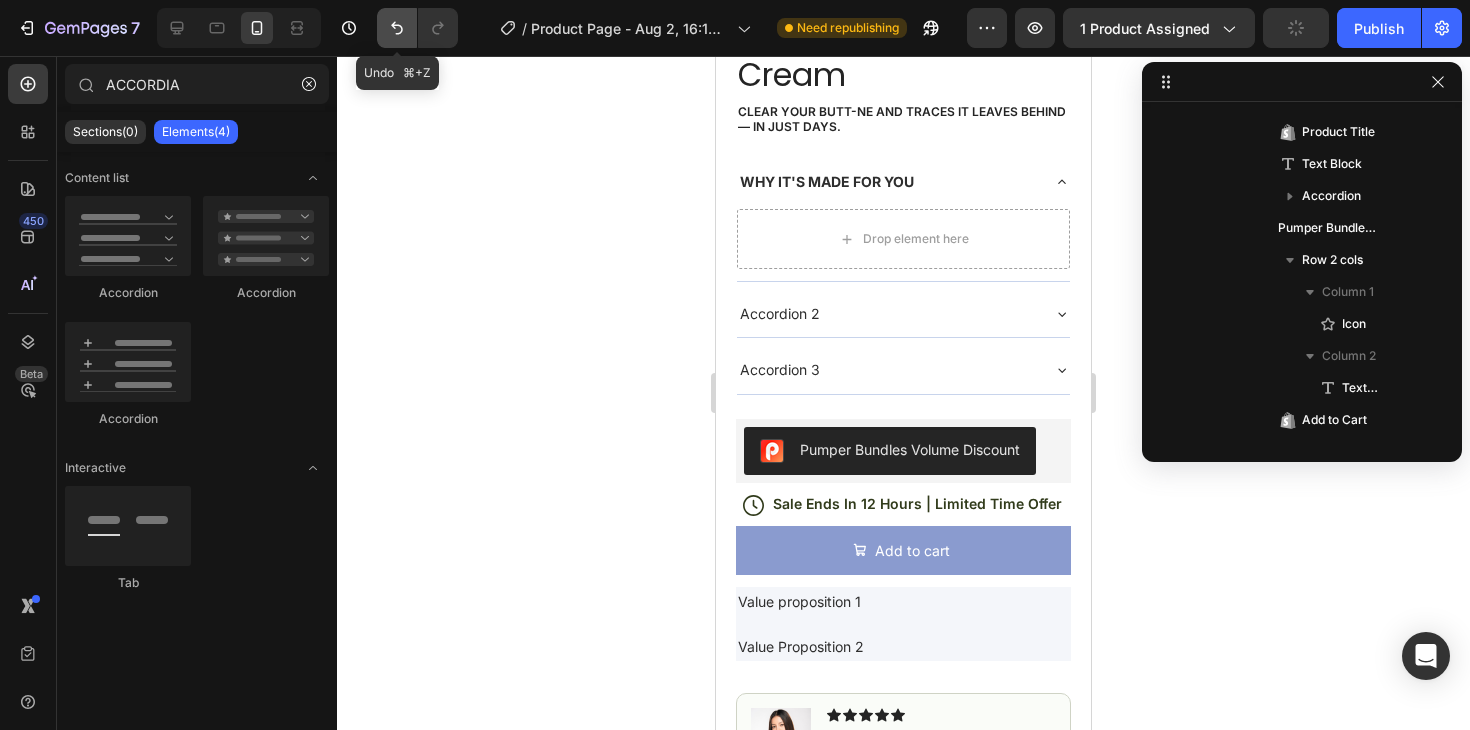click 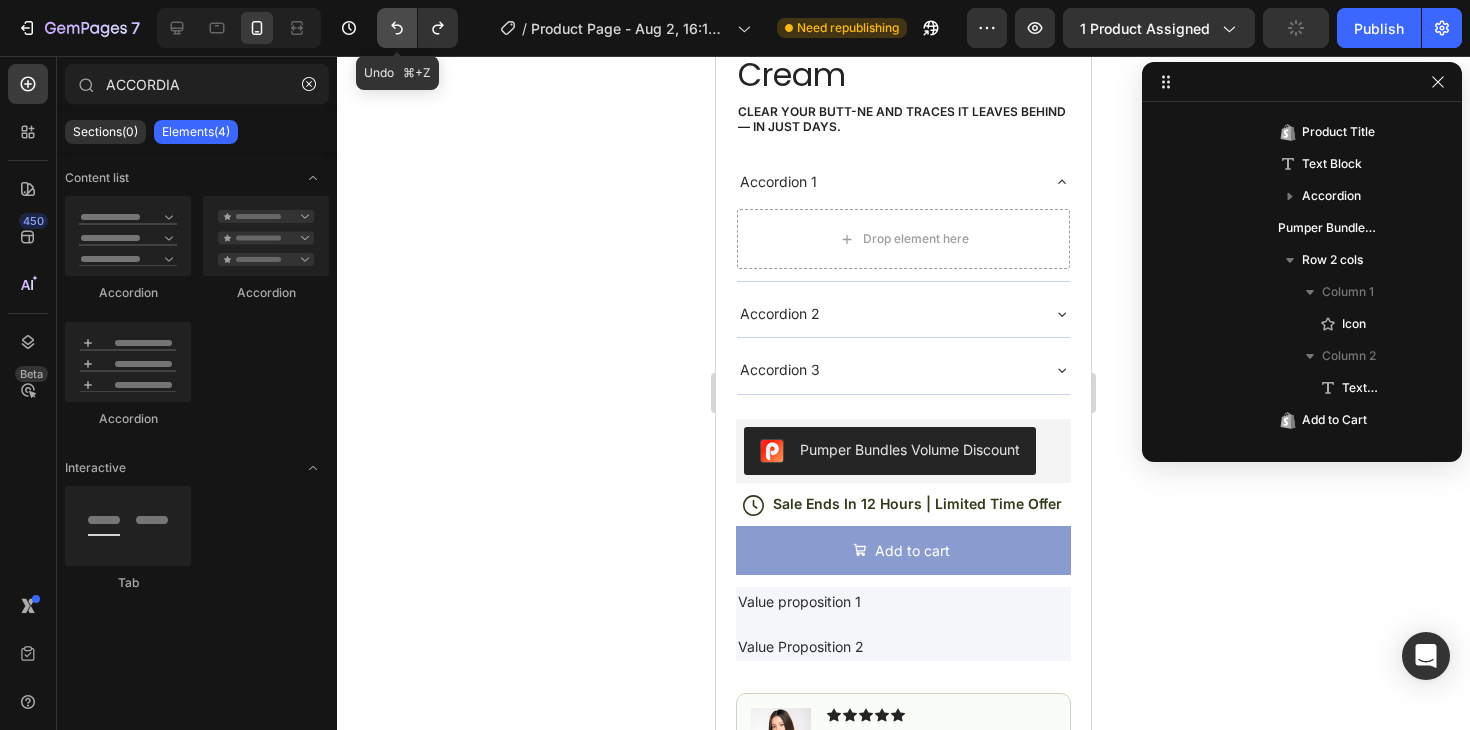 click 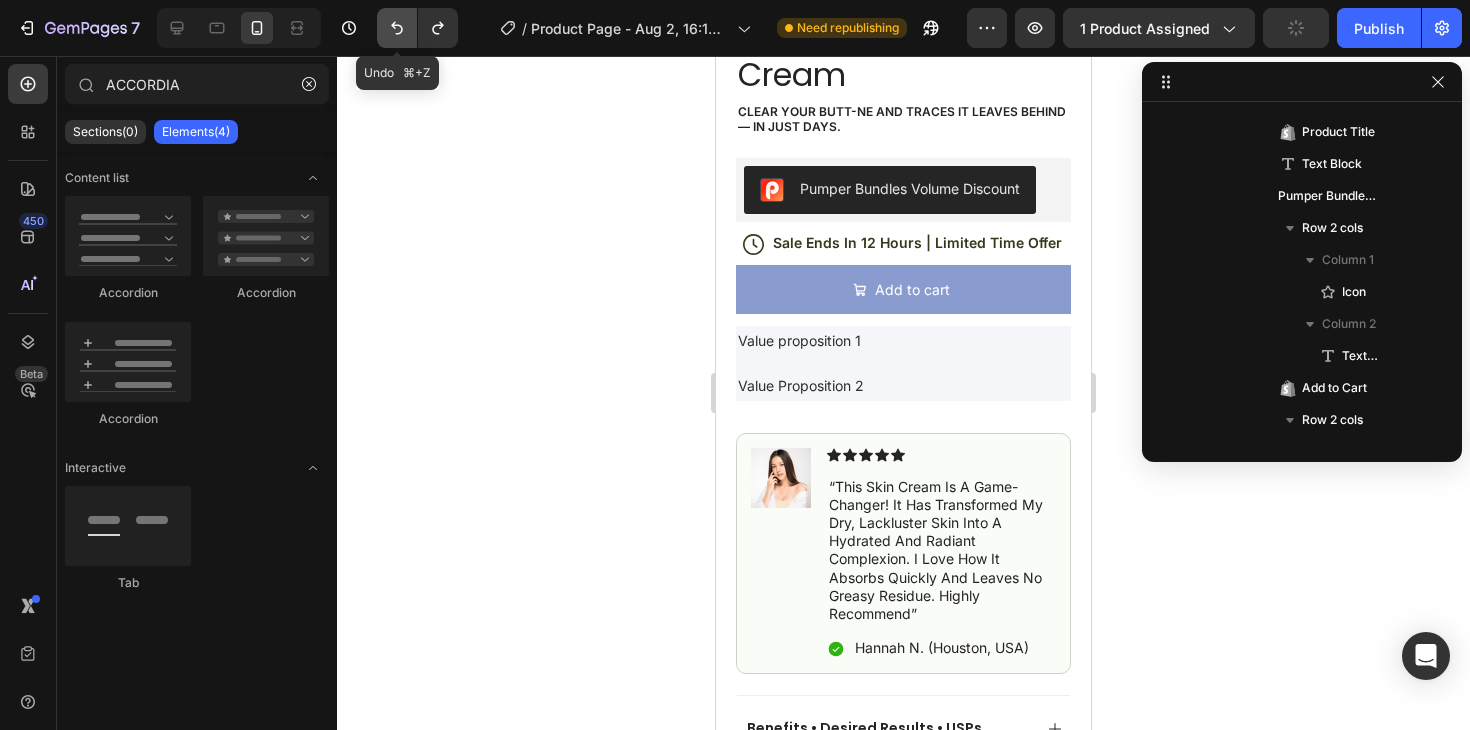 click 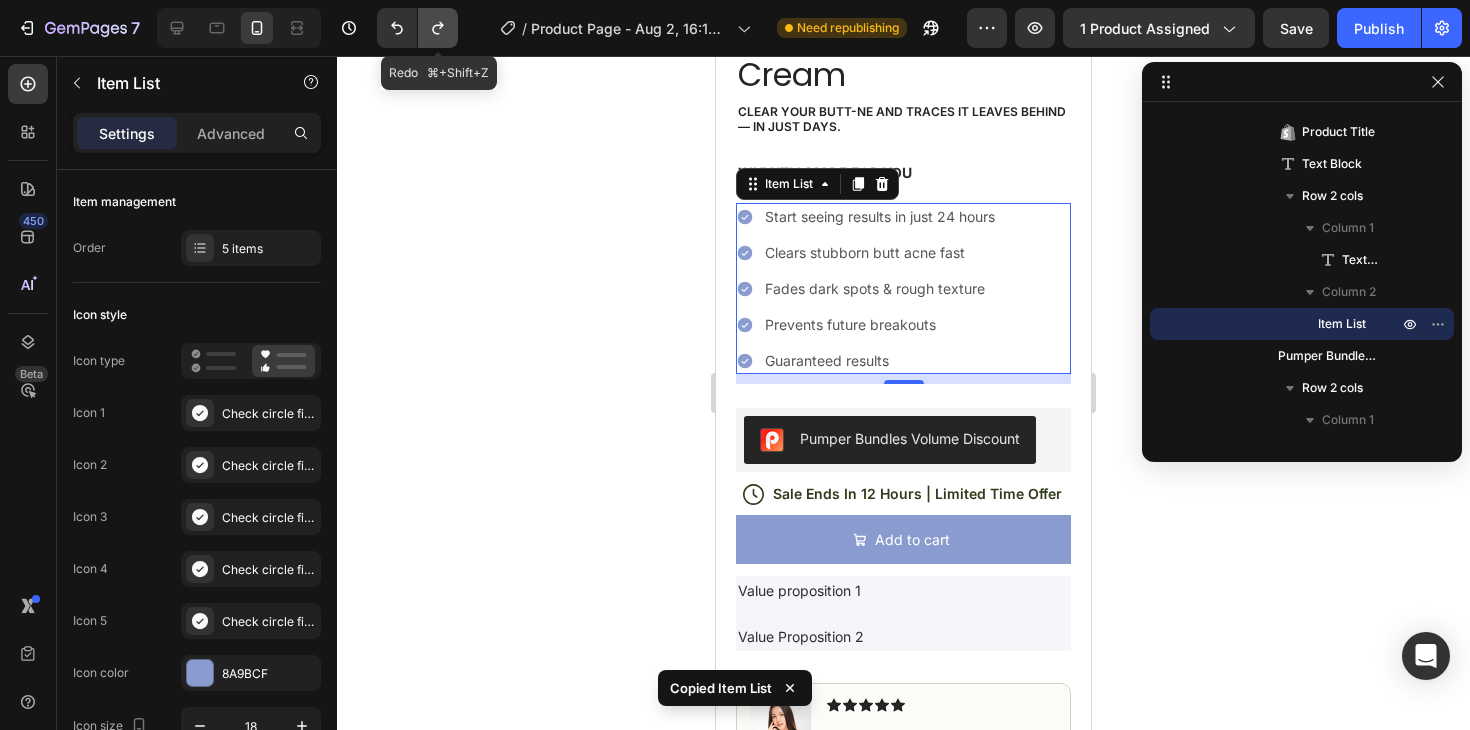 click 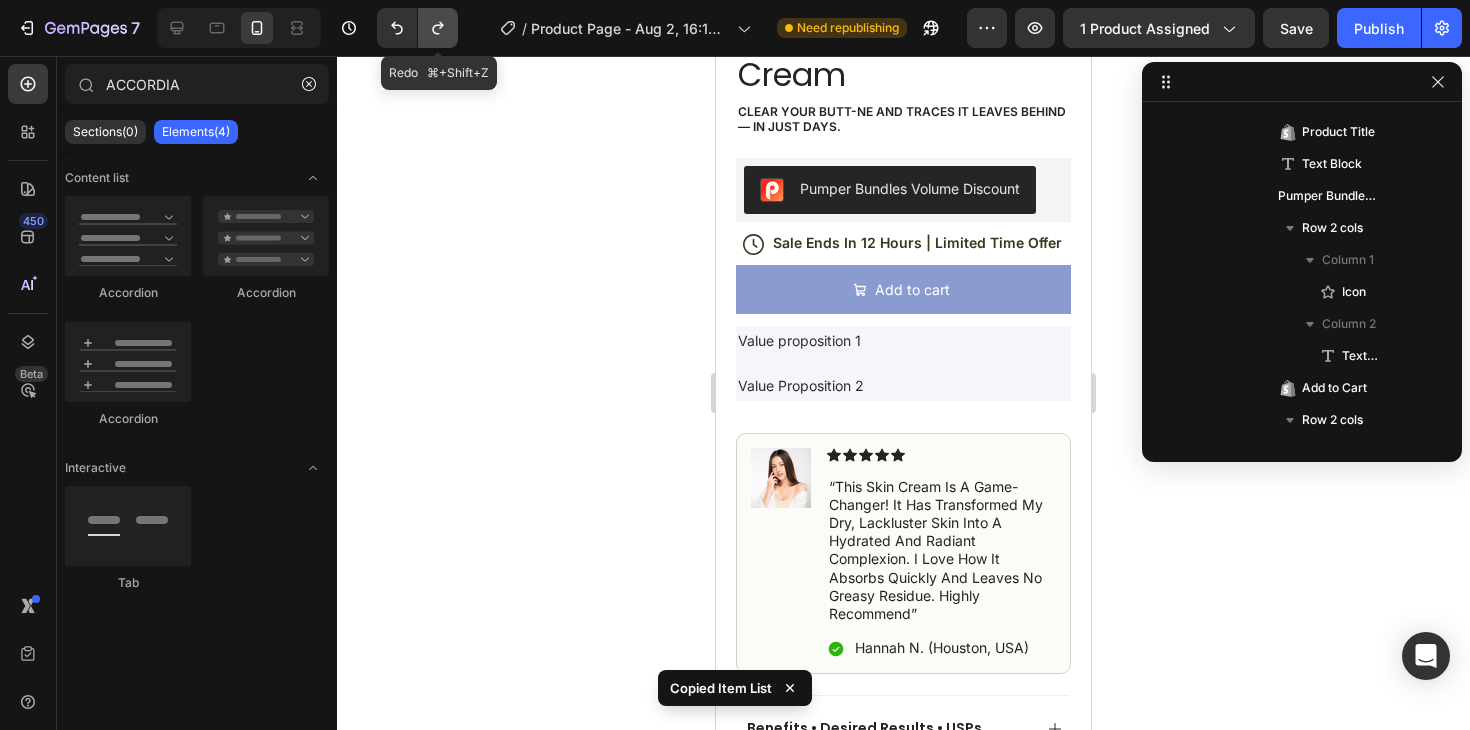 click 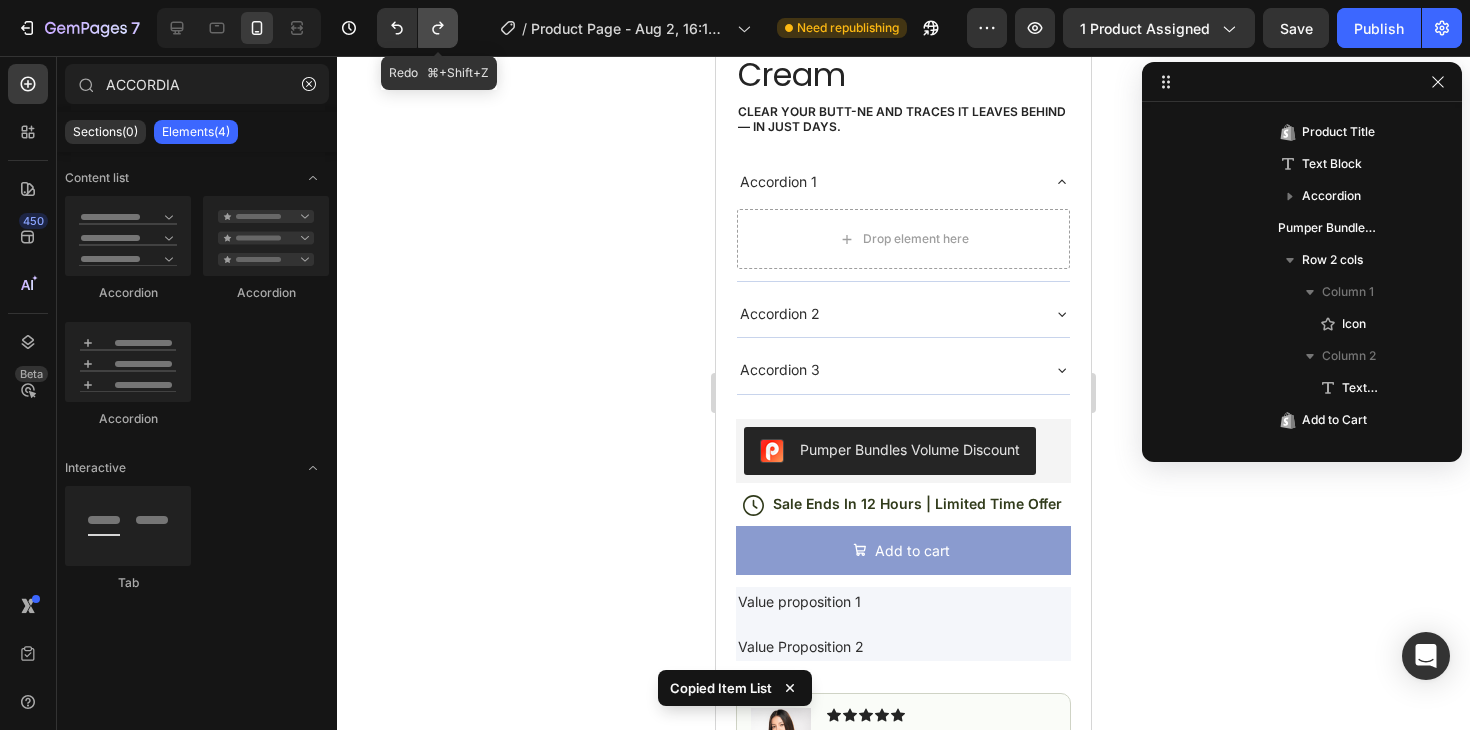 click 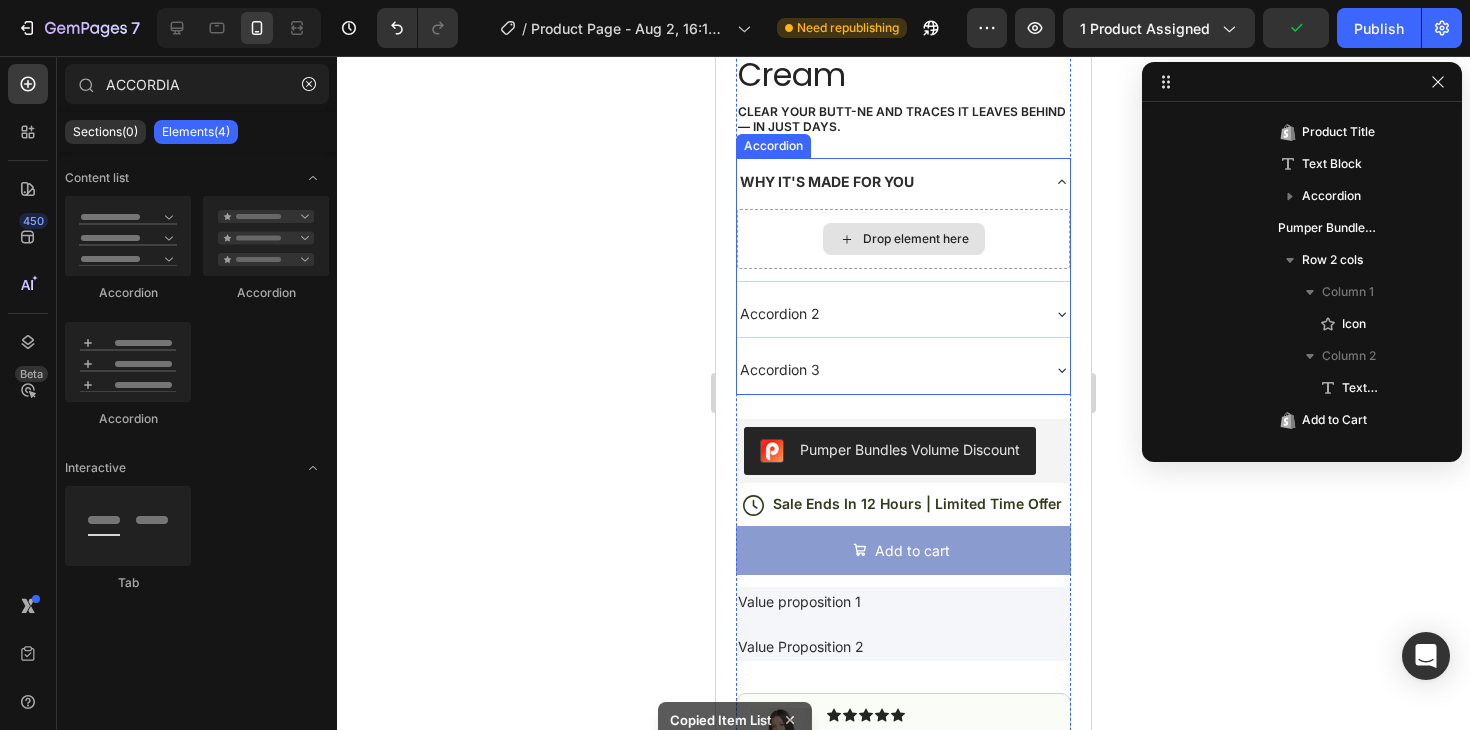 click 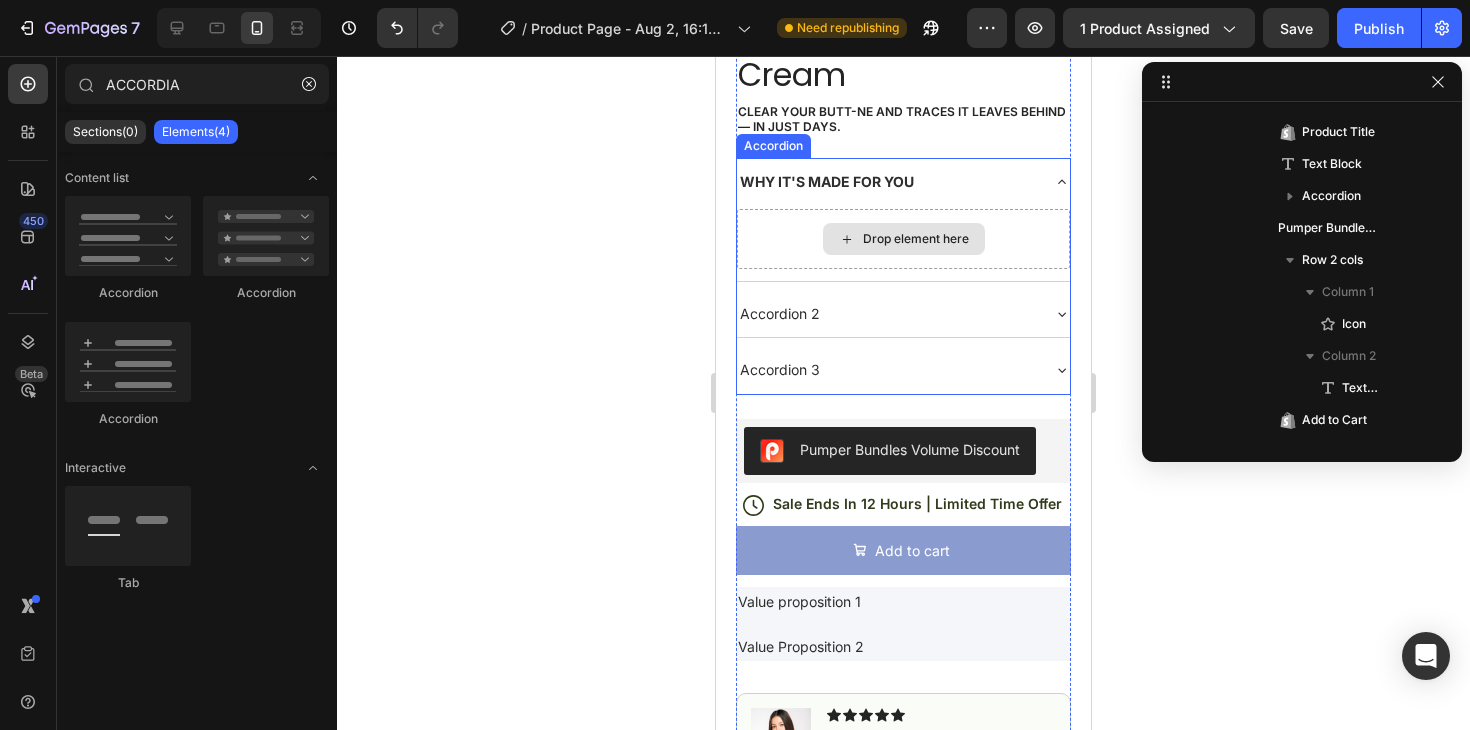 click on "Drop element here" at bounding box center [916, 239] 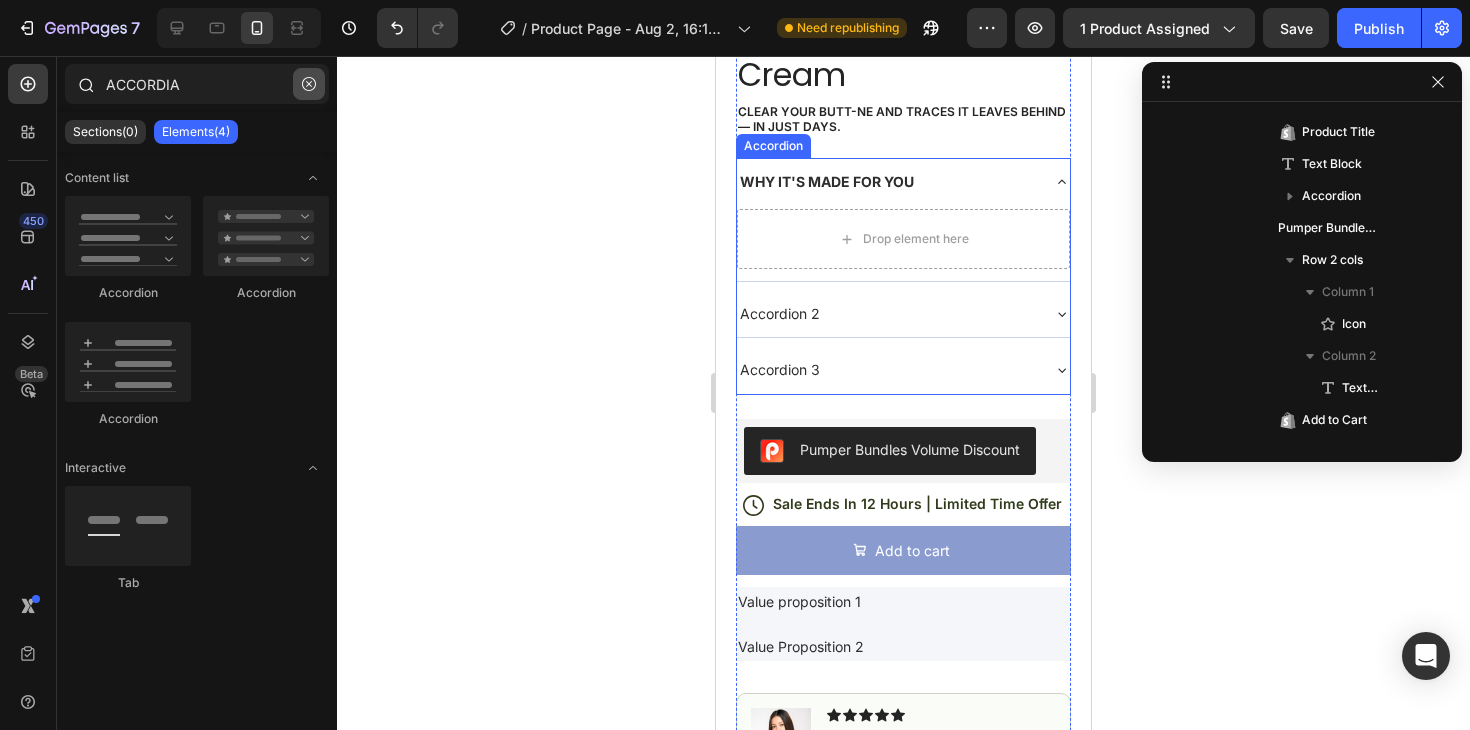 click 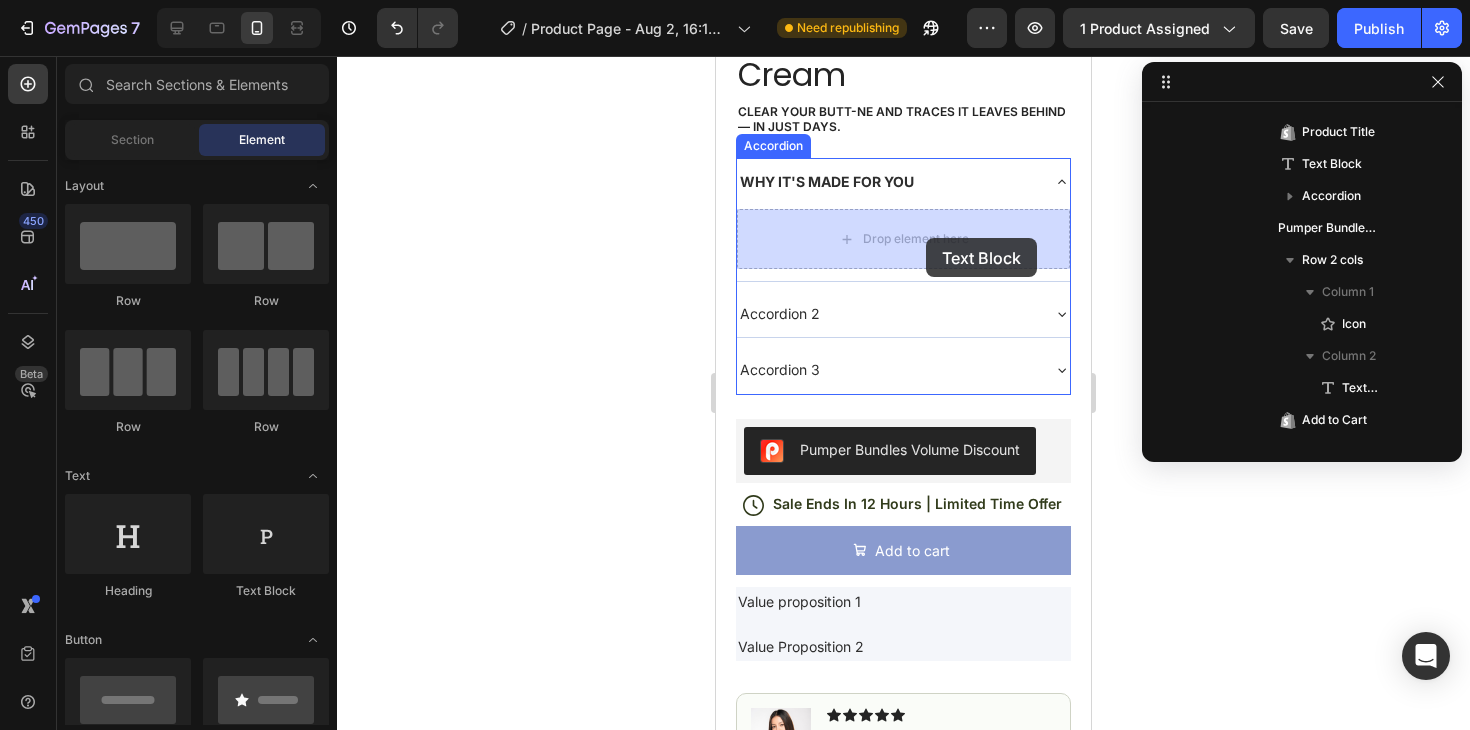 drag, startPoint x: 1010, startPoint y: 617, endPoint x: 923, endPoint y: 239, distance: 387.88272 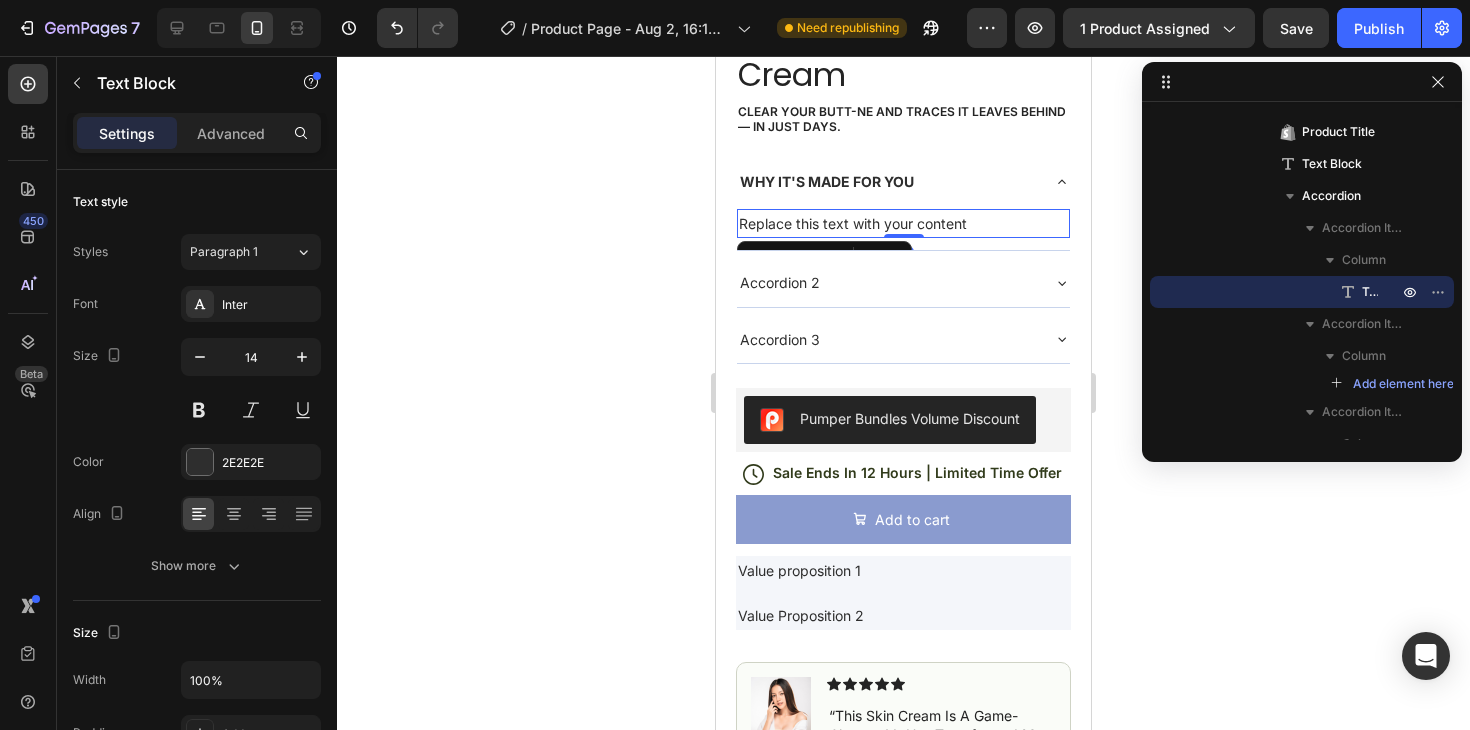 click on "Replace this text with your content" at bounding box center (903, 223) 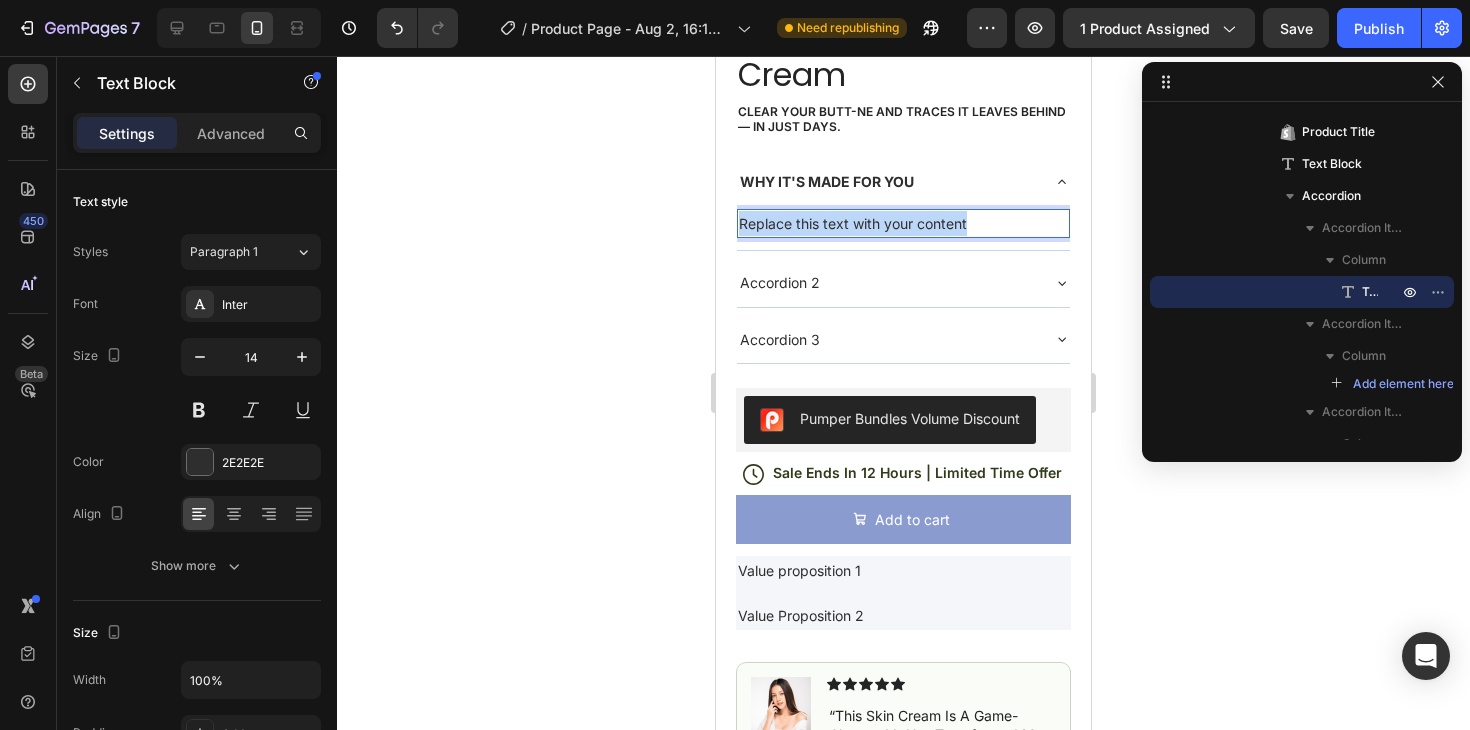 click on "Replace this text with your content" at bounding box center [903, 223] 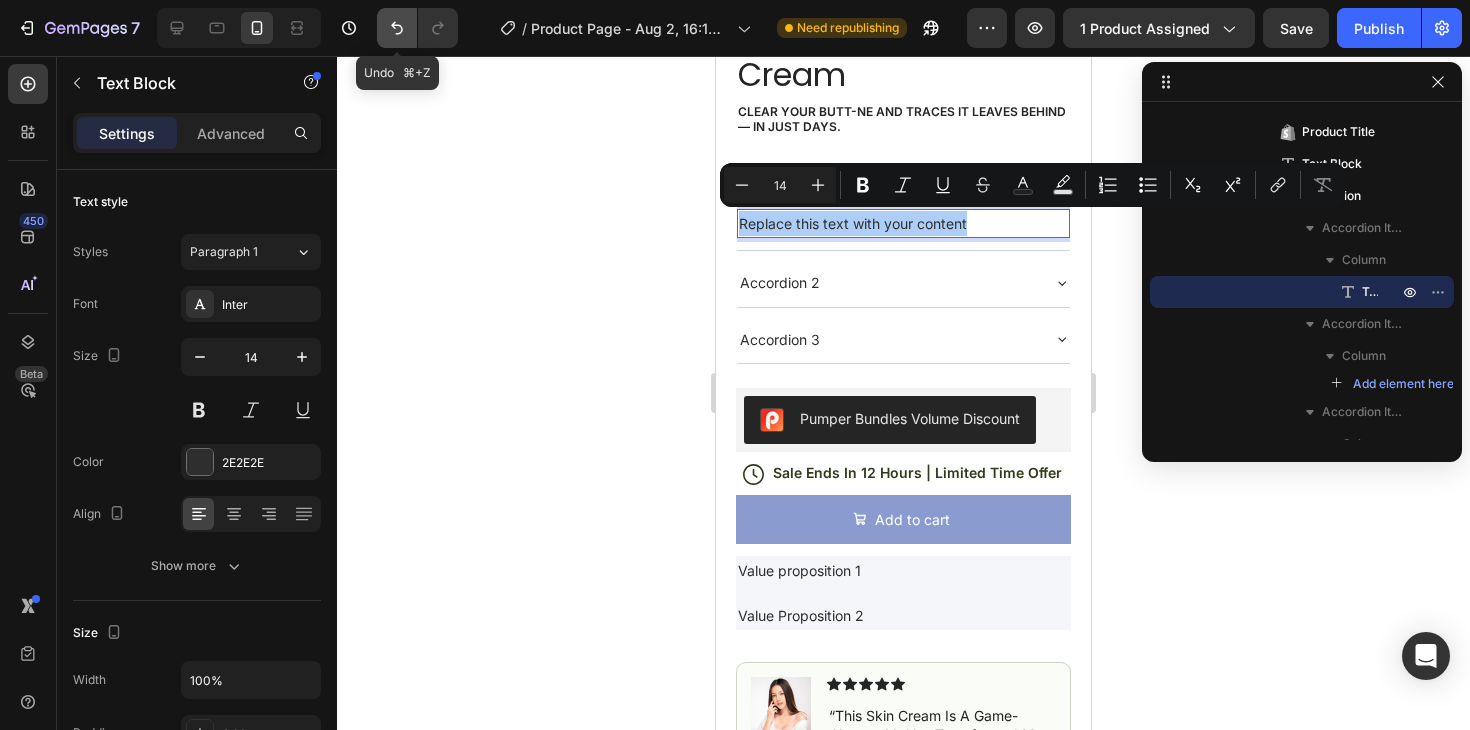 click 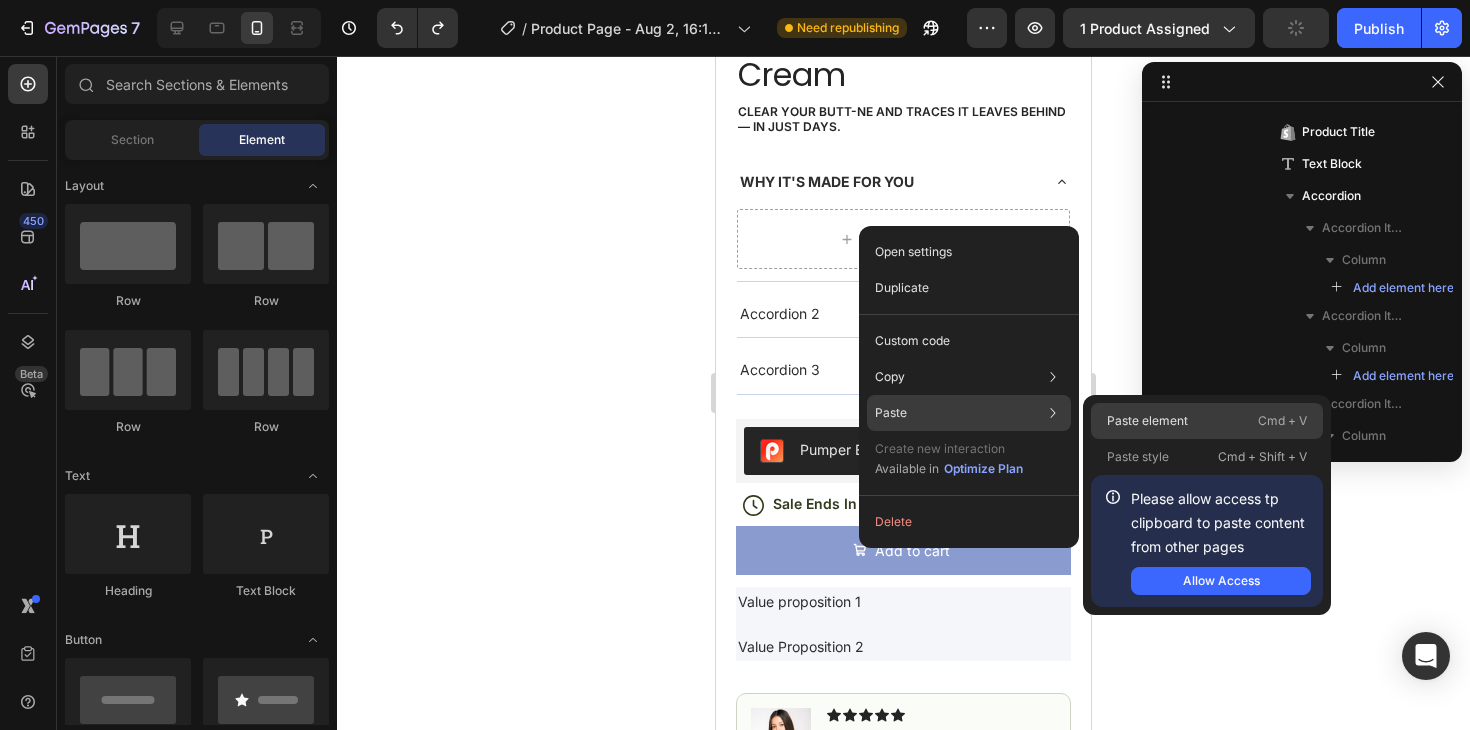 click on "Paste element  Cmd + V" 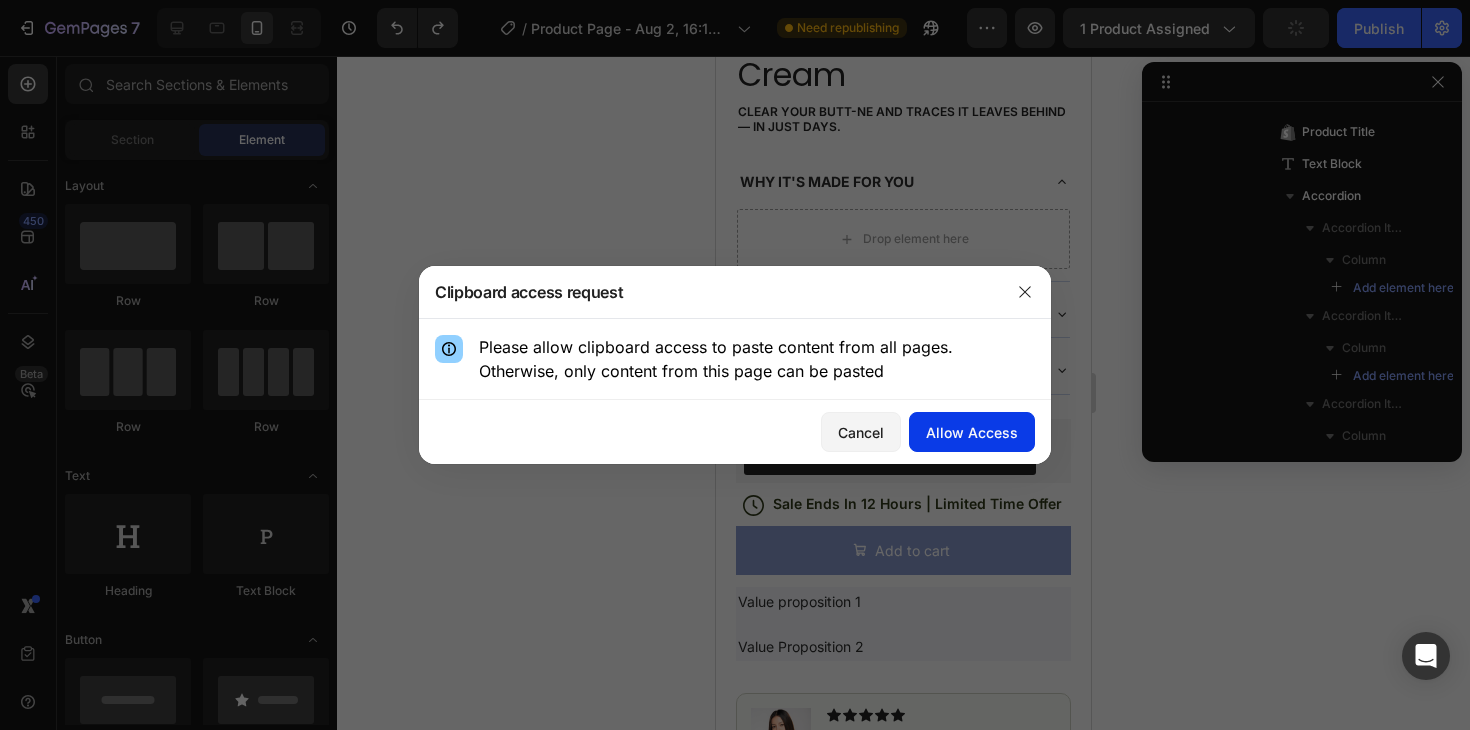 click on "Allow Access" at bounding box center [972, 432] 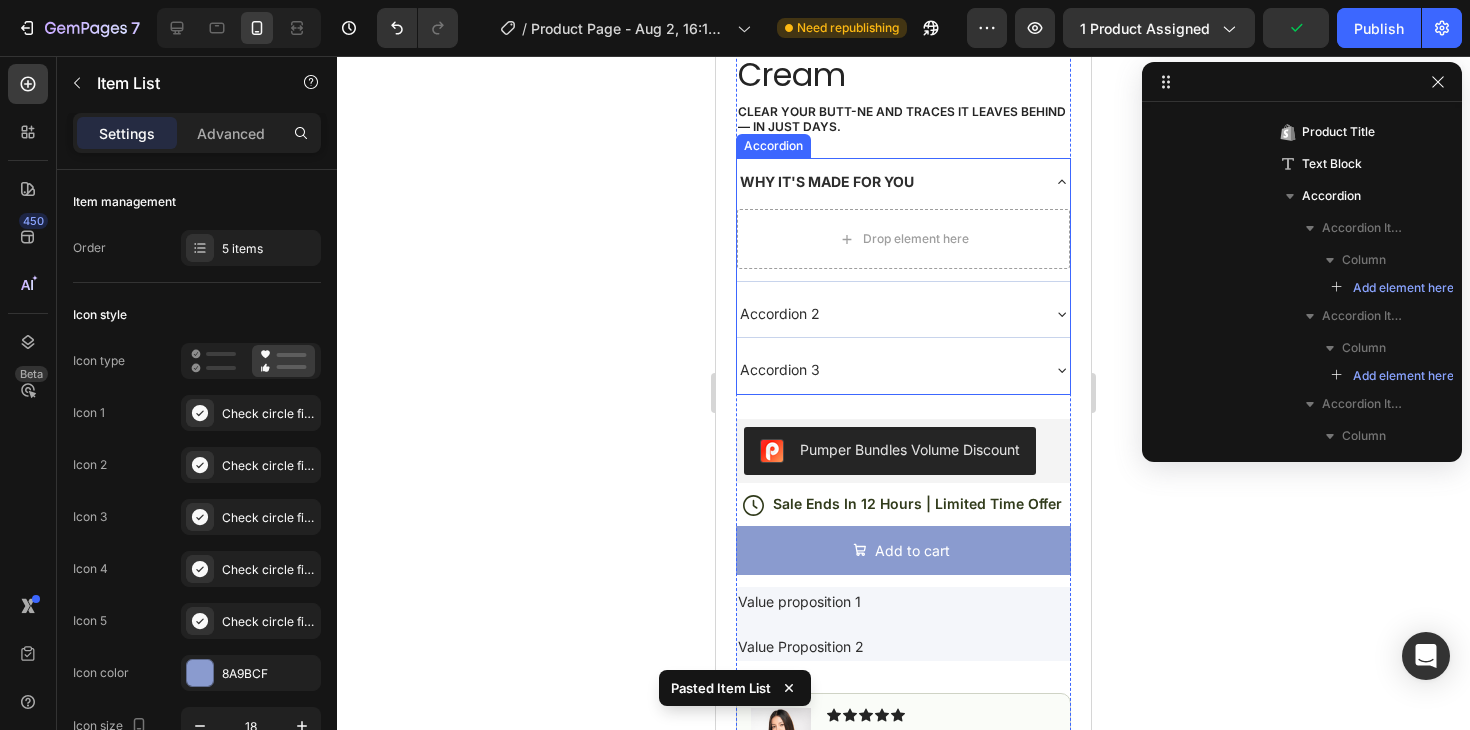 scroll, scrollTop: 2370, scrollLeft: 0, axis: vertical 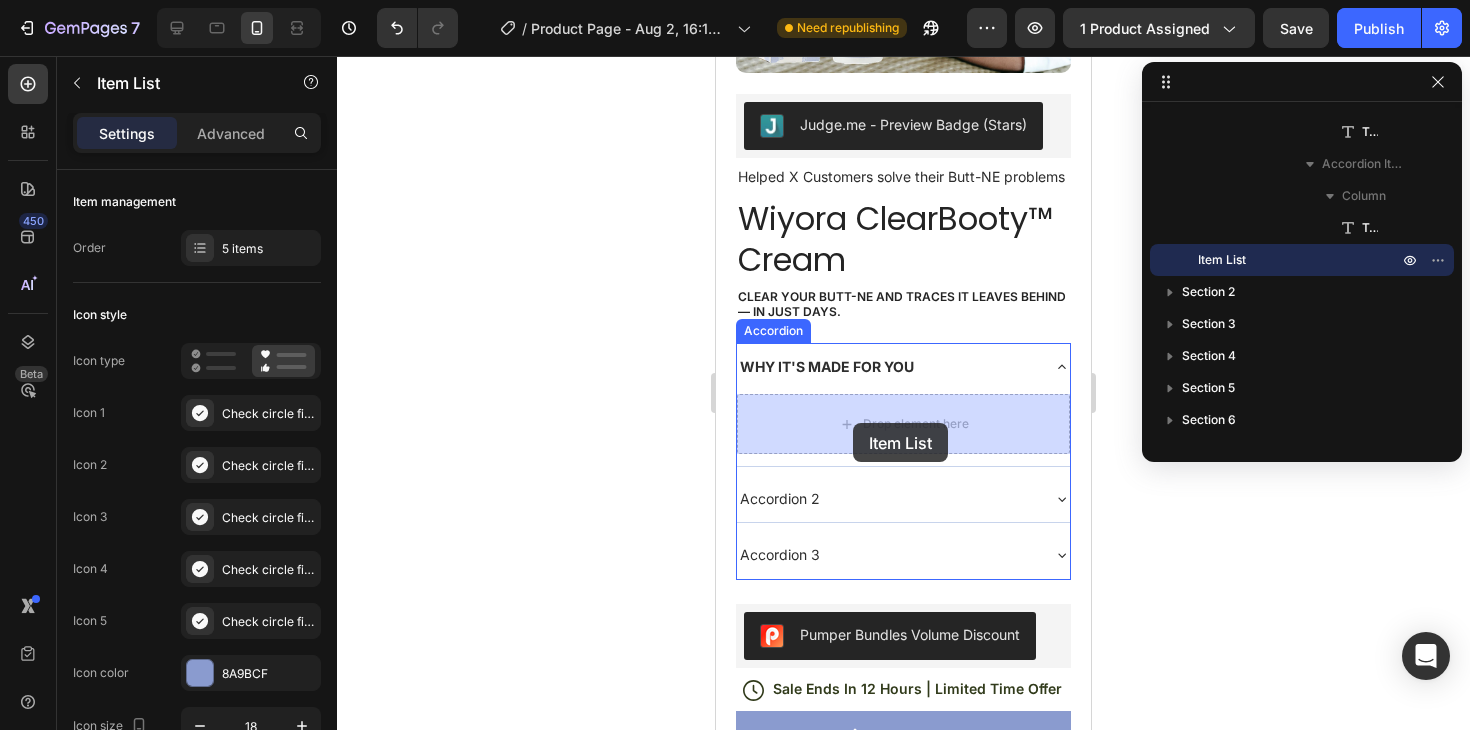 drag, startPoint x: 746, startPoint y: 113, endPoint x: 853, endPoint y: 422, distance: 327.00153 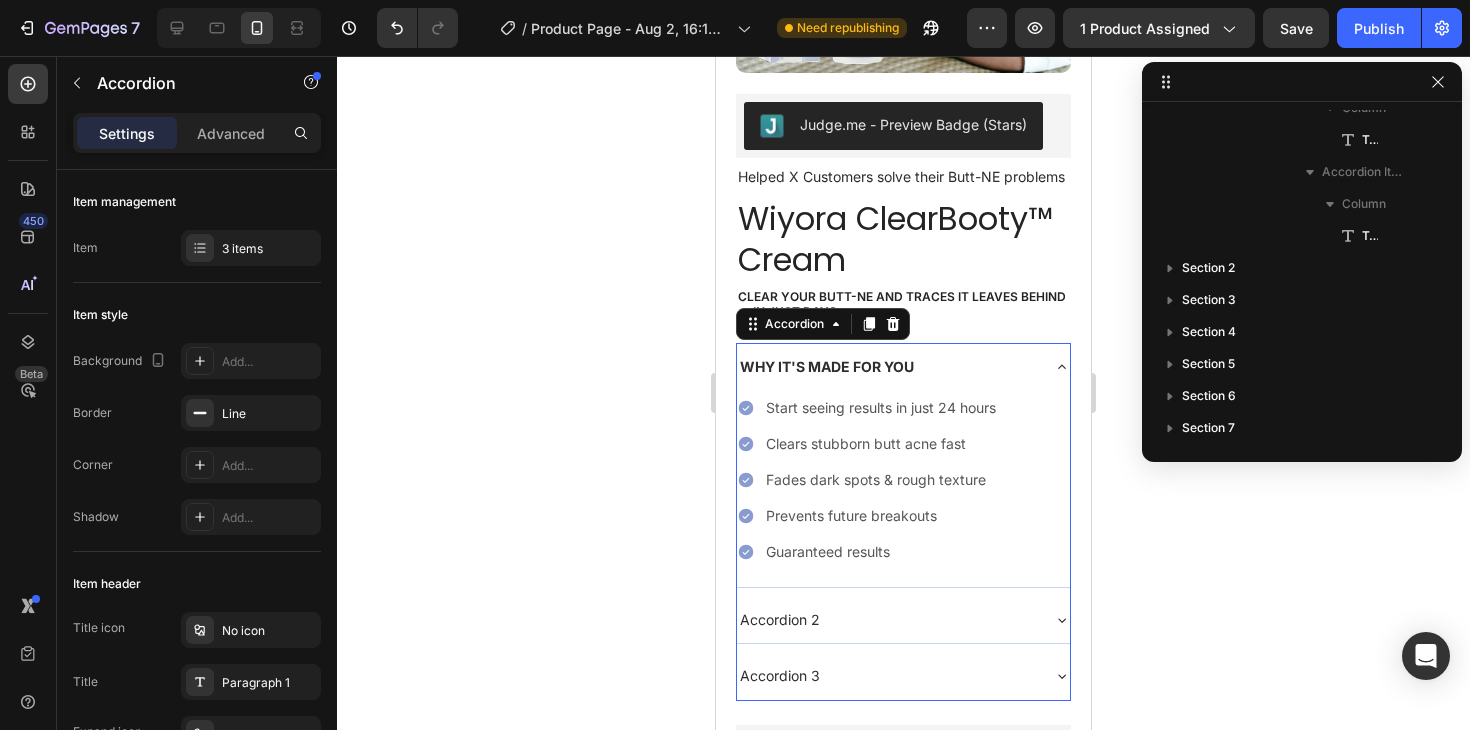 click on "Accordion 2" at bounding box center [887, 619] 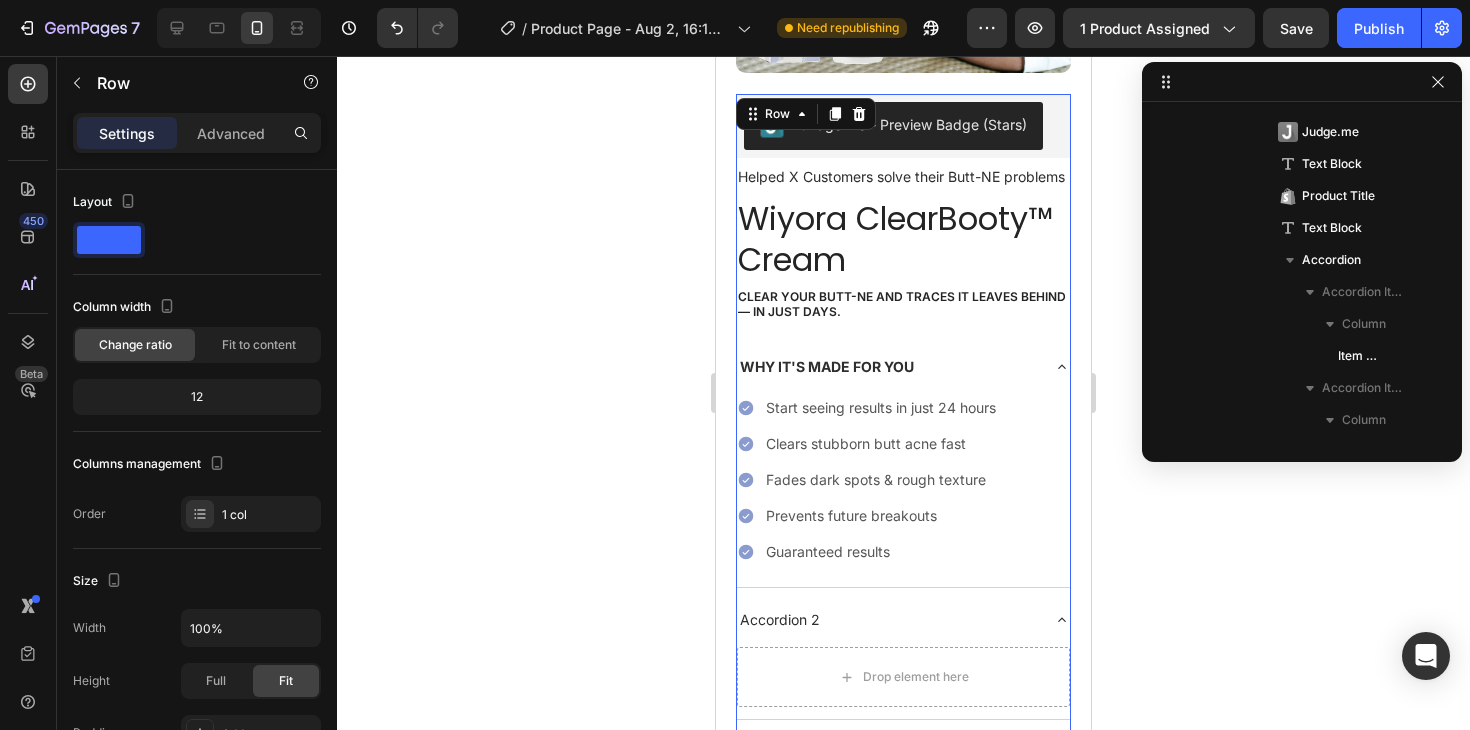 click on "Judge.me - Preview Badge (Stars) Judge.me Helped X Customers solve their Butt-NE problems Text Block Wiyora ClearBooty™ Cream Product Title Clear your butt-ne and traces it leaves behind — in just days. Text Block
WHY IT'S MADE FOR YOU
Start seeing results in just 24 hours
Clears stubborn butt acne fast
Fades dark spots & rough texture
Prevents future breakouts
Guaranteed results Item List
Accordion 2
Drop element here
Accordion 3 Accordion Pumper Bundles Volume Discount Pumper Bundles Volume Discount
Icon Sale Ends In 12 Hours | Limited Time Offer Text Block Row
Add to cart Add to Cart Value proposition 1 Text Block Value Proposition 2 Text Block Row Image Icon Icon Icon Icon Icon Icon List Text Block
Icon [FIRST] [LAST] ([CITY], [COUNTRY]) Text Block Row Row
Accordion" at bounding box center [903, 908] 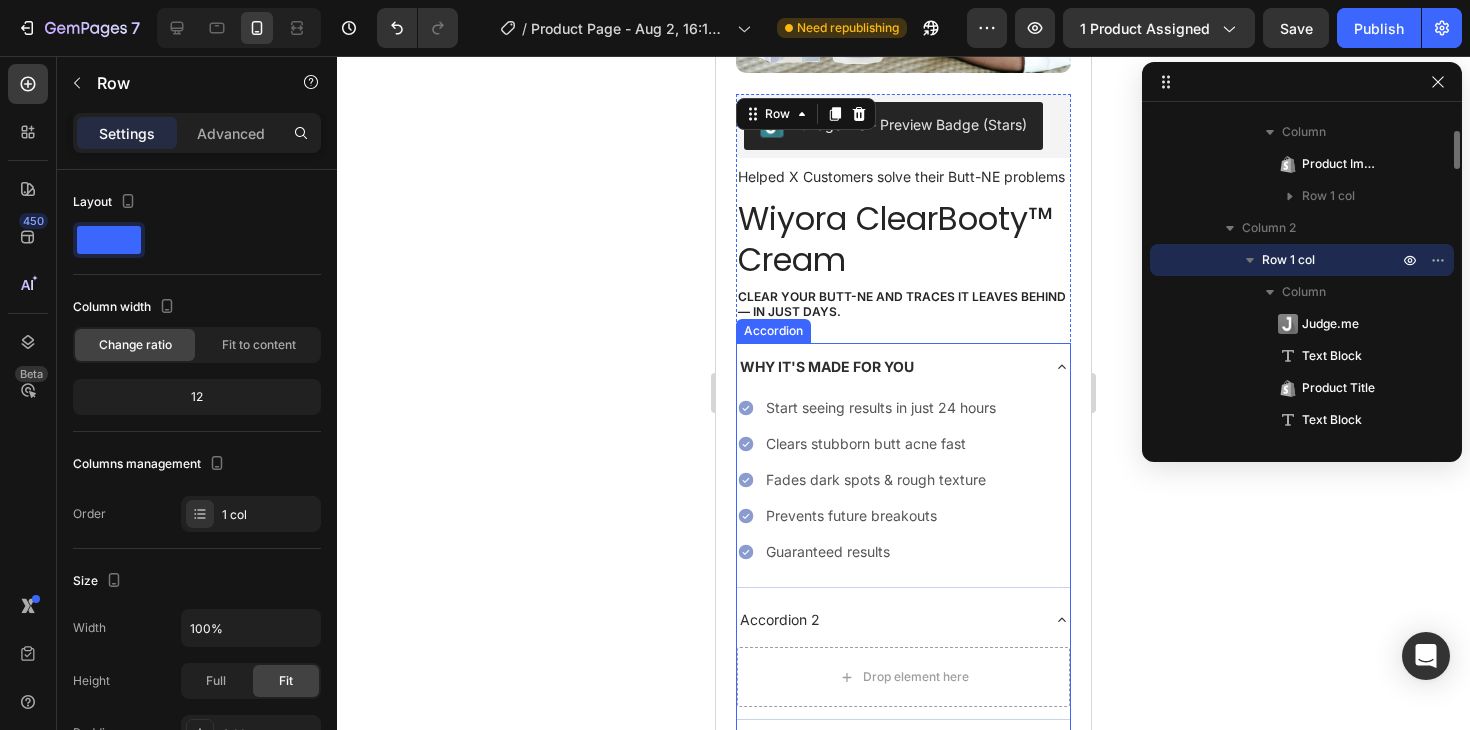 click on "WHY IT'S MADE FOR YOU" at bounding box center [827, 366] 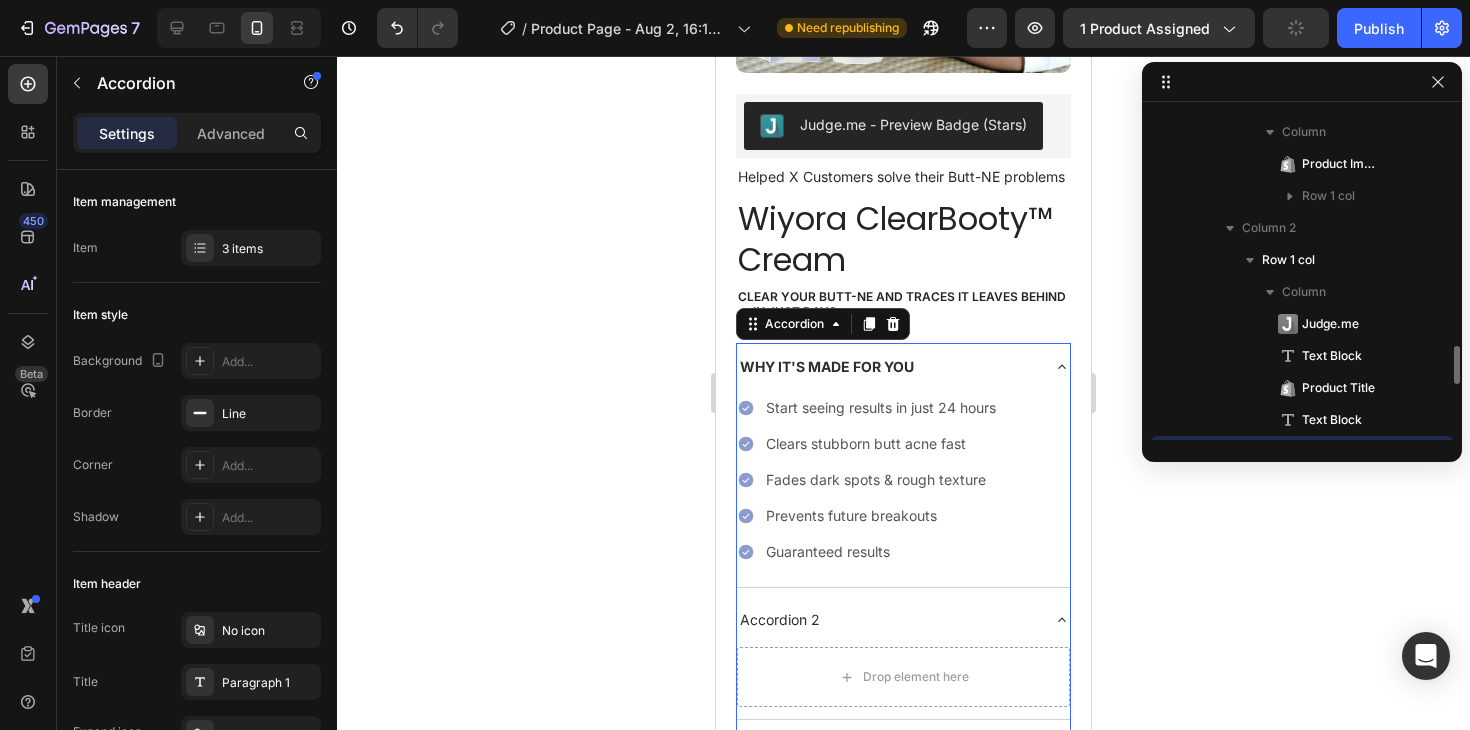 scroll, scrollTop: 378, scrollLeft: 0, axis: vertical 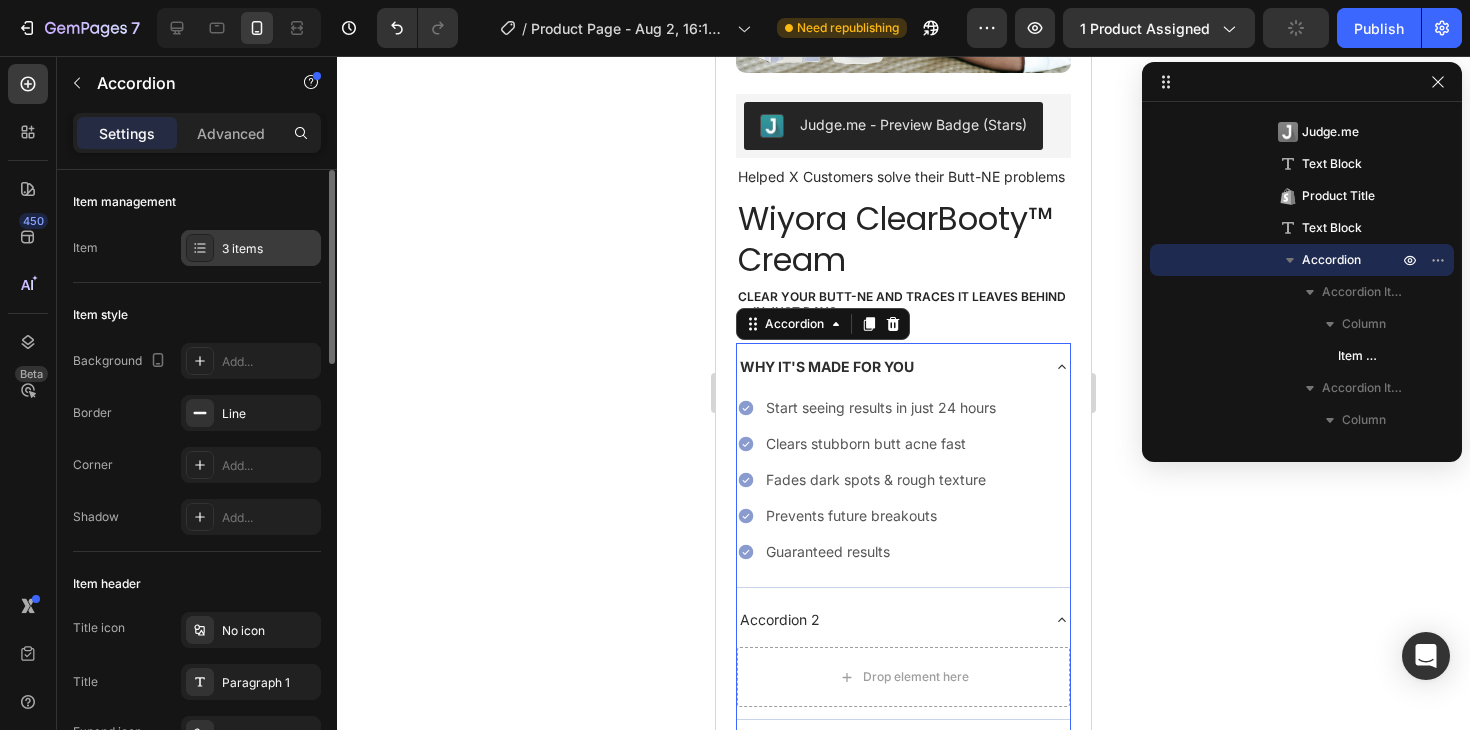 click on "3 items" at bounding box center (269, 249) 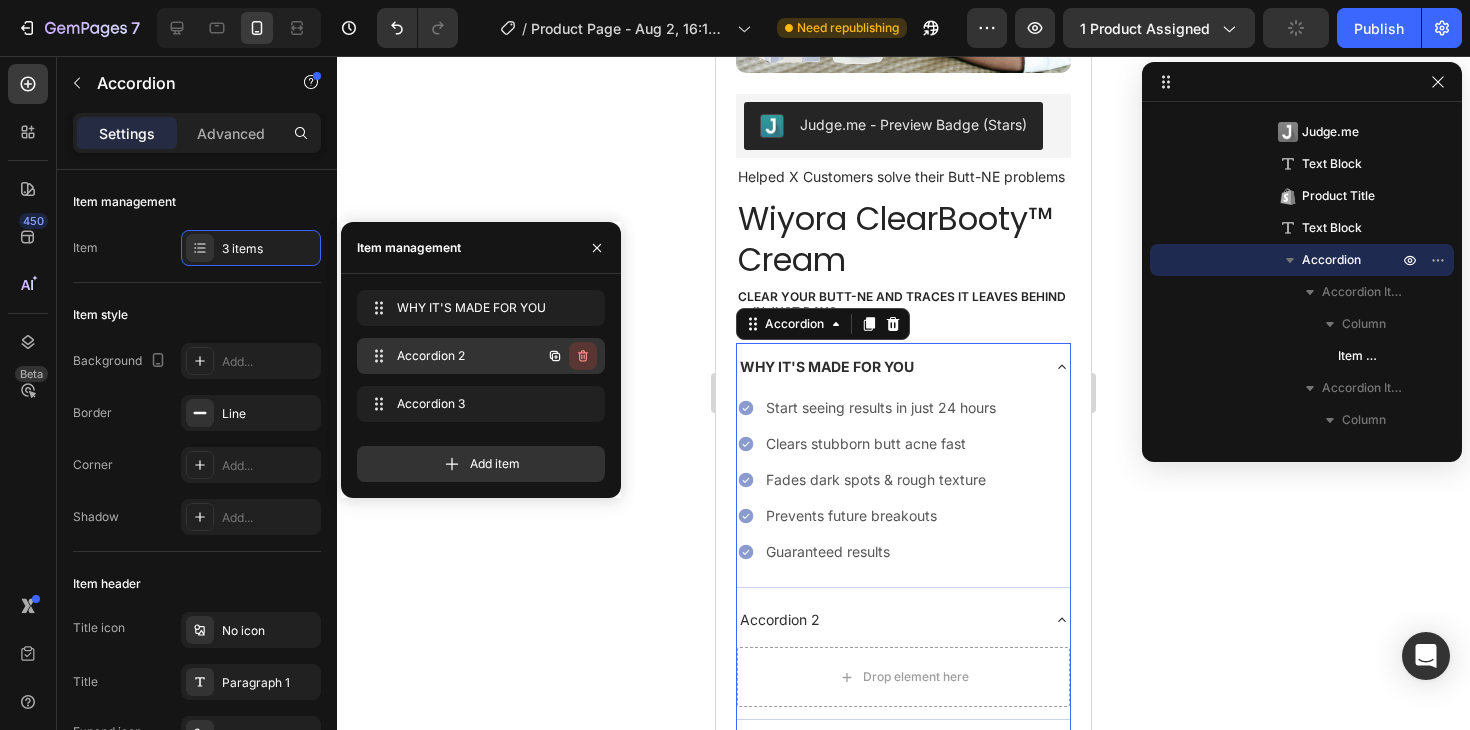 click 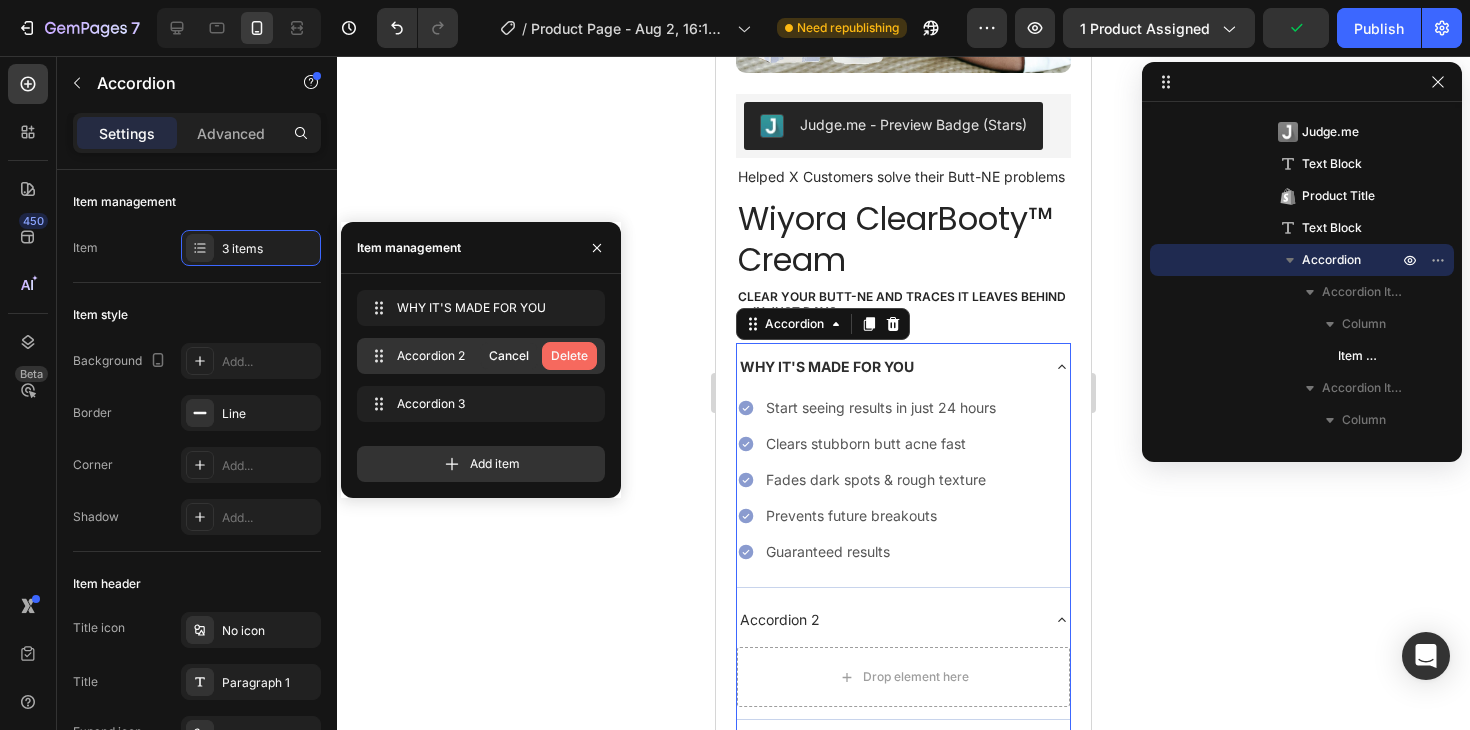 click on "Delete" at bounding box center [569, 356] 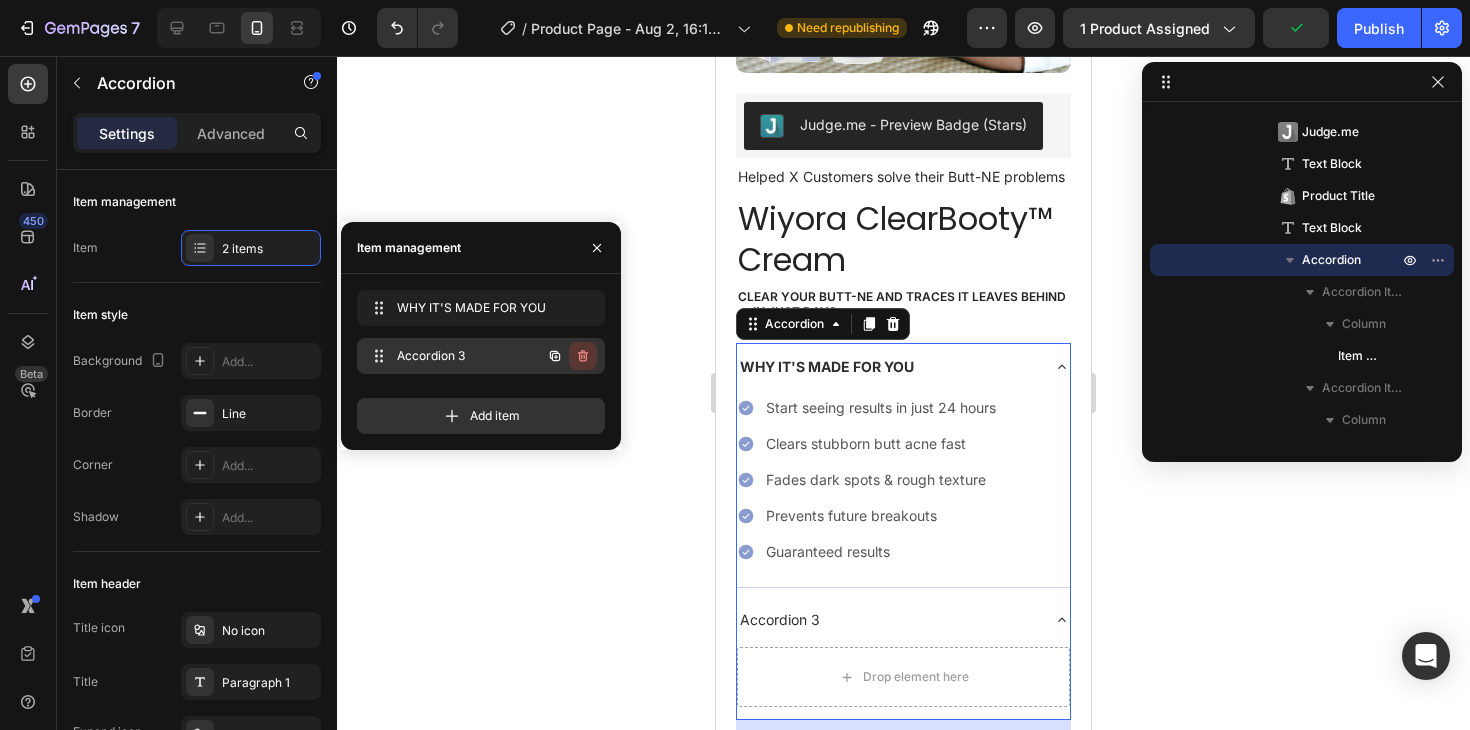 click 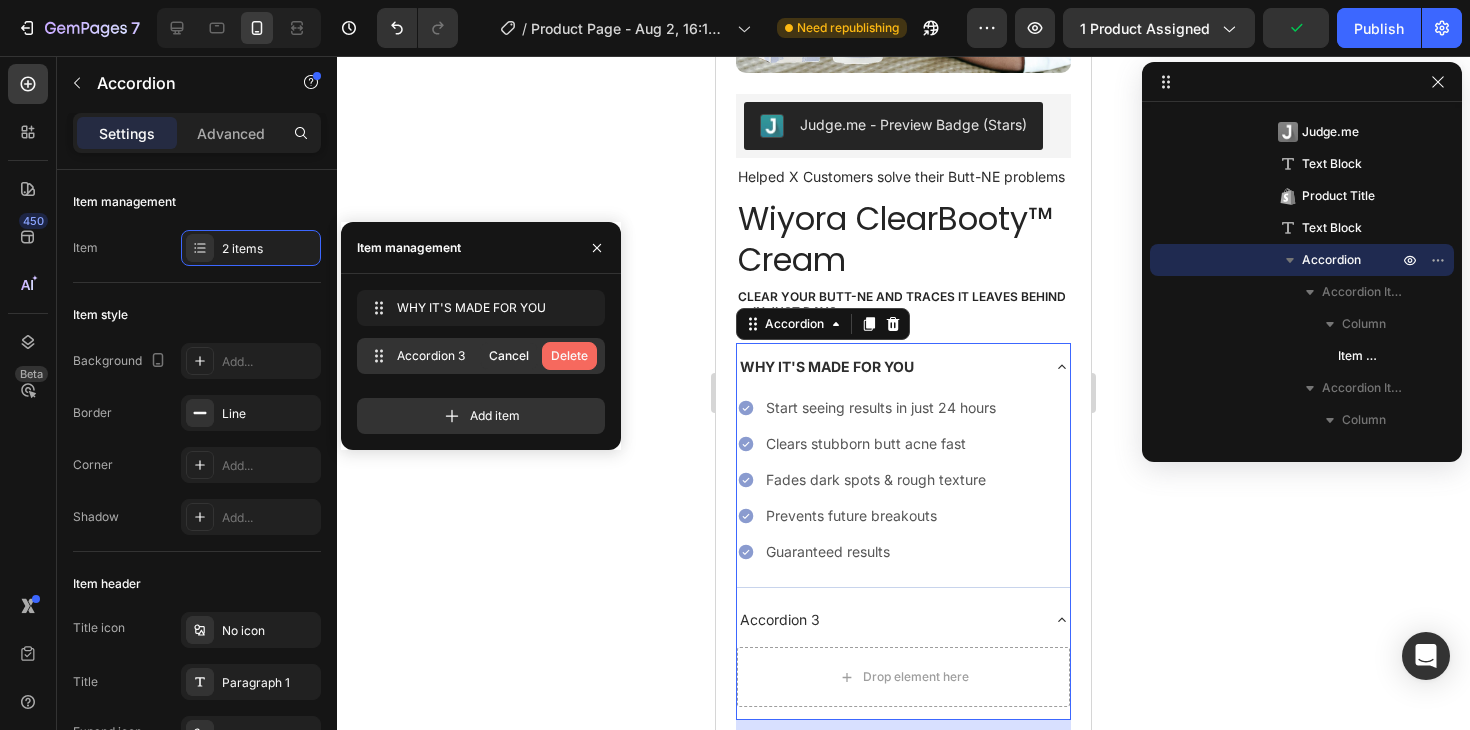 click on "Delete" at bounding box center [569, 356] 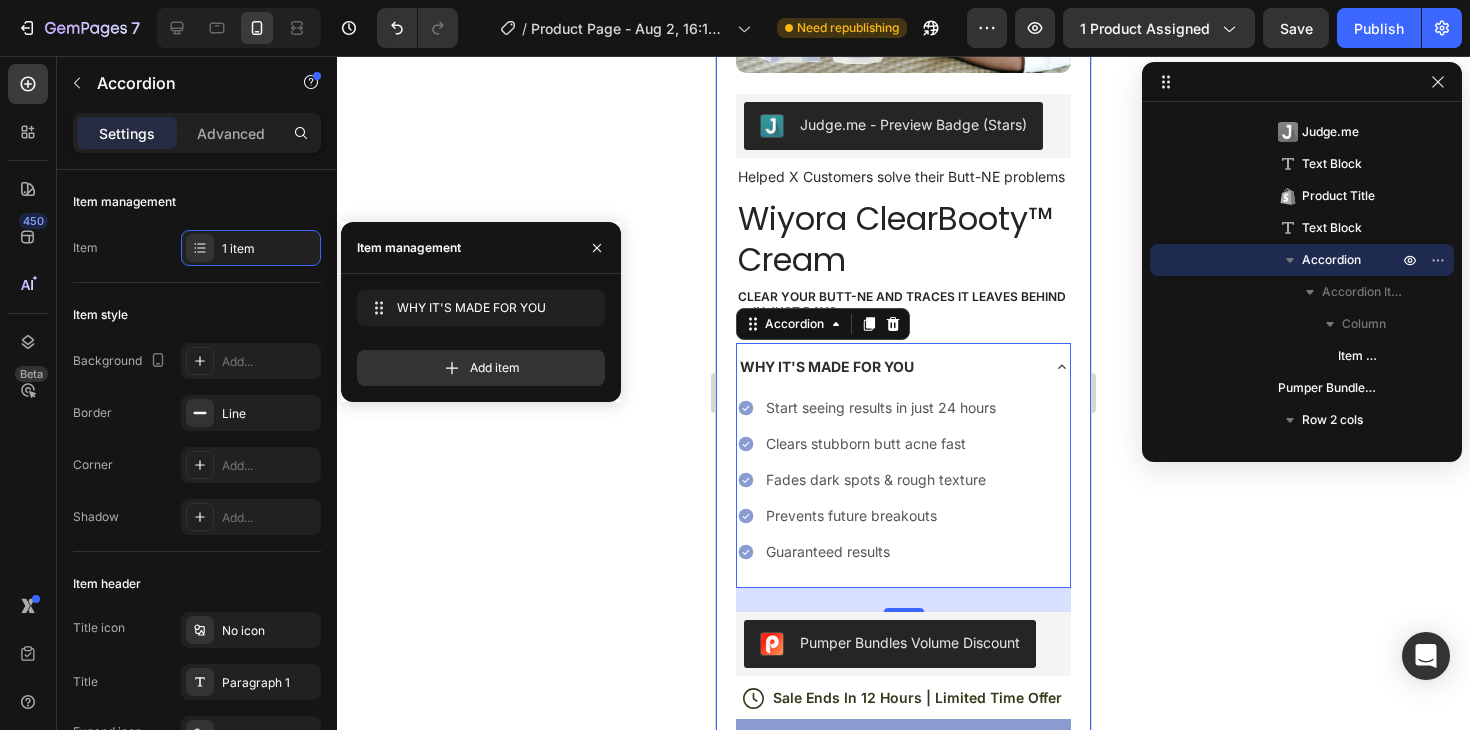 click 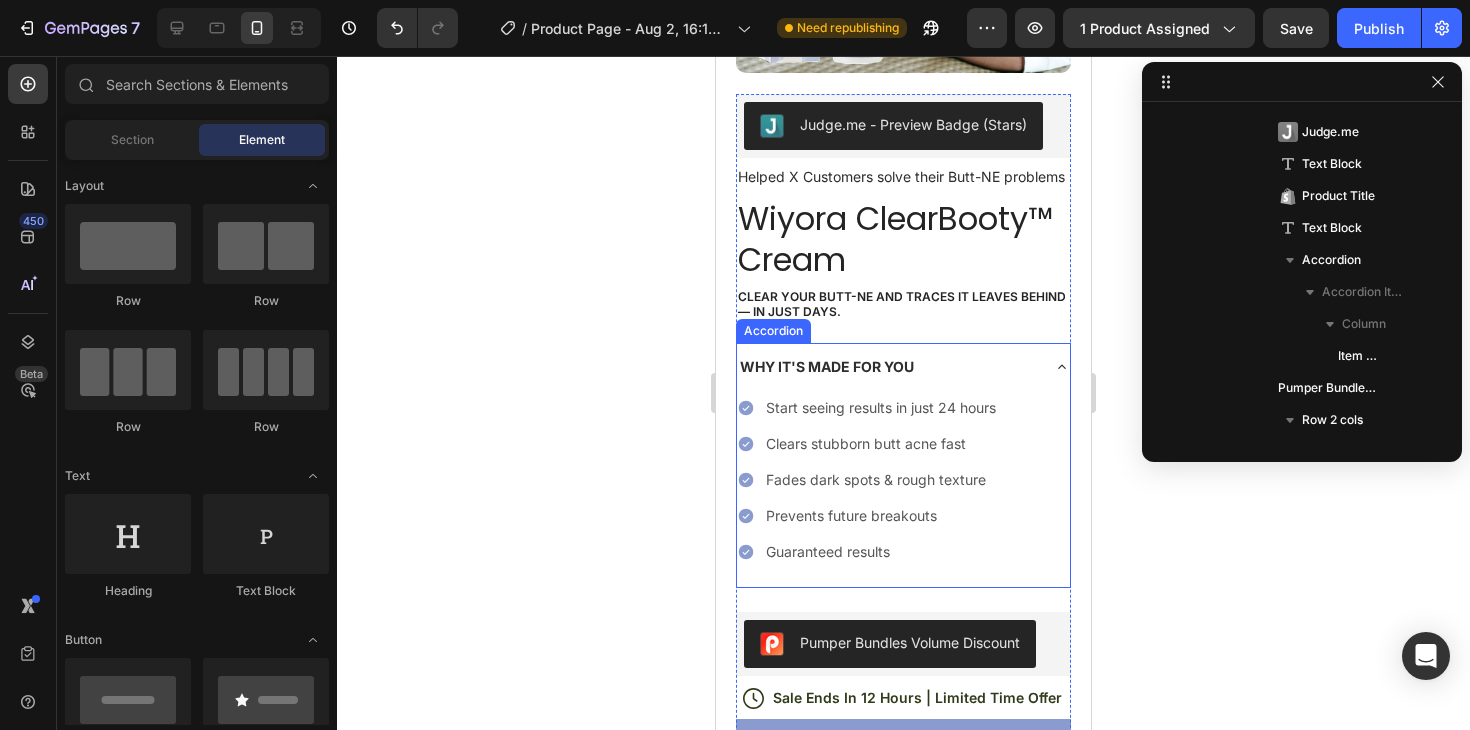 click 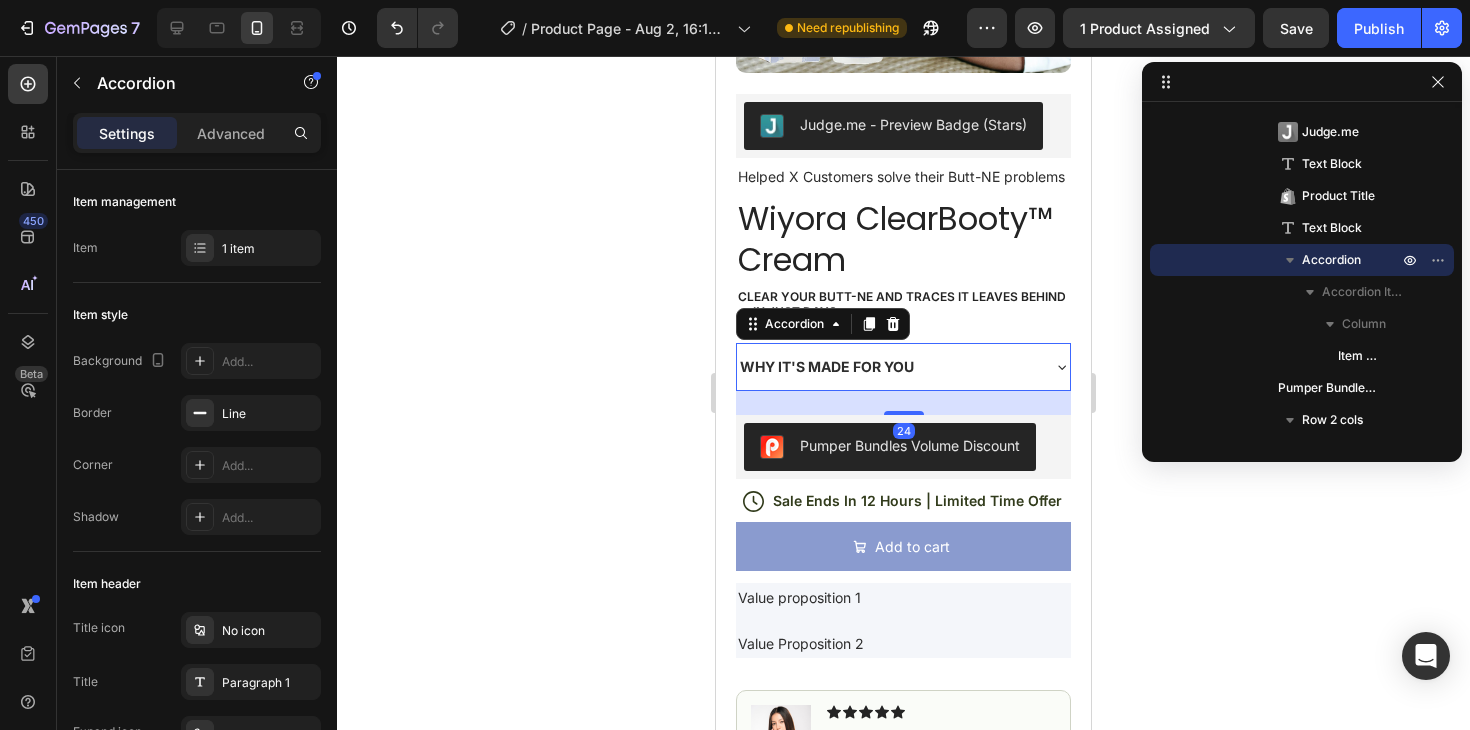 click 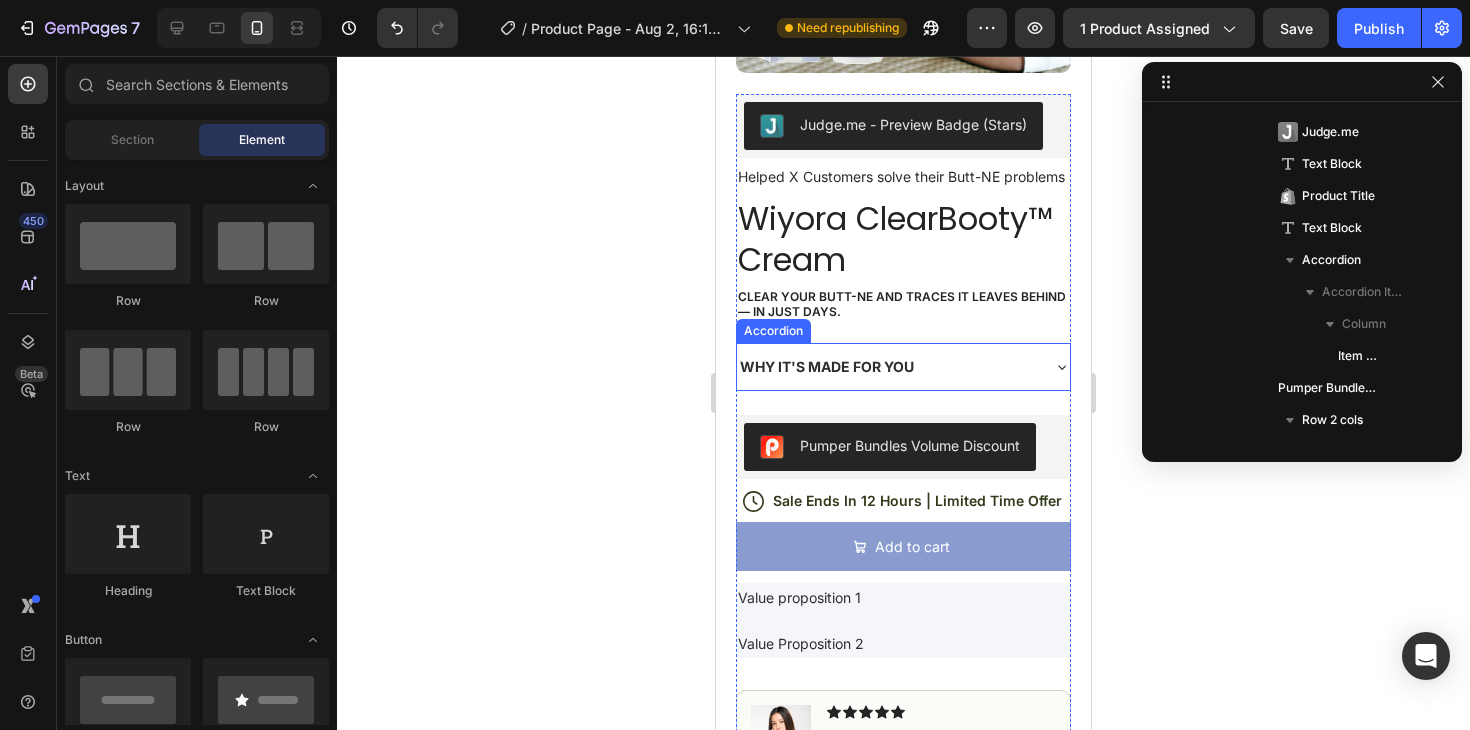 click 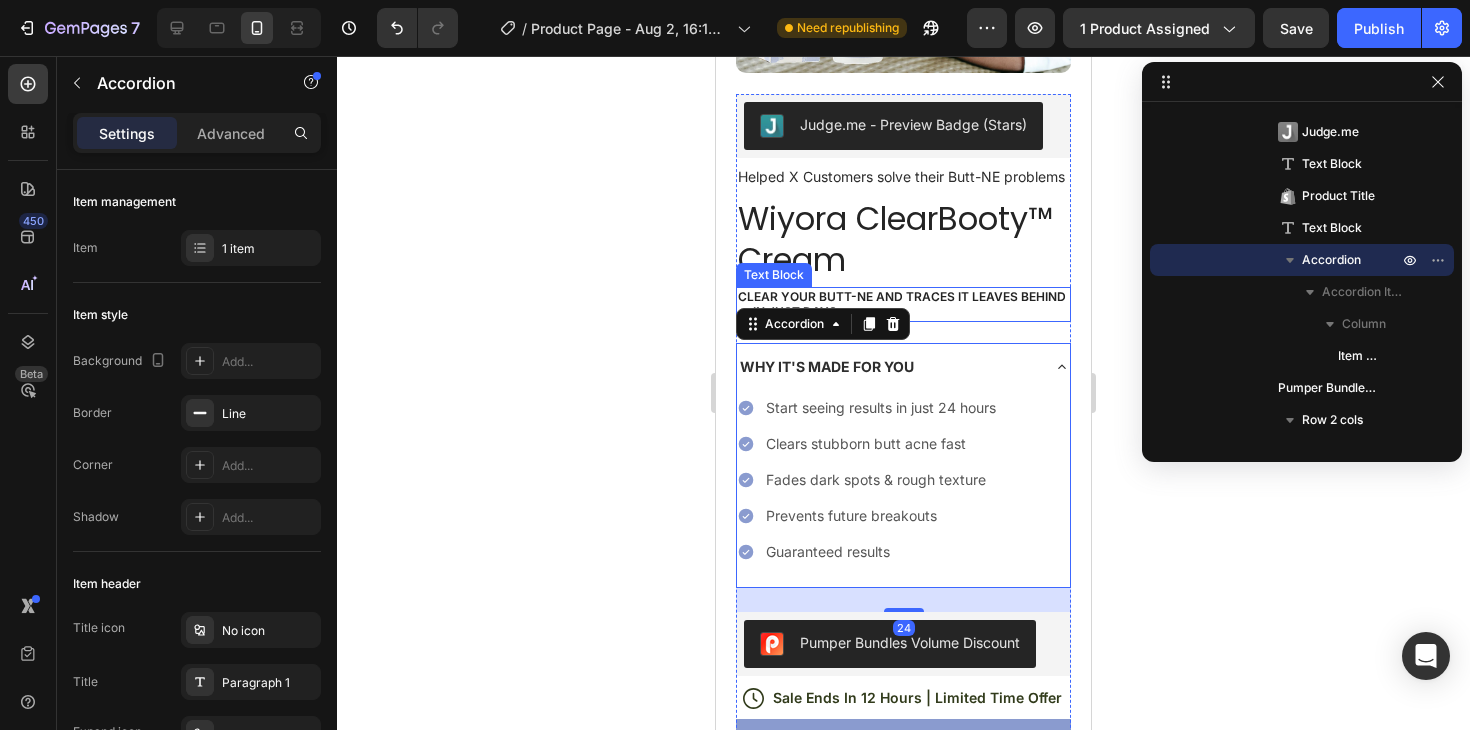 click on "Clear your butt-ne and traces it leaves behind — in just days." at bounding box center (903, 304) 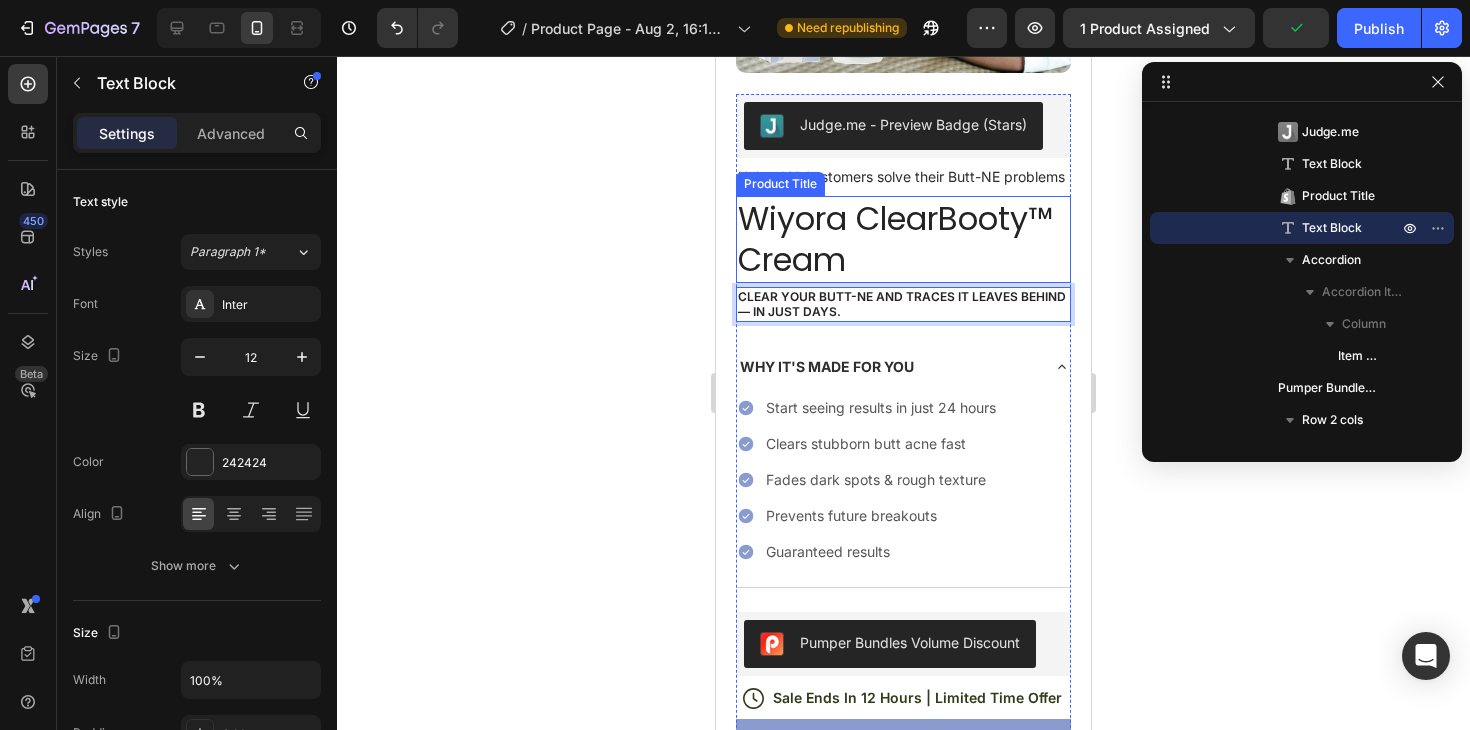 scroll, scrollTop: 0, scrollLeft: 0, axis: both 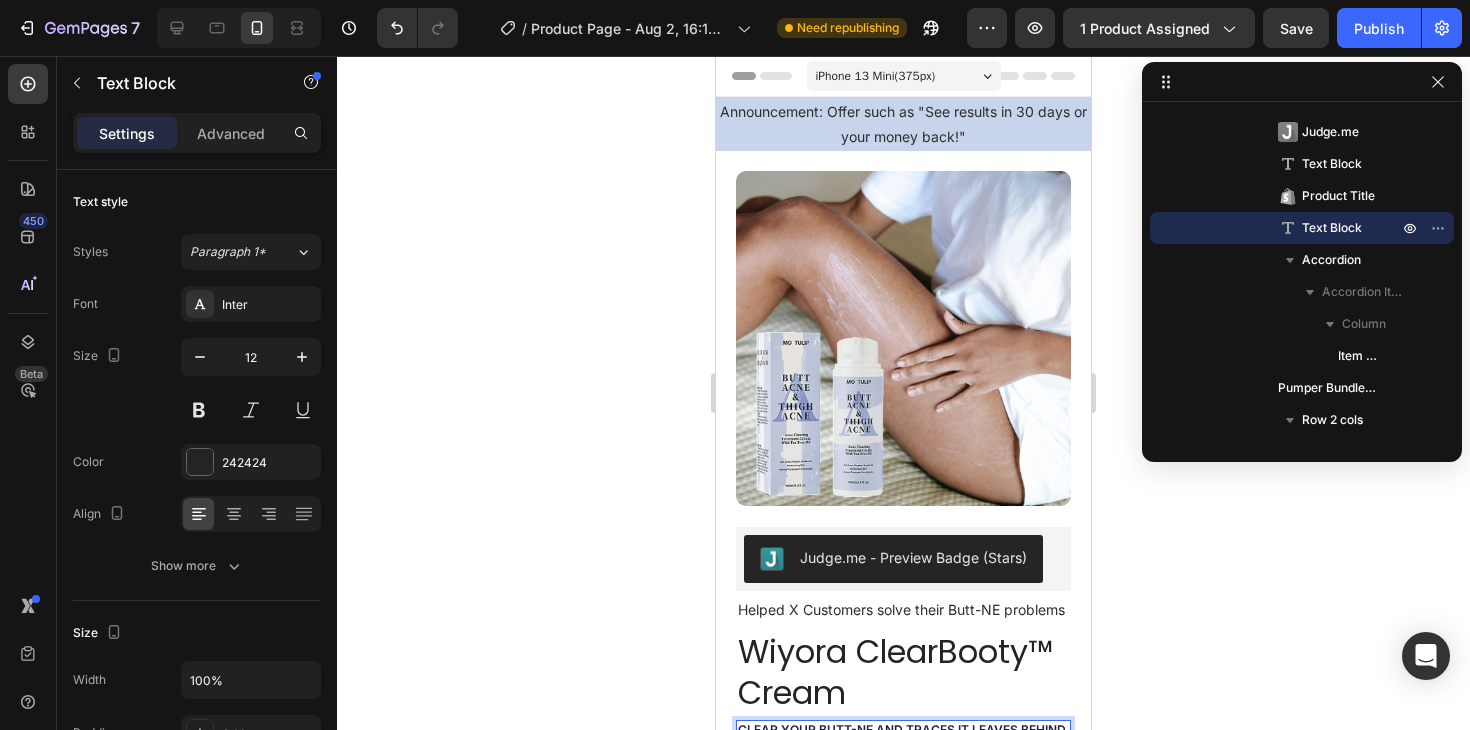 click on "iPhone 13 Mini  ( 375 px)" at bounding box center (876, 76) 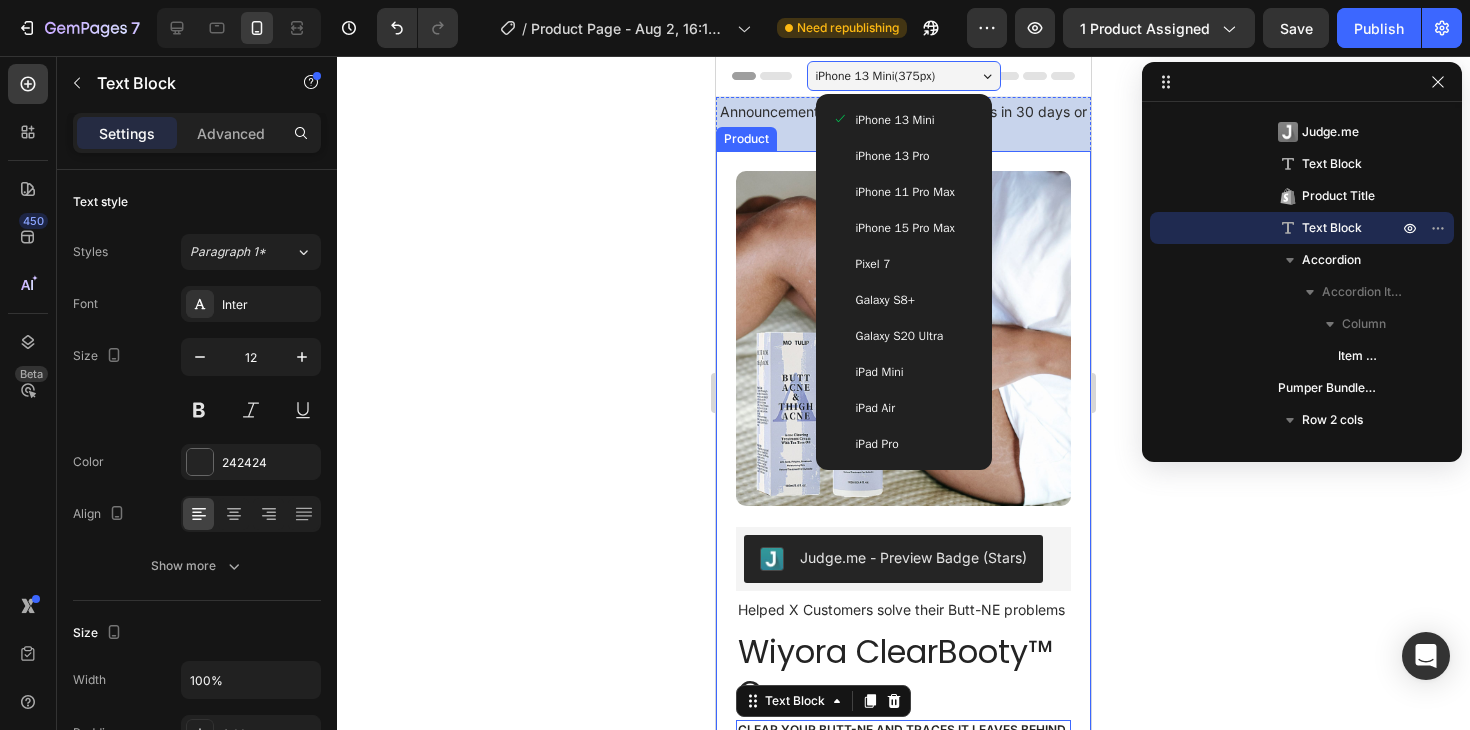 click on "Product Images Icon Icon Icon Icon Icon Icon List "The BEST EVER, hands down!! I’ve tried ALL of them and this one is by far the best. You will see results after just one use. This made my ass go from teenage pimple face to Brazilian bombshell… I just wish it came in a larger size!" Text Block
Icon [FIRST] [LAST] ([CITY], [COUNTRY]) Text Block Row Row Row Judge.me - Preview Badge (Stars) Judge.me Helped X Customers solve their Butt-NE problems Text Block Wiyora ClearBooty™ Cream Product Title Clear your butt-ne and traces it leaves behind — in just days. Text Block   21
WHY IT'S MADE FOR YOU
Start seeing results in just 24 hours
Clears stubborn butt acne fast
Fades dark spots & rough texture
Prevents future breakouts
Guaranteed results Item List Accordion Pumper Bundles Volume Discount Pumper Bundles Volume Discount
Icon Sale Ends In 12 Hours | Limited Time Offer Text Block Row Add to cart" at bounding box center [903, 1059] 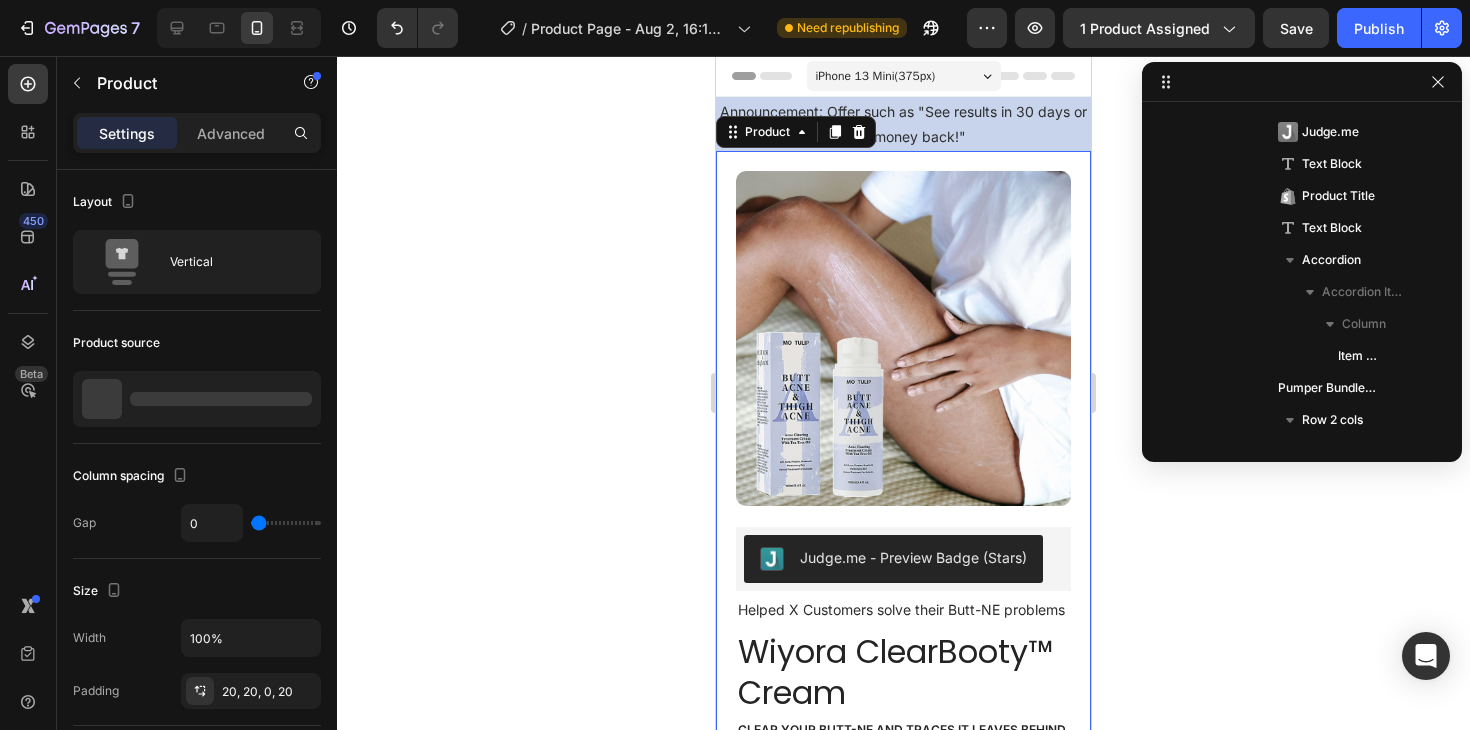 scroll, scrollTop: 0, scrollLeft: 0, axis: both 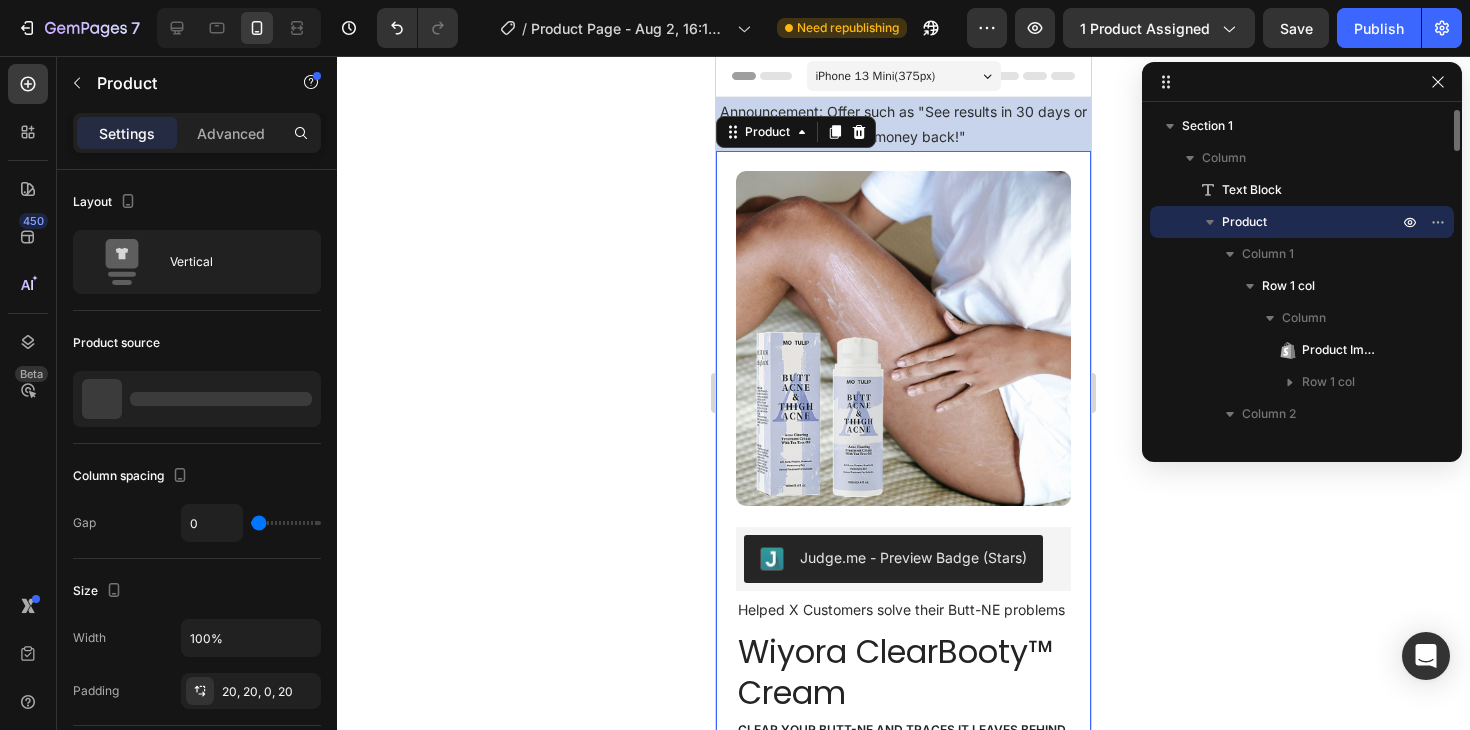 click 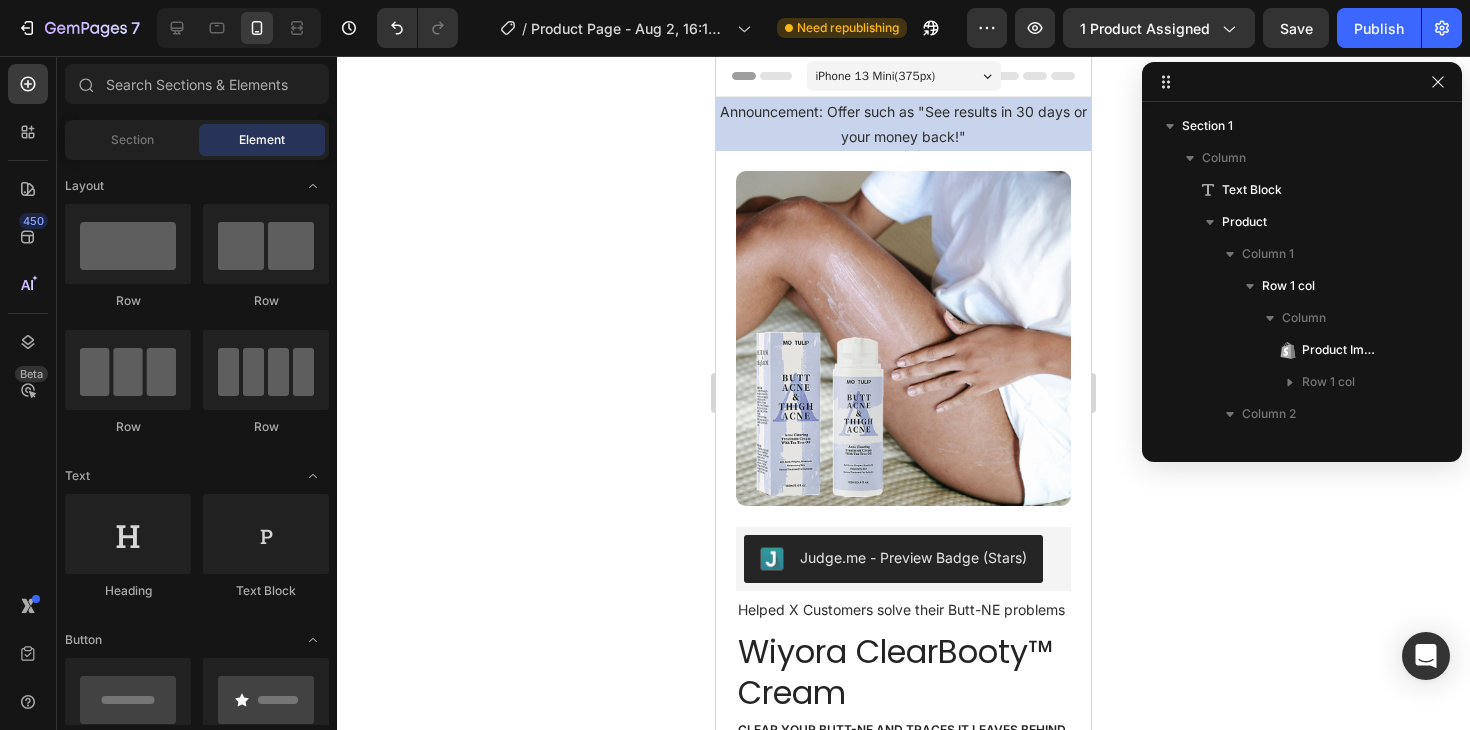 click on "iPhone 13 Mini  ( 375 px)" at bounding box center (876, 76) 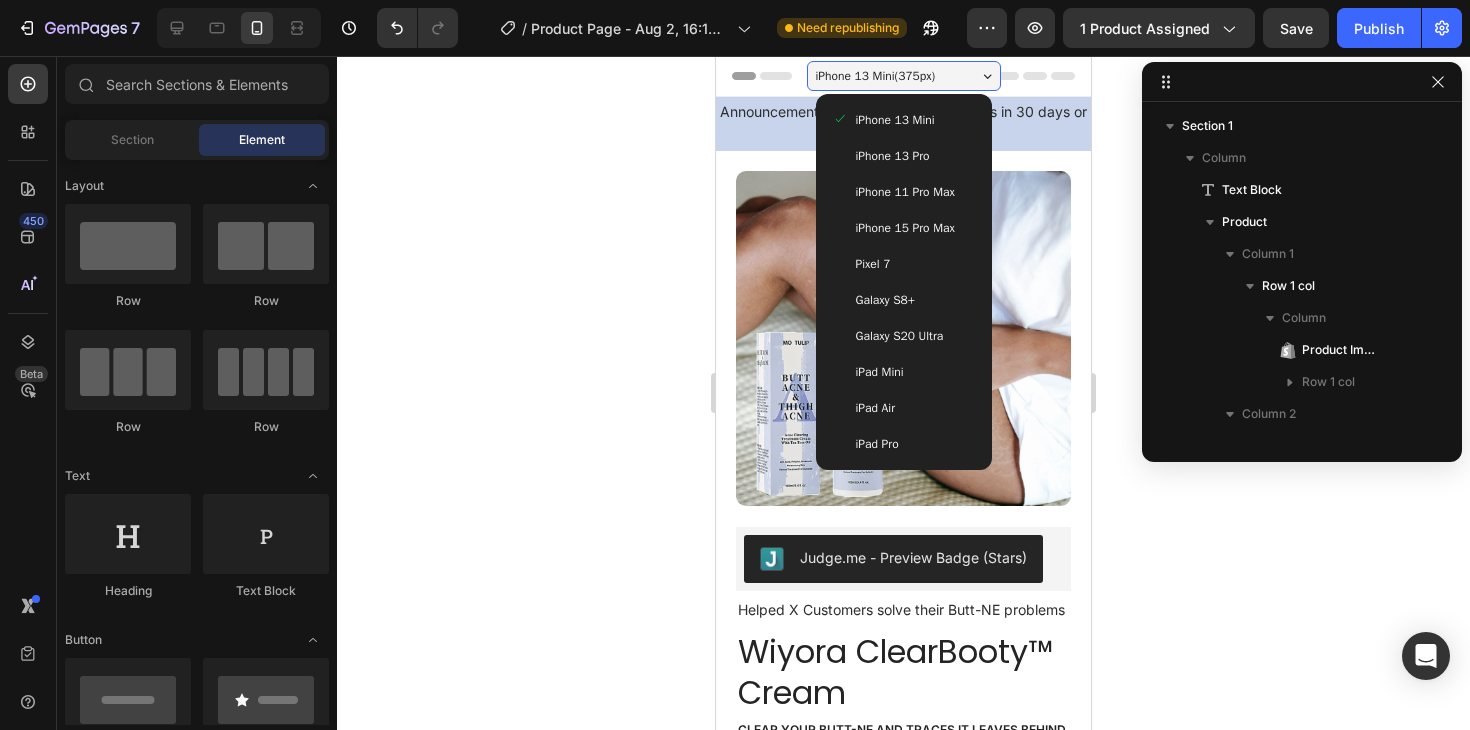 click on "iPhone 15 Pro Max" at bounding box center (904, 228) 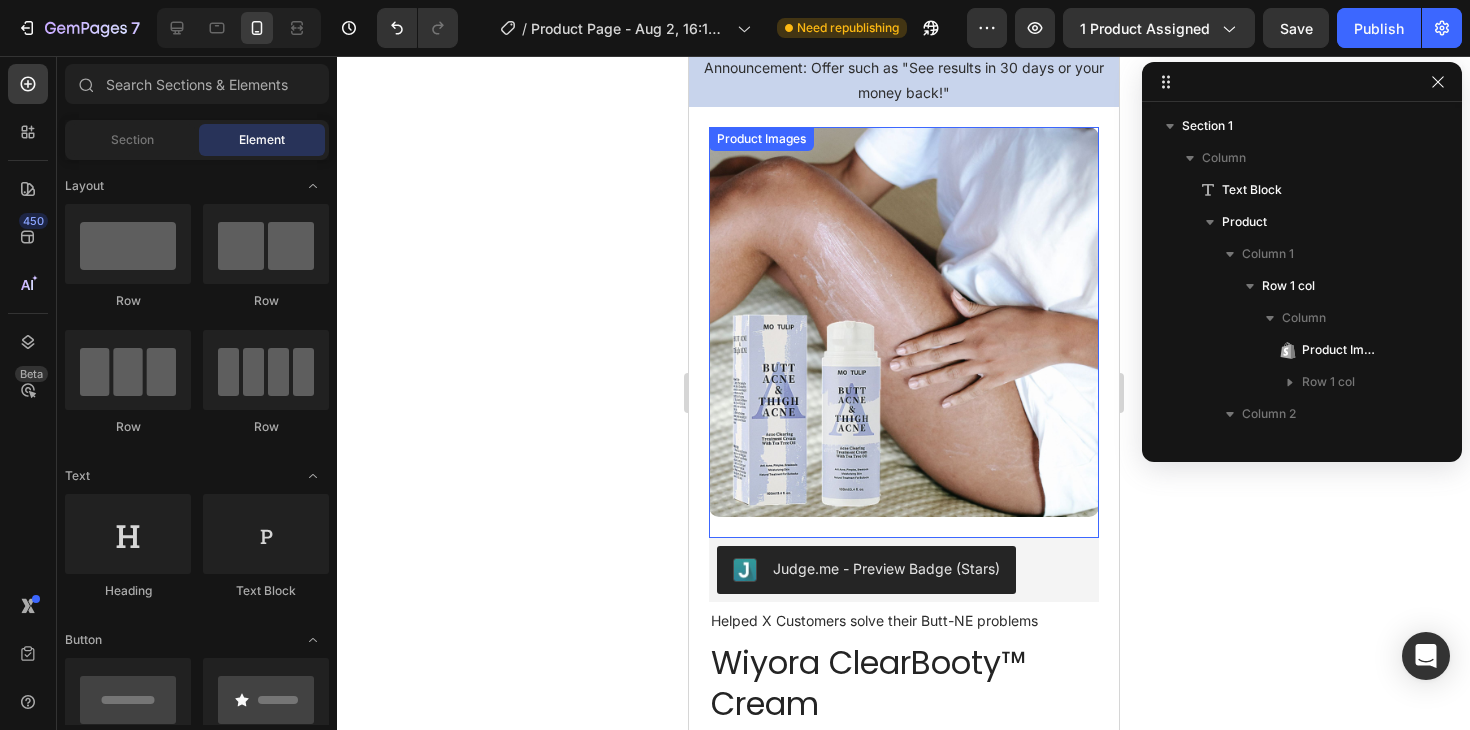 scroll, scrollTop: 0, scrollLeft: 0, axis: both 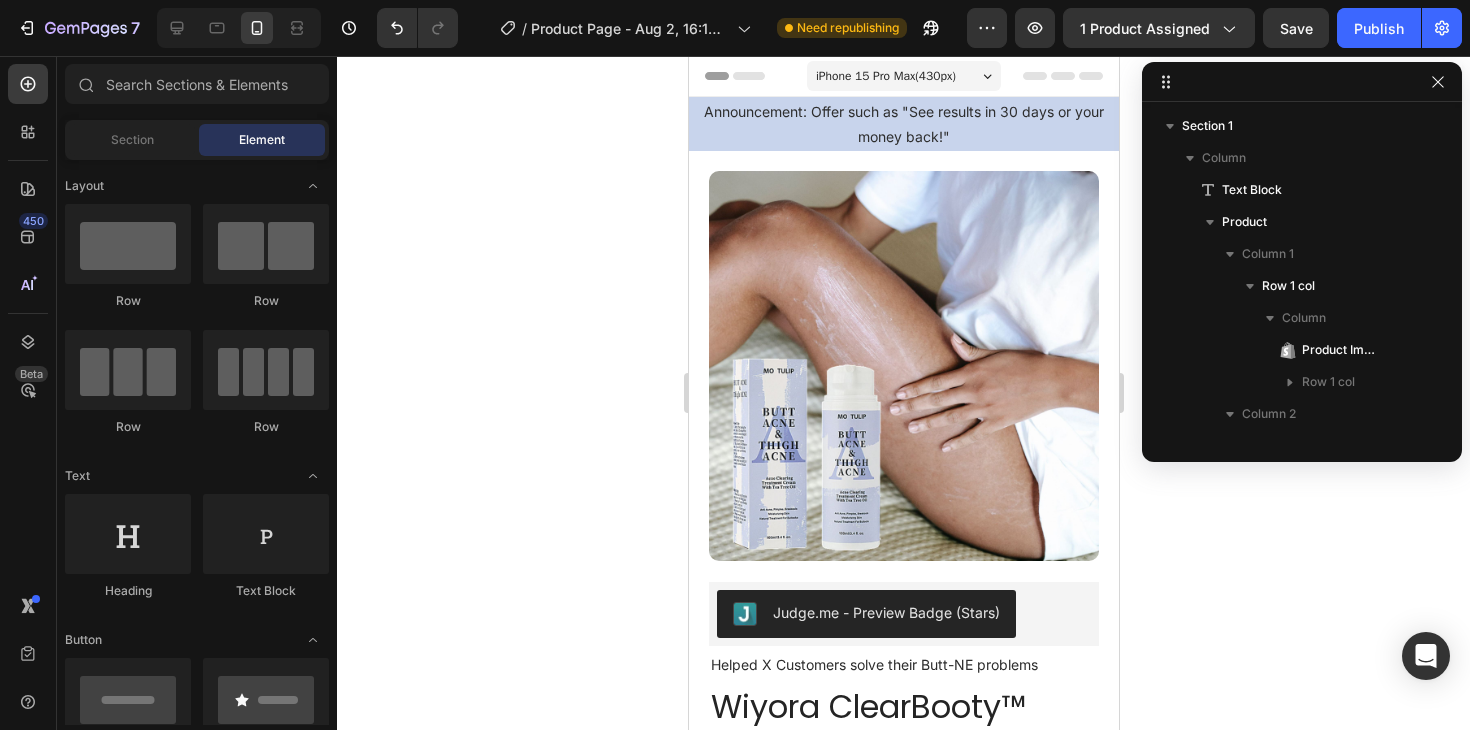click on "iPhone 15 Pro Max  ( 430 px)" at bounding box center (885, 76) 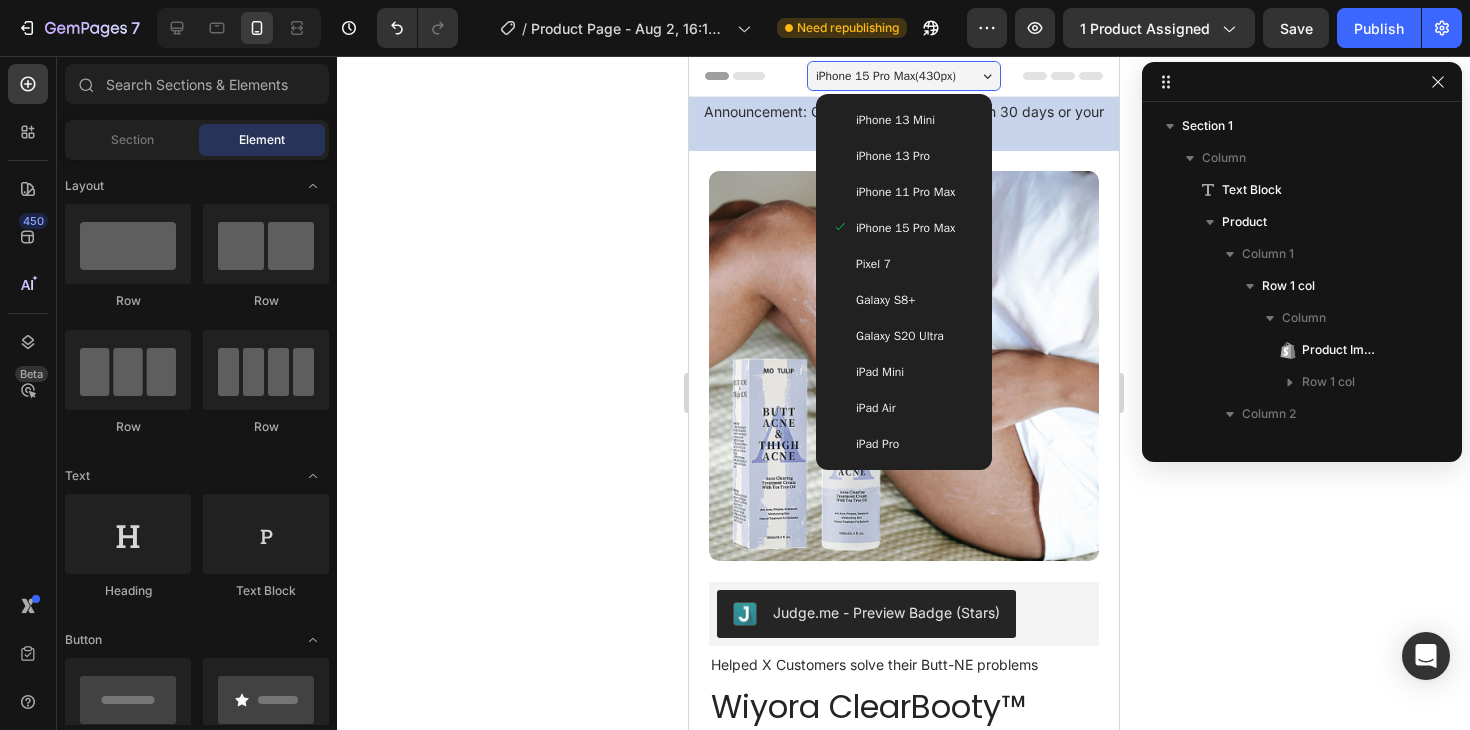 click on "iPhone 11 Pro Max" at bounding box center (904, 192) 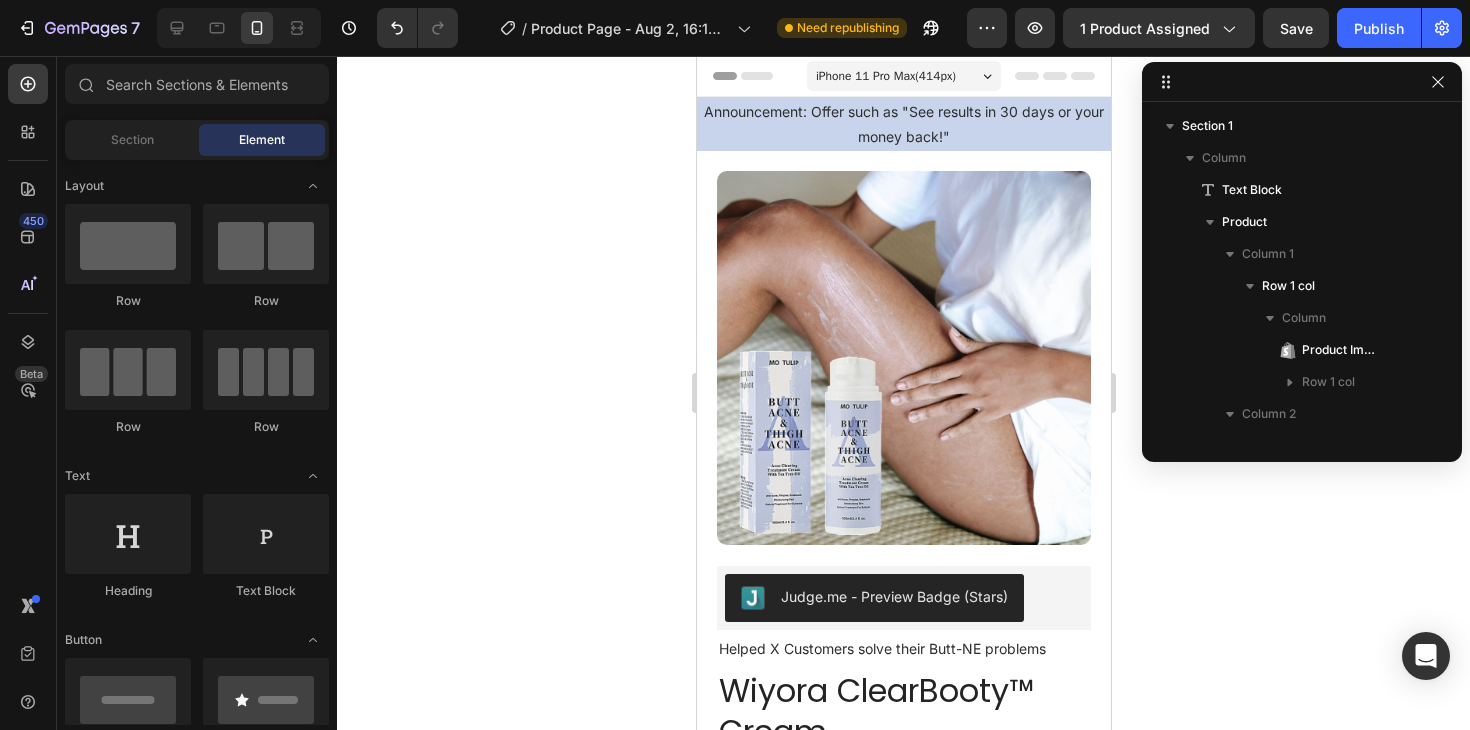 click on "iPhone 11 Pro Max  ( 414 px)" at bounding box center [885, 76] 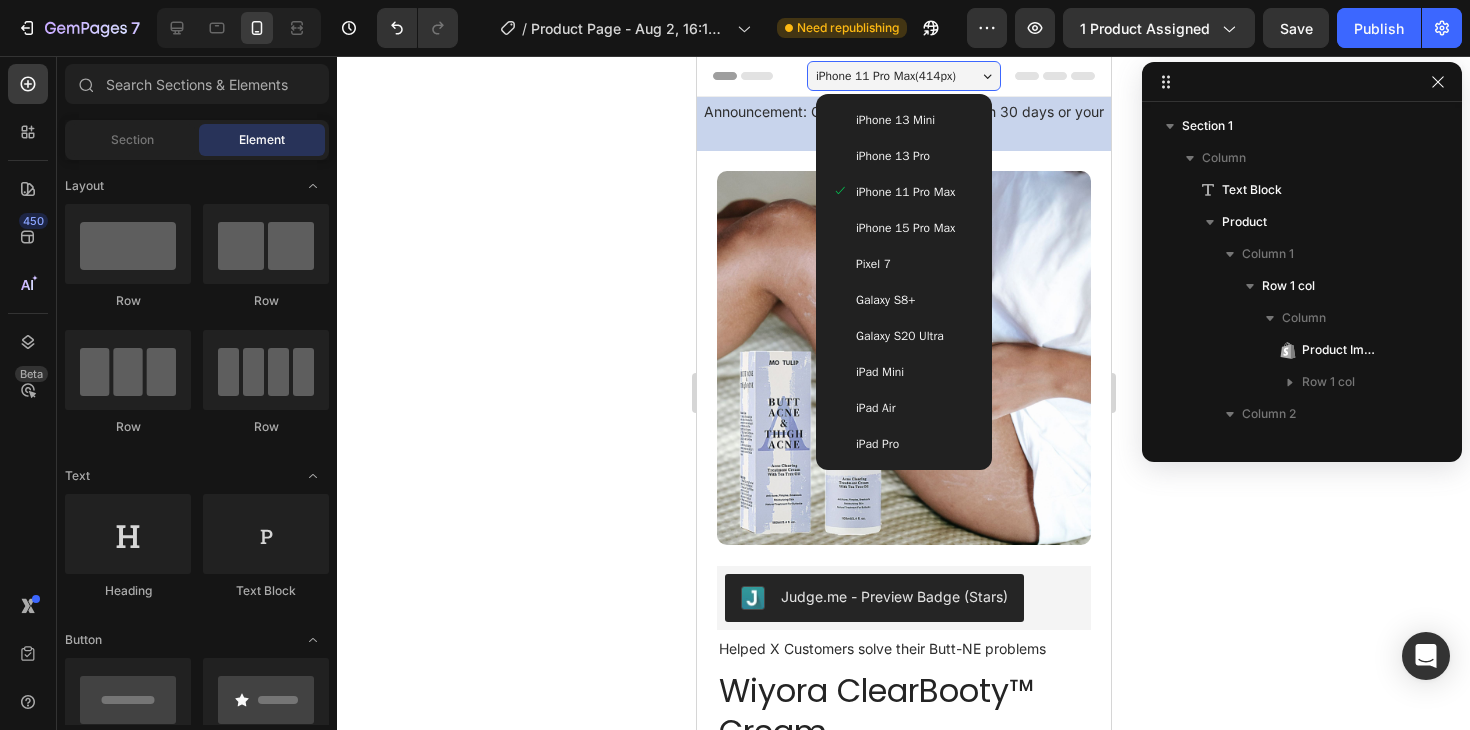 click on "iPhone 13 Mini" at bounding box center (894, 120) 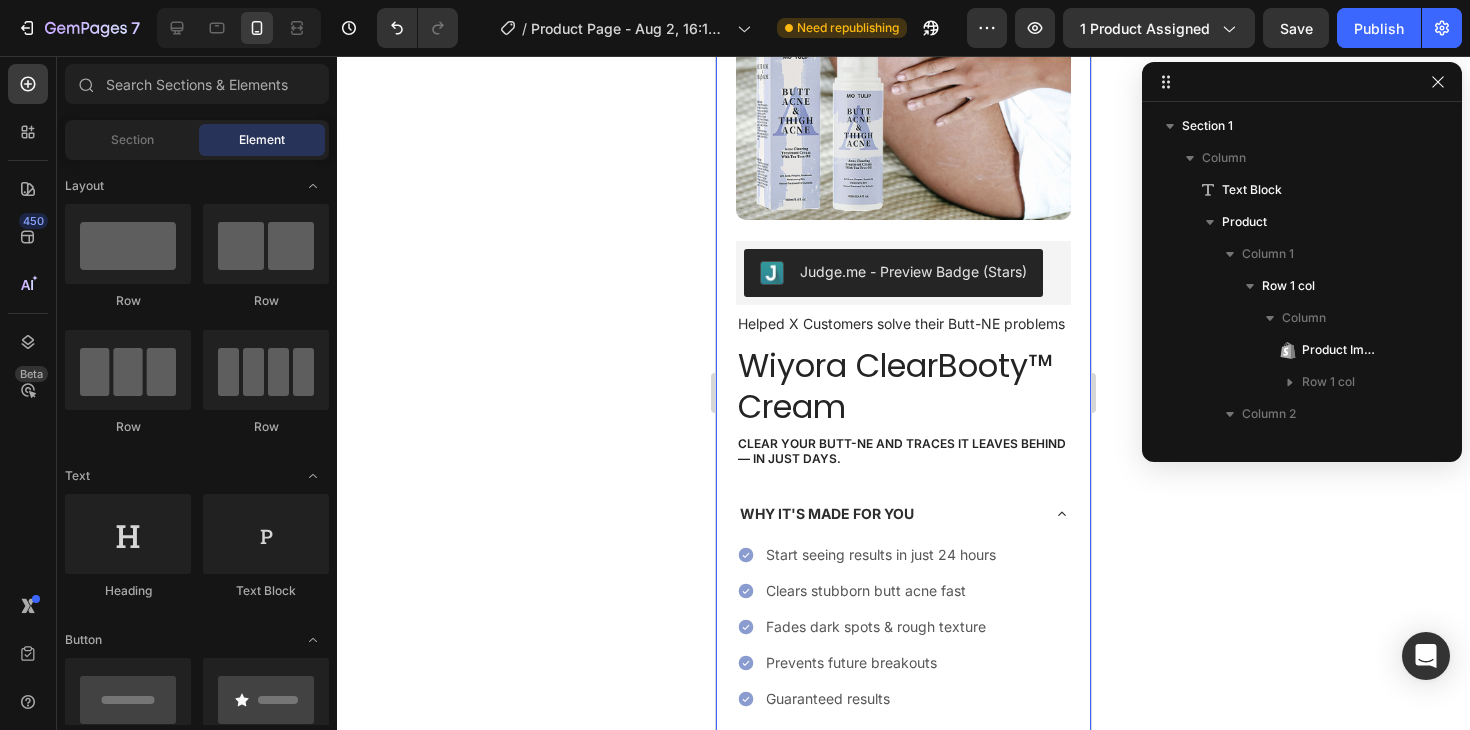 scroll, scrollTop: 397, scrollLeft: 0, axis: vertical 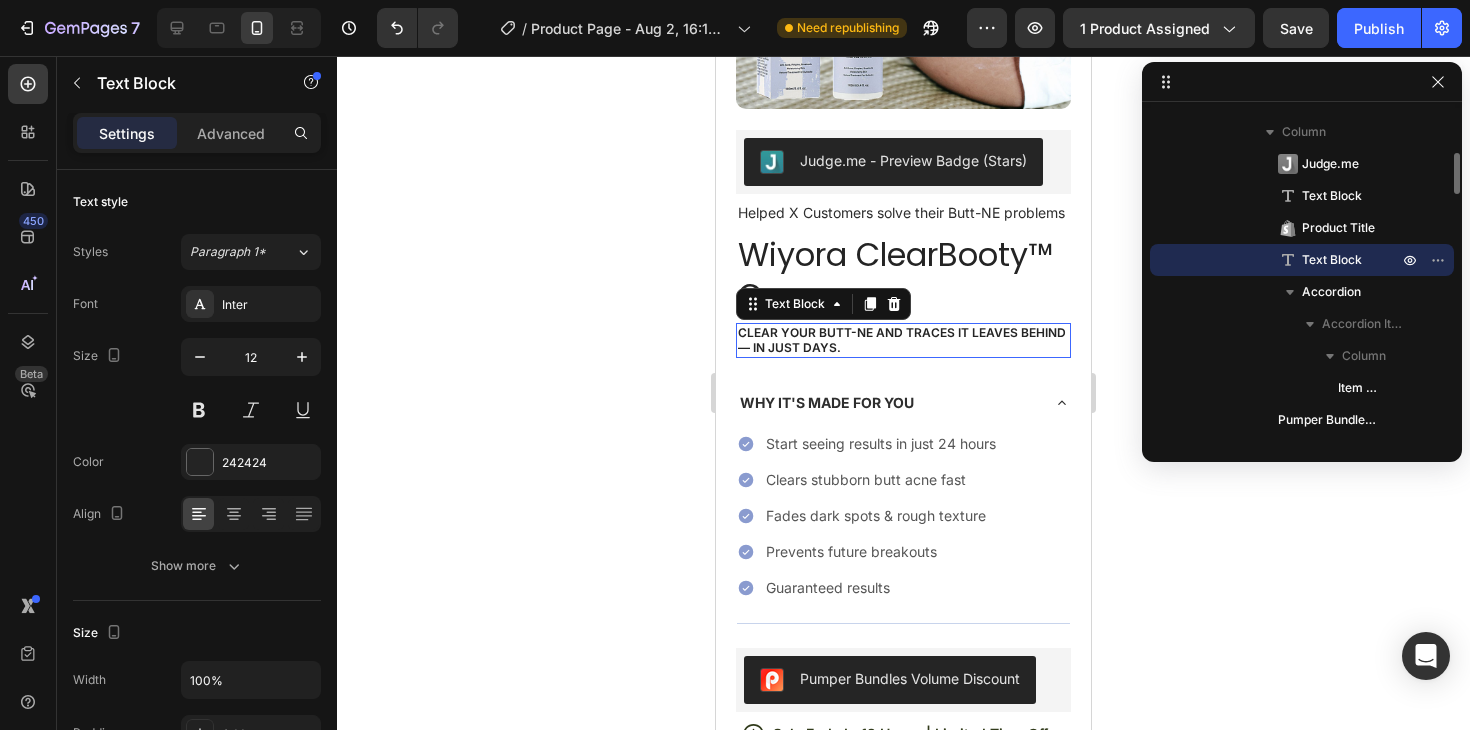 click on "Clear your butt-ne and traces it leaves behind — in just days." at bounding box center (903, 340) 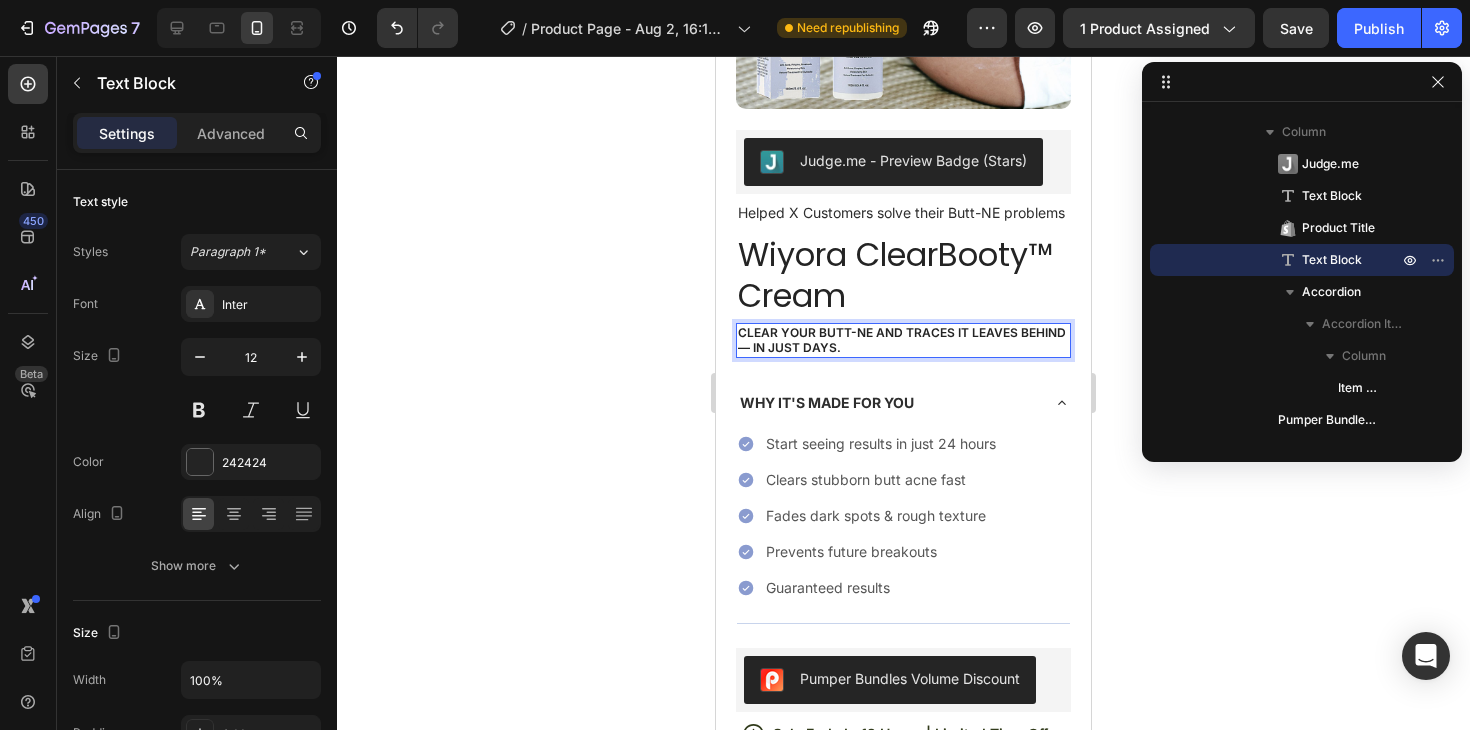 click on "Clear your butt-ne and traces it leaves behind — in just days." at bounding box center (903, 340) 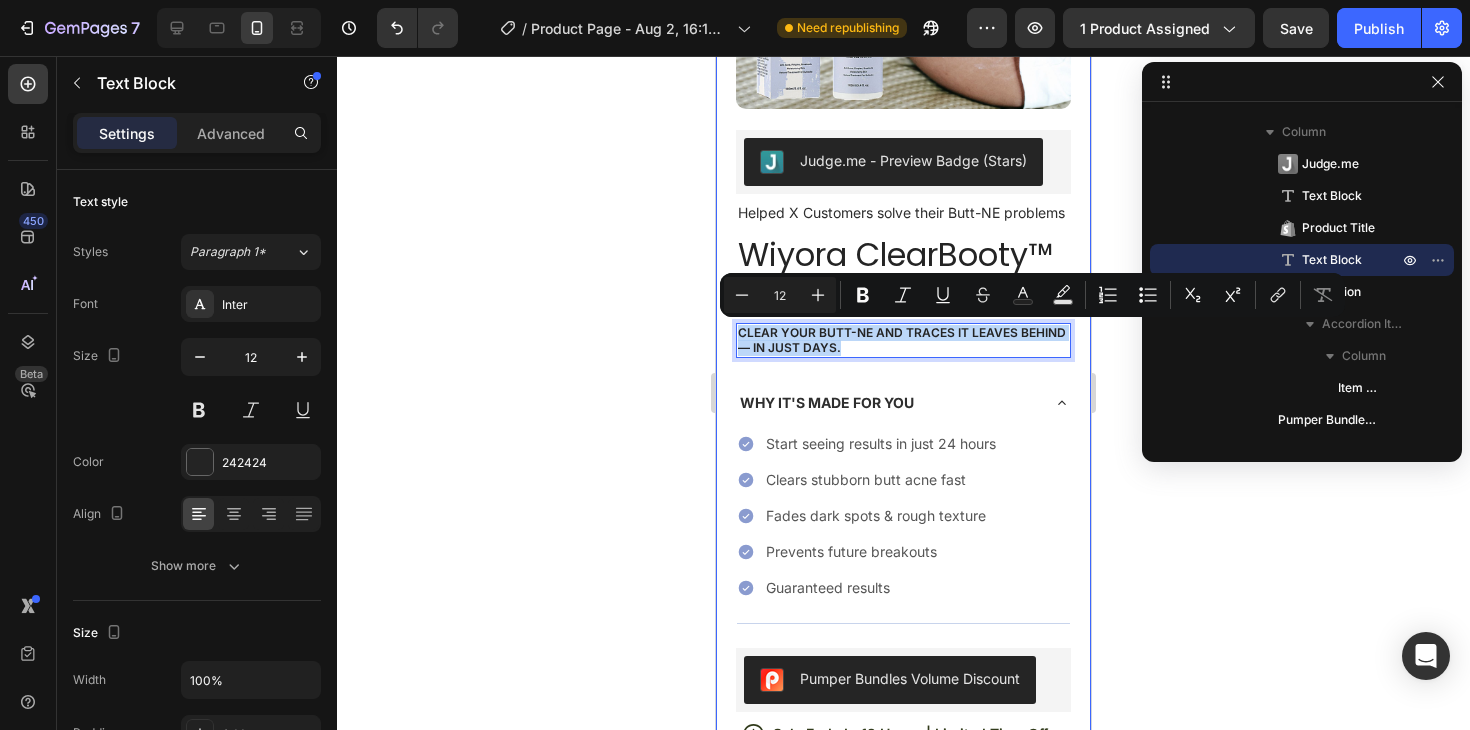 drag, startPoint x: 851, startPoint y: 347, endPoint x: 733, endPoint y: 334, distance: 118.71394 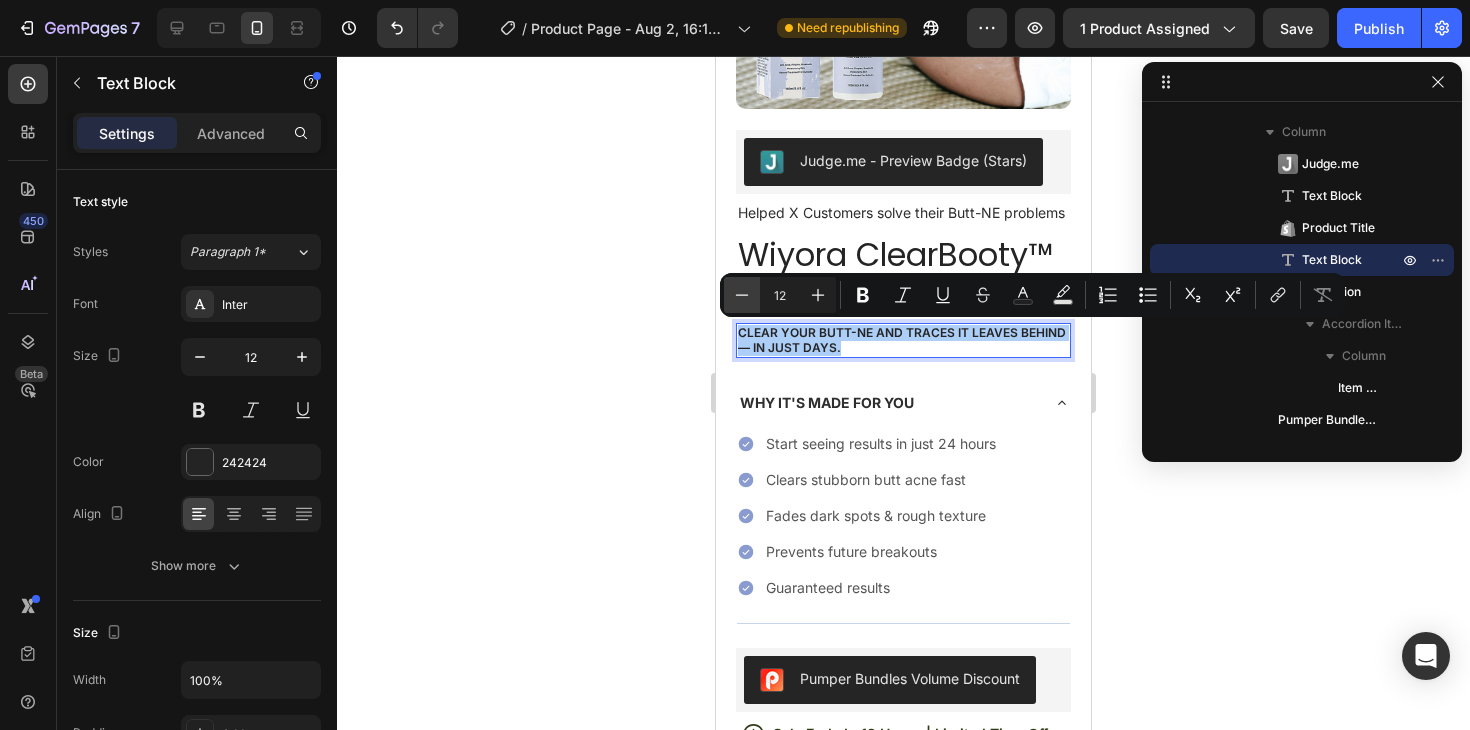 click 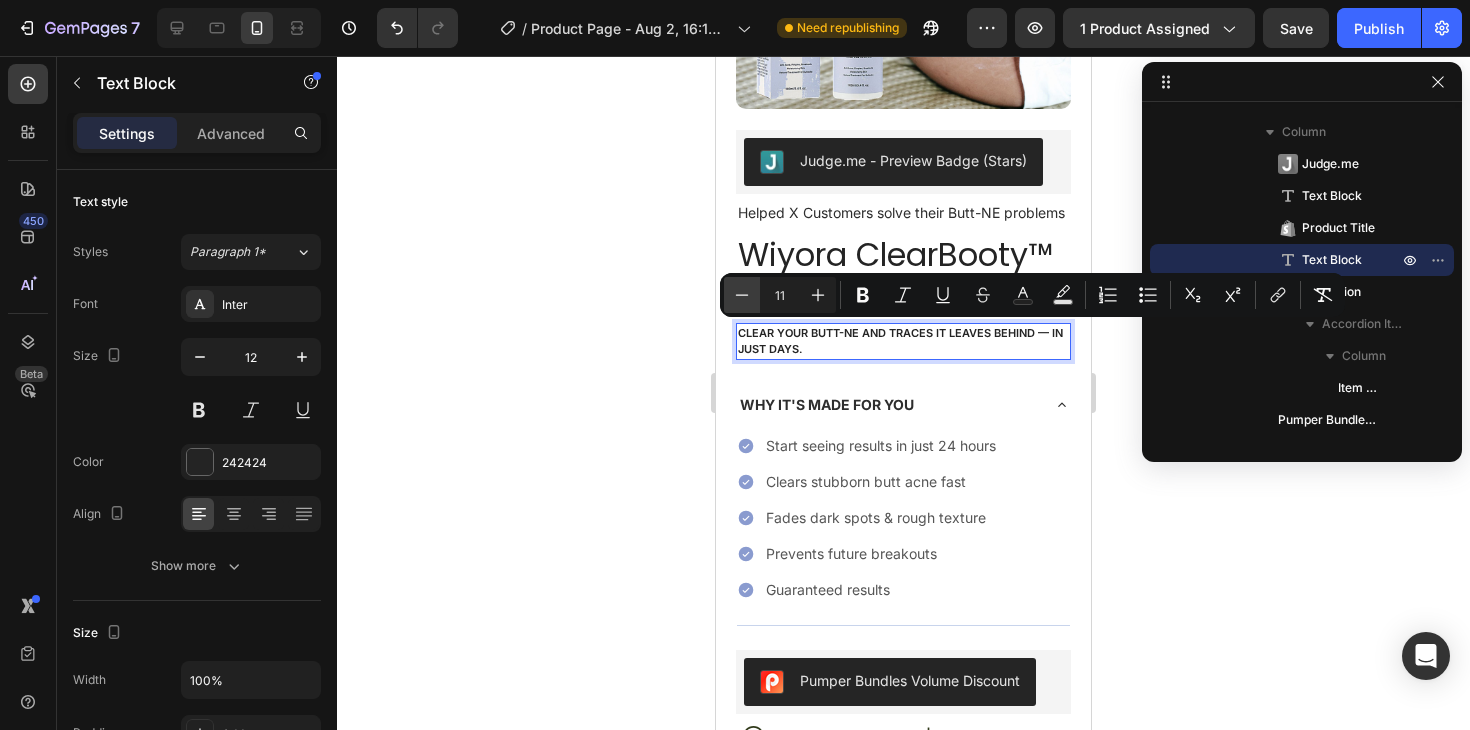 click 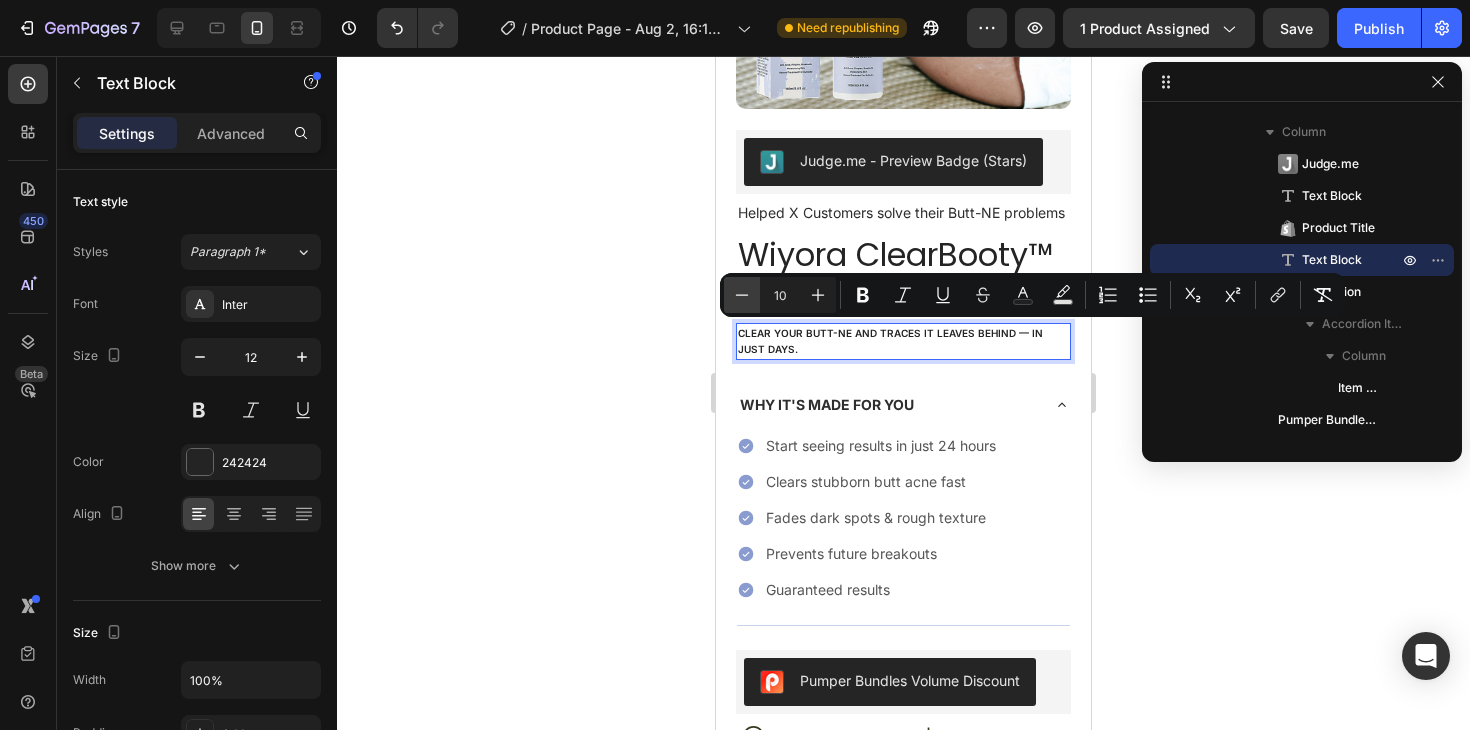 click 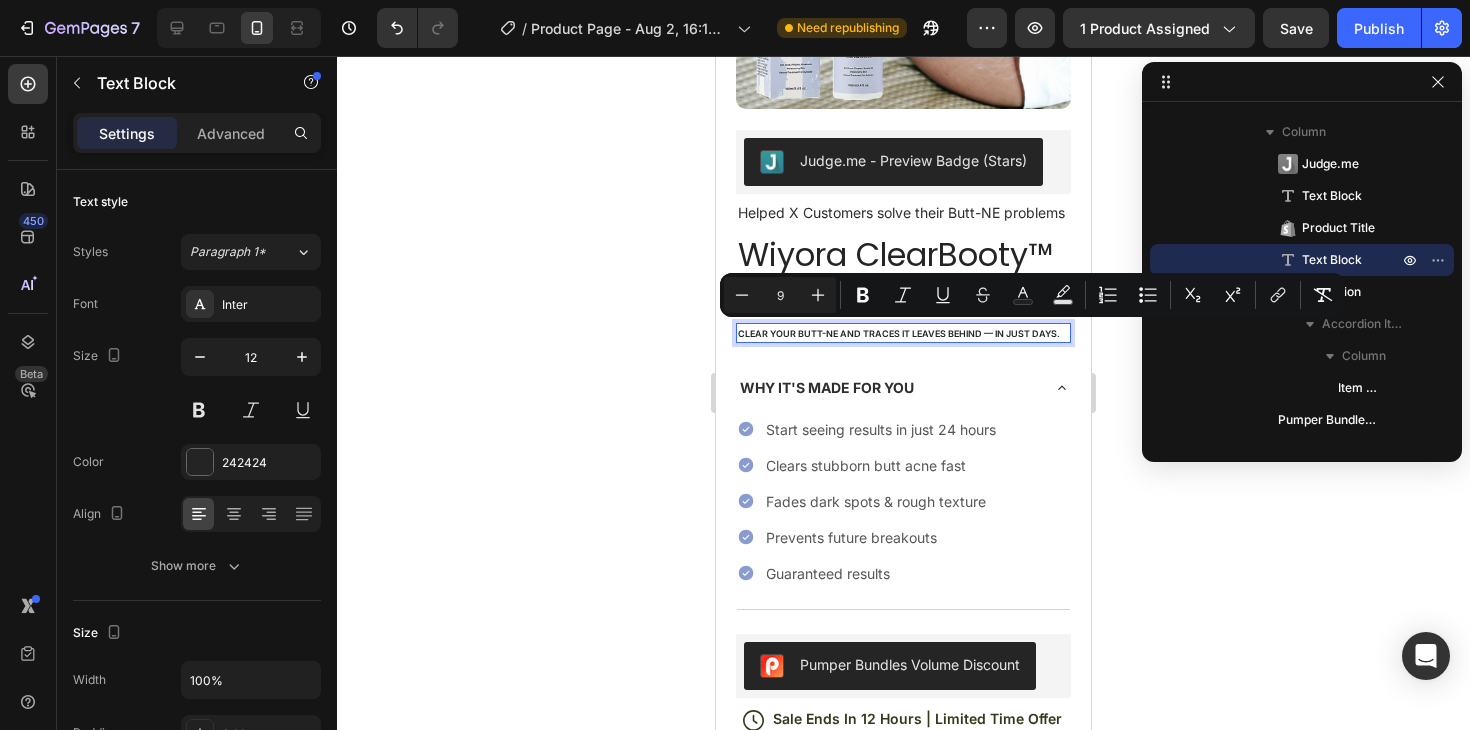 click on "9" at bounding box center (780, 295) 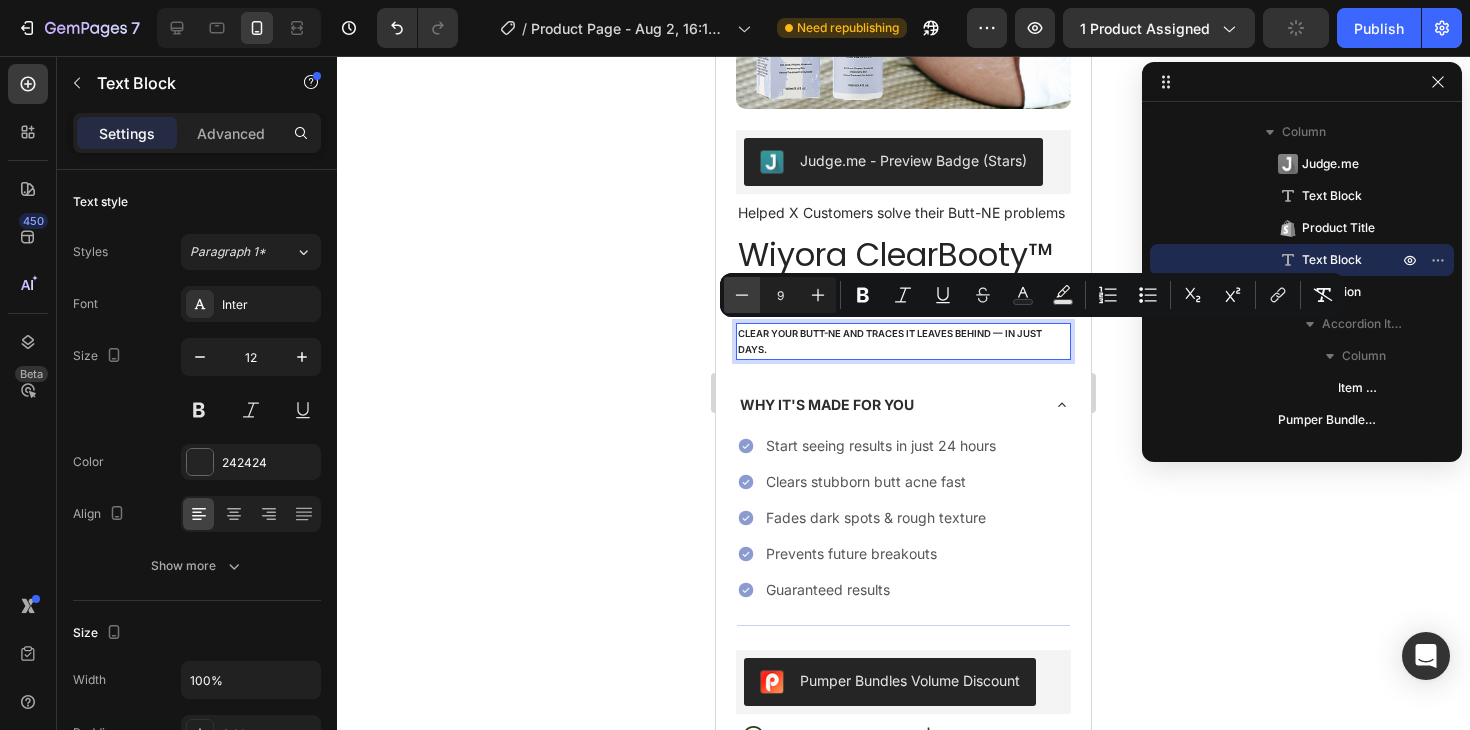 click 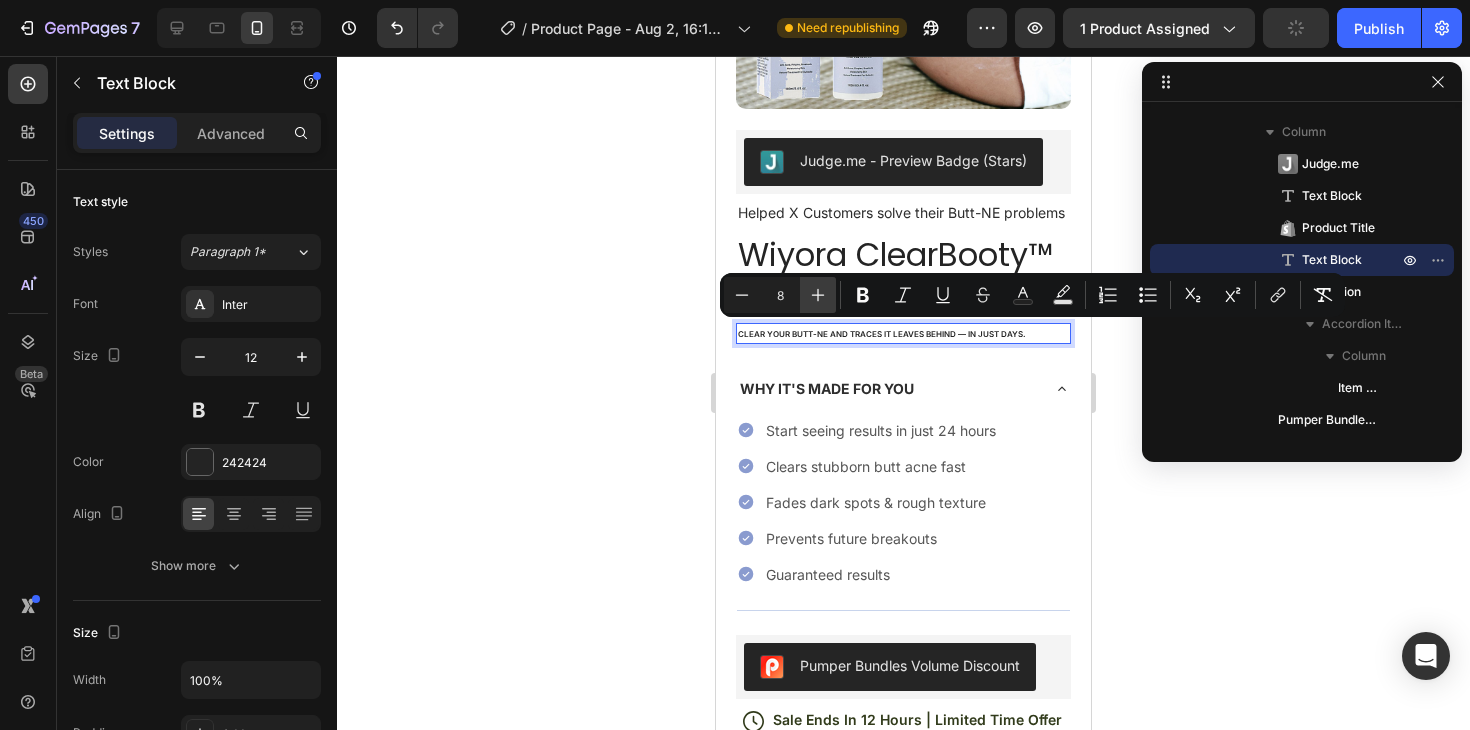 click 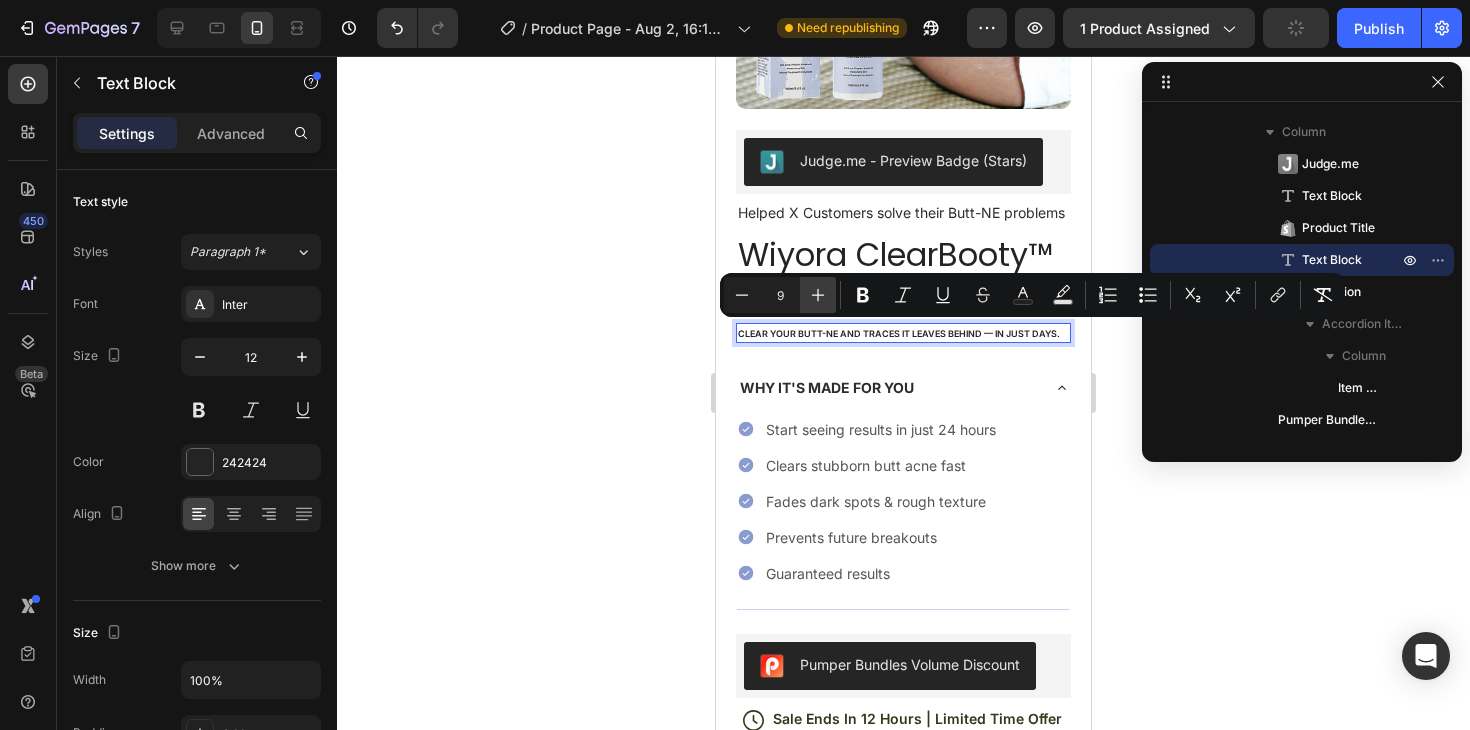 click 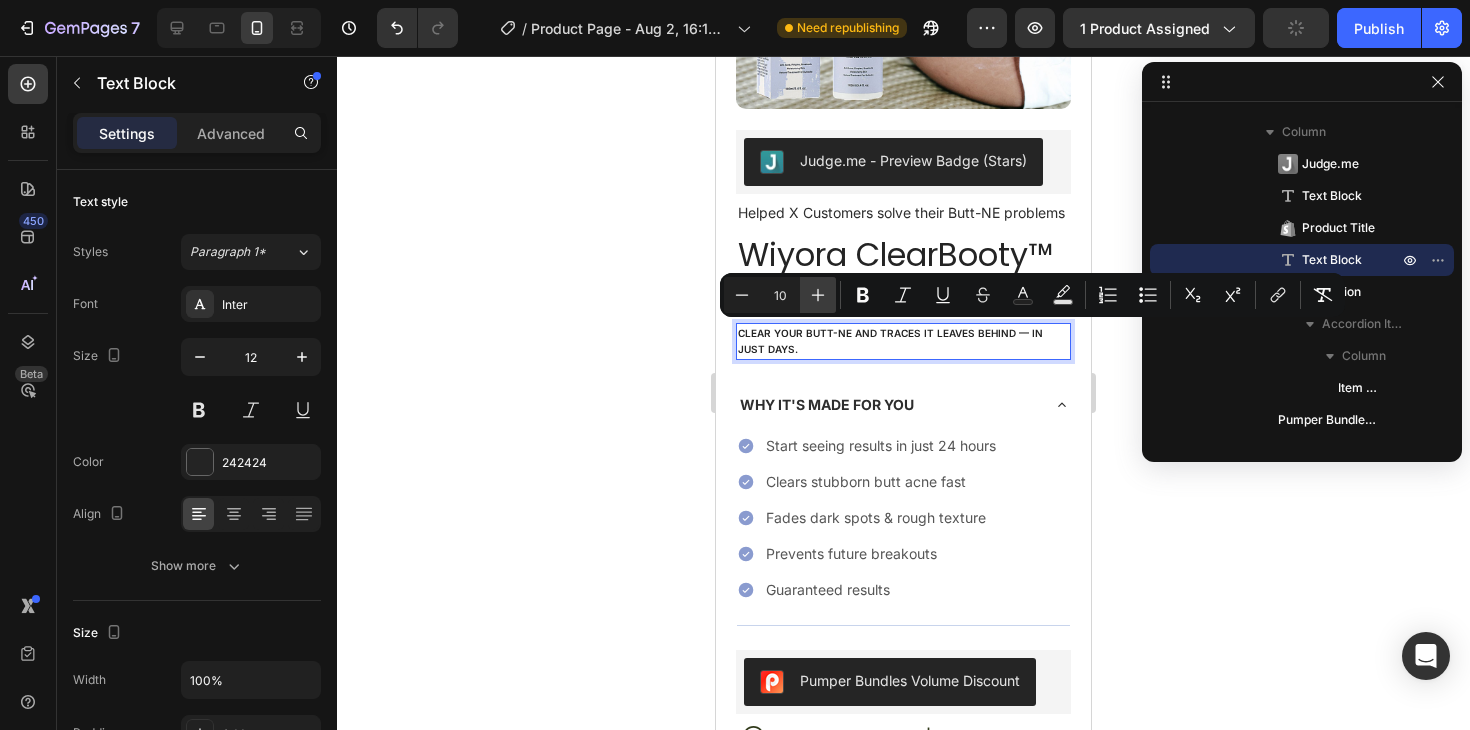 click 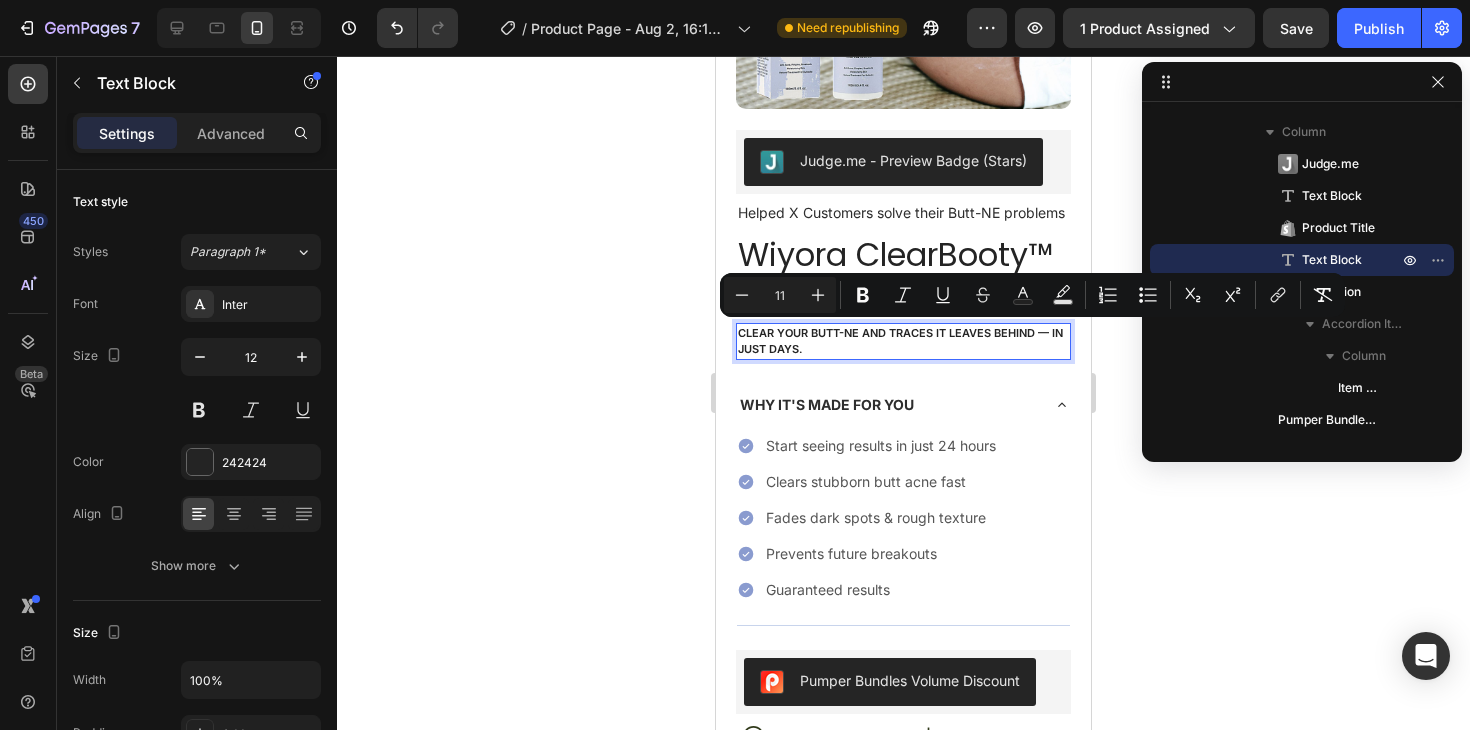 click on "Clear your butt-ne and traces it leaves behind — in just days." at bounding box center [900, 341] 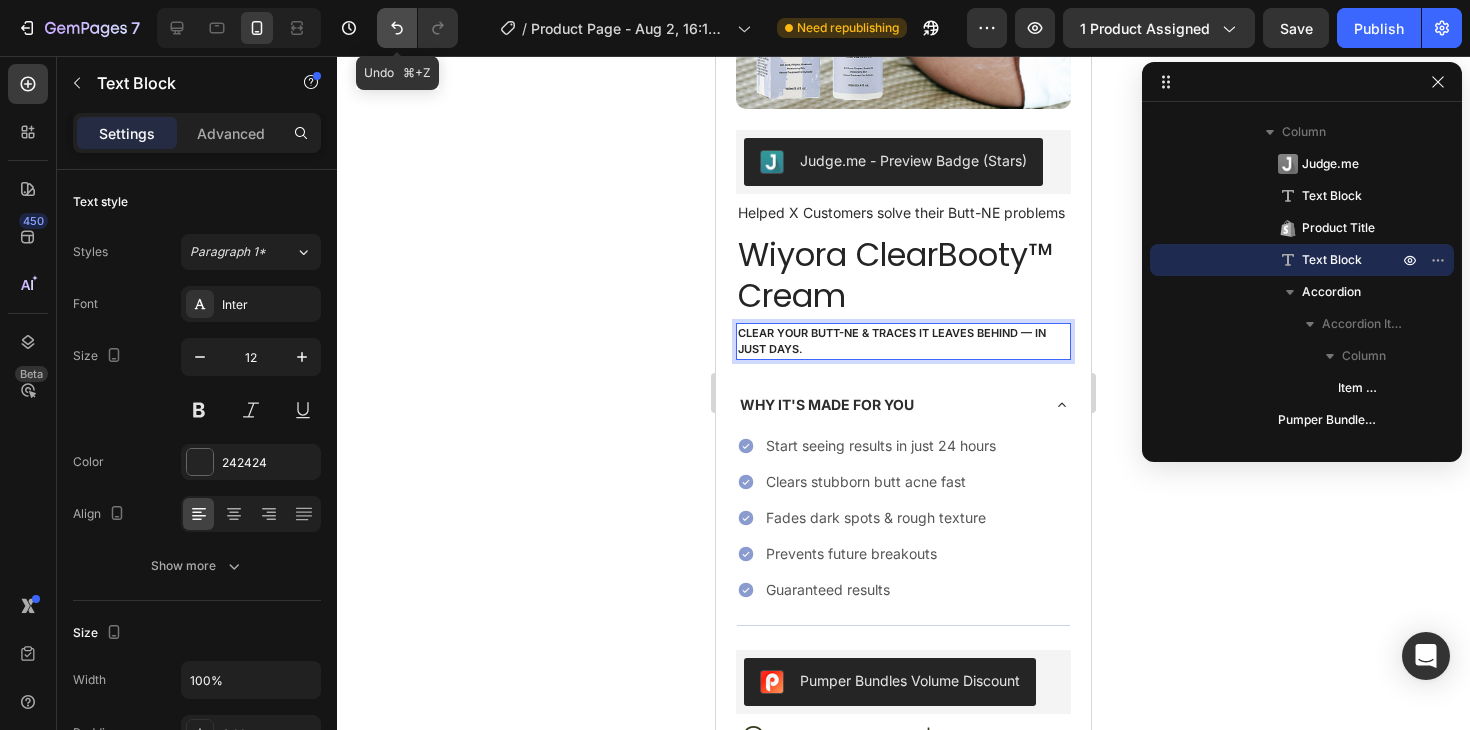 click 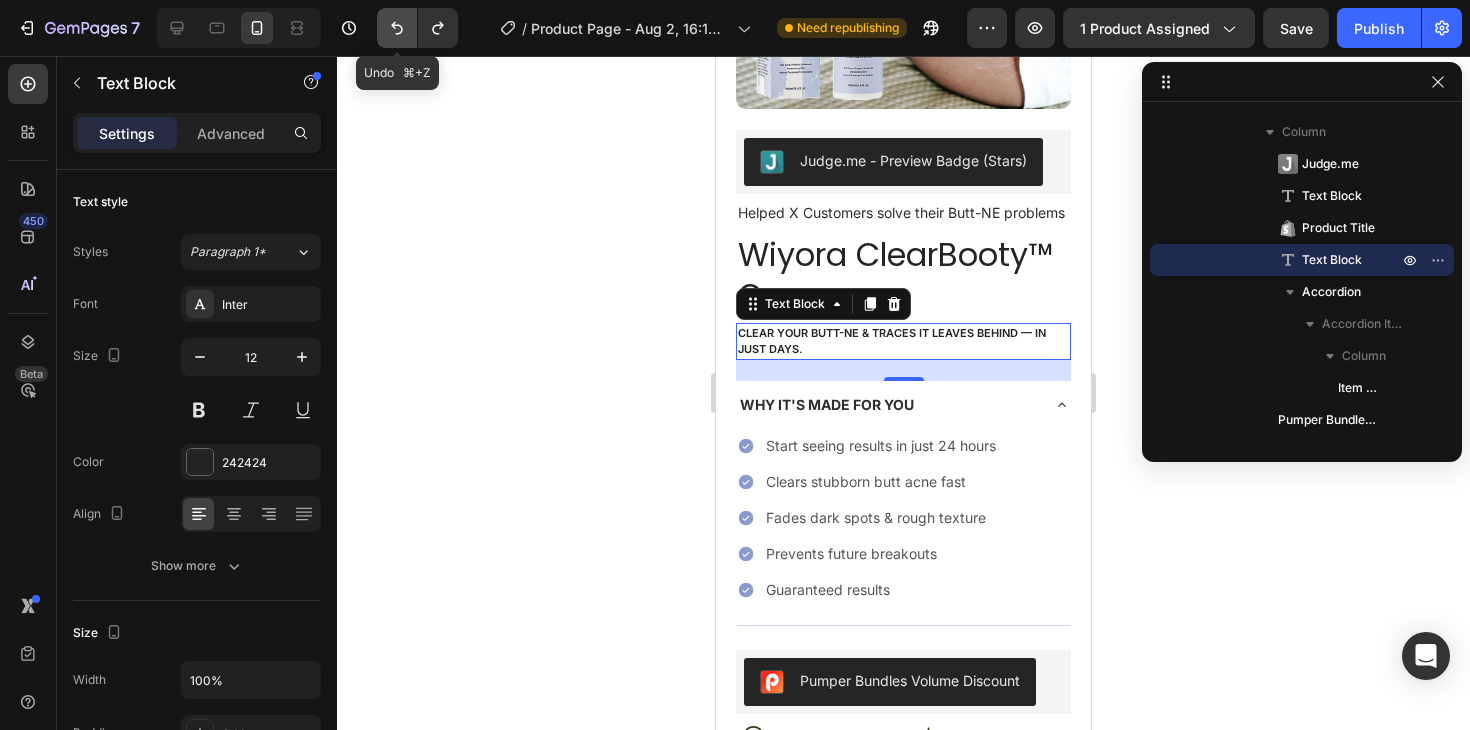 click 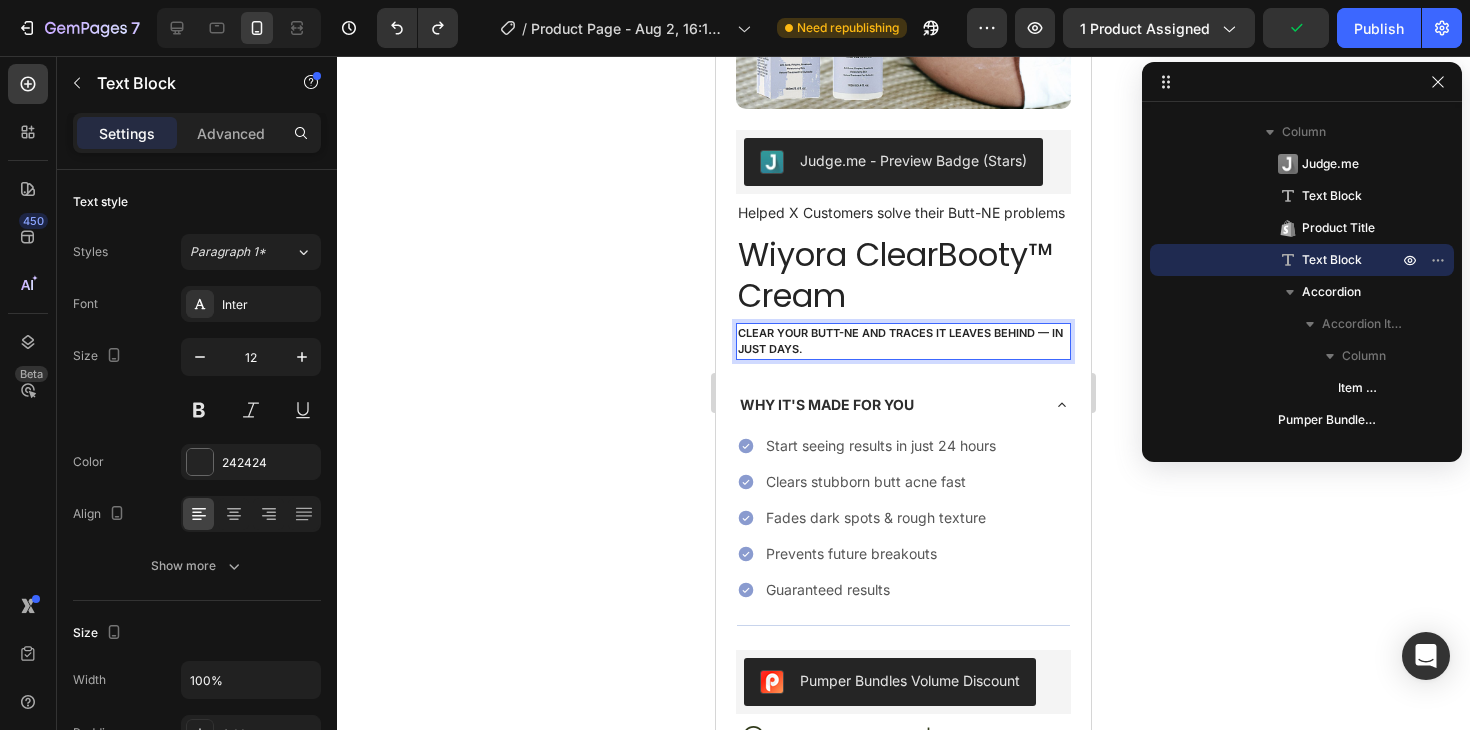 click on "Clear your butt-ne and traces it leaves behind — in just days." at bounding box center [903, 341] 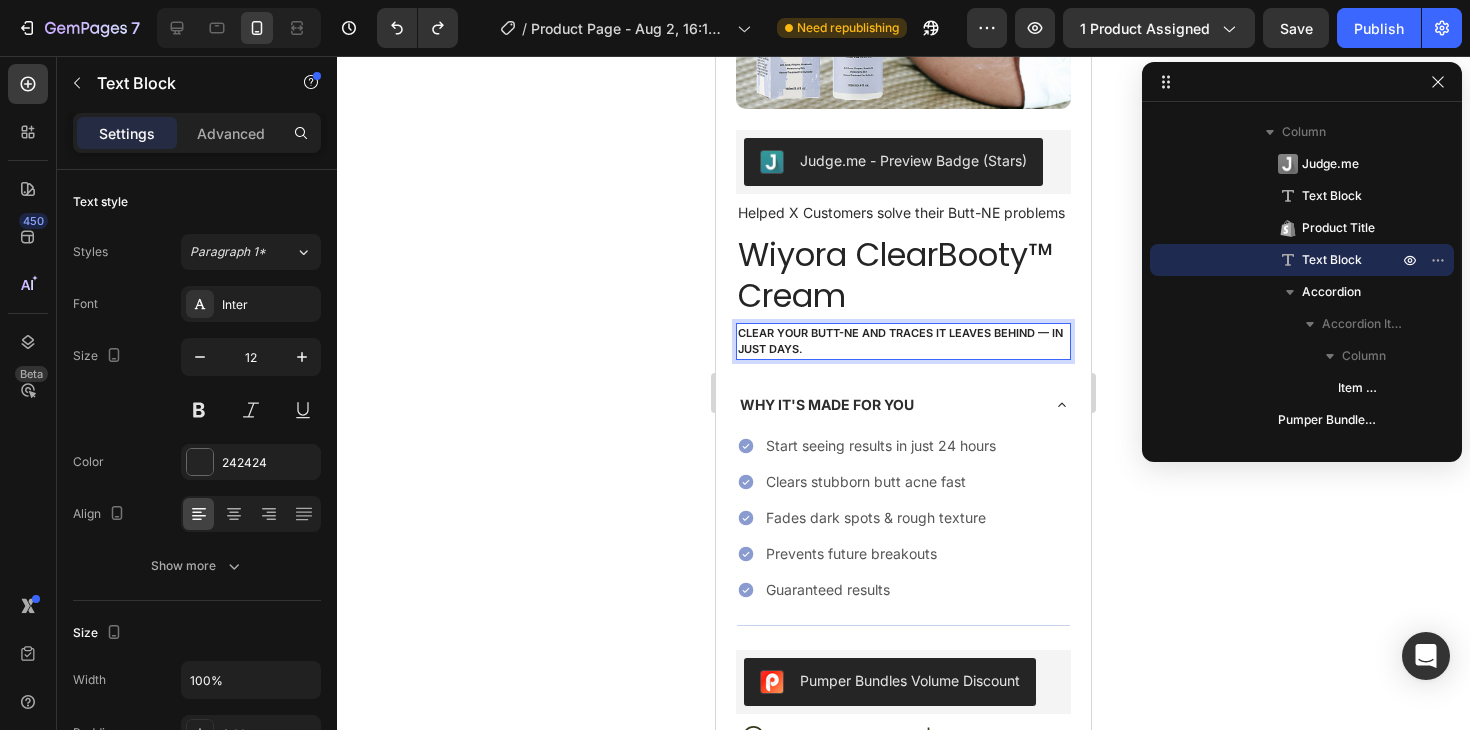 click on "Clear your butt-ne and traces it leaves behind — in just days." at bounding box center (900, 341) 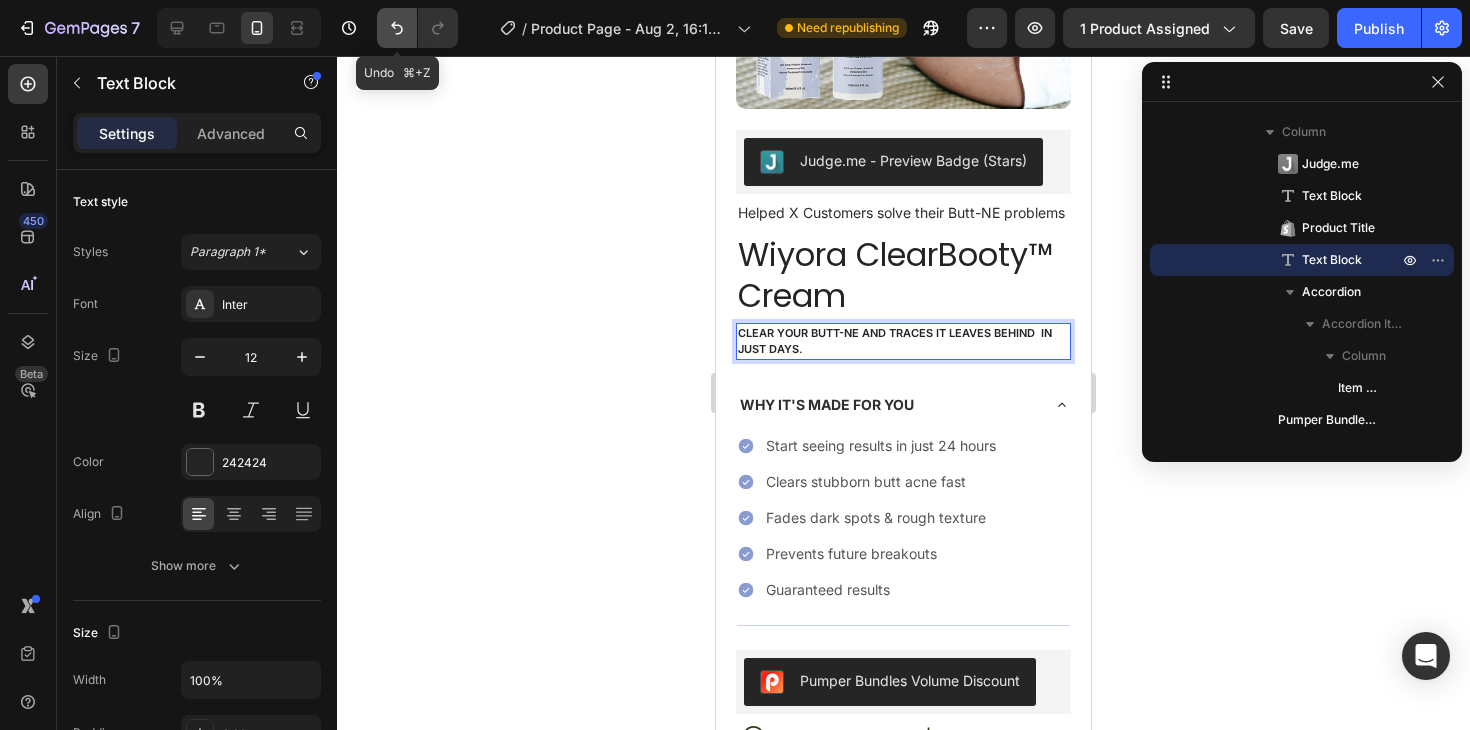 click 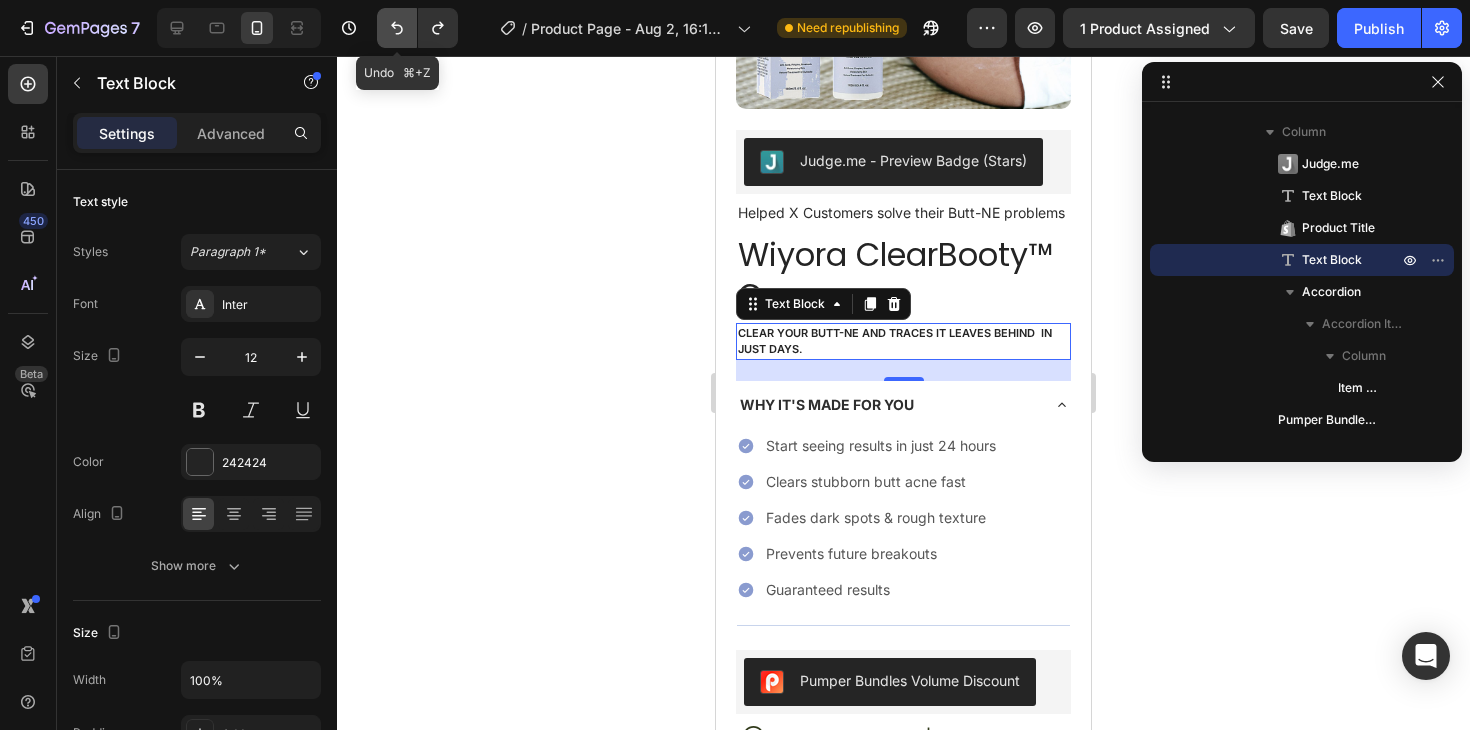 click 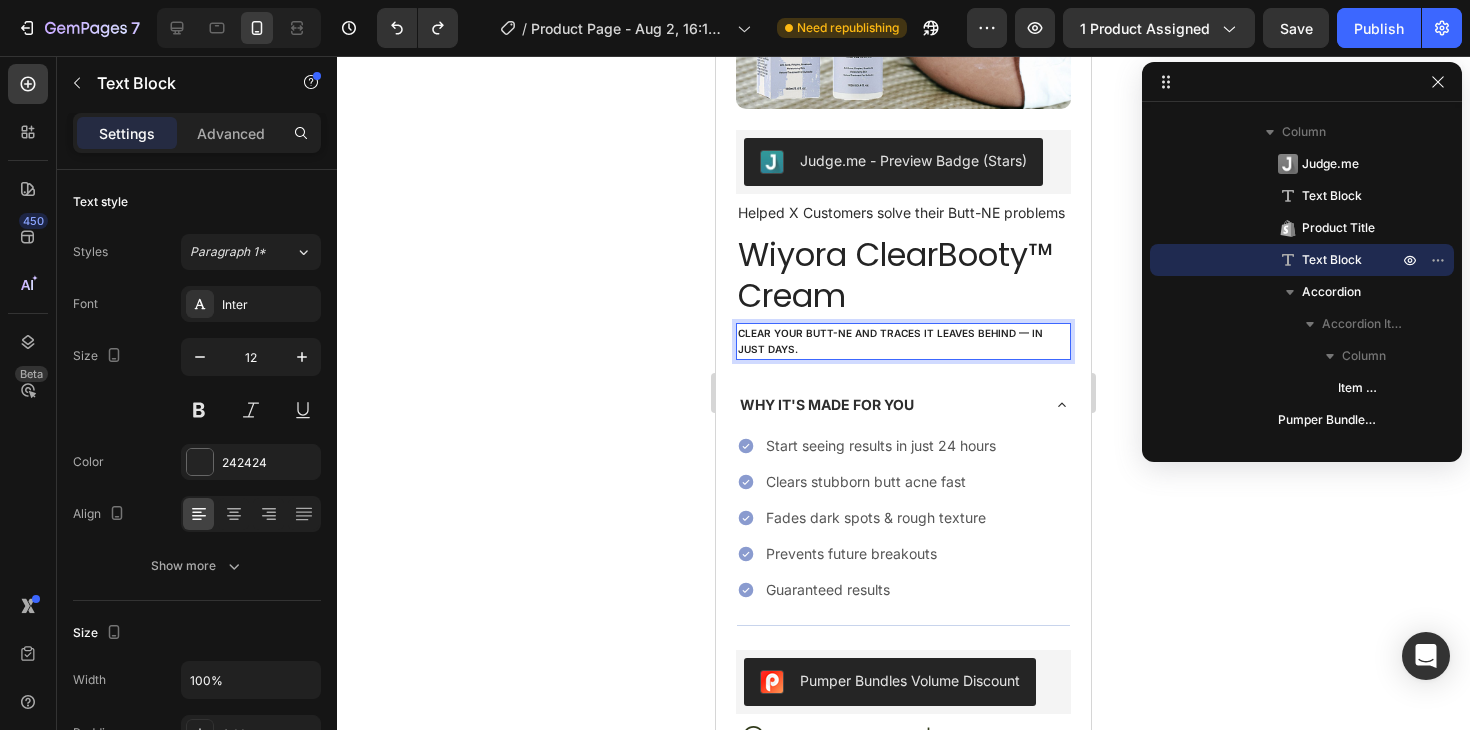 click on "Clear your butt-ne and traces it leaves behind — in just days." at bounding box center [903, 341] 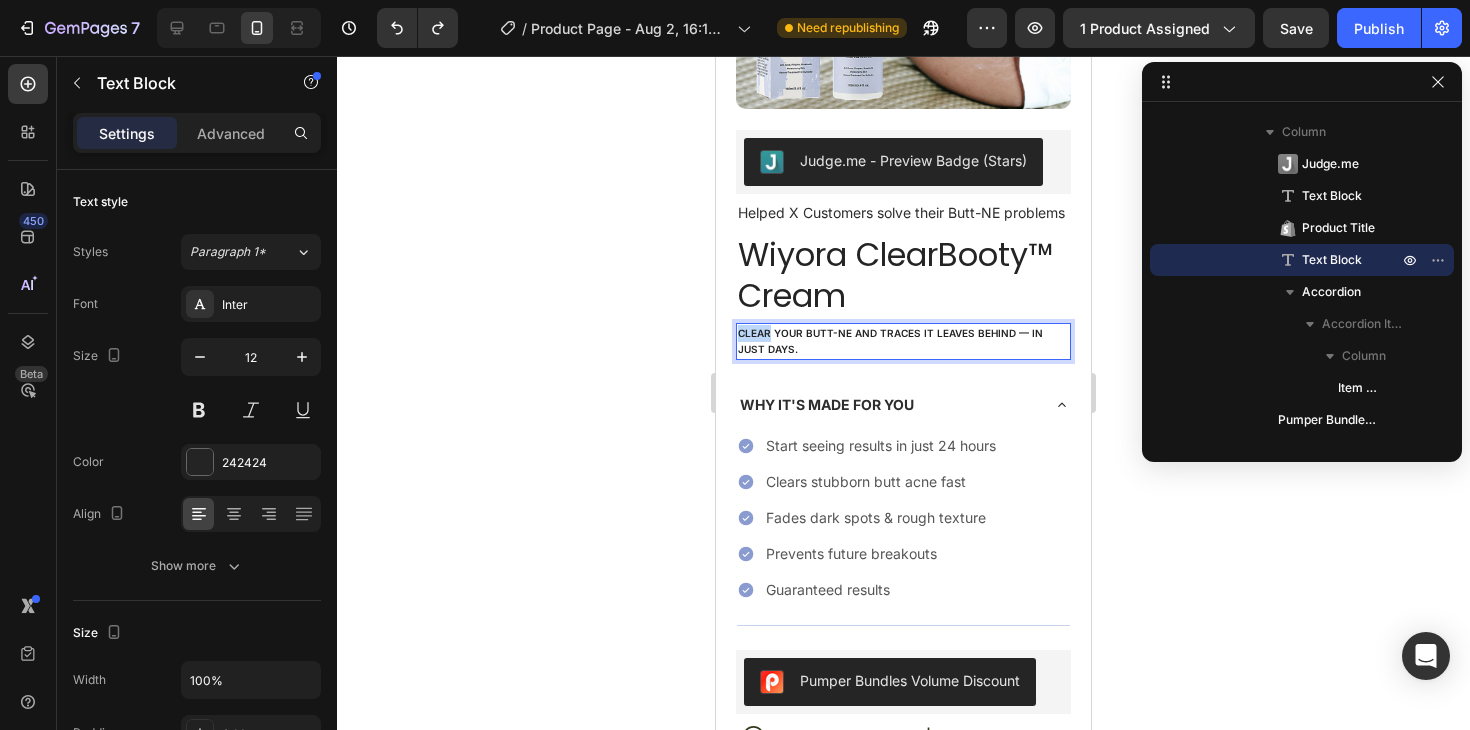 click on "Clear your butt-ne and traces it leaves behind — in just days." at bounding box center (903, 341) 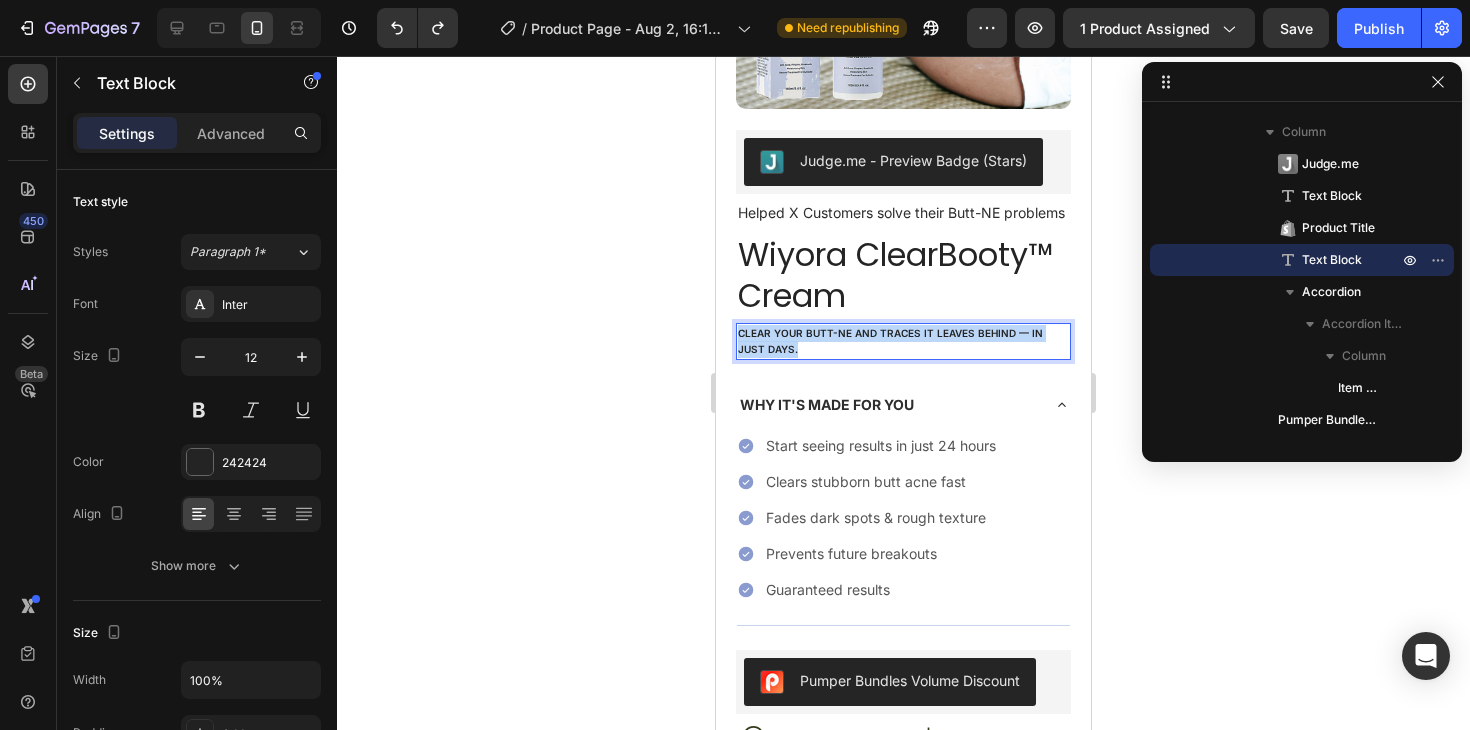 click on "Clear your butt-ne and traces it leaves behind — in just days." at bounding box center [903, 341] 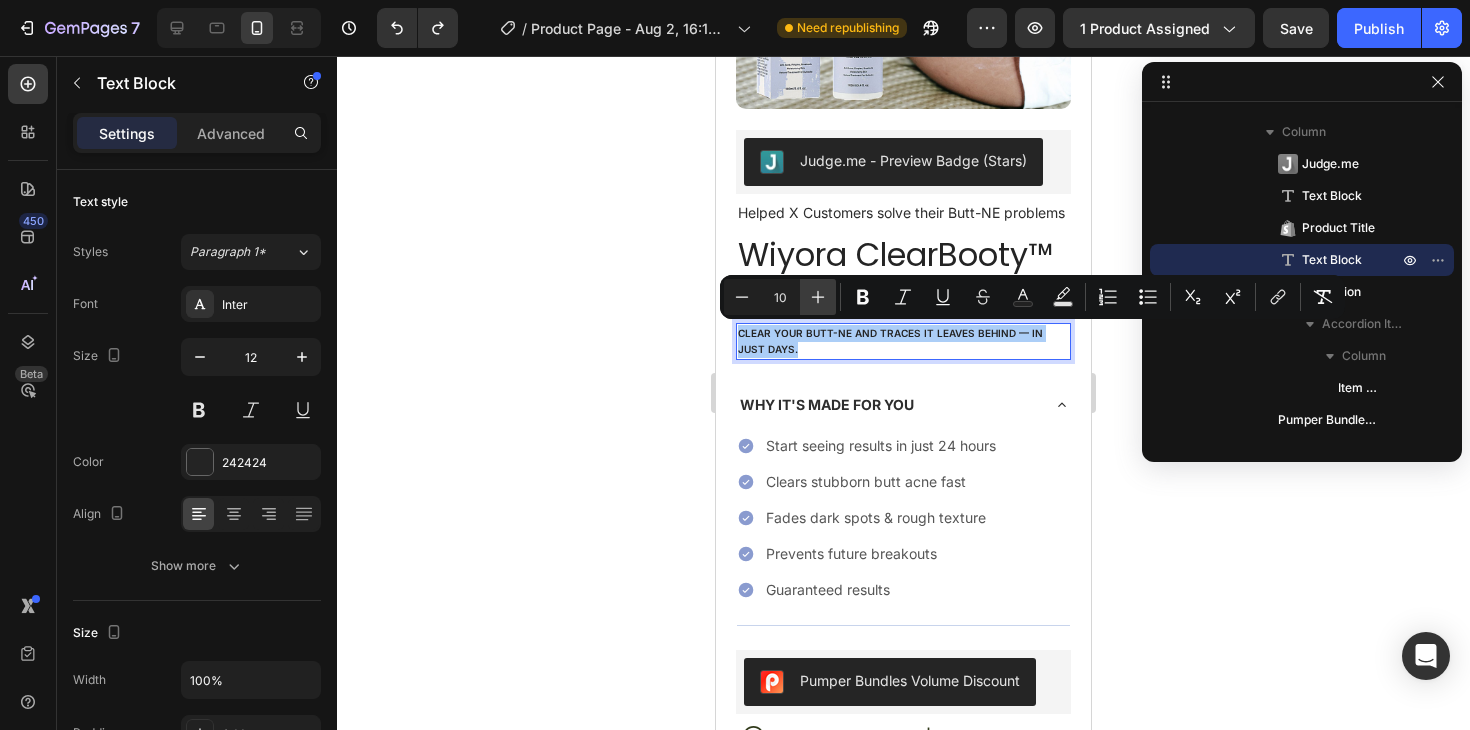 click 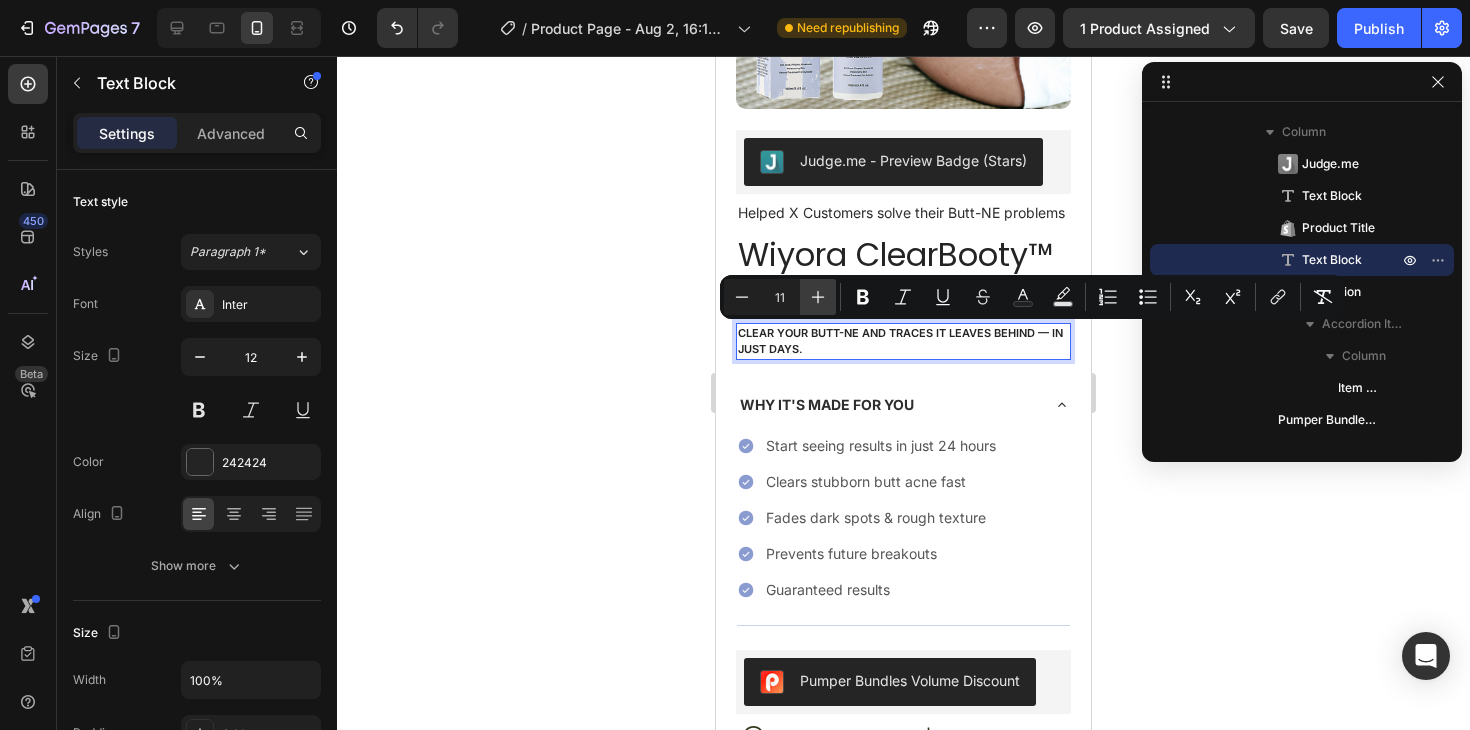 click 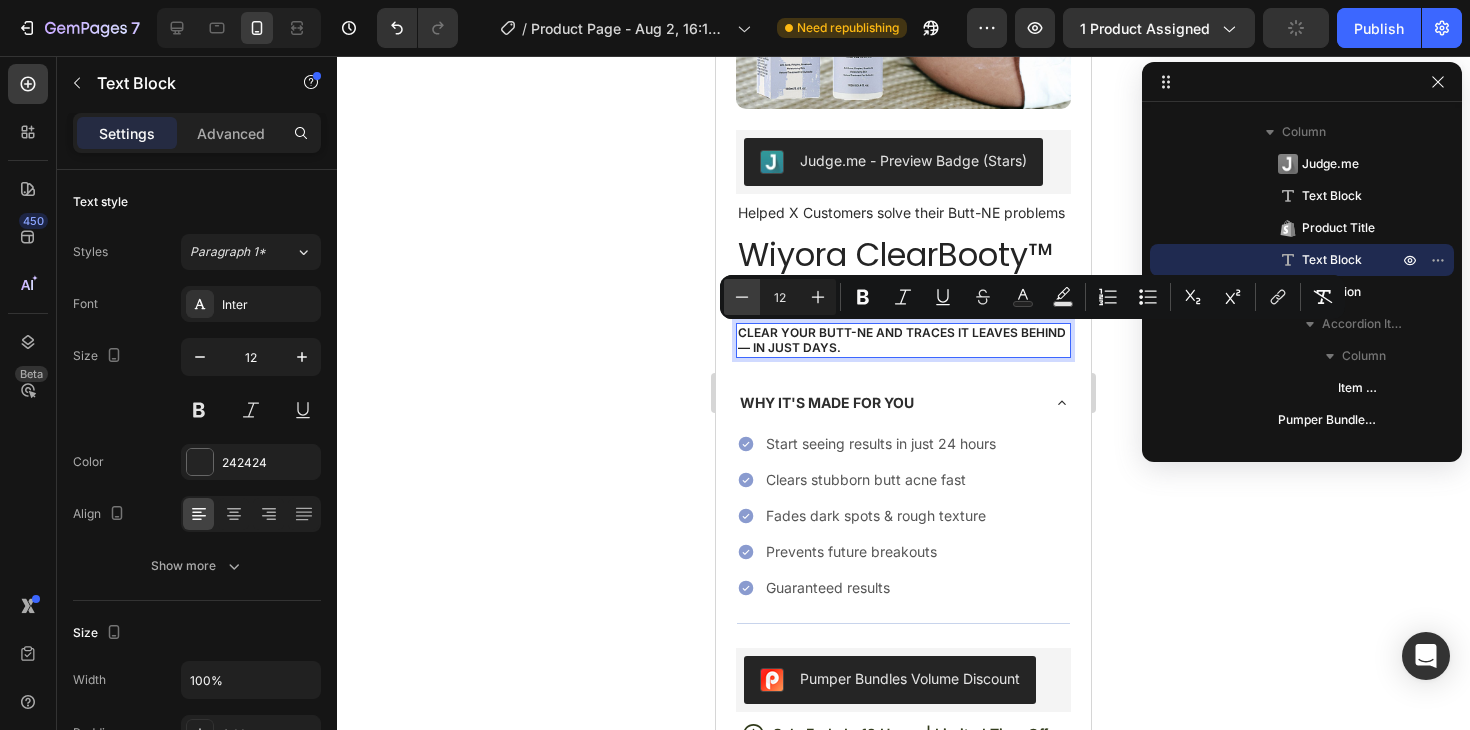 click 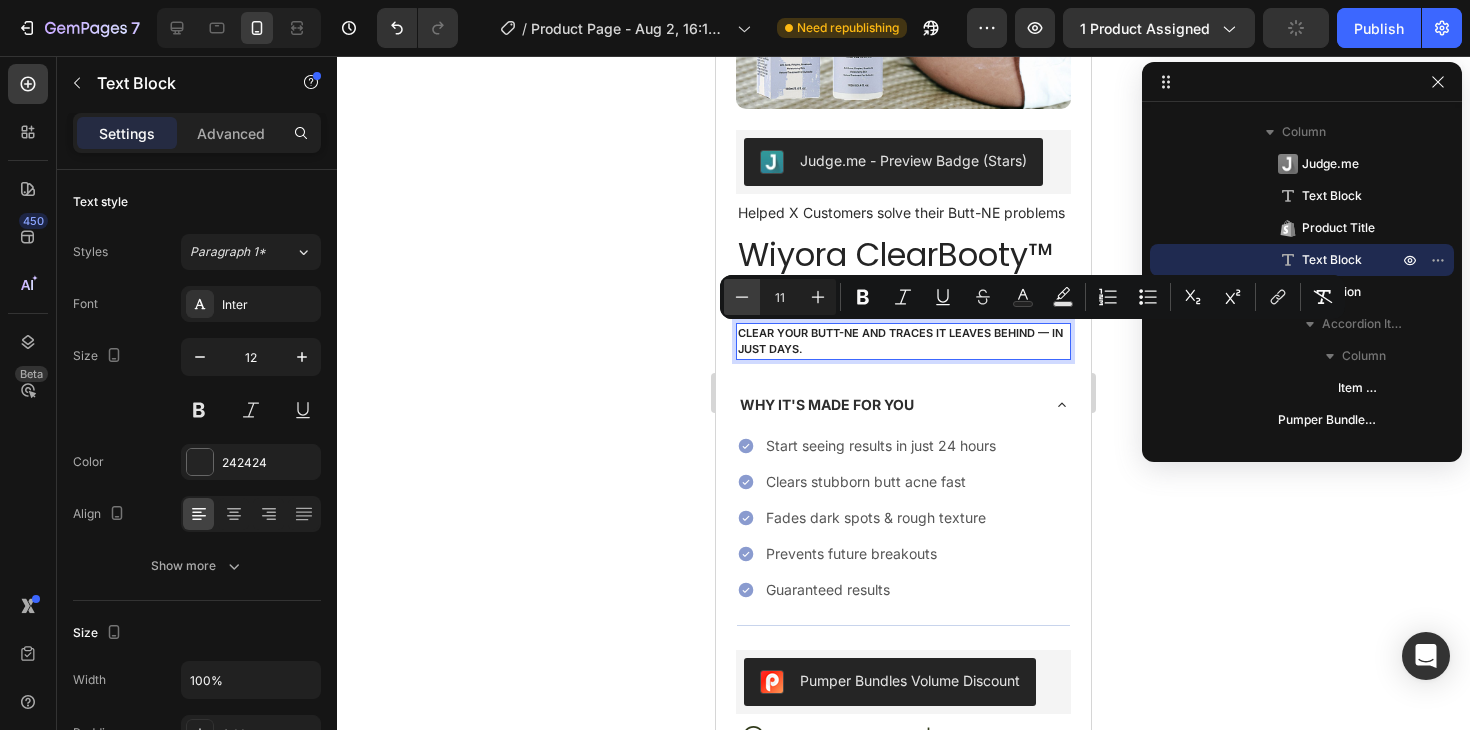 click 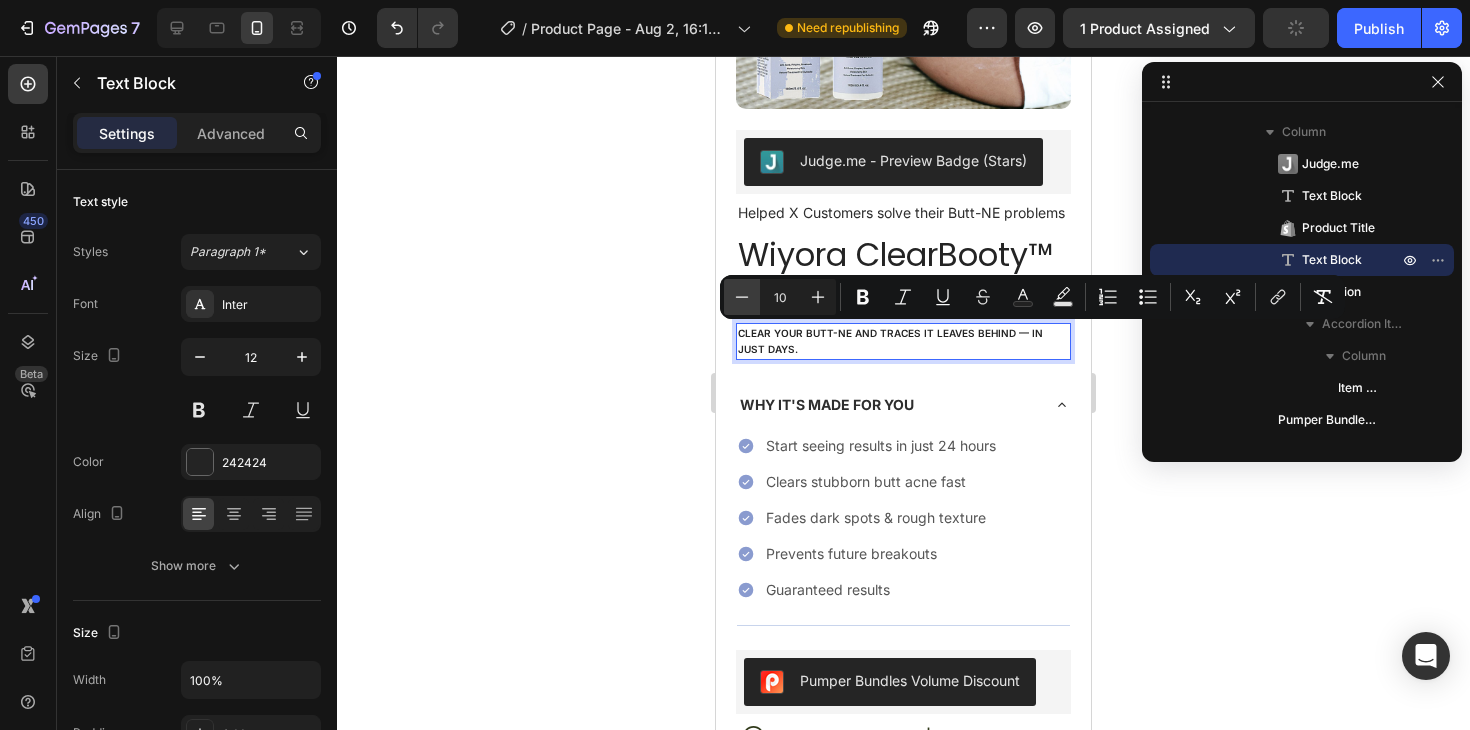 click 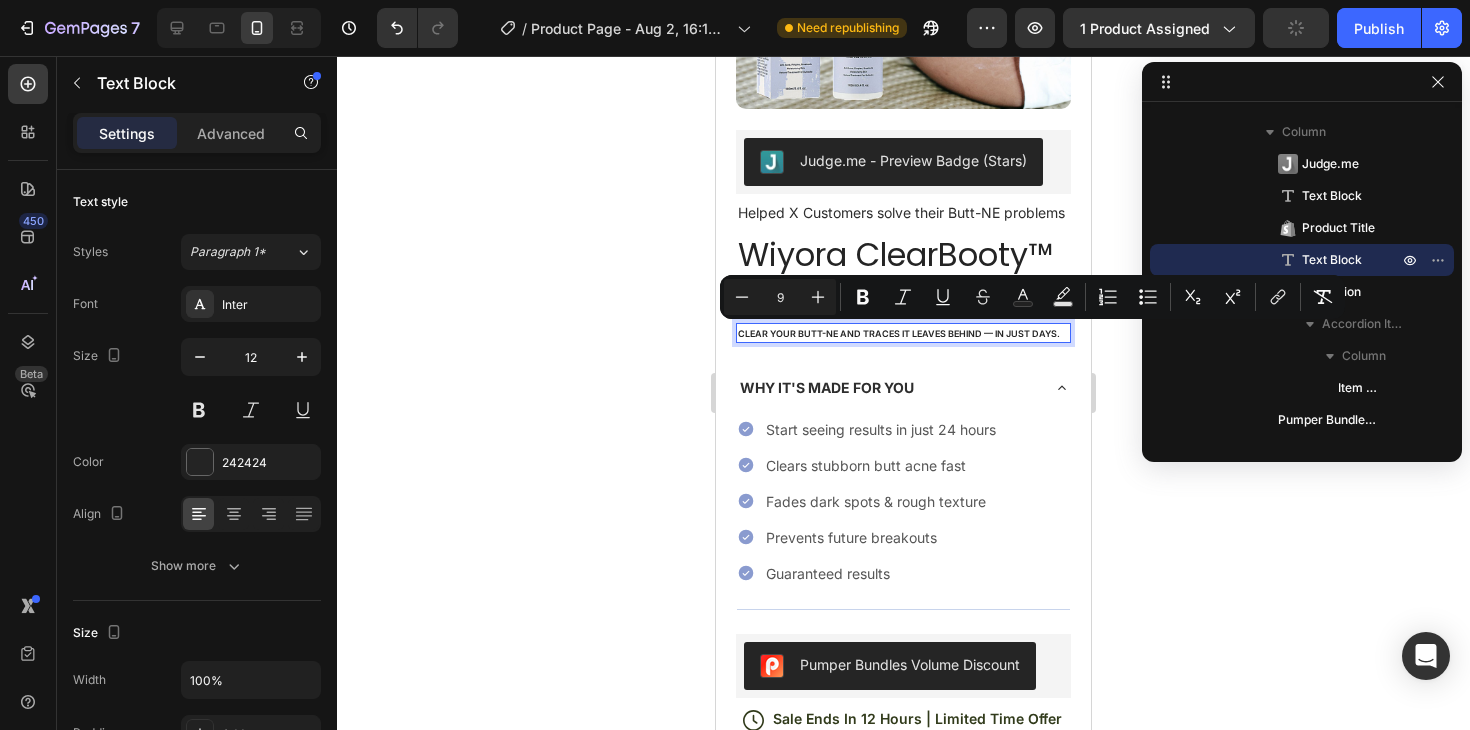 click on "Product Images Icon Icon Icon Icon Icon Icon List "The BEST EVER, hands down!! I’ve tried ALL of them and this one is by far the best. You will see results after just one use. This made my ass go from teenage pimple face to Brazilian bombshell… I just wish it came in a larger size!" Text Block
Icon [FIRST] [LAST] ([CITY], [COUNTRY]) Text Block Row Row Row Judge.me - Preview Badge (Stars) Judge.me Helped X Customers solve their Butt-NE problems Text Block Wiyora ClearBooty™ Cream Product Title Clear your butt-ne and traces it leaves behind — in just days. Text Block   21
WHY IT'S MADE FOR YOU
Start seeing results in just 24 hours
Clears stubborn butt acne fast
Fades dark spots & rough texture
Prevents future breakouts
Guaranteed results Item List Accordion Pumper Bundles Volume Discount Pumper Bundles Volume Discount
Icon Sale Ends In 12 Hours | Limited Time Offer Text Block Row Add to cart" at bounding box center [903, 654] 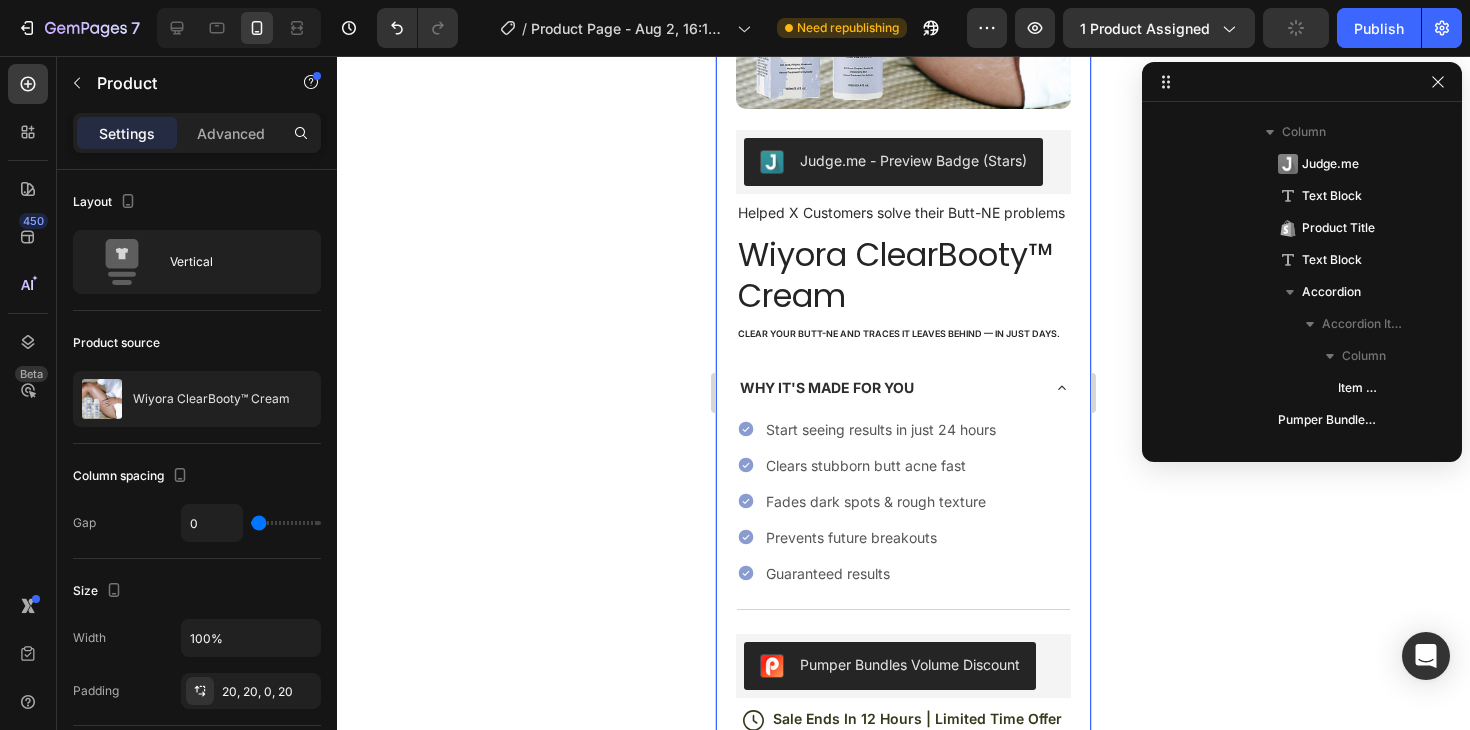 scroll, scrollTop: 0, scrollLeft: 0, axis: both 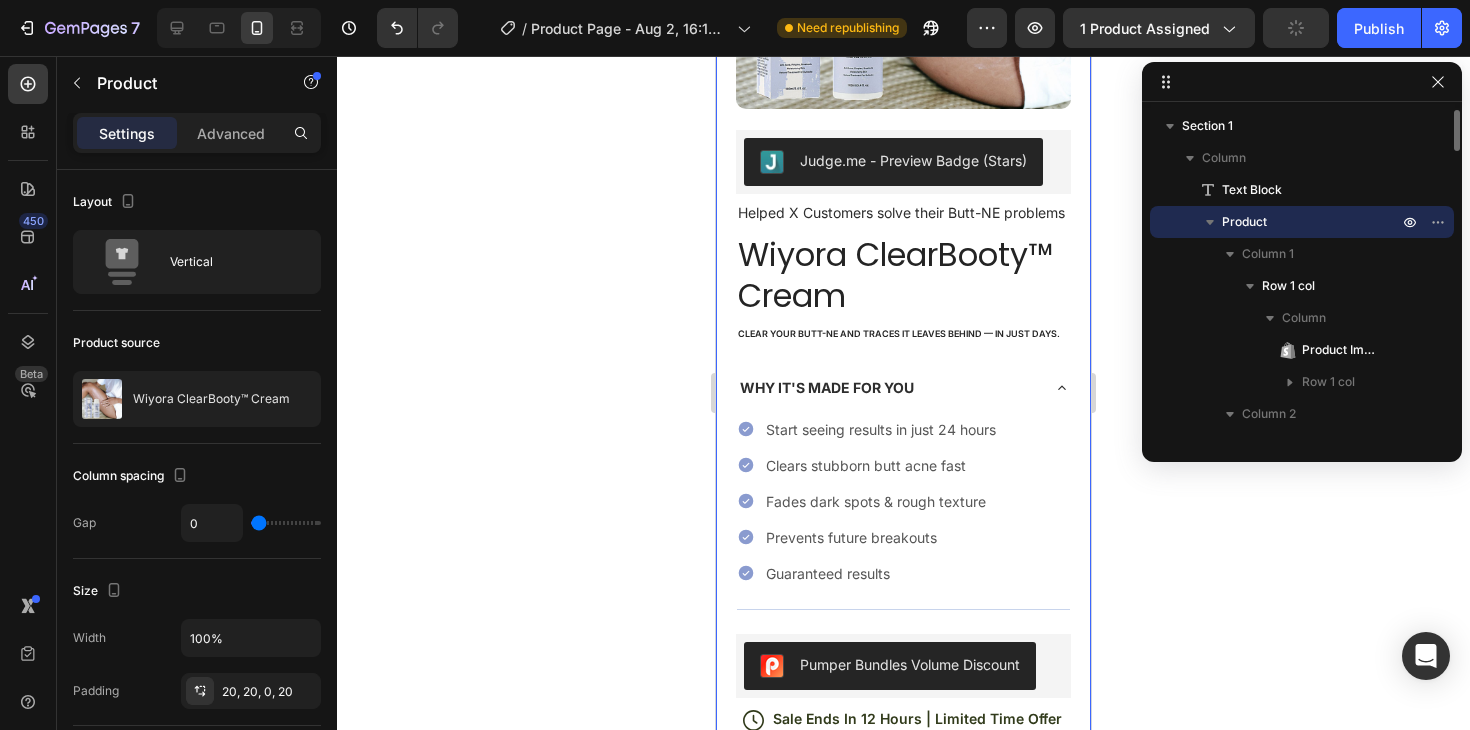 click 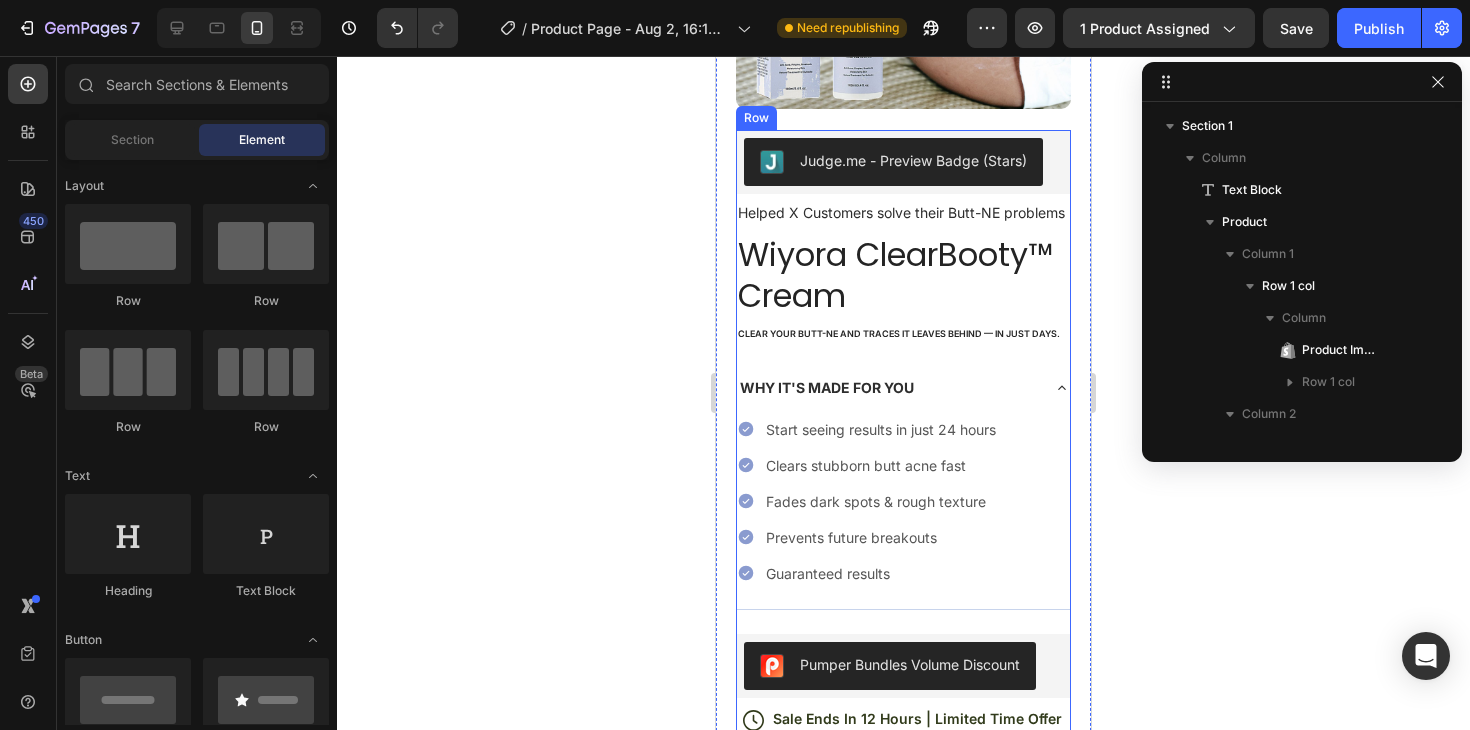 click on "Judge.me - Preview Badge (Stars) Judge.me Helped X Customers solve their Butt-NE problems Text Block Wiyora ClearBooty™ Cream Product Title Clear your butt-ne and traces it leaves behind — in just days. Text Block
WHY IT'S MADE FOR YOU
Start seeing results in just 24 hours
Clears stubborn butt acne fast
Fades dark spots & rough texture
Prevents future breakouts
Guaranteed results Item List Accordion Pumper Bundles Volume Discount Pumper Bundles Volume Discount
Icon Sale Ends In 12 Hours | Limited Time Offer Text Block Row
Add to cart Add to Cart Value proposition 1 Text Block Value Proposition 2 Text Block Row Image Icon Icon Icon Icon Icon Icon List “this skin cream is a game-changer! it has transformed my dry, lackluster skin into a hydrated and radiant complexion. i love how it absorbs quickly and leaves no greasy residue. highly recommend” Text Block
Icon" at bounding box center (903, 842) 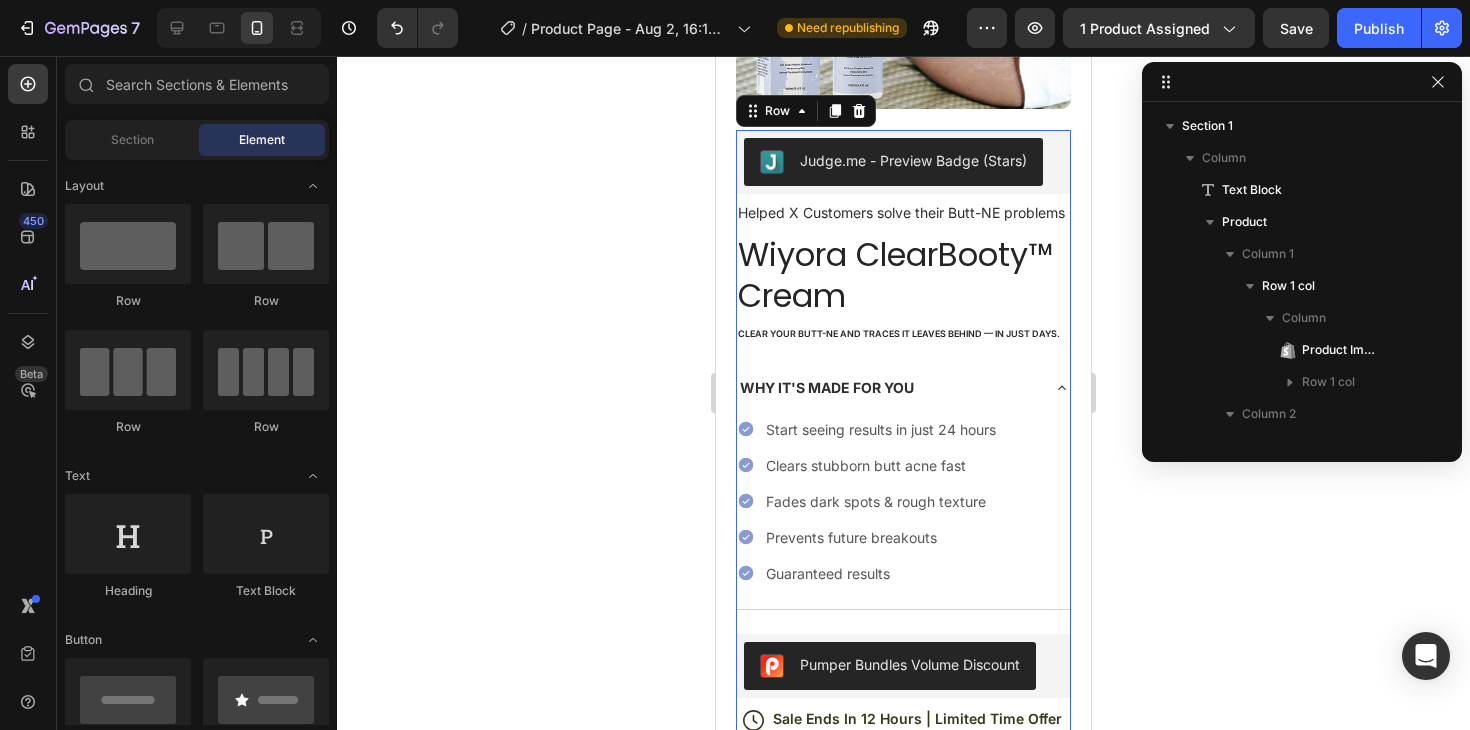 scroll, scrollTop: 186, scrollLeft: 0, axis: vertical 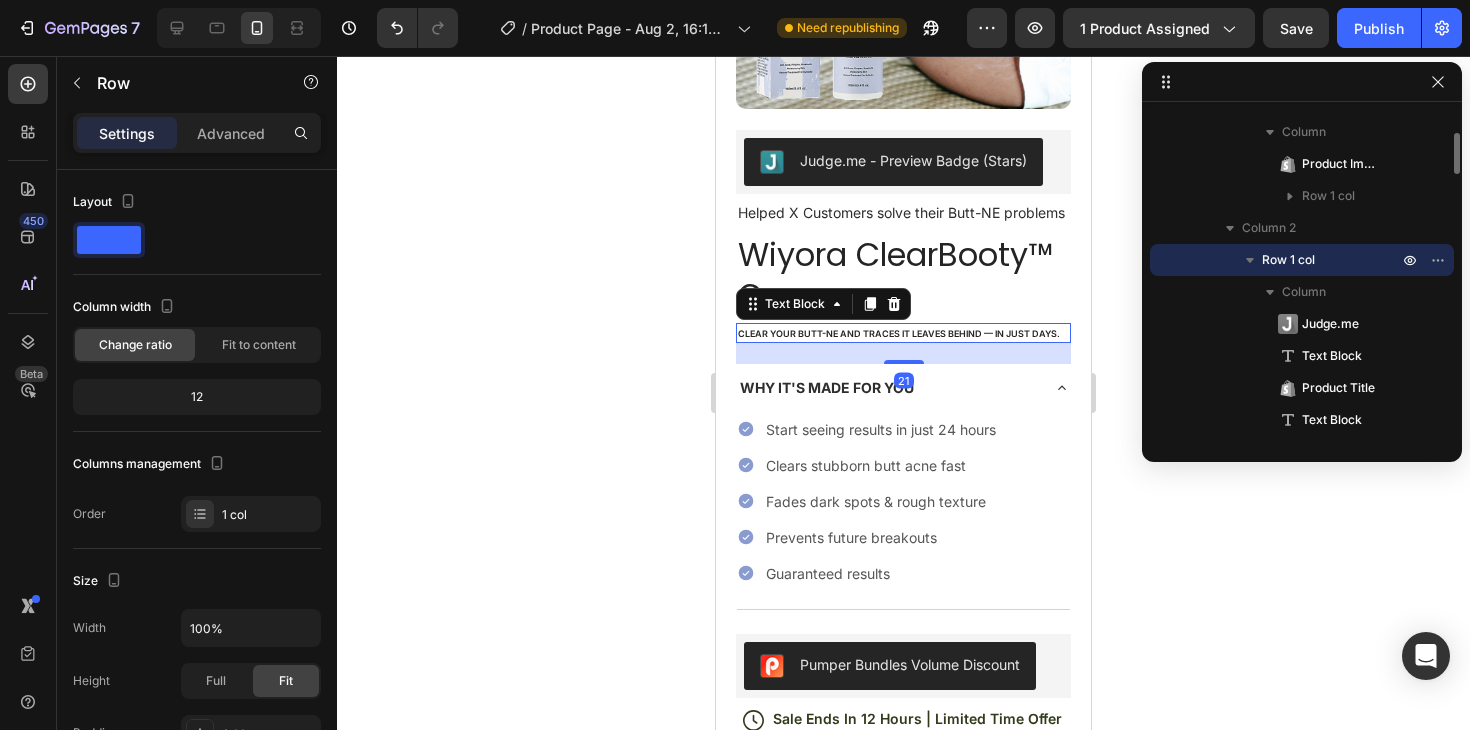 click on "Clear your butt-ne and traces it leaves behind — in just days." at bounding box center (903, 333) 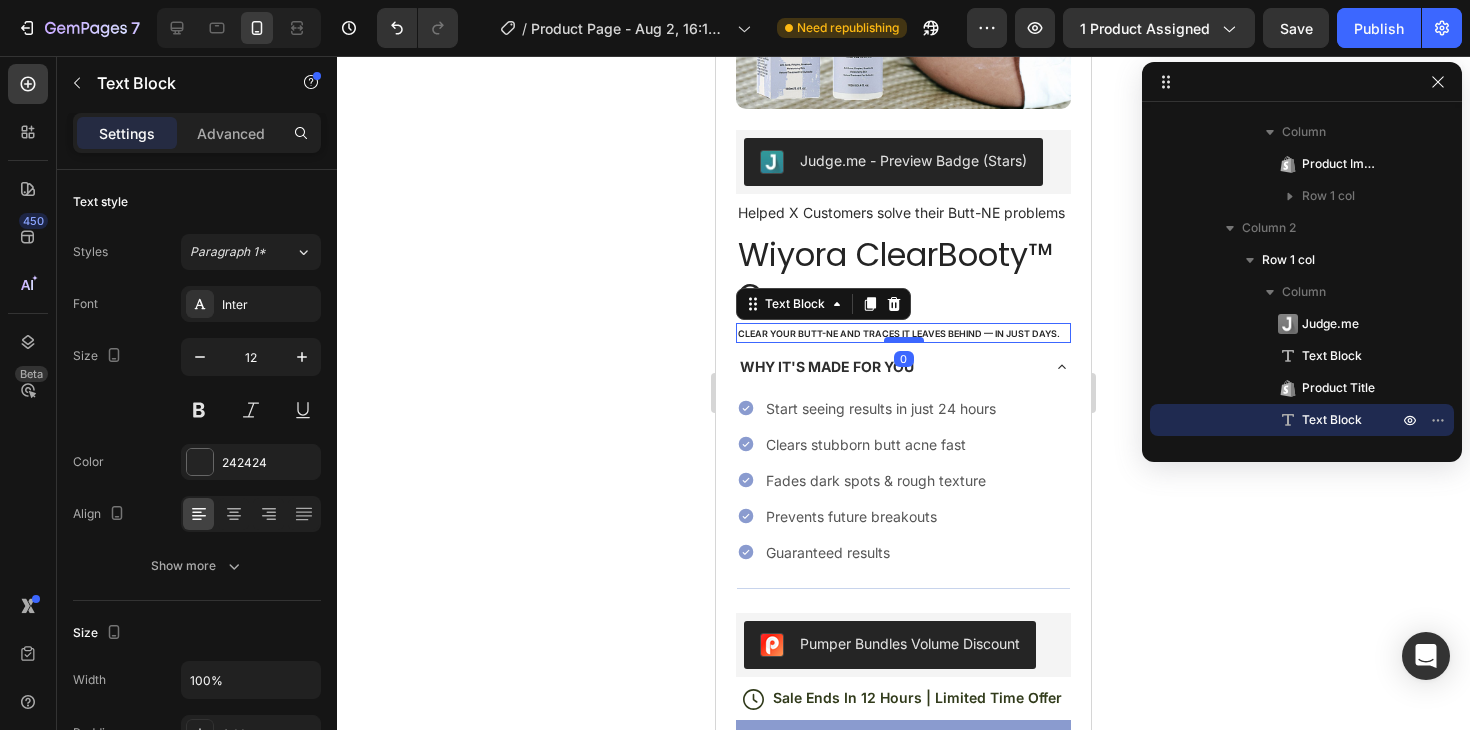 drag, startPoint x: 902, startPoint y: 362, endPoint x: 910, endPoint y: 341, distance: 22.472204 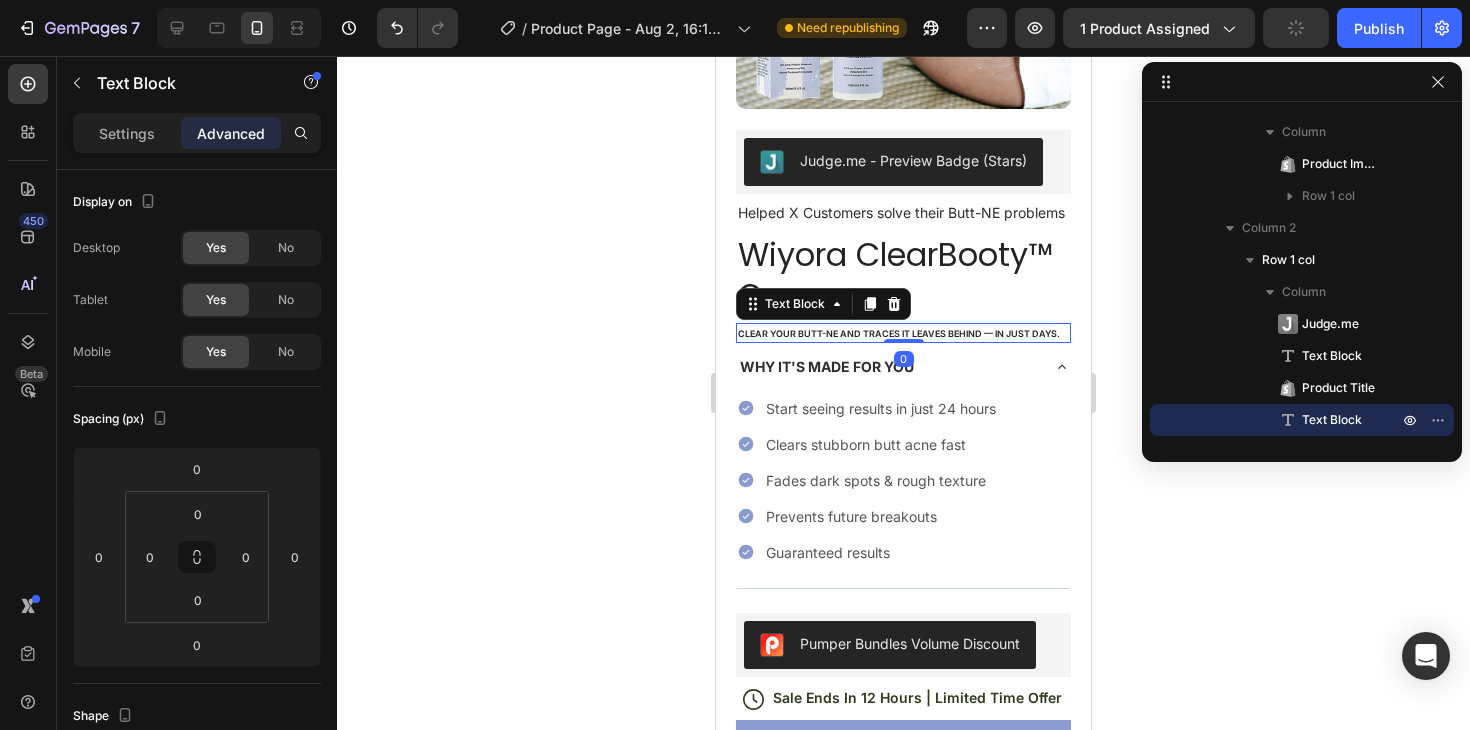 click 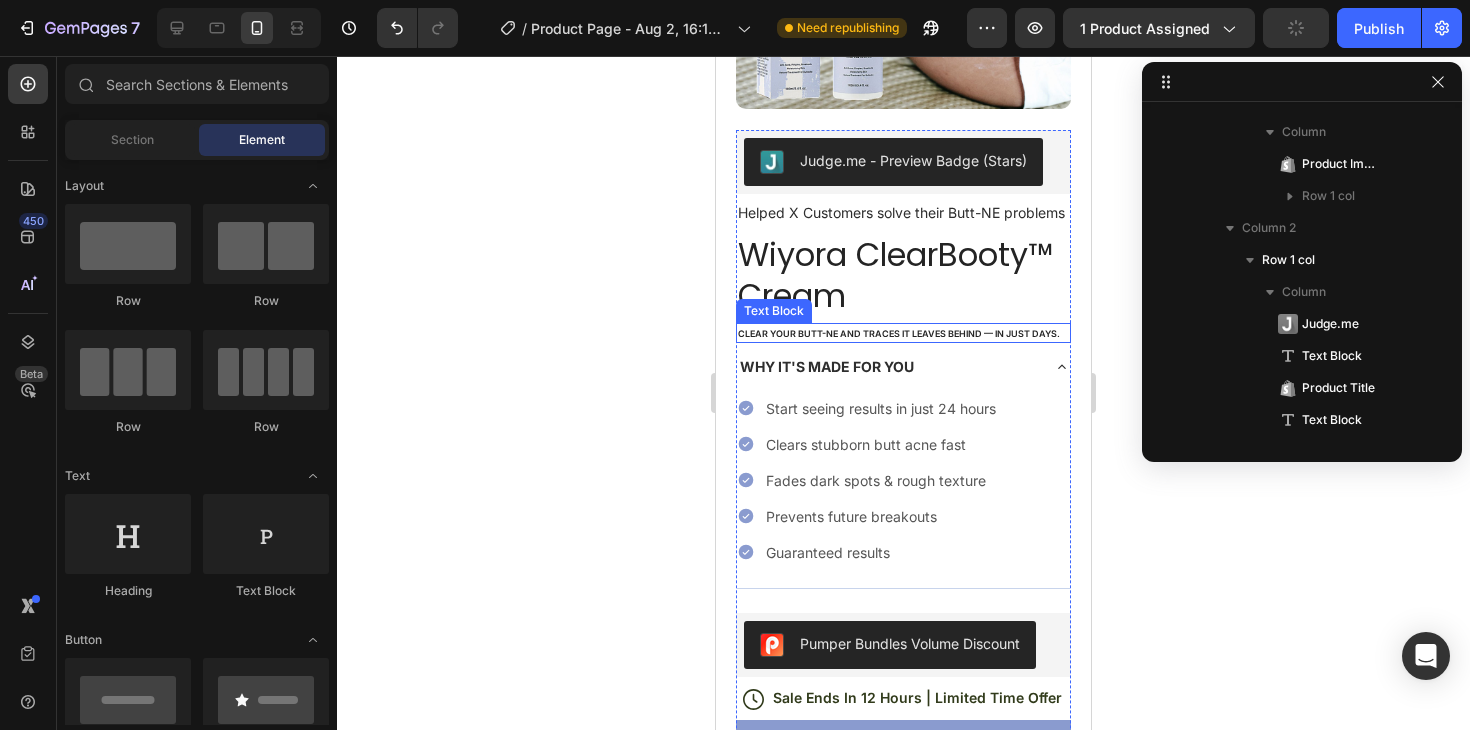 click on "Clear your butt-ne and traces it leaves behind — in just days." at bounding box center [903, 333] 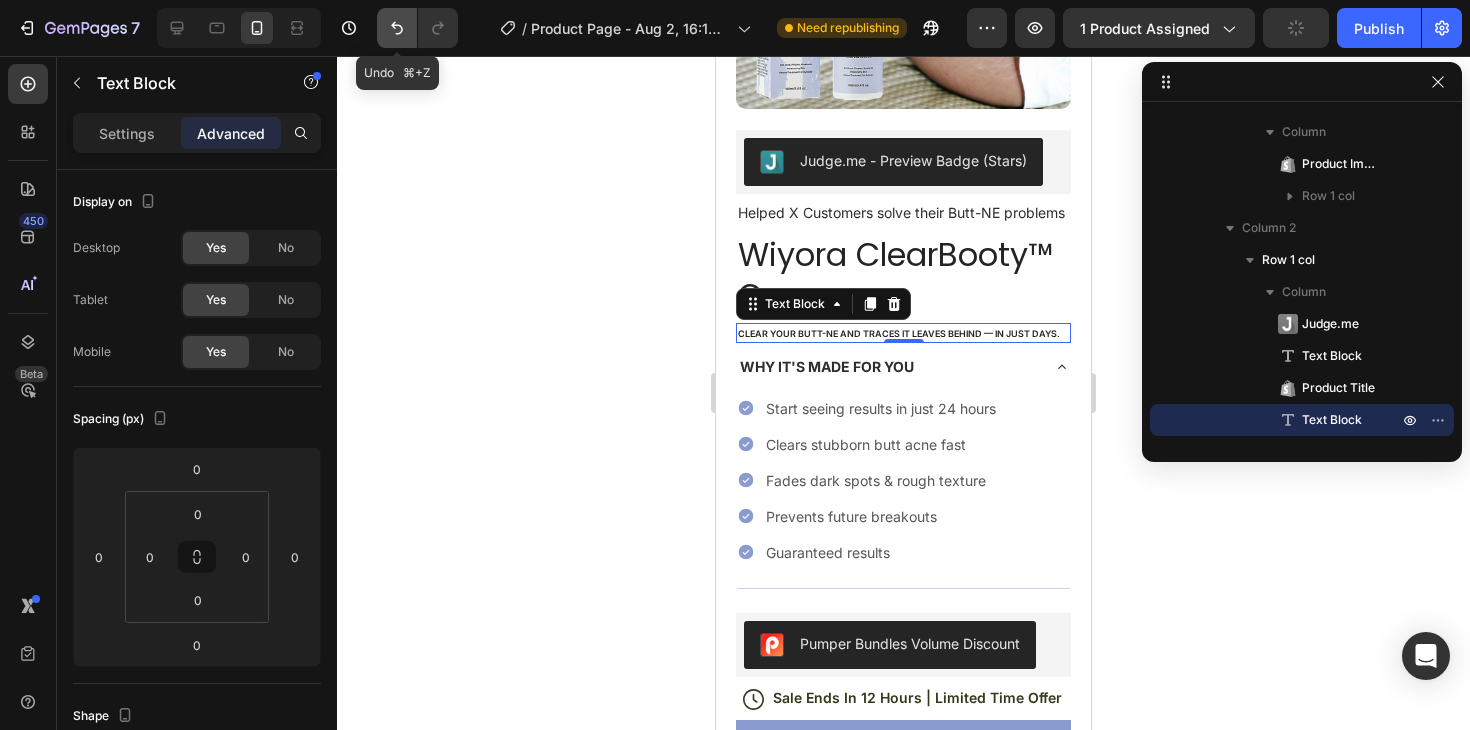 click 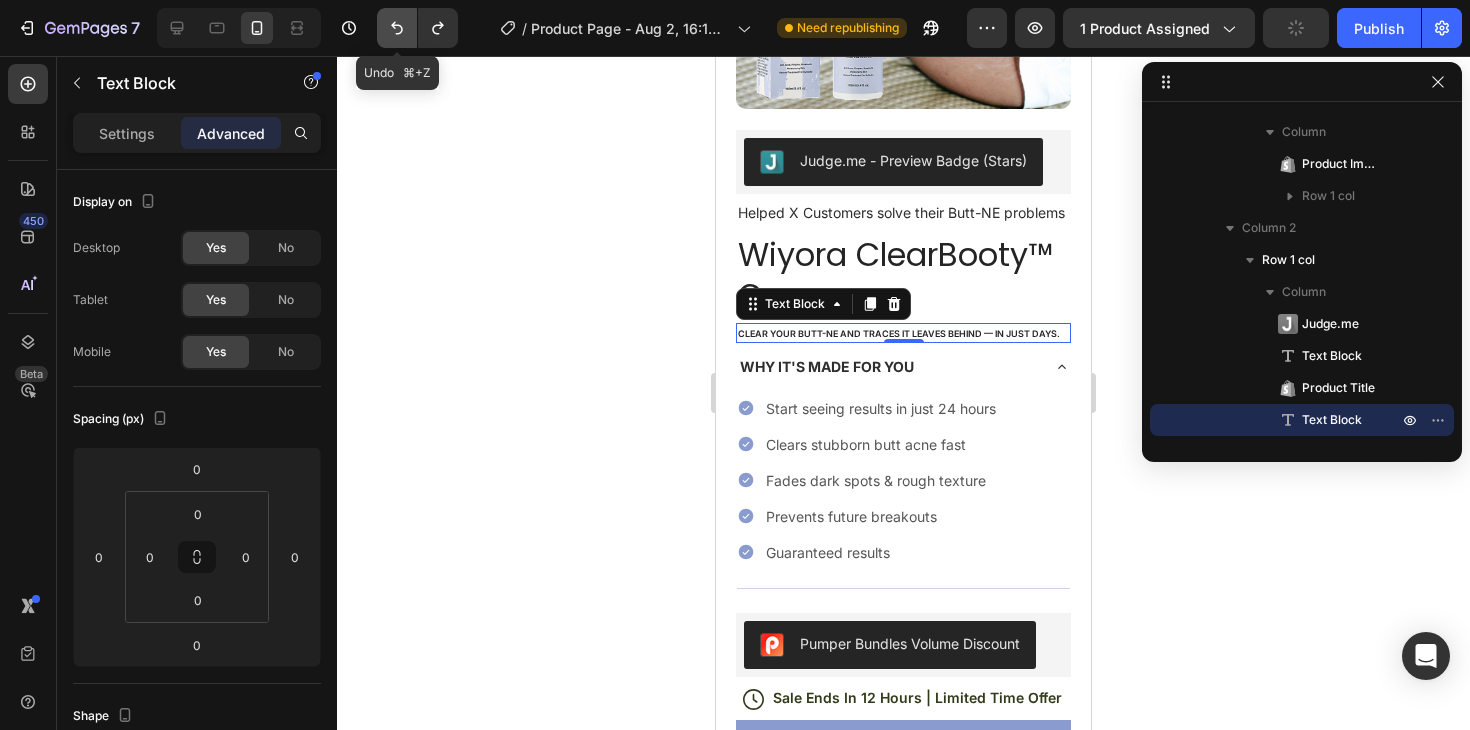 click 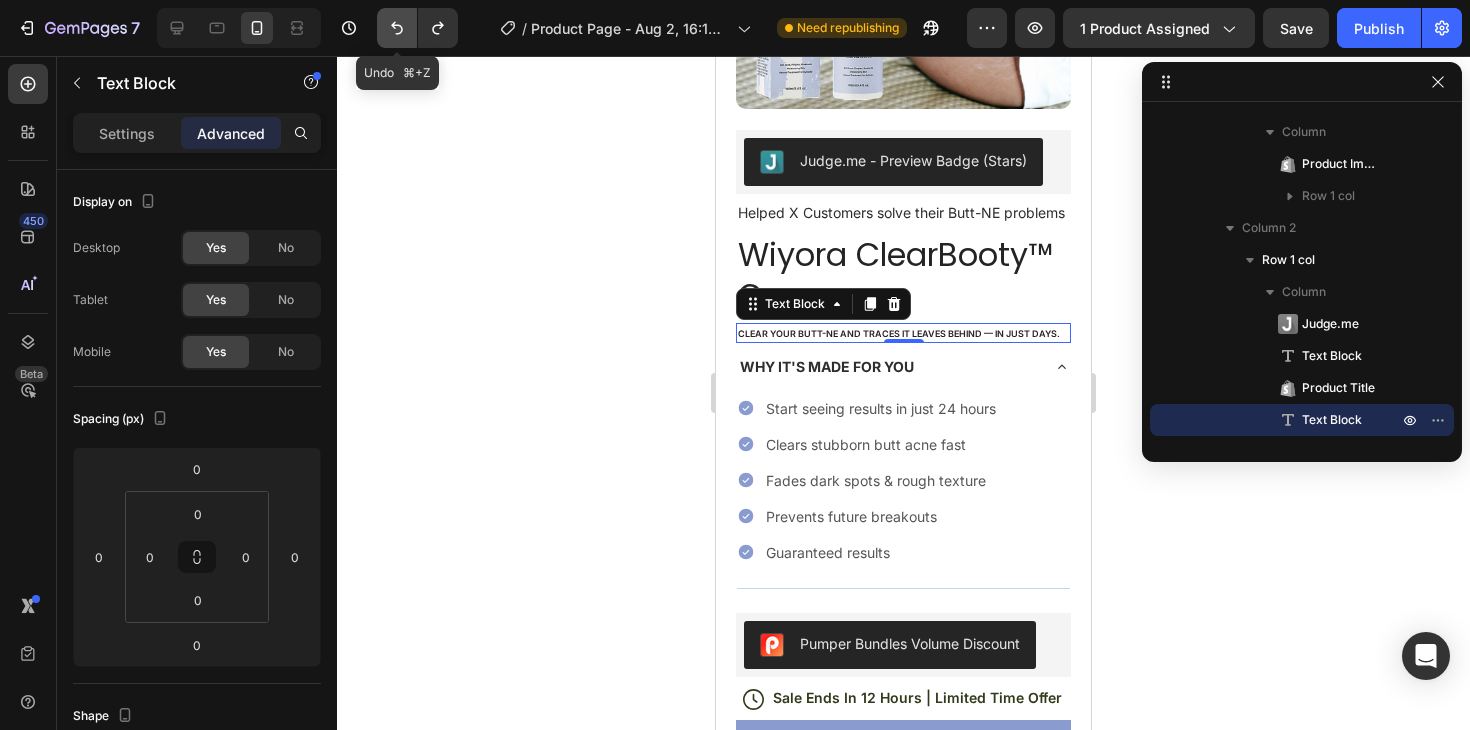 click 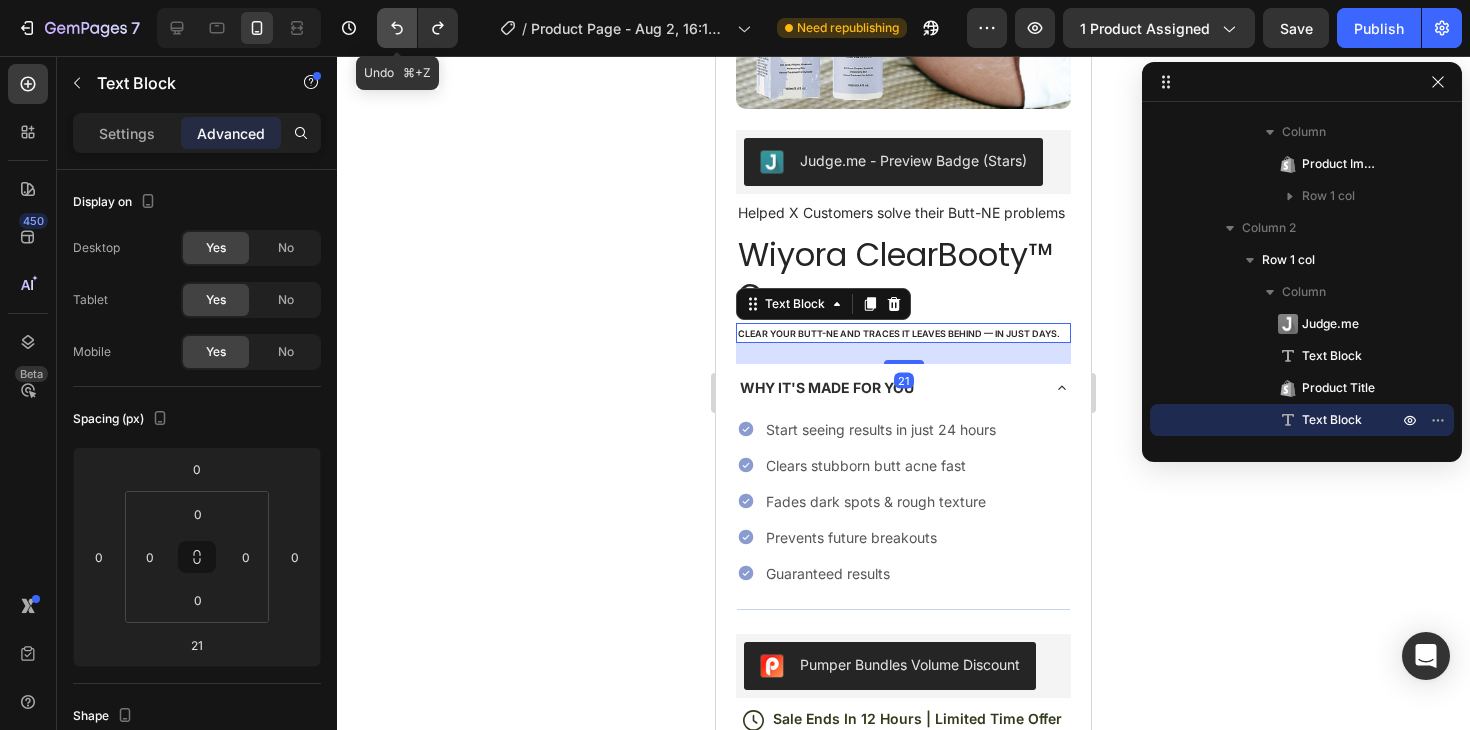 click 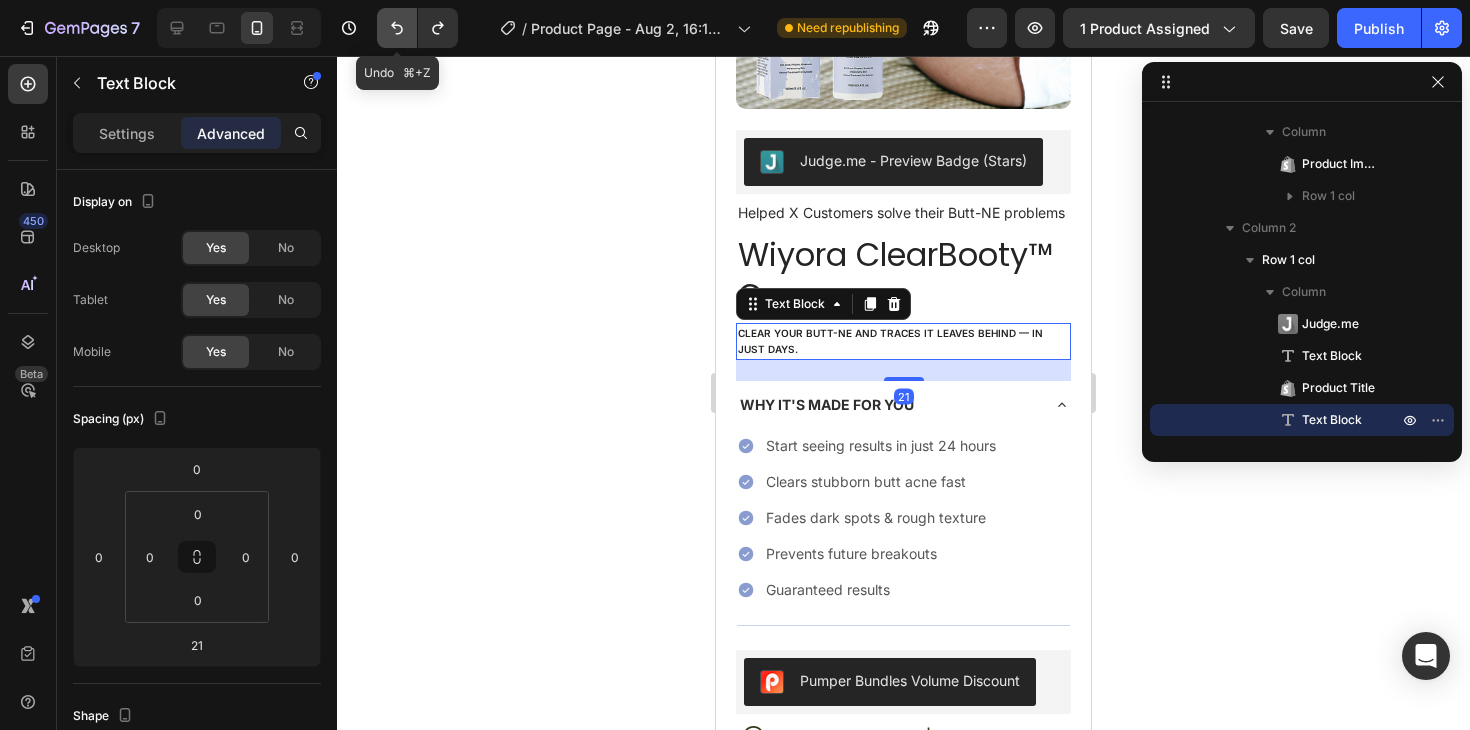 click 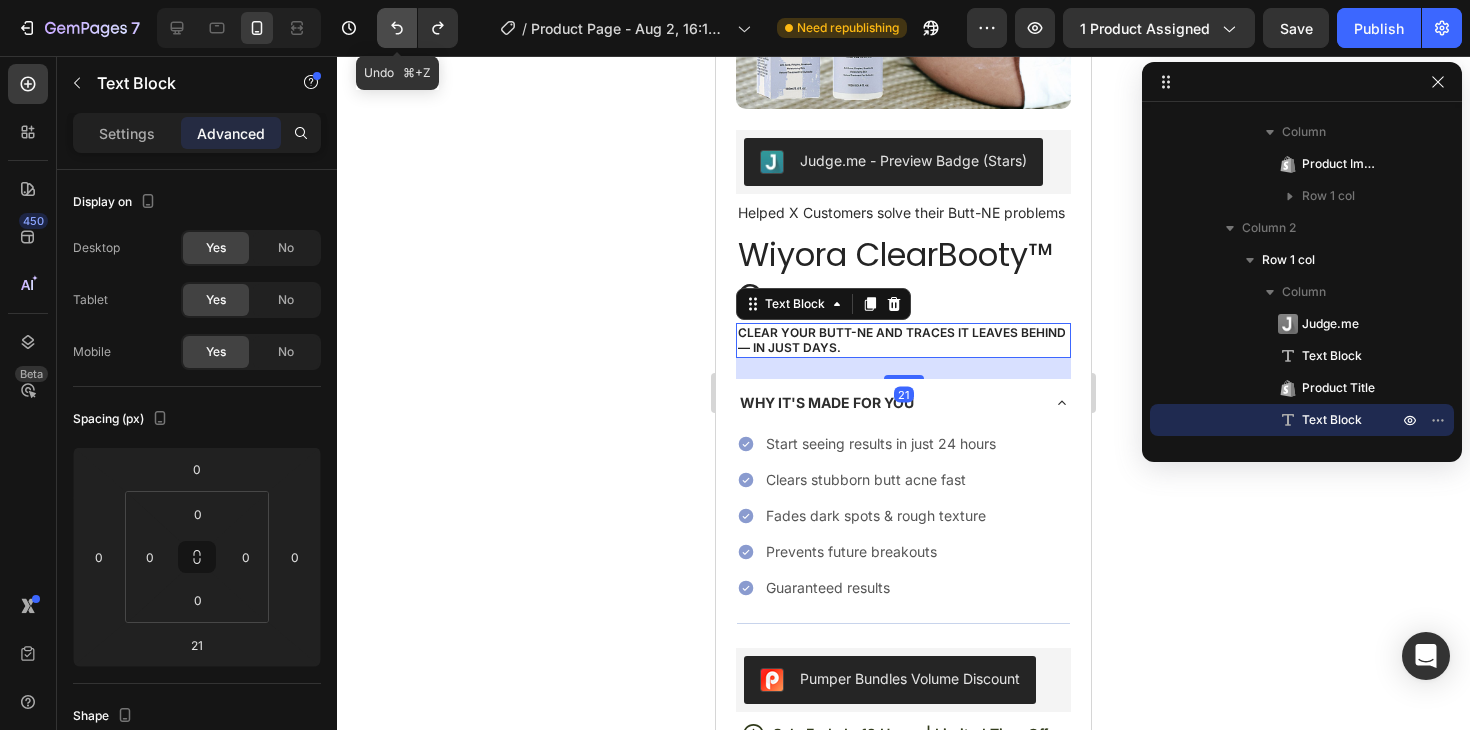 click 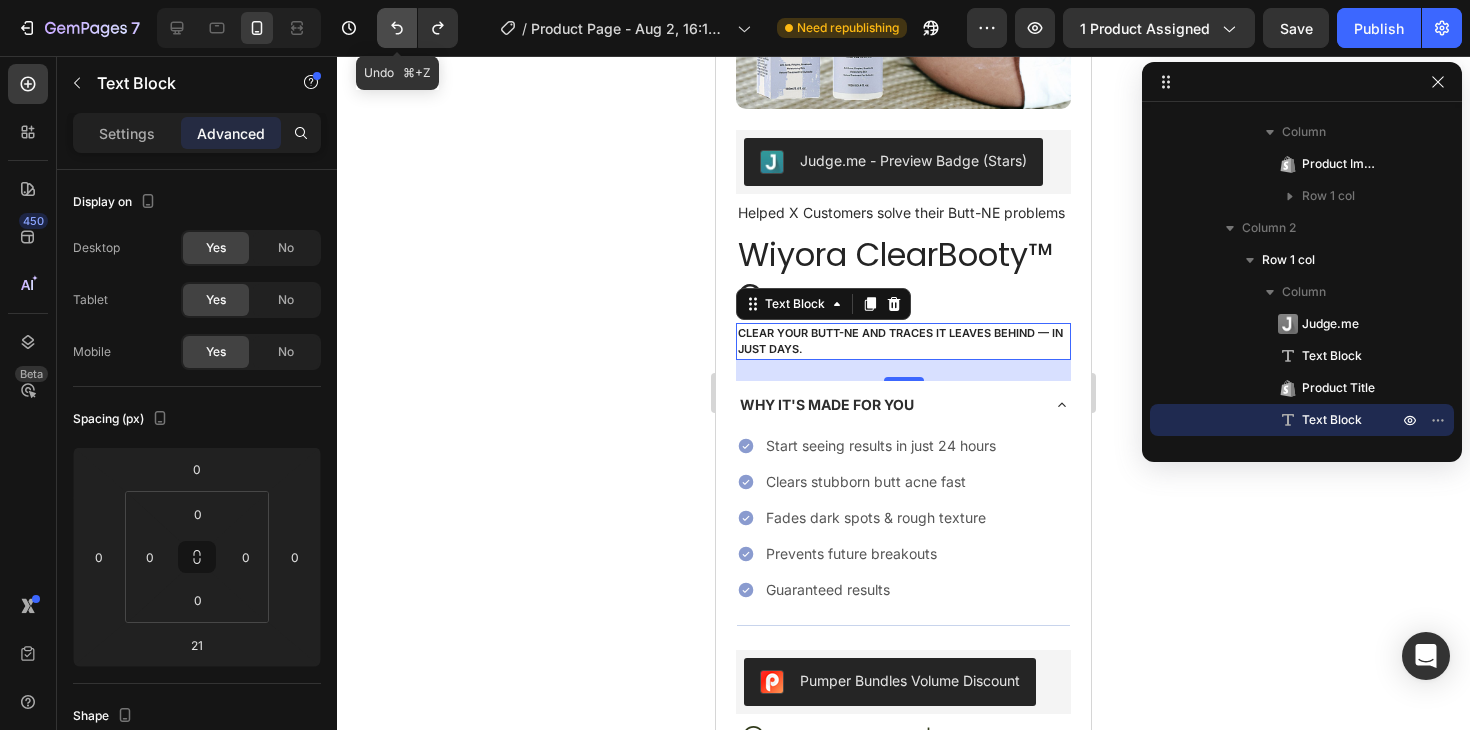 click 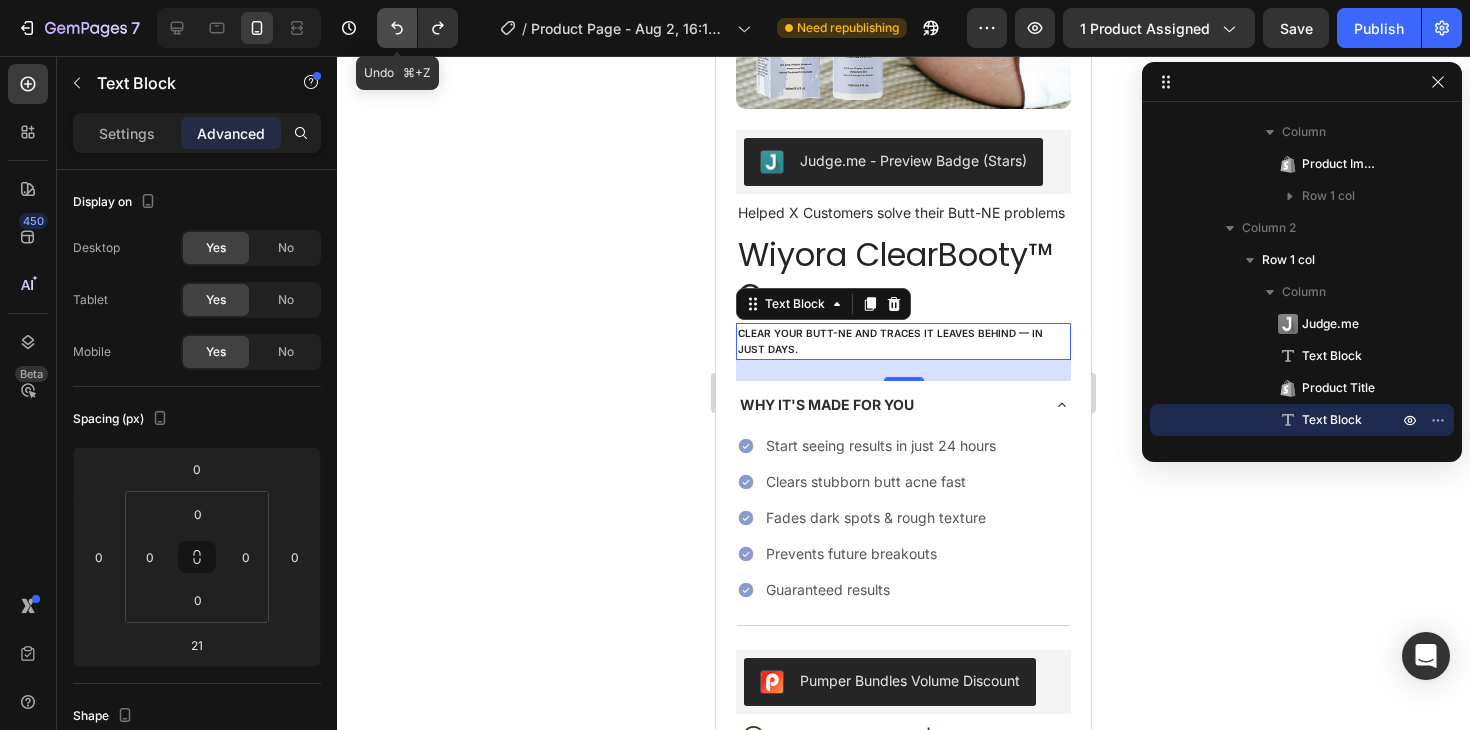 click 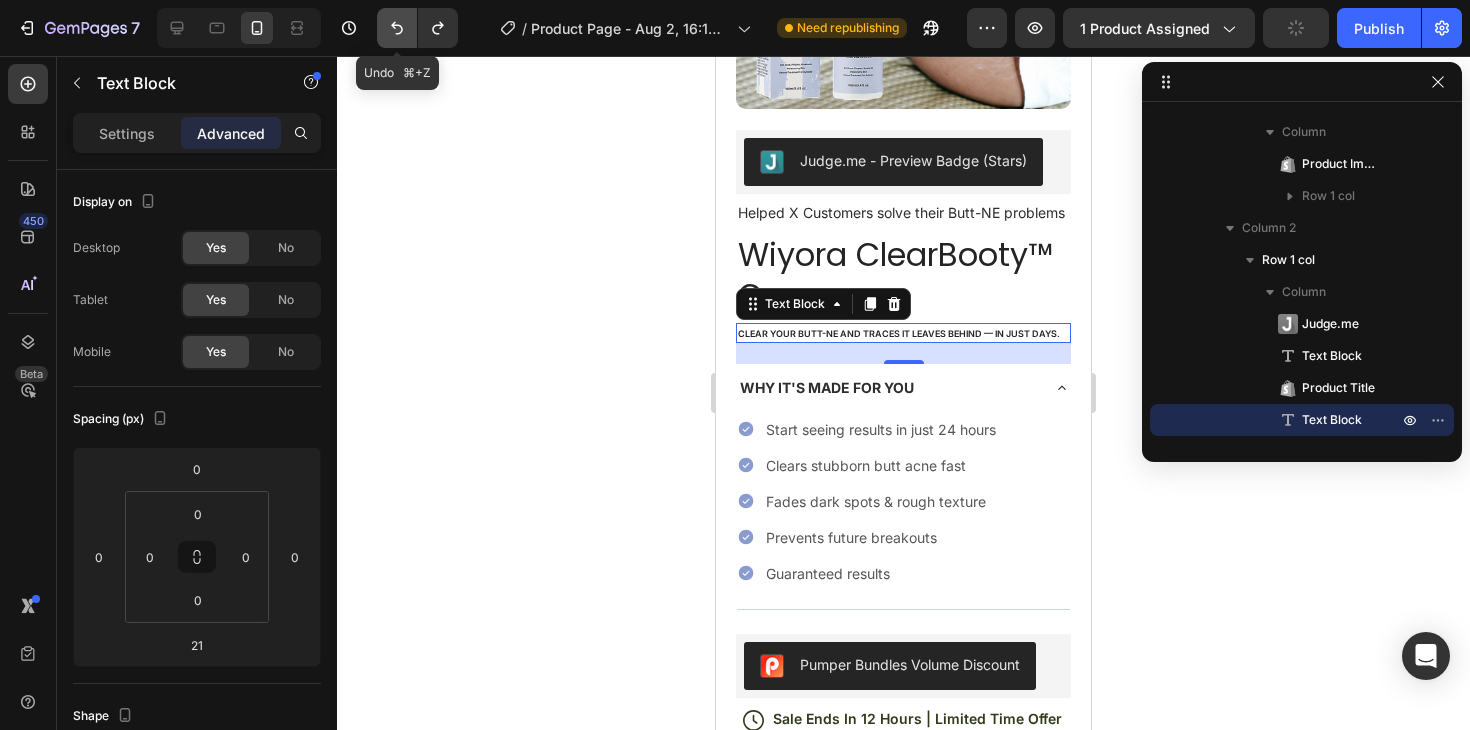 click 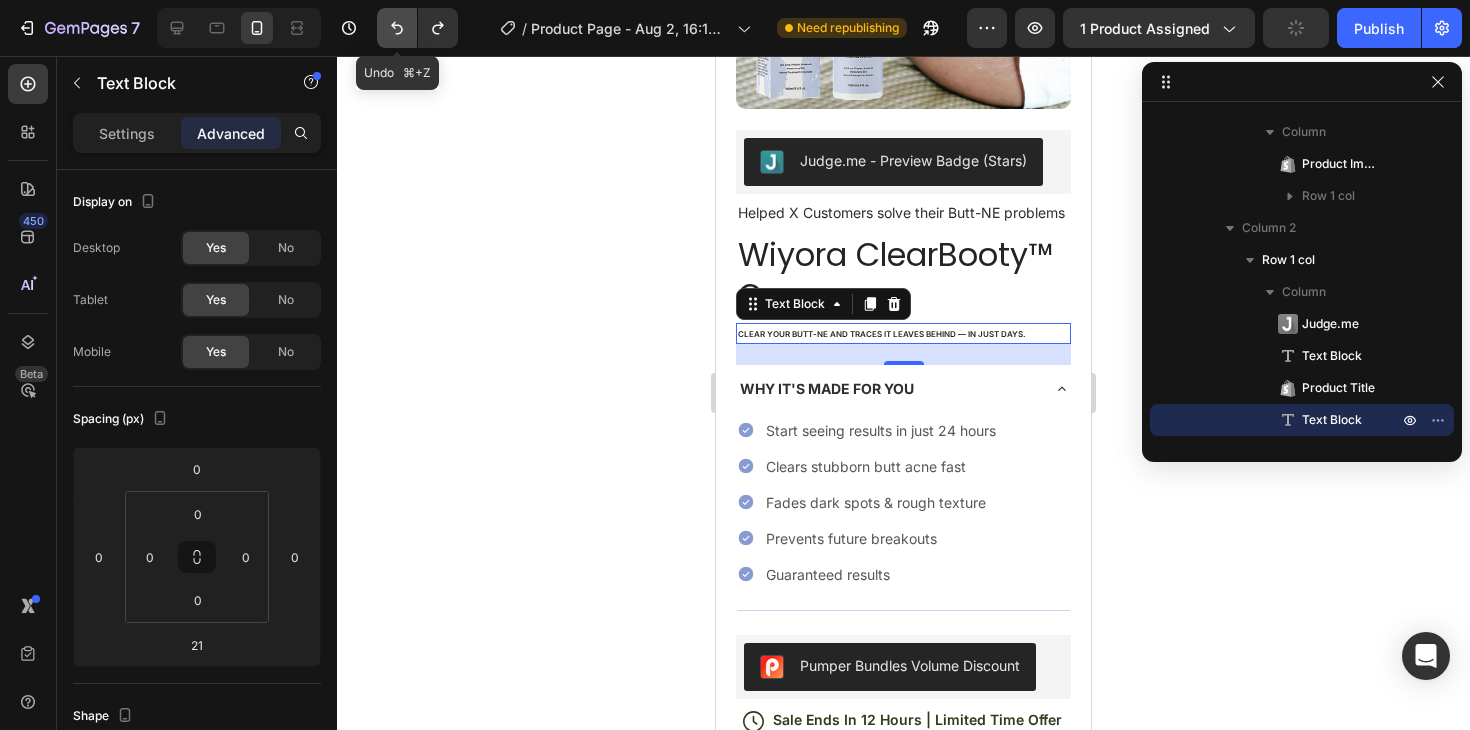click 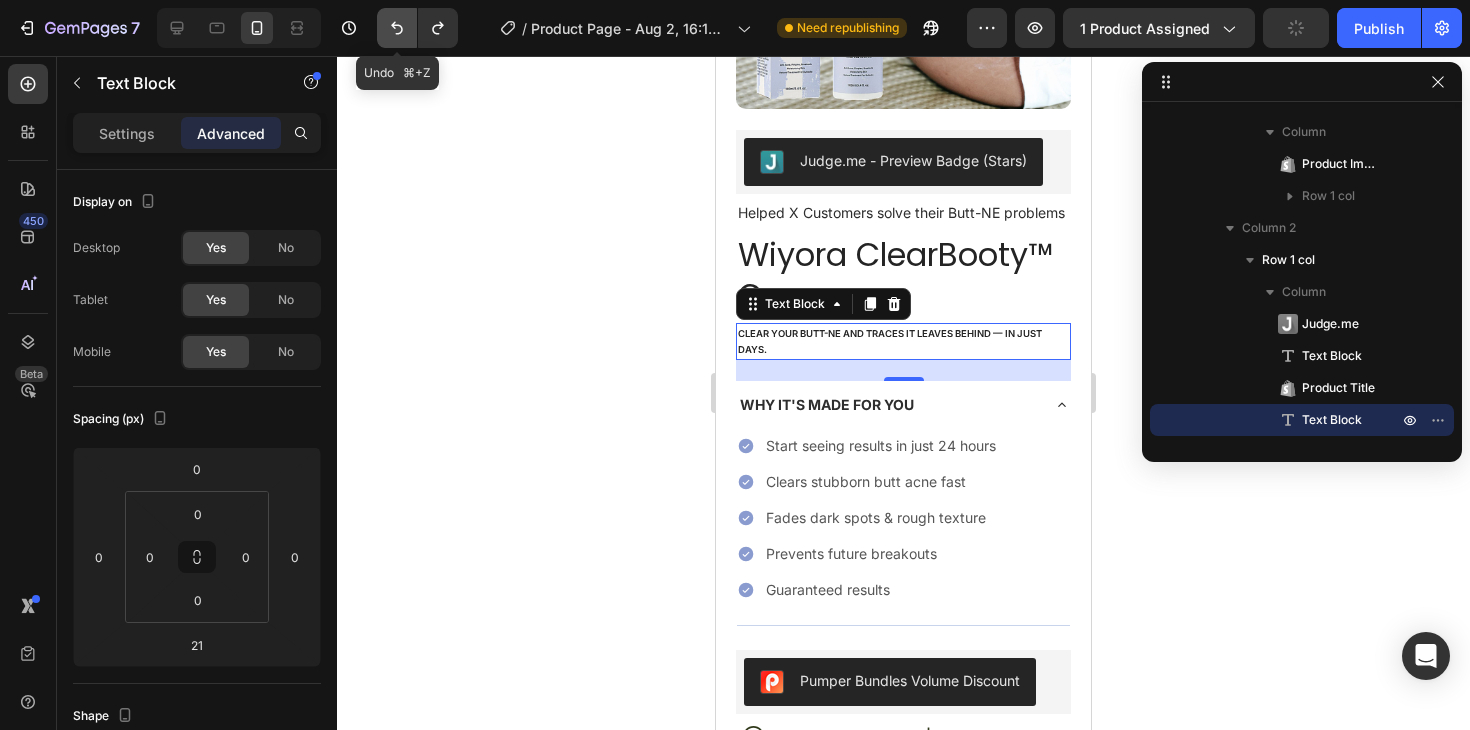 click 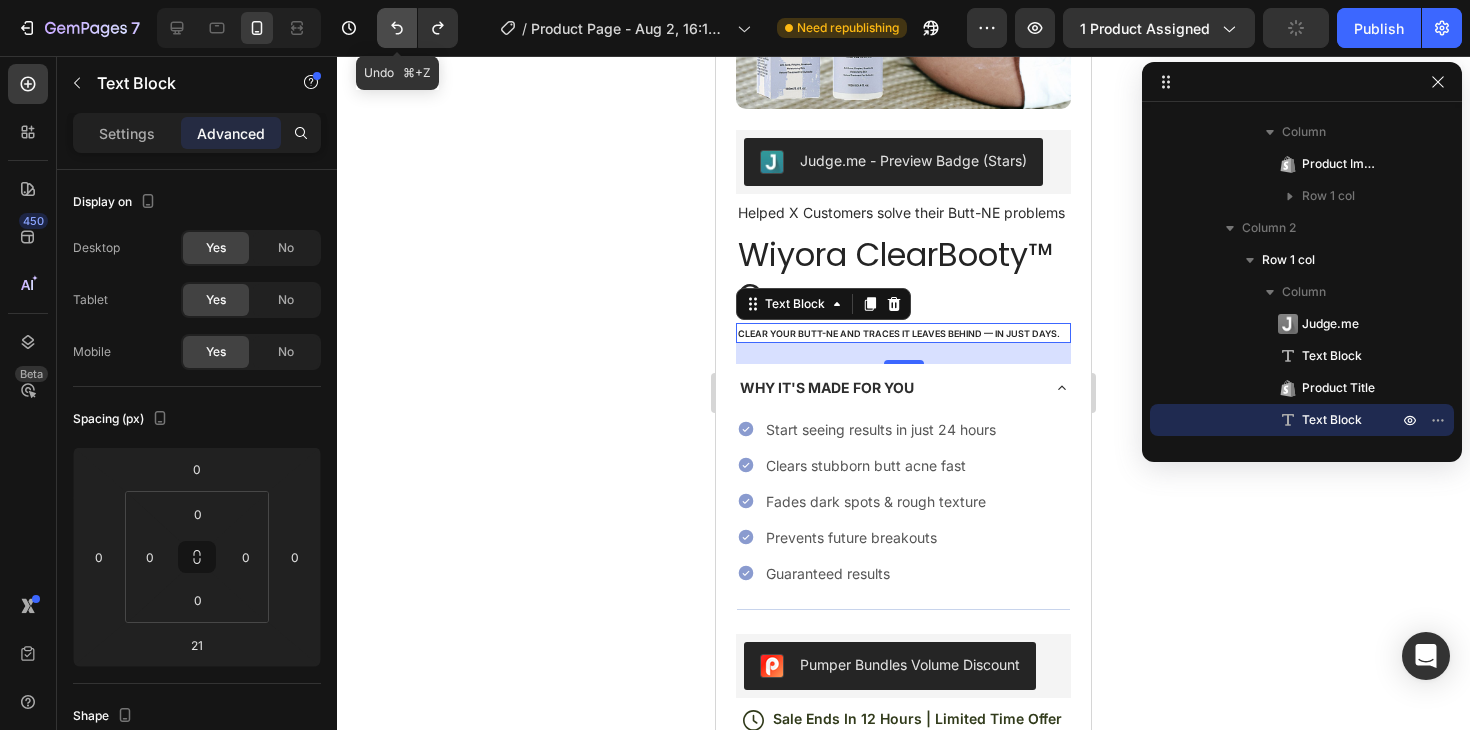 click 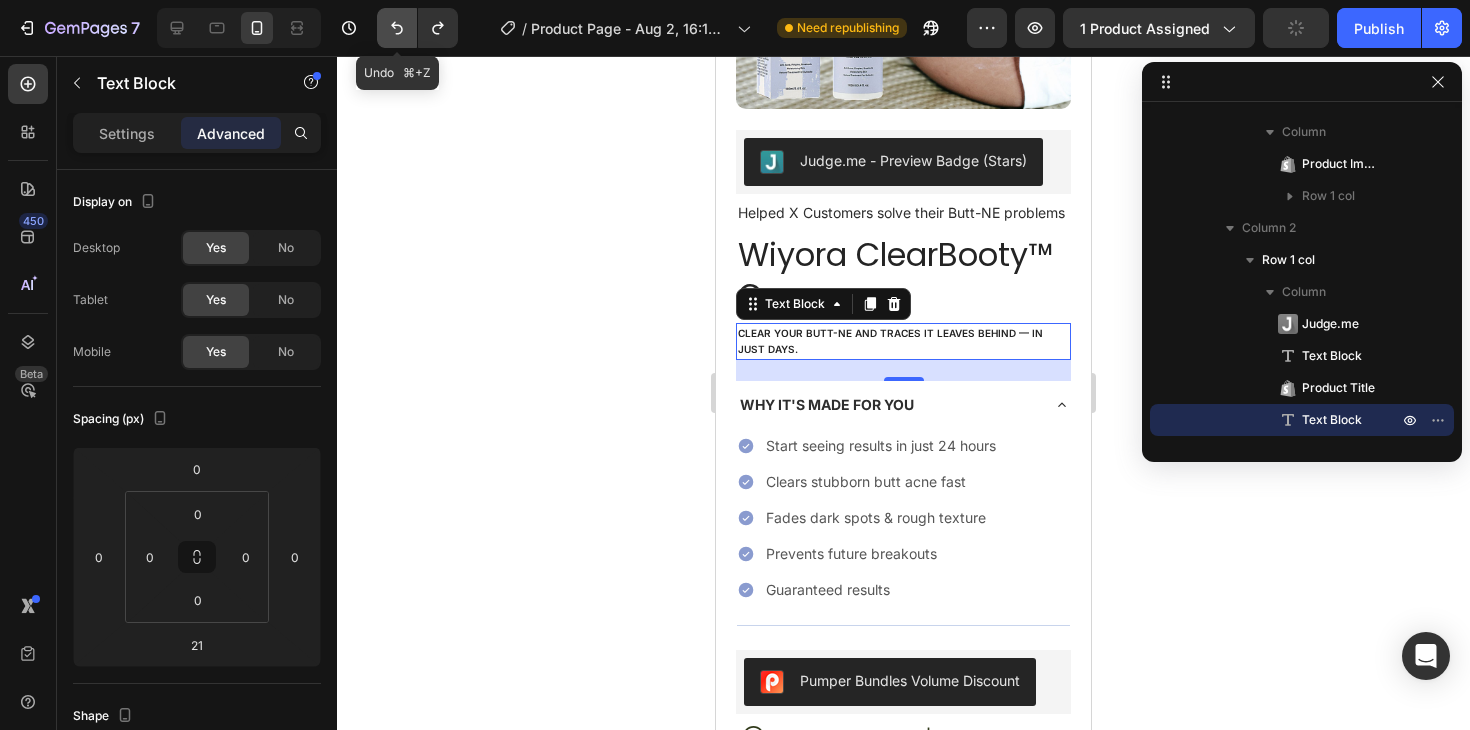 click 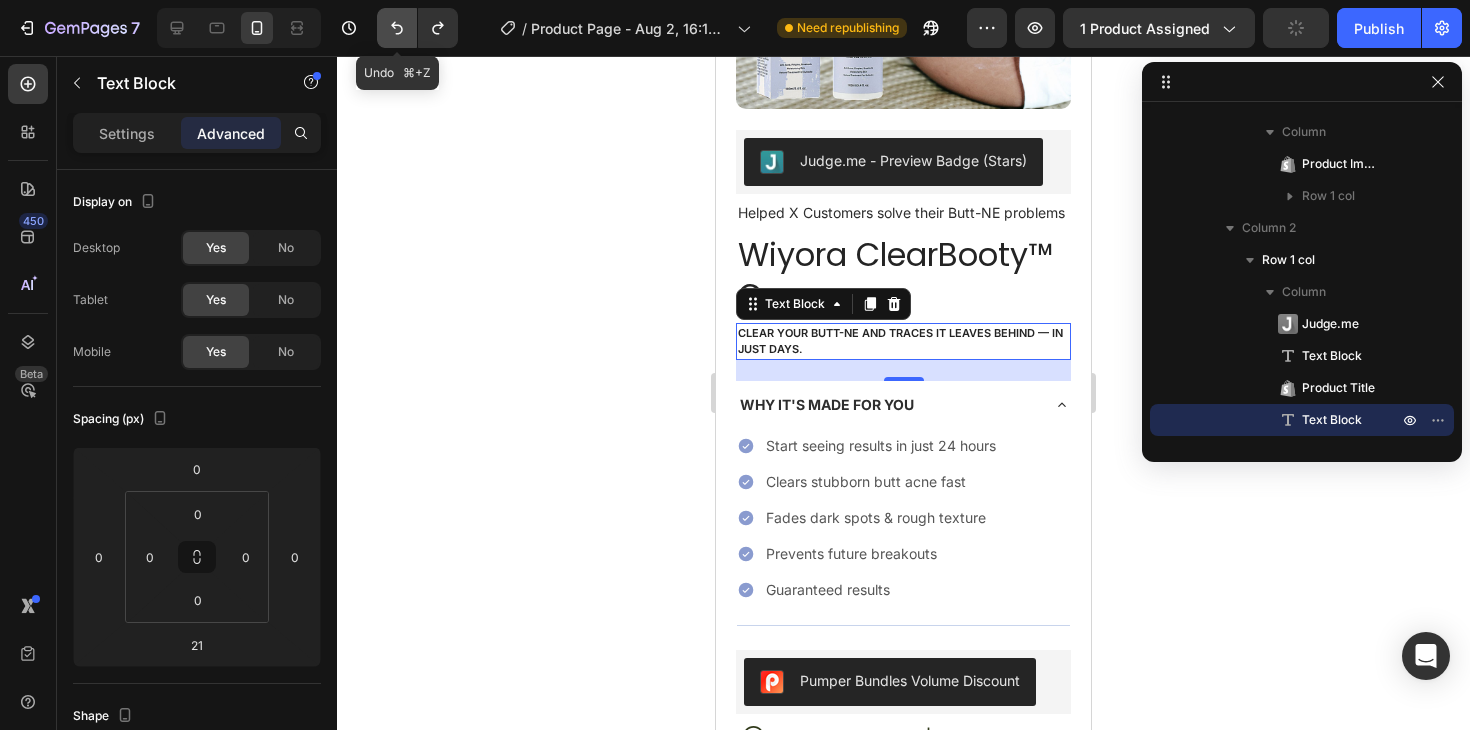 click 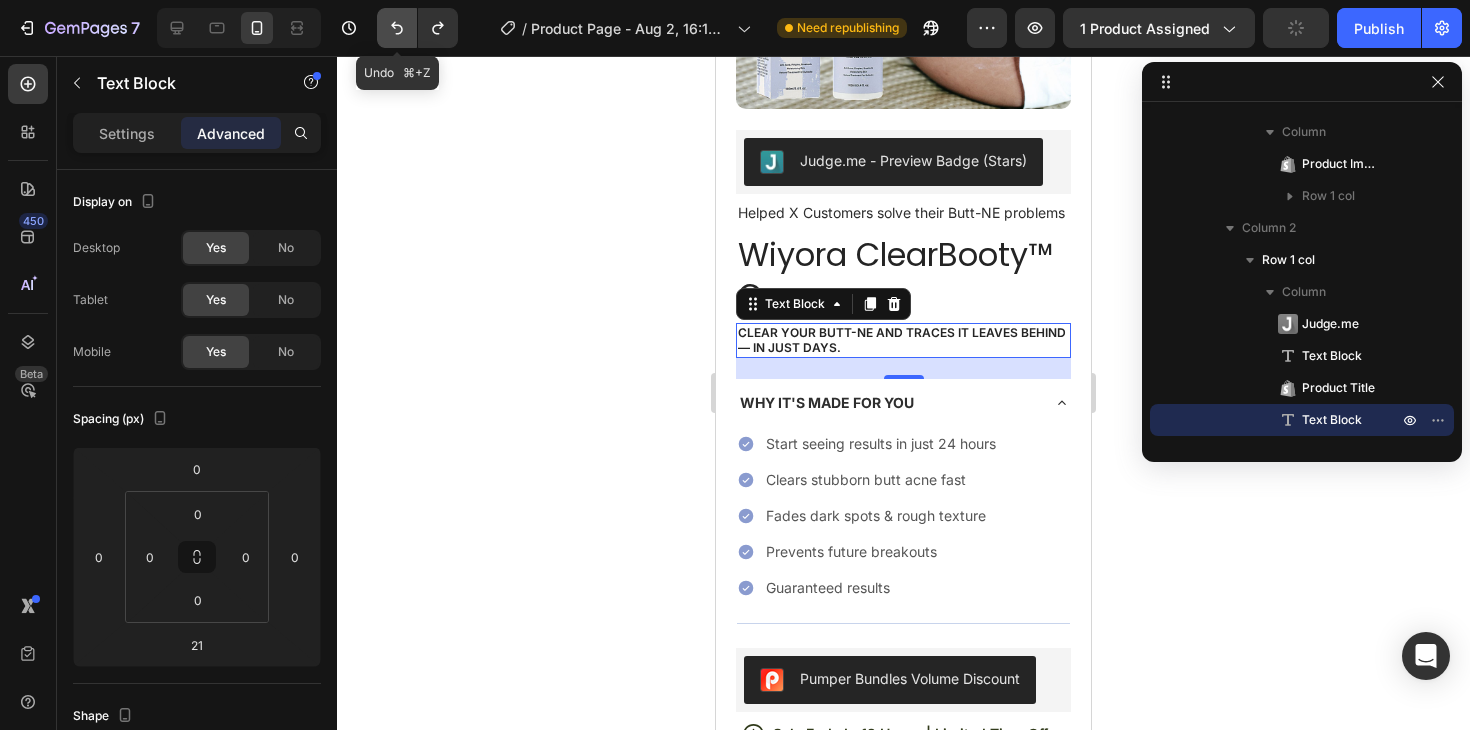 click 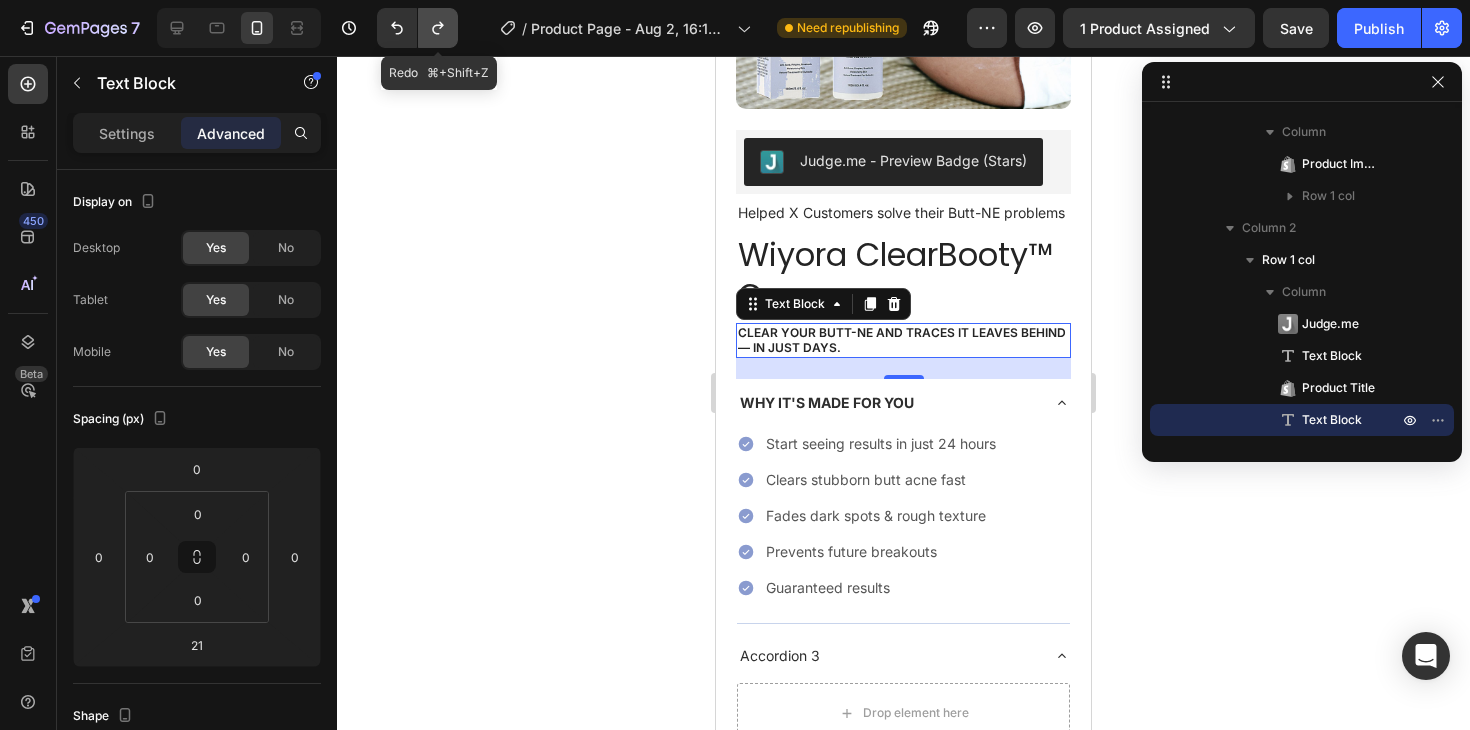 click 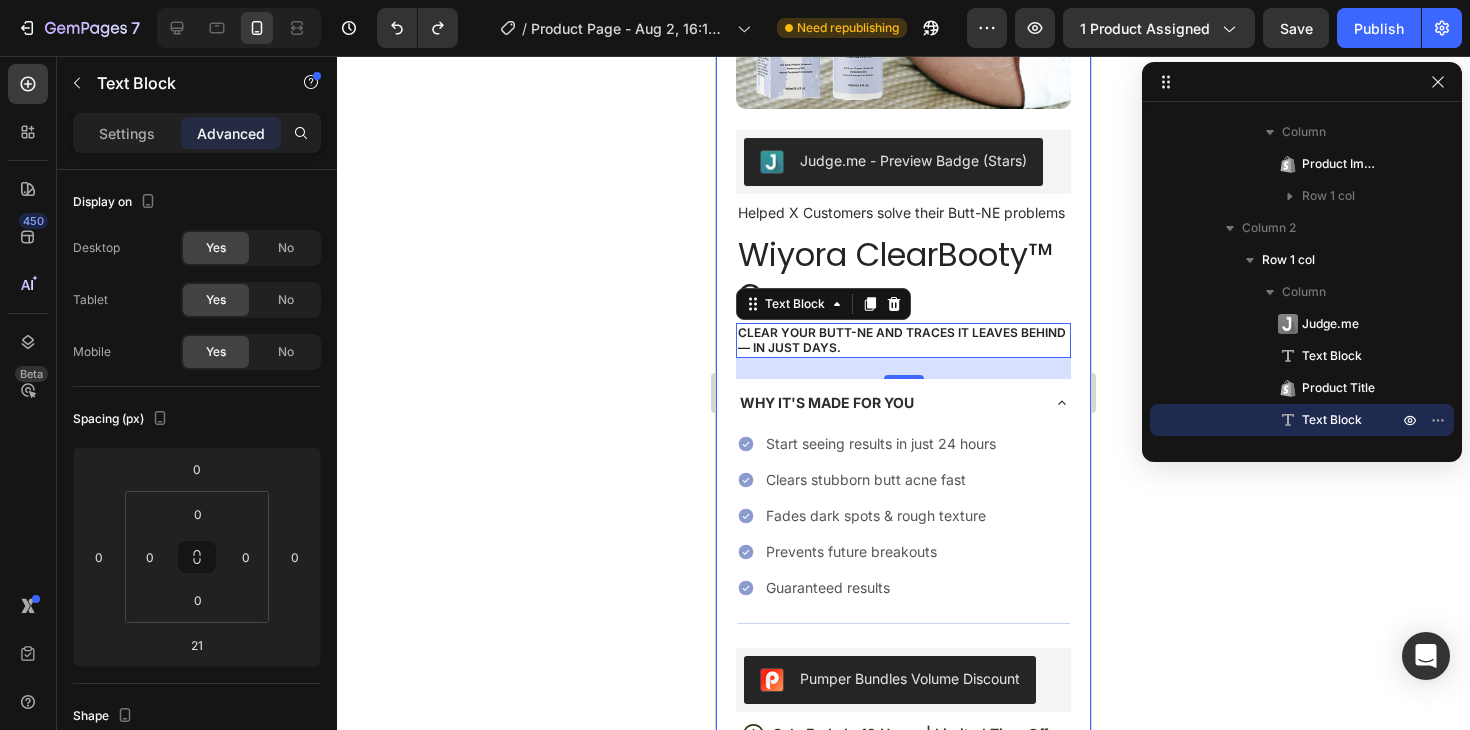 click 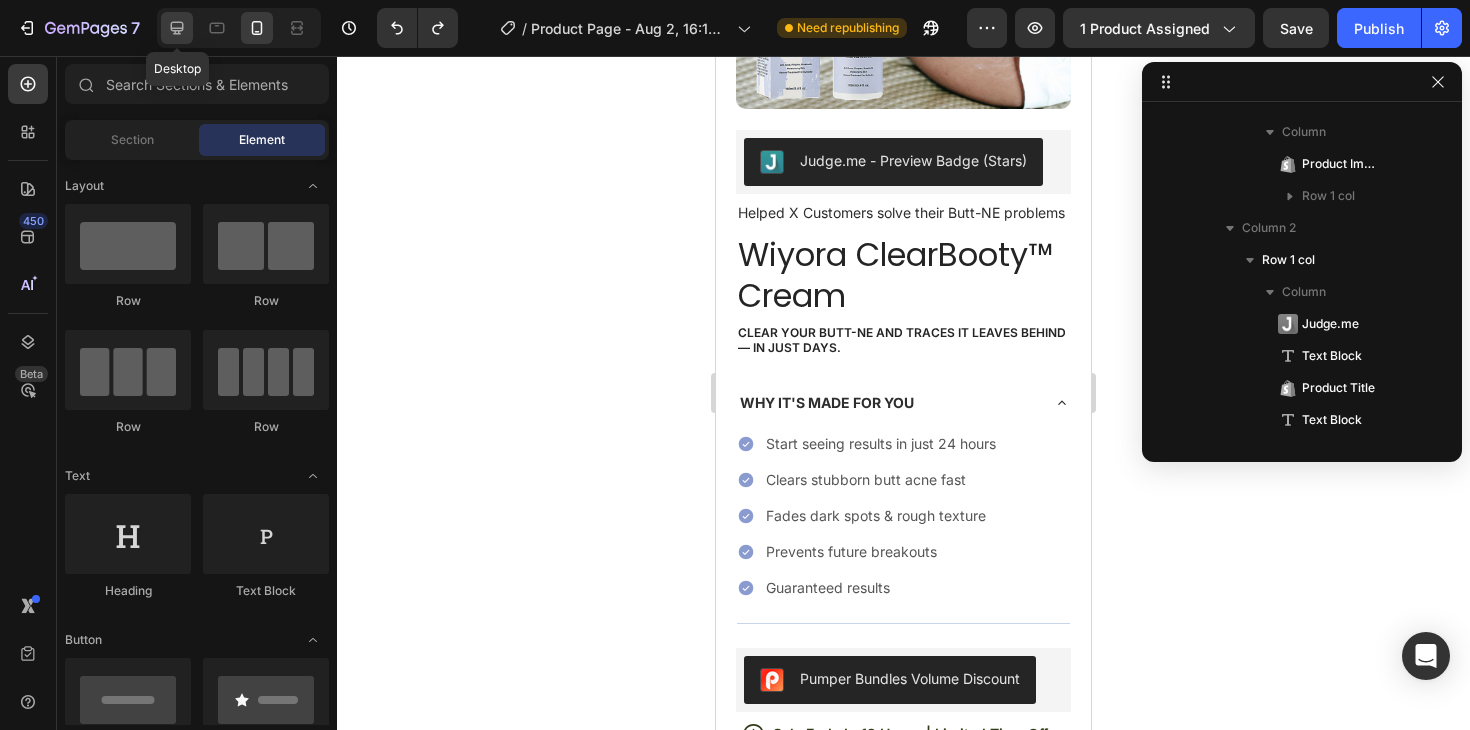 click 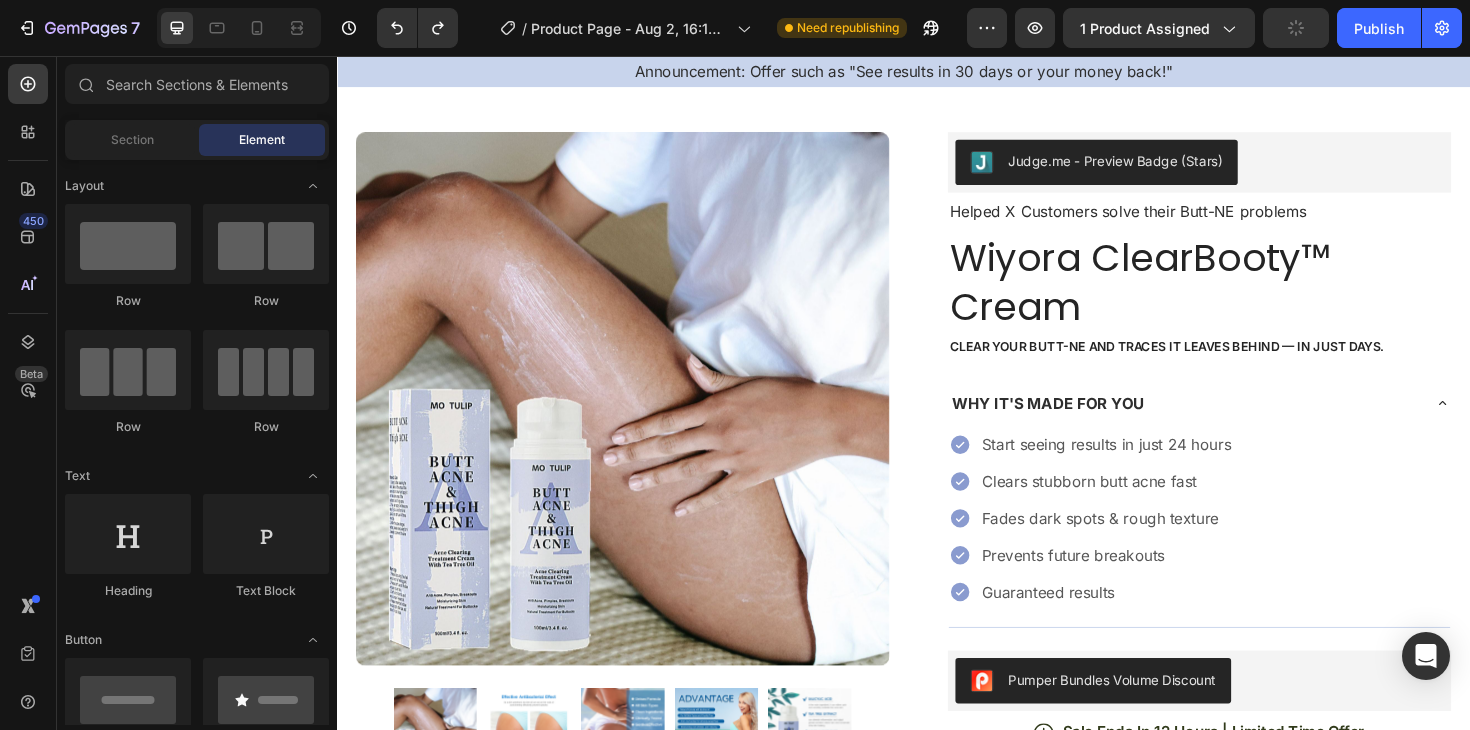 scroll, scrollTop: 33, scrollLeft: 0, axis: vertical 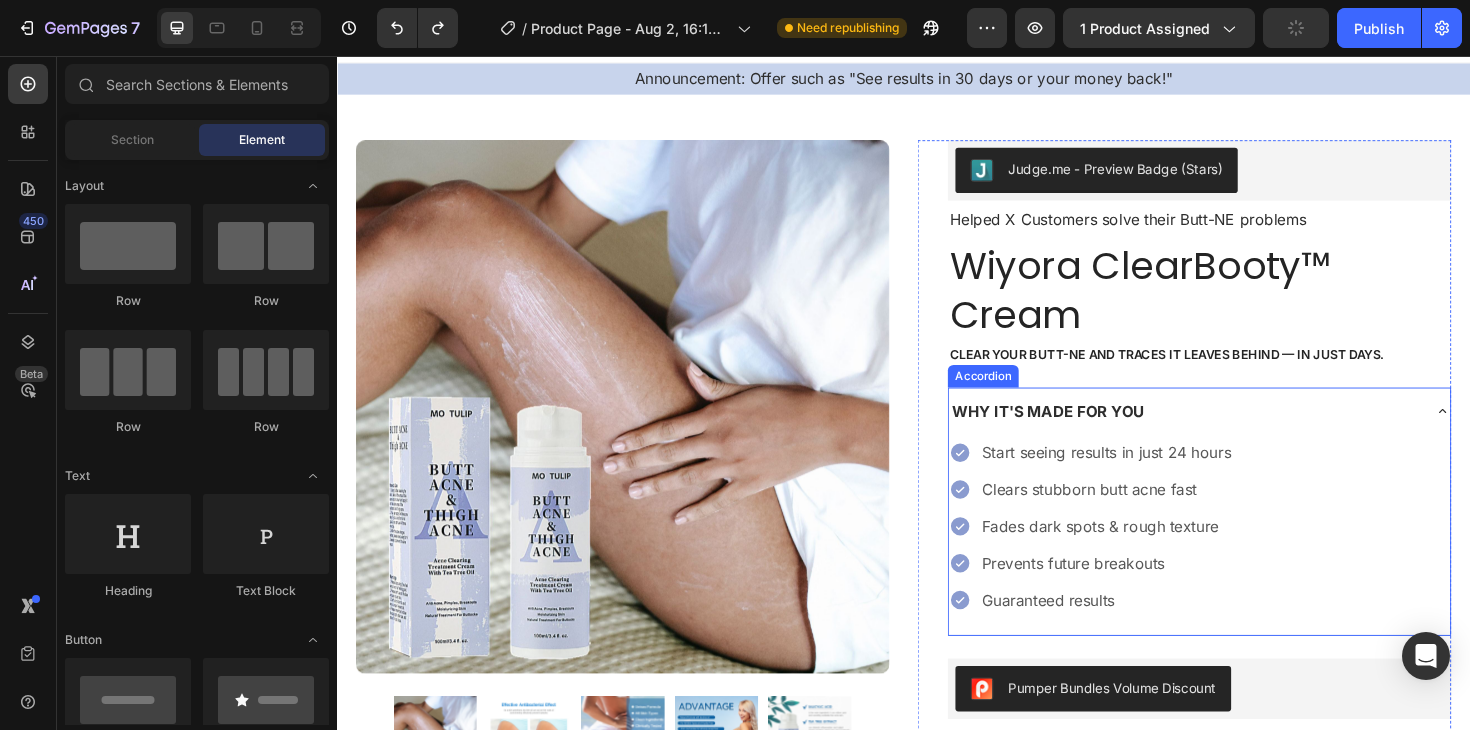 click 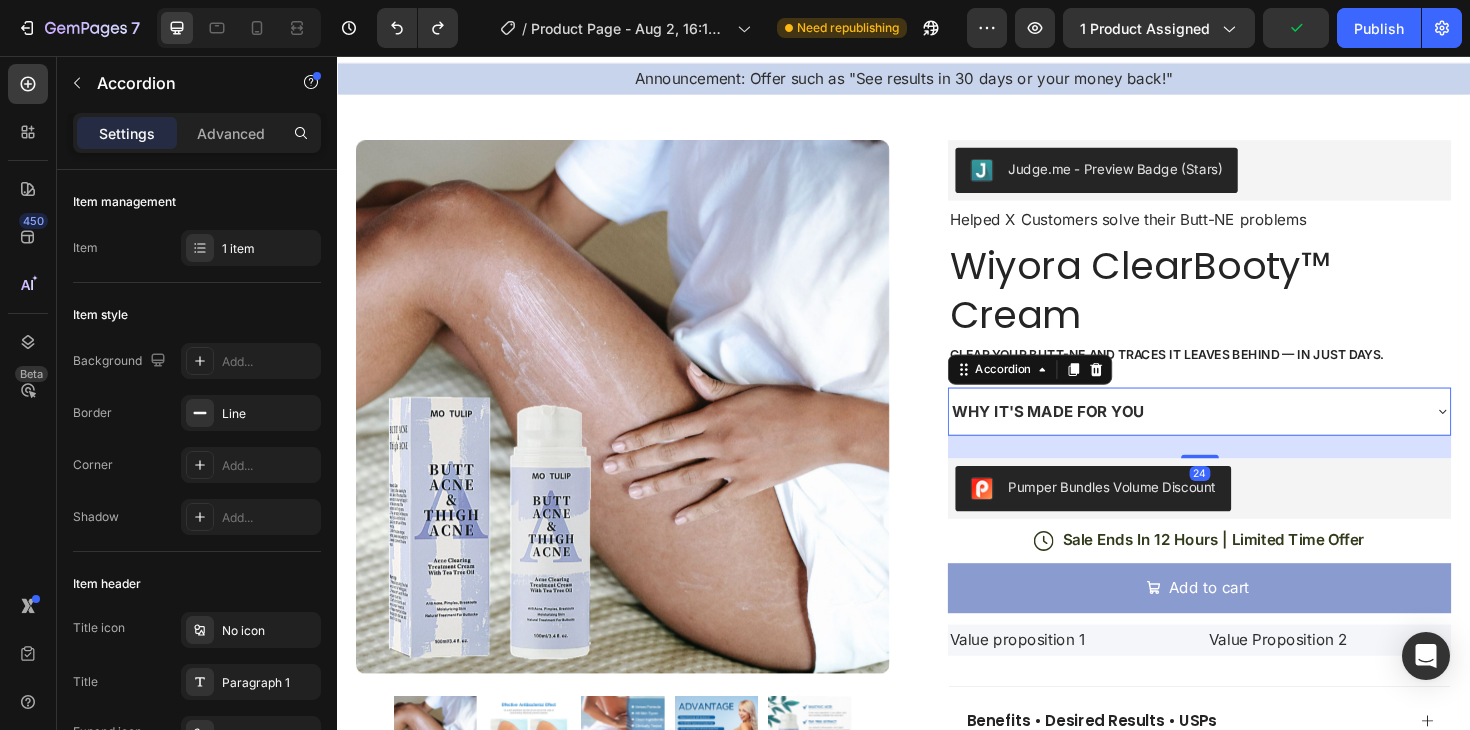 click on "WHY IT'S MADE FOR YOU" at bounding box center (1234, 432) 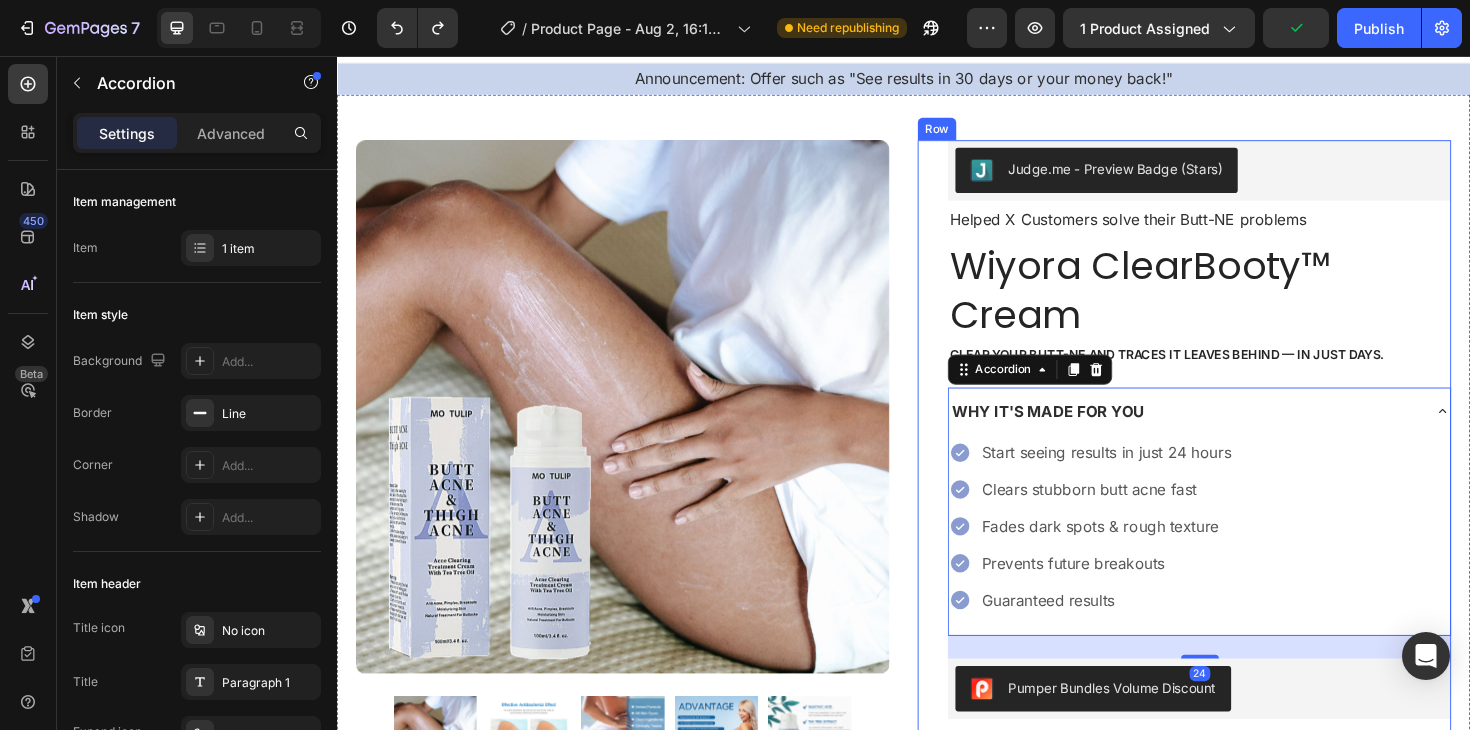 click on "Wiyora ClearBooty™ Cream" at bounding box center [1250, 304] 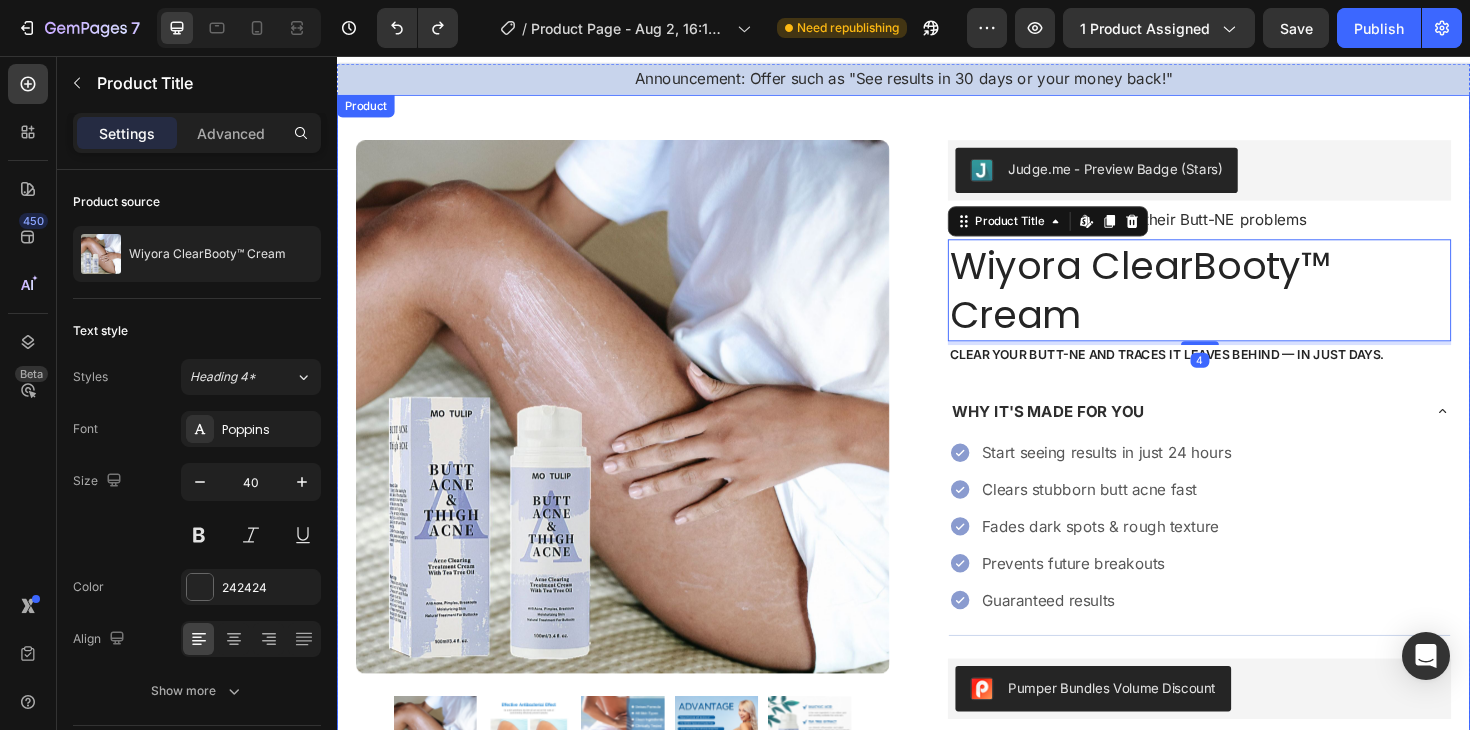 click on "Product Images Icon Icon Icon Icon Icon Icon List "The BEST EVER, hands down!! I’ve tried ALL of them and this one is by far the best. You will see results after just one use. This made my ass go from teenage pimple face to Brazilian bombshell… I just wish it came in a larger size!" Text Block
Icon [FIRST] [LAST] ([CITY], [COUNTRY]) Text Block Row Row Row Judge.me - Preview Badge (Stars) Judge.me Helped X Customers solve their Butt-NE problems Text Block Wiyora ClearBooty™ Cream Product Title   Edit content in Shopify 4 Clear your butt-ne and traces it leaves behind — in just days. Text Block
WHY IT'S MADE FOR YOU
Start seeing results in just 24 hours
Clears stubborn butt acne fast
Fades dark spots & rough texture
Prevents future breakouts
Guaranteed results Item List Accordion Pumper Bundles Volume Discount Pumper Bundles Volume Discount
Icon Text Block Row" at bounding box center [937, 737] 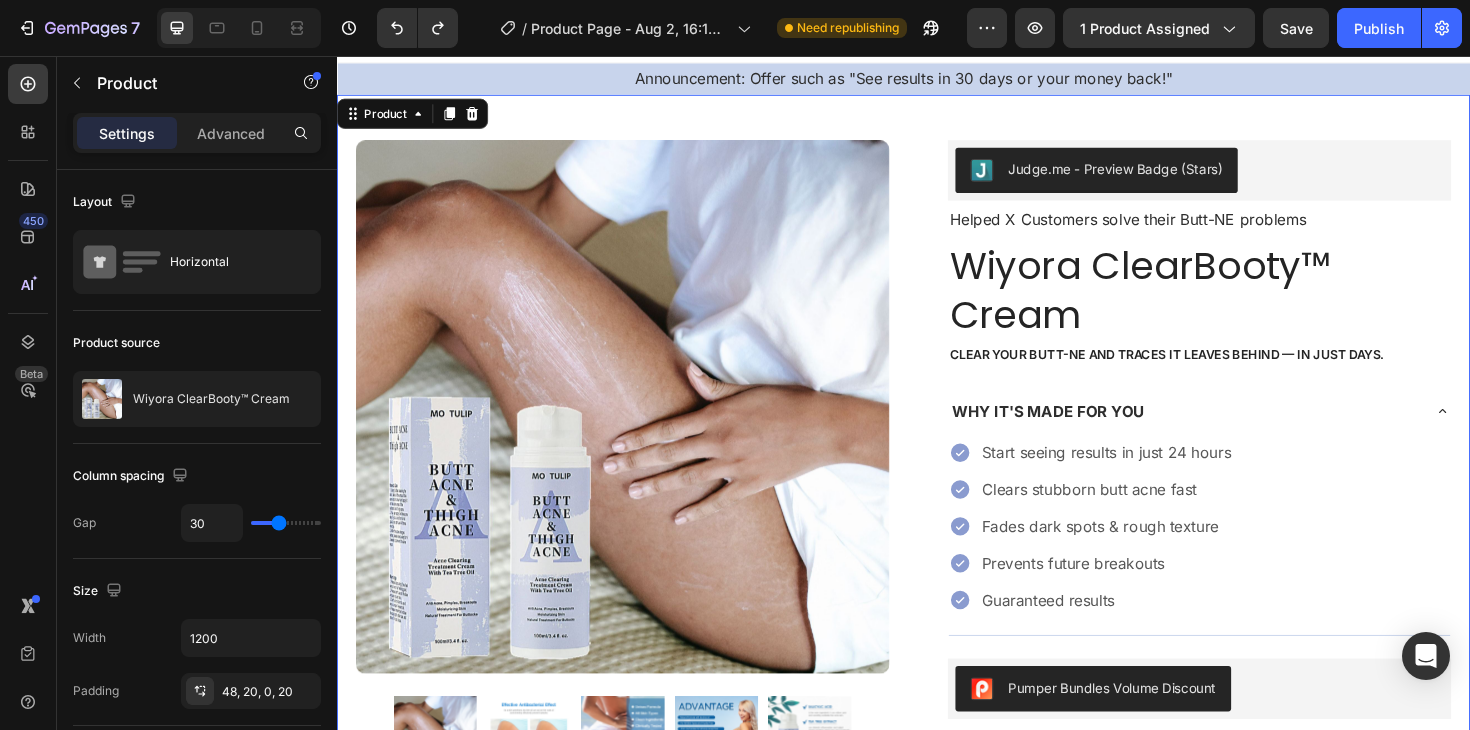click on "Product Images Icon Icon Icon Icon Icon Icon List "The BEST EVER, hands down!! I’ve tried ALL of them and this one is by far the best. You will see results after just one use. This made my ass go from teenage pimple face to Brazilian bombshell… I just wish it came in a larger size!" Text Block
Icon [FIRST] [LAST] ([CITY], [COUNTRY]) Text Block Row Row Row Judge.me - Preview Badge (Stars) Judge.me Helped X Customers solve their Butt-NE problems Text Block Wiyora ClearBooty™ Cream Product Title Clear your butt-ne and traces it leaves behind — in just days. Text Block
WHY IT'S MADE FOR YOU
Start seeing results in just 24 hours
Clears stubborn butt acne fast
Fades dark spots & rough texture
Prevents future breakouts
Guaranteed results Item List Accordion Pumper Bundles Volume Discount Pumper Bundles Volume Discount
Icon Sale Ends In 12 Hours | Limited Time Offer" at bounding box center (937, 737) 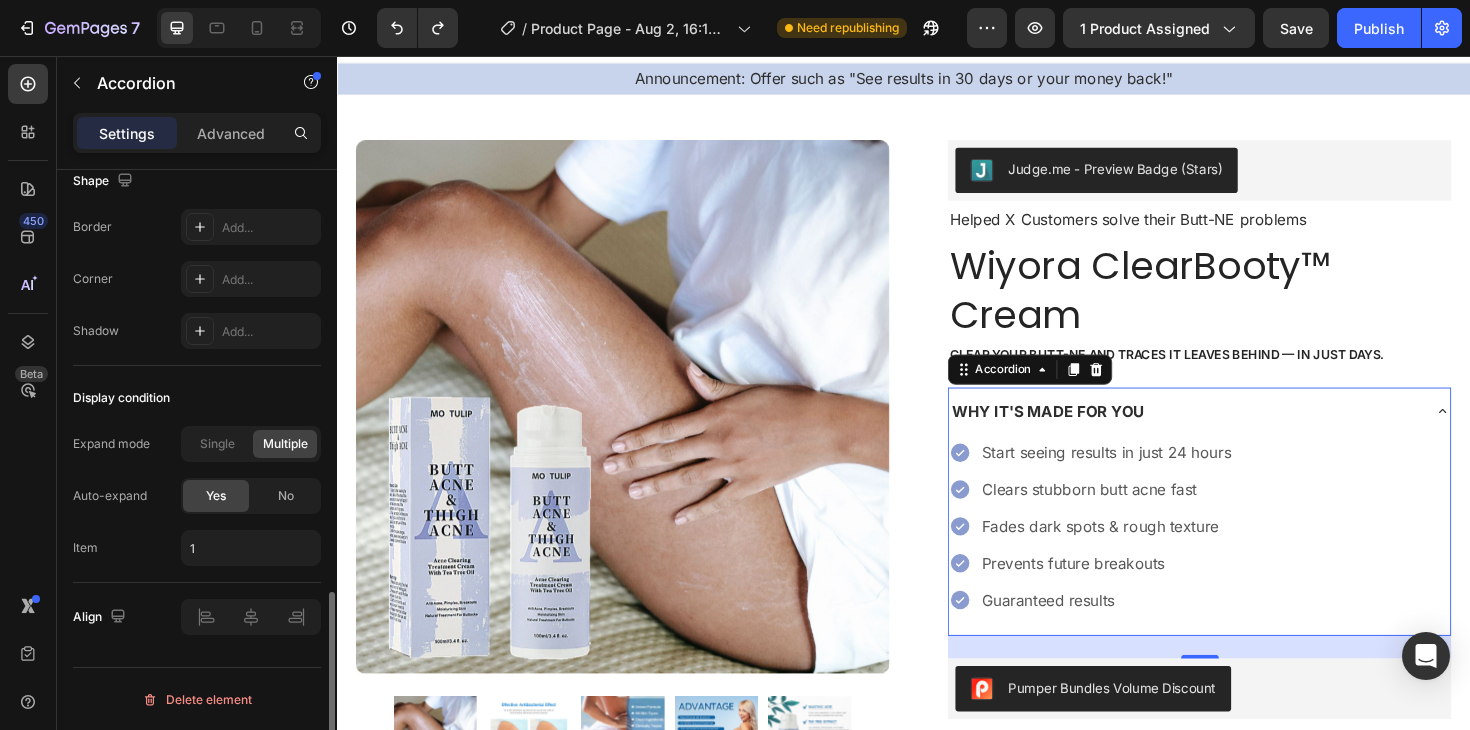 scroll, scrollTop: 1339, scrollLeft: 0, axis: vertical 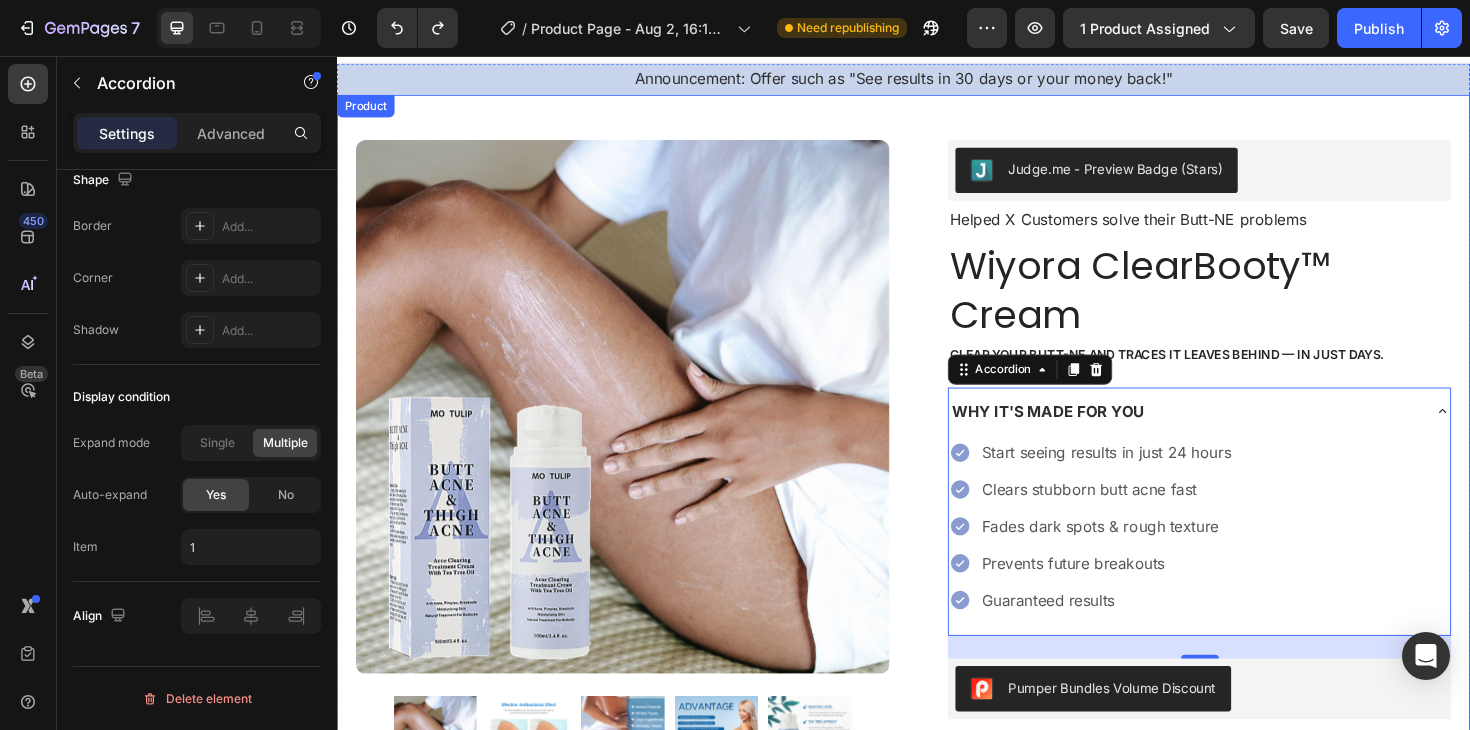 click on "Product Images Icon Icon Icon Icon Icon Icon List "The BEST EVER, hands down!! I’ve tried ALL of them and this one is by far the best. You will see results after just one use. This made my ass go from teenage pimple face to Brazilian bombshell… I just wish it came in a larger size!" Text Block
Icon [FIRST] [LAST] ([CITY], [COUNTRY]) Text Block Row Row Row Judge.me - Preview Badge (Stars) Judge.me Helped X Customers solve their Butt-NE problems Text Block Wiyora ClearBooty™ Cream Product Title Clear your butt-ne and traces it leaves behind — in just days. Text Block
WHY IT'S MADE FOR YOU
Start seeing results in just 24 hours
Clears stubborn butt acne fast
Fades dark spots & rough texture
Prevents future breakouts
Guaranteed results Item List Accordion   24 Pumper Bundles Volume Discount Pumper Bundles Volume Discount
Icon Text Block Row
Row Image" at bounding box center [937, 737] 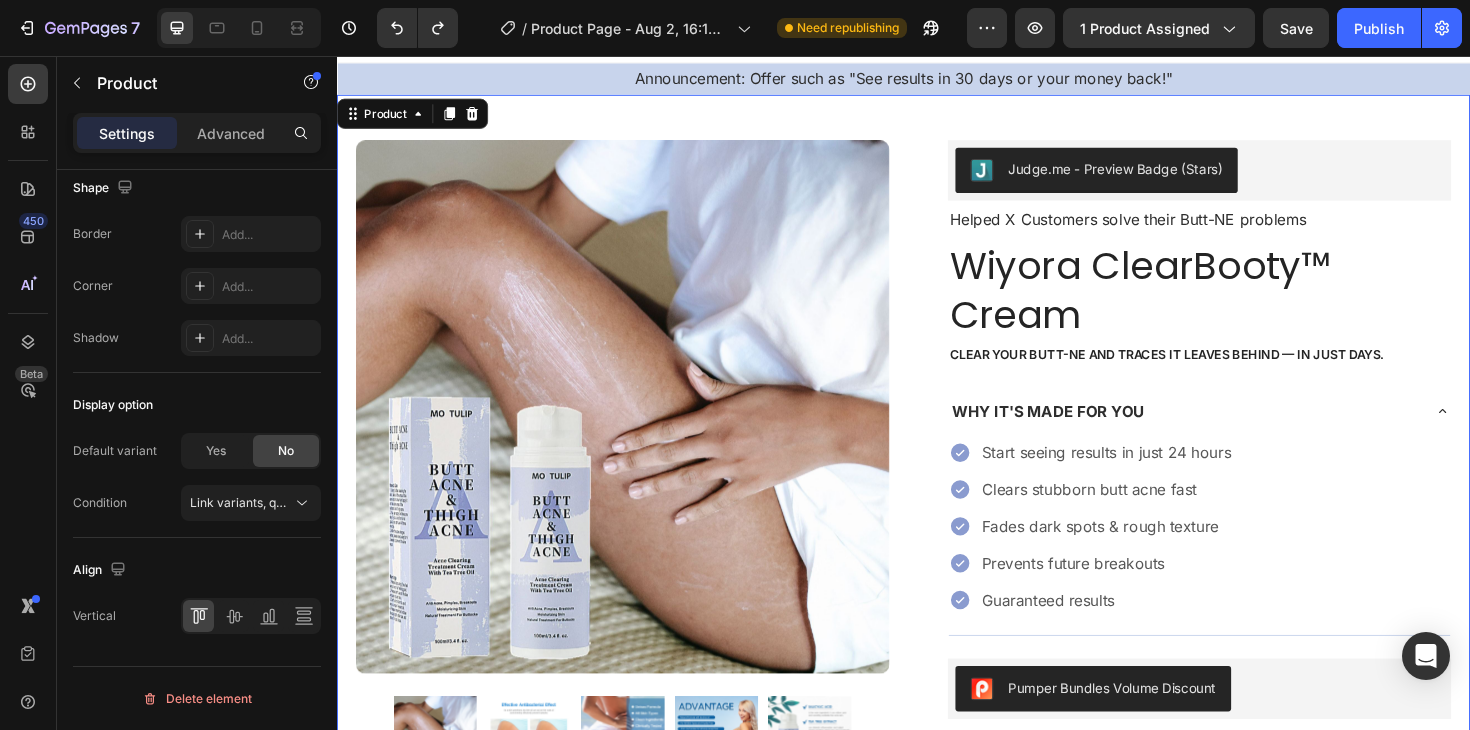 scroll, scrollTop: 0, scrollLeft: 0, axis: both 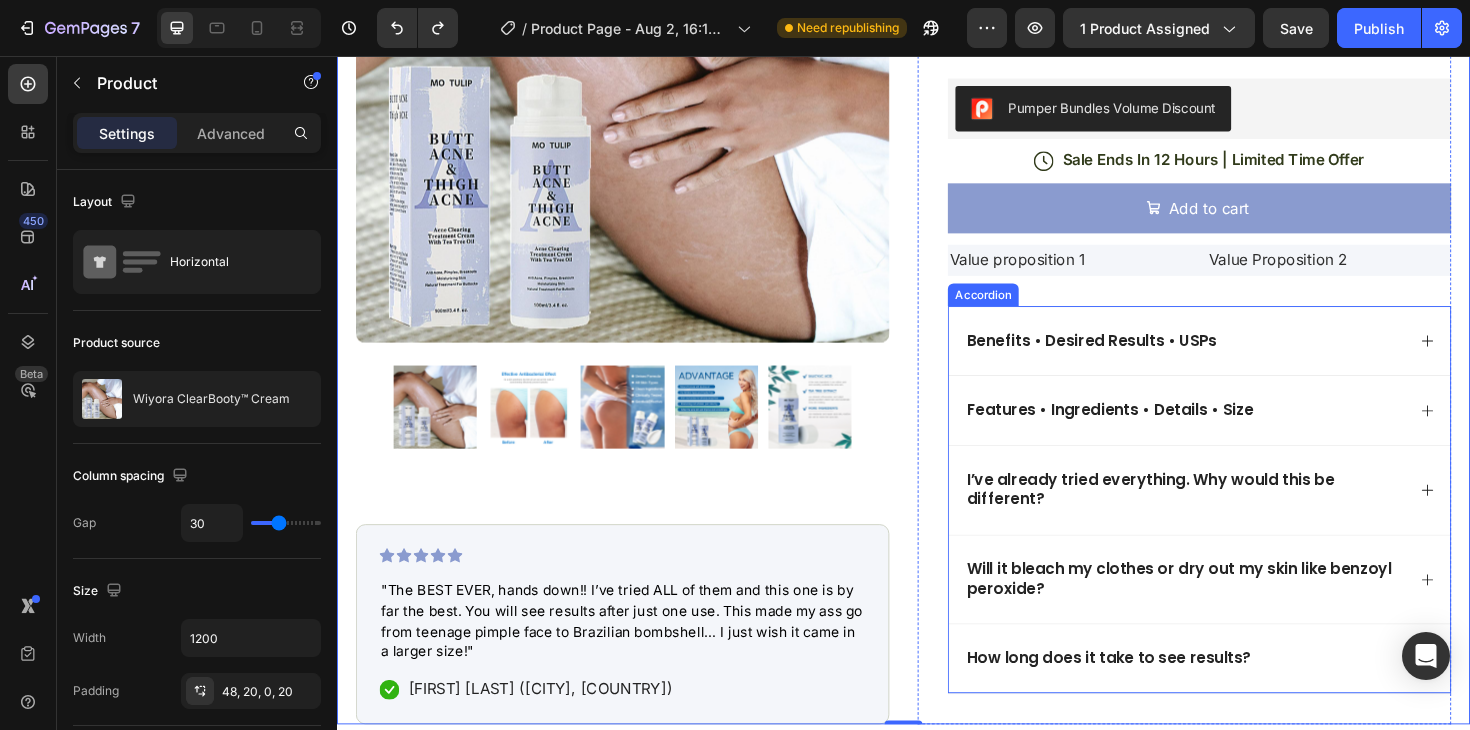 click on "Benefits • Desired Results • USPs" at bounding box center (1234, 358) 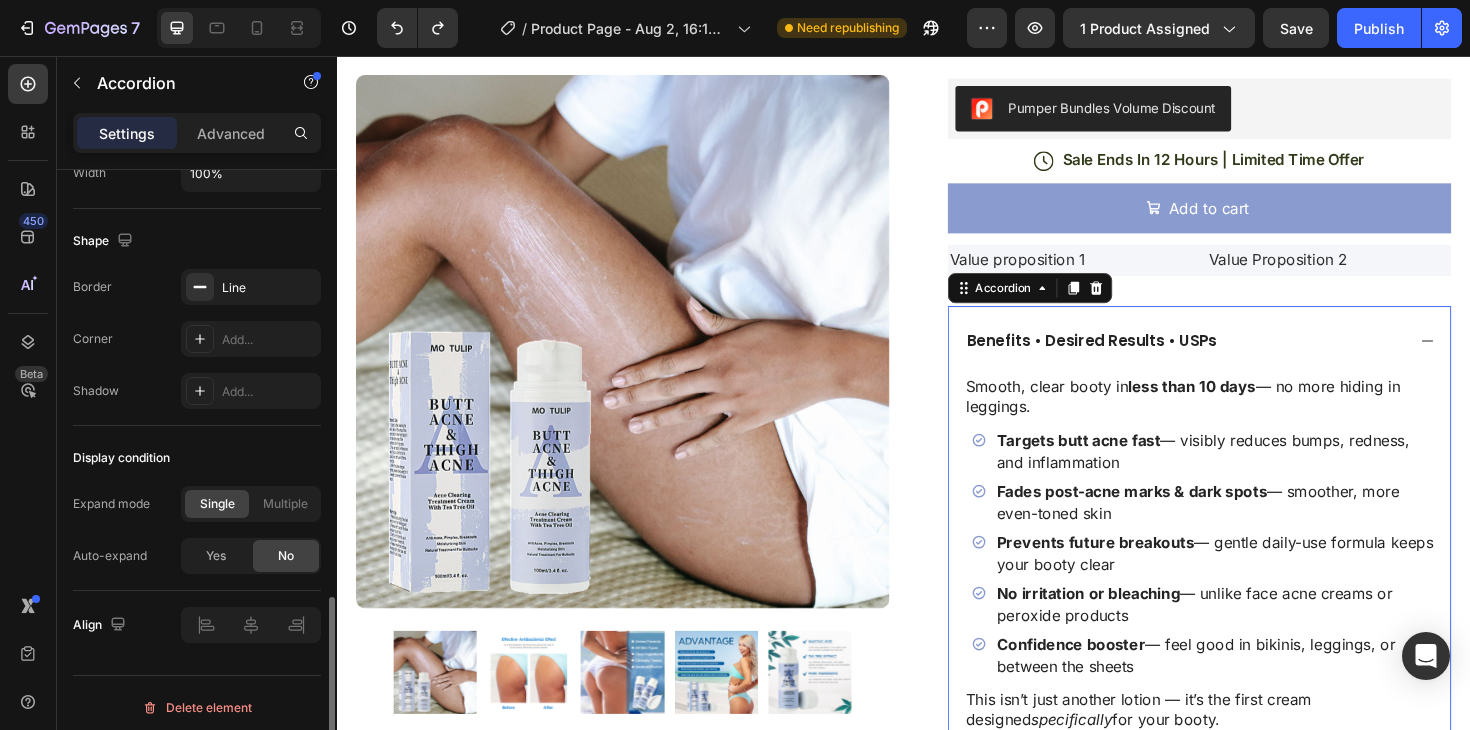 scroll, scrollTop: 1287, scrollLeft: 0, axis: vertical 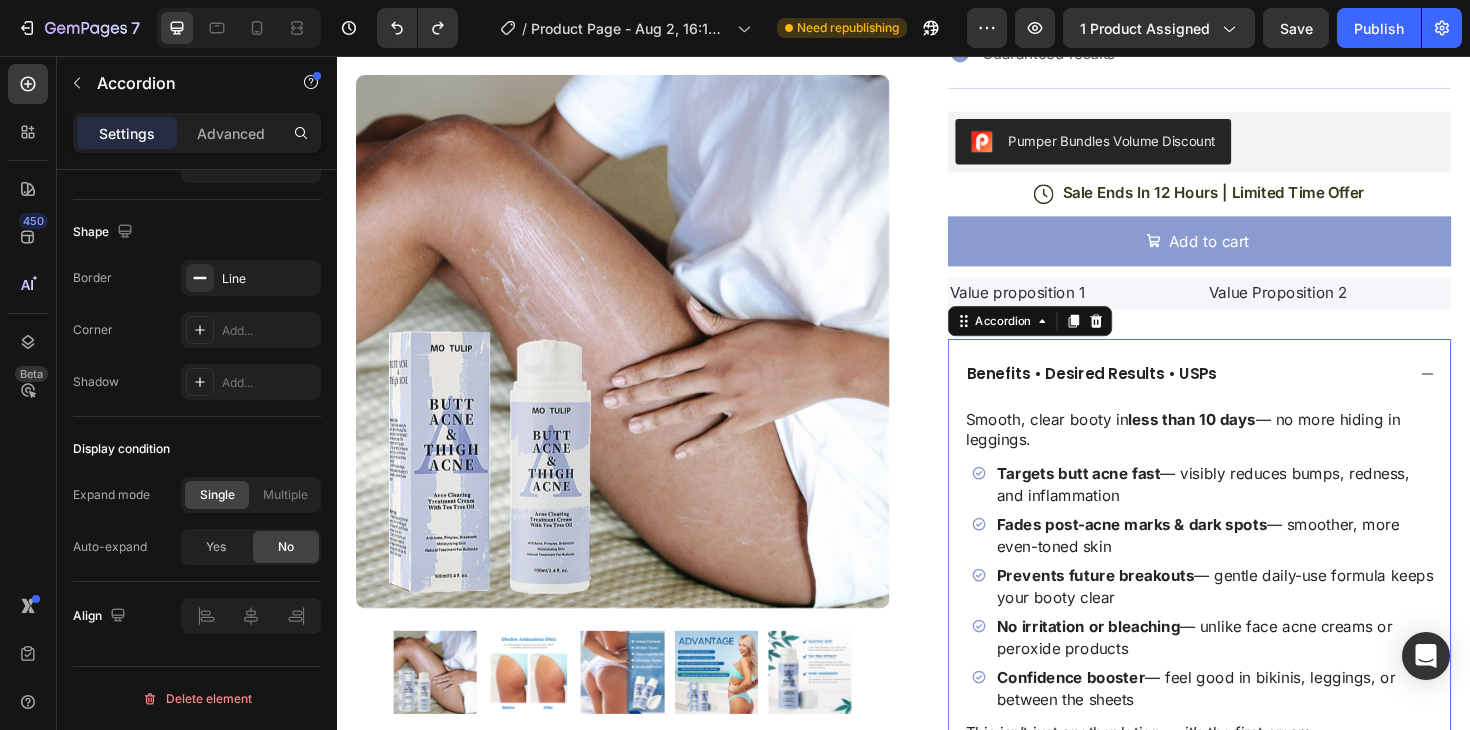 click on "Benefits • Desired Results • USPs" at bounding box center [1250, 393] 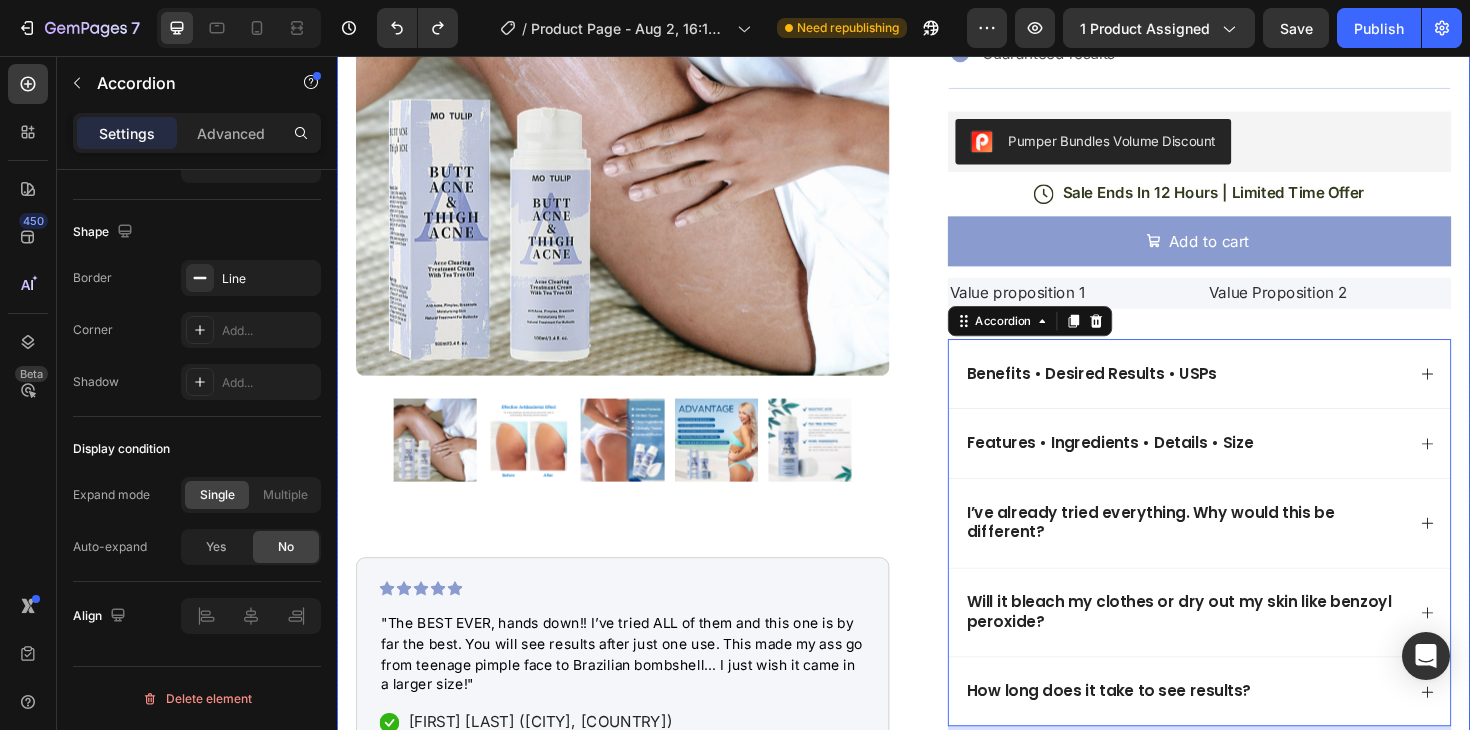 click on "Product Images Icon Icon Icon Icon Icon Icon List "The BEST EVER, hands down!! I’ve tried ALL of them and this one is by far the best. You will see results after just one use. This made my ass go from teenage pimple face to Brazilian bombshell… I just wish it came in a larger size!" Text Block
Icon [FIRST] [LAST] ([CITY], [COUNTRY]) Text Block Row Row Row Judge.me - Preview Badge (Stars) Judge.me Helped X Customers solve their Butt-NE problems Text Block Wiyora ClearBooty™ Cream Product Title Clear your butt-ne and traces it leaves behind — in just days. Text Block
WHY IT'S MADE FOR YOU
Start seeing results in just 24 hours
Clears stubborn butt acne fast
Fades dark spots & rough texture
Prevents future breakouts
Guaranteed results Item List Accordion Pumper Bundles Volume Discount Pumper Bundles Volume Discount
Icon Sale Ends In 12 Hours | Limited Time Offer" at bounding box center [937, 158] 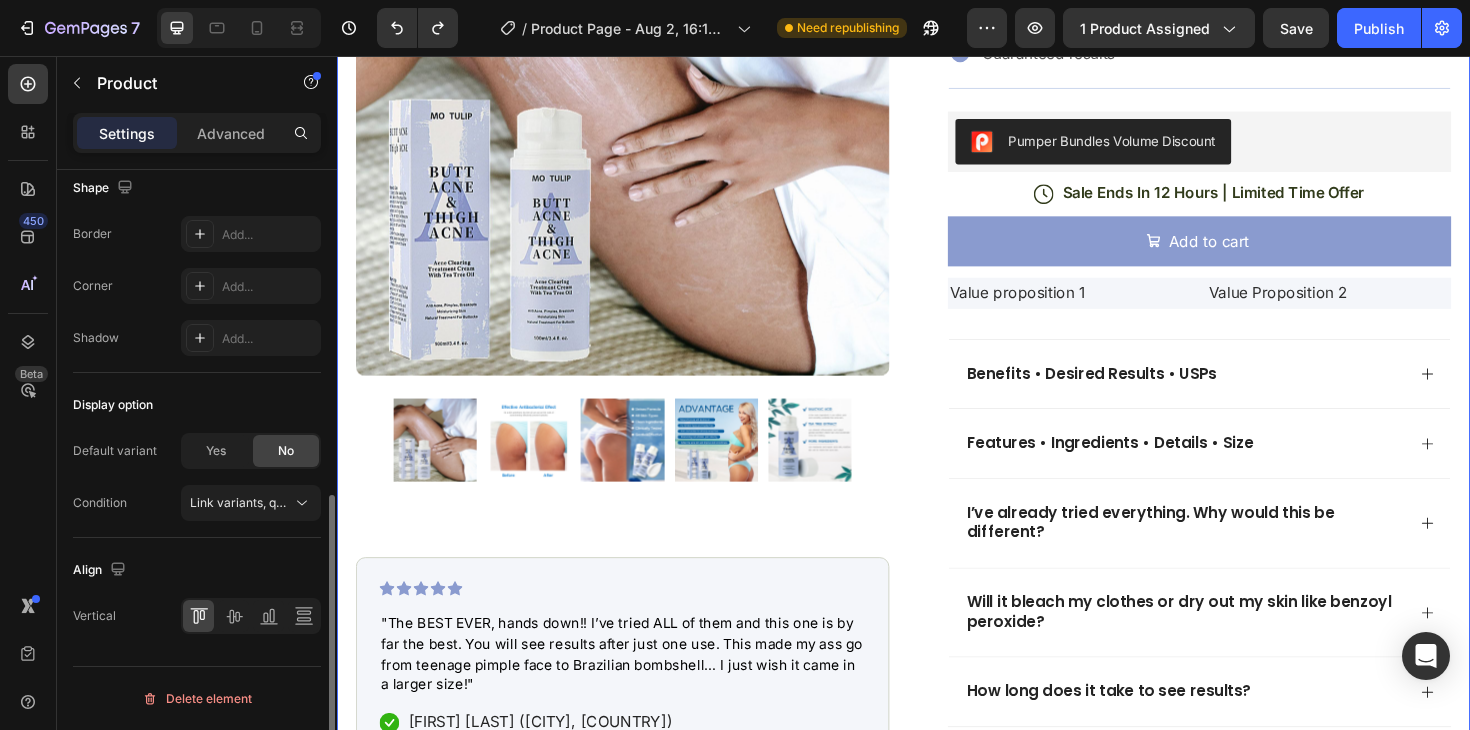scroll, scrollTop: 0, scrollLeft: 0, axis: both 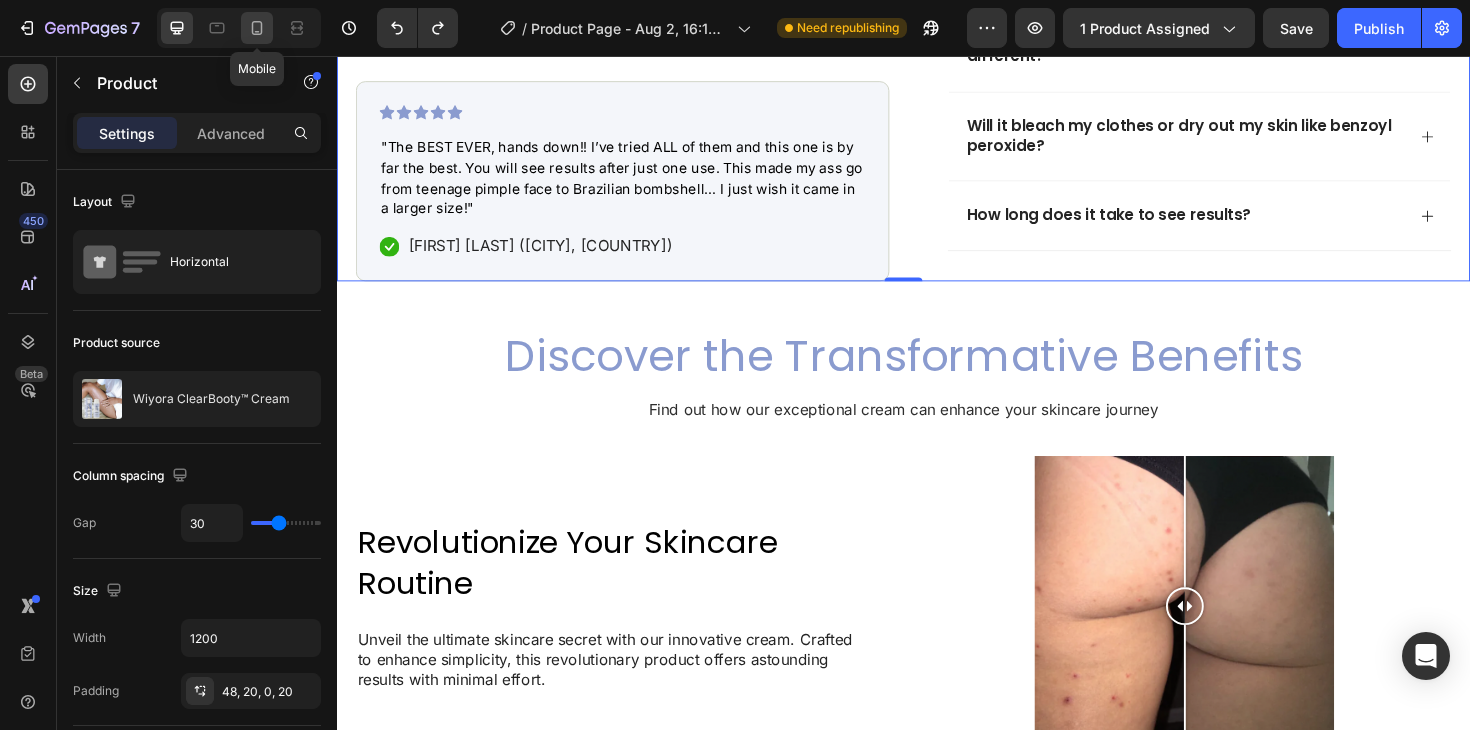 click 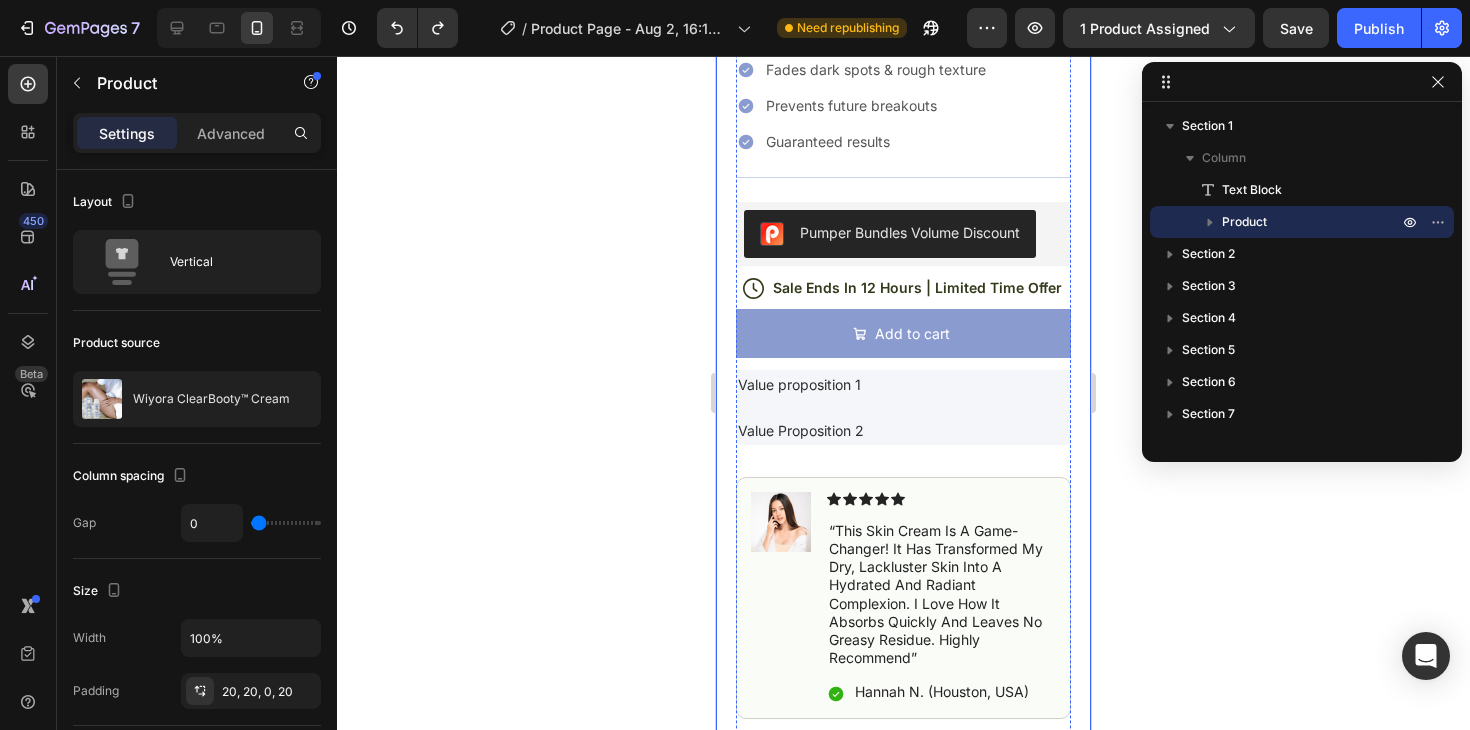 scroll, scrollTop: 874, scrollLeft: 0, axis: vertical 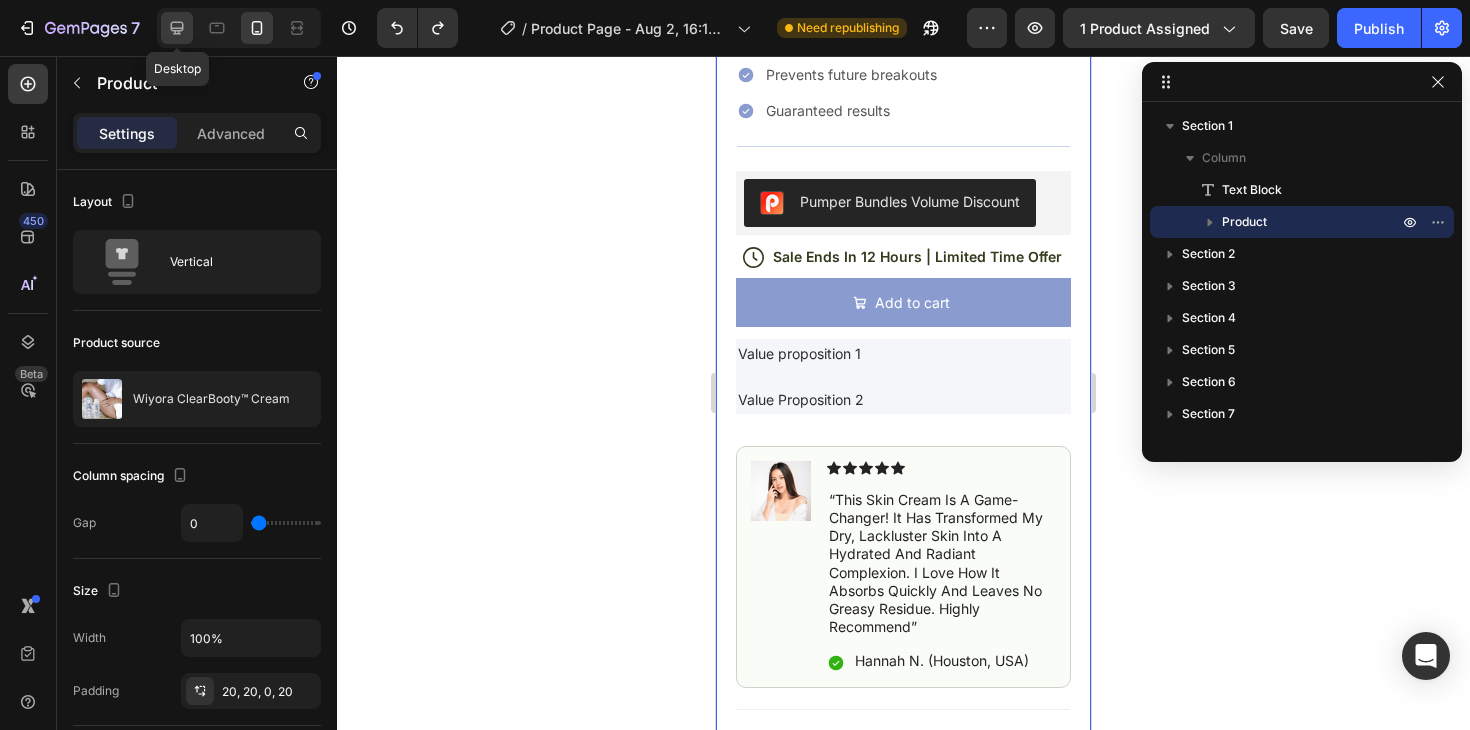 click 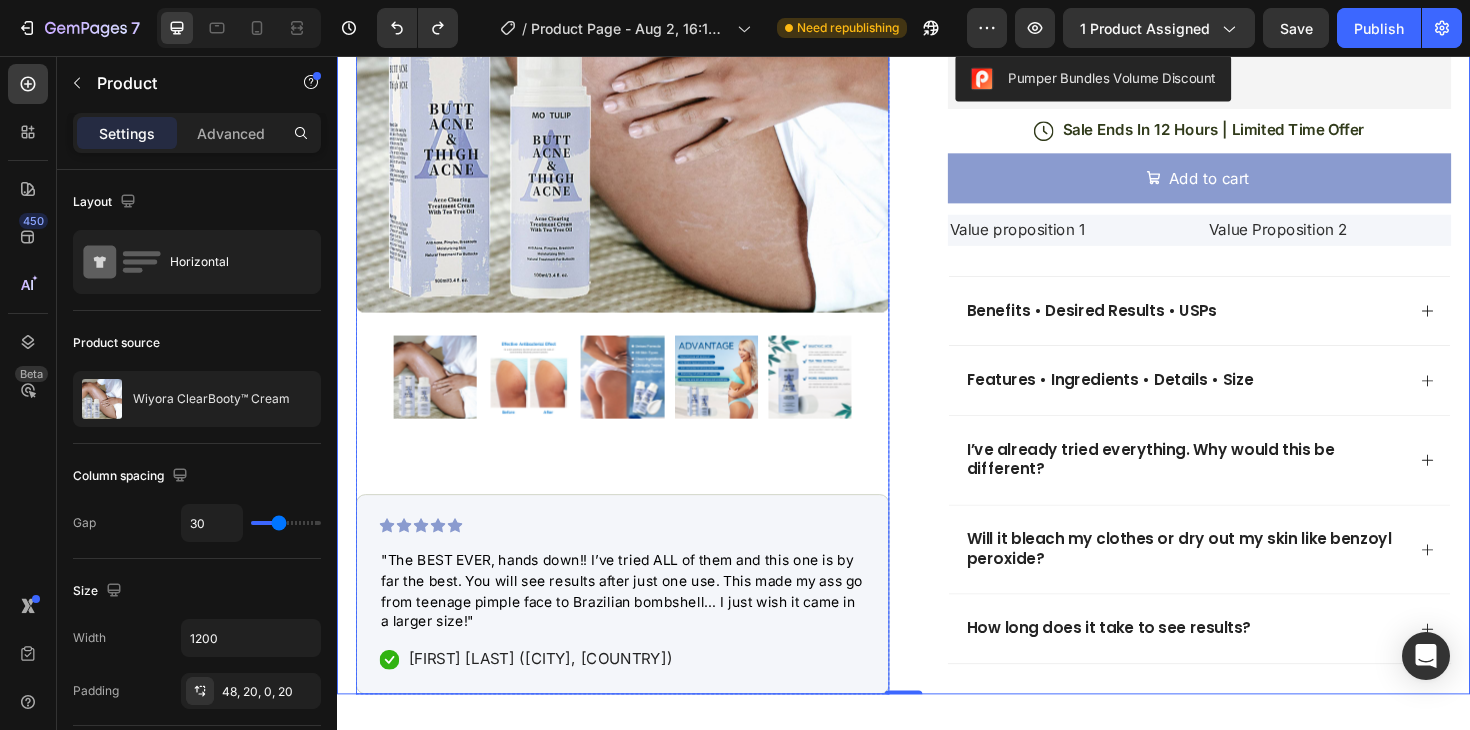 scroll, scrollTop: 682, scrollLeft: 0, axis: vertical 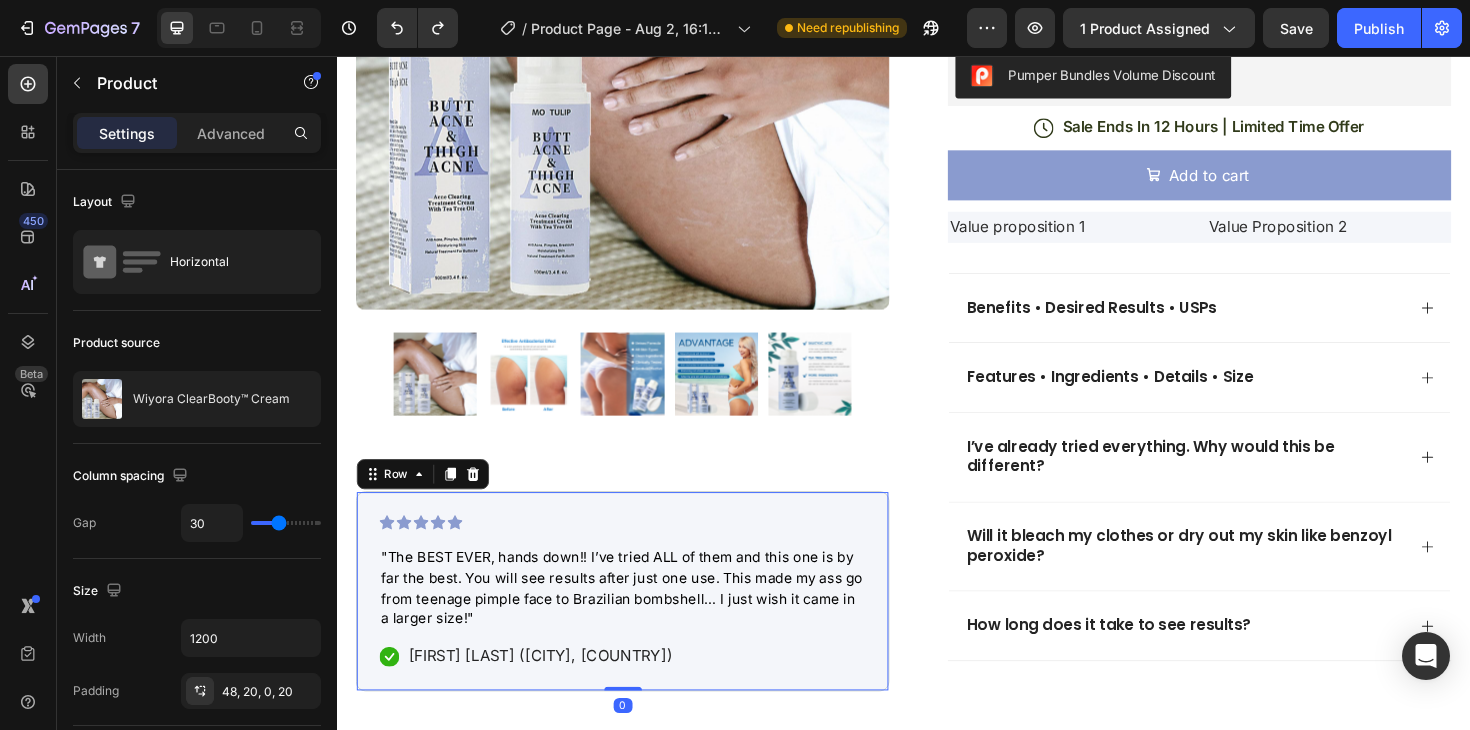 click on "Product Images Icon Icon Icon Icon Icon Icon List "The BEST EVER, hands down!! I’ve tried ALL of them and this one is by far the best. You will see results after just one use. This made my ass go from teenage pimple face to Brazilian bombshell… I just wish it came in a larger size!" Text Block
Icon [FIRST] [LAST] ([CITY], [COUNTRY]) Text Block Row" at bounding box center [639, 623] 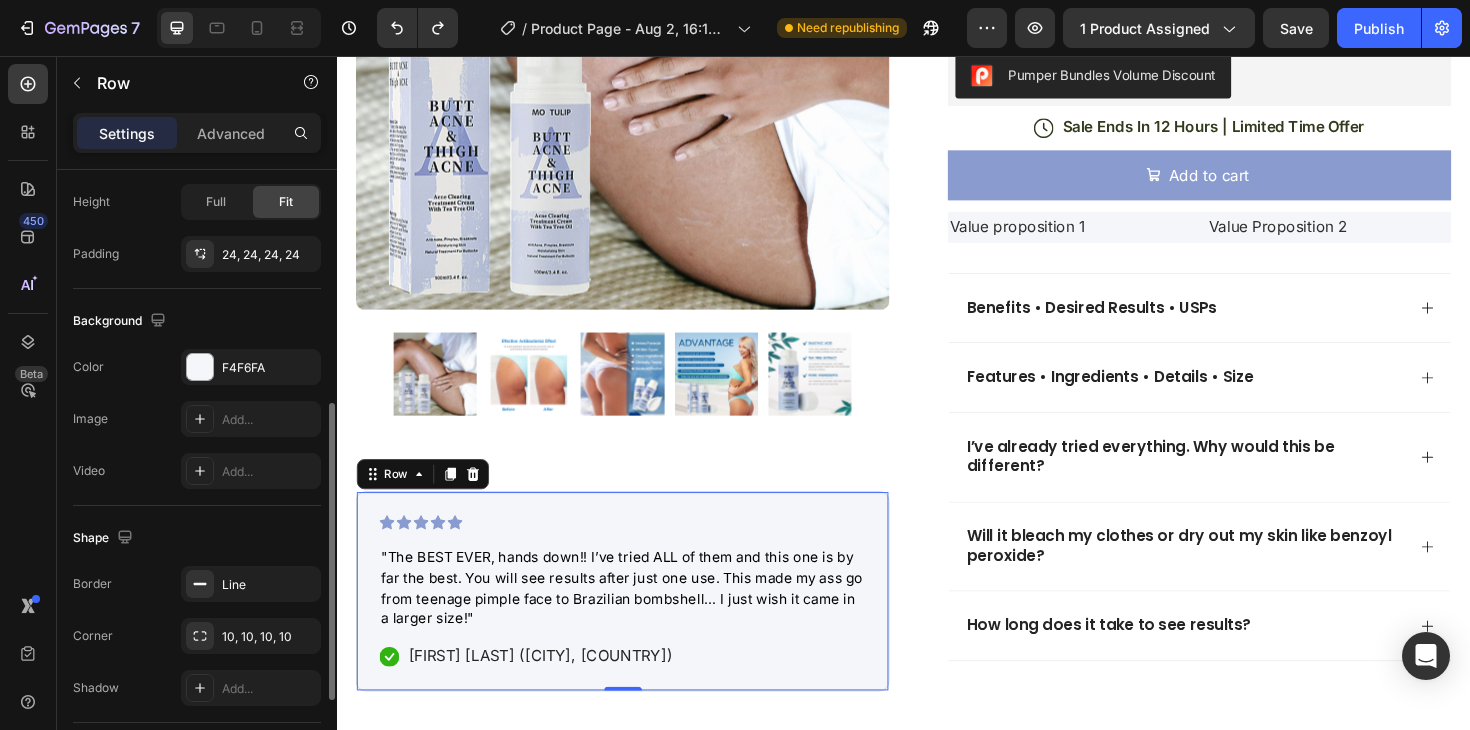 scroll, scrollTop: 484, scrollLeft: 0, axis: vertical 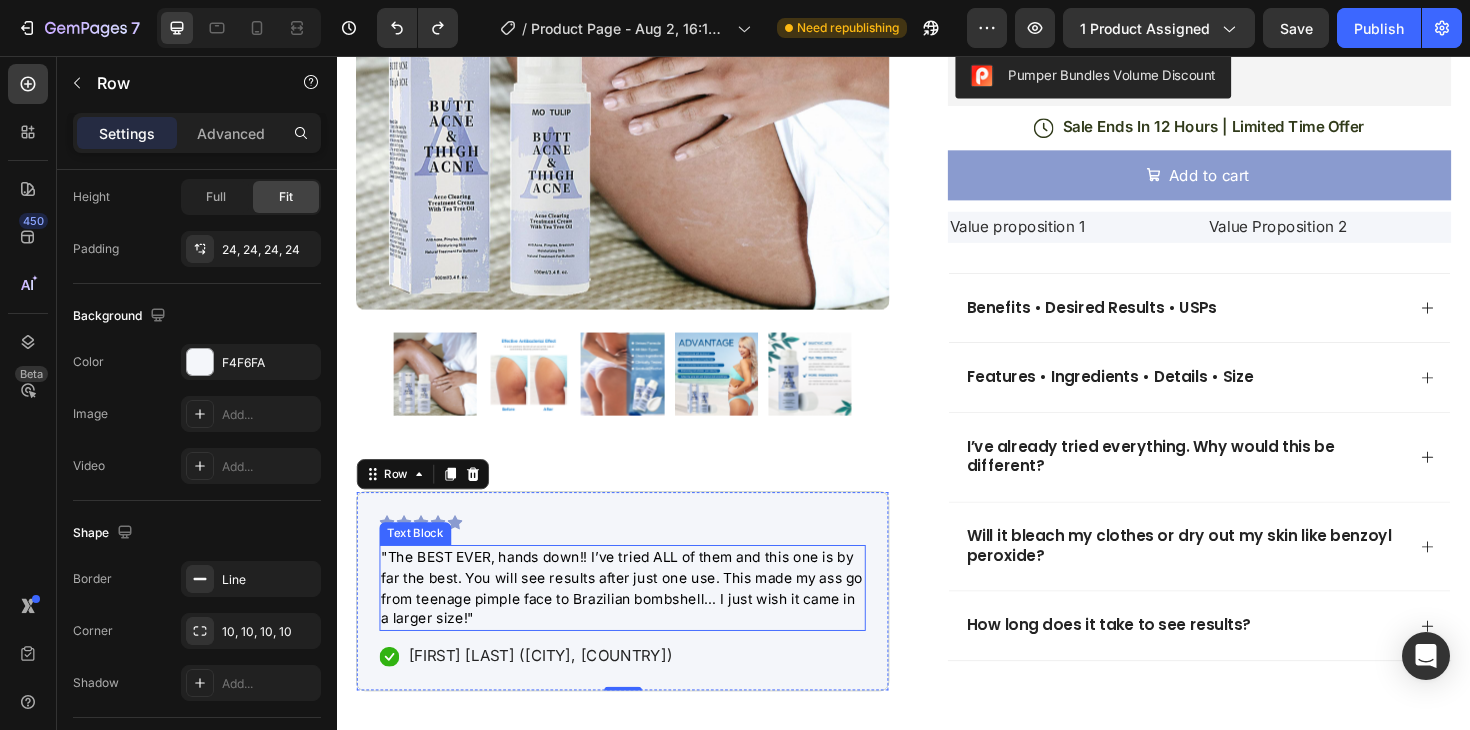 click on ""The BEST EVER, hands down!! I’ve tried ALL of them and this one is by far the best. You will see results after just one use. This made my ass go from teenage pimple face to Brazilian bombshell… I just wish it came in a larger size!"" at bounding box center (639, 619) 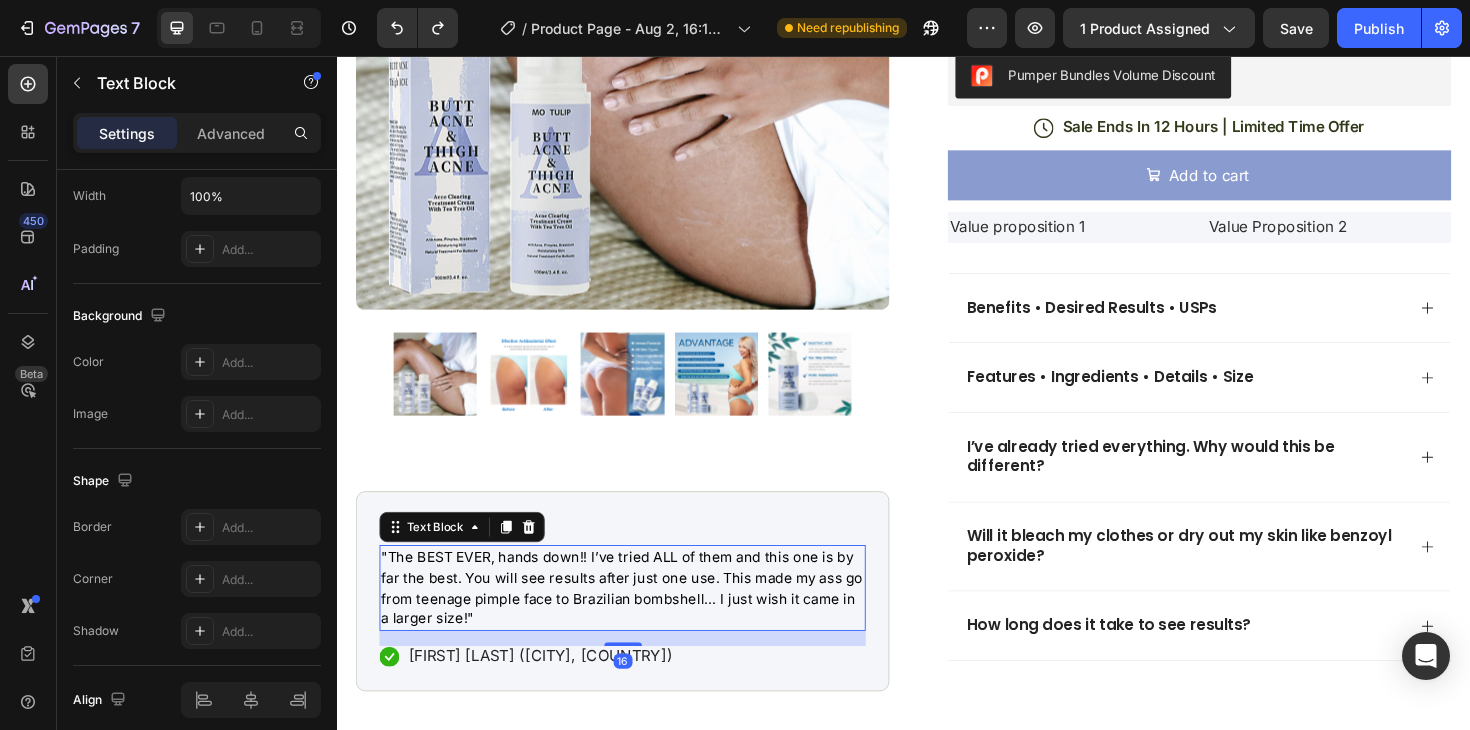scroll, scrollTop: 0, scrollLeft: 0, axis: both 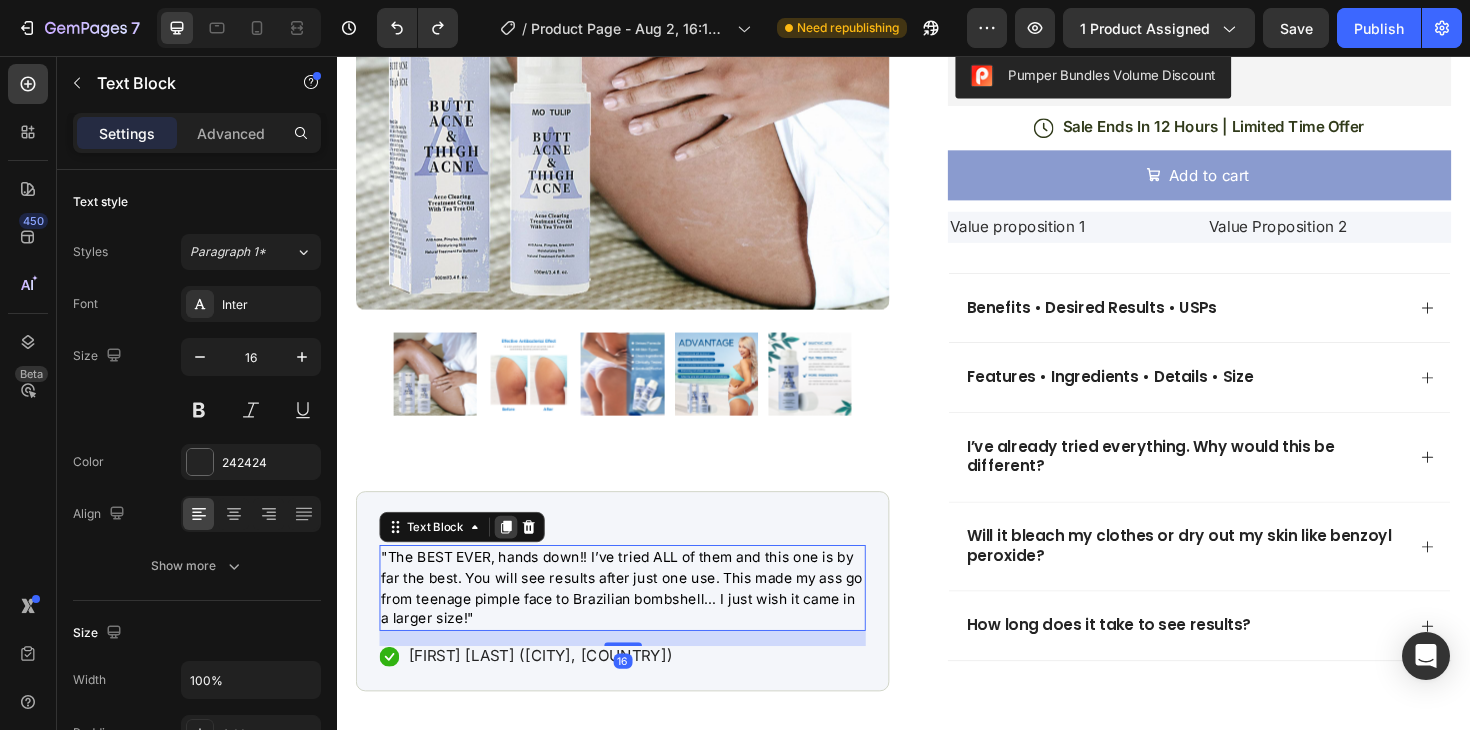 click 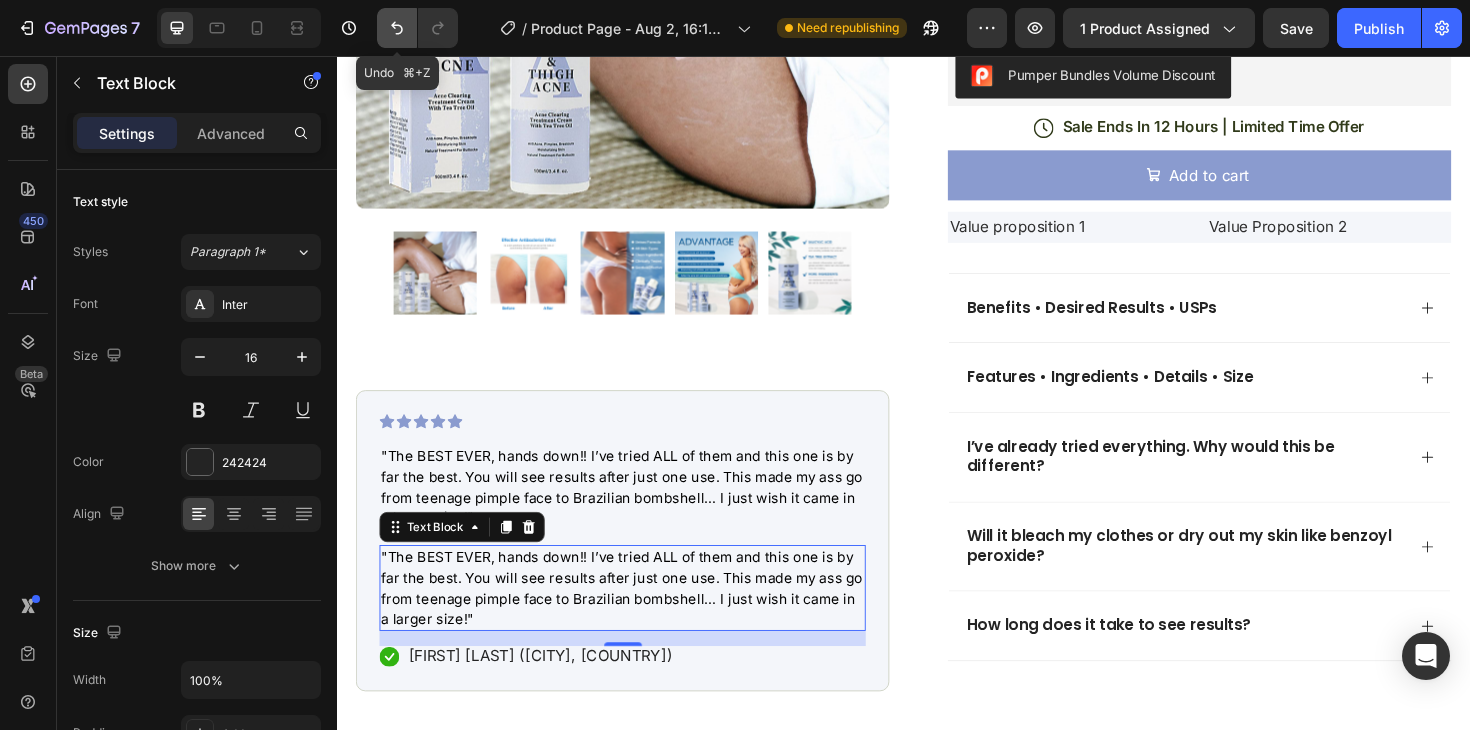 click 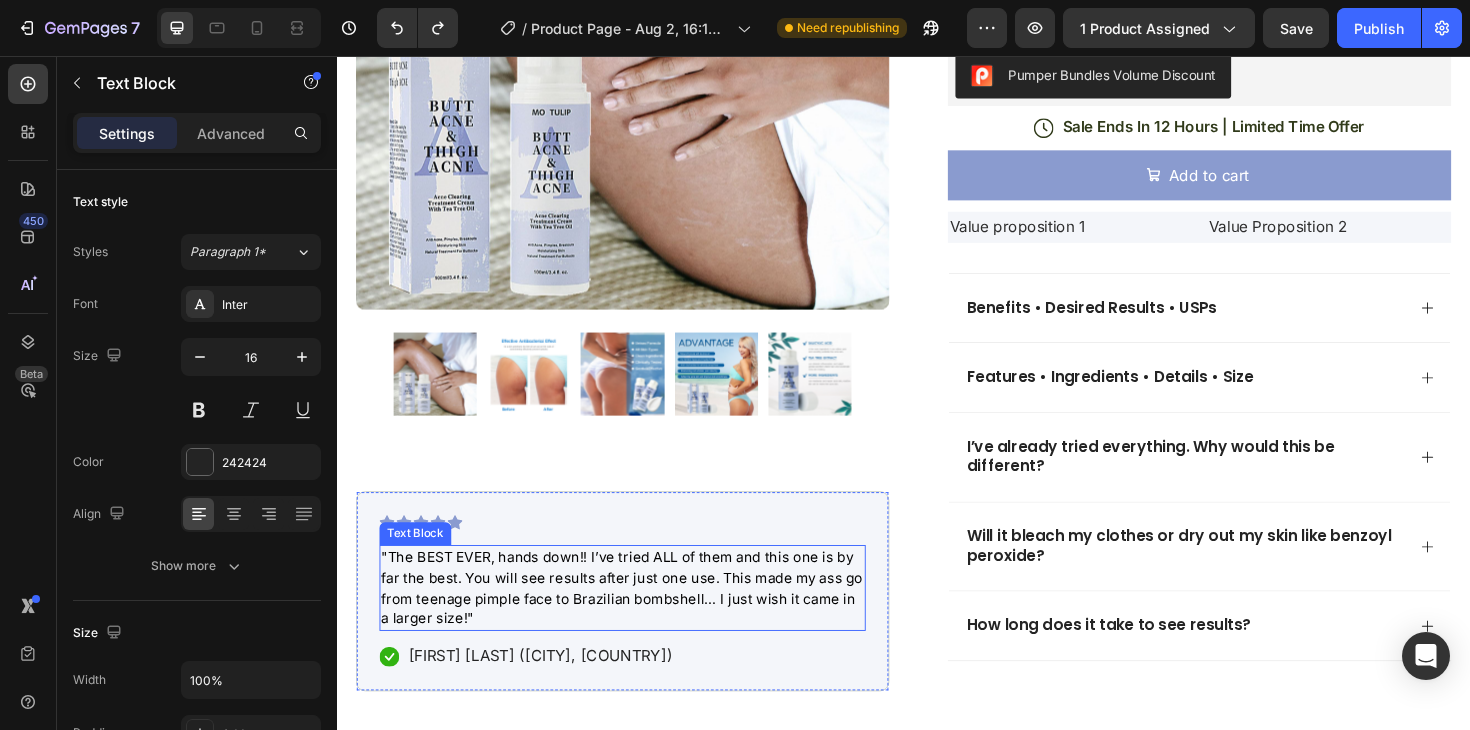click on ""The BEST EVER, hands down!! I’ve tried ALL of them and this one is by far the best. You will see results after just one use. This made my ass go from teenage pimple face to Brazilian bombshell… I just wish it came in a larger size!"" at bounding box center [639, 619] 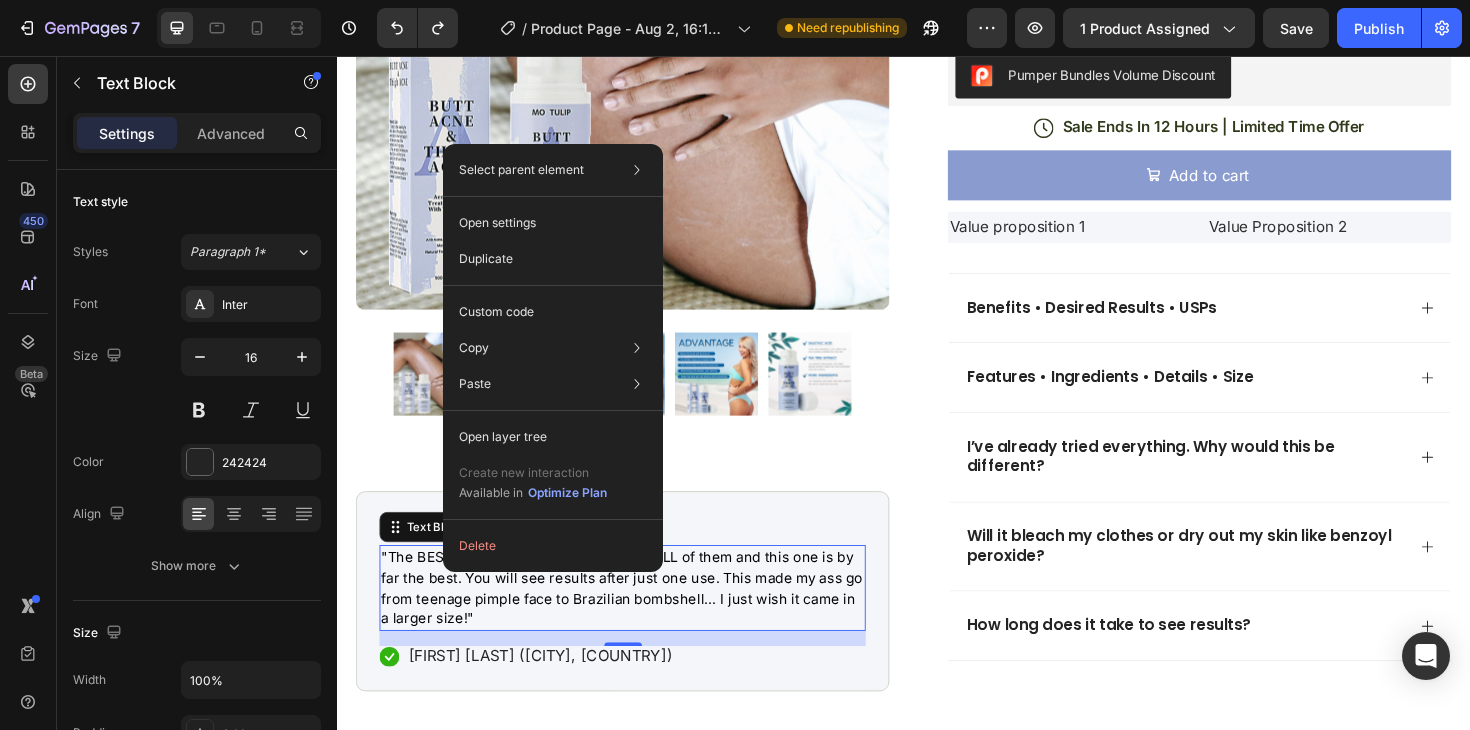 click on ""The BEST EVER, hands down!! I’ve tried ALL of them and this one is by far the best. You will see results after just one use. This made my ass go from teenage pimple face to Brazilian bombshell… I just wish it came in a larger size!"" at bounding box center (639, 619) 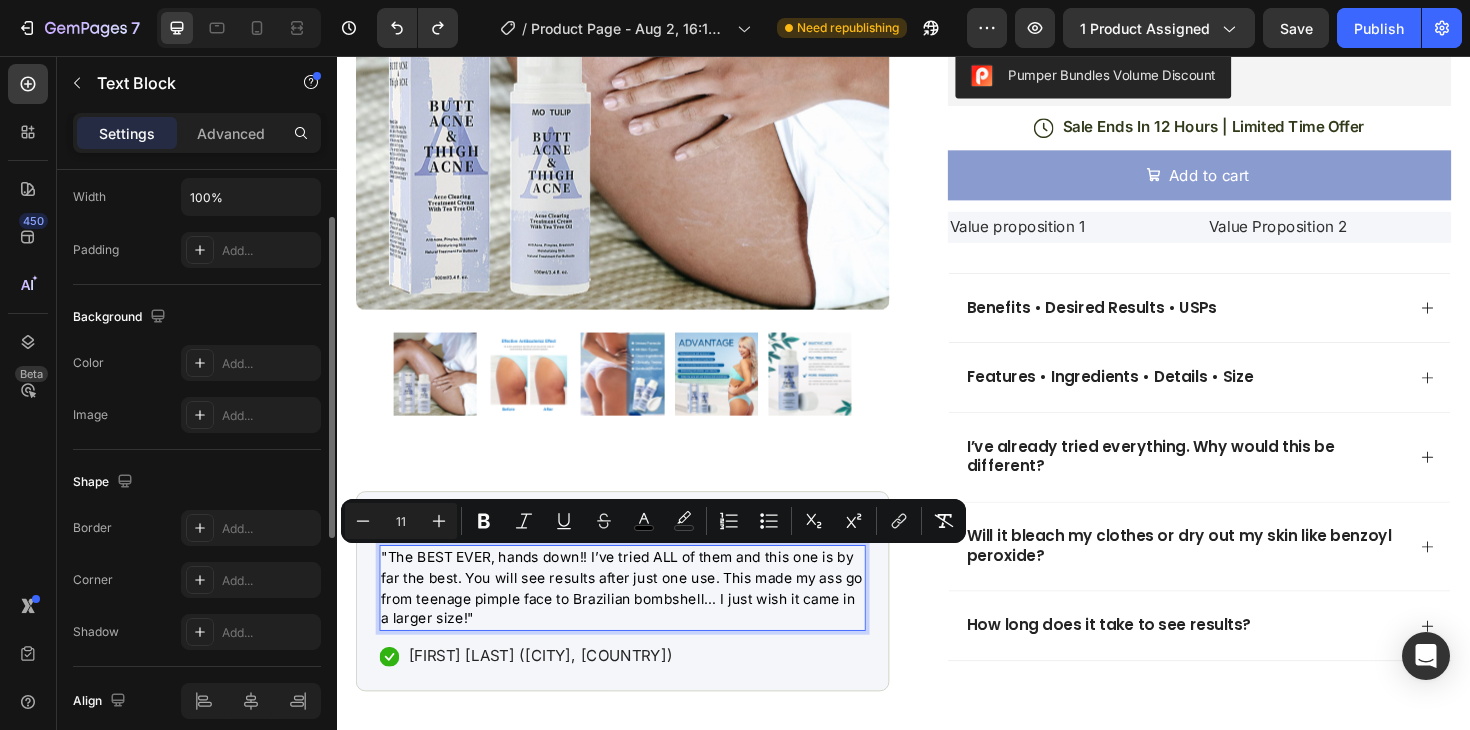 scroll, scrollTop: 568, scrollLeft: 0, axis: vertical 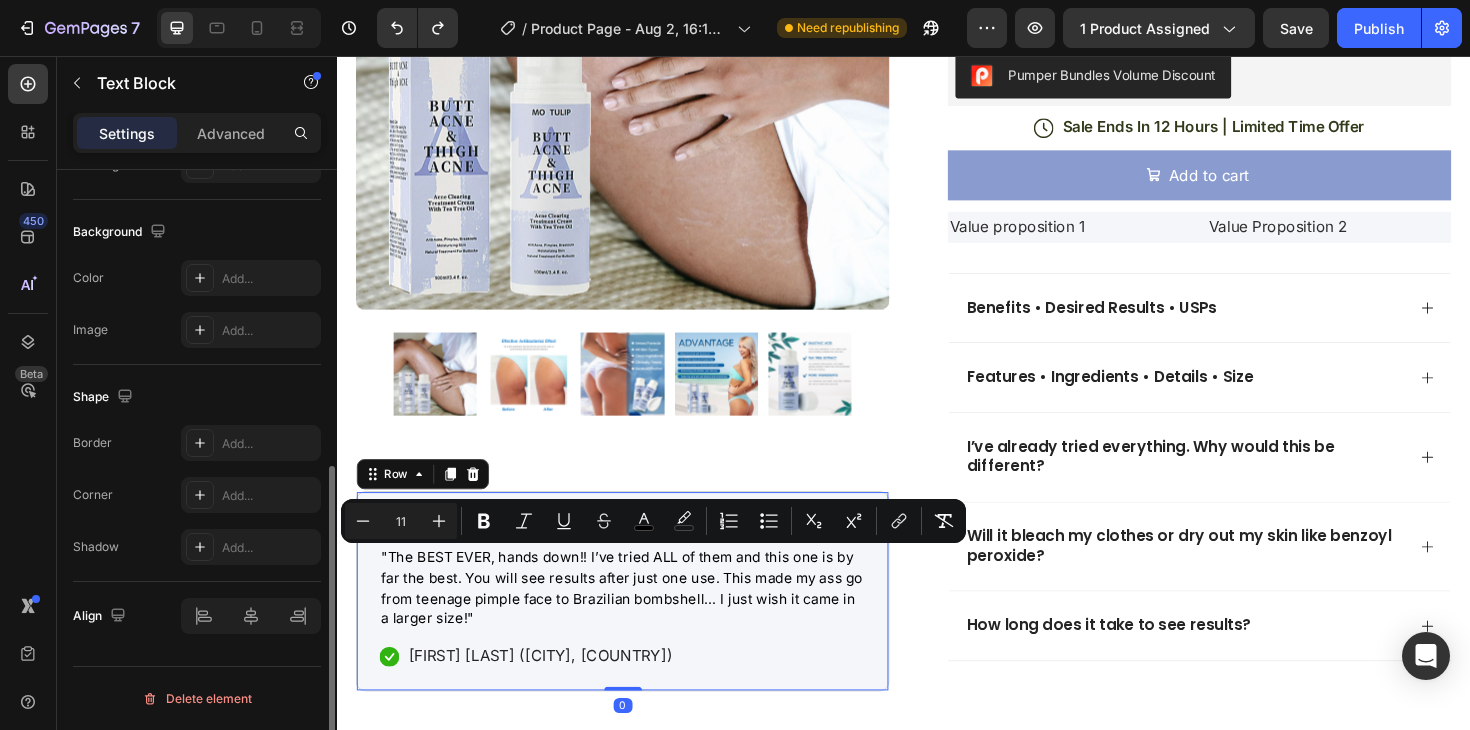 click on "Product Images Icon Icon Icon Icon Icon Icon List "The BEST EVER, hands down!! I’ve tried ALL of them and this one is by far the best. You will see results after just one use. This made my ass go from teenage pimple face to Brazilian bombshell… I just wish it came in a larger size!" Text Block
Icon [FIRST] [LAST] ([CITY], [COUNTRY]) Text Block Row Row   0" at bounding box center [639, 623] 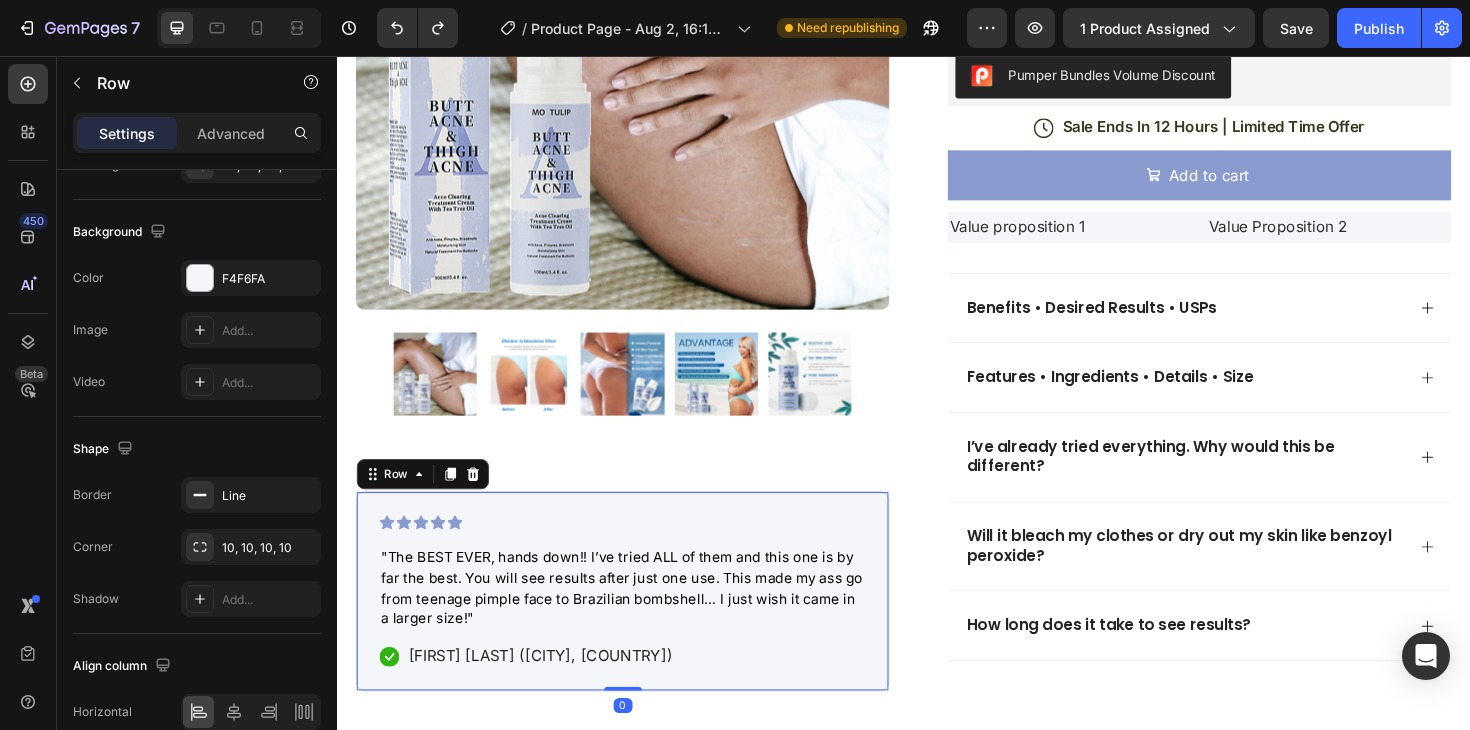 scroll, scrollTop: 0, scrollLeft: 0, axis: both 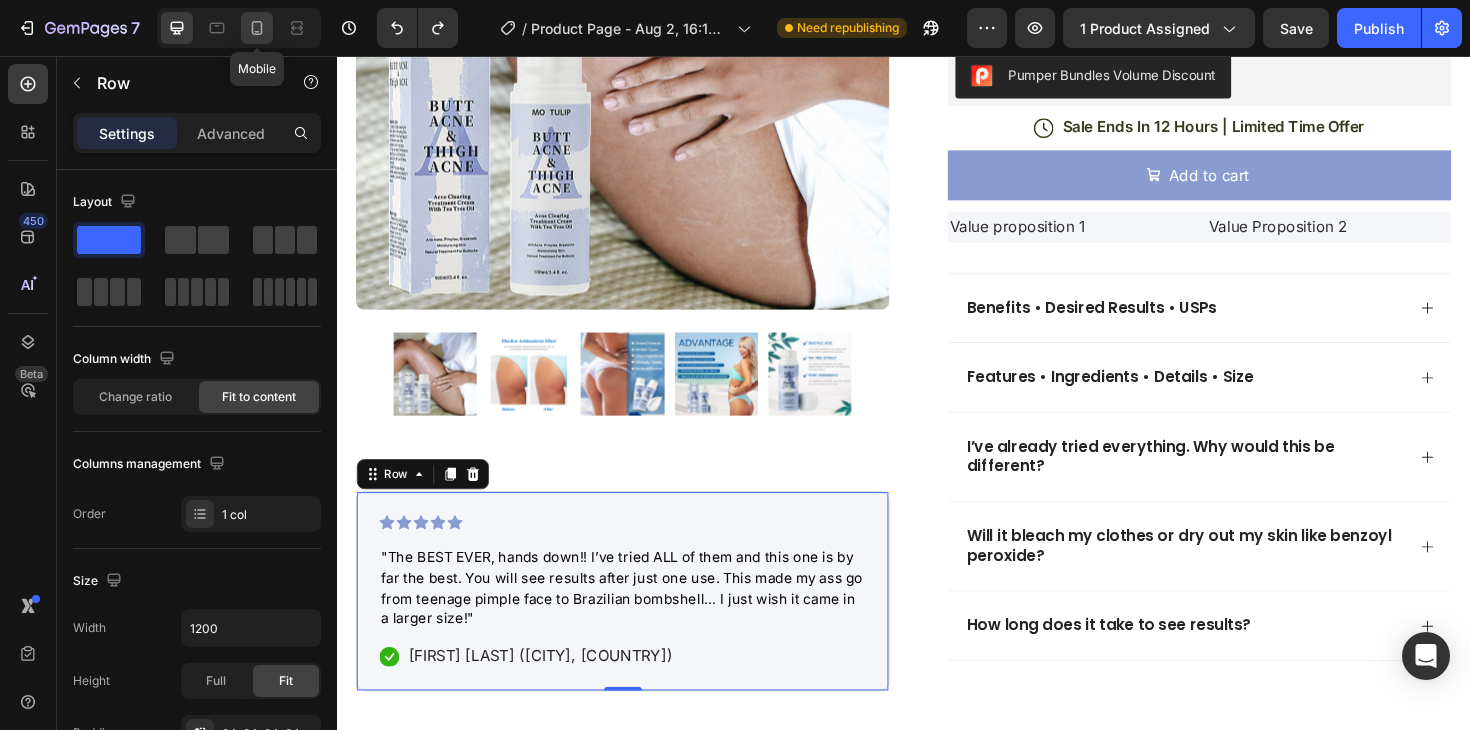 click 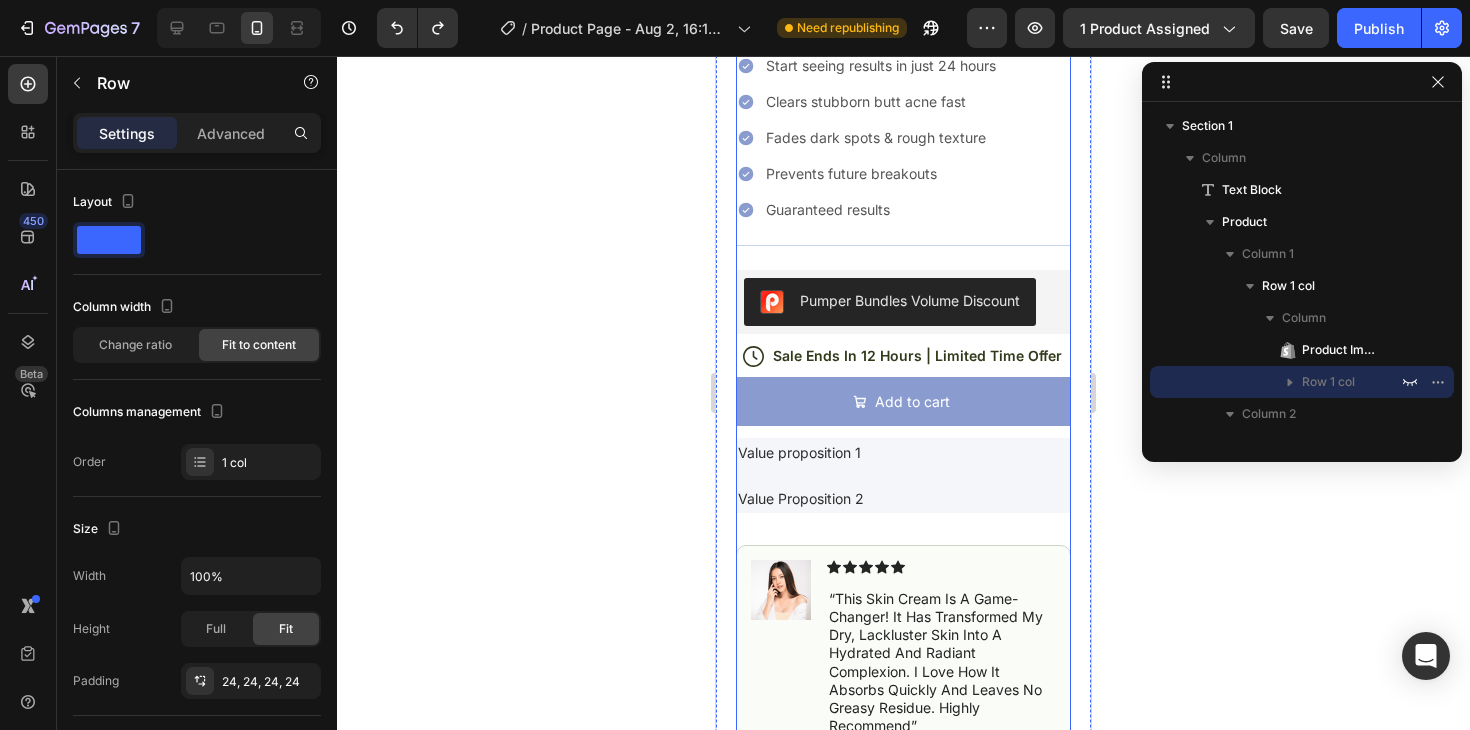 scroll, scrollTop: 778, scrollLeft: 0, axis: vertical 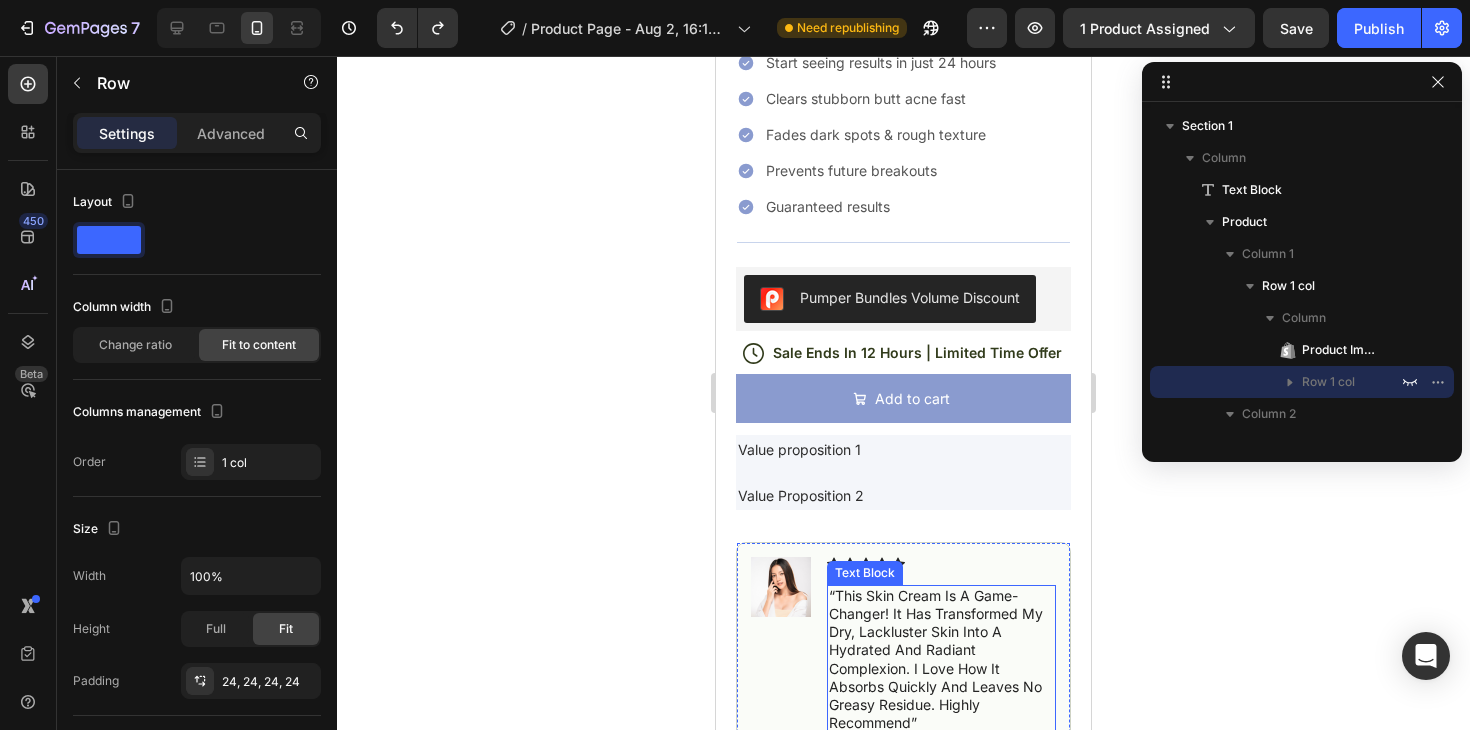 click on "“this skin cream is a game-changer! it has transformed my dry, lackluster skin into a hydrated and radiant complexion. i love how it absorbs quickly and leaves no greasy residue. highly recommend”" at bounding box center (941, 660) 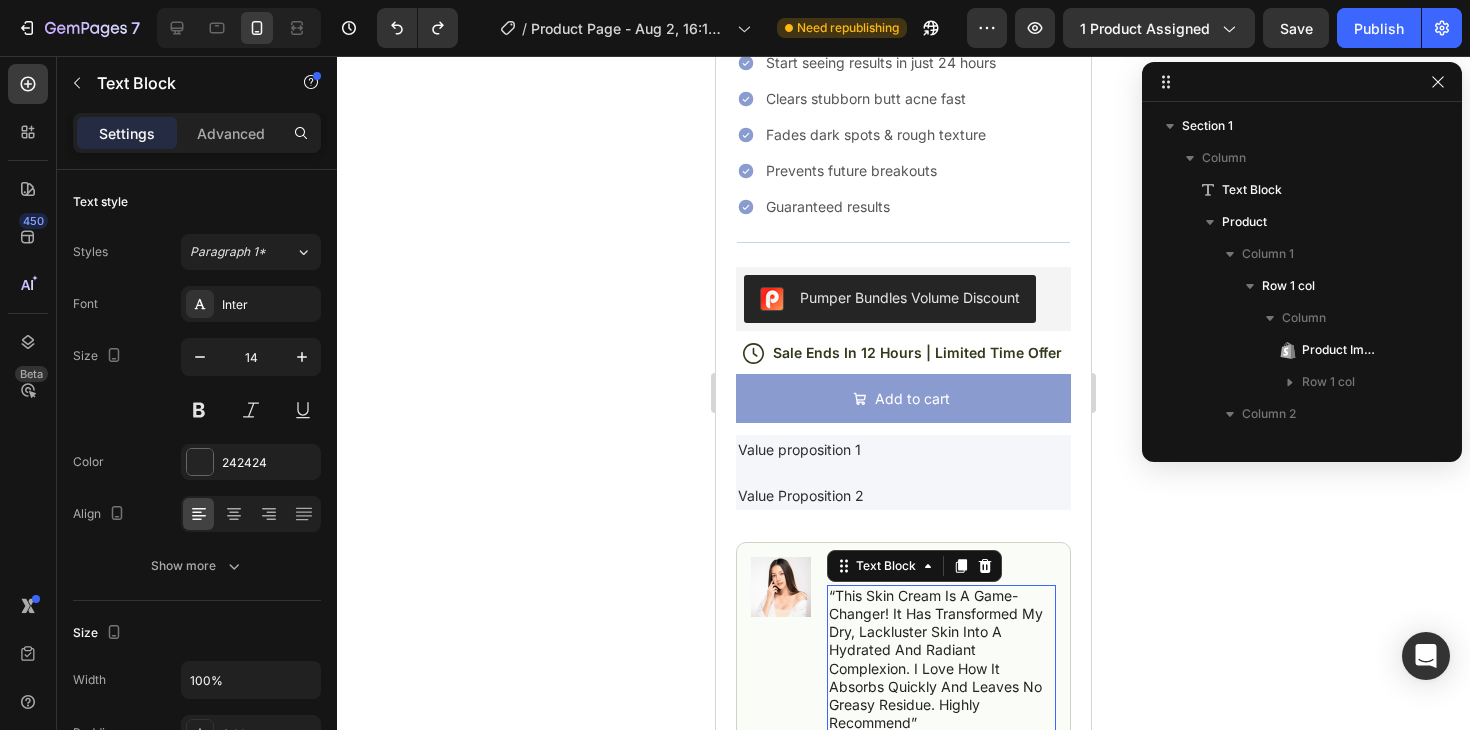 scroll, scrollTop: 698, scrollLeft: 0, axis: vertical 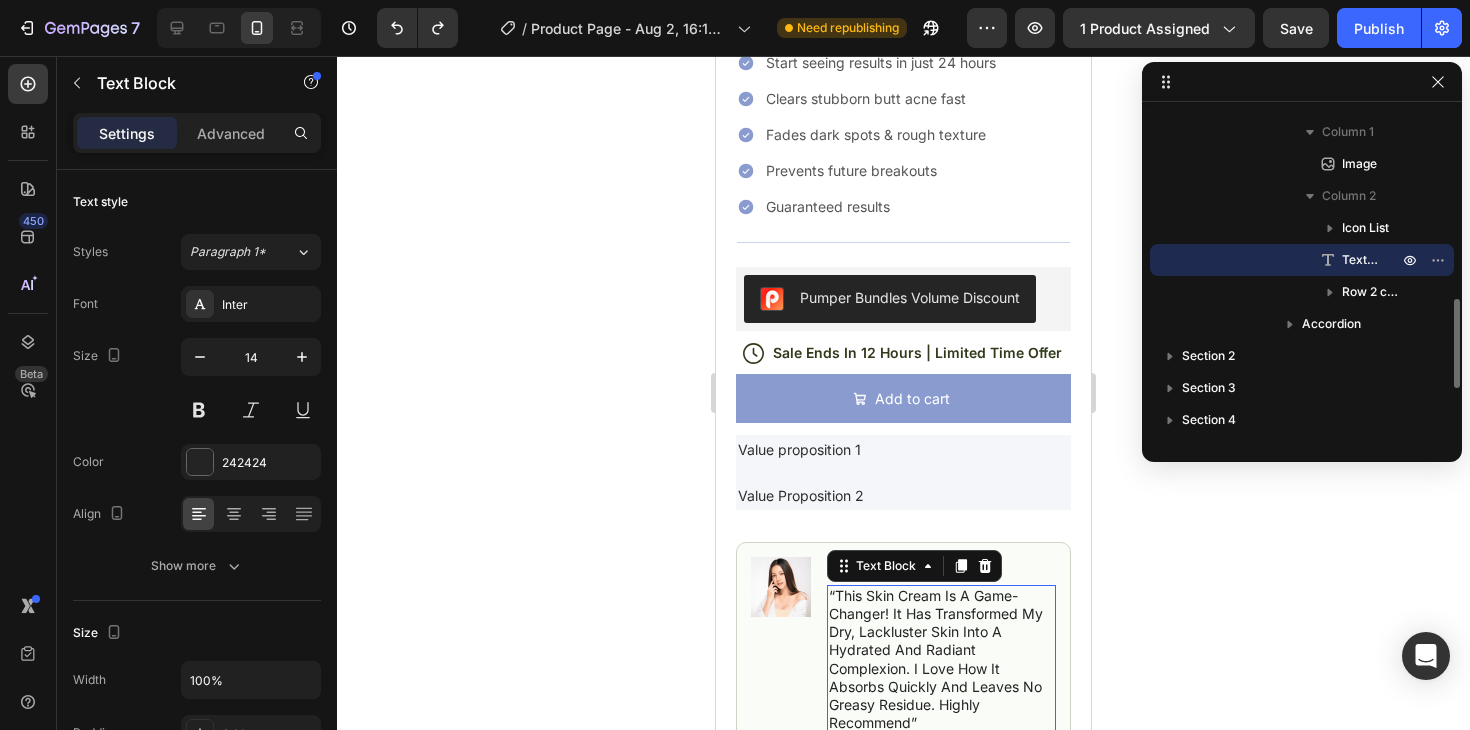 click on "“this skin cream is a game-changer! it has transformed my dry, lackluster skin into a hydrated and radiant complexion. i love how it absorbs quickly and leaves no greasy residue. highly recommend”" at bounding box center (941, 660) 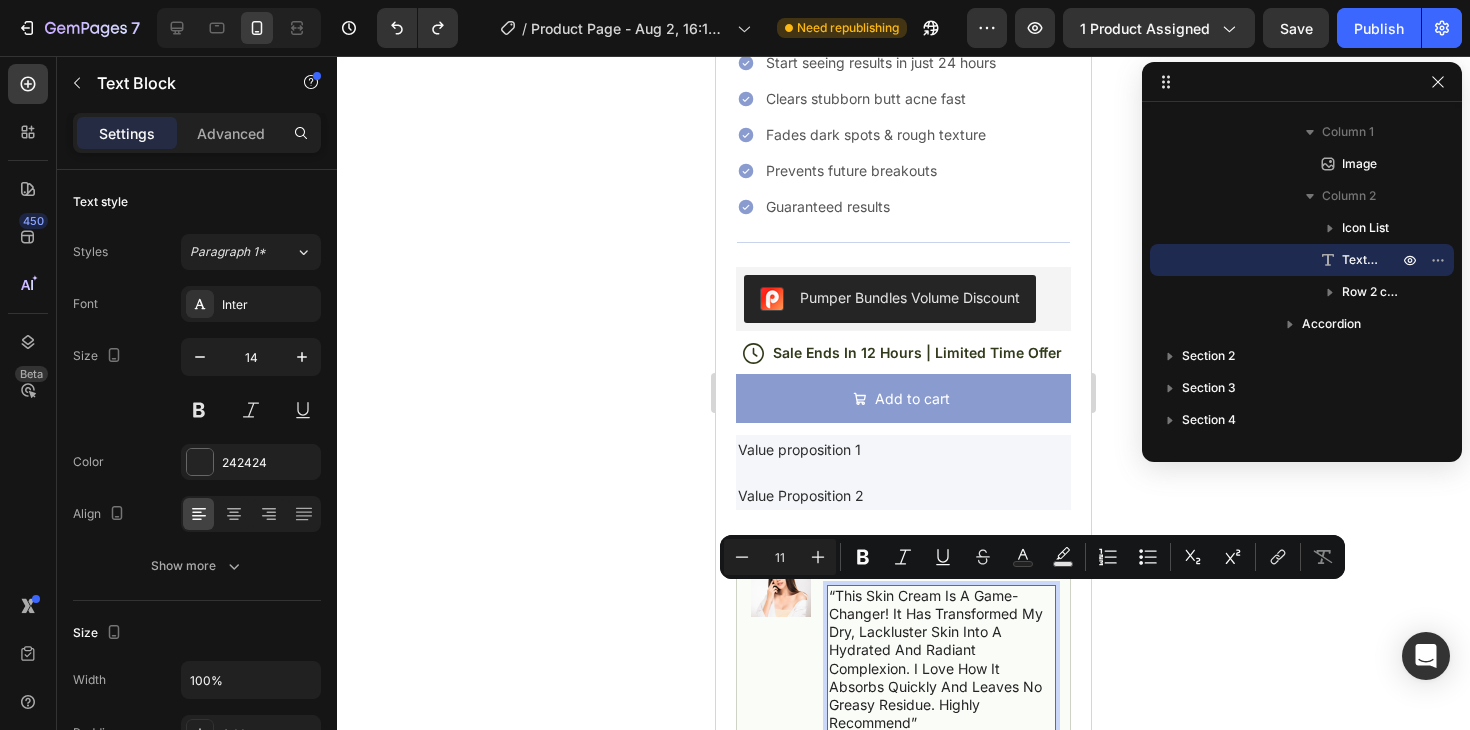 scroll, scrollTop: 799, scrollLeft: 0, axis: vertical 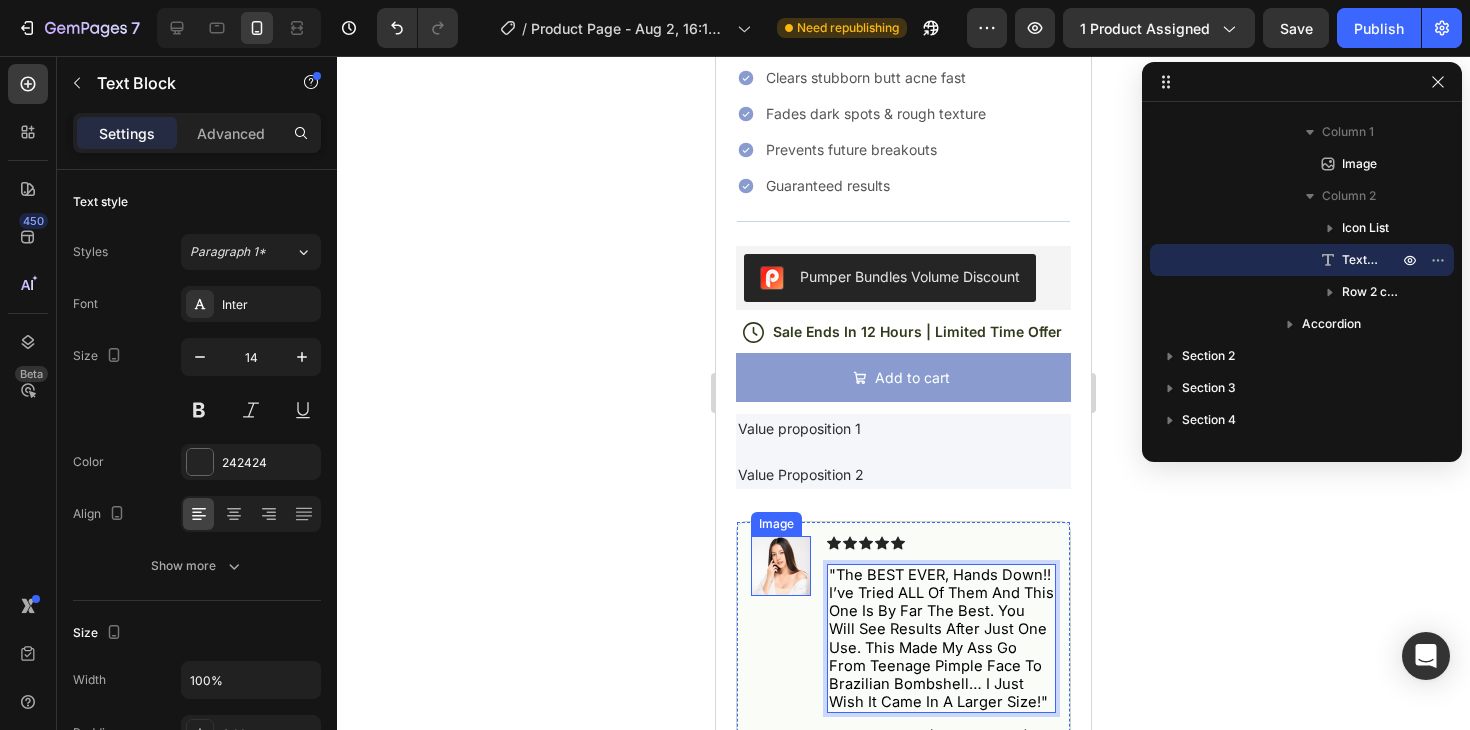 click at bounding box center (781, 566) 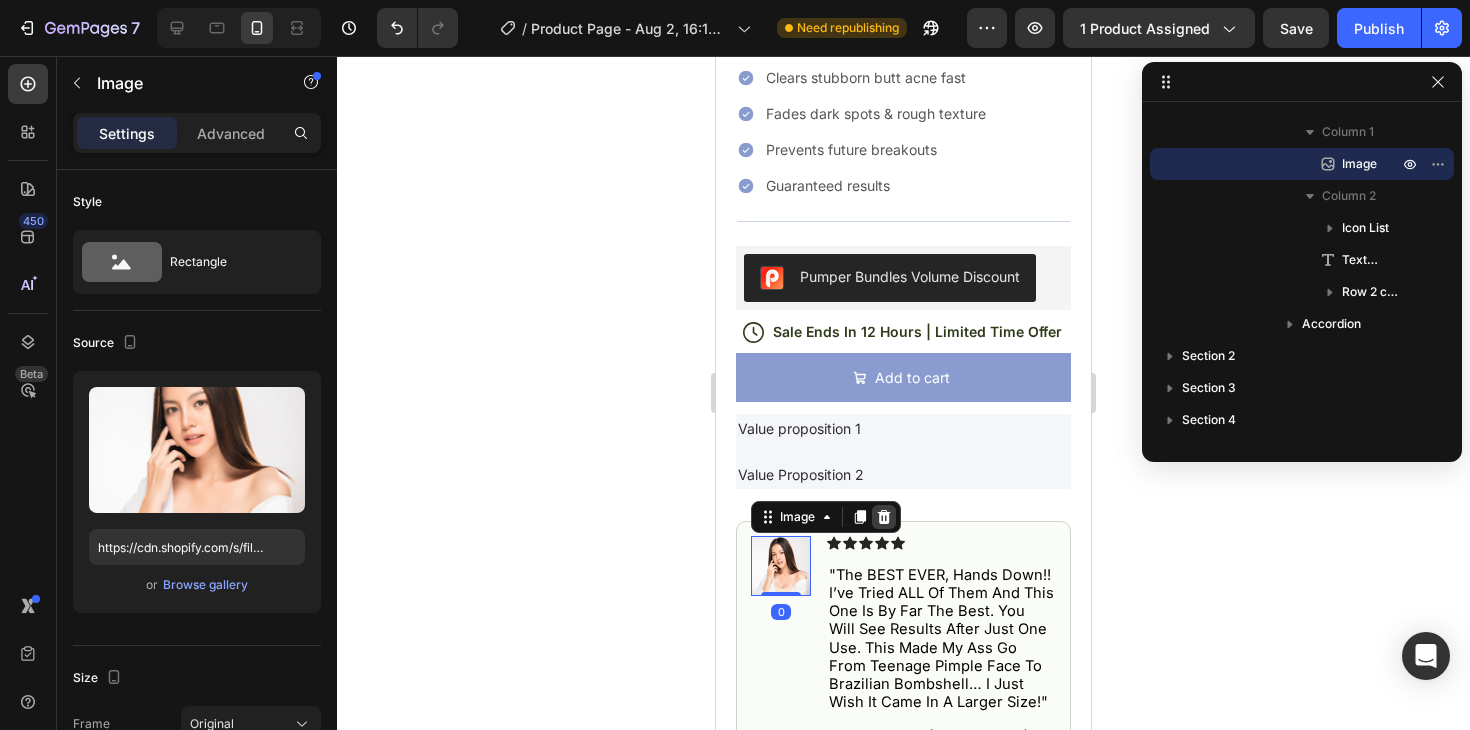 click 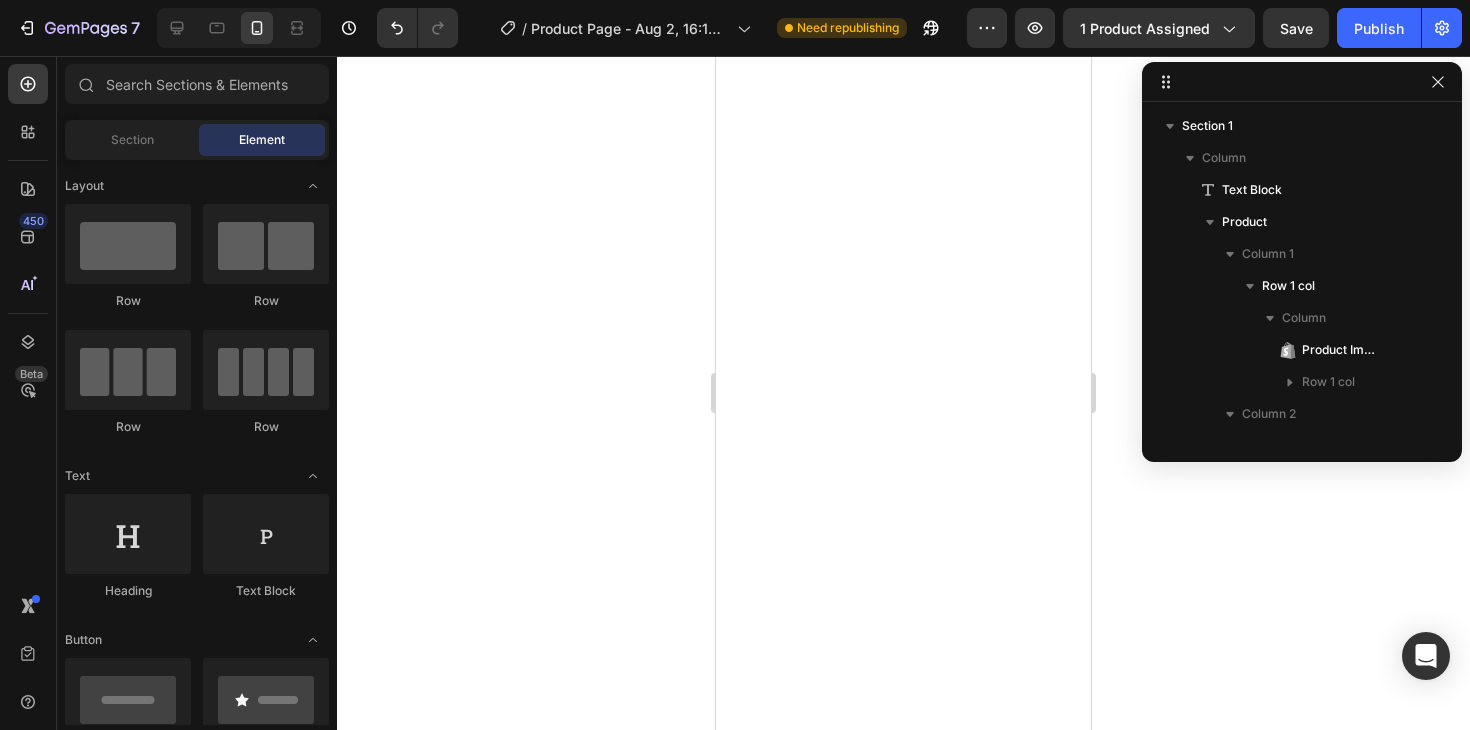 scroll, scrollTop: 0, scrollLeft: 0, axis: both 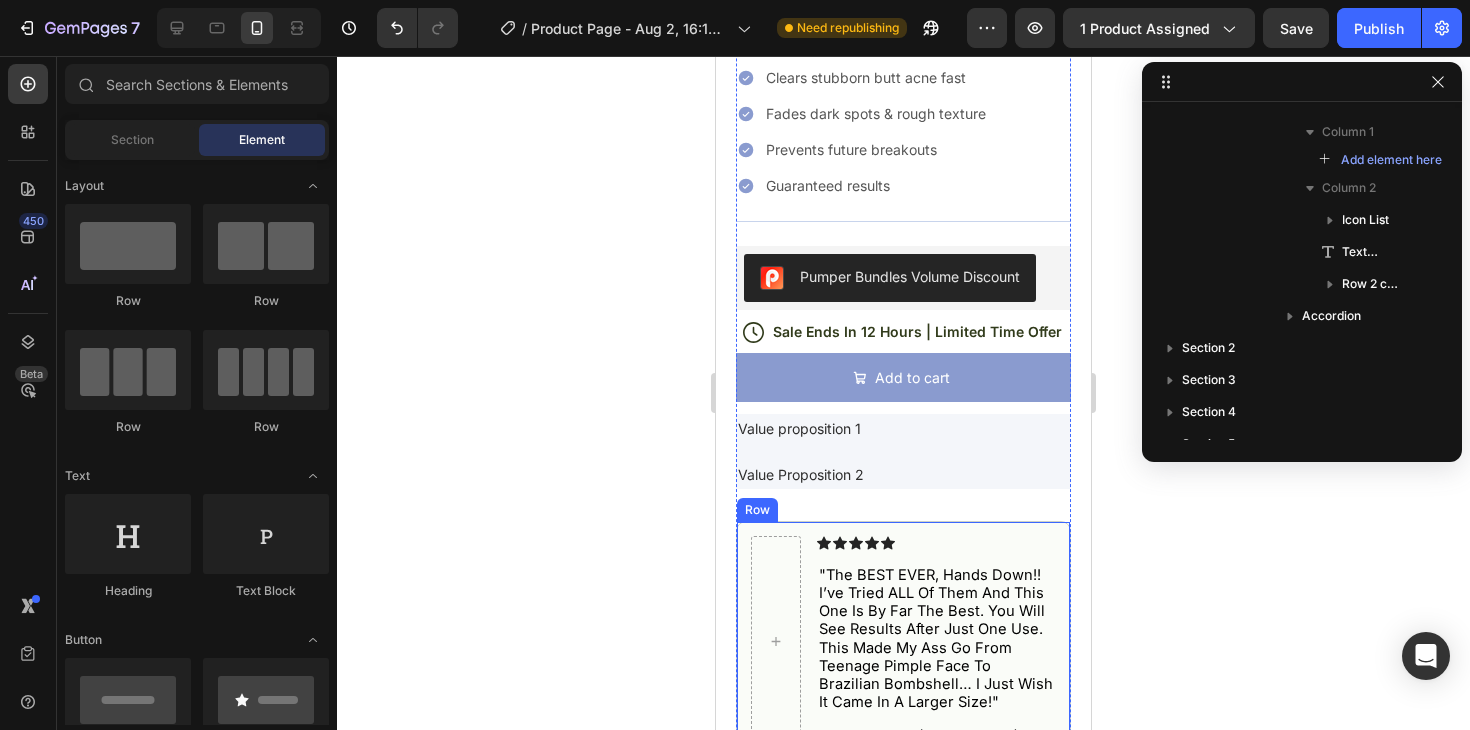 click at bounding box center (776, 642) 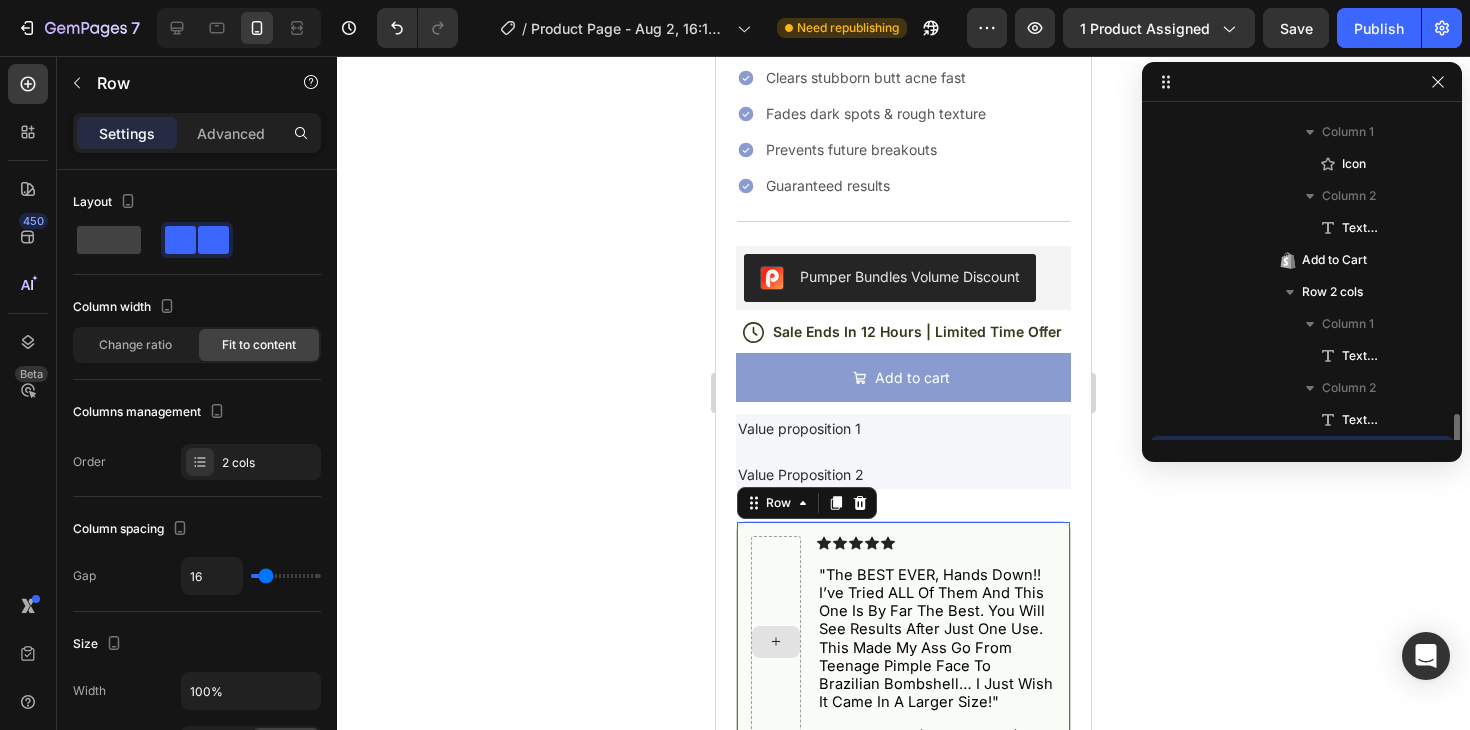 scroll, scrollTop: 890, scrollLeft: 0, axis: vertical 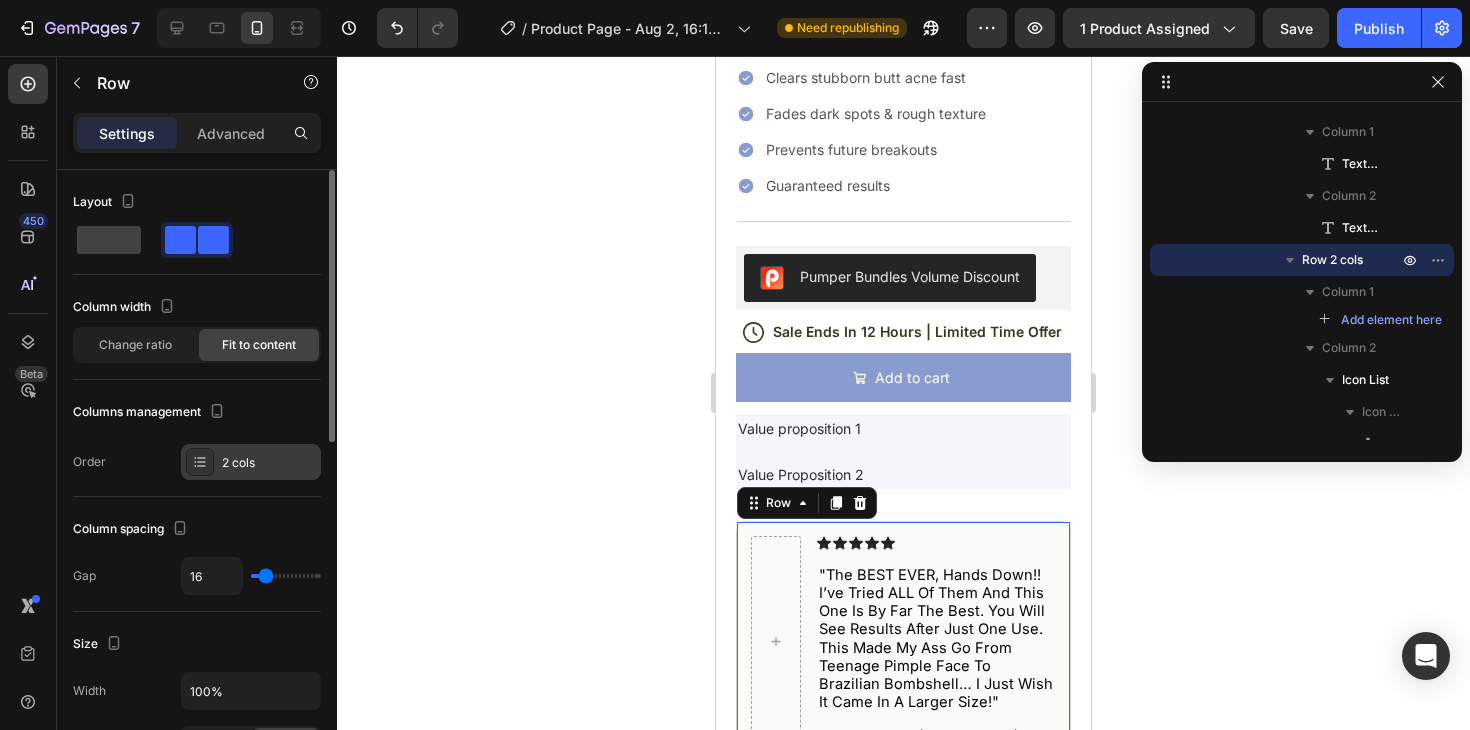 click on "2 cols" at bounding box center [269, 463] 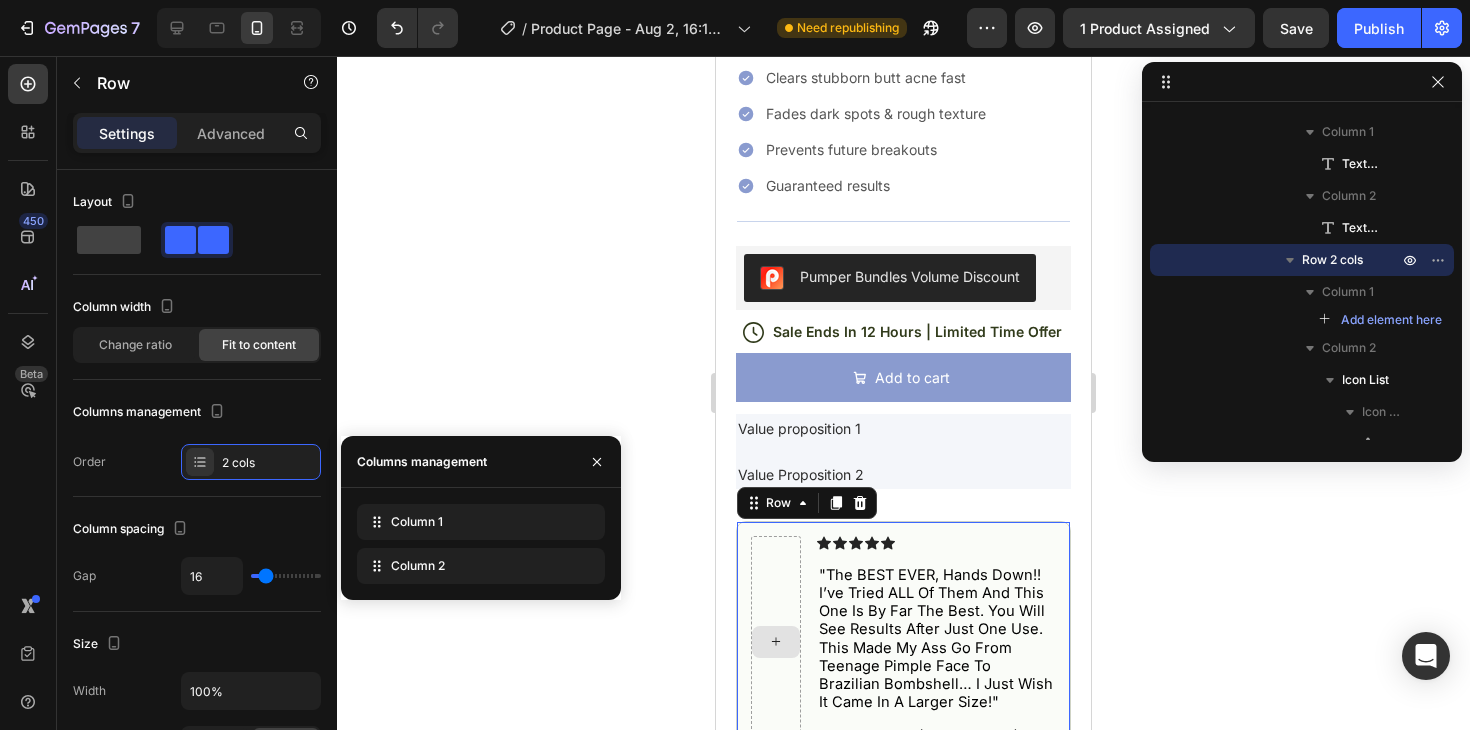 click at bounding box center (776, 642) 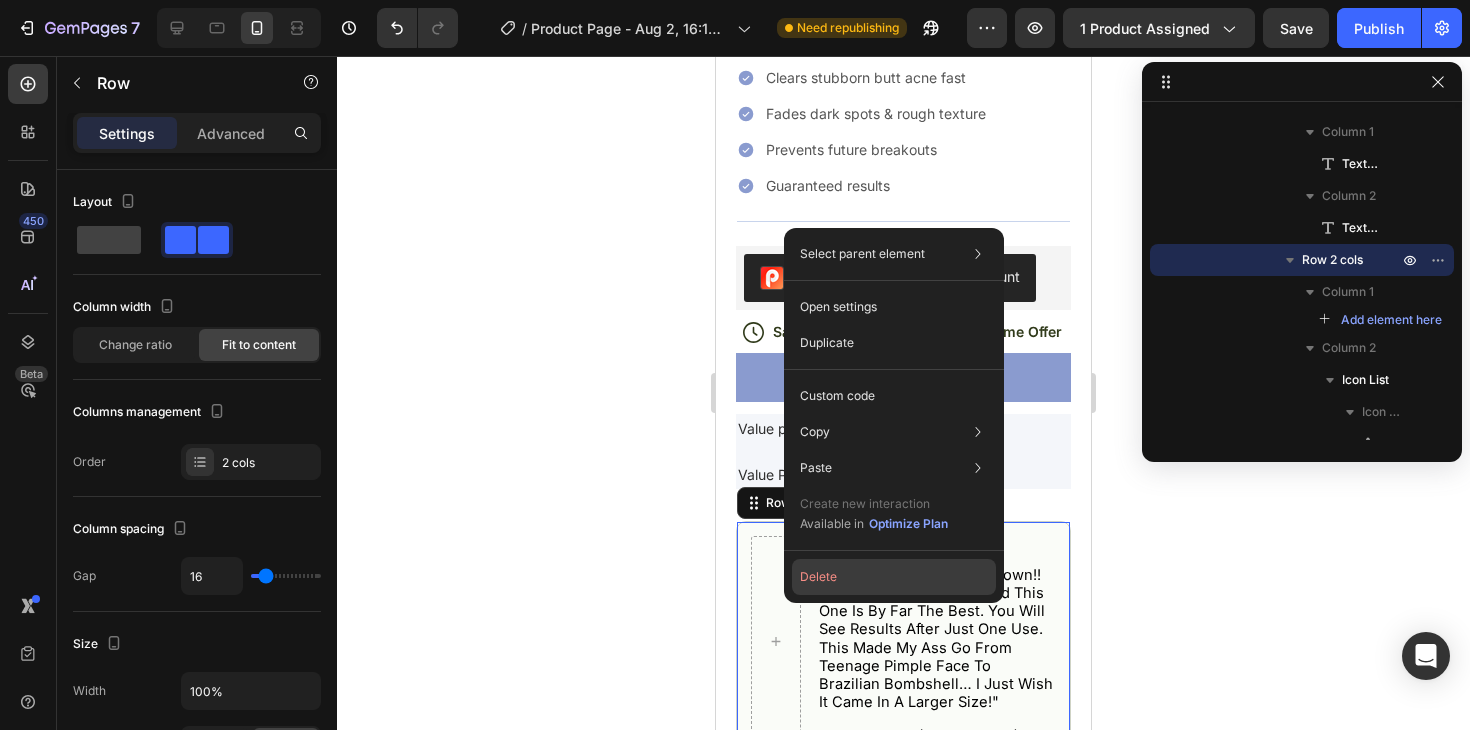 click on "Delete" 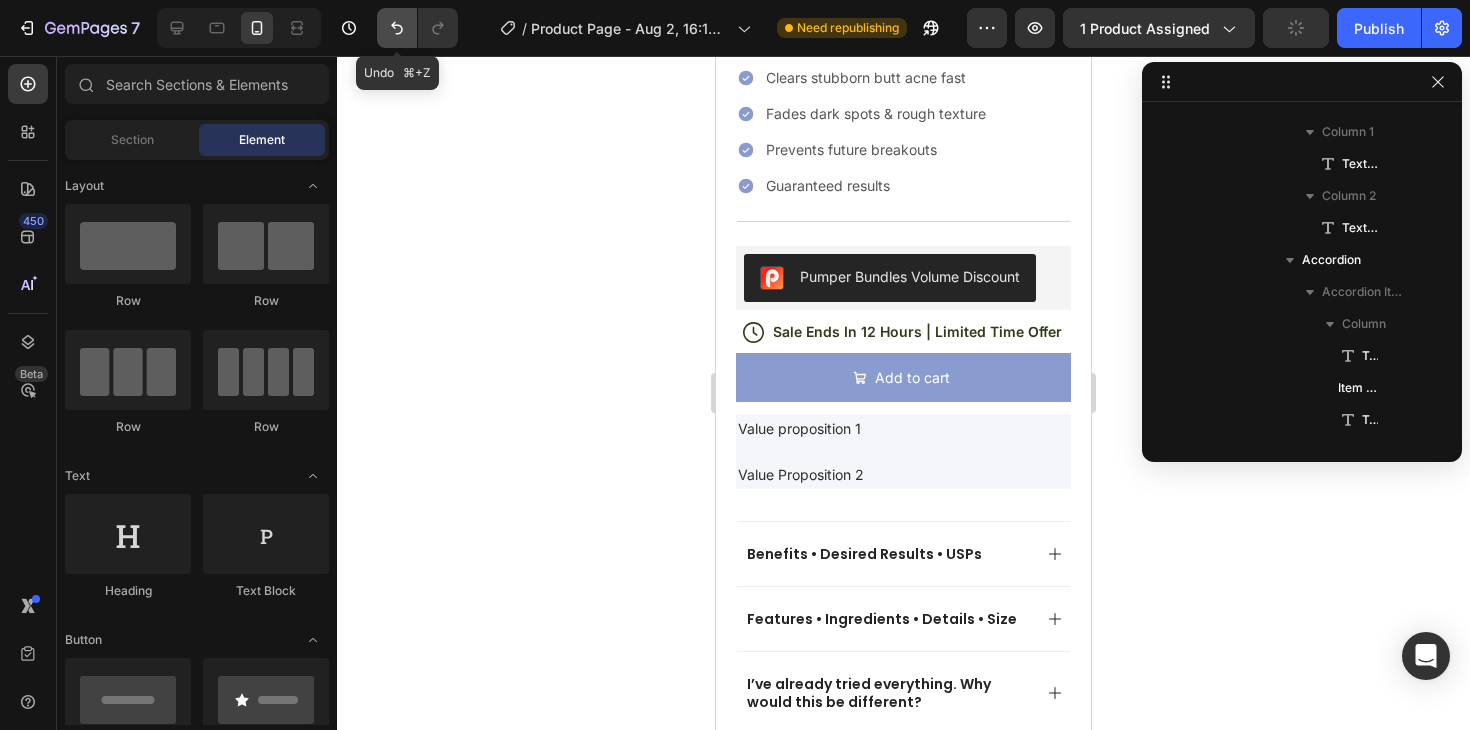click 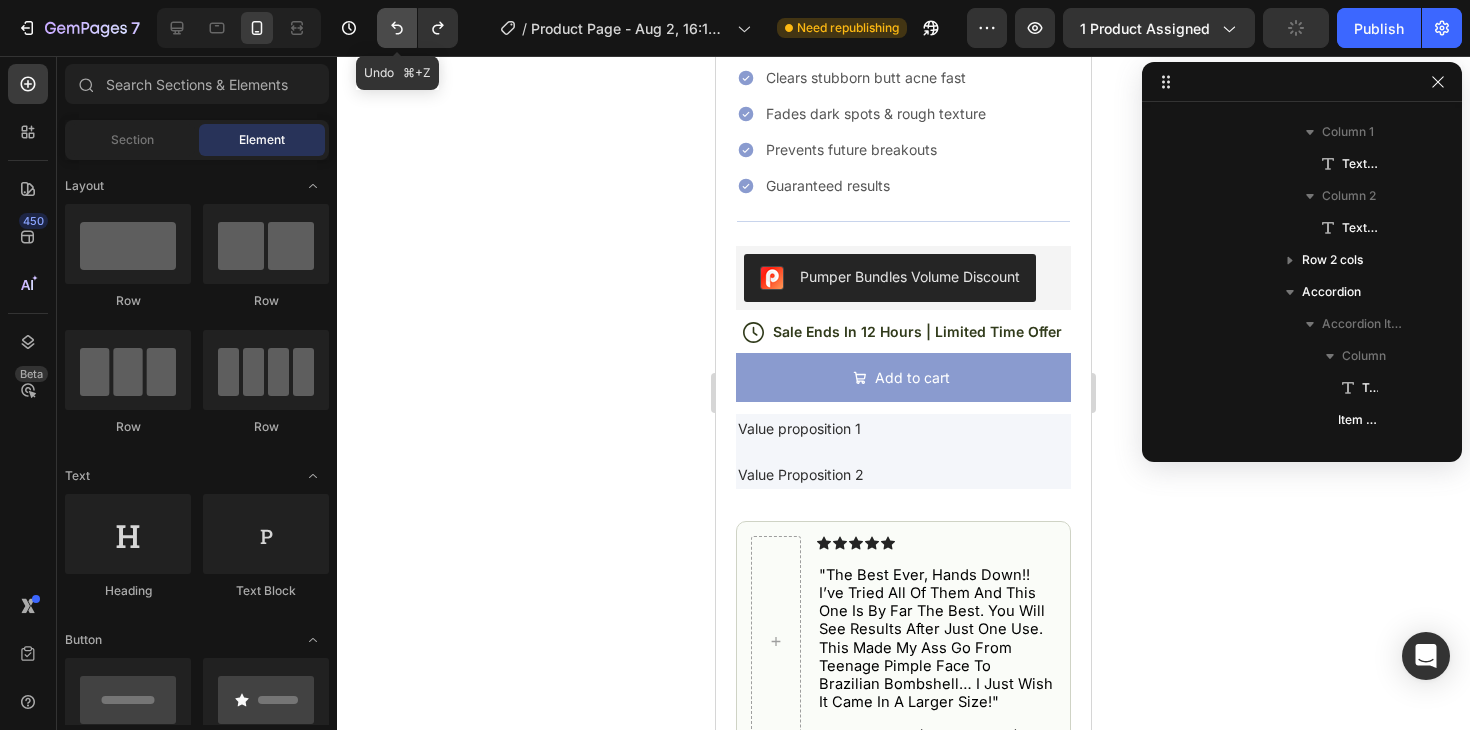 click 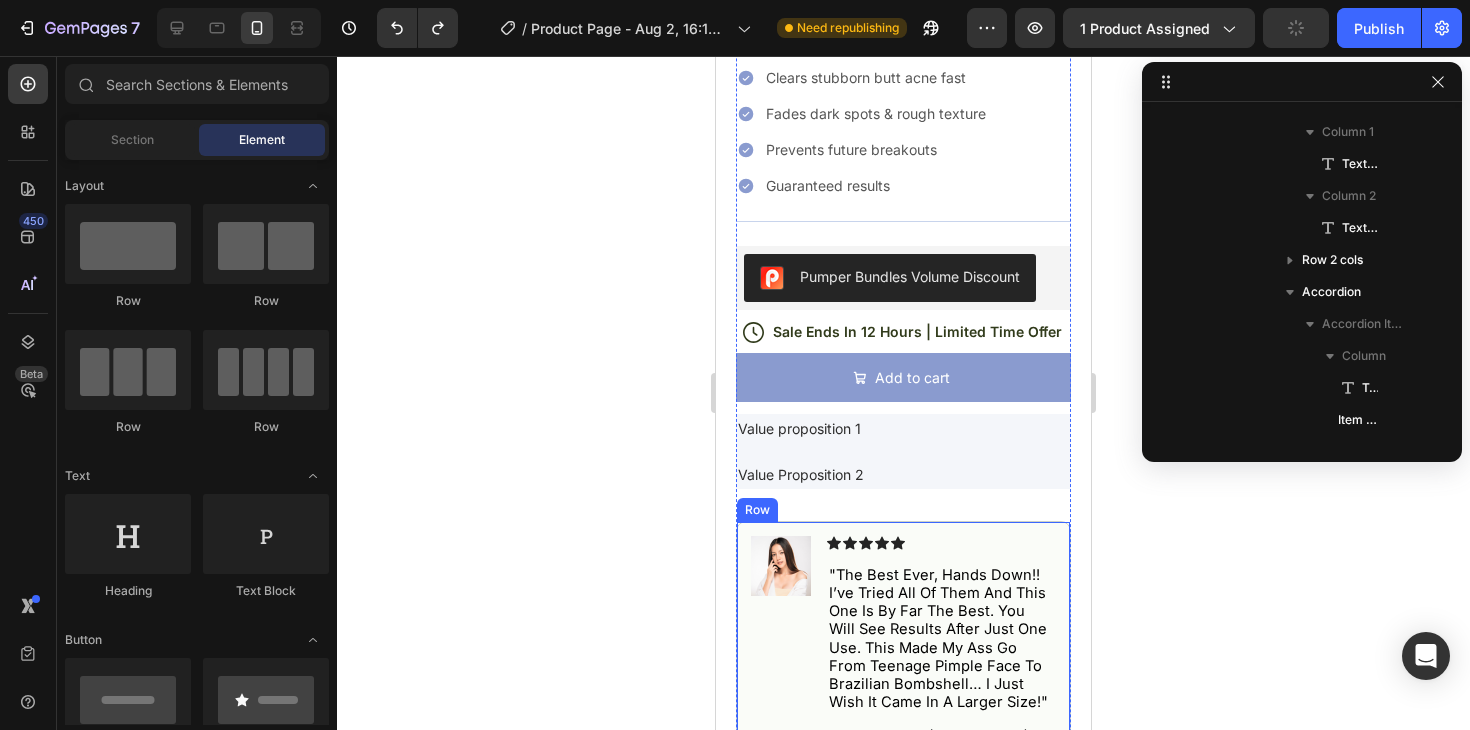 click on "Image" at bounding box center (781, 642) 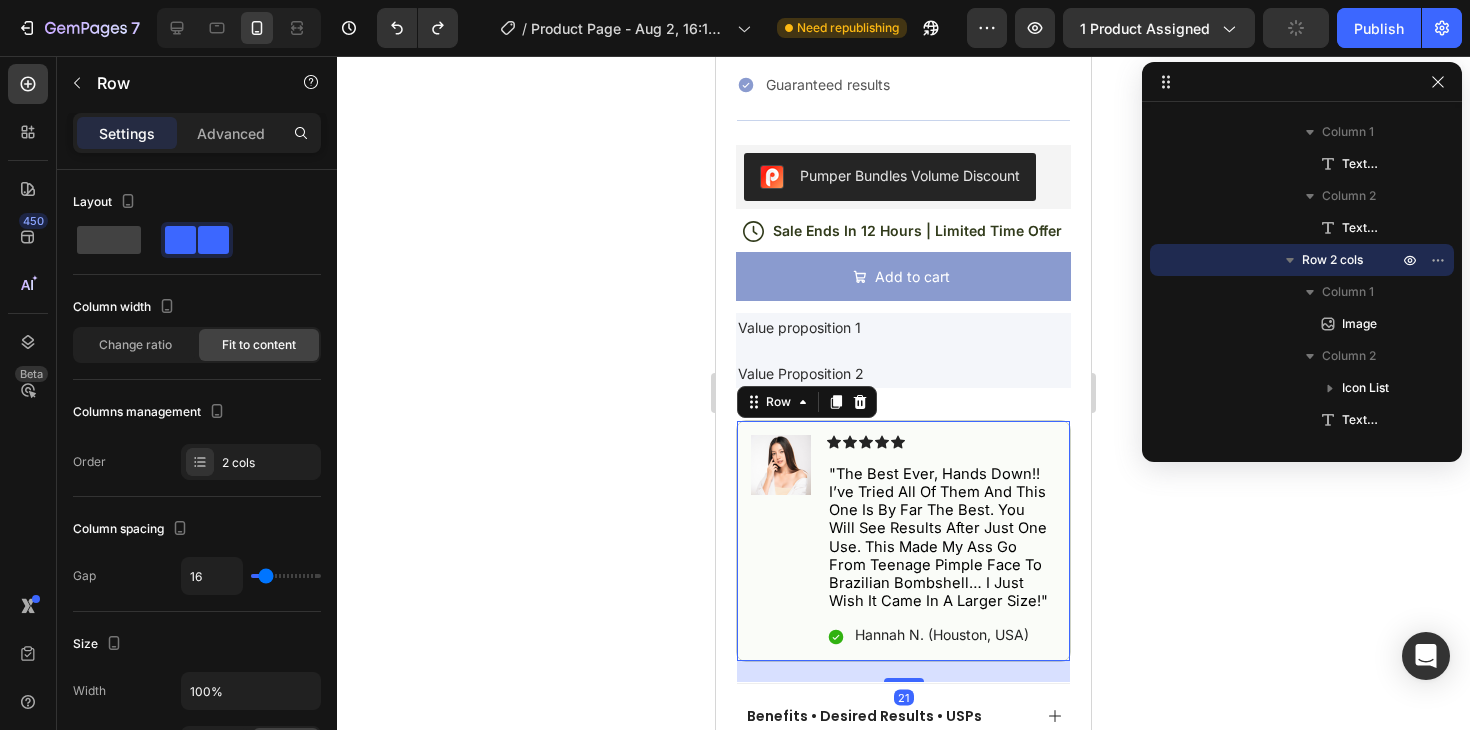 scroll, scrollTop: 902, scrollLeft: 0, axis: vertical 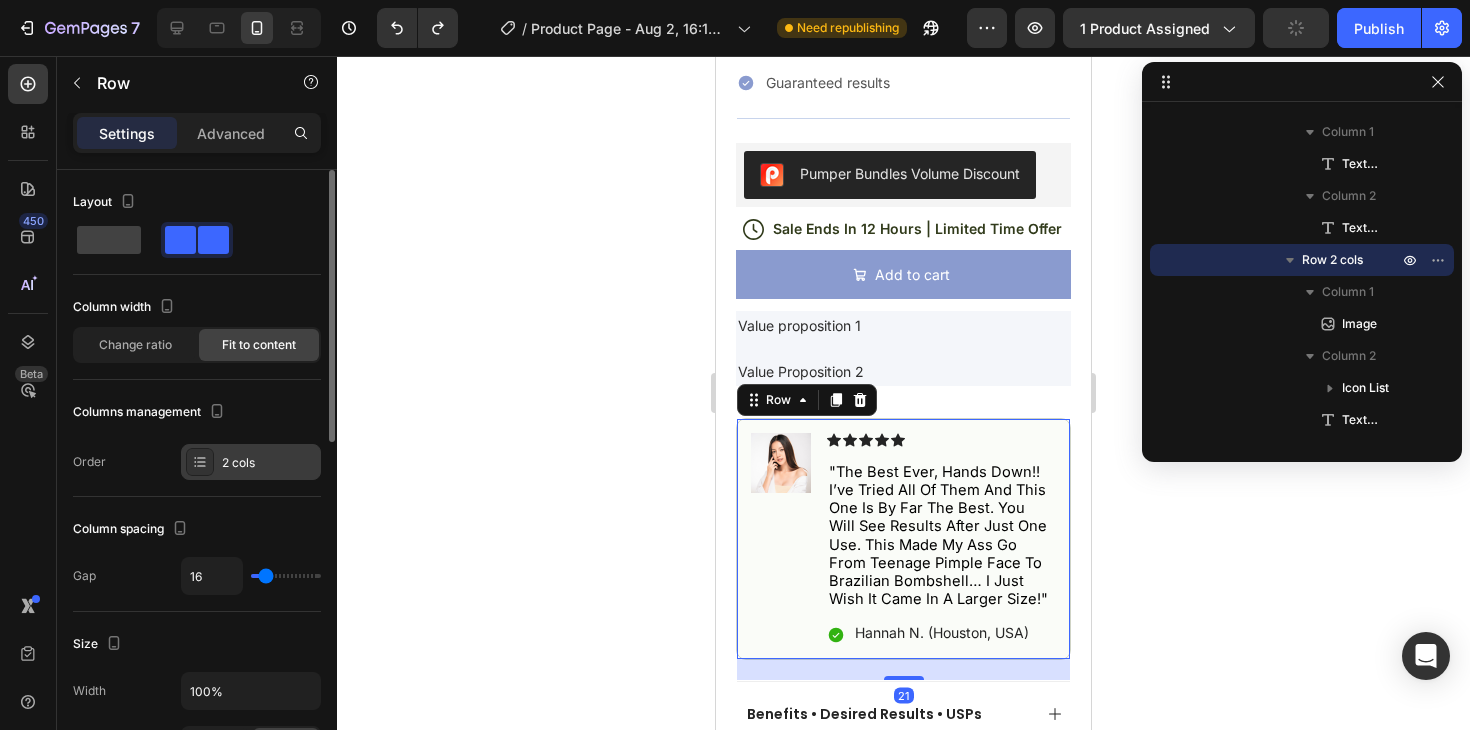 click on "2 cols" at bounding box center (269, 463) 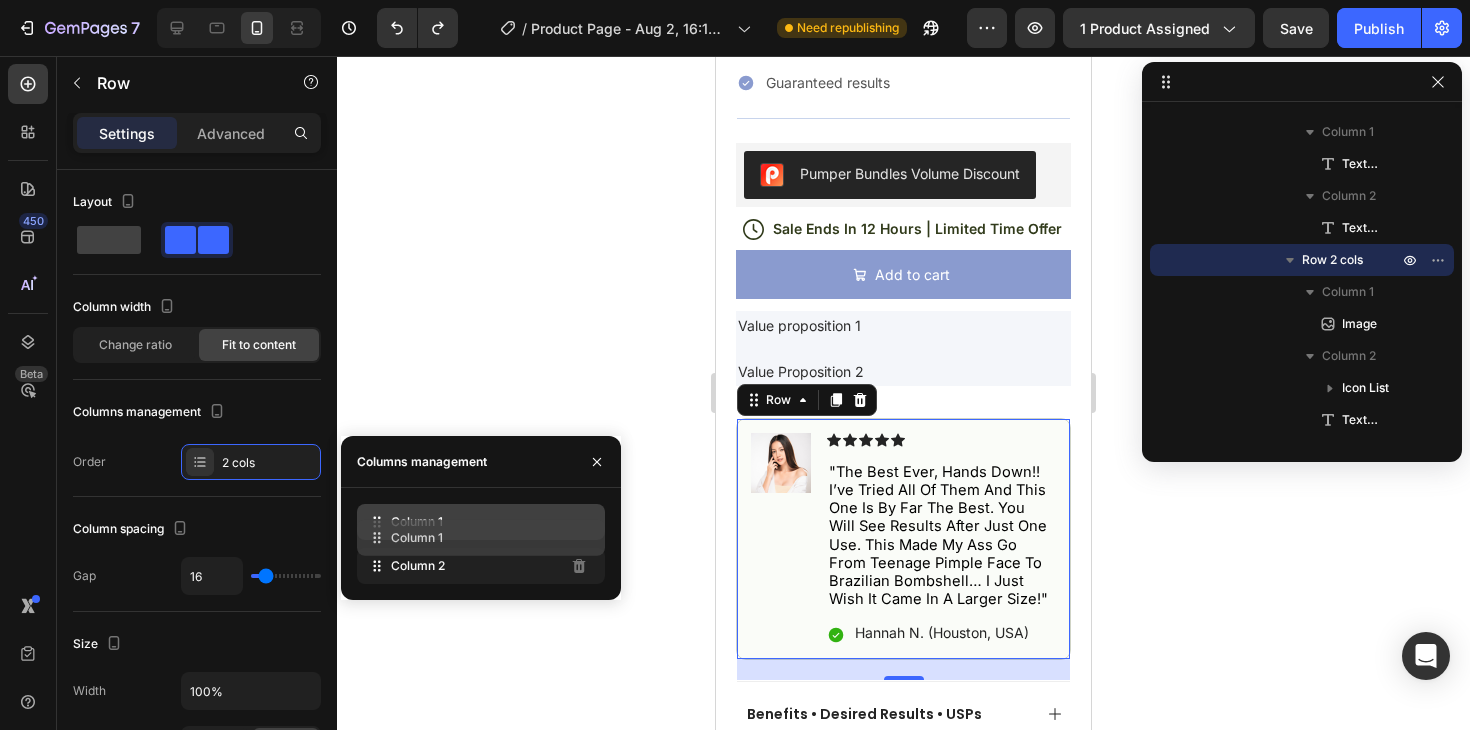 type 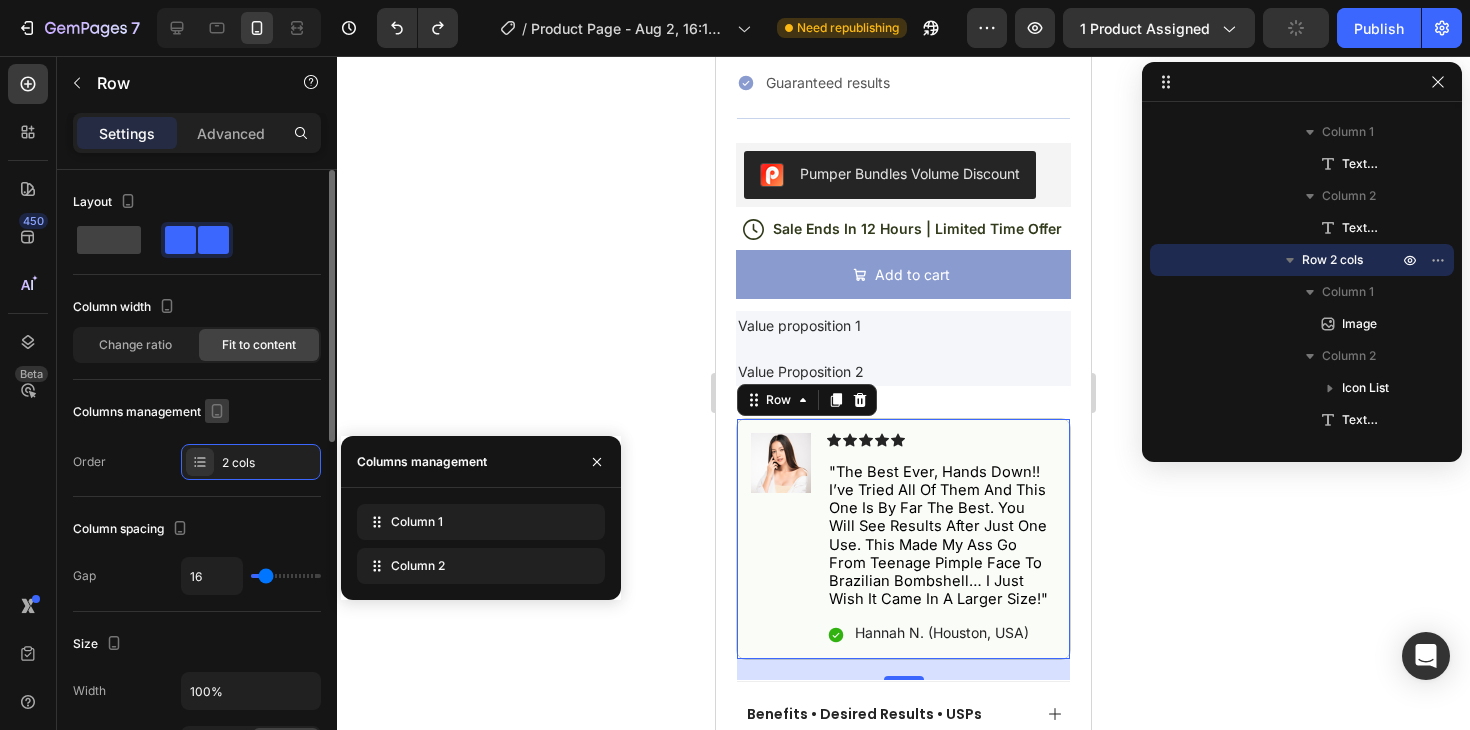 click 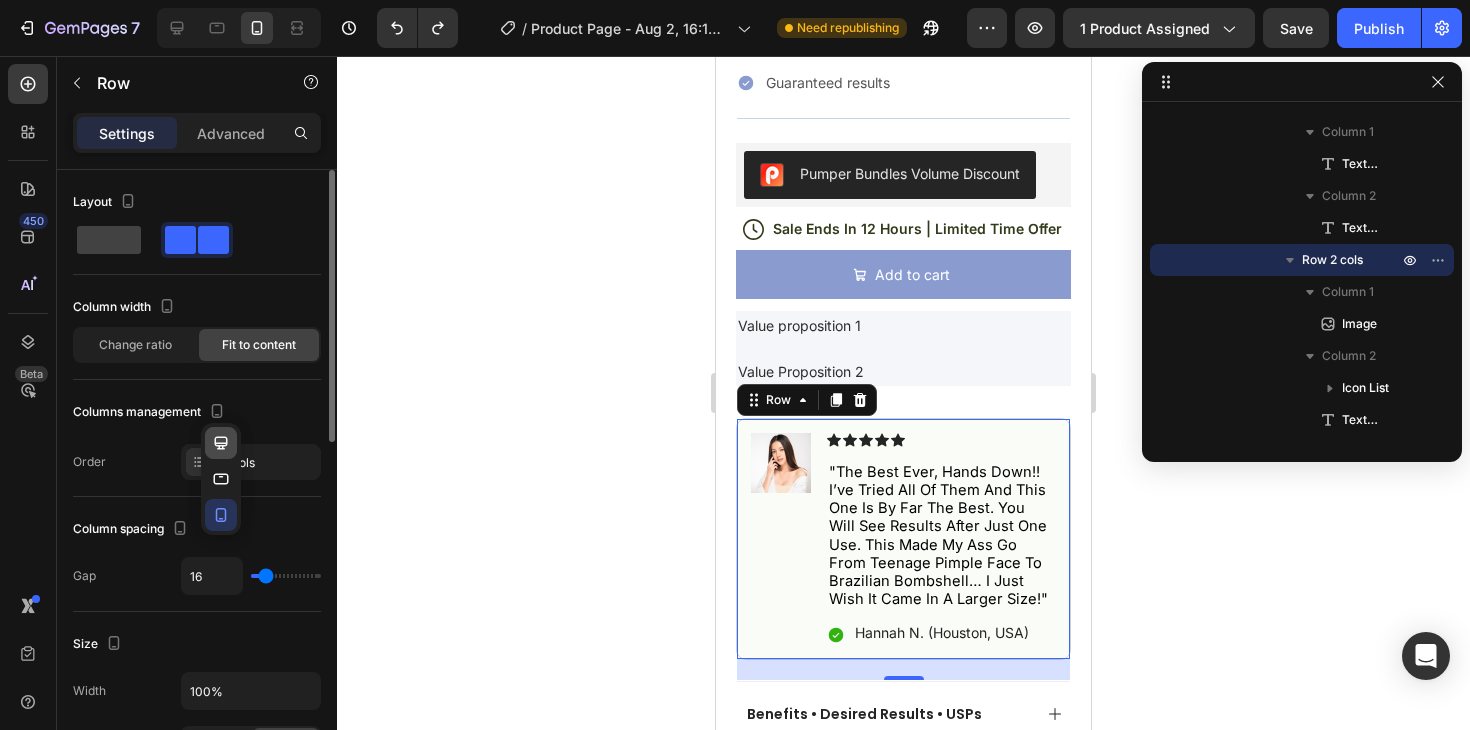 click 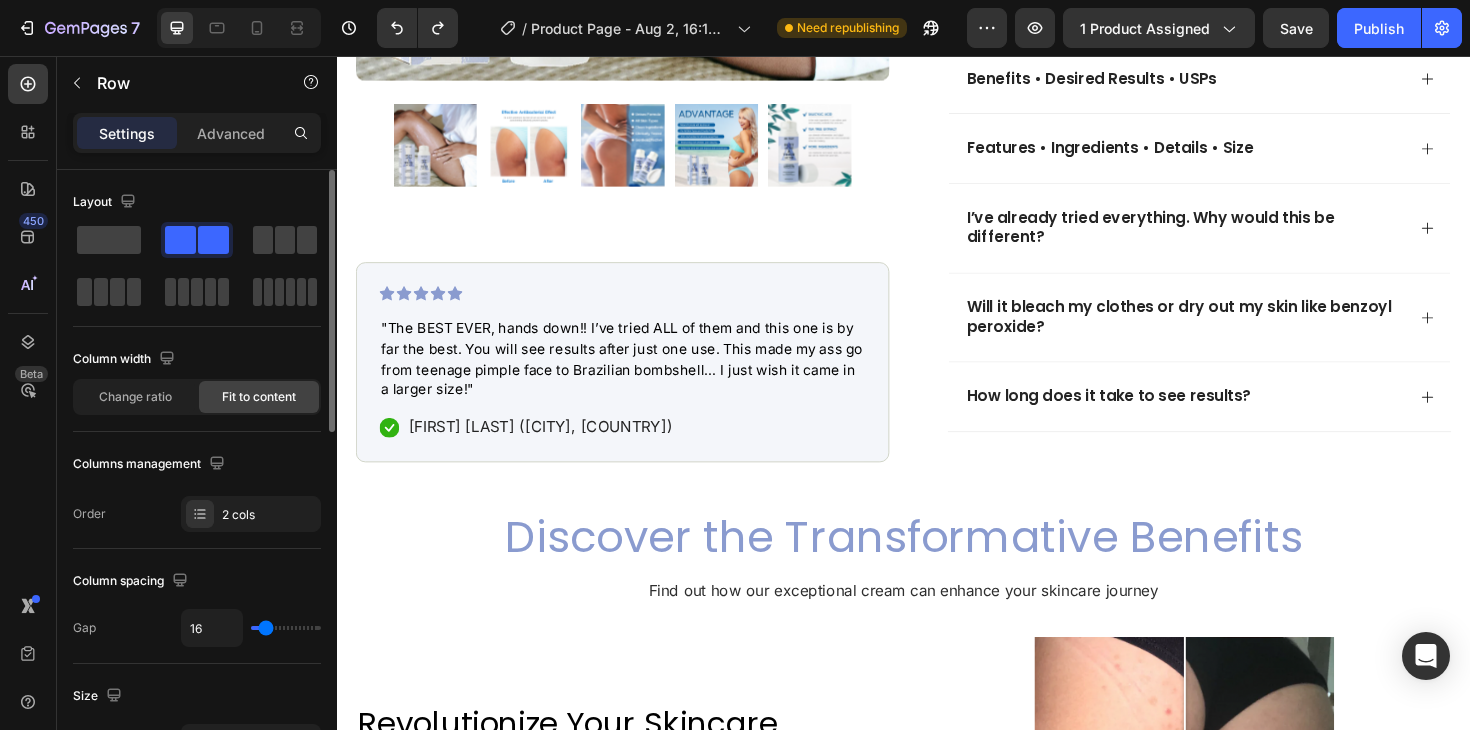 scroll, scrollTop: 891, scrollLeft: 0, axis: vertical 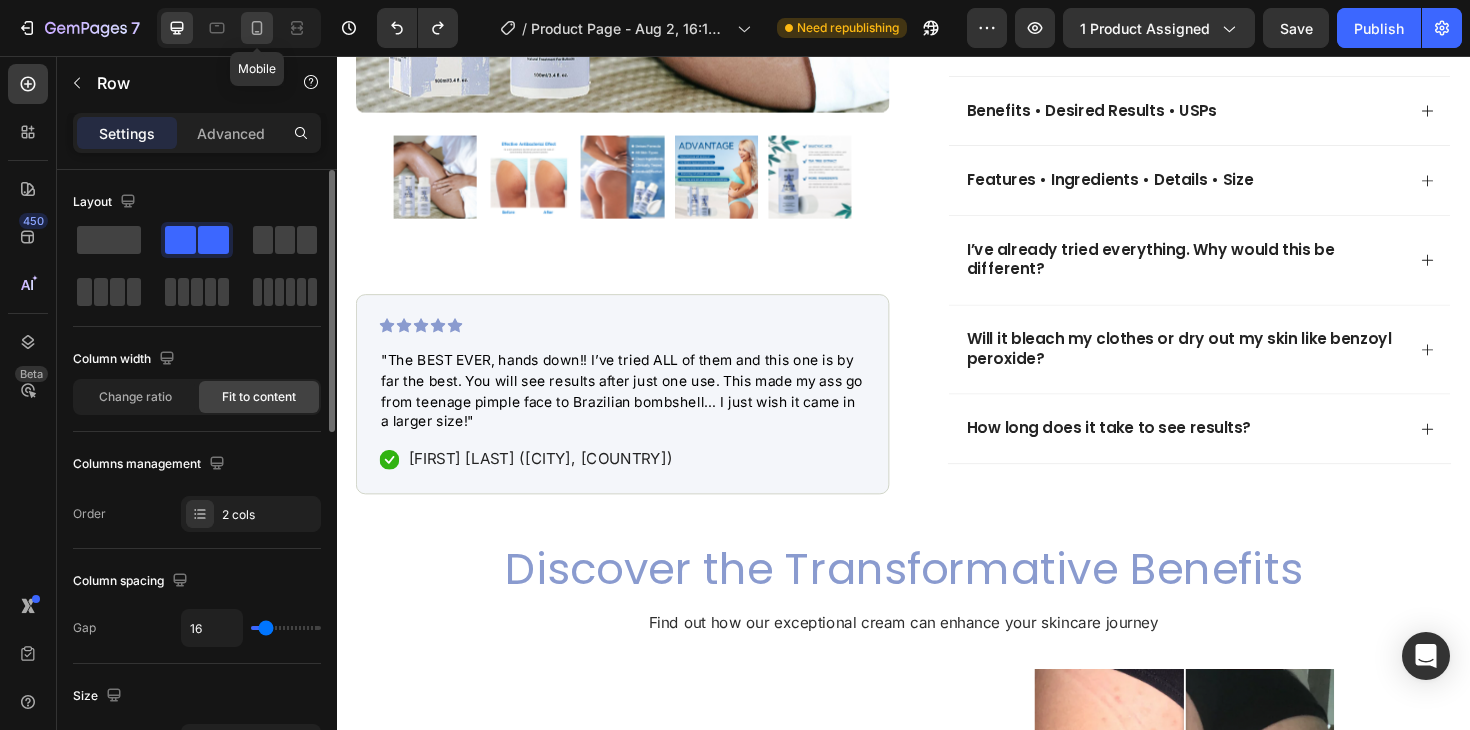 click 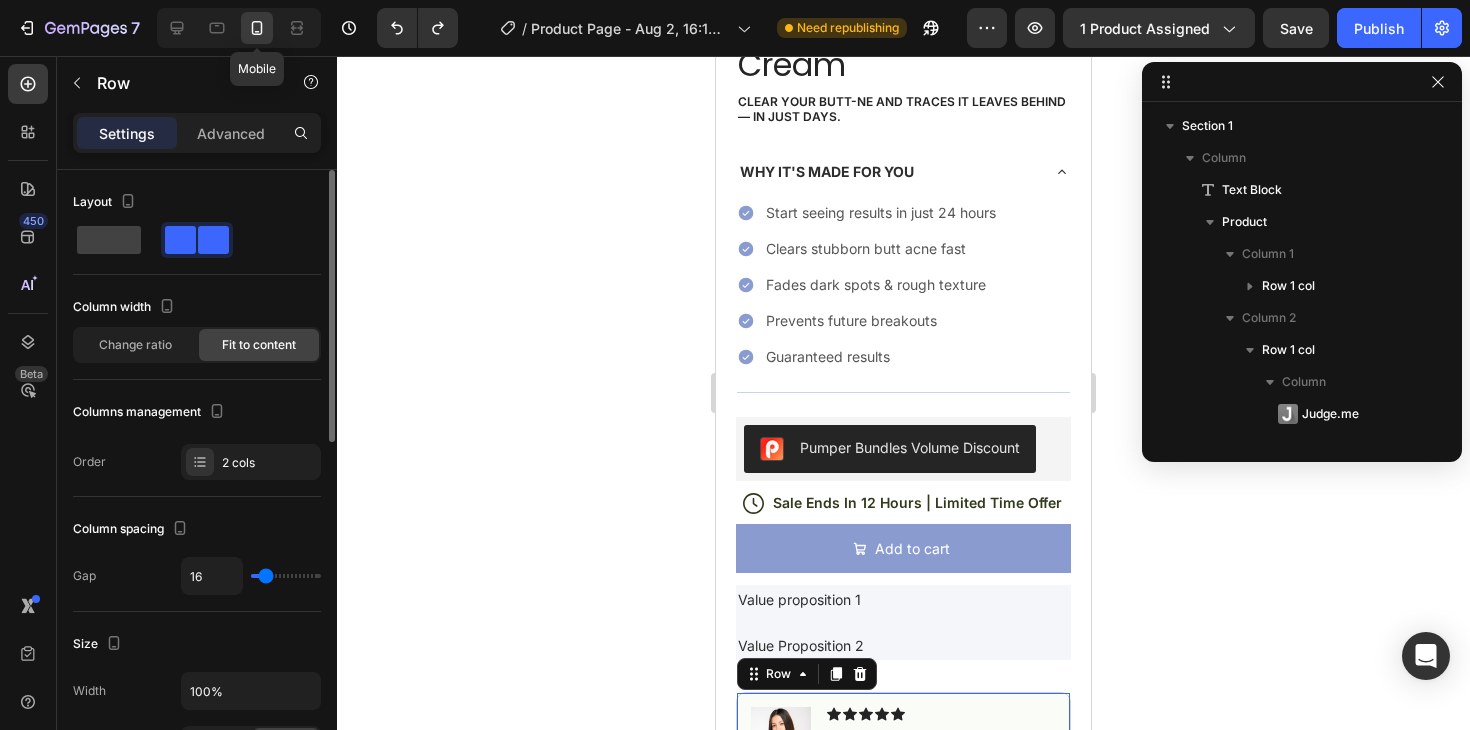 scroll, scrollTop: 1000, scrollLeft: 0, axis: vertical 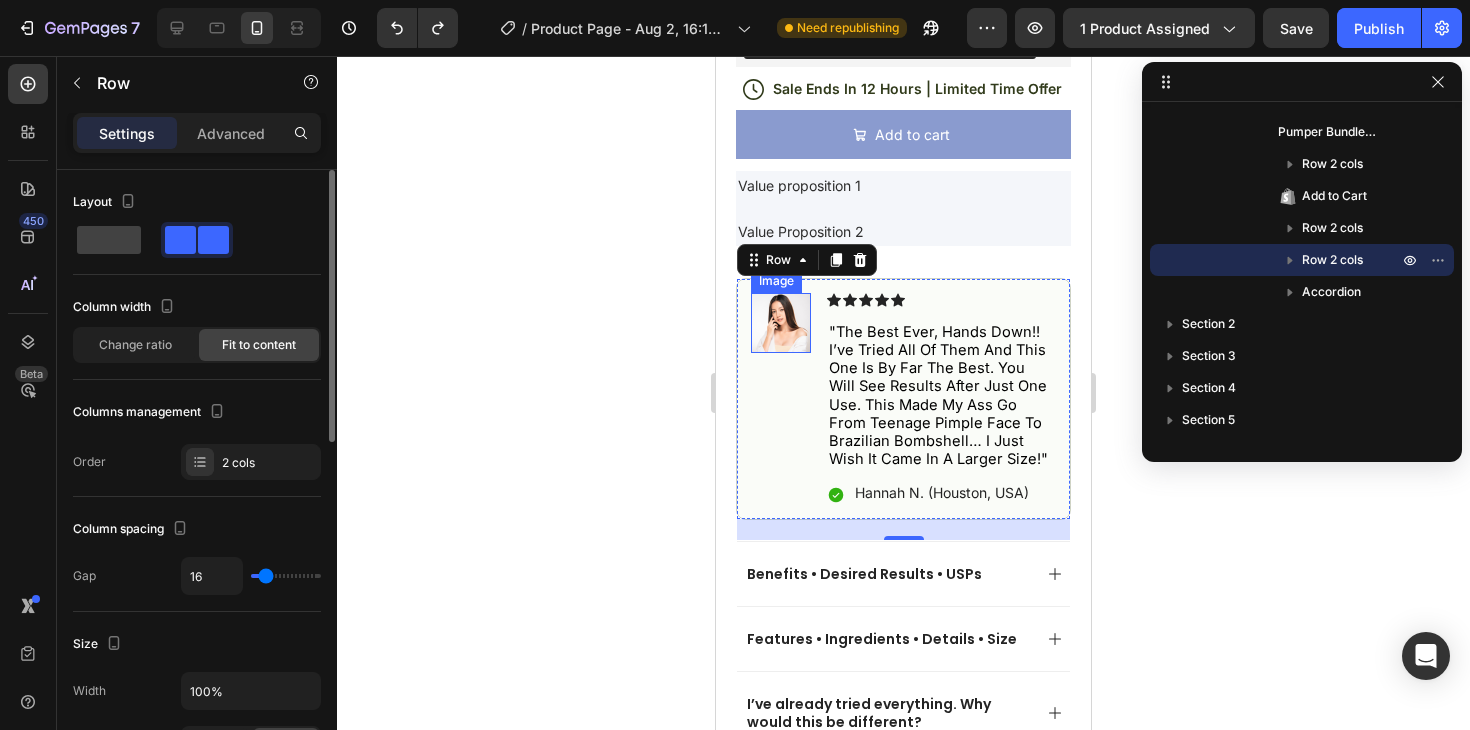 click at bounding box center (781, 323) 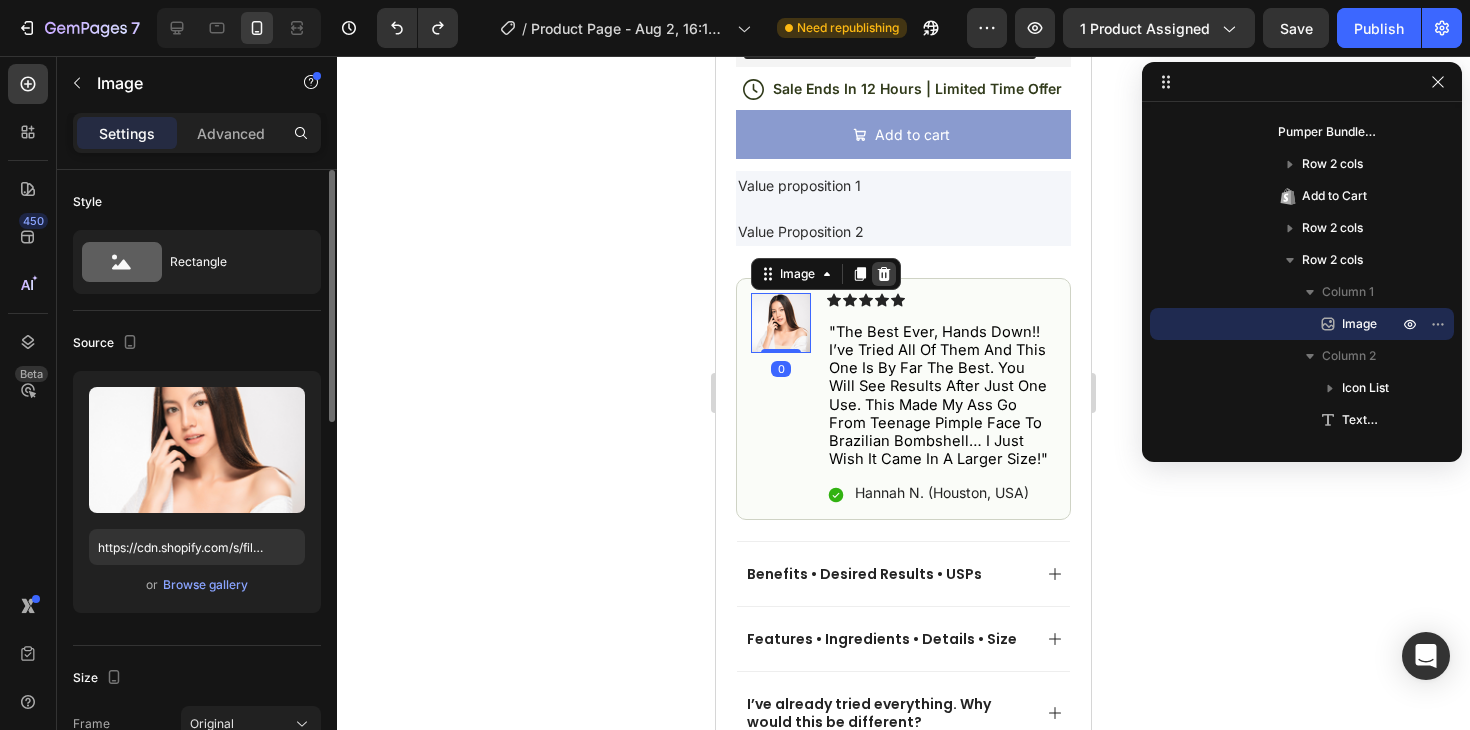 click 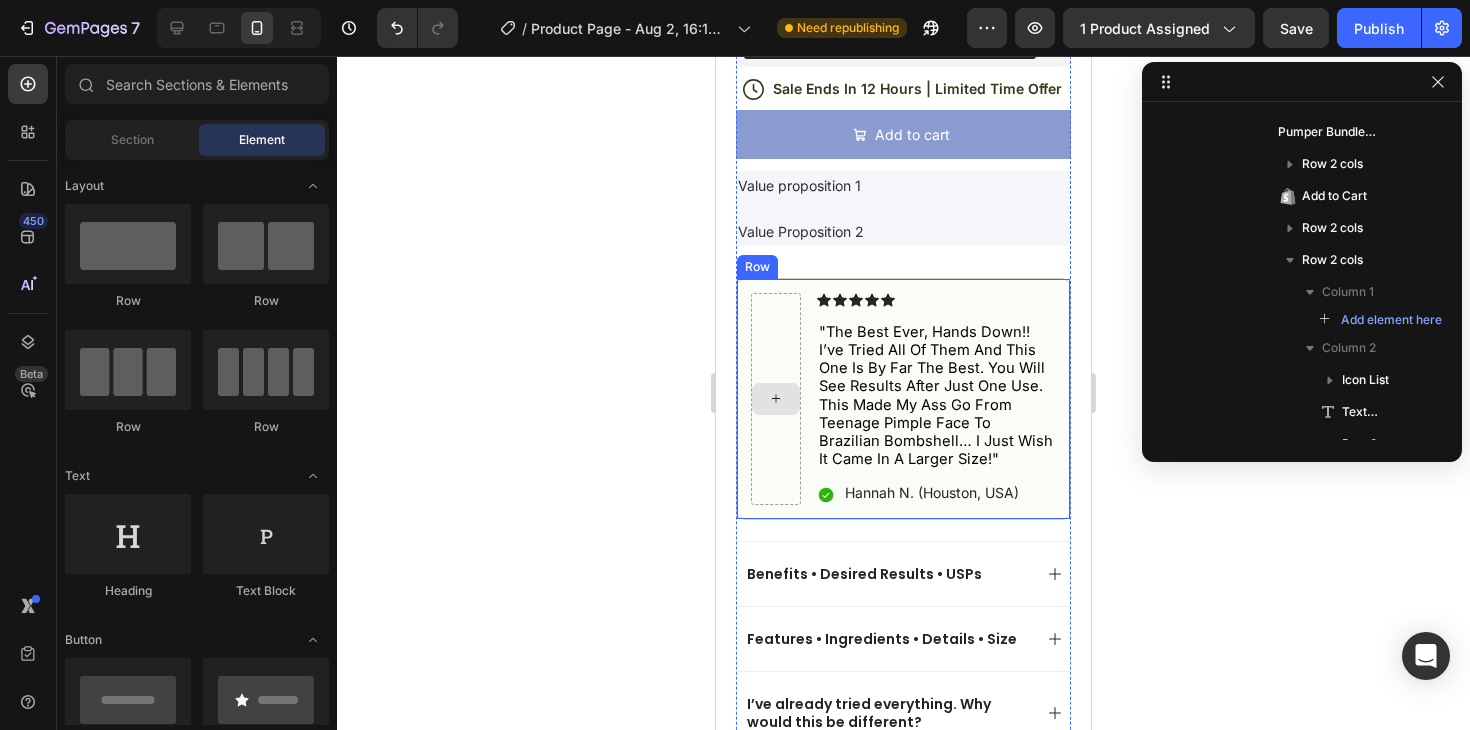 click at bounding box center [776, 399] 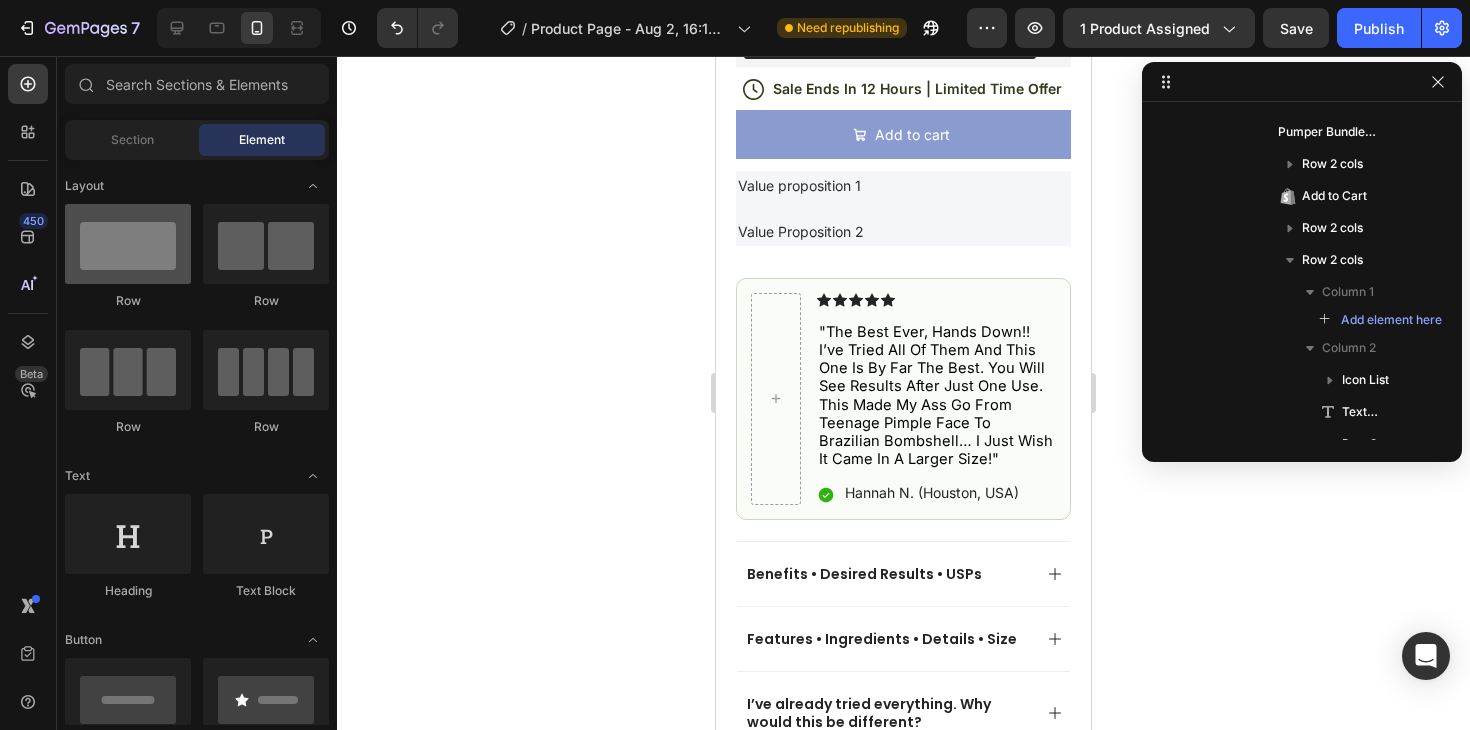 click at bounding box center (128, 244) 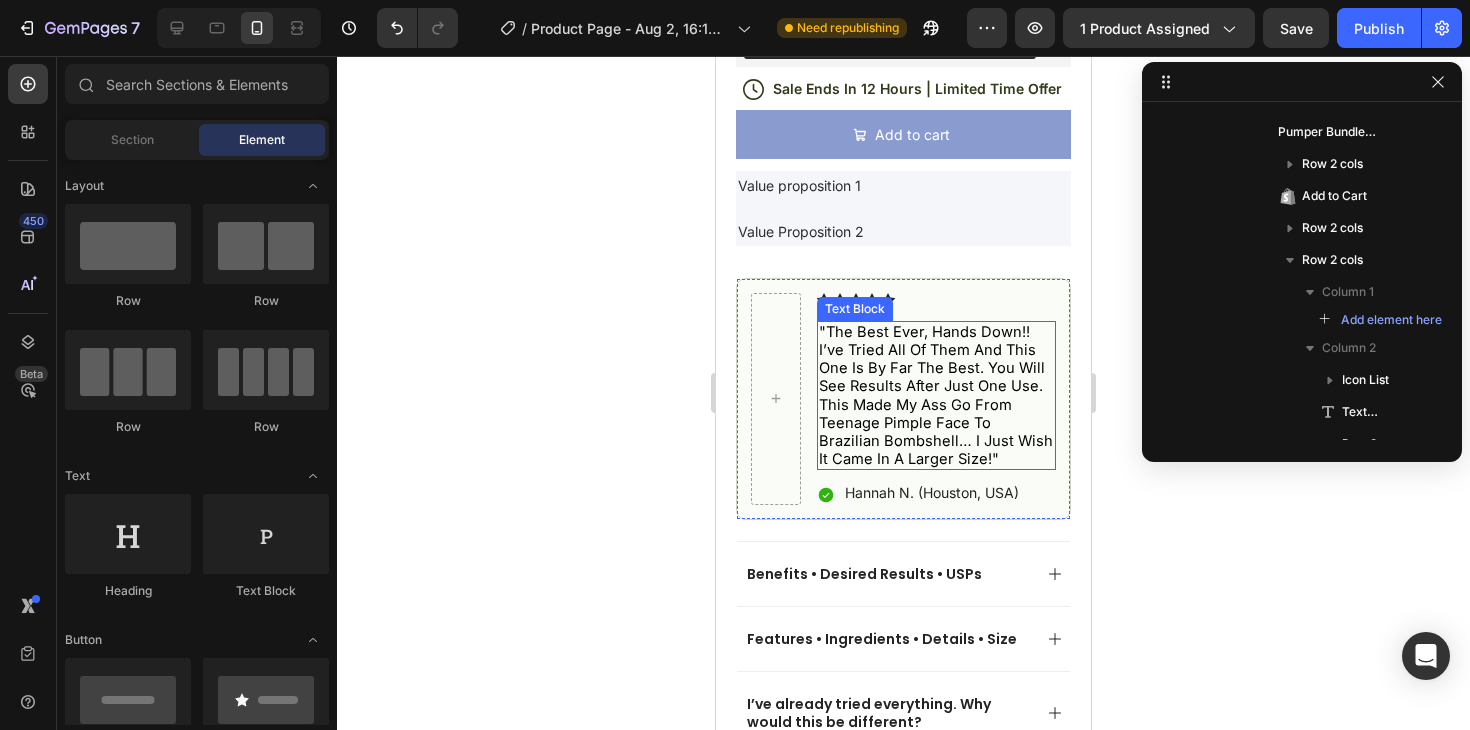 click on ""the best ever, hands down!! i’ve tried all of them and this one is by far the best. you will see results after just one use. this made my ass go from teenage pimple face to brazilian bombshell… i just wish it came in a larger size!"" at bounding box center [936, 395] 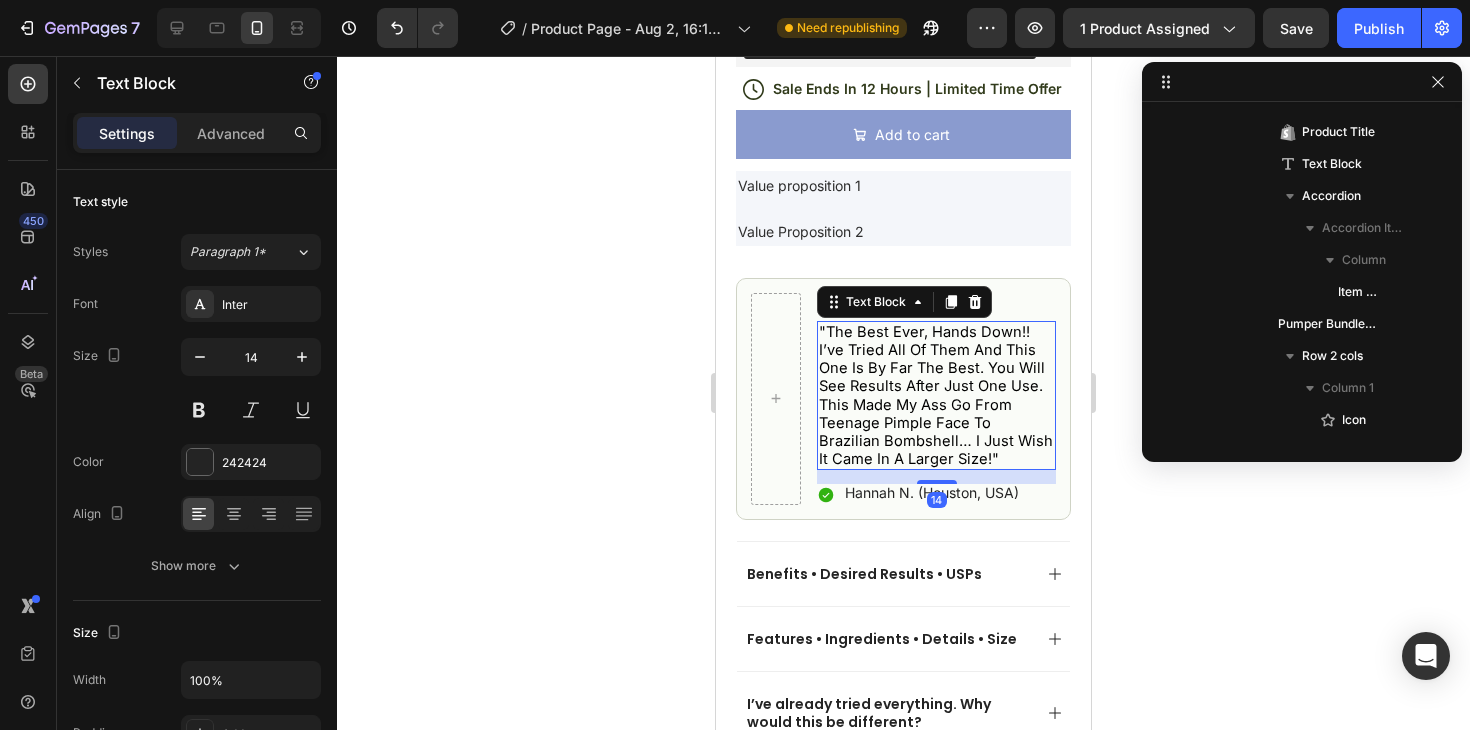 scroll, scrollTop: 1362, scrollLeft: 0, axis: vertical 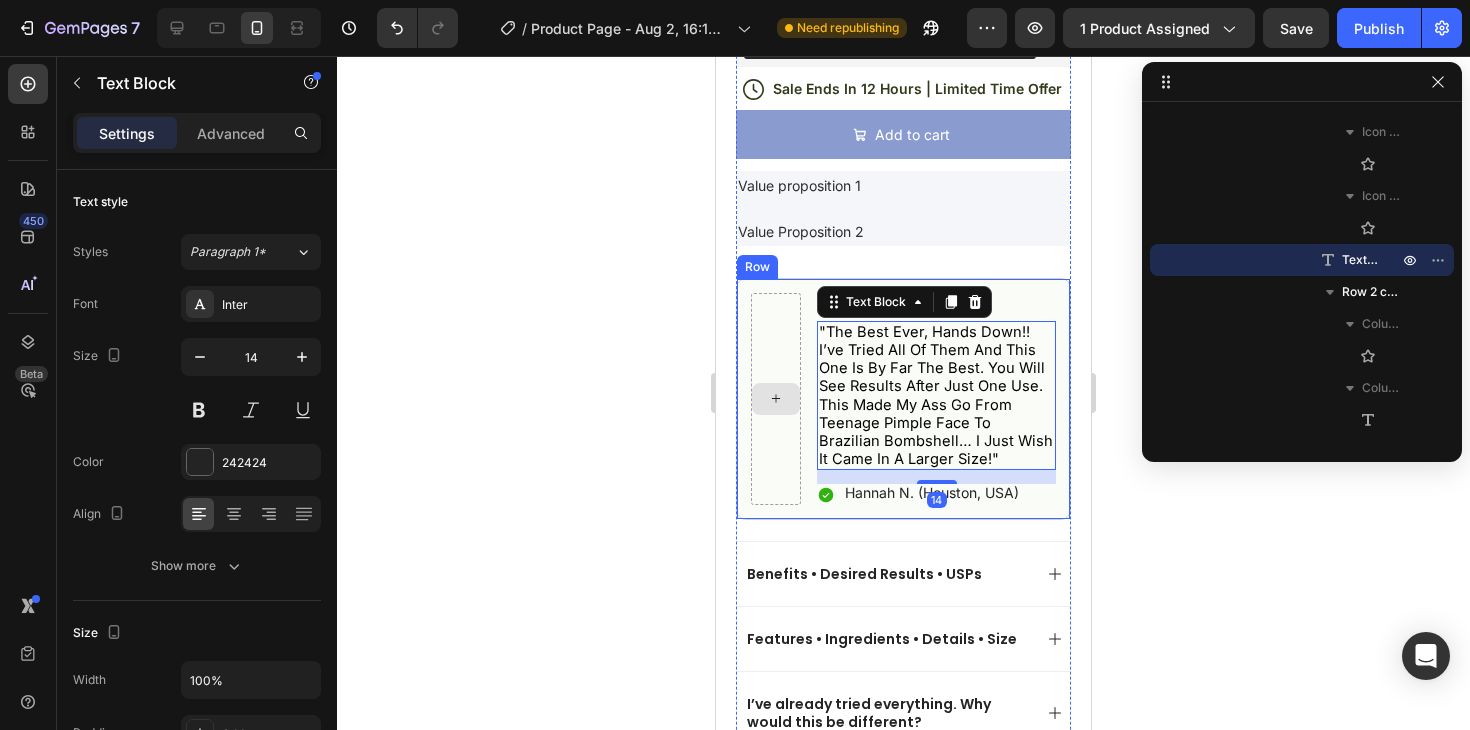 click at bounding box center [776, 399] 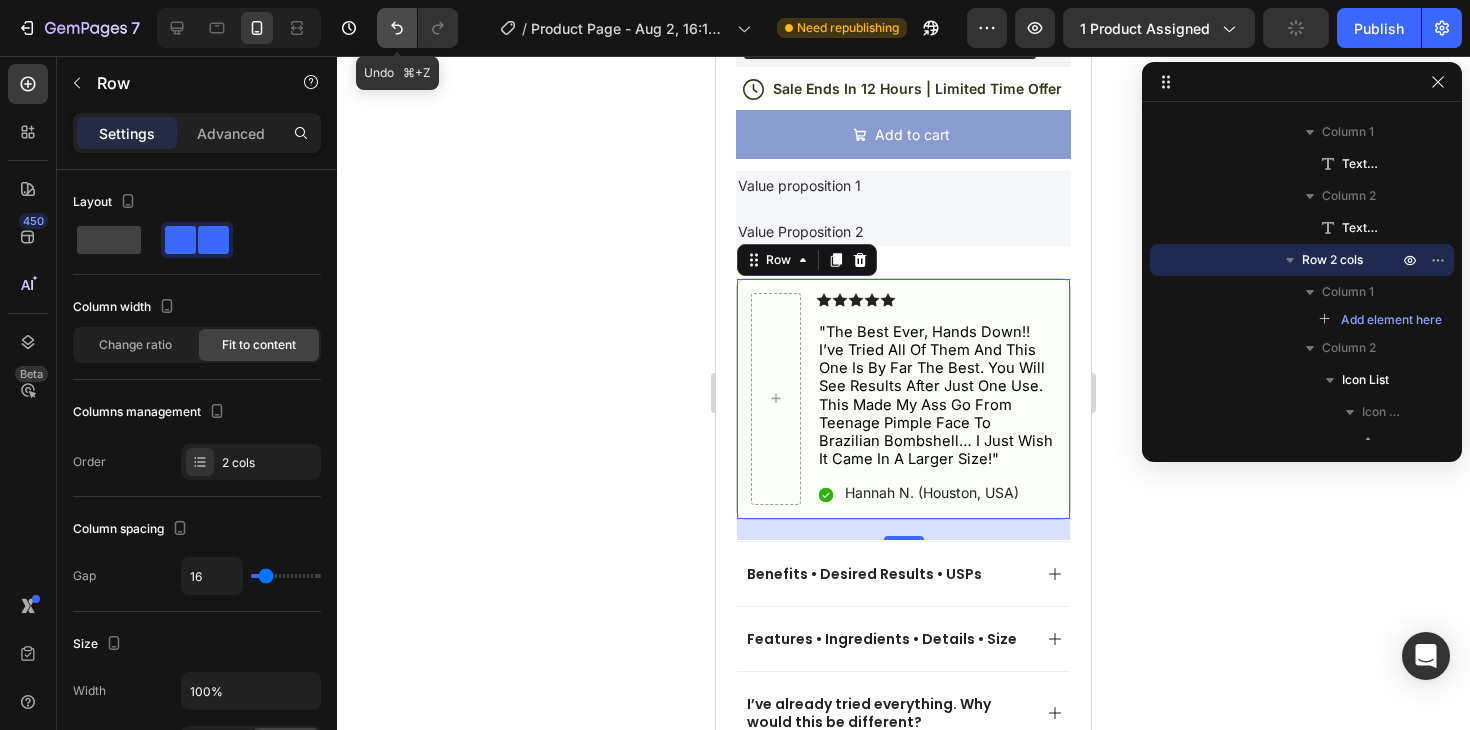 click 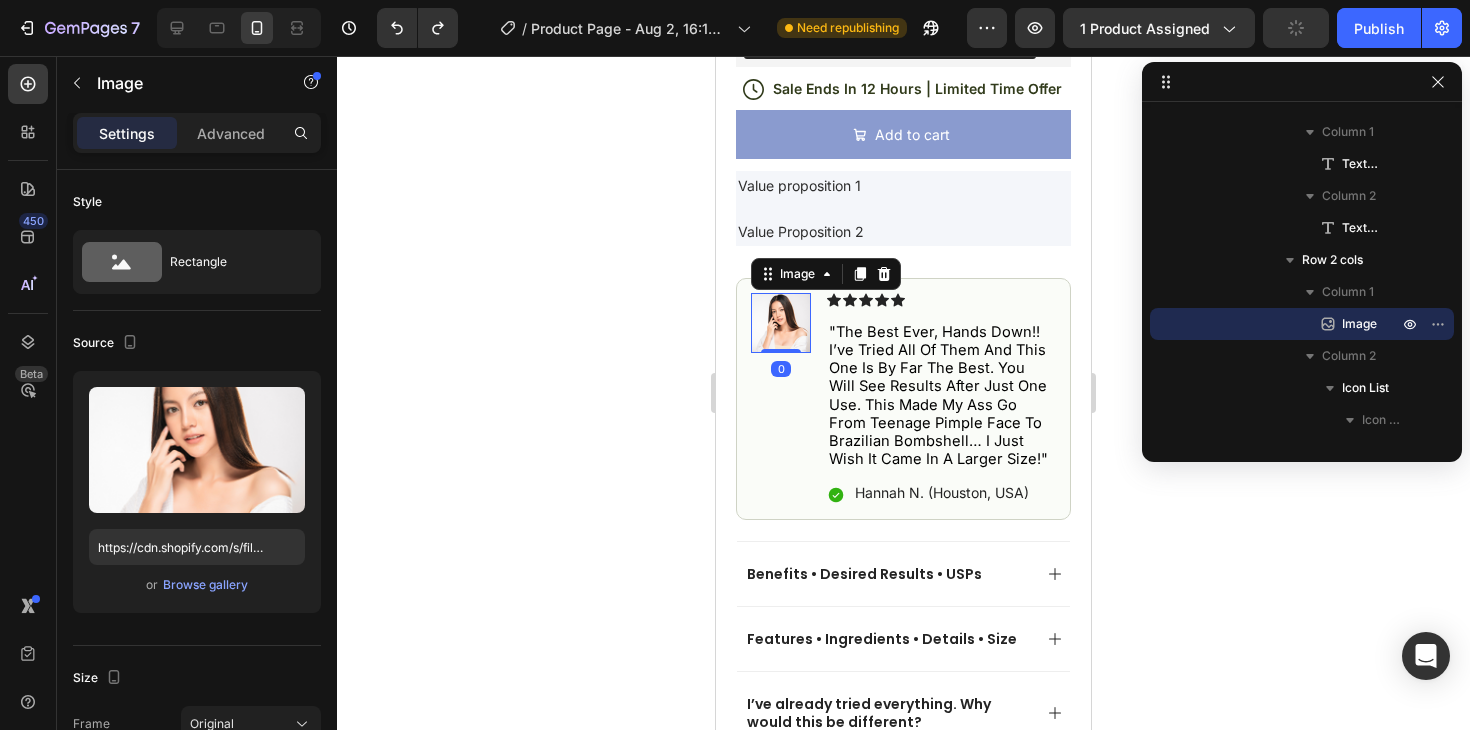 click at bounding box center [781, 323] 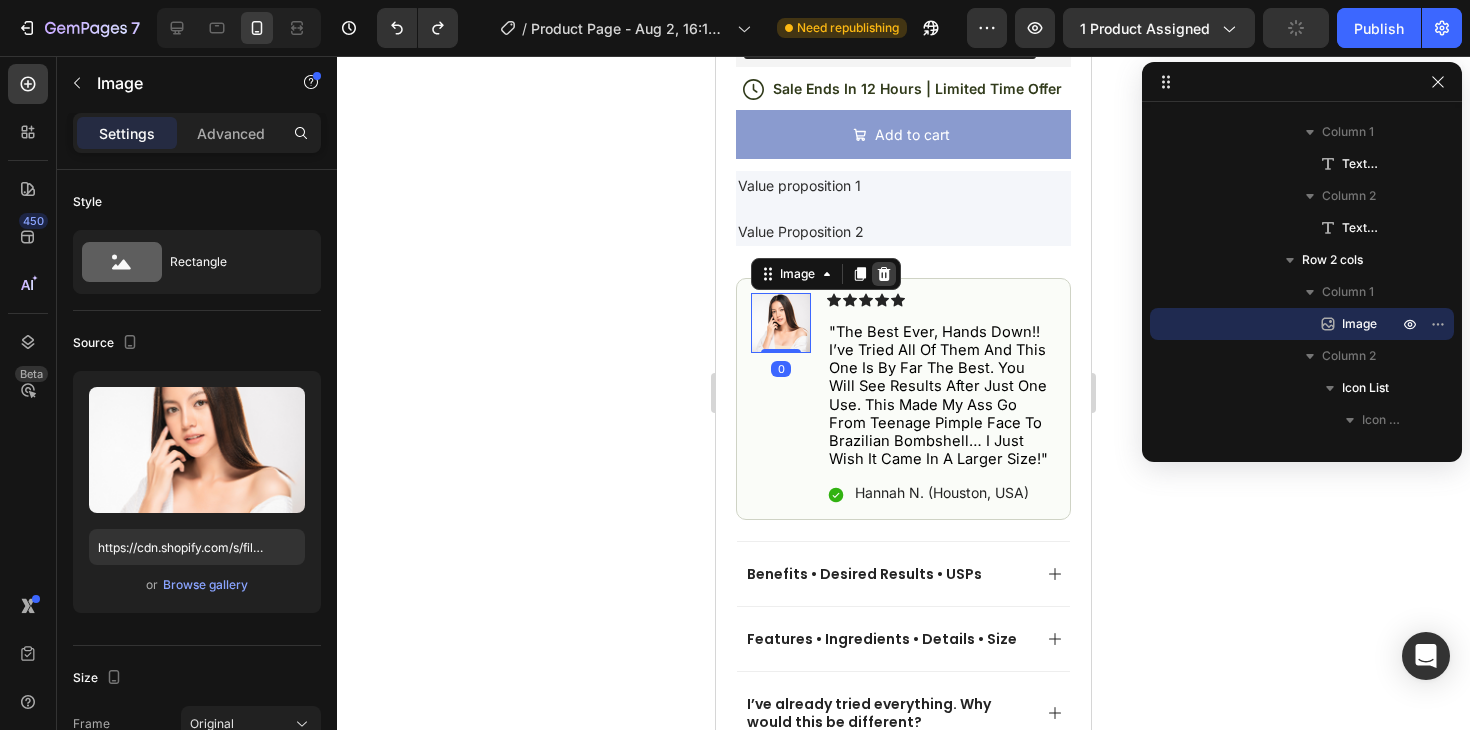 click 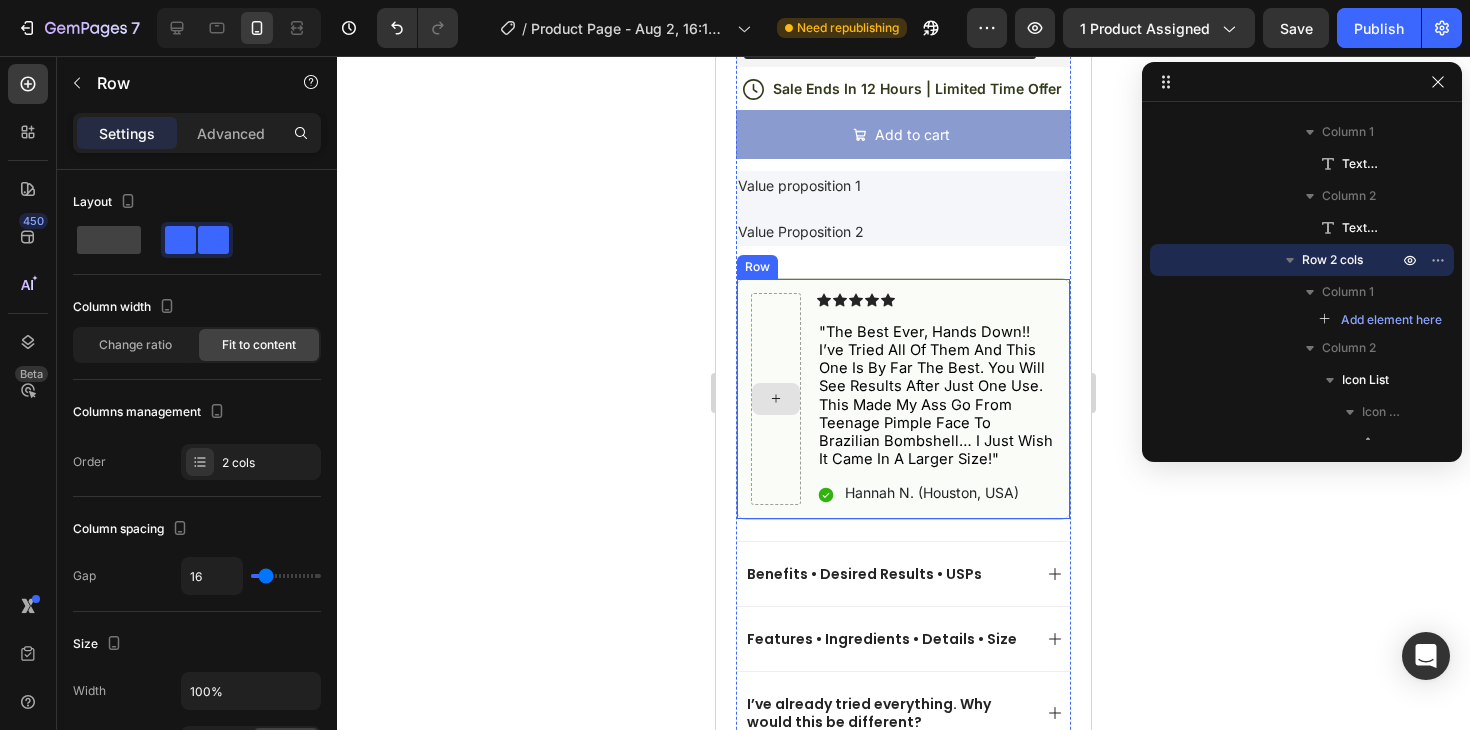 click at bounding box center [776, 399] 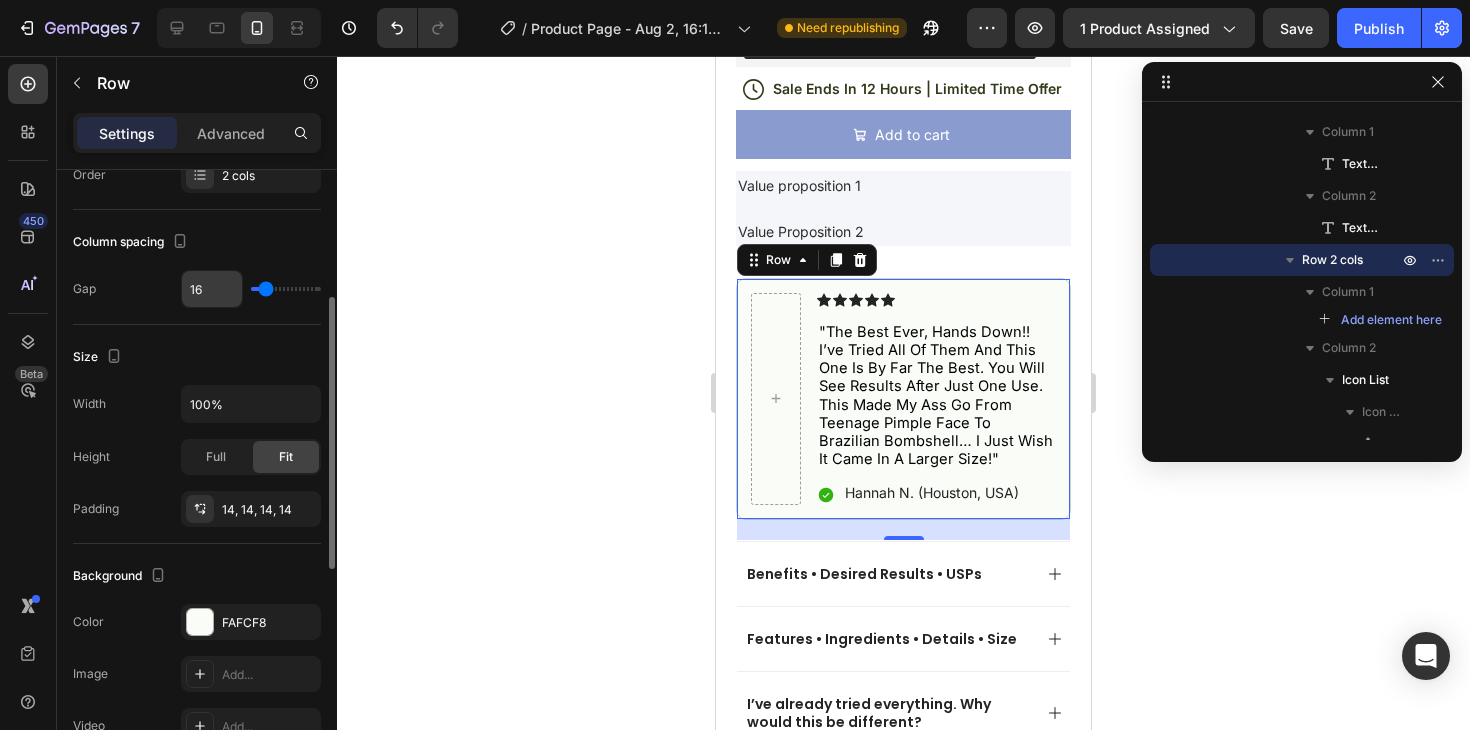 scroll, scrollTop: 285, scrollLeft: 0, axis: vertical 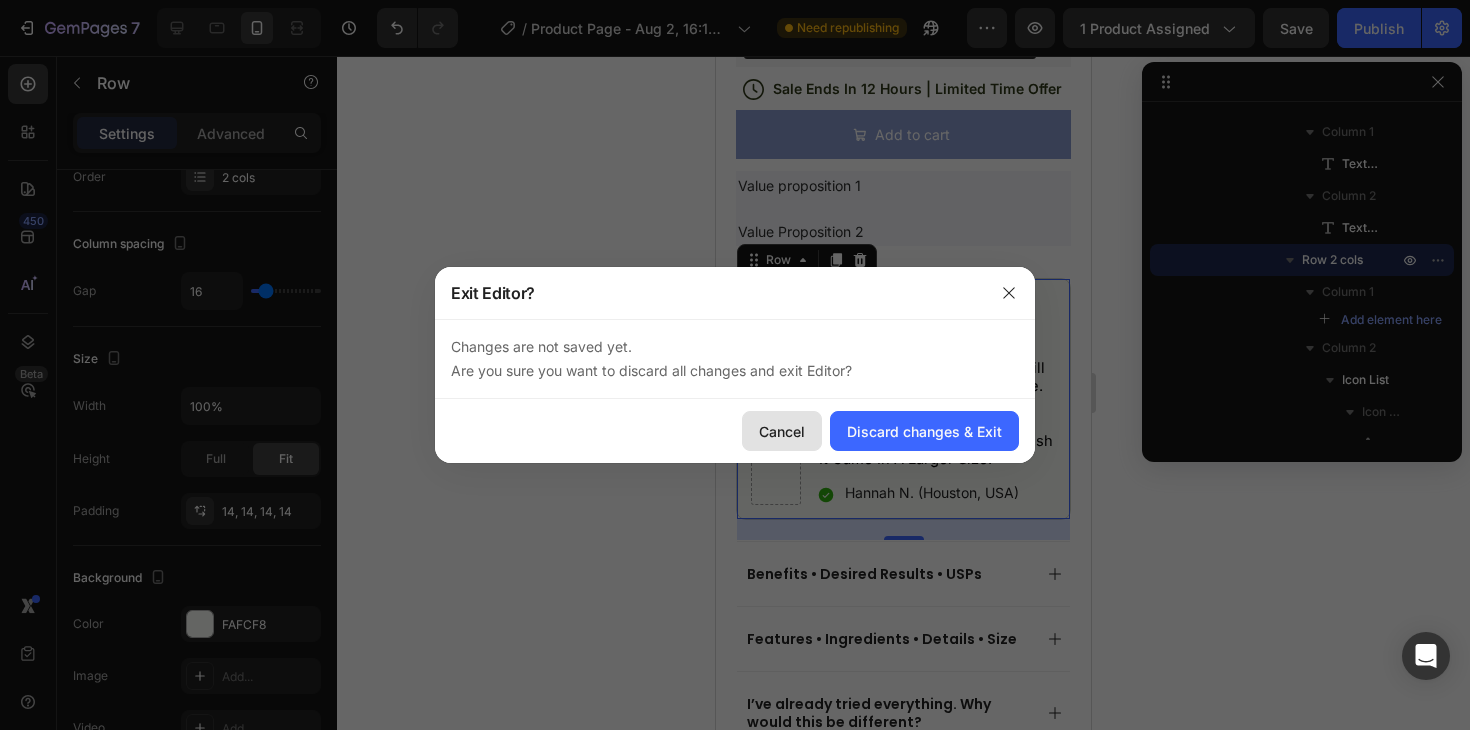 click on "Cancel" 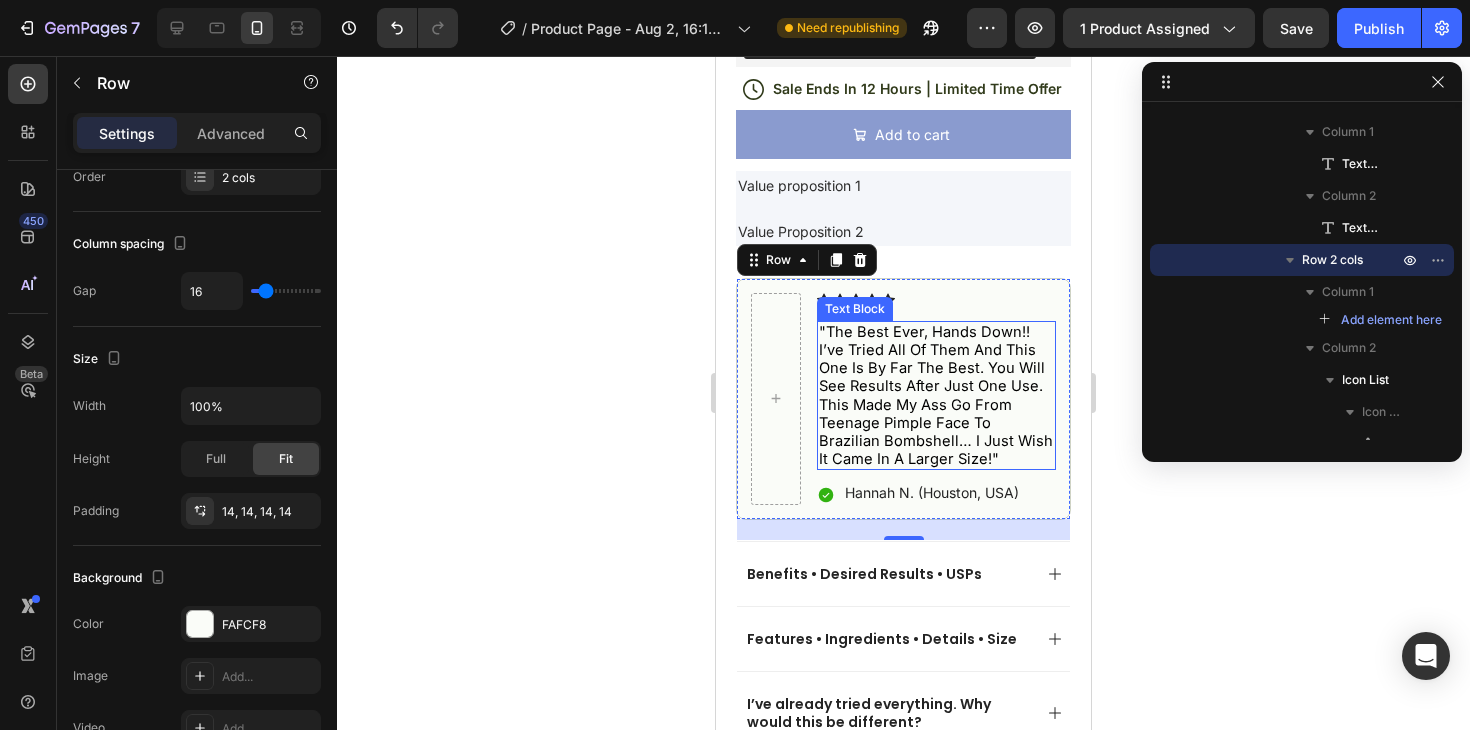click on ""the best ever, hands down!! i’ve tried all of them and this one is by far the best. you will see results after just one use. this made my ass go from teenage pimple face to brazilian bombshell… i just wish it came in a larger size!"" at bounding box center [936, 395] 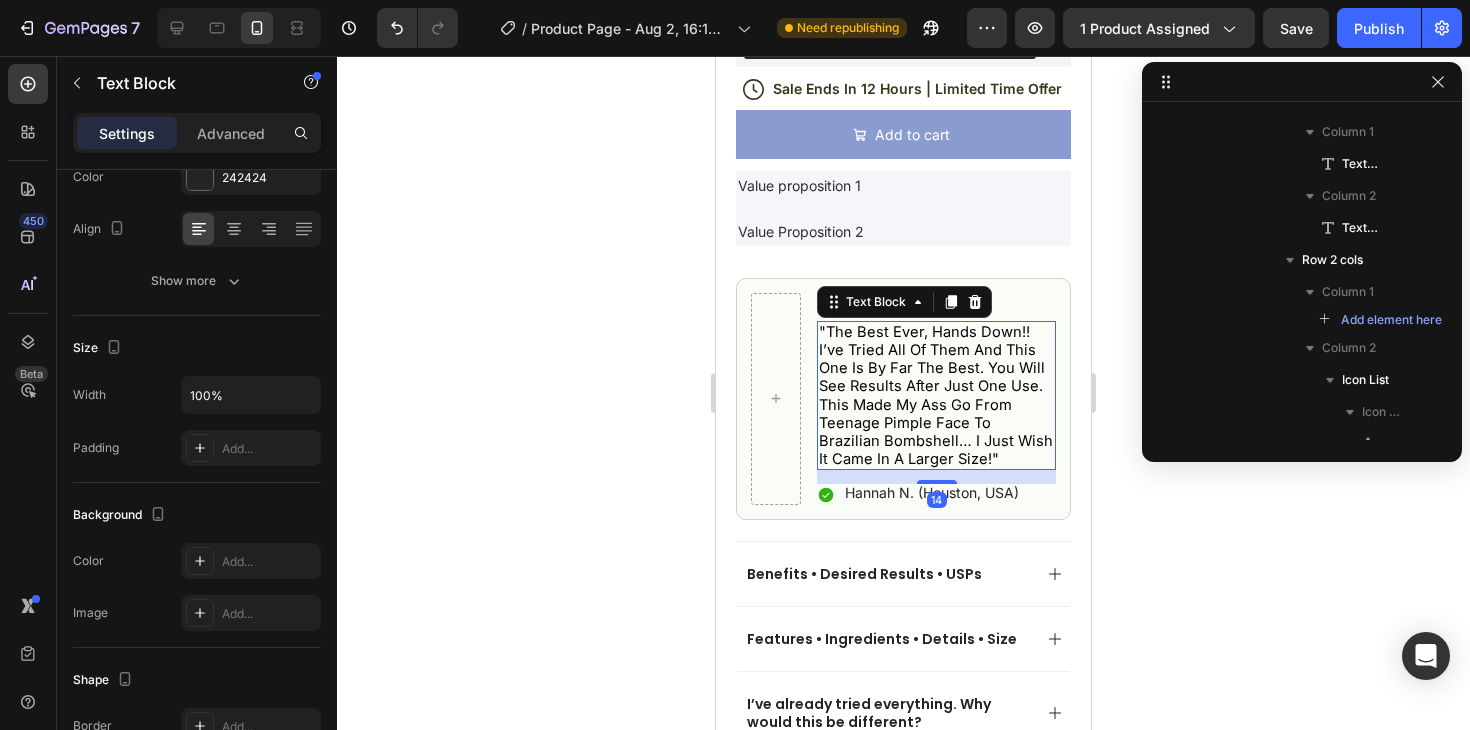 scroll, scrollTop: 1362, scrollLeft: 0, axis: vertical 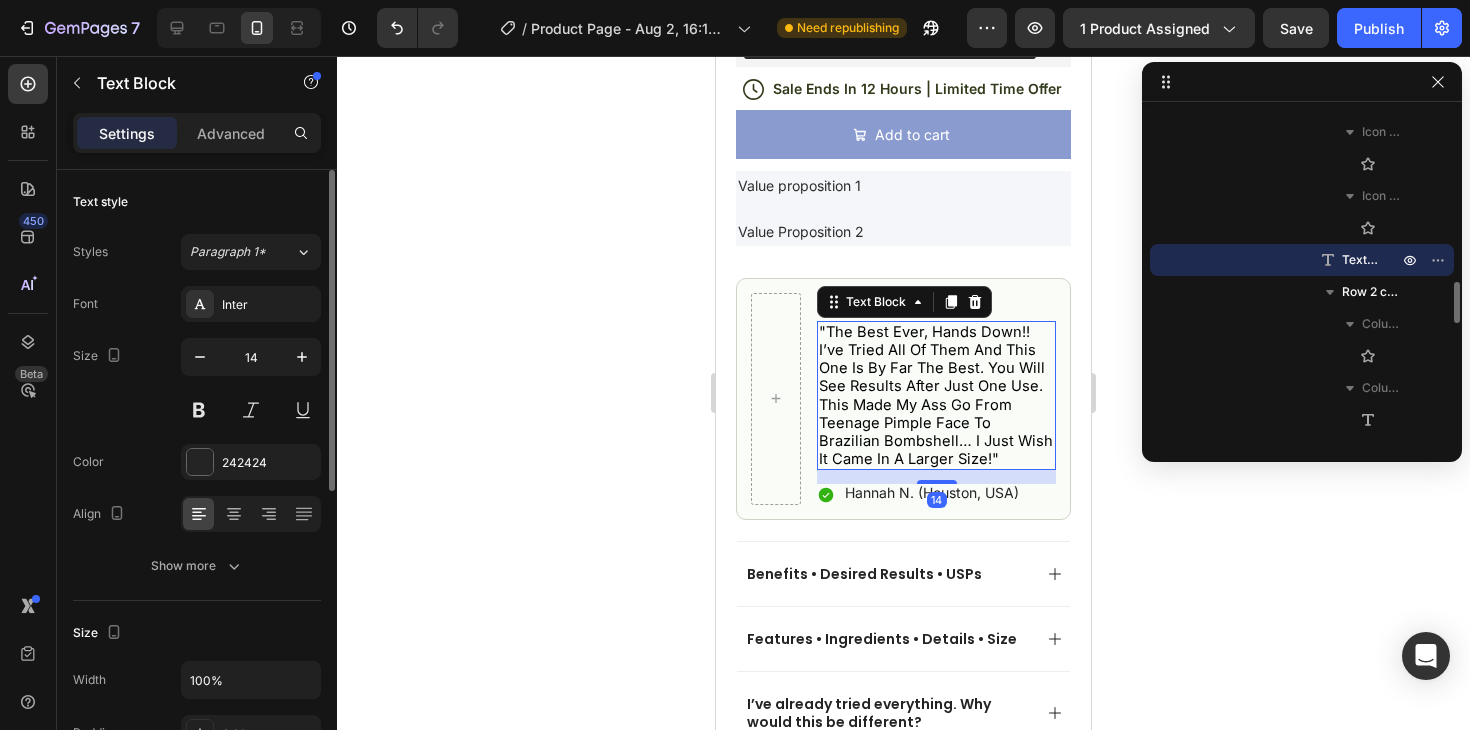 click on ""the best ever, hands down!! i’ve tried all of them and this one is by far the best. you will see results after just one use. this made my ass go from teenage pimple face to brazilian bombshell… i just wish it came in a larger size!"" at bounding box center (936, 395) 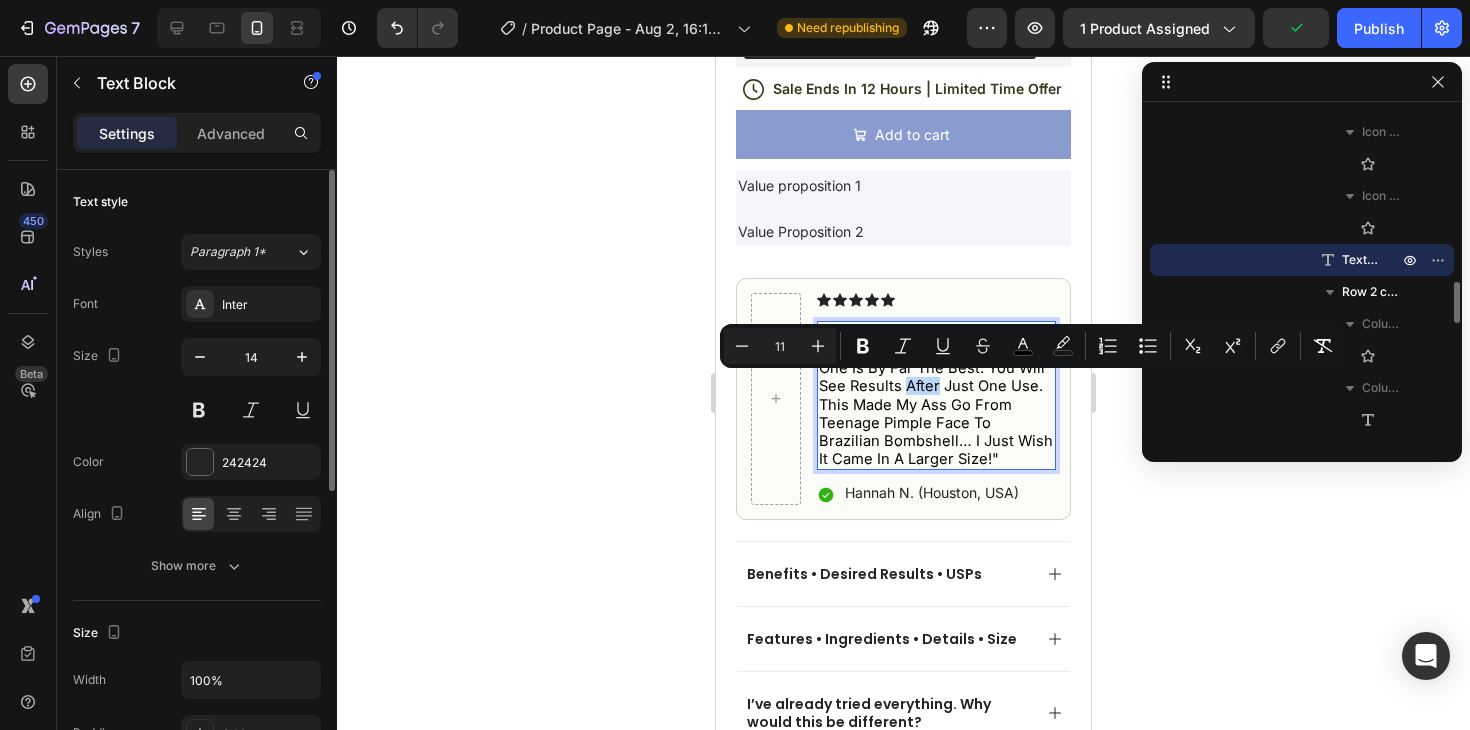 click on ""the best ever, hands down!! i’ve tried all of them and this one is by far the best. you will see results after just one use. this made my ass go from teenage pimple face to brazilian bombshell… i just wish it came in a larger size!"" at bounding box center (936, 395) 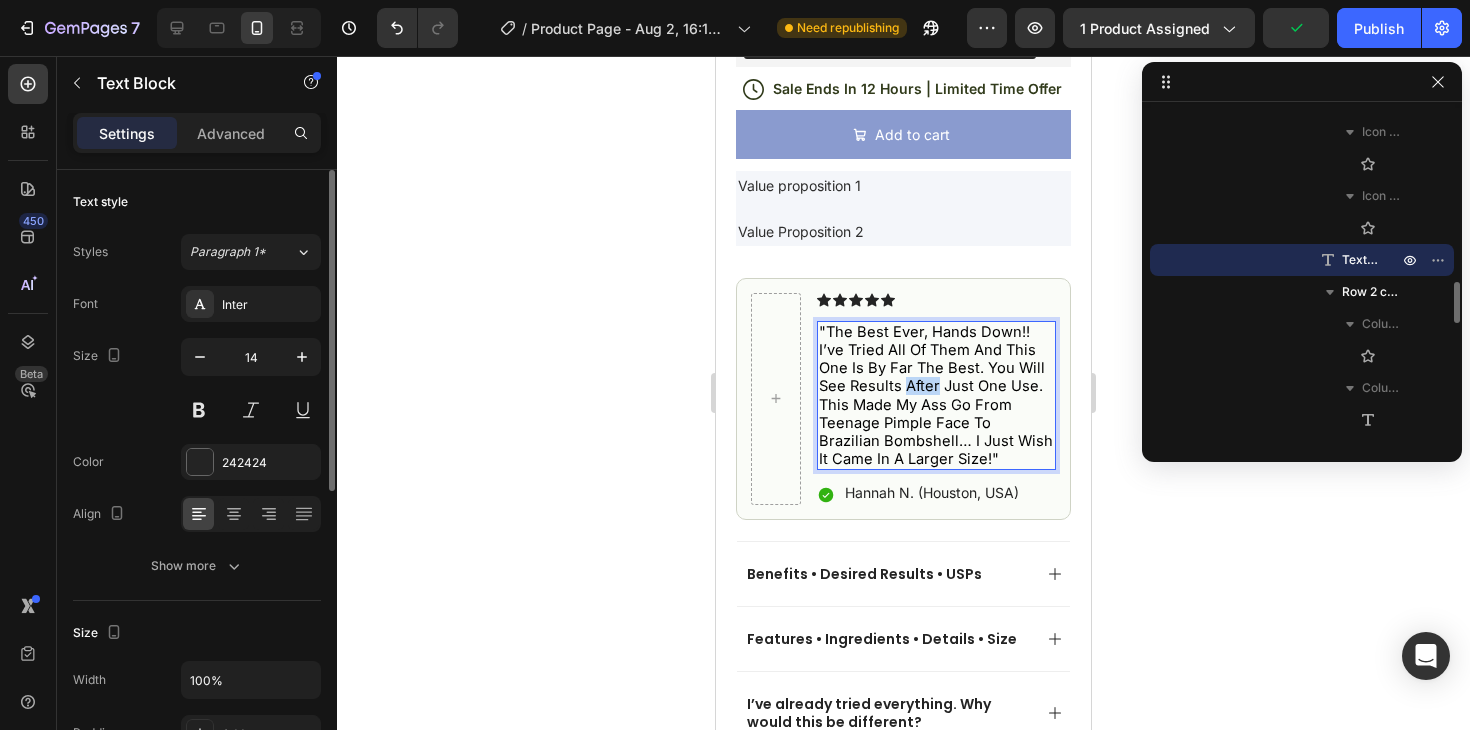 click on ""the best ever, hands down!! i’ve tried all of them and this one is by far the best. you will see results after just one use. this made my ass go from teenage pimple face to brazilian bombshell… i just wish it came in a larger size!"" at bounding box center (936, 395) 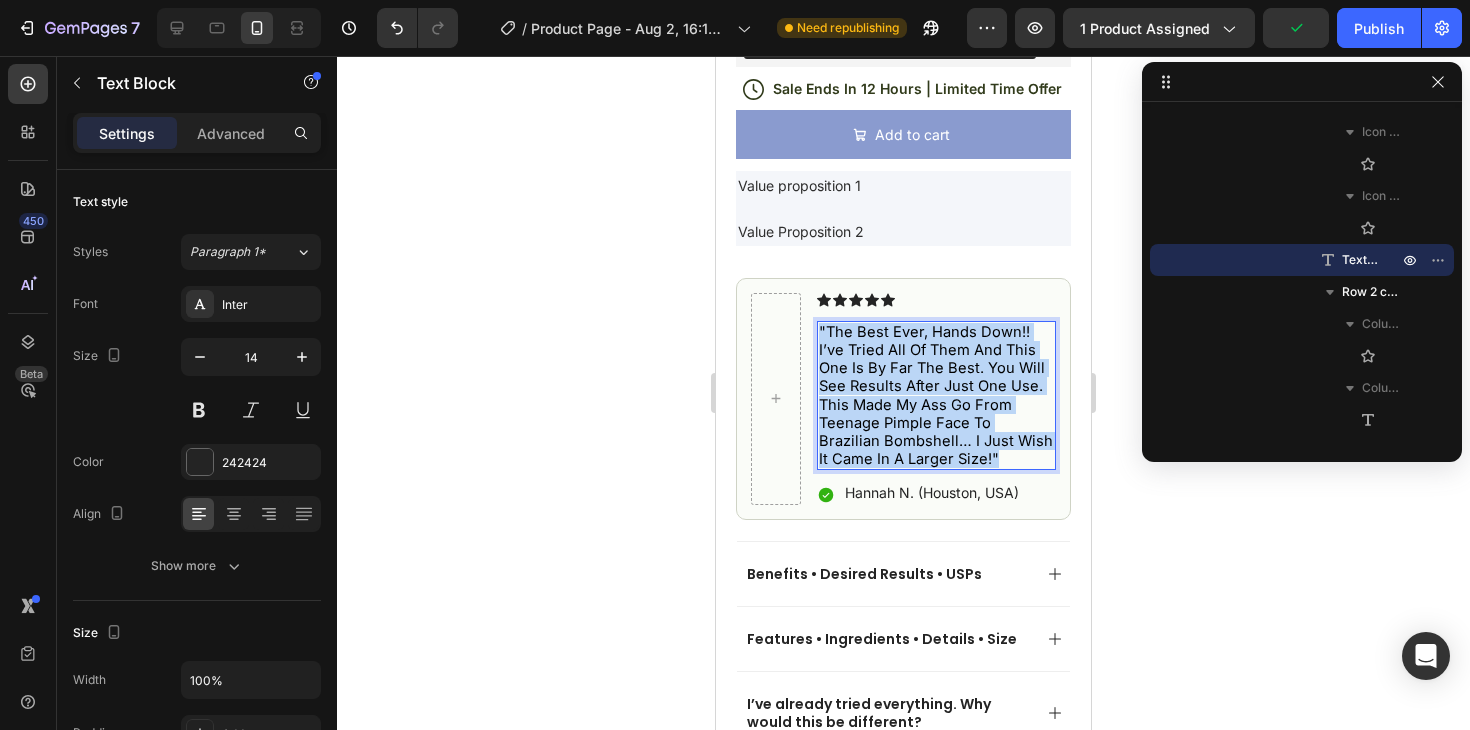 click on ""the best ever, hands down!! i’ve tried all of them and this one is by far the best. you will see results after just one use. this made my ass go from teenage pimple face to brazilian bombshell… i just wish it came in a larger size!"" at bounding box center [936, 395] 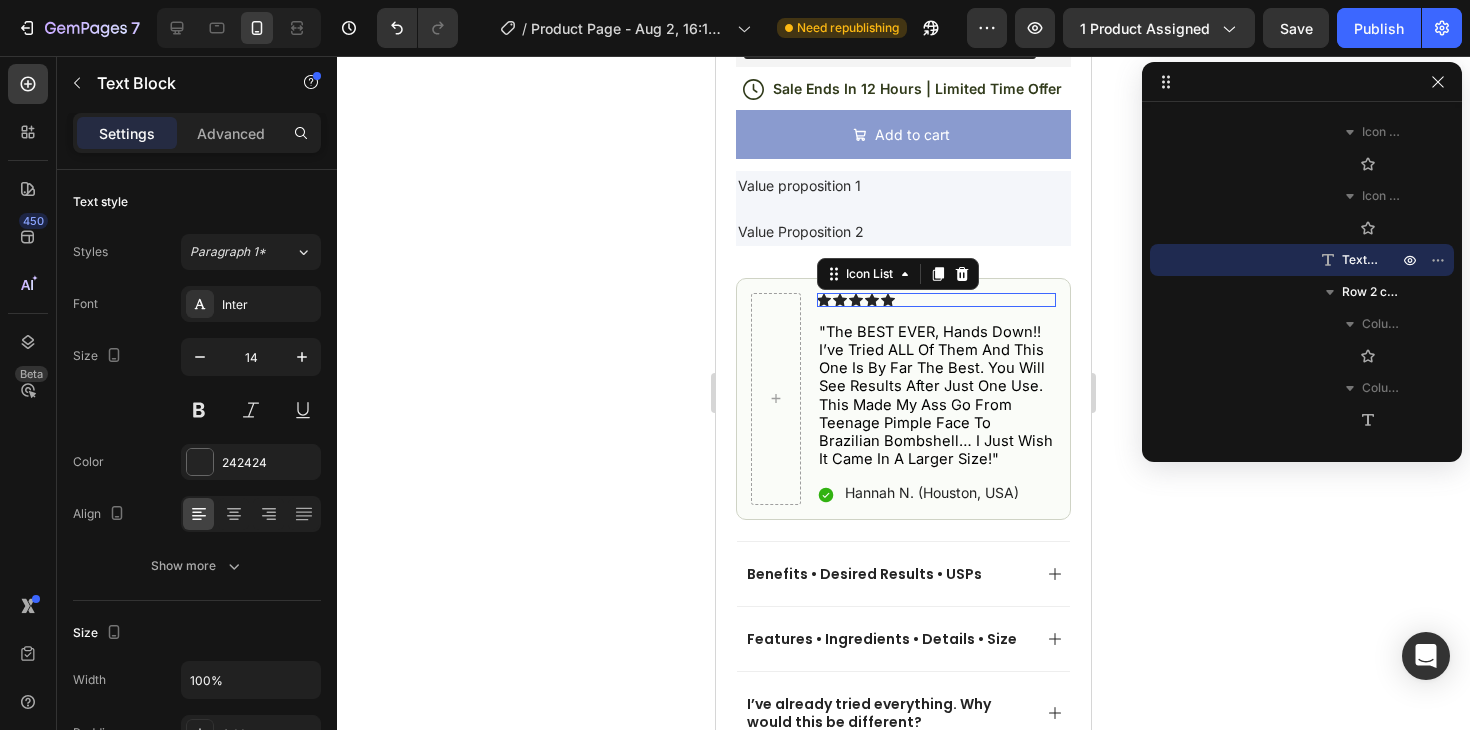 click on "Icon Icon Icon Icon Icon" at bounding box center [936, 300] 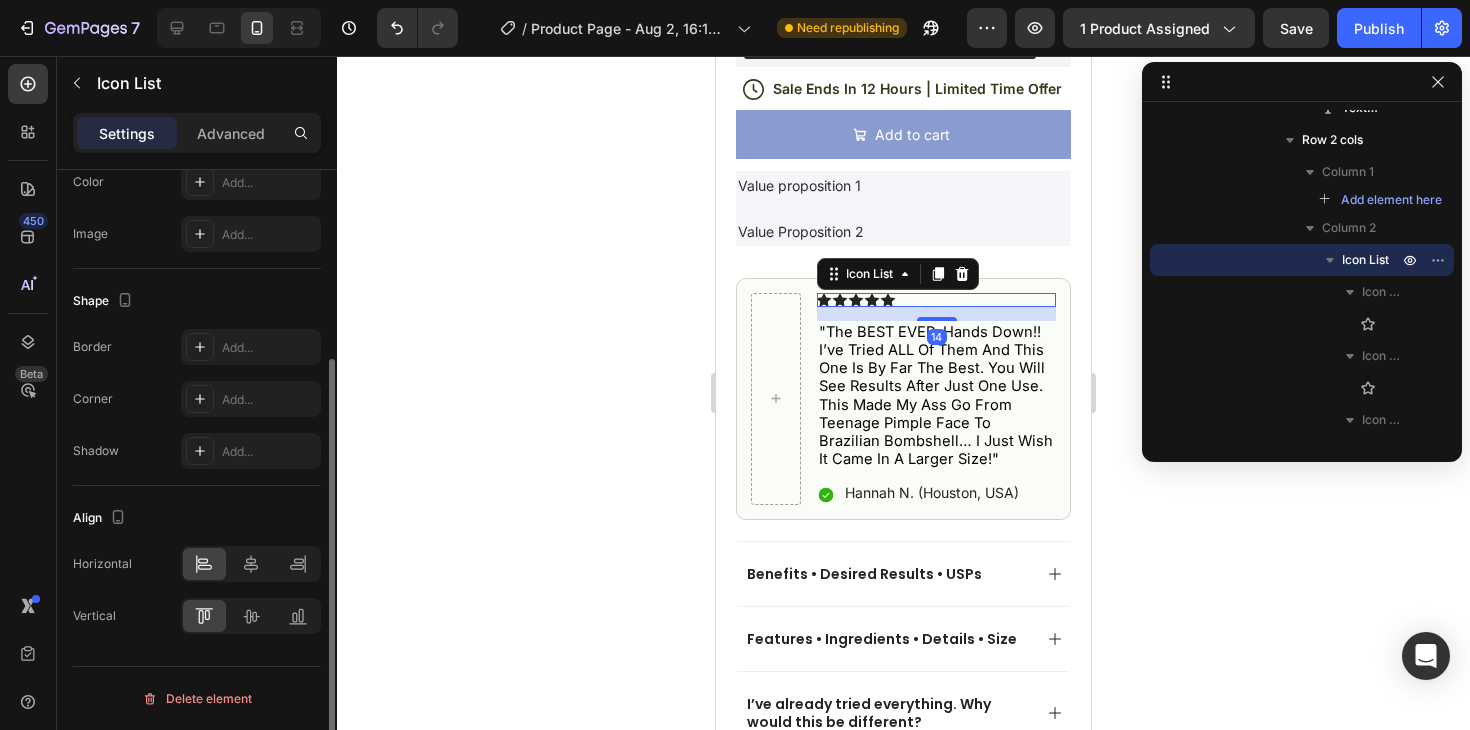 scroll, scrollTop: 0, scrollLeft: 0, axis: both 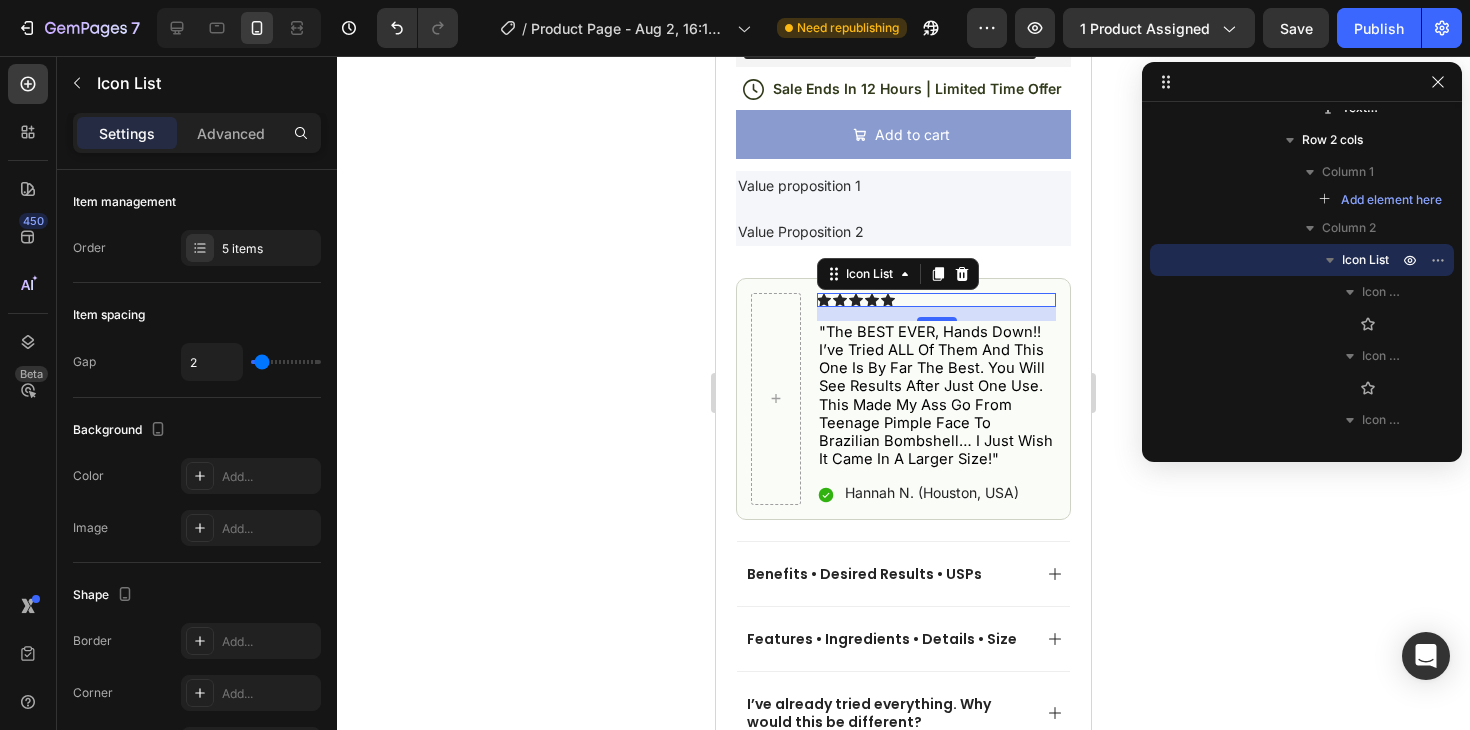 click on "Settings Advanced" at bounding box center (197, 133) 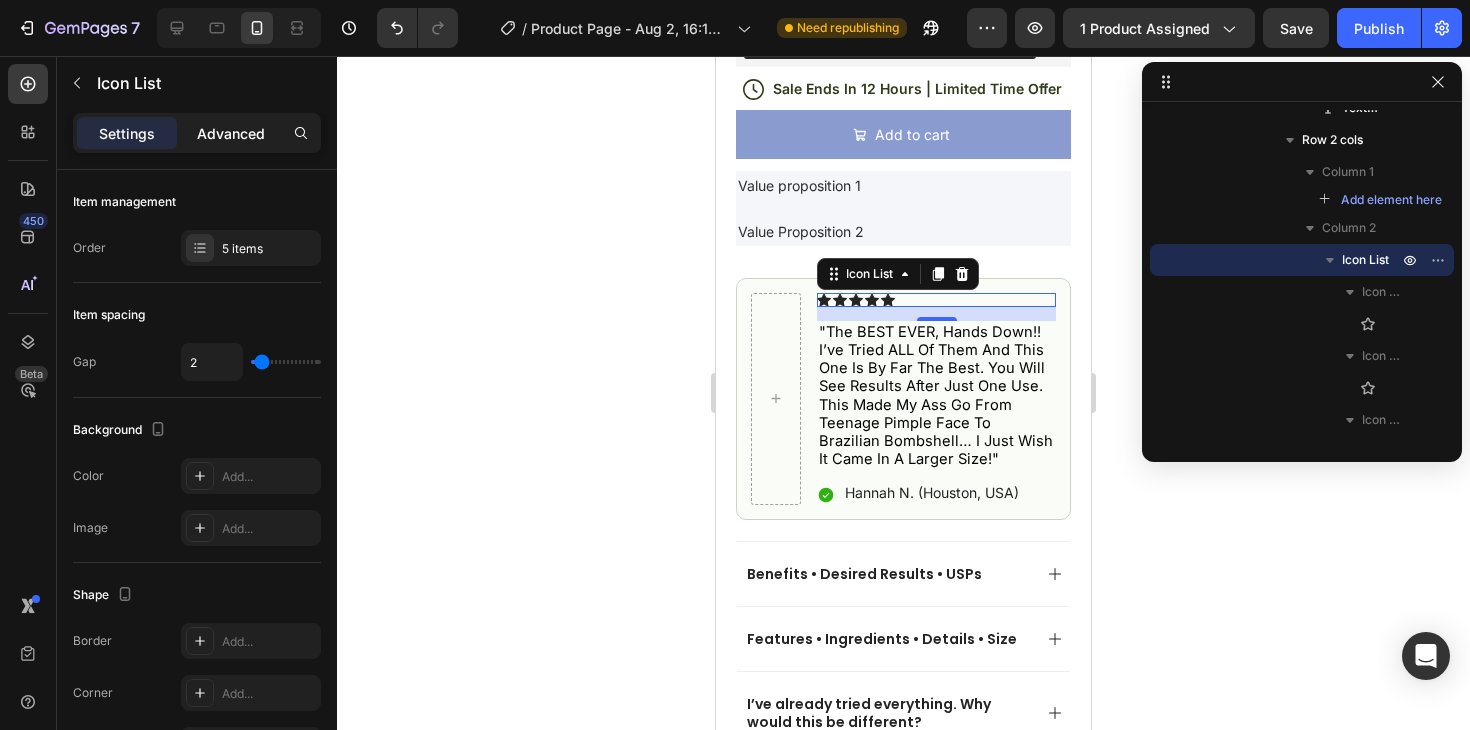 click on "Advanced" 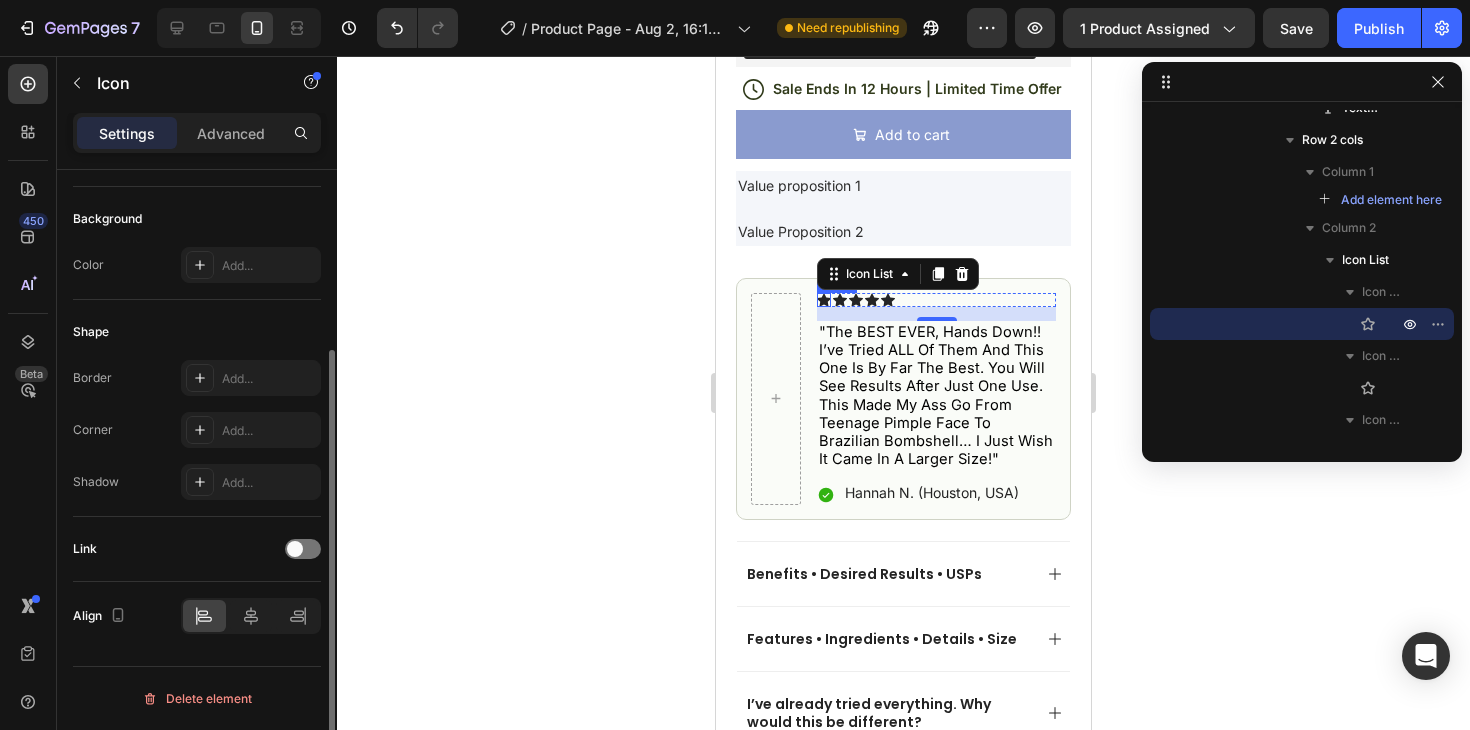 scroll, scrollTop: 0, scrollLeft: 0, axis: both 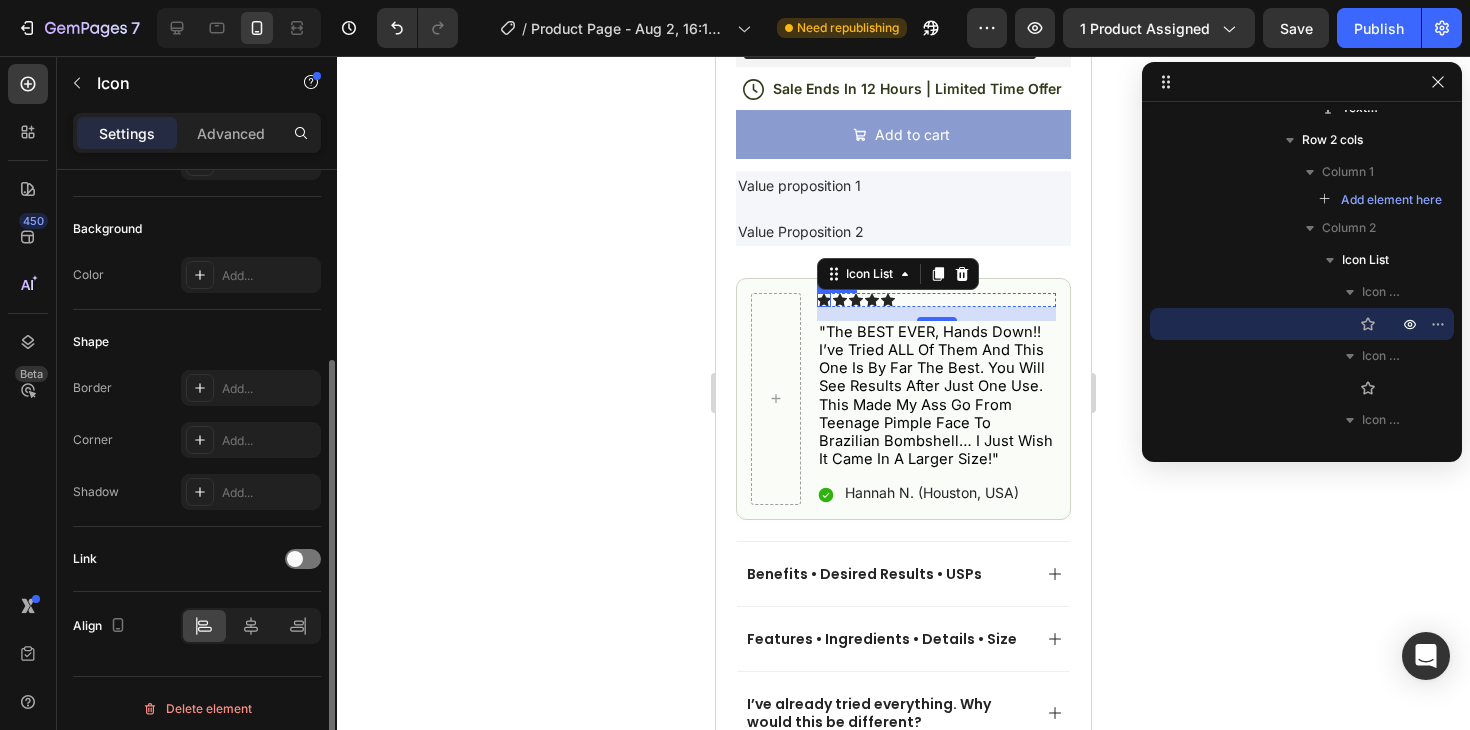 click on "Icon" at bounding box center [824, 300] 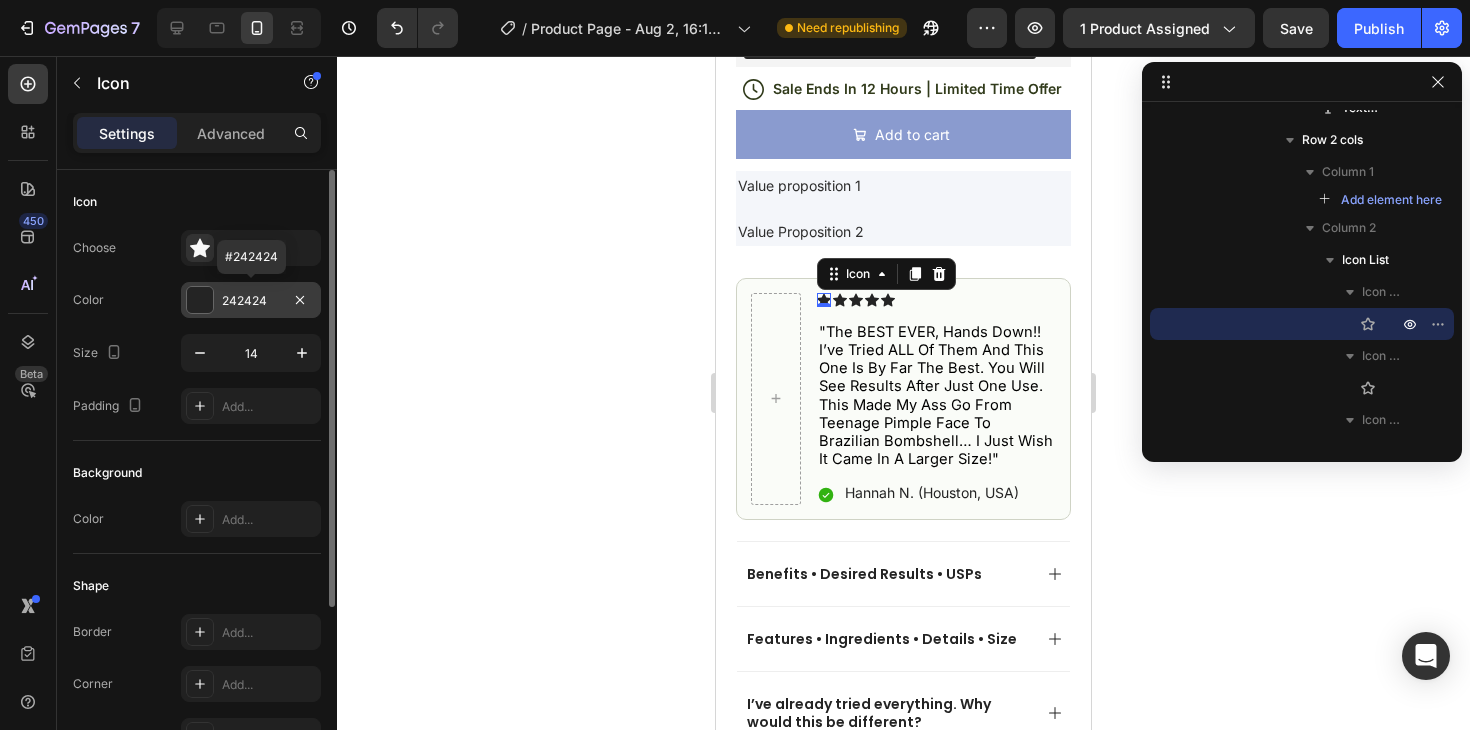 click on "242424" at bounding box center [251, 301] 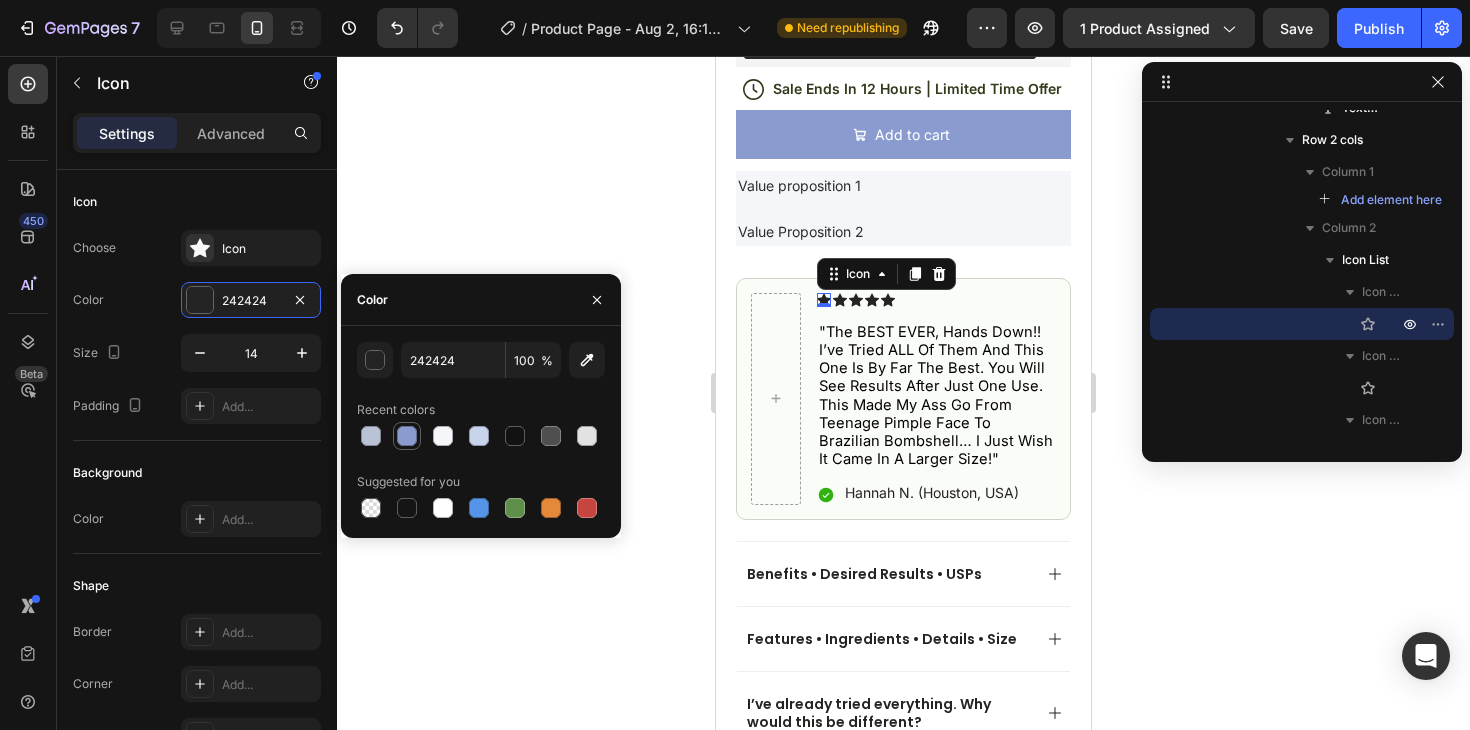 click at bounding box center (407, 436) 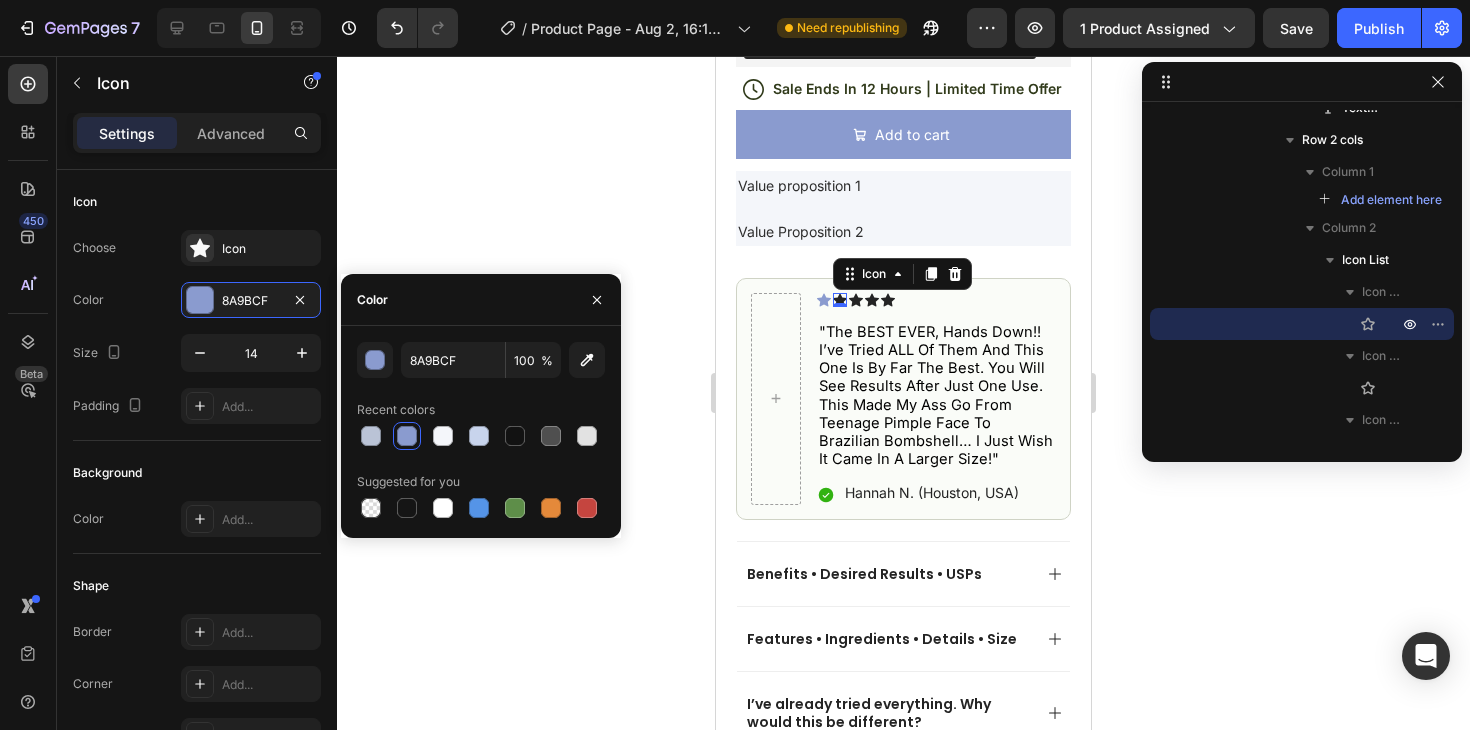 click 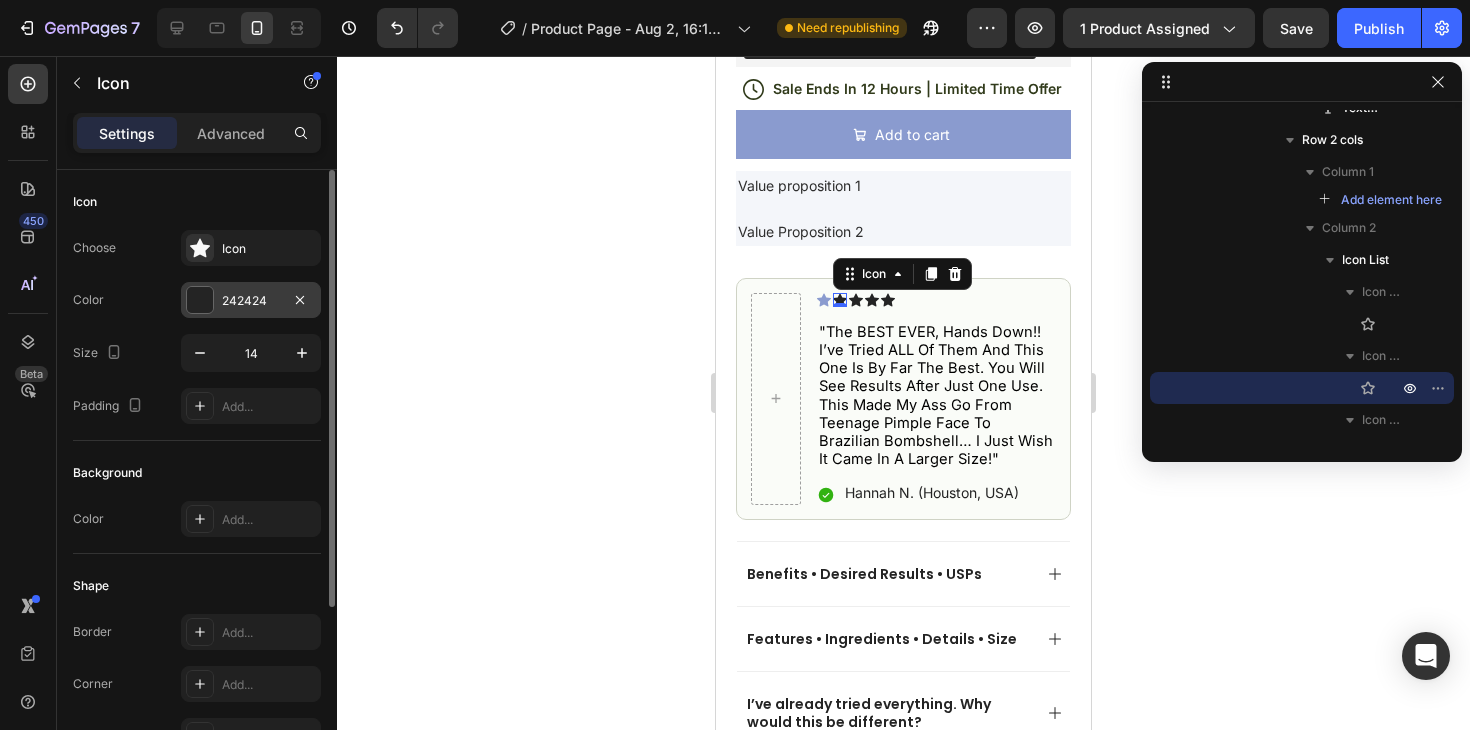 click on "242424" at bounding box center [251, 301] 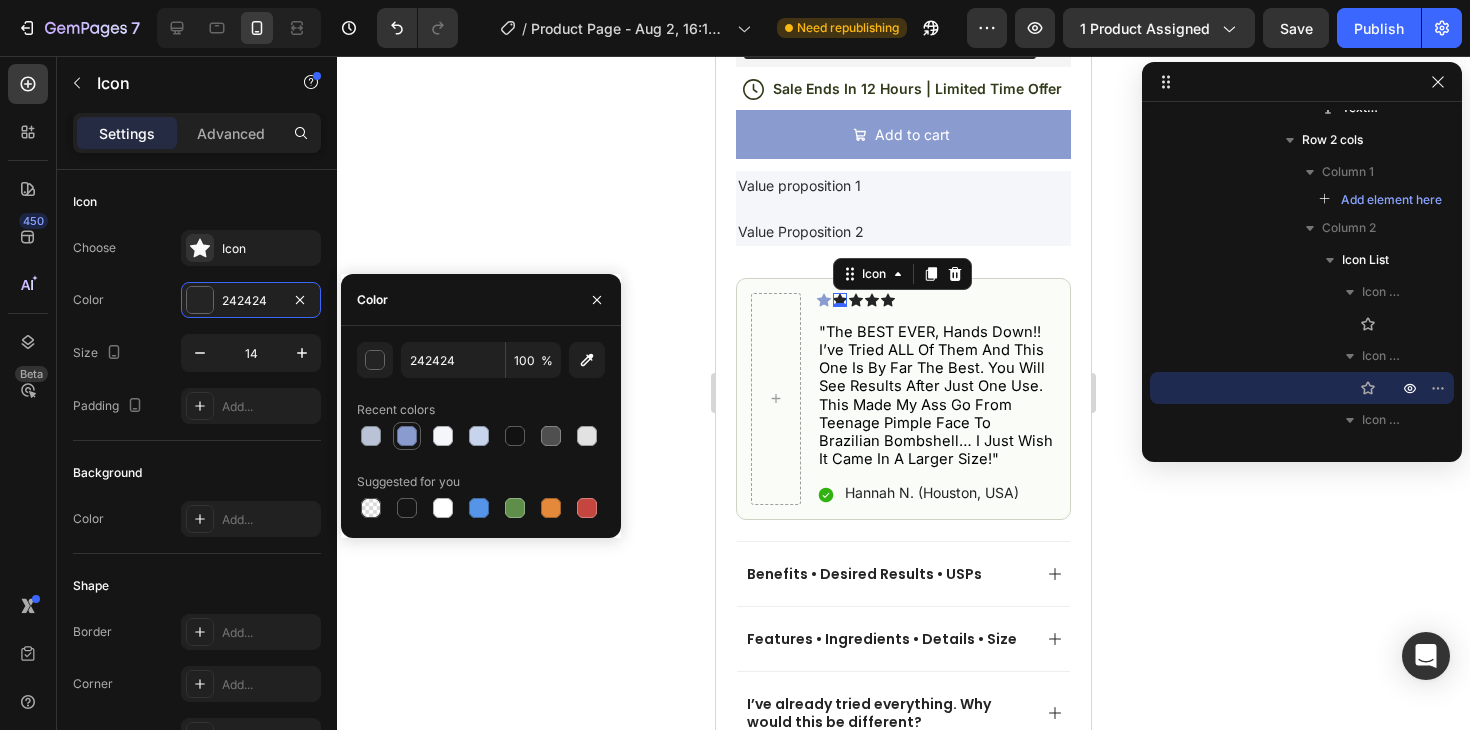 click at bounding box center (407, 436) 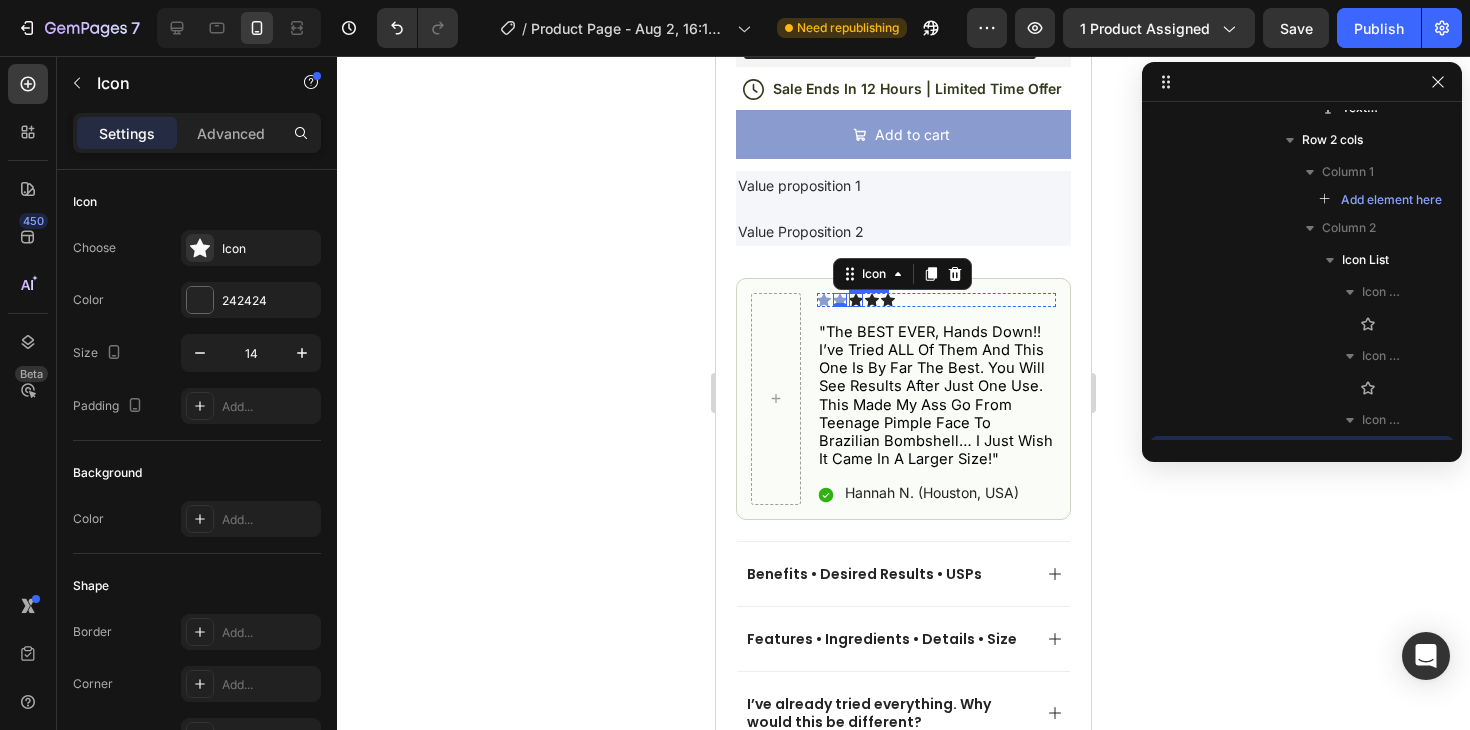 click on "Icon" at bounding box center (856, 300) 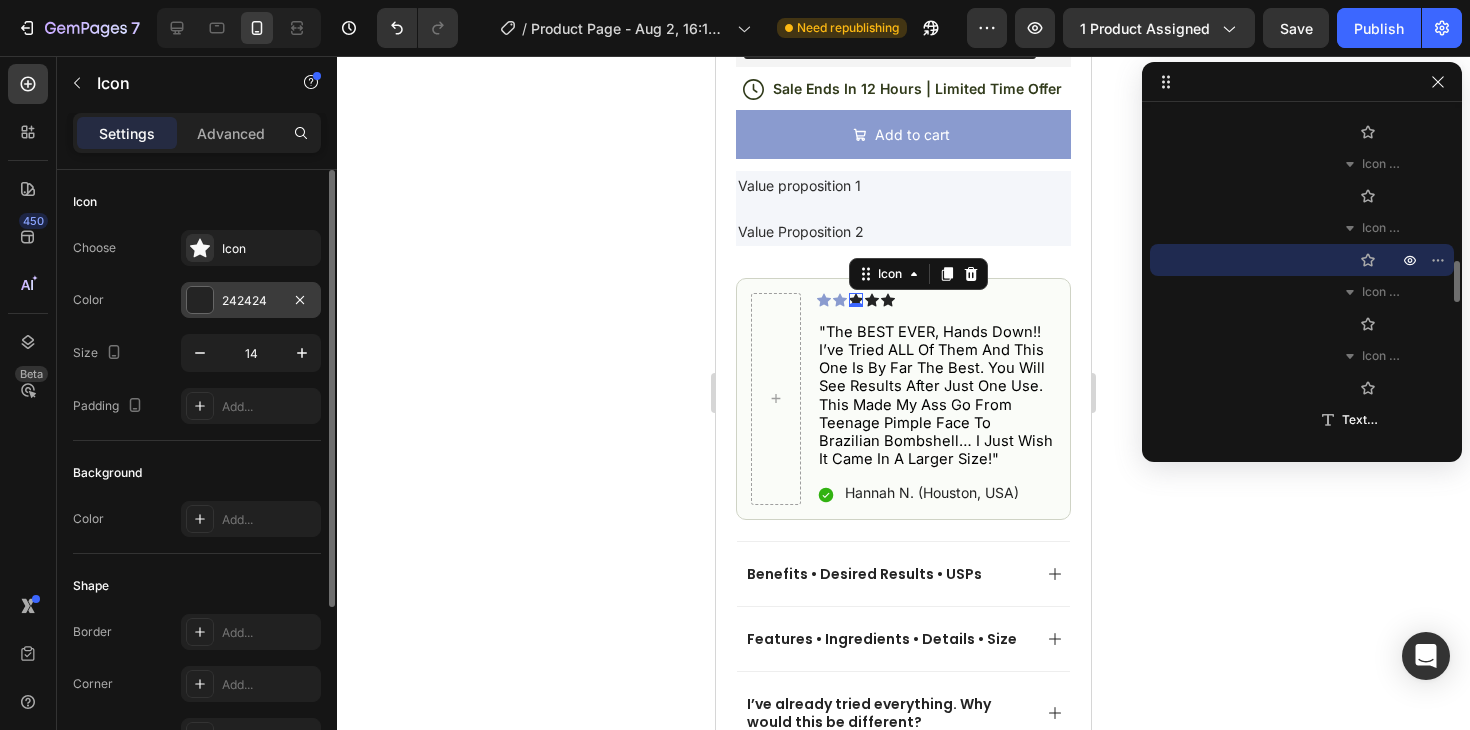 click on "242424" at bounding box center [251, 300] 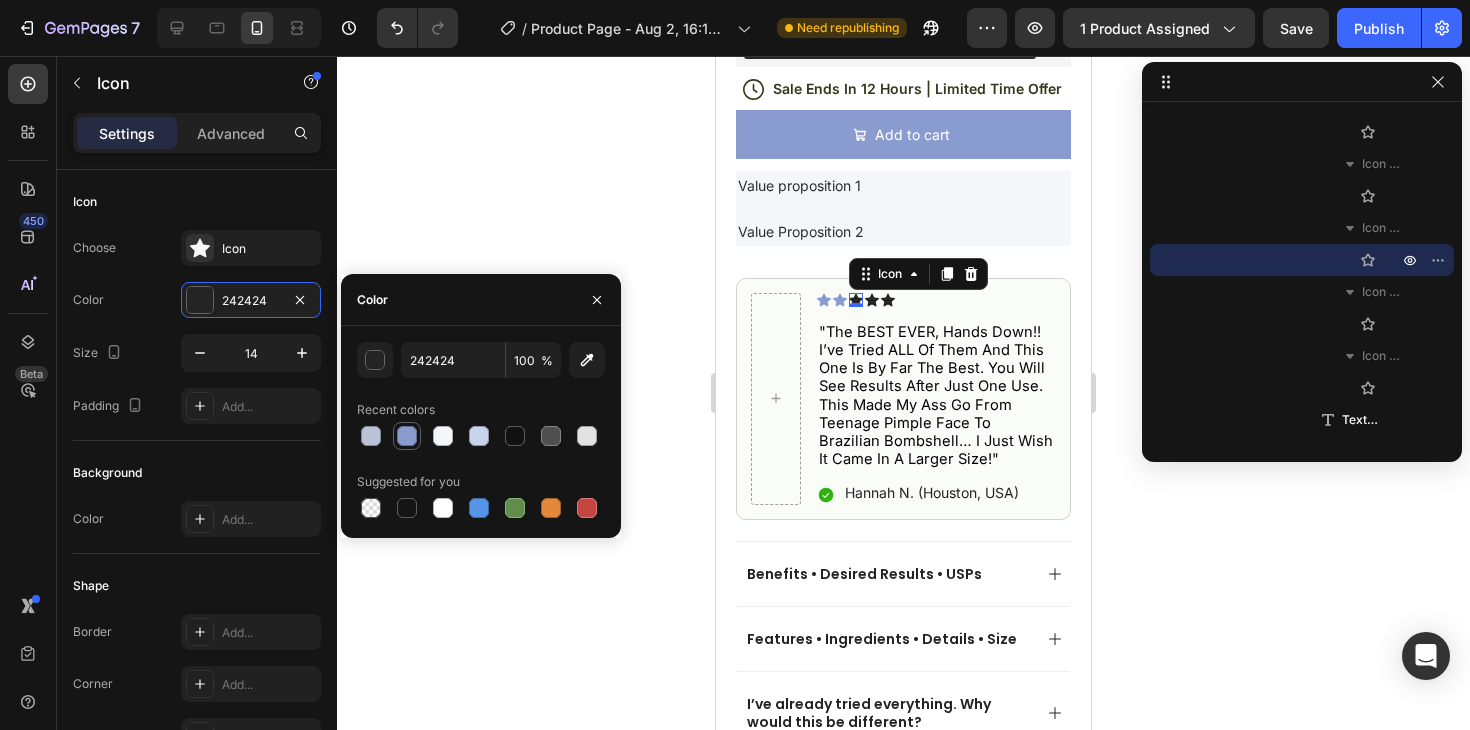 click at bounding box center (407, 436) 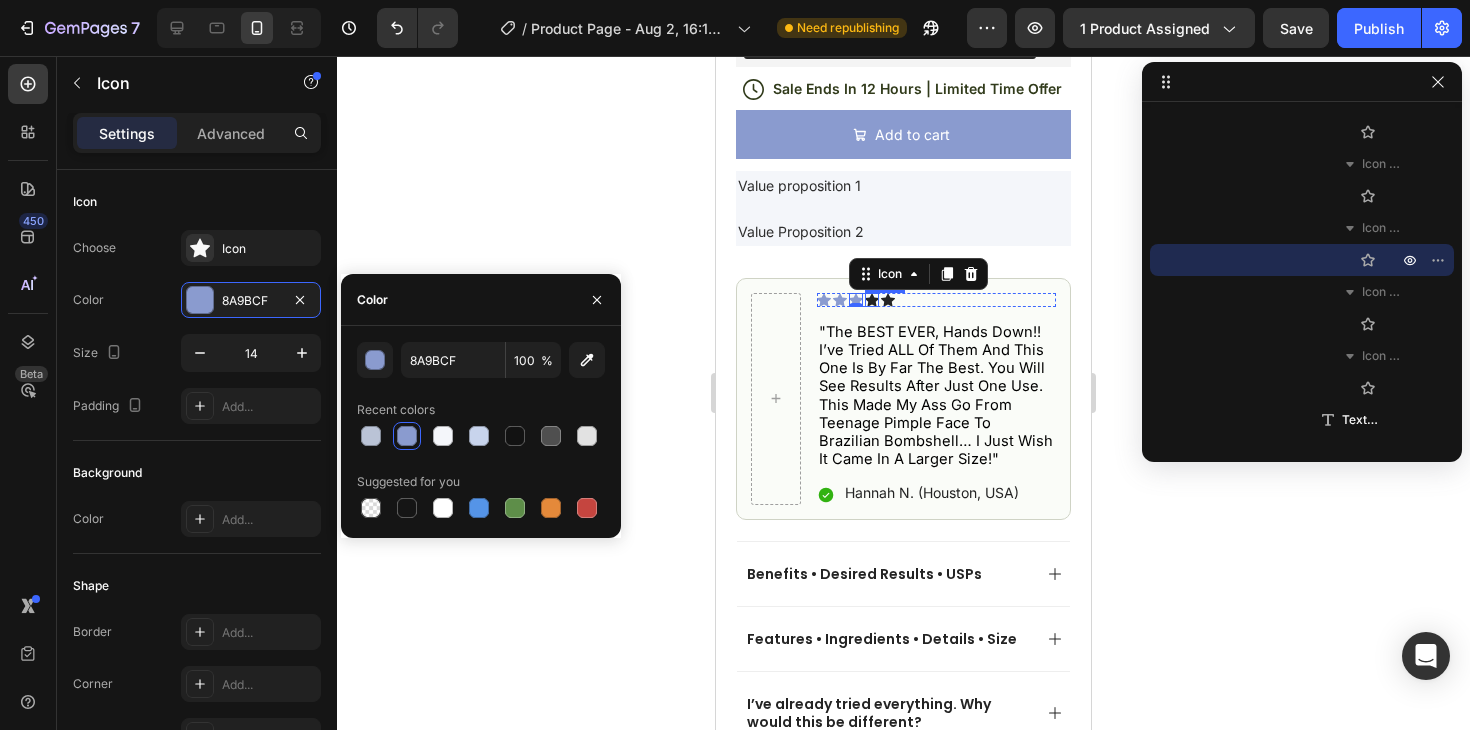 click on "Icon" at bounding box center [872, 300] 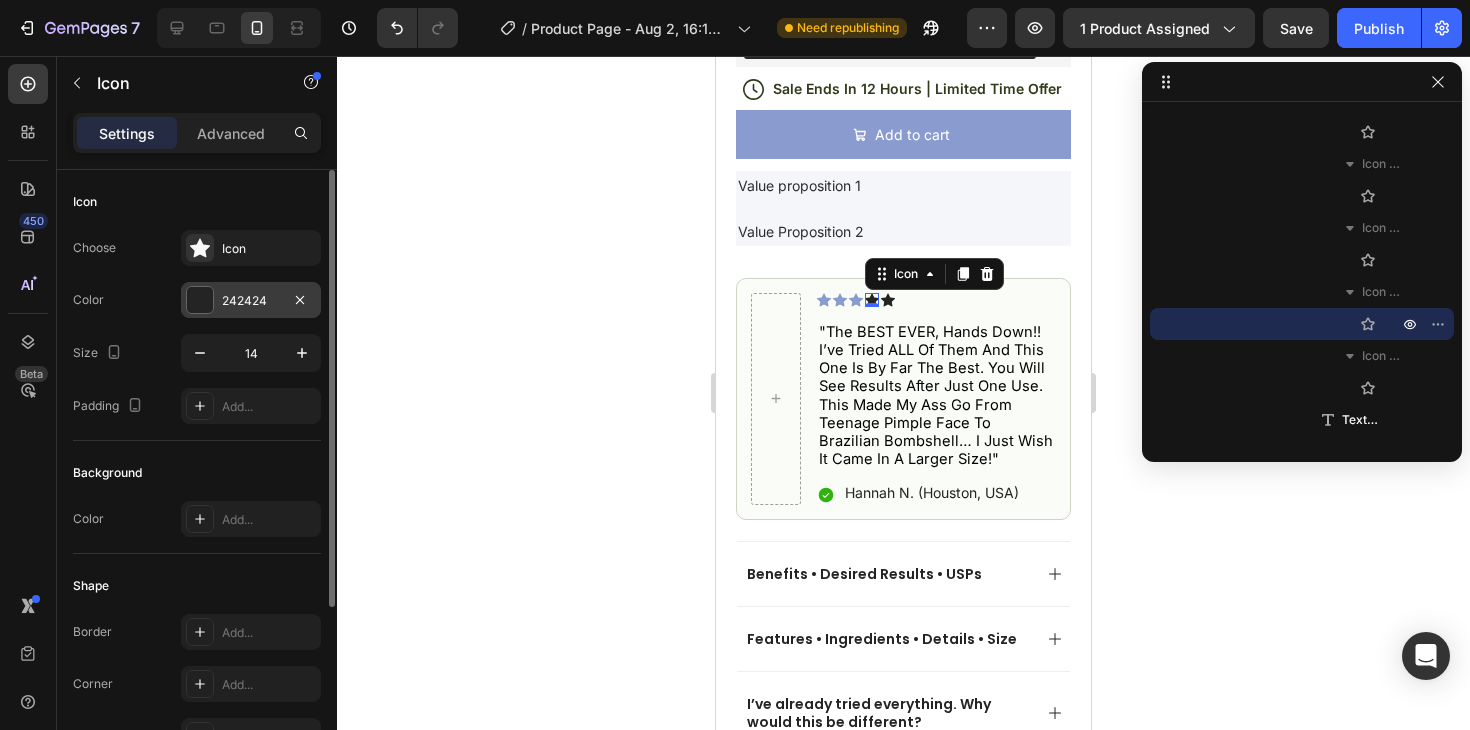 click on "242424" at bounding box center (251, 300) 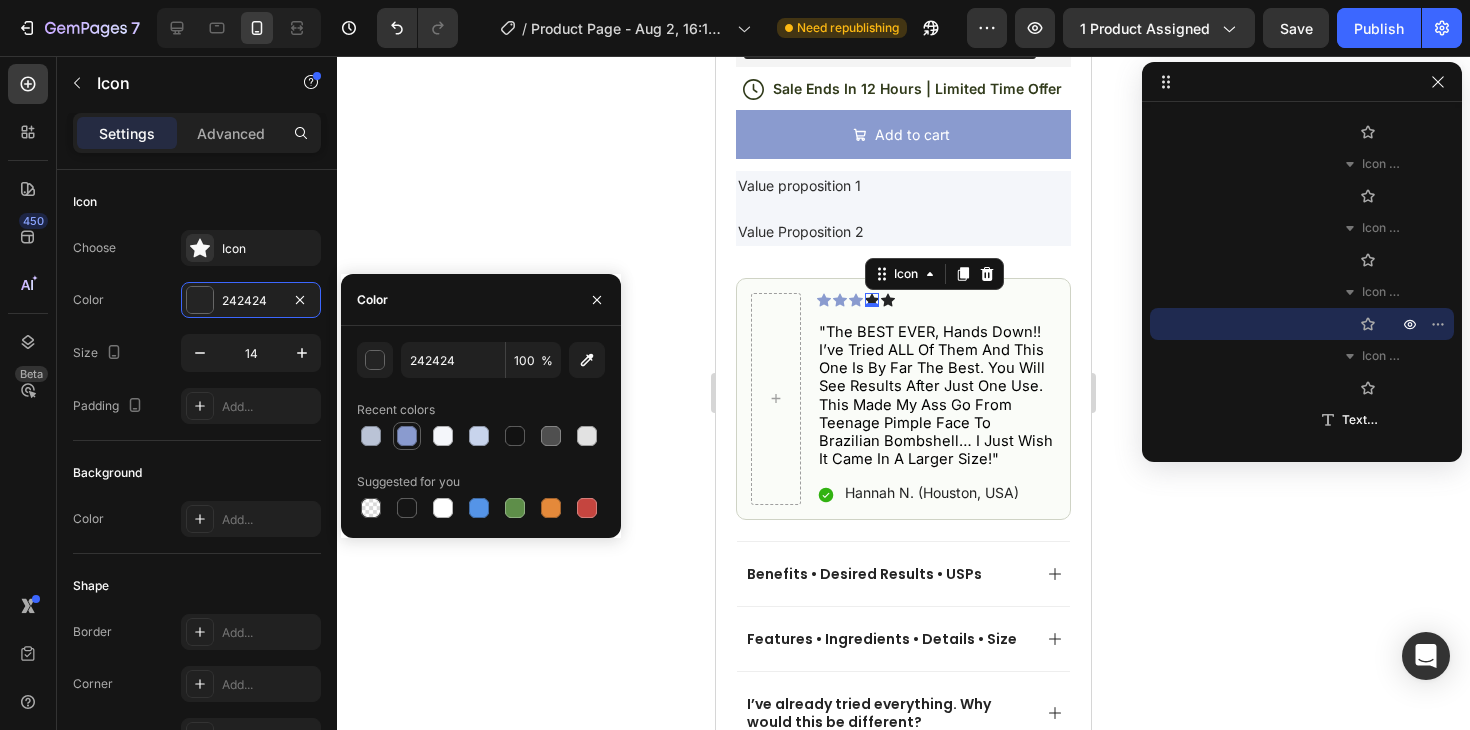 click at bounding box center [407, 436] 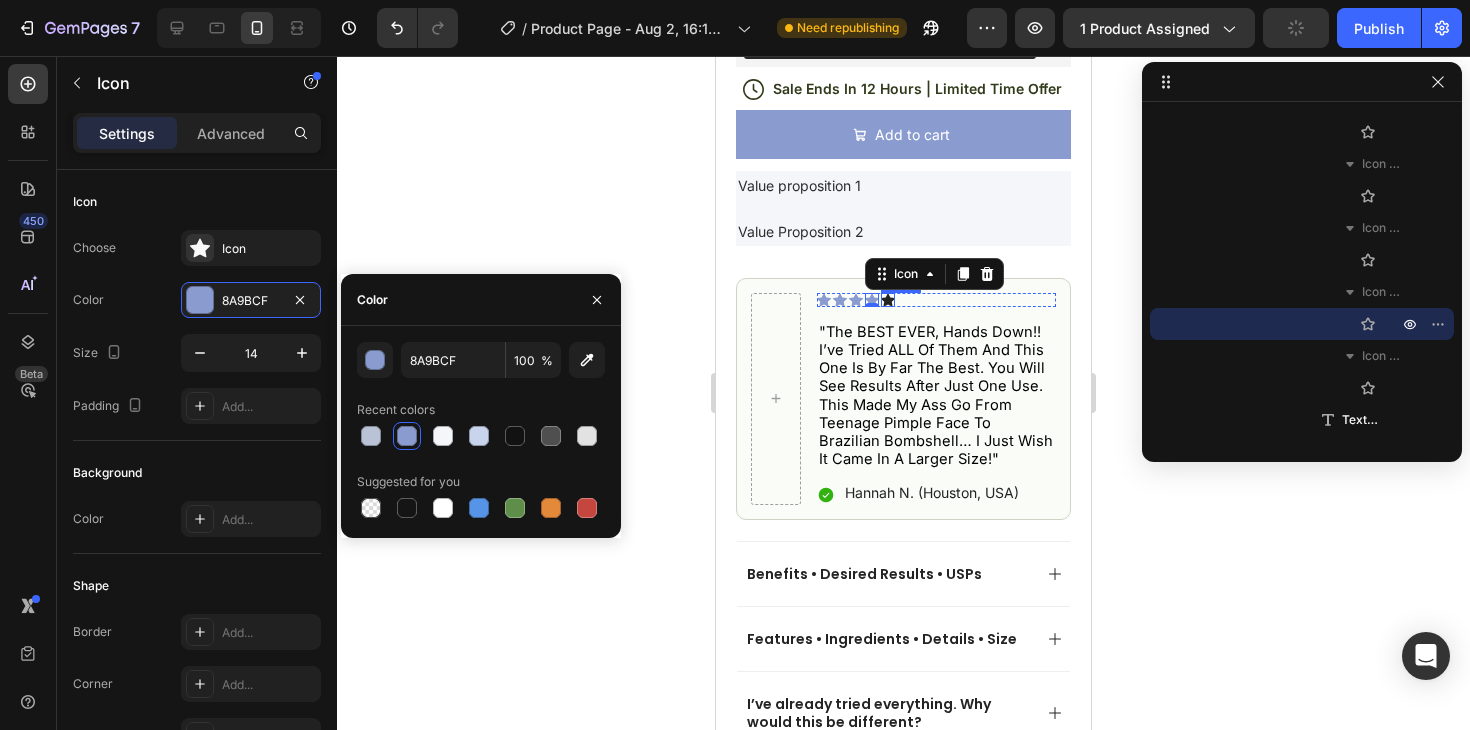 click on "Icon" at bounding box center [888, 300] 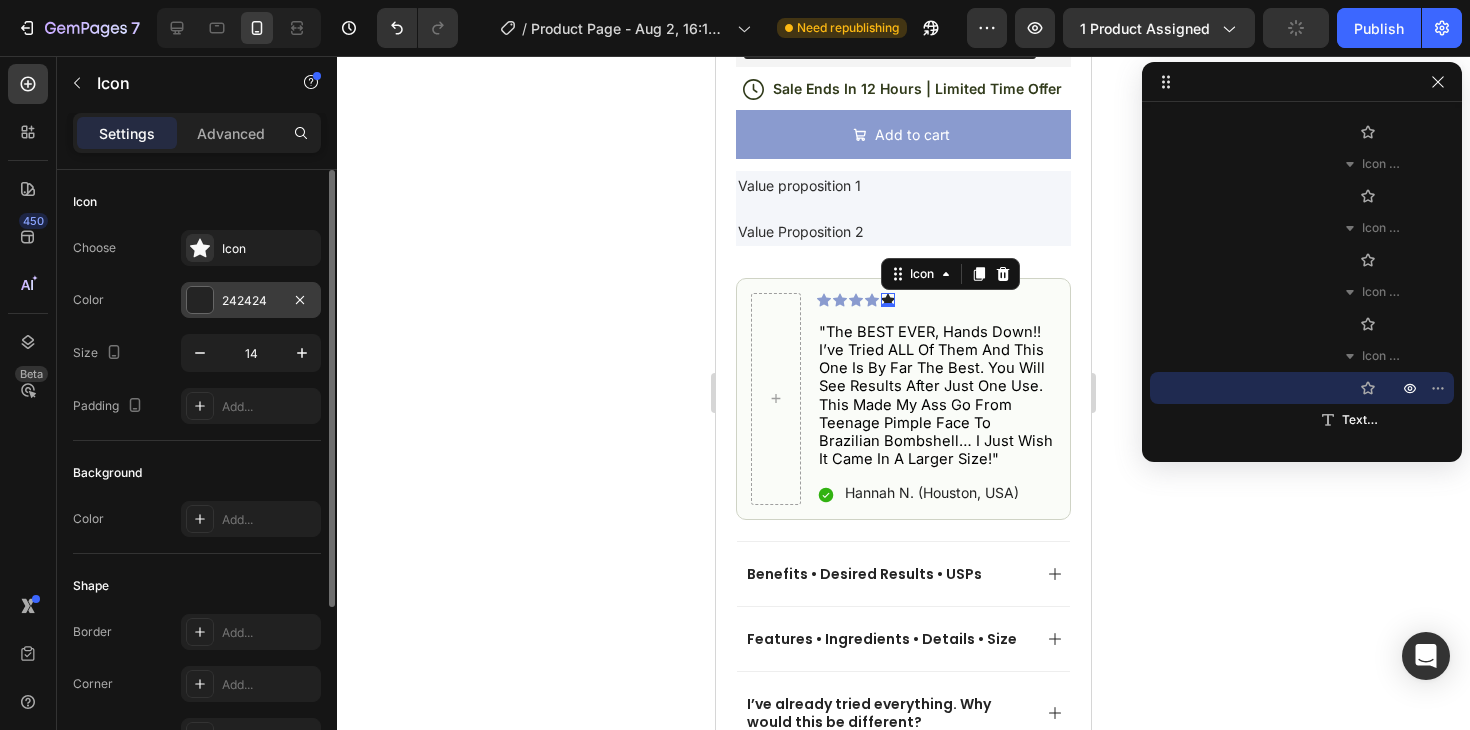 click on "242424" at bounding box center [251, 300] 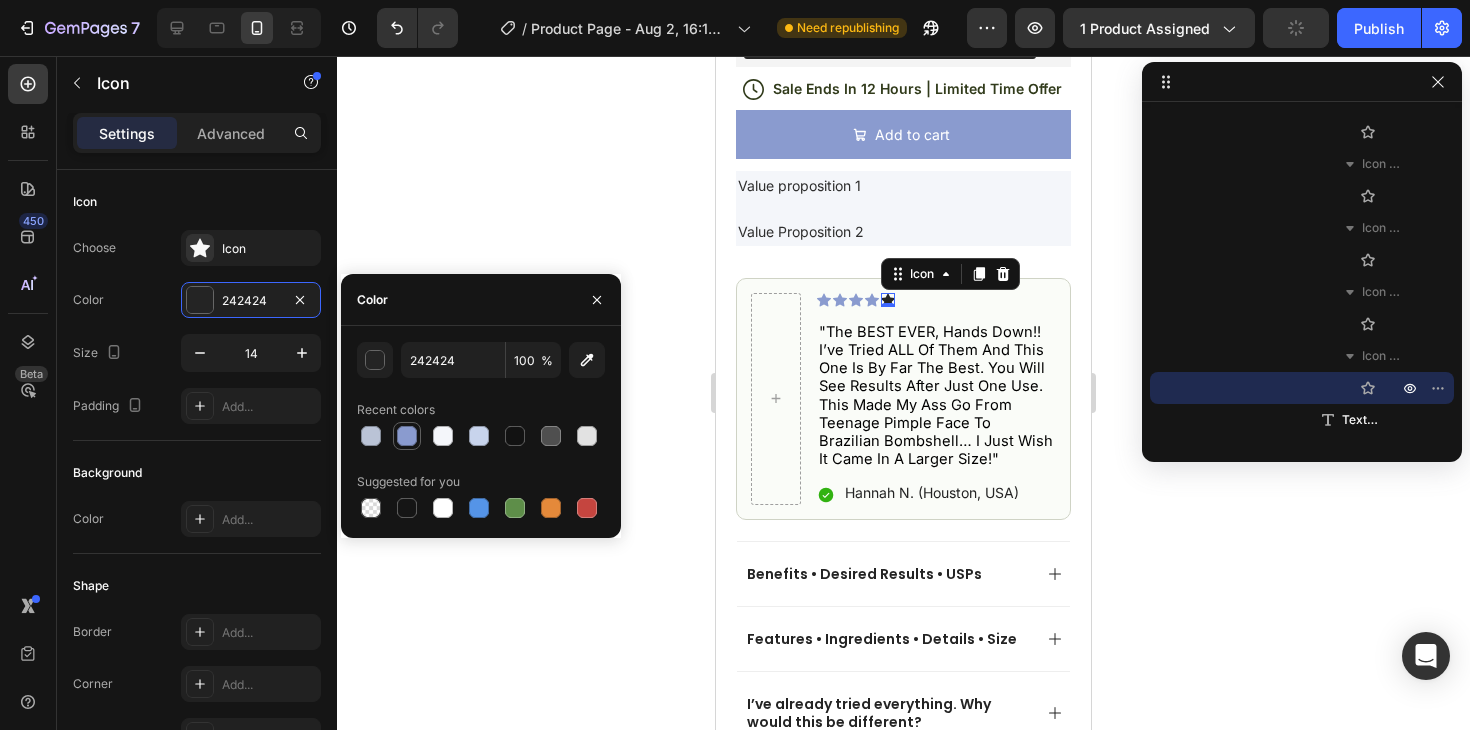 click at bounding box center [407, 436] 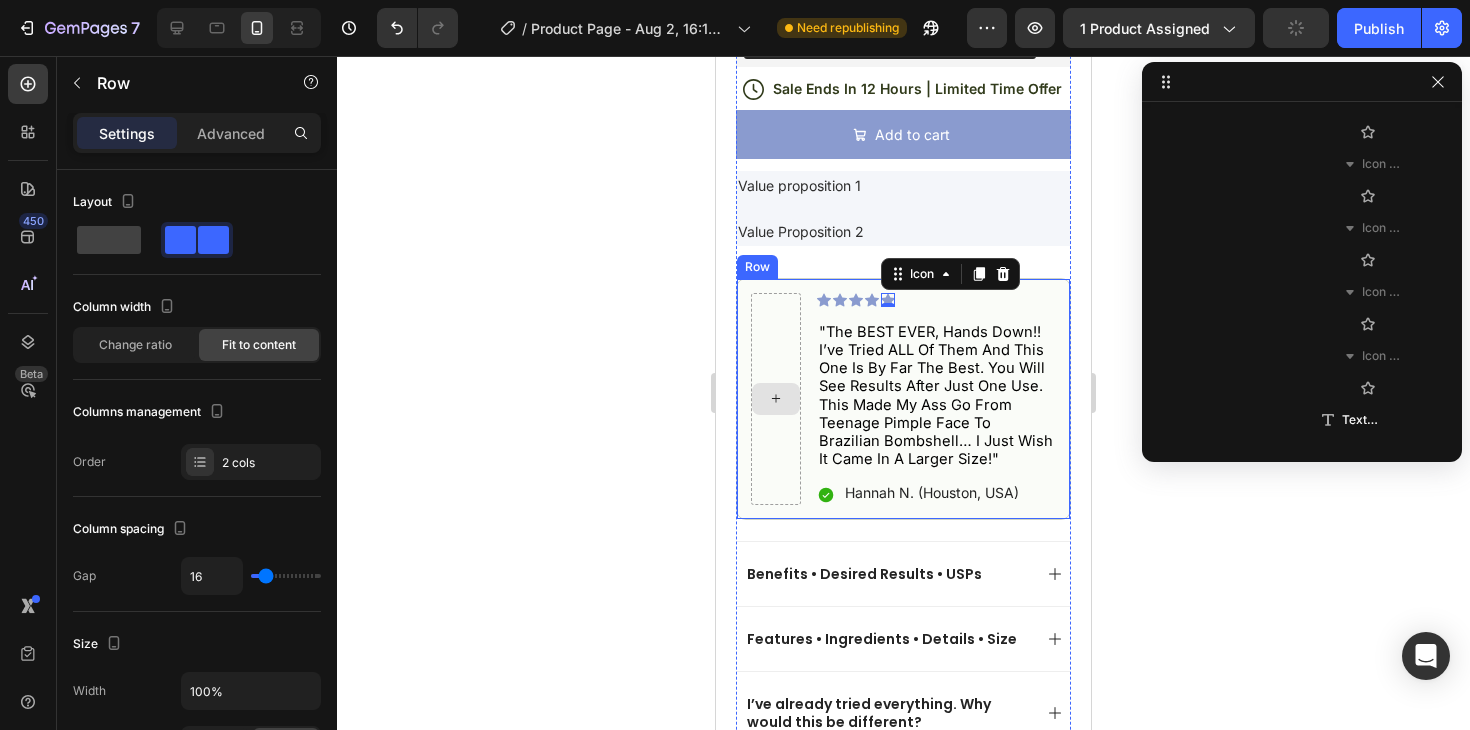 click at bounding box center (776, 399) 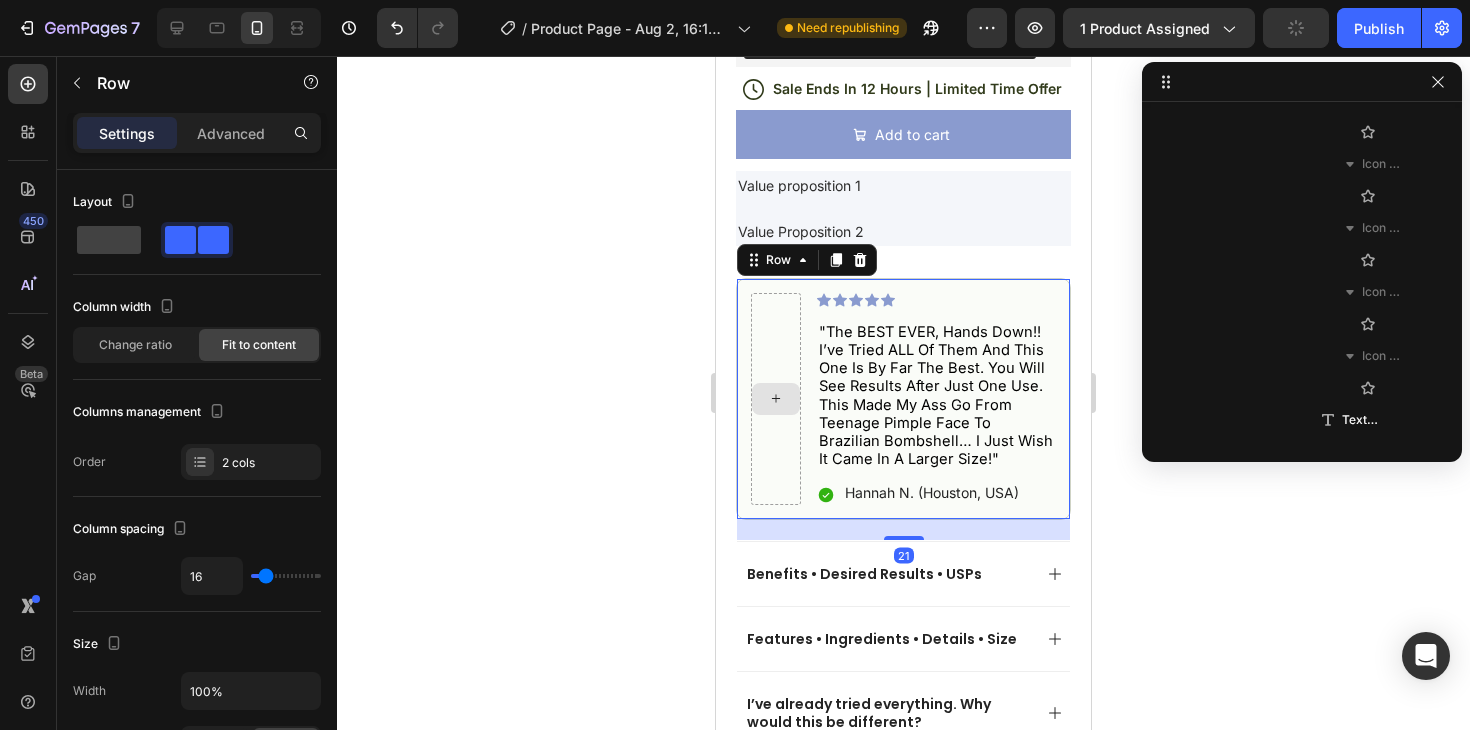 scroll, scrollTop: 890, scrollLeft: 0, axis: vertical 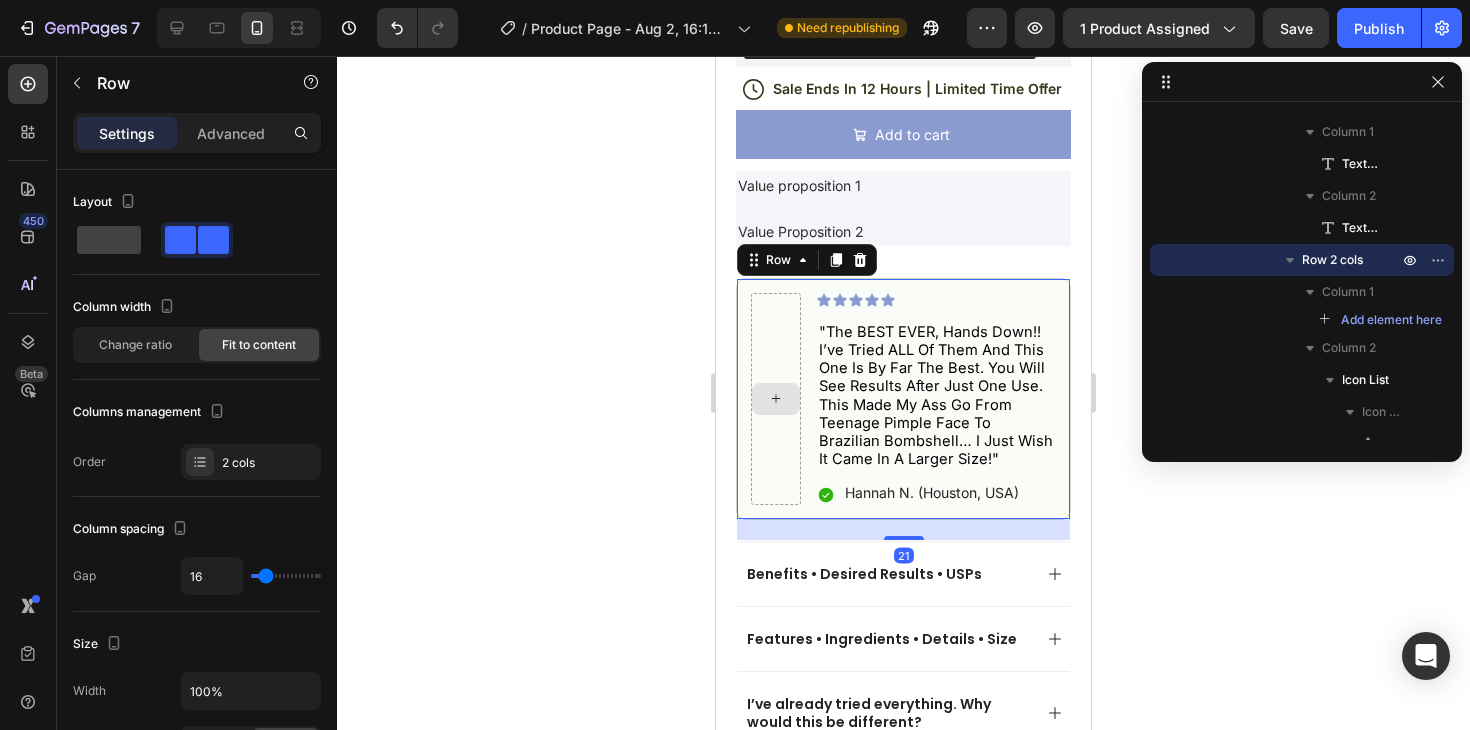 click at bounding box center [776, 399] 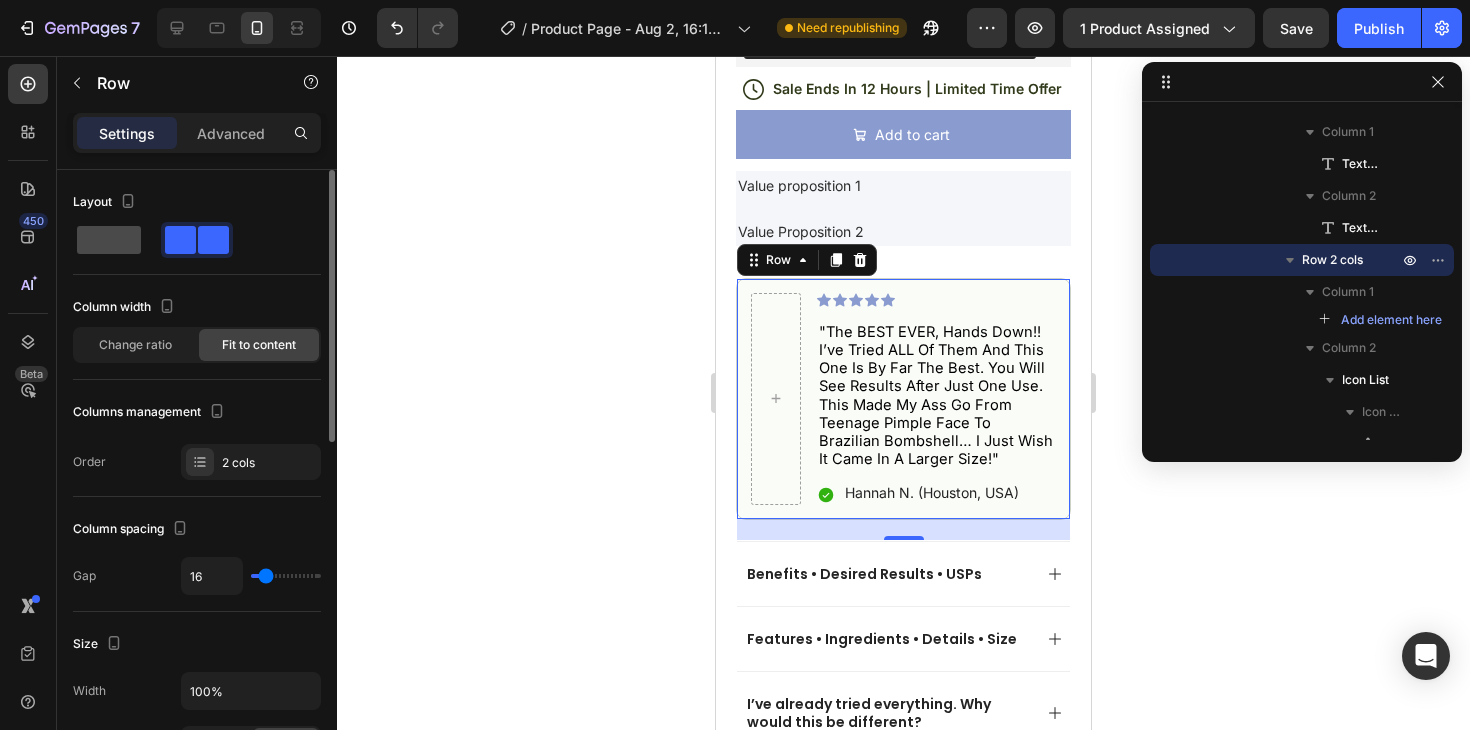 click 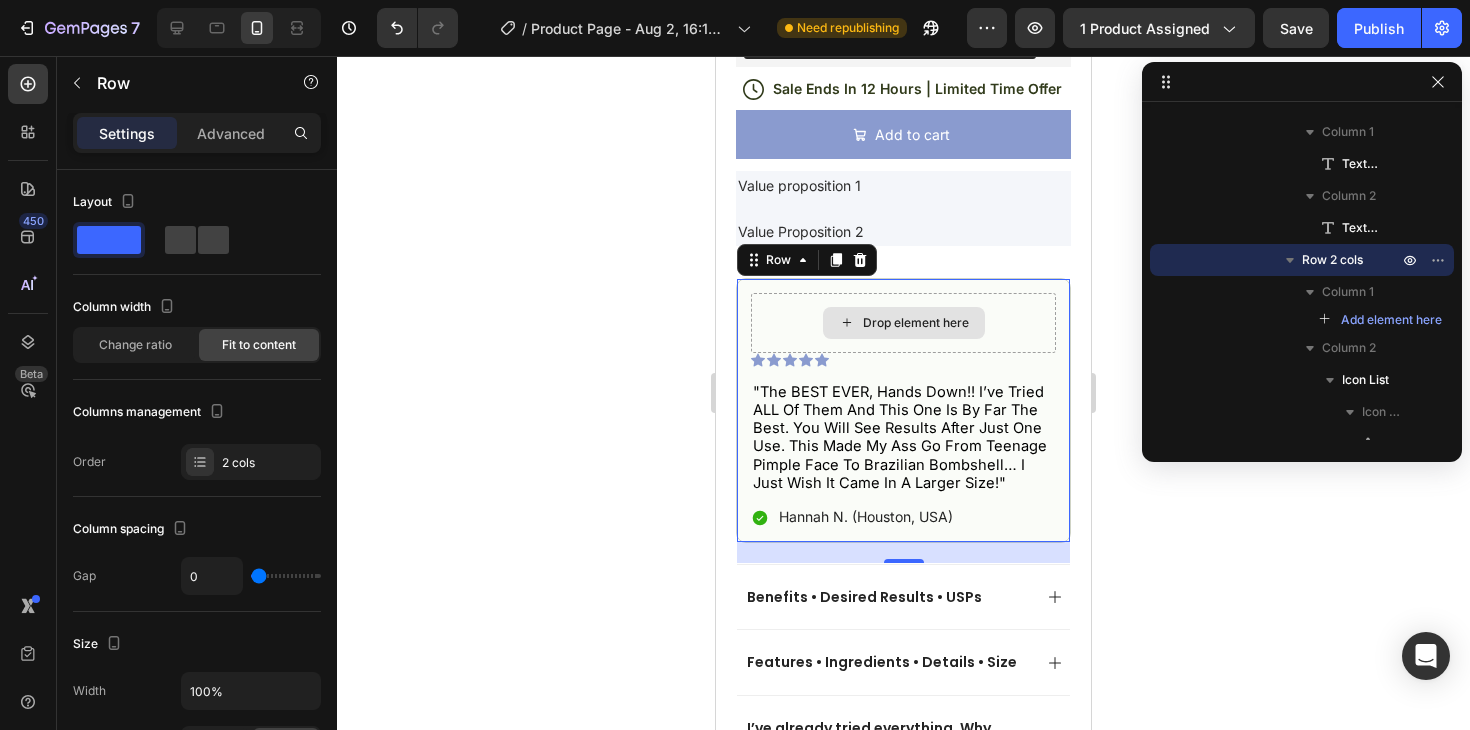 click on "Drop element here" at bounding box center [903, 323] 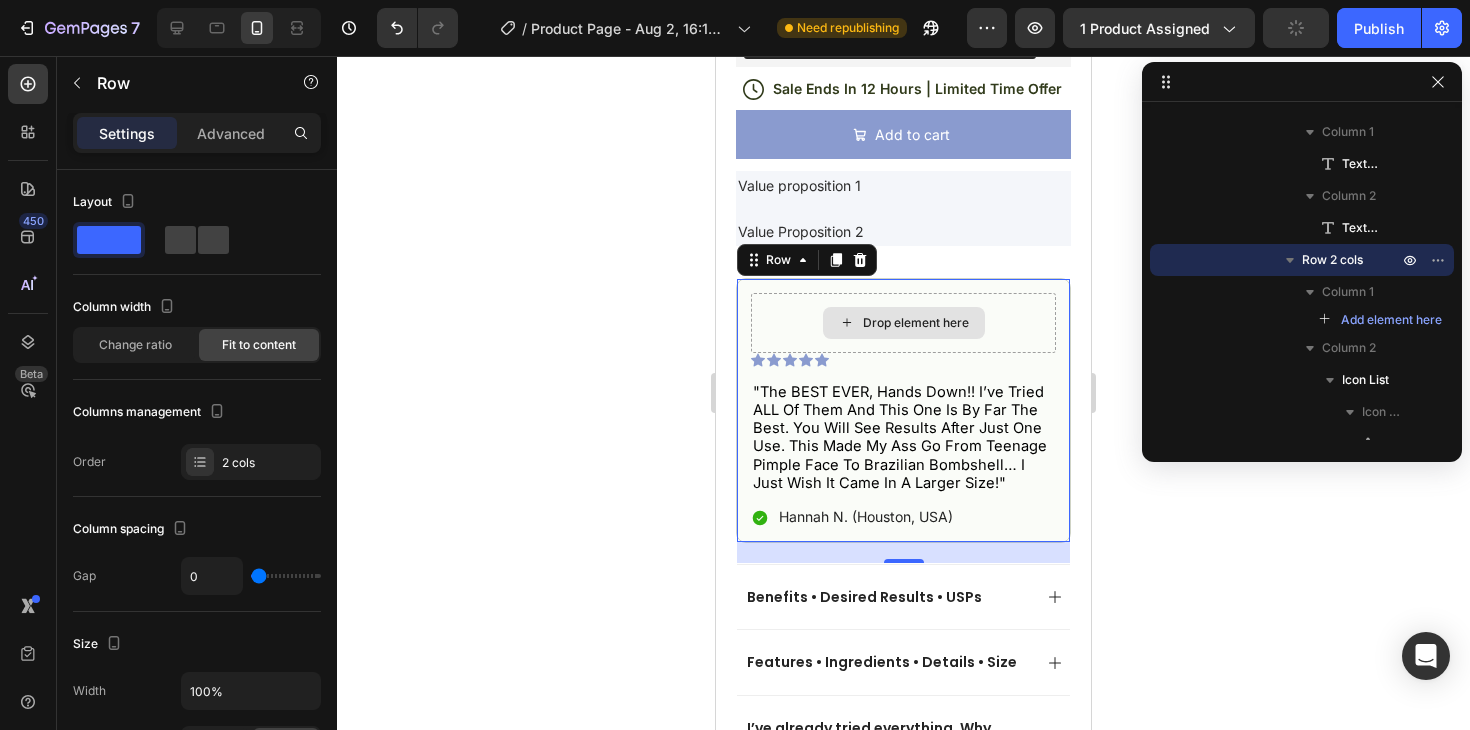 click on "Drop element here" at bounding box center [903, 323] 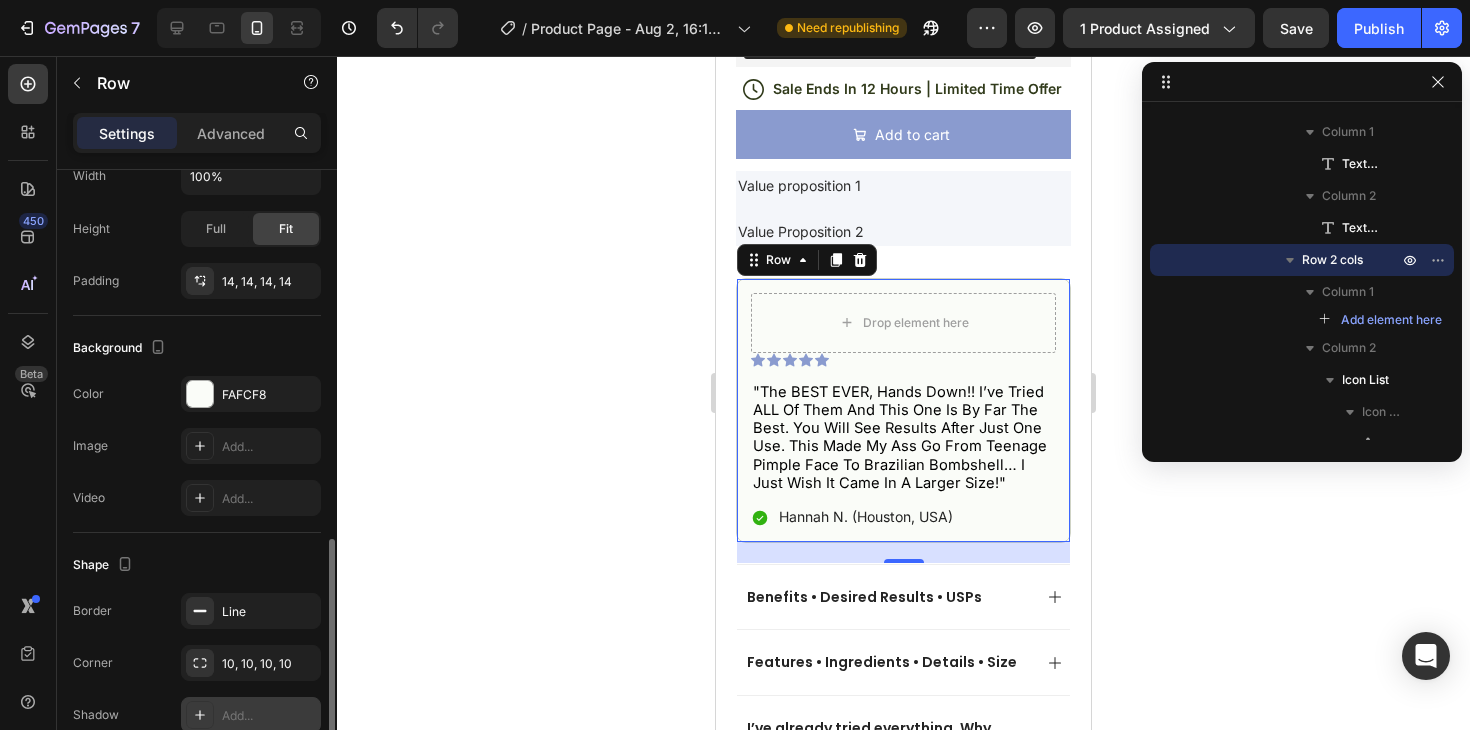 scroll, scrollTop: 0, scrollLeft: 0, axis: both 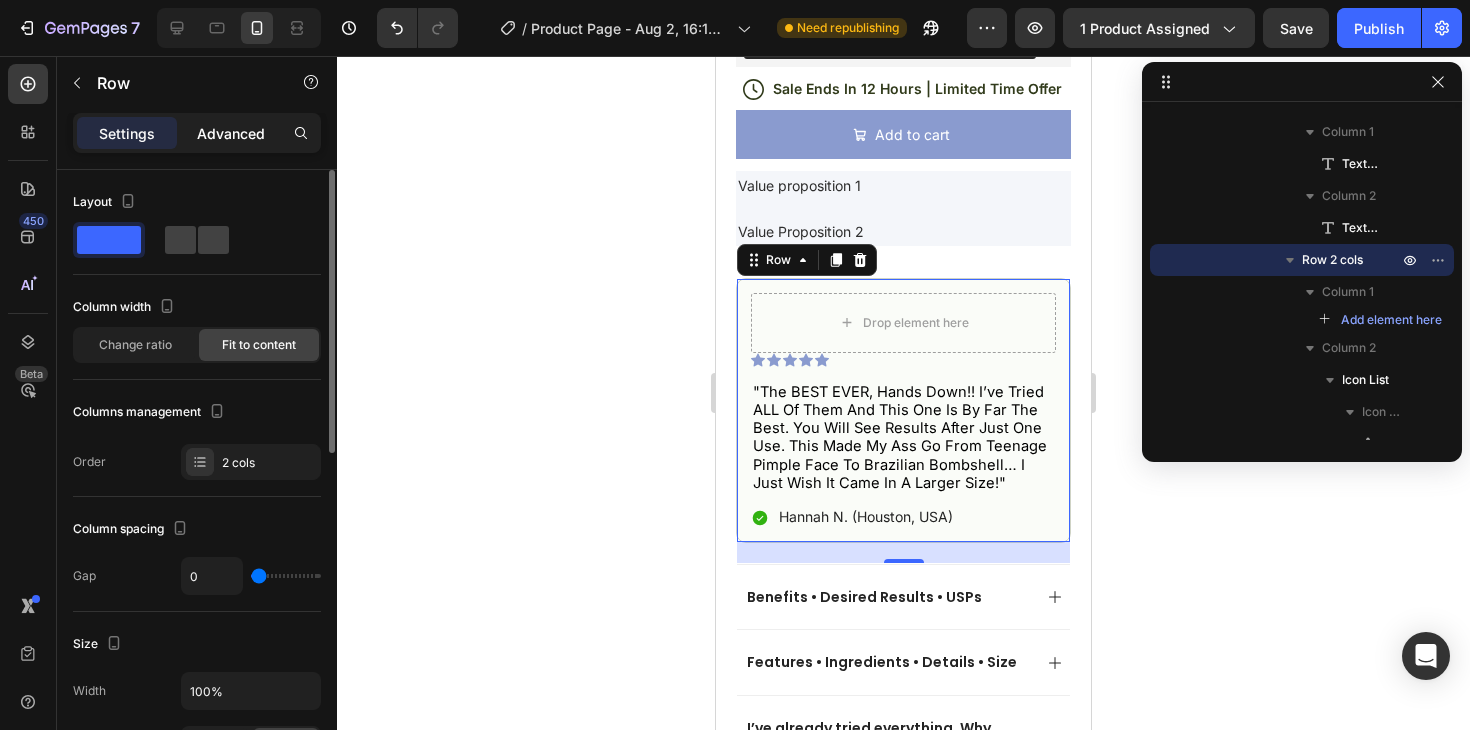 click on "Advanced" at bounding box center [231, 133] 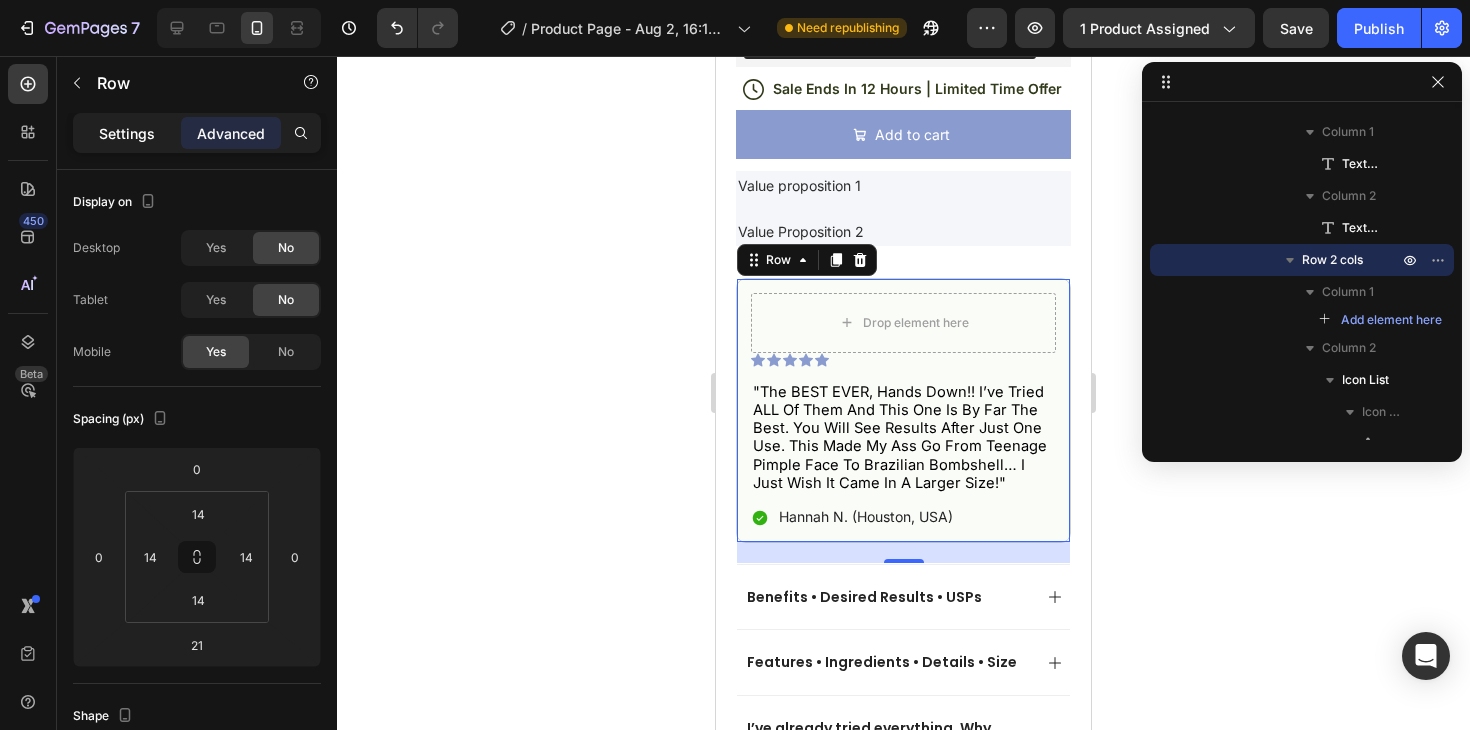 click on "Settings" at bounding box center (127, 133) 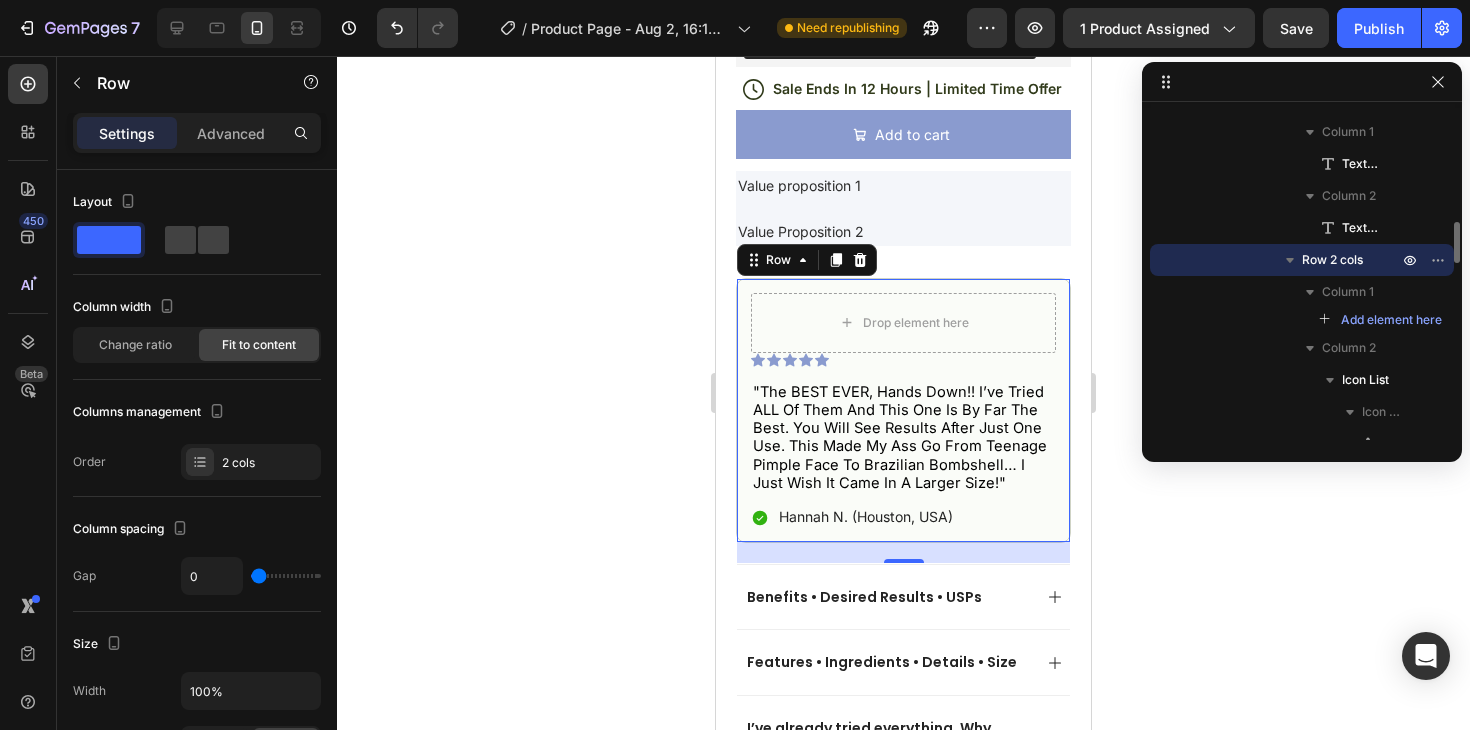 click 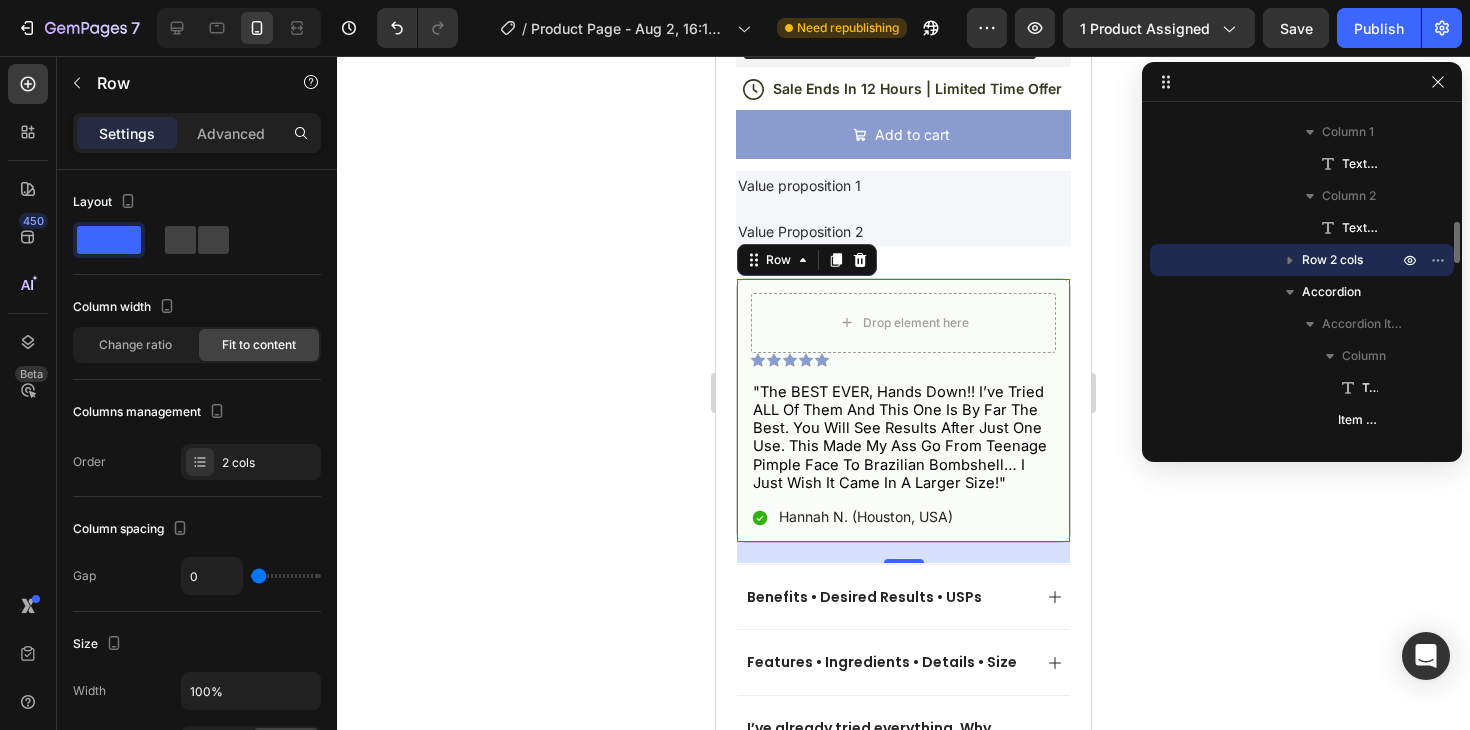 click 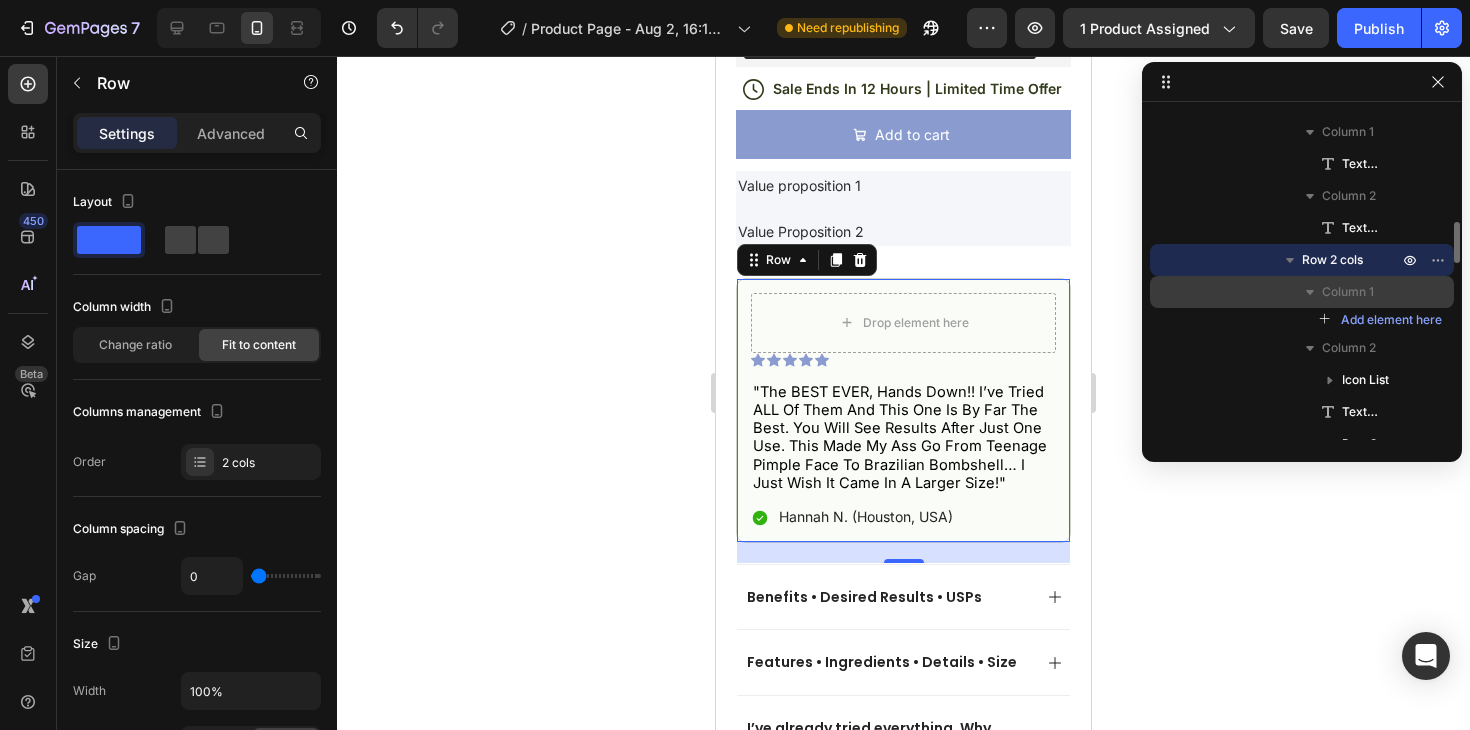 click 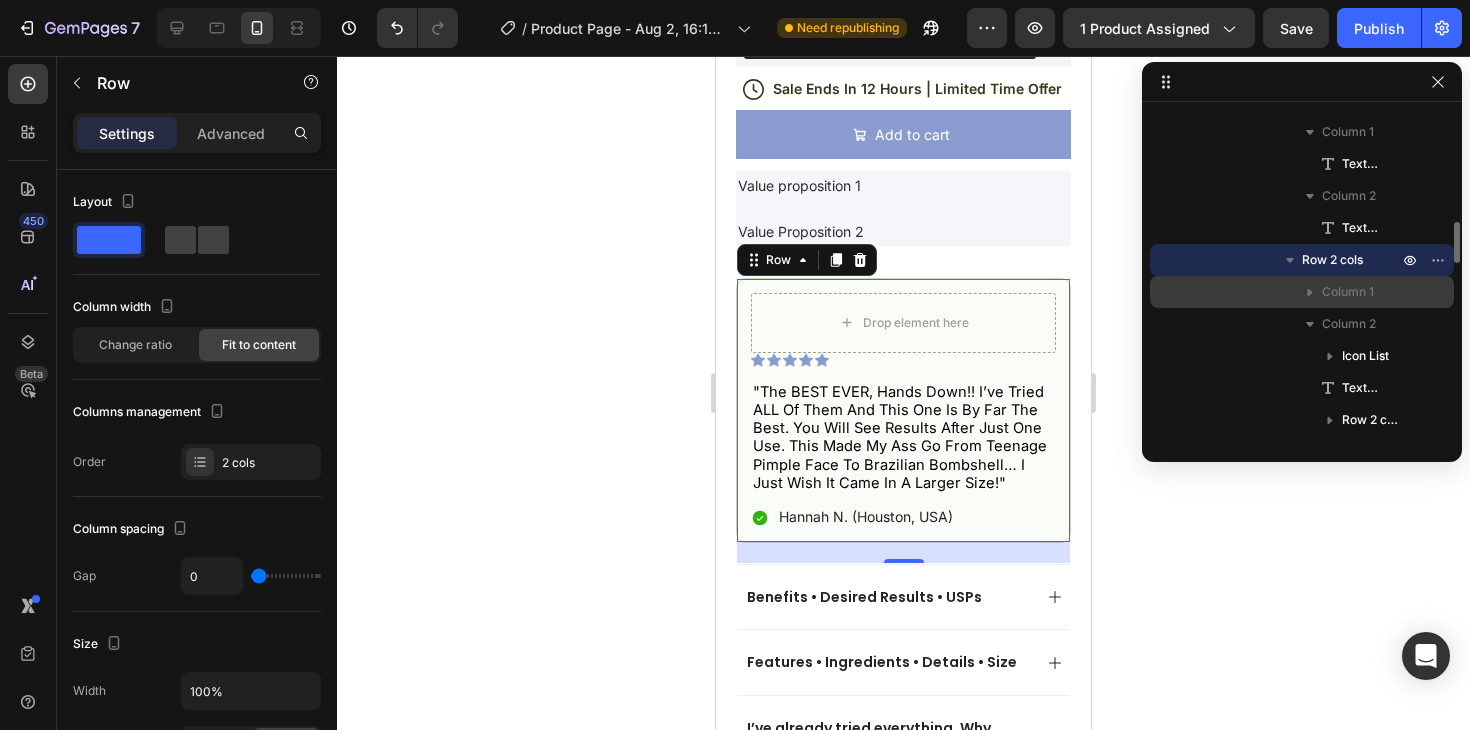 click 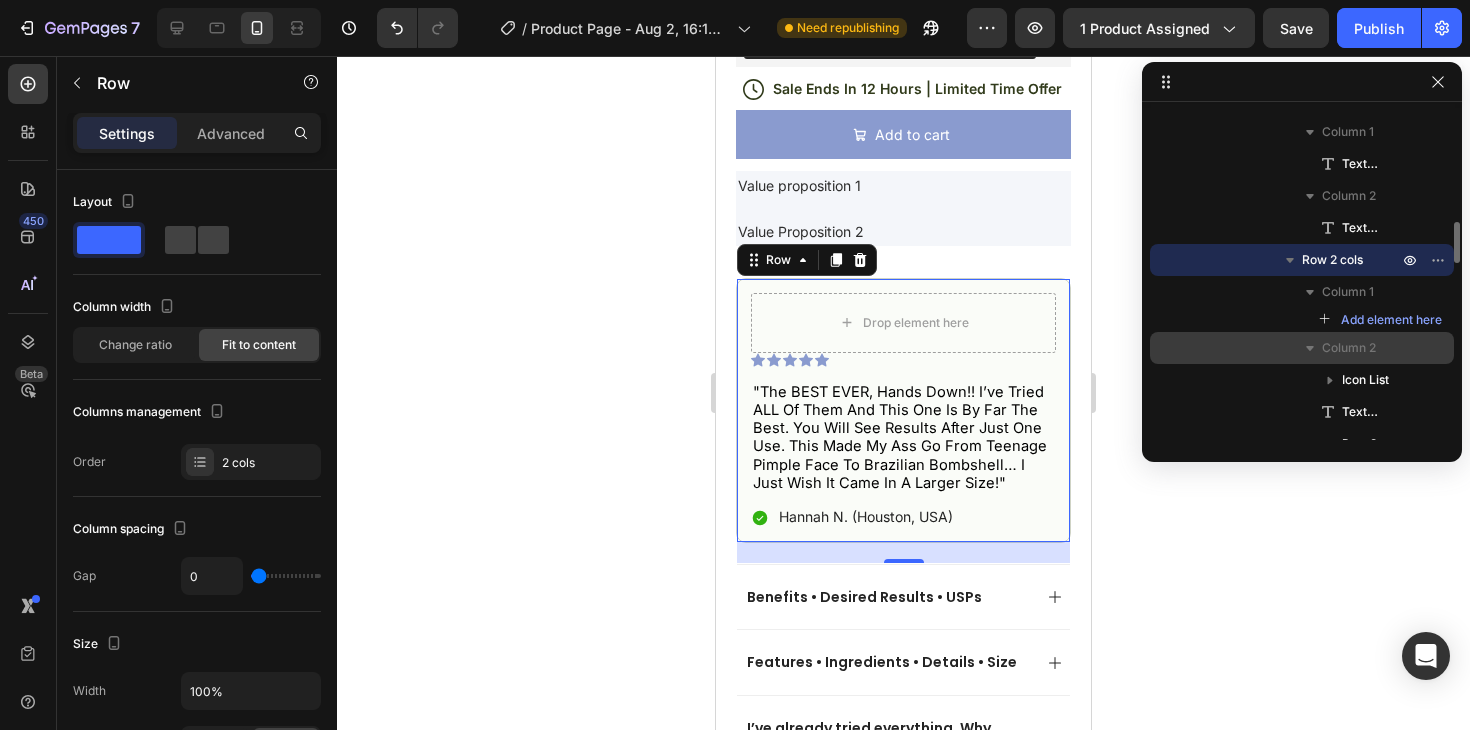 click 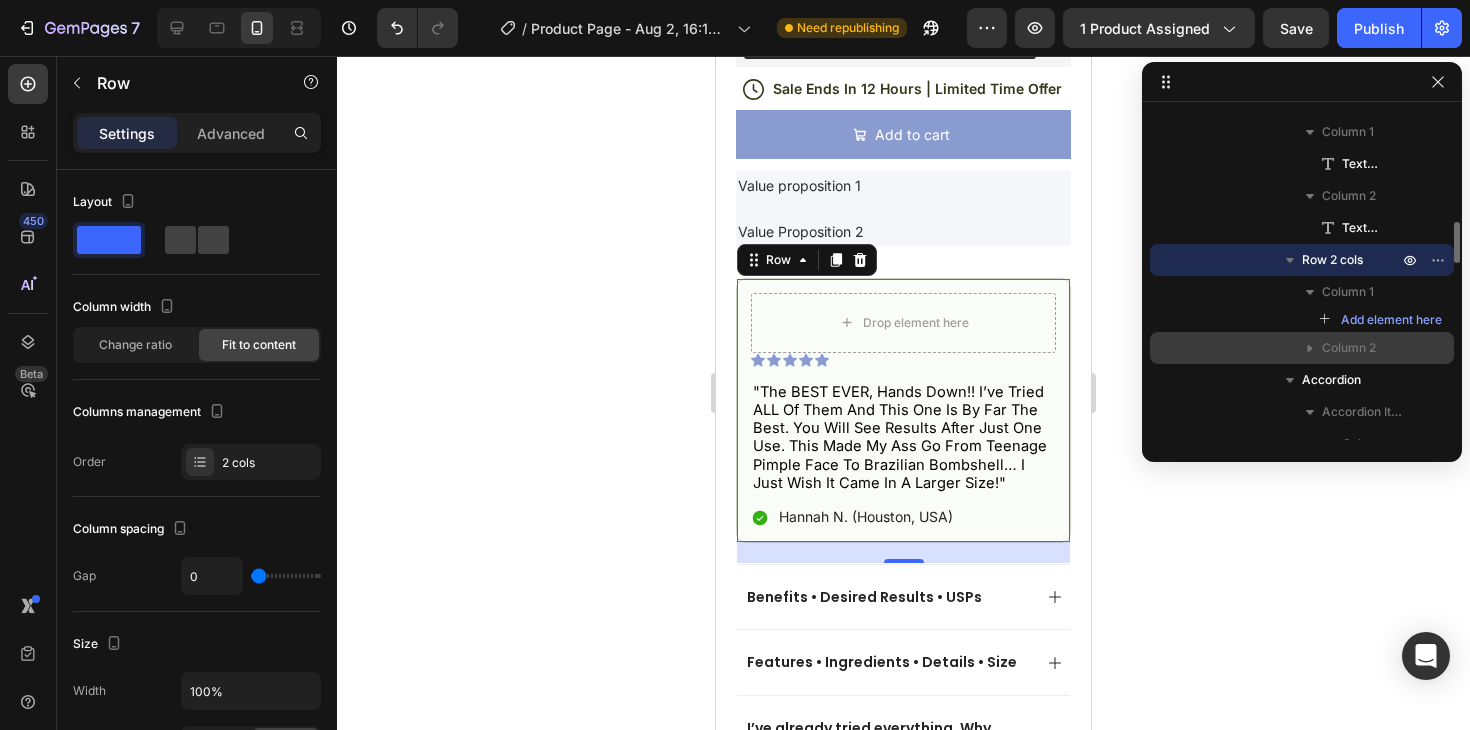 click 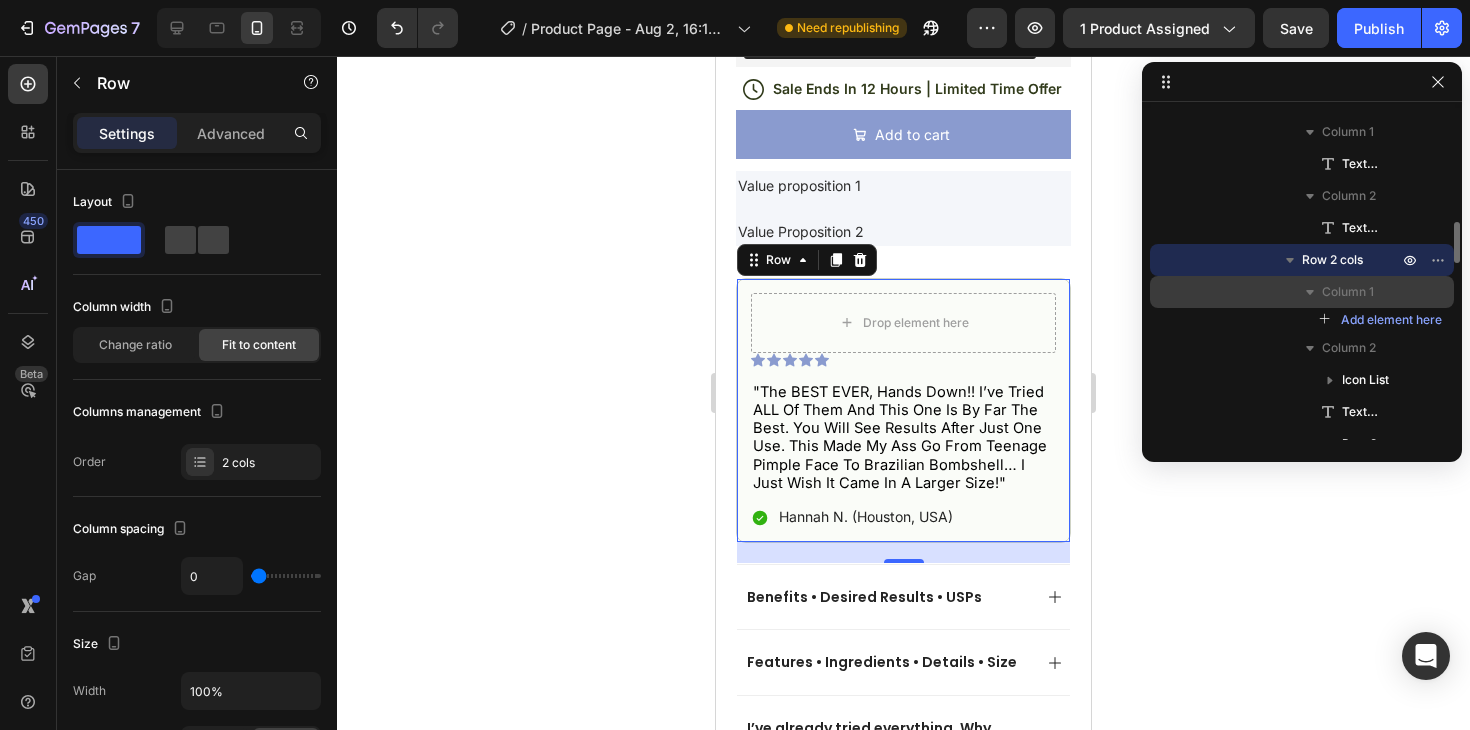 click 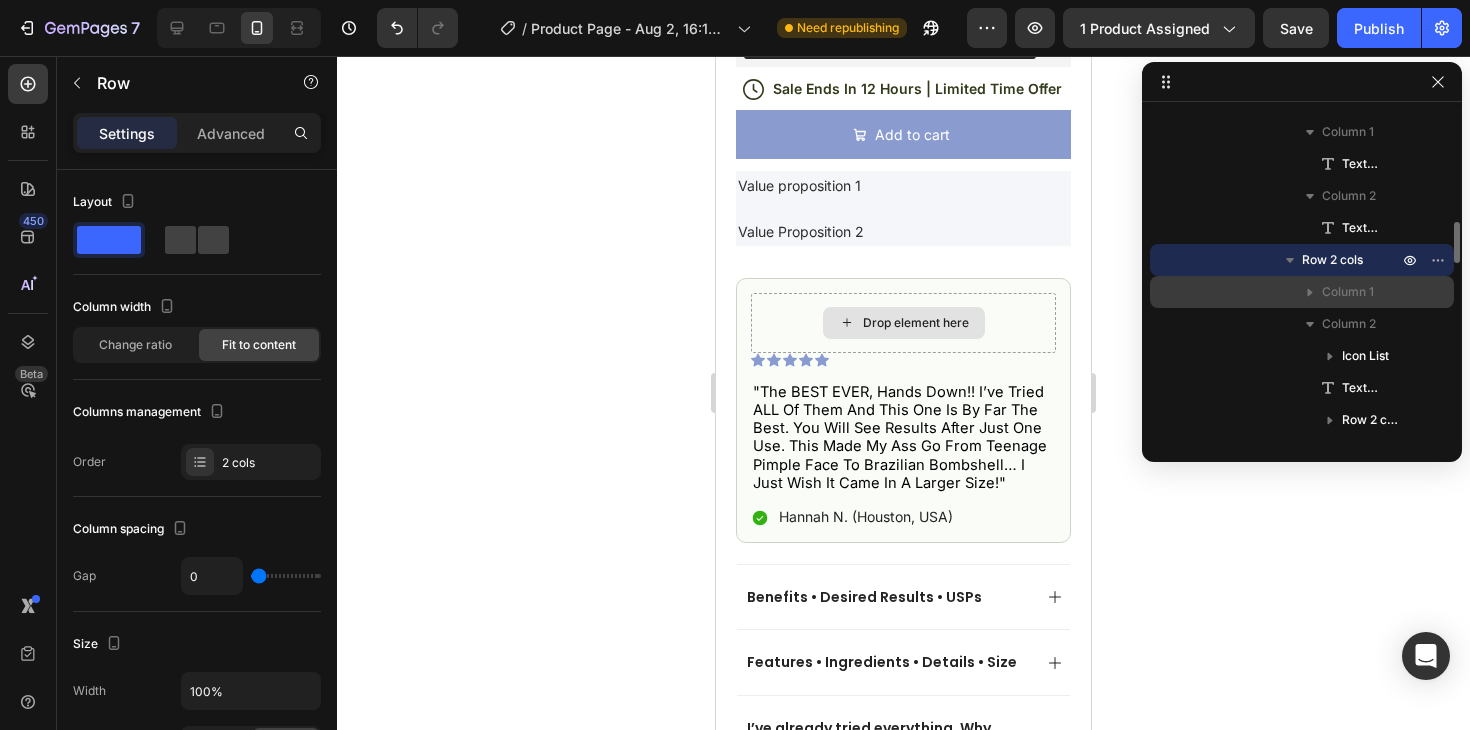click on "Drop element here" at bounding box center [904, 323] 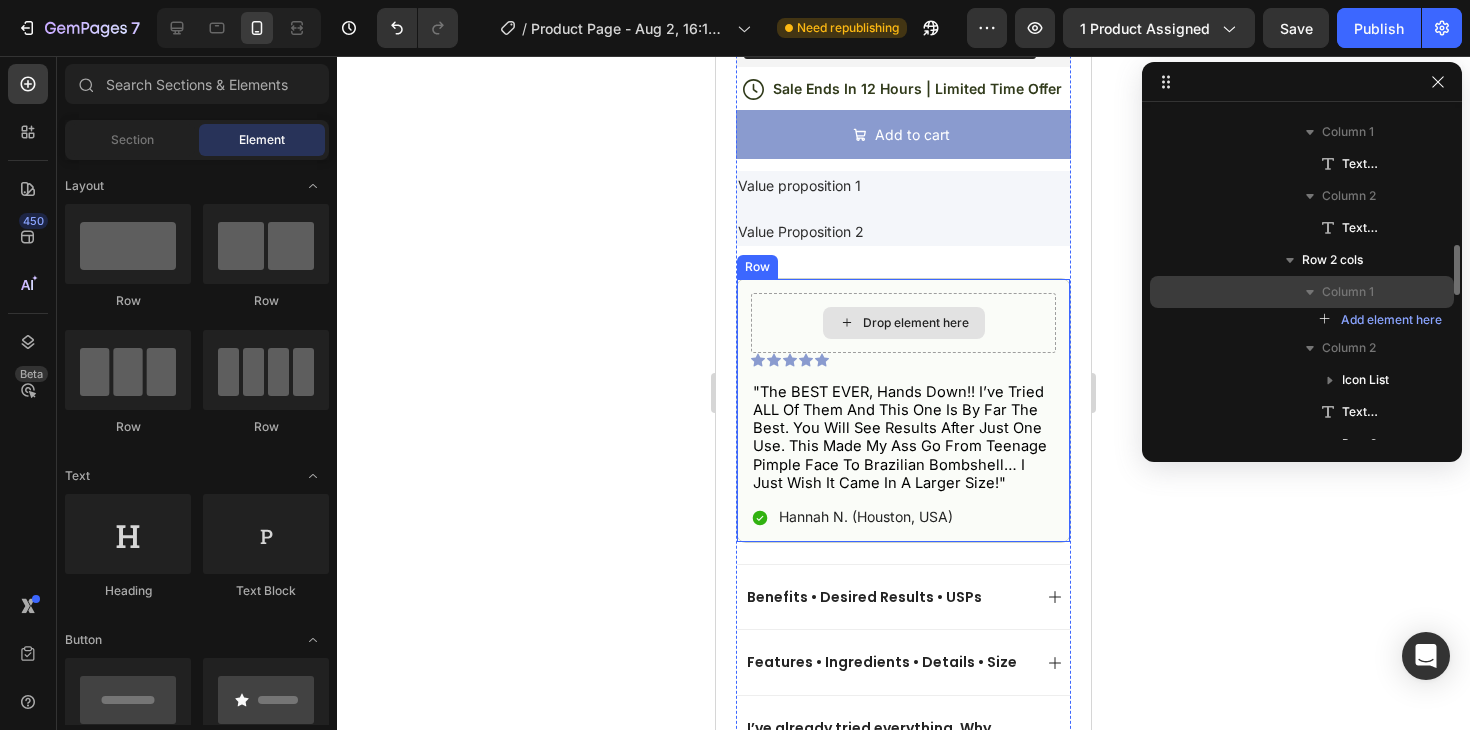 click on "Drop element here" at bounding box center (916, 323) 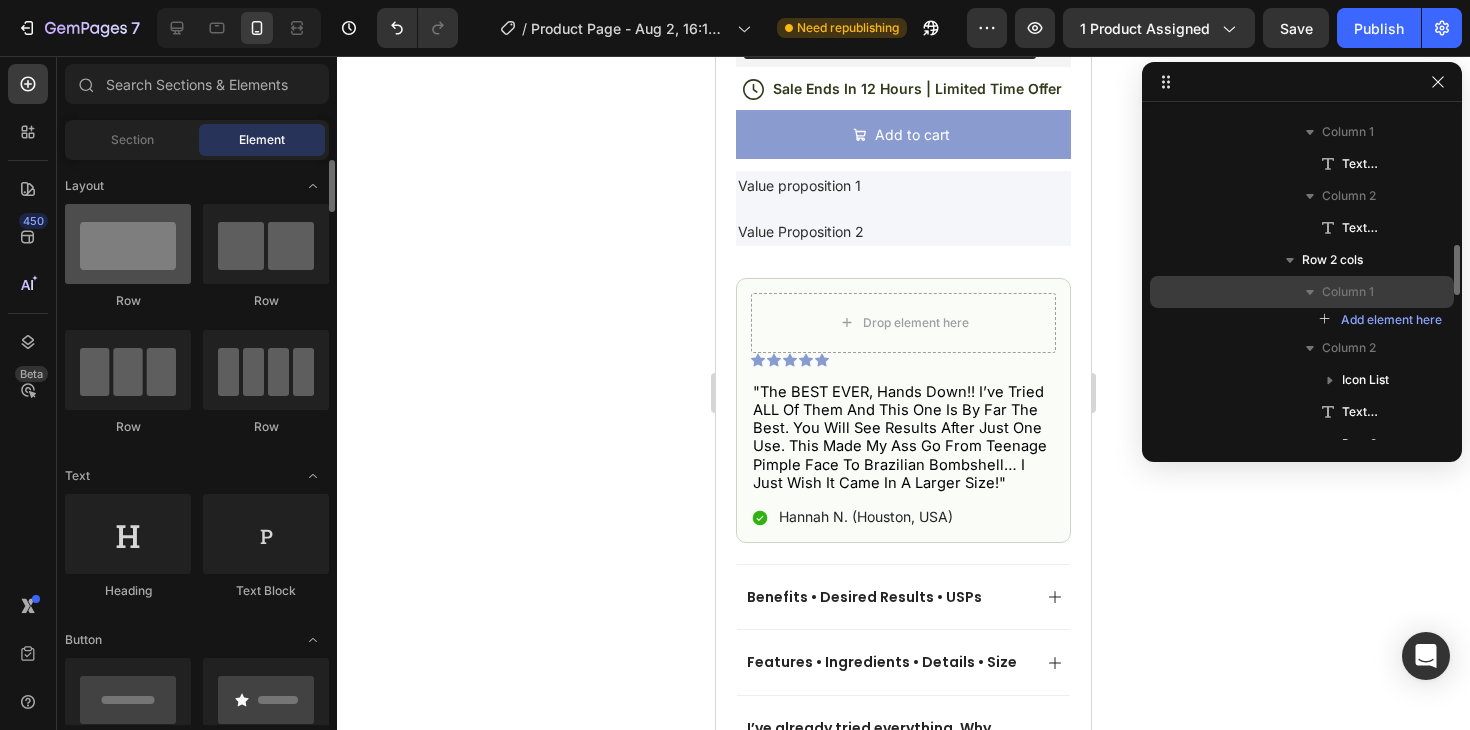 click at bounding box center [128, 244] 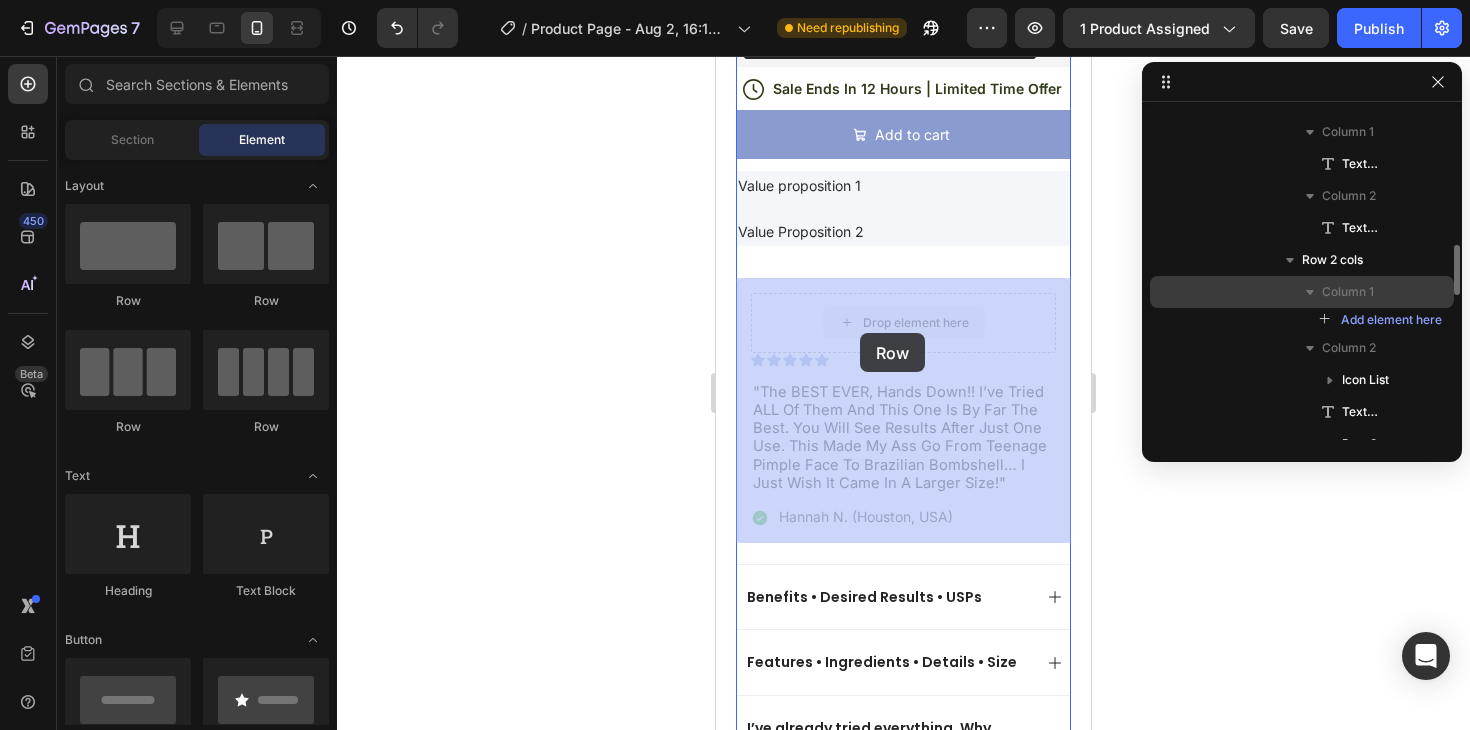drag, startPoint x: 855, startPoint y: 322, endPoint x: 860, endPoint y: 333, distance: 12.083046 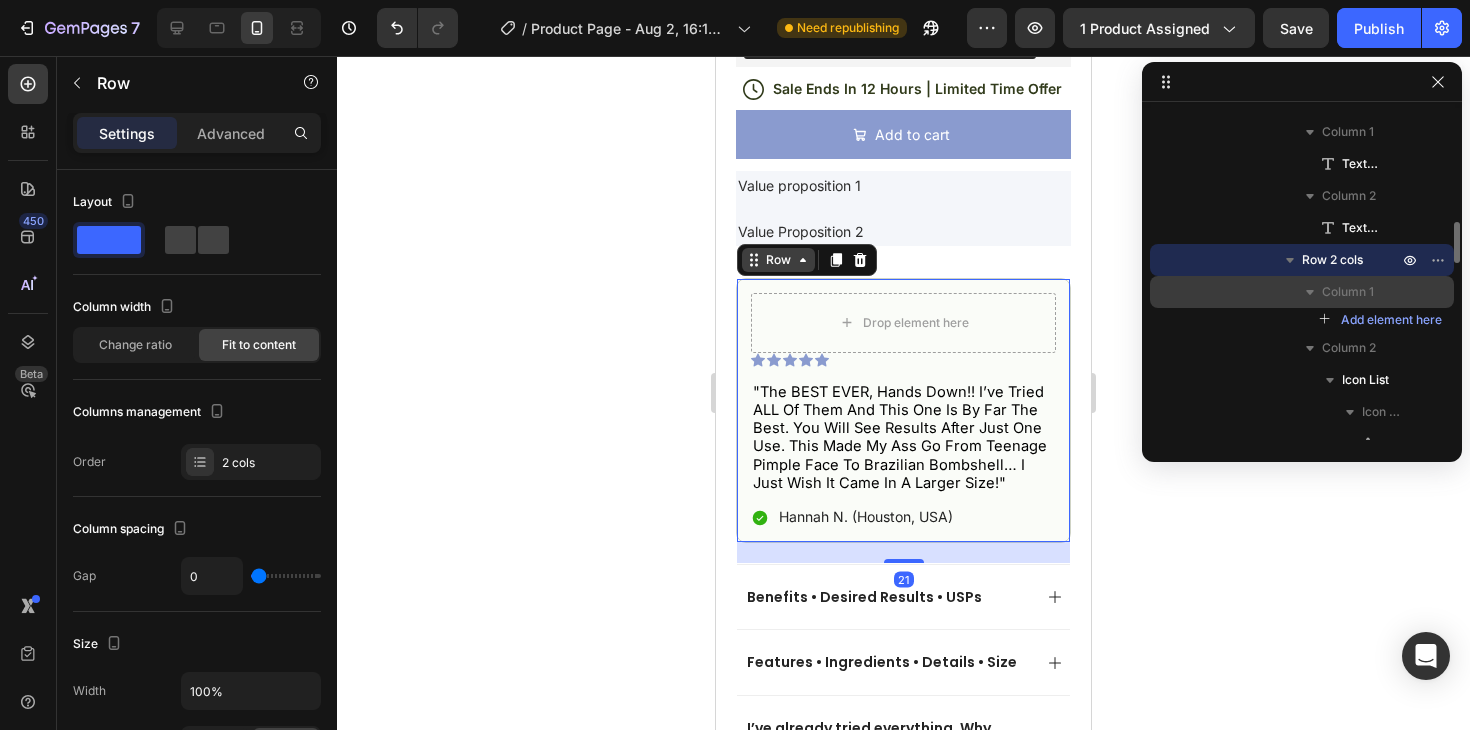 click 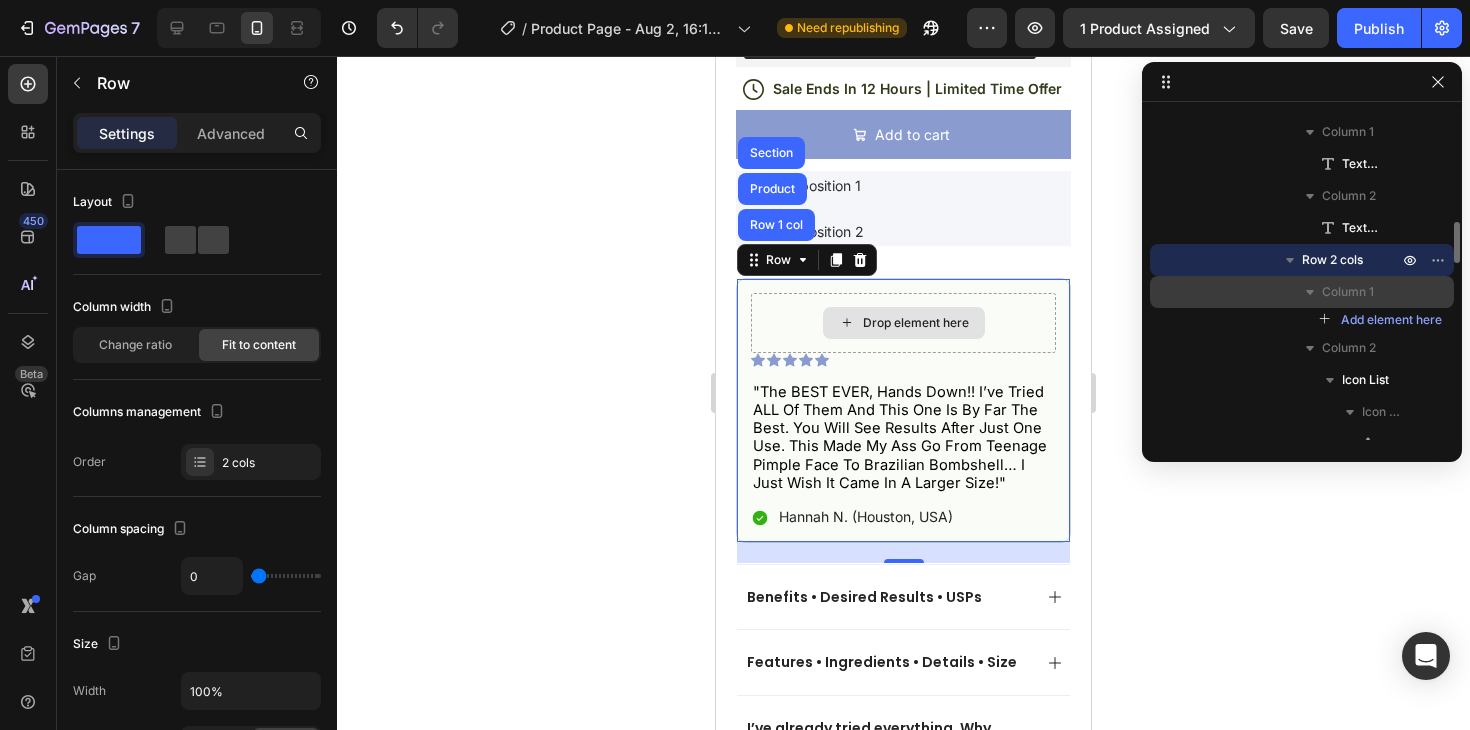 click on "Drop element here" at bounding box center (904, 323) 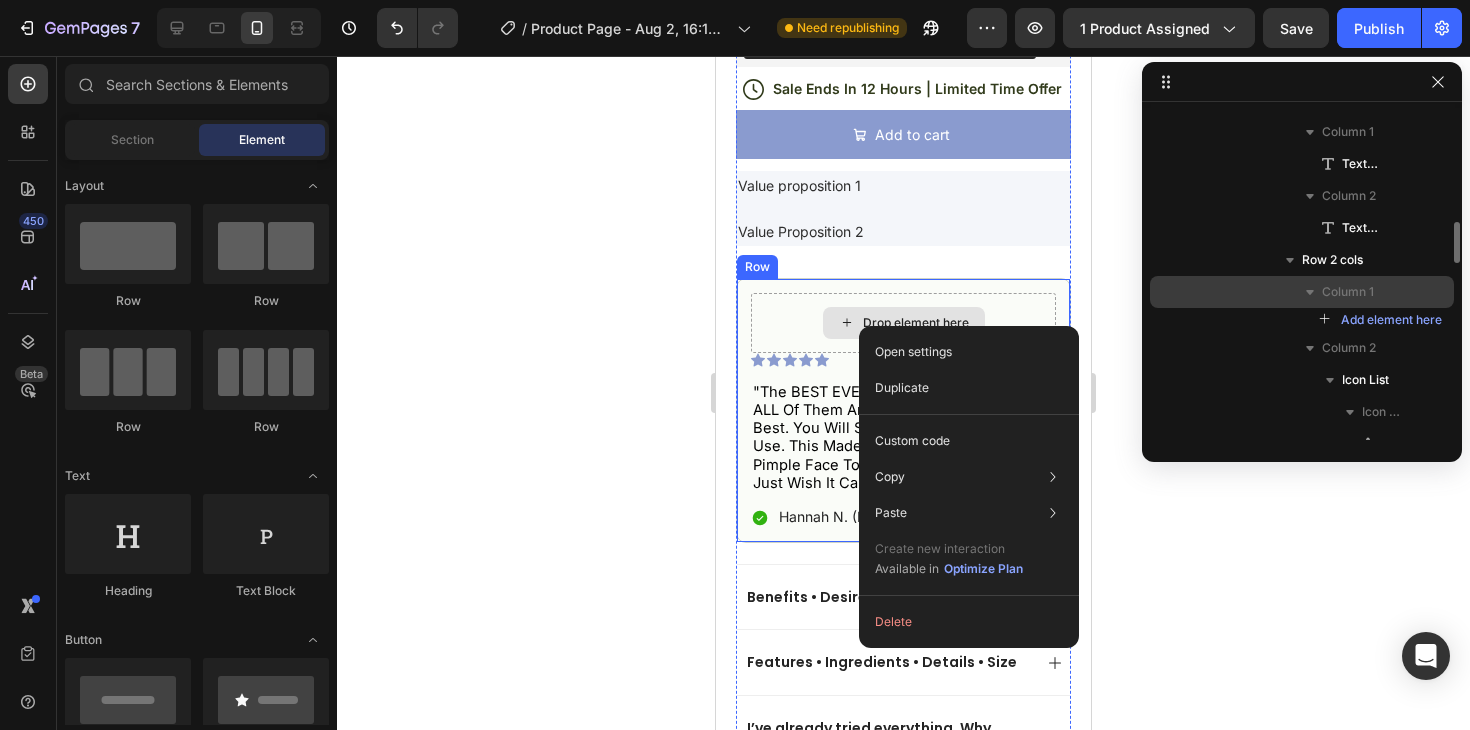 click on "Drop element here" at bounding box center [903, 323] 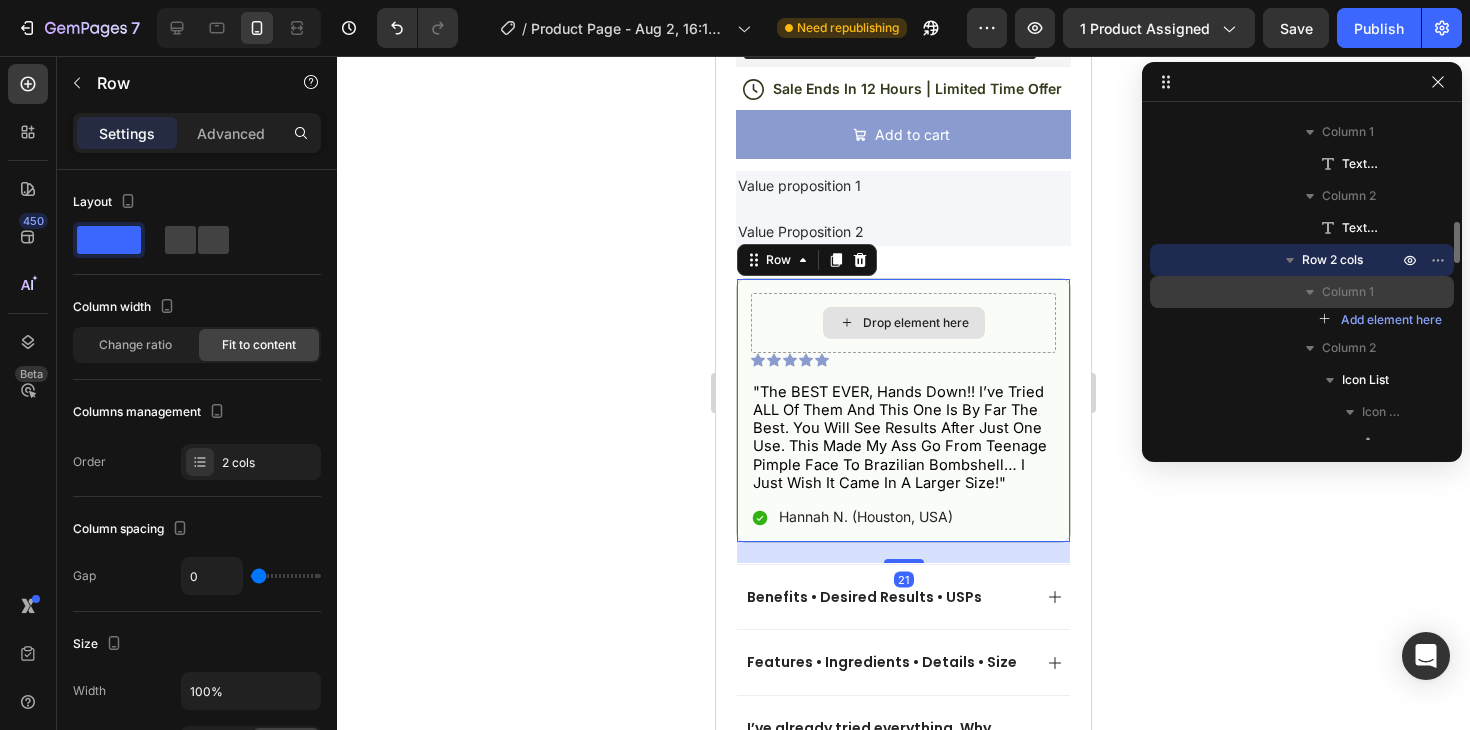 click on "Drop element here" at bounding box center (903, 323) 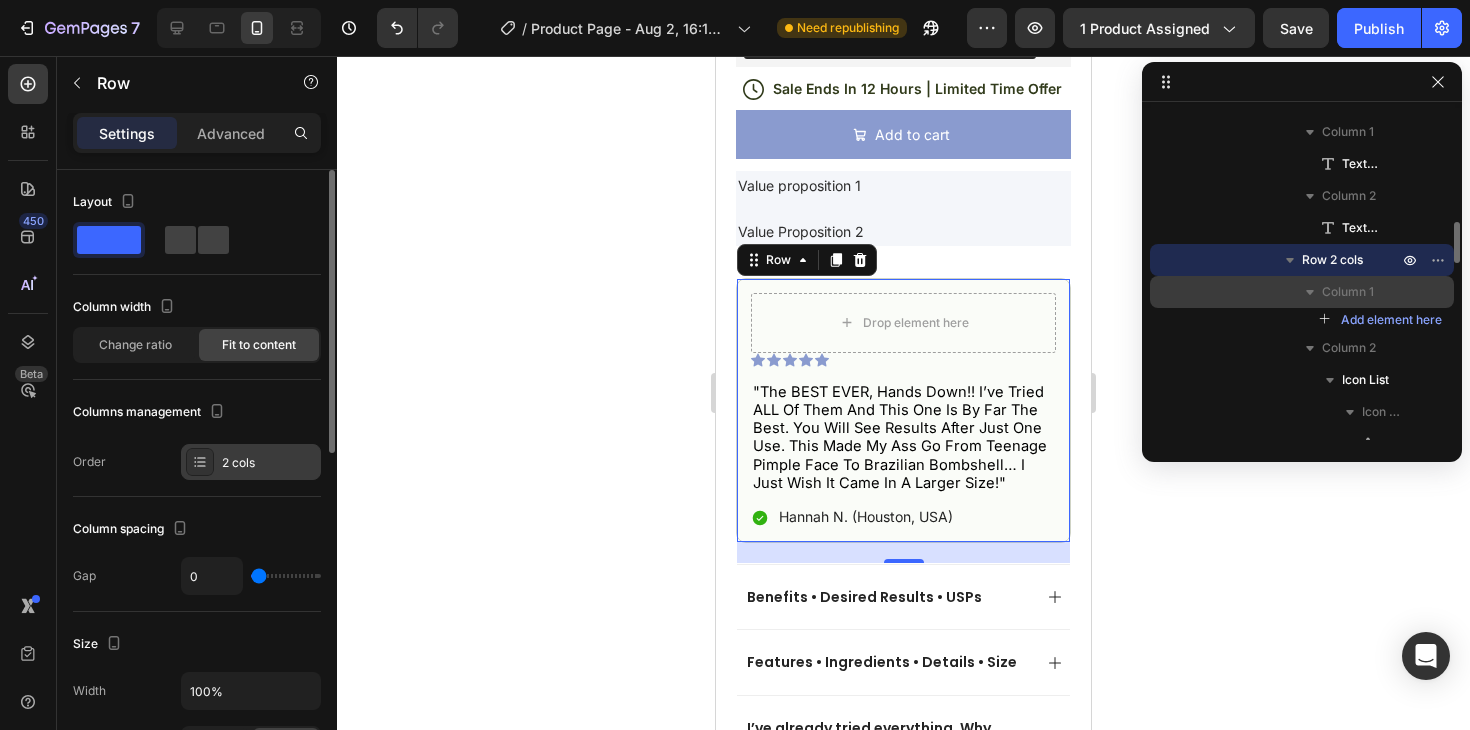 click on "2 cols" at bounding box center [269, 463] 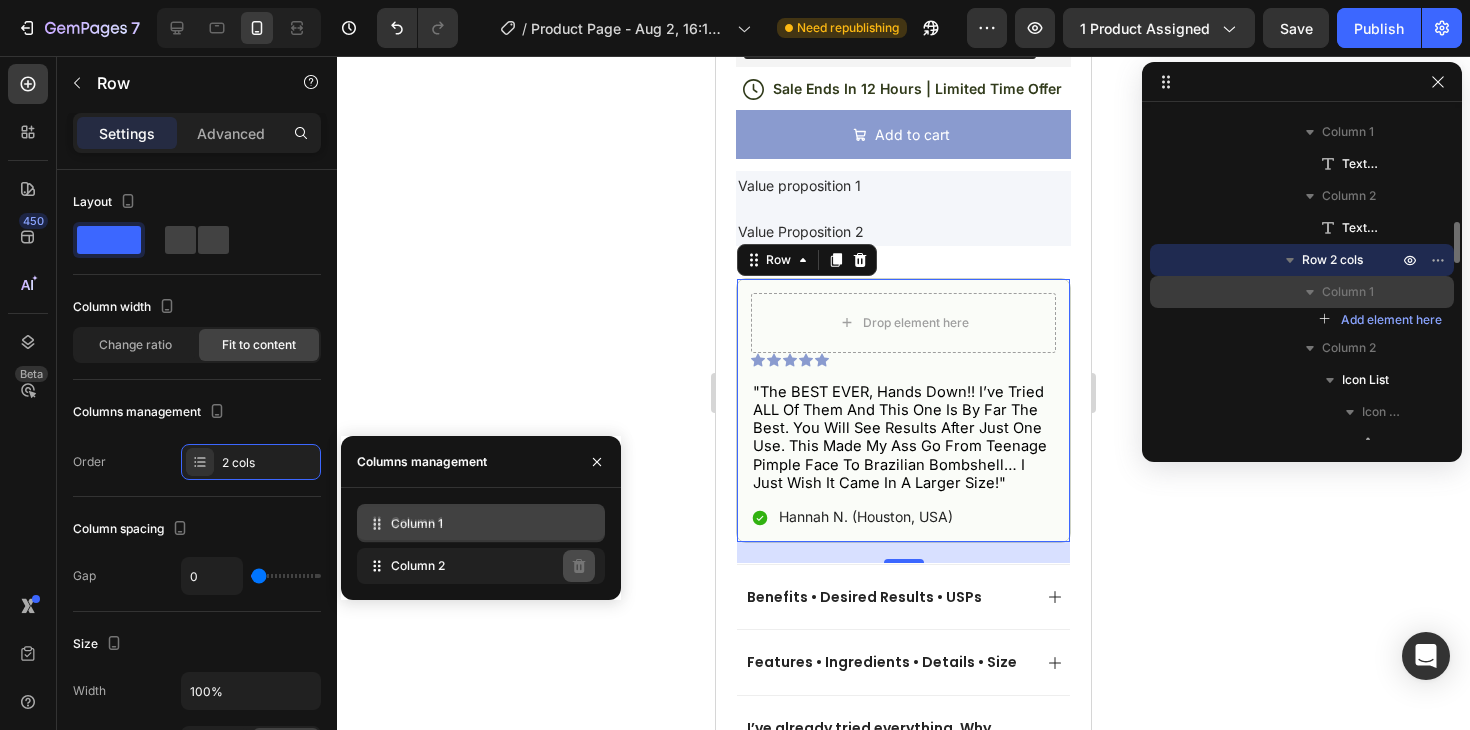 type 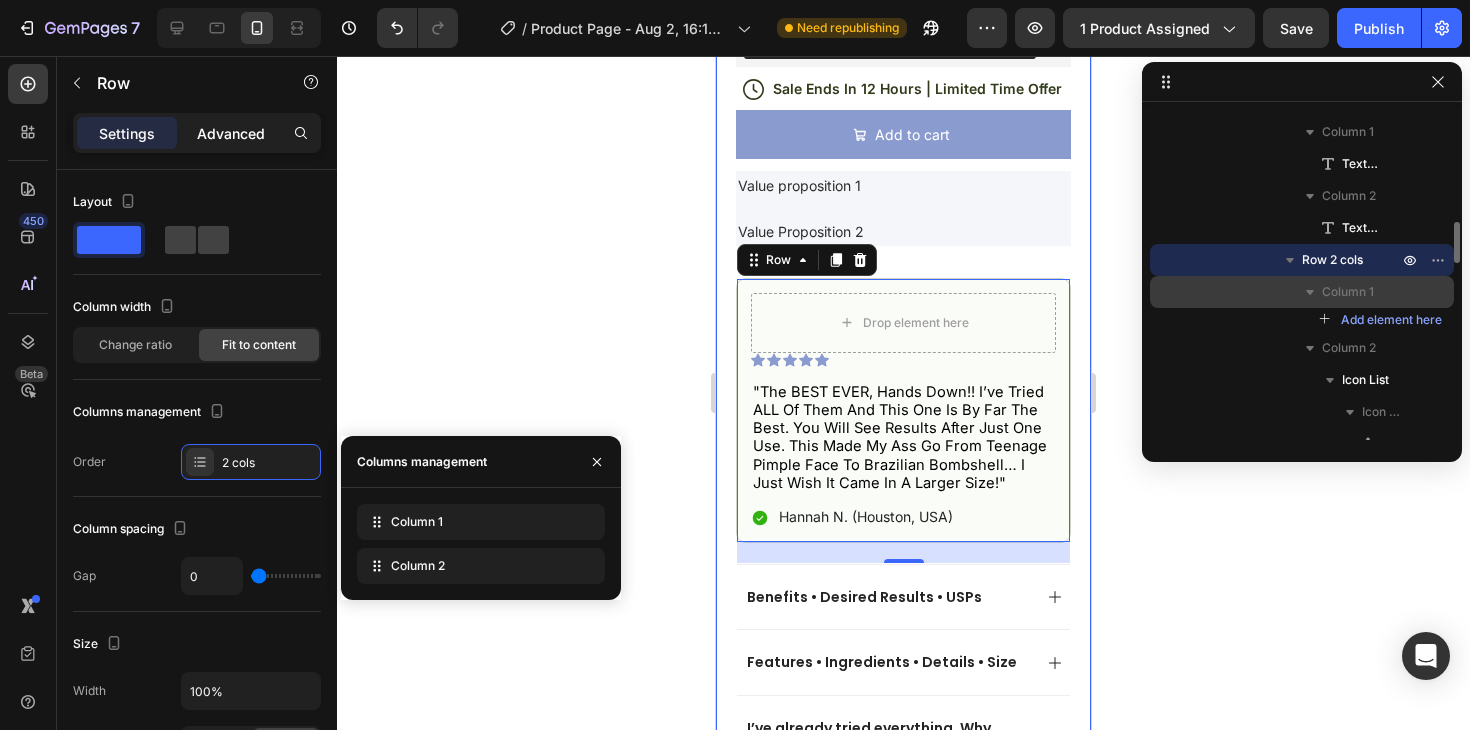 click on "Advanced" 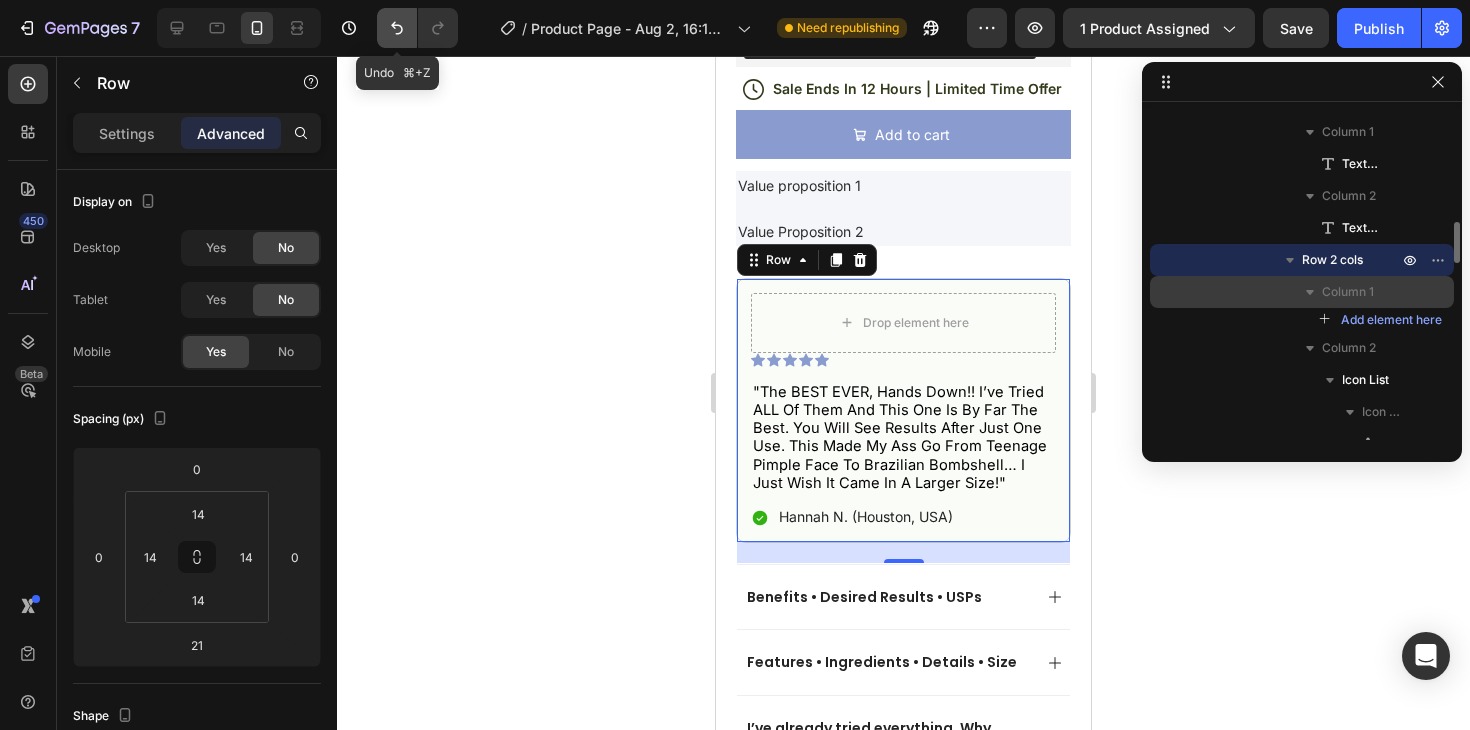 click 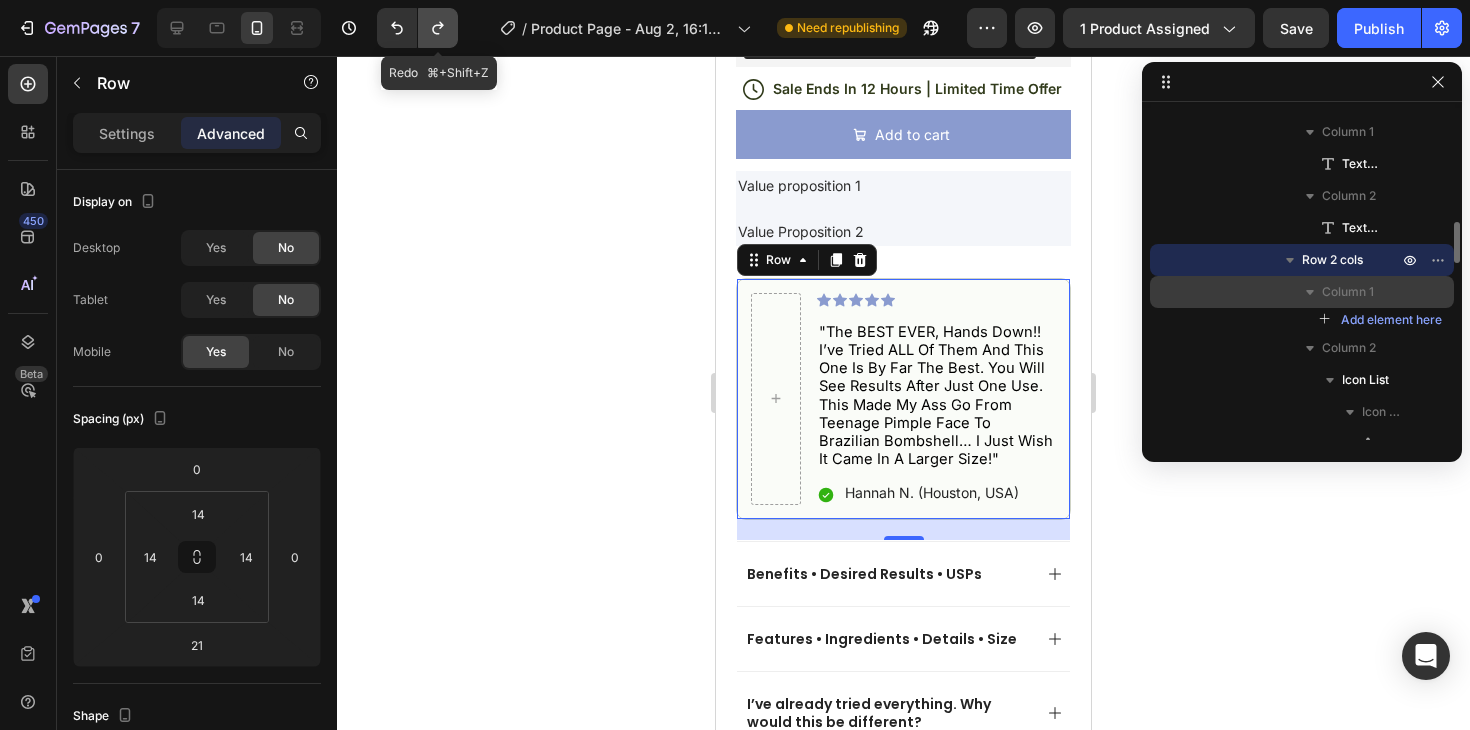 click 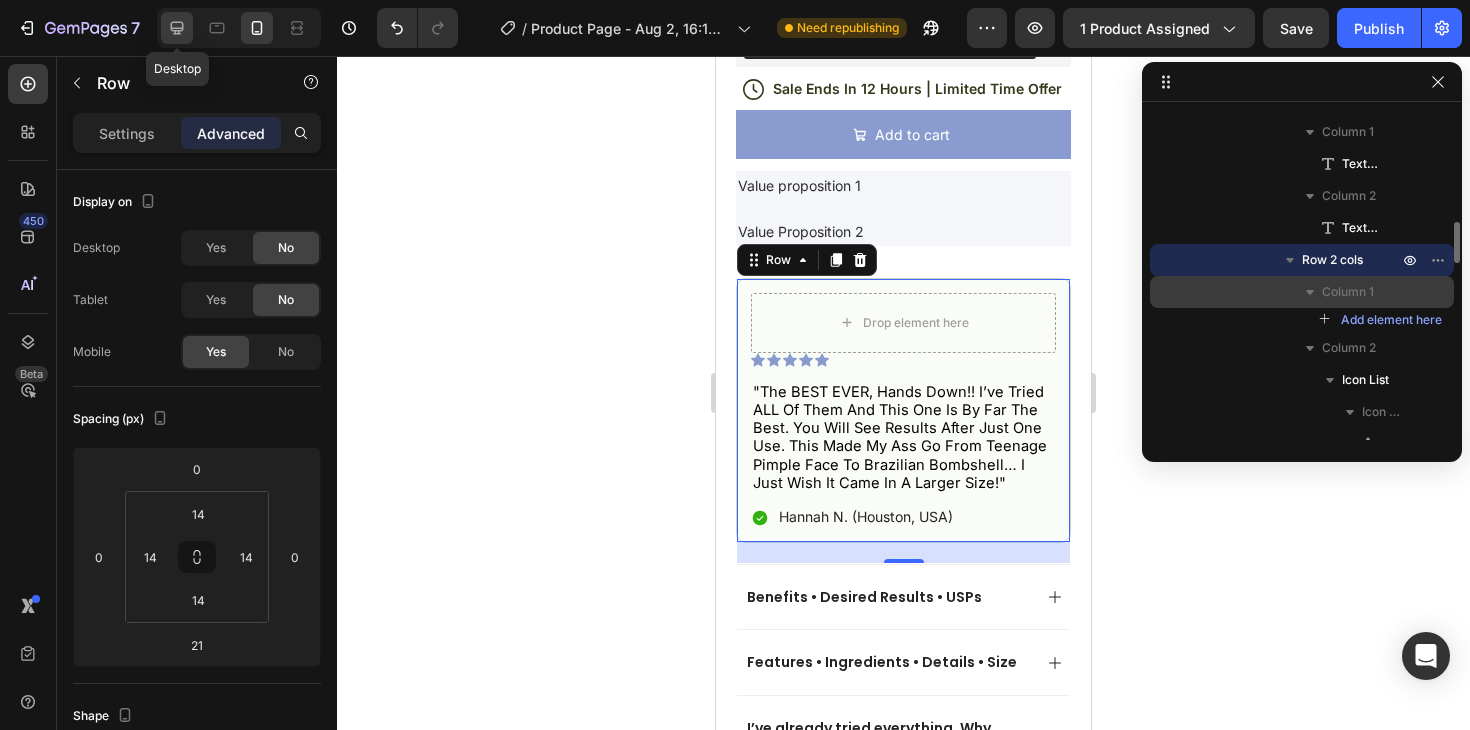 click 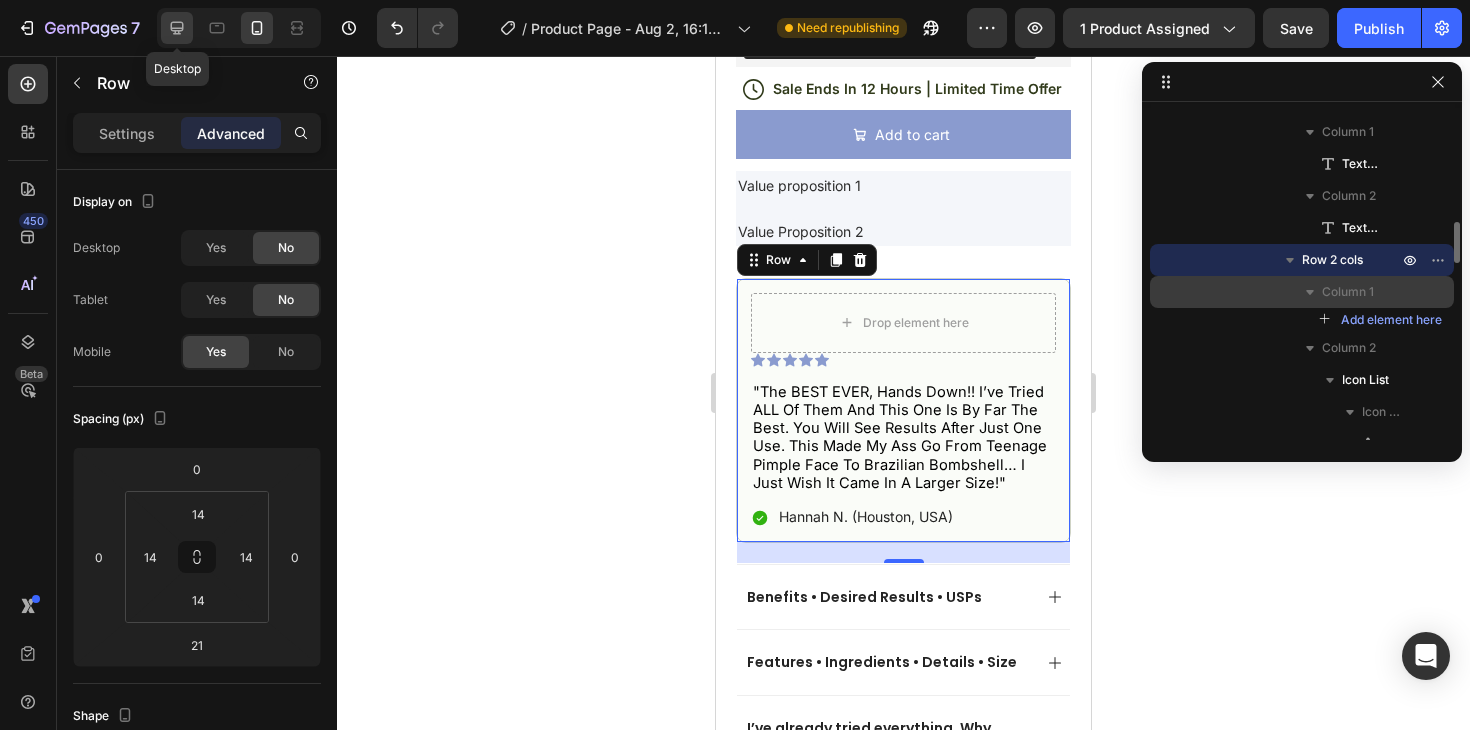 type on "32" 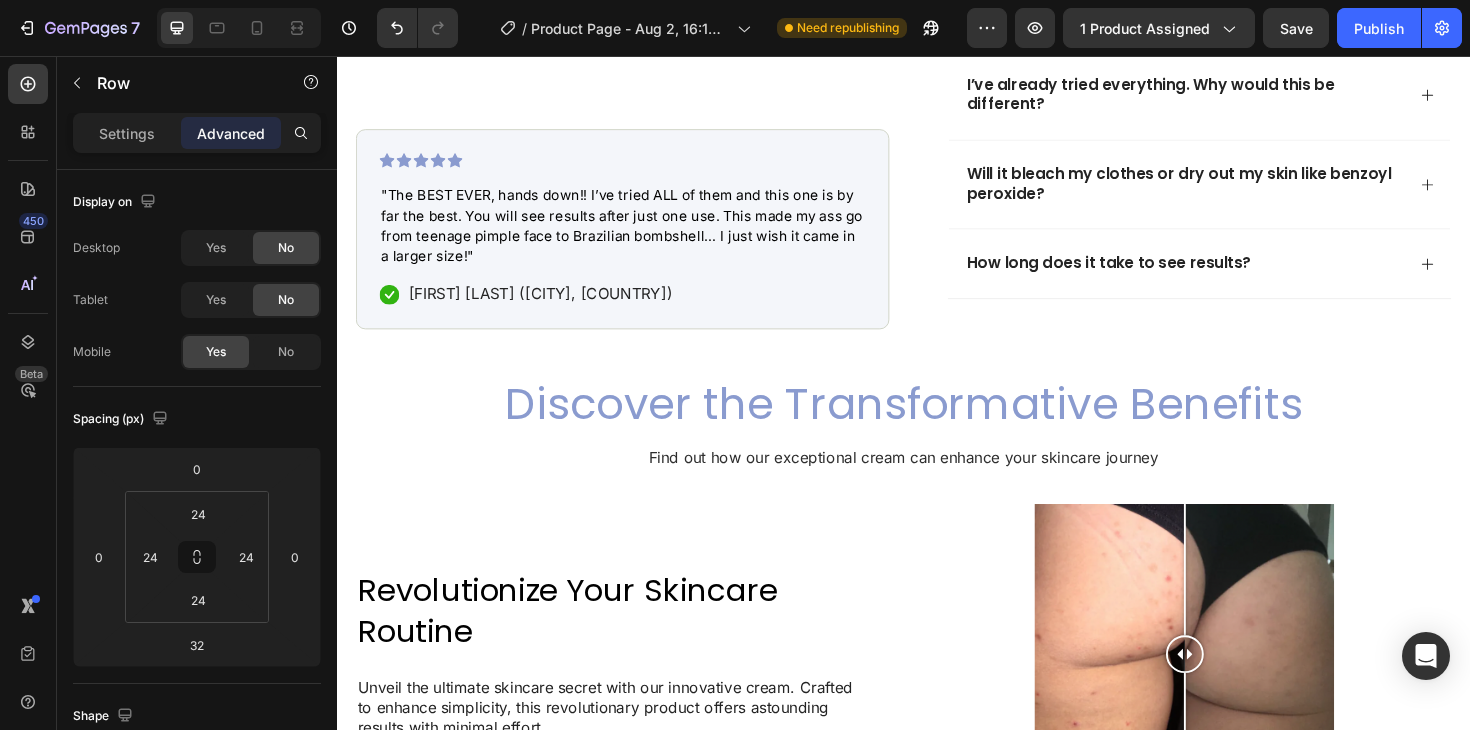 scroll, scrollTop: 1031, scrollLeft: 0, axis: vertical 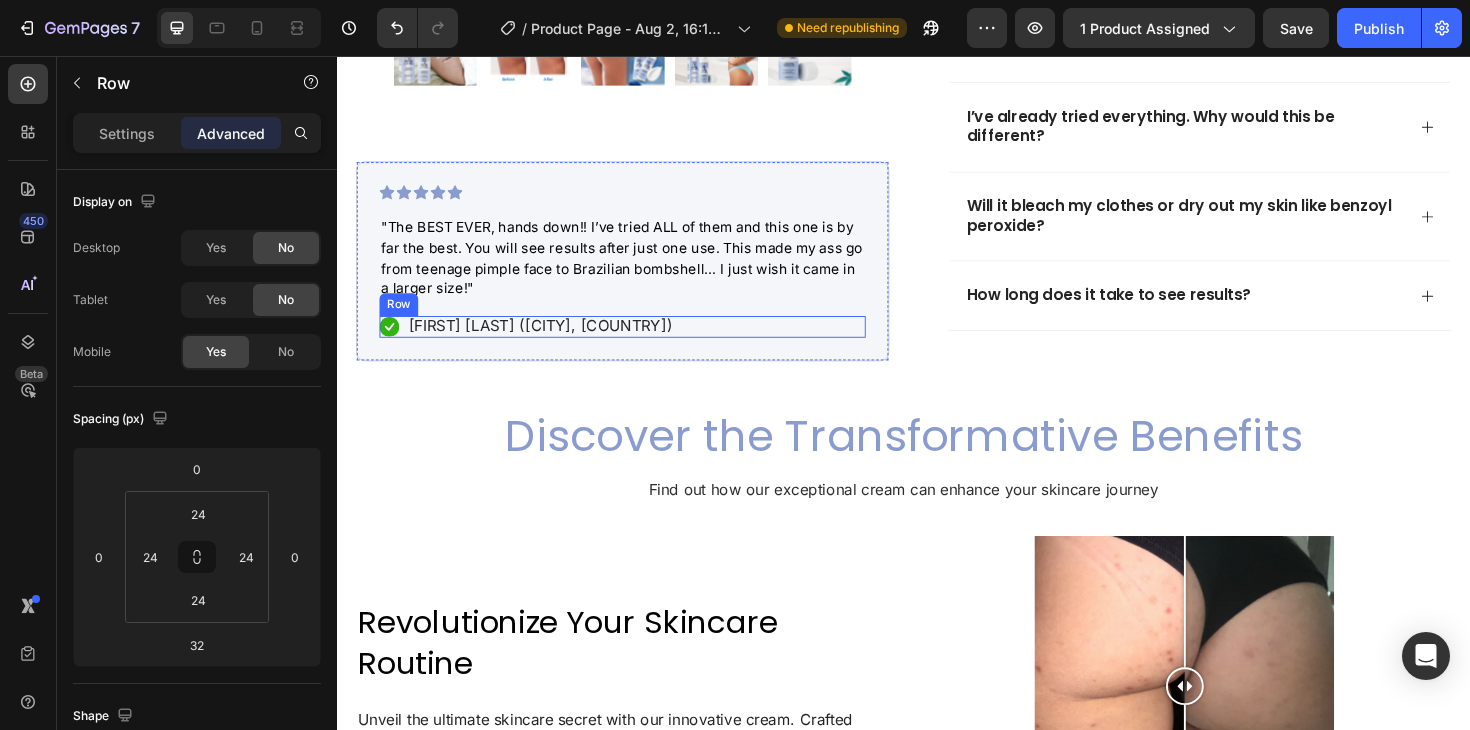 click on "Icon Anastasia F. (Miami, USA) Text Block Row" at bounding box center (639, 343) 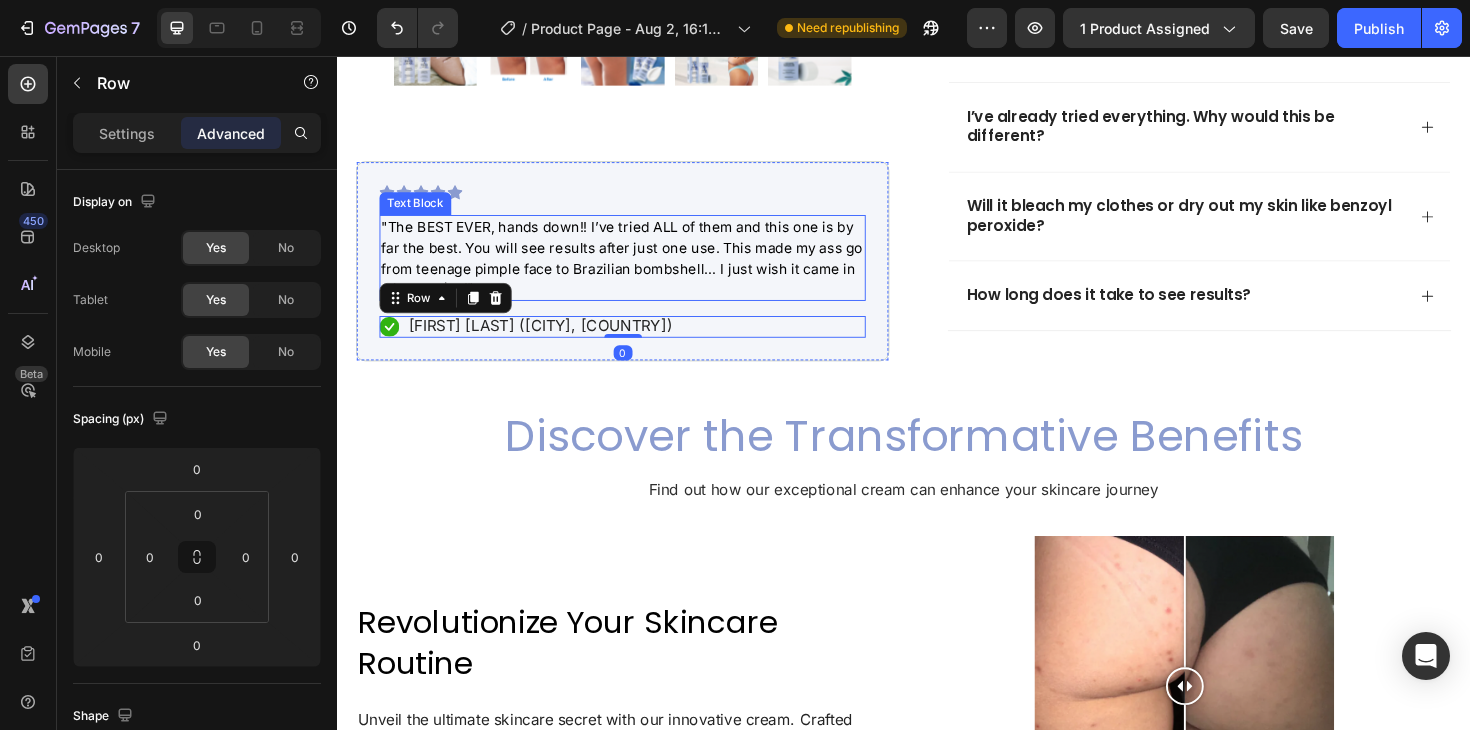 click on ""The BEST EVER, hands down!! I’ve tried ALL of them and this one is by far the best. You will see results after just one use. This made my ass go from teenage pimple face to Brazilian bombshell… I just wish it came in a larger size!"" at bounding box center [639, 270] 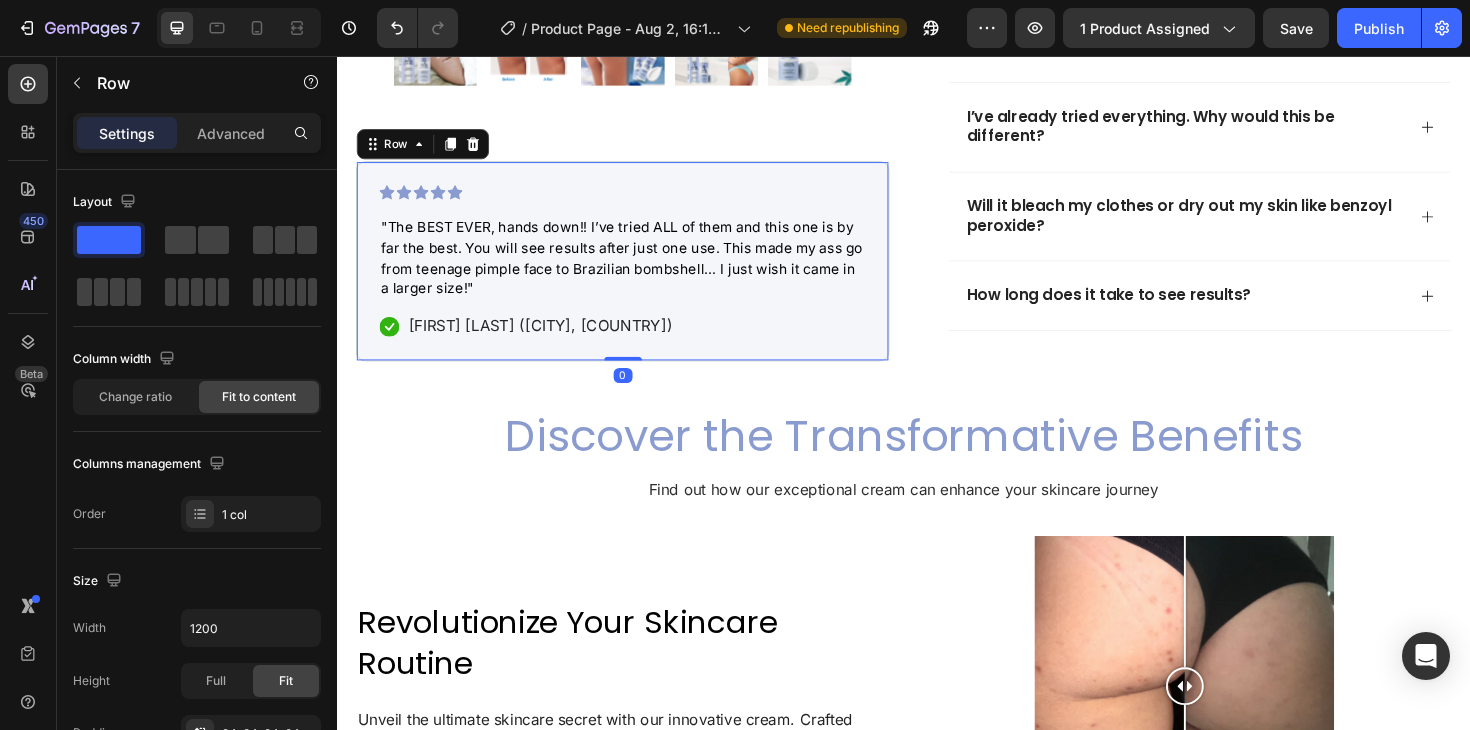 click on "Product Images Icon Icon Icon Icon Icon Icon List "The BEST EVER, hands down!! I’ve tried ALL of them and this one is by far the best. You will see results after just one use. This made my ass go from teenage pimple face to Brazilian bombshell… I just wish it came in a larger size!" Text Block
Icon [FIRST] [LAST] ([CITY], [COUNTRY]) Text Block Row Row   0" at bounding box center (639, 274) 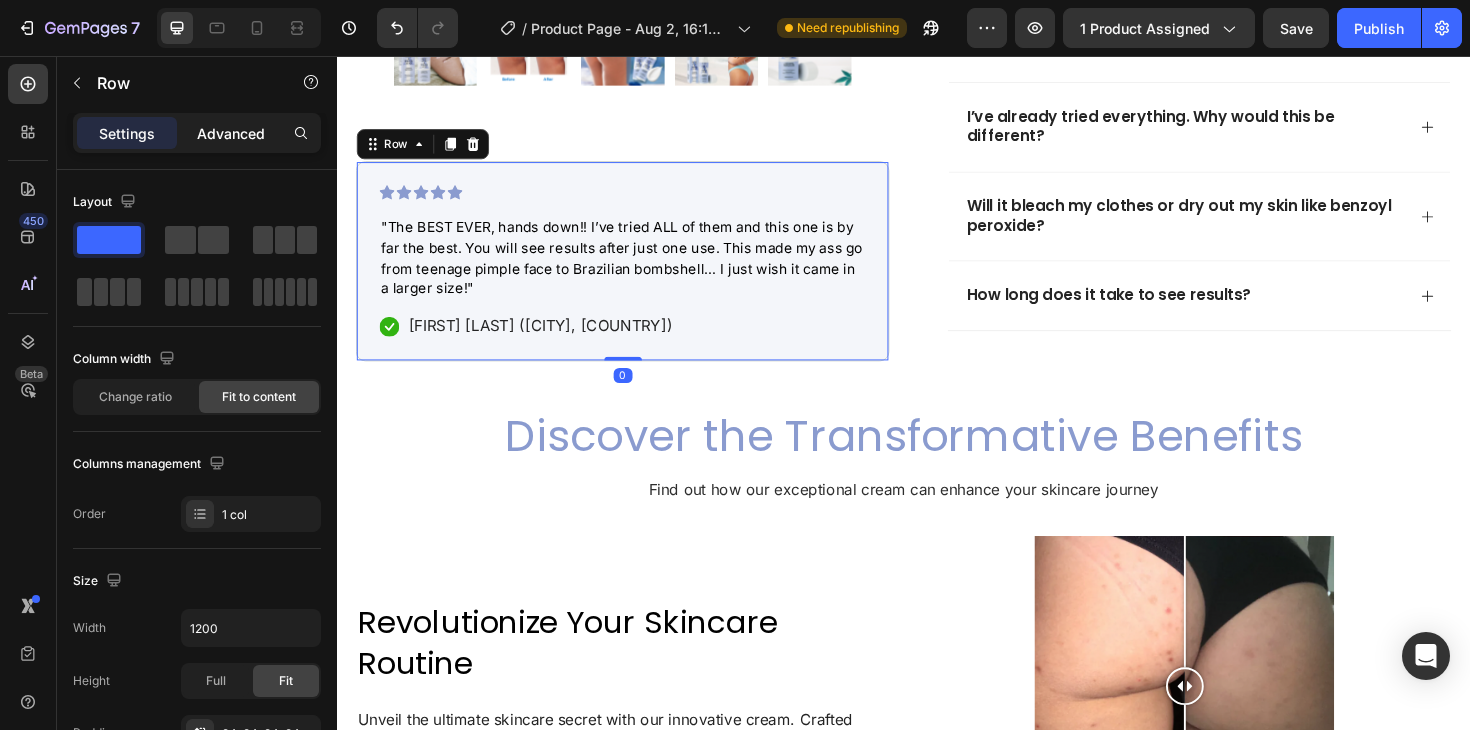 click on "Advanced" at bounding box center [231, 133] 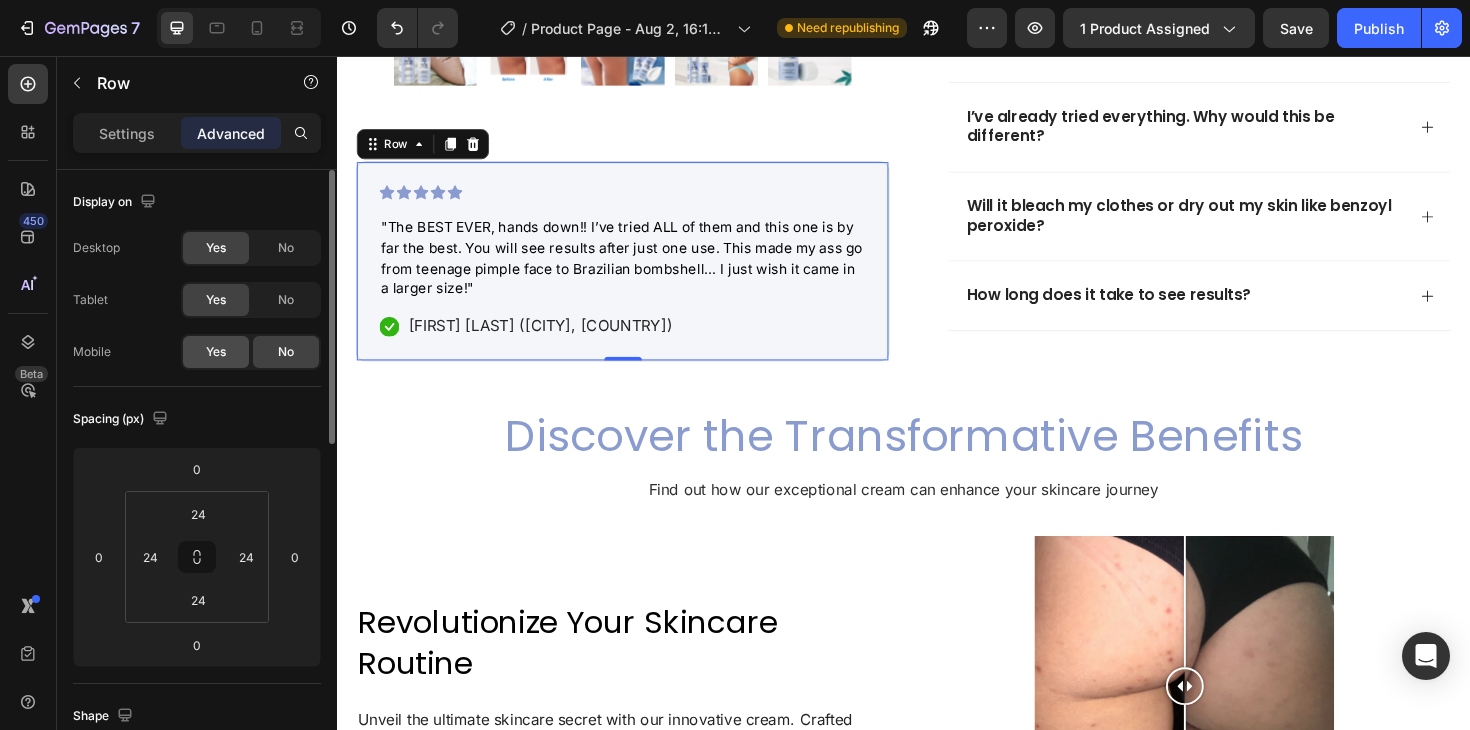 click on "Yes" 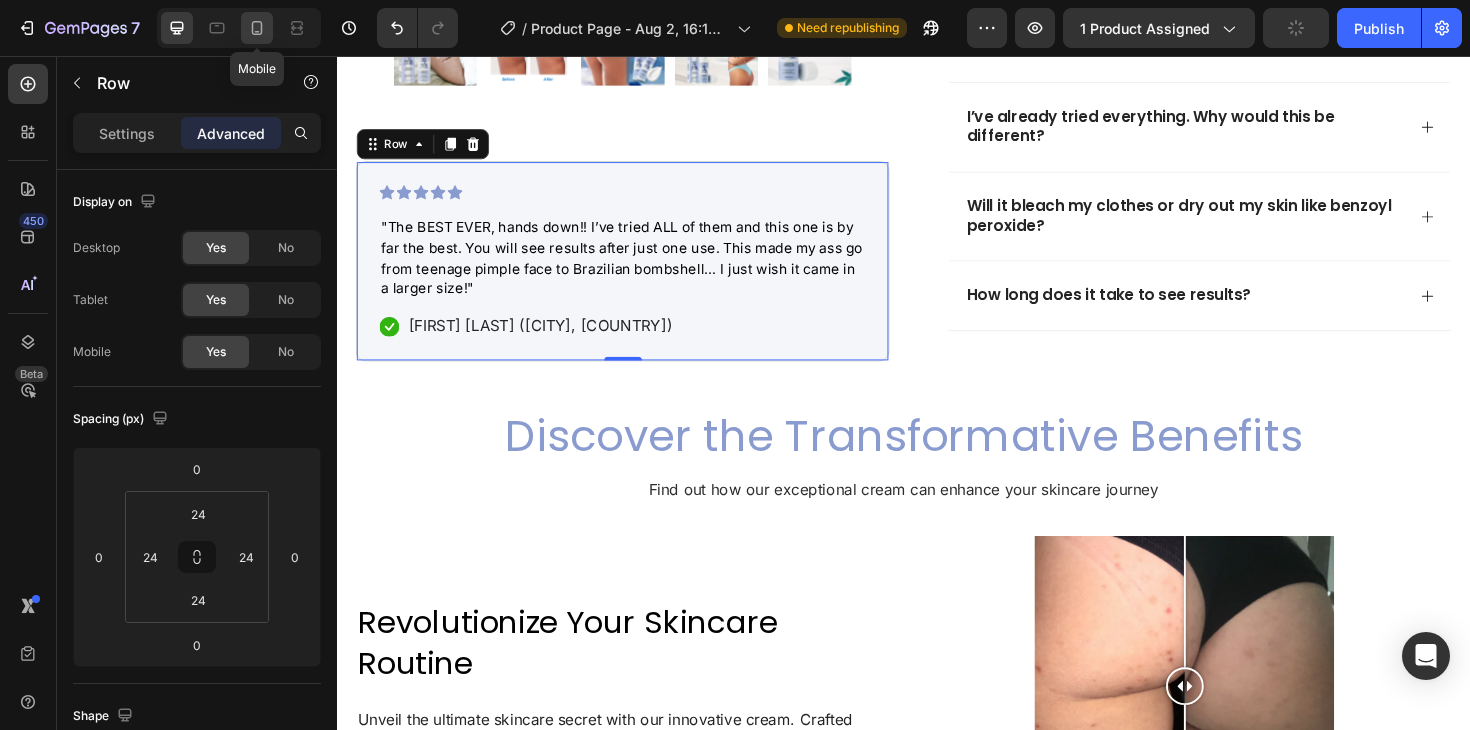 click 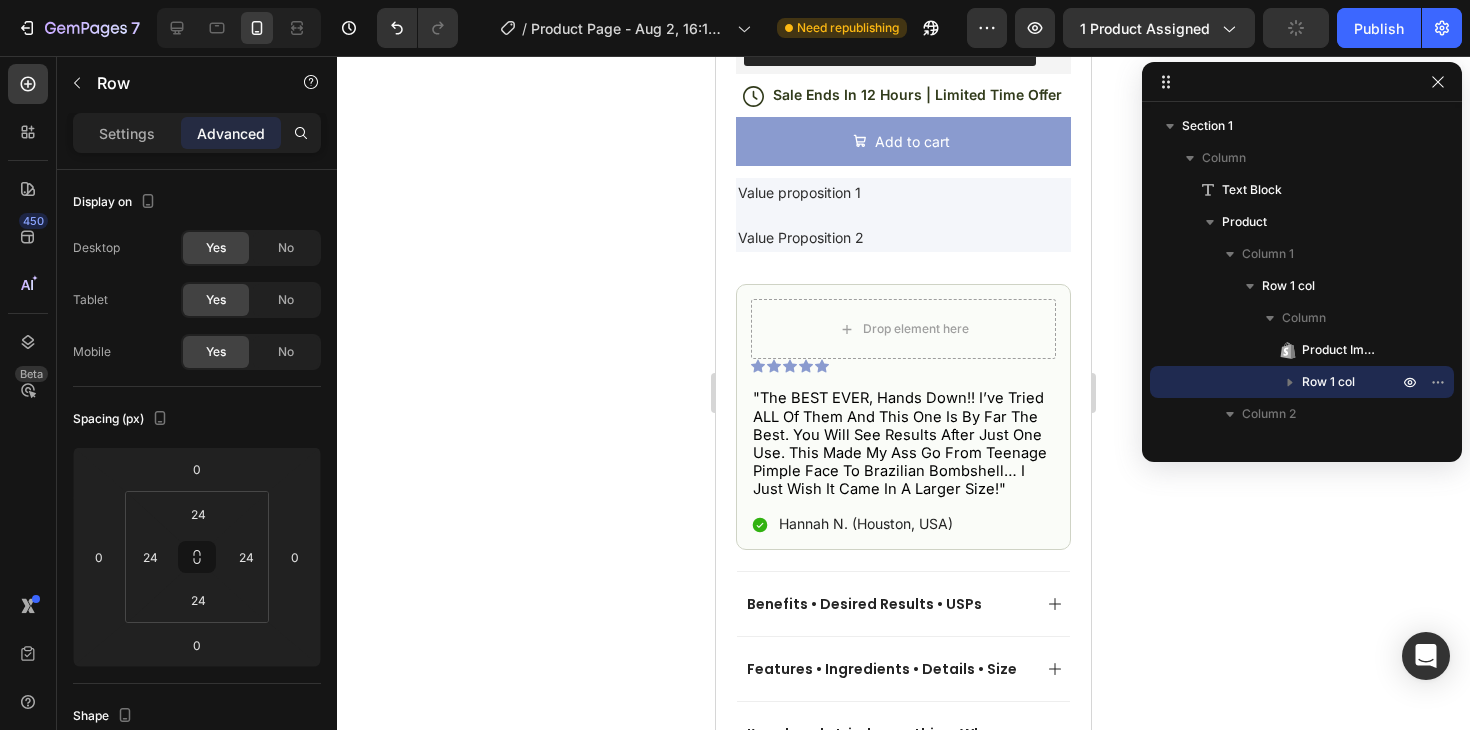 scroll, scrollTop: 1307, scrollLeft: 0, axis: vertical 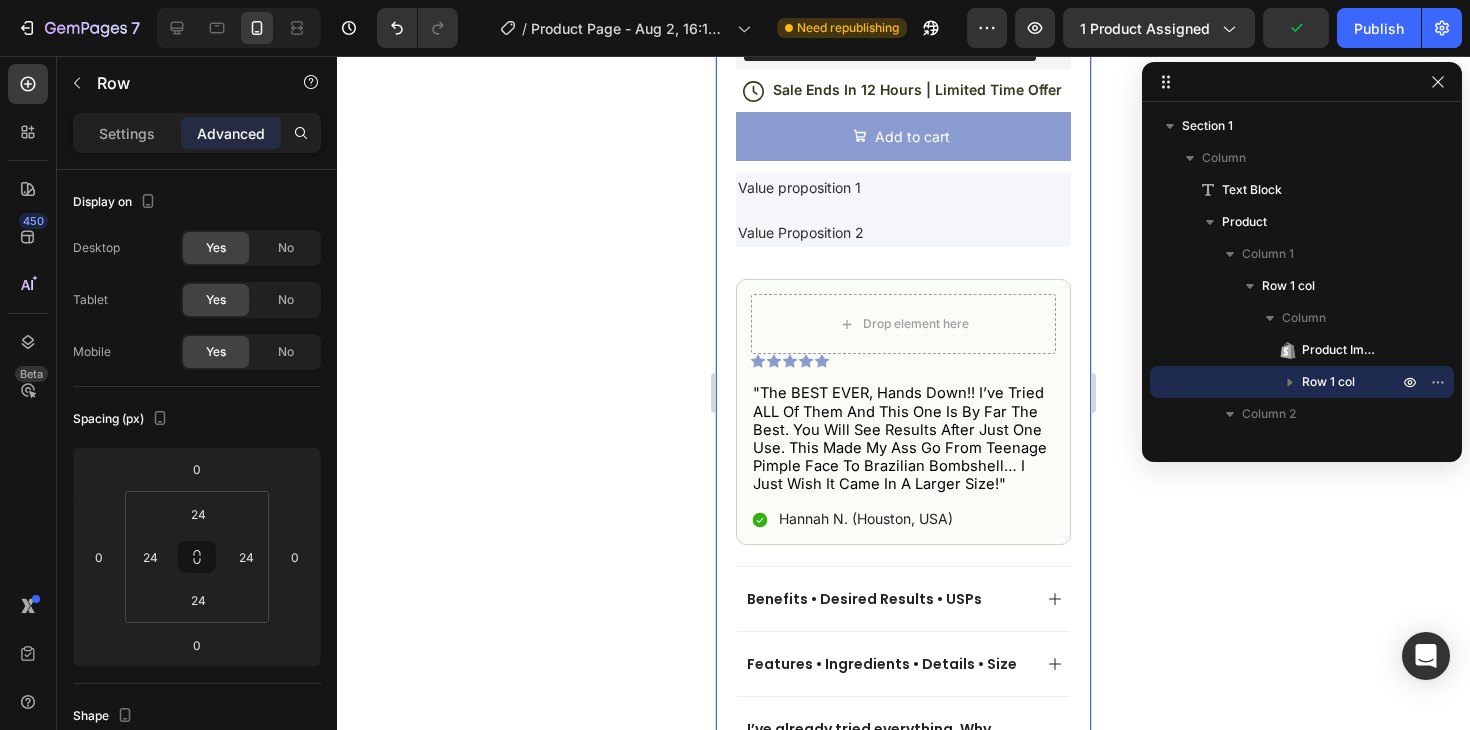 click 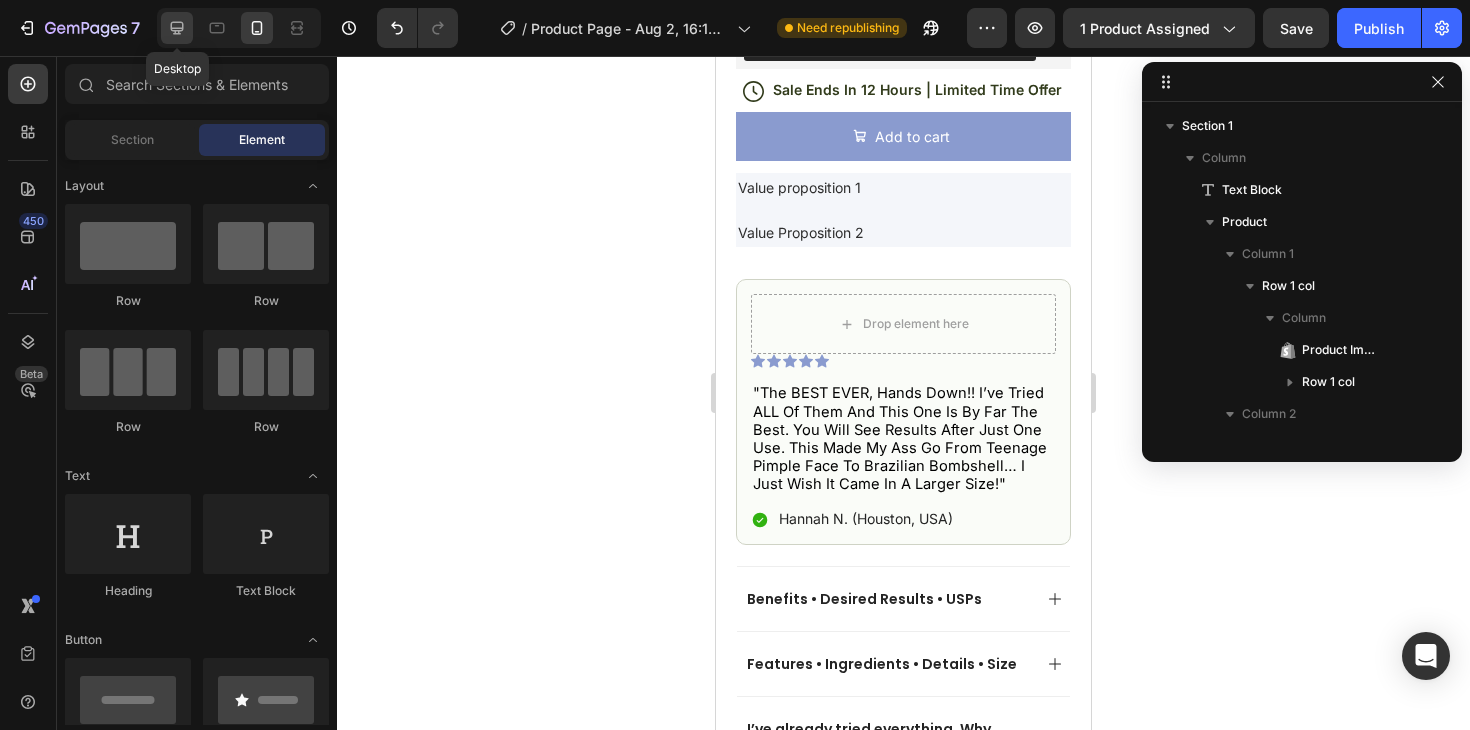 click 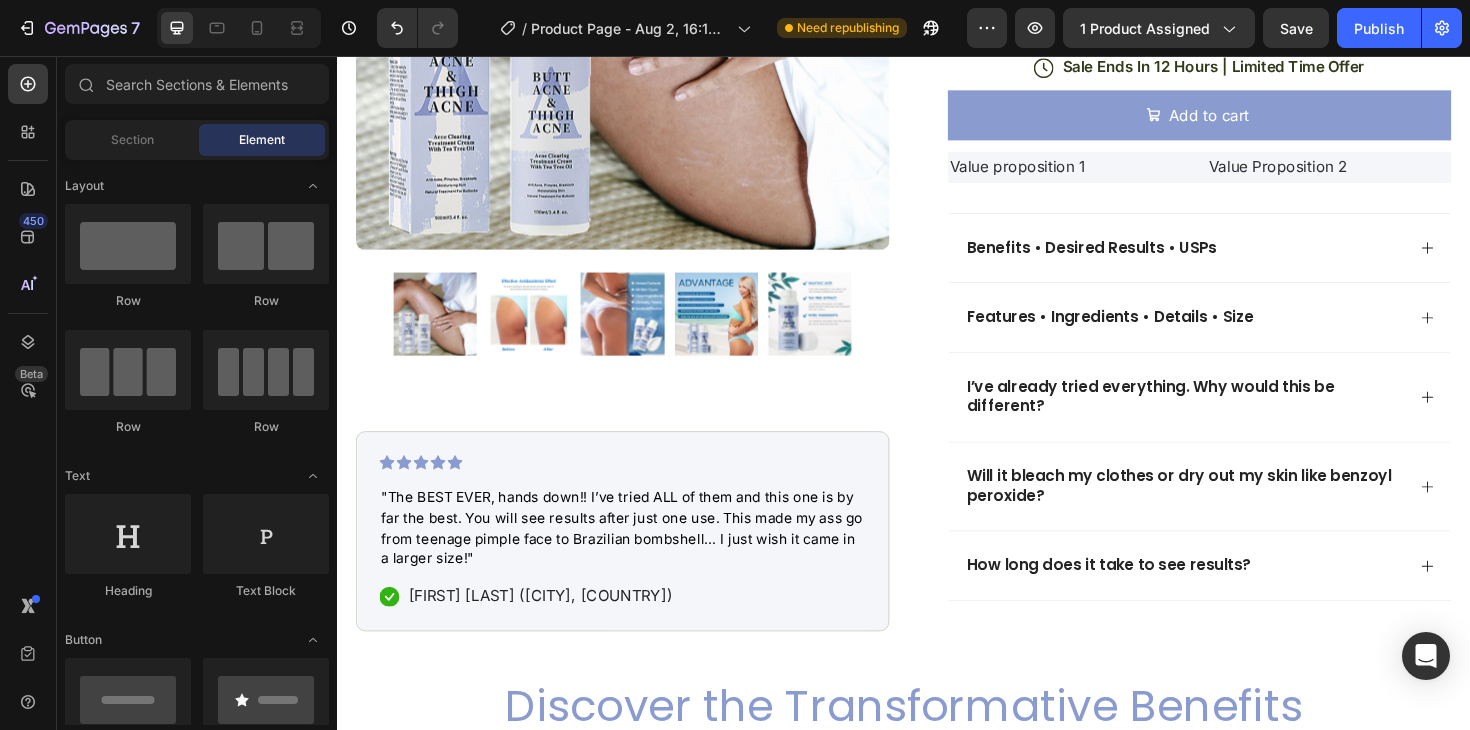 scroll, scrollTop: 785, scrollLeft: 0, axis: vertical 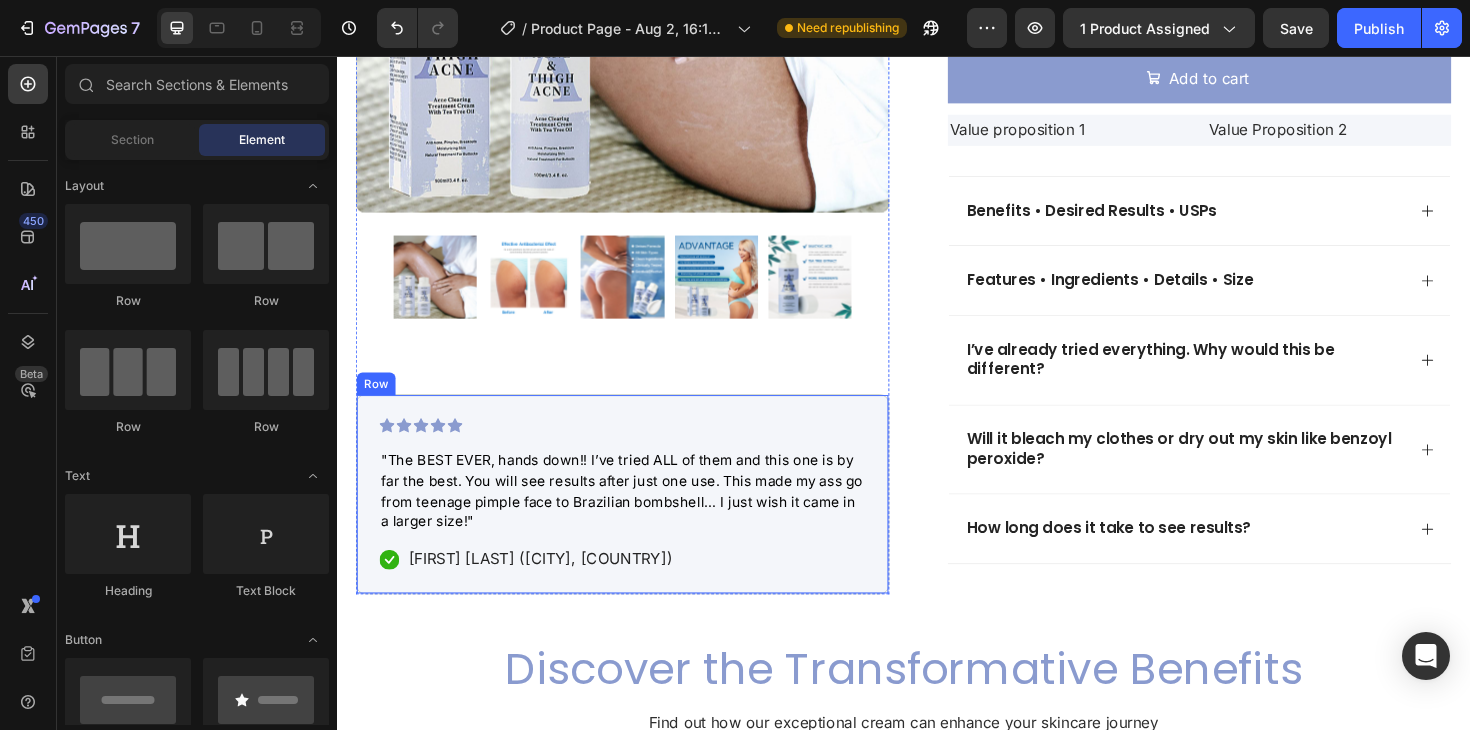 click on "Icon Icon Icon Icon Icon Icon List "The BEST EVER, hands down!! I’ve tried ALL of them and this one is by far the best. You will see results after just one use. This made my ass go from teenage pimple face to Brazilian bombshell… I just wish it came in a larger size!" Text Block
Icon Anastasia F. (Miami, USA) Text Block Row Row" at bounding box center (639, 520) 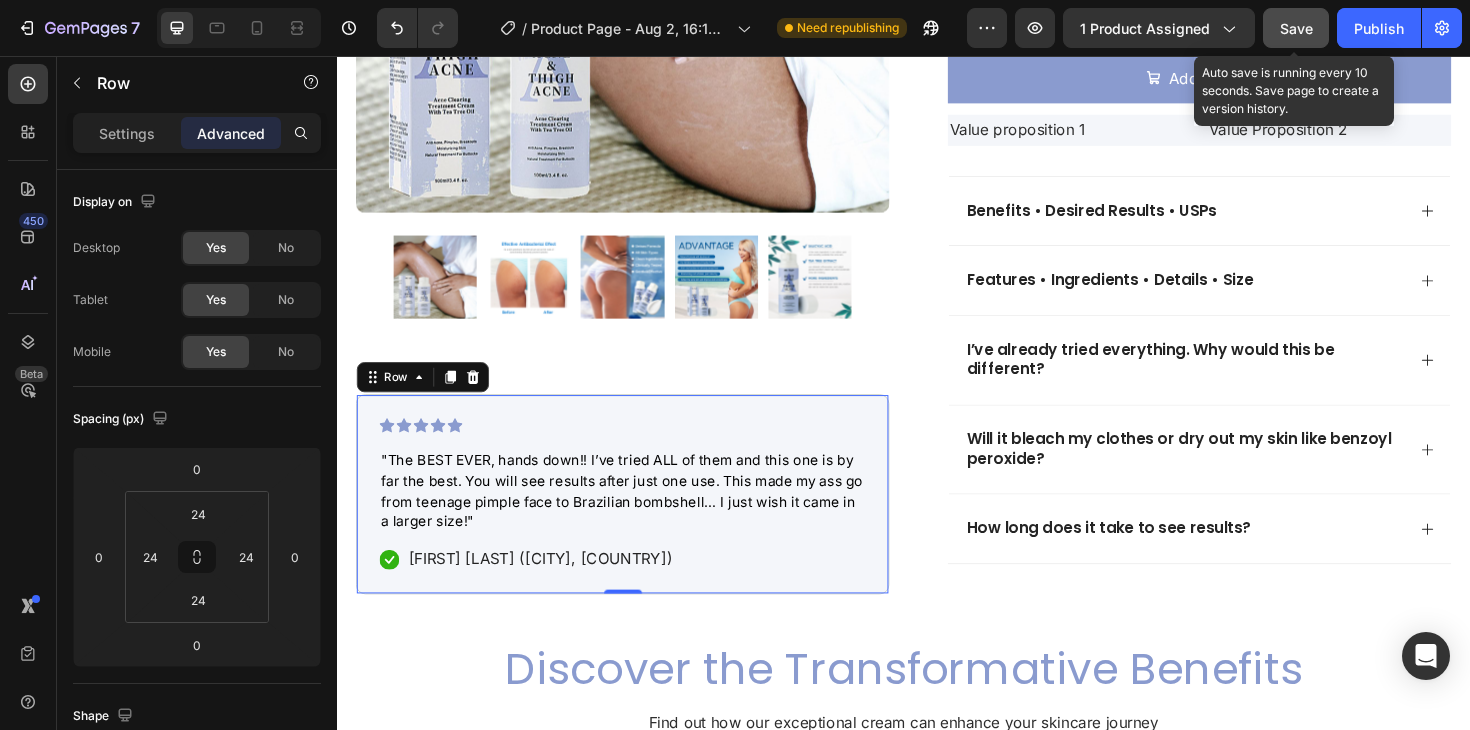 click on "Save" at bounding box center (1296, 28) 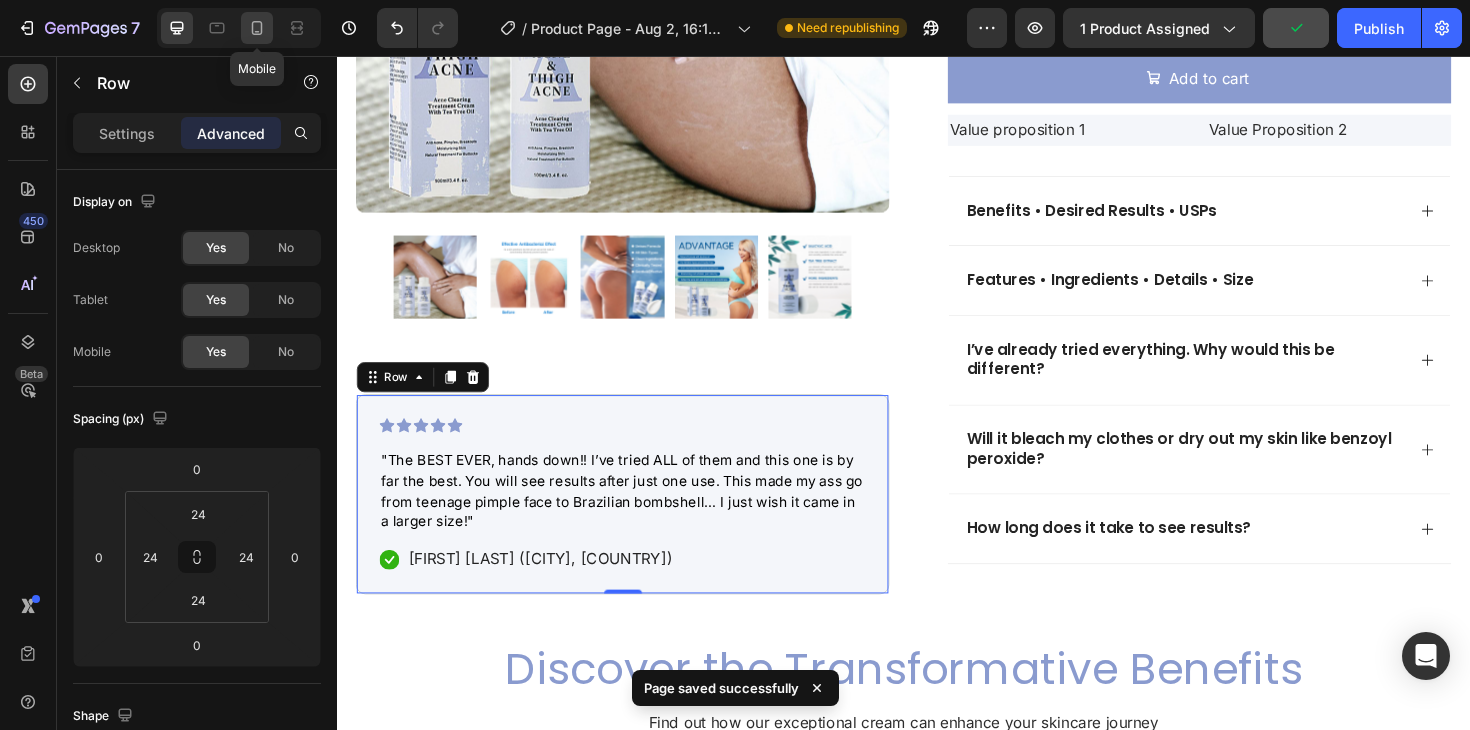 click 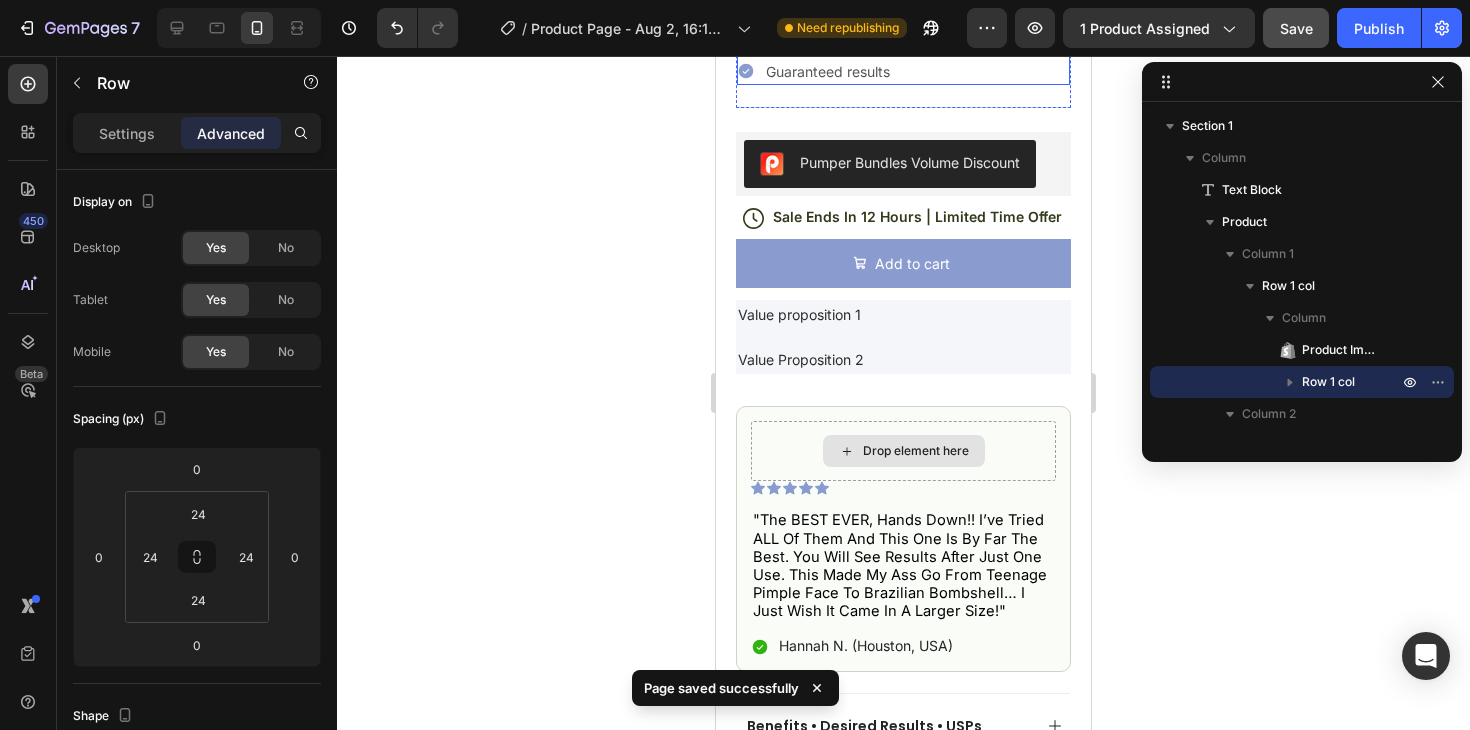scroll, scrollTop: 1185, scrollLeft: 0, axis: vertical 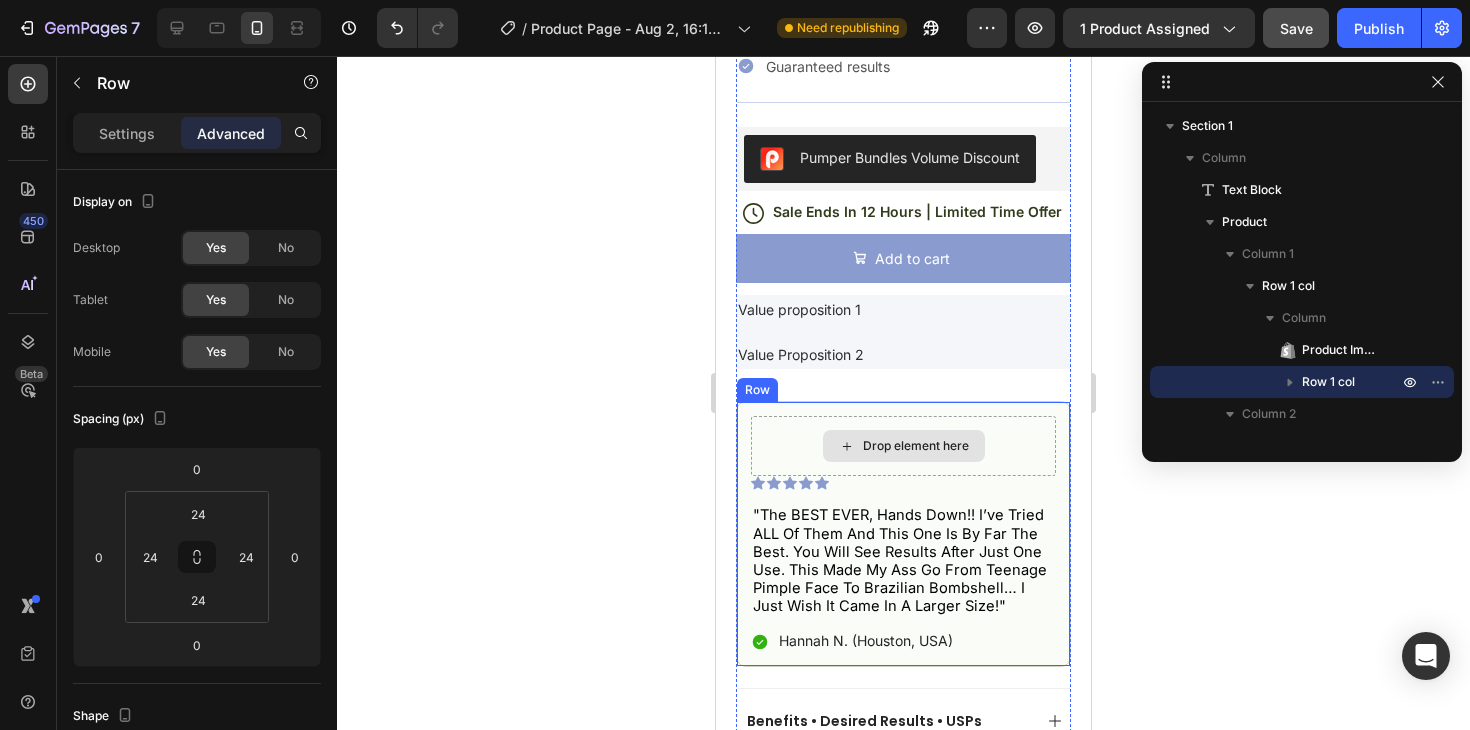 click on "Drop element here" at bounding box center [903, 446] 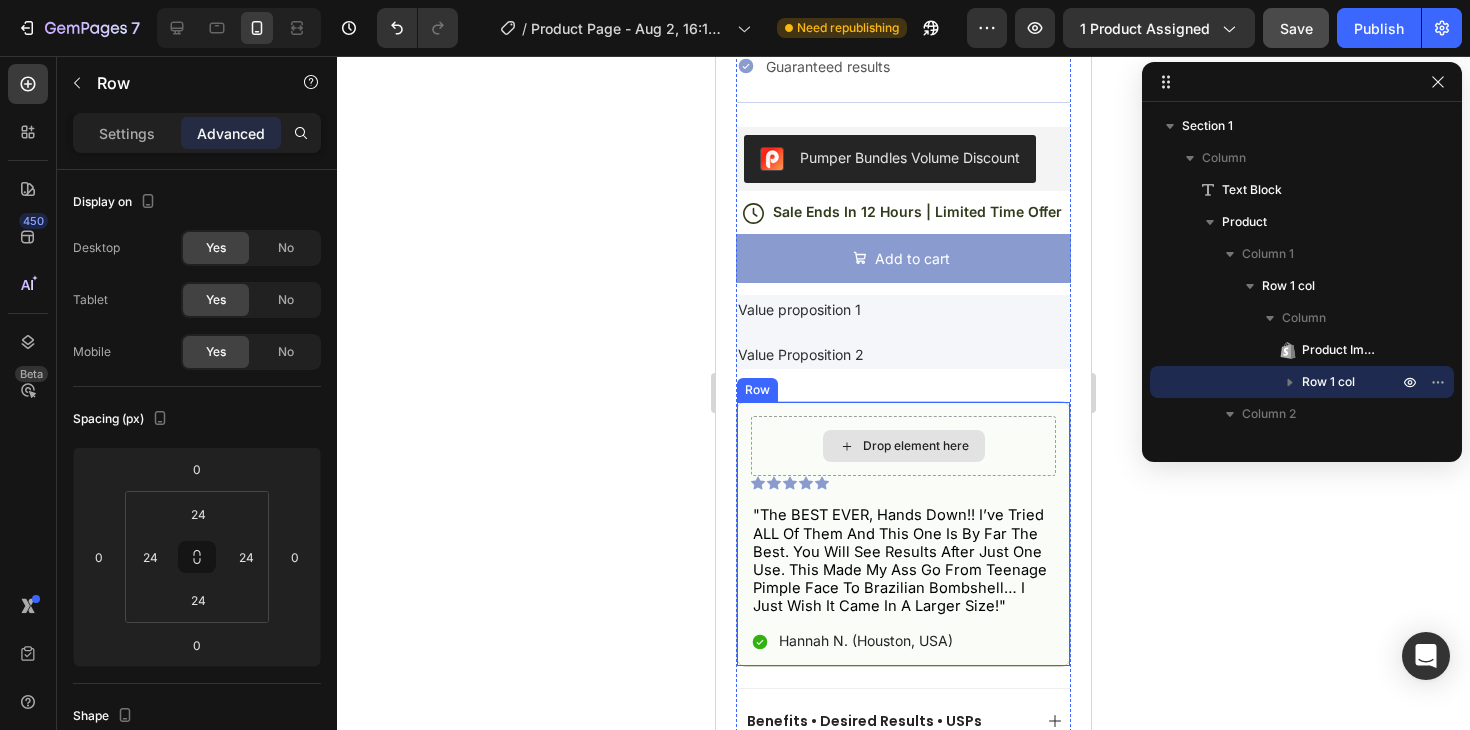 scroll, scrollTop: 538, scrollLeft: 0, axis: vertical 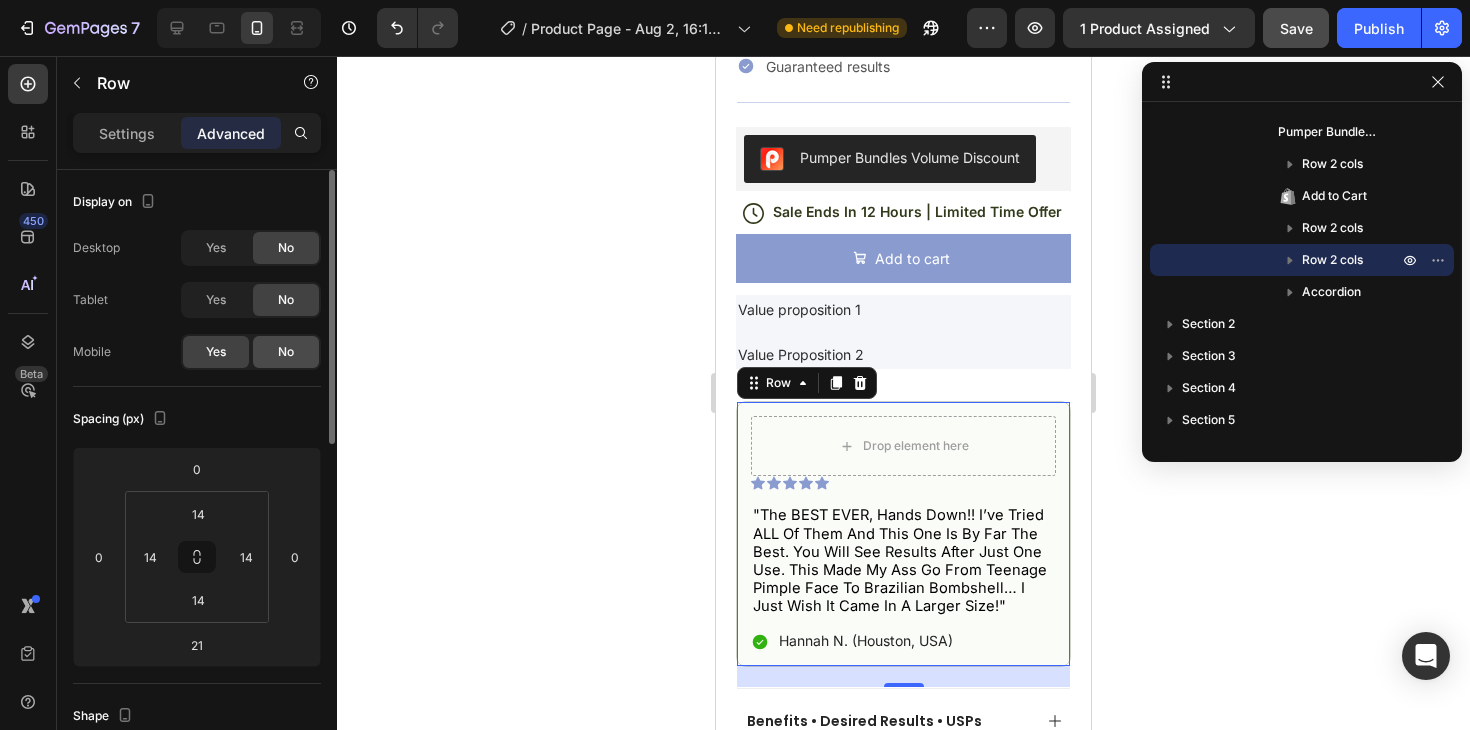 click on "No" 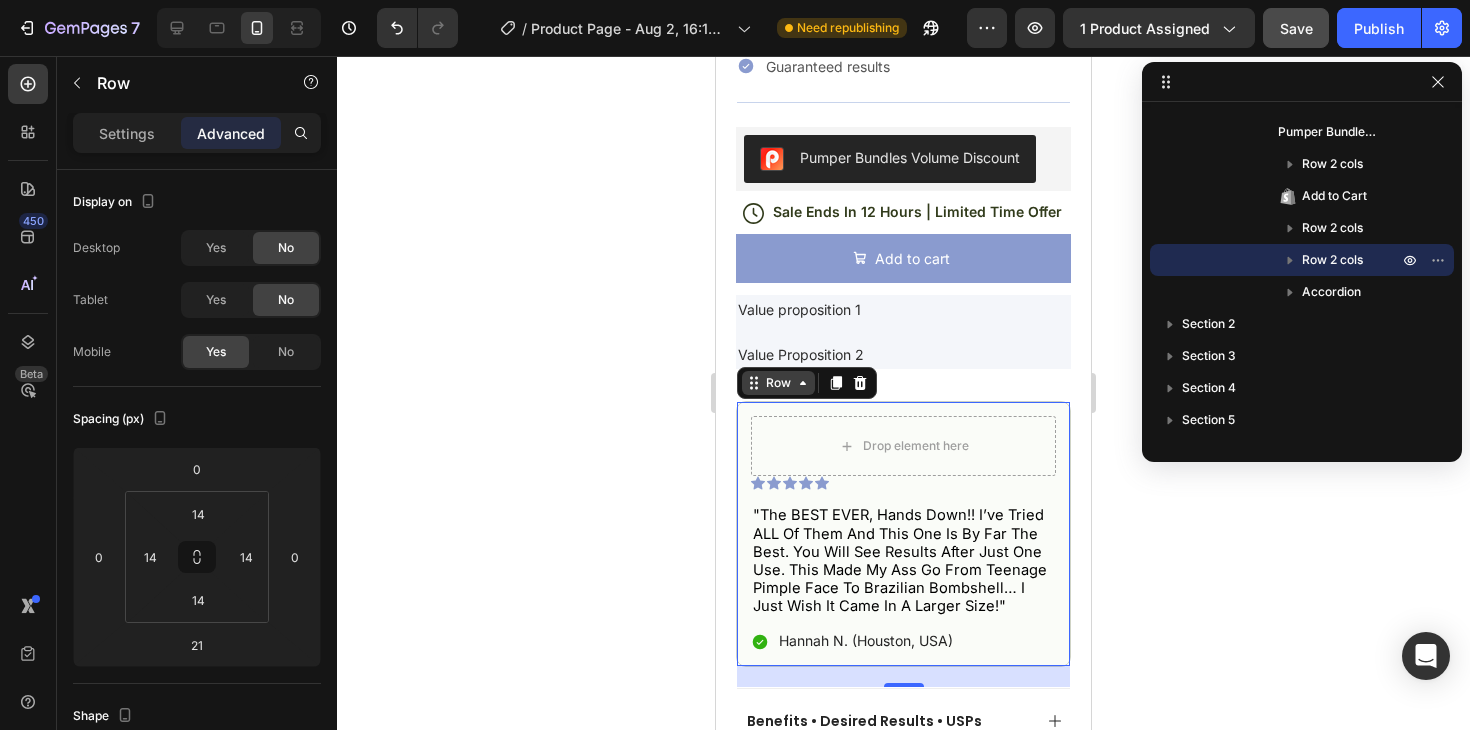 click 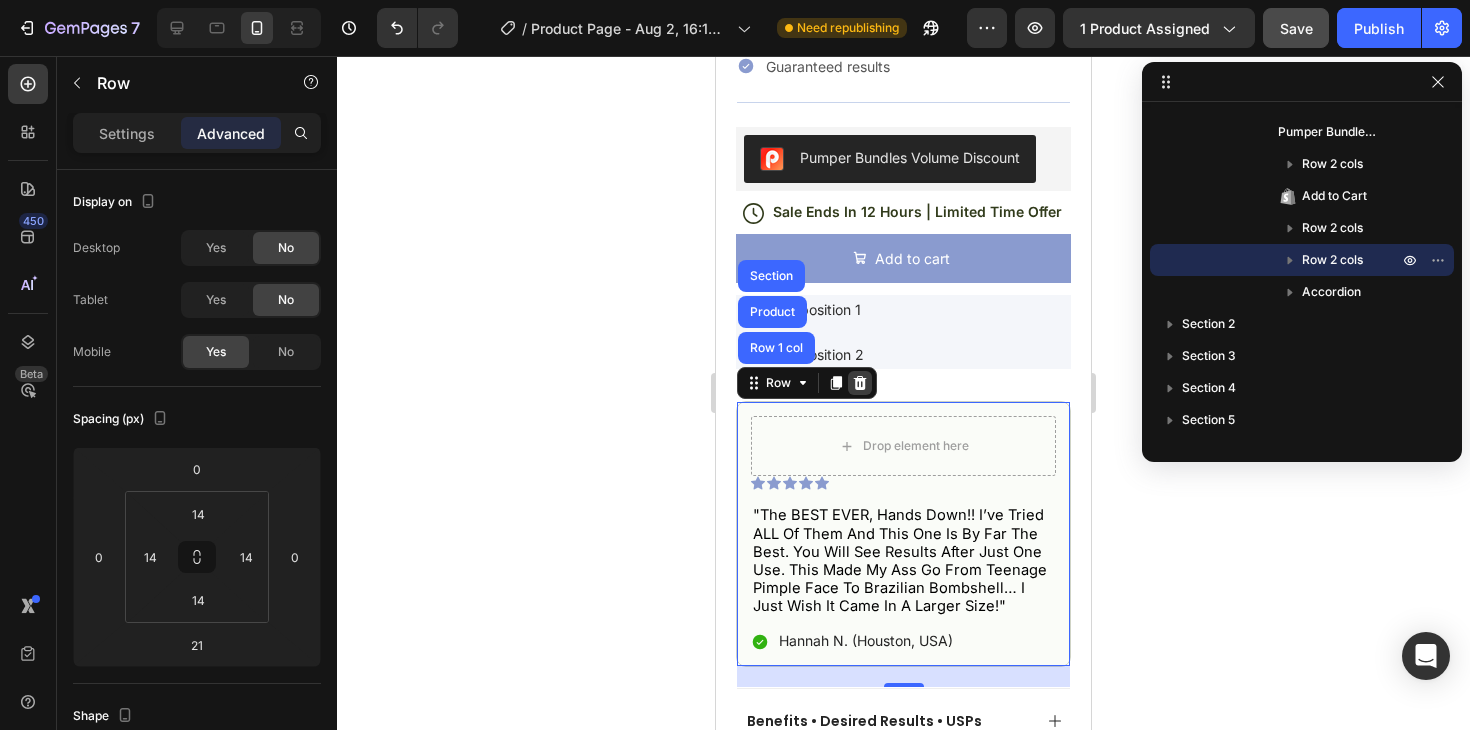 click 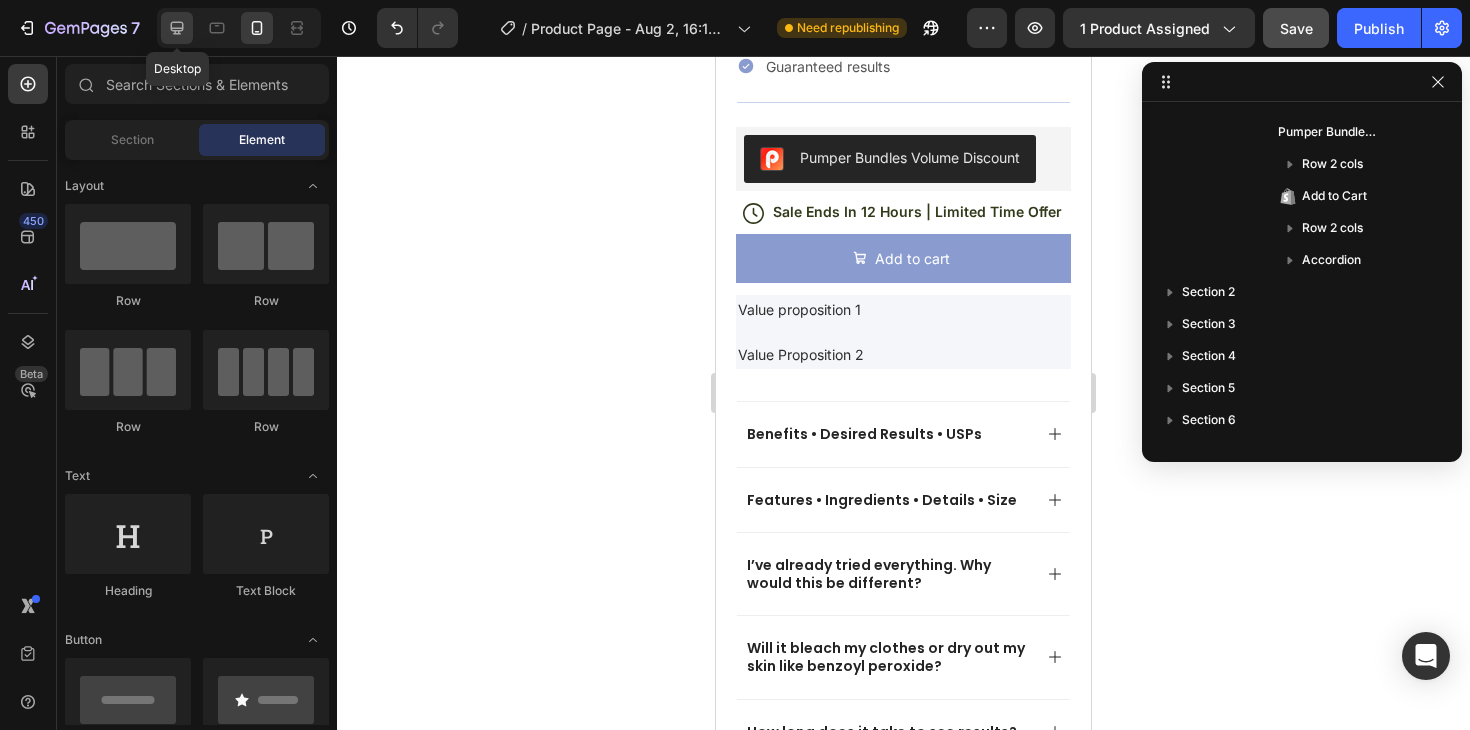 click 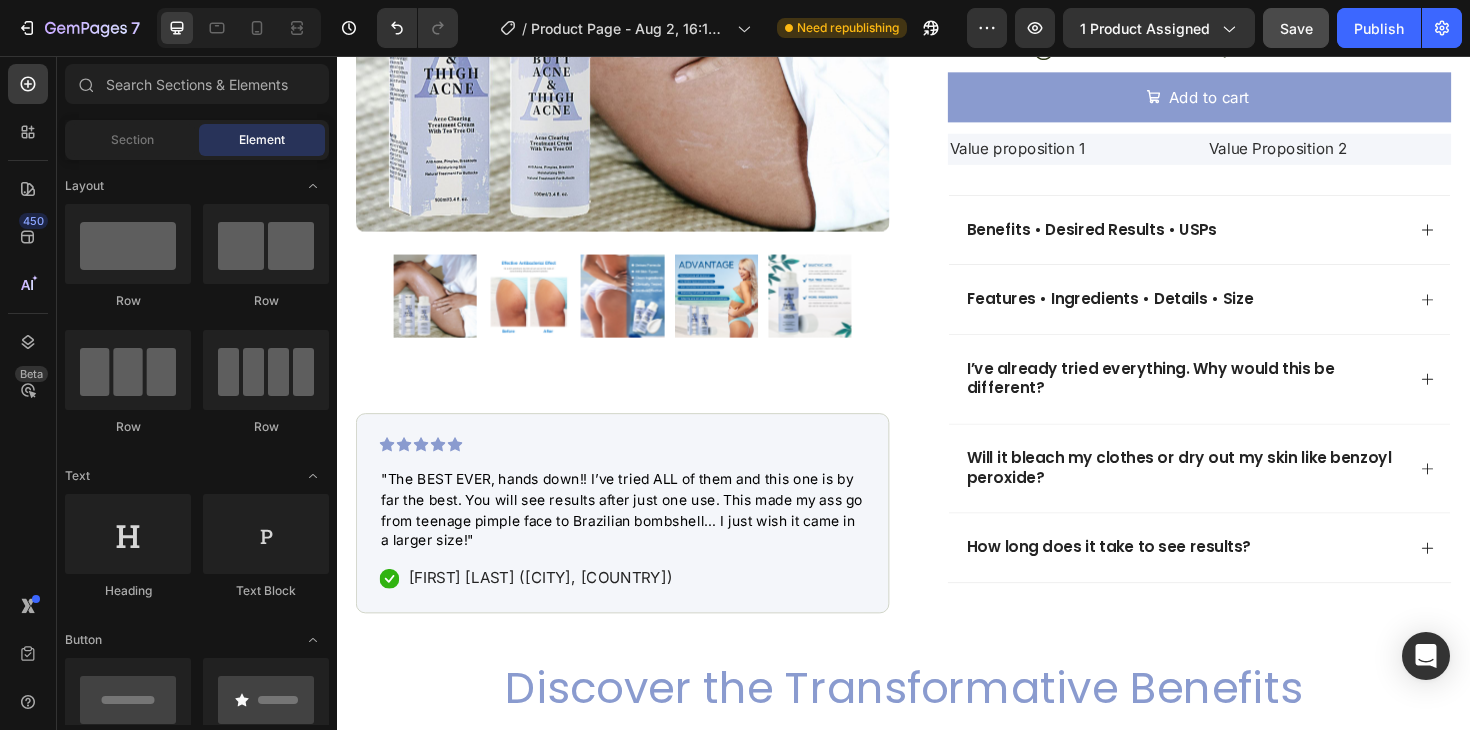 scroll, scrollTop: 822, scrollLeft: 0, axis: vertical 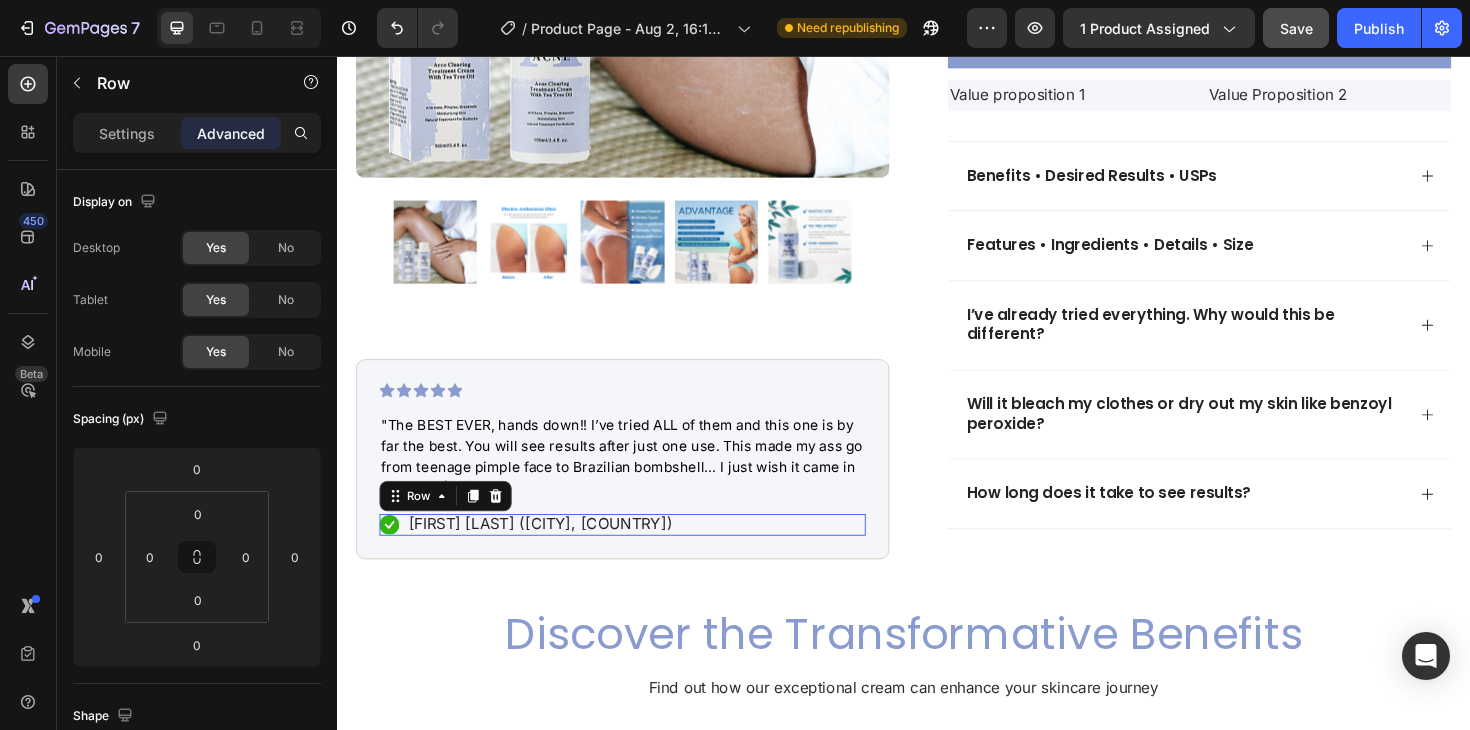 click on "Icon Anastasia F. (Miami, USA) Text Block Row   0" at bounding box center [639, 552] 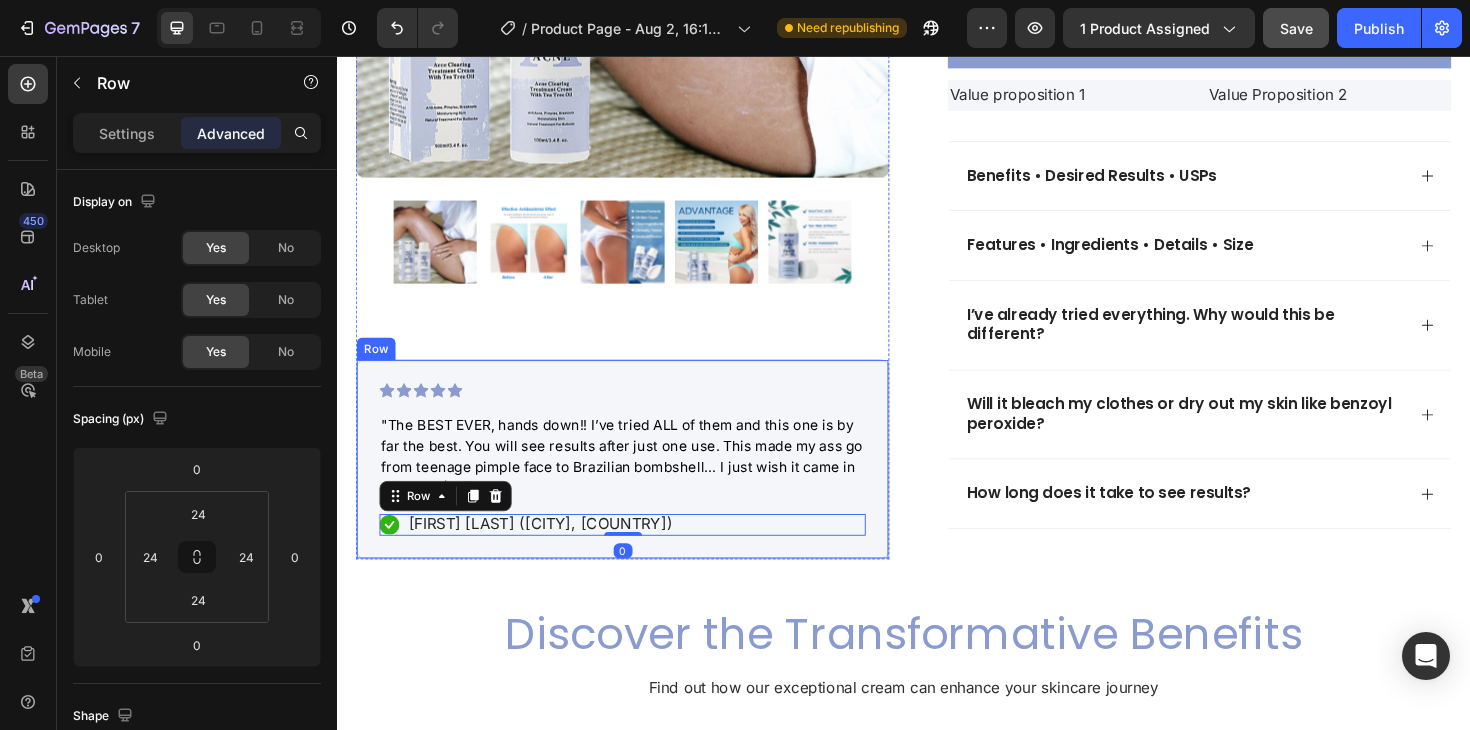 click on "Icon Icon Icon Icon Icon Icon List "The BEST EVER, hands down!! I’ve tried ALL of them and this one is by far the best. You will see results after just one use. This made my ass go from teenage pimple face to Brazilian bombshell… I just wish it came in a larger size!" Text Block
Icon Anastasia F. (Miami, USA) Text Block Row   0 Row" at bounding box center (639, 483) 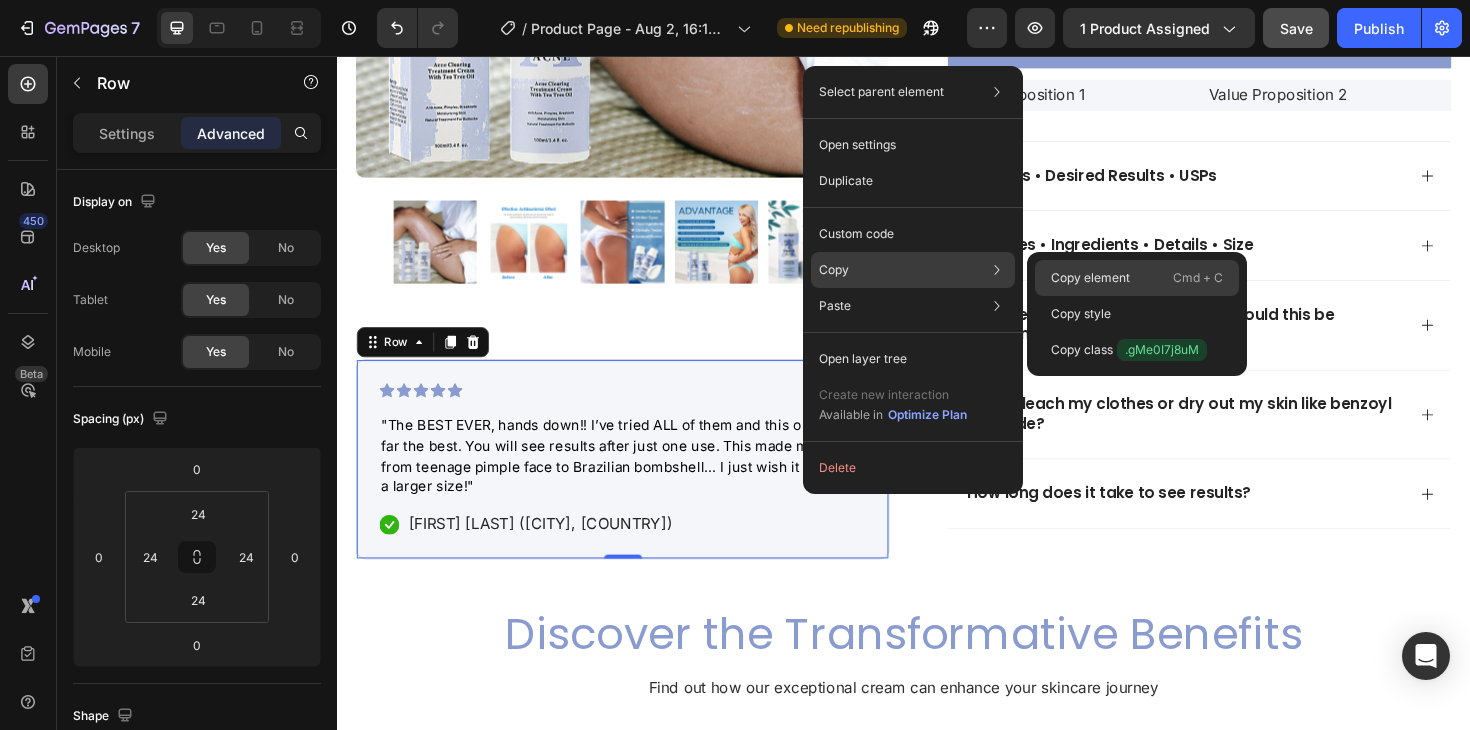 click on "Copy element" at bounding box center [1090, 278] 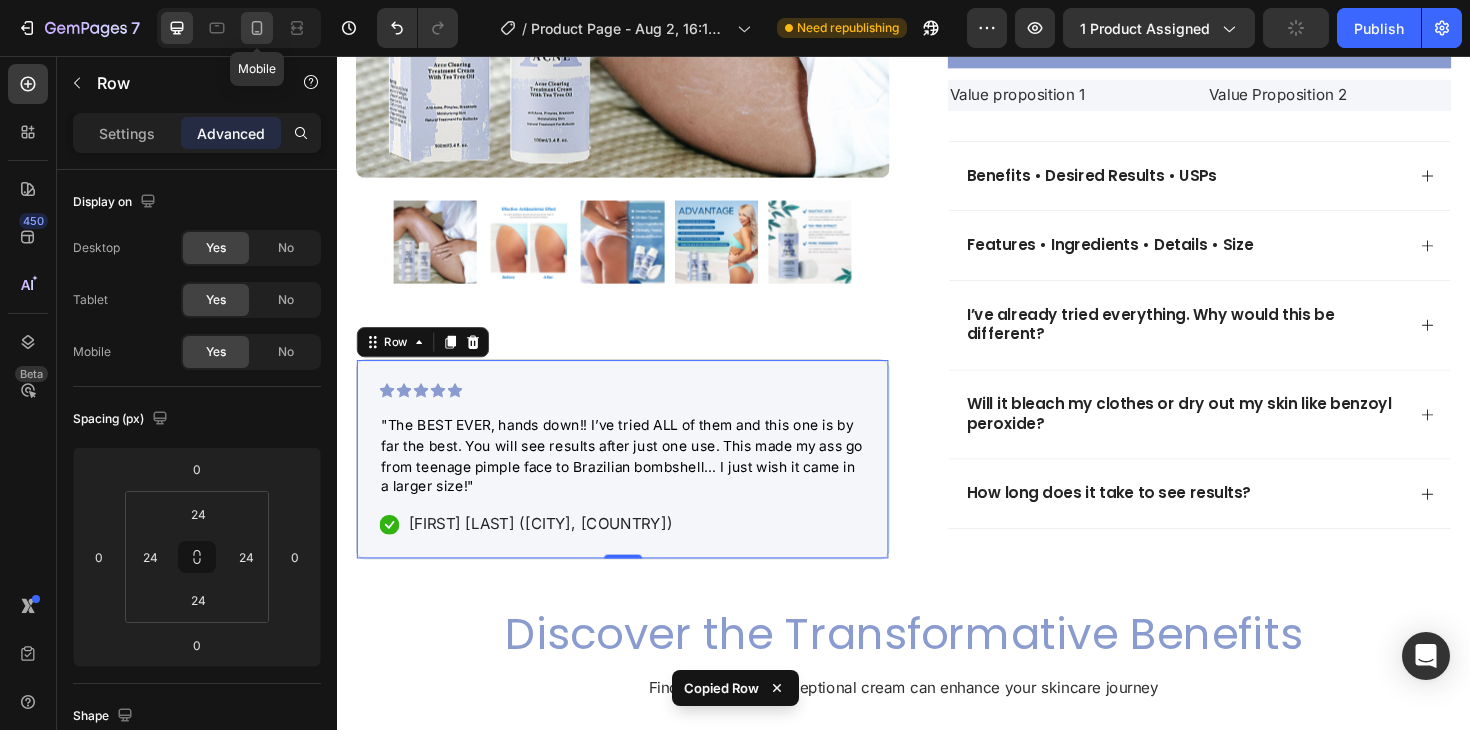 click 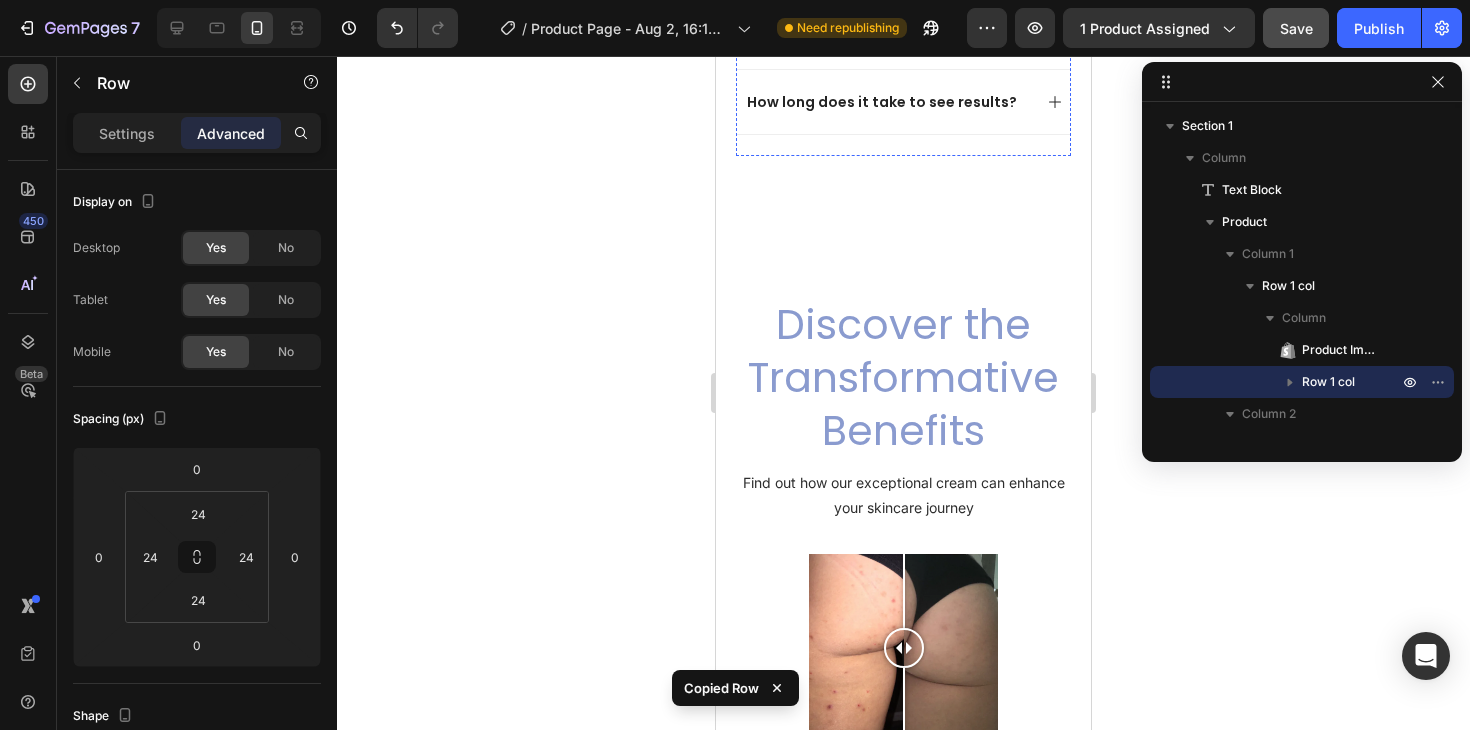 scroll, scrollTop: 1850, scrollLeft: 0, axis: vertical 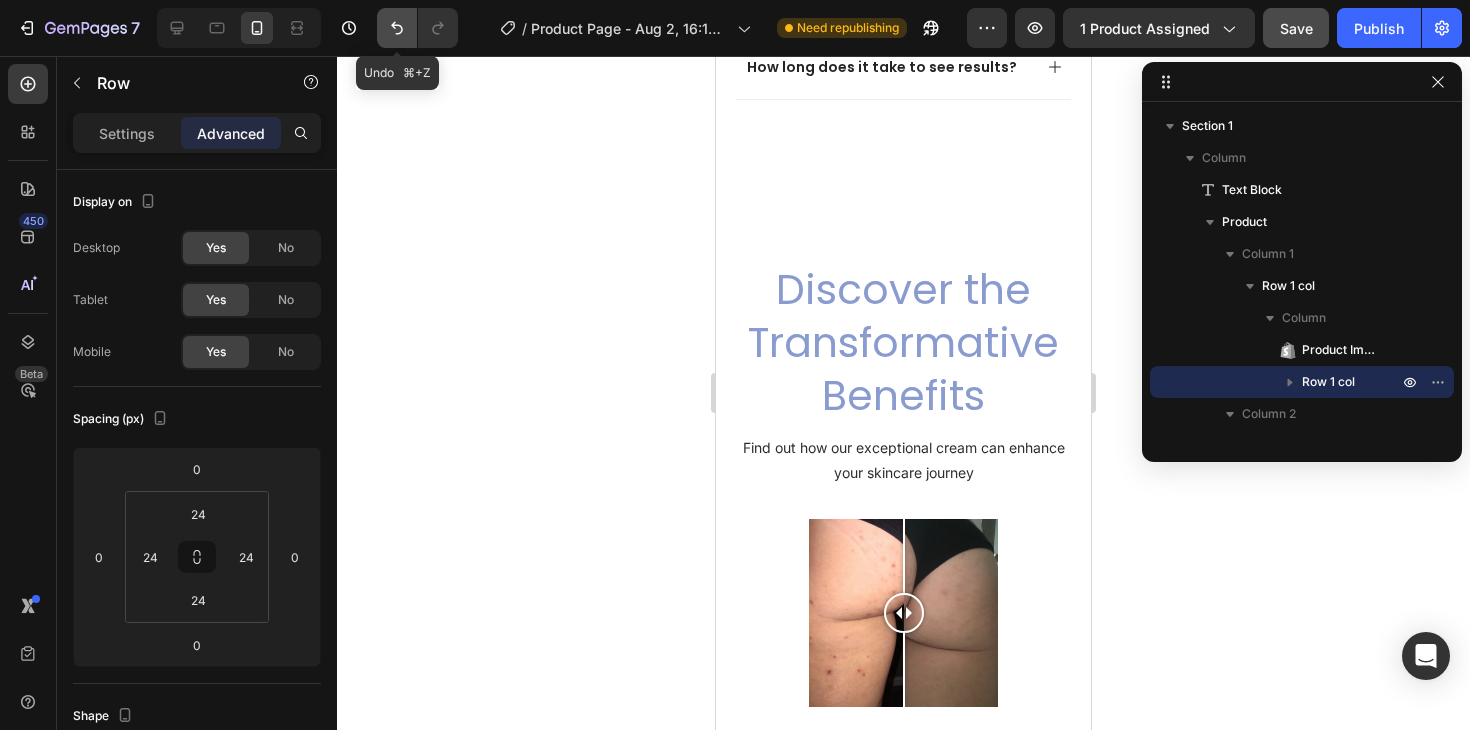 click 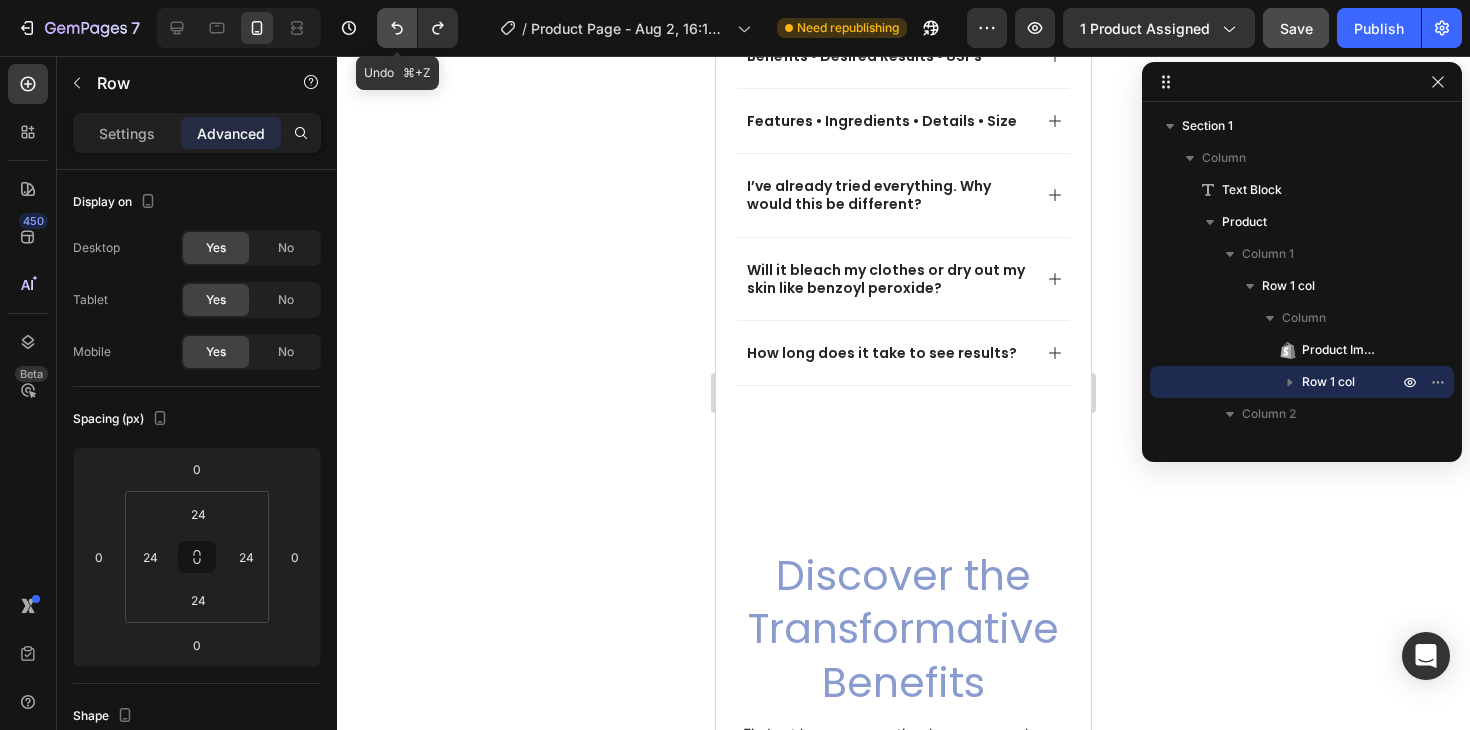 scroll, scrollTop: 2136, scrollLeft: 0, axis: vertical 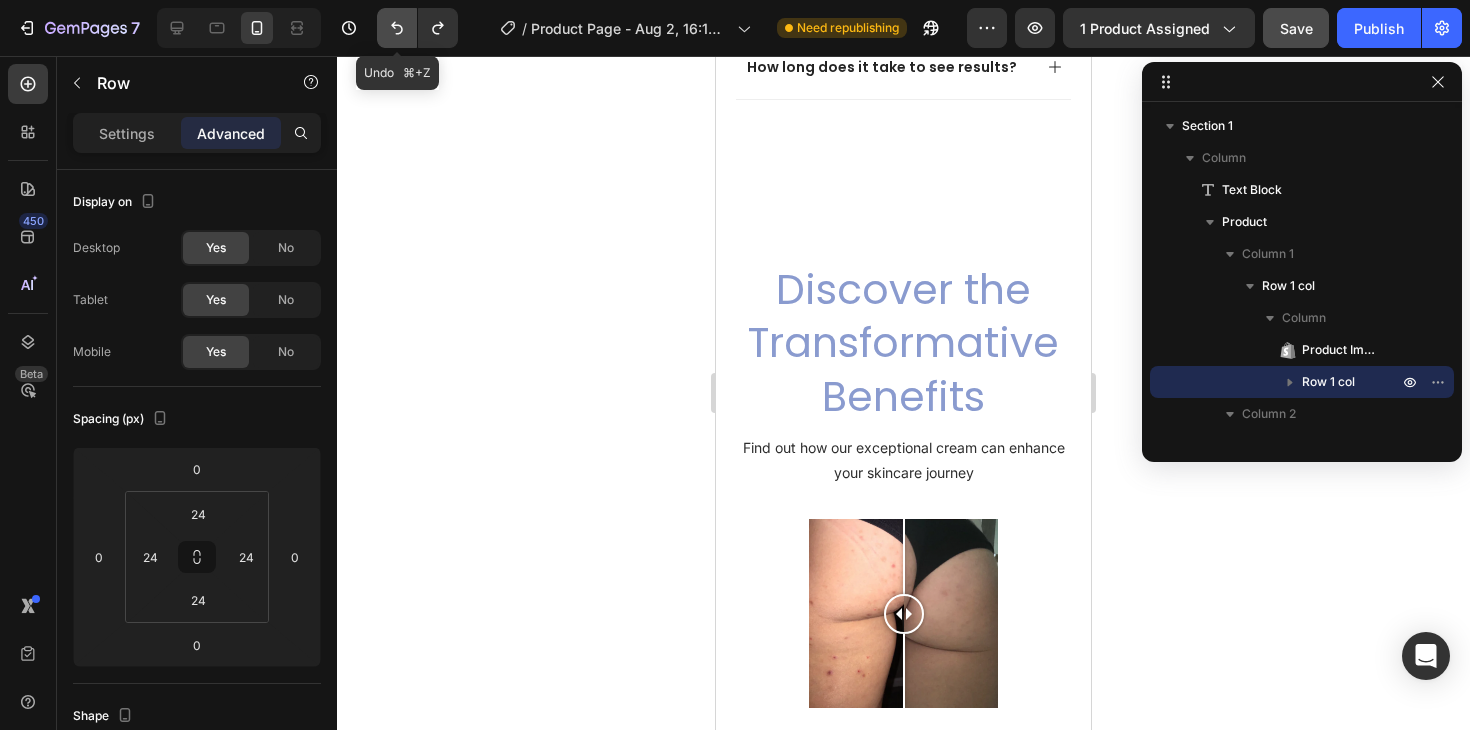 click 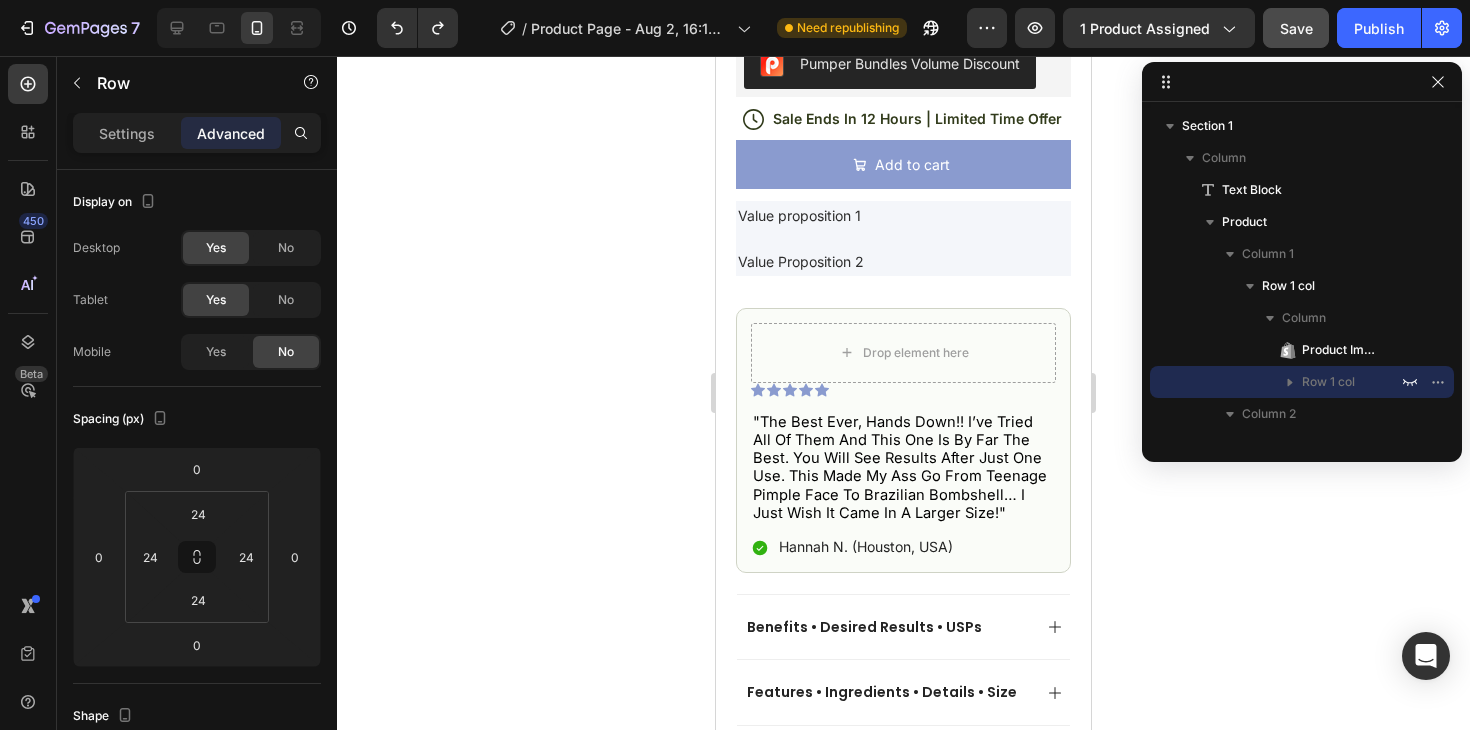 scroll, scrollTop: 1015, scrollLeft: 0, axis: vertical 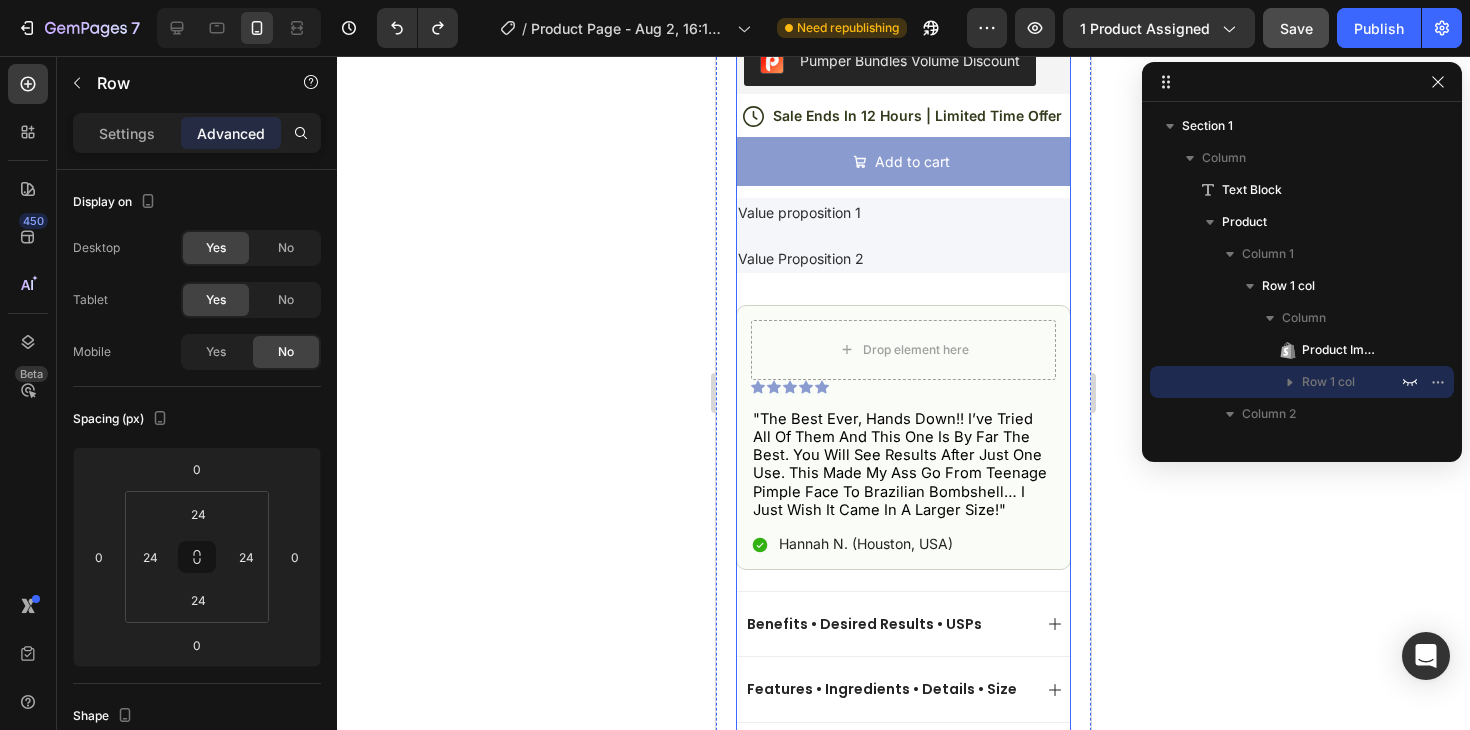 click on "Judge.me - Preview Badge (Stars) Judge.me Helped X Customers solve their Butt-NE problems Text Block Wiyora ClearBooty™ Cream Product Title Clear your butt-ne and traces it leaves behind — in just days. Text Block
WHY IT'S MADE FOR YOU
Start seeing results in just 24 hours
Clears stubborn butt acne fast
Fades dark spots & rough texture
Prevents future breakouts
Guaranteed results Item List Accordion Pumper Bundles Volume Discount Pumper Bundles Volume Discount
Icon Sale Ends In 12 Hours | Limited Time Offer Text Block Row
Add to cart Add to Cart Value proposition 1 Text Block Value Proposition 2 Text Block Row
Drop element here Icon Icon Icon Icon Icon Icon List Text Block
Icon Hannah N. (Houston, USA) Text Block Row Row
Benefits • Desired Results • USPs" at bounding box center (903, 243) 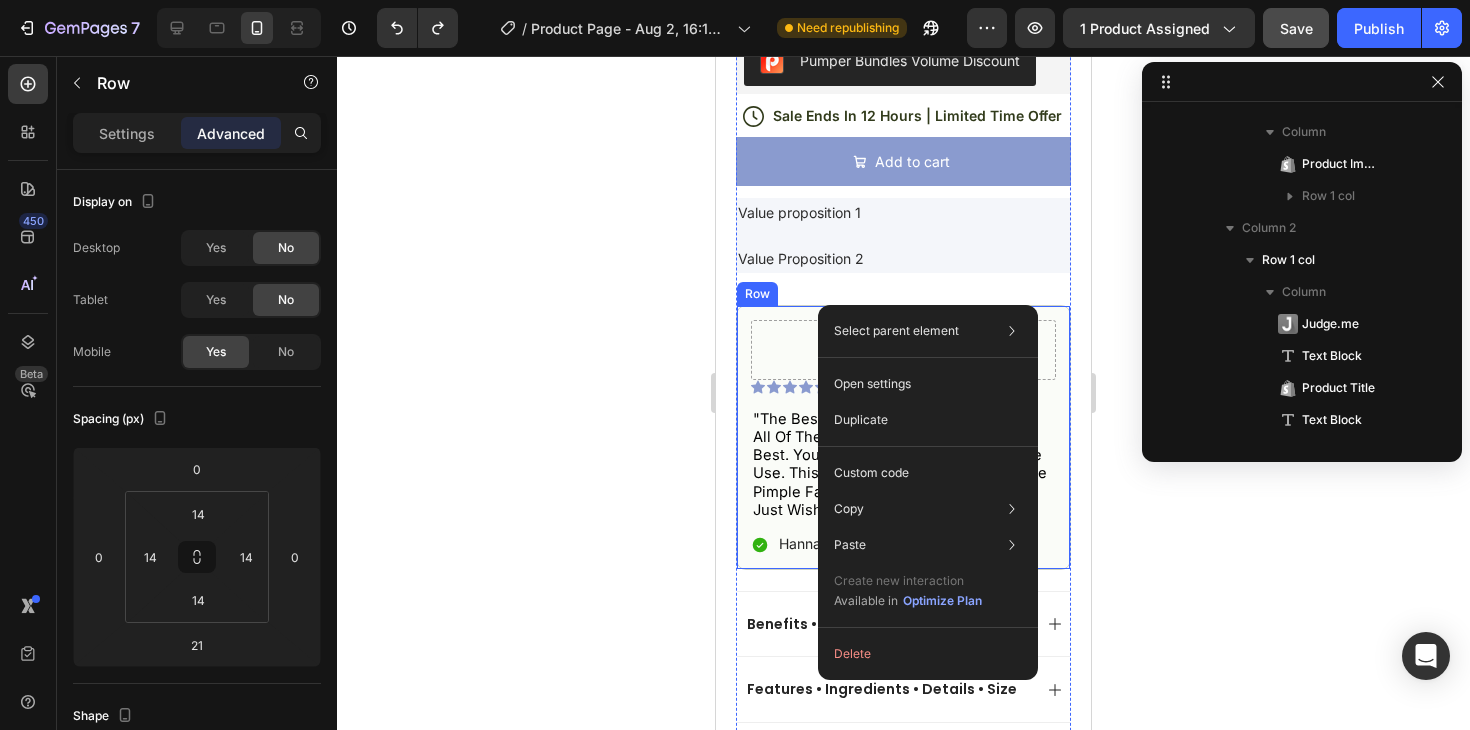 scroll, scrollTop: 538, scrollLeft: 0, axis: vertical 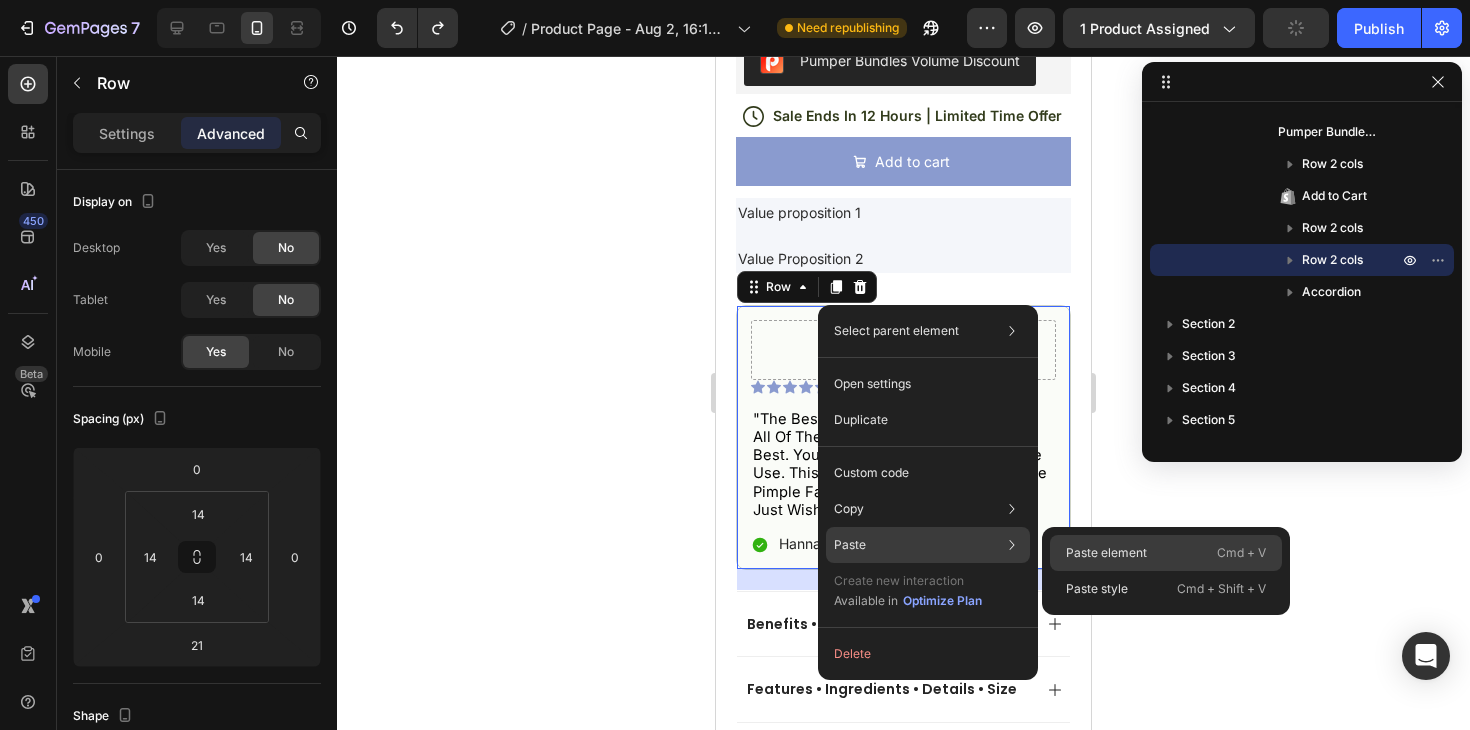 click on "Paste element" at bounding box center [1106, 553] 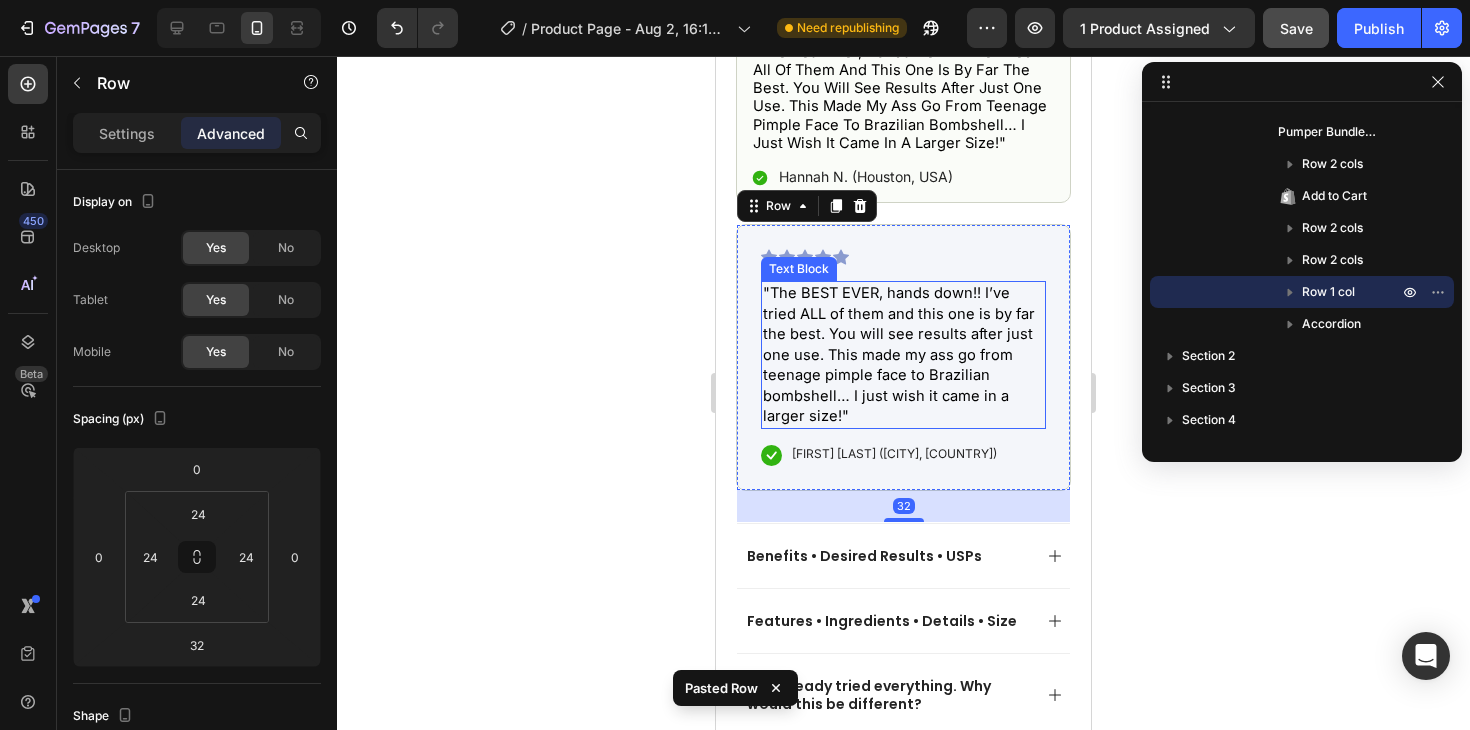 scroll, scrollTop: 1378, scrollLeft: 0, axis: vertical 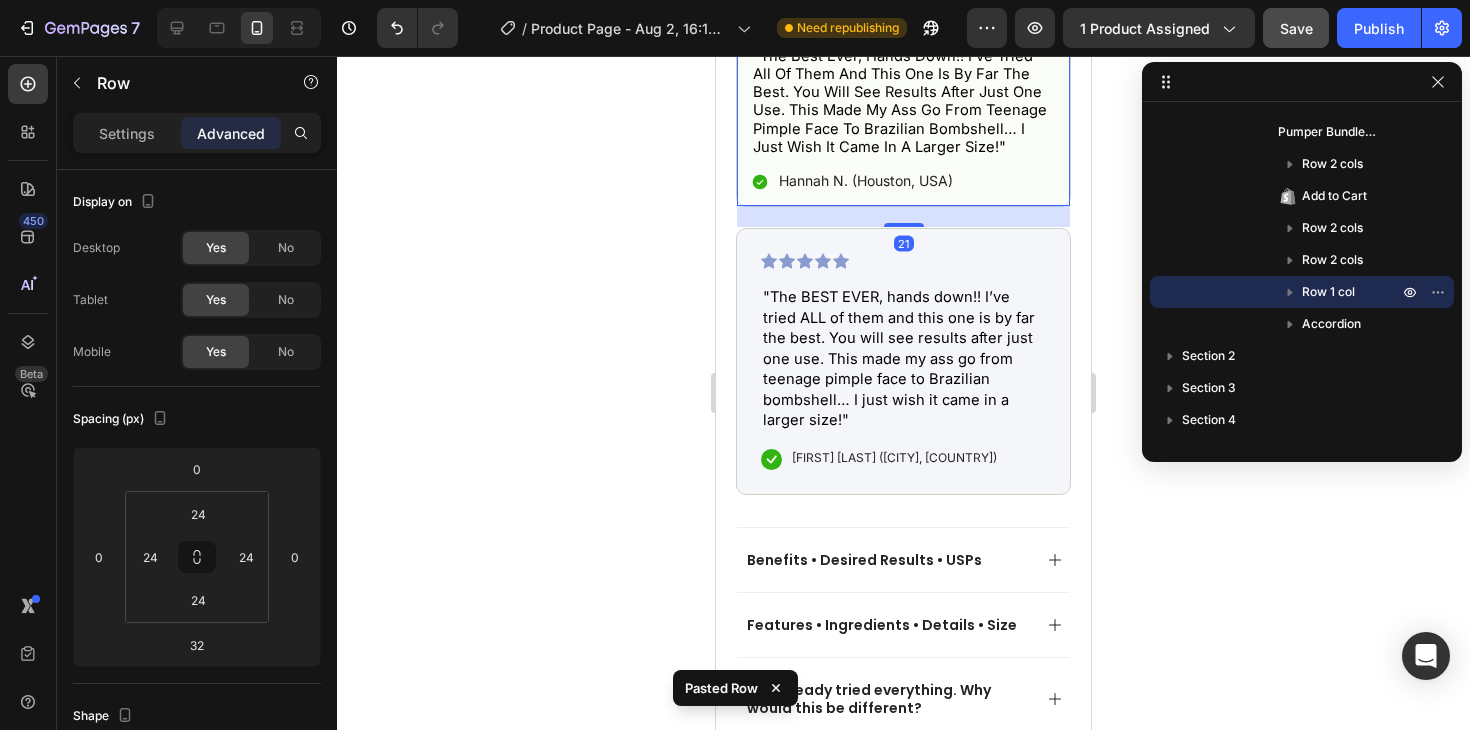 click on "Drop element here Icon Icon Icon Icon Icon Icon List "the best ever, hands down!! i’ve tried all of them and this one is by far the best. you will see results after just one use. this made my ass go from teenage pimple face to brazilian bombshell… i just wish it came in a larger size!" Text Block
Icon Hannah N. (Houston, USA) Text Block Row Row   21" at bounding box center [903, 74] 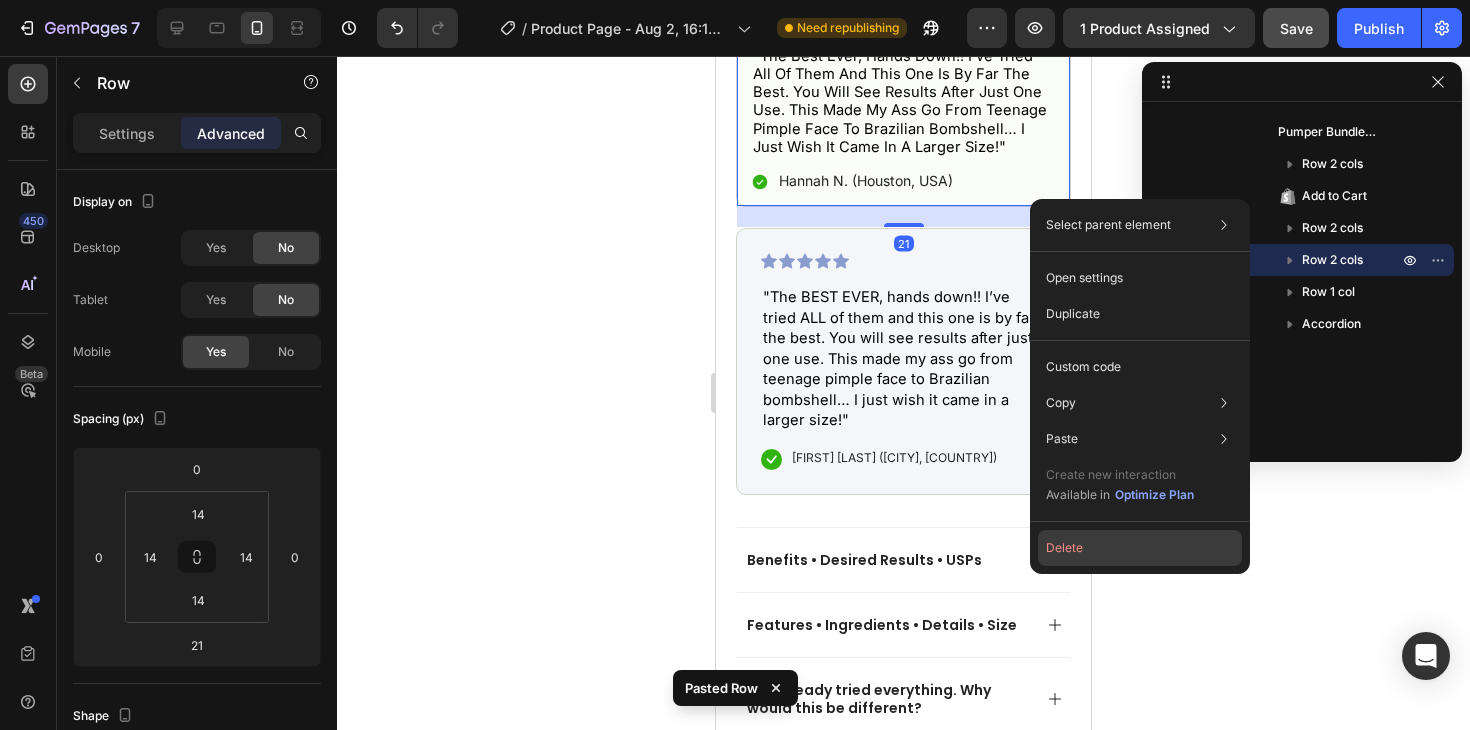 click on "Delete" 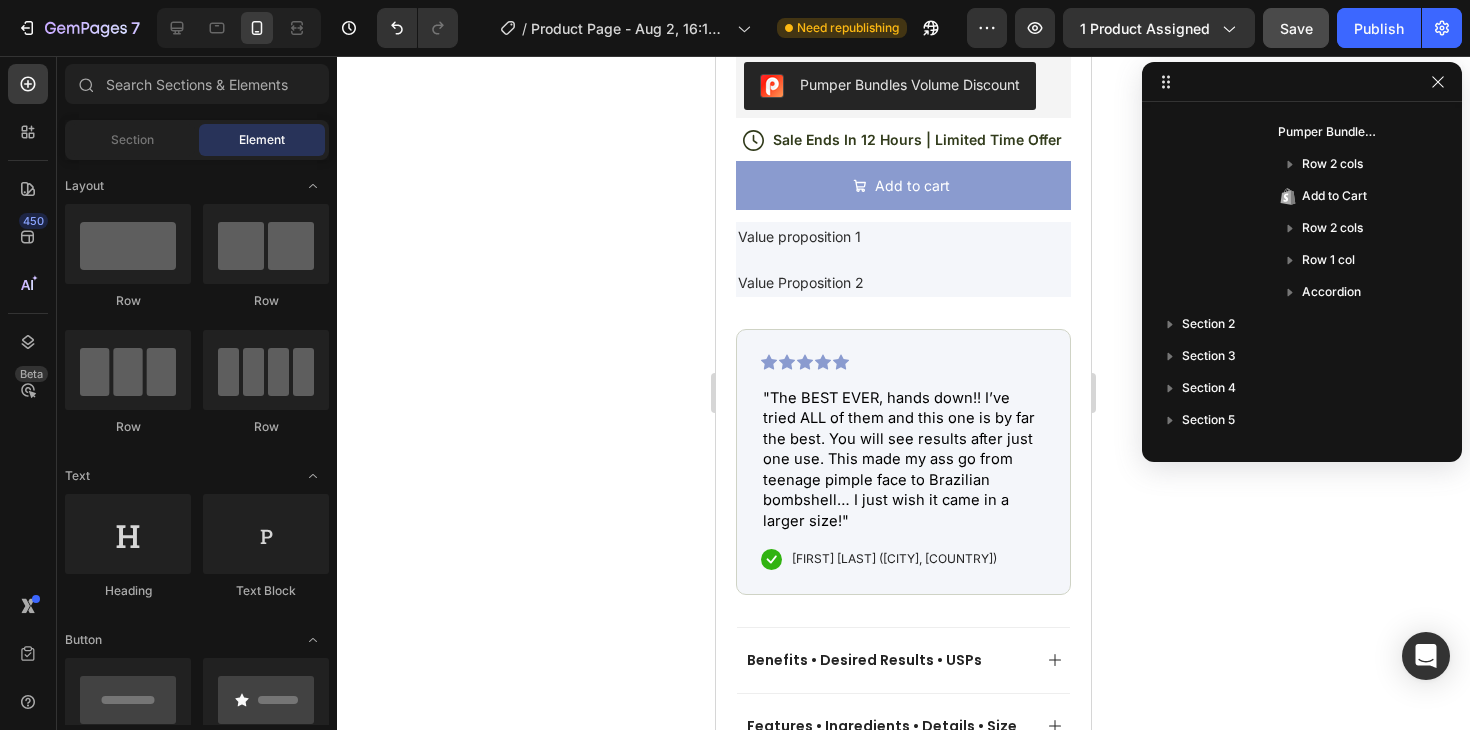 scroll, scrollTop: 989, scrollLeft: 0, axis: vertical 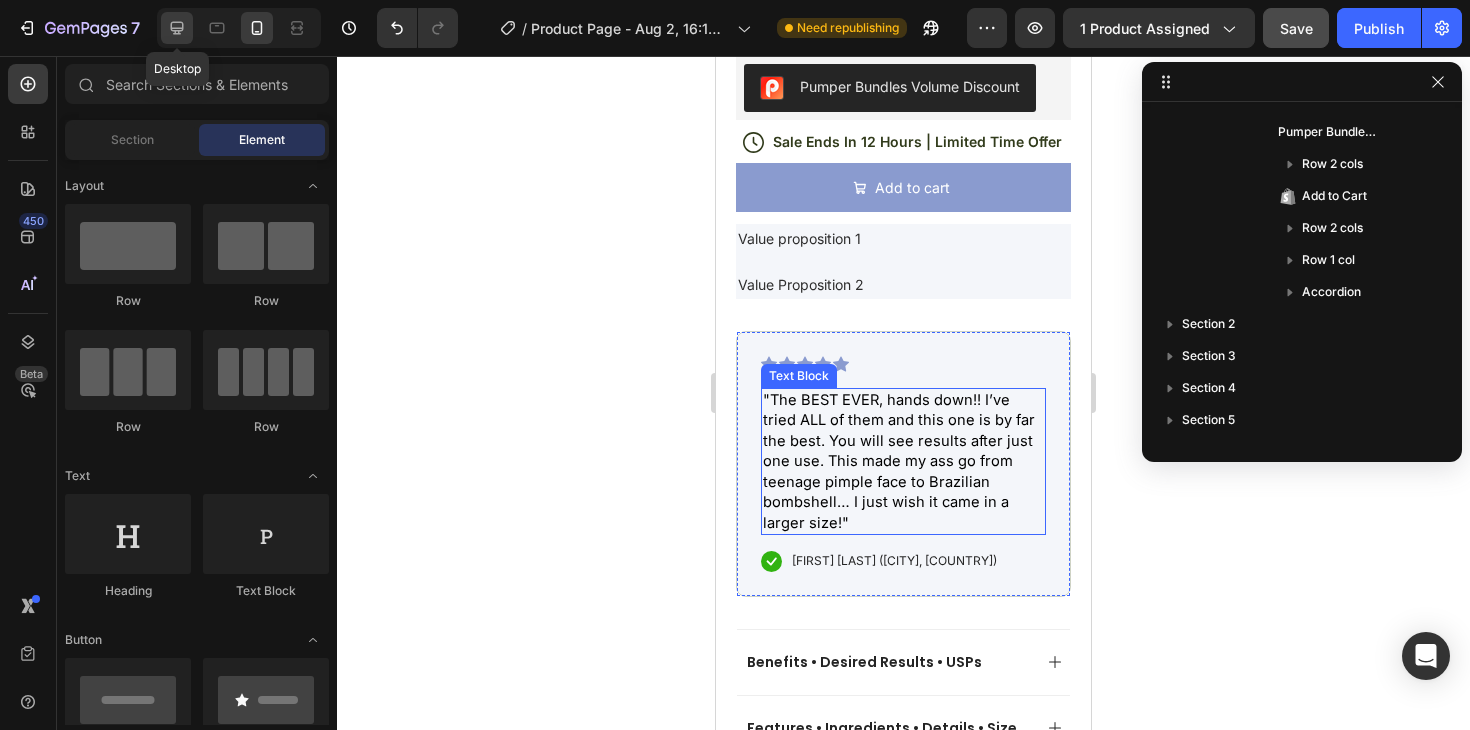 click 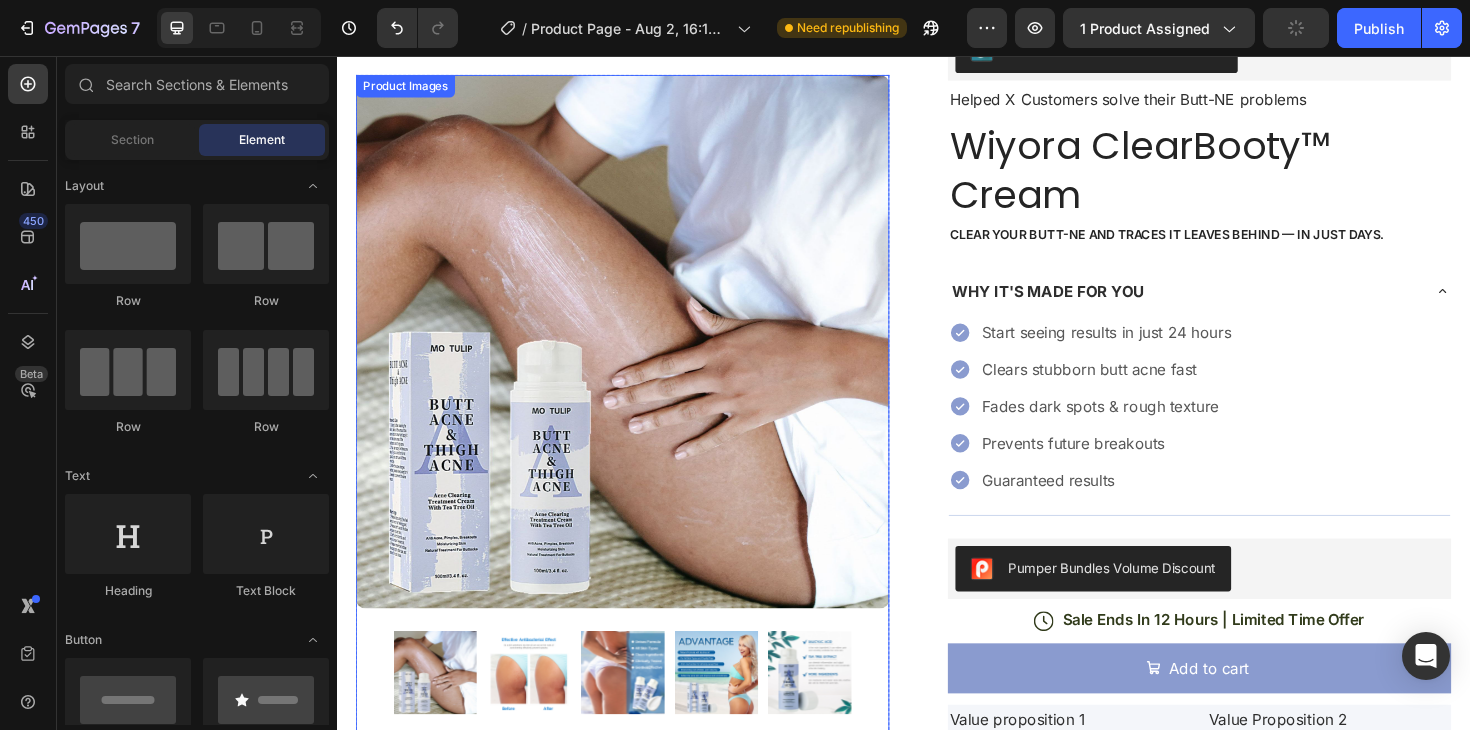 scroll, scrollTop: 0, scrollLeft: 0, axis: both 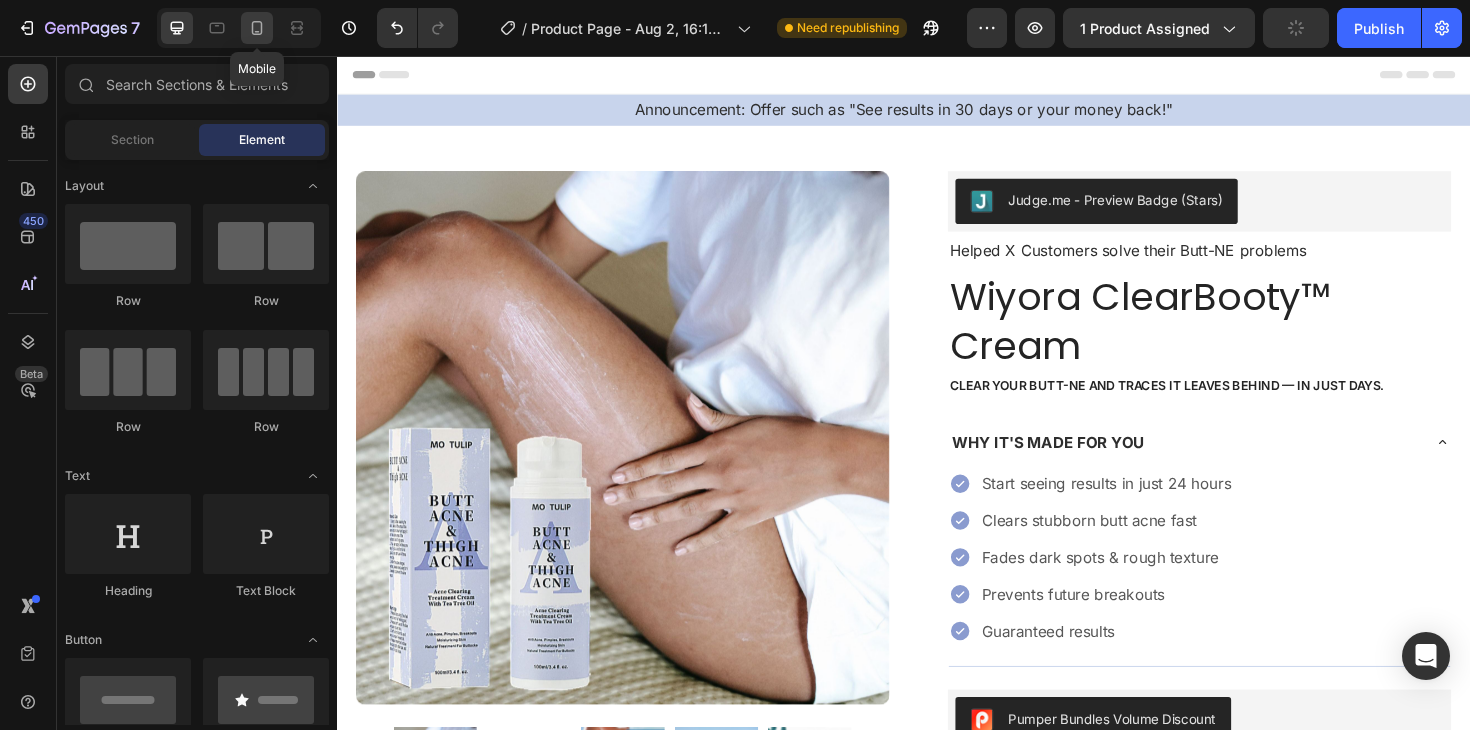 click 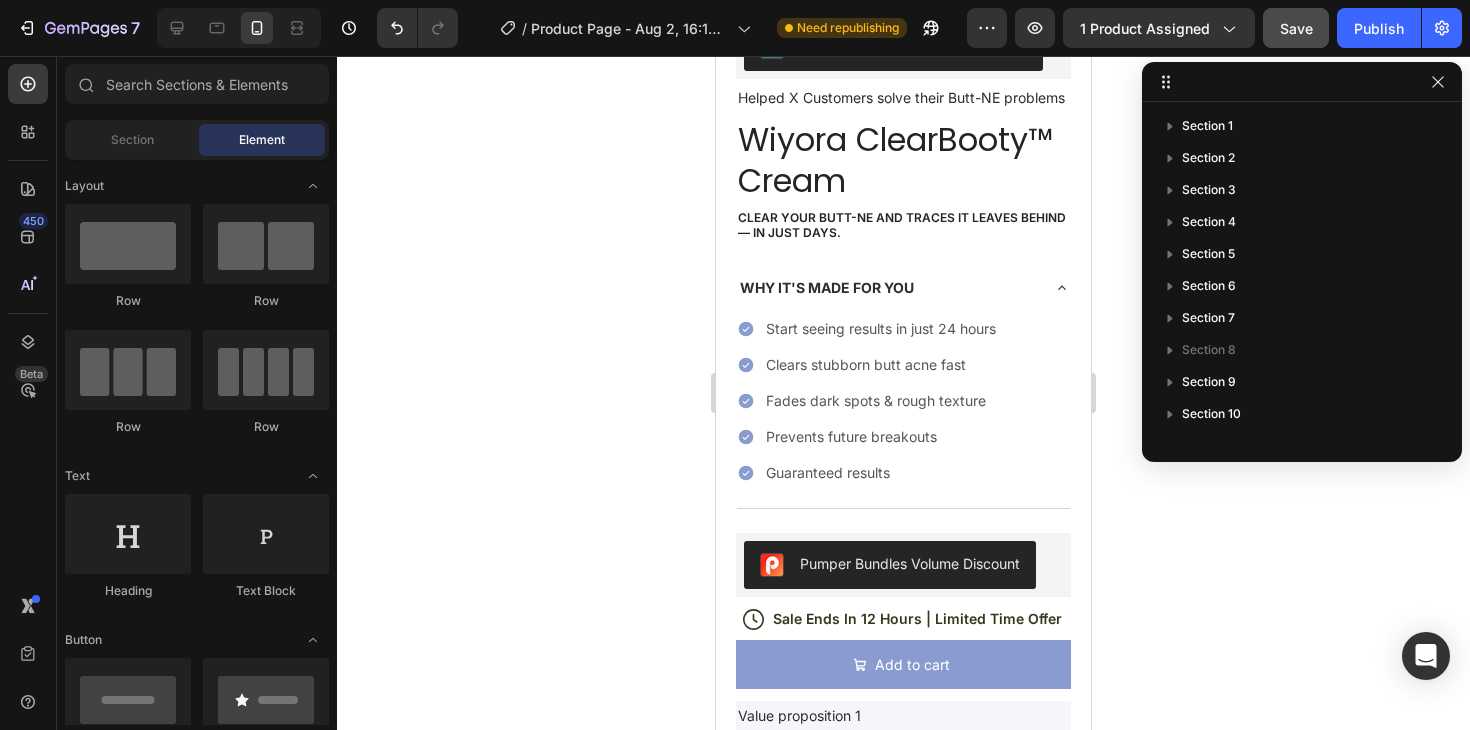 scroll, scrollTop: 514, scrollLeft: 0, axis: vertical 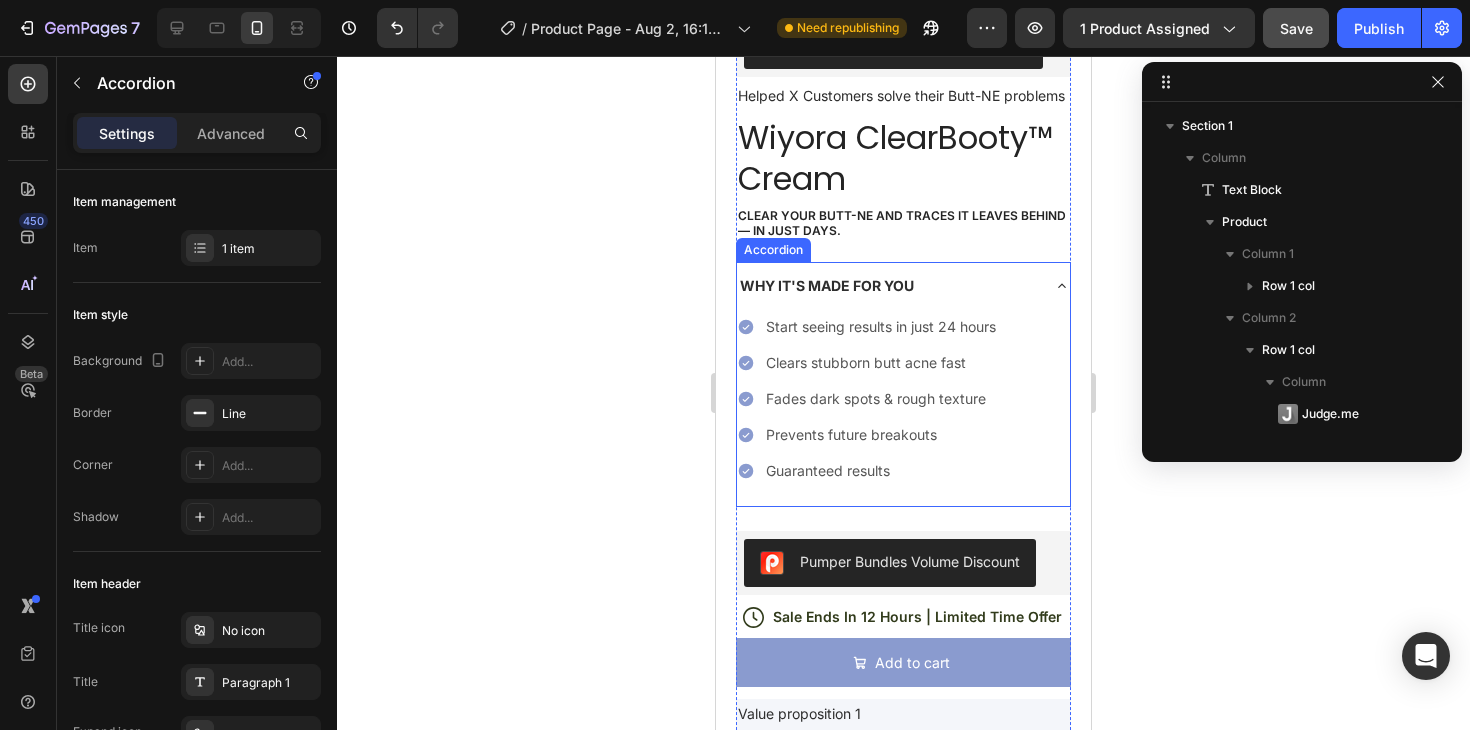 click on "WHY IT'S MADE FOR YOU" at bounding box center (887, 285) 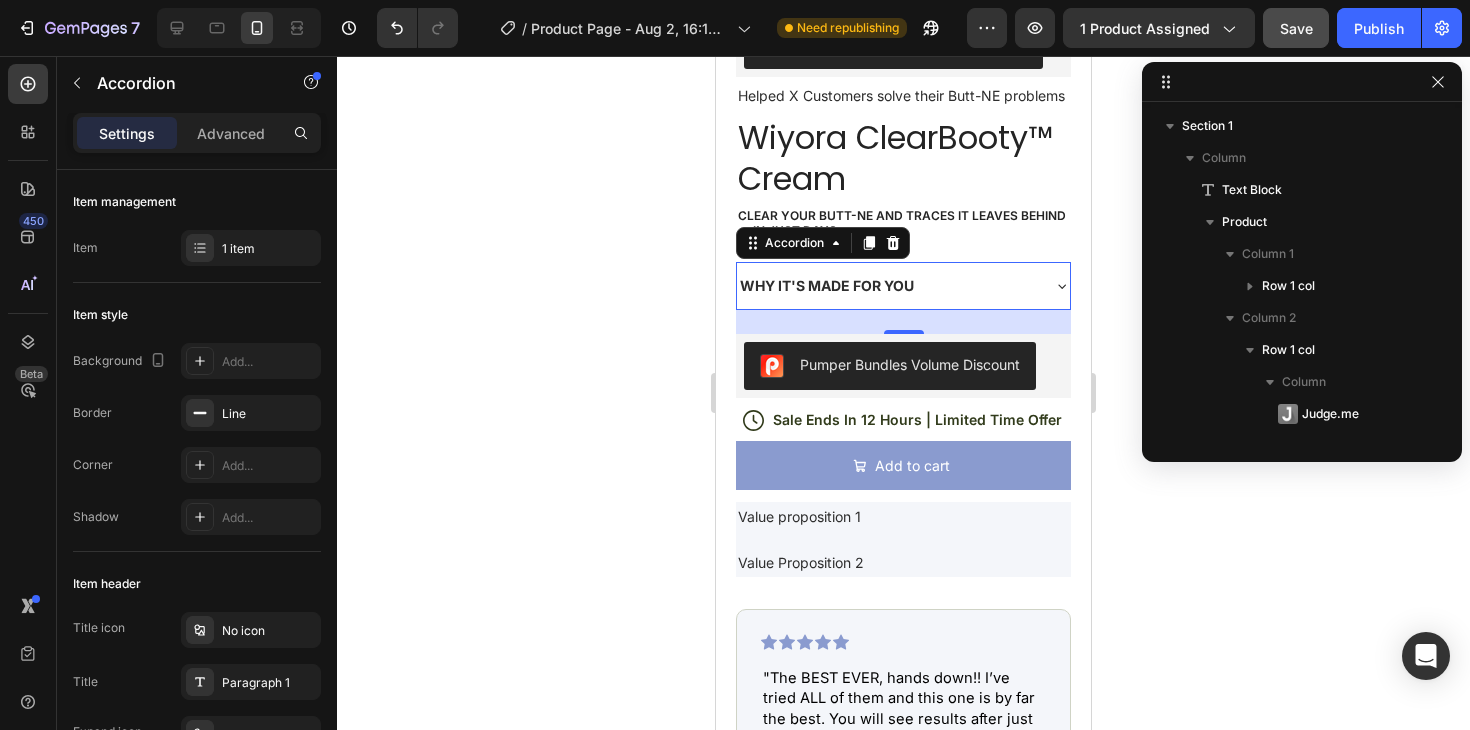 scroll, scrollTop: 282, scrollLeft: 0, axis: vertical 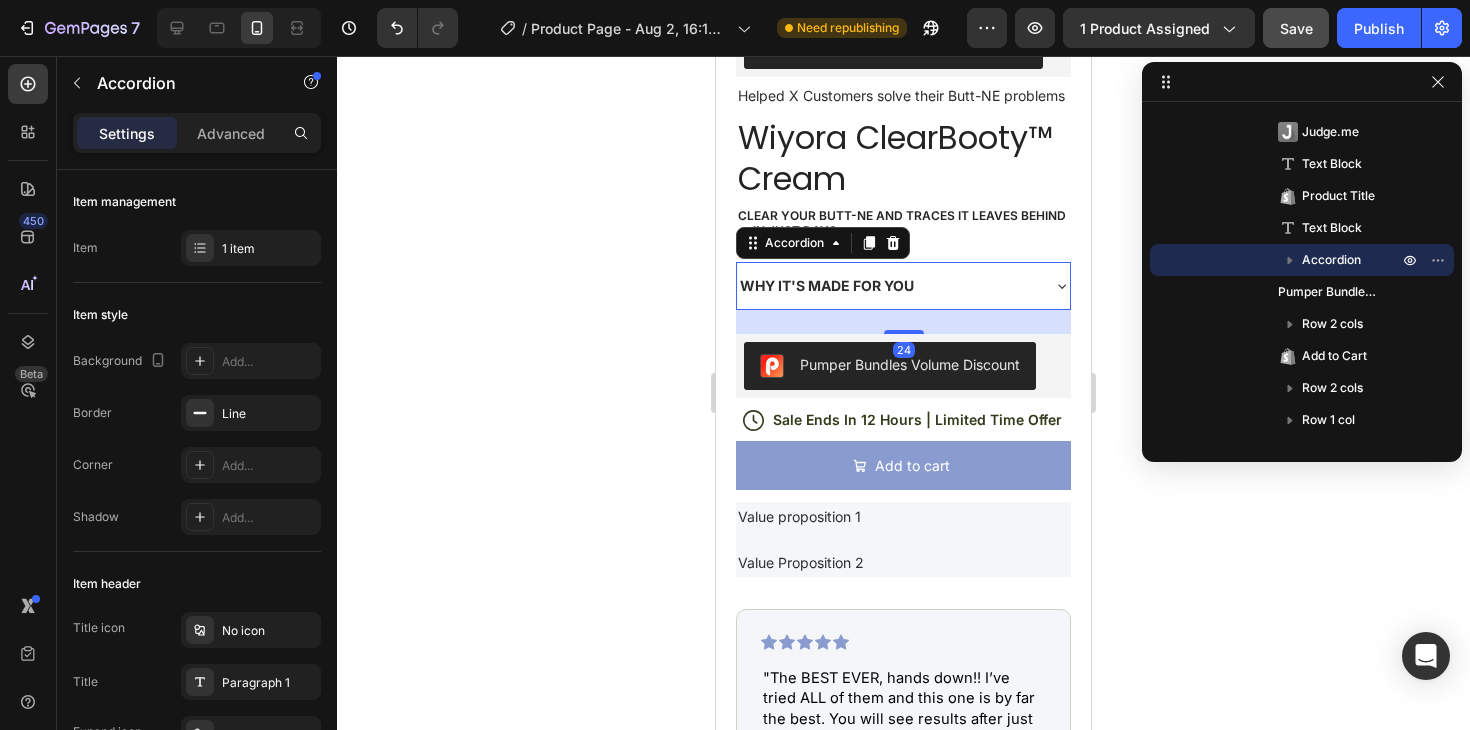 click 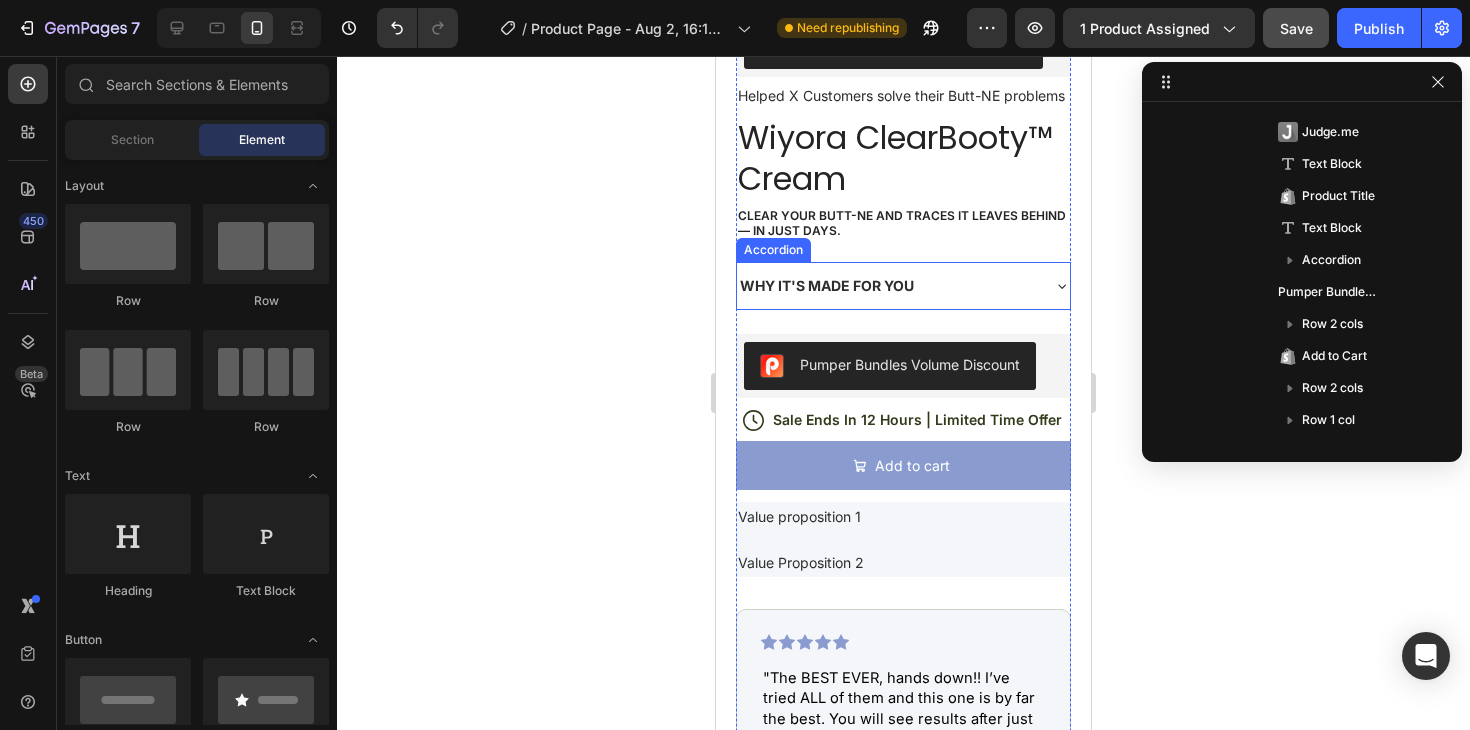 click on "WHY IT'S MADE FOR YOU" at bounding box center [887, 285] 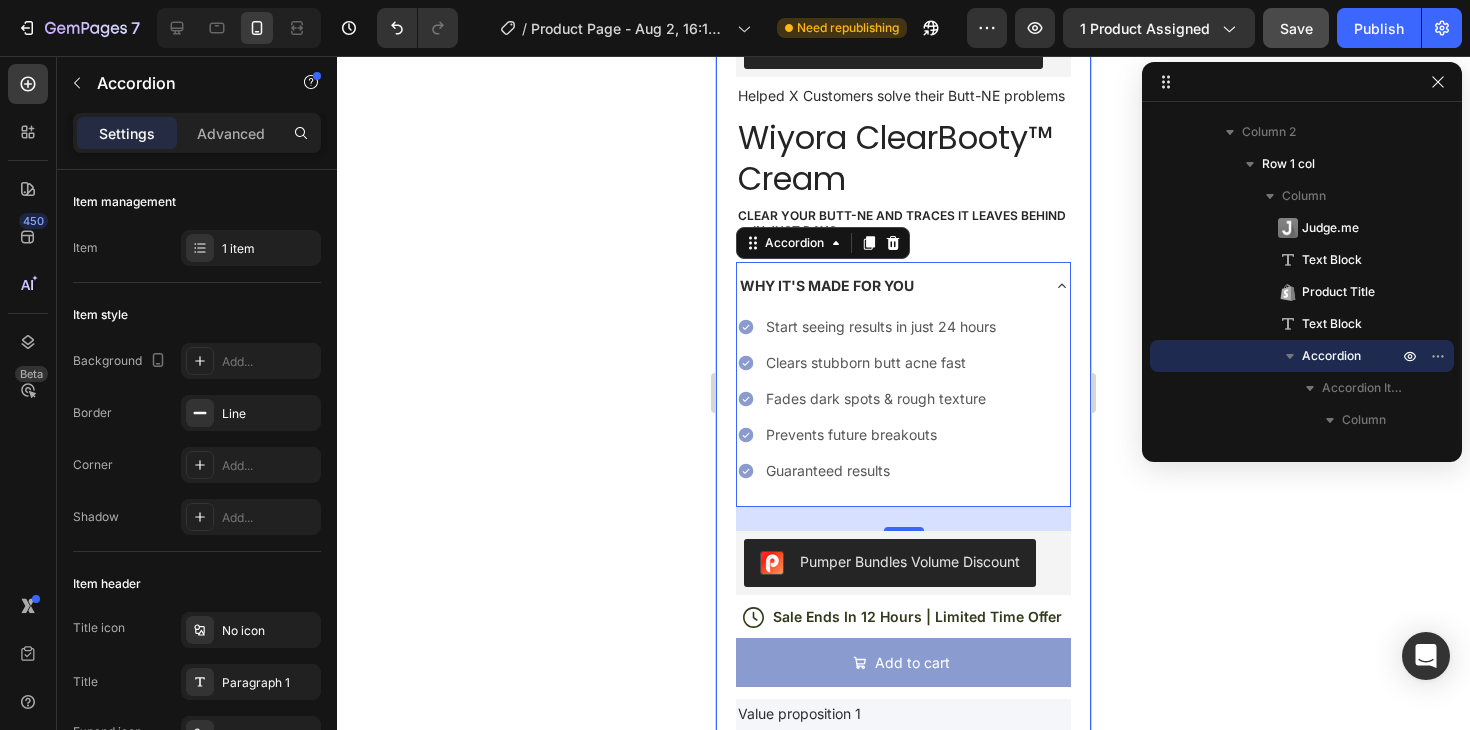 click 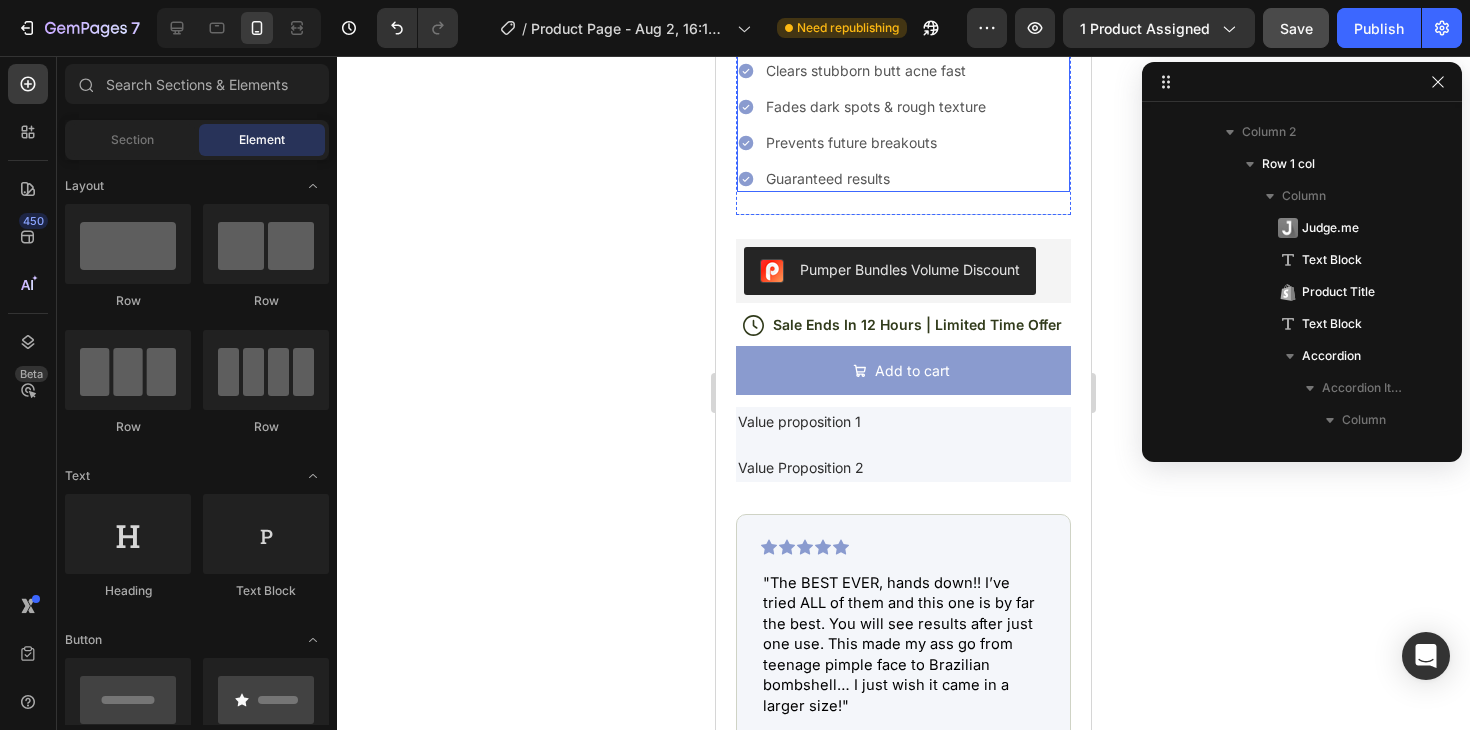 scroll, scrollTop: 807, scrollLeft: 0, axis: vertical 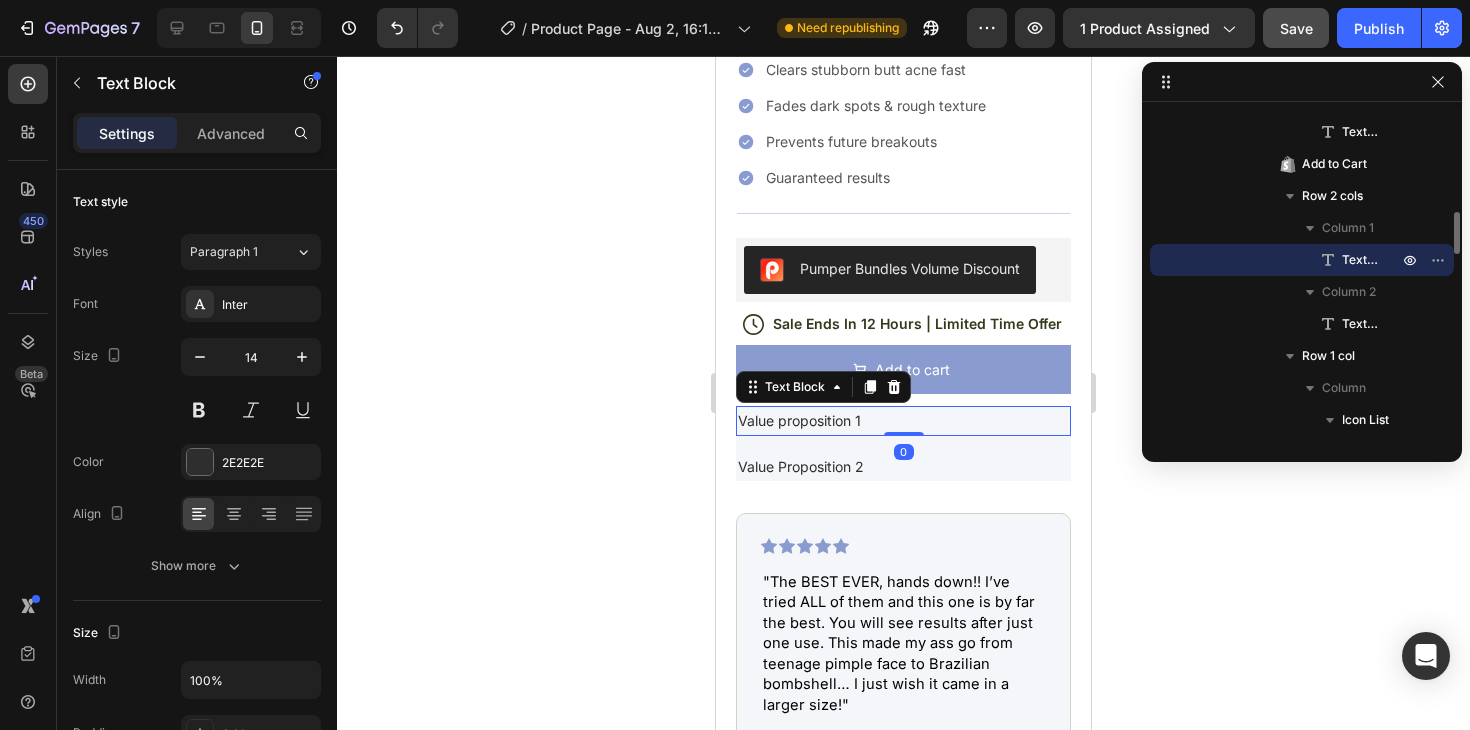 click on "Value proposition 1" at bounding box center [903, 420] 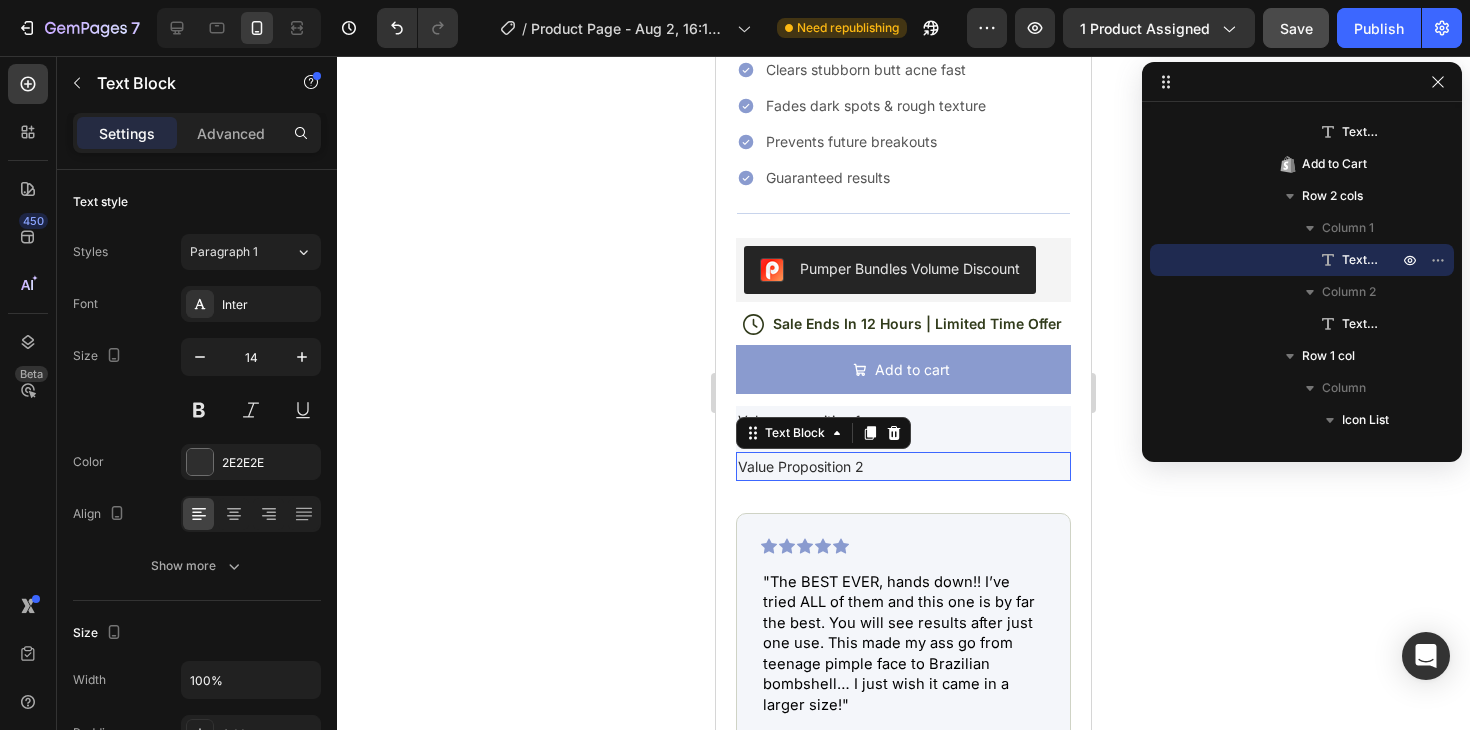 click on "Value Proposition 2" at bounding box center (903, 466) 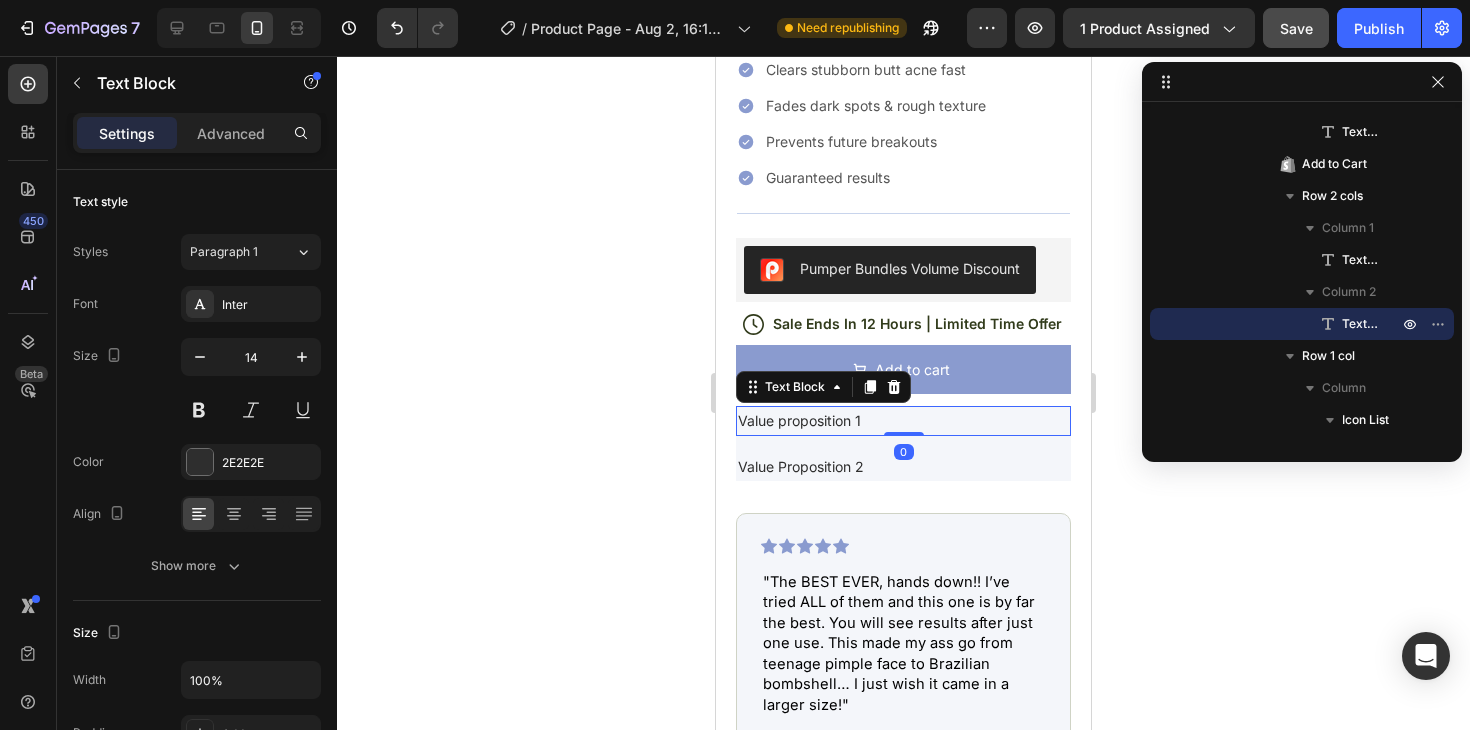 click on "Value proposition 1" at bounding box center [903, 420] 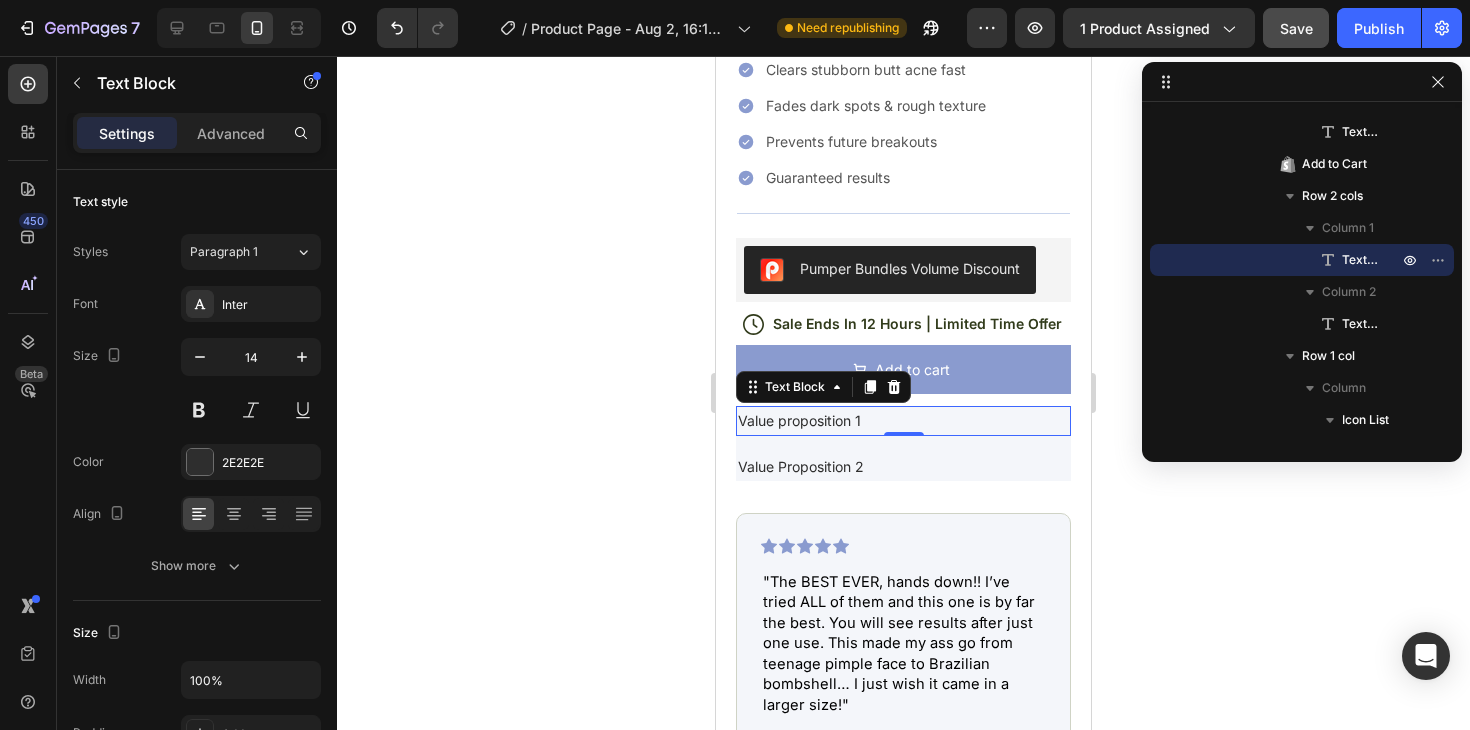 click on "Value proposition 1" at bounding box center (903, 420) 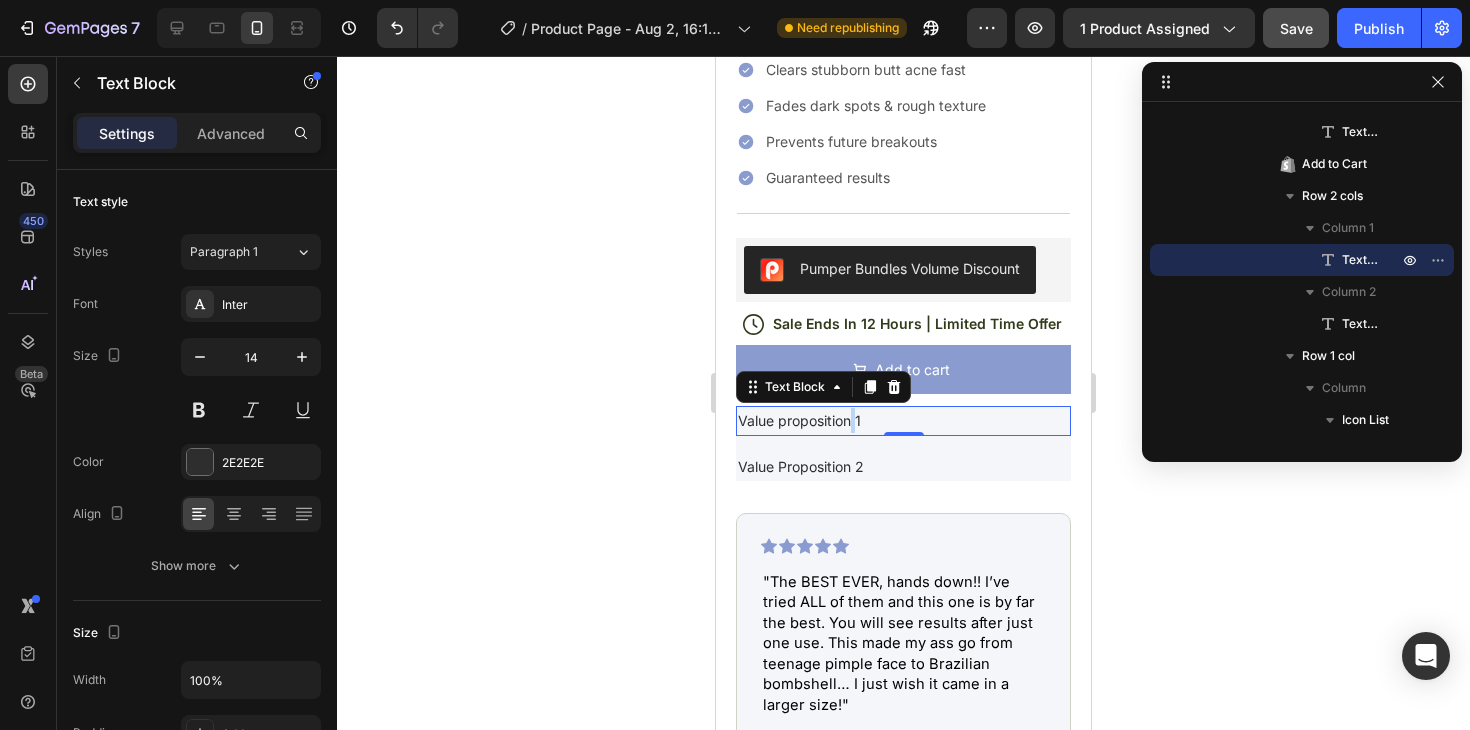 click on "Value proposition 1" at bounding box center (903, 420) 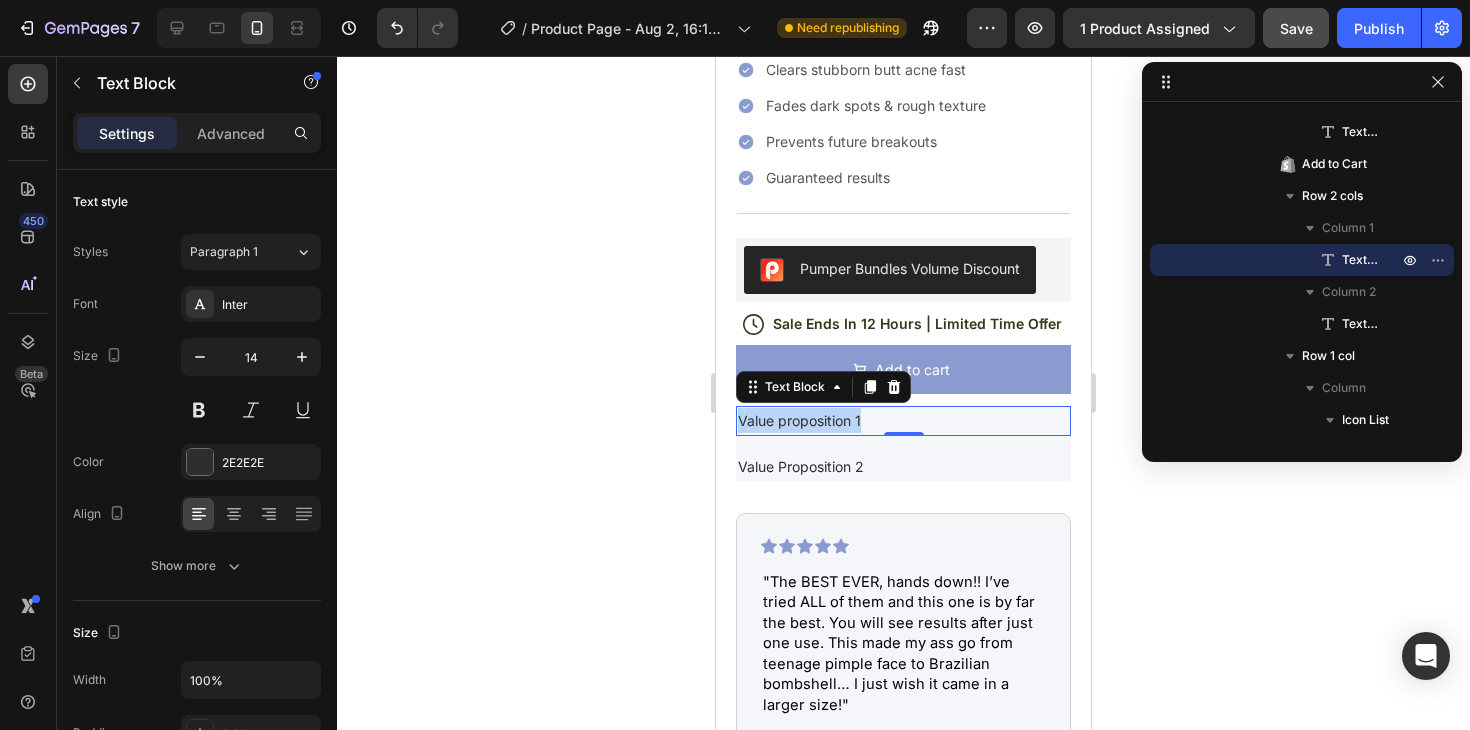 click on "Value proposition 1" at bounding box center [903, 420] 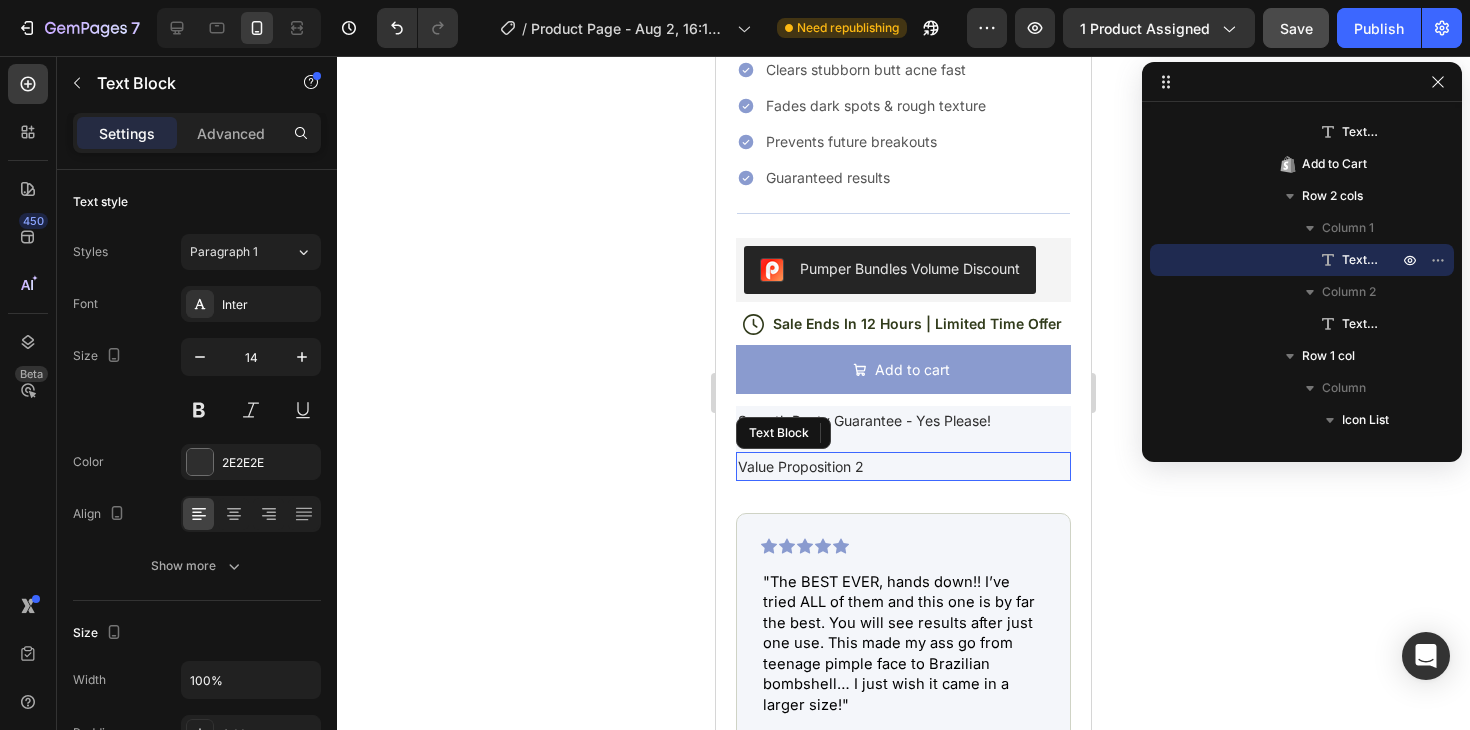 click on "Value Proposition 2" at bounding box center (903, 466) 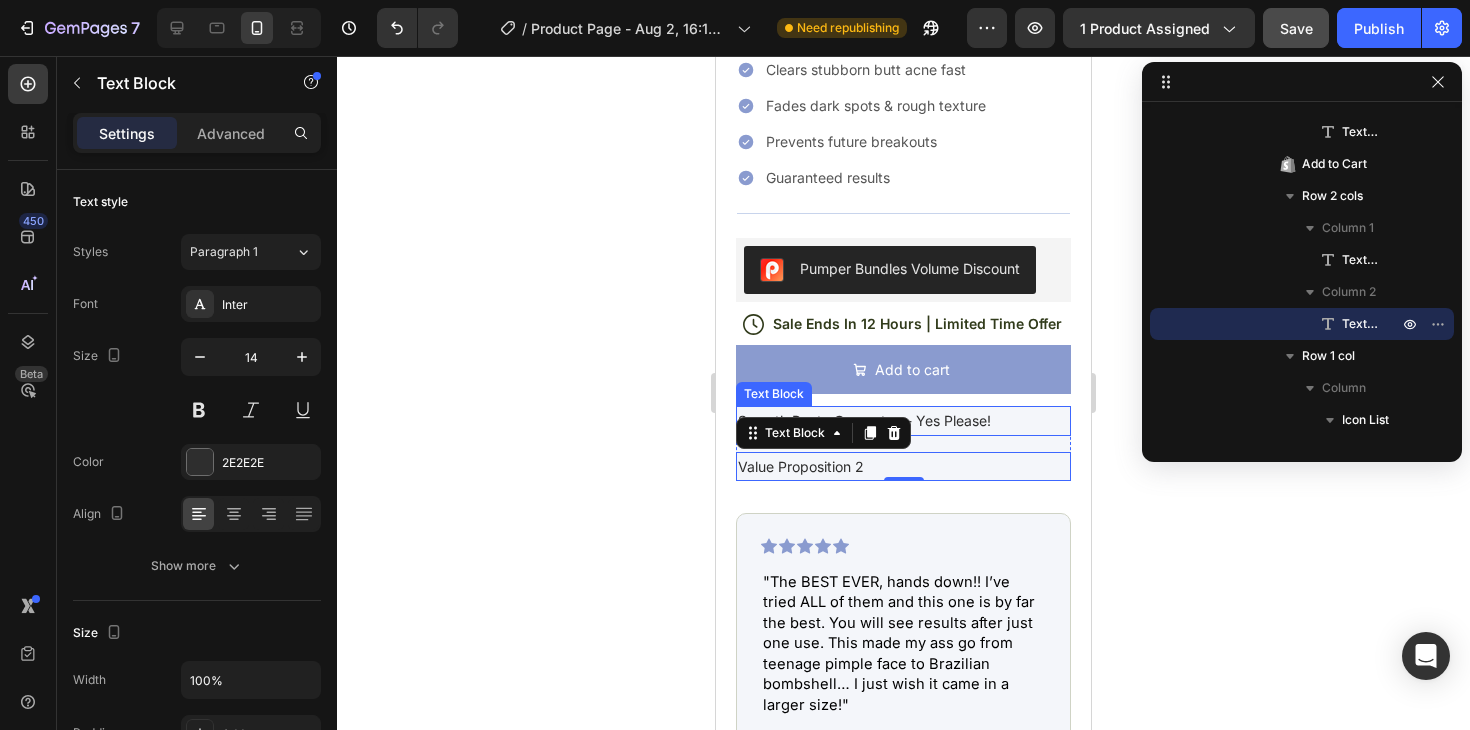 click on "Smooth Booty Guarantee - Yes Please!" at bounding box center (903, 420) 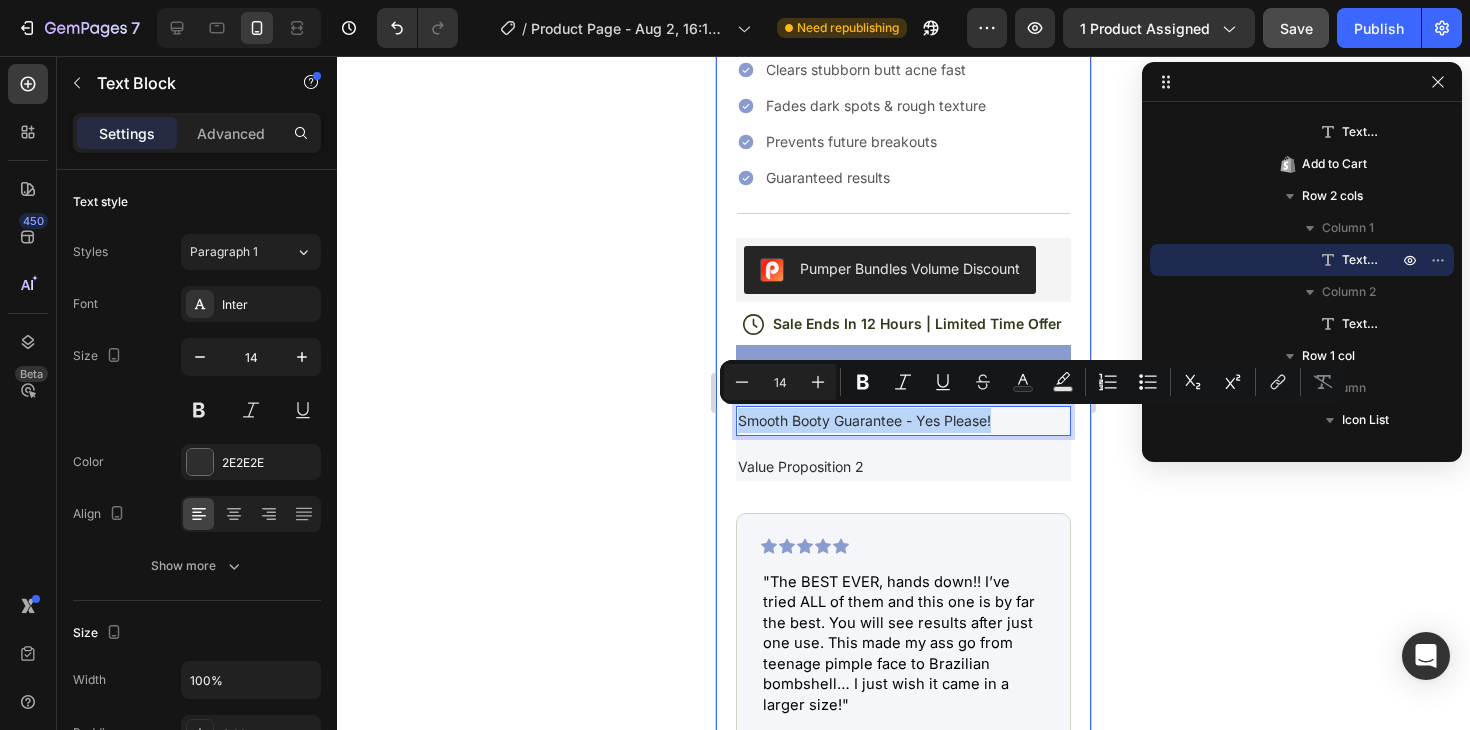 drag, startPoint x: 1008, startPoint y: 415, endPoint x: 727, endPoint y: 420, distance: 281.0445 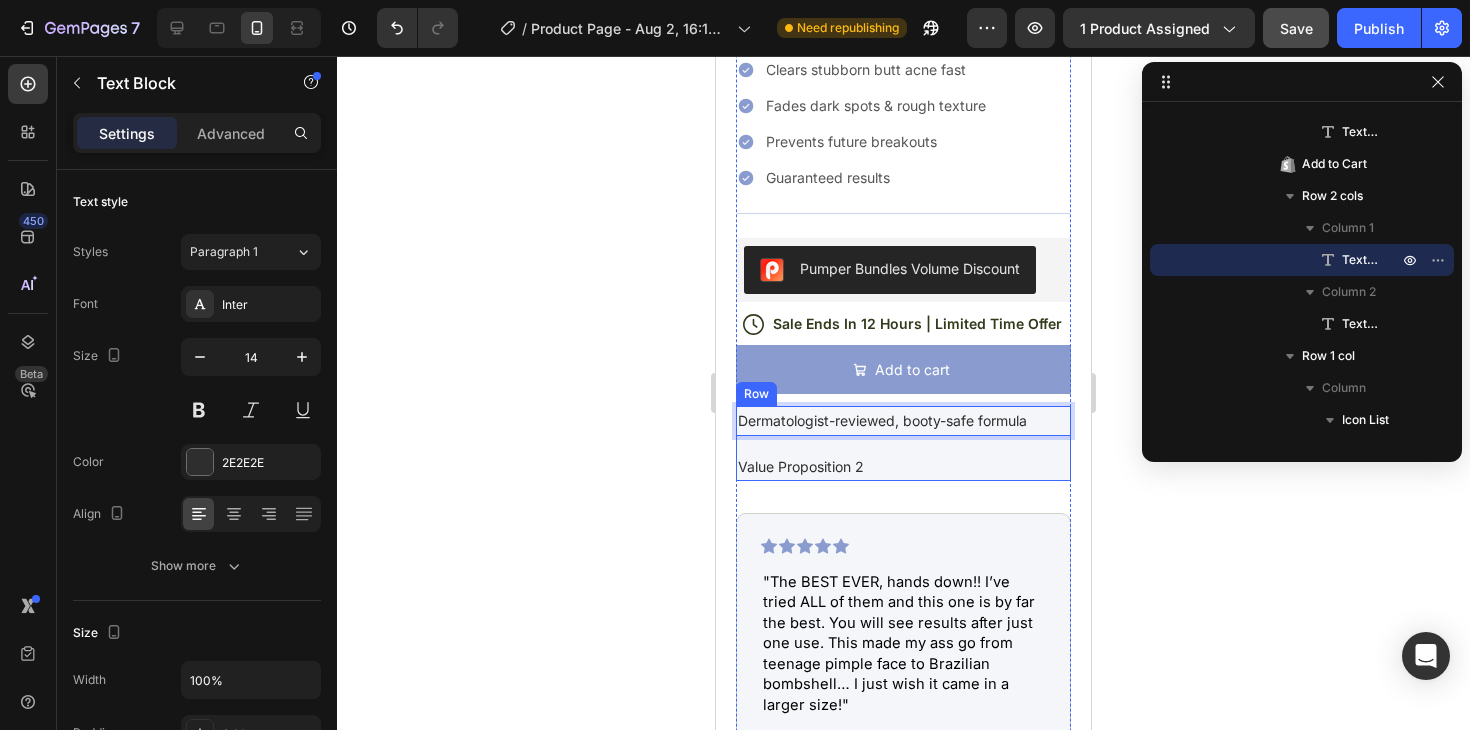 click on "Value Proposition 2" at bounding box center (903, 466) 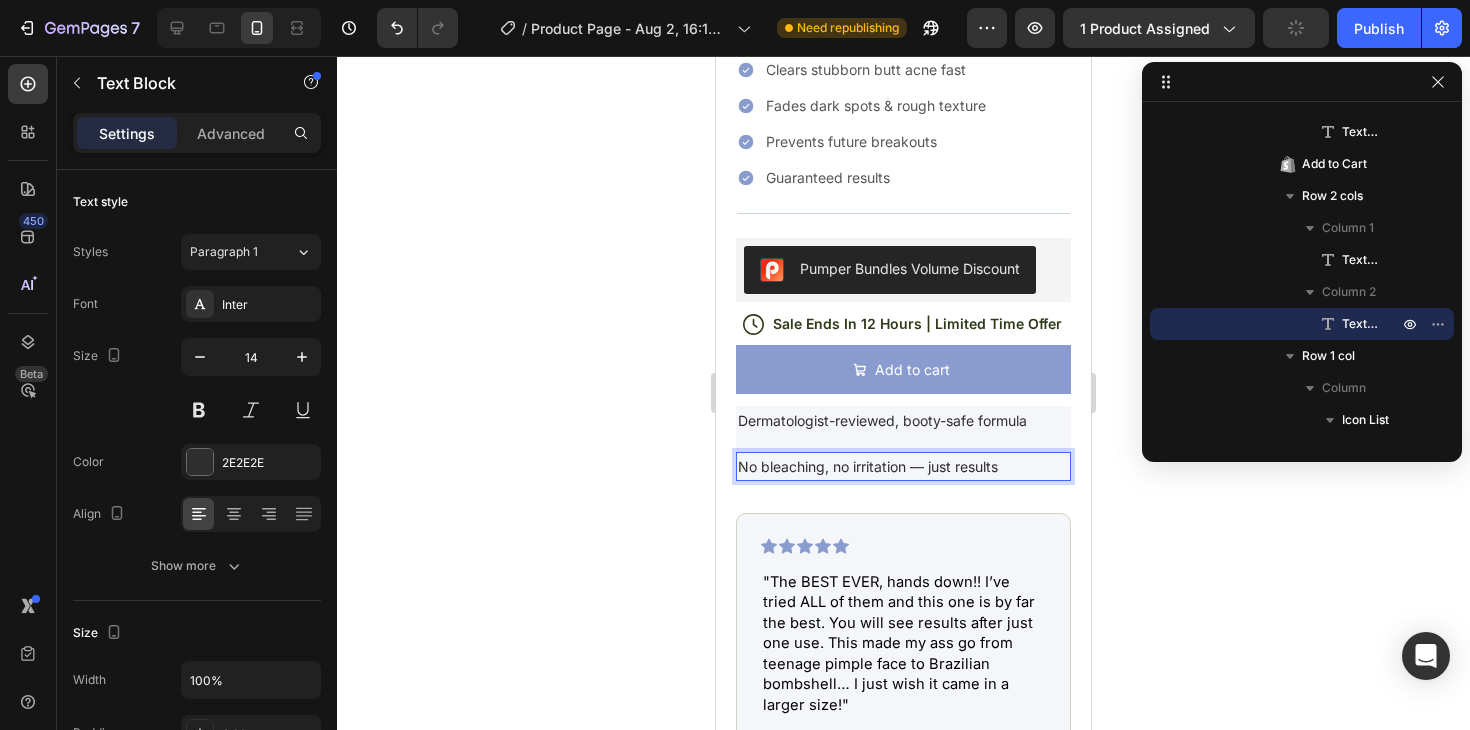 click 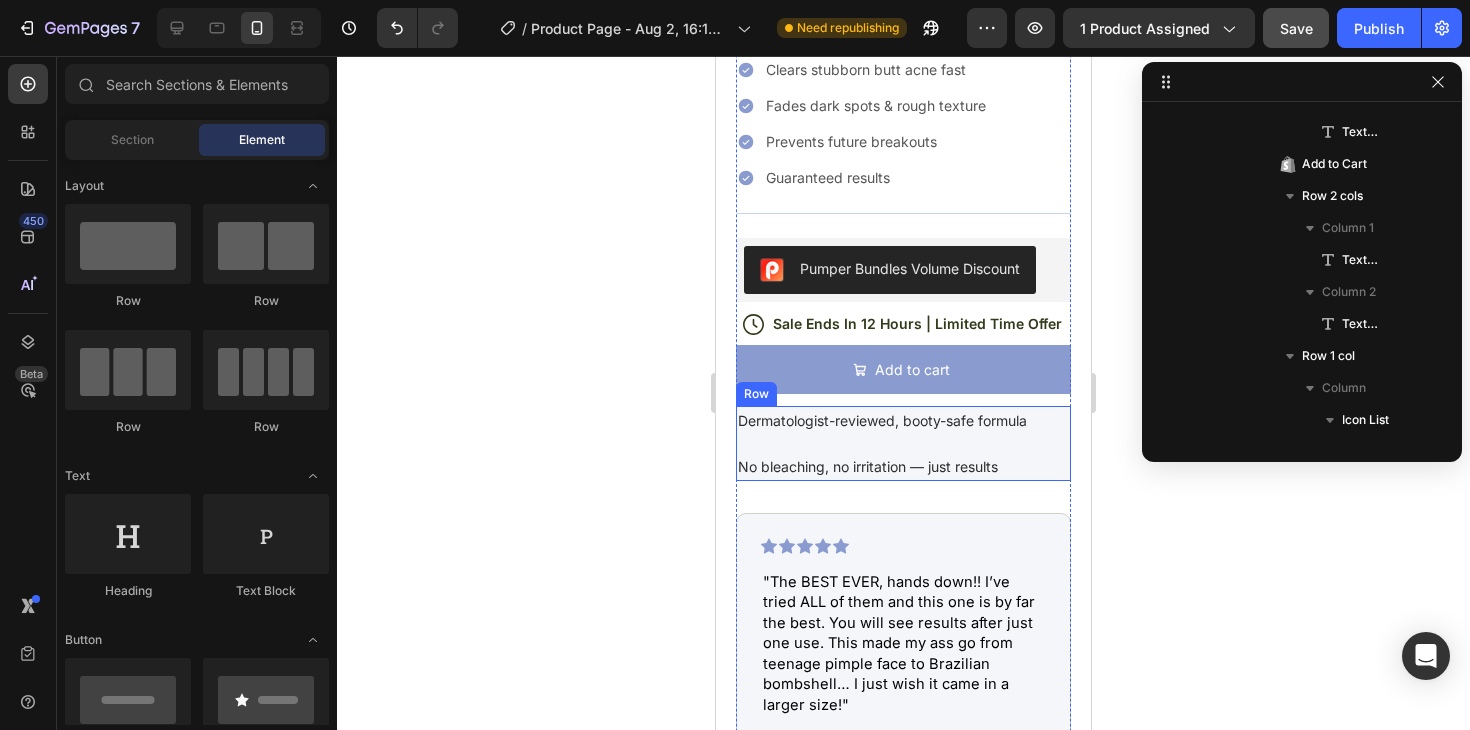 click on "Dermatologist-reviewed, booty-safe formula Text Block No bleaching, no irritation — just results Text Block Row" at bounding box center (903, 443) 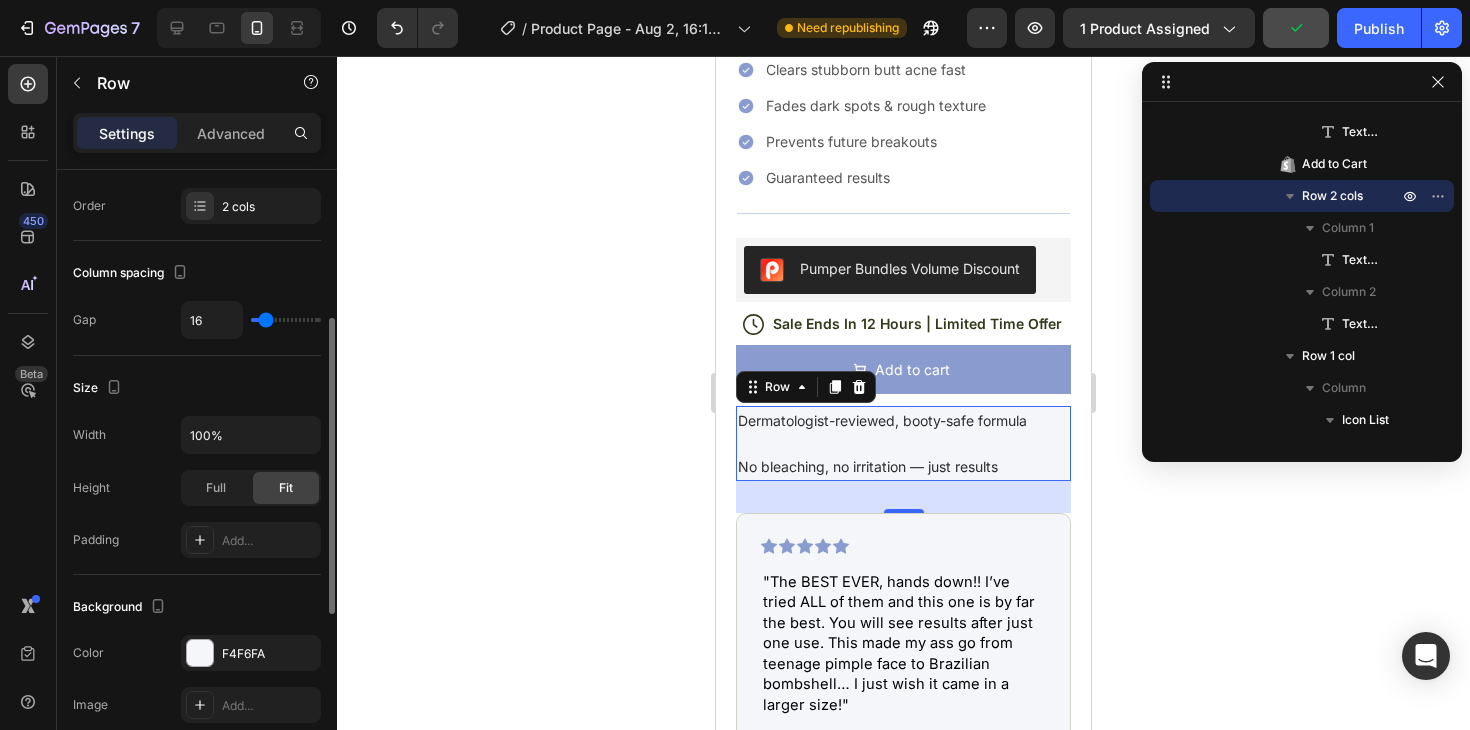 scroll, scrollTop: 444, scrollLeft: 0, axis: vertical 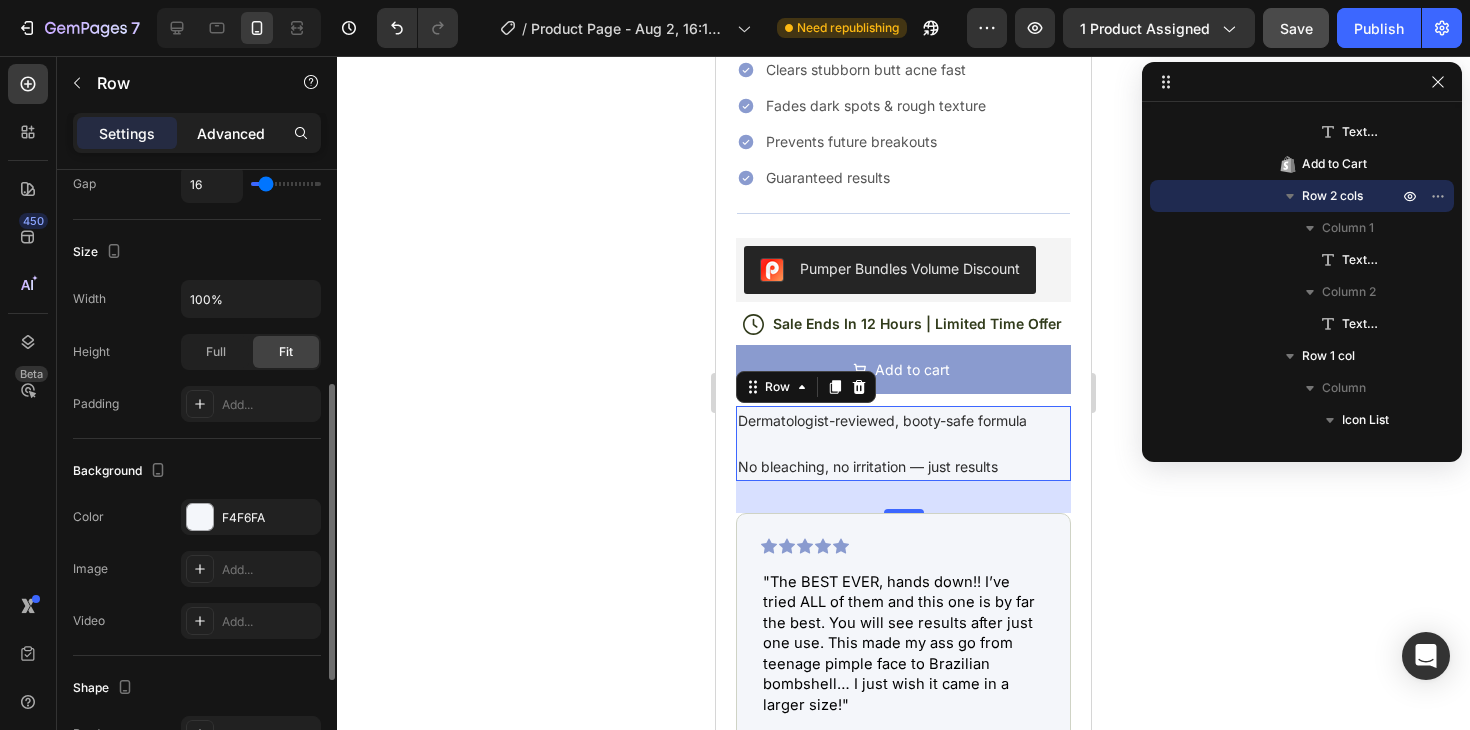 click on "Advanced" at bounding box center [231, 133] 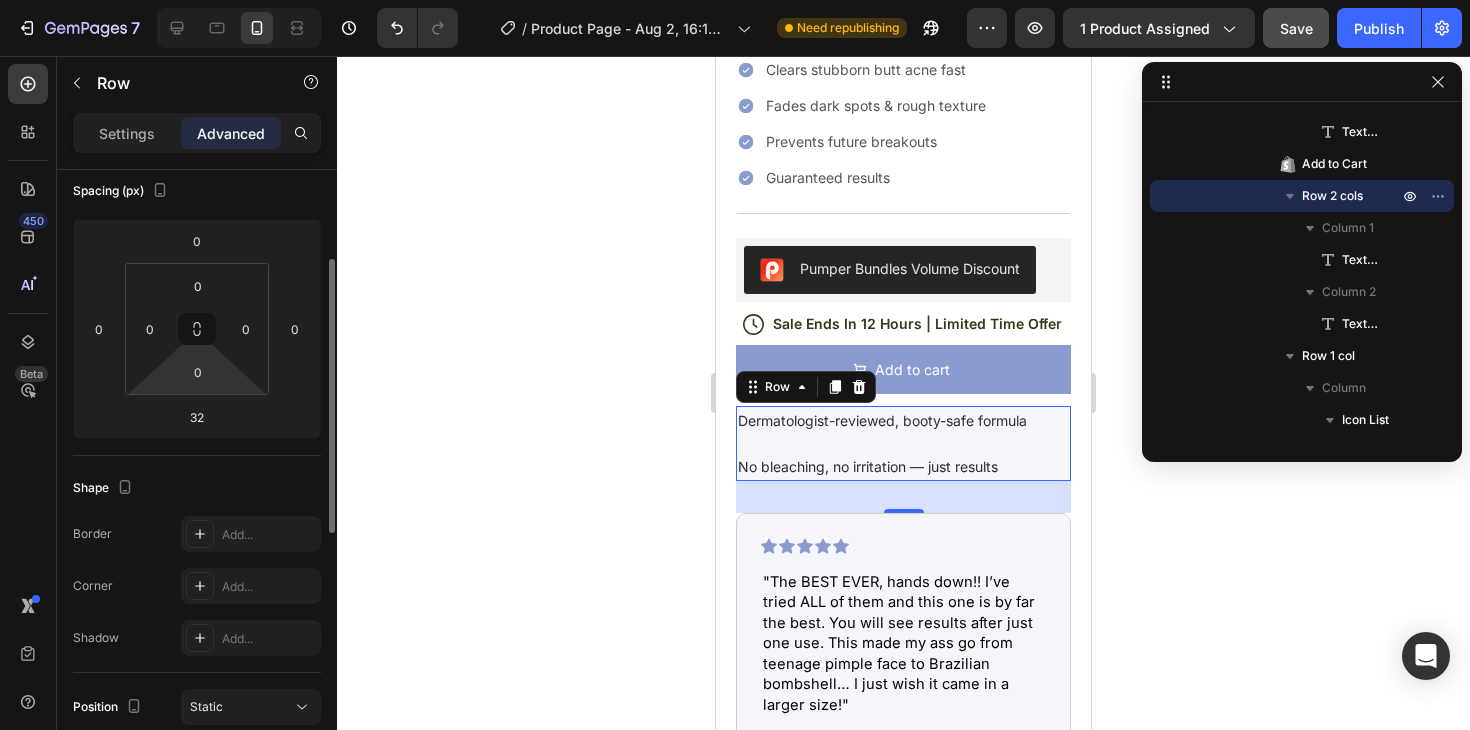 scroll, scrollTop: 216, scrollLeft: 0, axis: vertical 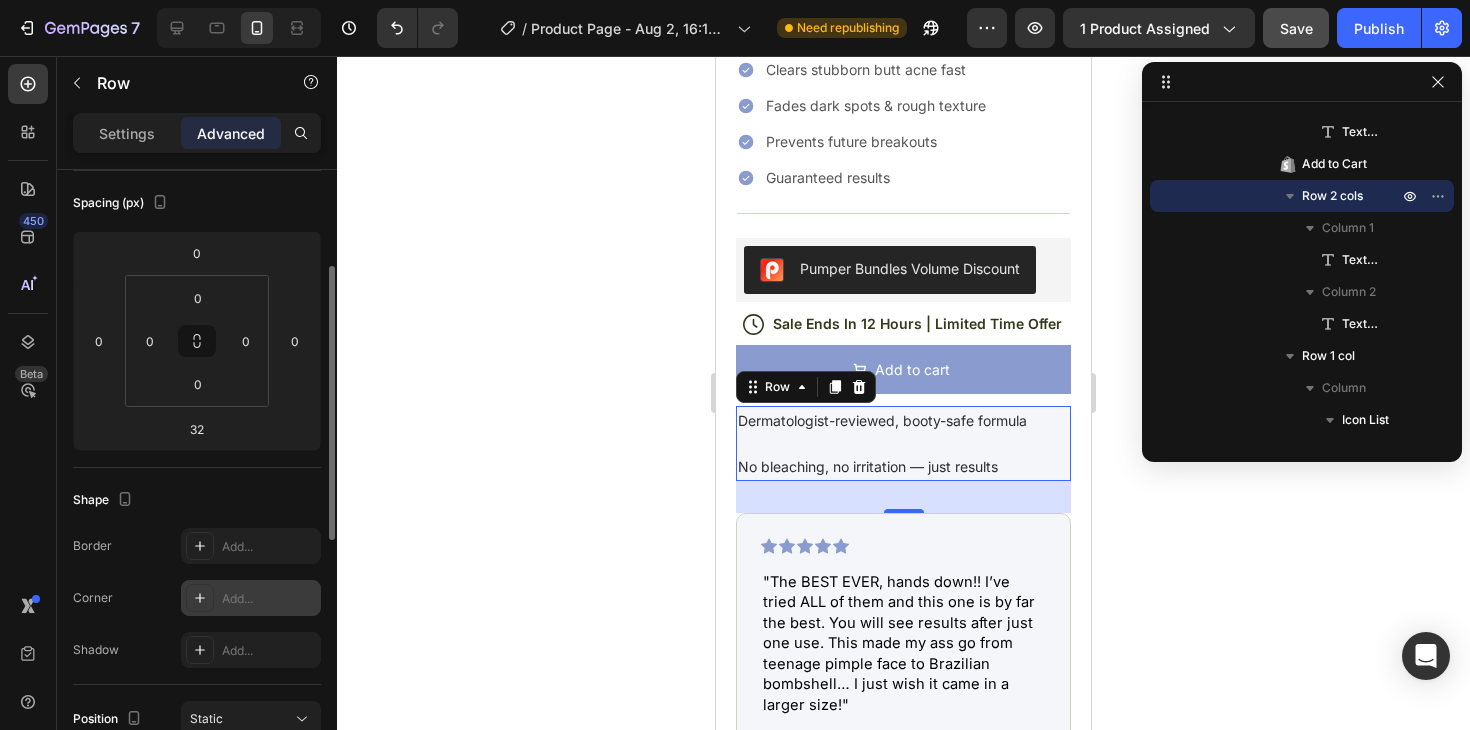 click on "Add..." at bounding box center [251, 598] 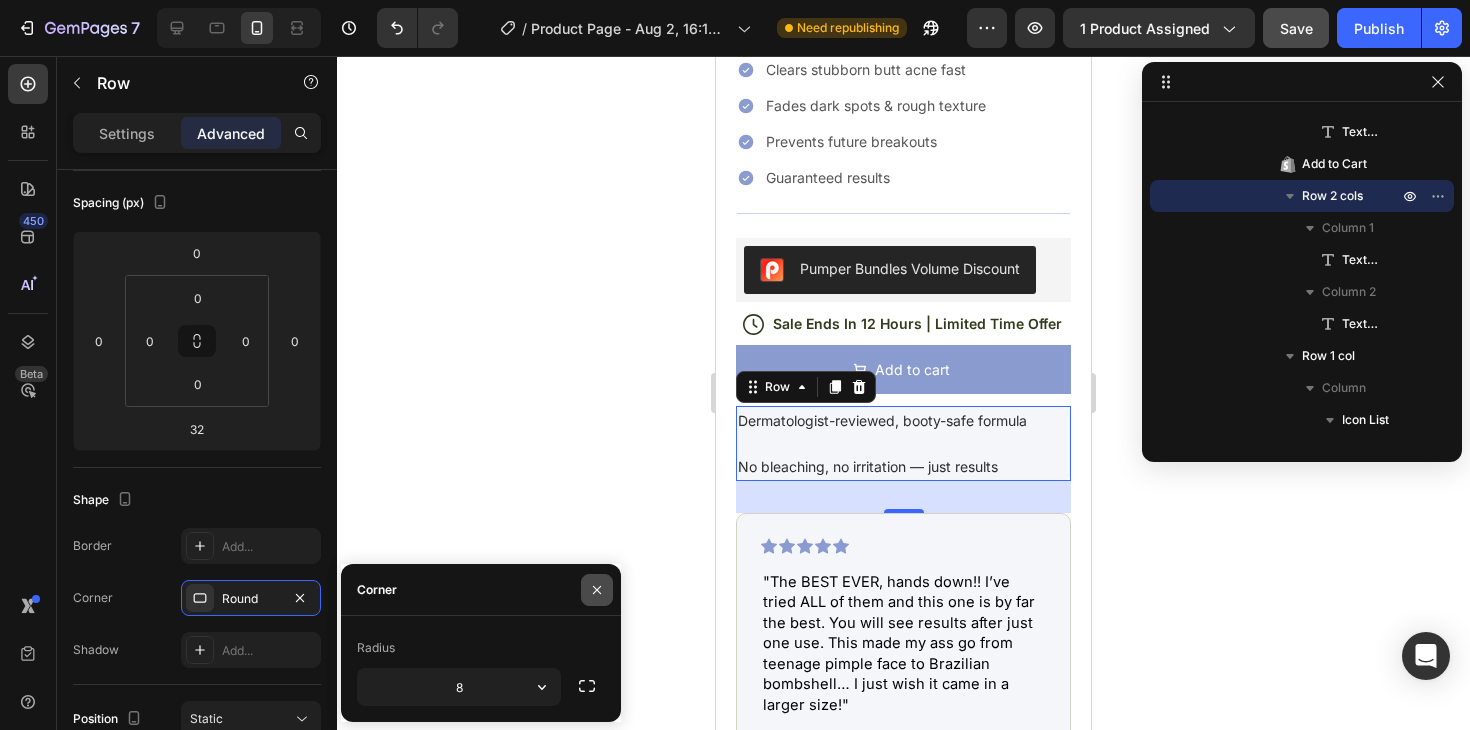 click 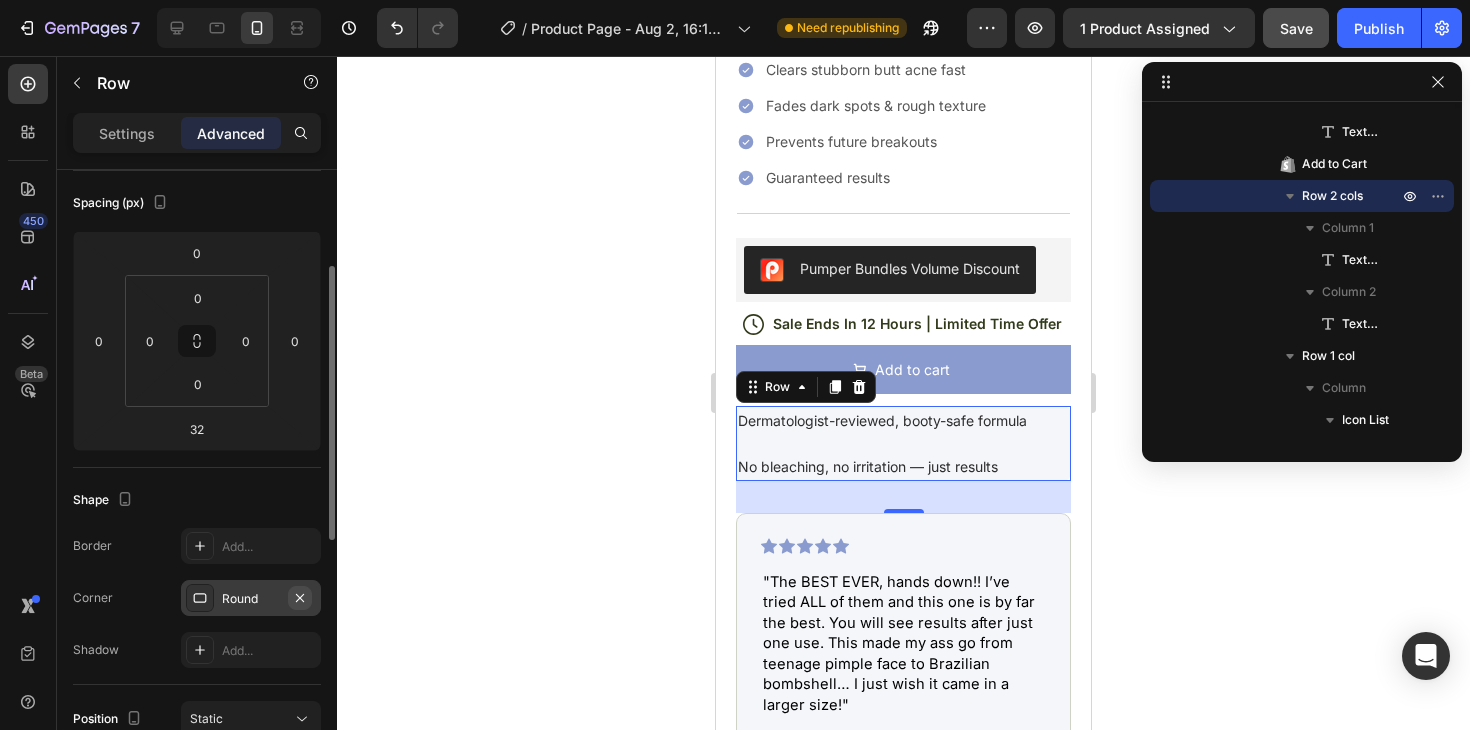 click 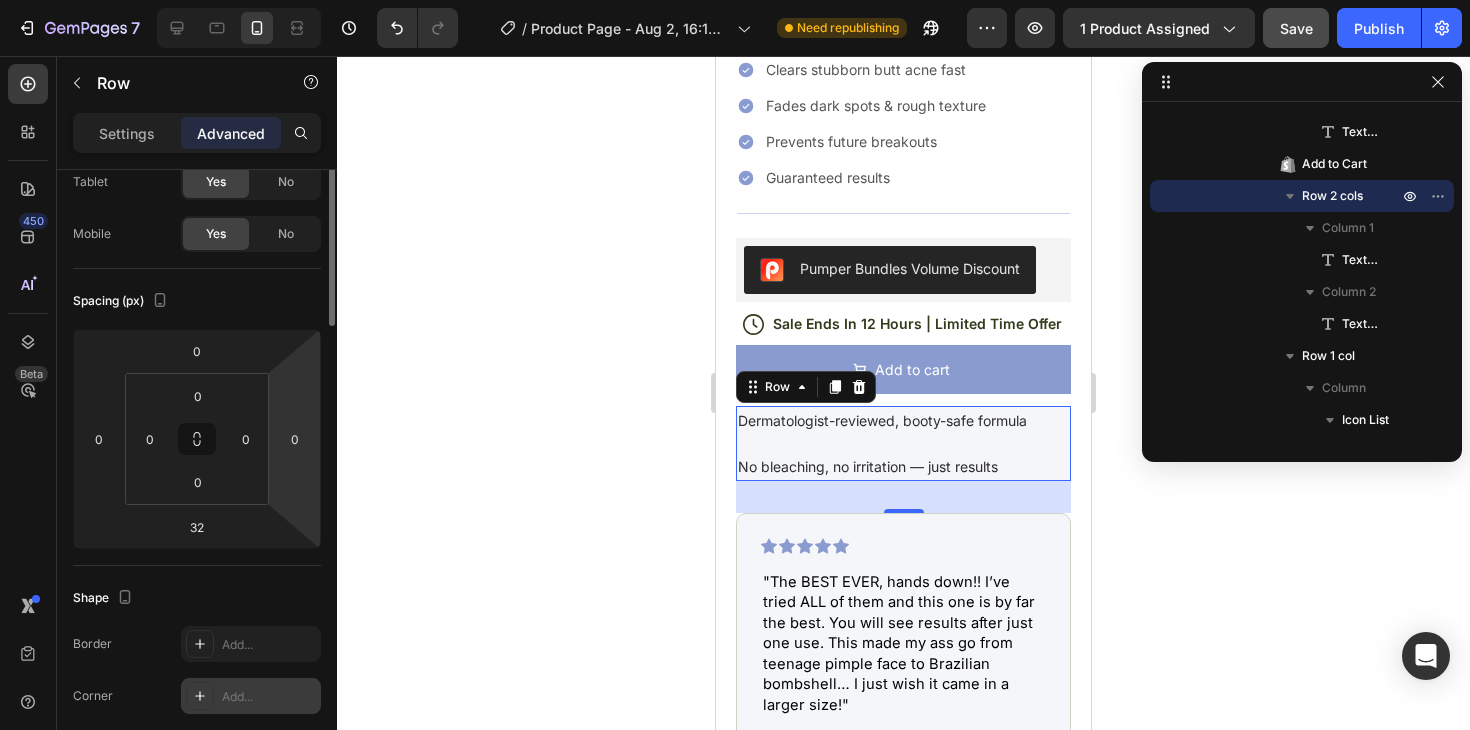 scroll, scrollTop: 0, scrollLeft: 0, axis: both 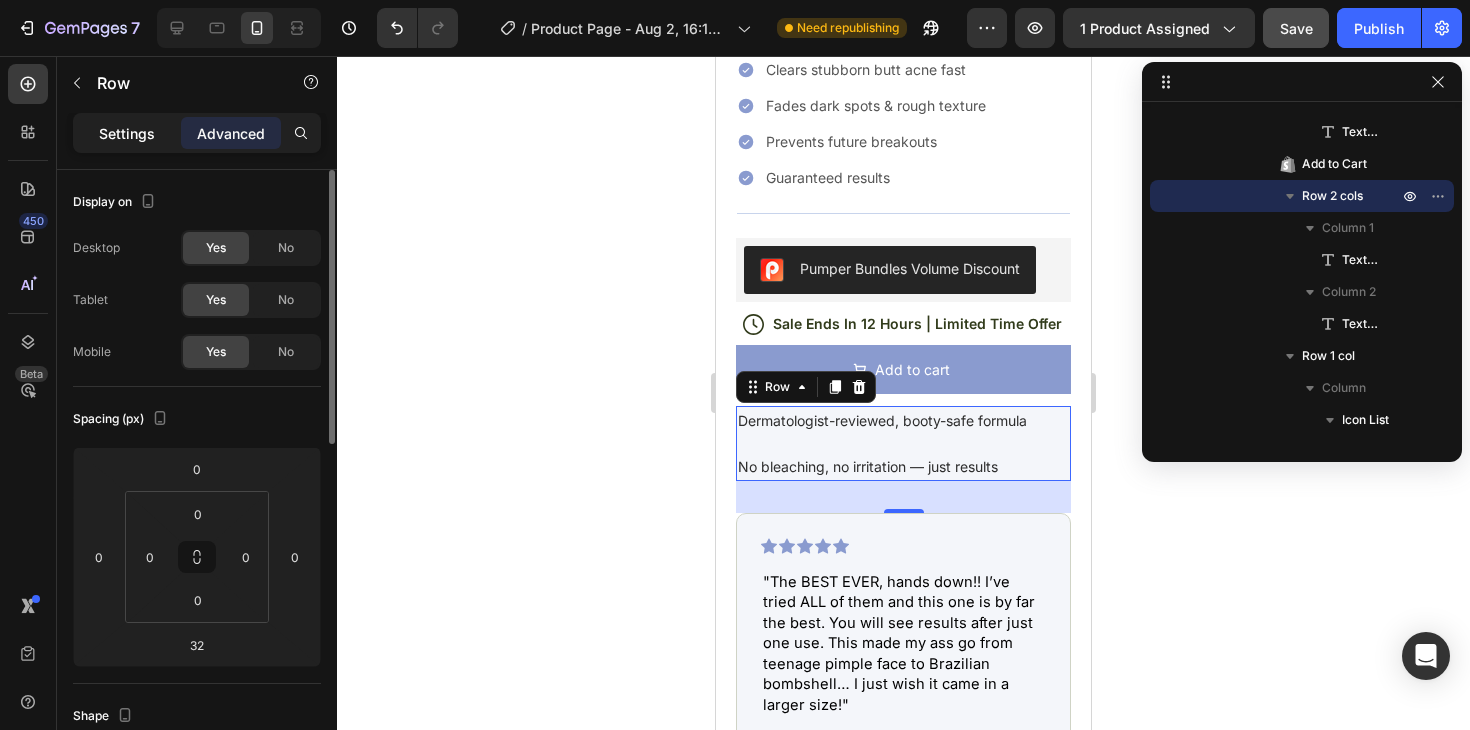 click on "Settings" at bounding box center (127, 133) 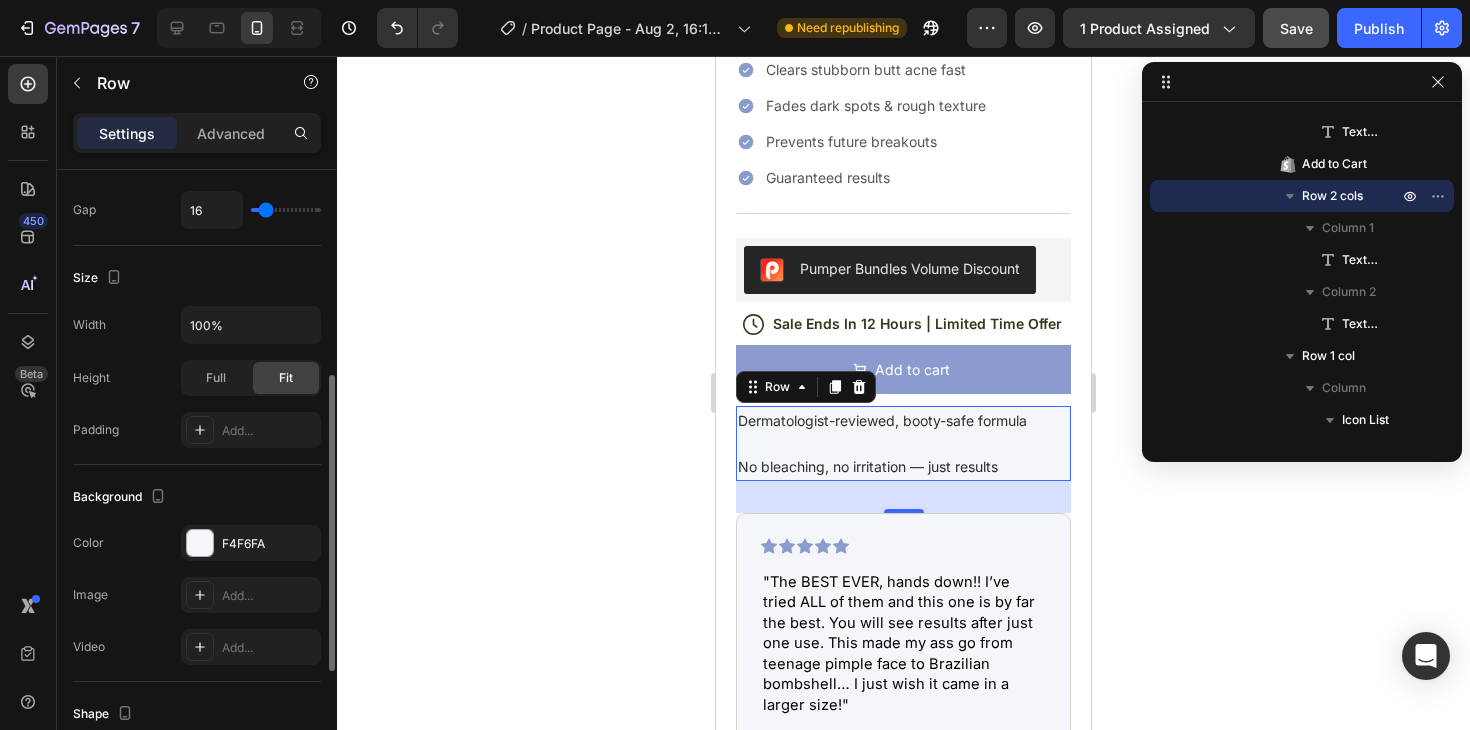 scroll, scrollTop: 421, scrollLeft: 0, axis: vertical 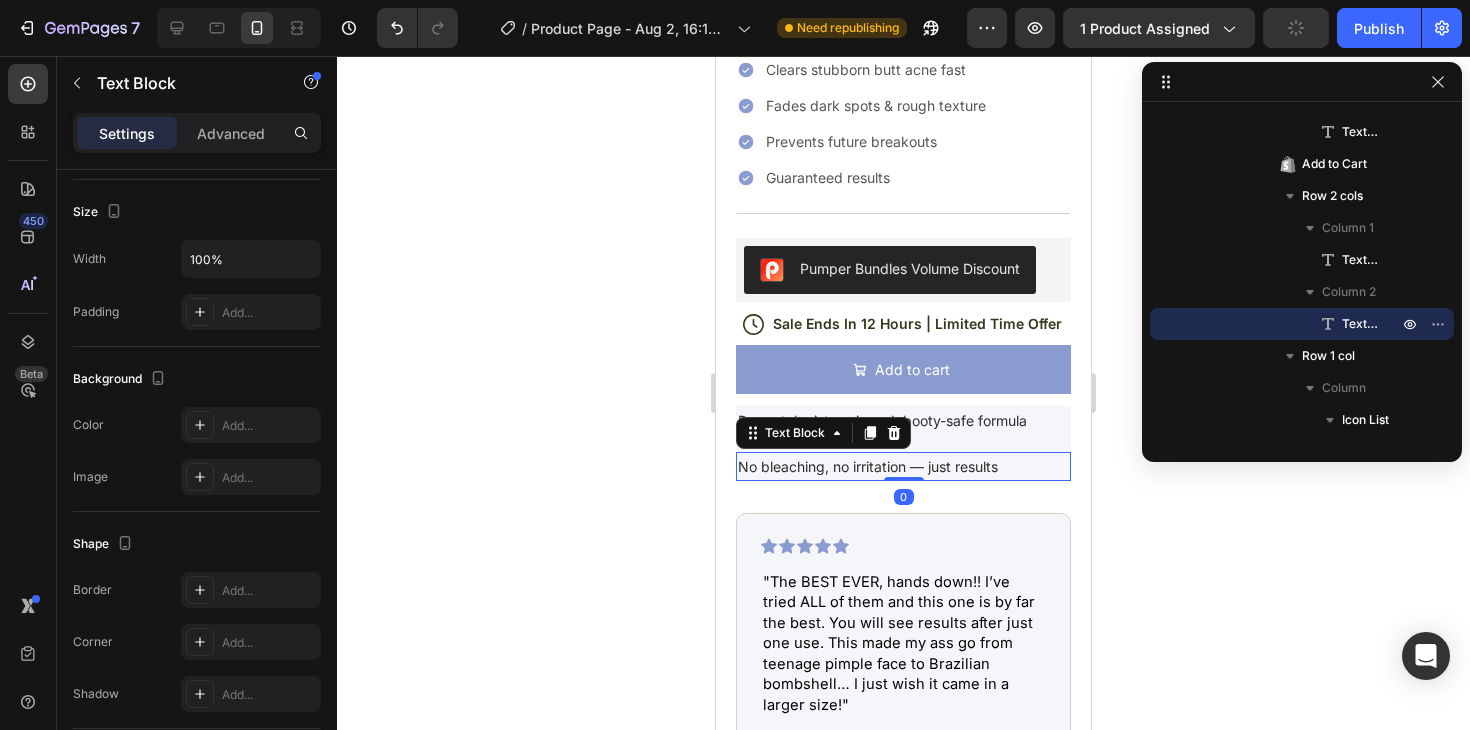 click on "No bleaching, no irritation — just results" at bounding box center [903, 466] 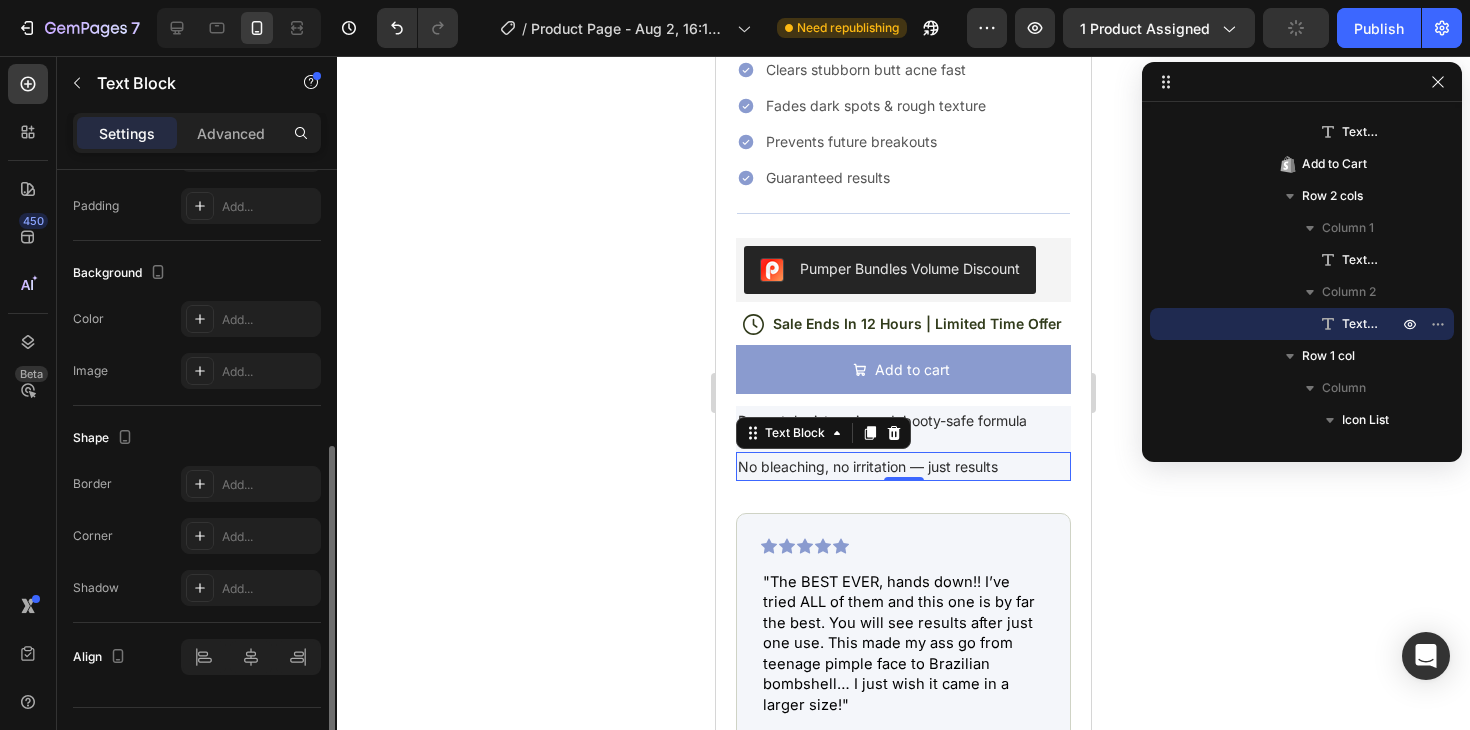 scroll, scrollTop: 530, scrollLeft: 0, axis: vertical 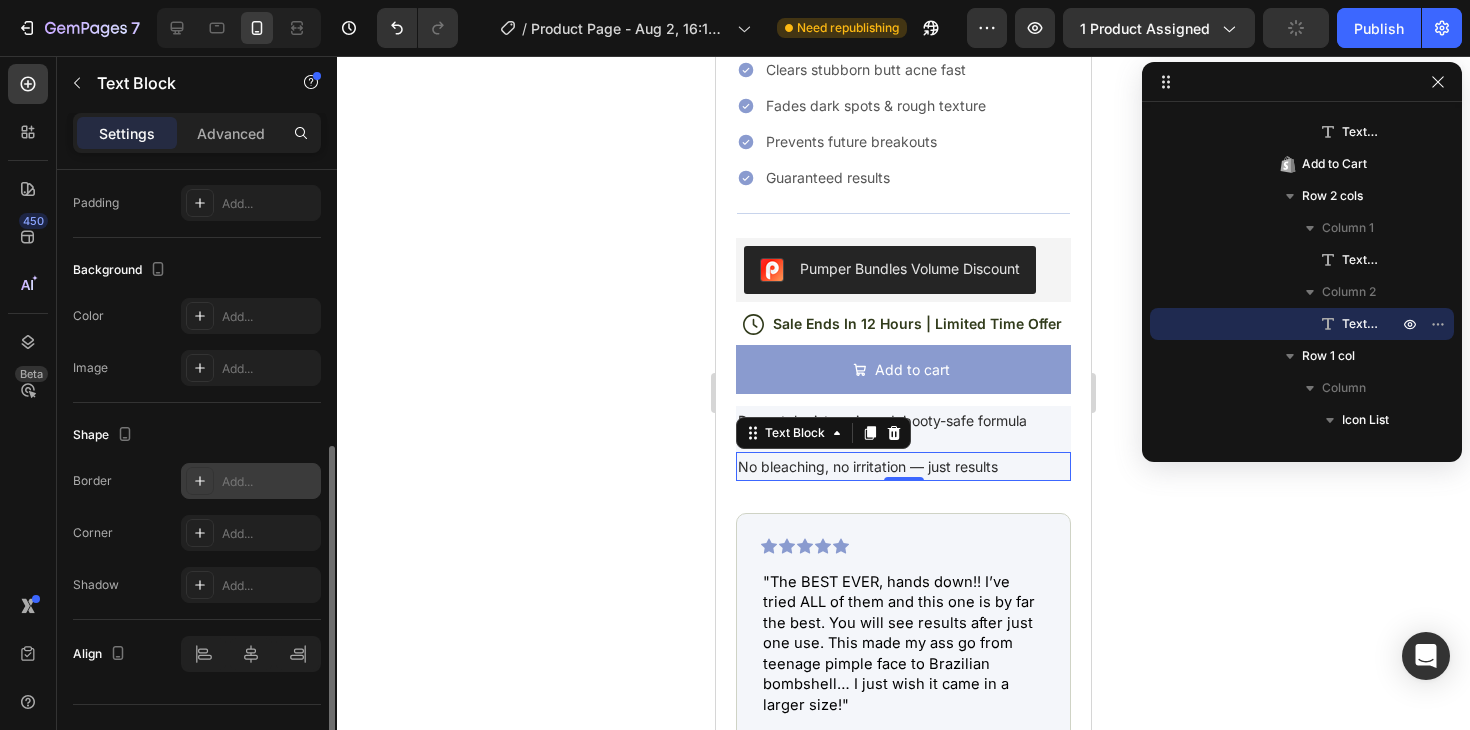 click on "Add..." at bounding box center [269, 482] 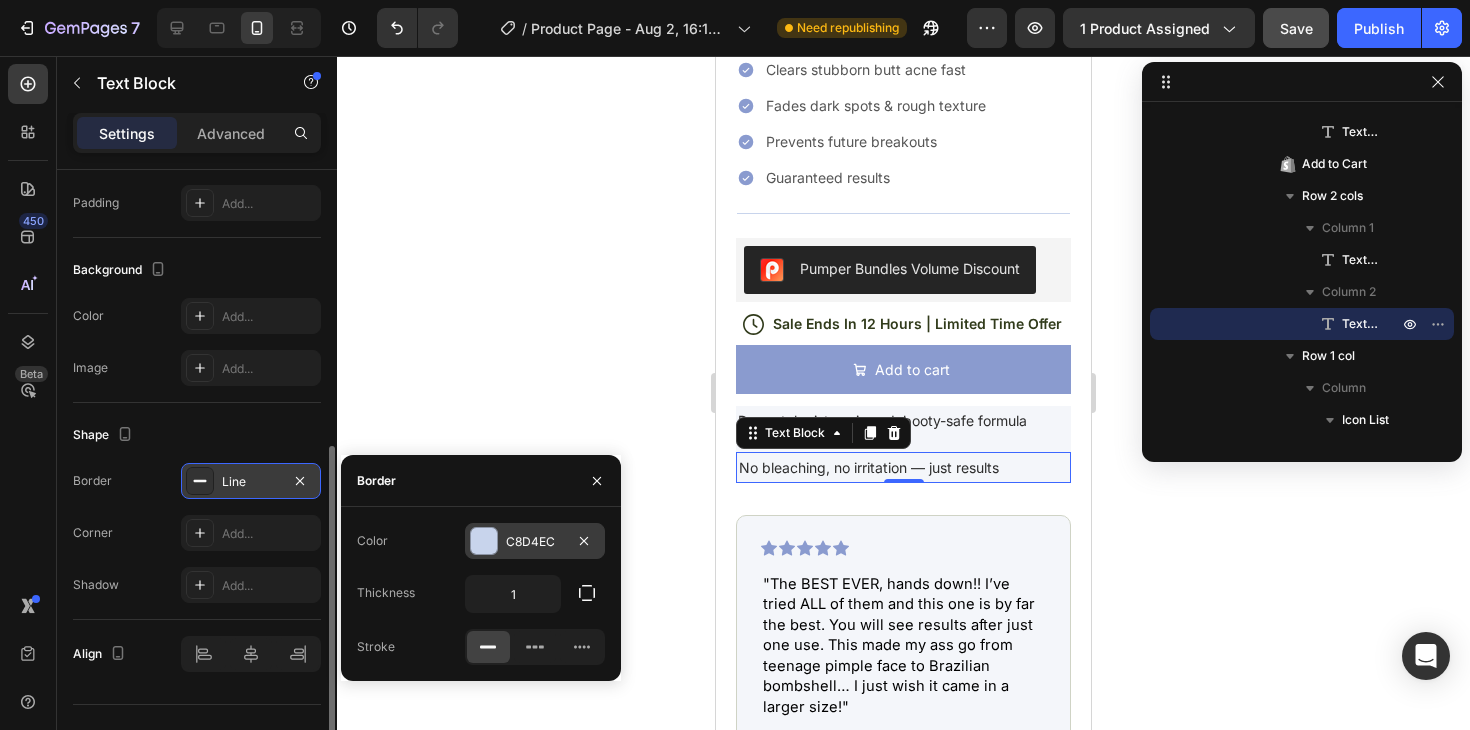 click on "C8D4EC" at bounding box center [535, 541] 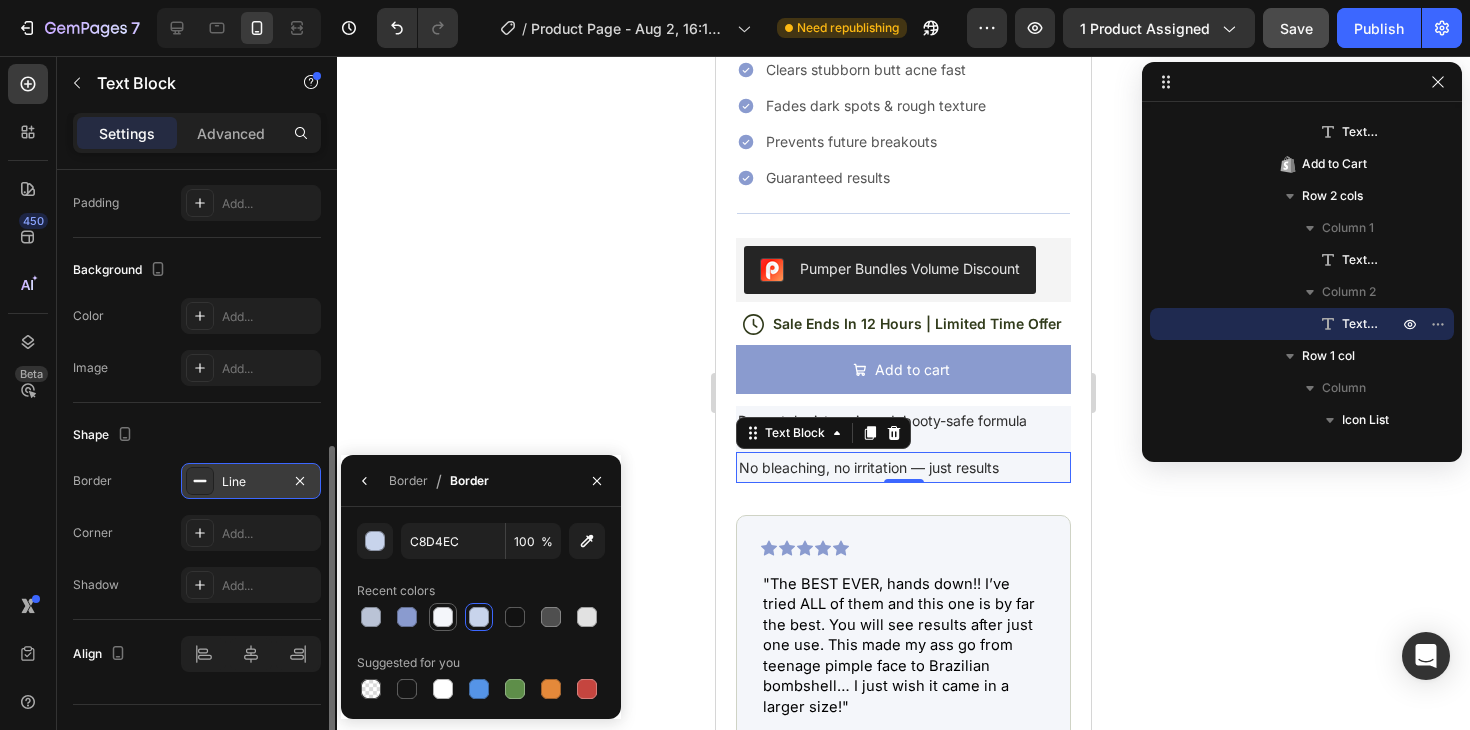 click at bounding box center (443, 617) 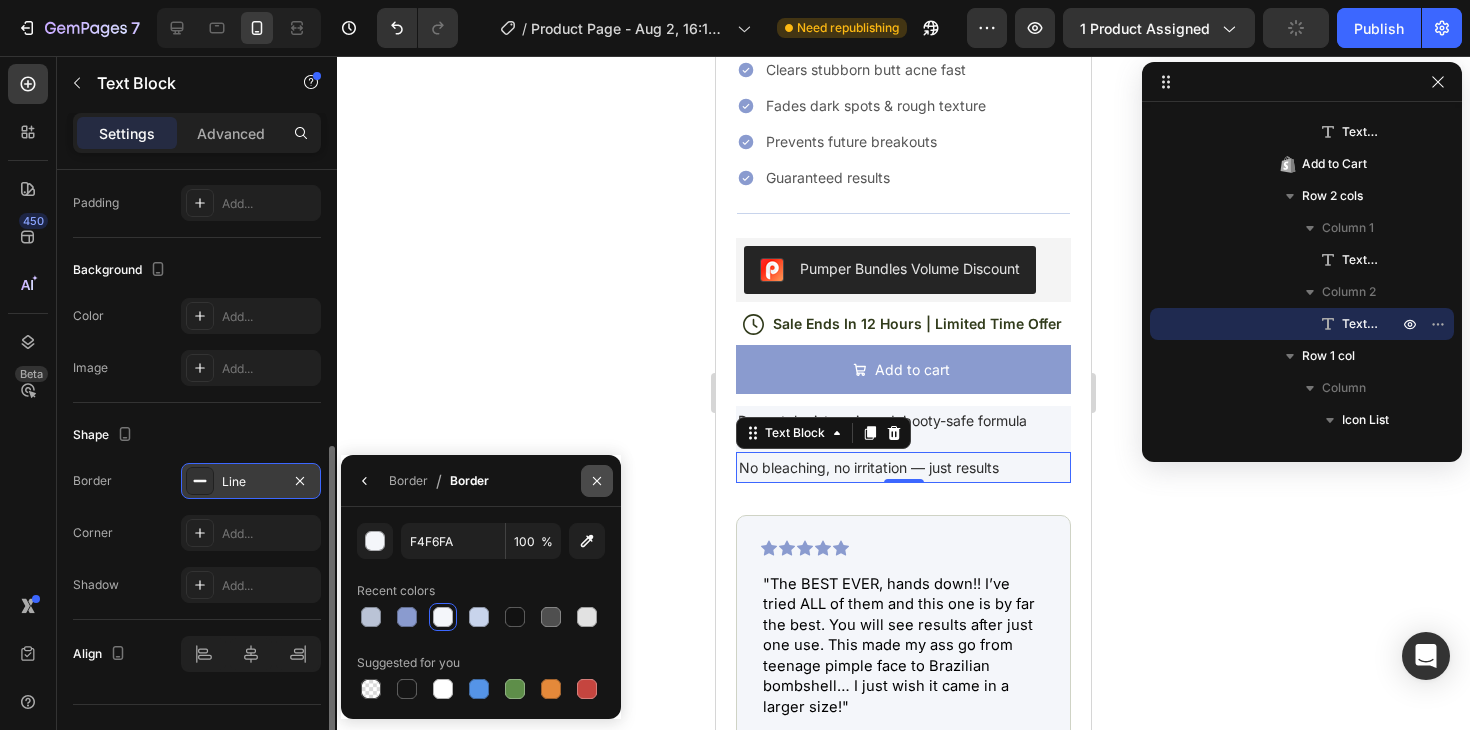 click 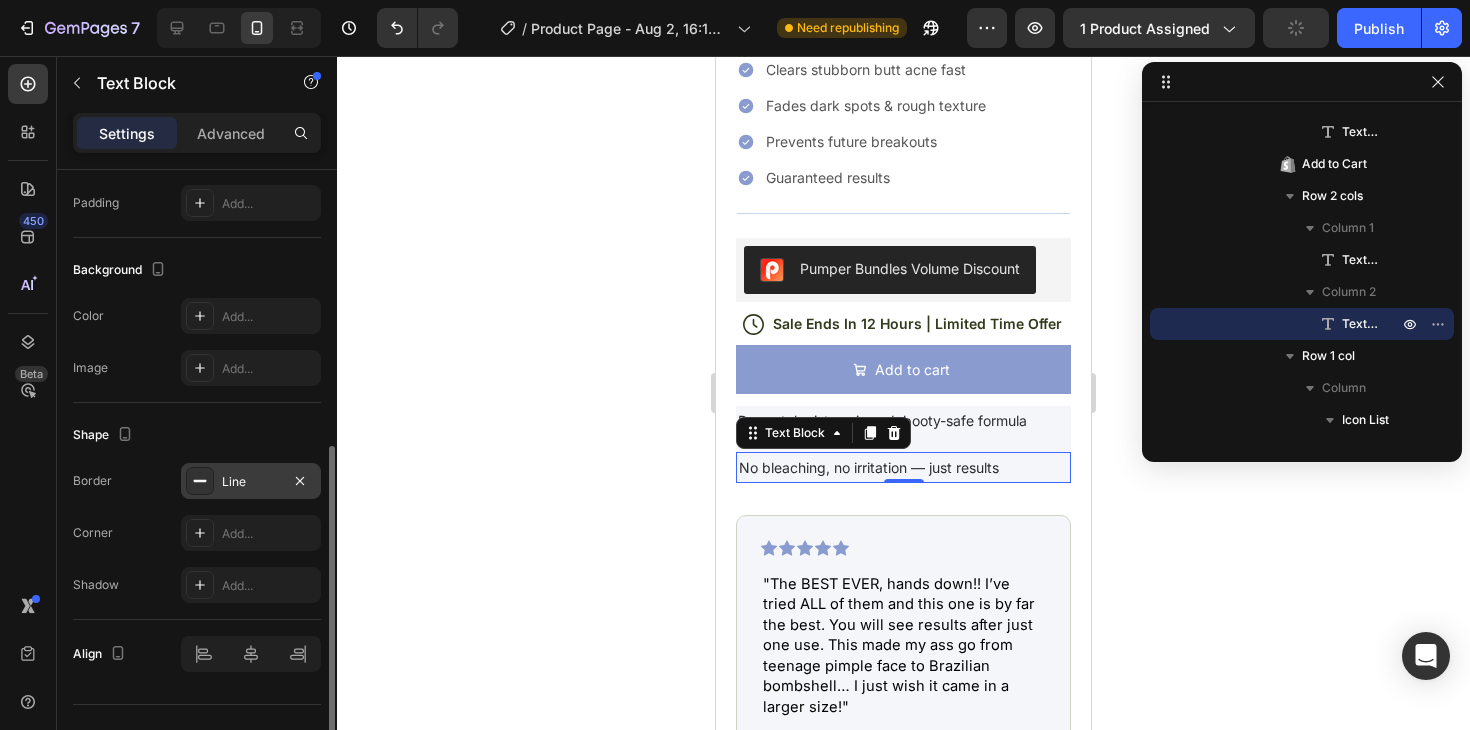 click 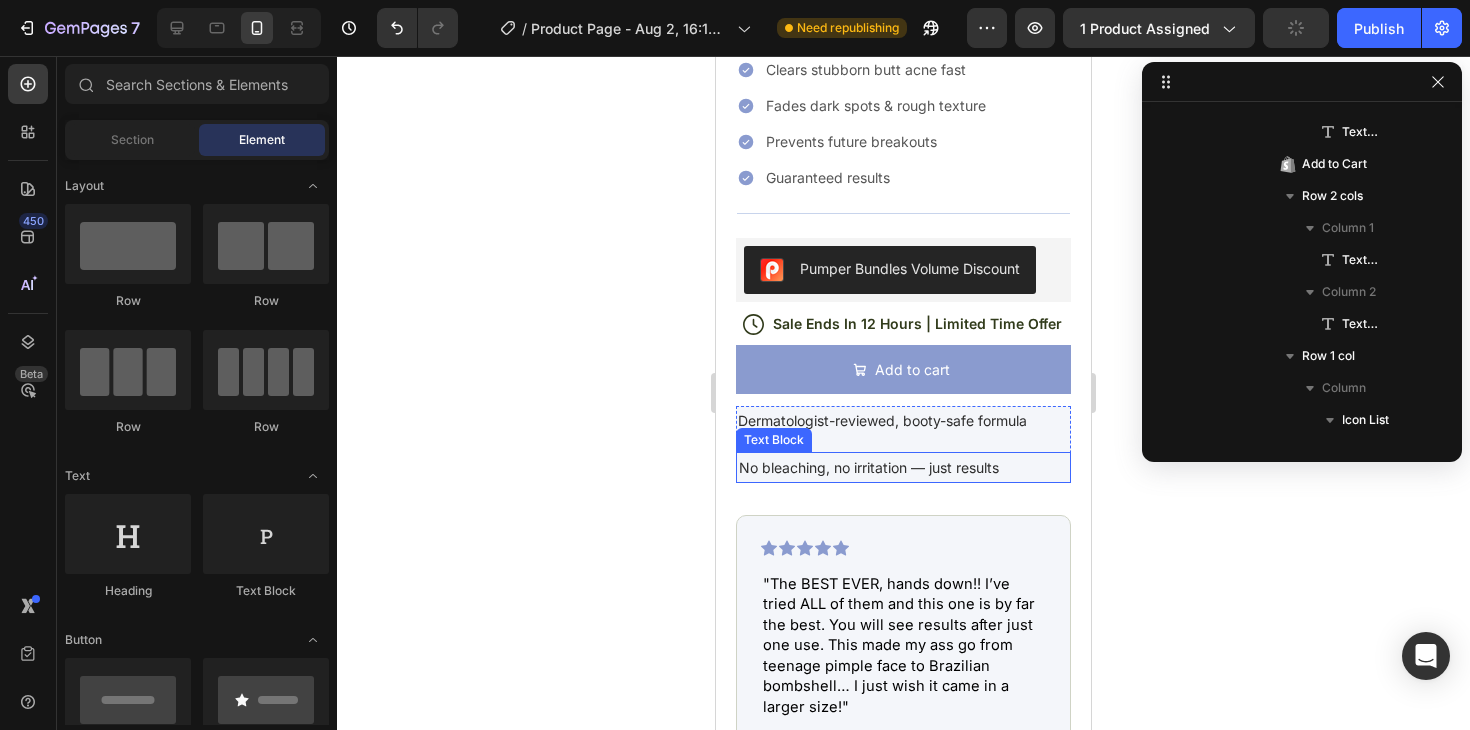 click on "No bleaching, no irritation — just results" at bounding box center (903, 467) 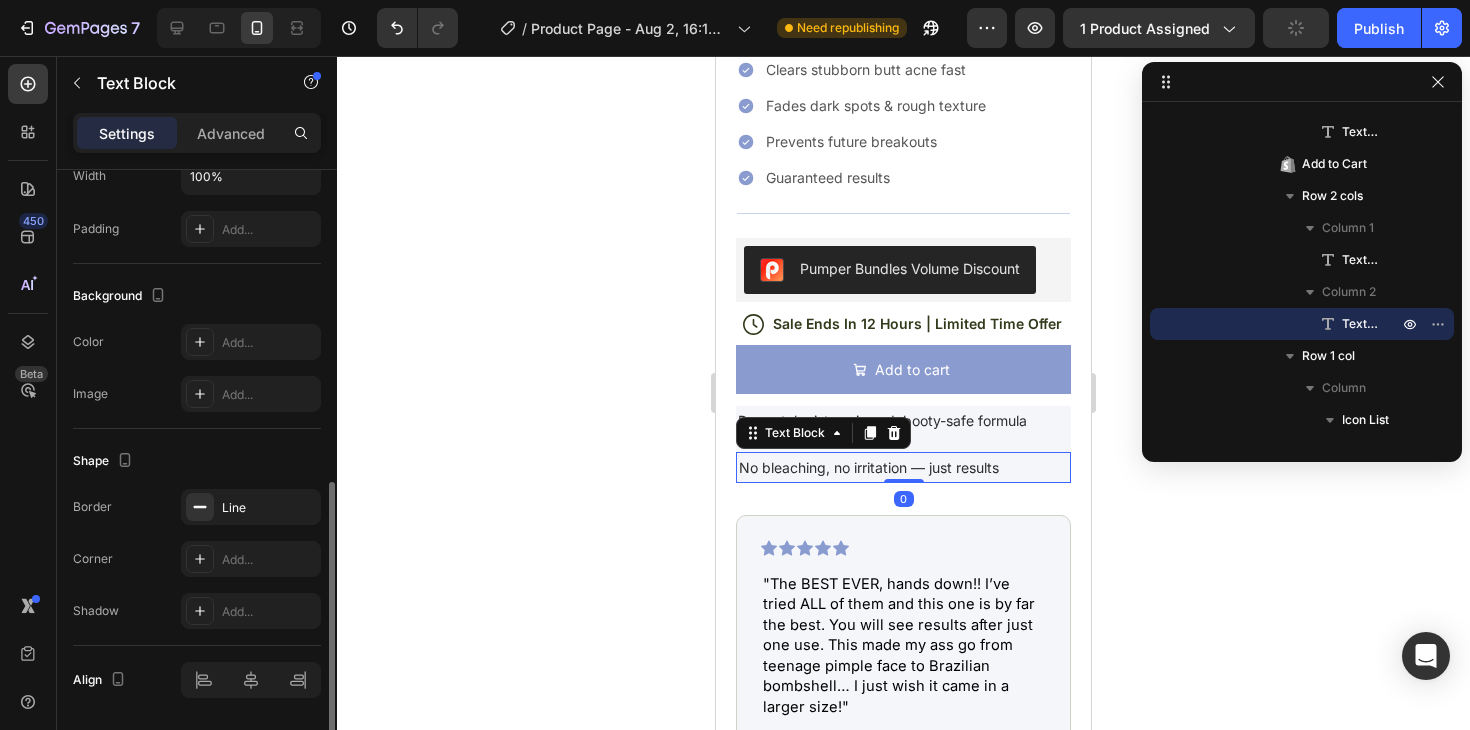 scroll, scrollTop: 568, scrollLeft: 0, axis: vertical 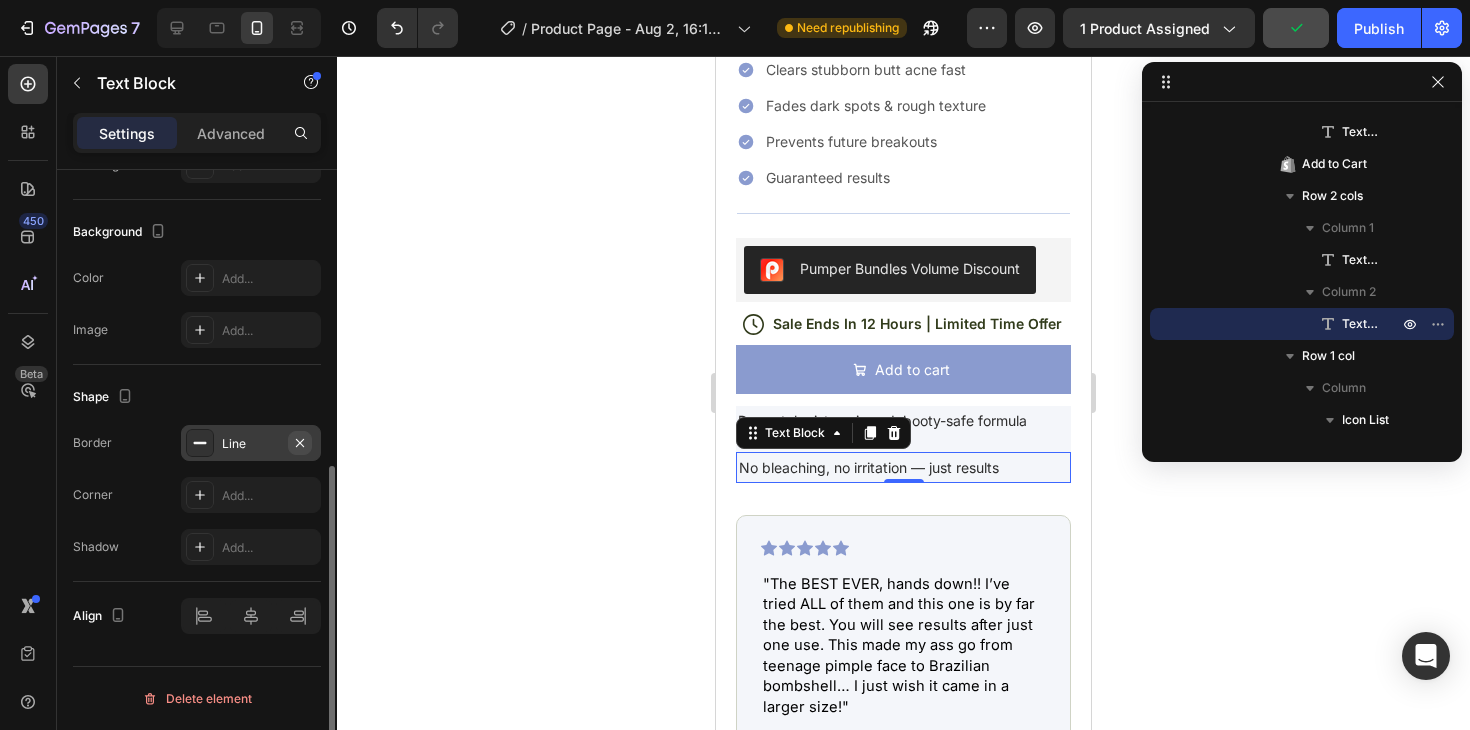 click 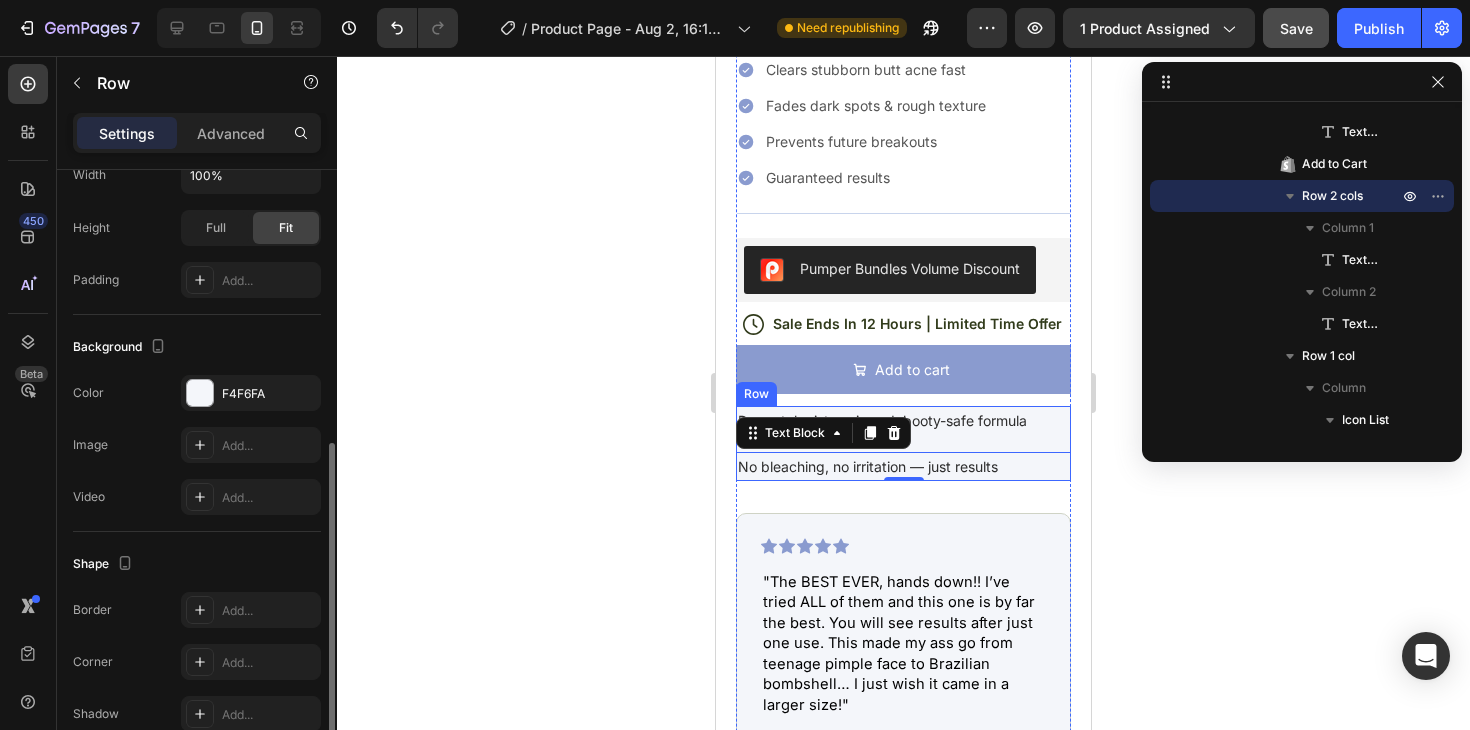 click on "Dermatologist-reviewed, booty-safe formula Text Block No bleaching, no irritation — just results Text Block   0 Row" at bounding box center [903, 443] 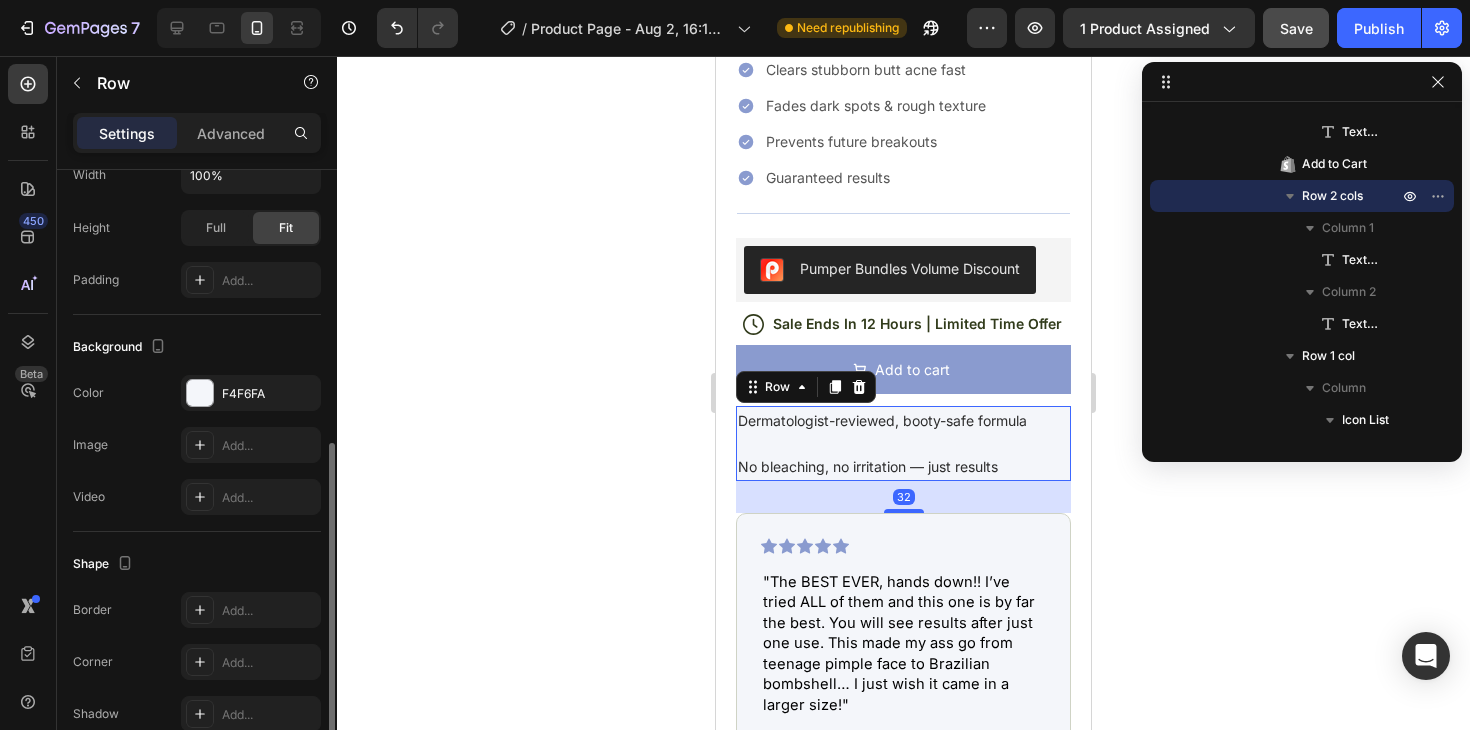 scroll, scrollTop: 0, scrollLeft: 0, axis: both 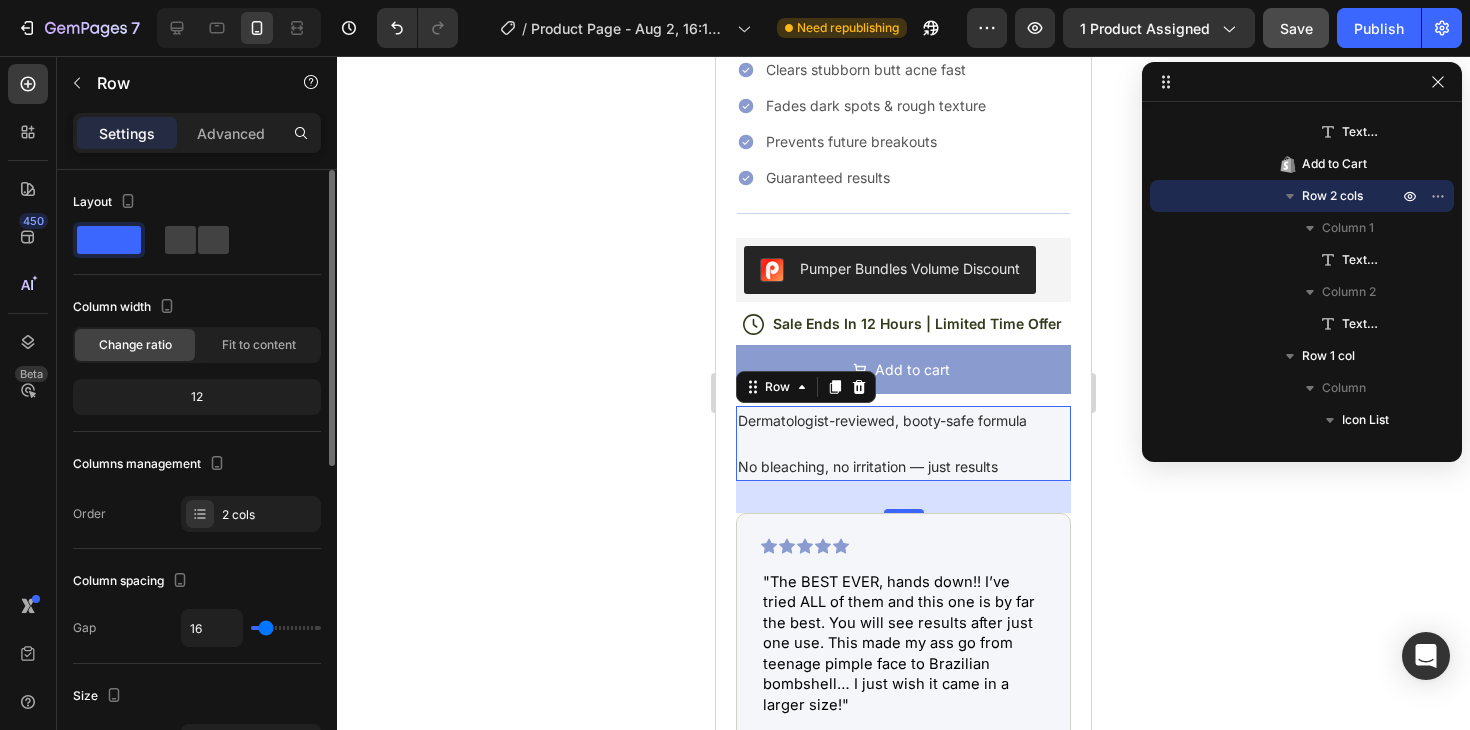 click on "Dermatologist-reviewed, booty-safe formula Text Block No bleaching, no irritation — just results Text Block Row   32" at bounding box center (903, 443) 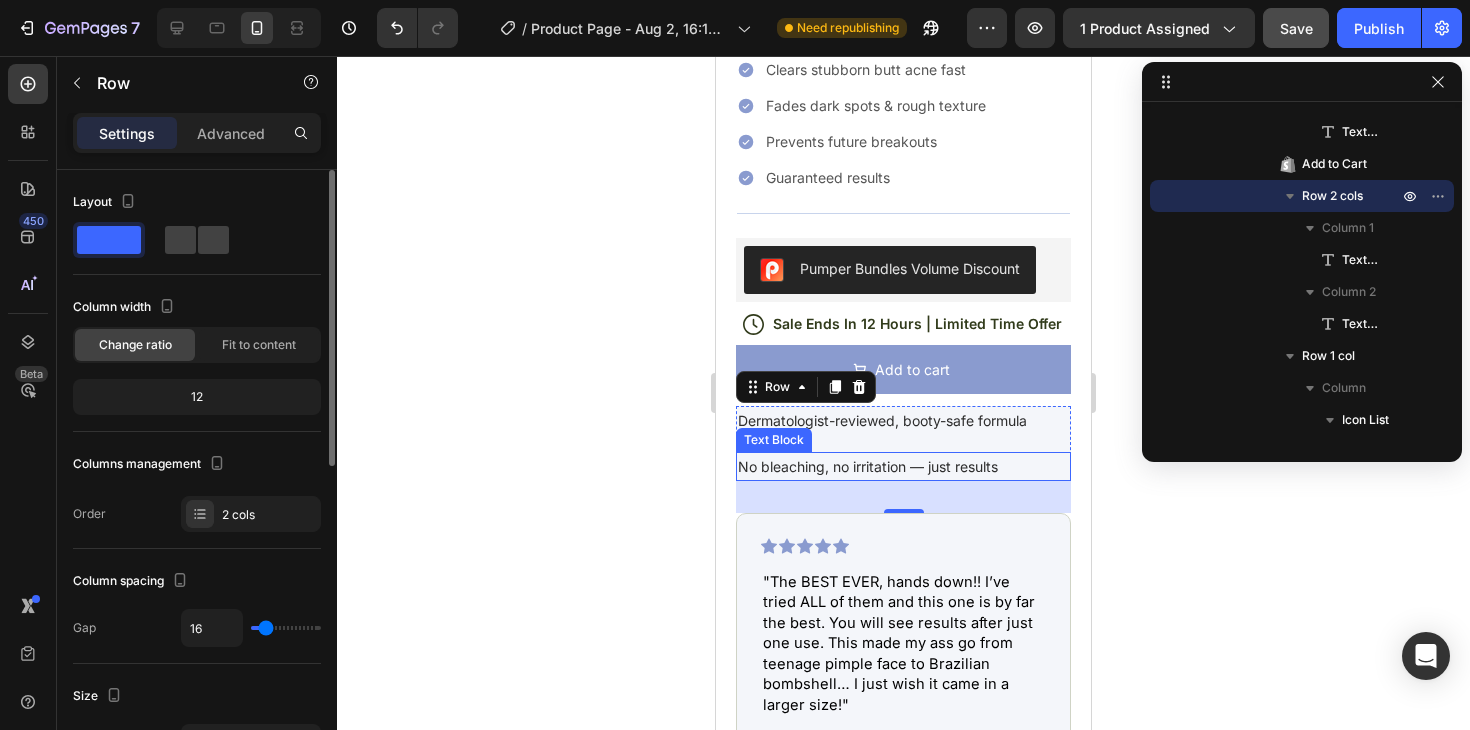 click on "No bleaching, no irritation — just results" at bounding box center (903, 466) 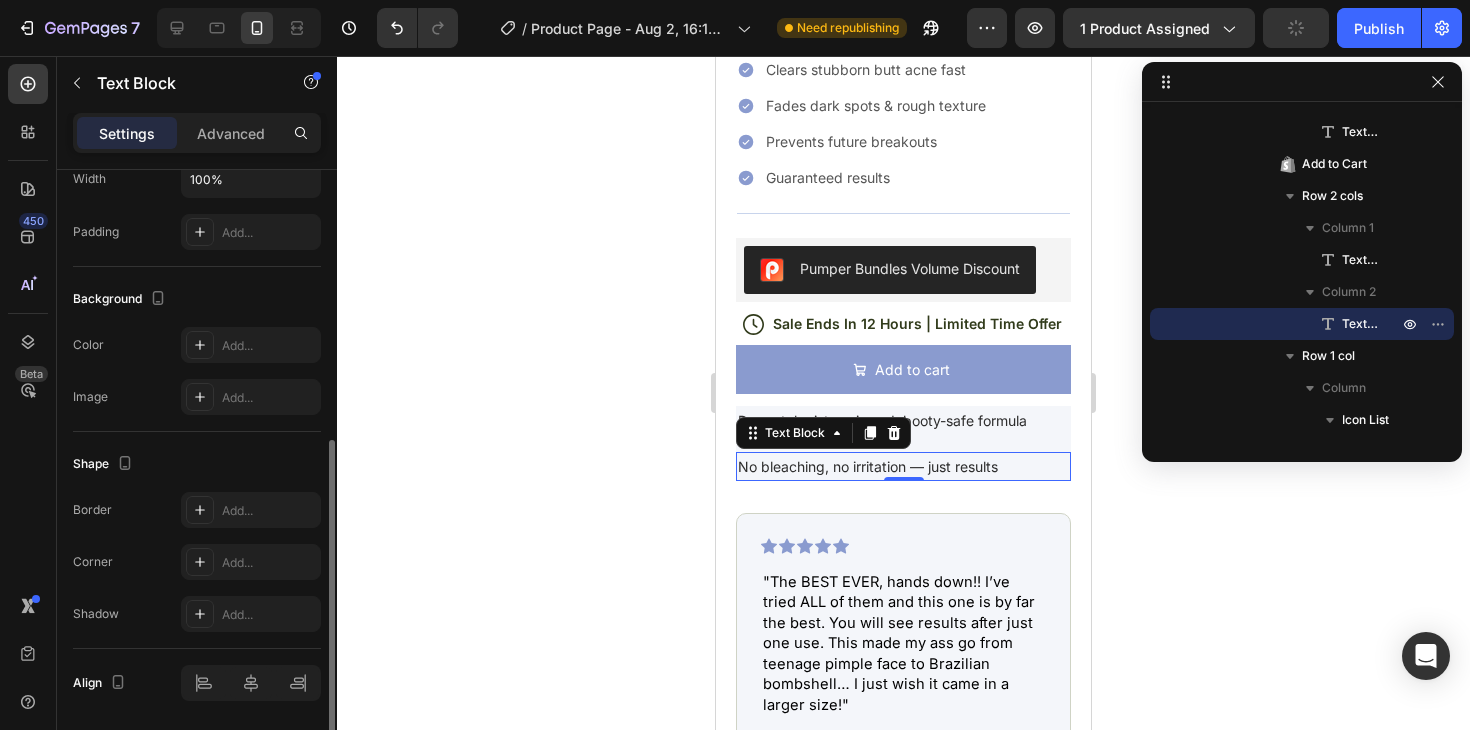 scroll, scrollTop: 497, scrollLeft: 0, axis: vertical 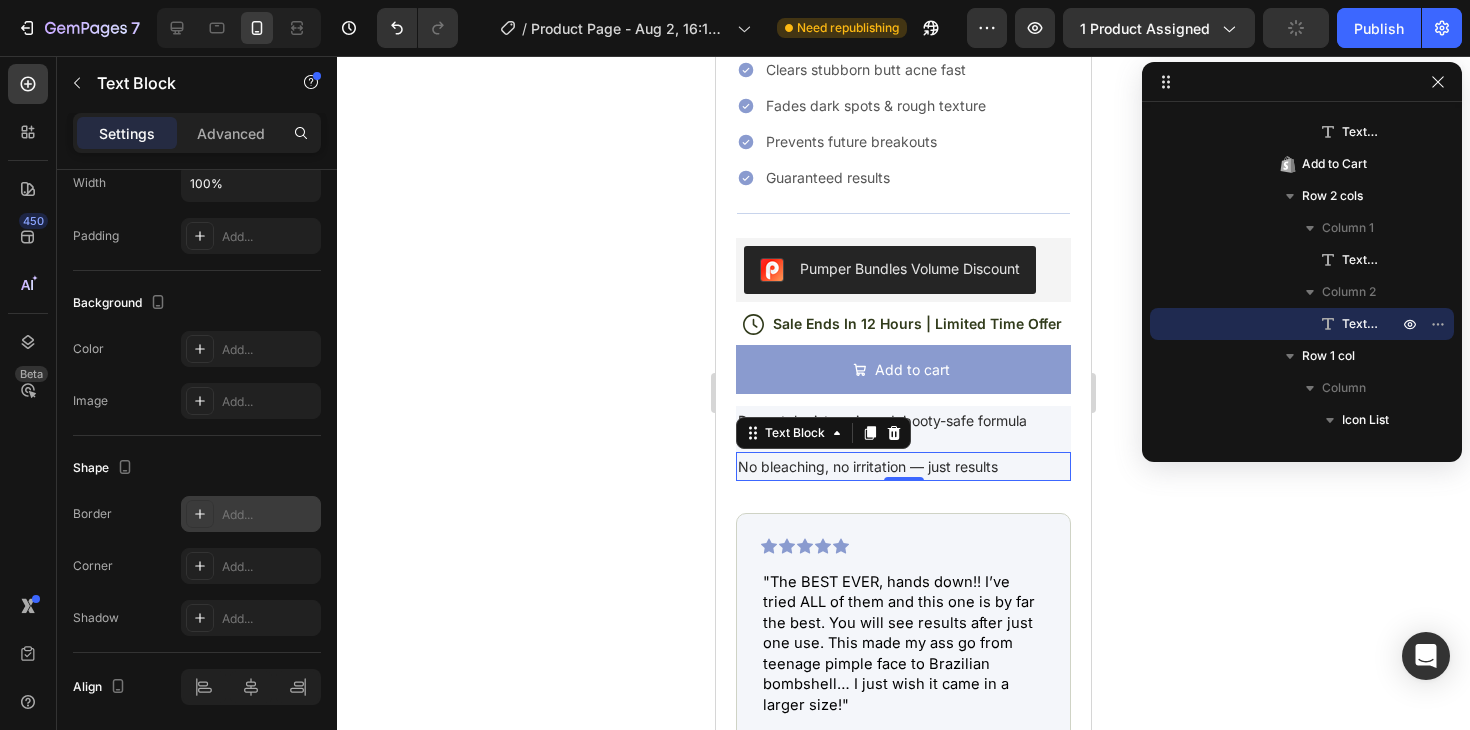 click on "Add..." at bounding box center (269, 515) 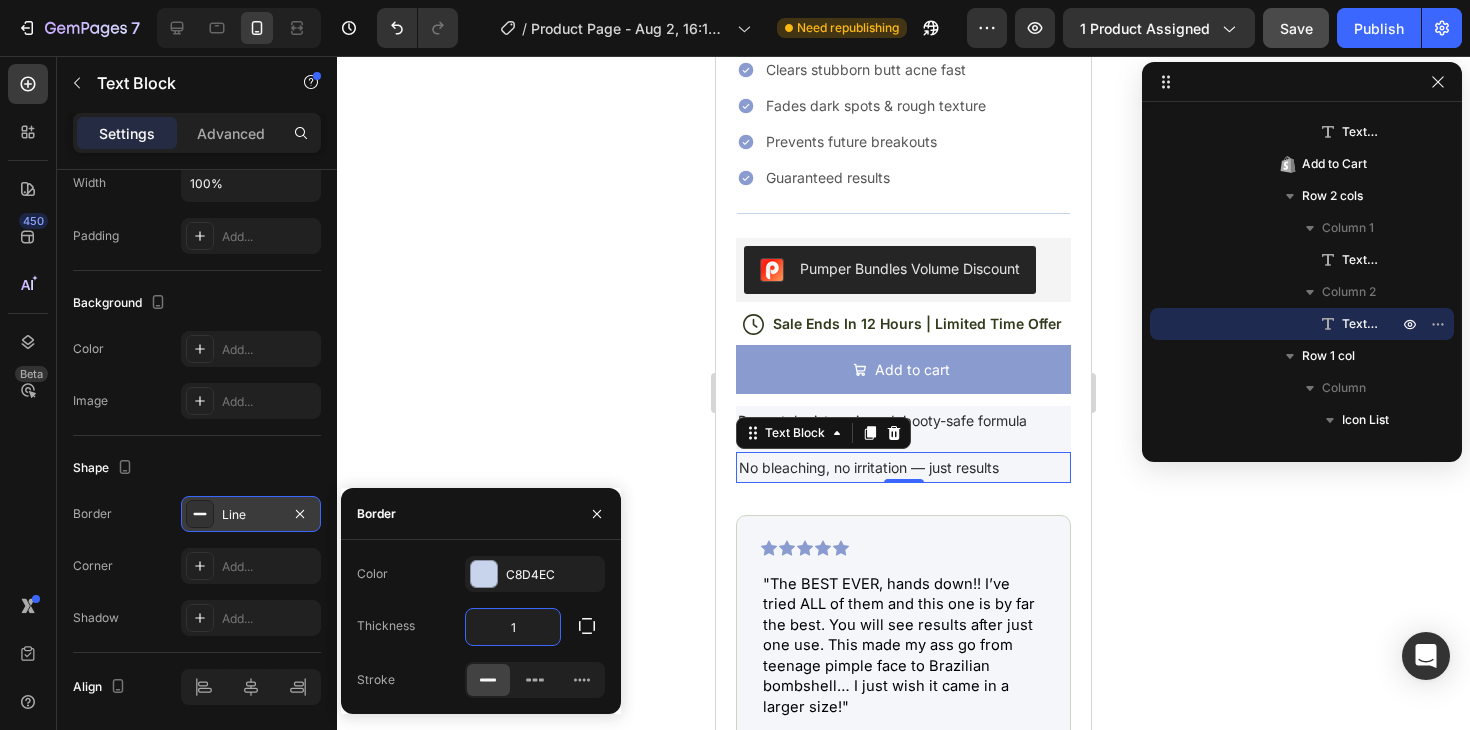 click on "1" at bounding box center [513, 627] 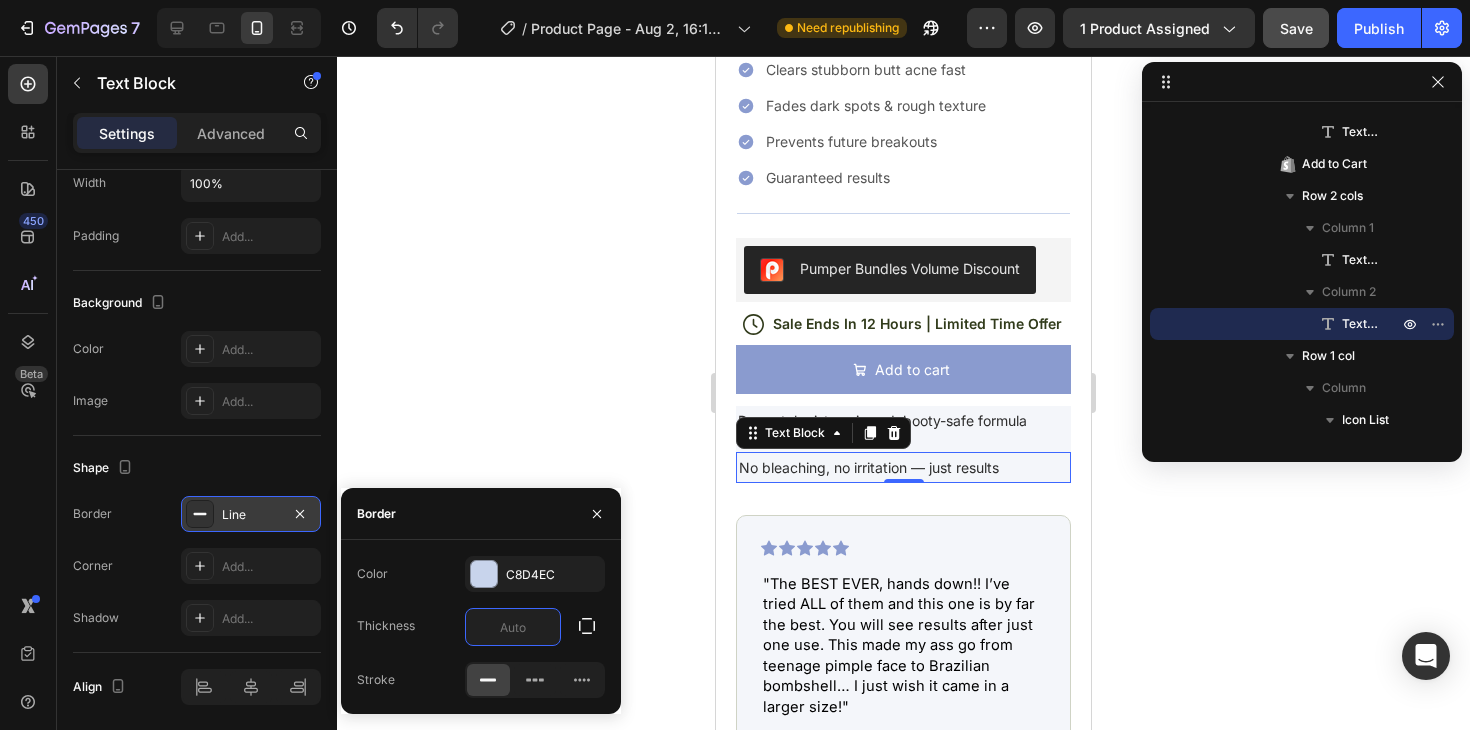 type on "5" 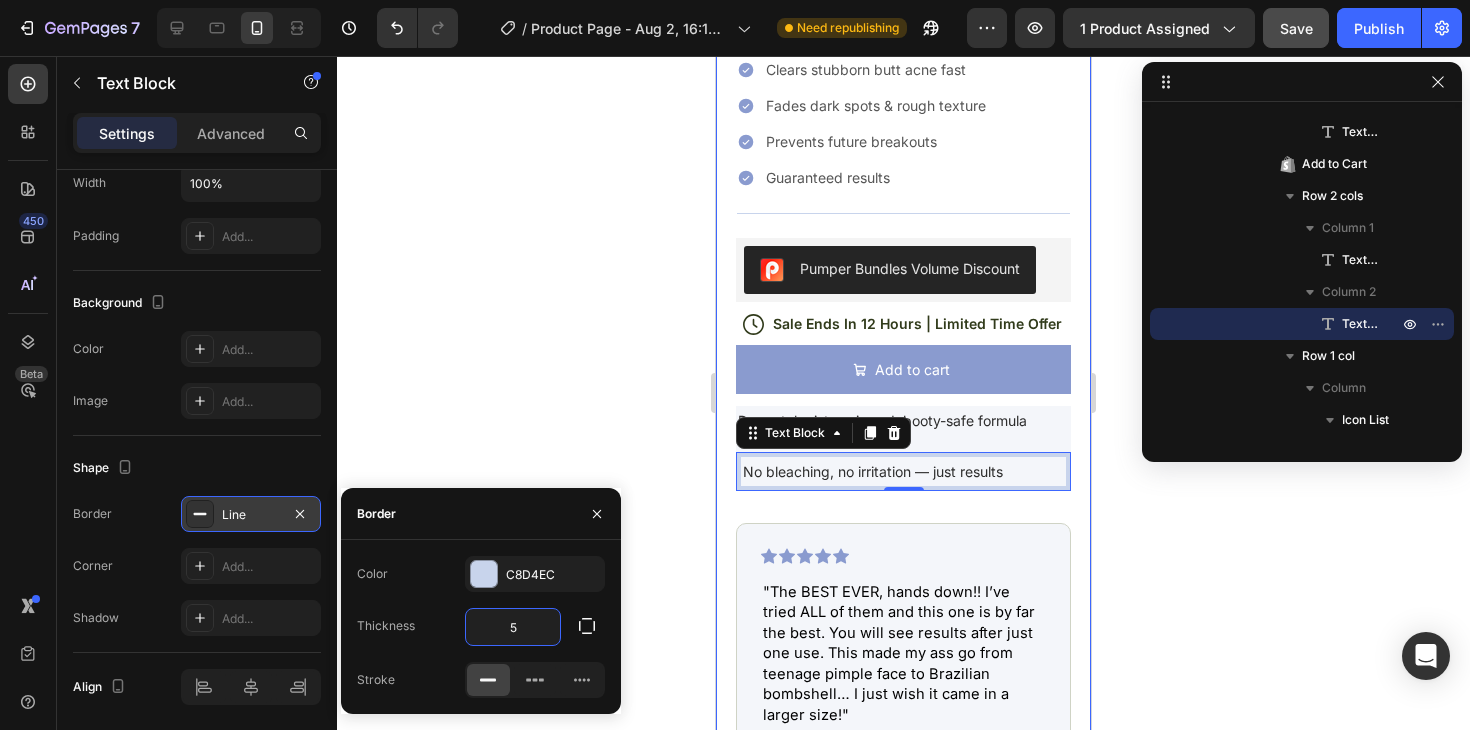 click on "Product Images Icon Icon Icon Icon Icon Icon List "The BEST EVER, hands down!! I’ve tried ALL of them and this one is by far the best. You will see results after just one use. This made my ass go from teenage pimple face to Brazilian bombshell… I just wish it came in a larger size!" Text Block
Icon Anastasia F. (Miami, USA) Text Block Row Row Row Judge.me - Preview Badge (Stars) Judge.me Helped X Customers solve their Butt-NE problems Text Block Wiyora ClearBooty™ Cream Product Title Clear your butt-ne and traces it leaves behind — in just days. Text Block
WHY IT'S MADE FOR YOU
Start seeing results in just 24 hours
Clears stubborn butt acne fast
Fades dark spots & rough texture
Prevents future breakouts
Guaranteed results Item List Accordion Pumper Bundles Volume Discount Pumper Bundles Volume Discount
Icon Sale Ends In 12 Hours | Limited Time Offer Text Block Row
0" at bounding box center [903, 274] 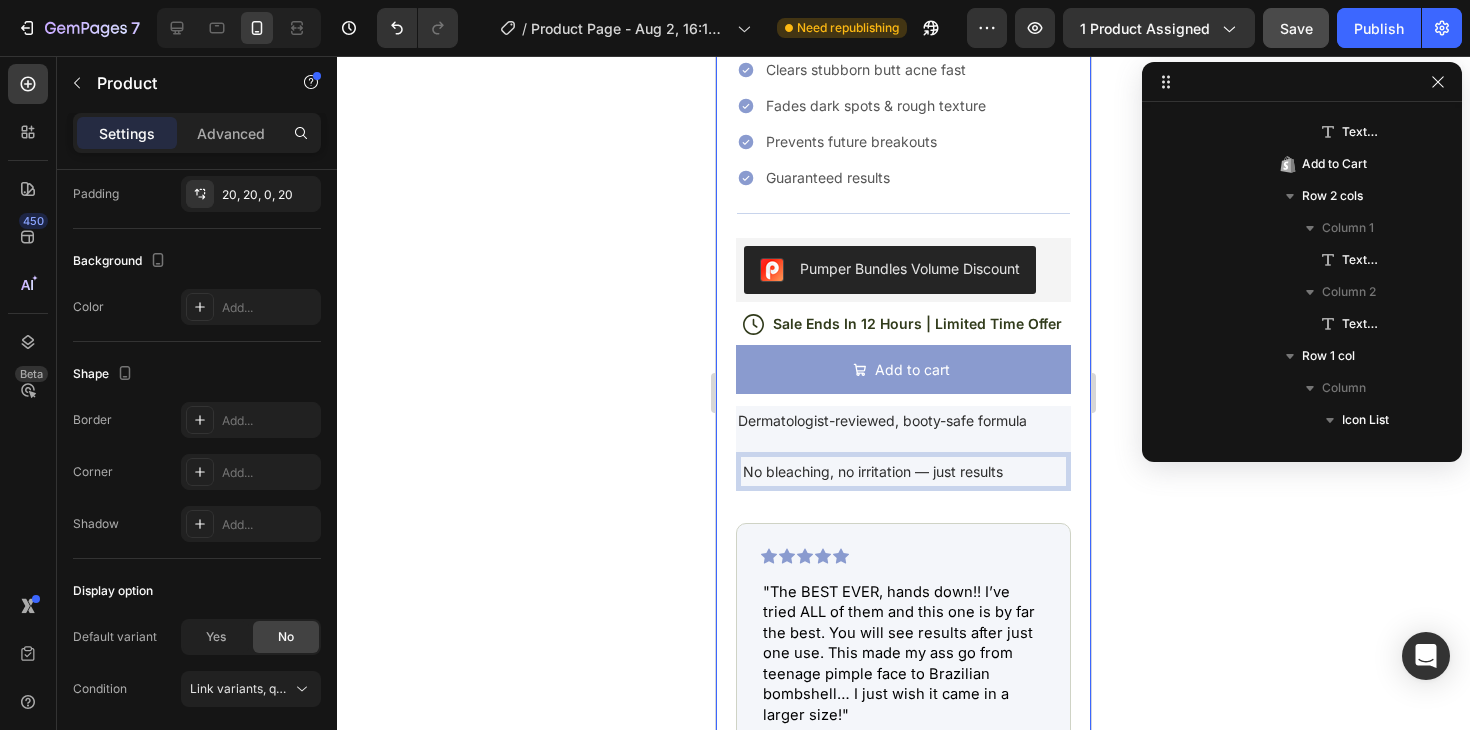 scroll, scrollTop: 0, scrollLeft: 0, axis: both 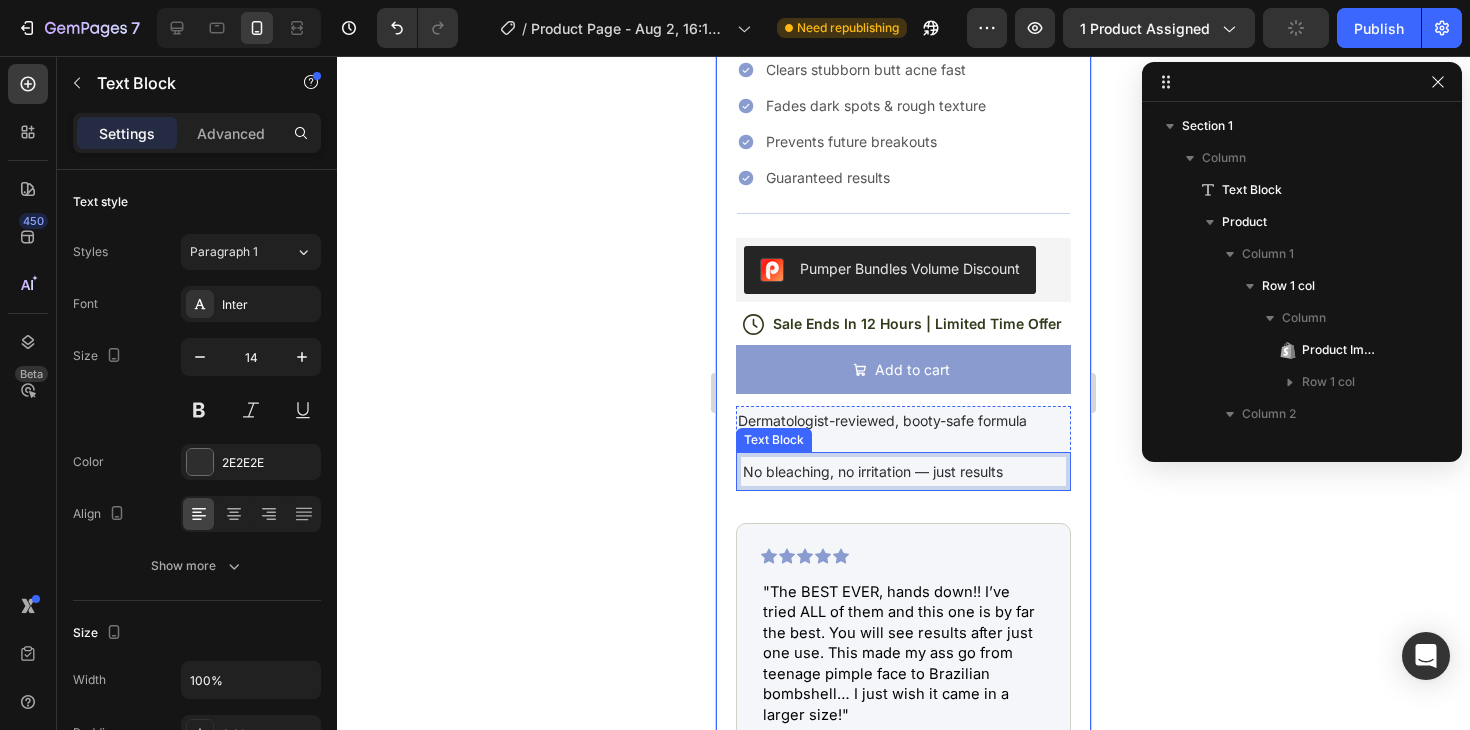 click on "No bleaching, no irritation — just results" at bounding box center (903, 471) 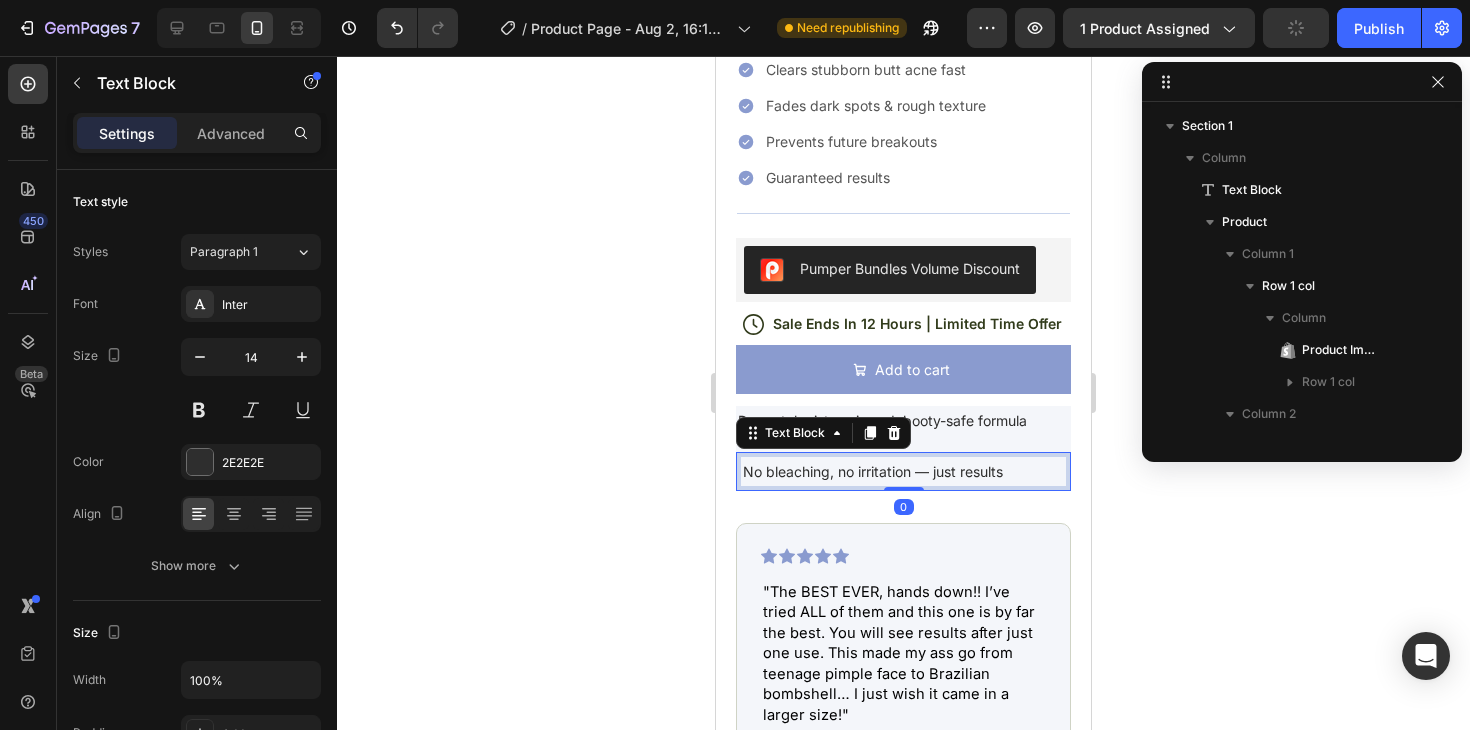 scroll, scrollTop: 858, scrollLeft: 0, axis: vertical 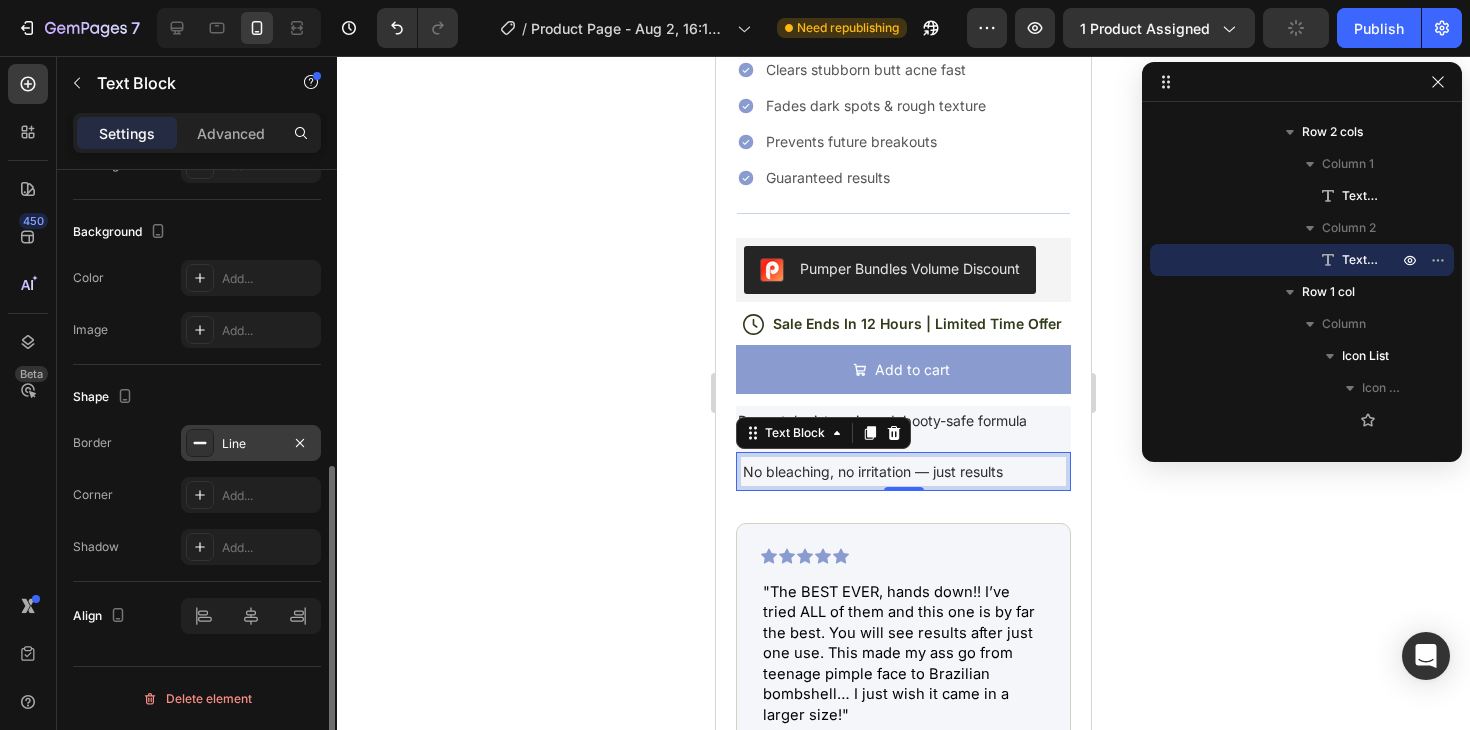 click on "Line" at bounding box center (251, 444) 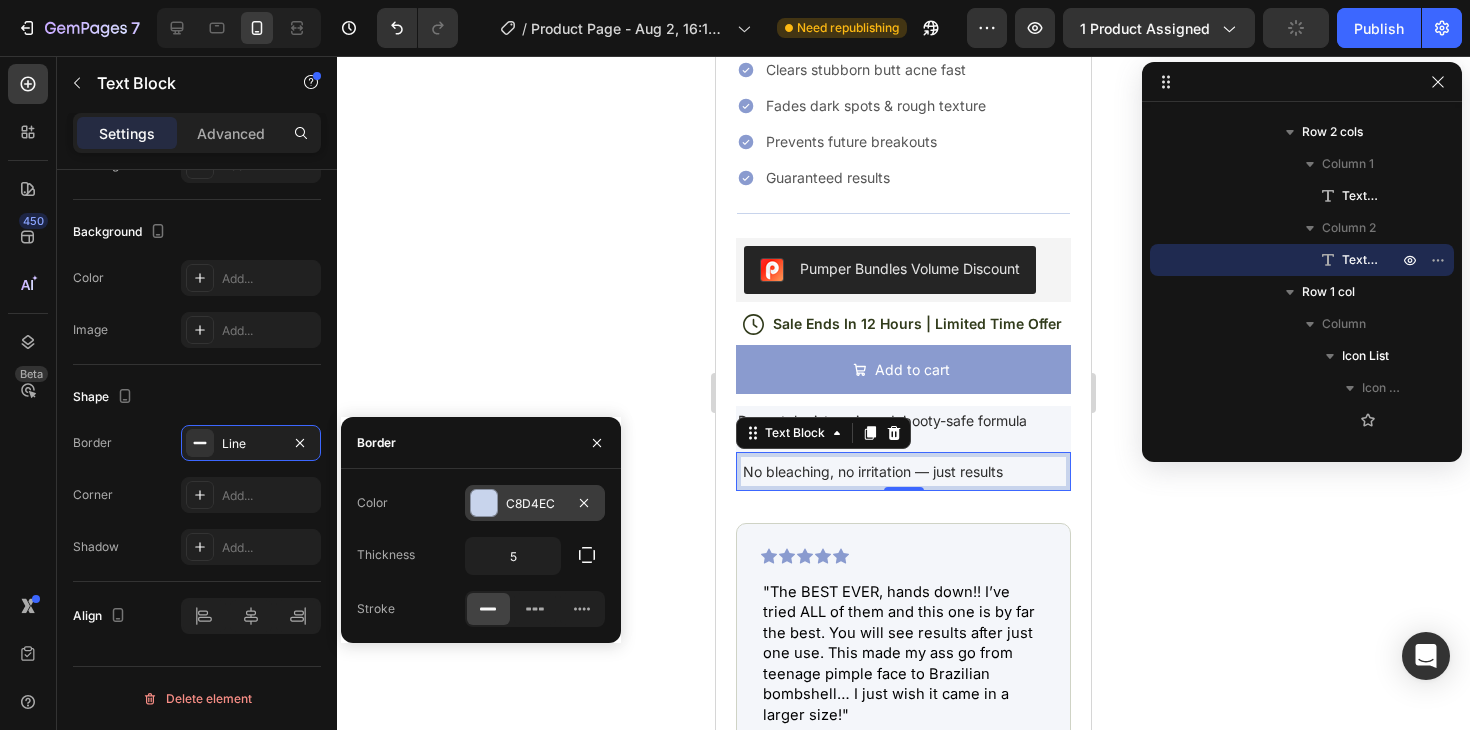 click at bounding box center [484, 503] 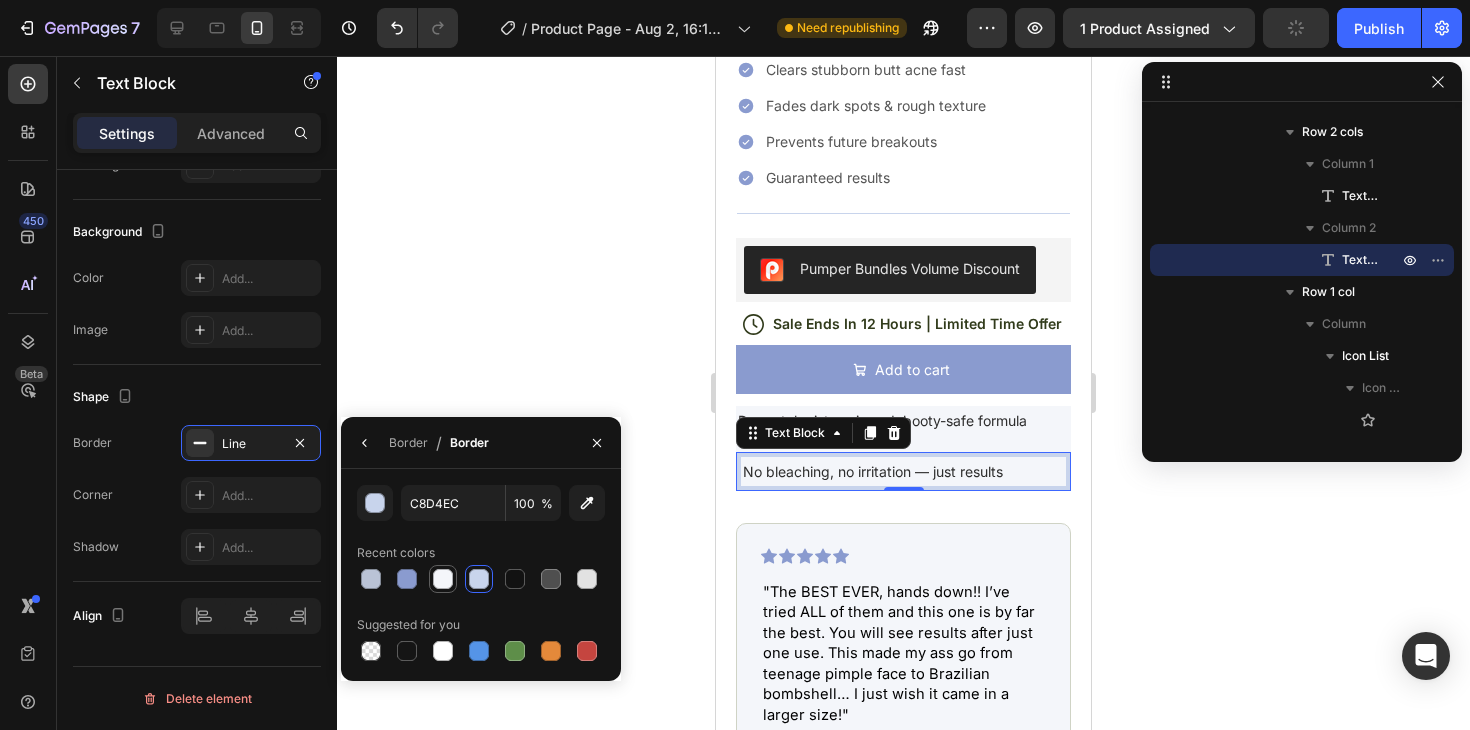click at bounding box center (443, 579) 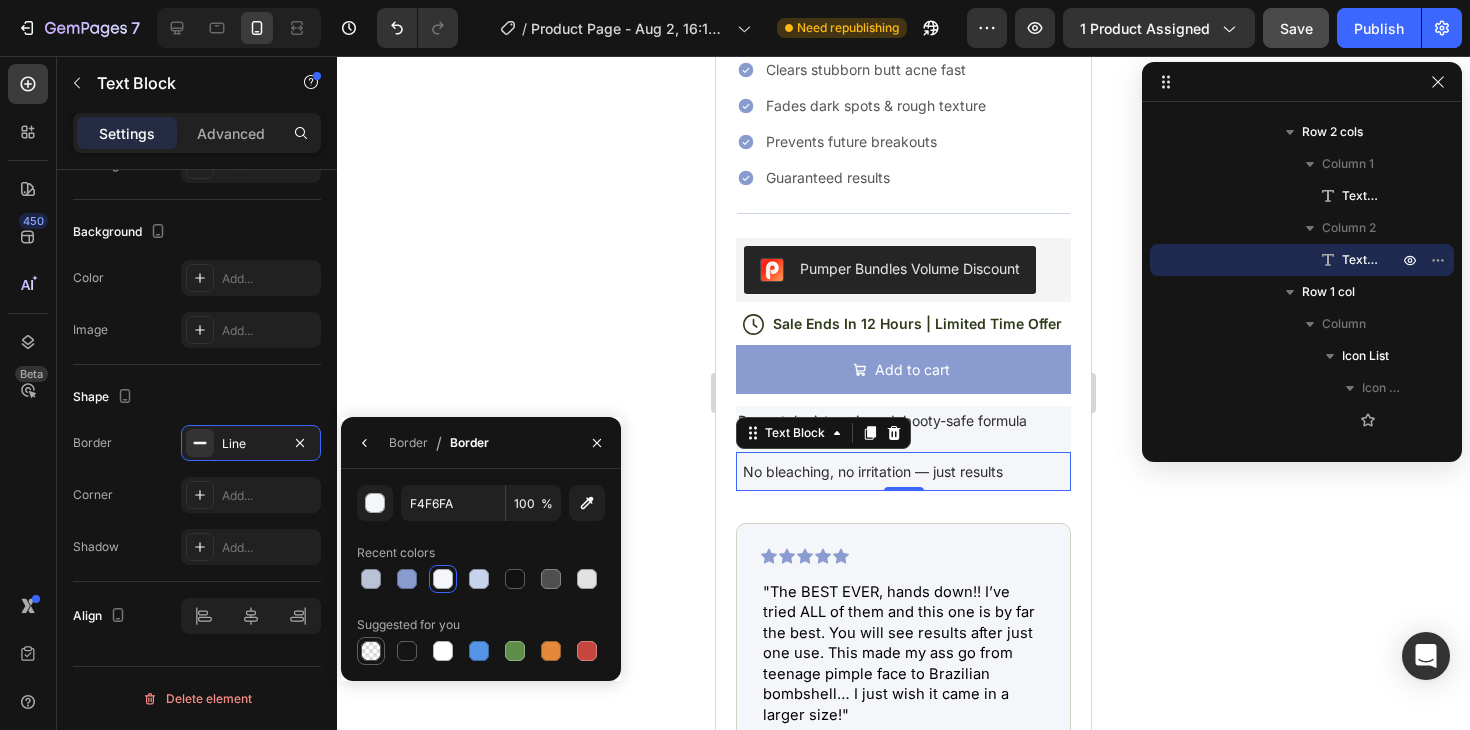 click at bounding box center (371, 651) 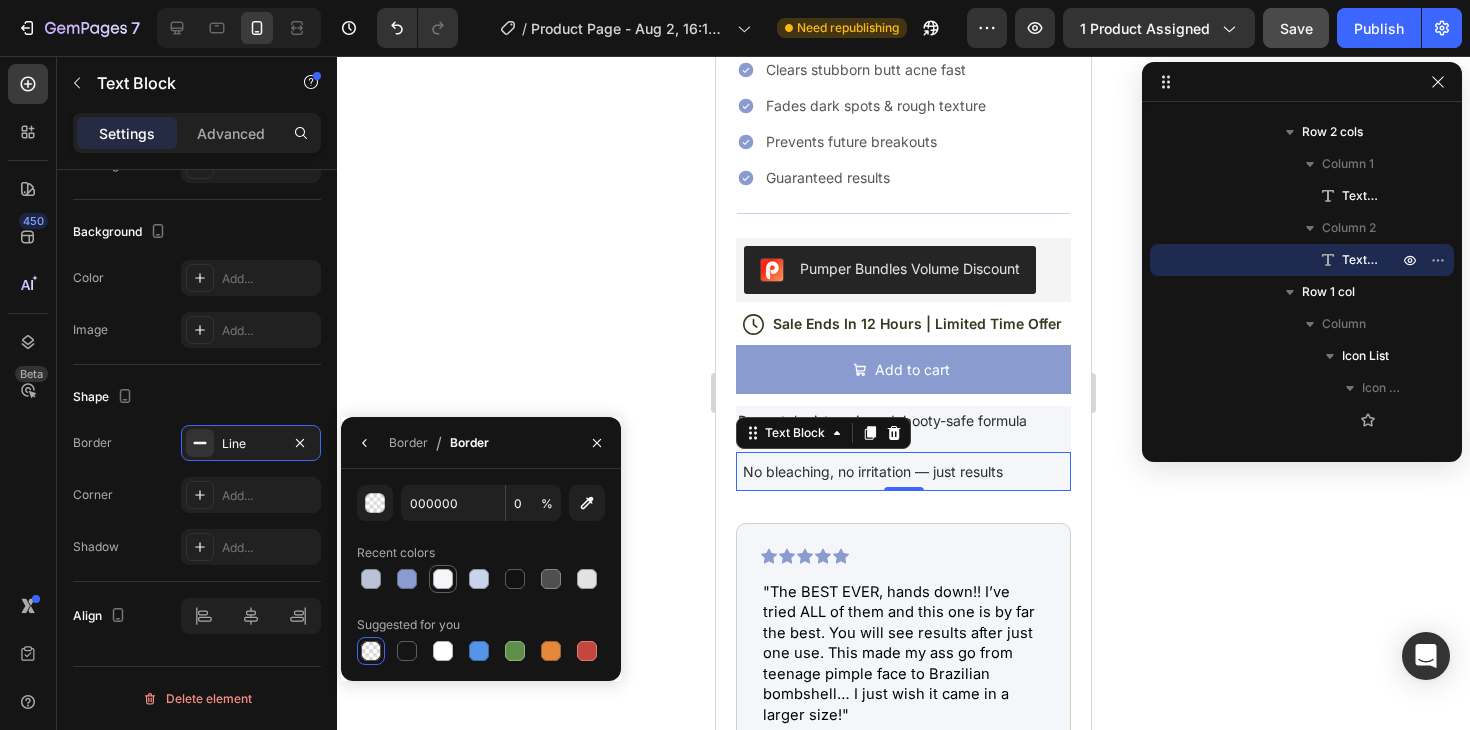 click at bounding box center (443, 579) 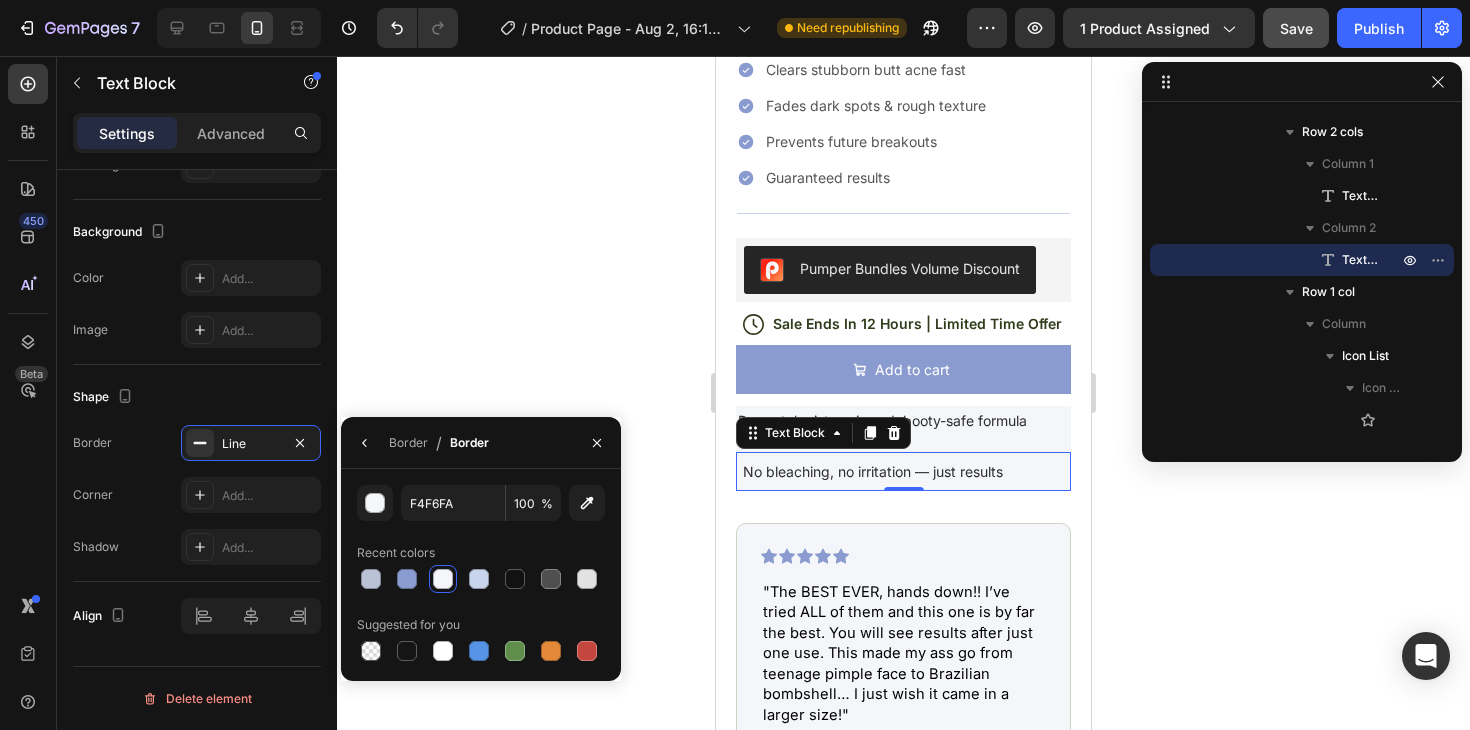 click 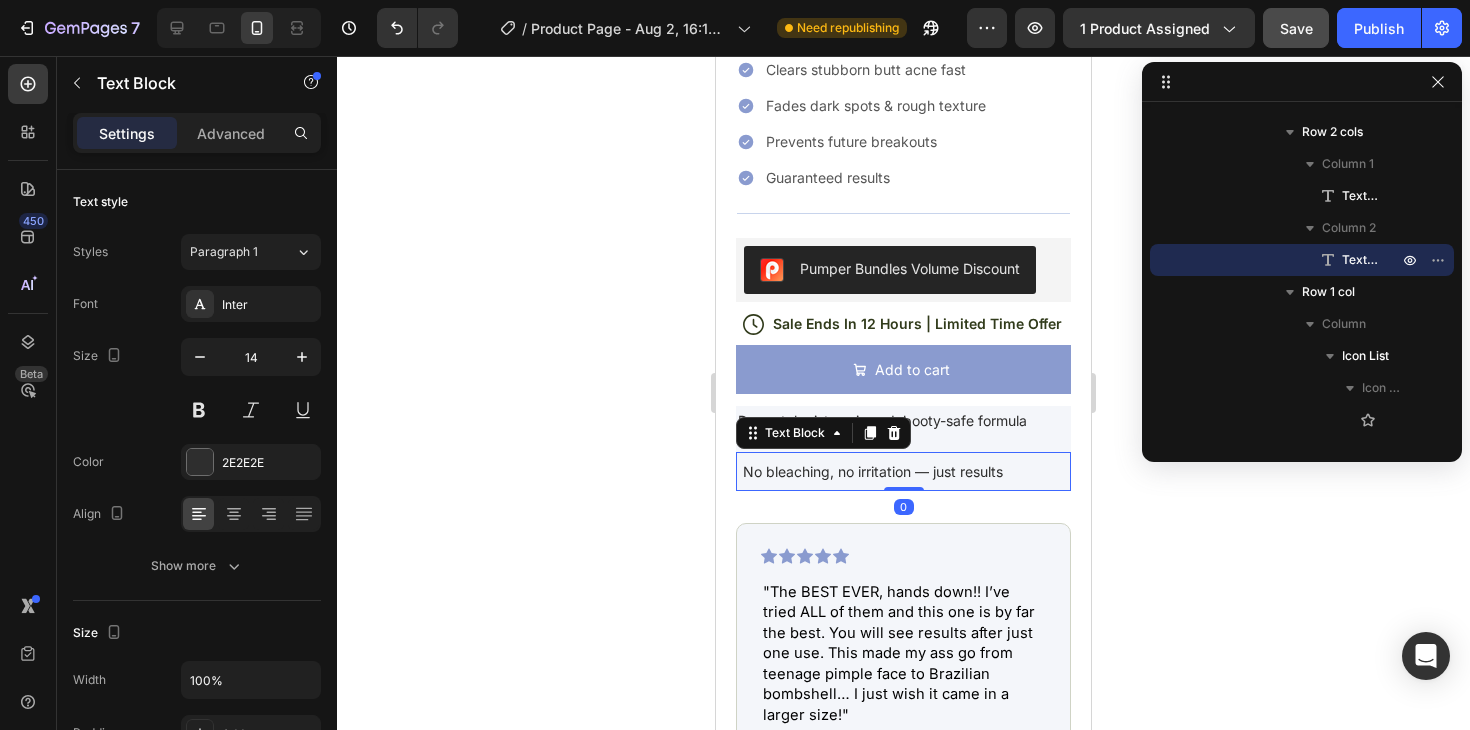 click on "No bleaching, no irritation — just results" at bounding box center (903, 471) 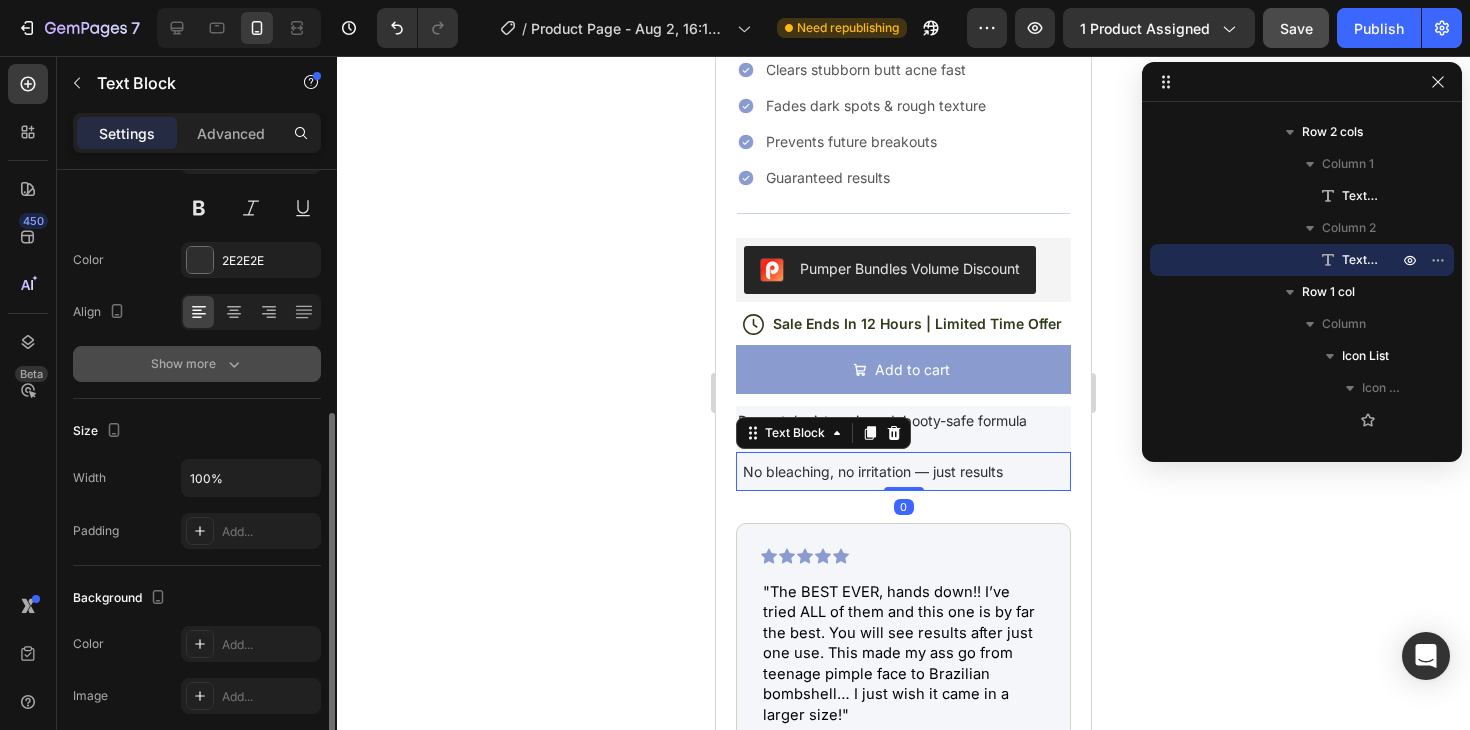 scroll, scrollTop: 568, scrollLeft: 0, axis: vertical 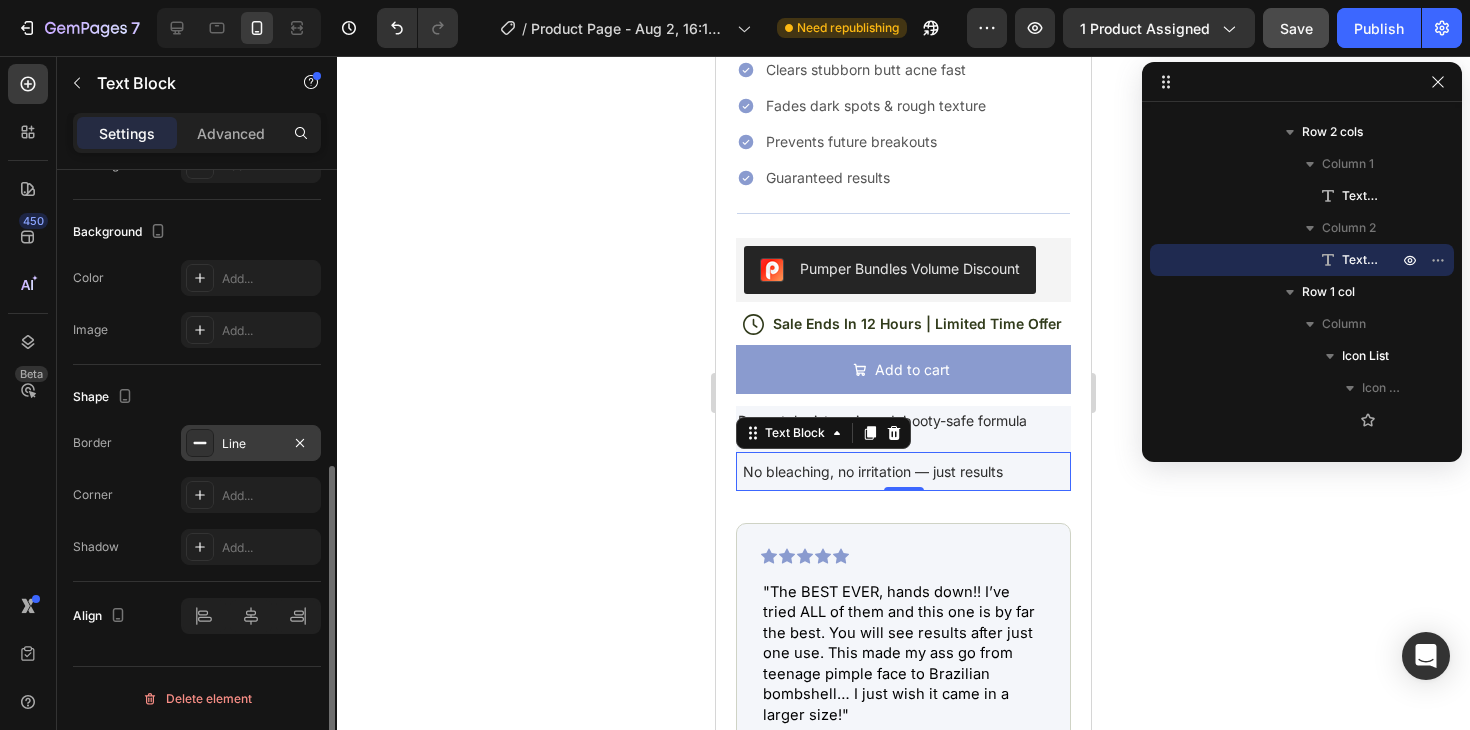 click on "Line" at bounding box center (251, 444) 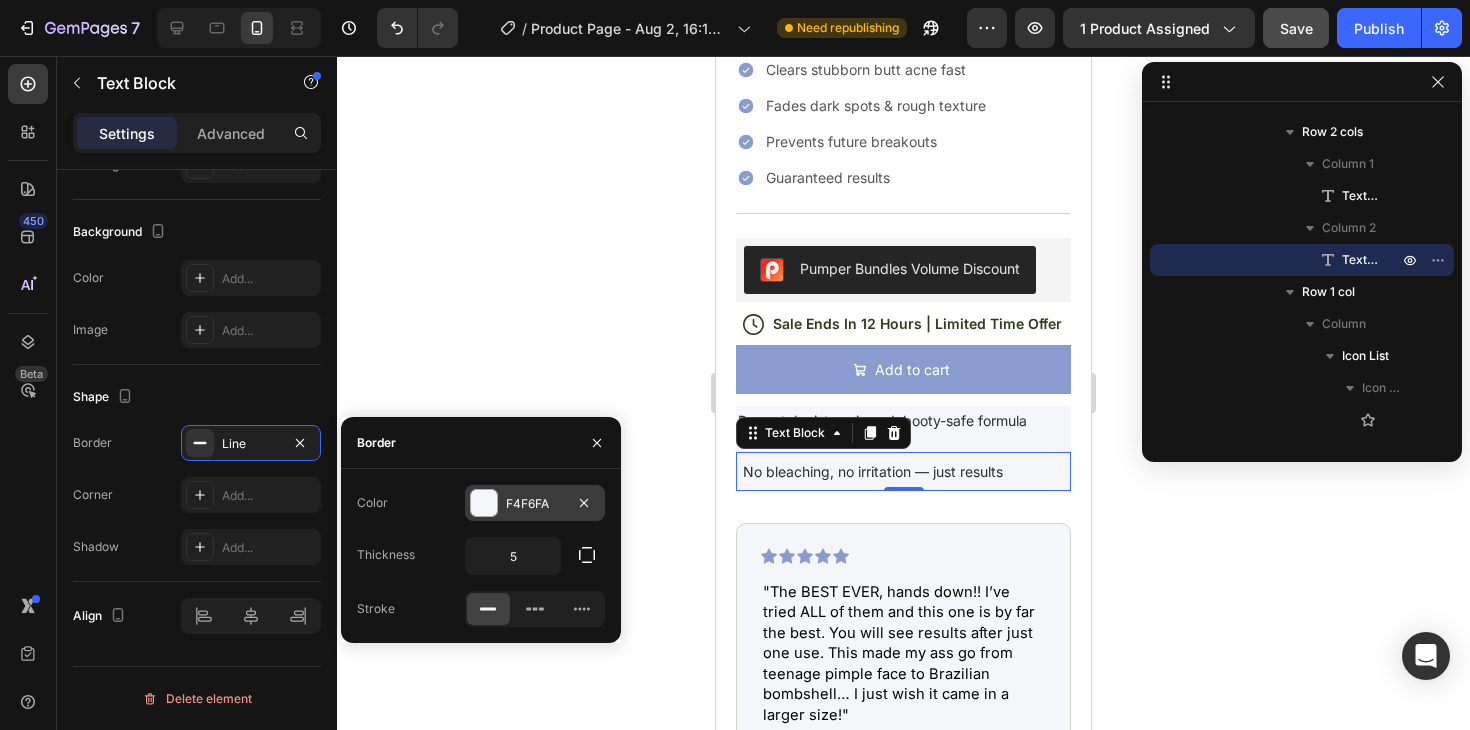 click on "F4F6FA" at bounding box center [535, 503] 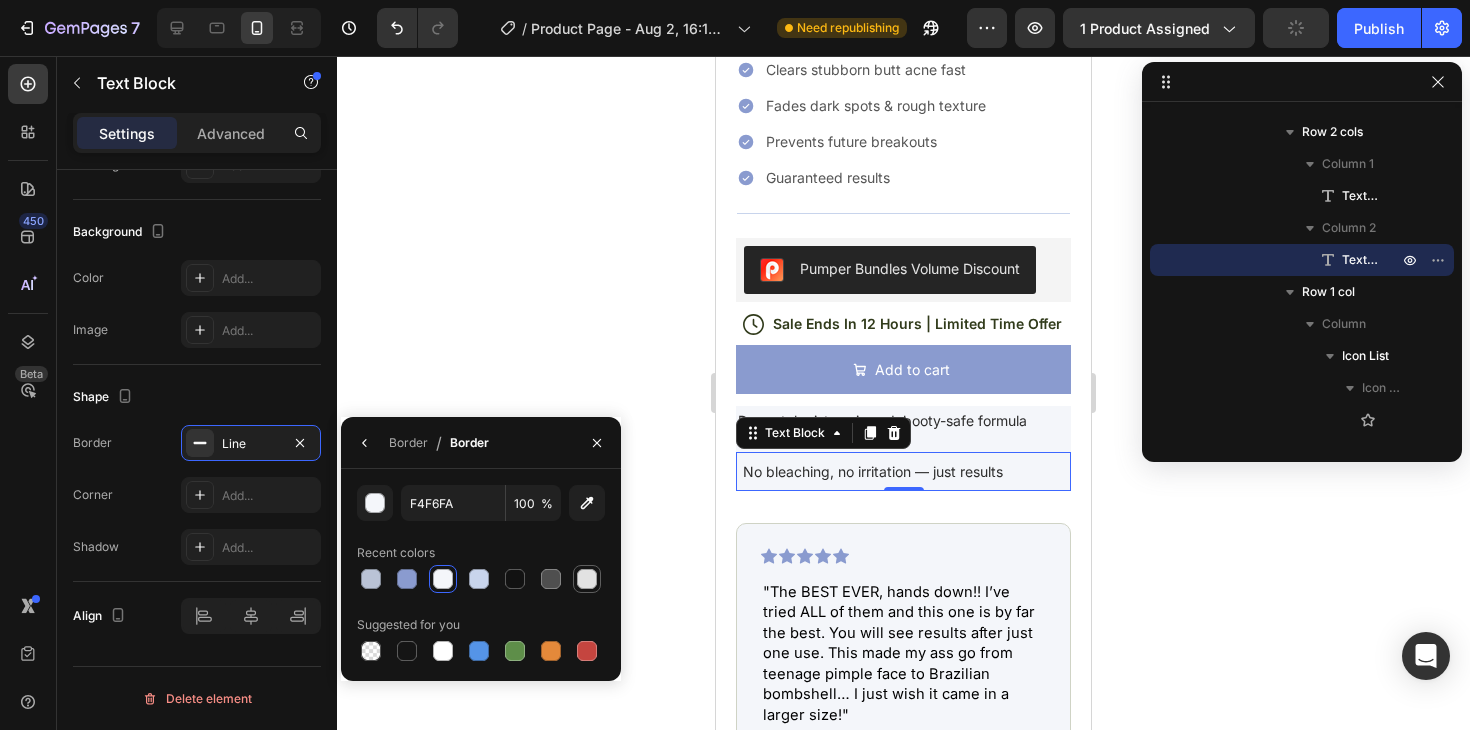 click at bounding box center (587, 579) 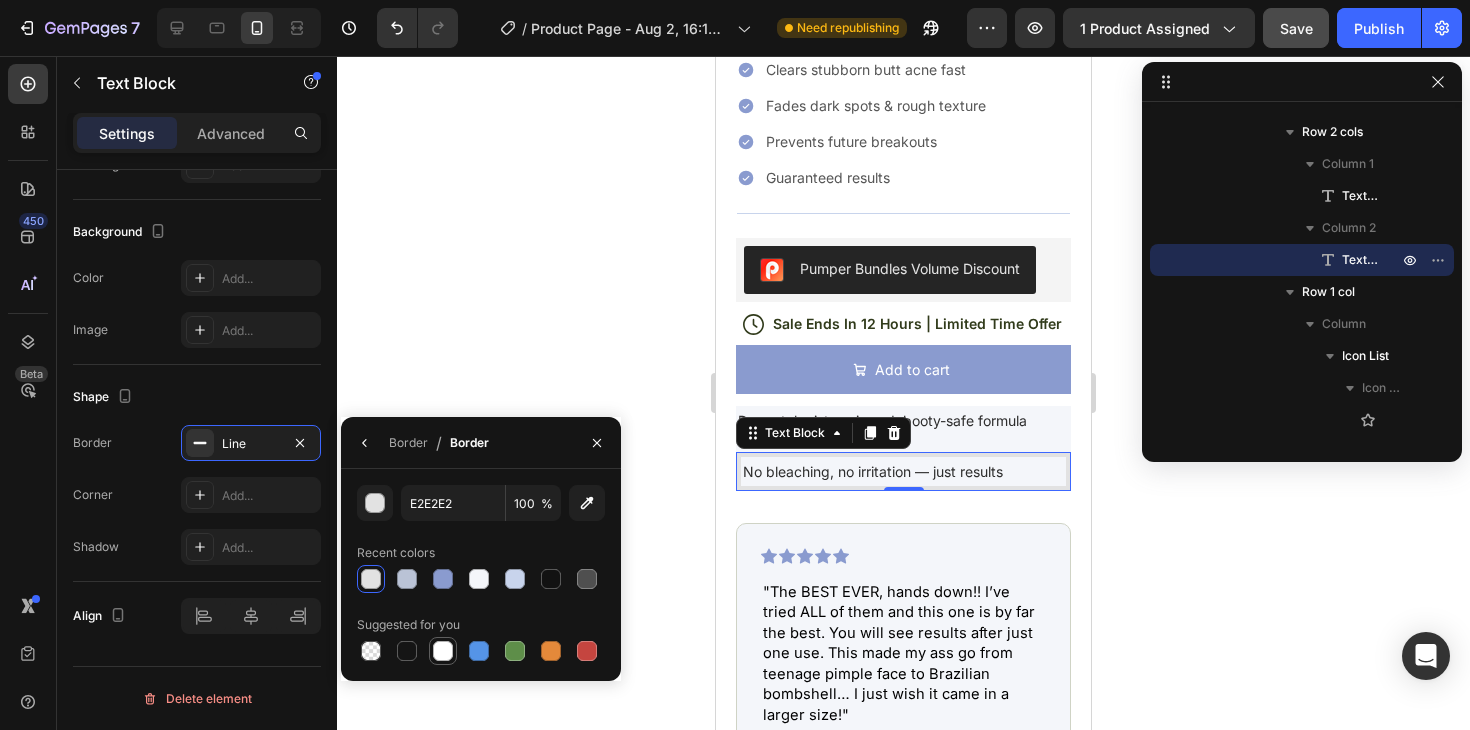 click at bounding box center [443, 651] 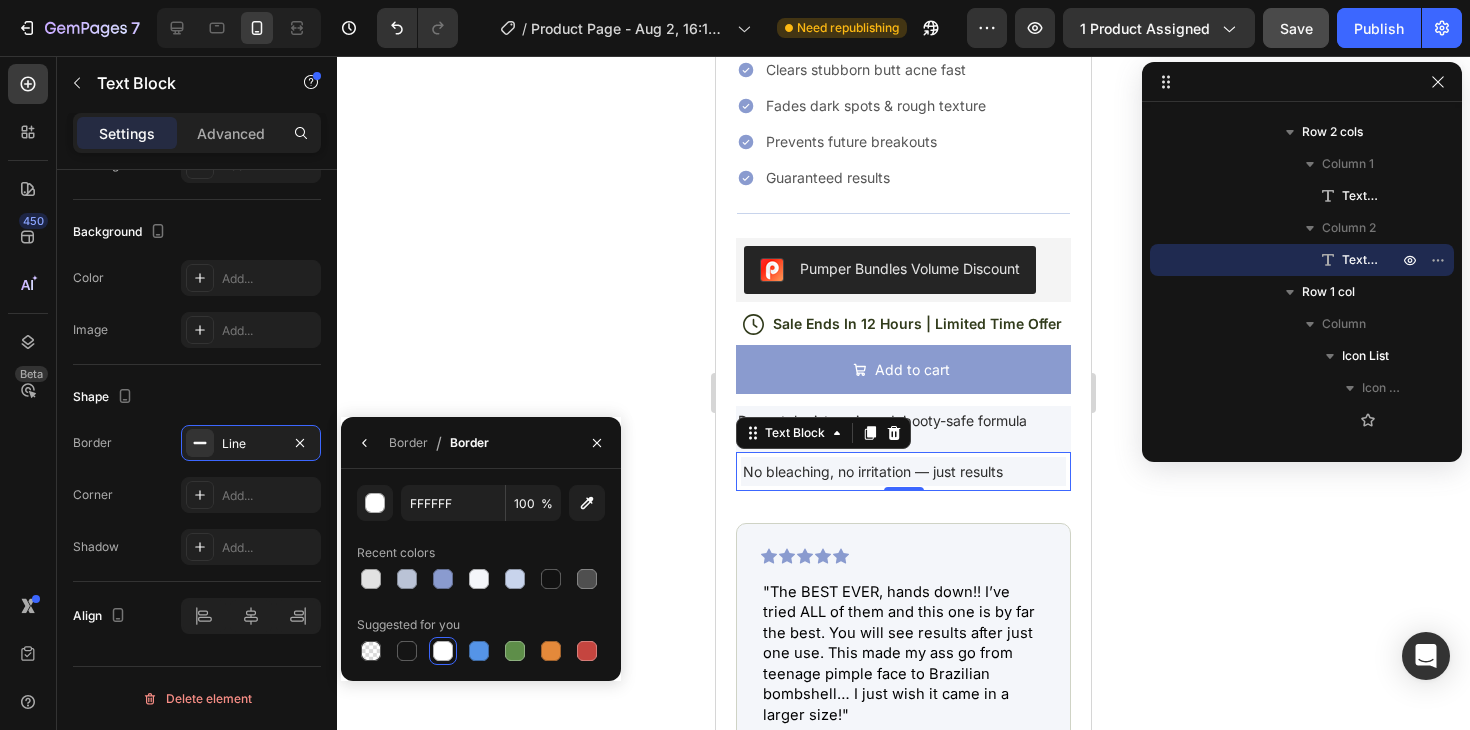 click 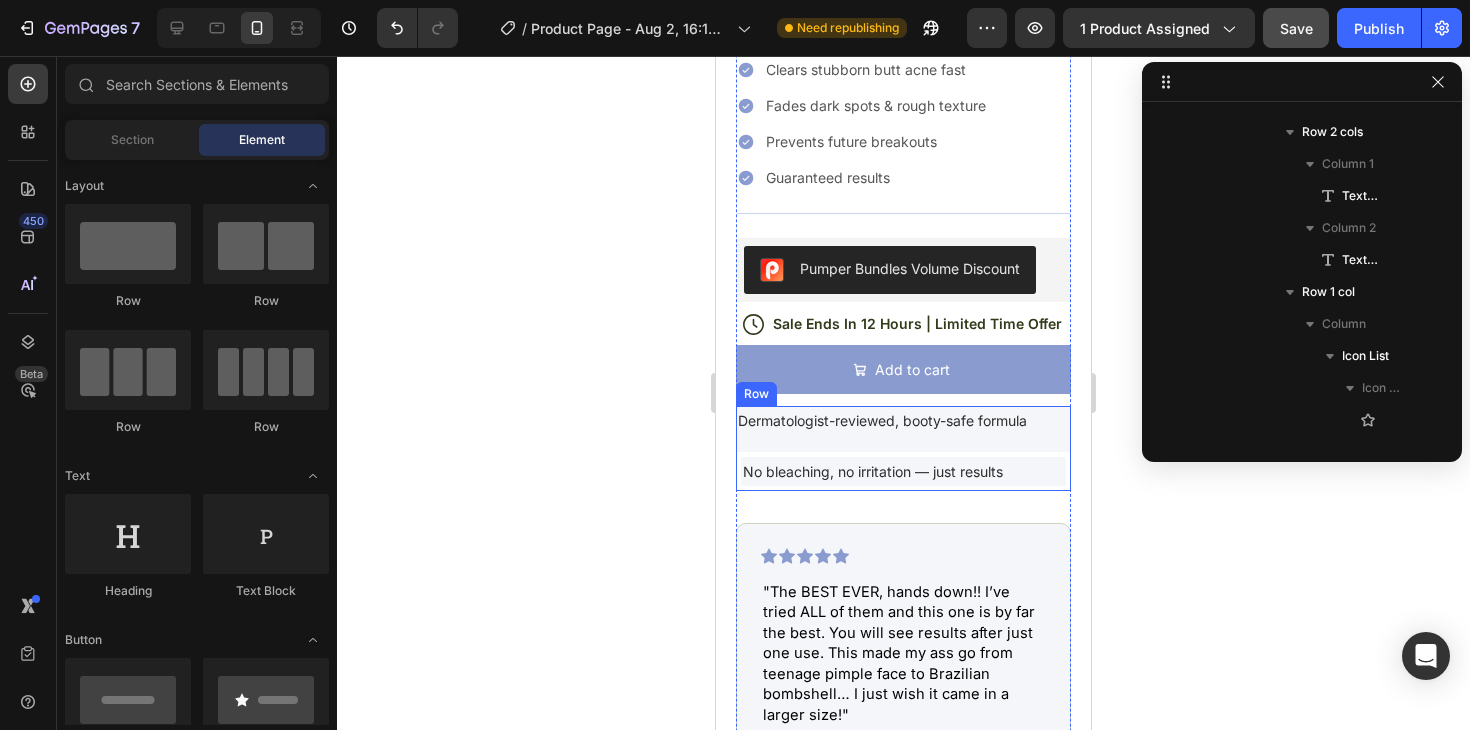 click on "Dermatologist-reviewed, booty-safe formula Text Block No bleaching, no irritation — just results Text Block Row" at bounding box center [903, 448] 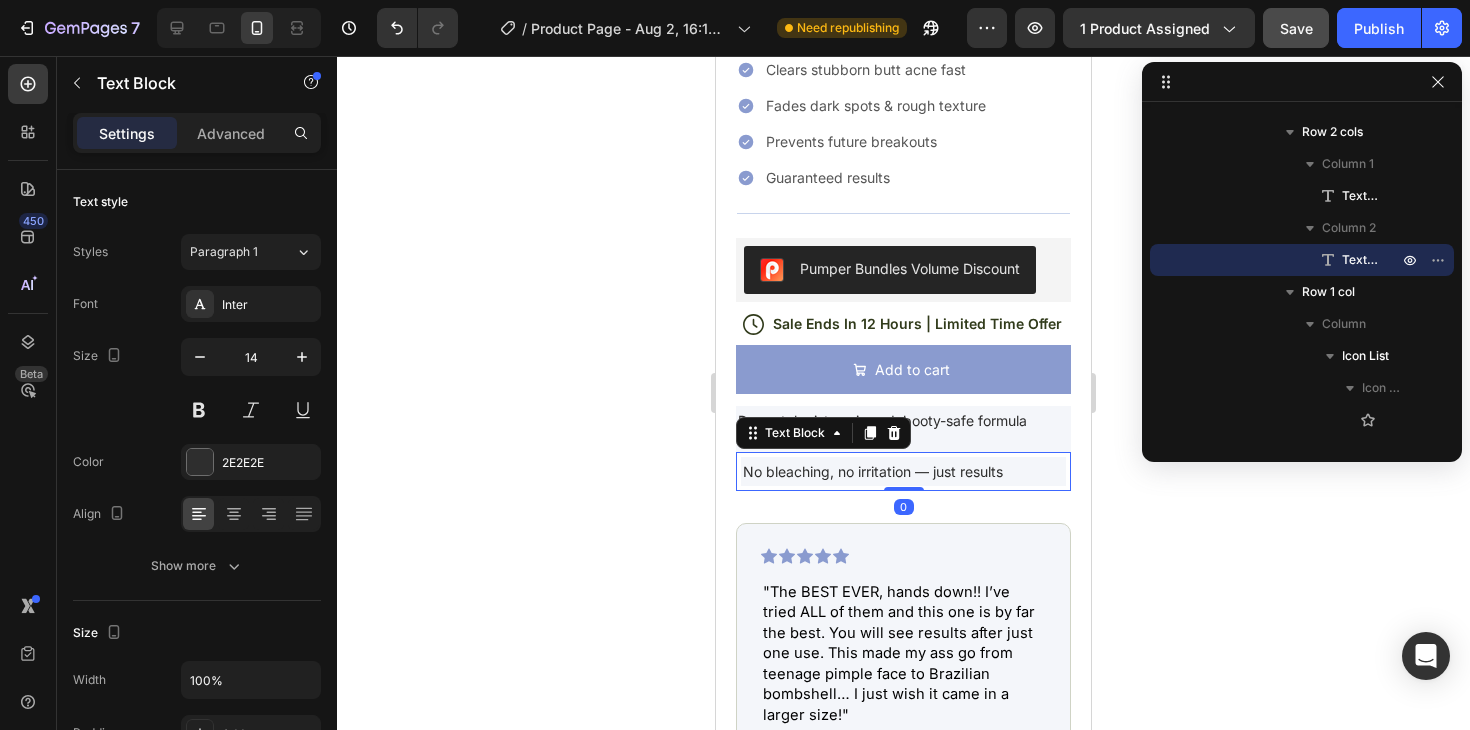 click on "No bleaching, no irritation — just results" at bounding box center (903, 471) 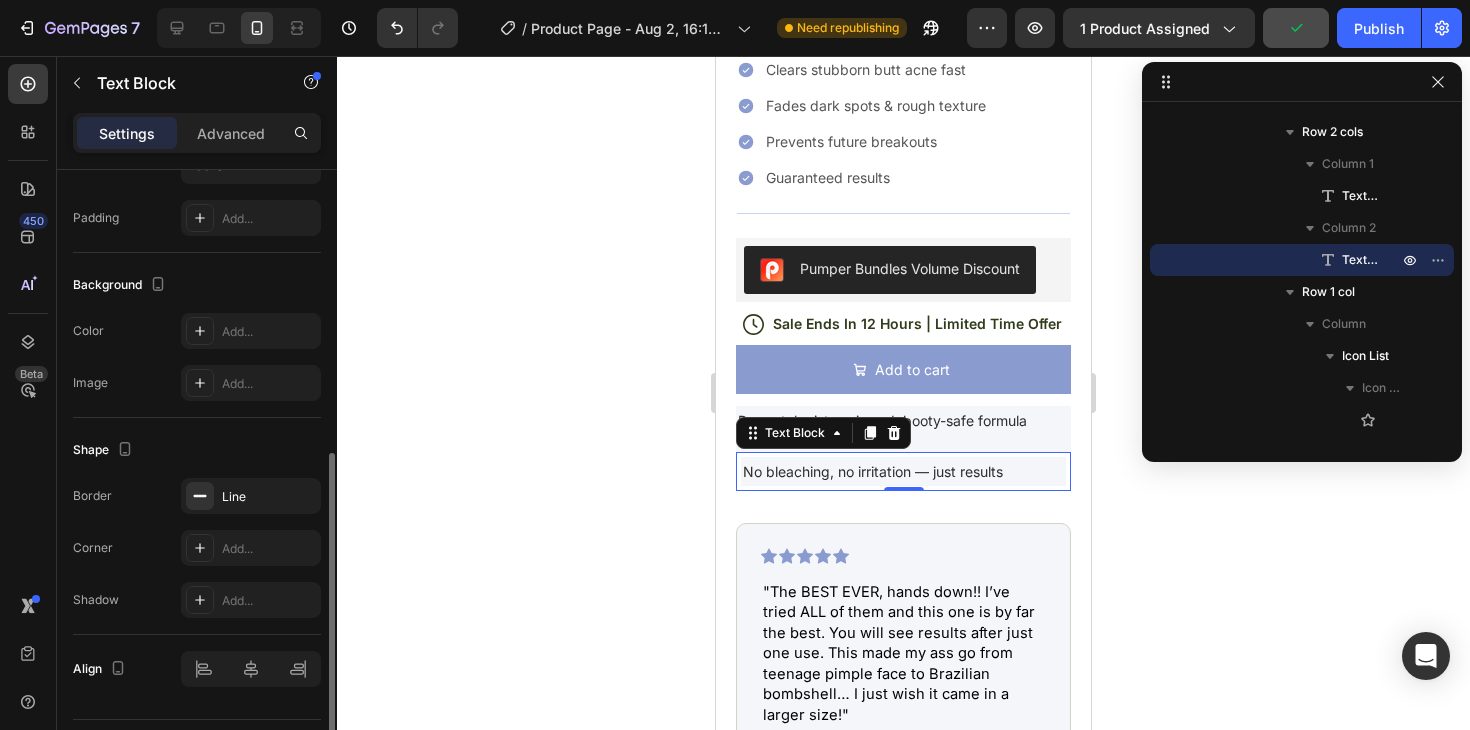 scroll, scrollTop: 525, scrollLeft: 0, axis: vertical 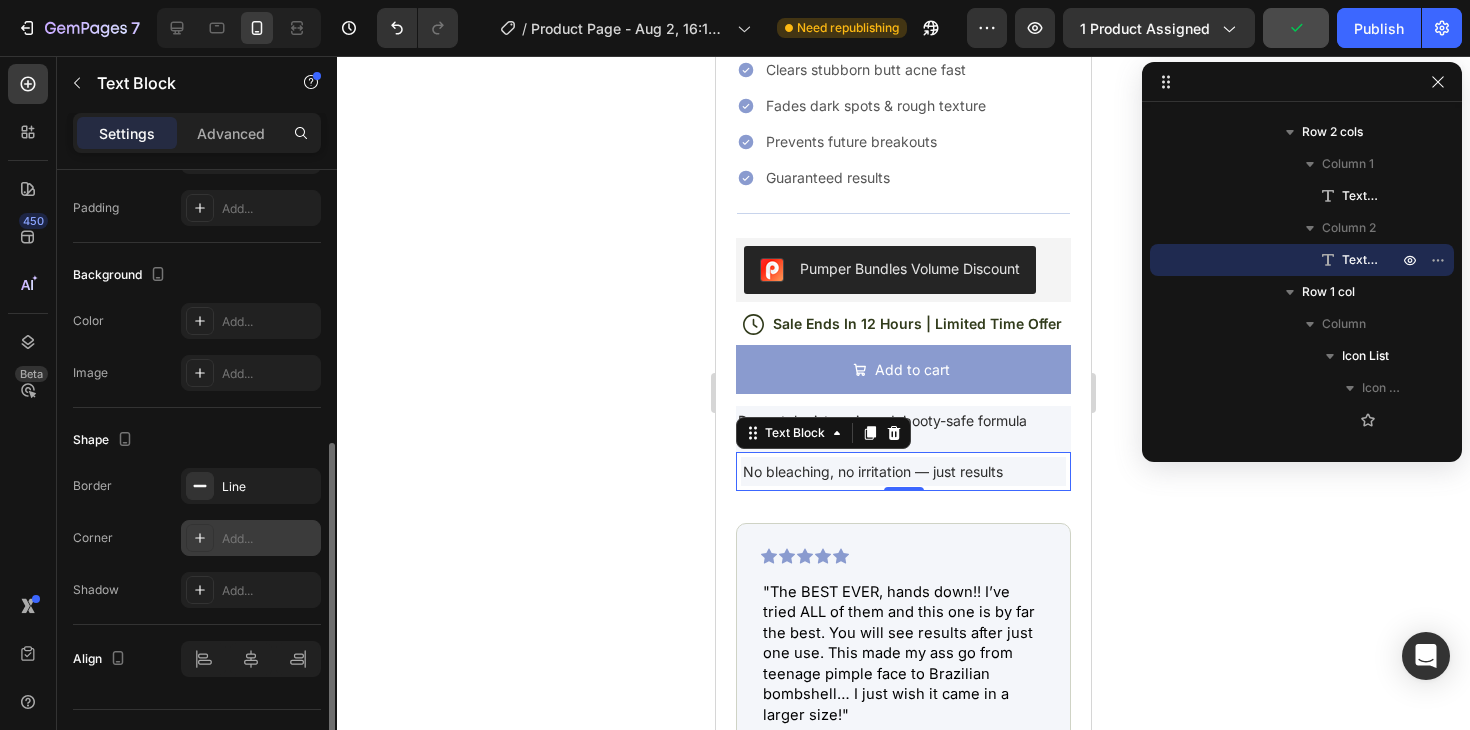 click on "Add..." at bounding box center [251, 538] 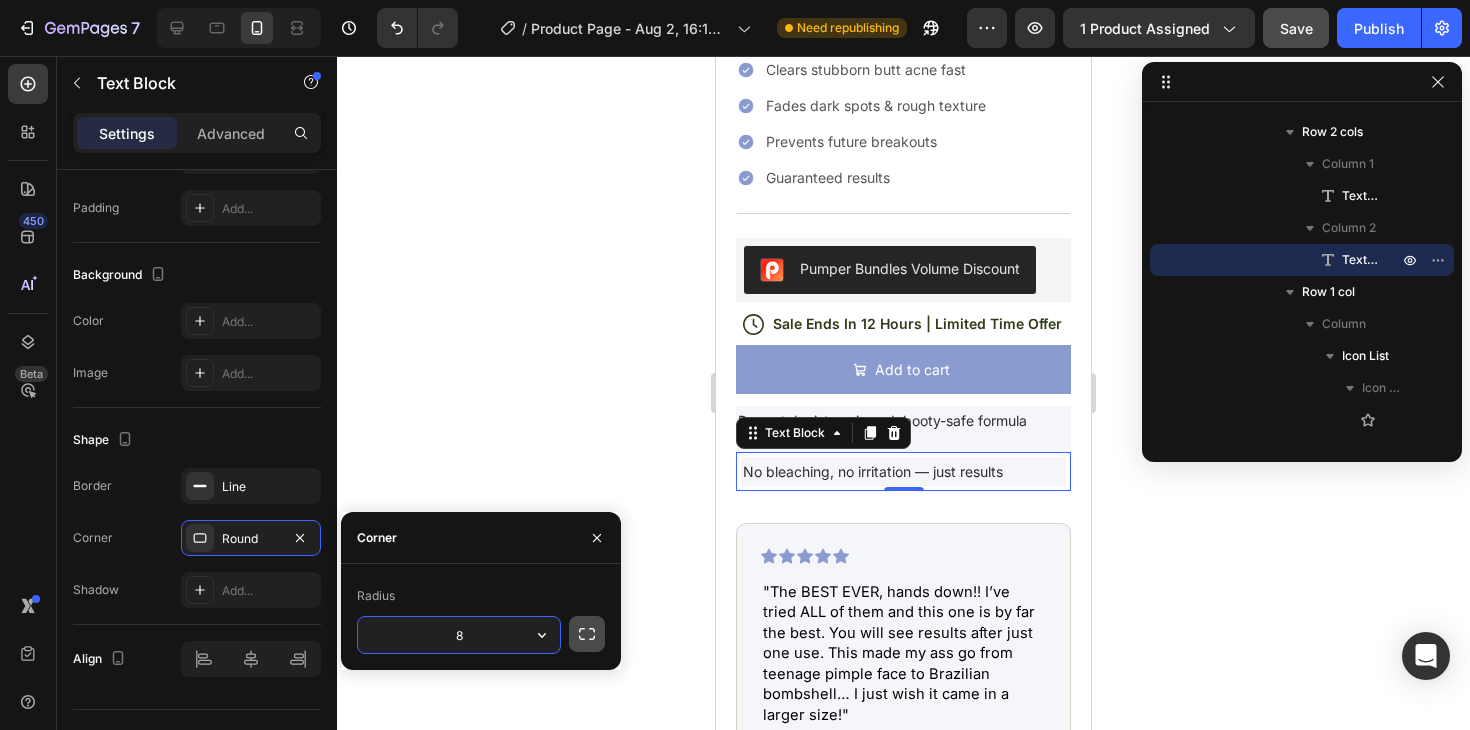 click 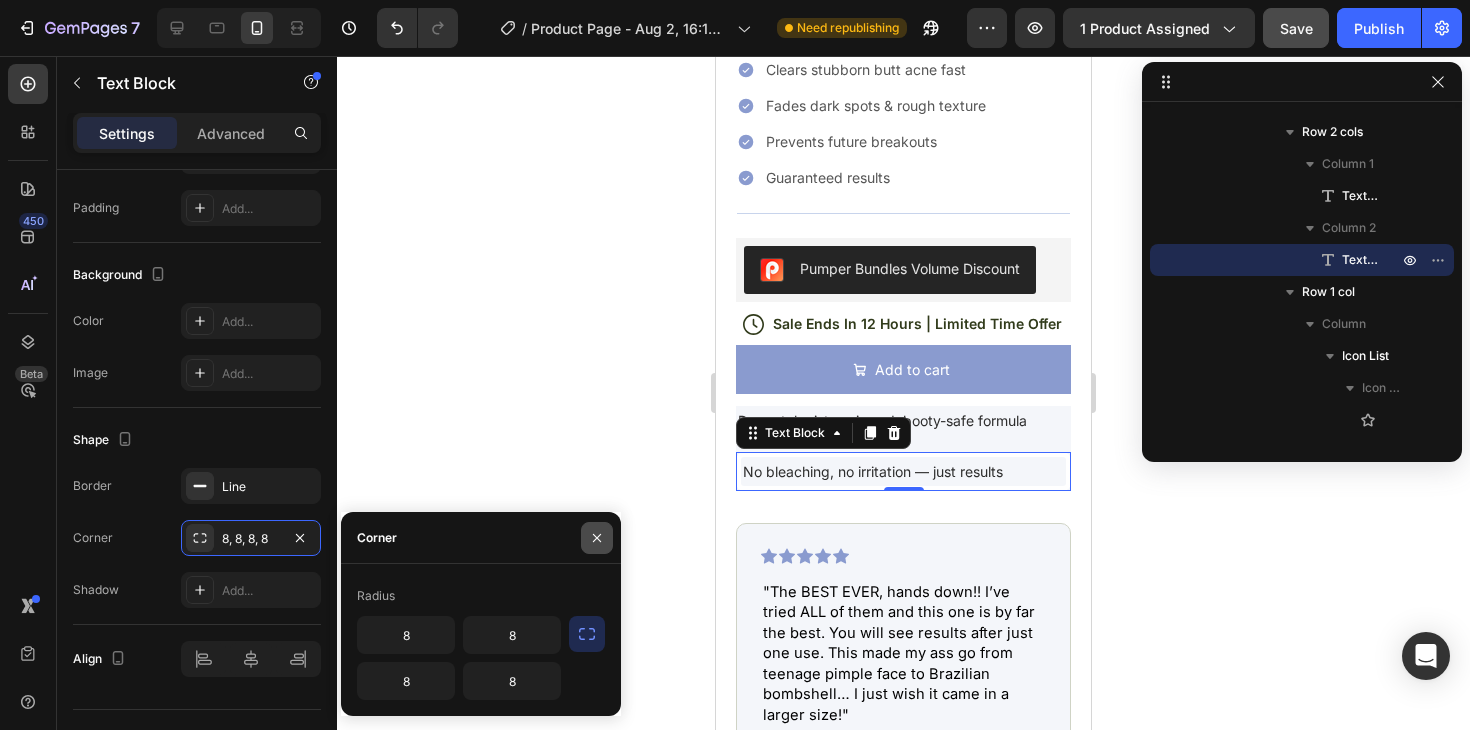click at bounding box center (597, 538) 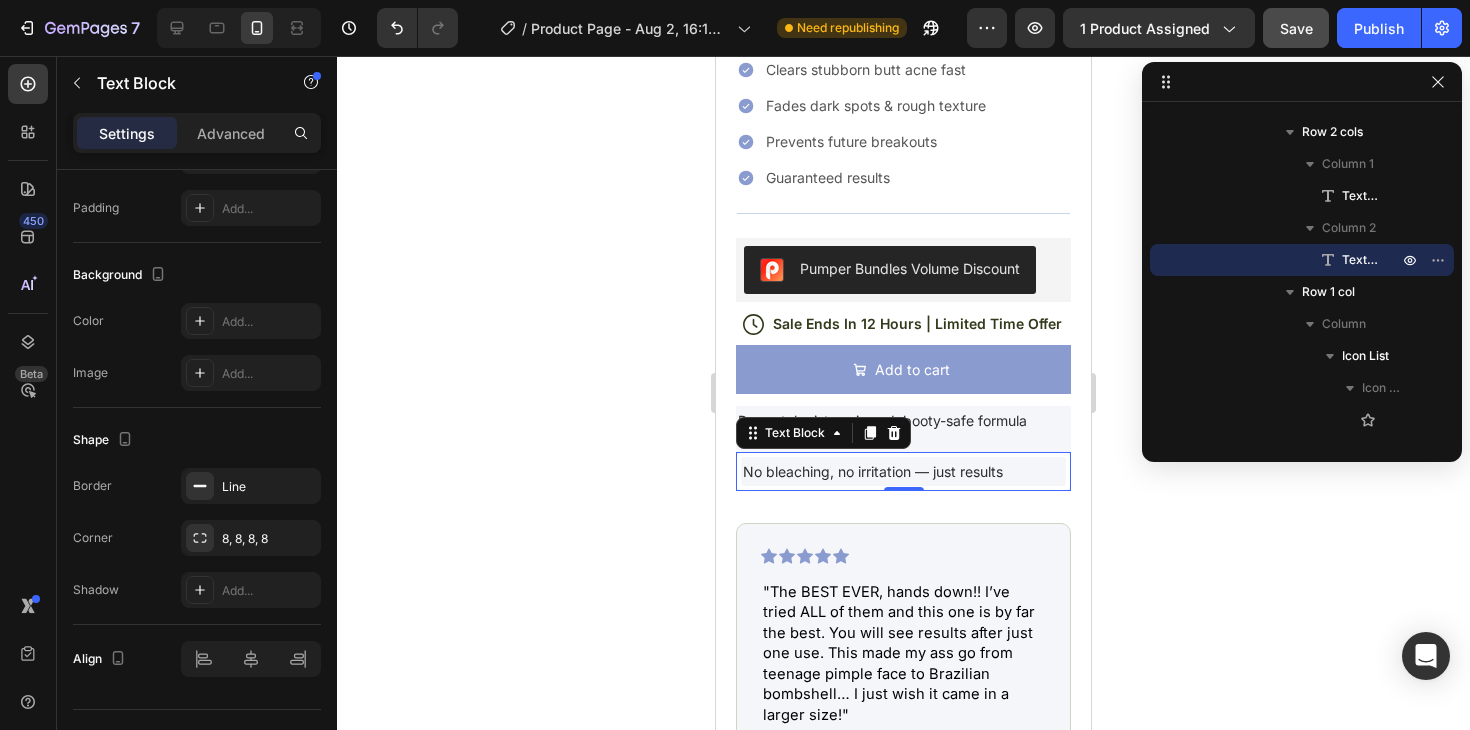 click 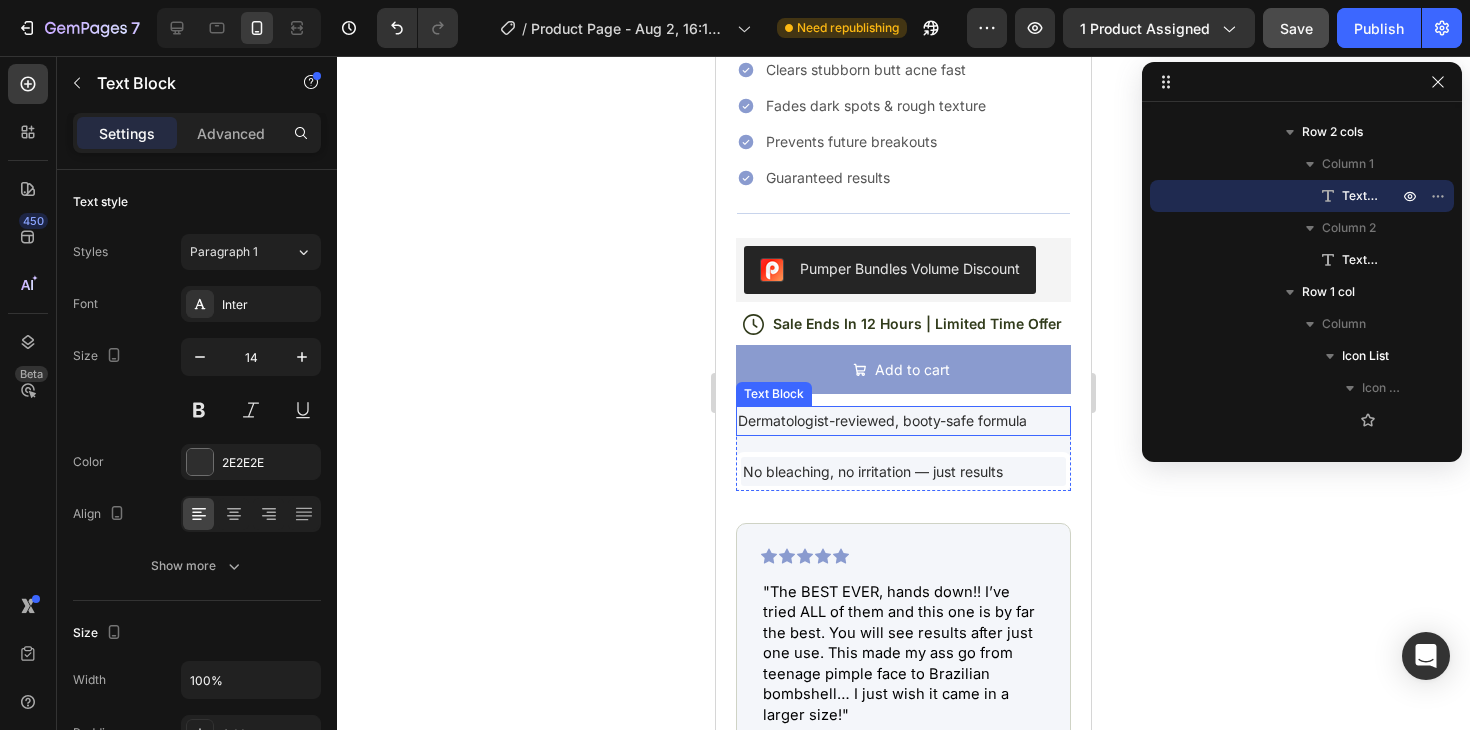 click on "Dermatologist-reviewed, booty-safe formula" at bounding box center [903, 420] 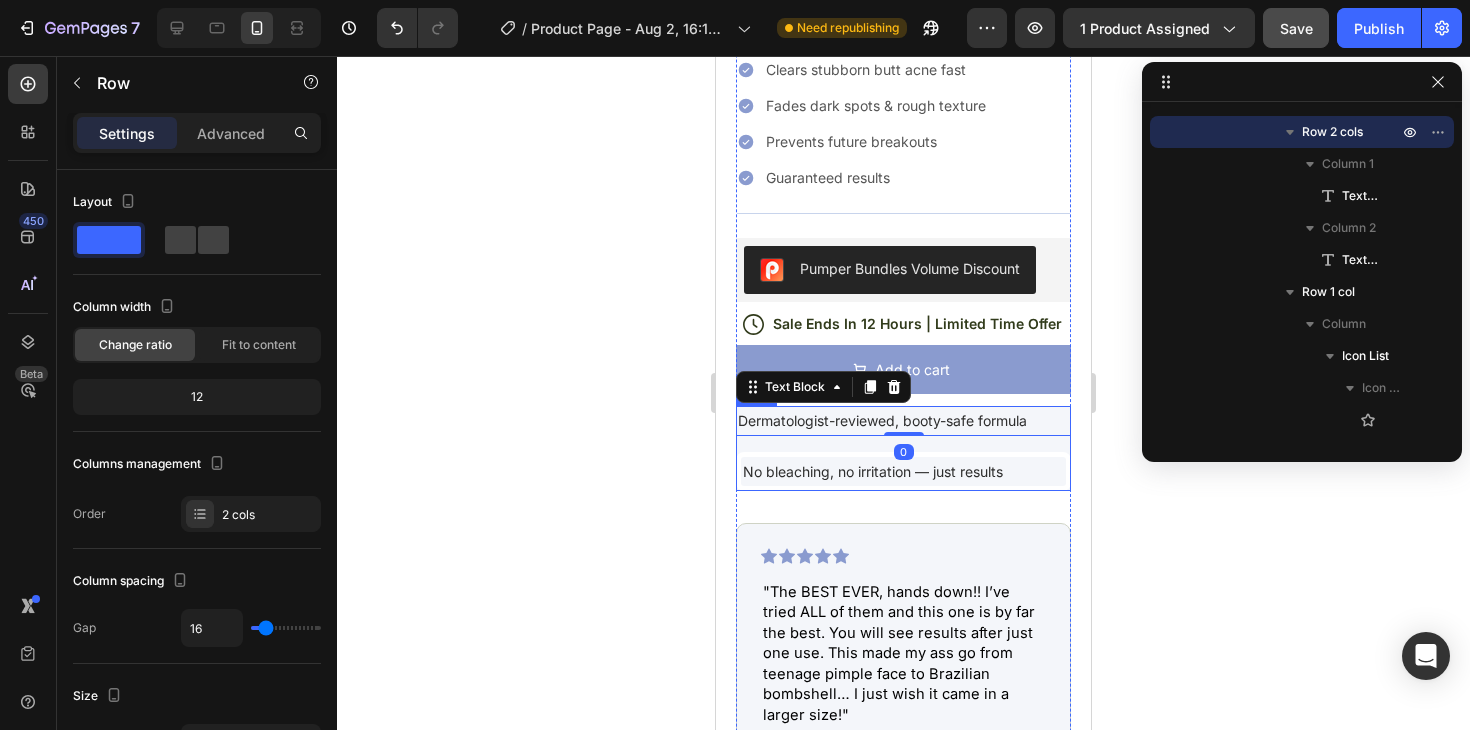 click on "Dermatologist-reviewed, booty-safe formula Text Block   0 No bleaching, no irritation — just results Text Block Row" at bounding box center [903, 448] 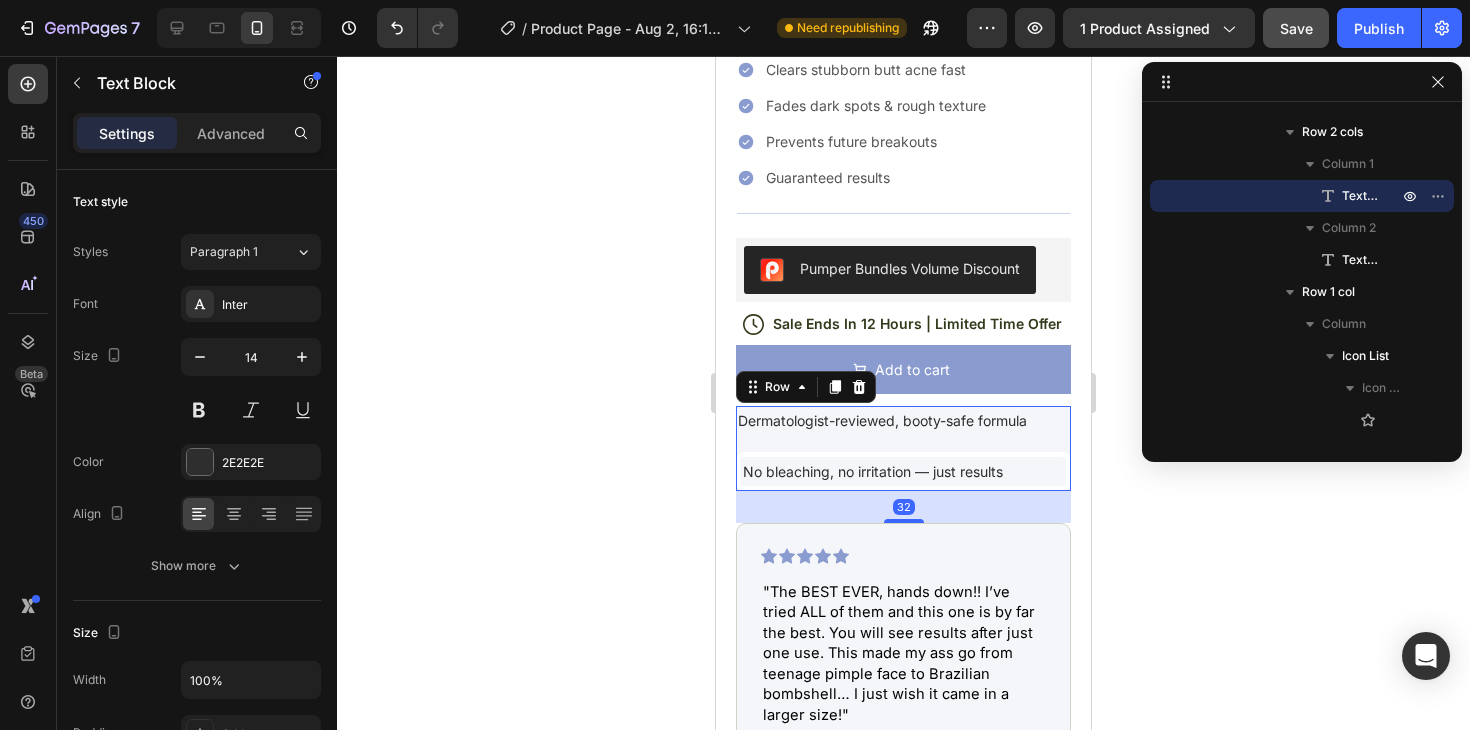 click on "Dermatologist-reviewed, booty-safe formula" at bounding box center [903, 420] 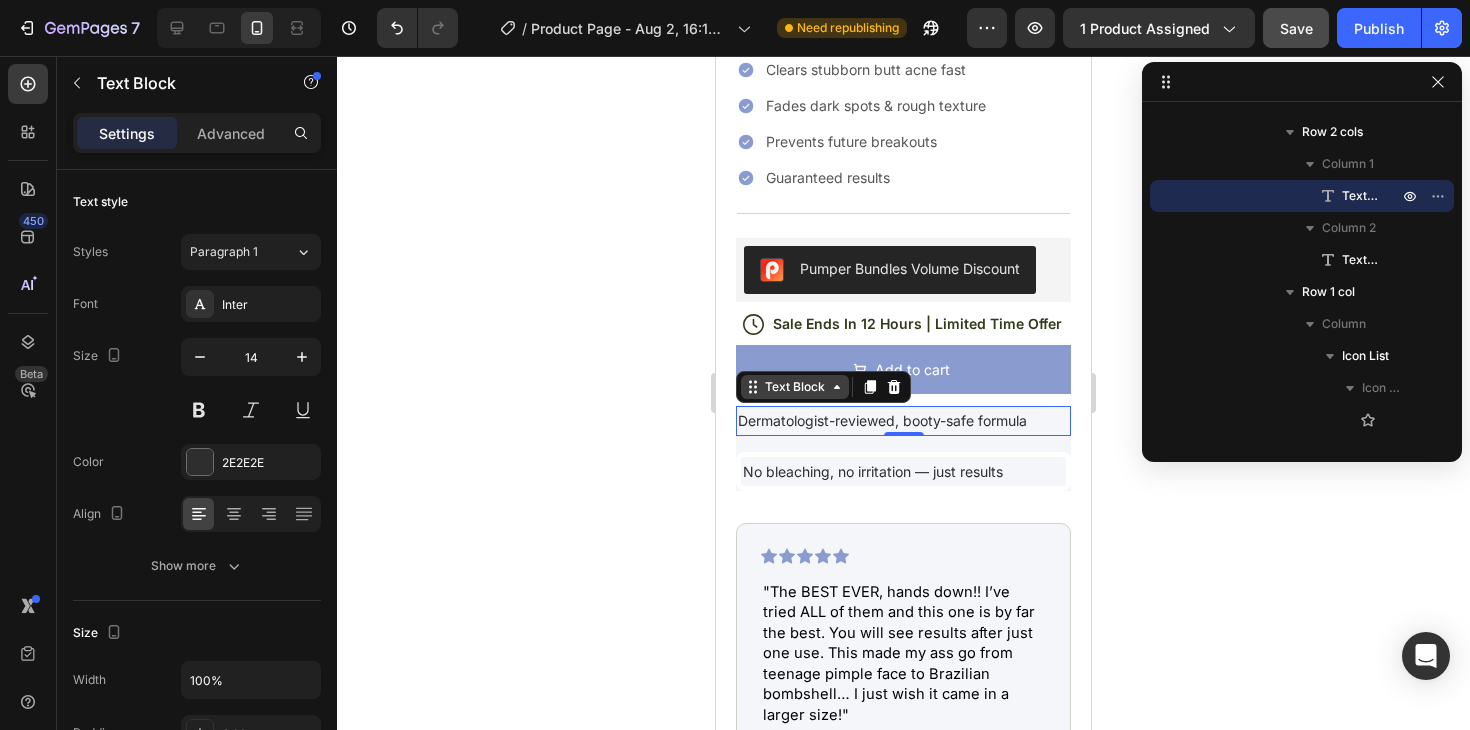 click 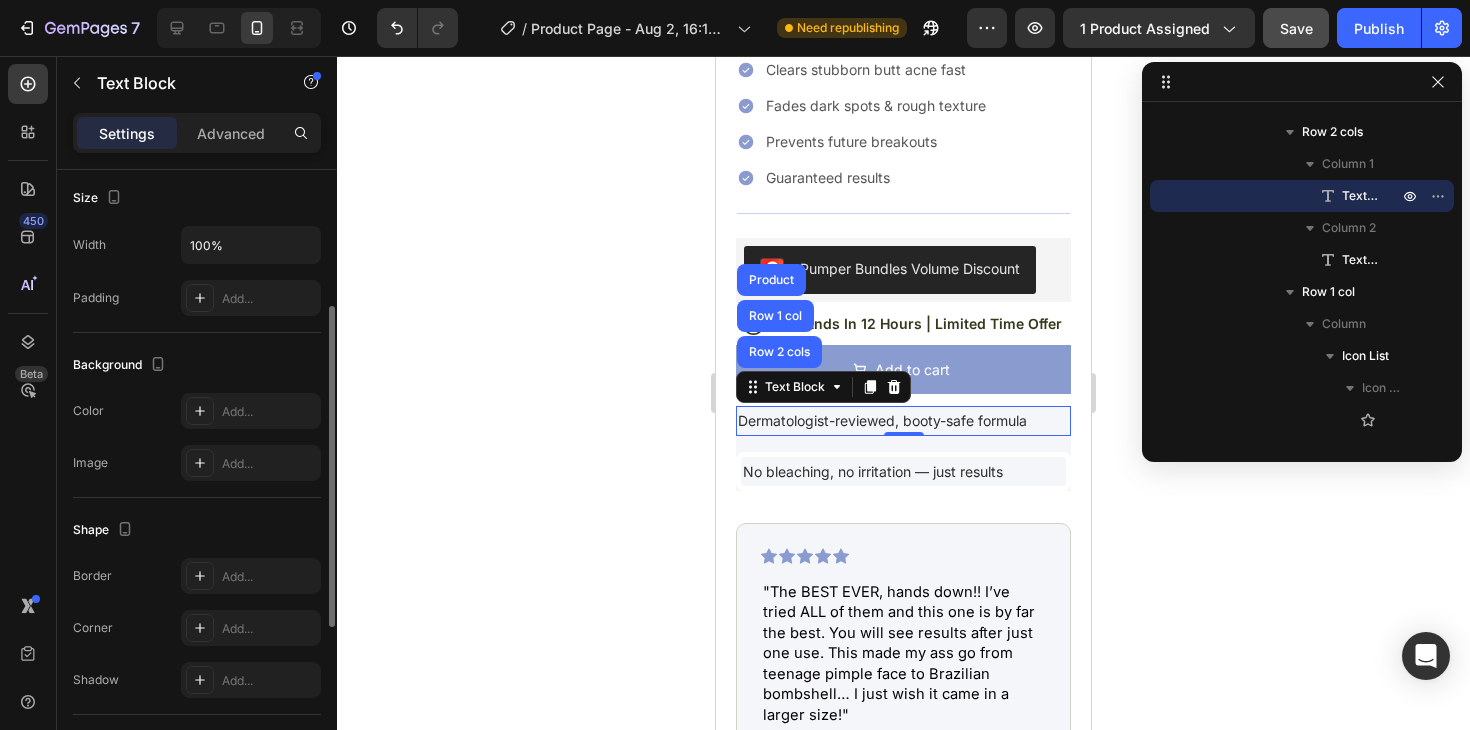 scroll, scrollTop: 438, scrollLeft: 0, axis: vertical 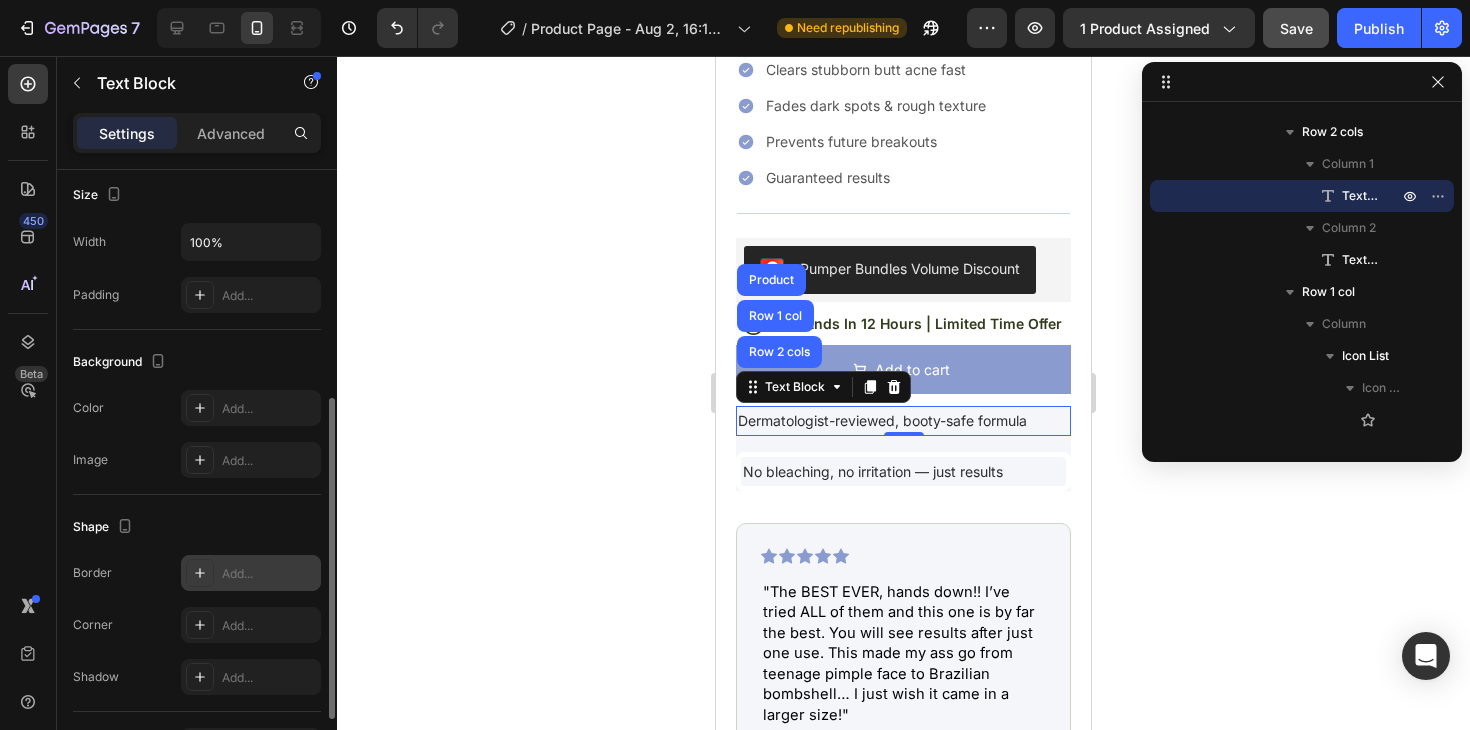 click on "Add..." at bounding box center [269, 574] 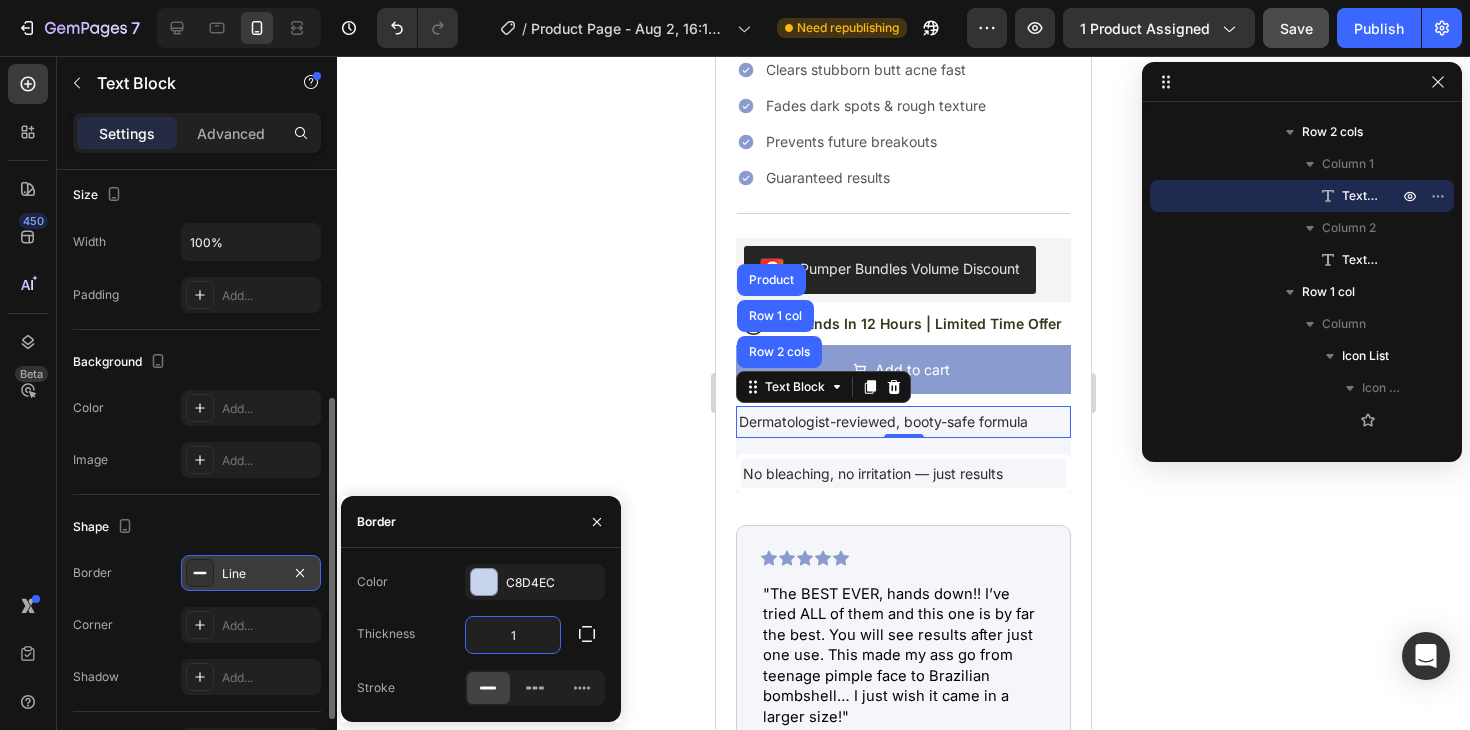 click on "1" at bounding box center [513, 635] 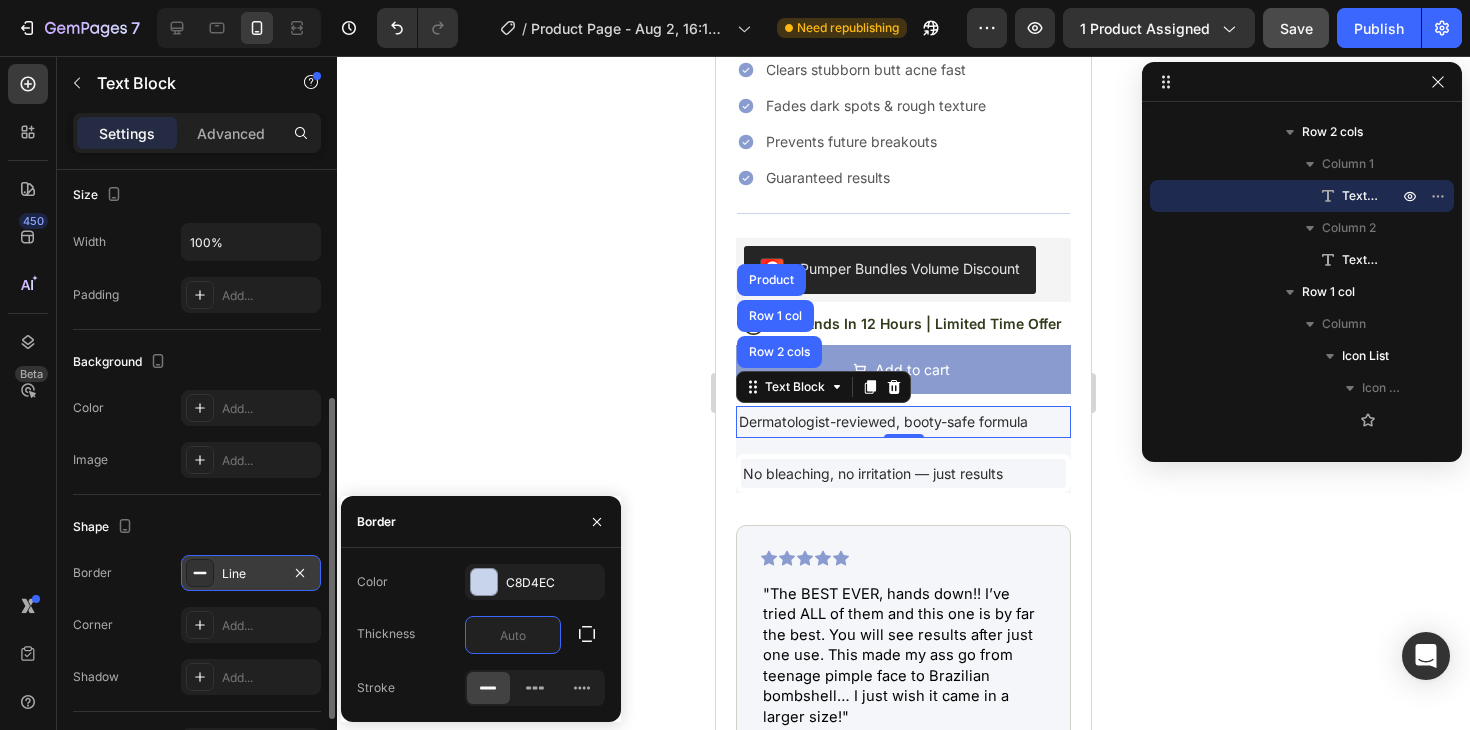 type on "5" 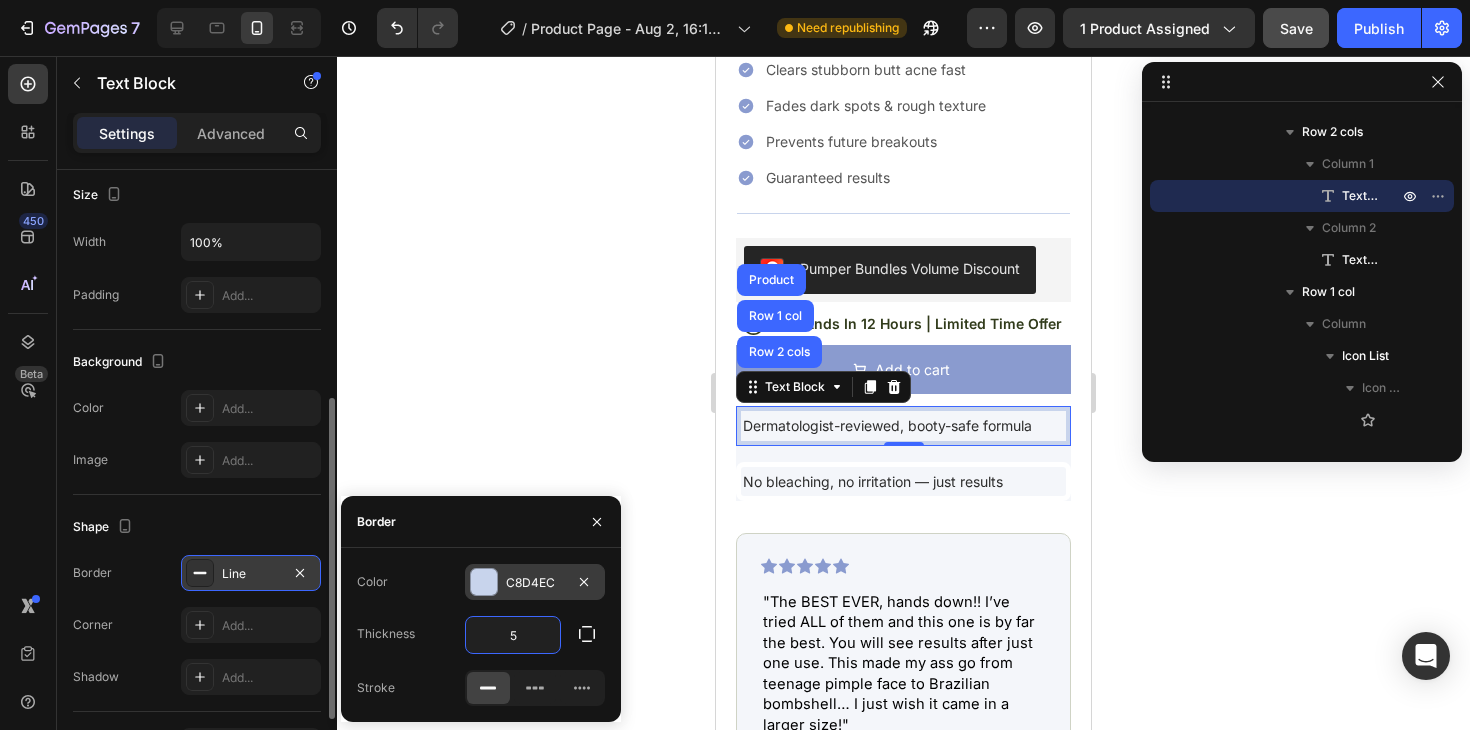click on "C8D4EC" at bounding box center [535, 583] 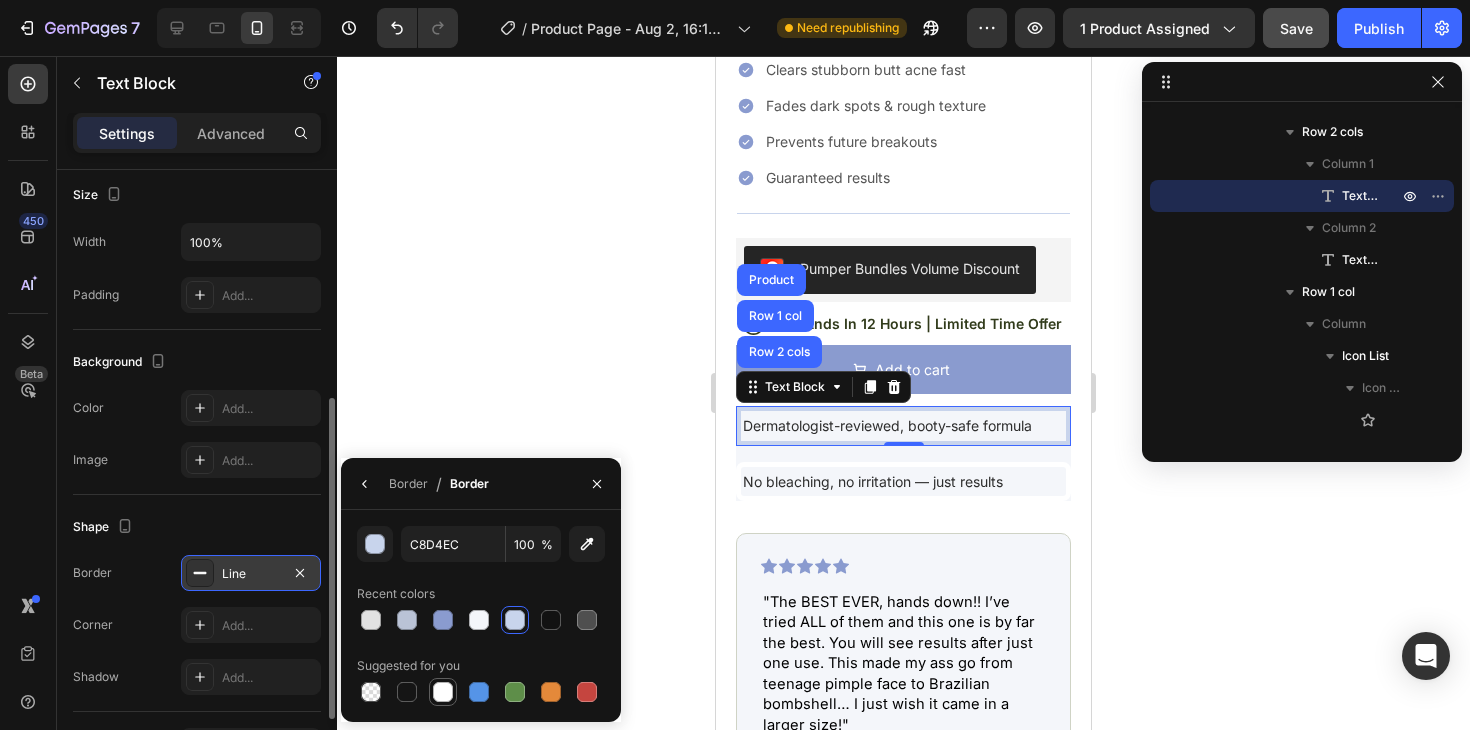 click at bounding box center [443, 692] 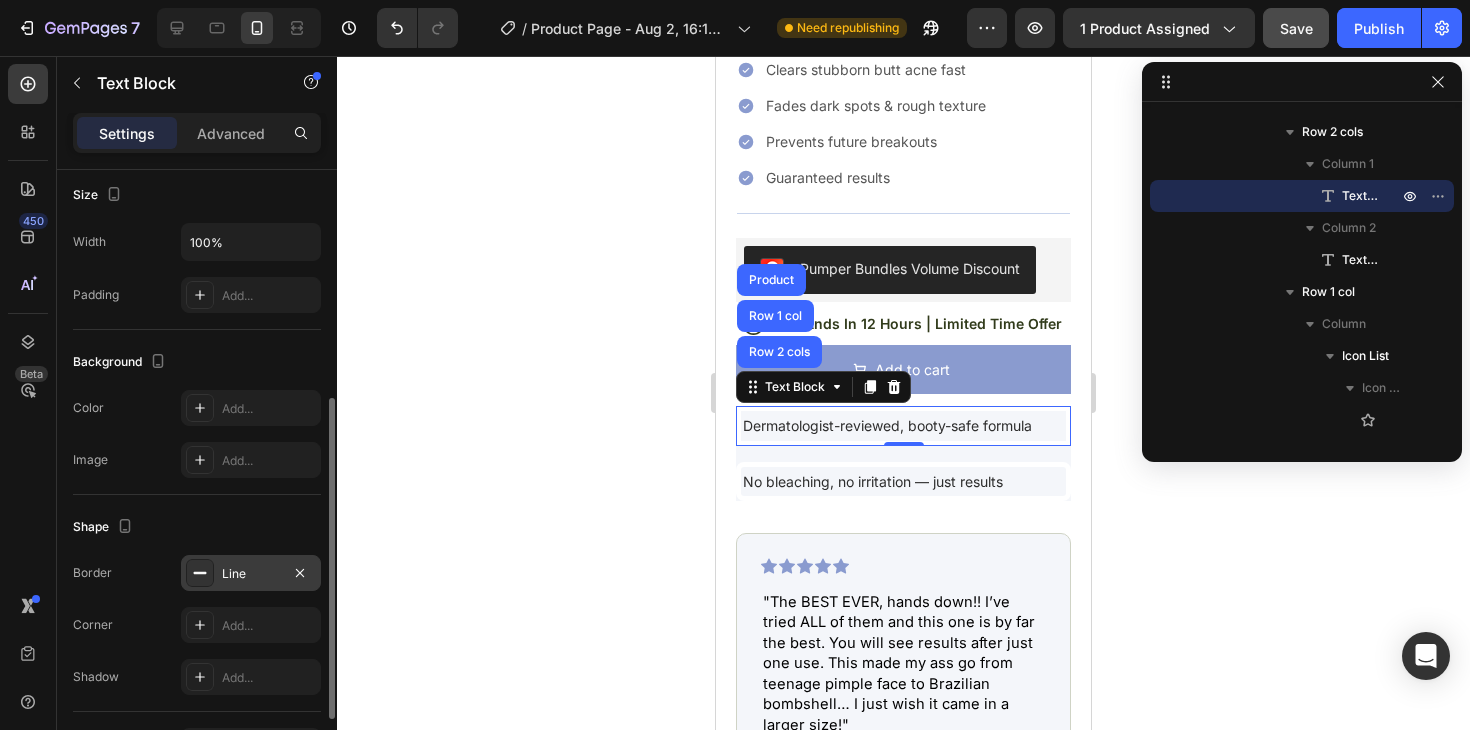 click 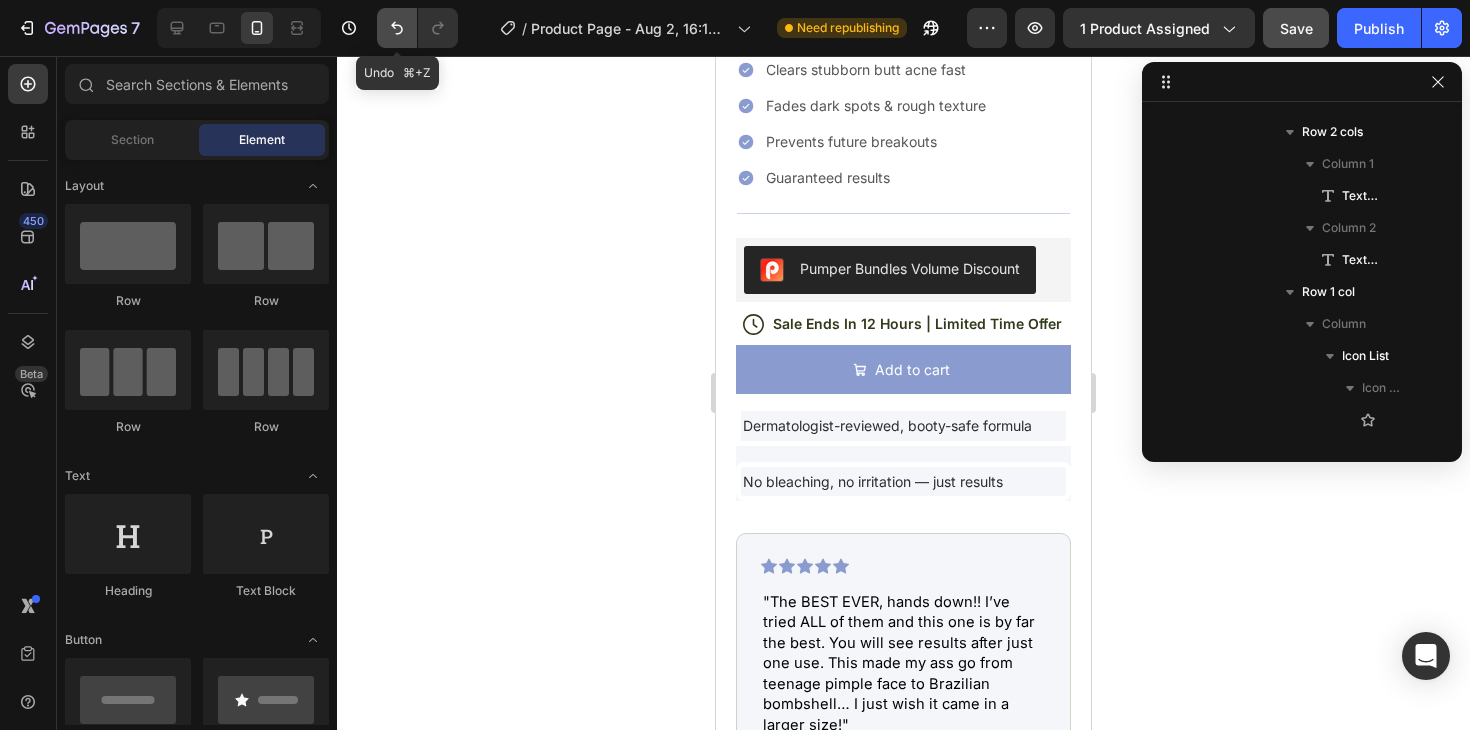 click 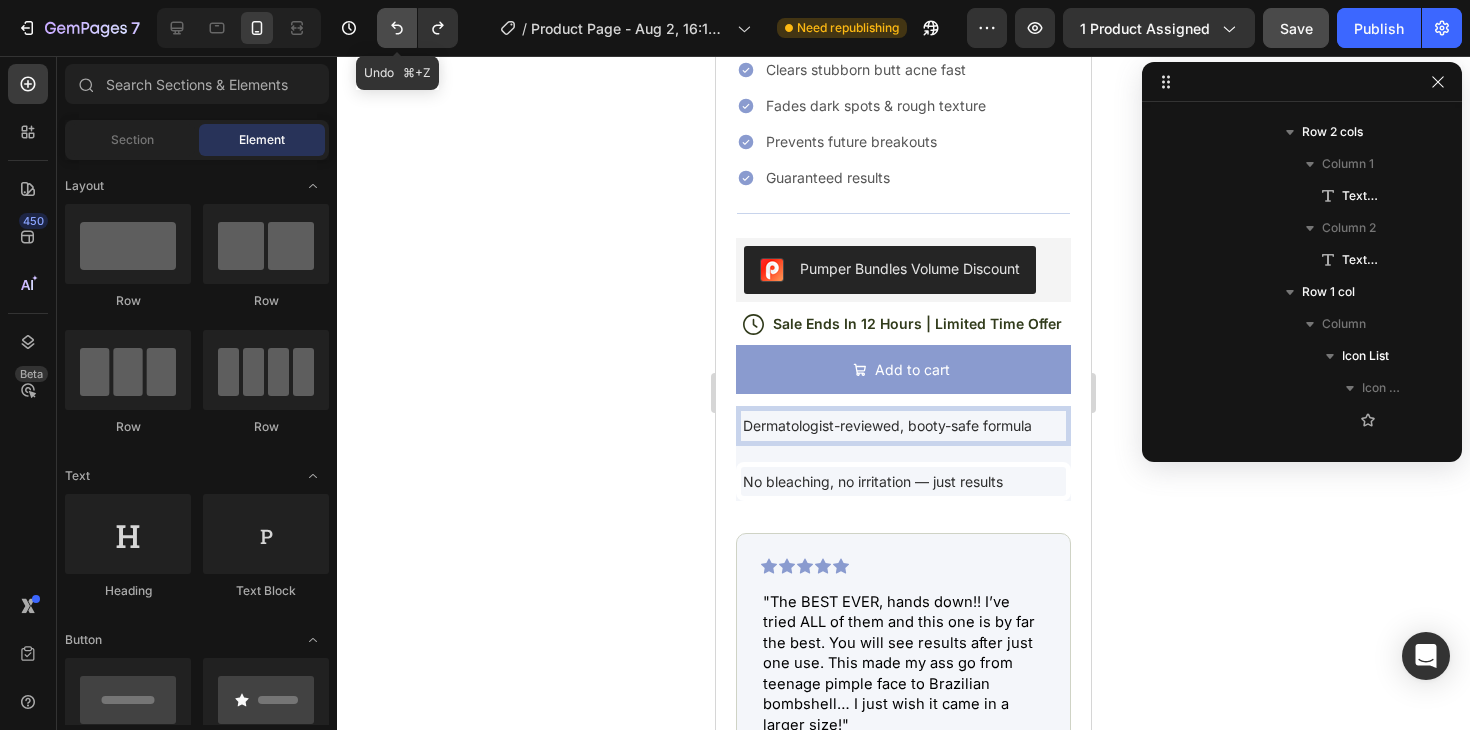 click 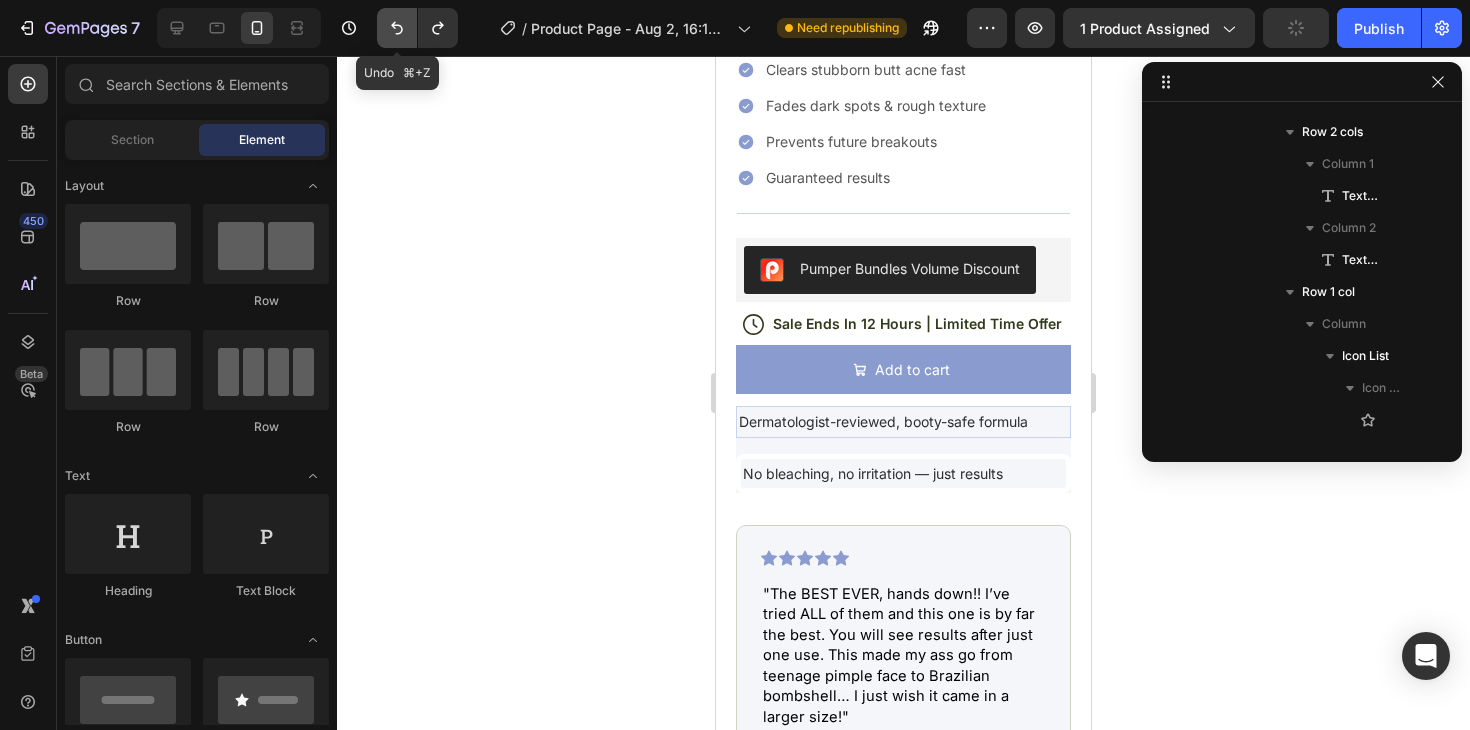click 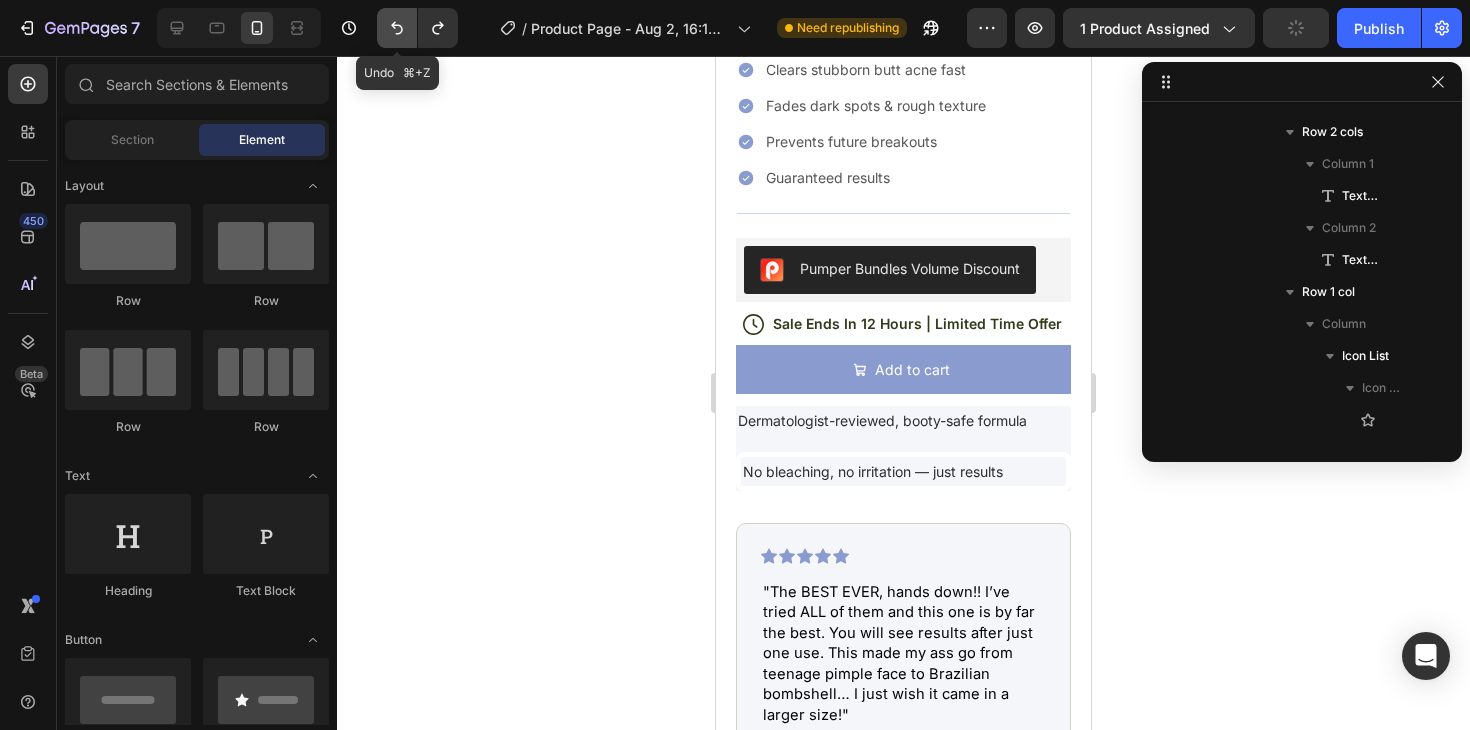 click 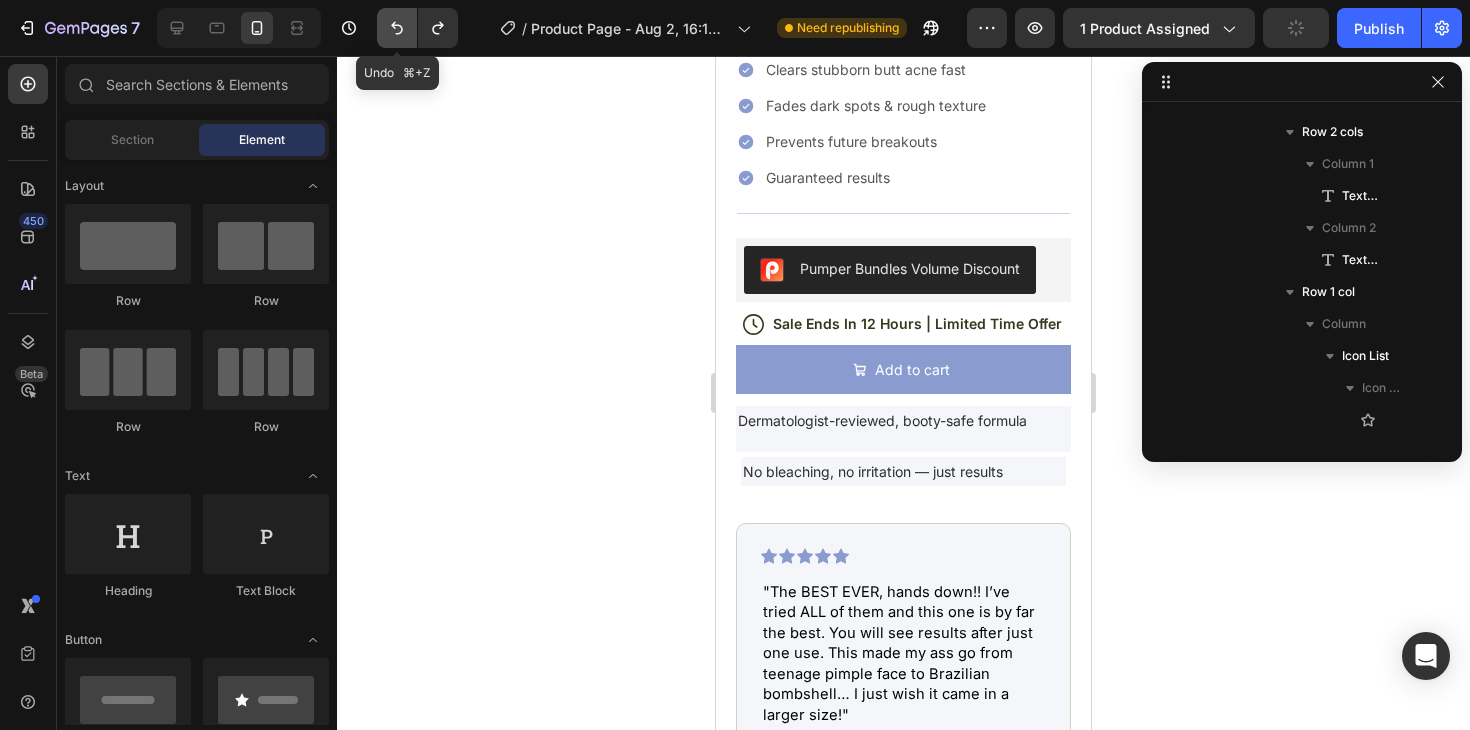 click 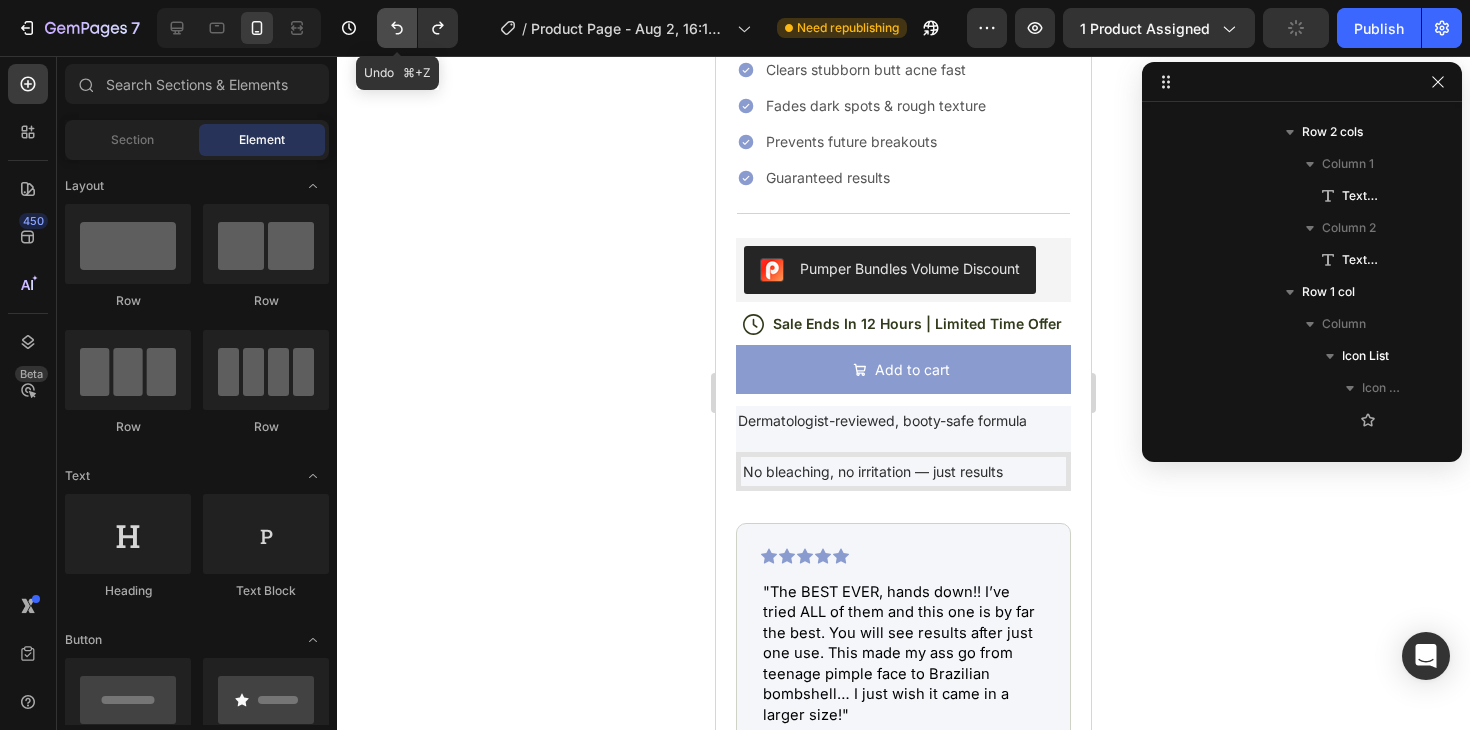 click 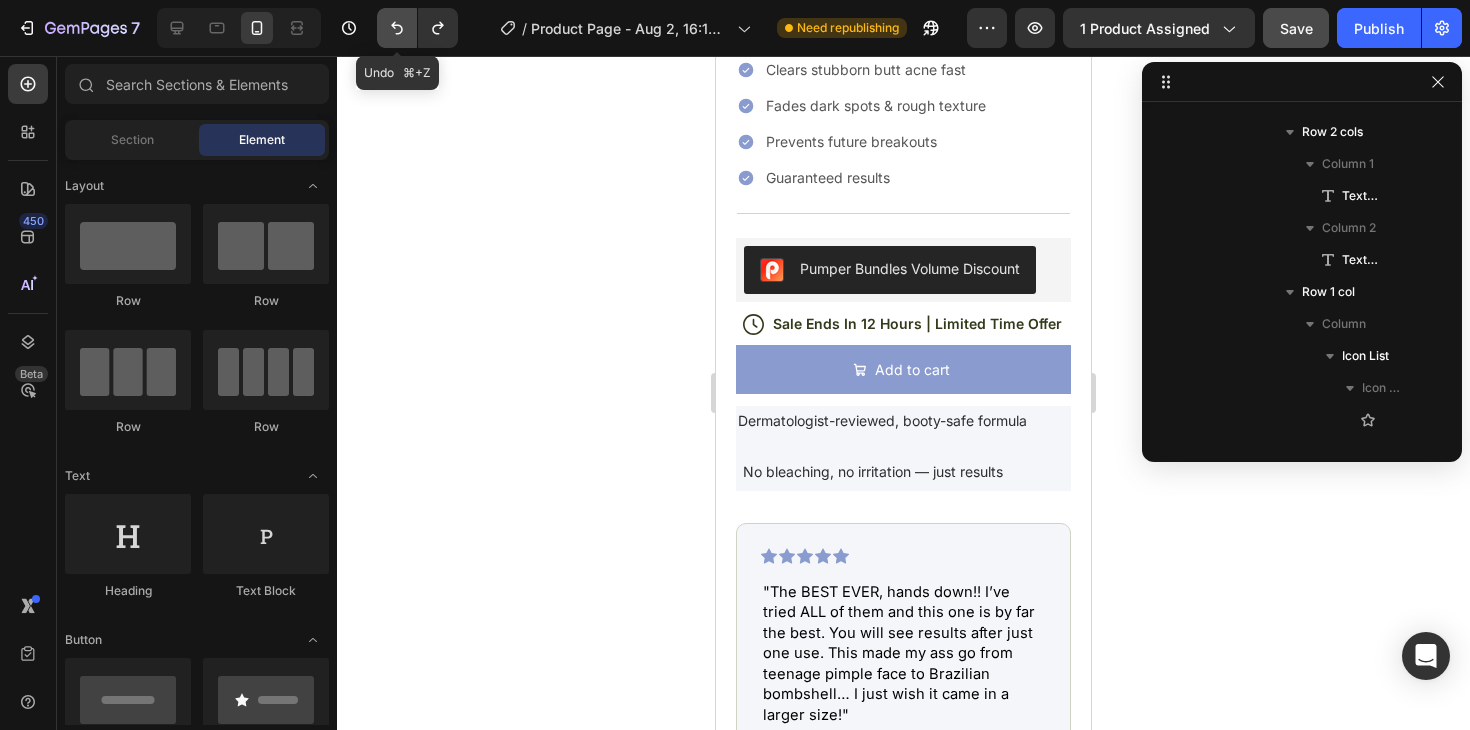 click 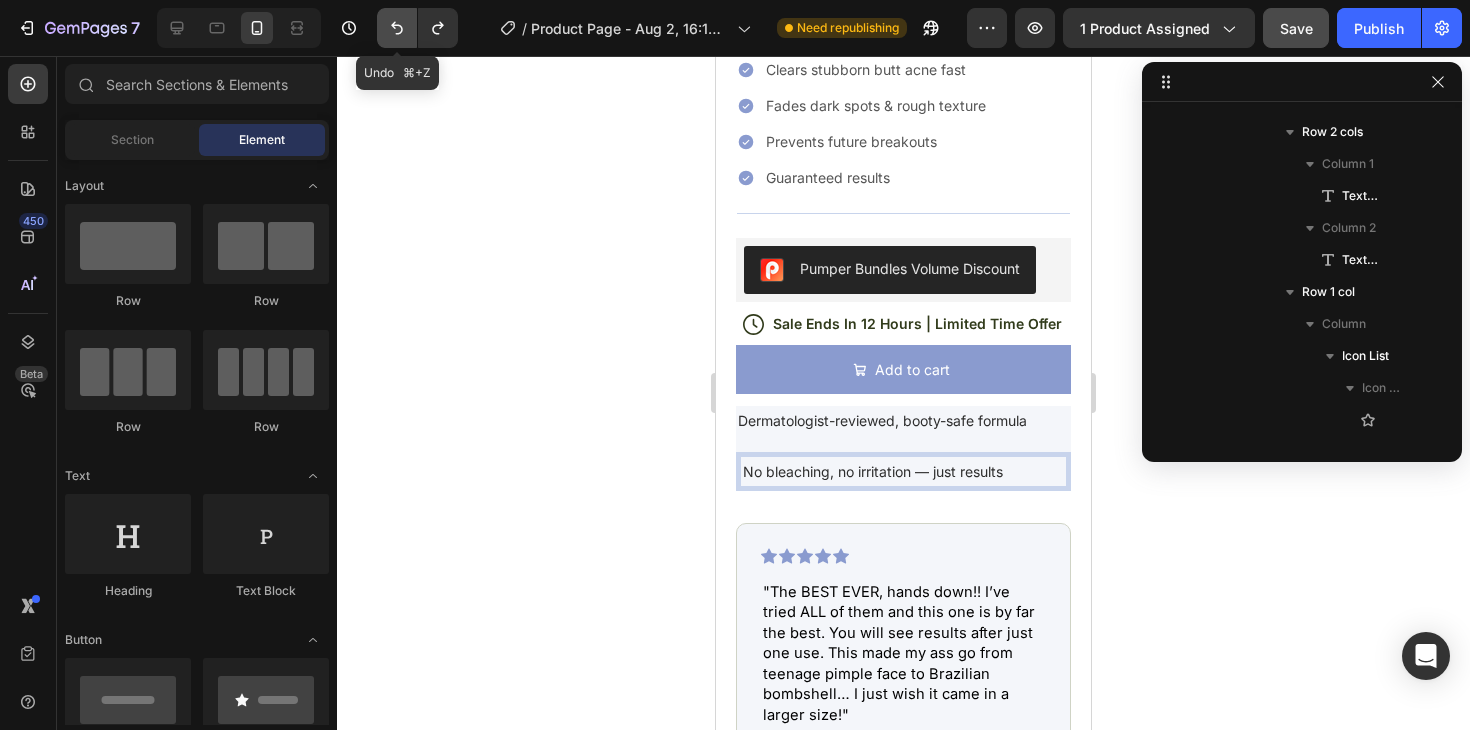 click 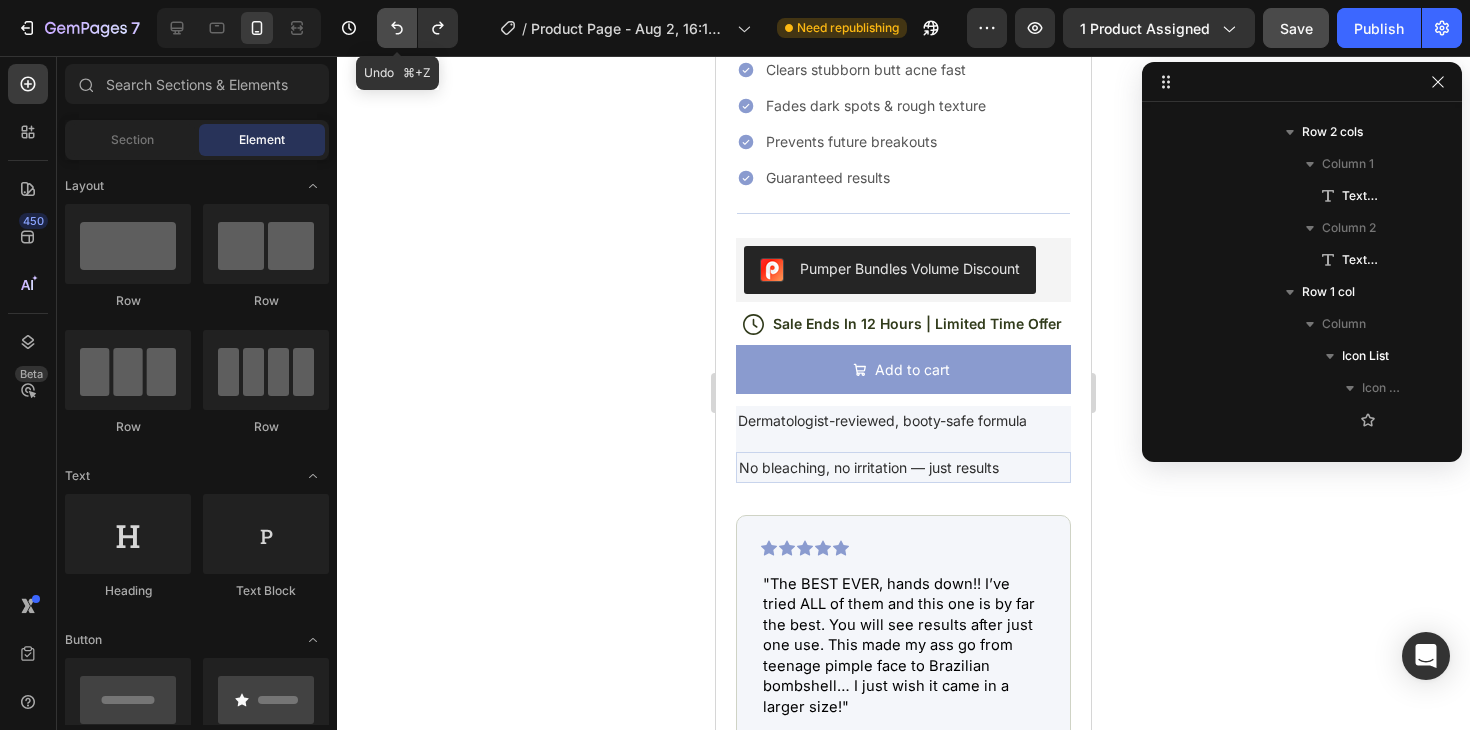 click 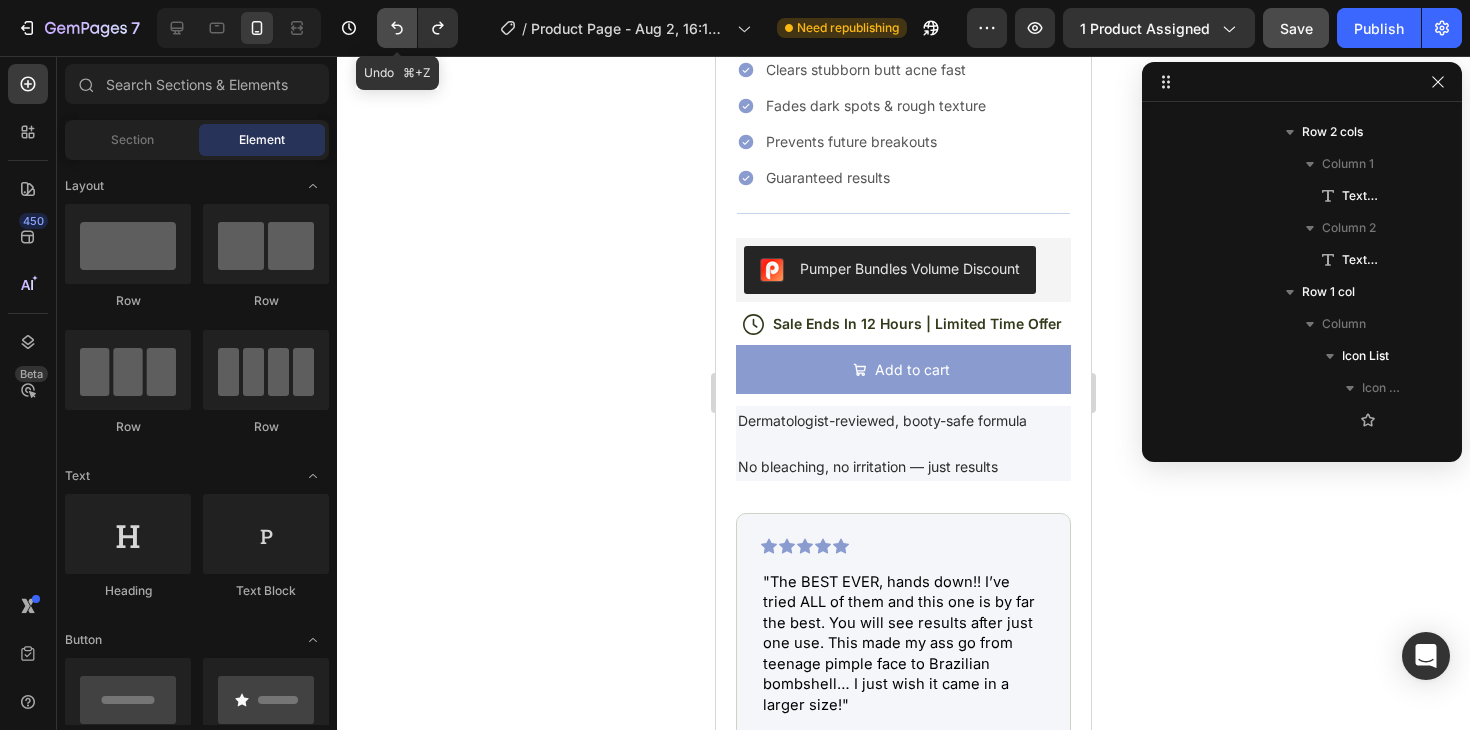 click 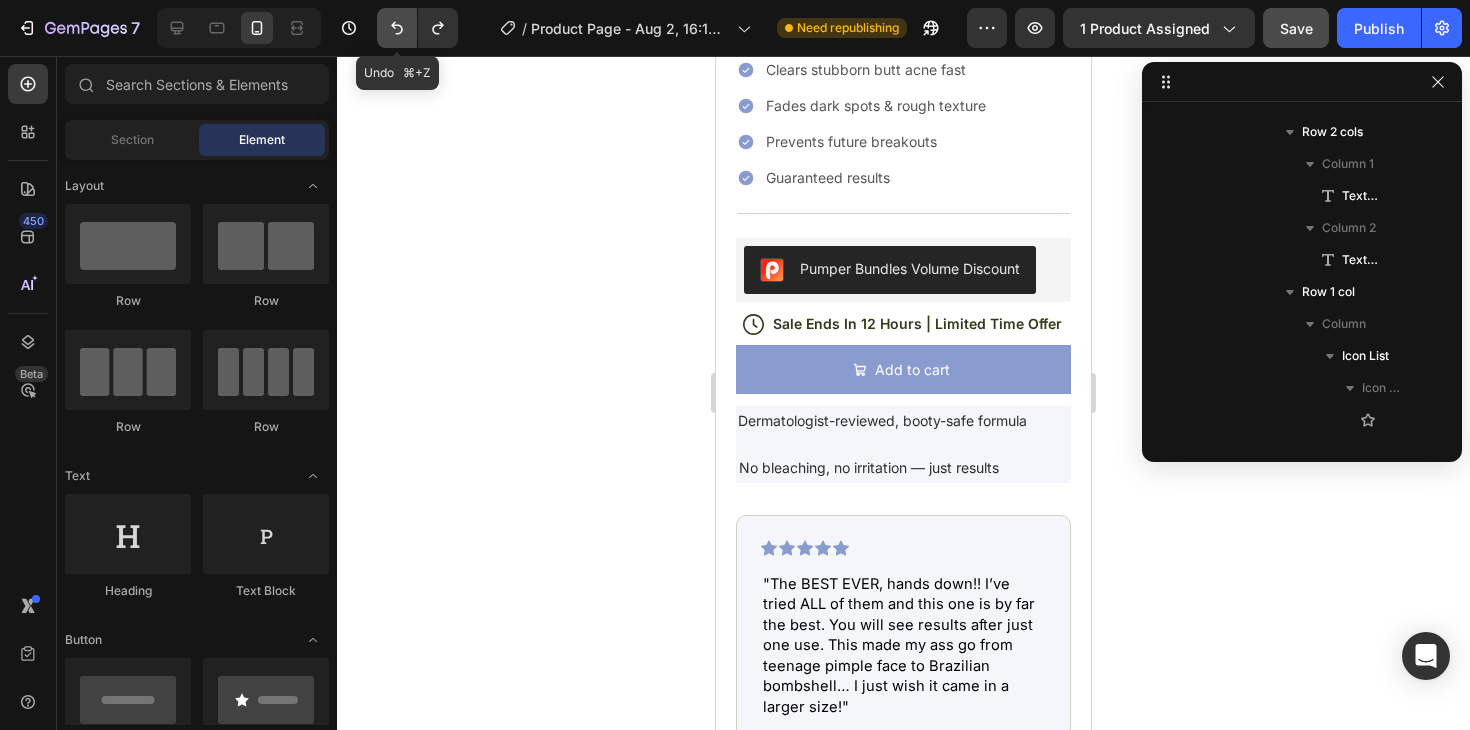 click 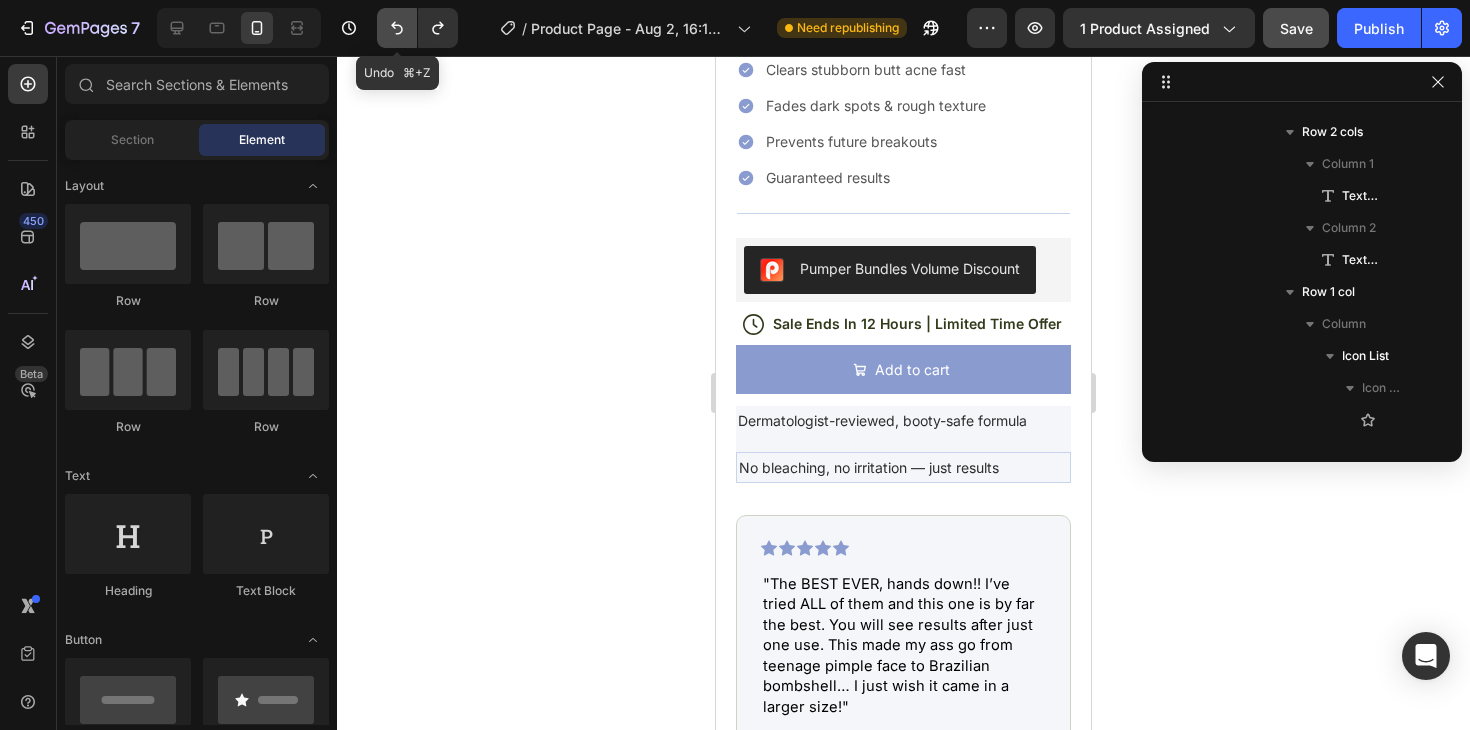 click 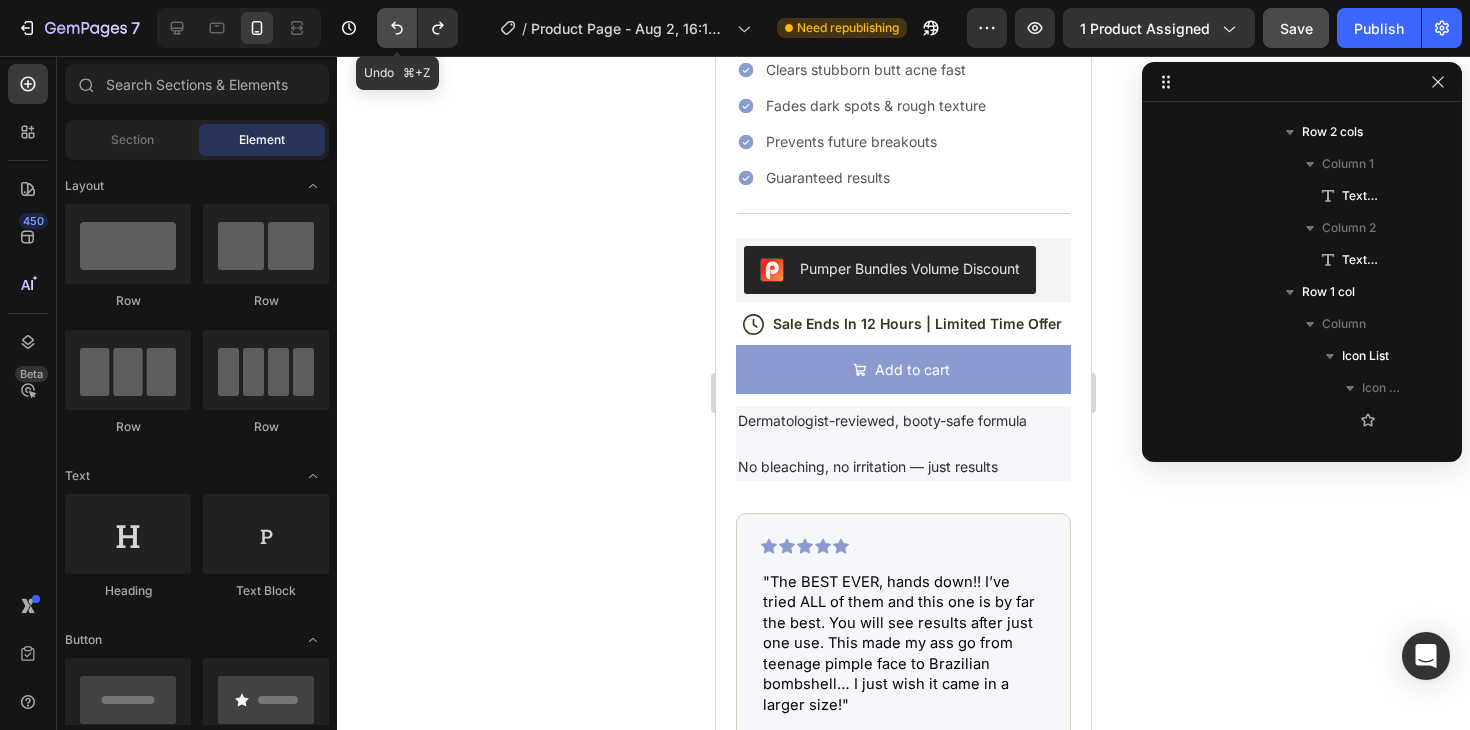 click 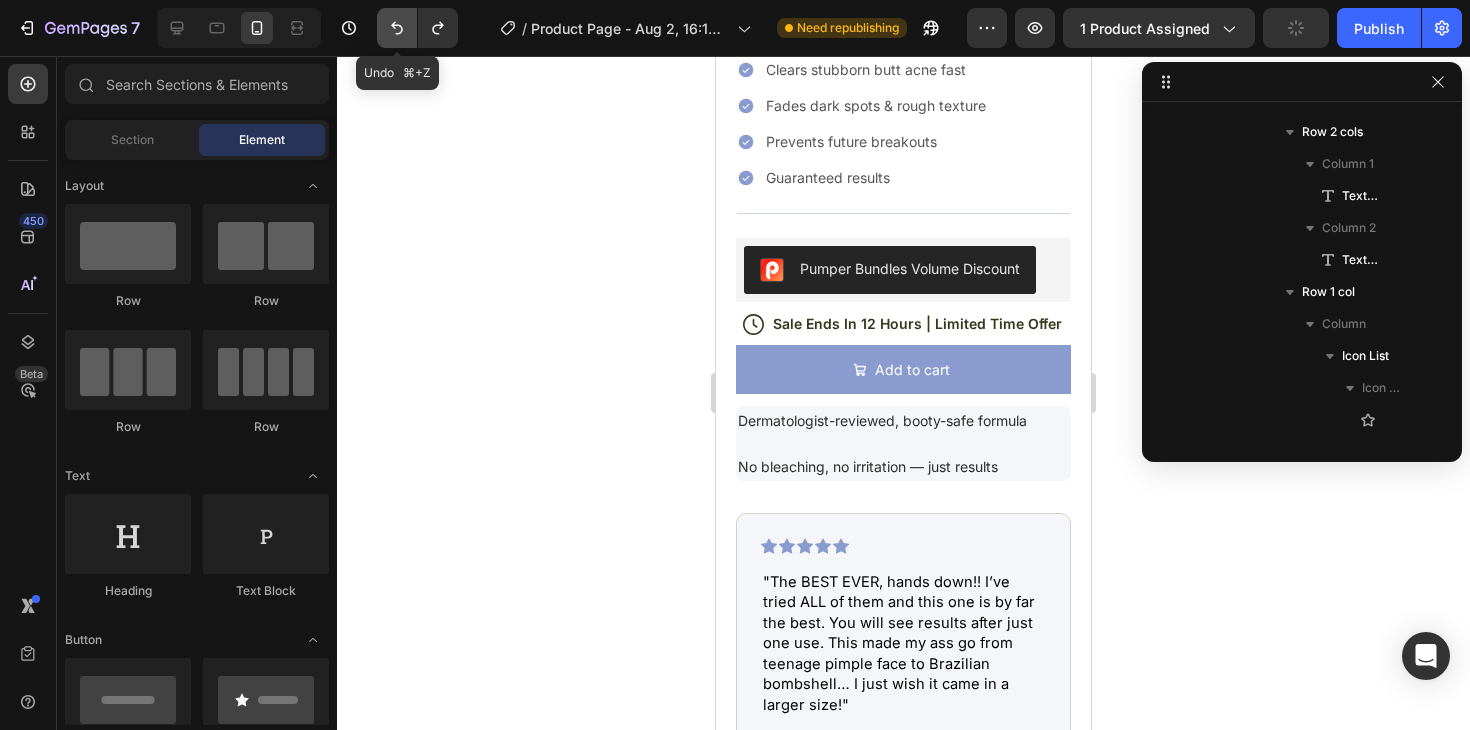 click 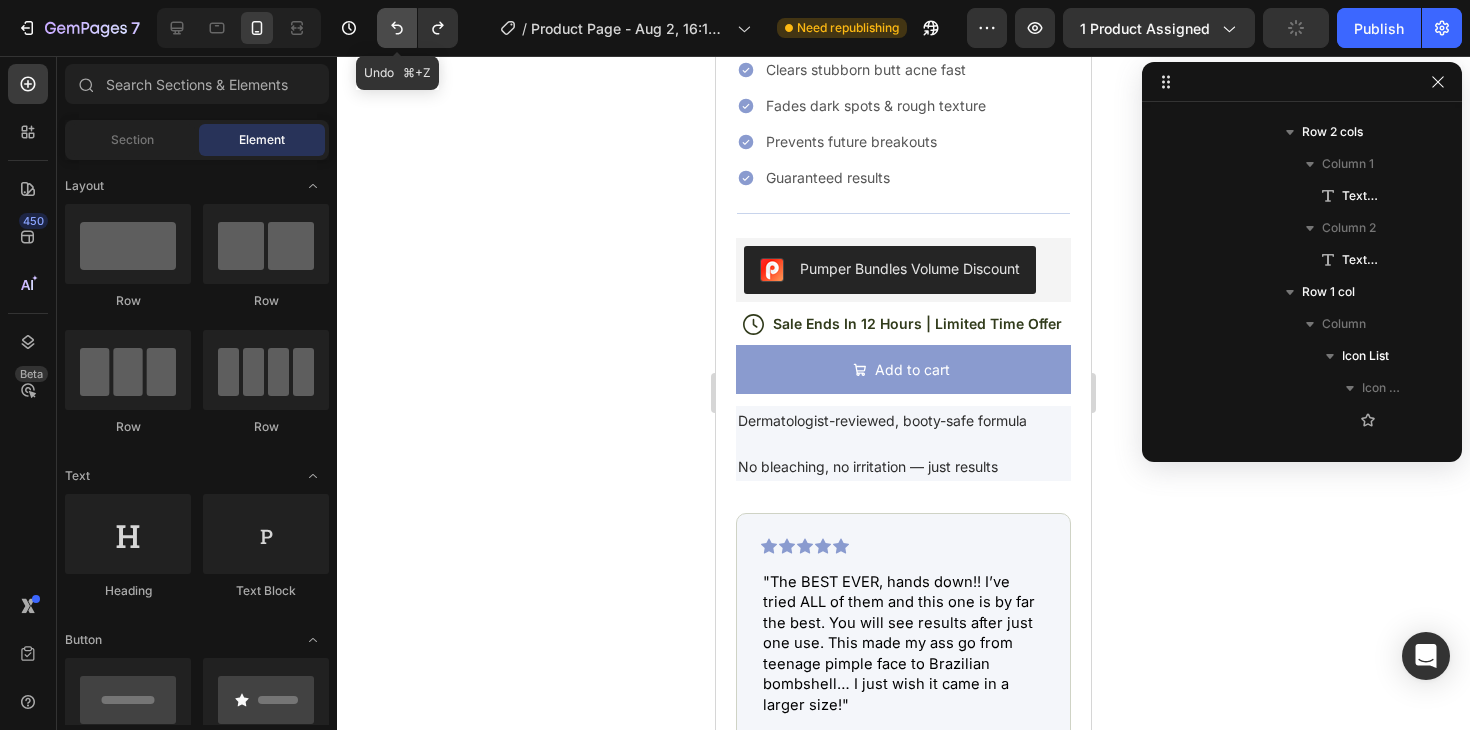 click 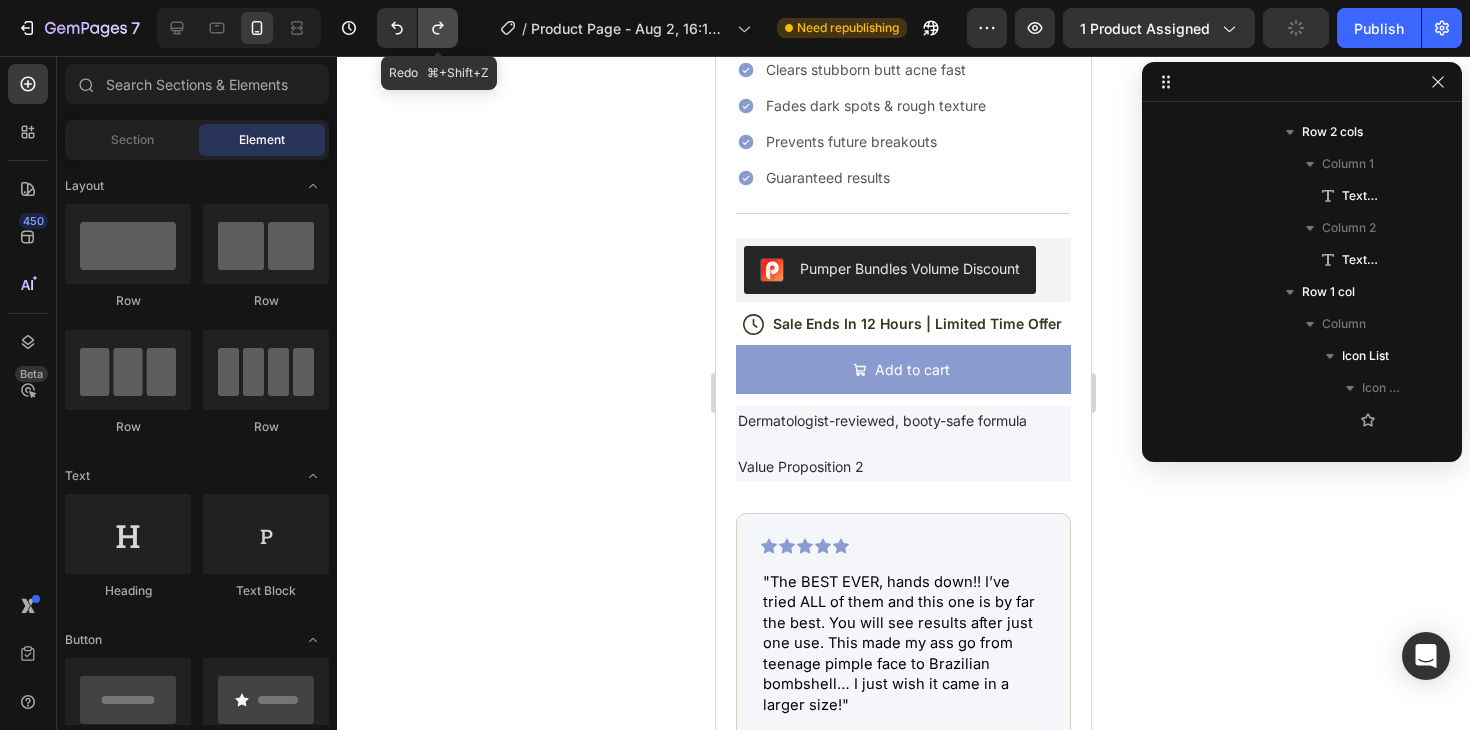 click 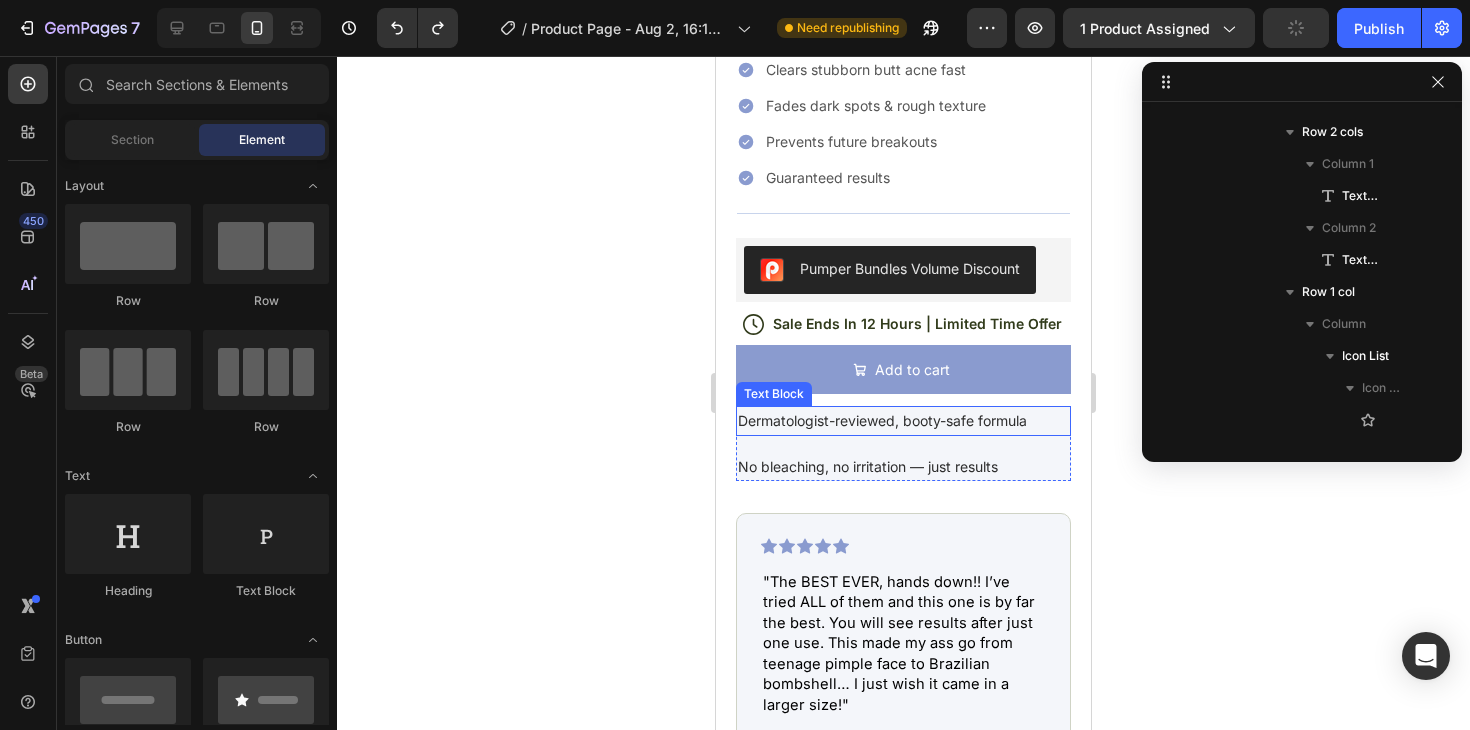 click on "Dermatologist-reviewed, booty-safe formula" at bounding box center [903, 420] 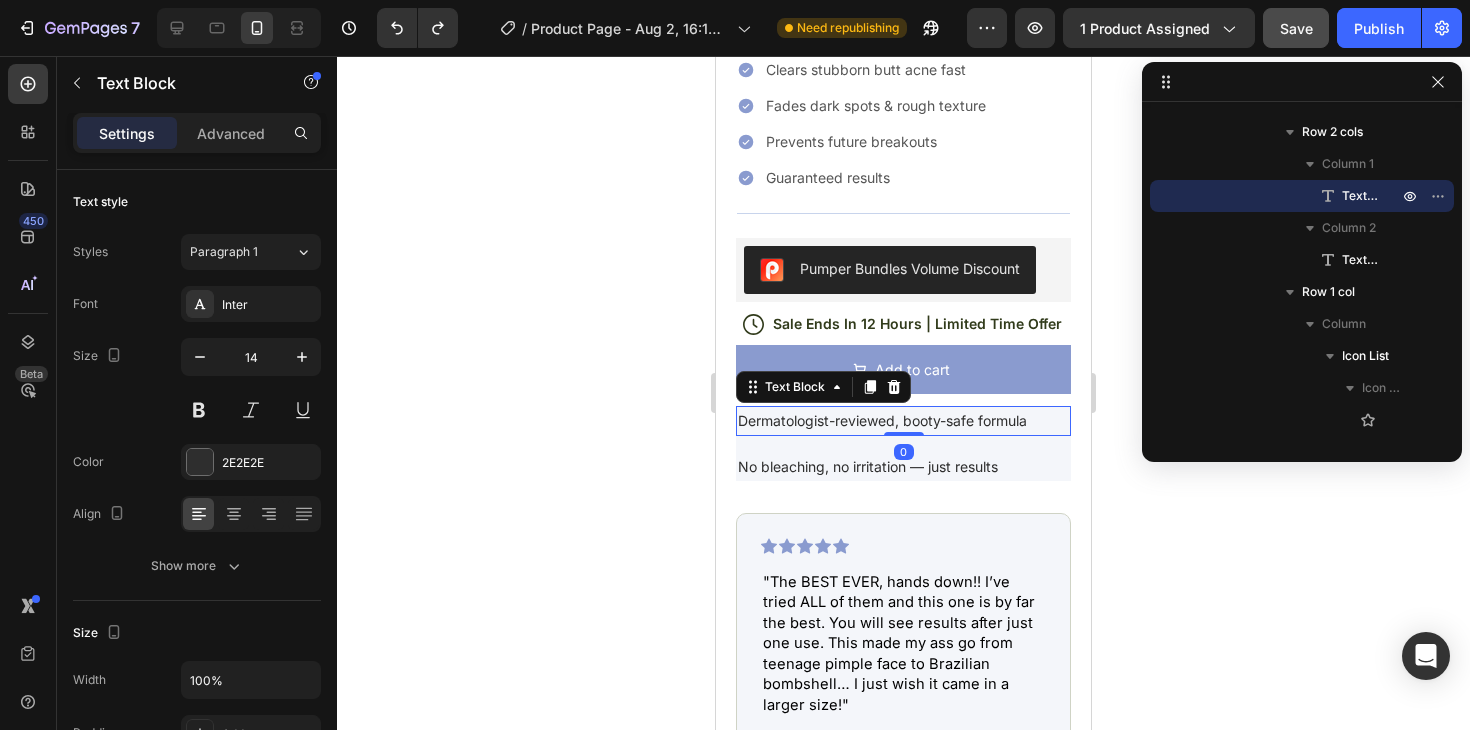 click on "Dermatologist-reviewed, booty-safe formula" at bounding box center [903, 420] 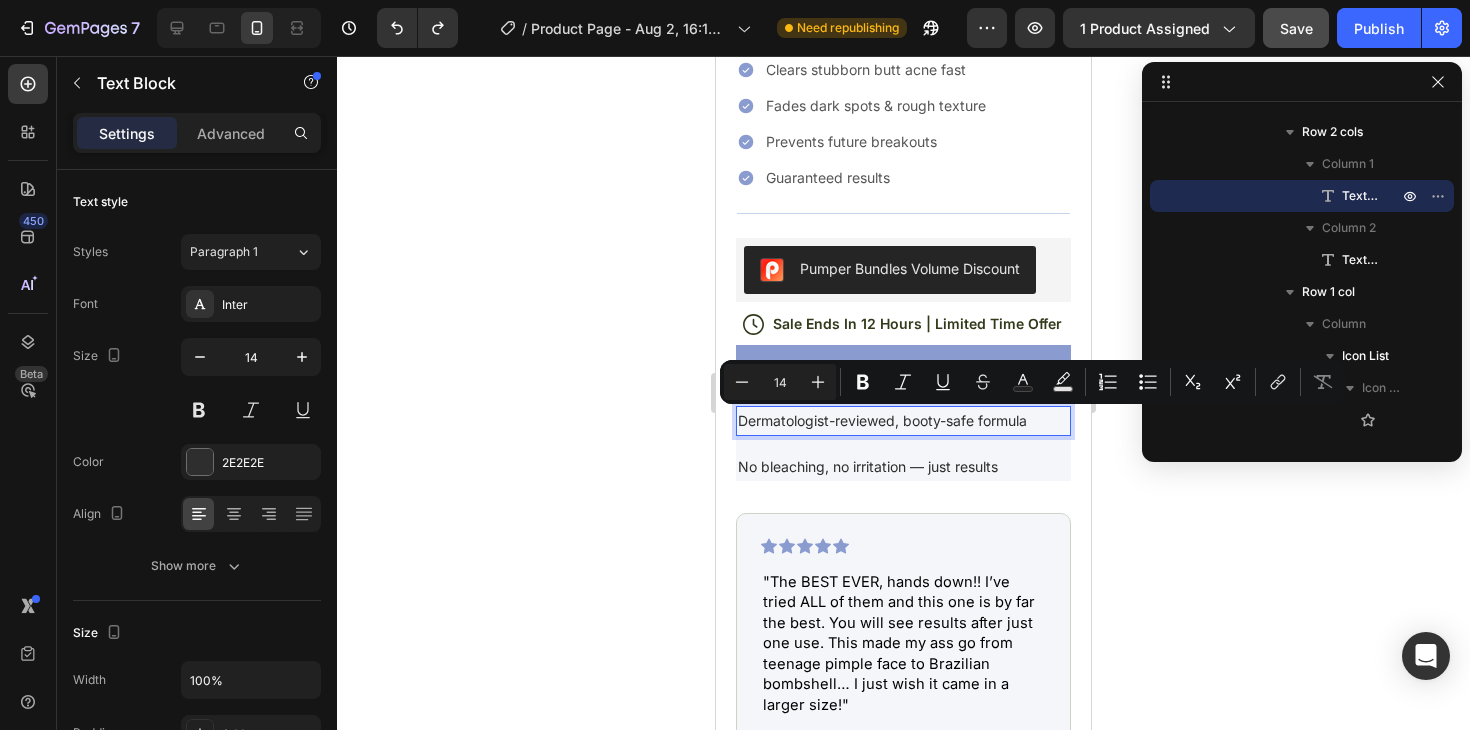 click on "Dermatologist-reviewed, booty-safe formula" at bounding box center (903, 420) 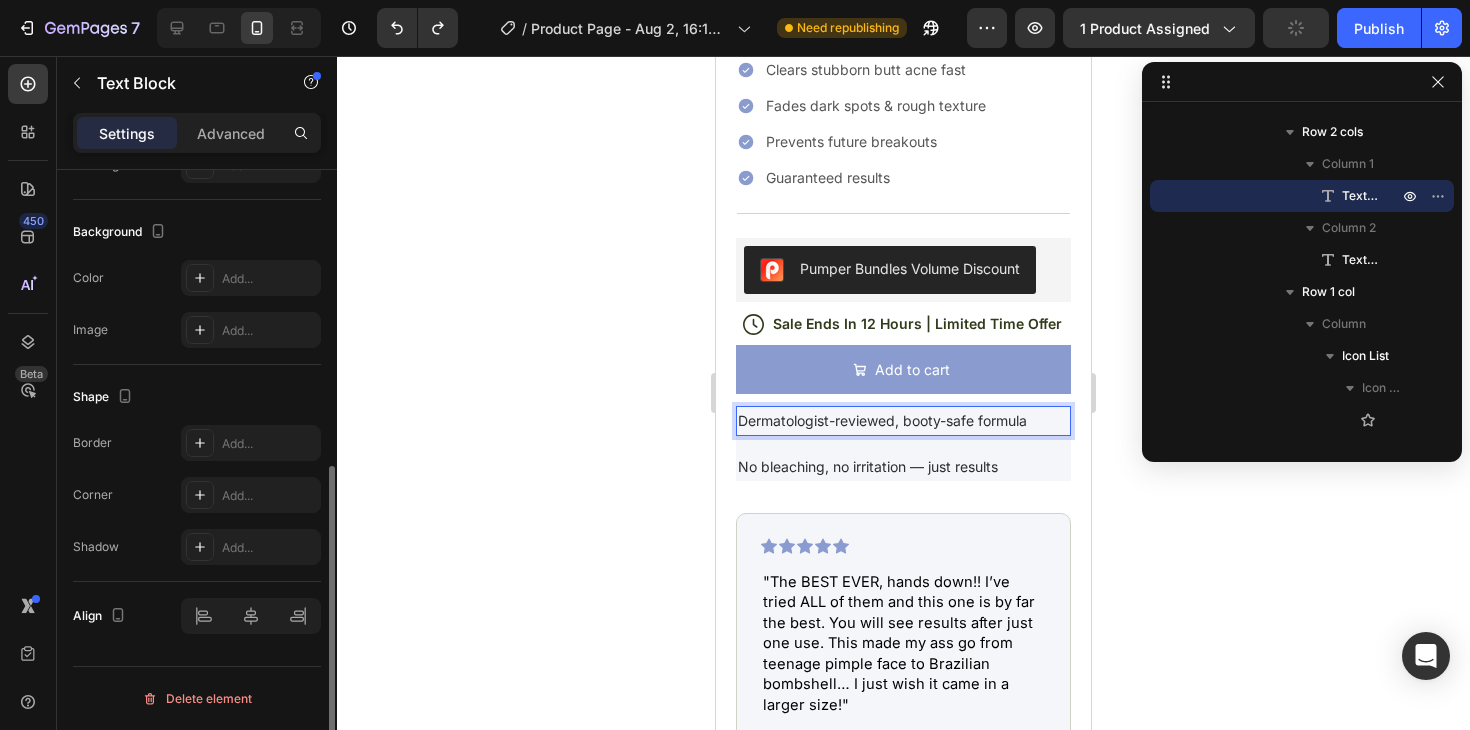 scroll, scrollTop: 566, scrollLeft: 0, axis: vertical 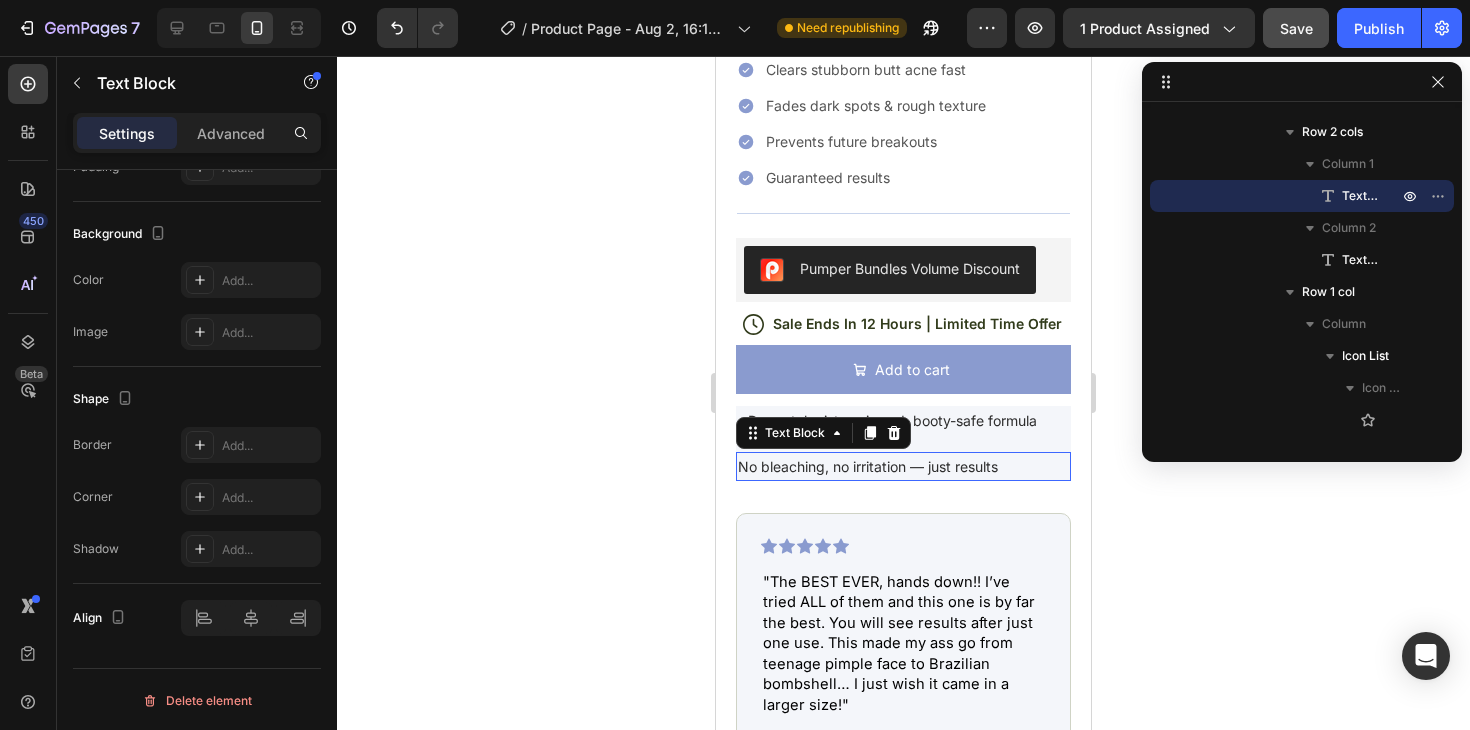 click on "No bleaching, no irritation — just results" at bounding box center (903, 466) 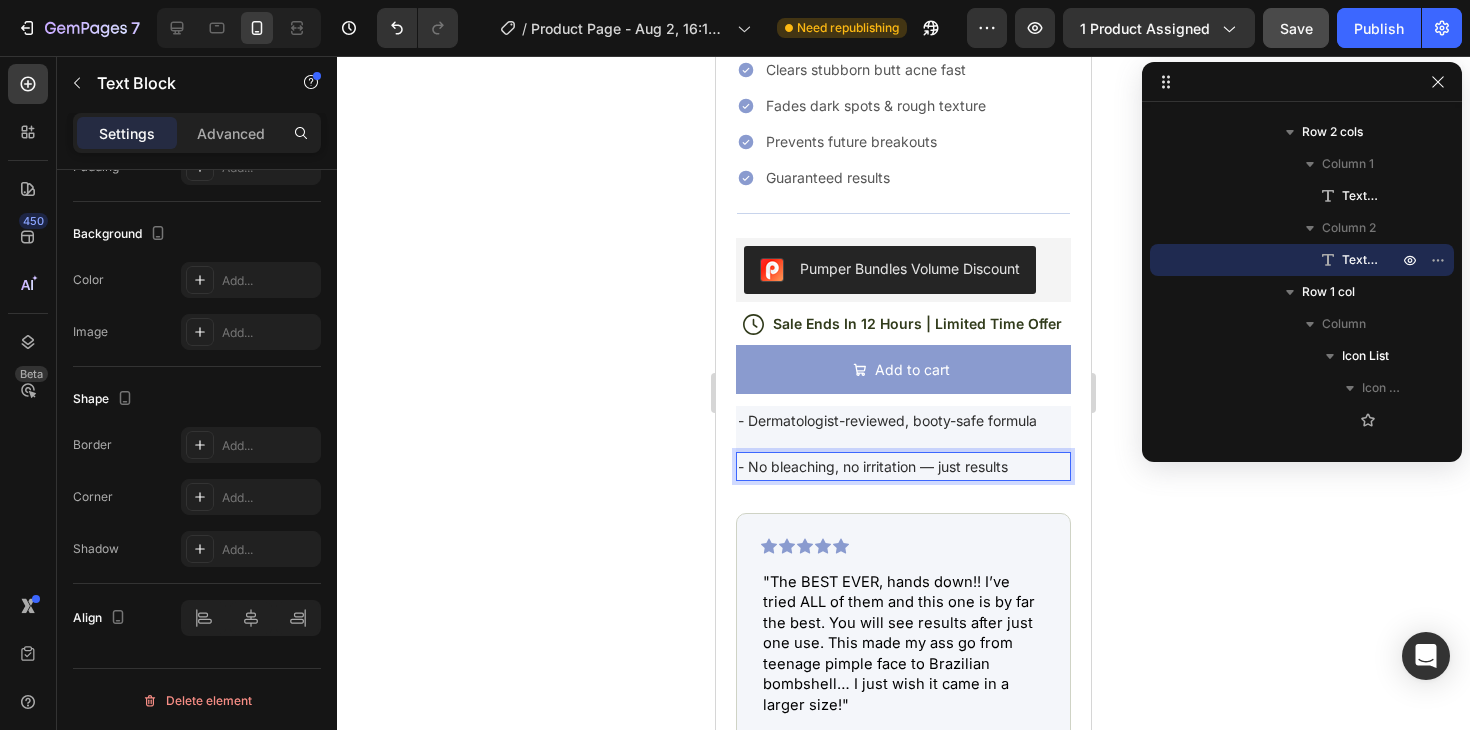click 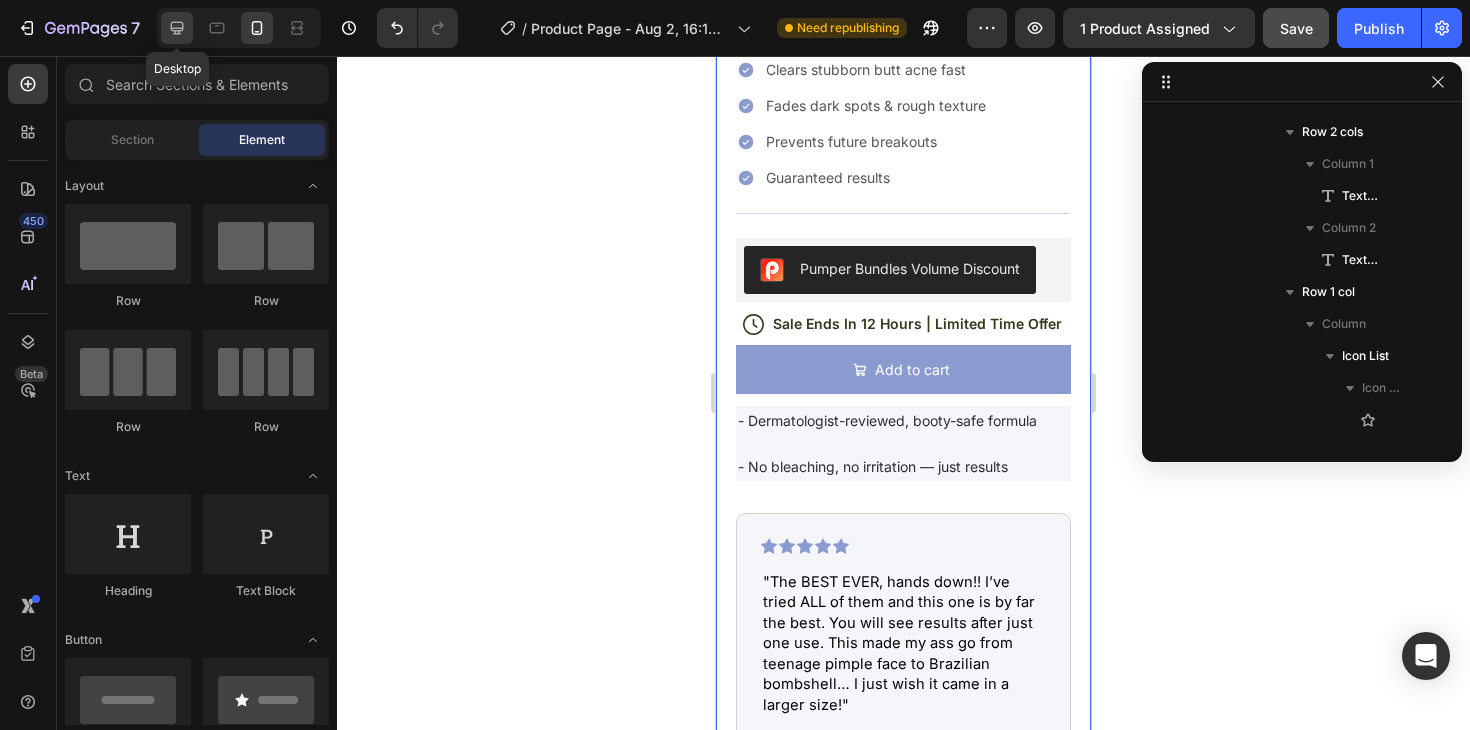 click 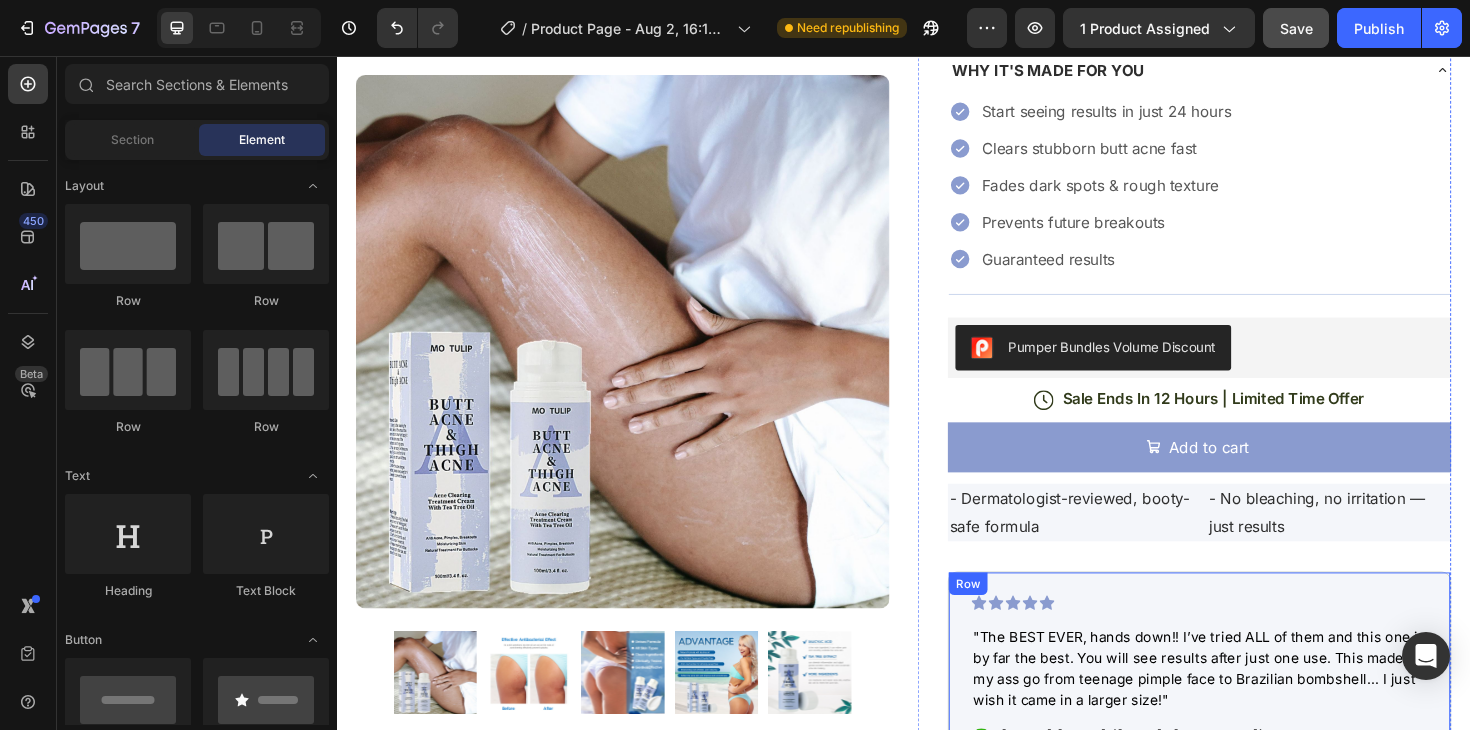 scroll, scrollTop: 395, scrollLeft: 0, axis: vertical 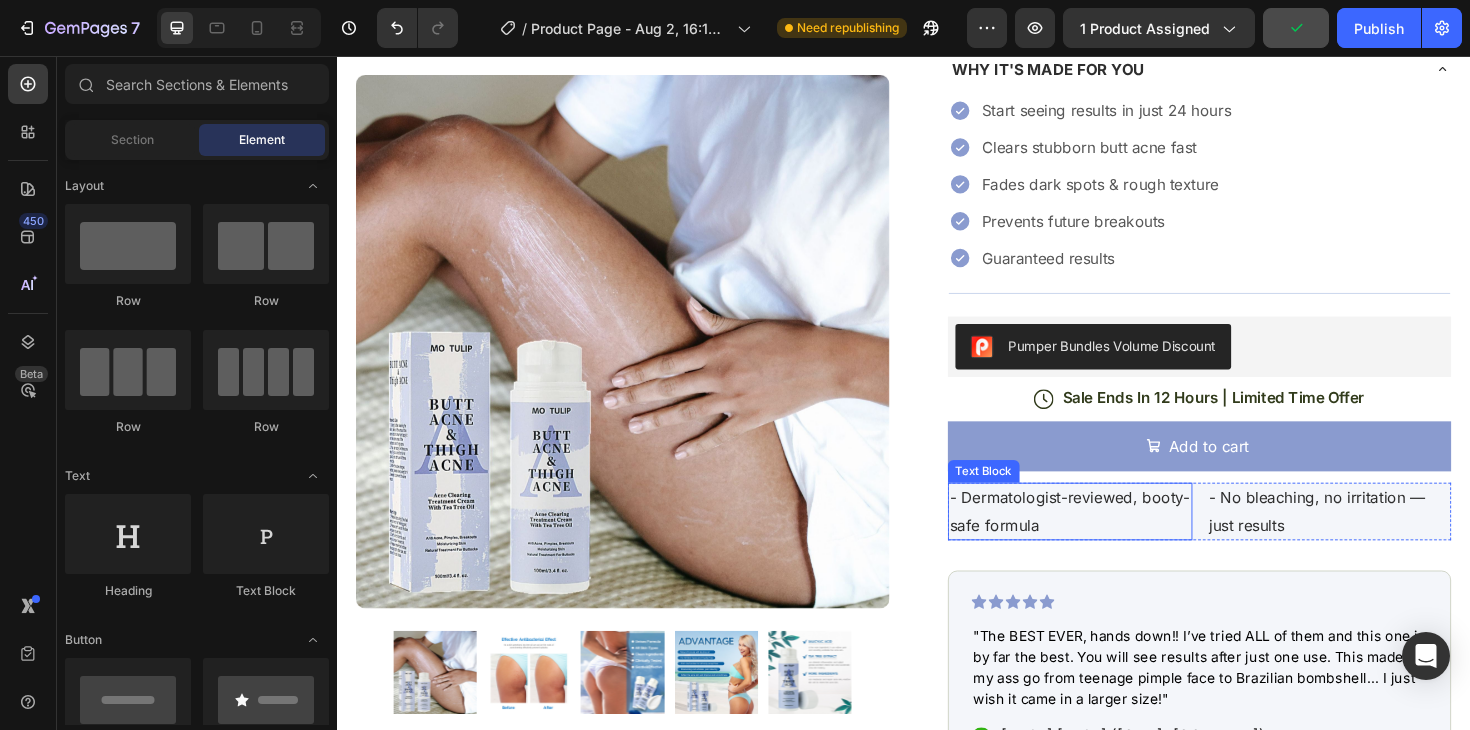 click on "- Dermatologist-reviewed, booty-safe formula" at bounding box center (1113, 539) 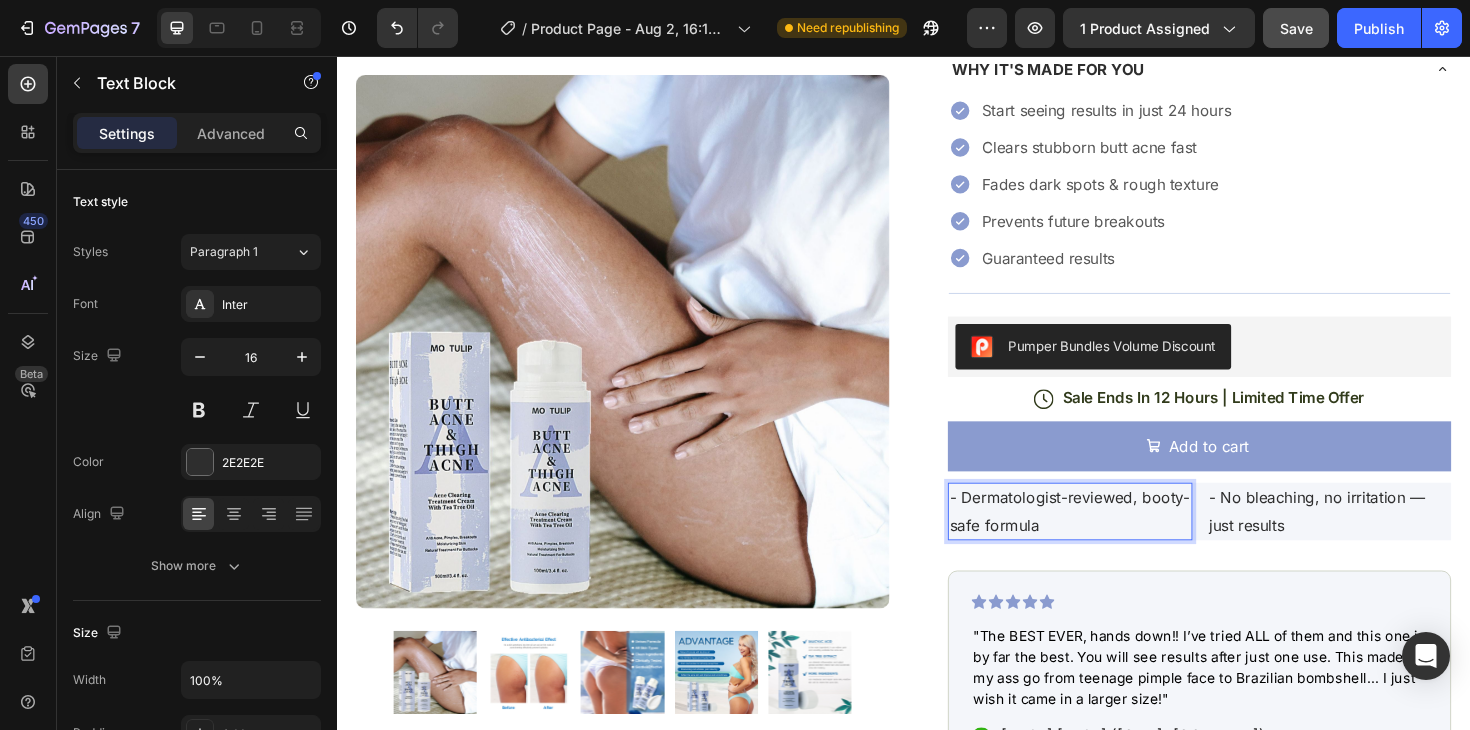 click on "- Dermatologist-reviewed, booty-safe formula" at bounding box center [1113, 539] 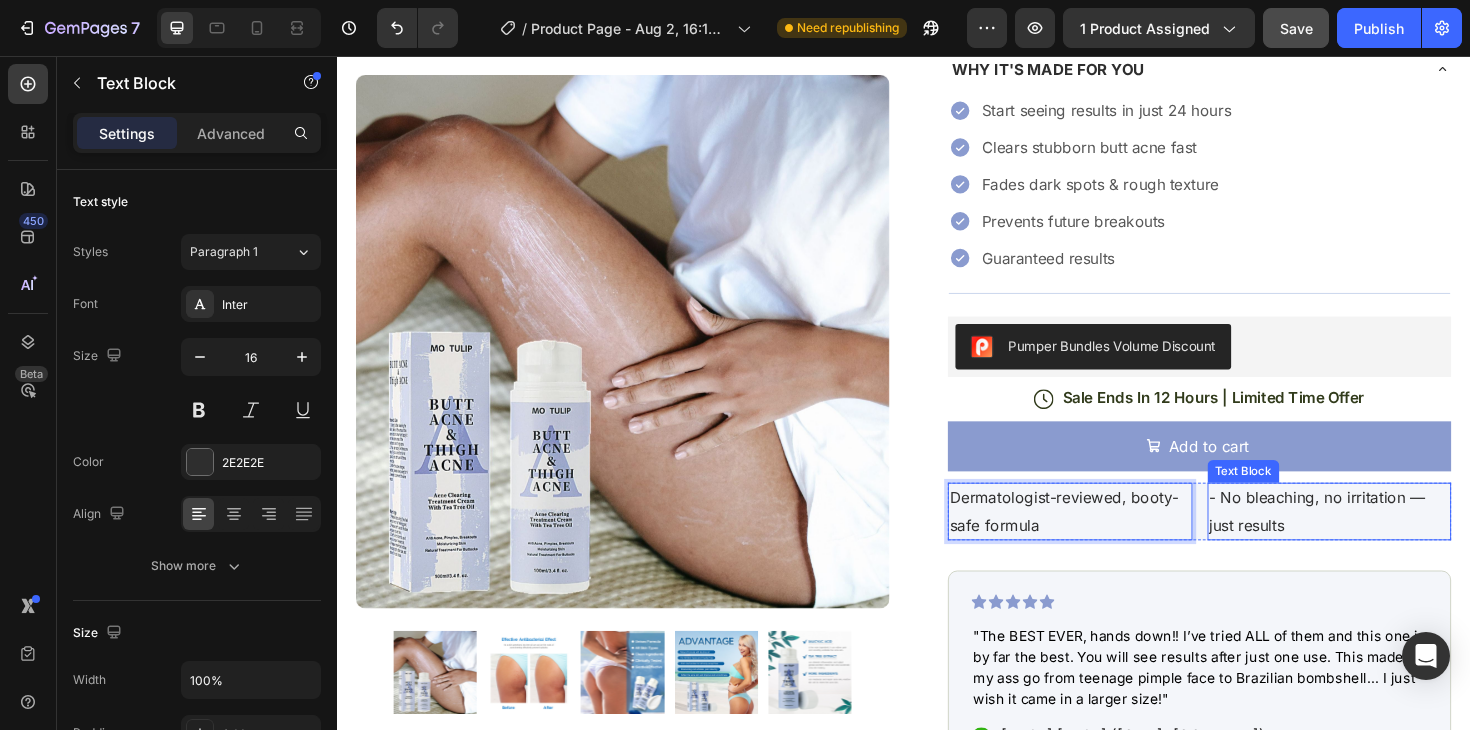 click on "- No bleaching, no irritation — just results" at bounding box center (1388, 539) 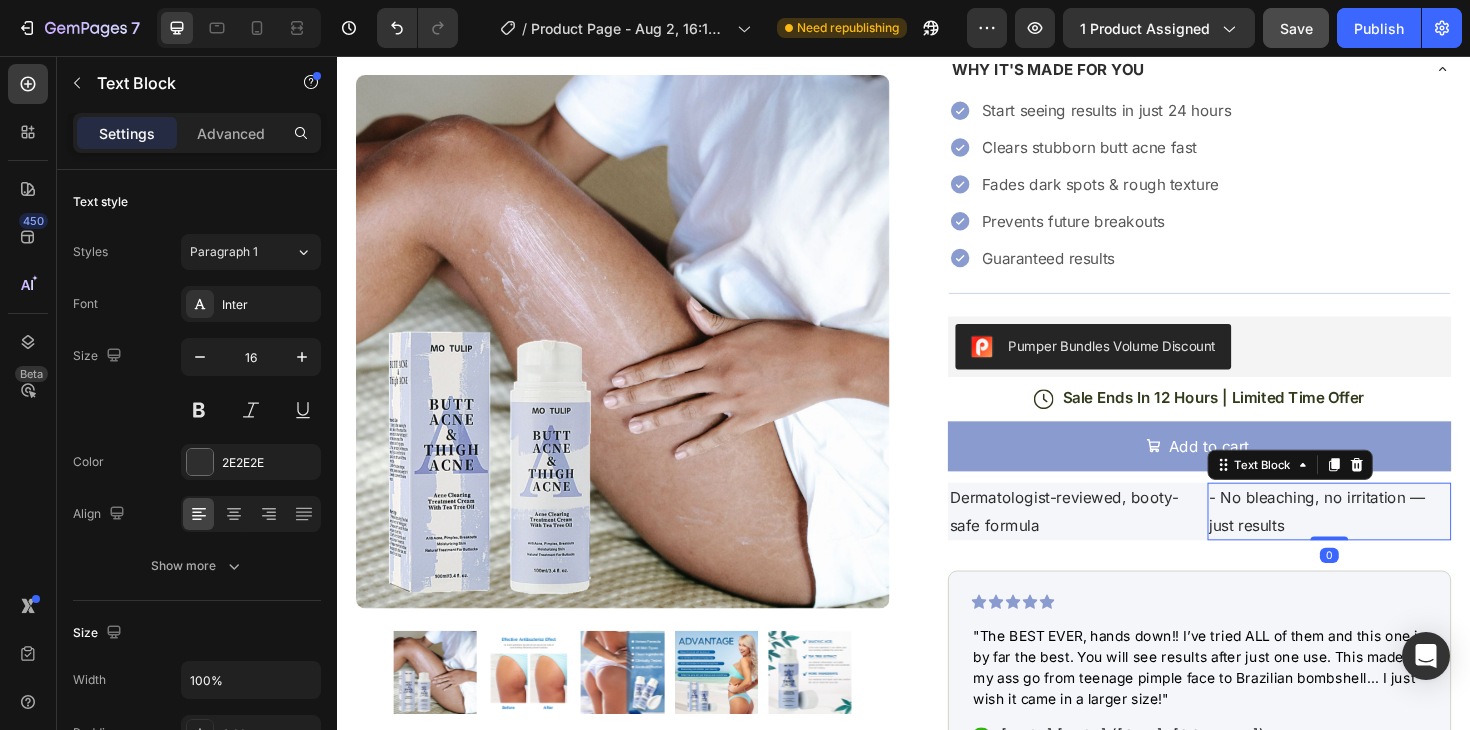 scroll, scrollTop: 566, scrollLeft: 0, axis: vertical 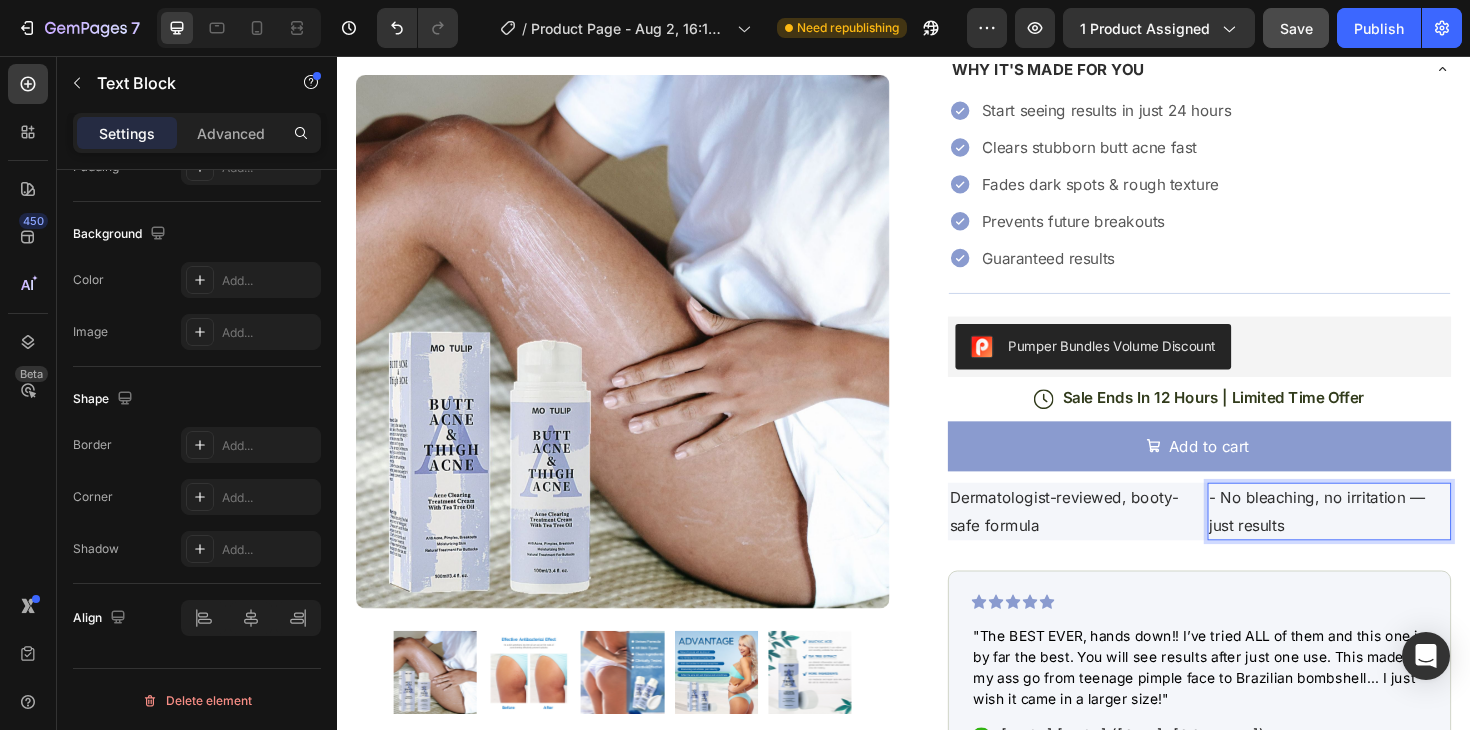 click on "- No bleaching, no irritation — just results" at bounding box center [1388, 539] 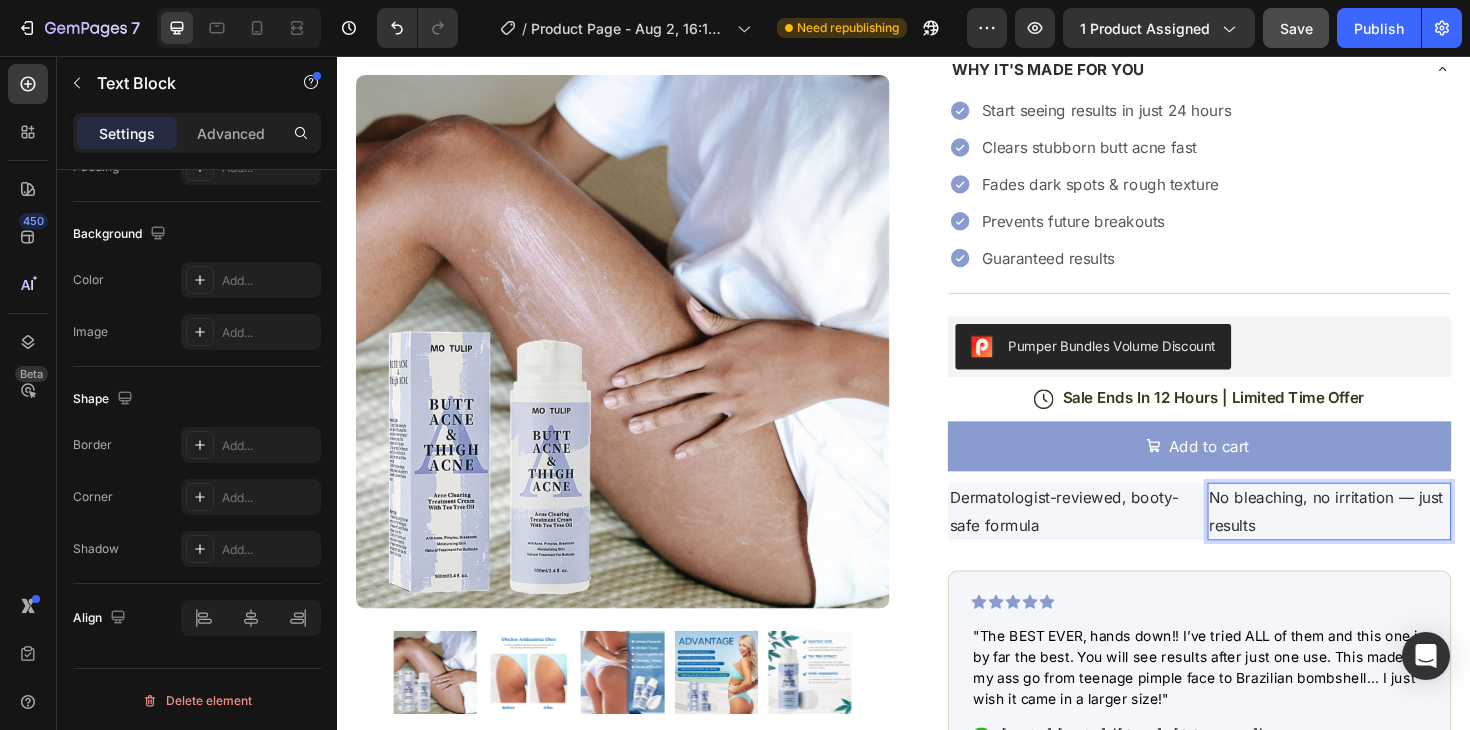 click on "No bleaching, no irritation — just results" at bounding box center [1388, 539] 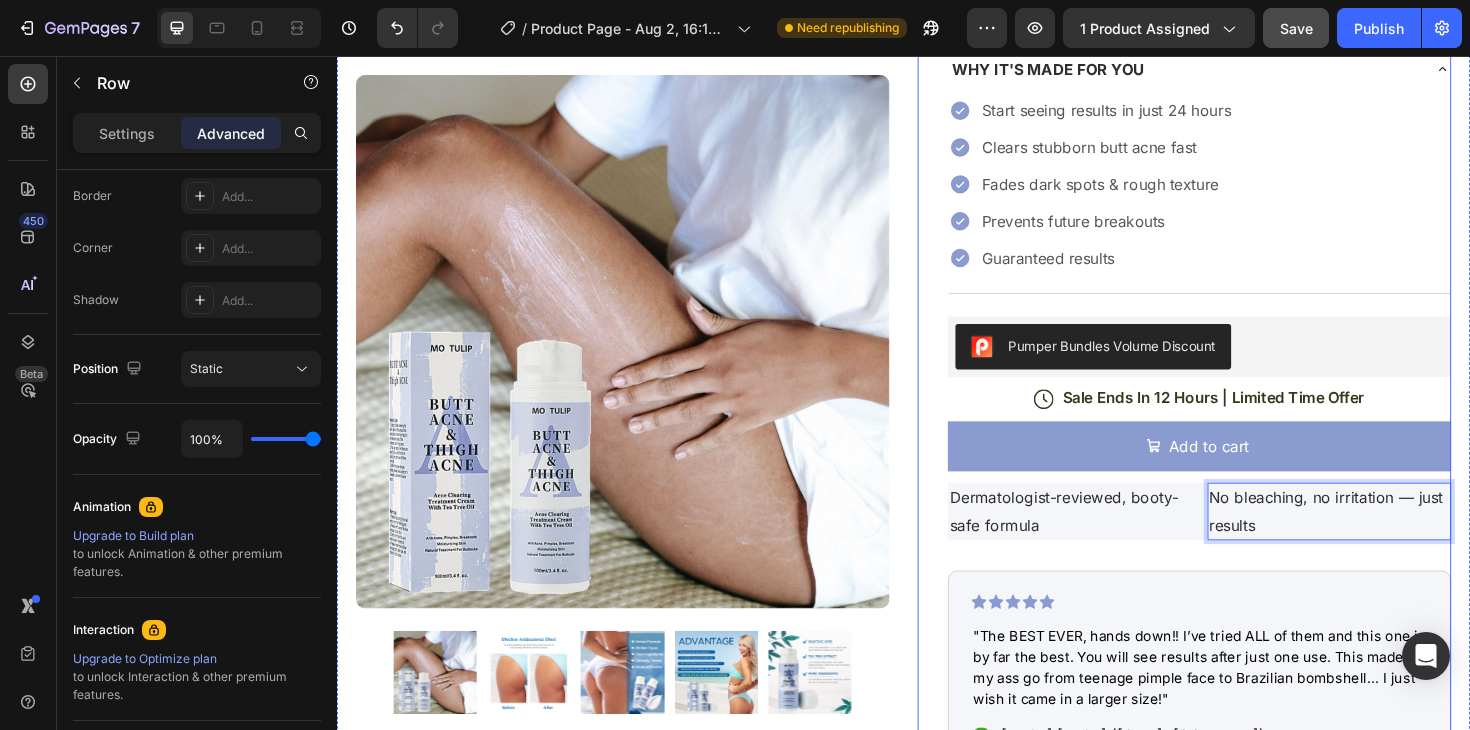 click on "Judge.me - Preview Badge (Stars) Judge.me Helped X Customers solve their Butt-NE problems Text Block Wiyora ClearBooty™ Cream Product Title Clear your butt-ne and traces it leaves behind — in just days. Text Block
WHY IT'S MADE FOR YOU
Start seeing results in just 24 hours
Clears stubborn butt acne fast
Fades dark spots & rough texture
Prevents future breakouts
Guaranteed results Item List Accordion Pumper Bundles Volume Discount Pumper Bundles Volume Discount
Icon Sale Ends In 12 Hours | Limited Time Offer Text Block Row
Add to cart Add to Cart Dermatologist-reviewed, booty-safe formula Text Block No bleaching, no irritation — just results Text Block   0 Row Icon Icon Icon Icon Icon Icon List Text Block
Icon Anastasia F. (Miami, USA) Text Block Row Row
Benefits • Desired Results • USPs" at bounding box center (1250, 536) 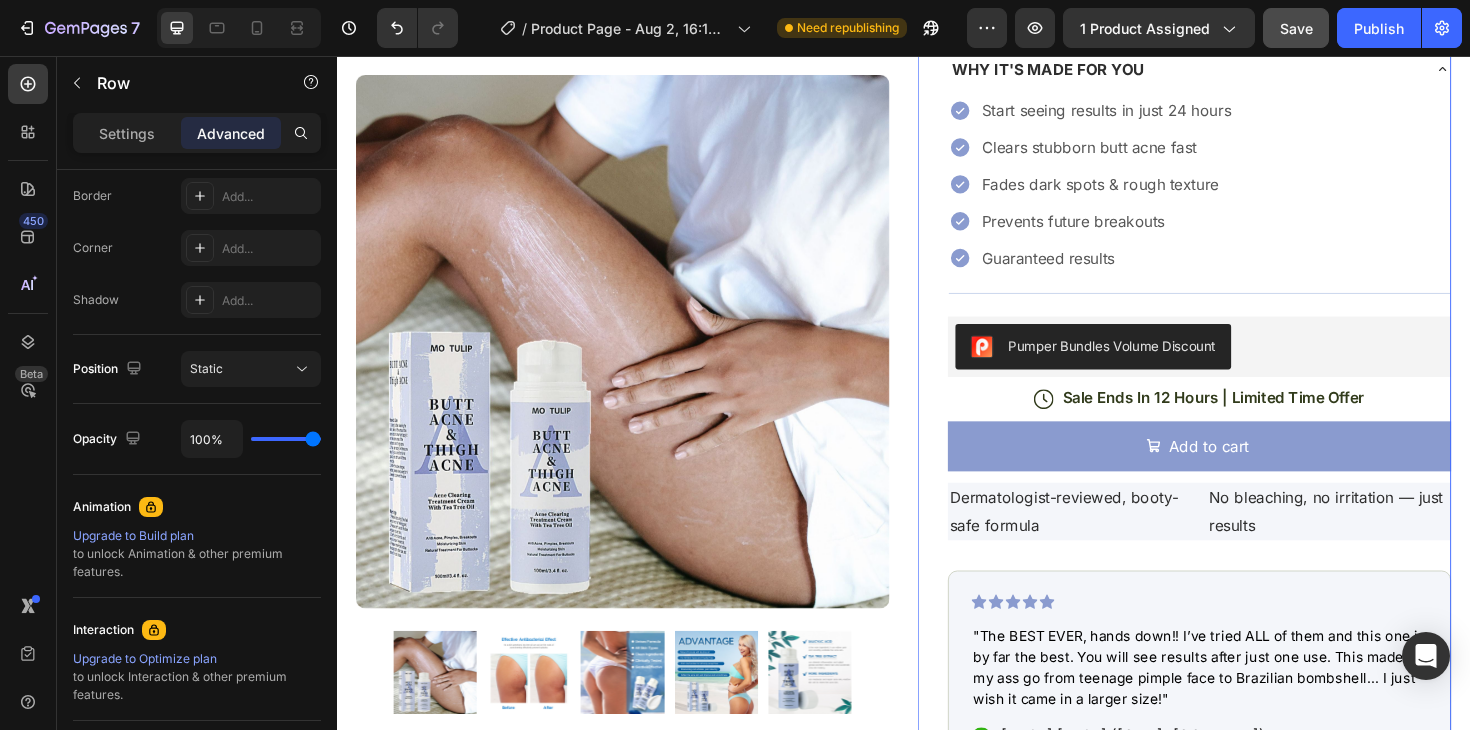 scroll, scrollTop: 0, scrollLeft: 0, axis: both 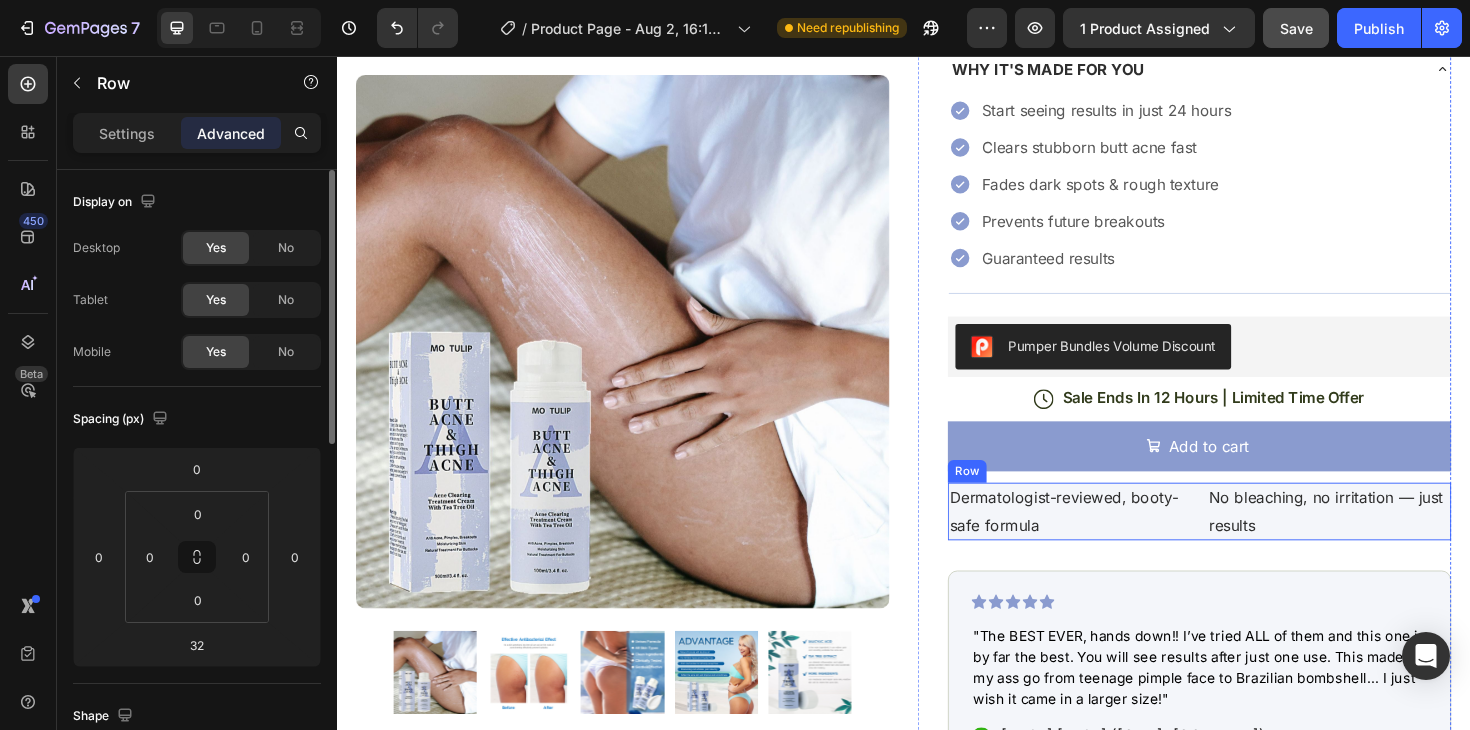 click on "Dermatologist-reviewed, booty-safe formula Text Block No bleaching, no irritation — just results Text Block Row" at bounding box center (1250, 539) 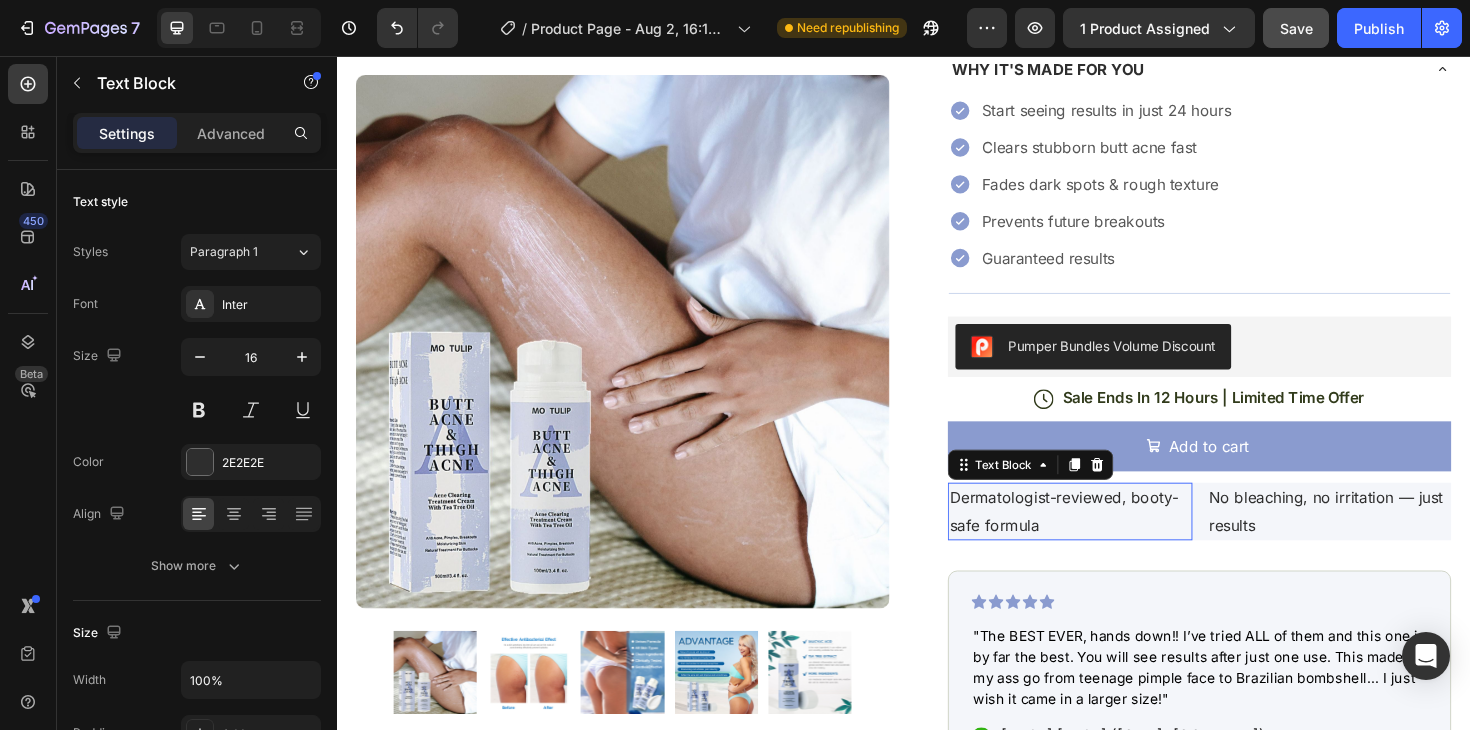 click on "Dermatologist-reviewed, booty-safe formula" at bounding box center [1113, 539] 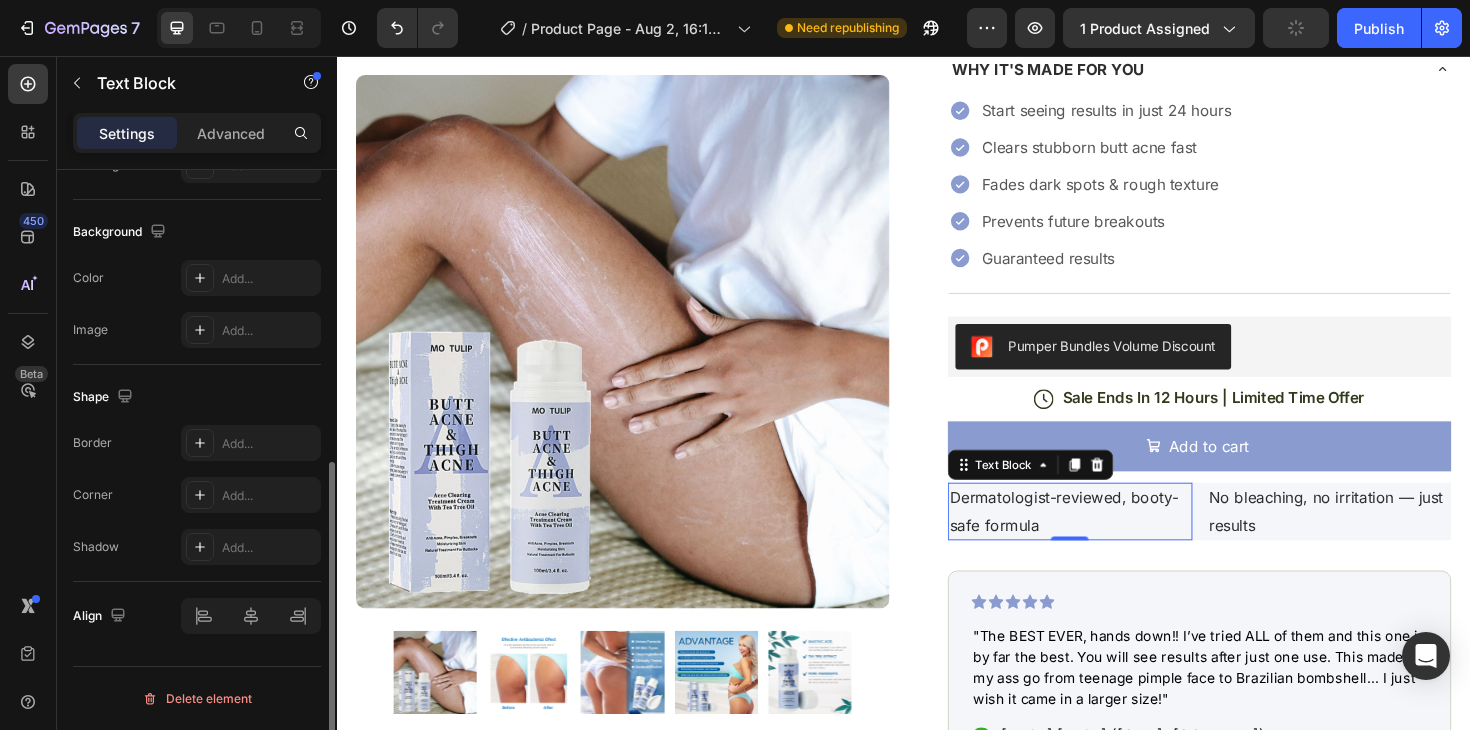 scroll, scrollTop: 566, scrollLeft: 0, axis: vertical 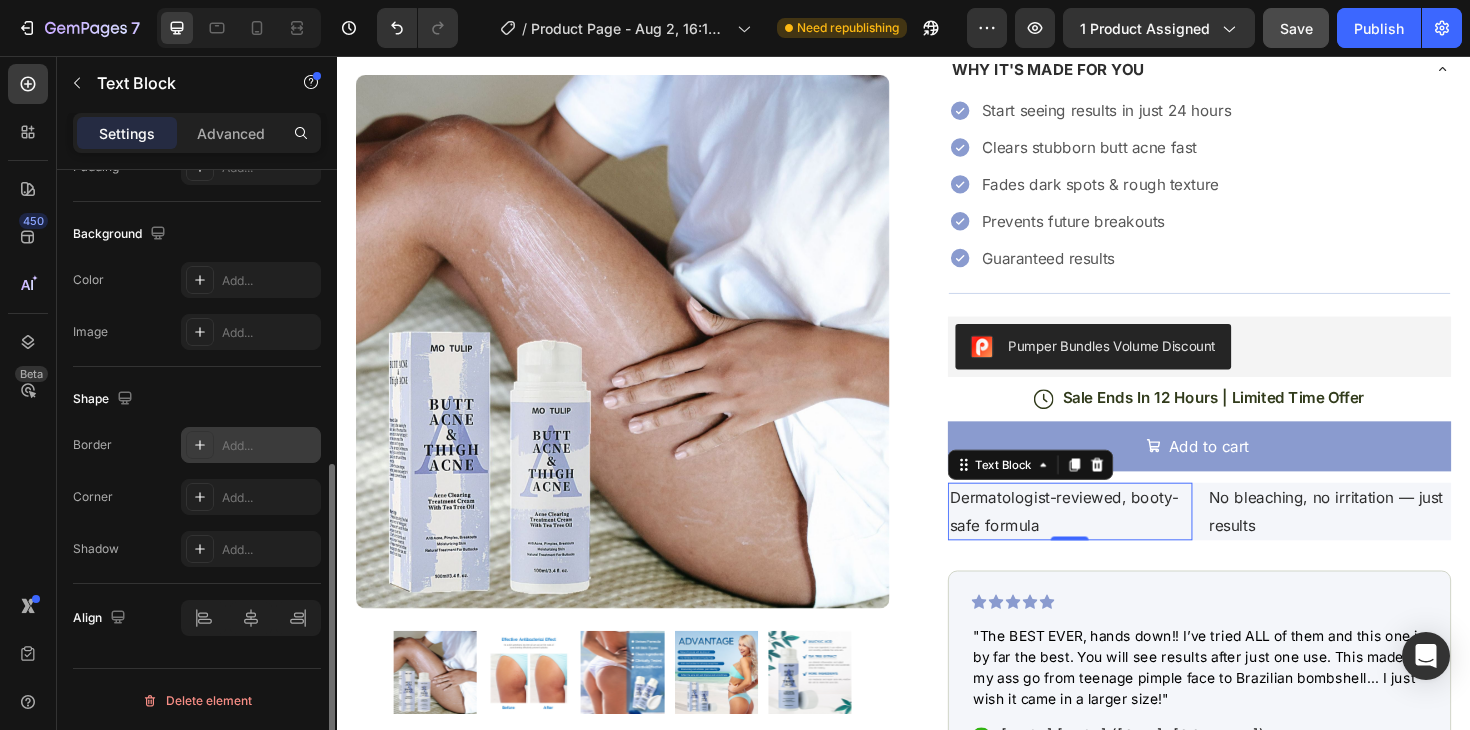 click on "Add..." at bounding box center [269, 446] 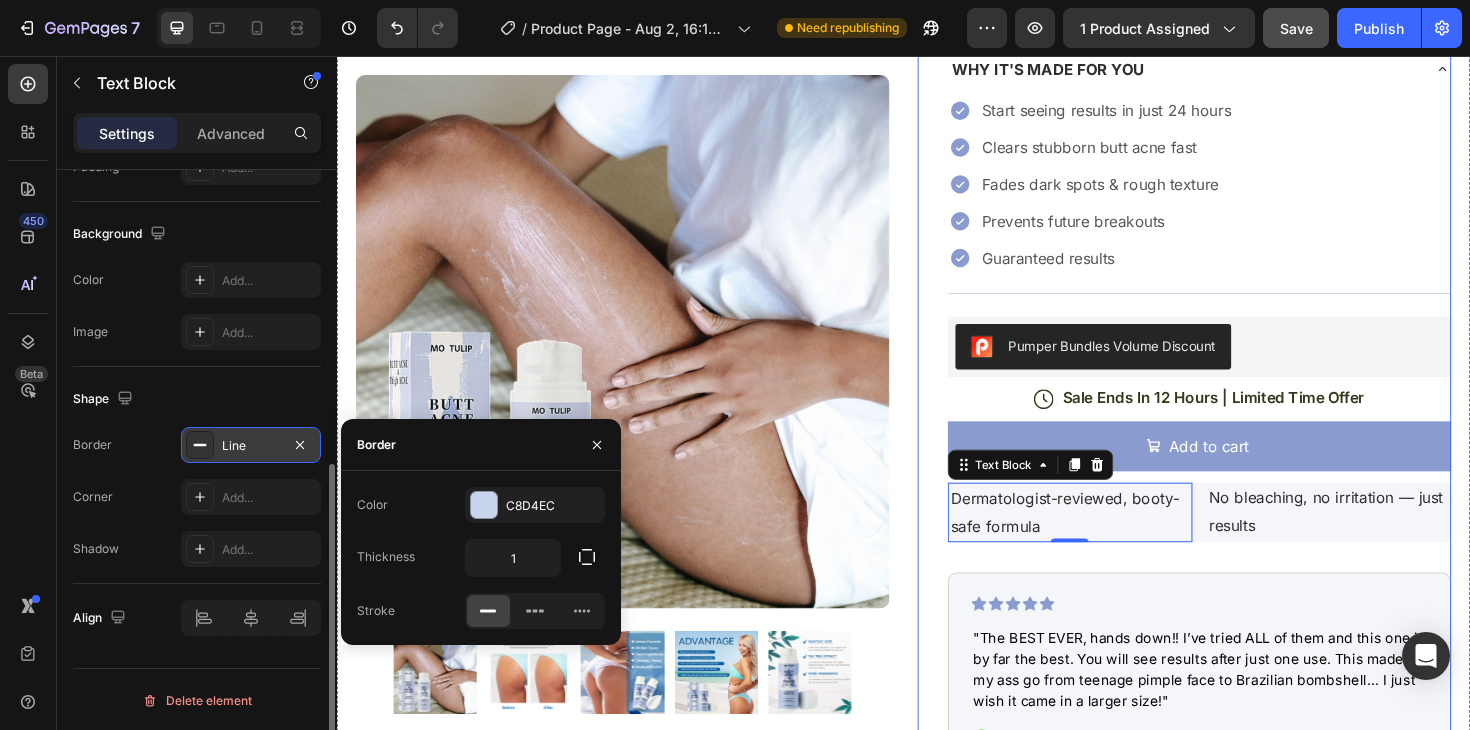 click on "Judge.me - Preview Badge (Stars) Judge.me Helped X Customers solve their Butt-NE problems Text Block Wiyora ClearBooty™ Cream Product Title Clear your butt-ne and traces it leaves behind — in just days. Text Block
WHY IT'S MADE FOR YOU
Start seeing results in just 24 hours
Clears stubborn butt acne fast
Fades dark spots & rough texture
Prevents future breakouts
Guaranteed results Item List Accordion Pumper Bundles Volume Discount Pumper Bundles Volume Discount
Icon Sale Ends In 12 Hours | Limited Time Offer Text Block Row
Add to cart Add to Cart Dermatologist-reviewed, booty-safe formula Text Block   0 No bleaching, no irritation — just results Text Block Row Icon Icon Icon Icon Icon Icon List Text Block
Icon Anastasia F. (Miami, USA) Text Block Row Row
Benefits • Desired Results • USPs
Row" at bounding box center [1234, 537] 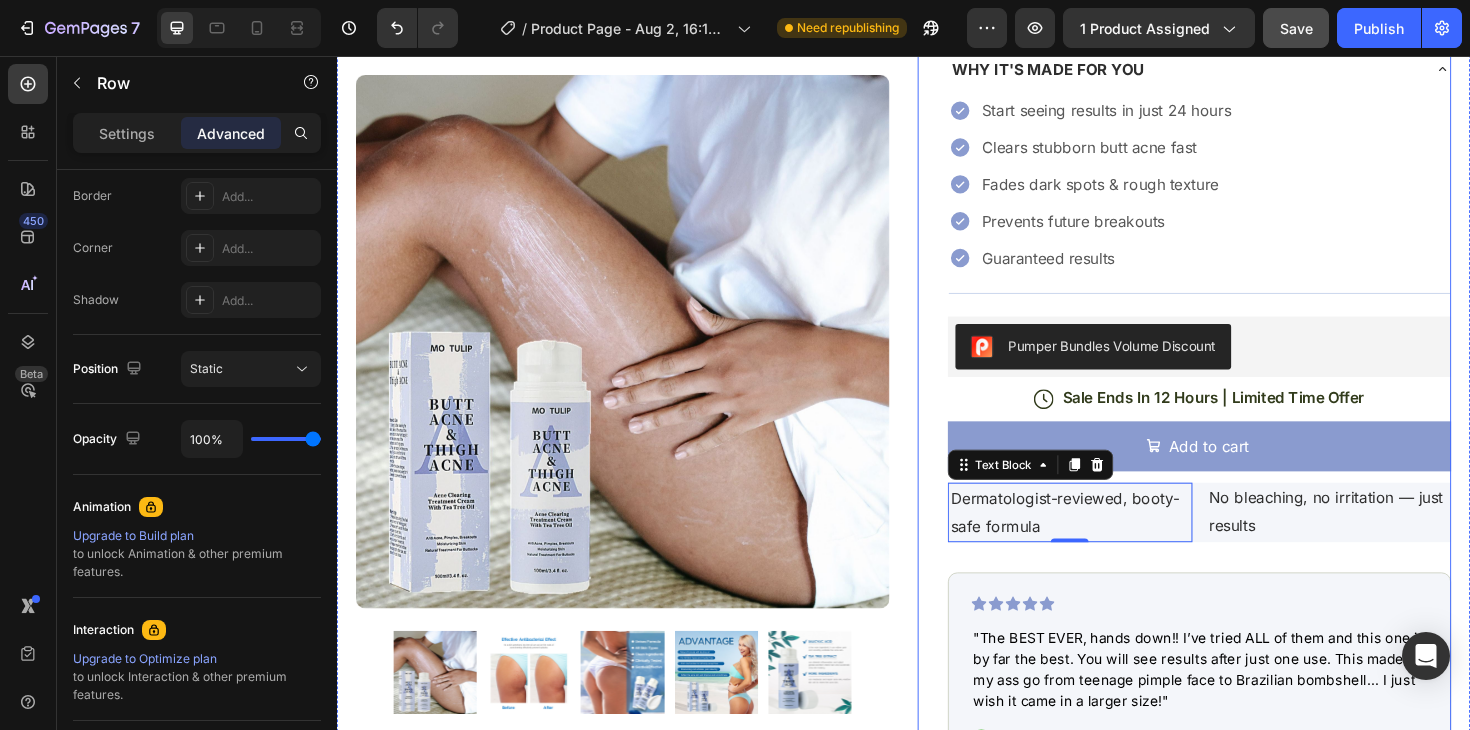 scroll, scrollTop: 0, scrollLeft: 0, axis: both 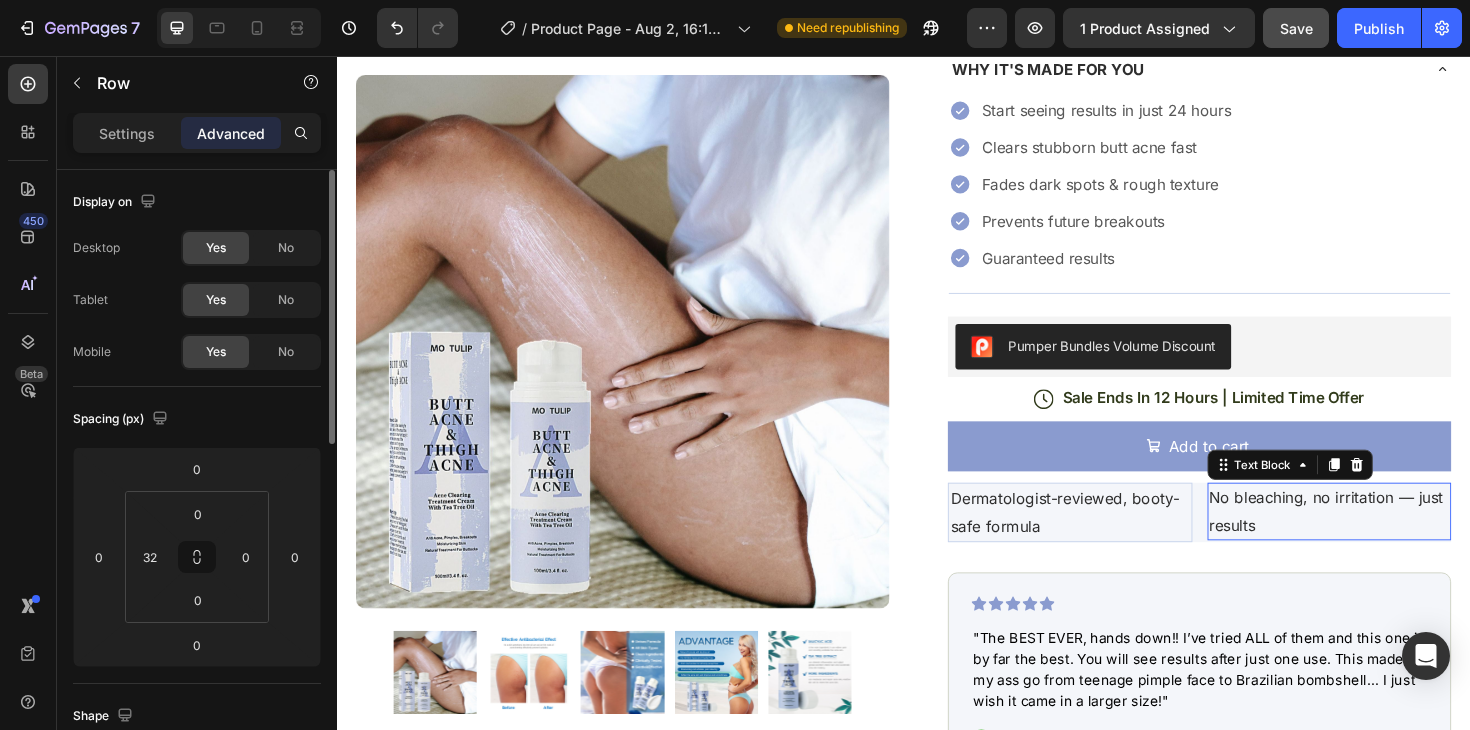 click on "No bleaching, no irritation — just results" at bounding box center (1388, 539) 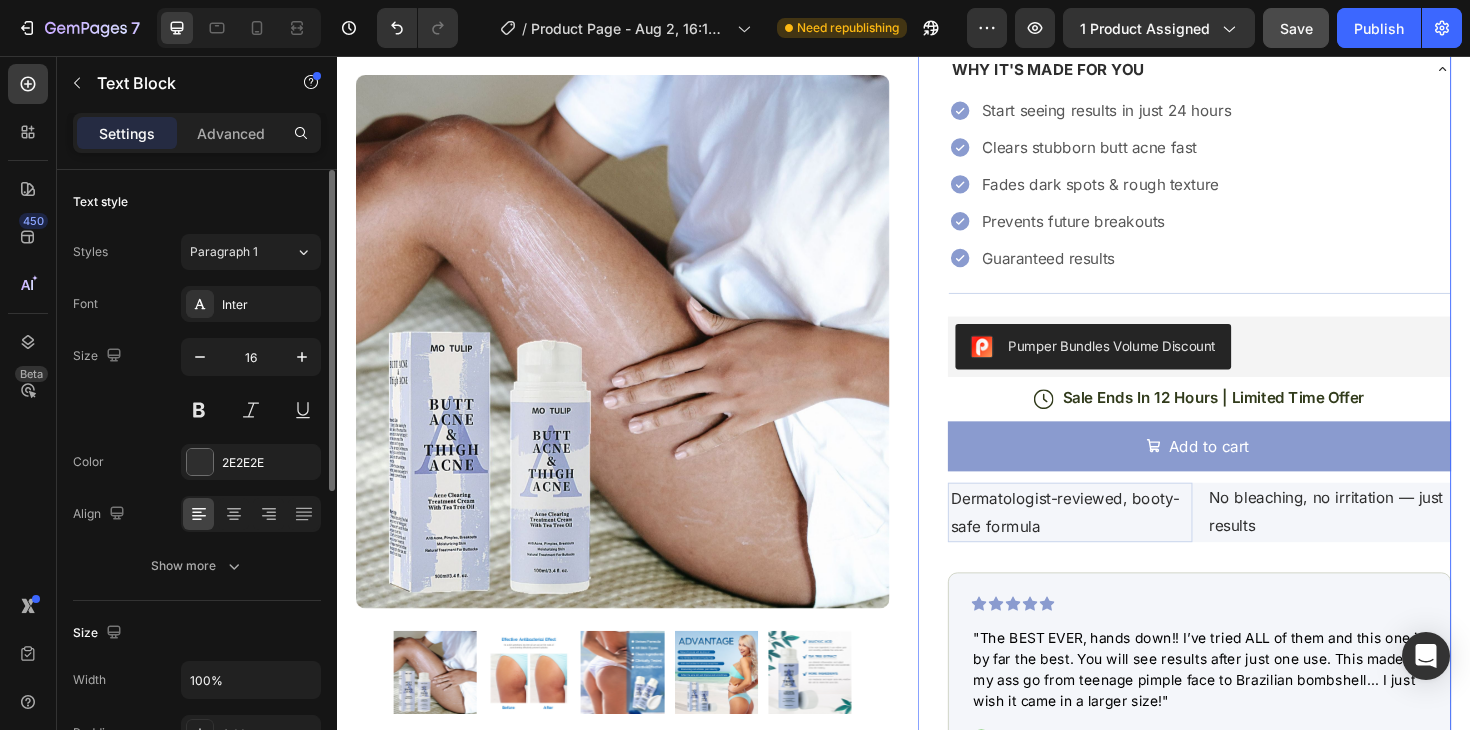 click on "Judge.me - Preview Badge (Stars) Judge.me Helped X Customers solve their Butt-NE problems Text Block Wiyora ClearBooty™ Cream Product Title Clear your butt-ne and traces it leaves behind — in just days. Text Block
WHY IT'S MADE FOR YOU
Start seeing results in just 24 hours
Clears stubborn butt acne fast
Fades dark spots & rough texture
Prevents future breakouts
Guaranteed results Item List Accordion Pumper Bundles Volume Discount Pumper Bundles Volume Discount
Icon Sale Ends In 12 Hours | Limited Time Offer Text Block Row
Add to cart Add to Cart Dermatologist-reviewed, booty-safe formula Text Block No bleaching, no irritation — just results Text Block Row Icon Icon Icon Icon Icon Icon List Text Block
Icon Anastasia F. (Miami, USA) Text Block Row Row
Benefits • Desired Results • USPs
Accordion" at bounding box center [1250, 537] 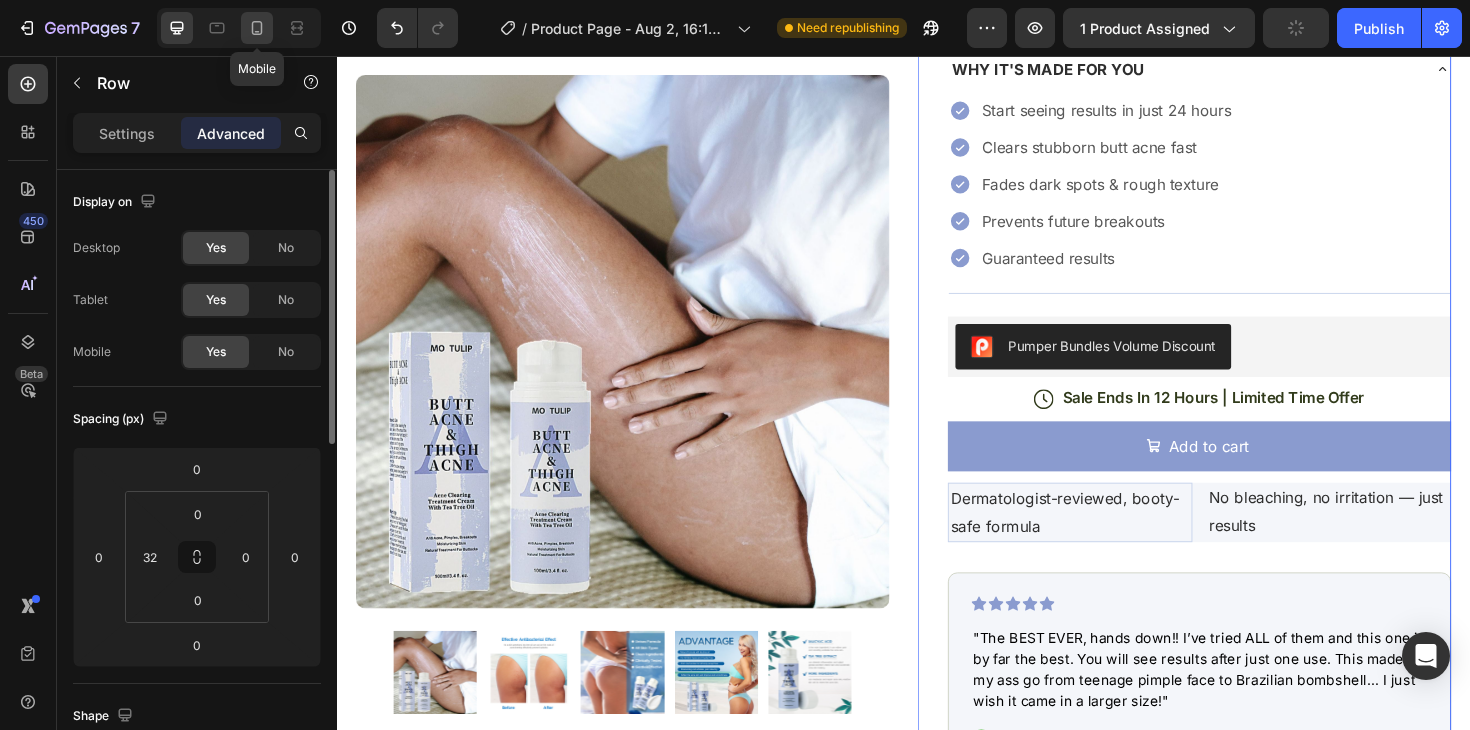 click 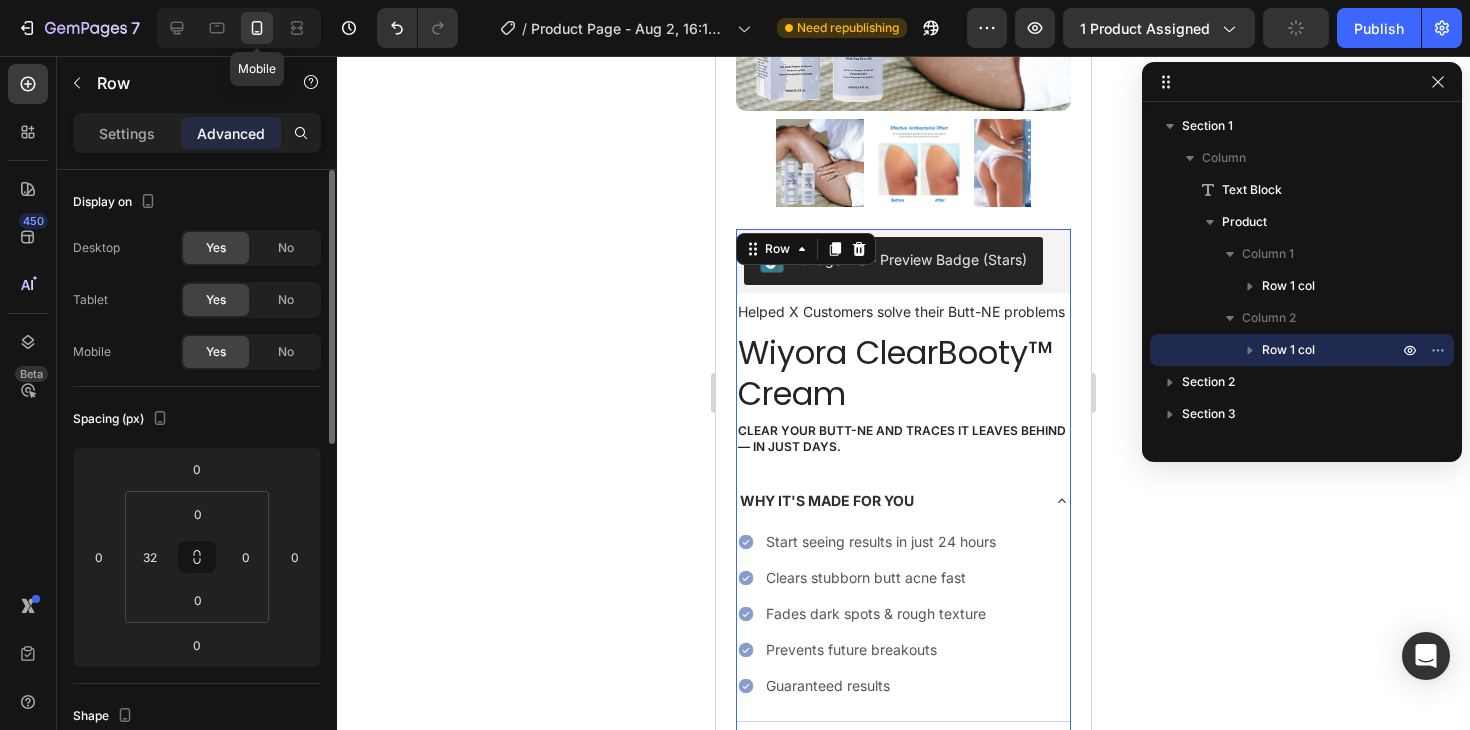 type on "0" 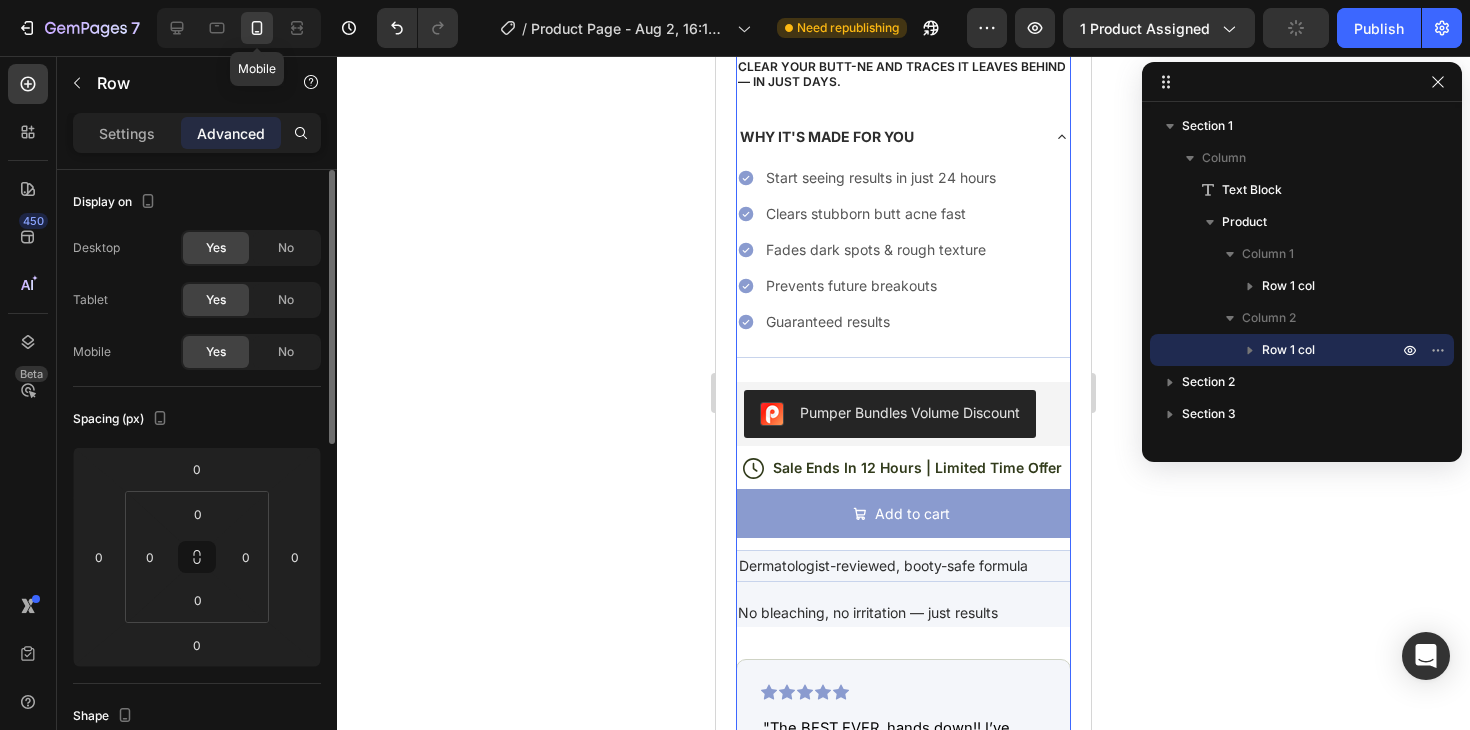 scroll, scrollTop: 664, scrollLeft: 0, axis: vertical 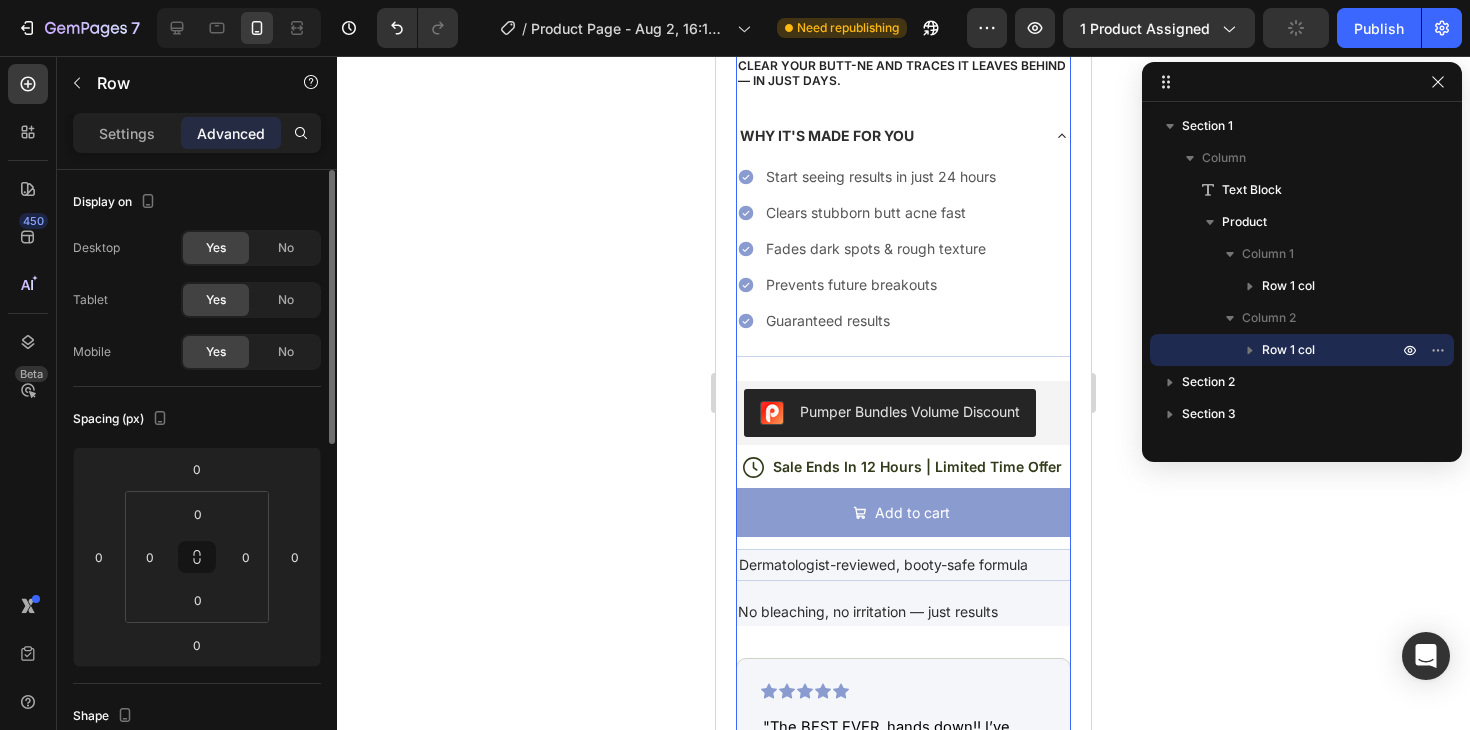 click 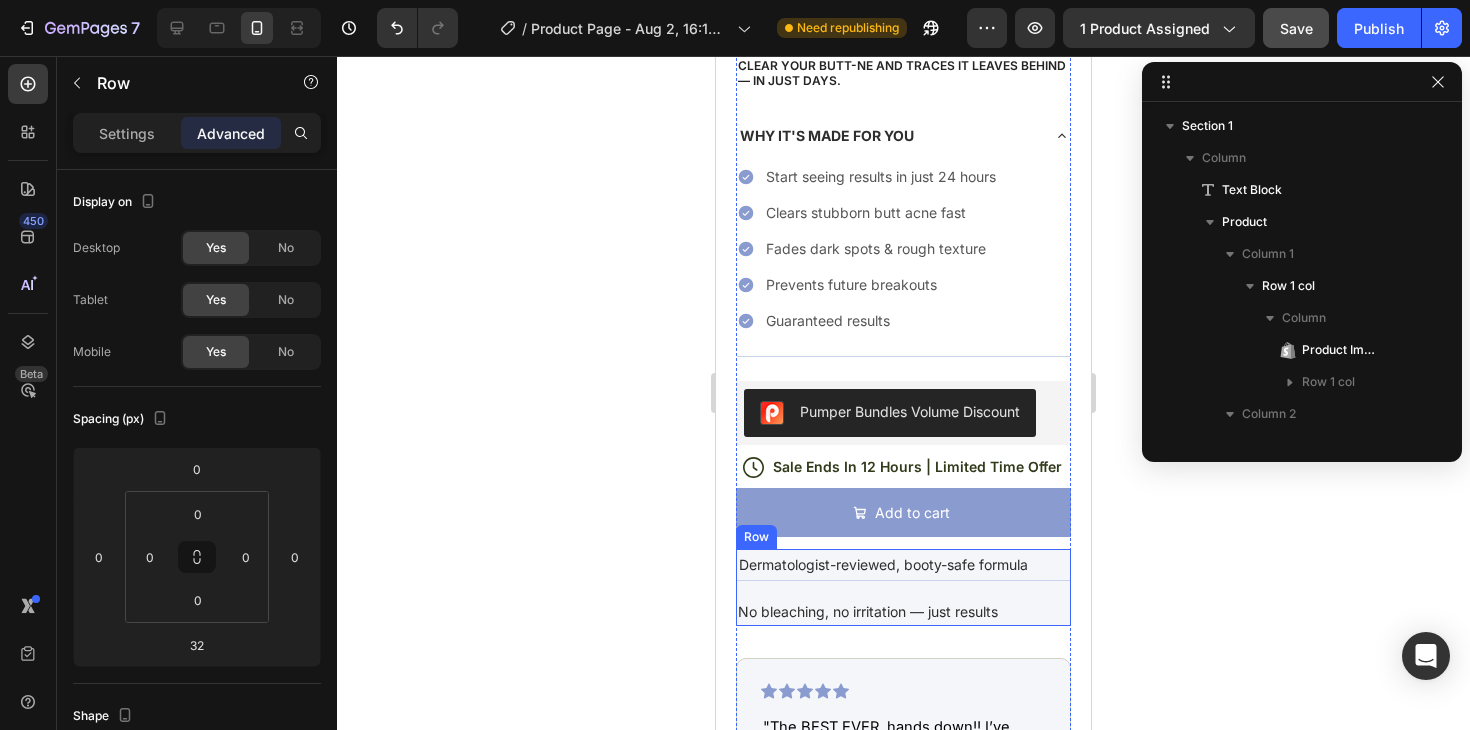 click on "Dermatologist-reviewed, booty-safe formula Text Block No bleaching, no irritation — just results Text Block Row" at bounding box center [903, 587] 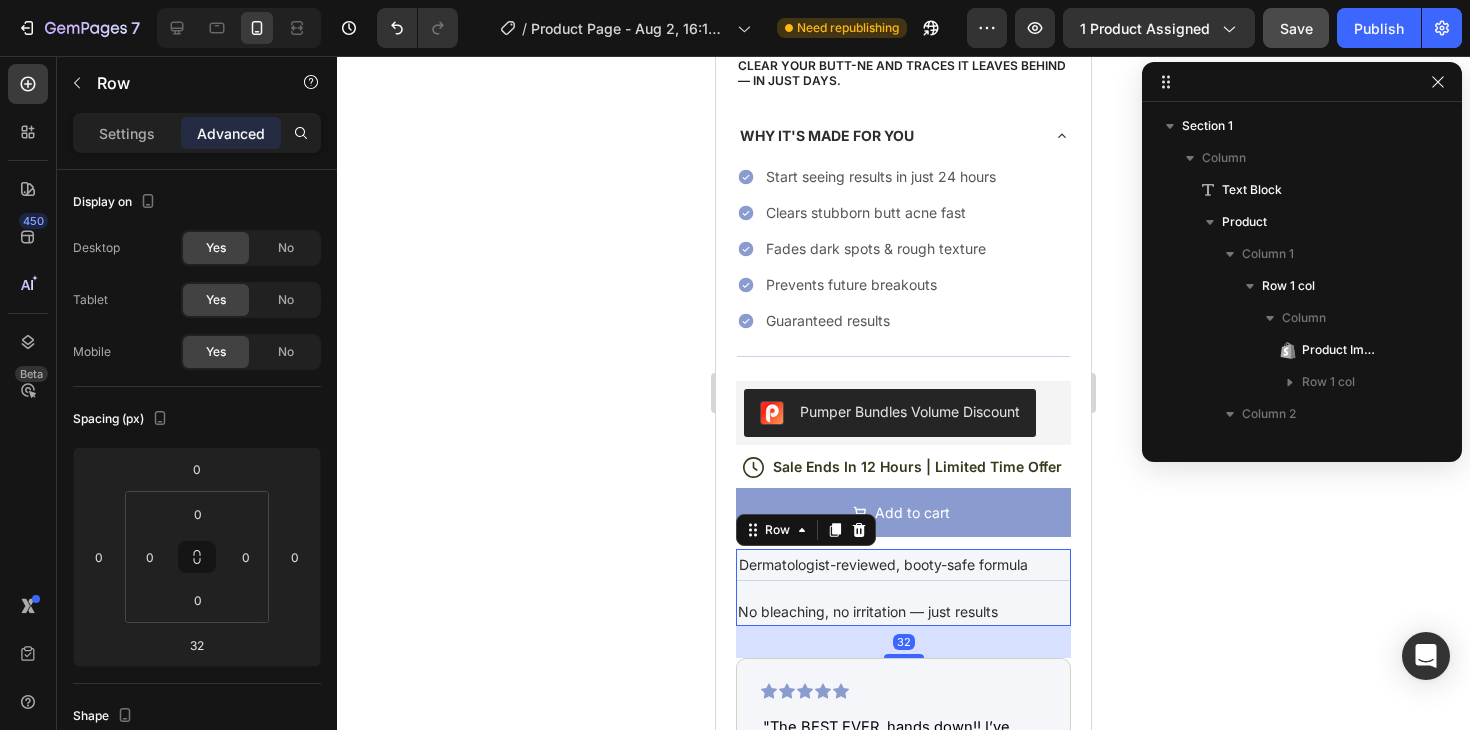 scroll, scrollTop: 506, scrollLeft: 0, axis: vertical 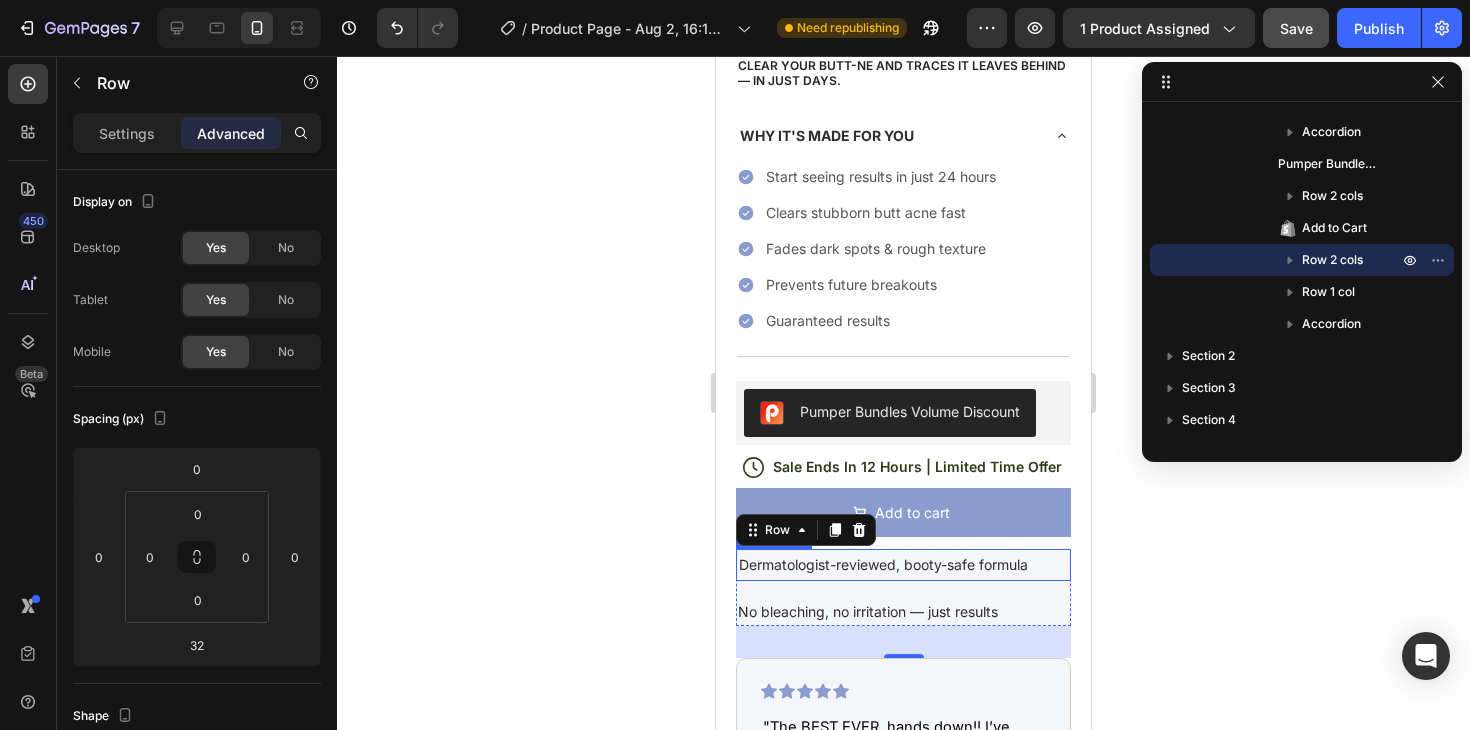 click on "Dermatologist-reviewed, booty-safe formula" at bounding box center [903, 564] 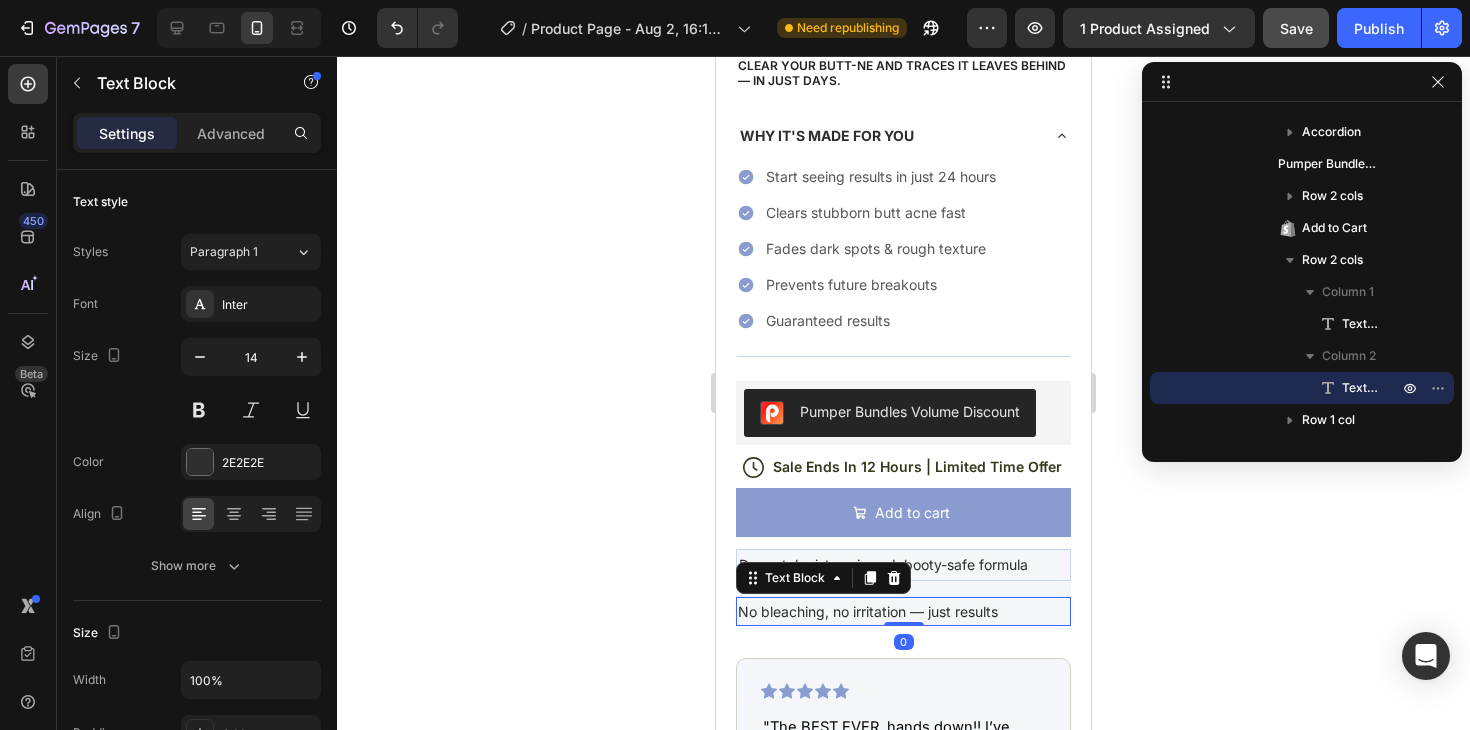 click on "No bleaching, no irritation — just results" at bounding box center (903, 611) 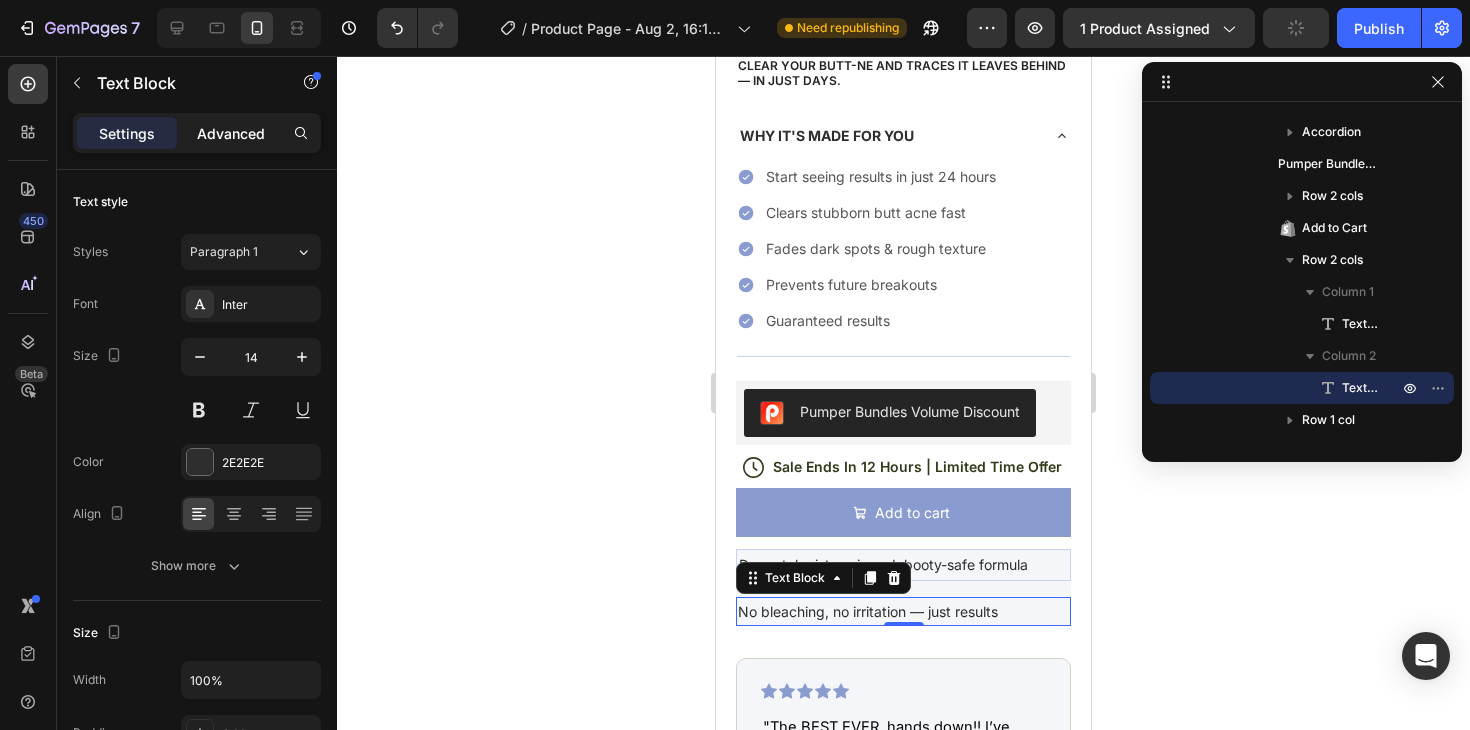 click on "Advanced" at bounding box center (231, 133) 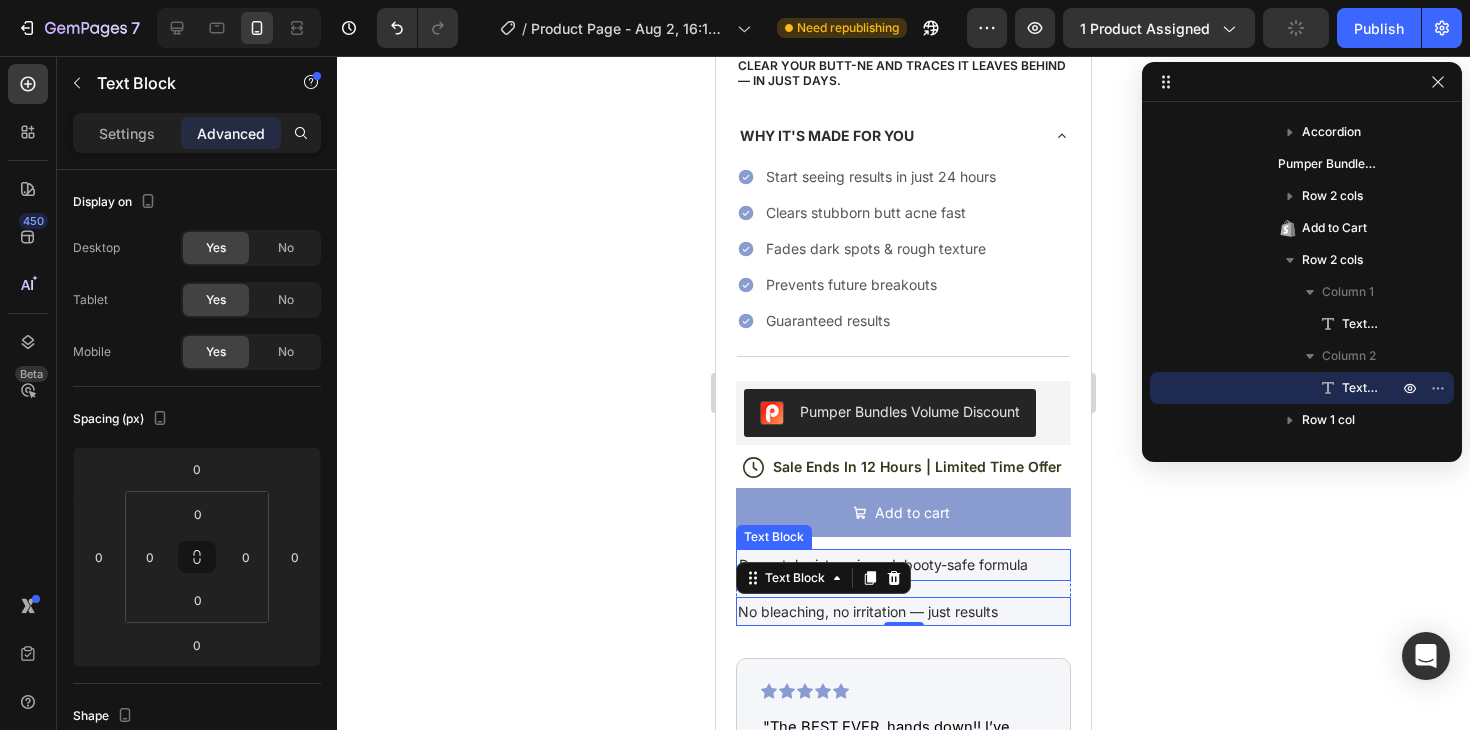 click on "Dermatologist-reviewed, booty-safe formula" at bounding box center [903, 564] 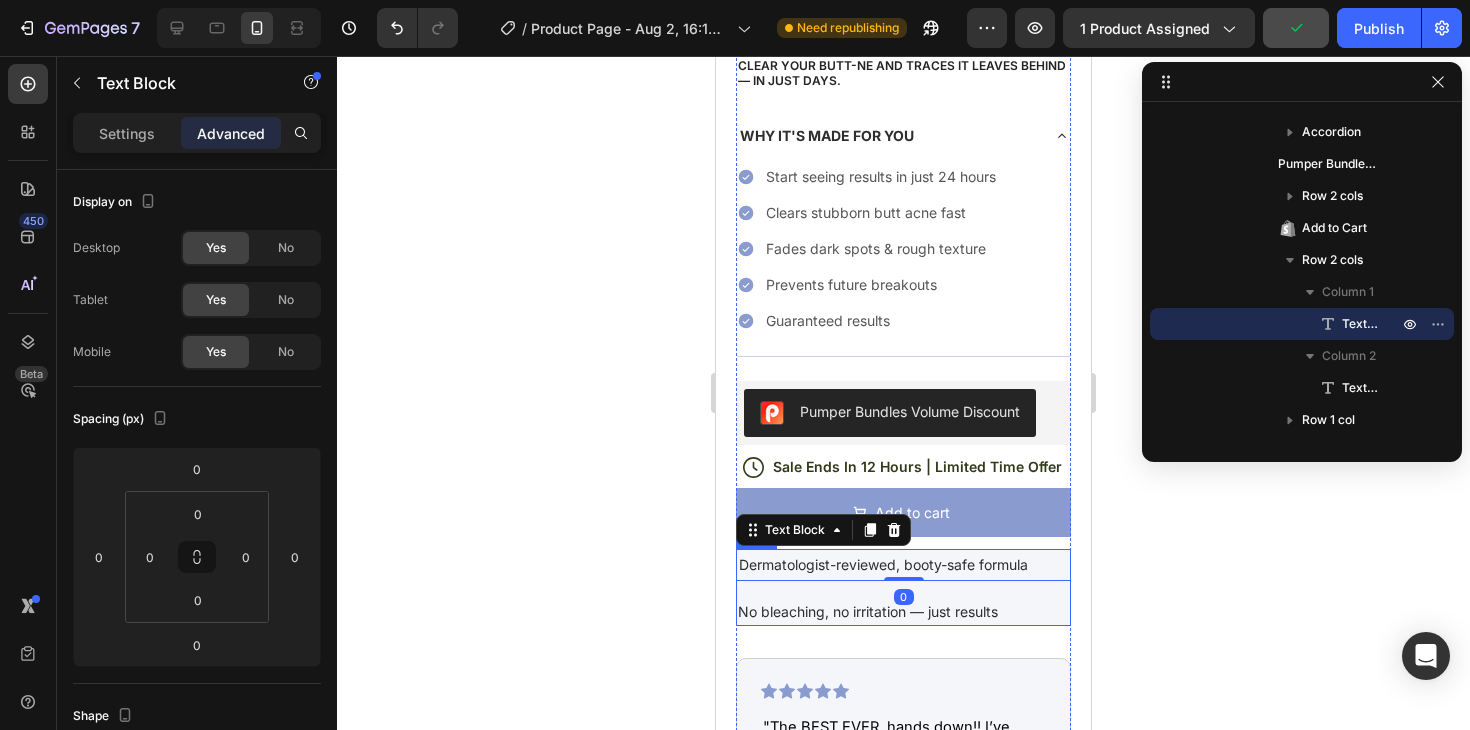 click on "Dermatologist-reviewed, booty-safe formula Text Block   0 No bleaching, no irritation — just results Text Block Row" at bounding box center [903, 587] 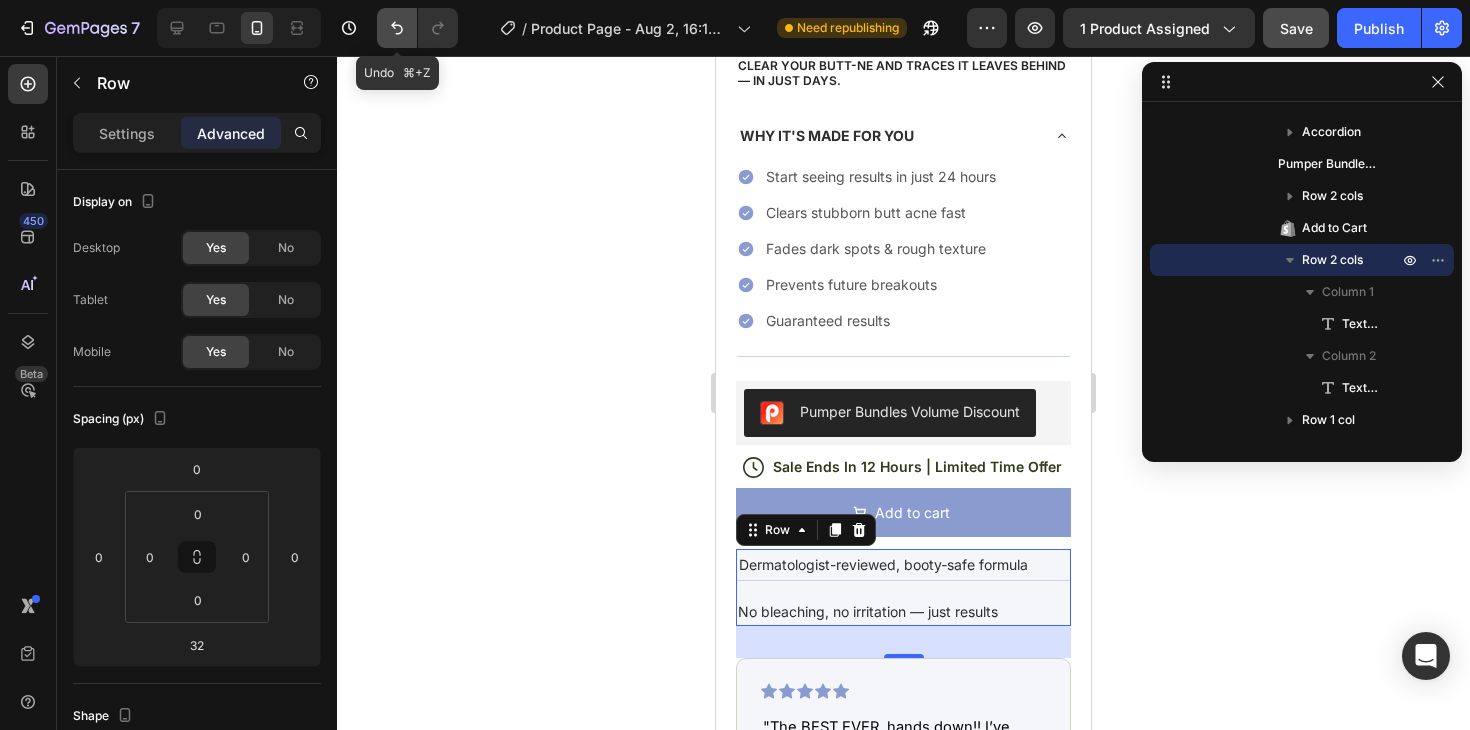 click 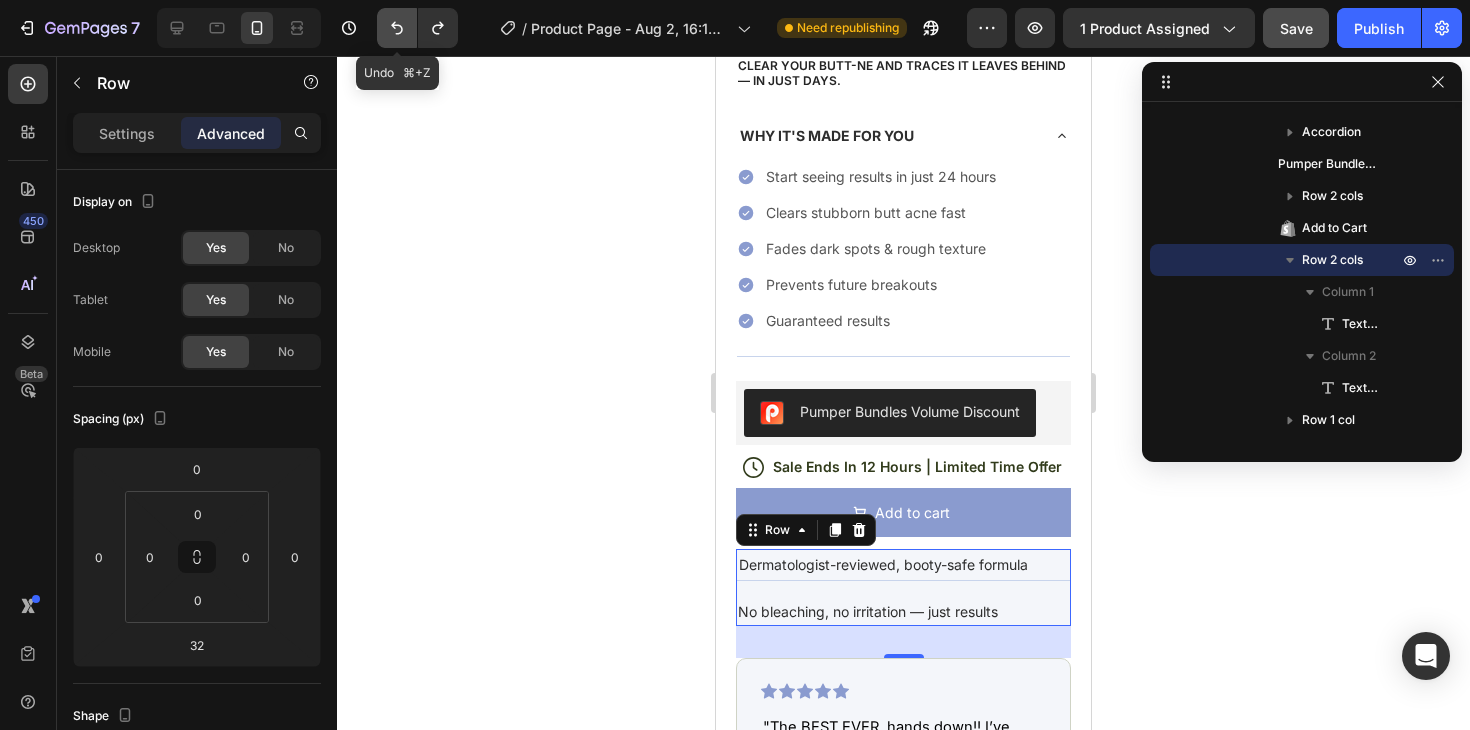 click 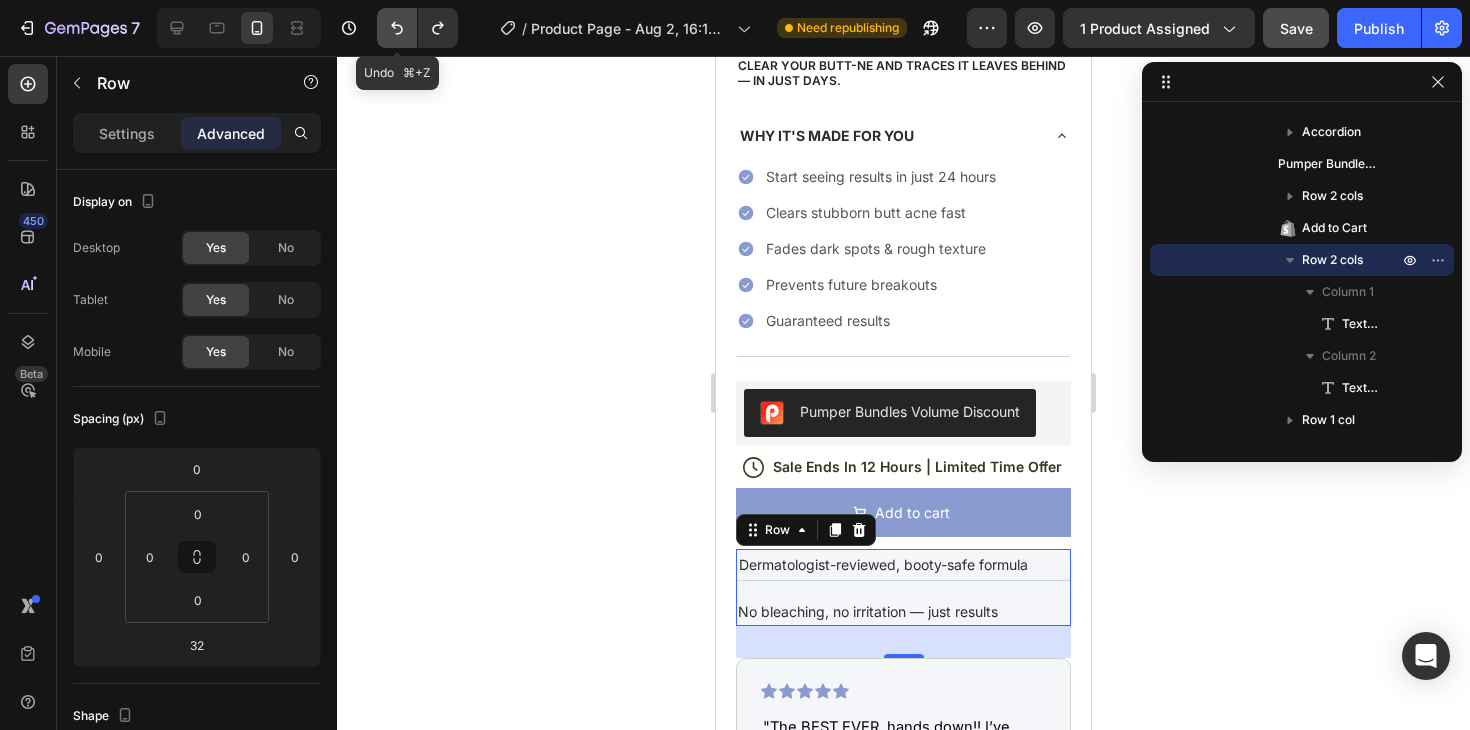 click 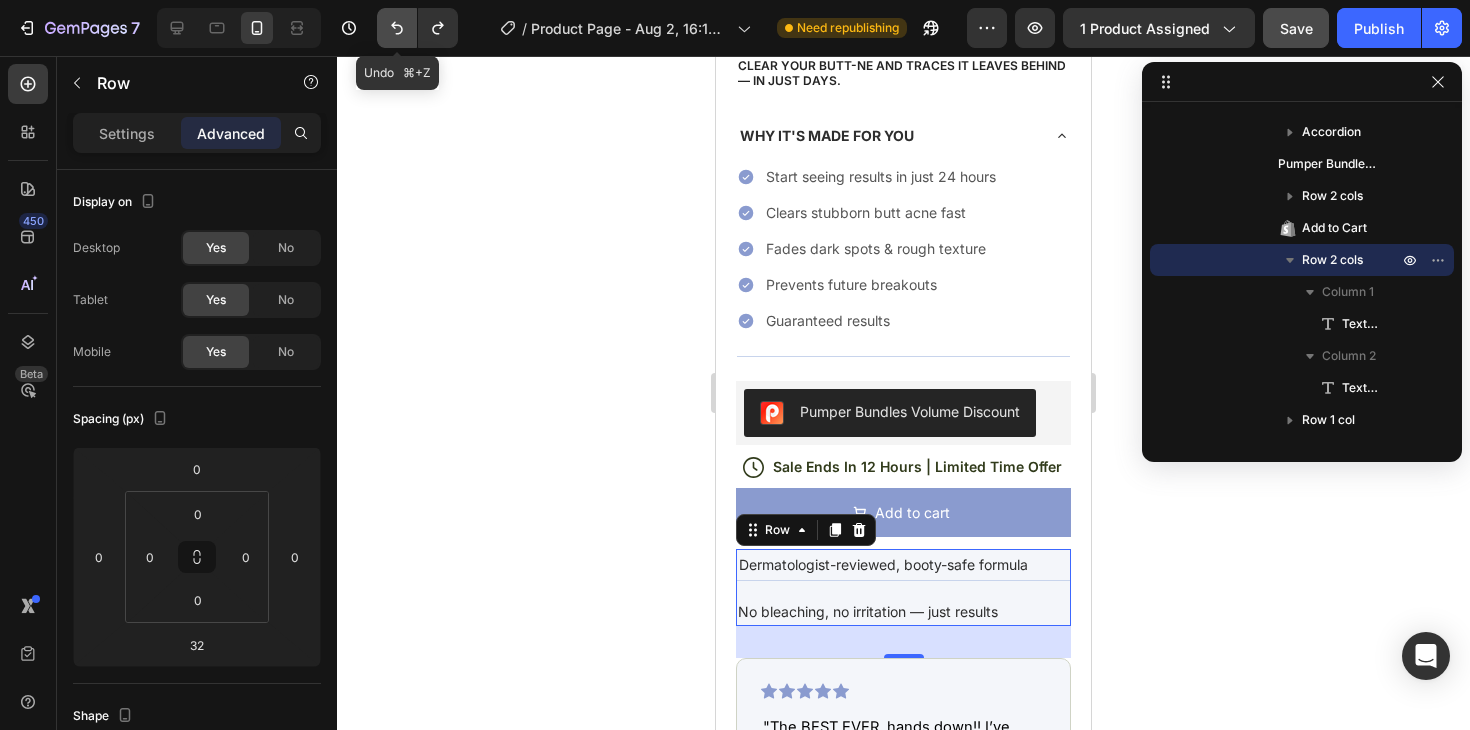 click 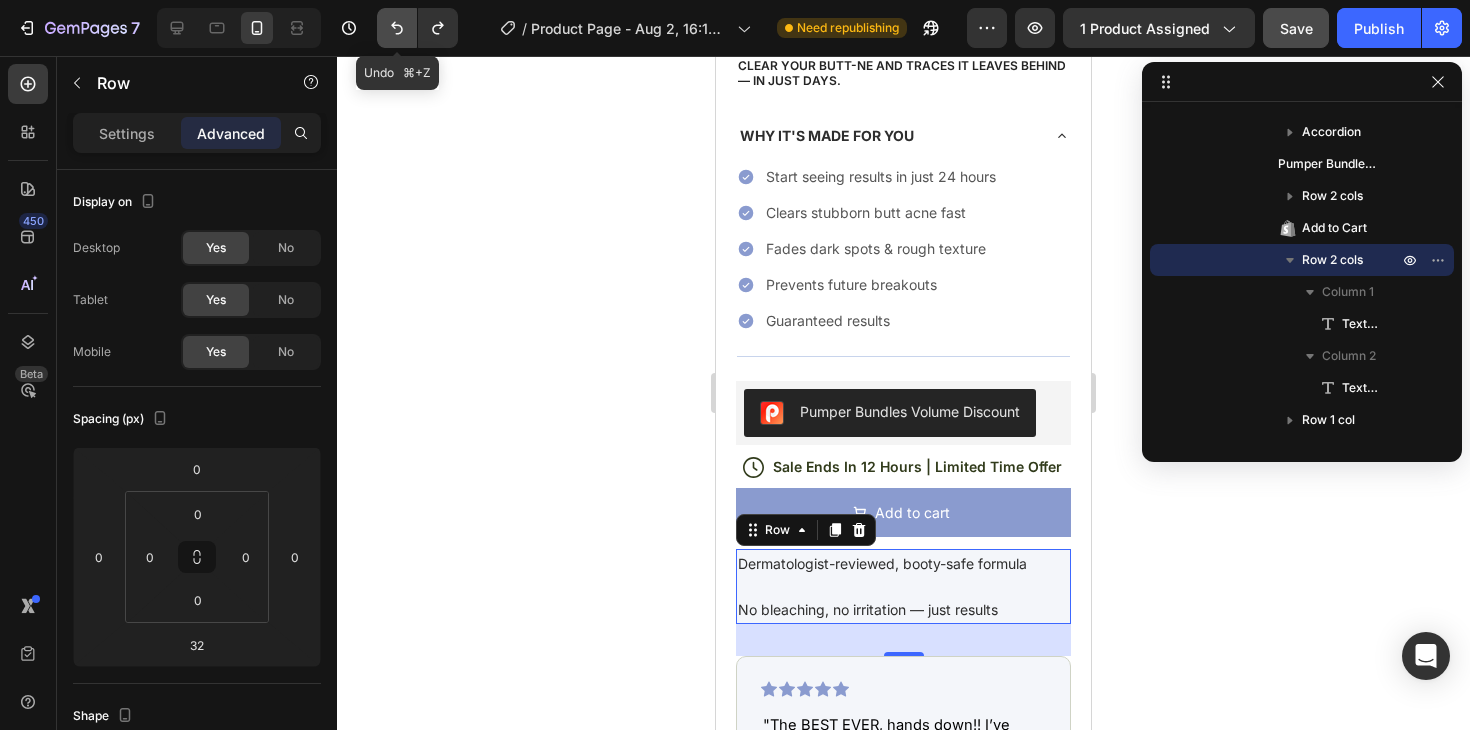 click 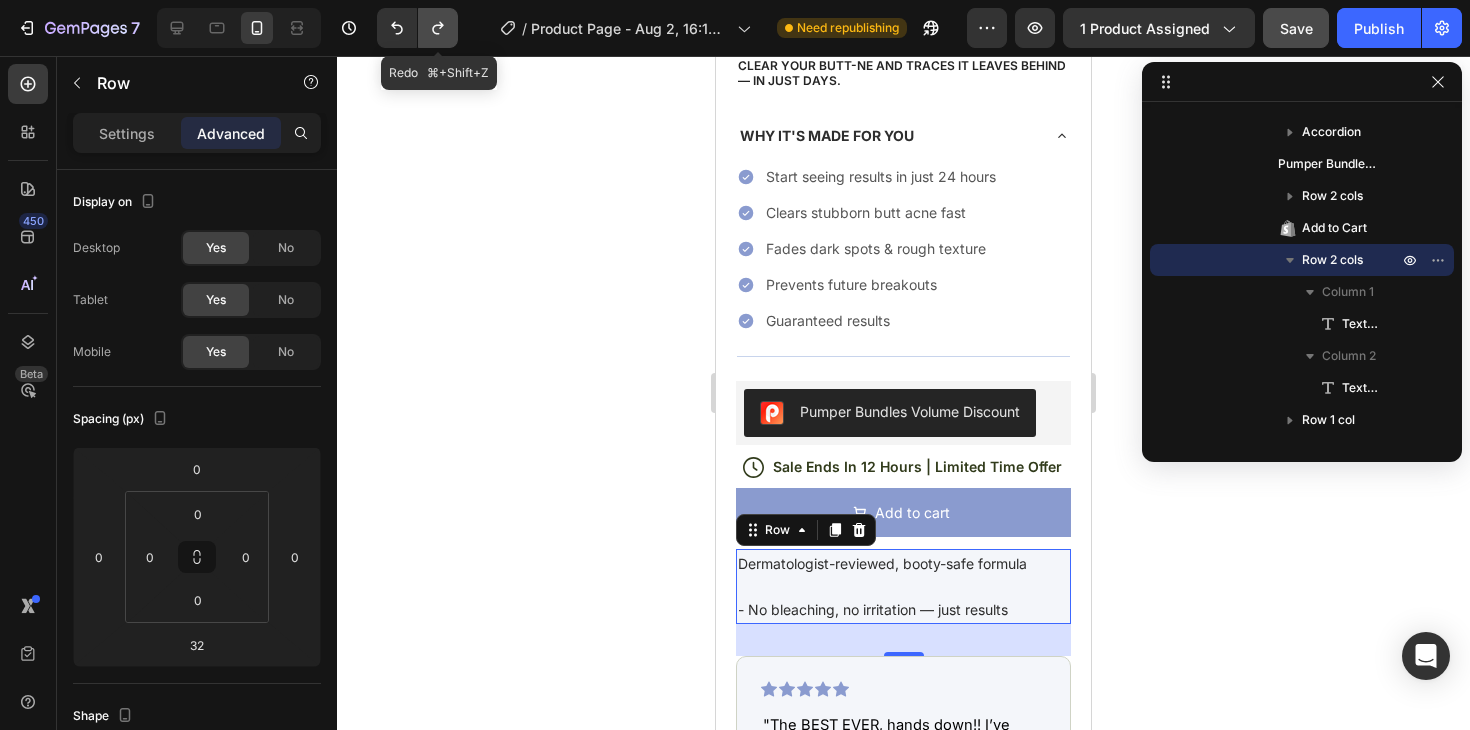 click 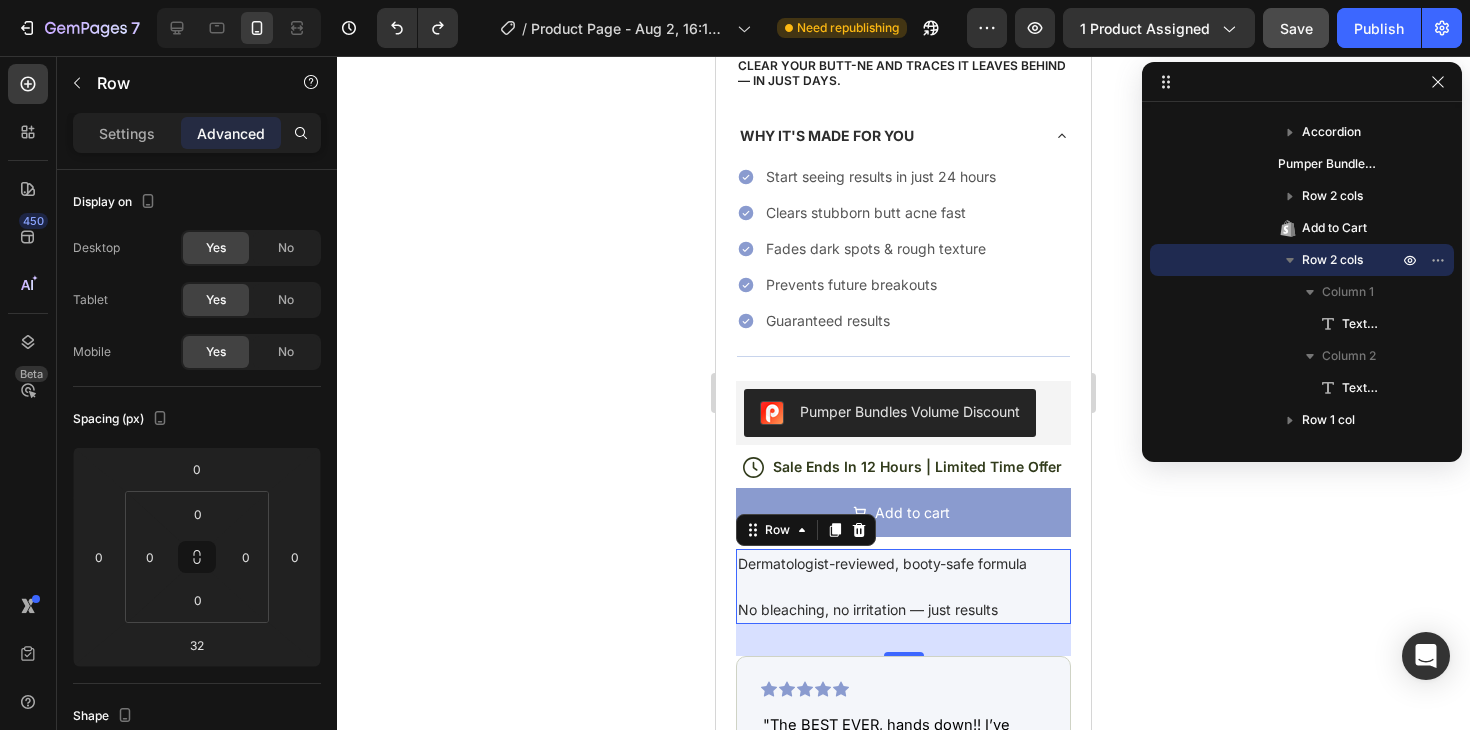click 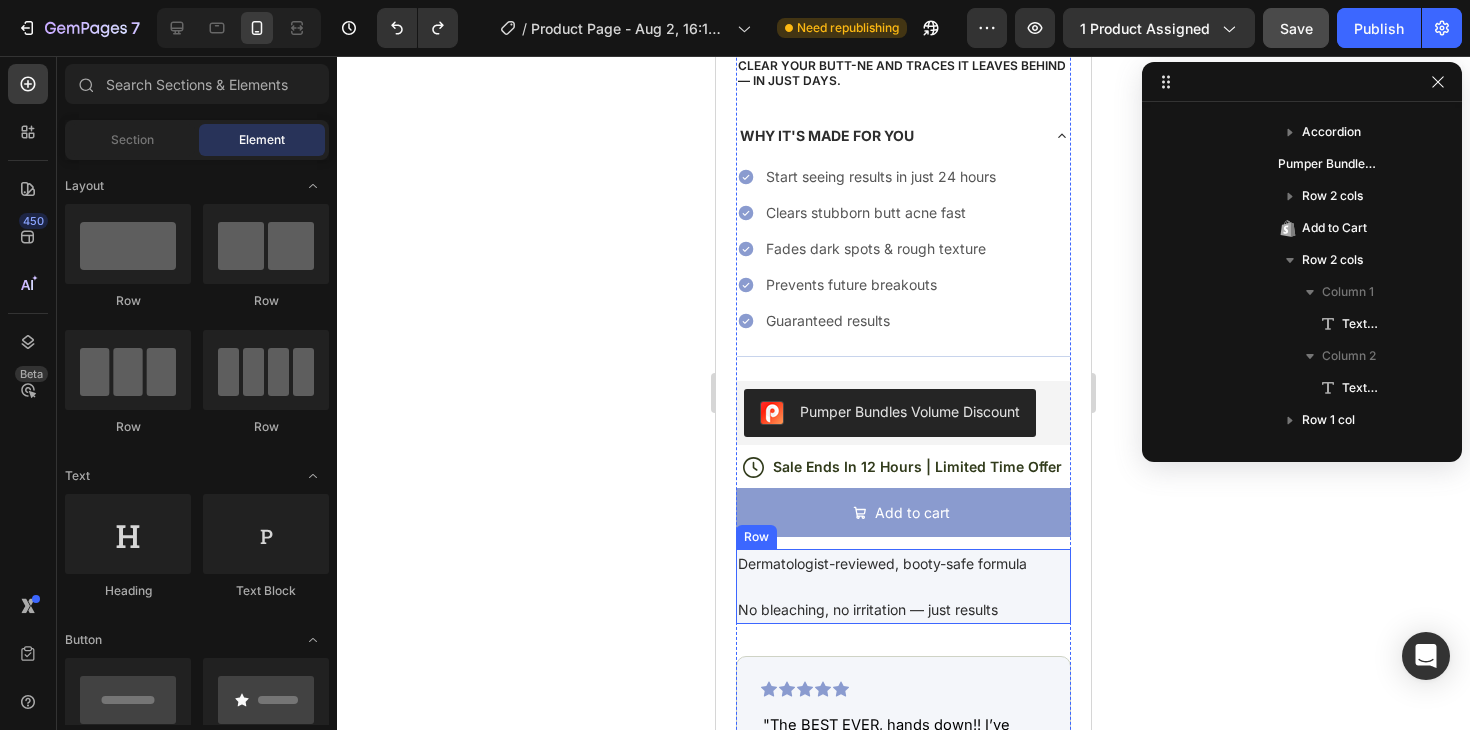 click on "Dermatologist-reviewed, booty-safe formula Text Block No bleaching, no irritation — just results Text Block Row" at bounding box center [903, 586] 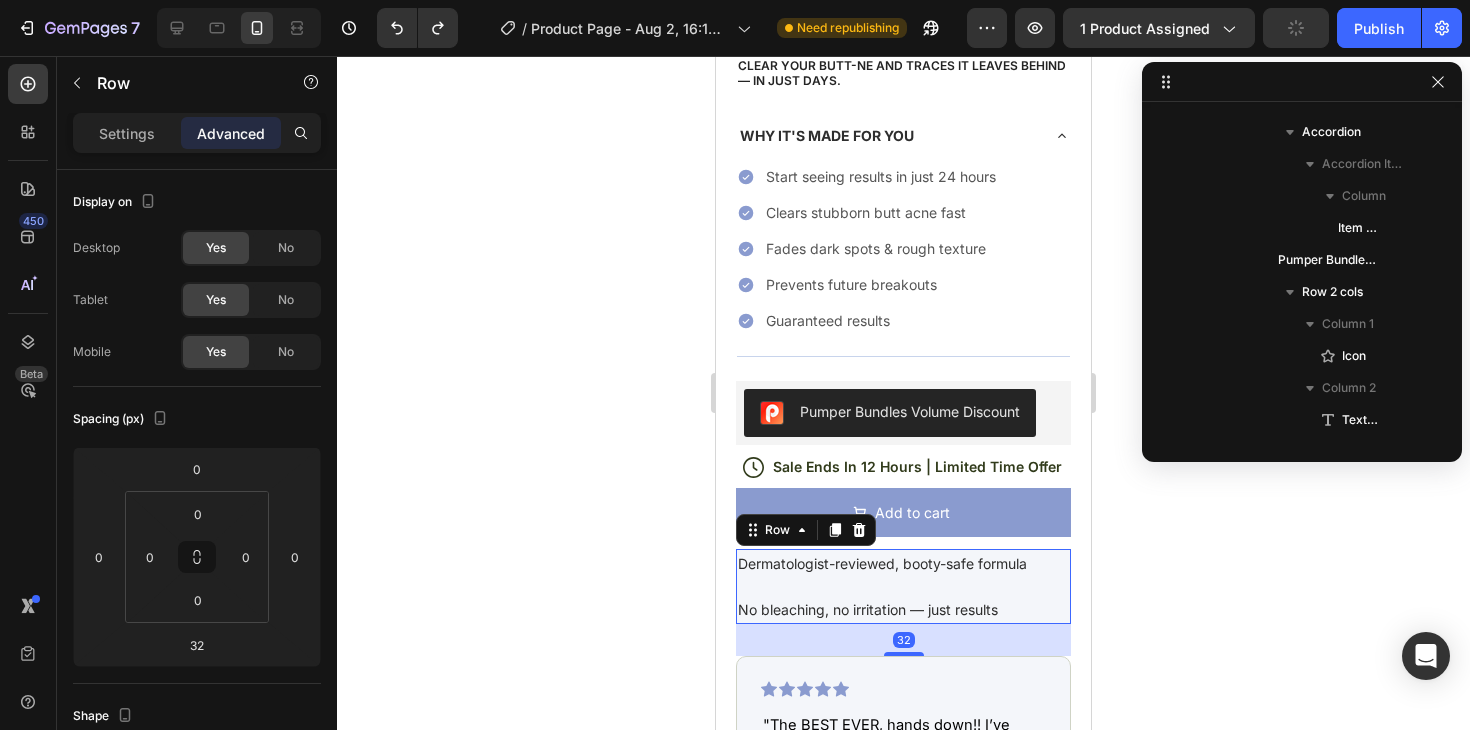 scroll, scrollTop: 730, scrollLeft: 0, axis: vertical 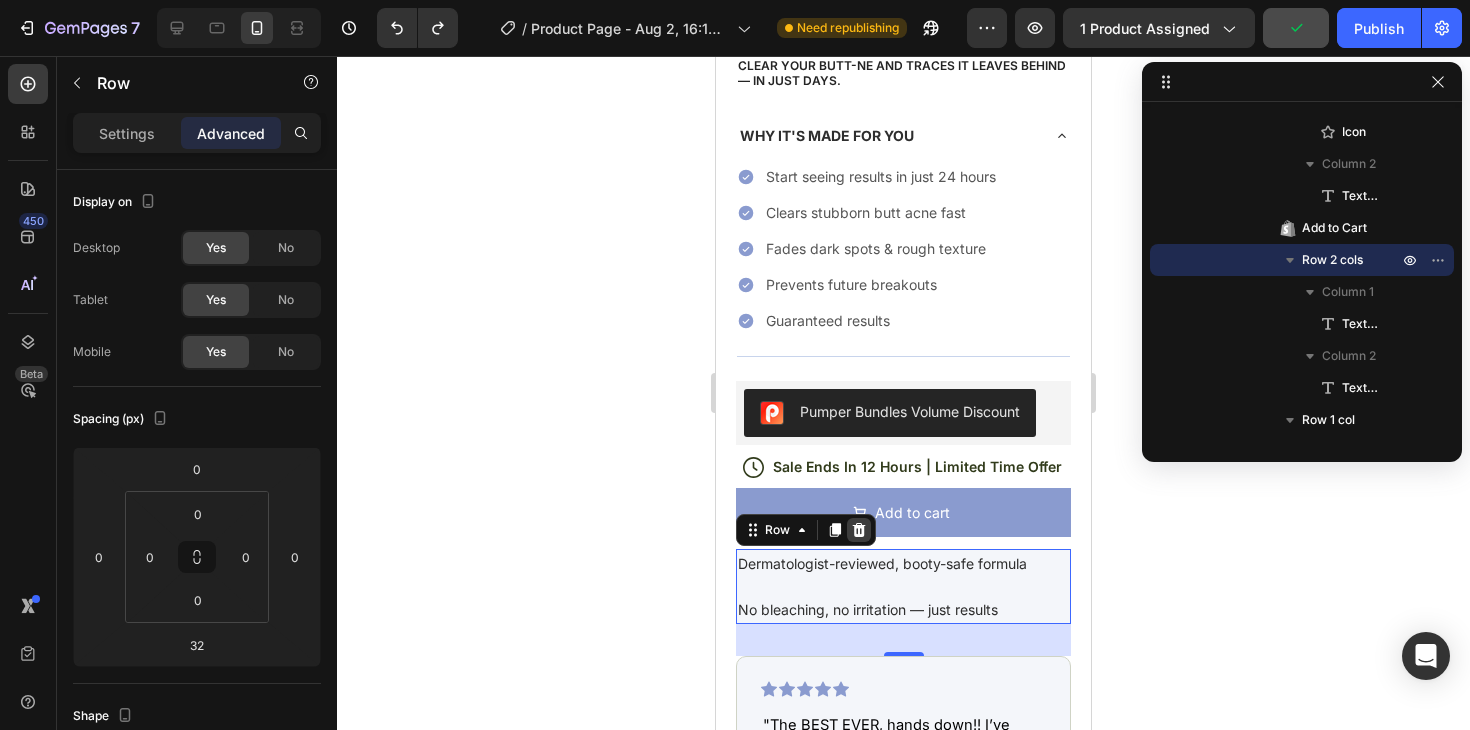click 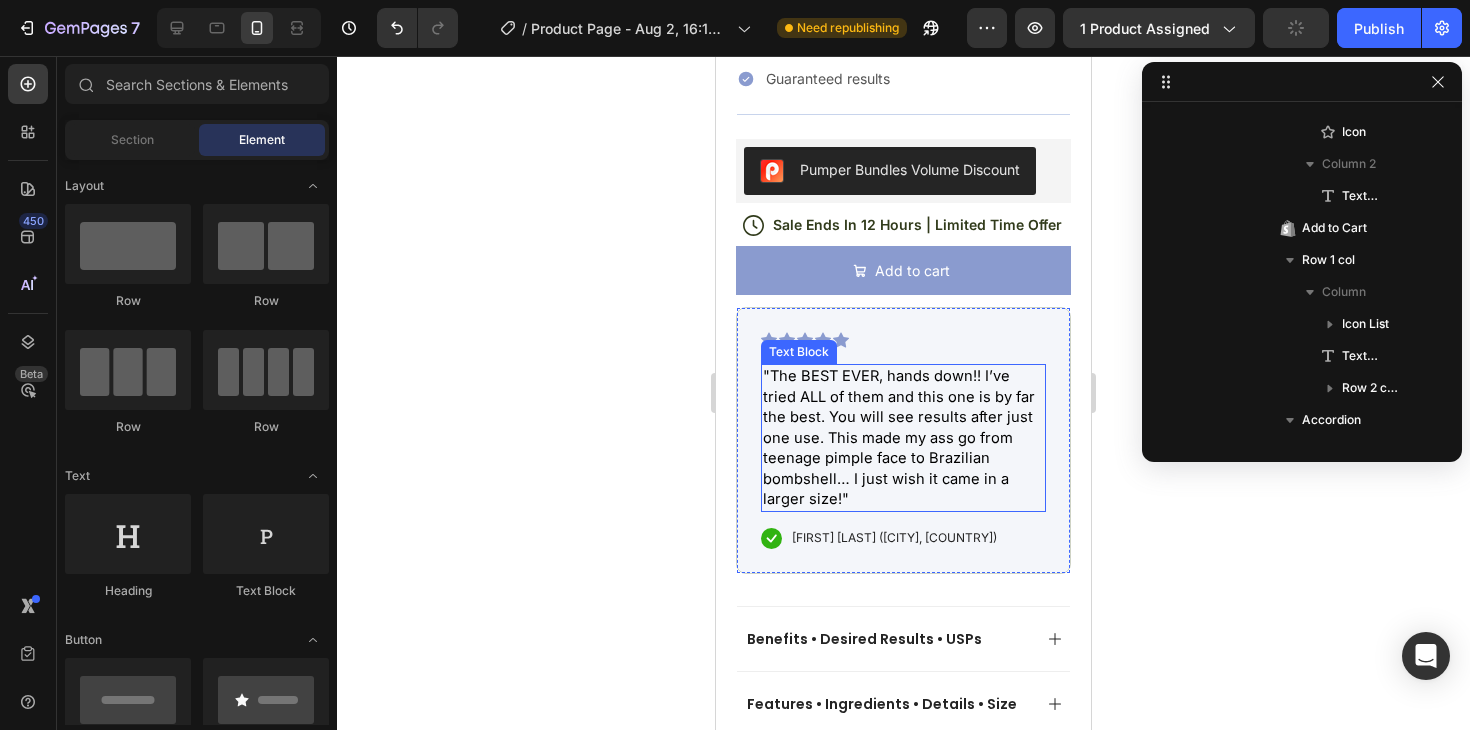 scroll, scrollTop: 914, scrollLeft: 0, axis: vertical 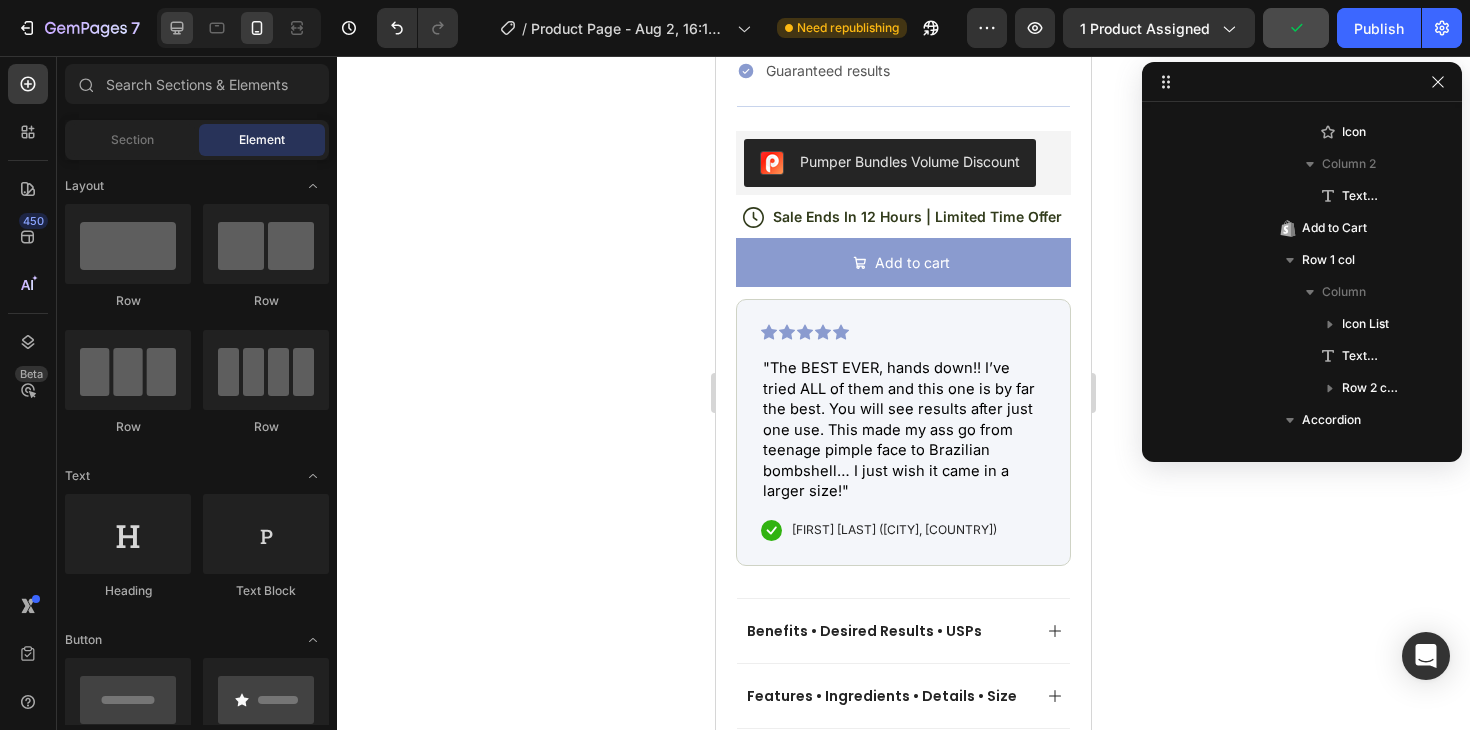 click 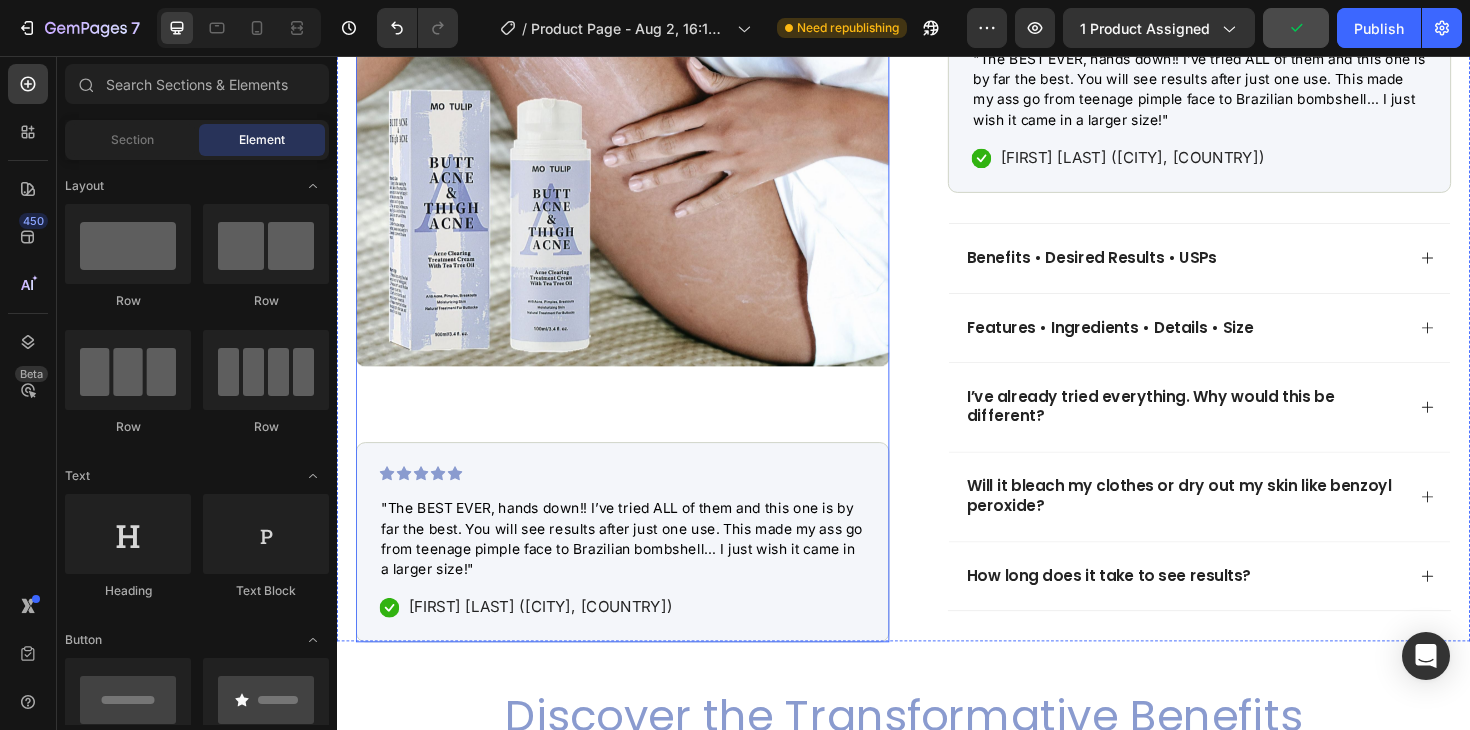 scroll, scrollTop: 1014, scrollLeft: 0, axis: vertical 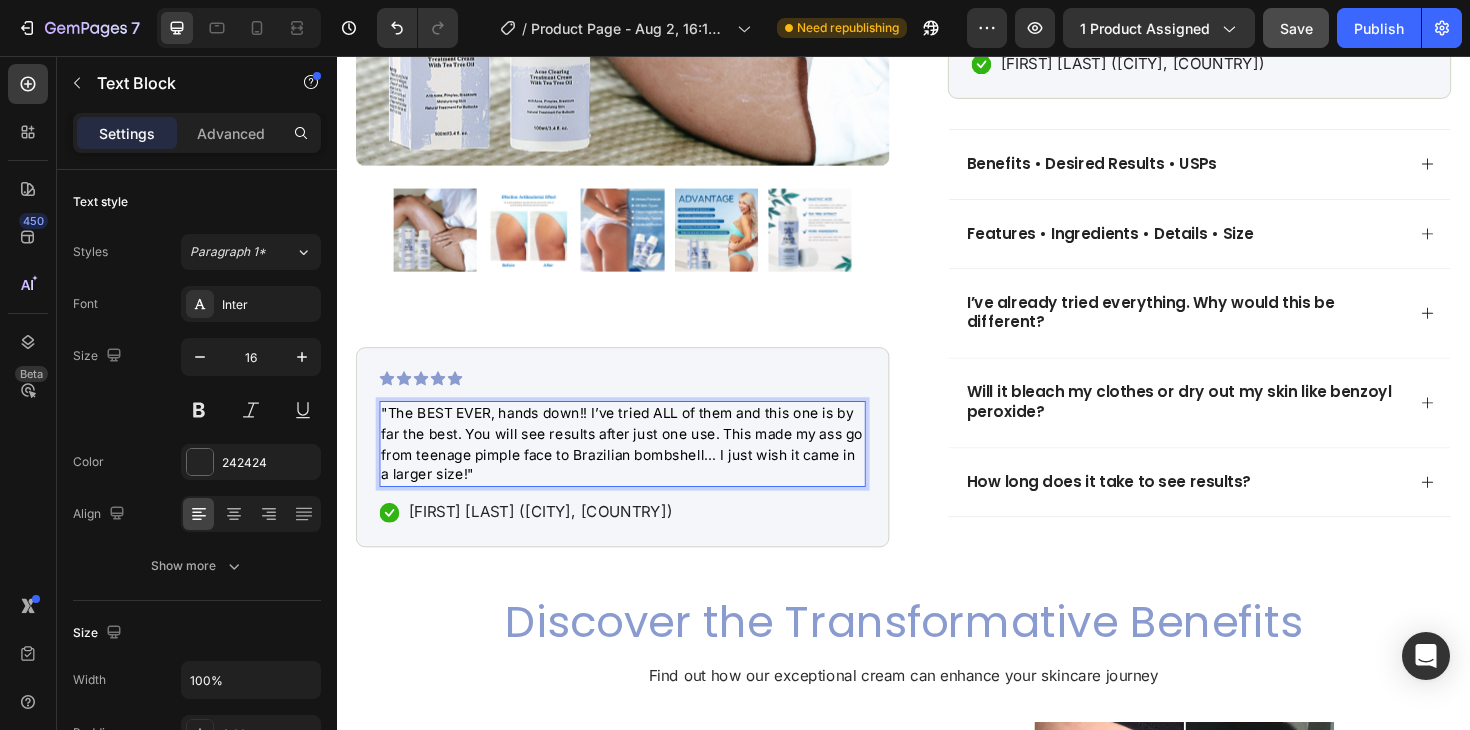 click on ""The BEST EVER, hands down!! I’ve tried ALL of them and this one is by far the best. You will see results after just one use. This made my ass go from teenage pimple face to Brazilian bombshell… I just wish it came in a larger size!"" at bounding box center (639, 466) 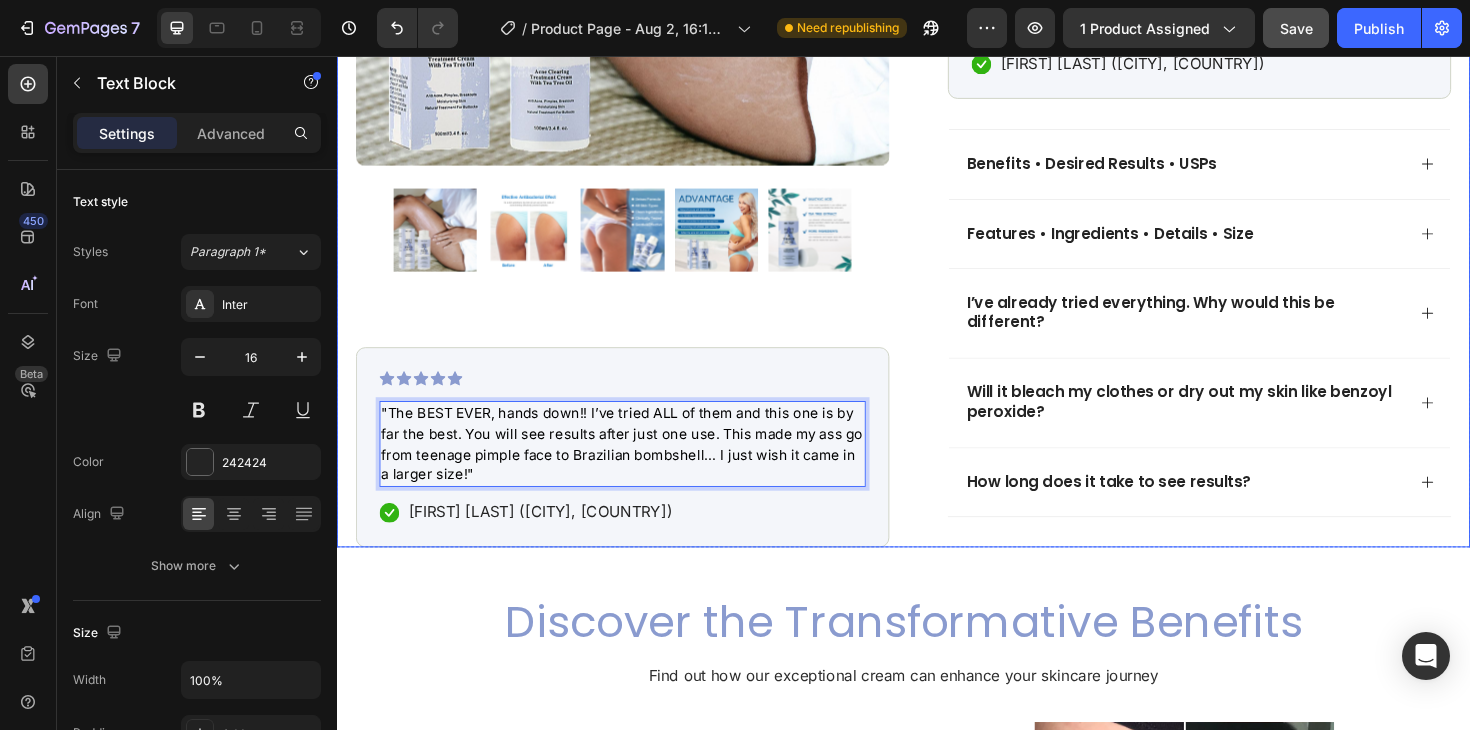 click on "Product Images Icon Icon Icon Icon Icon Icon List "The BEST EVER, hands down!! I’ve tried ALL of them and this one is by far the best. You will see results after just one use. This made my ass go from teenage pimple face to Brazilian bombshell… I just wish it came in a larger size!" Text Block   16
Icon Anastasia F. (Miami, USA) Text Block Row Row Row Judge.me - Preview Badge (Stars) Judge.me Helped X Customers solve their Butt-NE problems Text Block Wiyora ClearBooty™ Cream Product Title Clear your butt-ne and traces it leaves behind — in just days. Text Block
WHY IT'S MADE FOR YOU
Start seeing results in just 24 hours
Clears stubborn butt acne fast
Fades dark spots & rough texture
Prevents future breakouts
Guaranteed results Item List Accordion Pumper Bundles Volume Discount Pumper Bundles Volume Discount
Icon Text Block Row
Icon Icon" at bounding box center (937, -154) 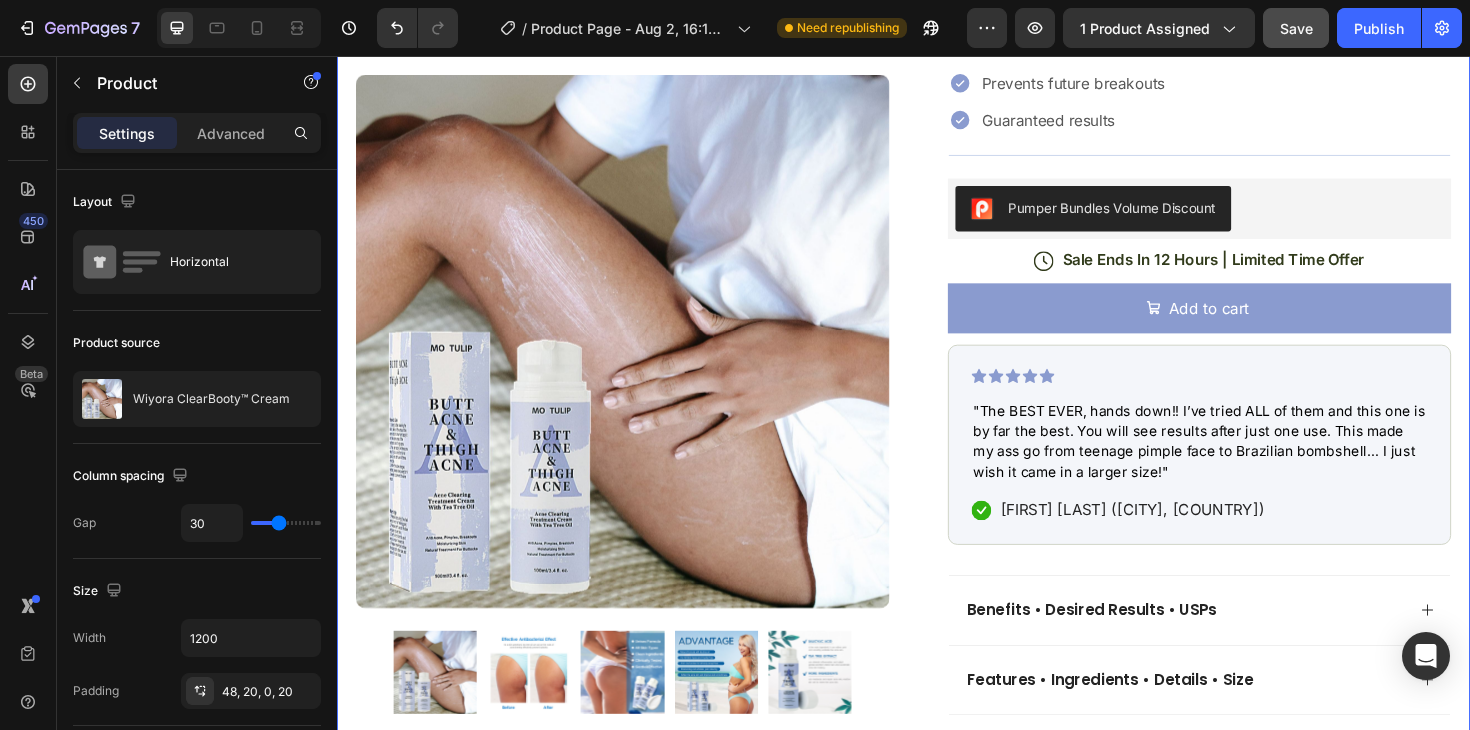 scroll, scrollTop: 540, scrollLeft: 0, axis: vertical 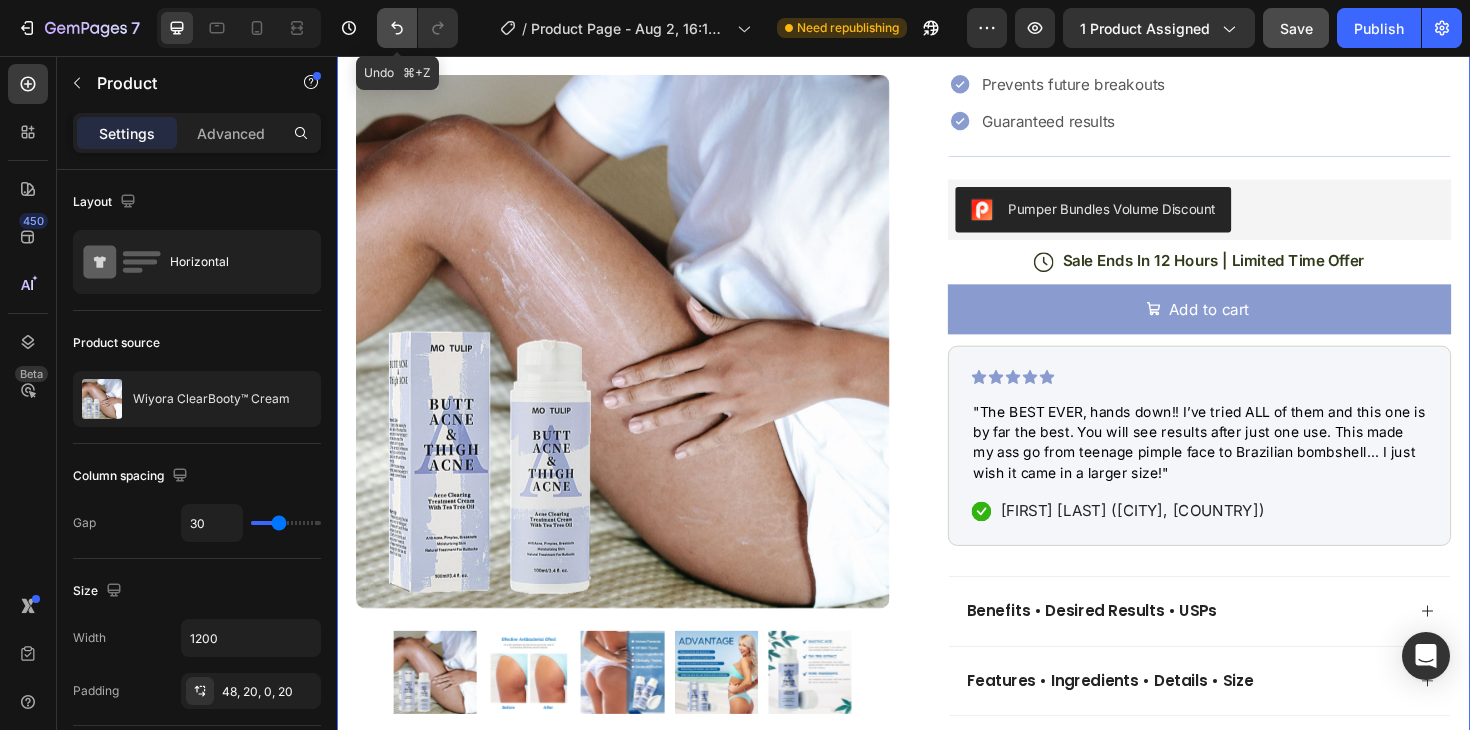 click 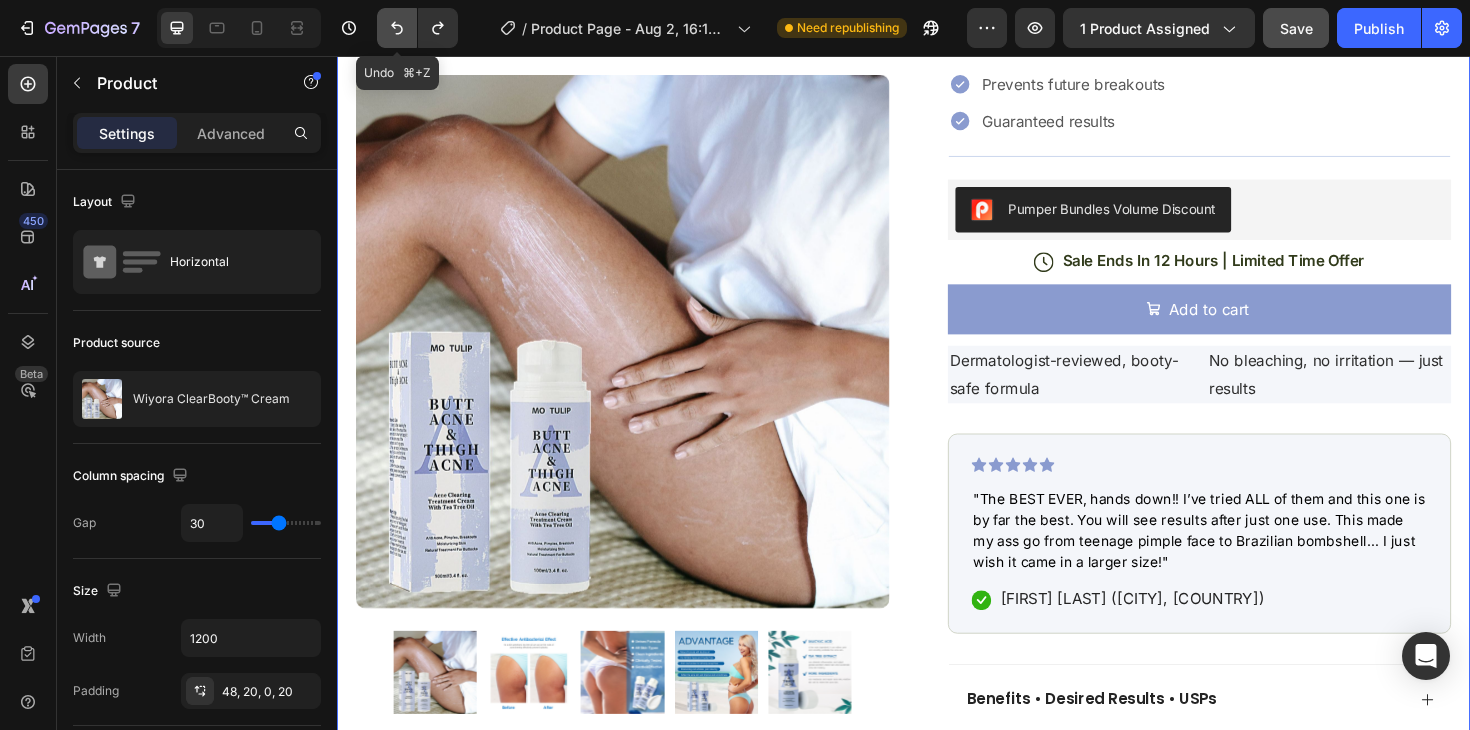 click 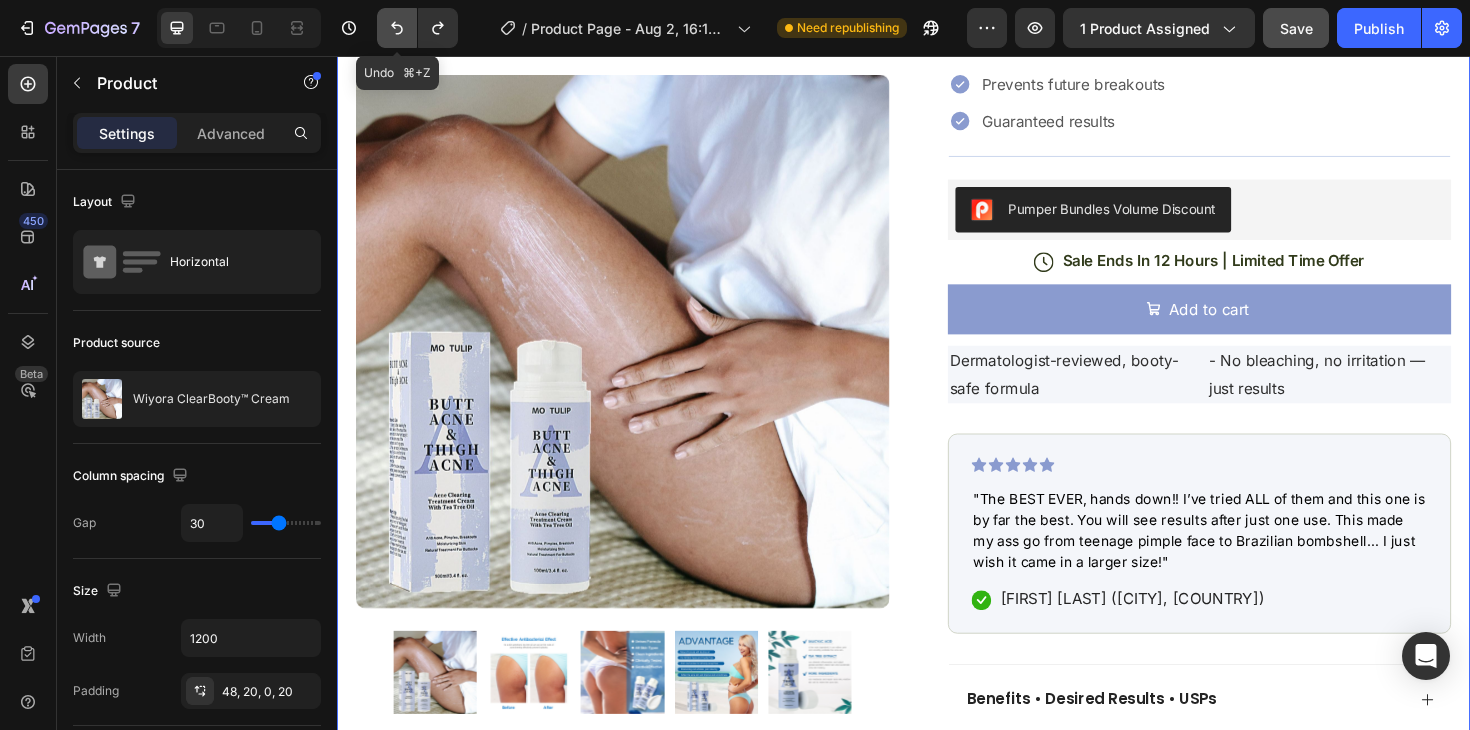 click 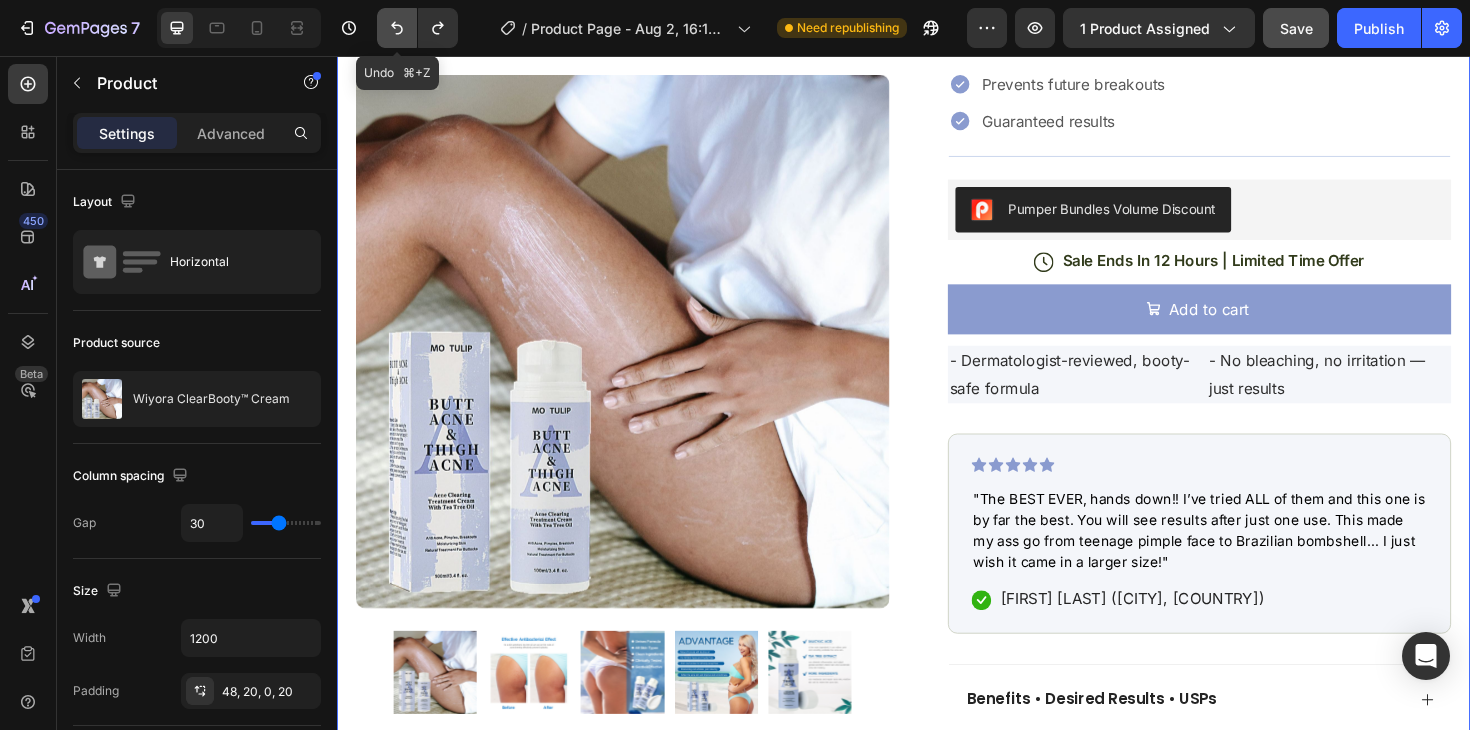 click 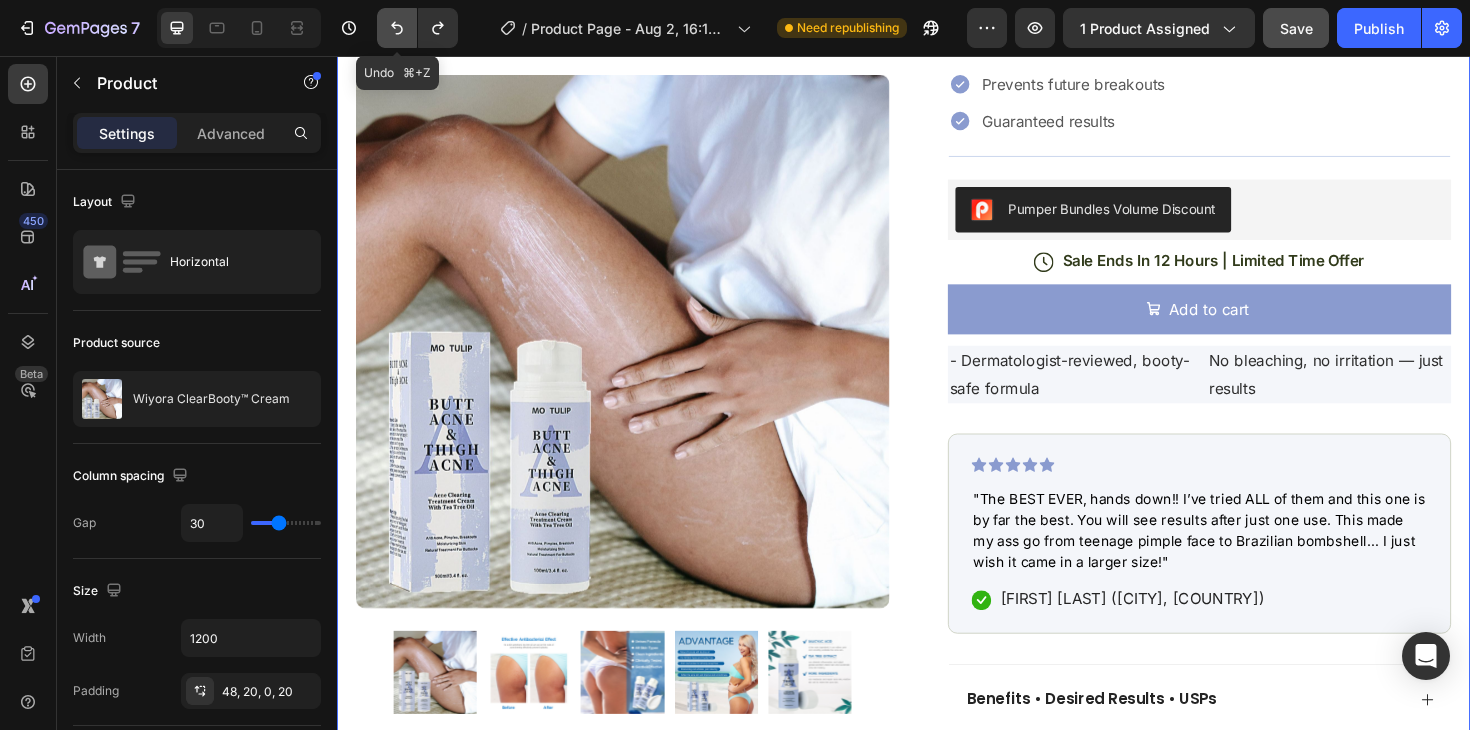 click 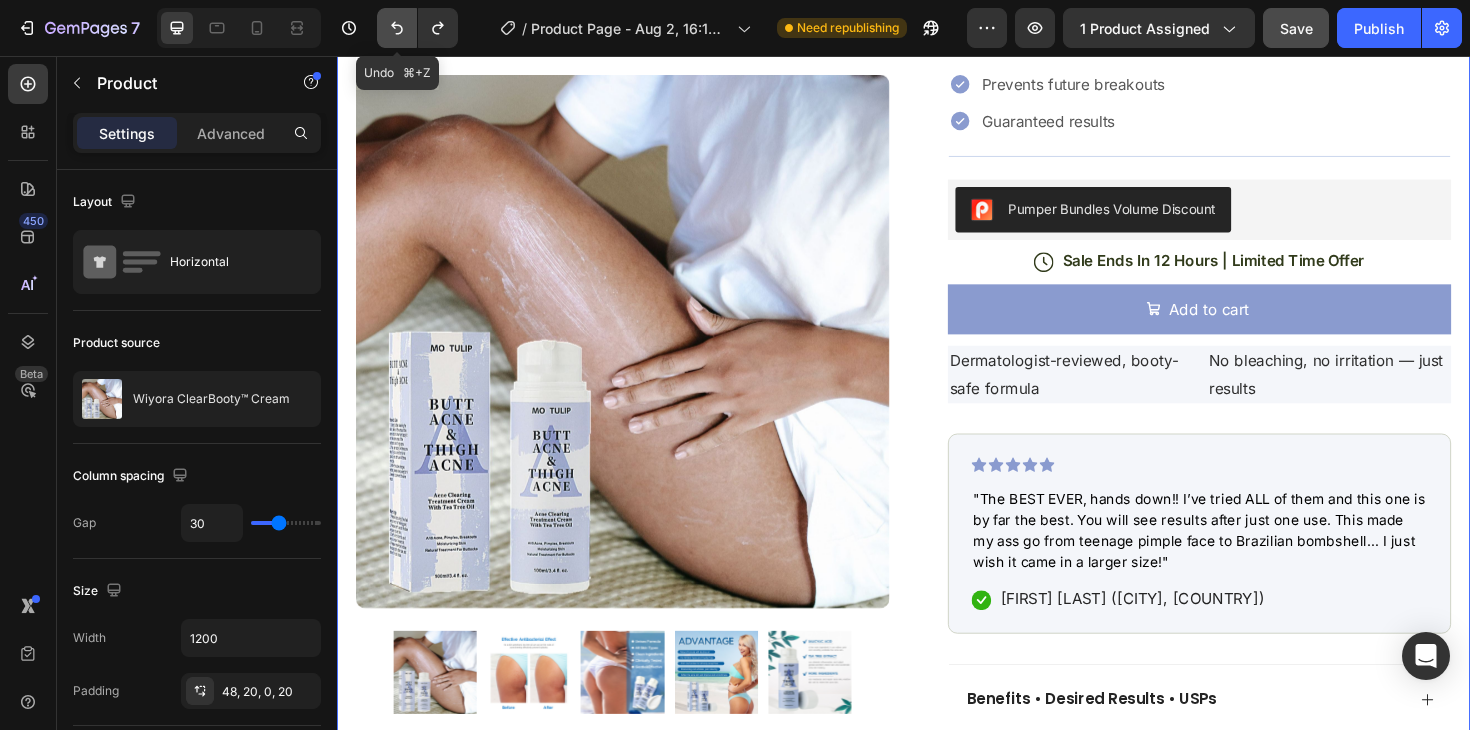 click 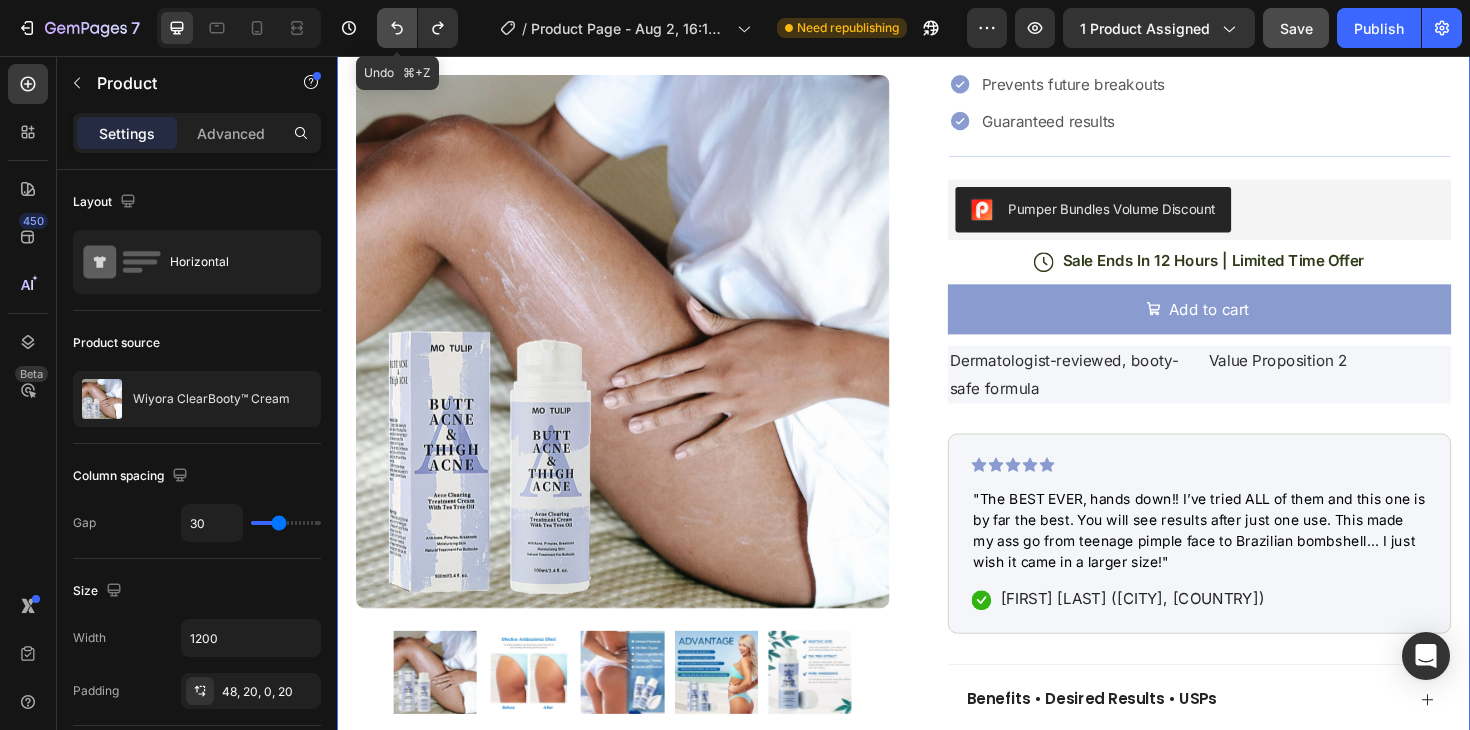 click 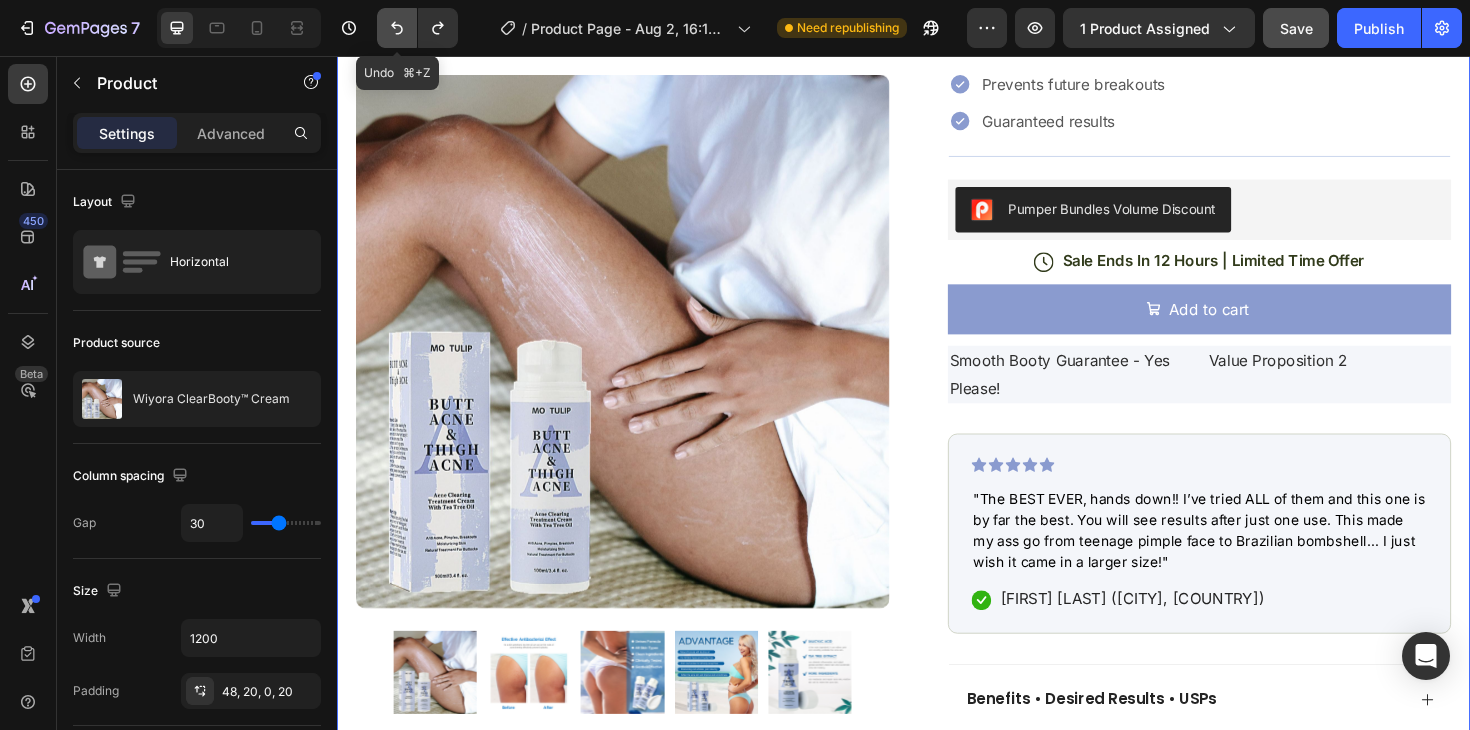 click 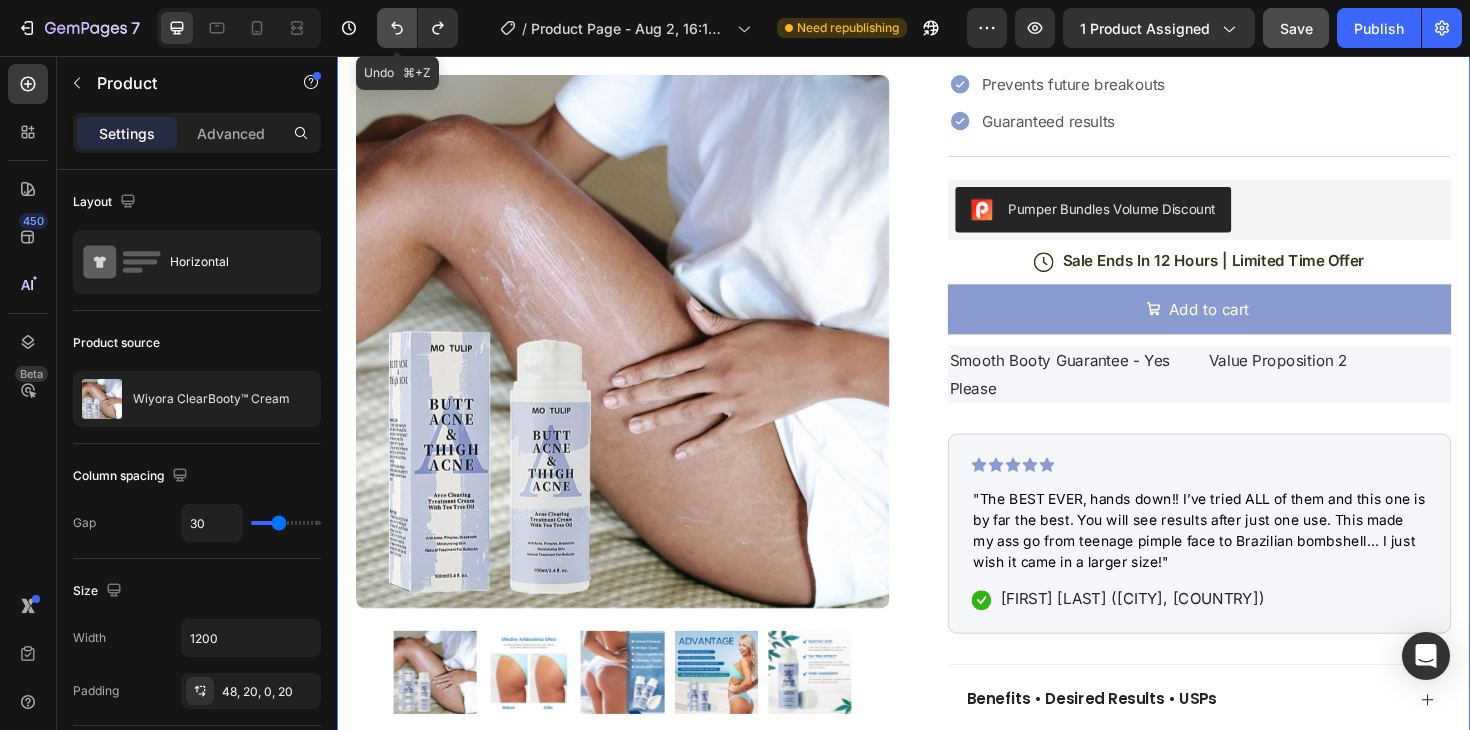 click 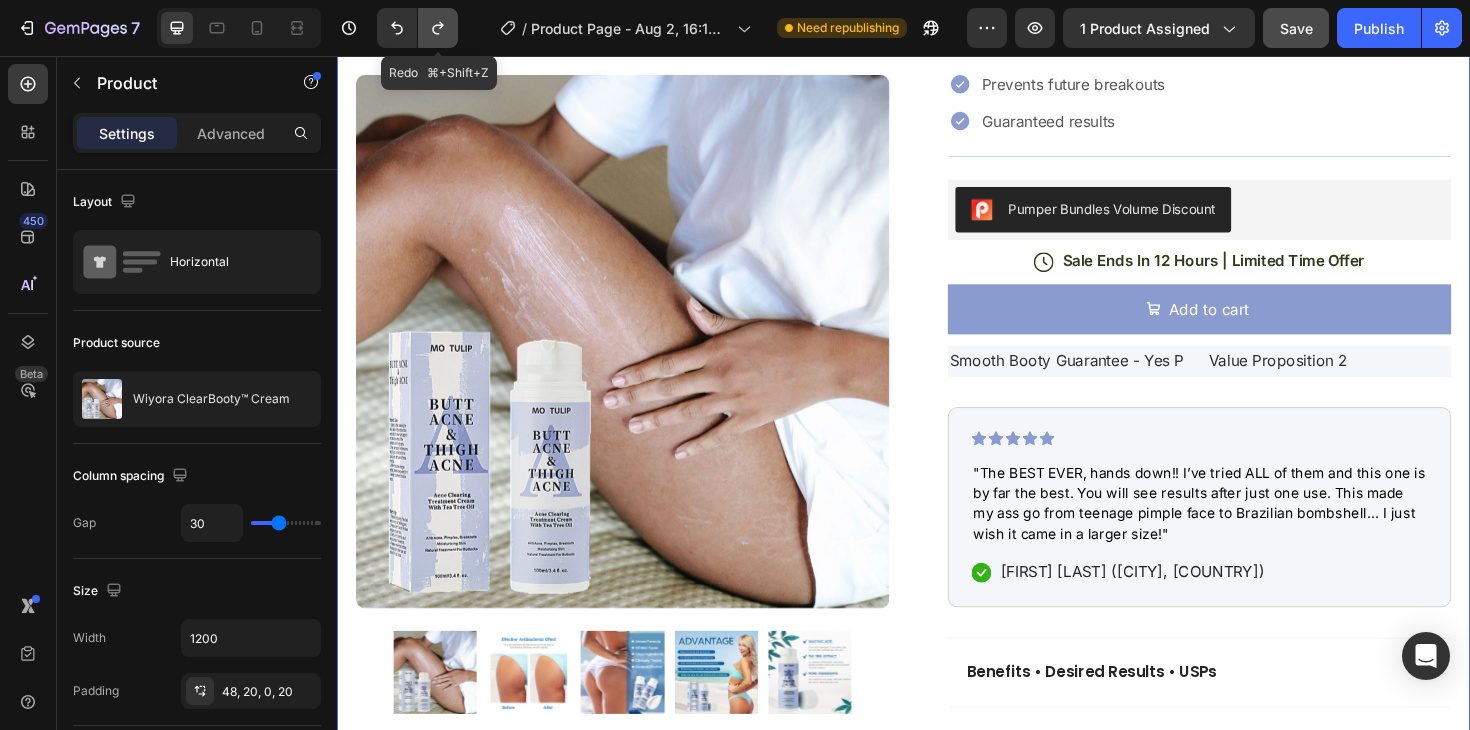 click 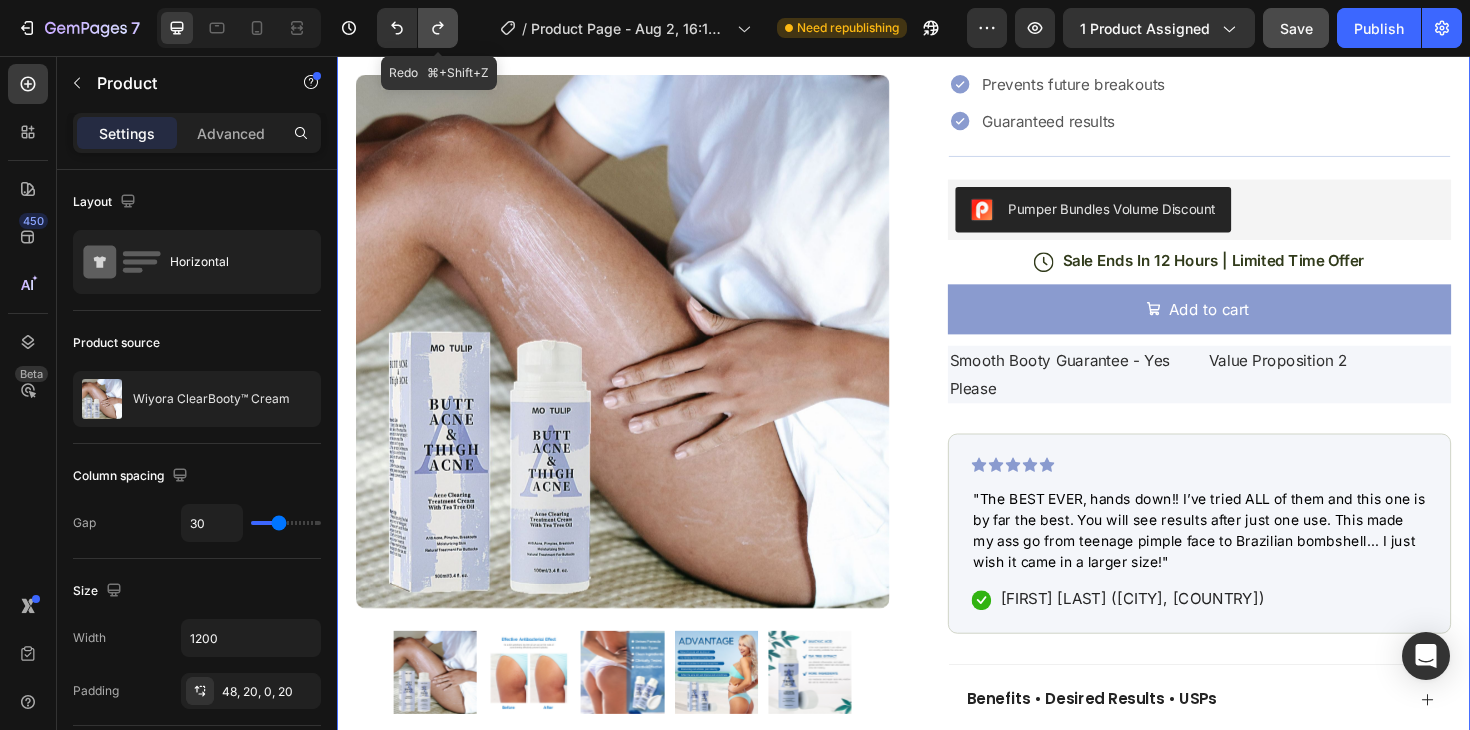 click 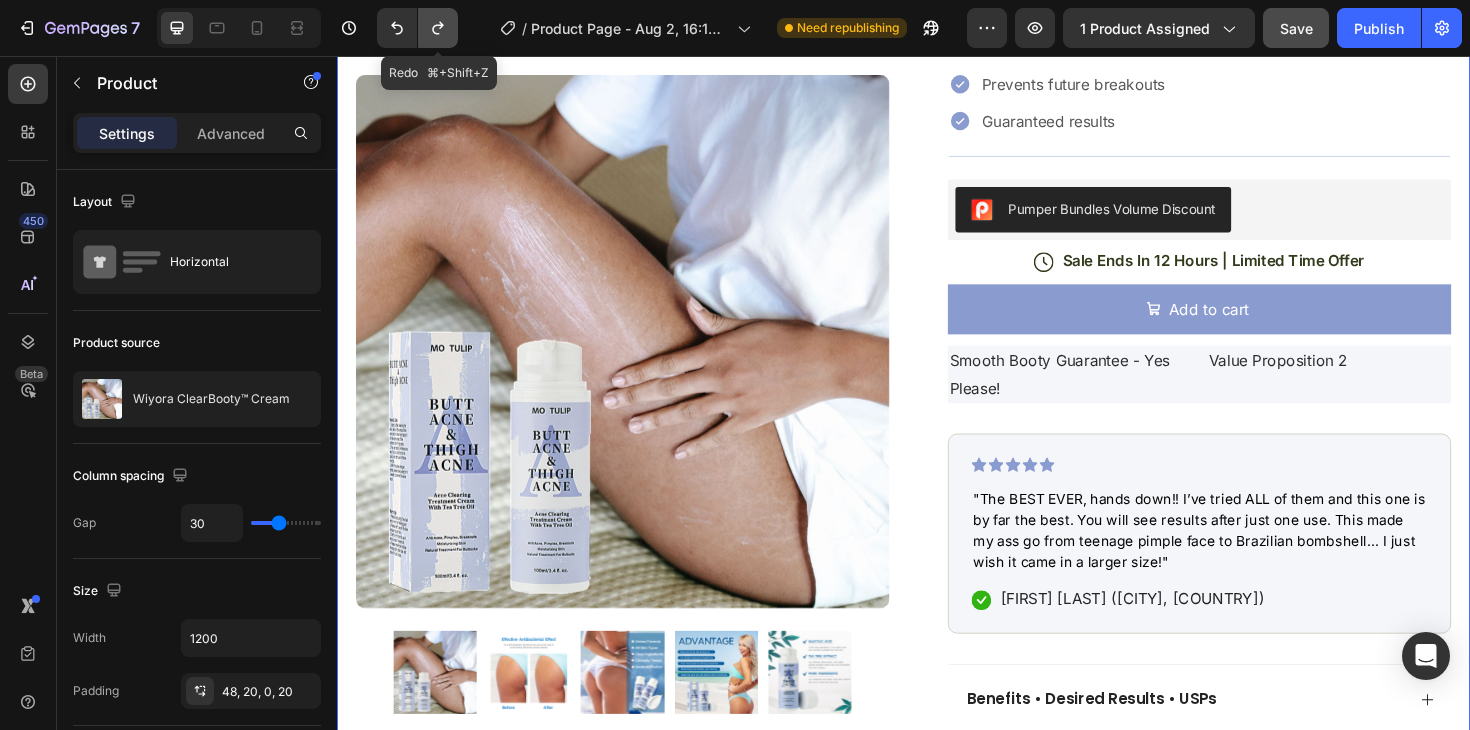 click 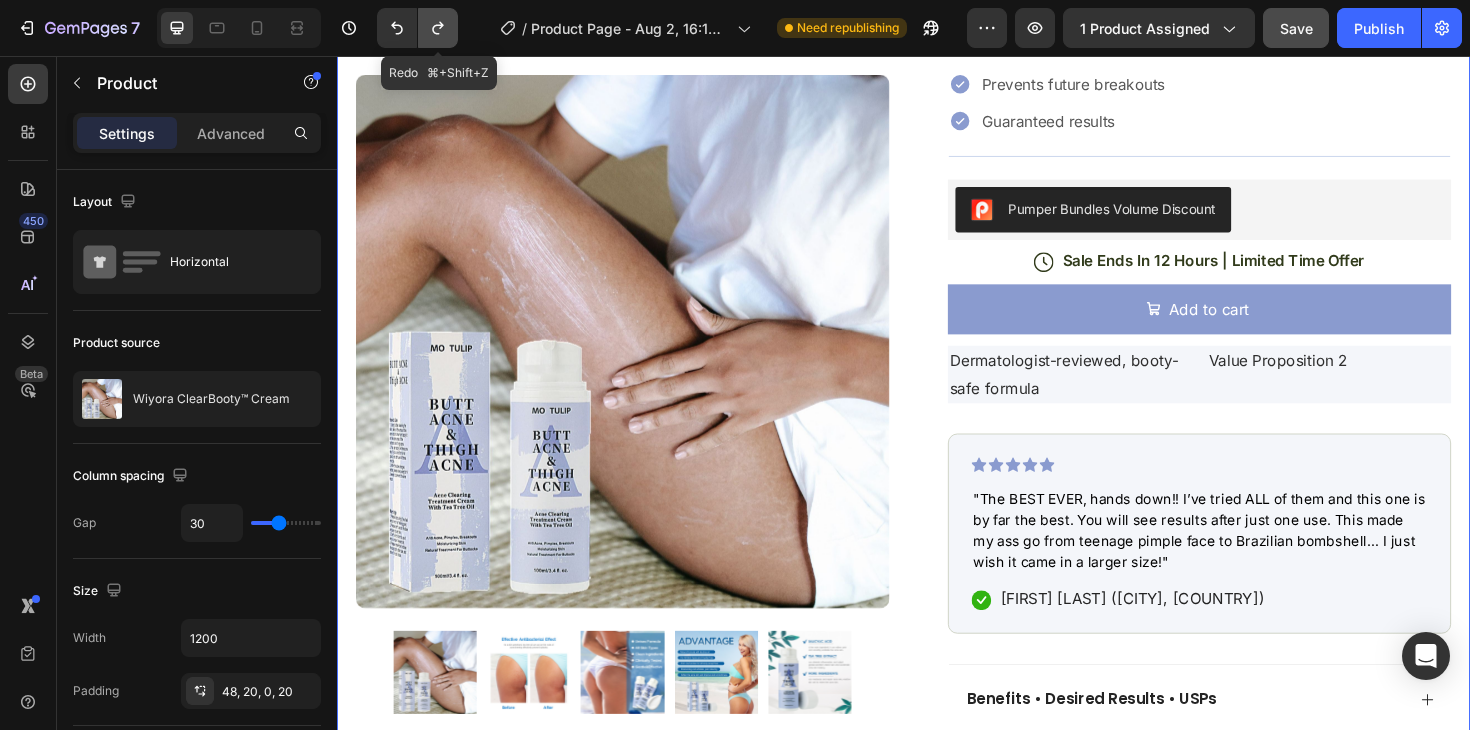 click 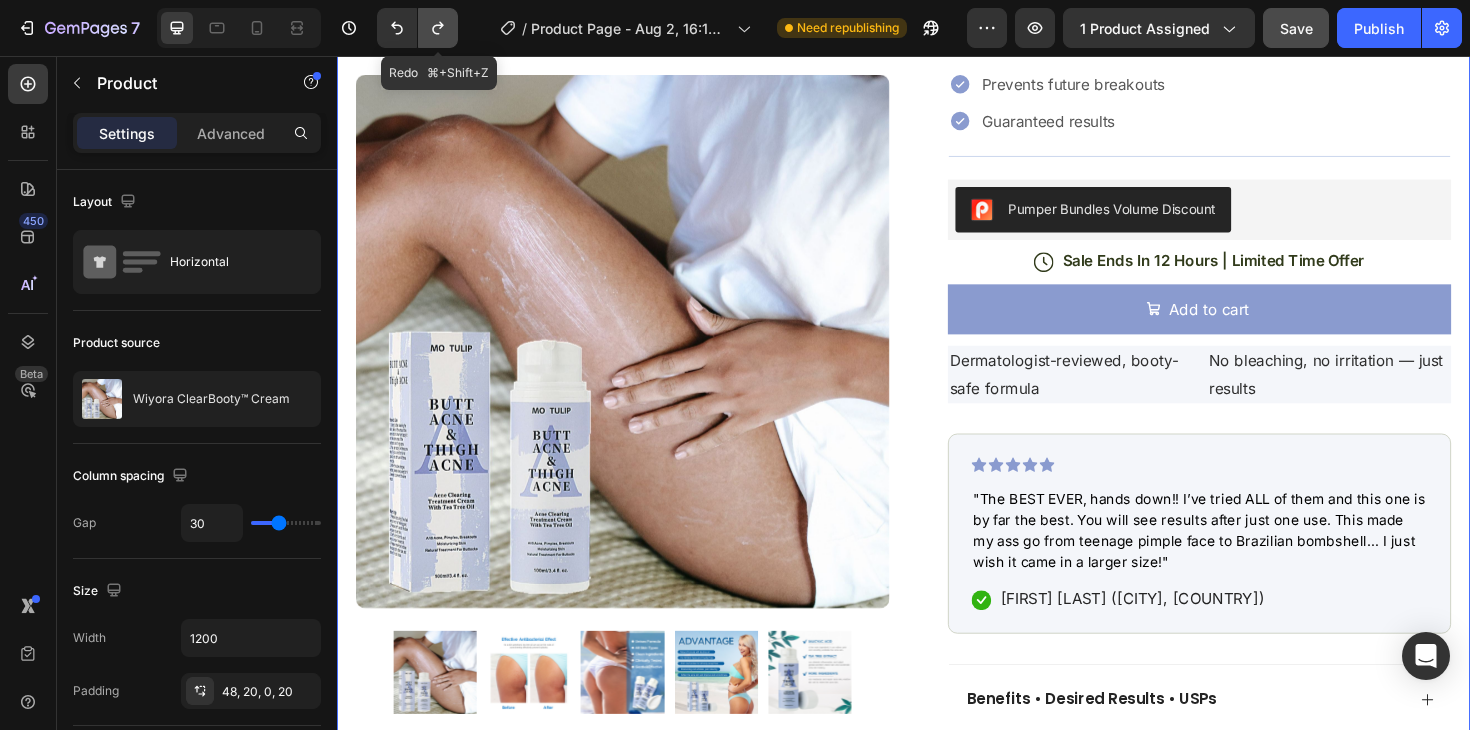 click 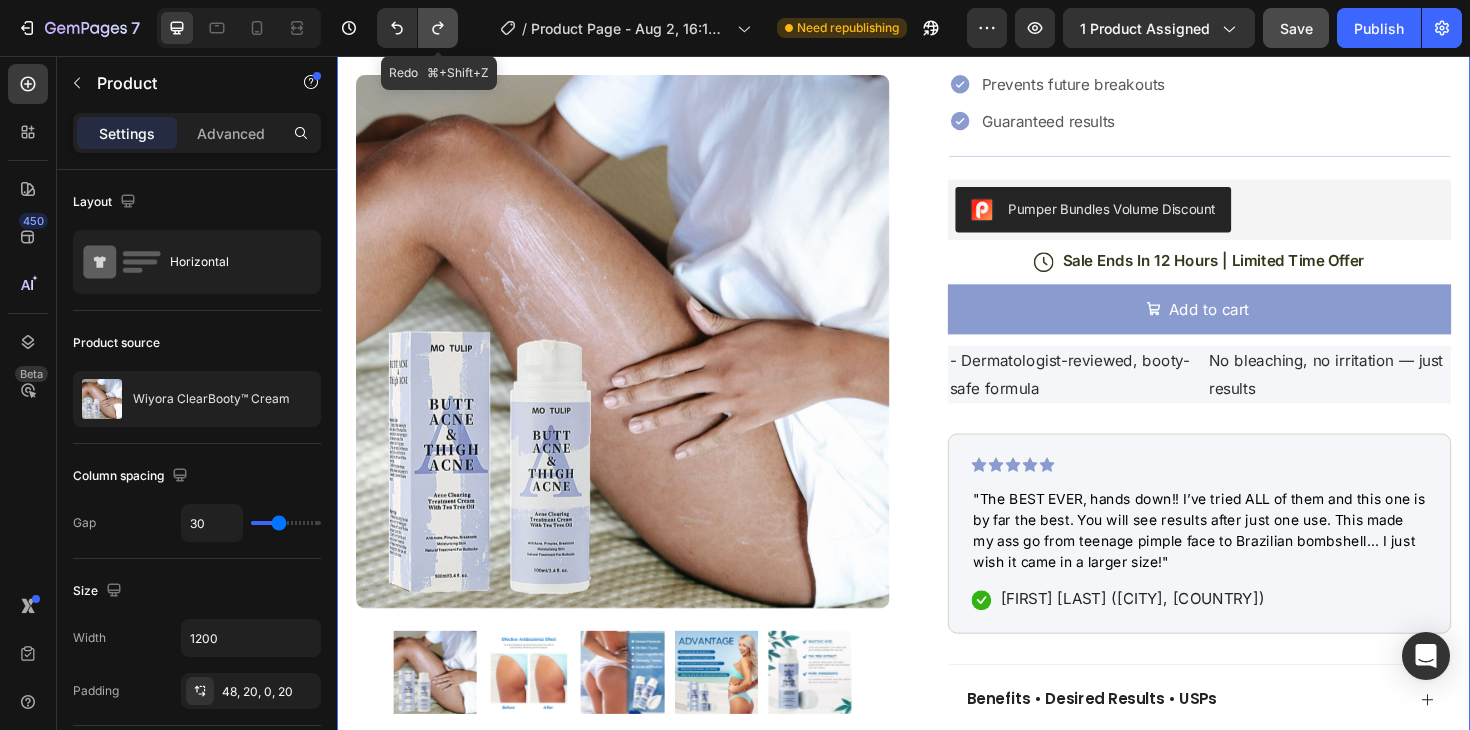 click 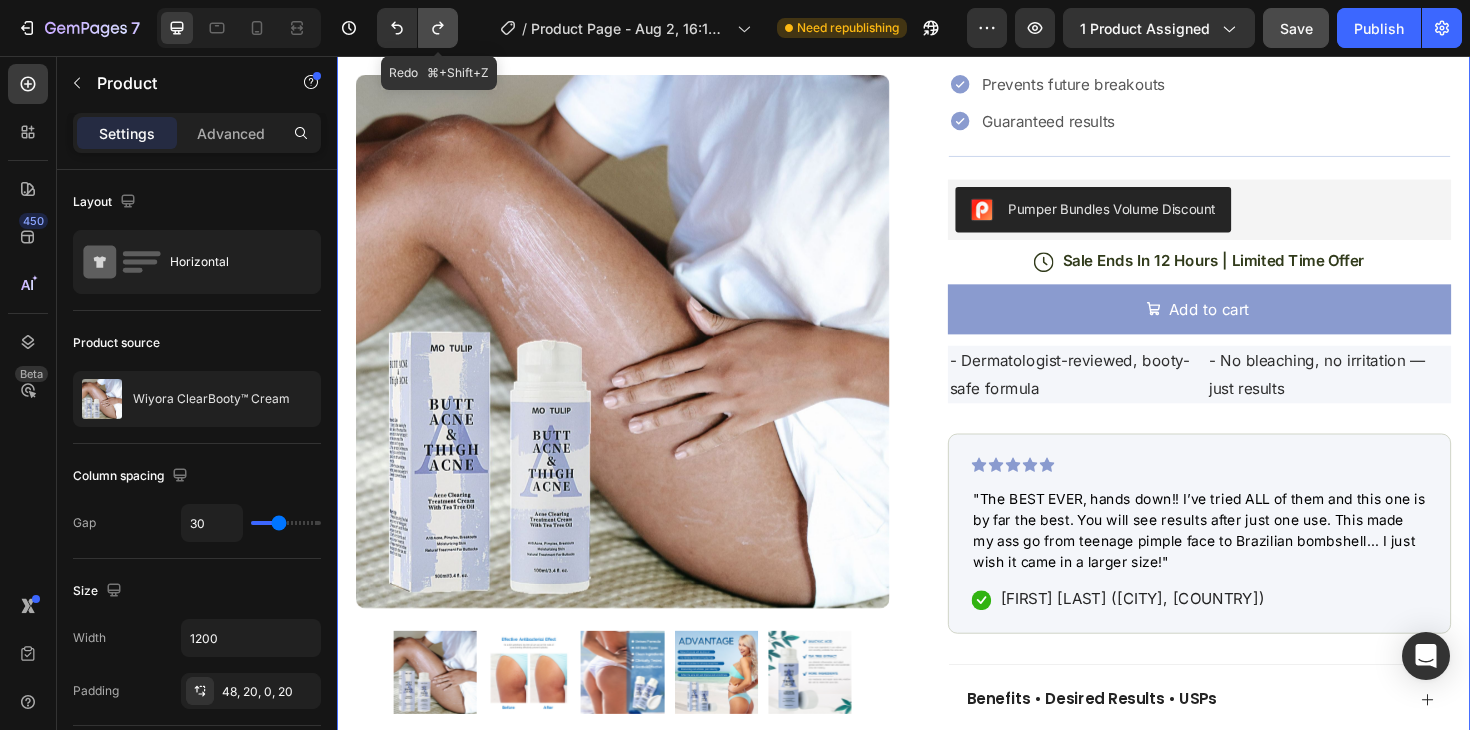 click 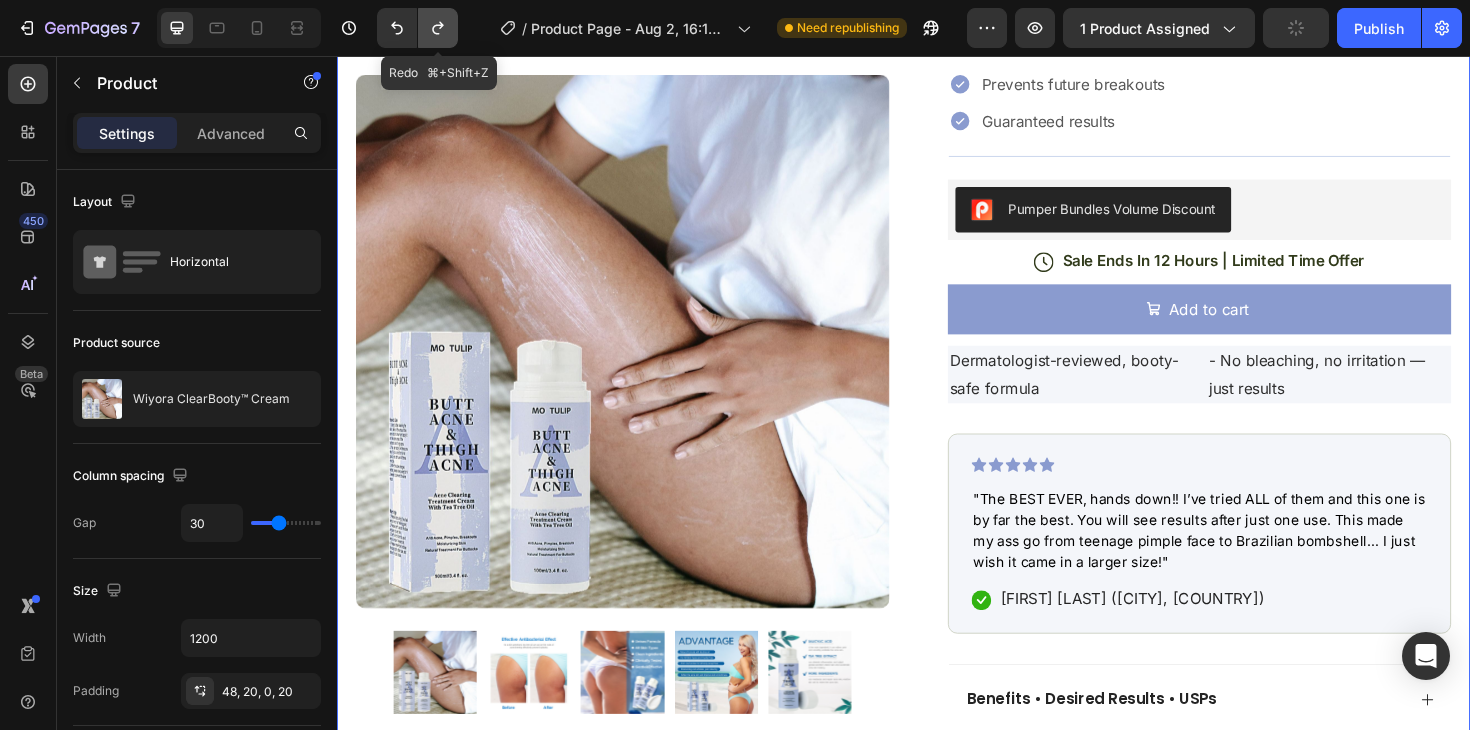 click 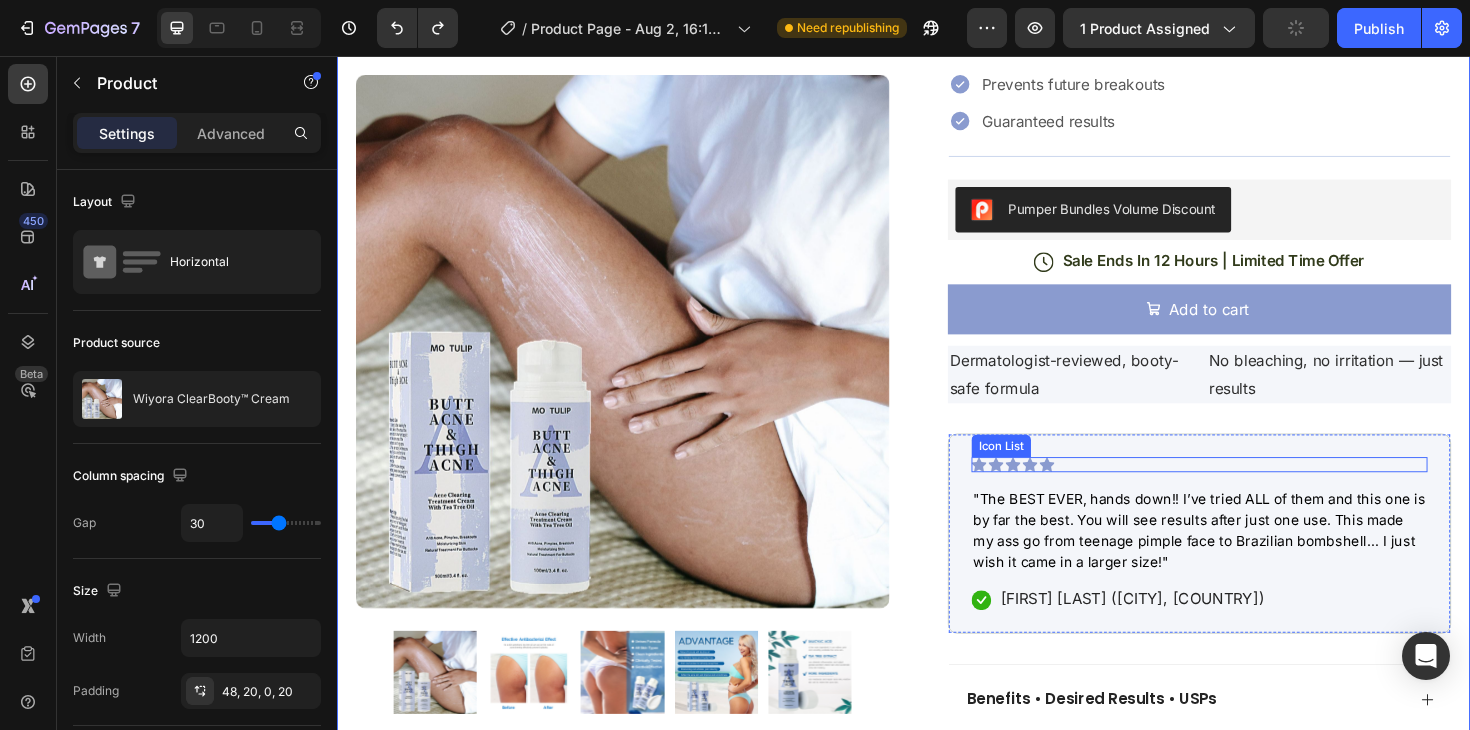 click on "Icon Icon Icon Icon Icon" at bounding box center (1250, 489) 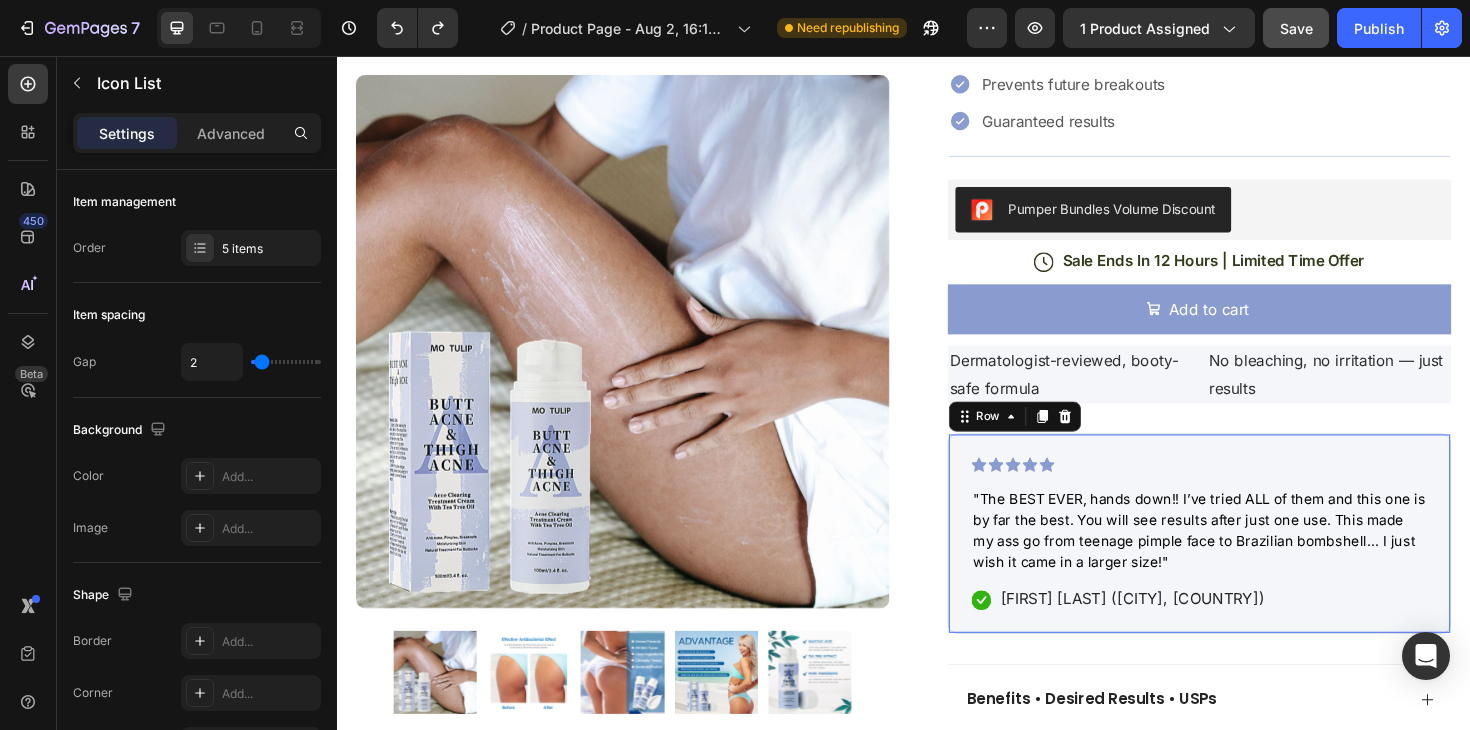 click on "Product Images Icon Icon Icon Icon Icon Icon List "The BEST EVER, hands down!! I’ve tried ALL of them and this one is by far the best. You will see results after just one use. This made my ass go from teenage pimple face to Brazilian bombshell… I just wish it came in a larger size!" Text Block
Icon [FIRST] [LAST] ([CITY], [COUNTRY]) Text Block Row Row   0" at bounding box center (1250, 562) 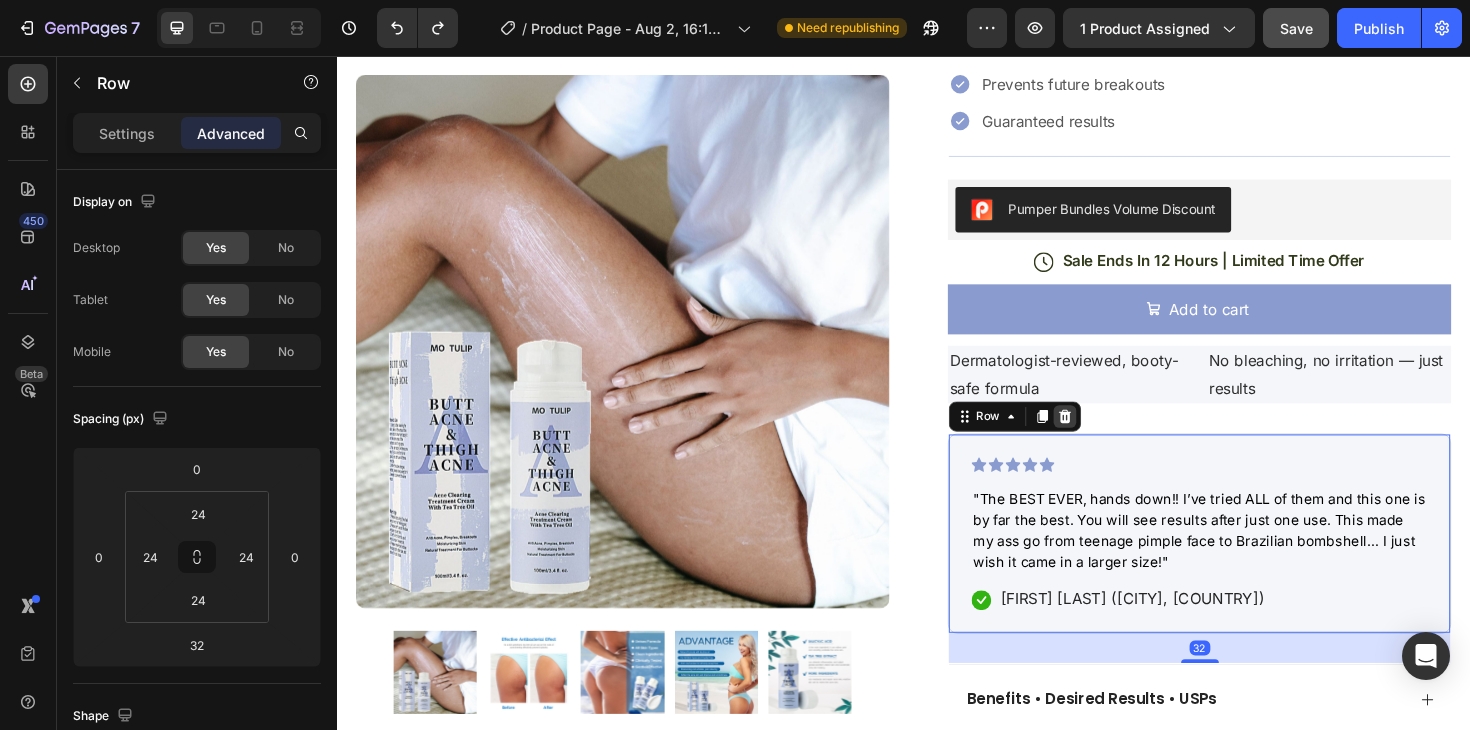 click 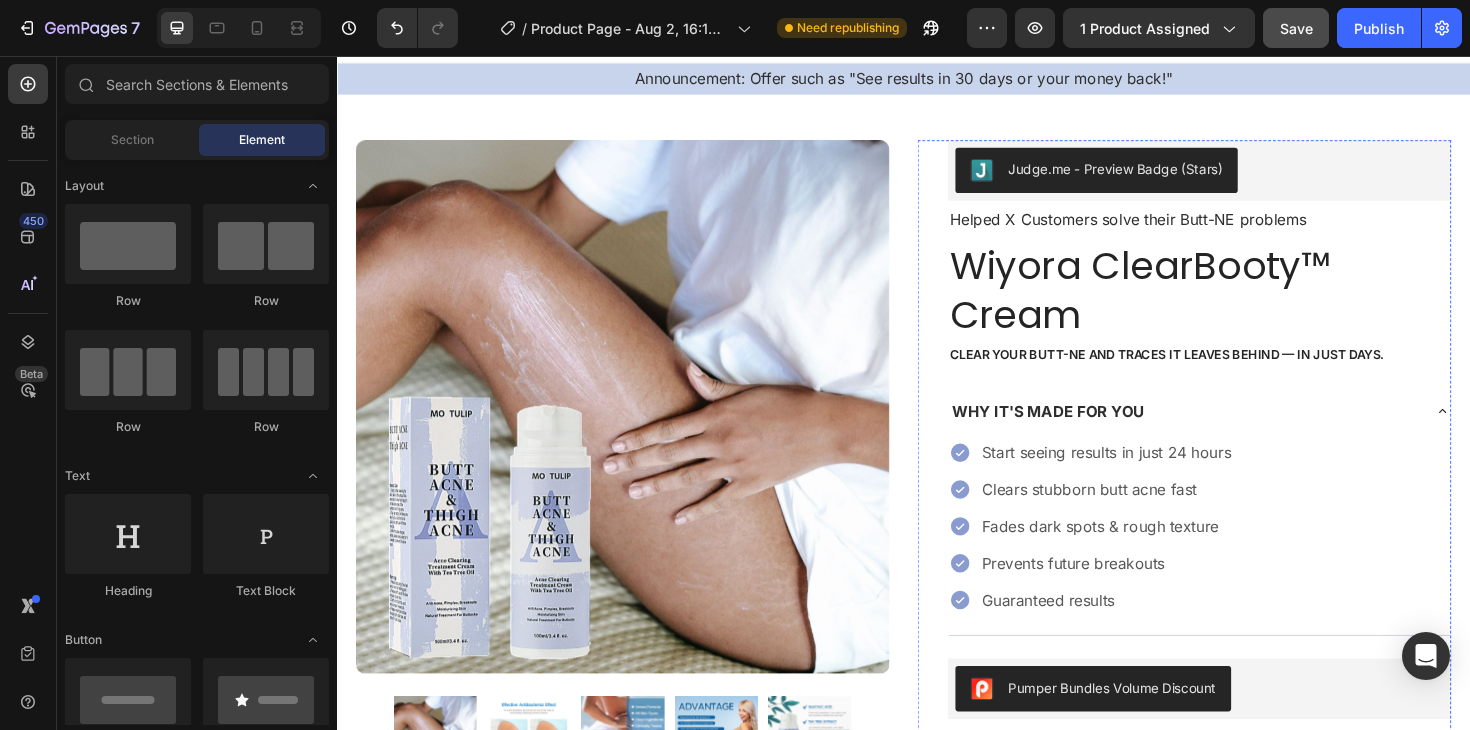 scroll, scrollTop: 0, scrollLeft: 0, axis: both 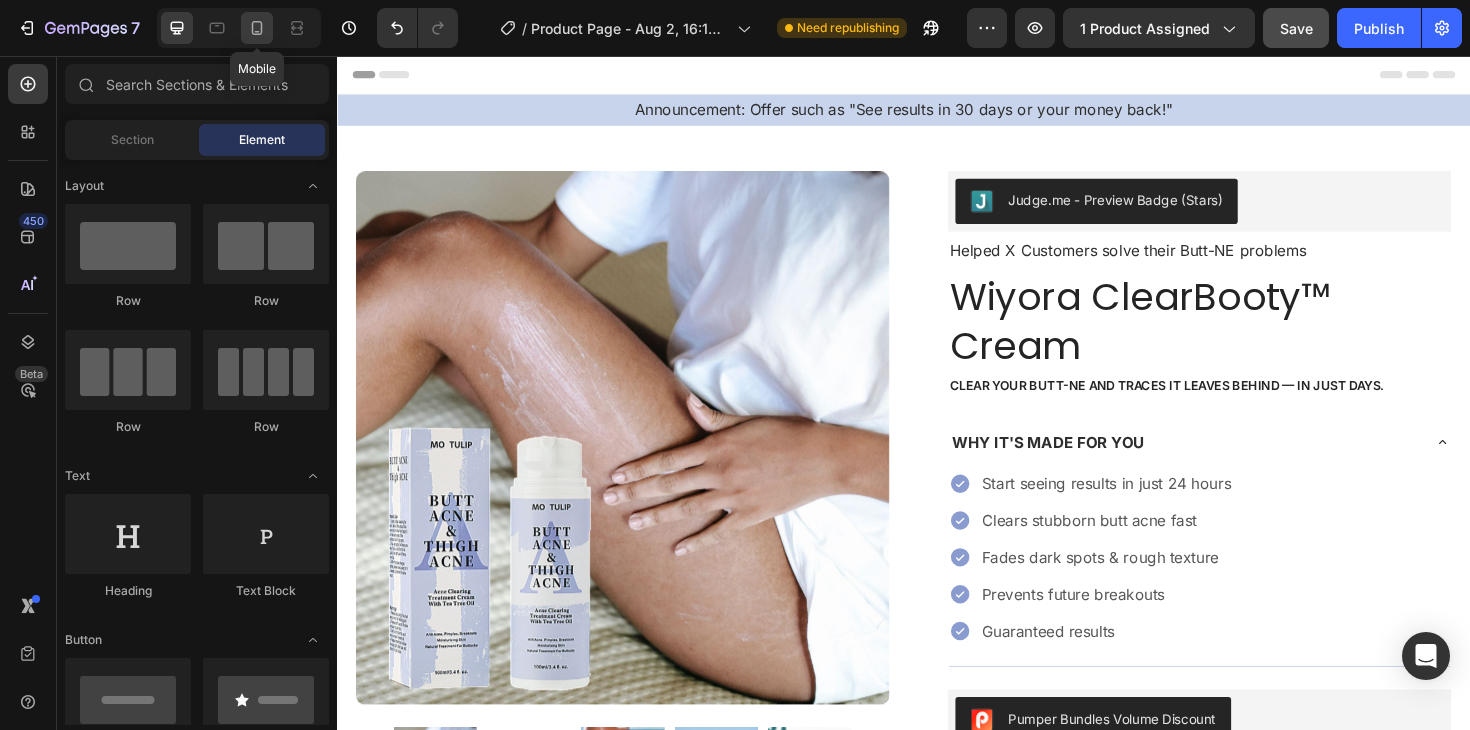 click 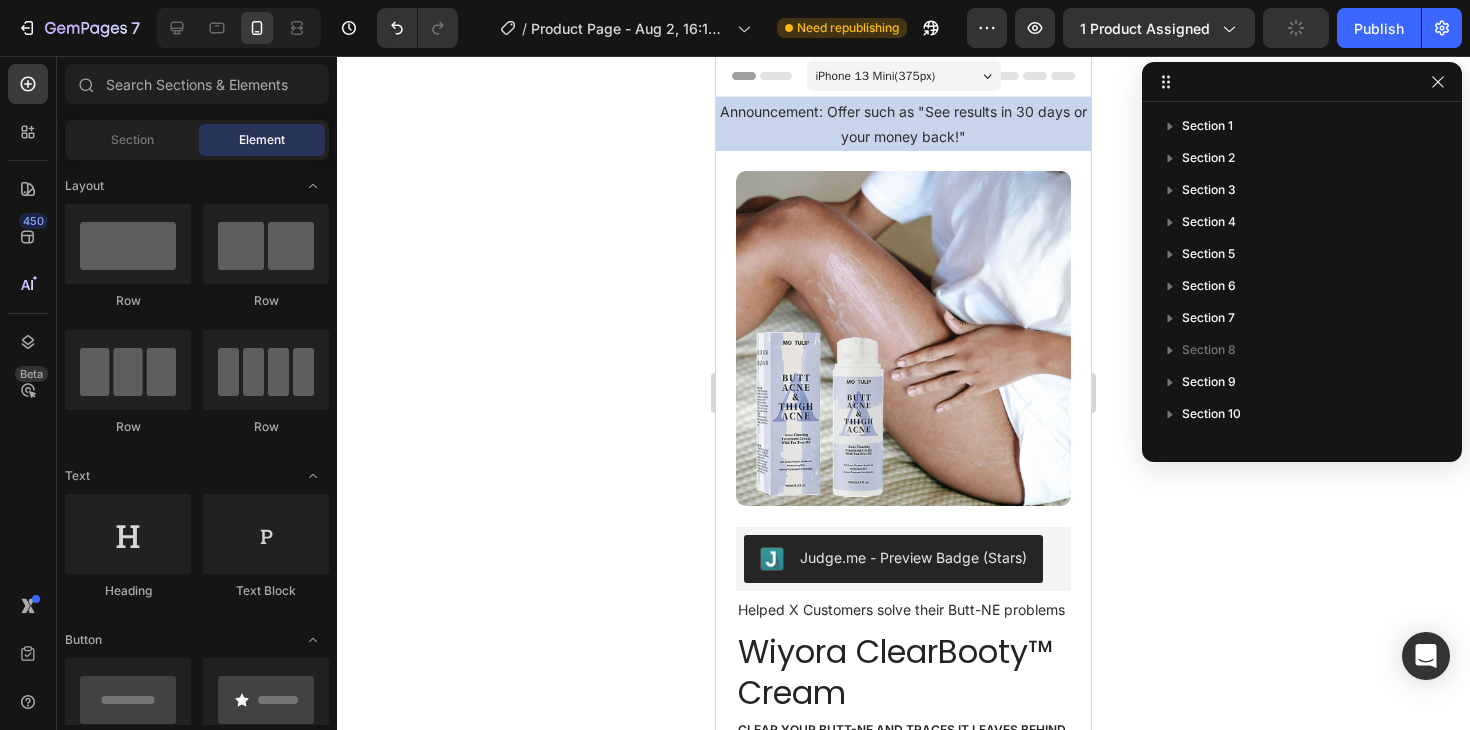 click 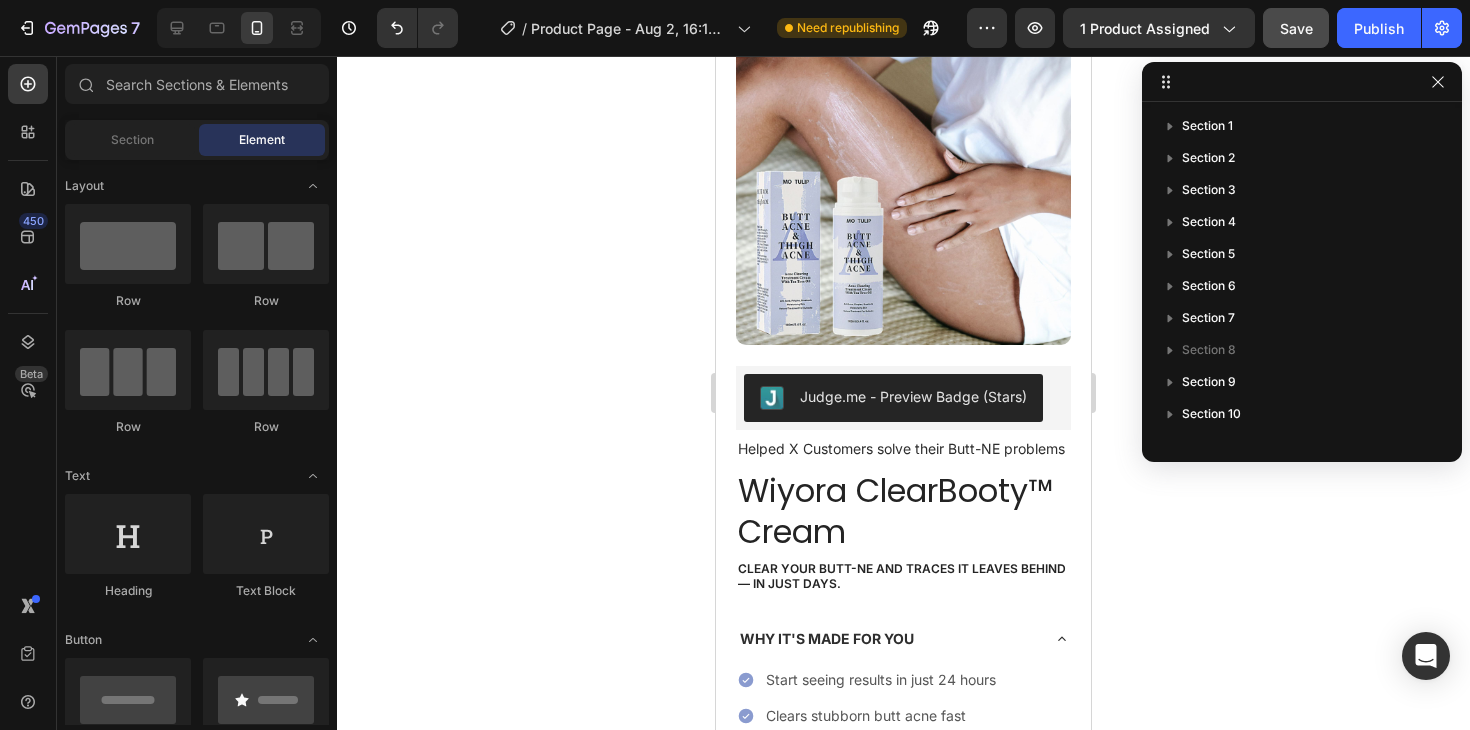 scroll, scrollTop: 0, scrollLeft: 0, axis: both 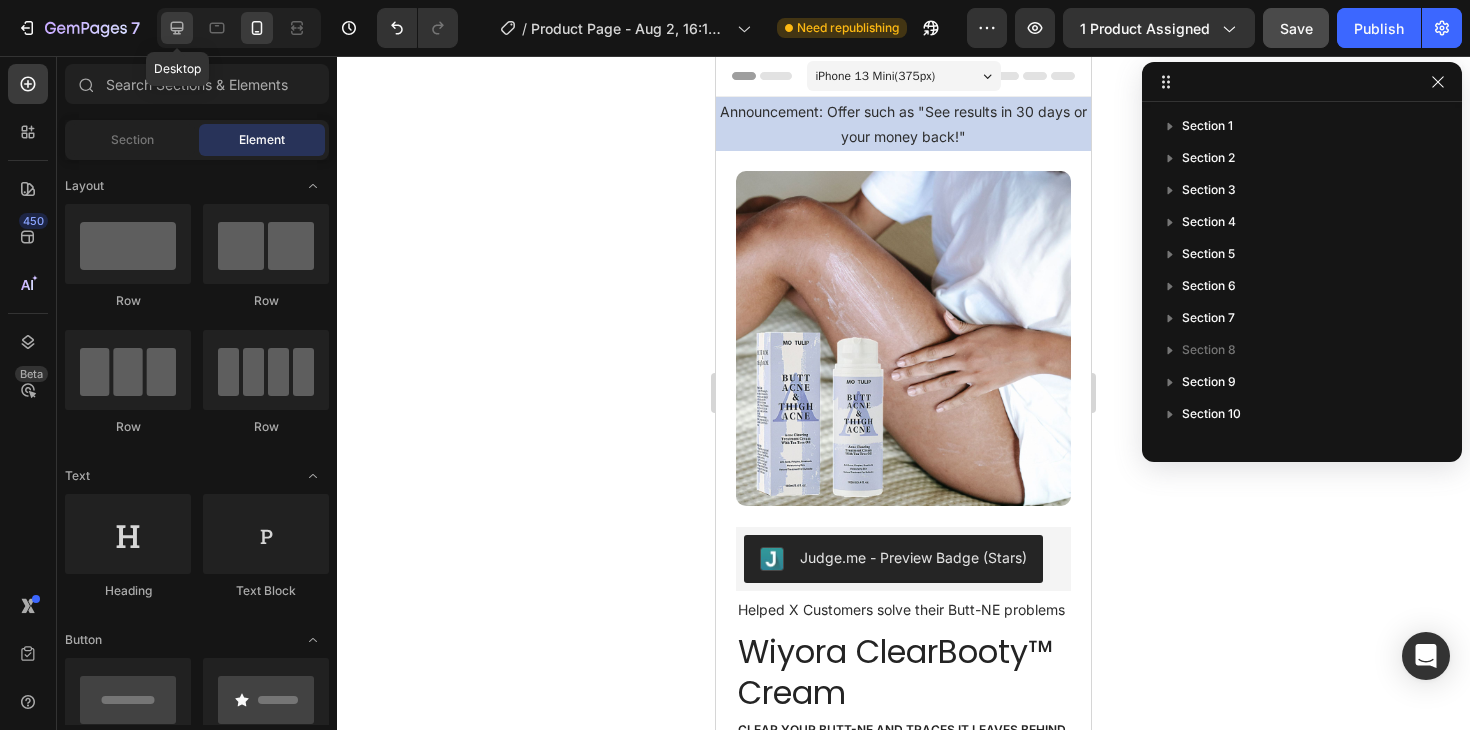 click 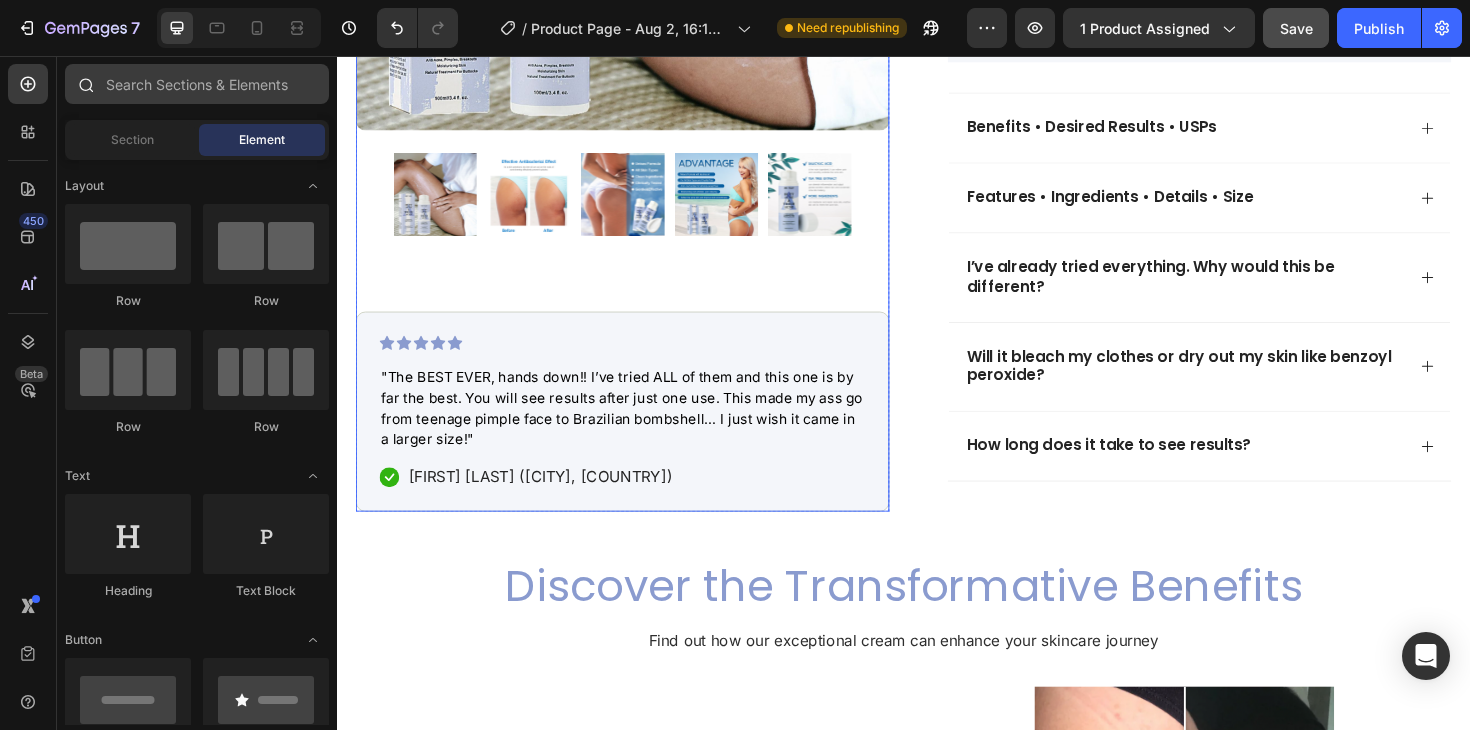 scroll, scrollTop: 902, scrollLeft: 0, axis: vertical 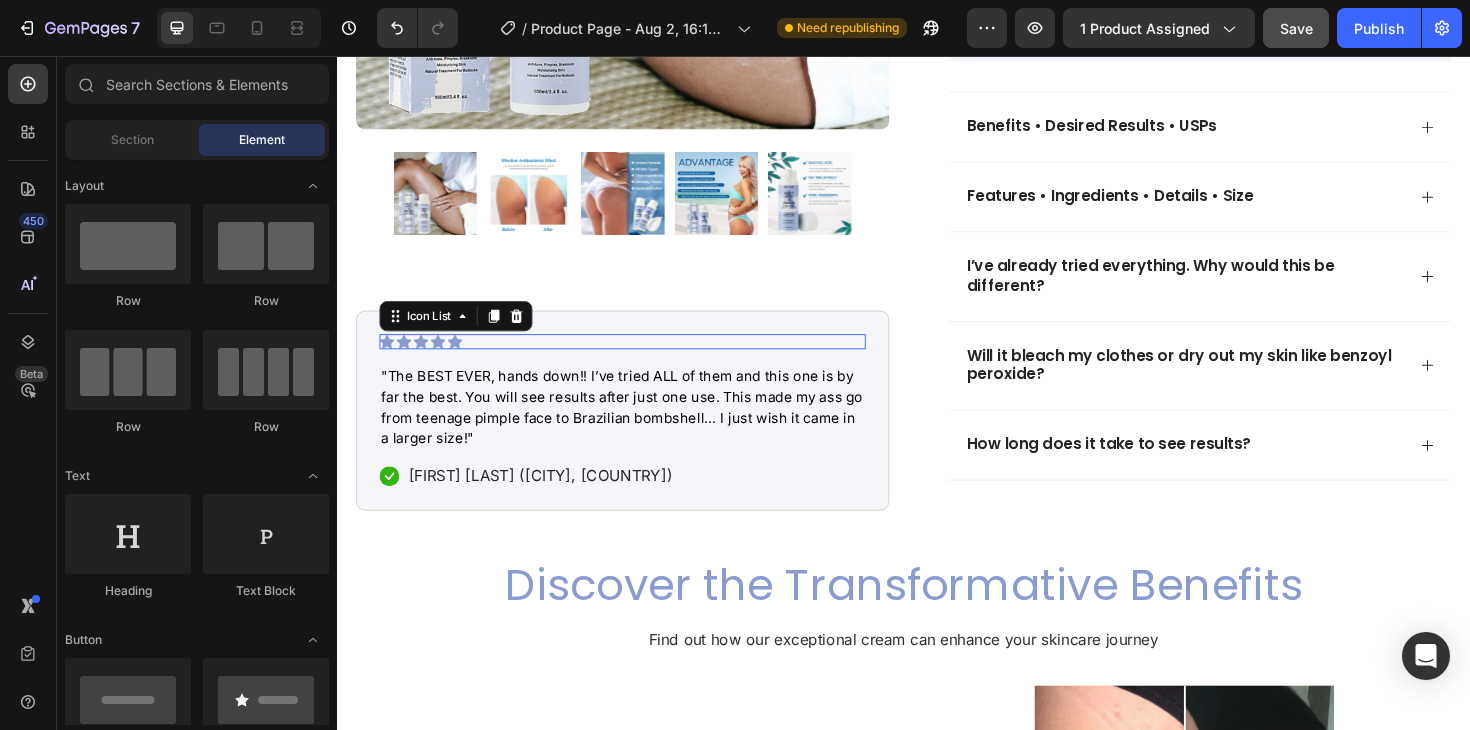 click on "Icon Icon Icon Icon Icon" at bounding box center [639, 359] 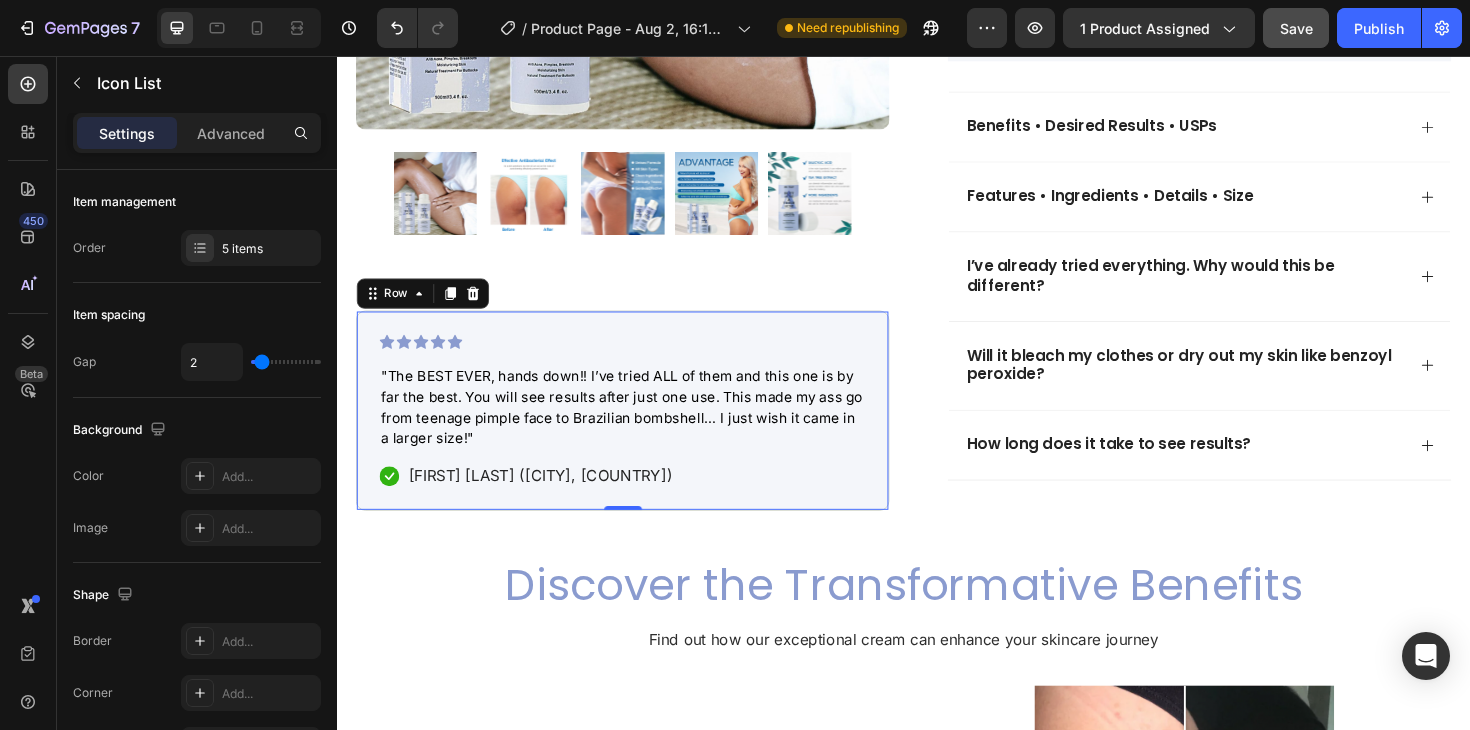 click on "Product Images Icon Icon Icon Icon Icon Icon List "The BEST EVER, hands down!! I’ve tried ALL of them and this one is by far the best. You will see results after just one use. This made my ass go from teenage pimple face to Brazilian bombshell… I just wish it came in a larger size!" Text Block
Icon [FIRST] [LAST] ([CITY], [COUNTRY]) Text Block Row Row   0" at bounding box center (639, 432) 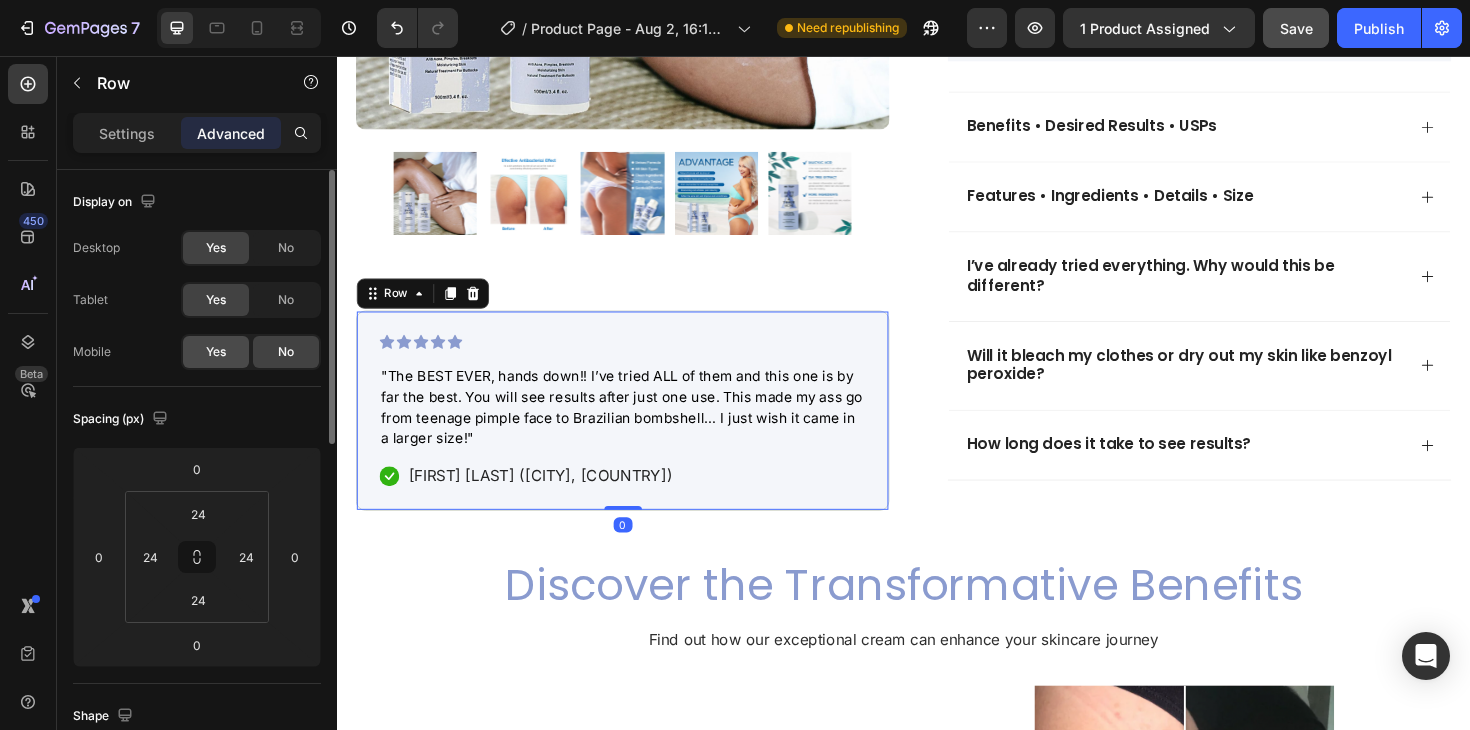 click on "Yes" 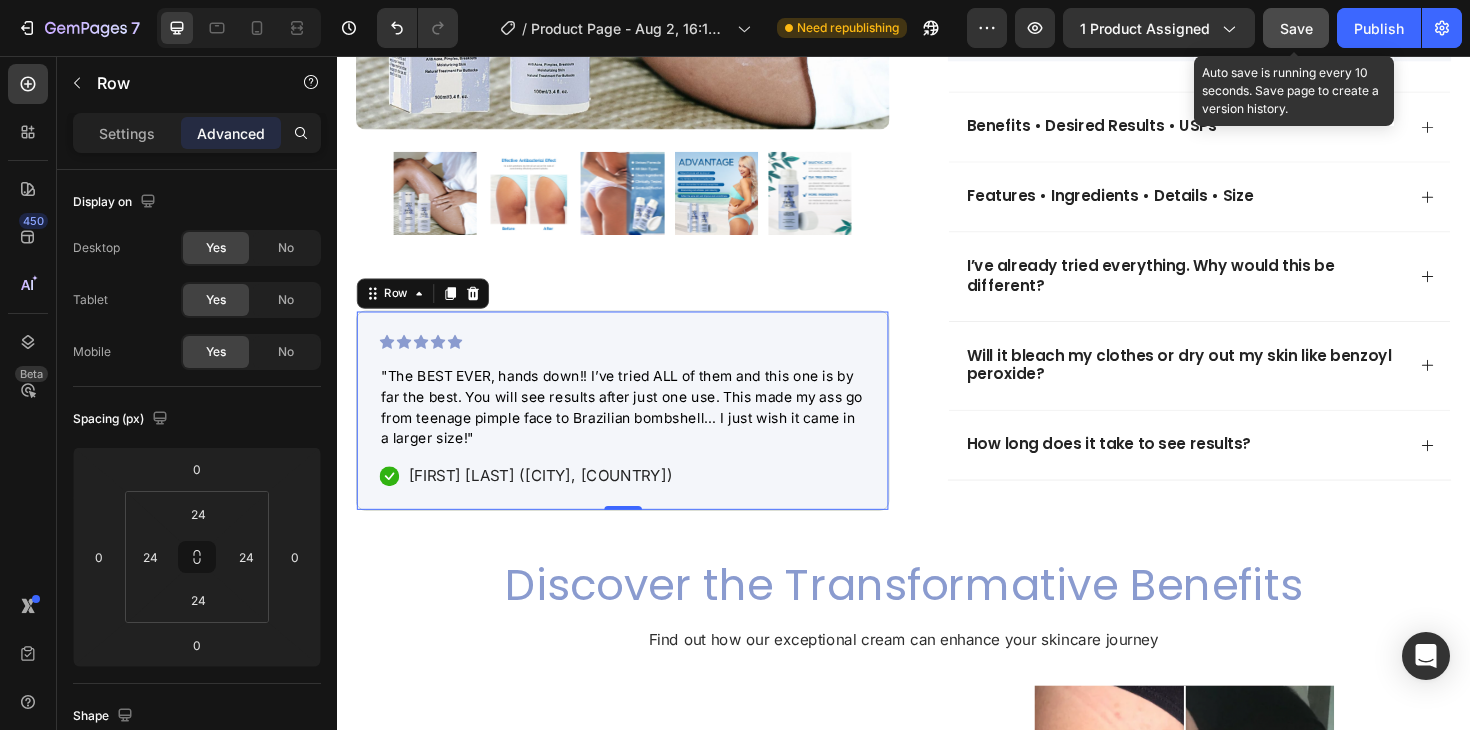 click on "Save" at bounding box center (1296, 28) 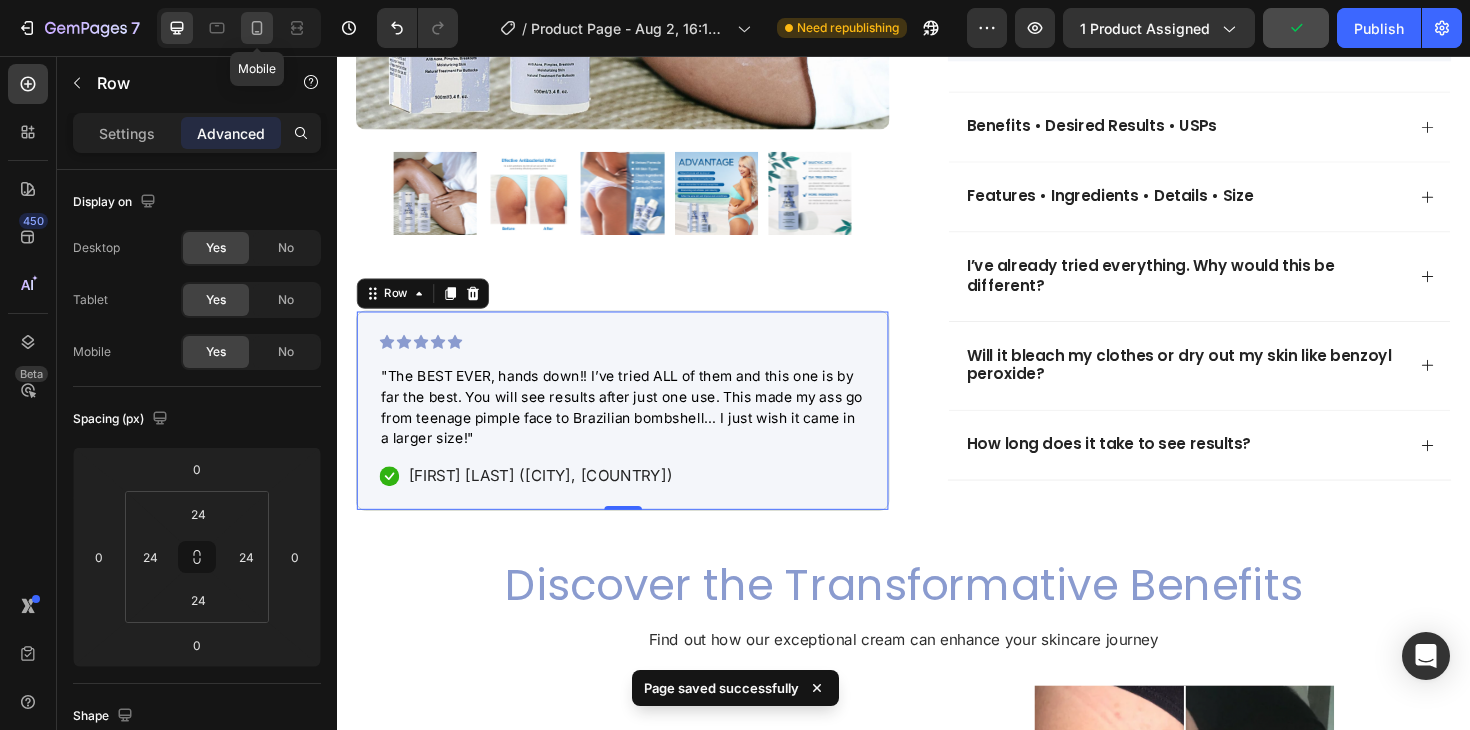 click 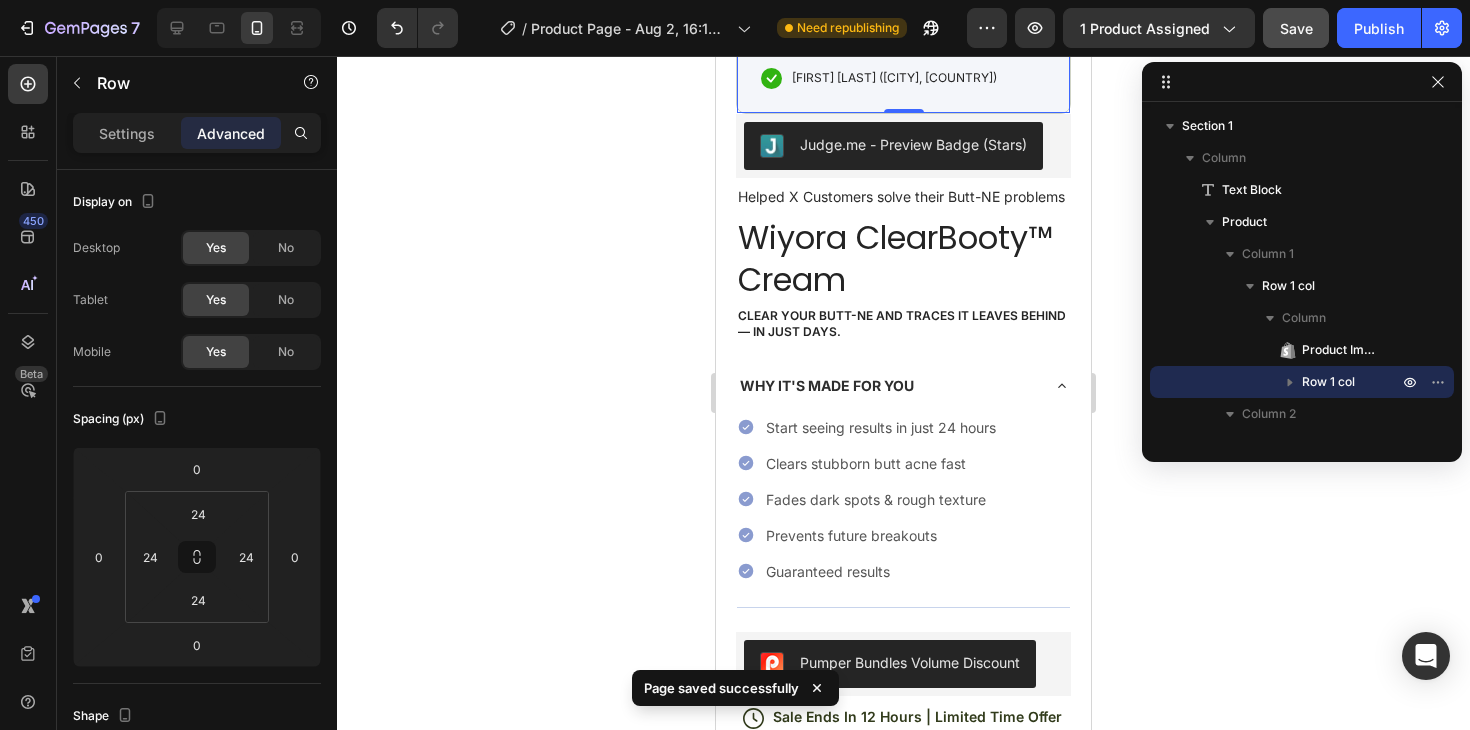 scroll, scrollTop: 664, scrollLeft: 0, axis: vertical 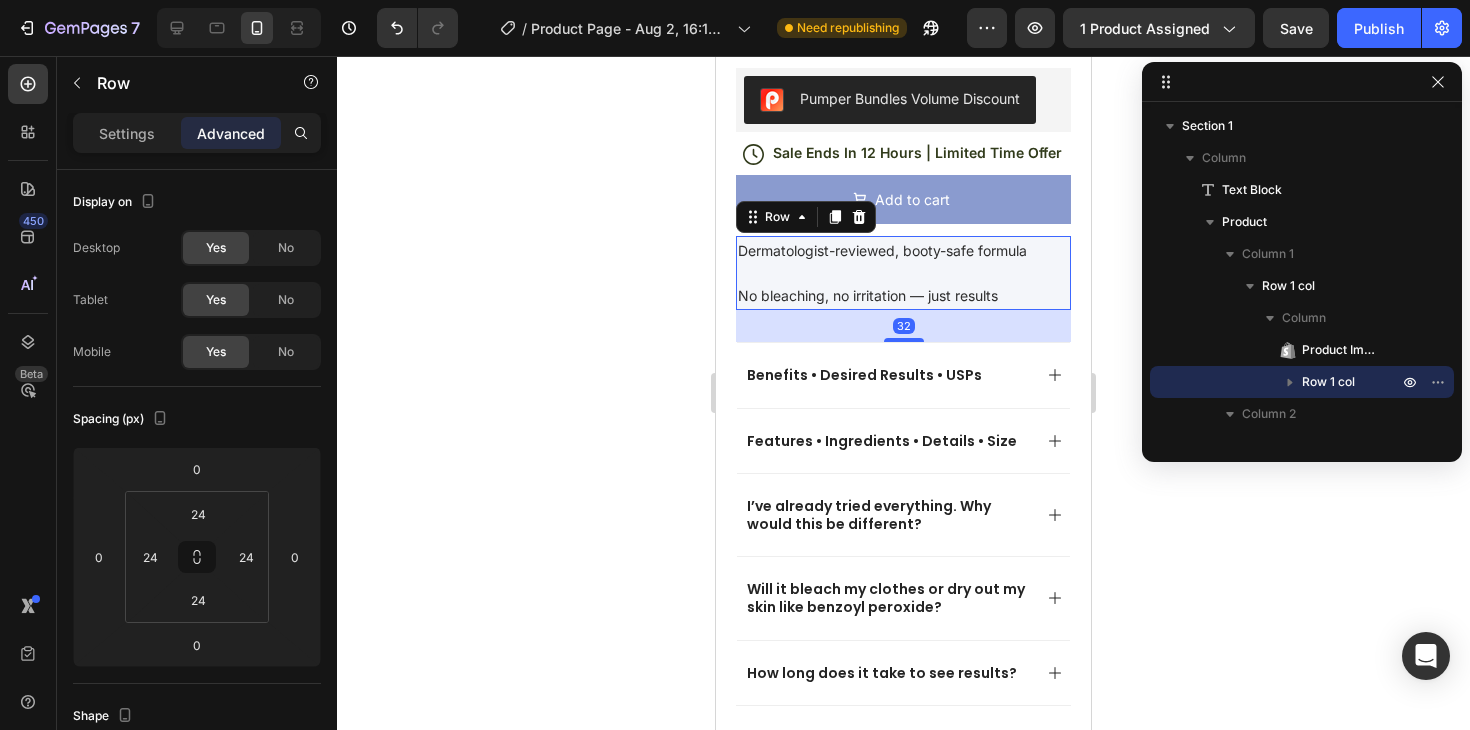 click on "Dermatologist-reviewed, booty-safe formula Text Block No bleaching, no irritation — just results Text Block Row   32" at bounding box center [903, 273] 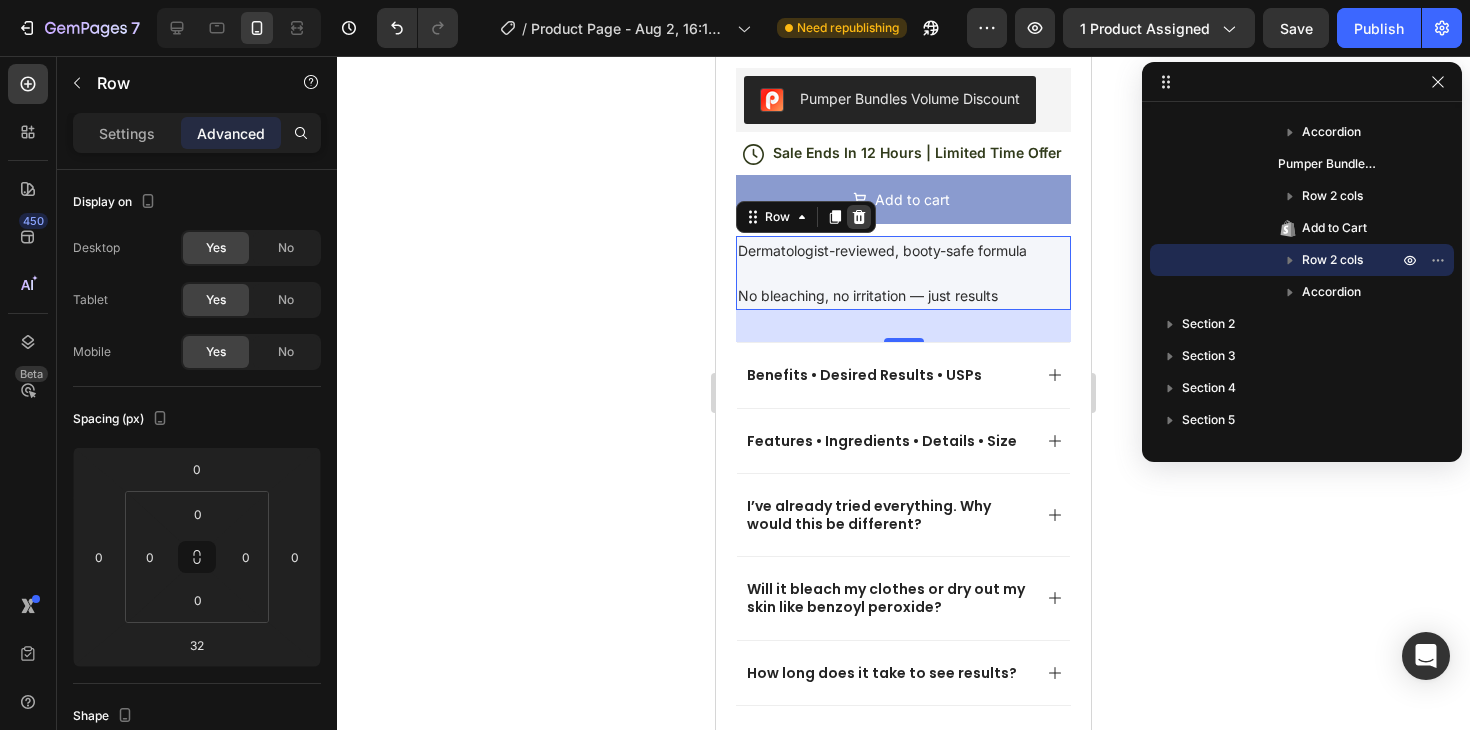 click 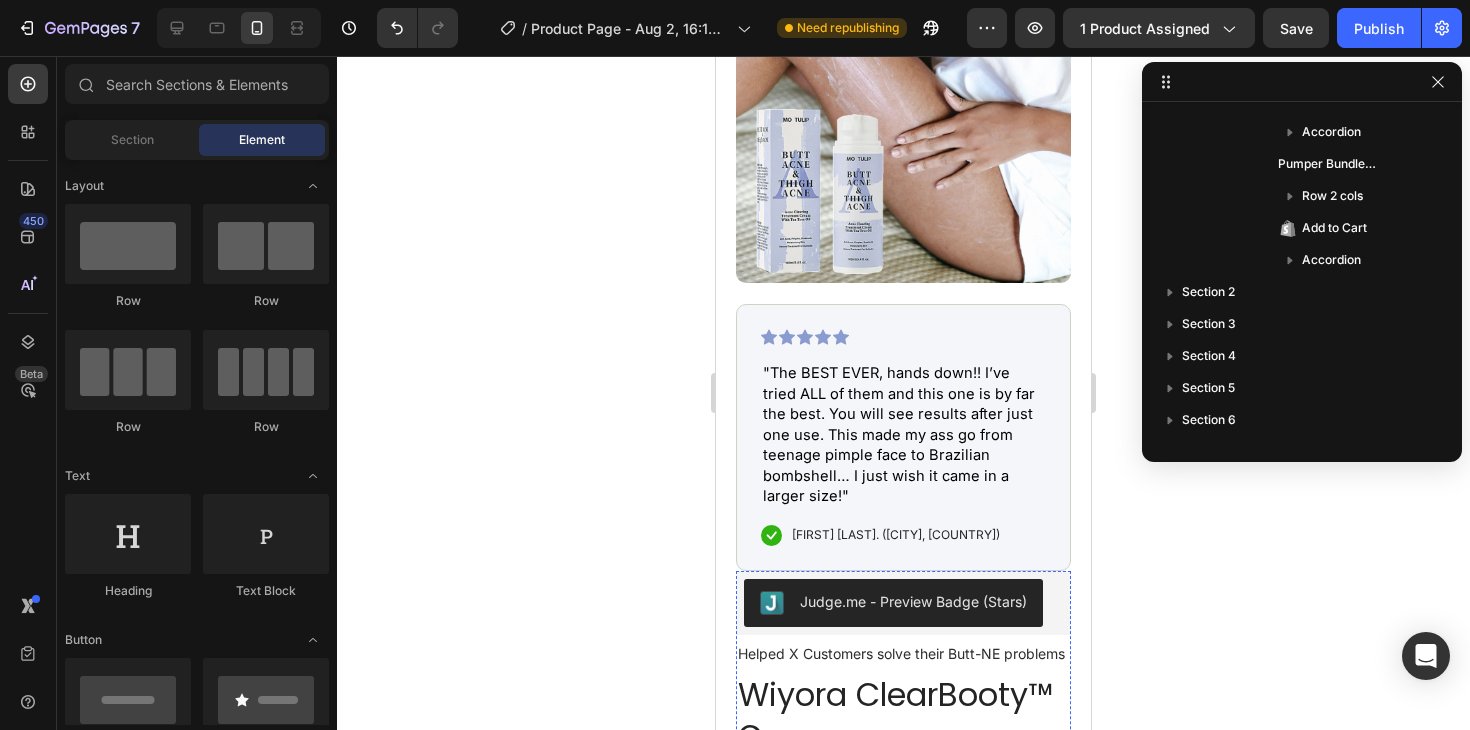 scroll, scrollTop: 222, scrollLeft: 0, axis: vertical 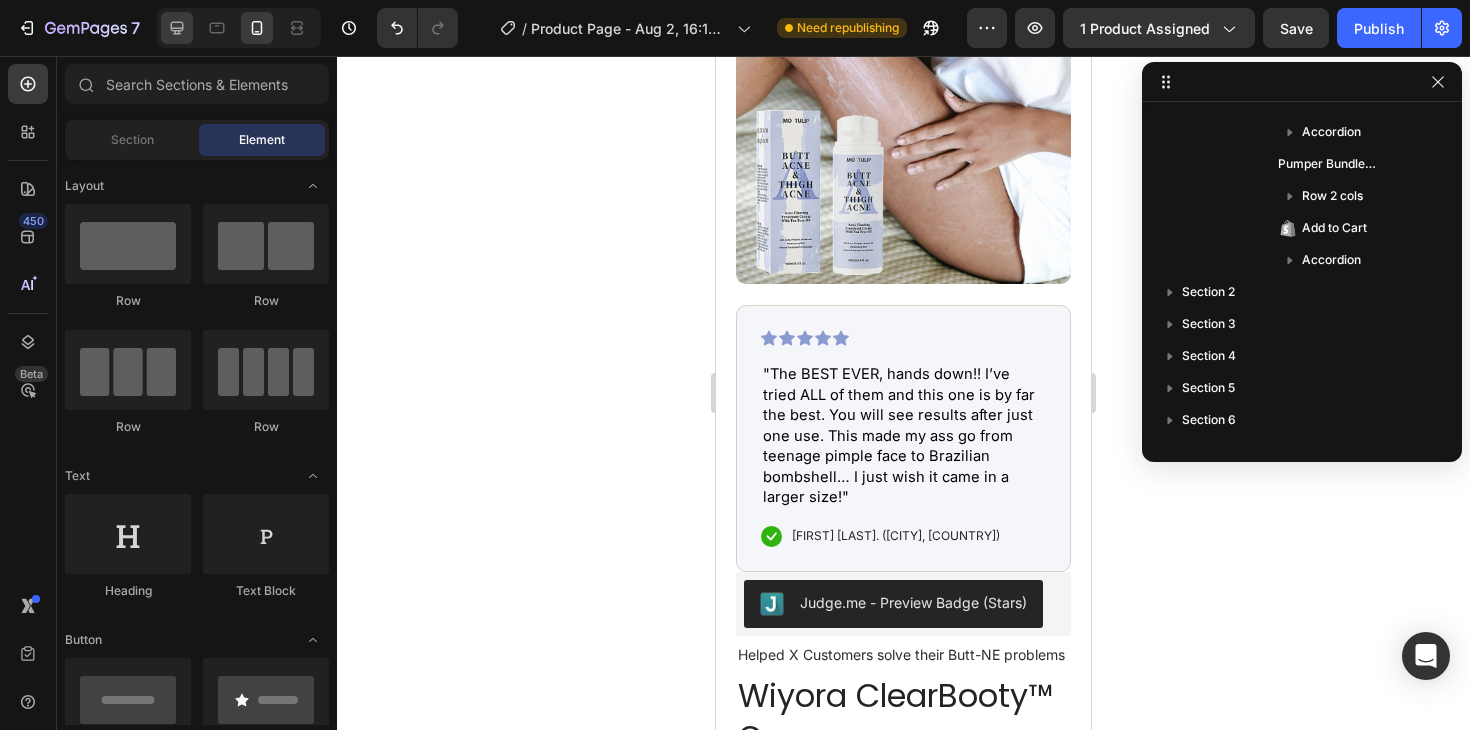 click 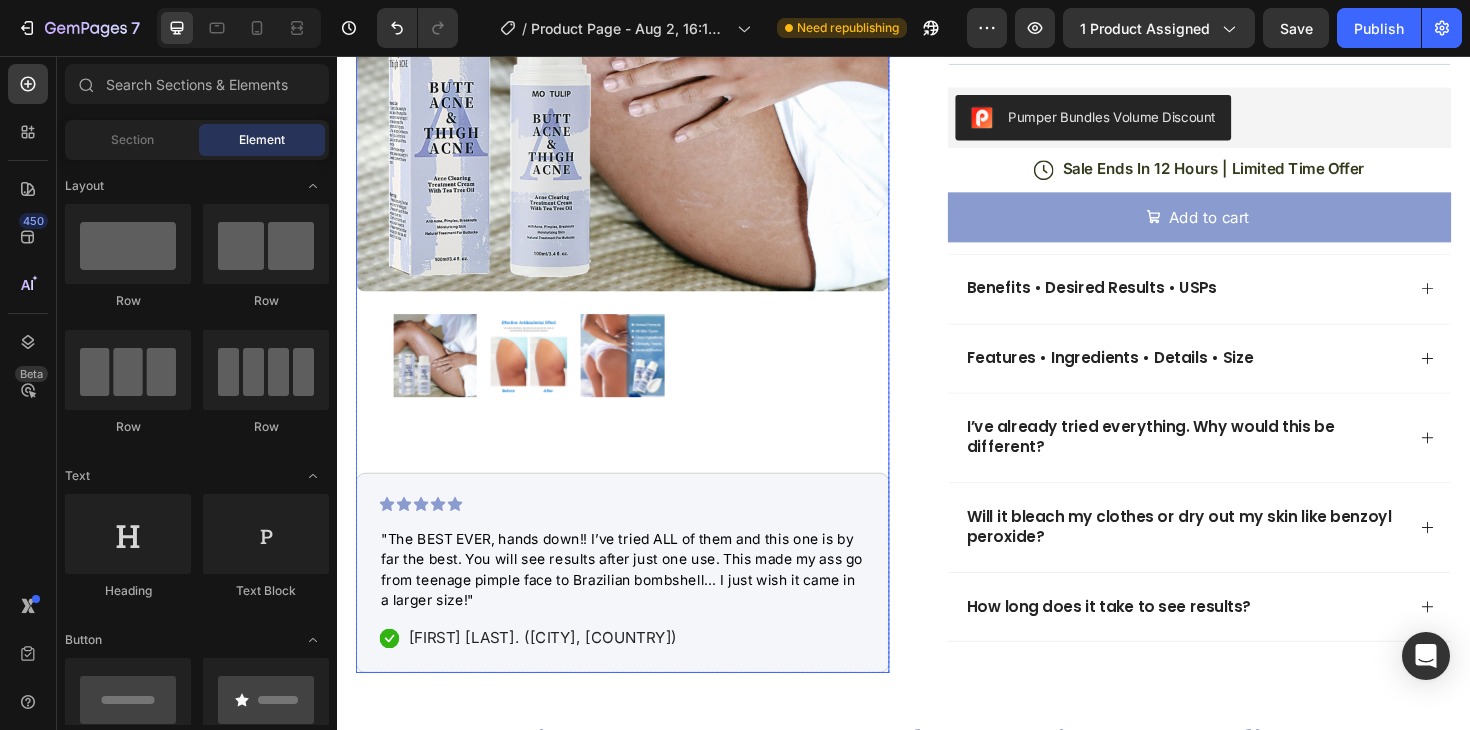 scroll, scrollTop: 639, scrollLeft: 0, axis: vertical 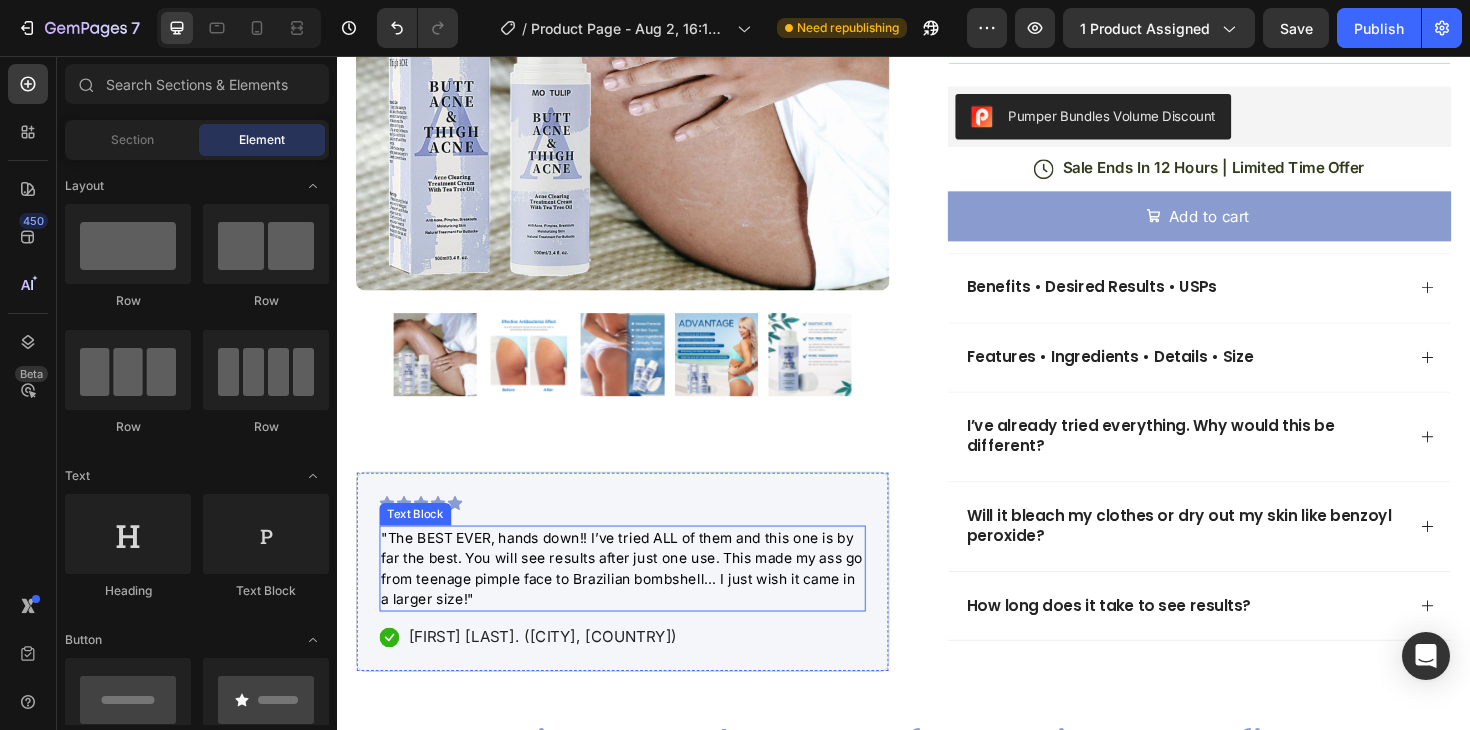 click on ""The BEST EVER, hands down!! I’ve tried ALL of them and this one is by far the best. You will see results after just one use. This made my ass go from teenage pimple face to Brazilian bombshell… I just wish it came in a larger size!"" at bounding box center [639, 597] 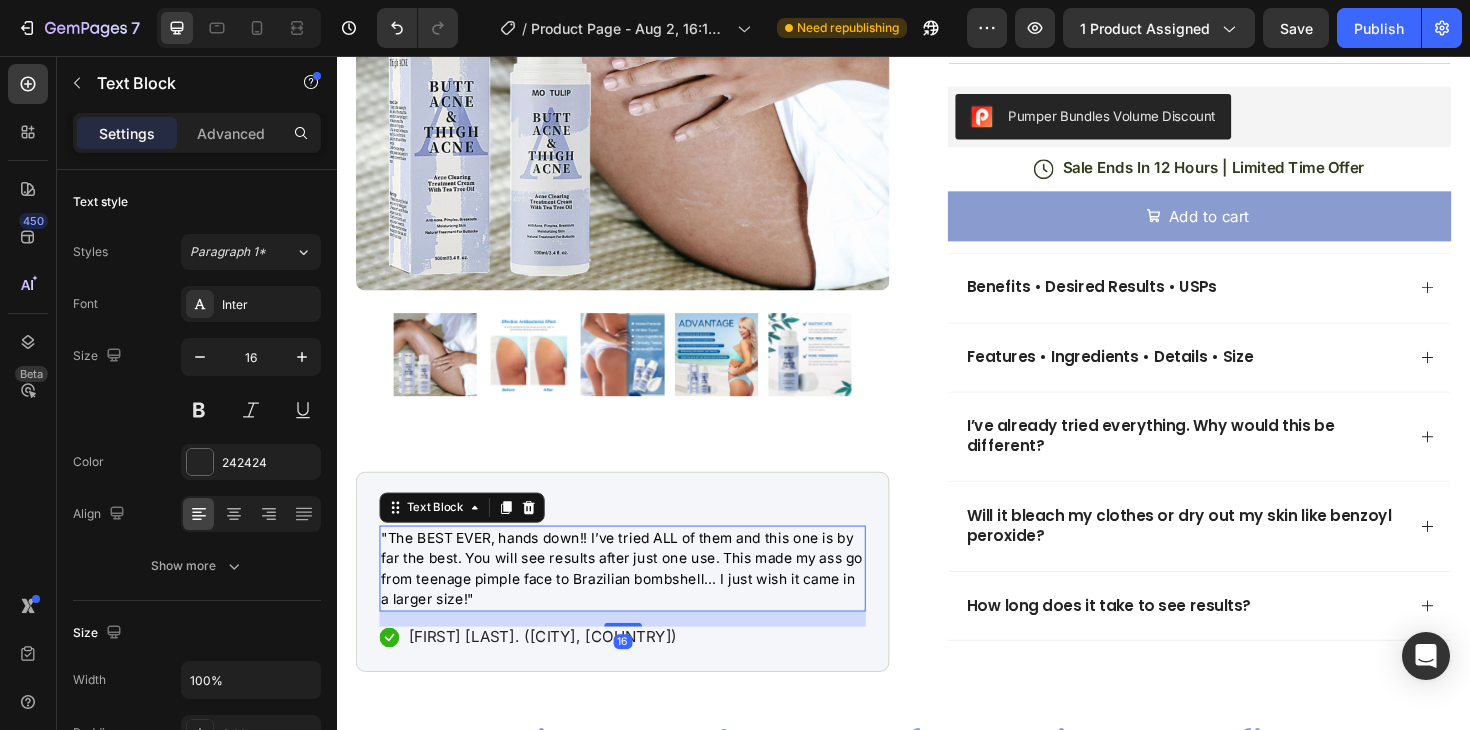 click on ""The BEST EVER, hands down!! I’ve tried ALL of them and this one is by far the best. You will see results after just one use. This made my ass go from teenage pimple face to Brazilian bombshell… I just wish it came in a larger size!"" at bounding box center (639, 597) 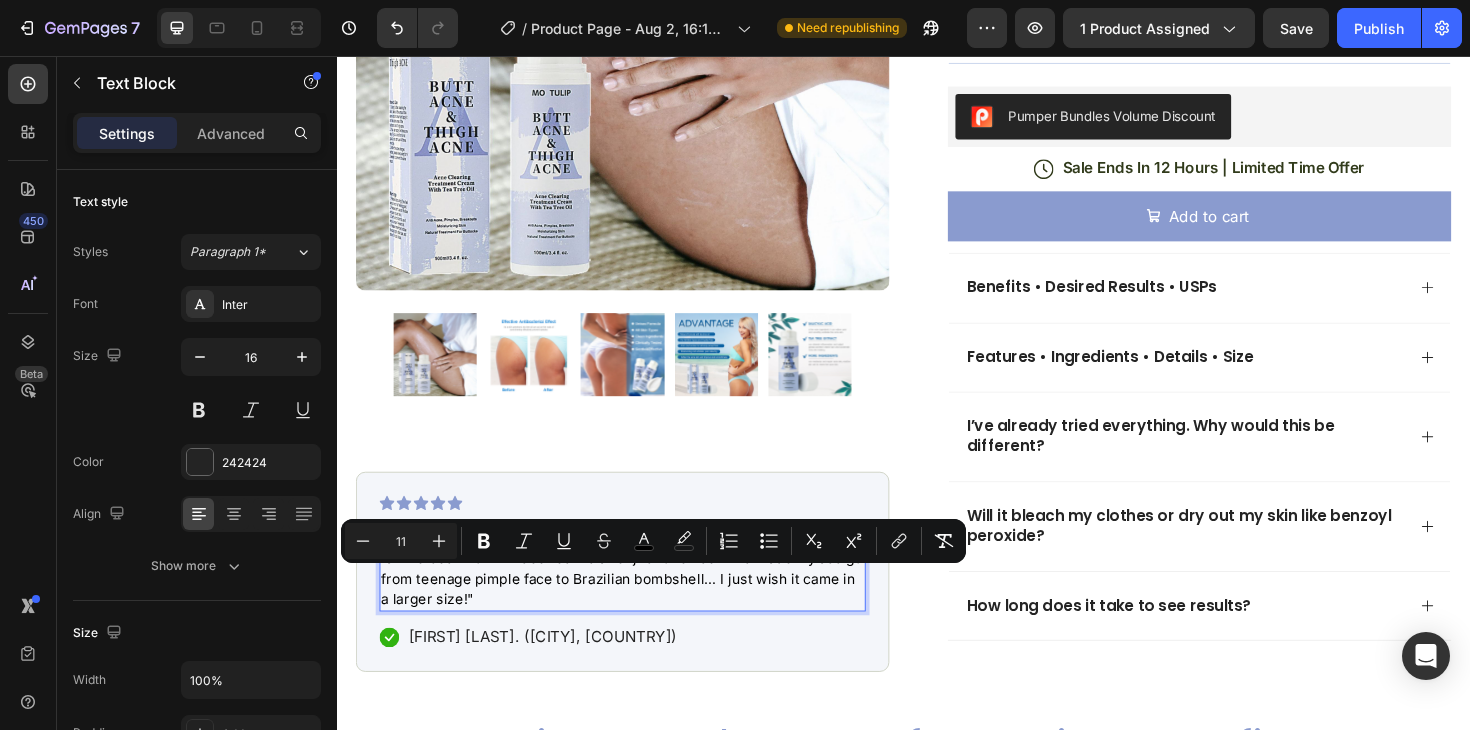 click on ""The BEST EVER, hands down!! I’ve tried ALL of them and this one is by far the best. You will see results after just one use. This made my ass go from teenage pimple face to Brazilian bombshell… I just wish it came in a larger size!"" at bounding box center (639, 597) 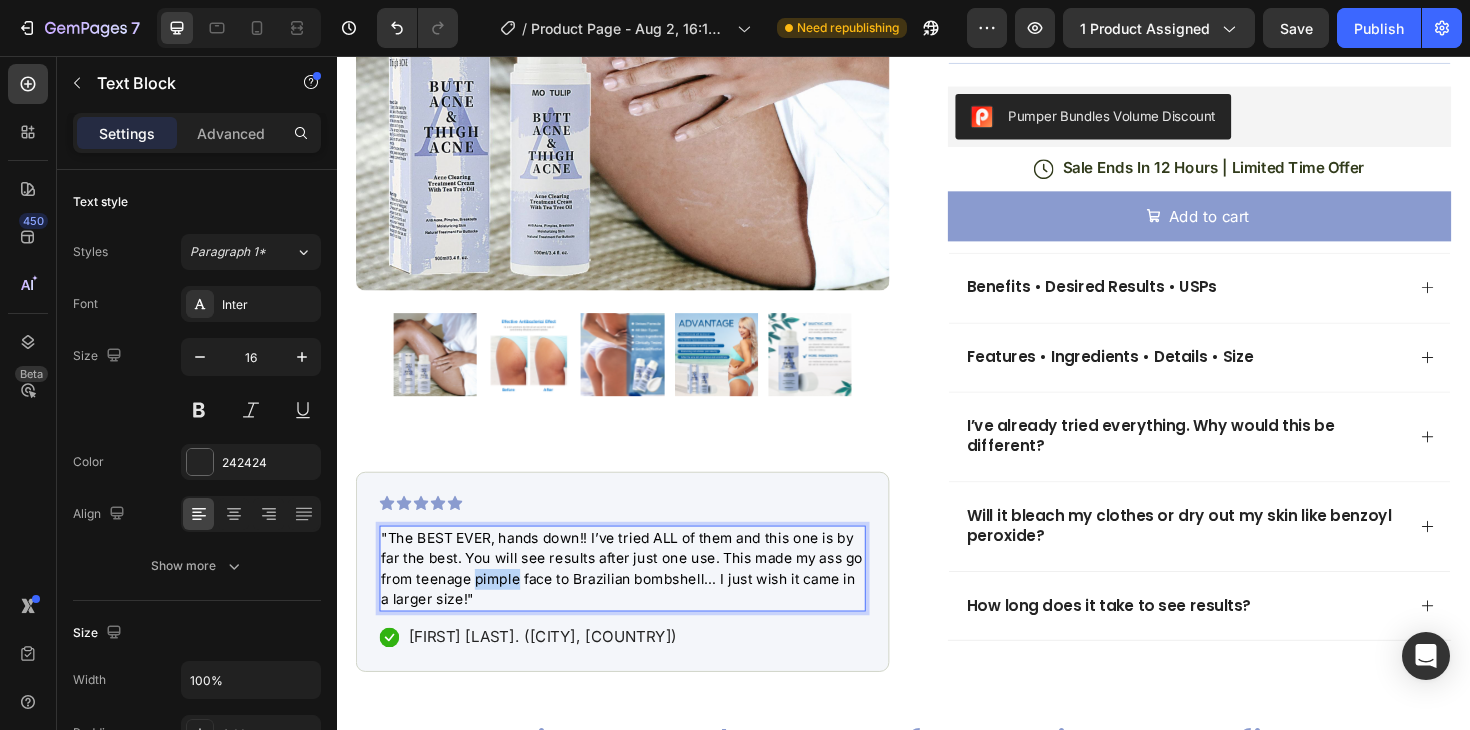 click on ""The BEST EVER, hands down!! I’ve tried ALL of them and this one is by far the best. You will see results after just one use. This made my ass go from teenage pimple face to Brazilian bombshell… I just wish it came in a larger size!"" at bounding box center [639, 597] 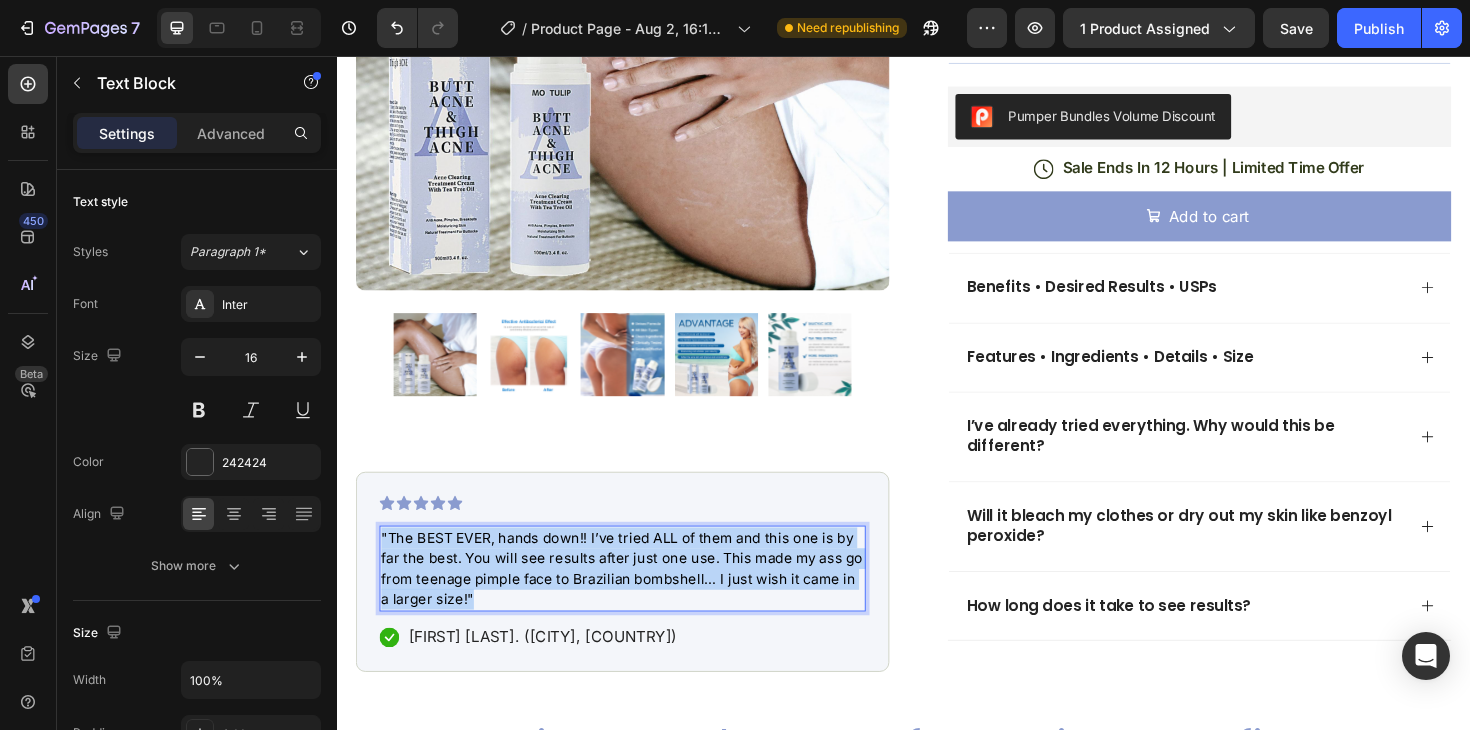 click on ""The BEST EVER, hands down!! I’ve tried ALL of them and this one is by far the best. You will see results after just one use. This made my ass go from teenage pimple face to Brazilian bombshell… I just wish it came in a larger size!"" at bounding box center (639, 597) 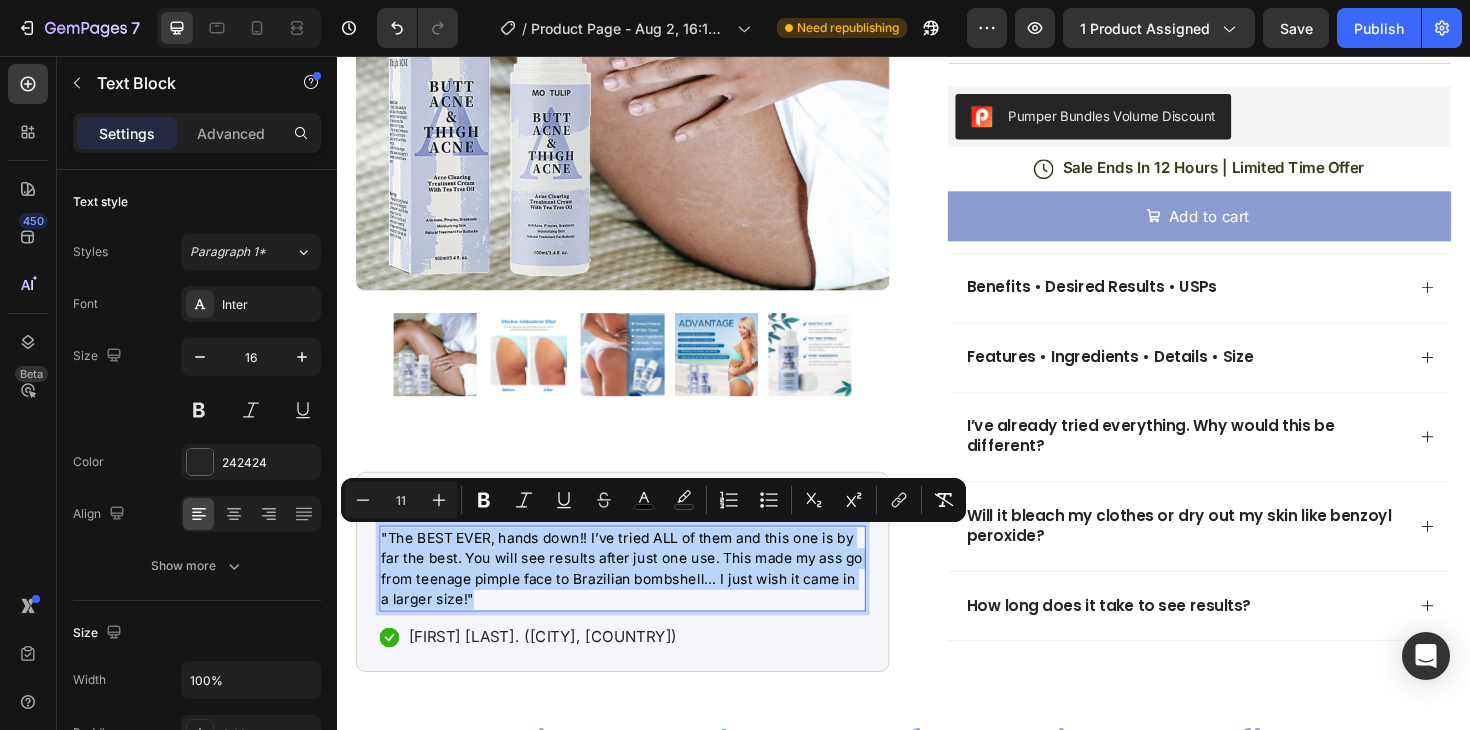 copy on ""The BEST EVER, hands down!! I’ve tried ALL of them and this one is by far the best. You will see results after just one use. This made my ass go from teenage pimple face to Brazilian bombshell… I just wish it came in a larger size!"" 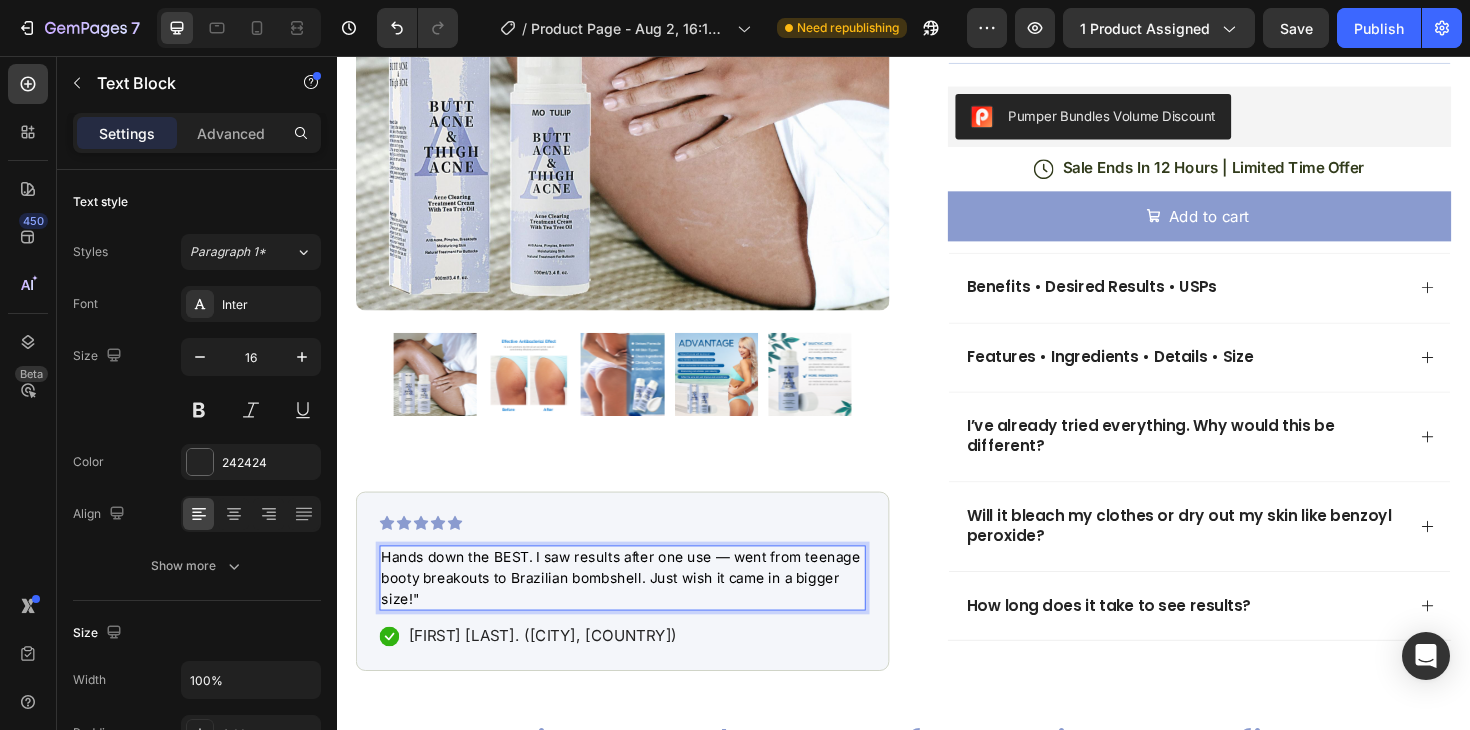 click on "Hands down the BEST. I saw results after one use — went from teenage booty breakouts to Brazilian bombshell. Just wish it came in a bigger size!"" at bounding box center (637, 609) 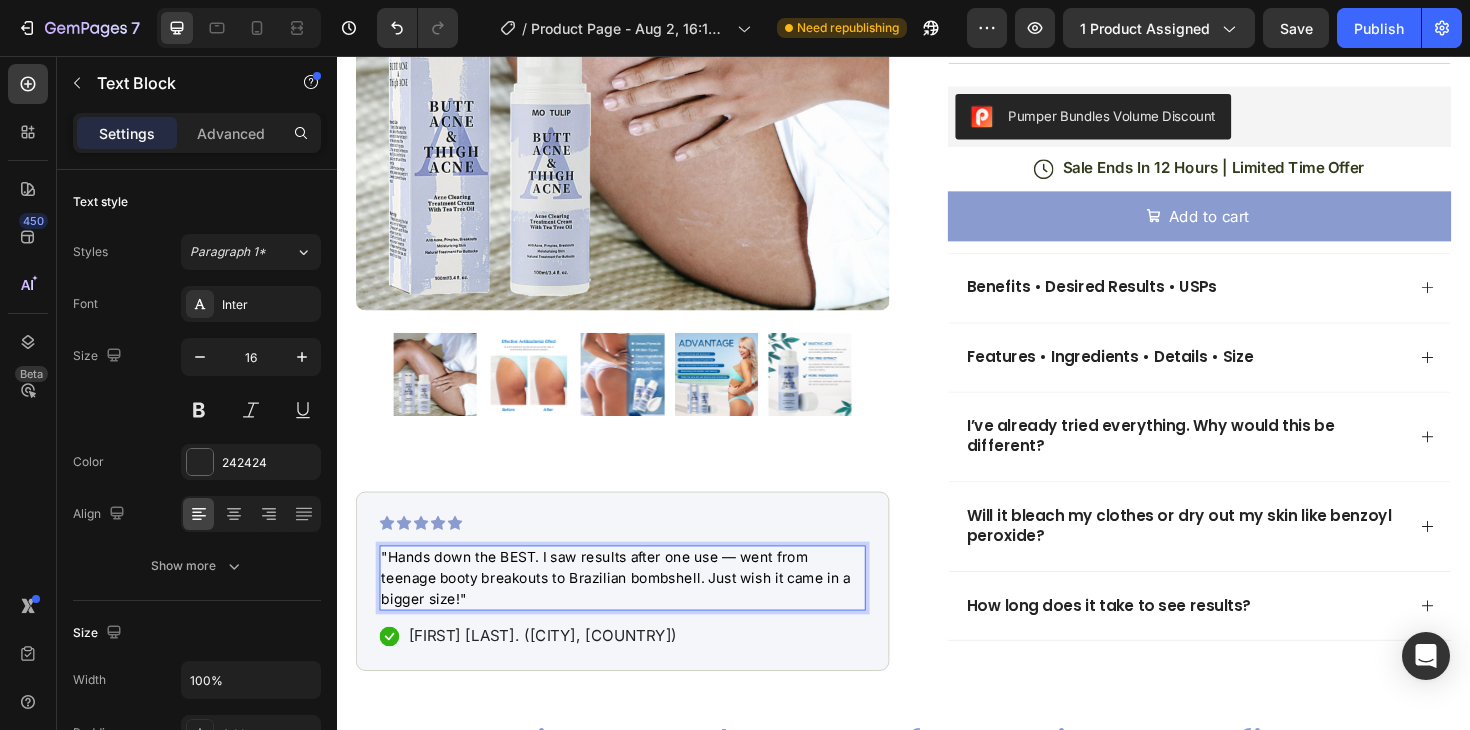click on ""Hands down the BEST. I saw results after one use — went from teenage booty breakouts to Brazilian bombshell. Just wish it came in a bigger size!"" at bounding box center (632, 609) 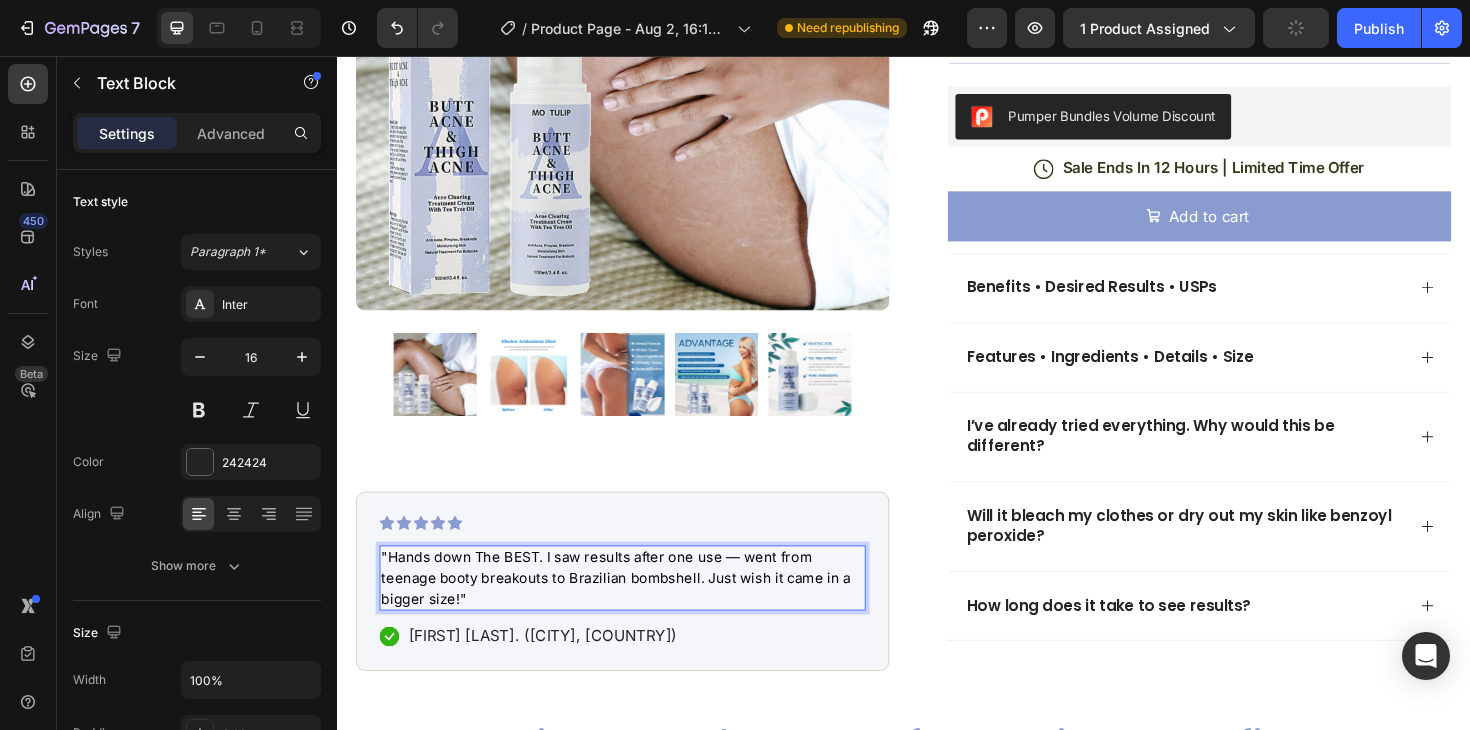 click on ""Hands down The BEST. I saw results after one use — went from teenage booty breakouts to Brazilian bombshell. Just wish it came in a bigger size!"" at bounding box center [632, 609] 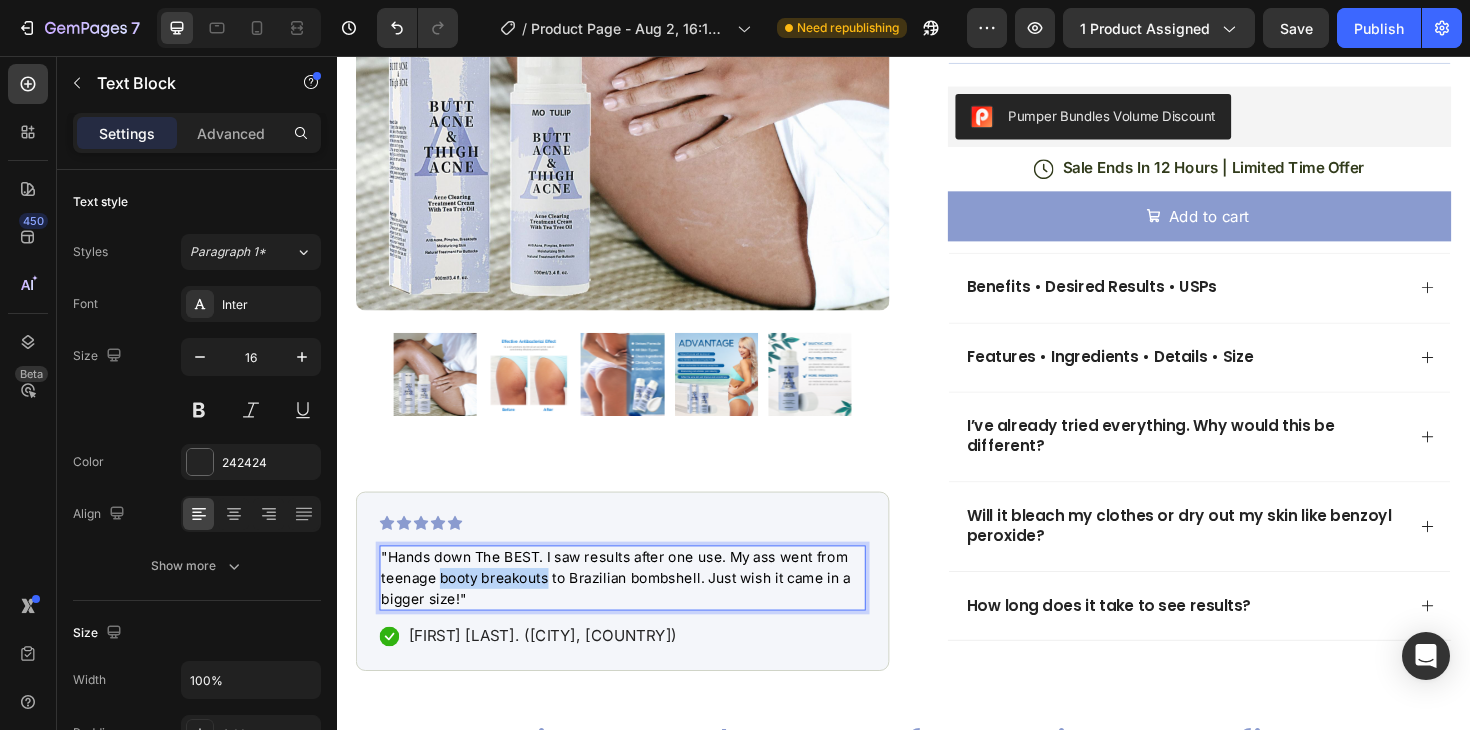 drag, startPoint x: 555, startPoint y: 609, endPoint x: 443, endPoint y: 607, distance: 112.01785 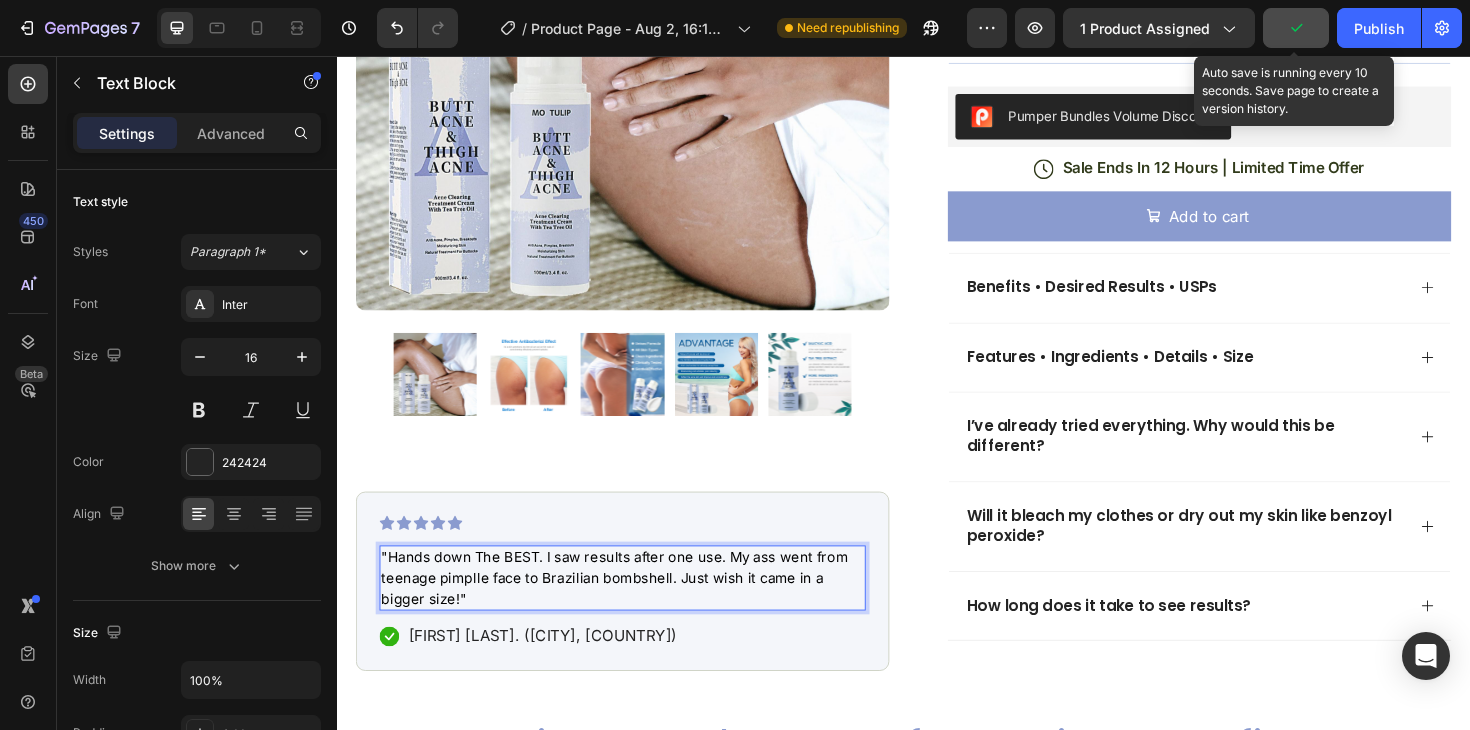 click 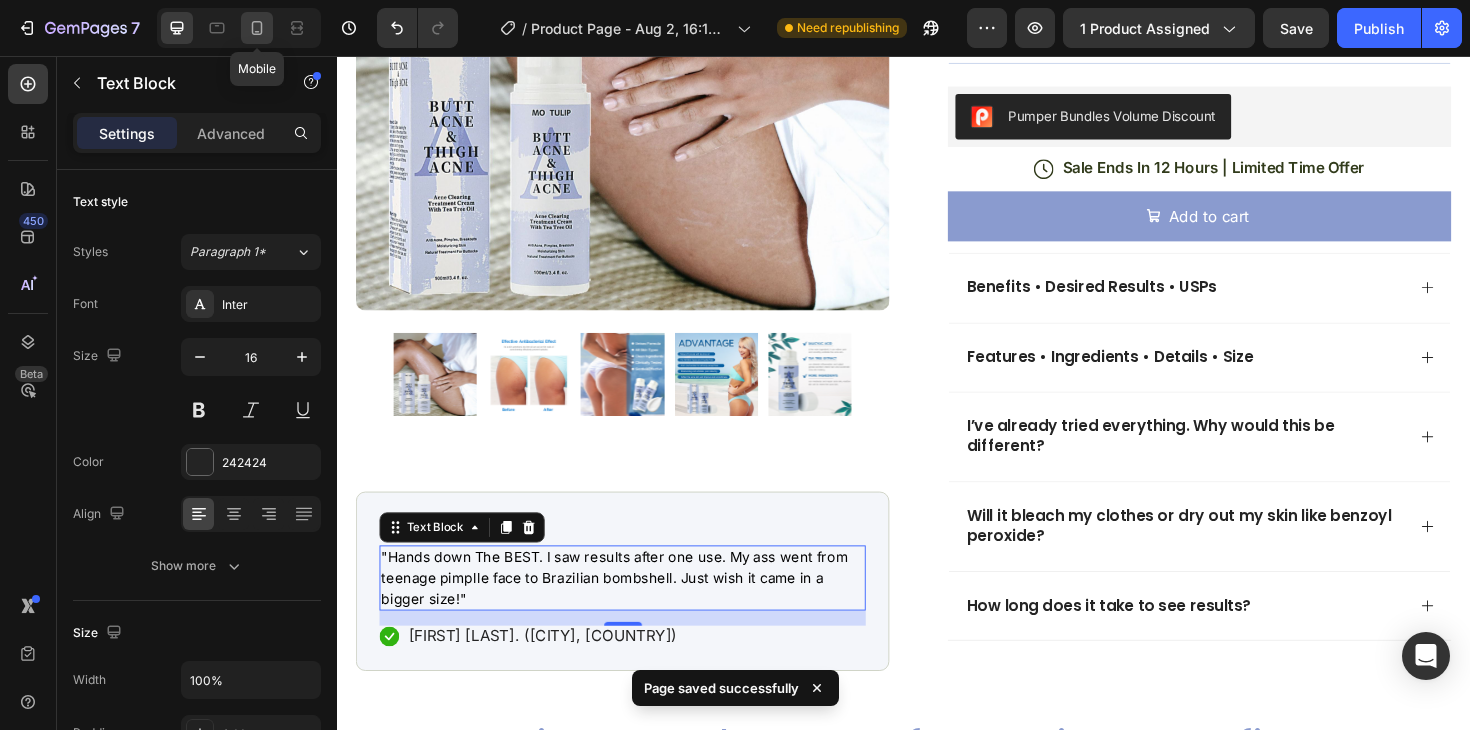 click 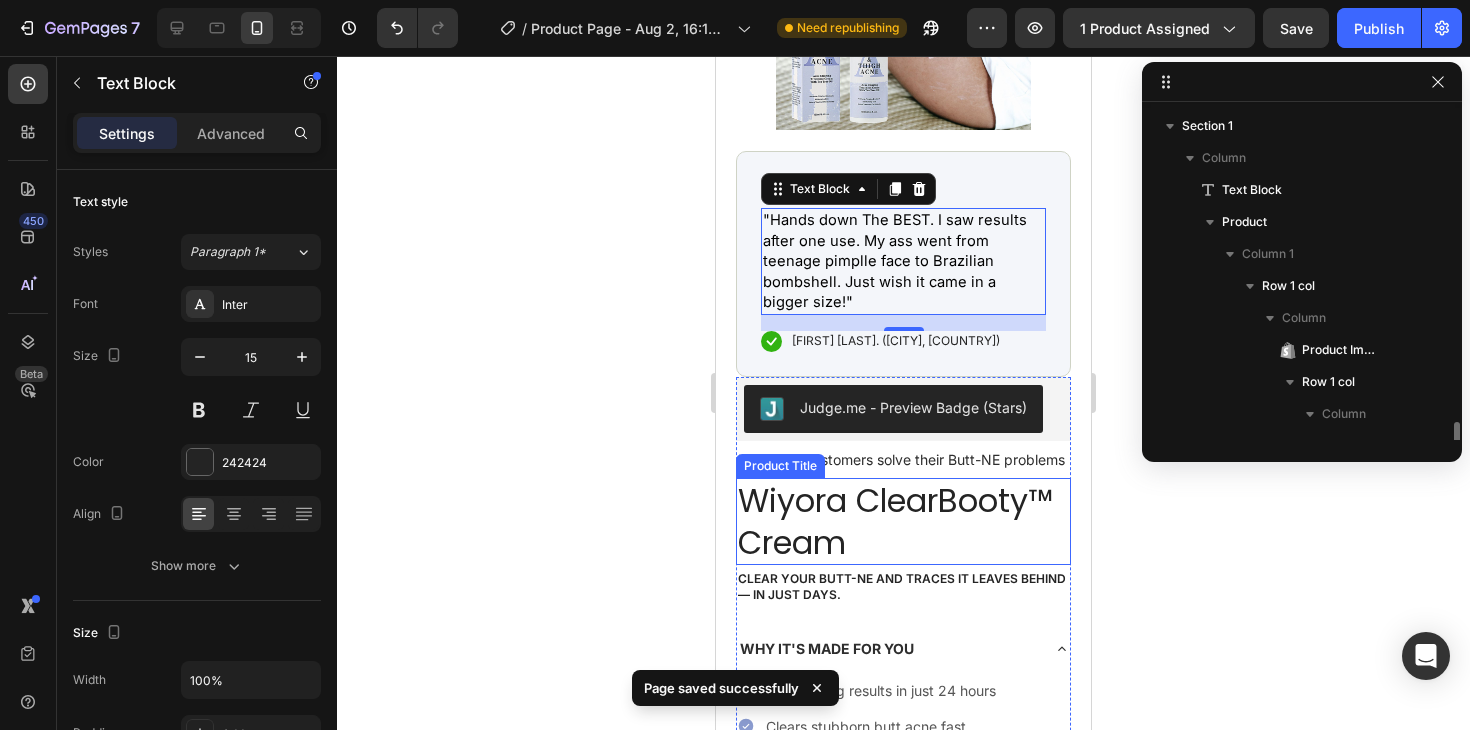 scroll, scrollTop: 665, scrollLeft: 0, axis: vertical 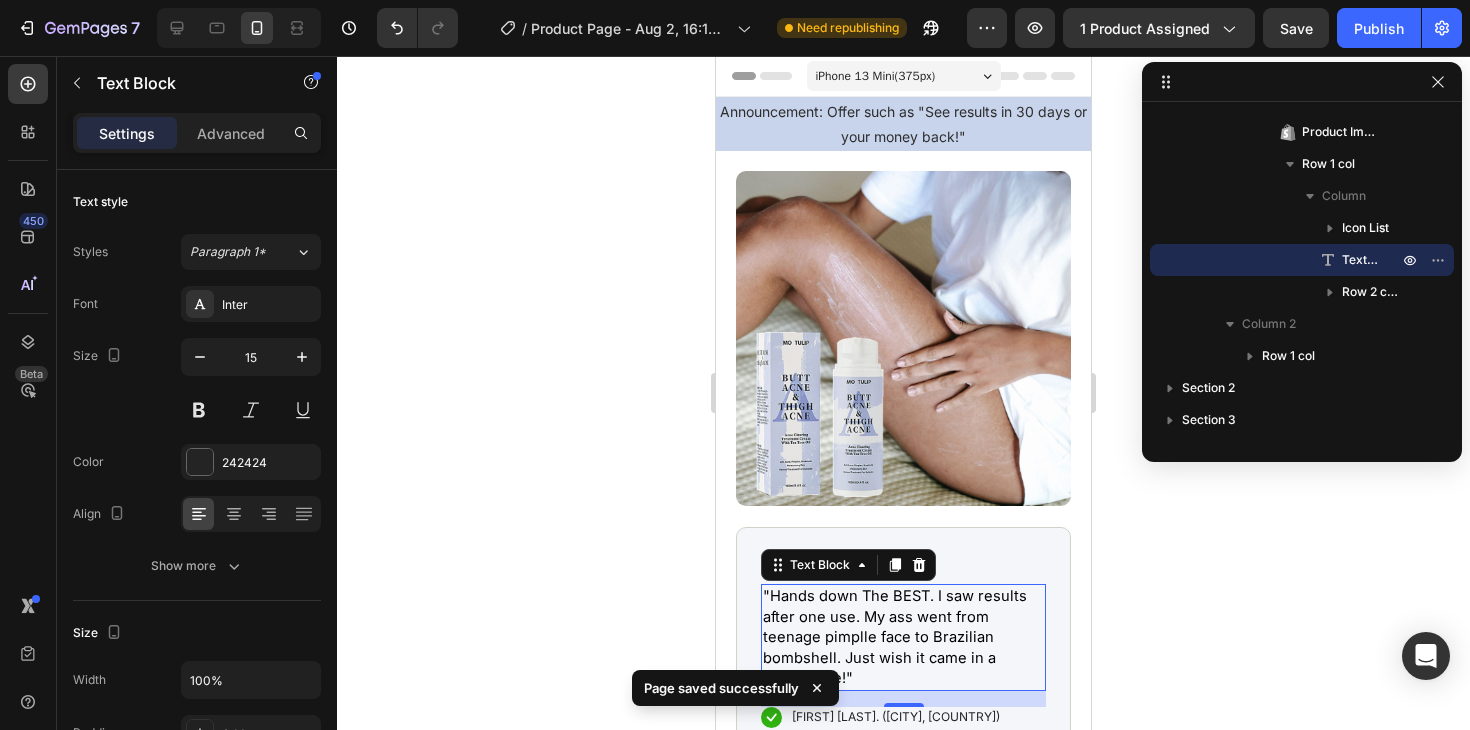 click 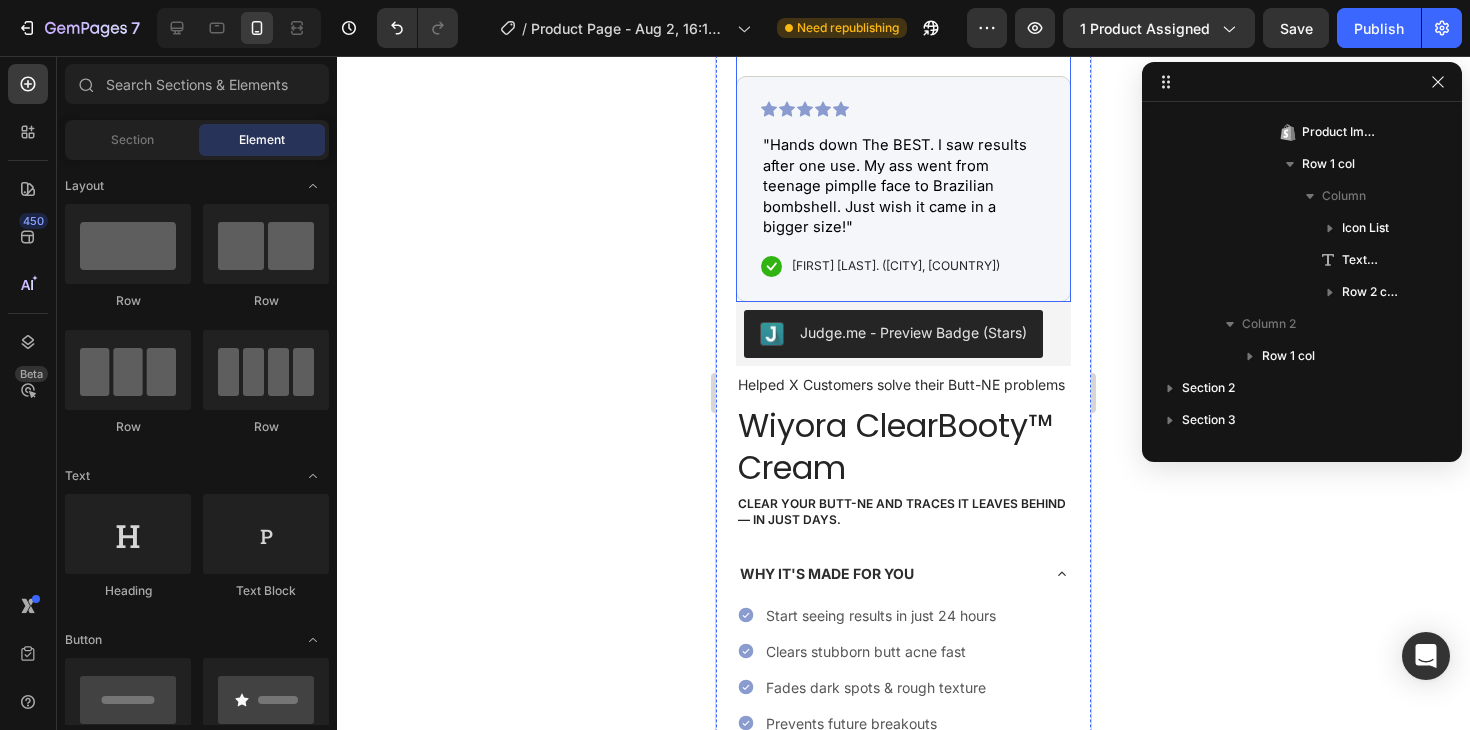 scroll, scrollTop: 453, scrollLeft: 0, axis: vertical 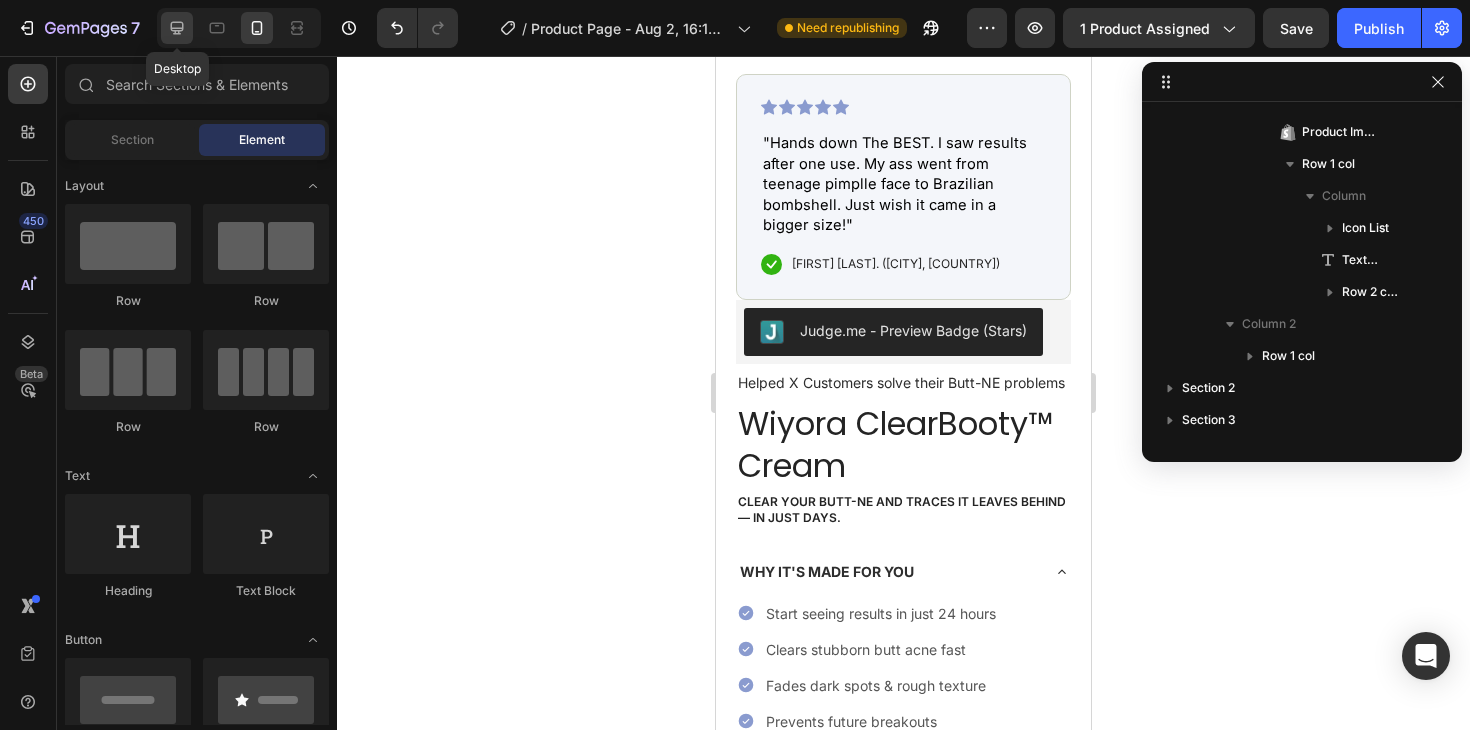 click 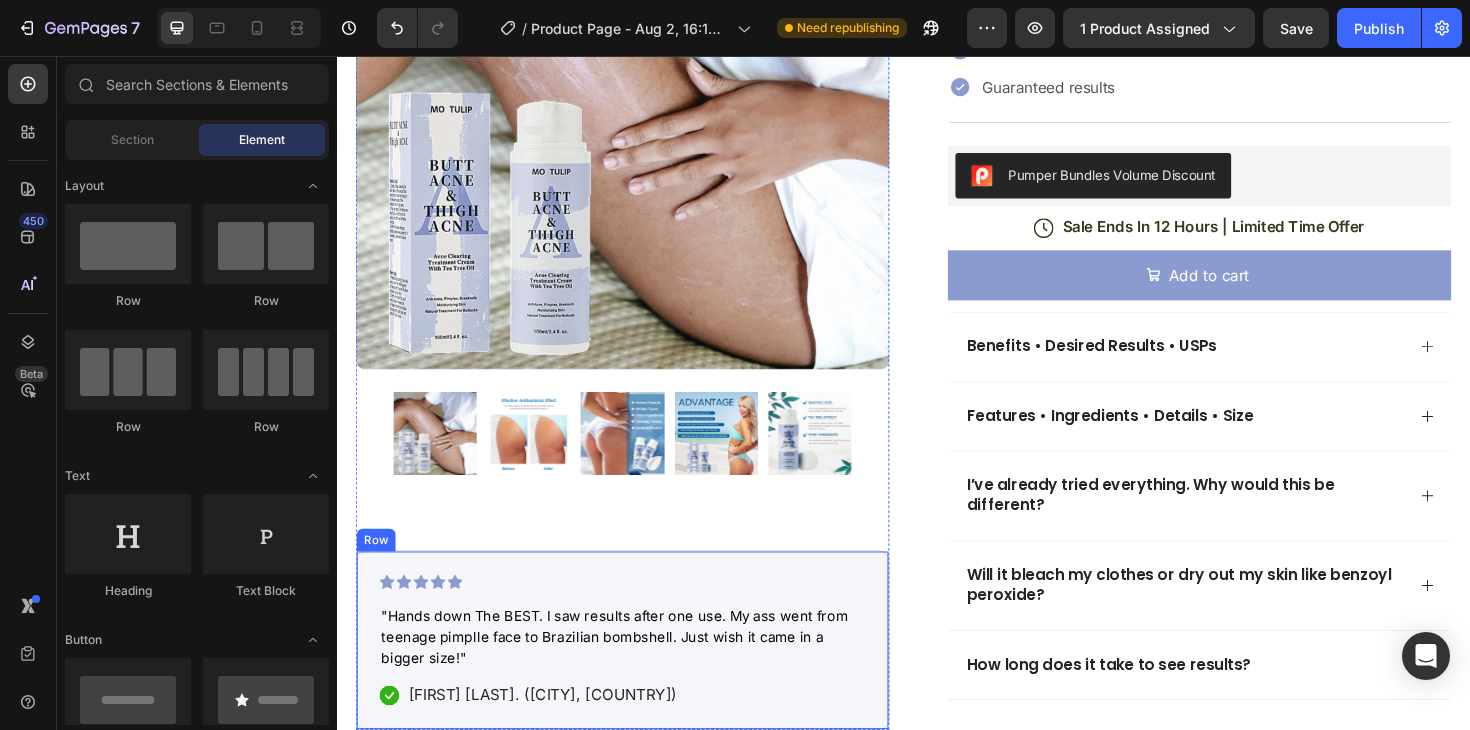 scroll, scrollTop: 577, scrollLeft: 0, axis: vertical 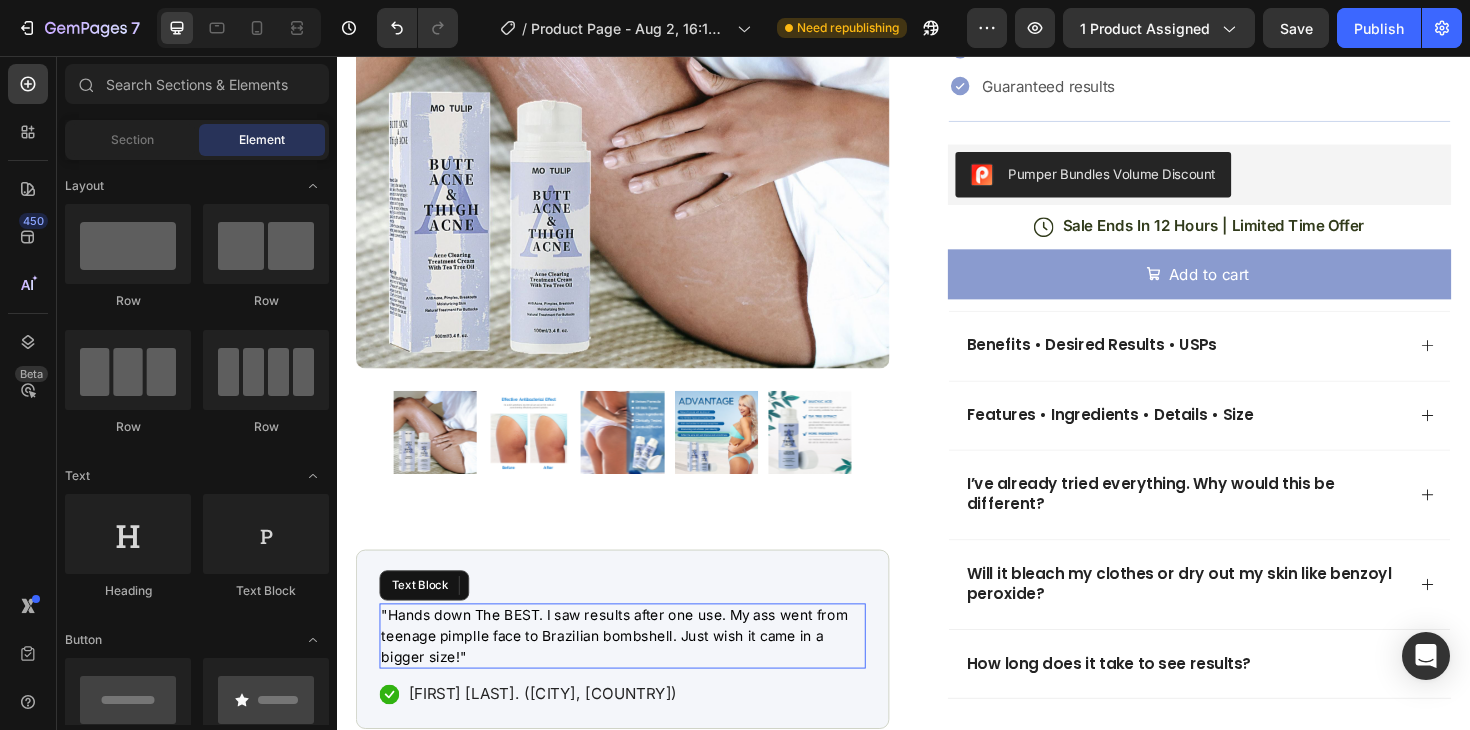 click on ""Hands down The BEST. I saw results after one use. My ass went from teenage pimplle face to Brazilian bombshell. Just wish it came in a bigger size!"" at bounding box center (631, 671) 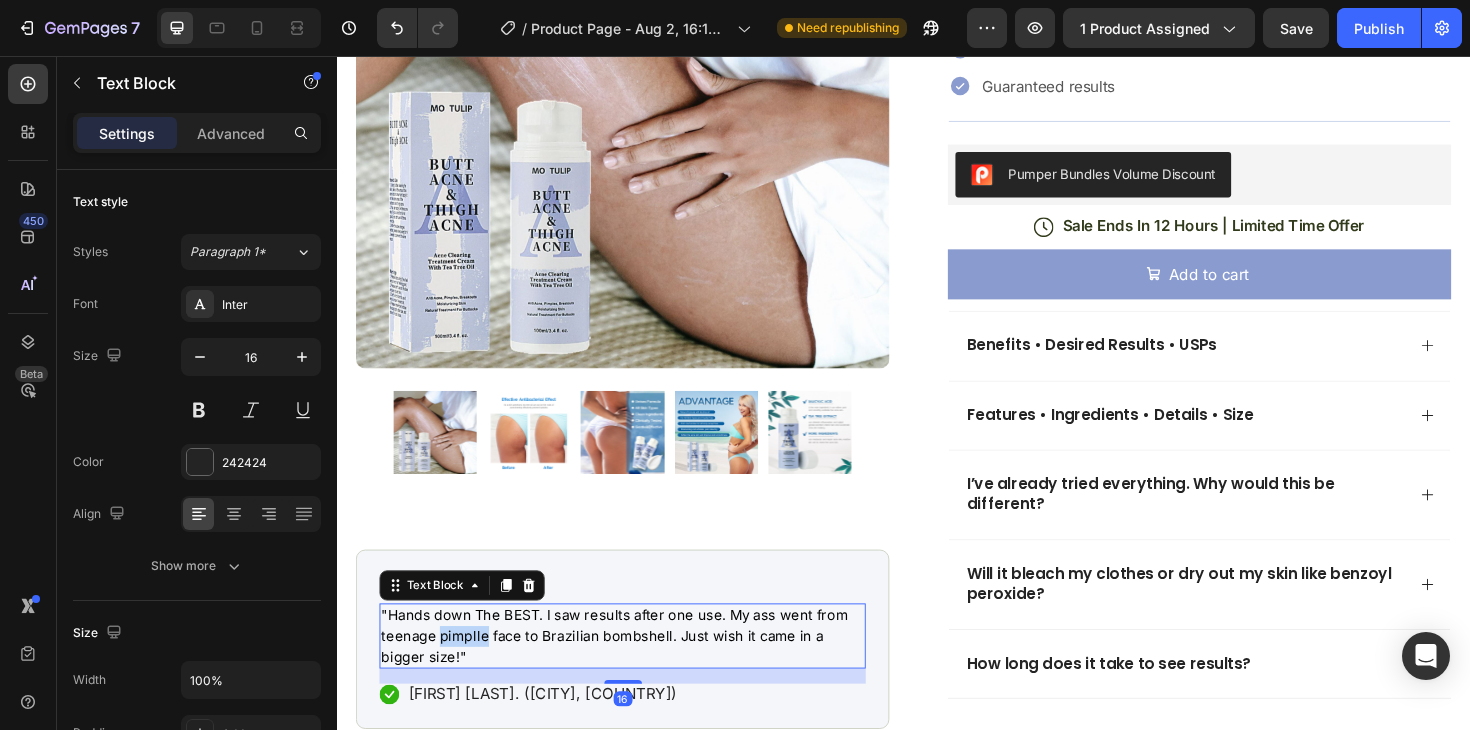 click on ""Hands down The BEST. I saw results after one use. My ass went from teenage pimplle face to Brazilian bombshell. Just wish it came in a bigger size!"" at bounding box center (631, 671) 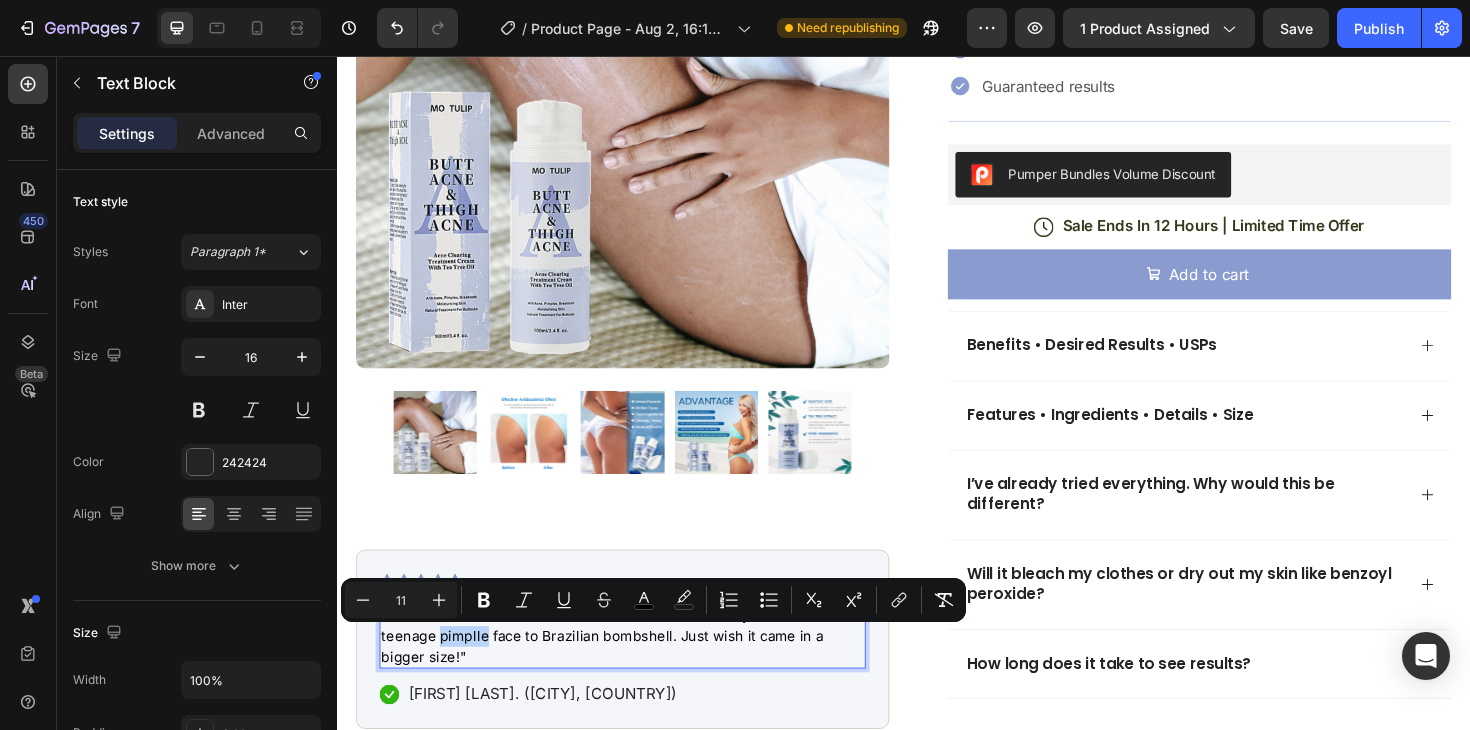 click on ""Hands down The BEST. I saw results after one use. My ass went from teenage pimplle face to Brazilian bombshell. Just wish it came in a bigger size!"" at bounding box center (631, 671) 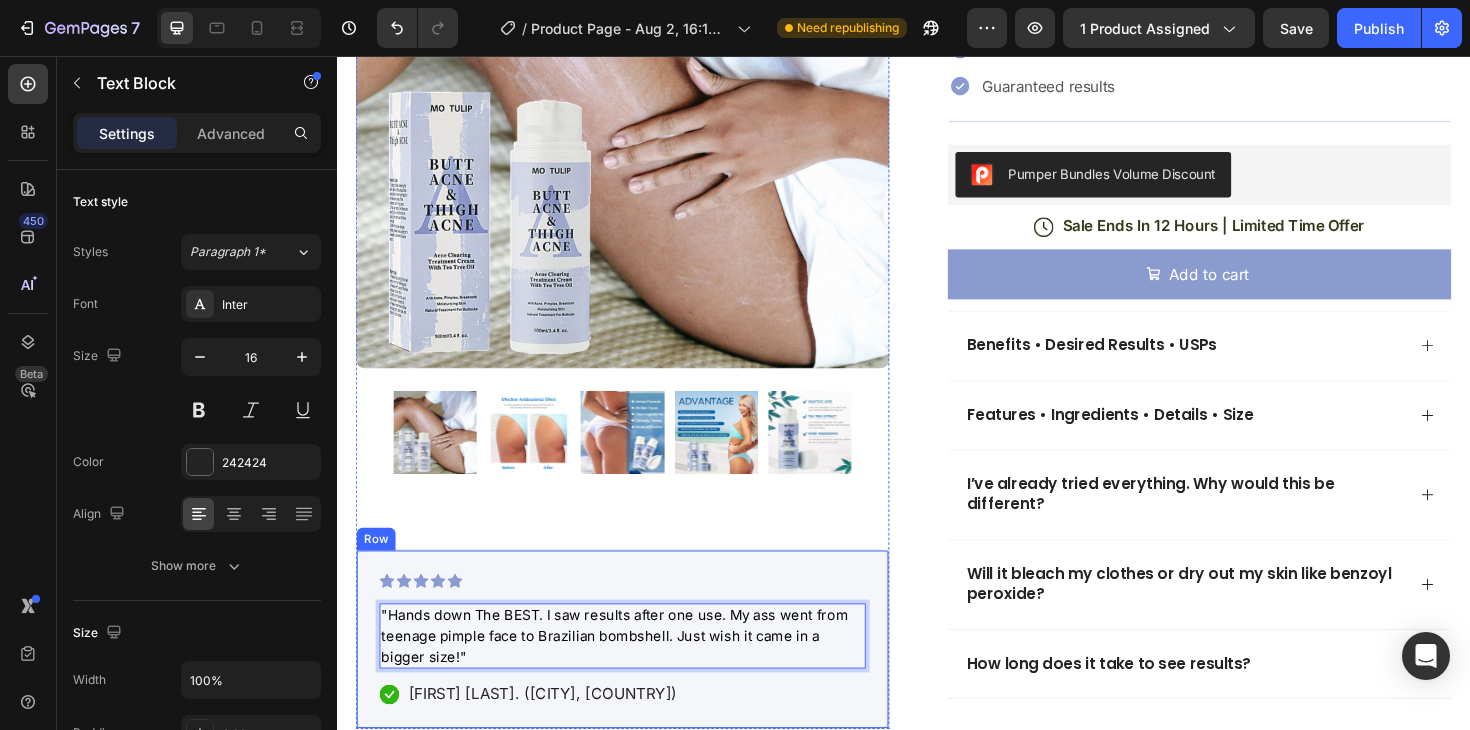 click on "Icon Icon Icon Icon Icon Icon List "Hands down The BEST. I saw results after one use. My ass went from teenage pimple face to Brazilian bombshell. Just wish it came in a bigger size!" Text Block   16
Icon Anastasia F. (Miami, USA) Text Block Row Row" at bounding box center [639, 674] 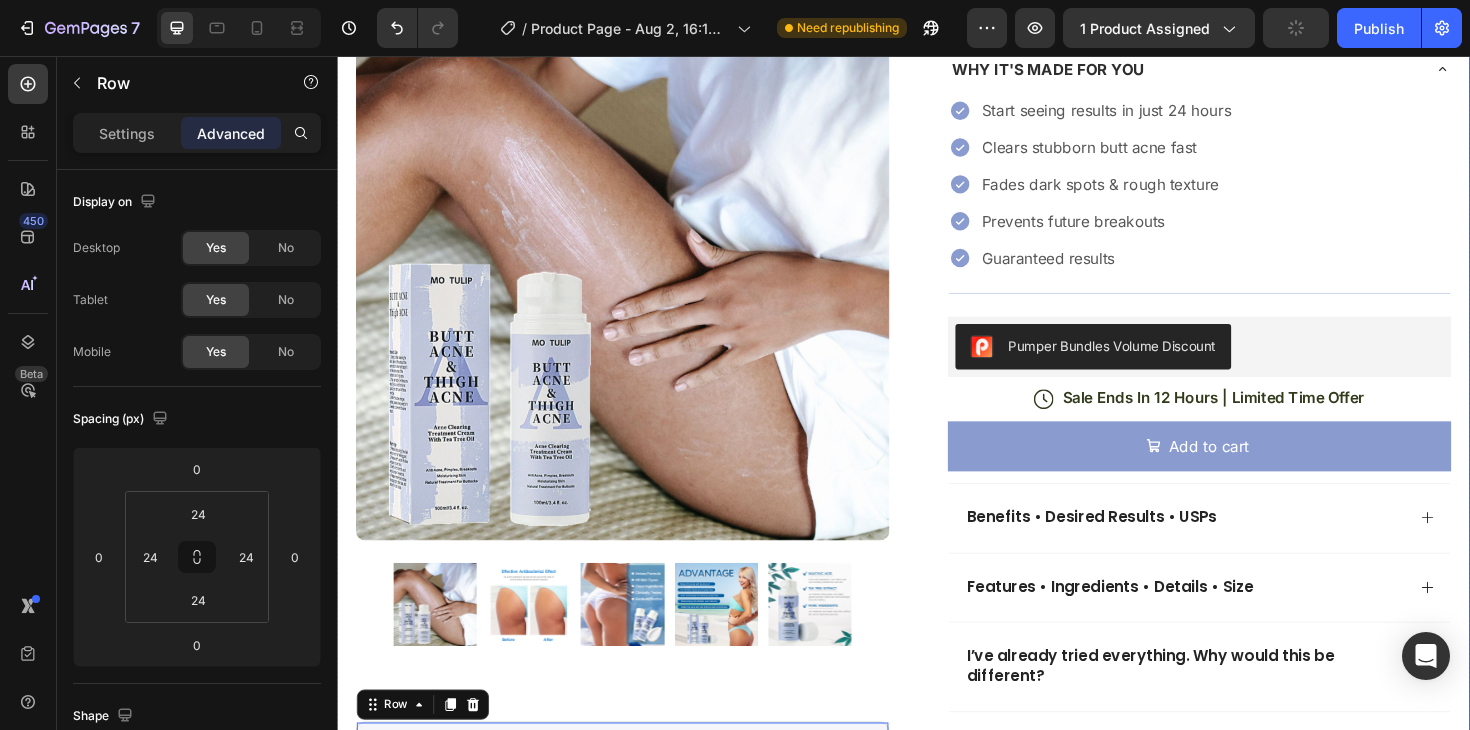 scroll, scrollTop: 443, scrollLeft: 0, axis: vertical 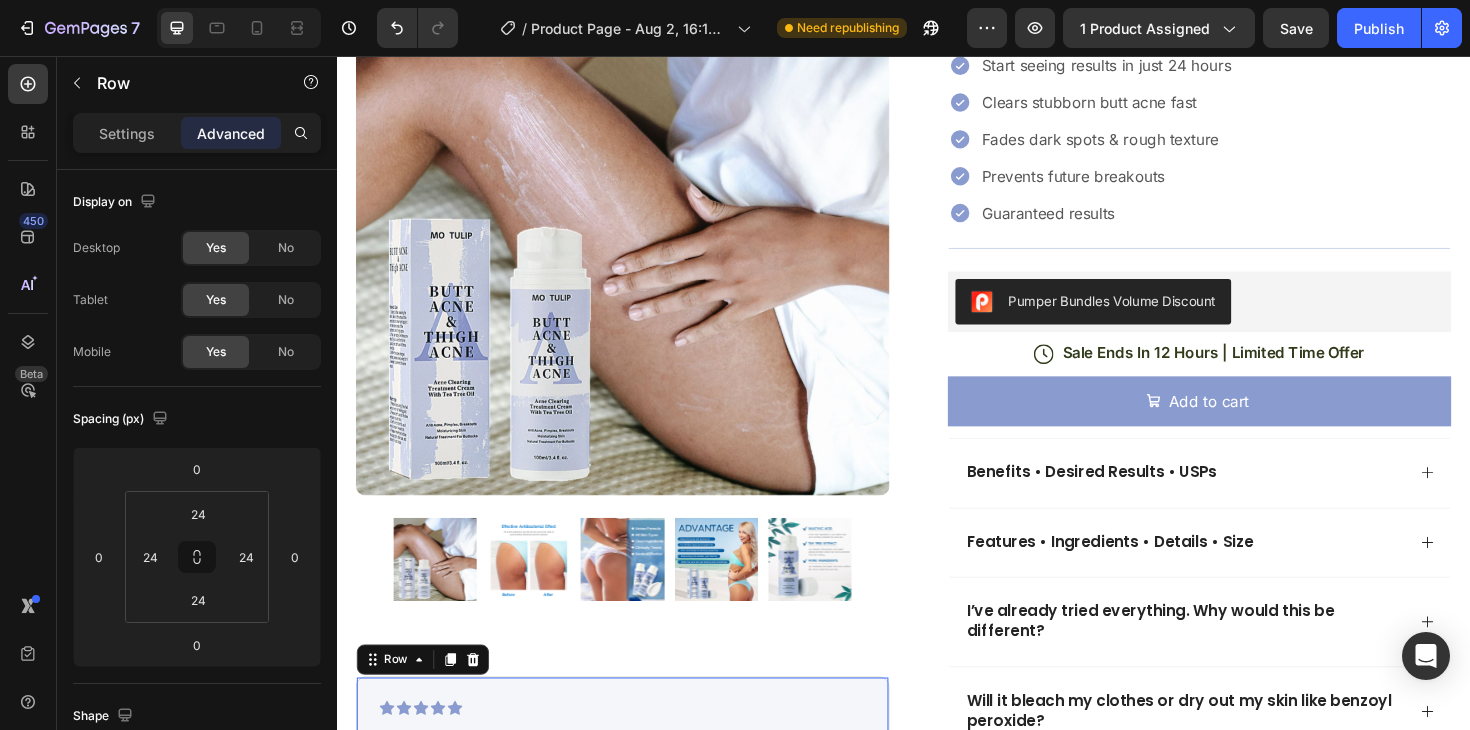 click on "Icon Icon Icon Icon Icon Icon List "Hands down The BEST. I saw results after one use. My ass went from teenage pimple face to Brazilian bombshell. Just wish it came in a bigger size!" Text Block
Icon Anastasia F. (Miami, USA) Text Block Row Row   0" at bounding box center [639, 808] 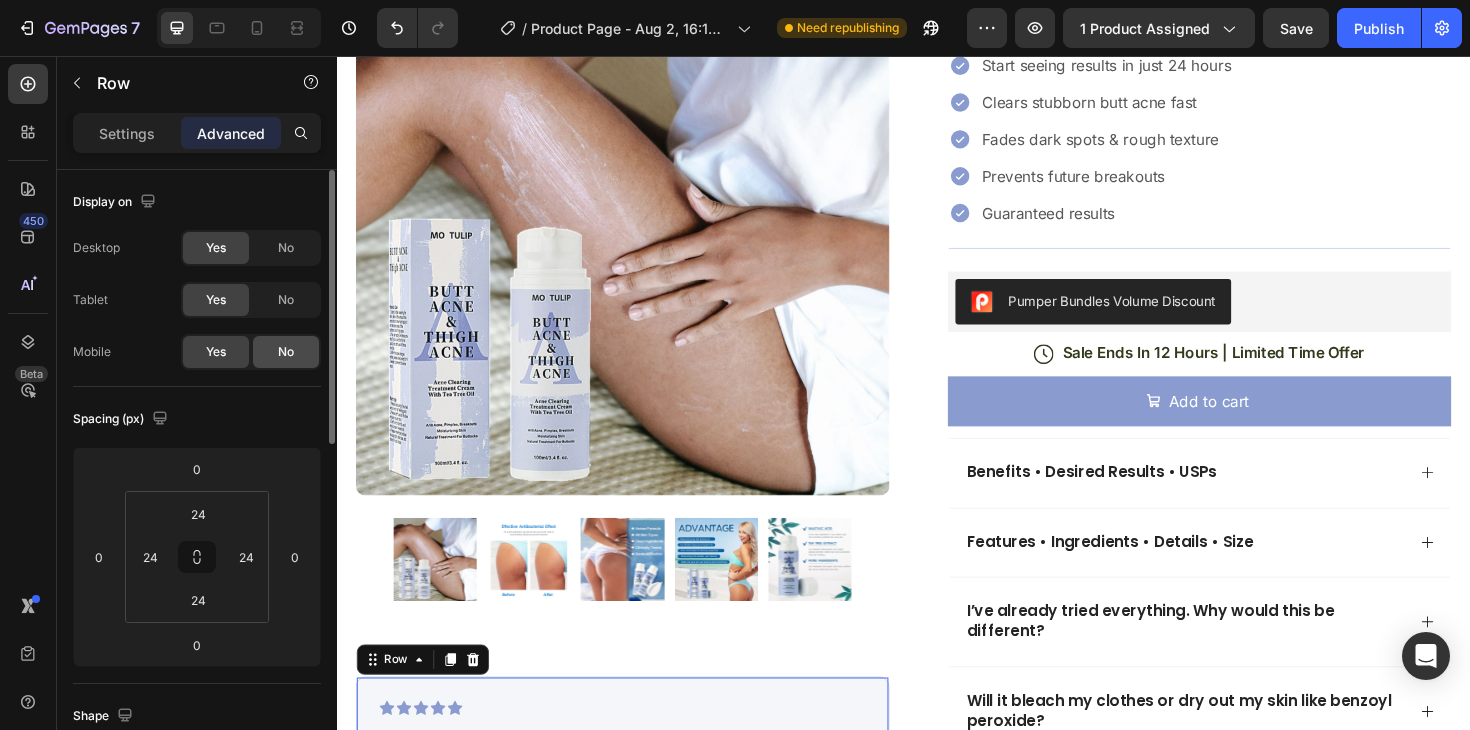 click on "No" 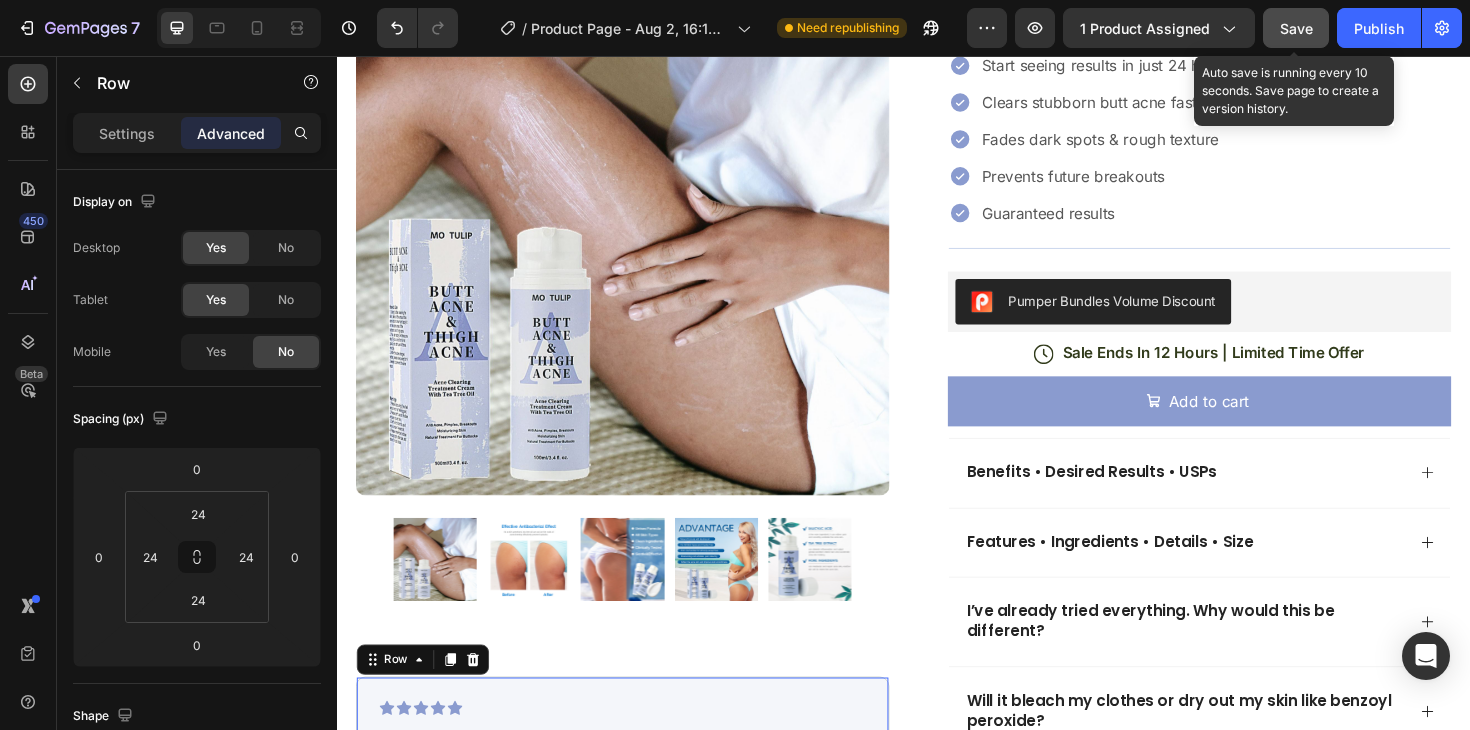 click on "Save" at bounding box center (1296, 28) 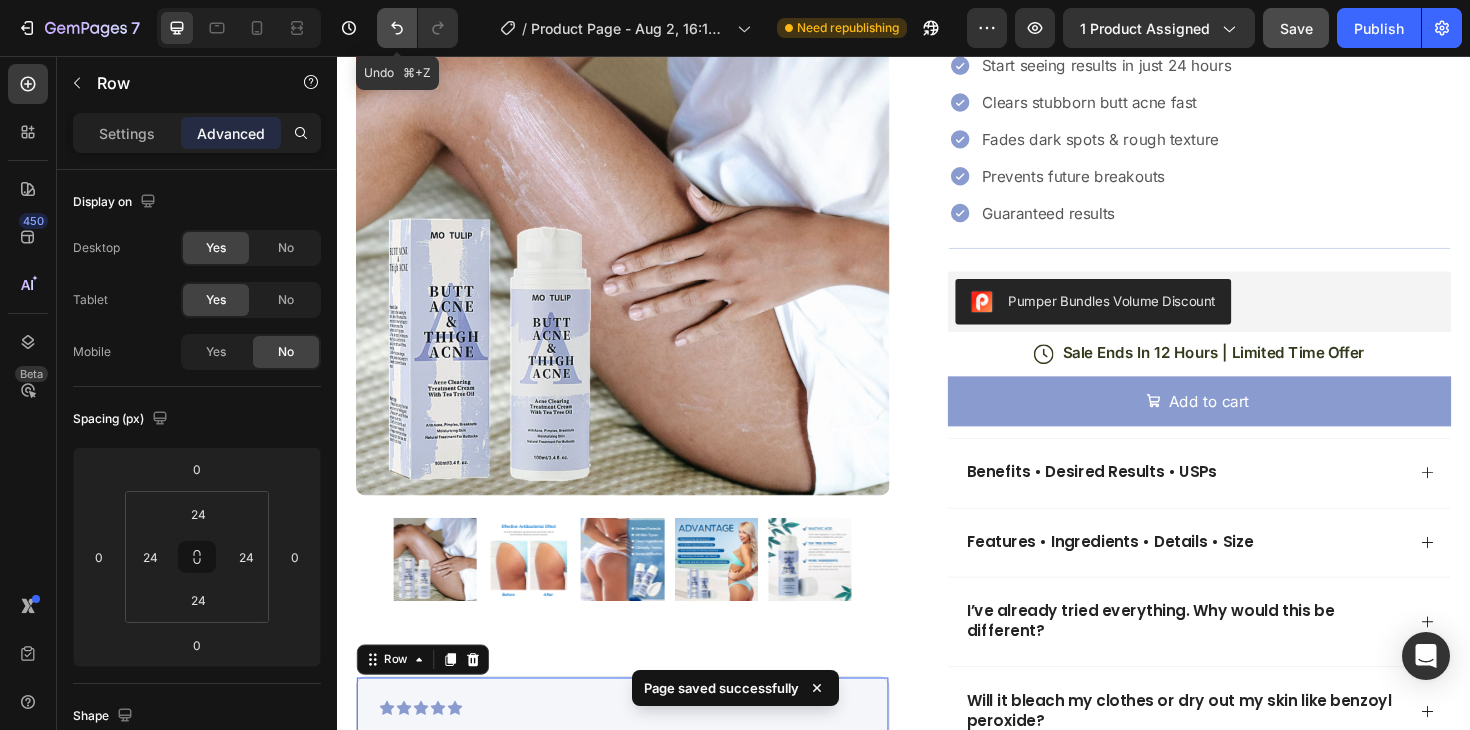 click 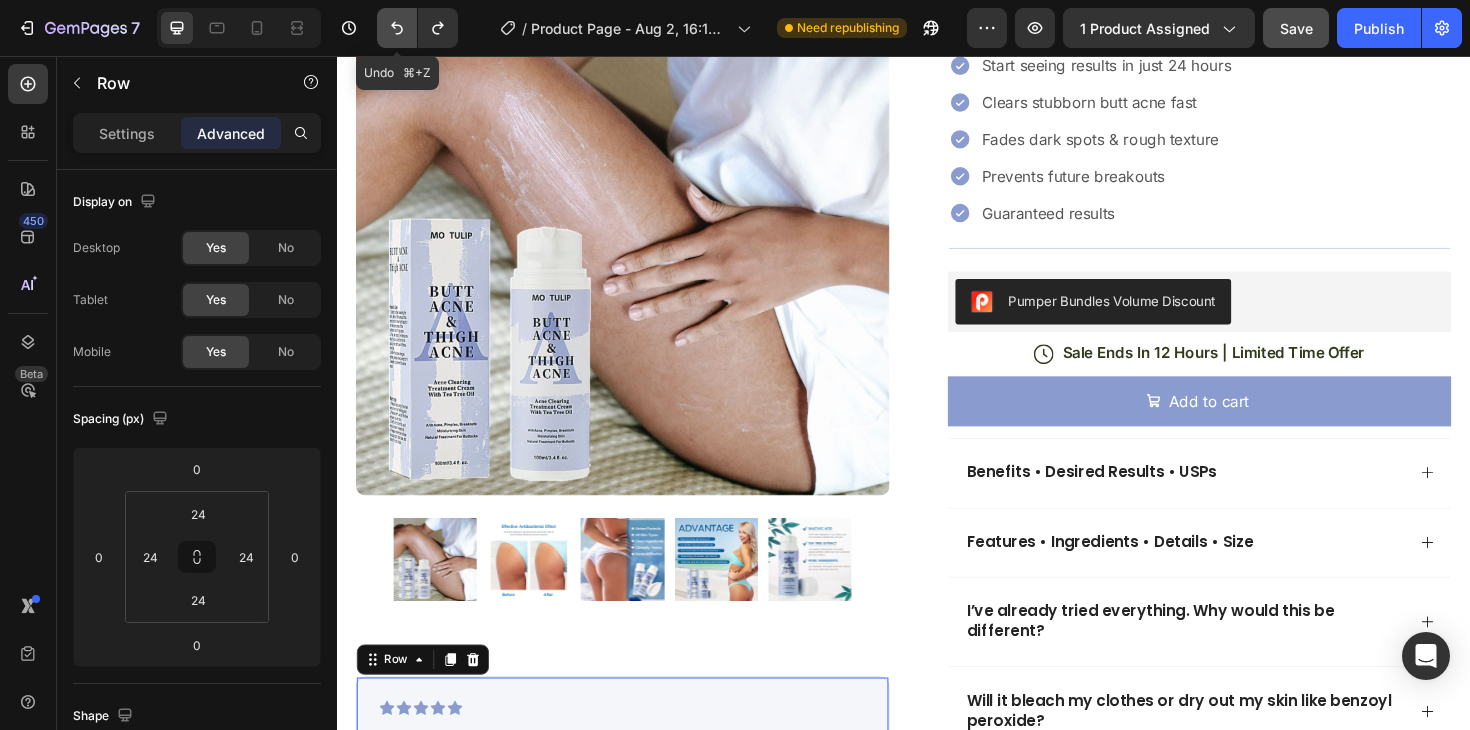 click 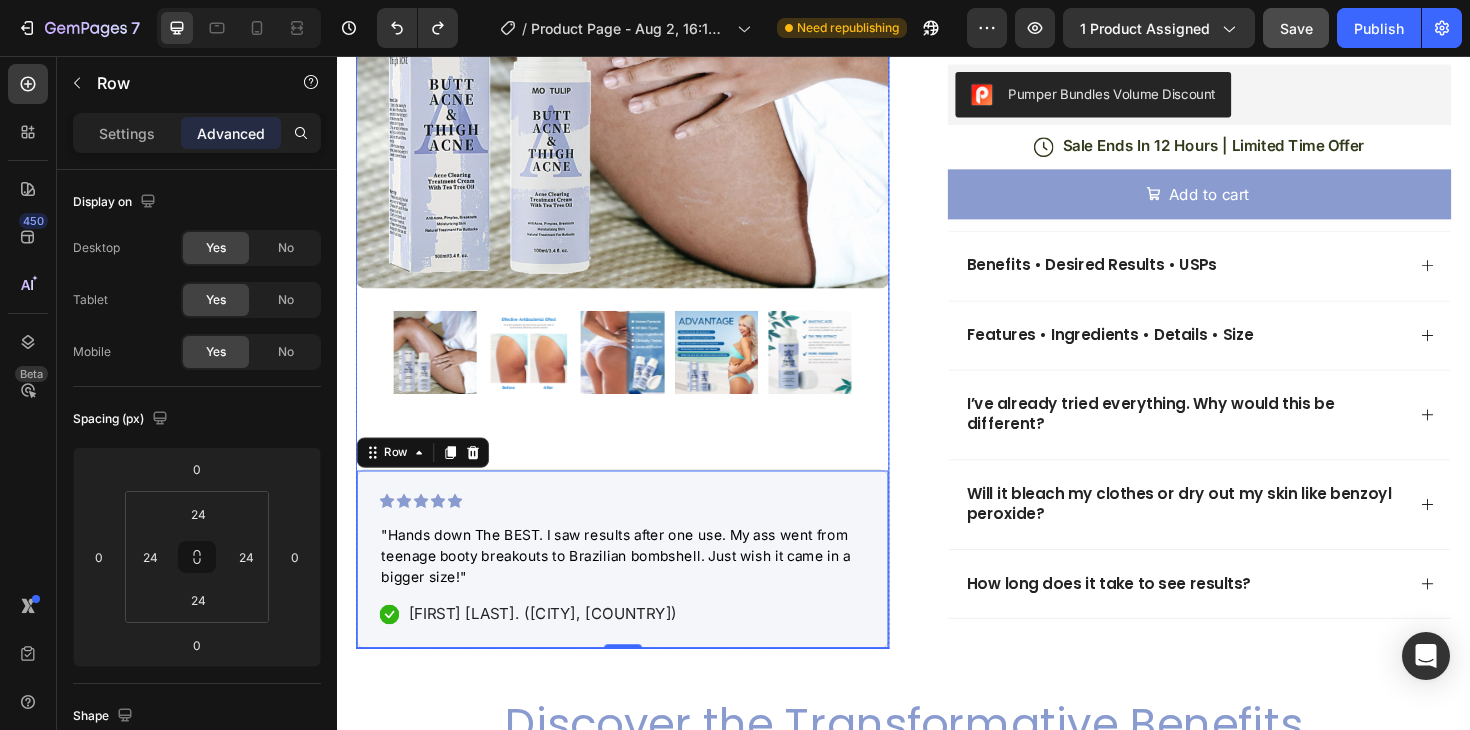 scroll, scrollTop: 664, scrollLeft: 0, axis: vertical 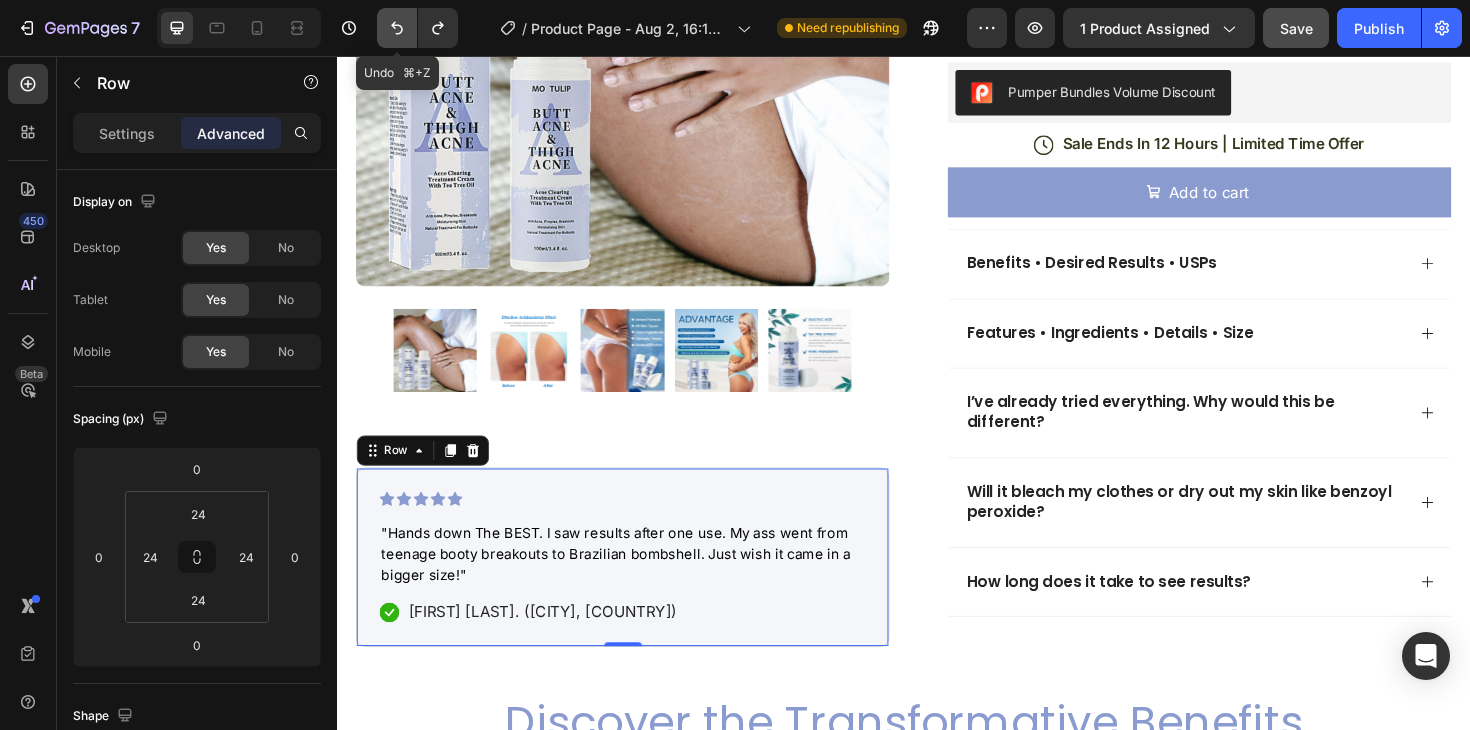 click 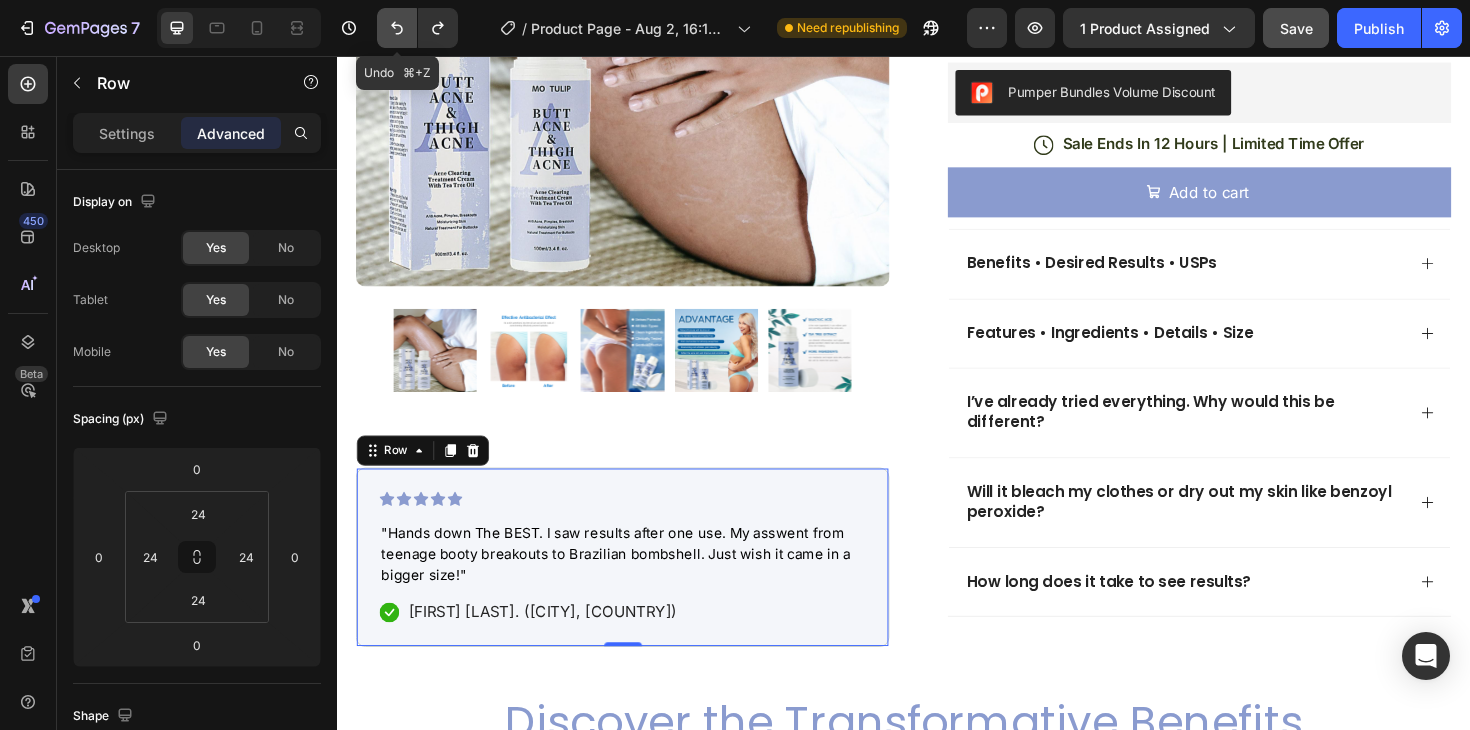 click 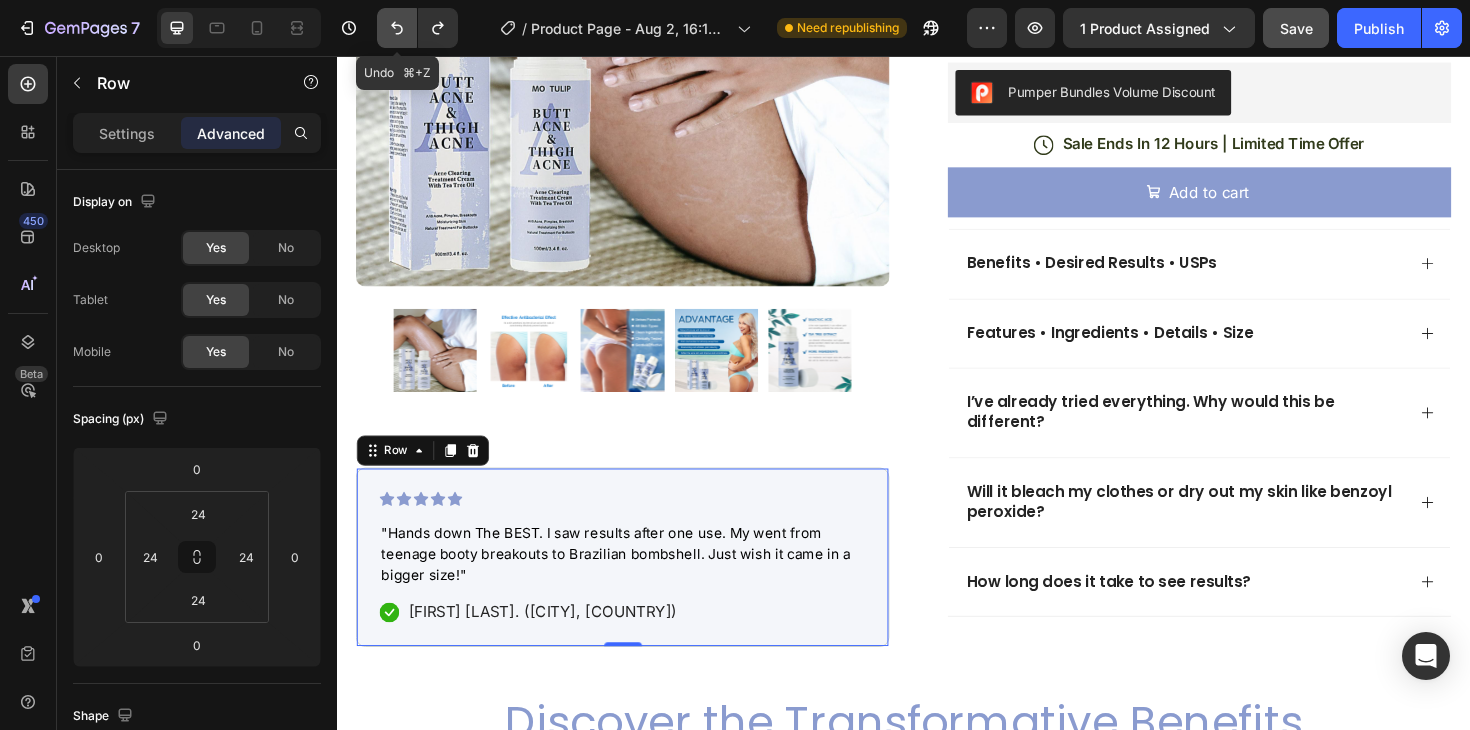 click 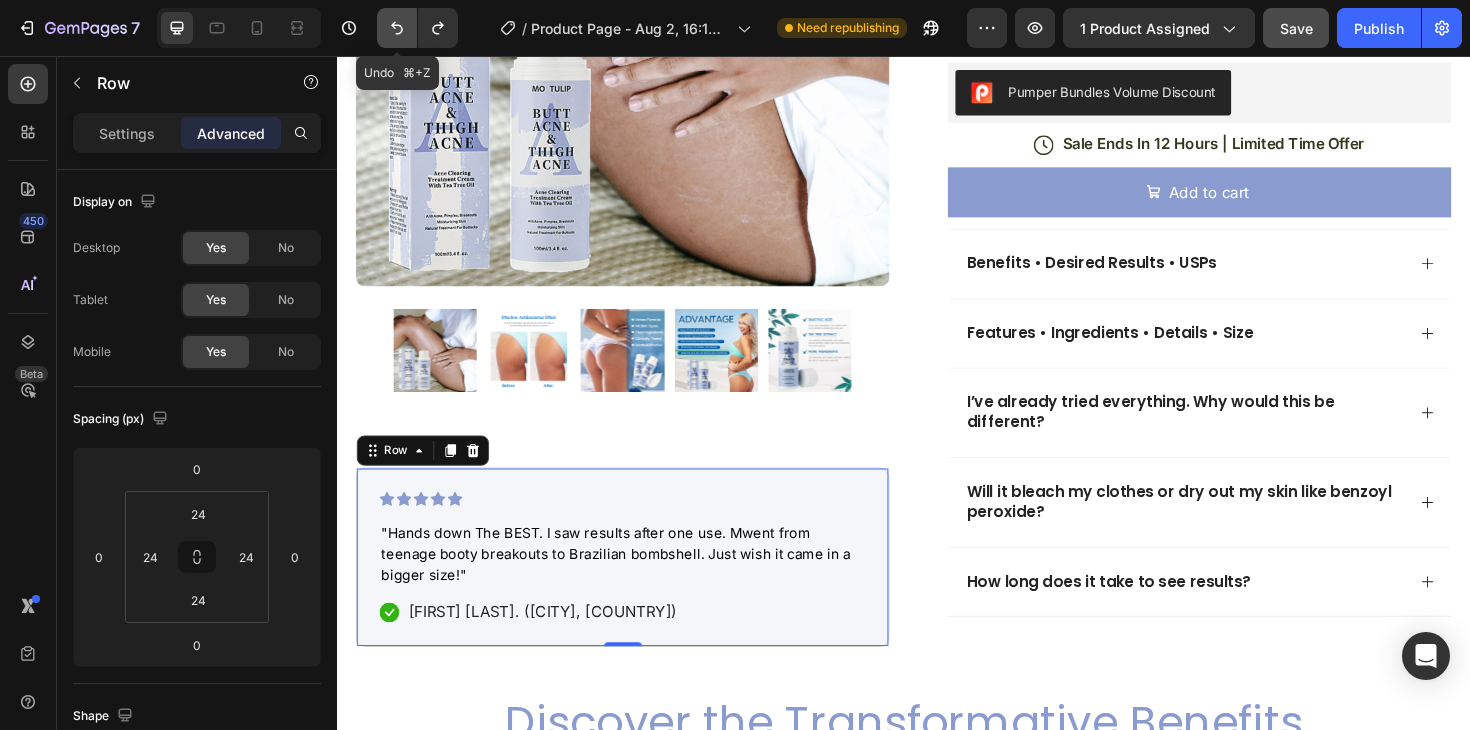 click 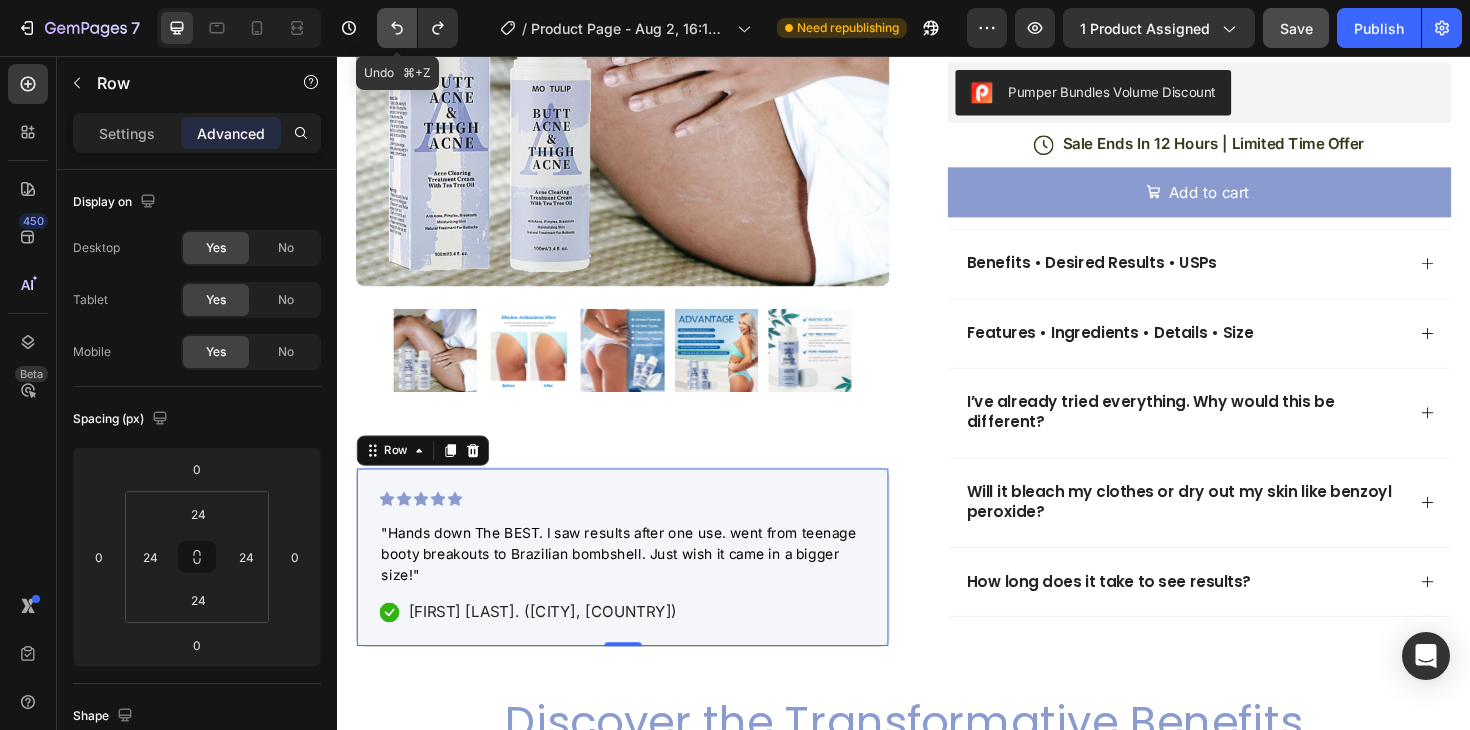 click 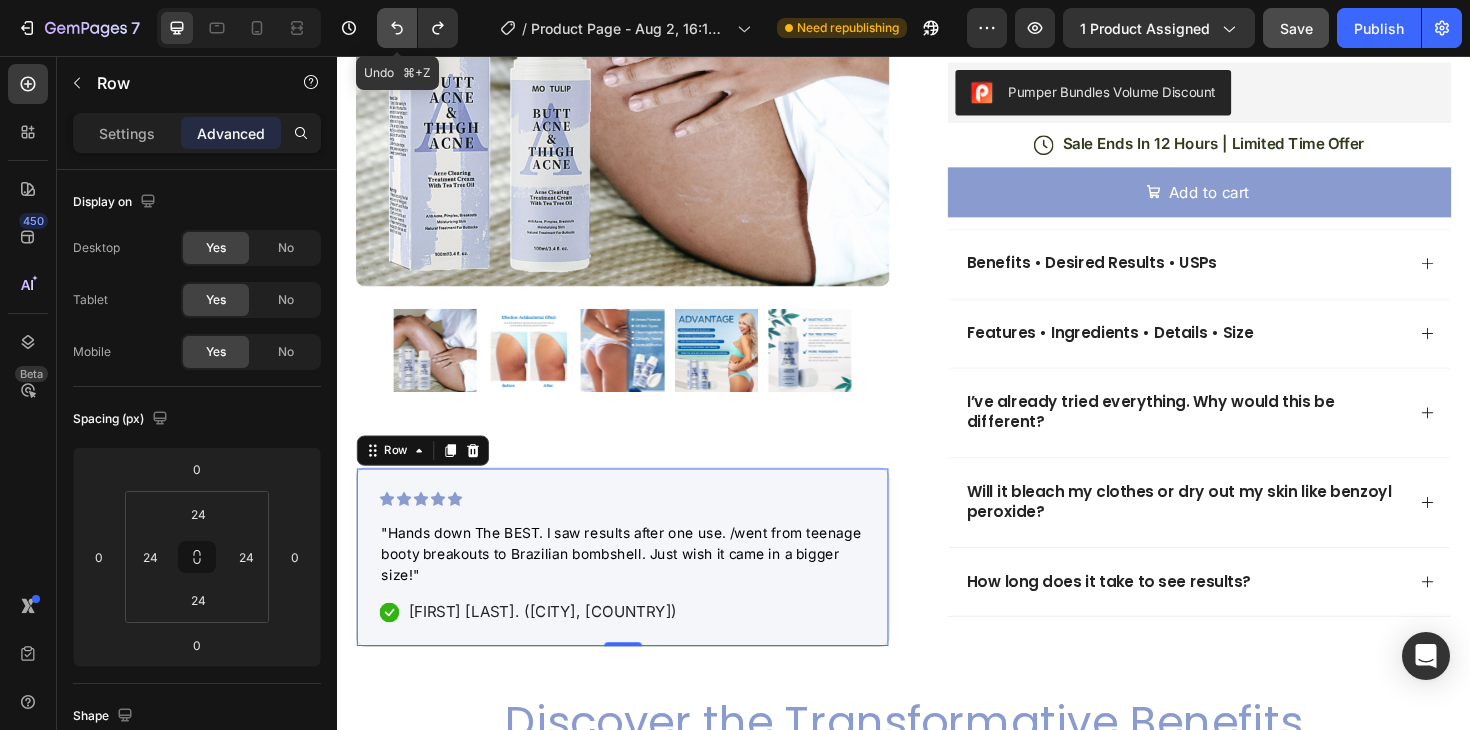 click 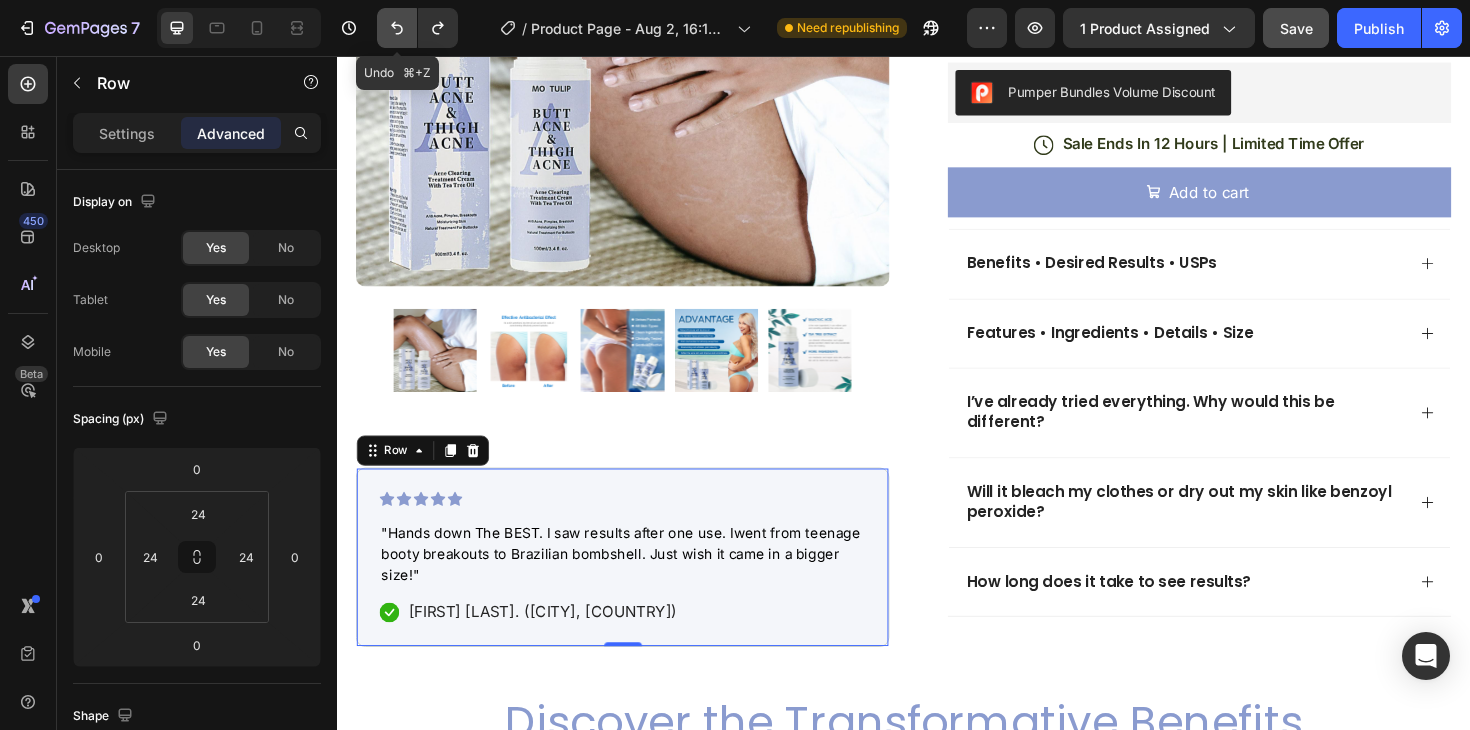 click 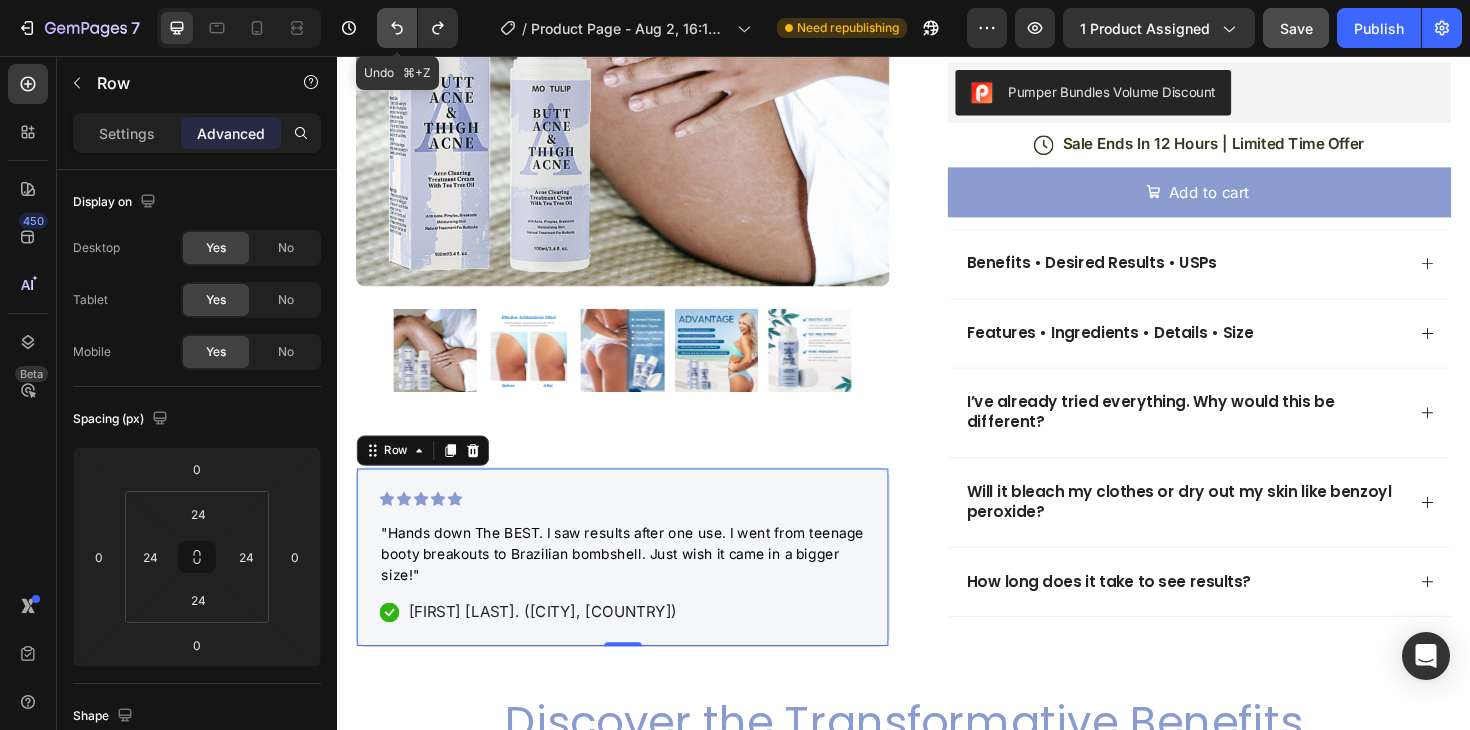 click 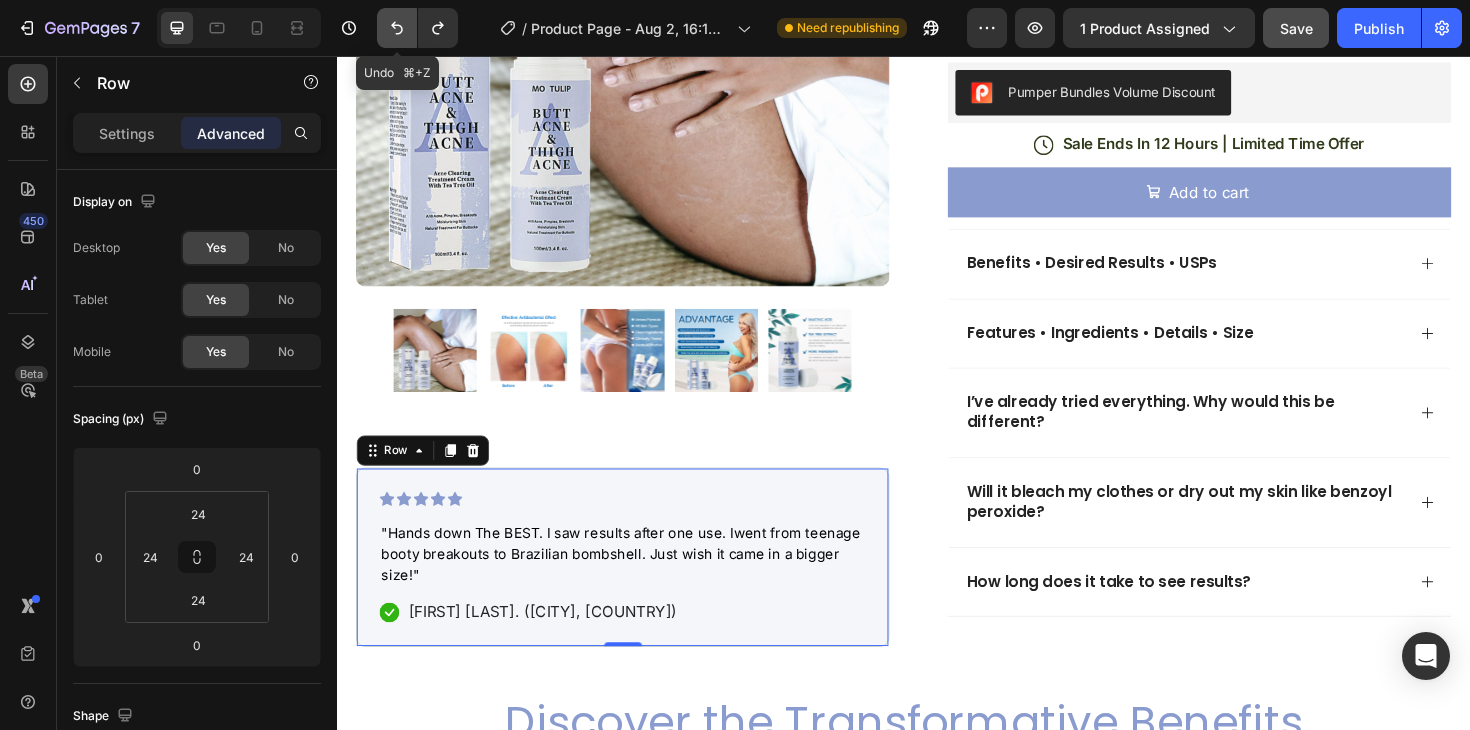 click 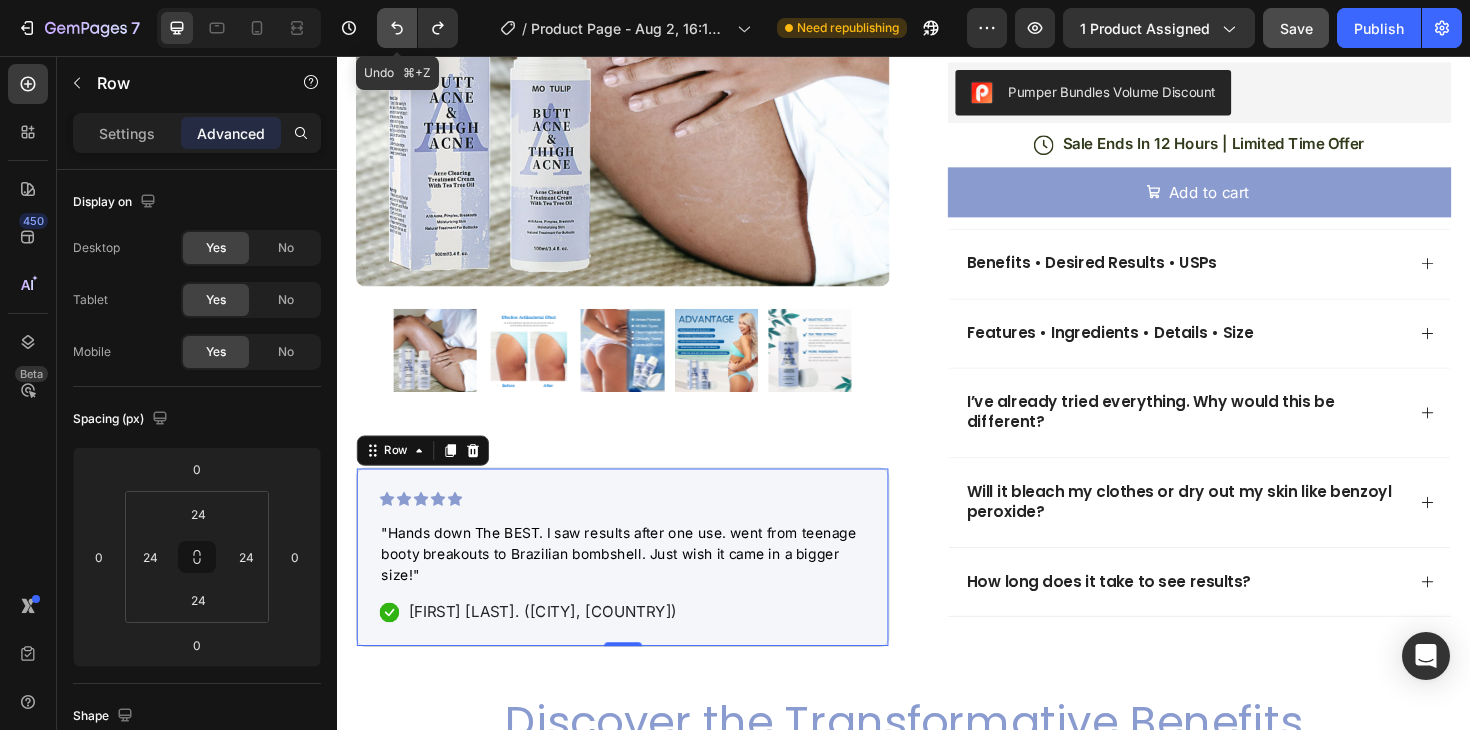 click 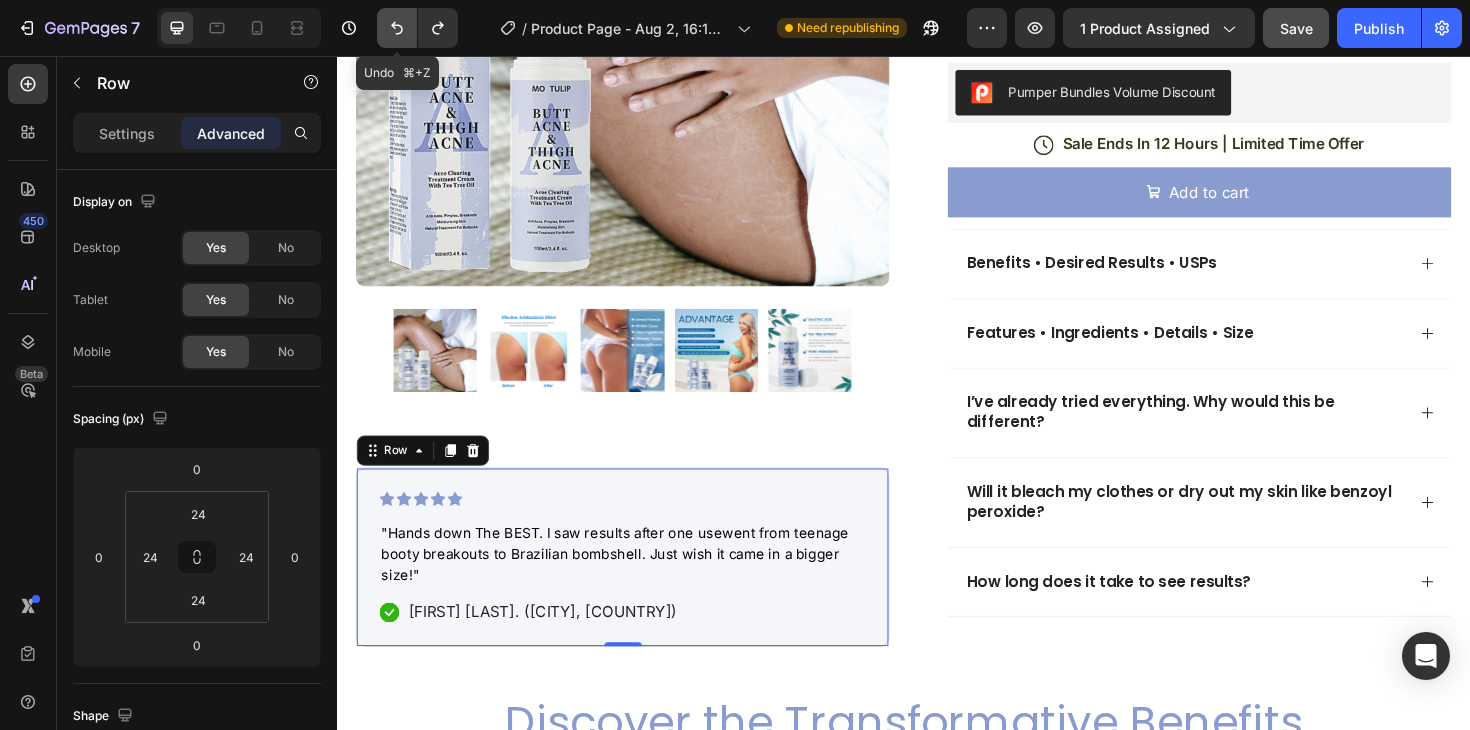 click 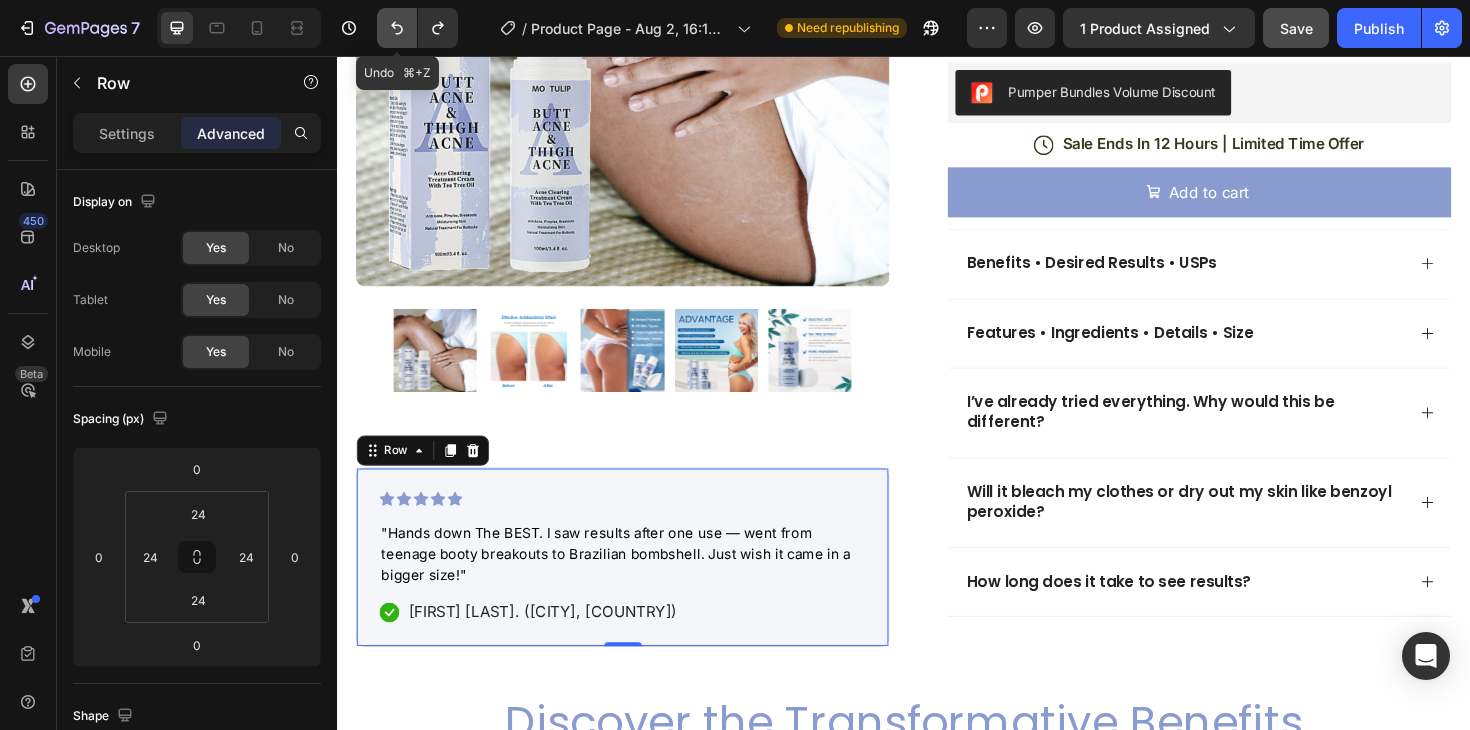 click 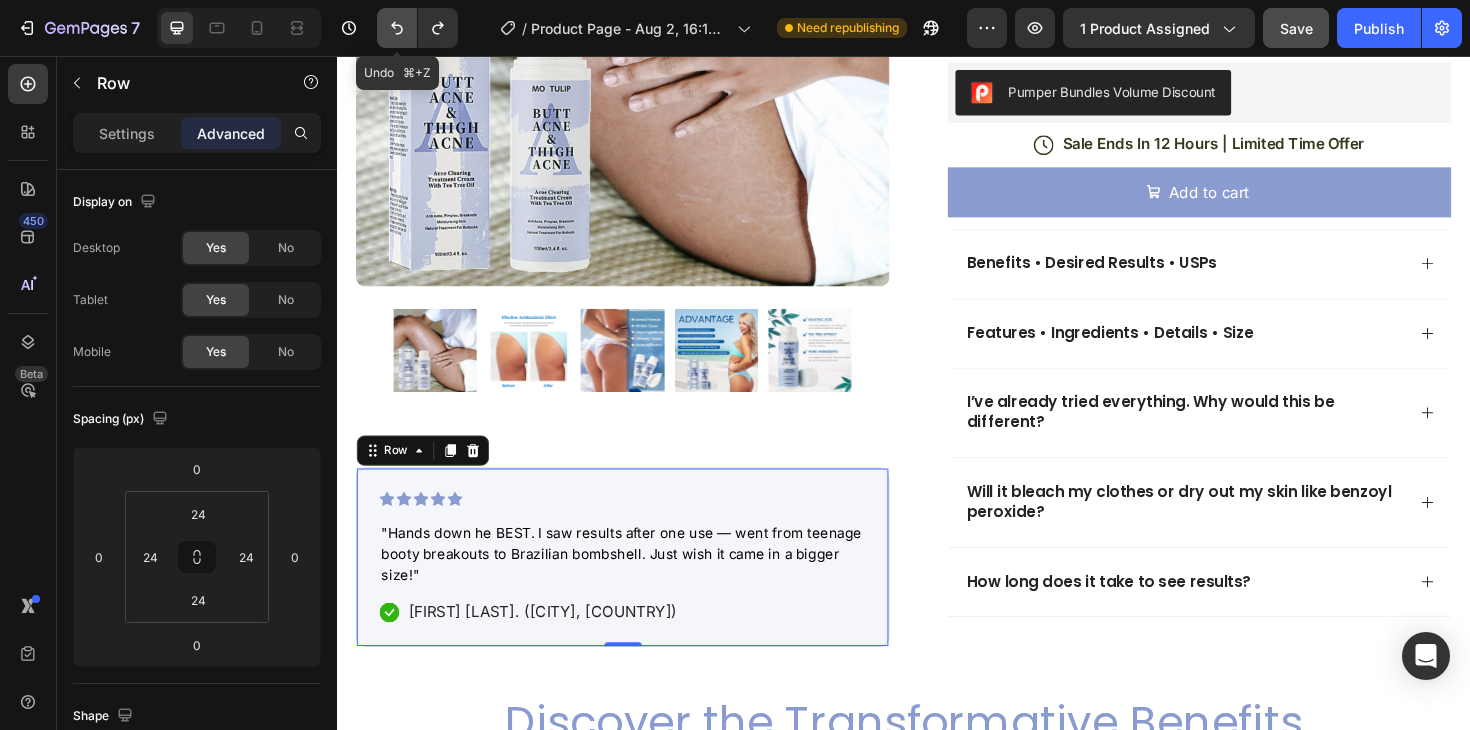click 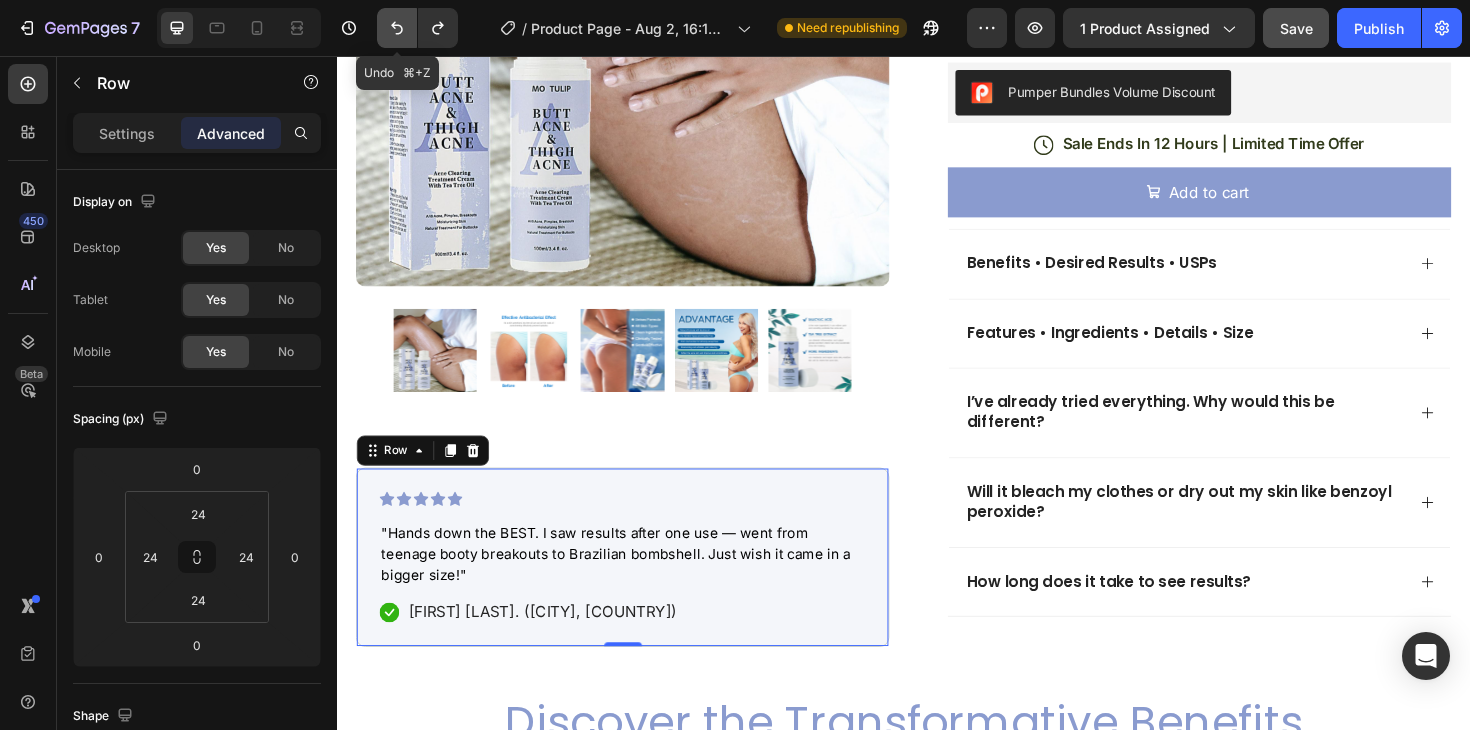 click 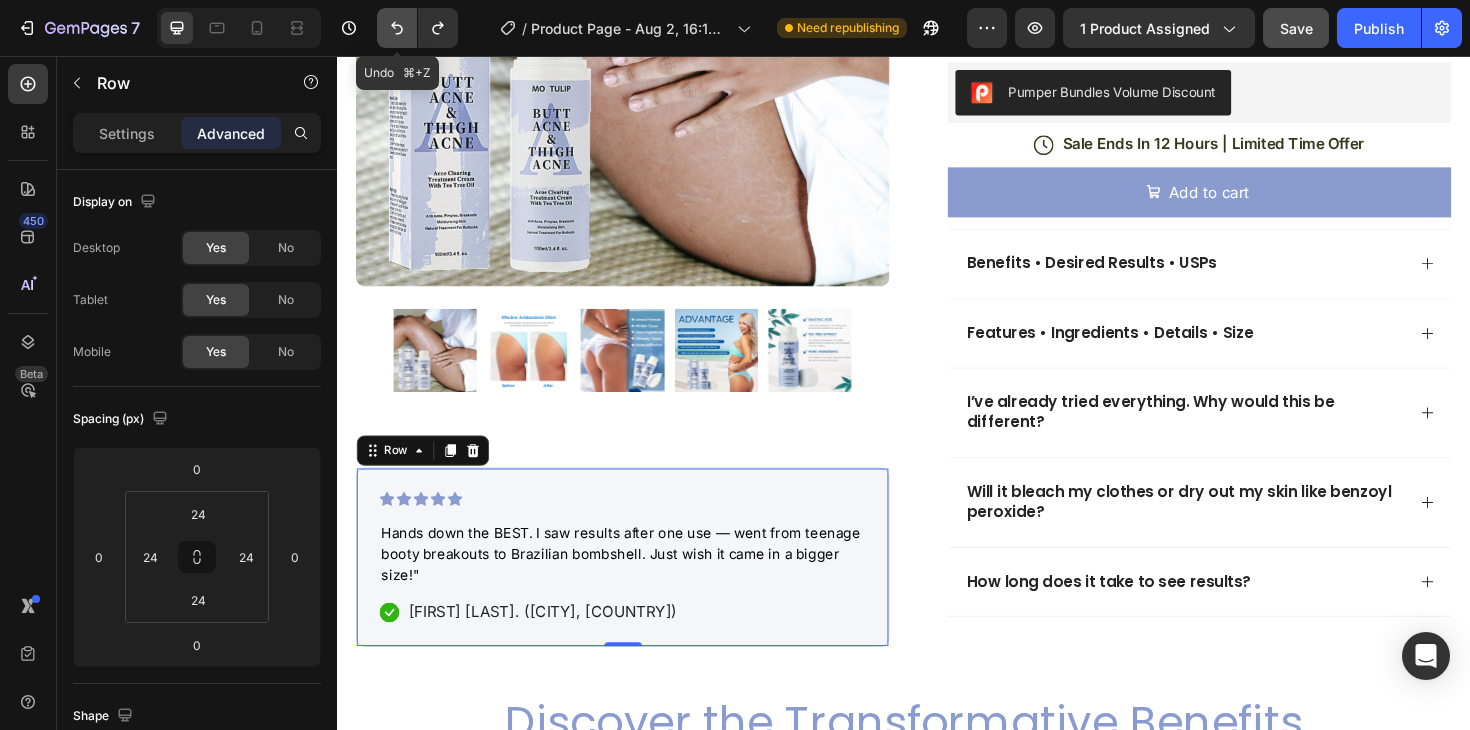 click 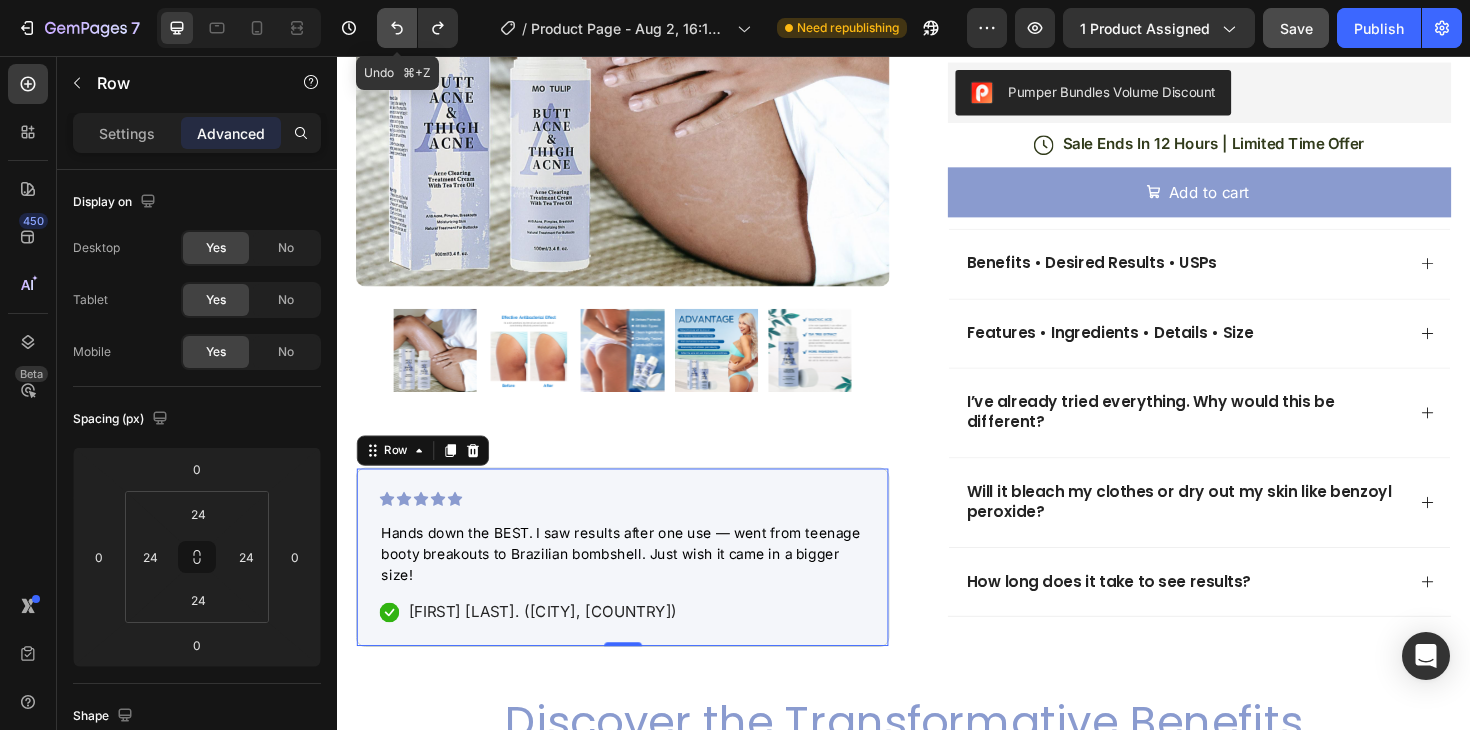 click 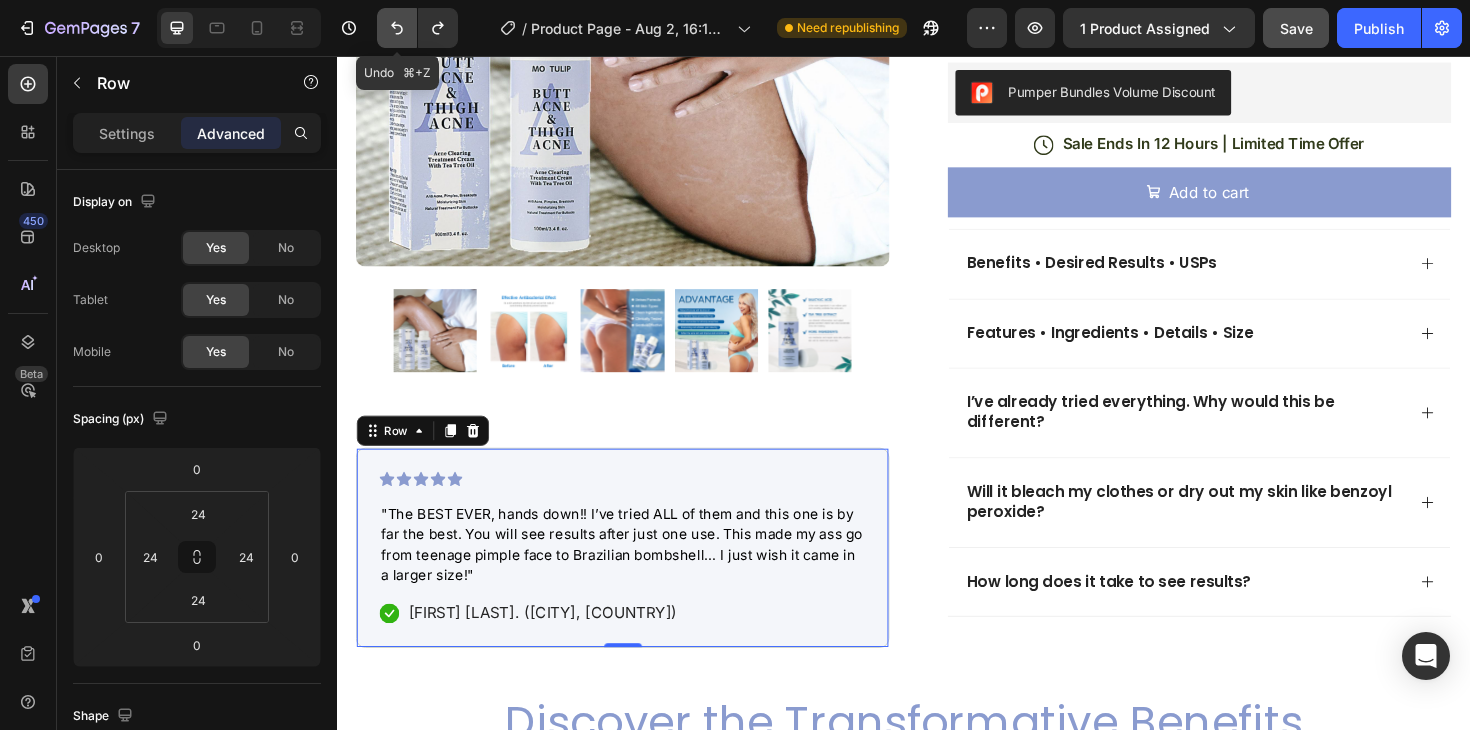 click 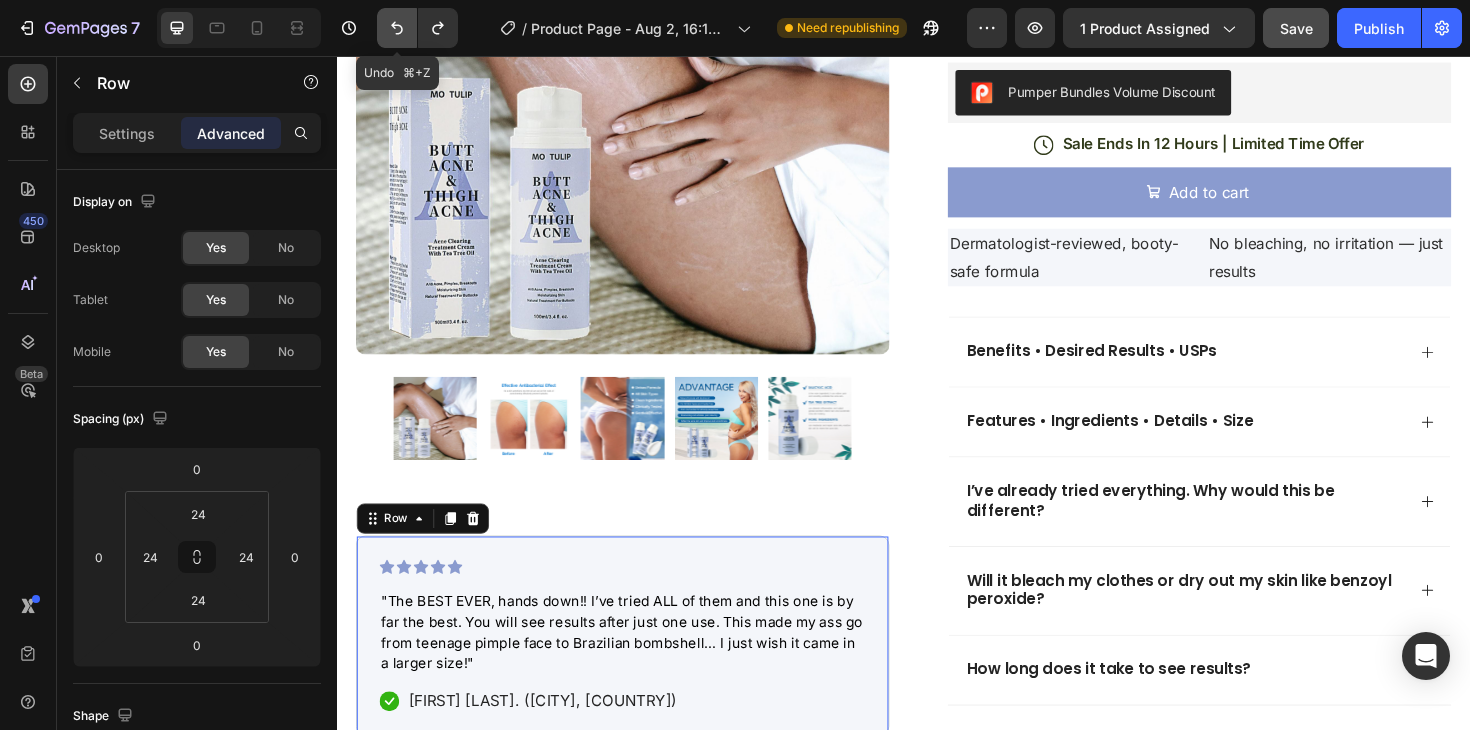 click 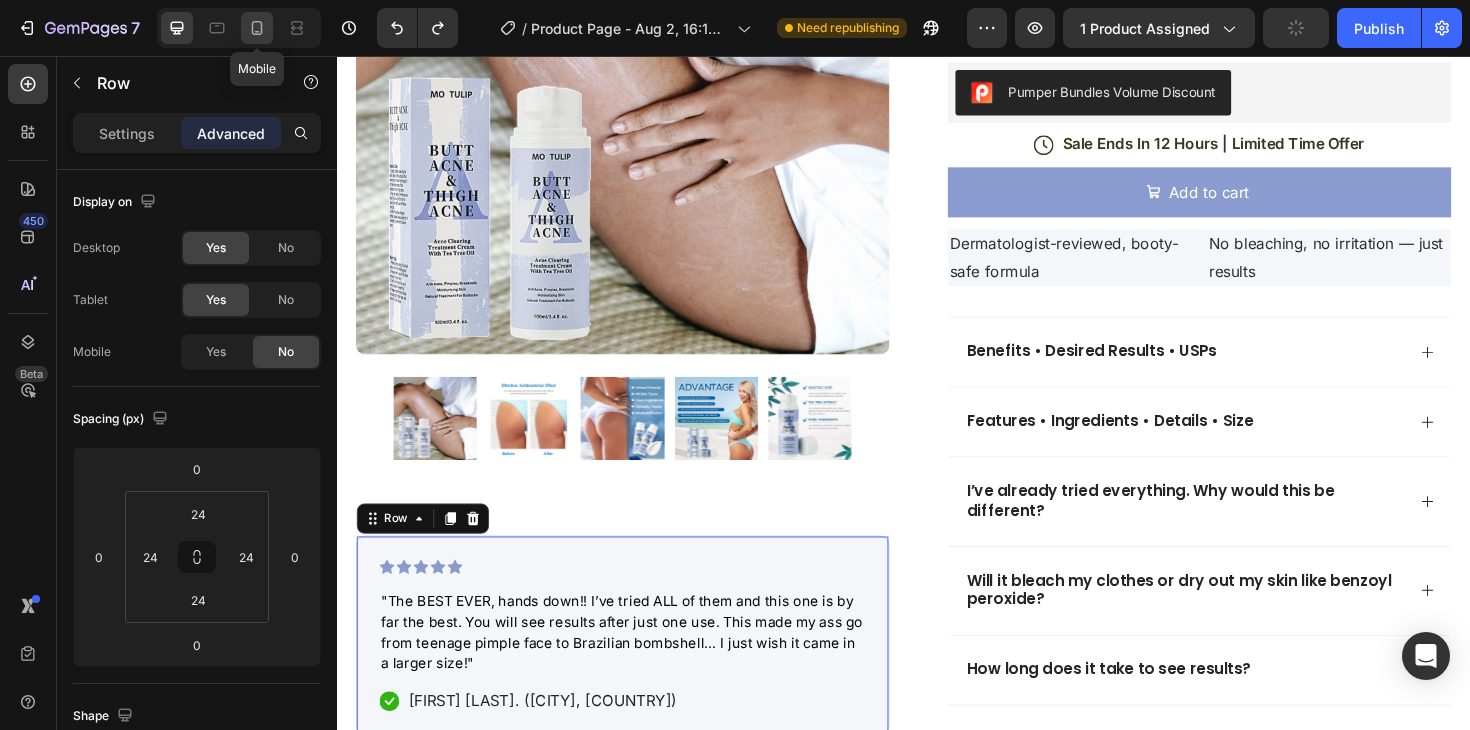click 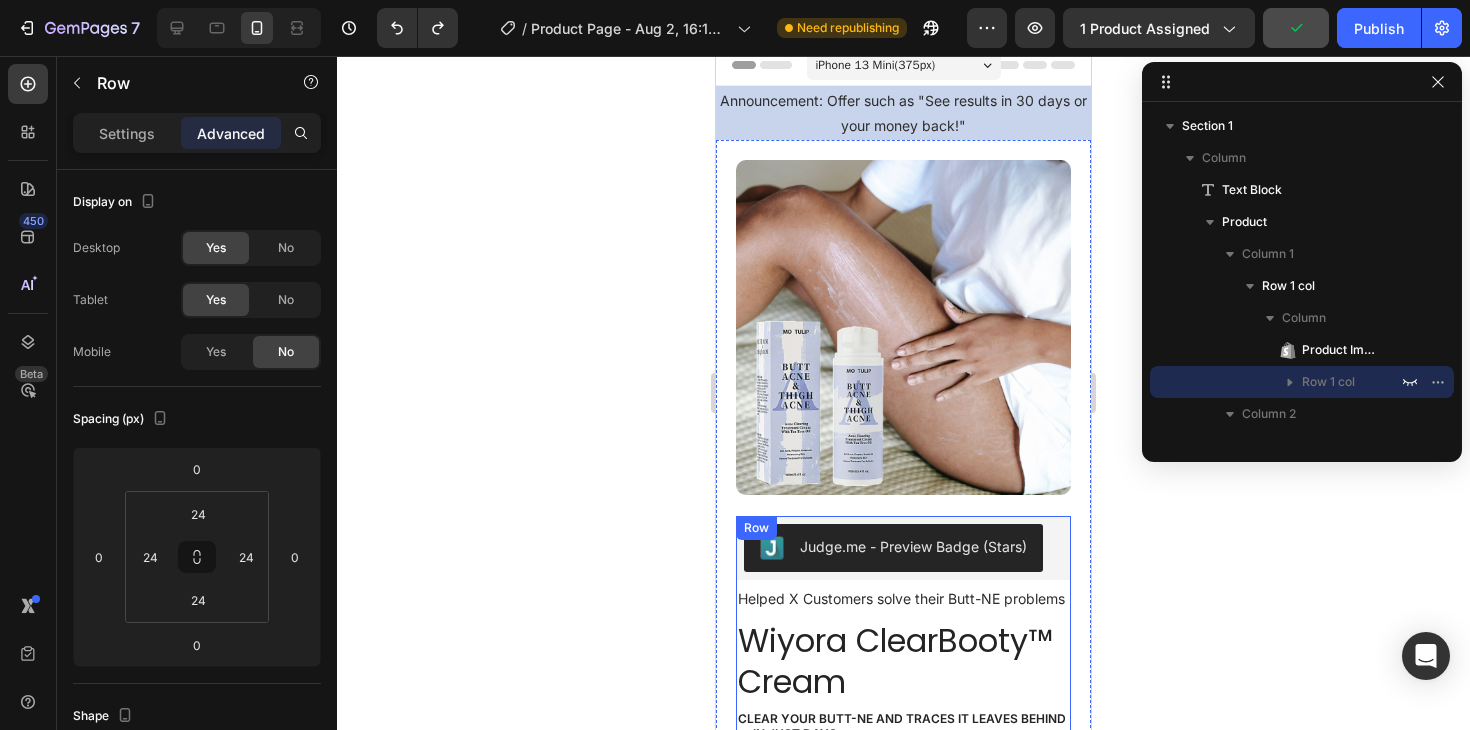 scroll, scrollTop: 0, scrollLeft: 0, axis: both 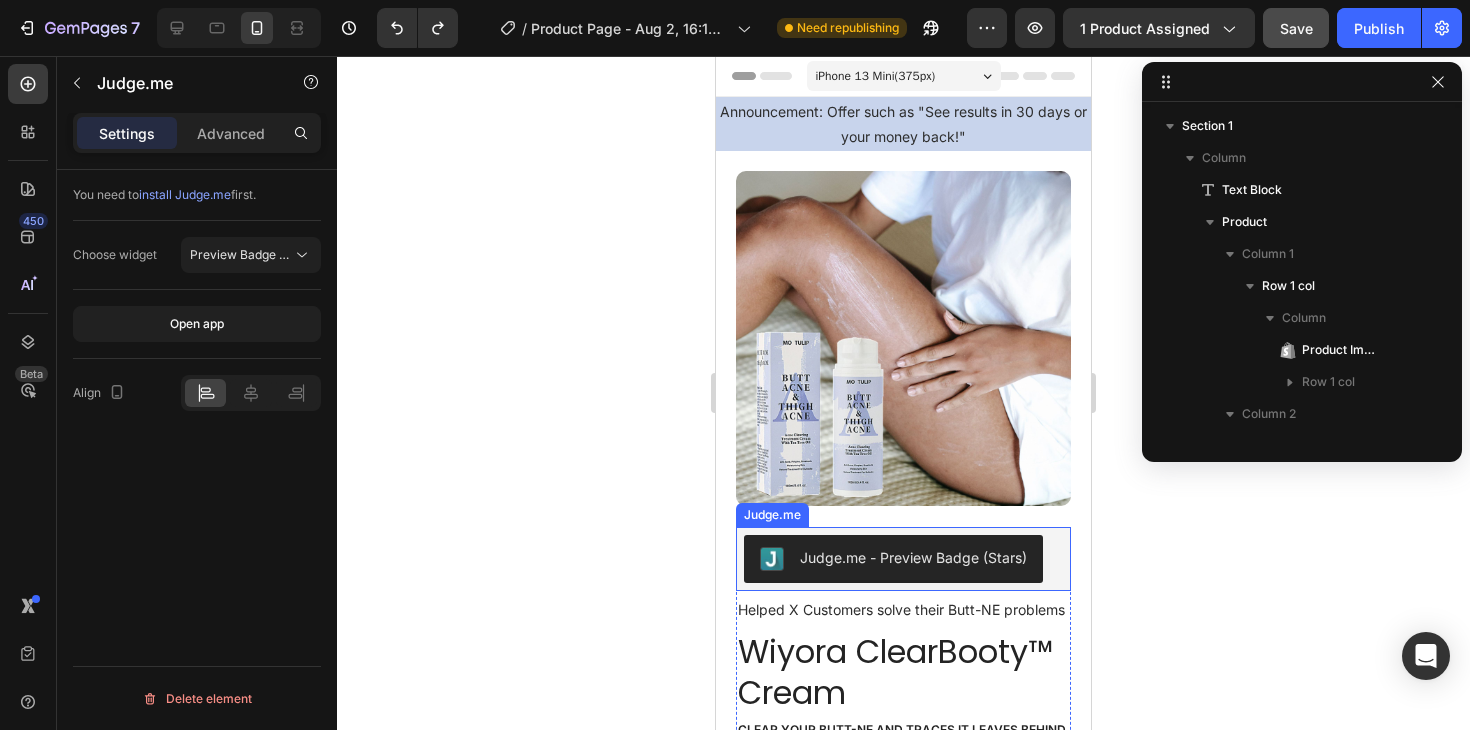 click on "Judge.me - Preview Badge (Stars)" at bounding box center [903, 559] 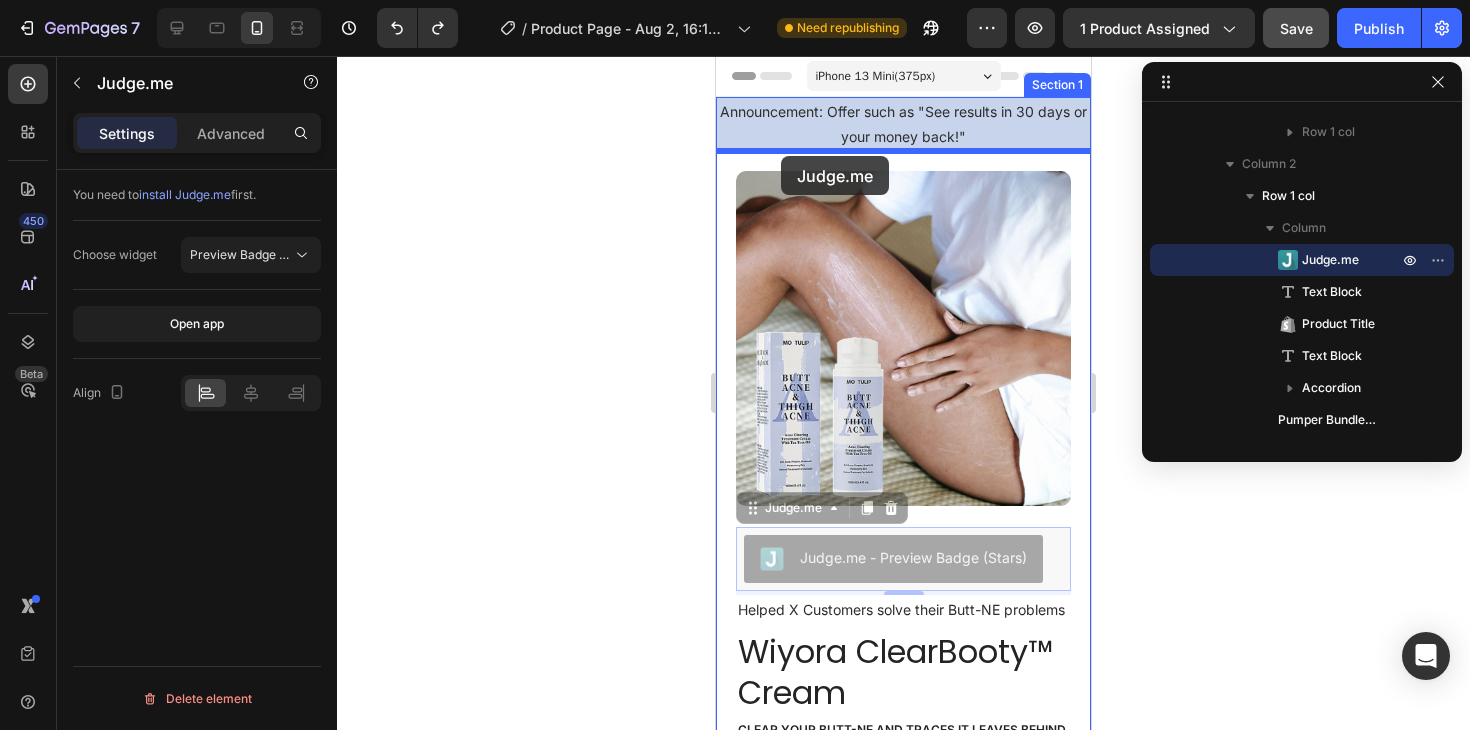 drag, startPoint x: 753, startPoint y: 515, endPoint x: 781, endPoint y: 156, distance: 360.09027 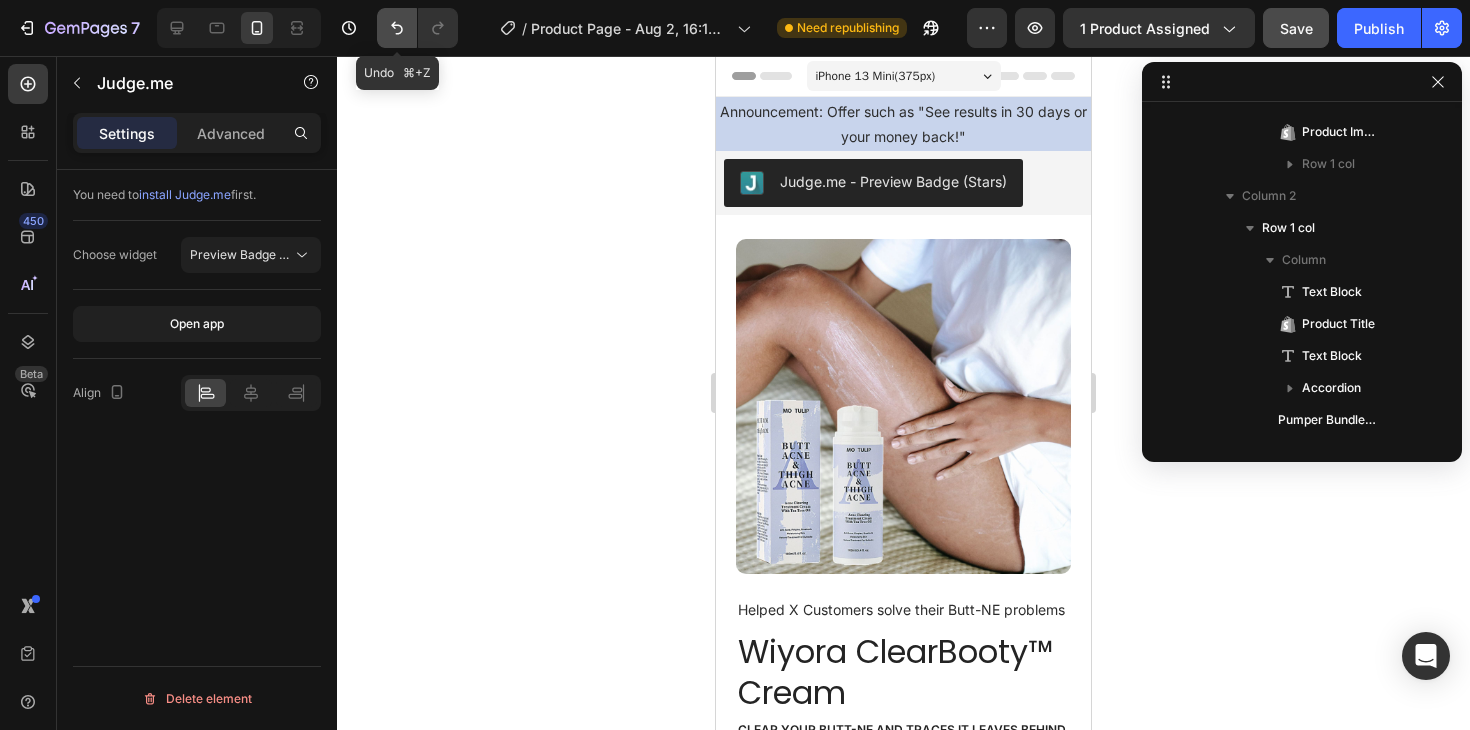 click 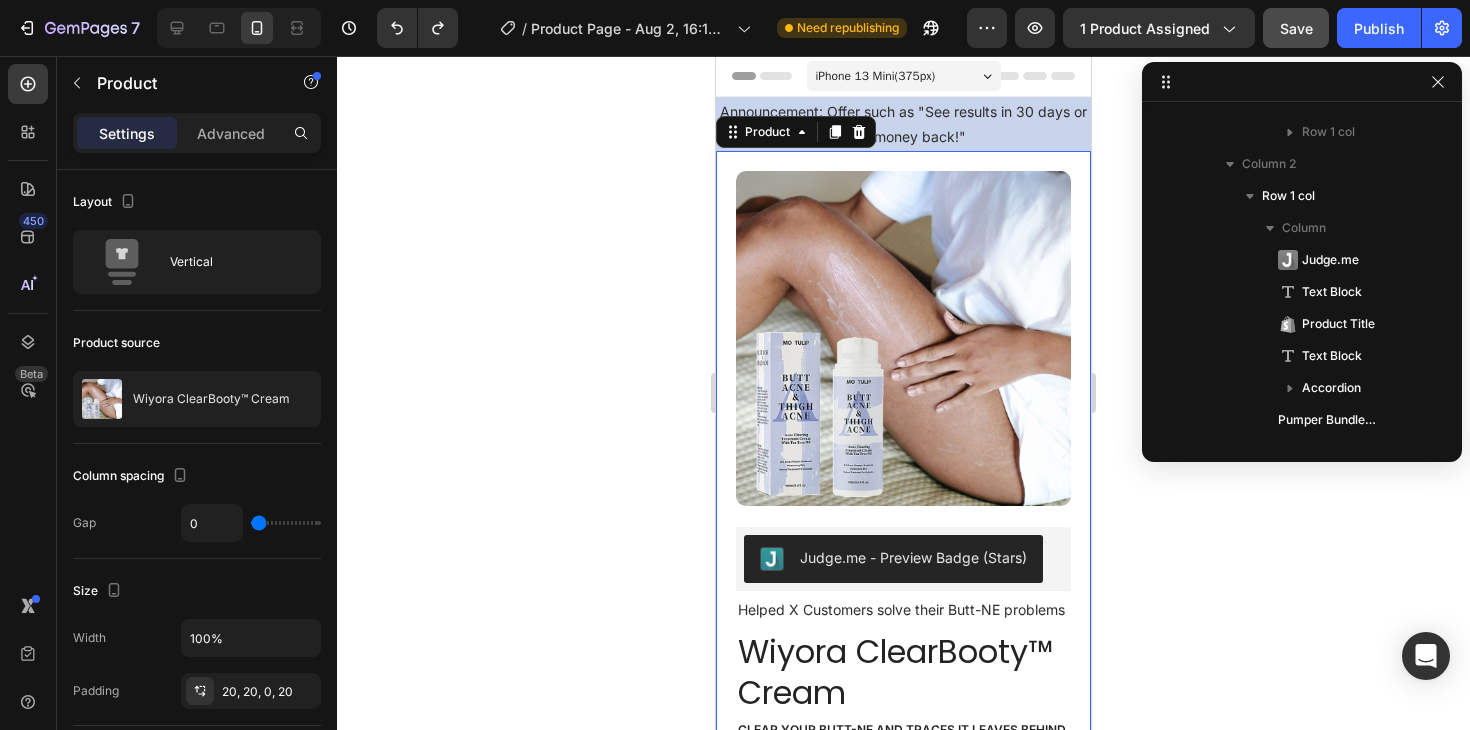 scroll, scrollTop: 0, scrollLeft: 0, axis: both 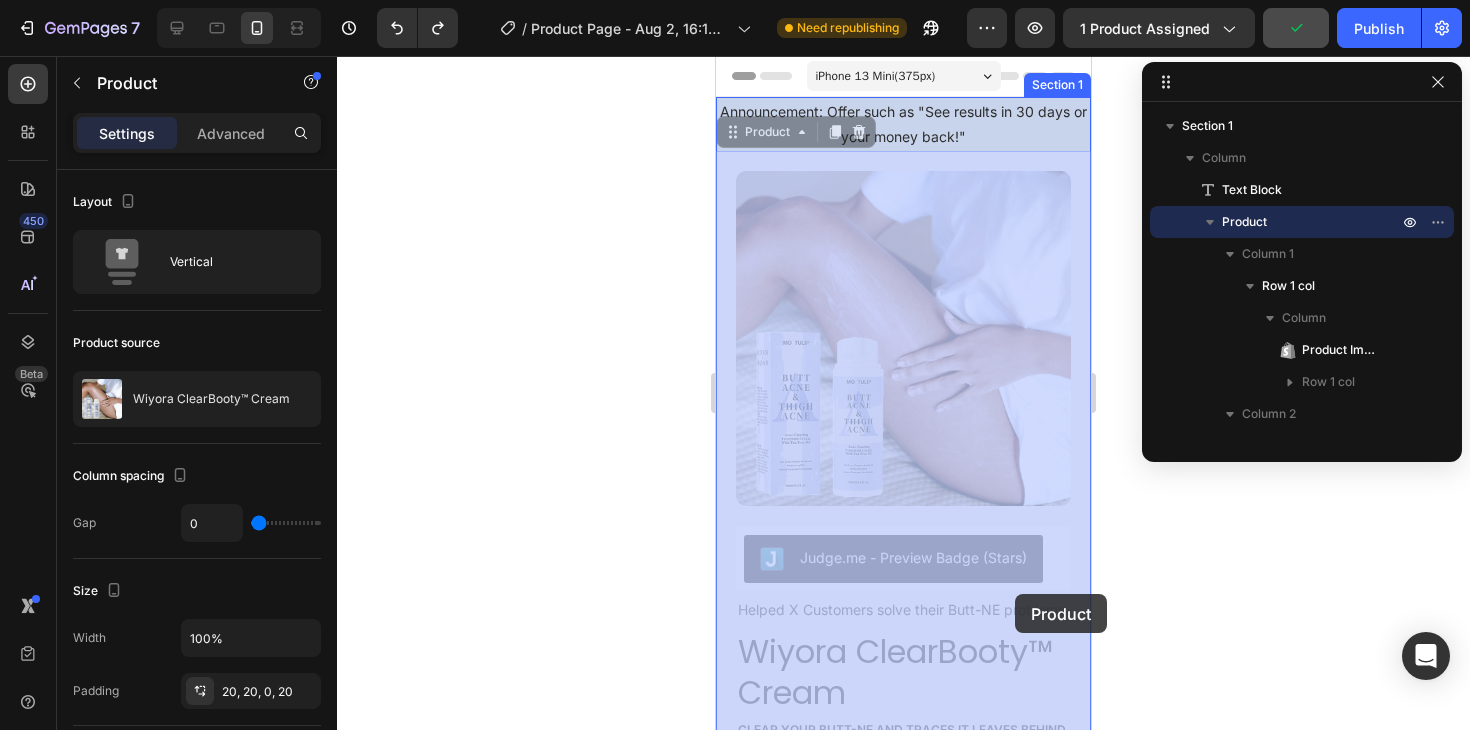 drag, startPoint x: 1071, startPoint y: 619, endPoint x: 1015, endPoint y: 594, distance: 61.326992 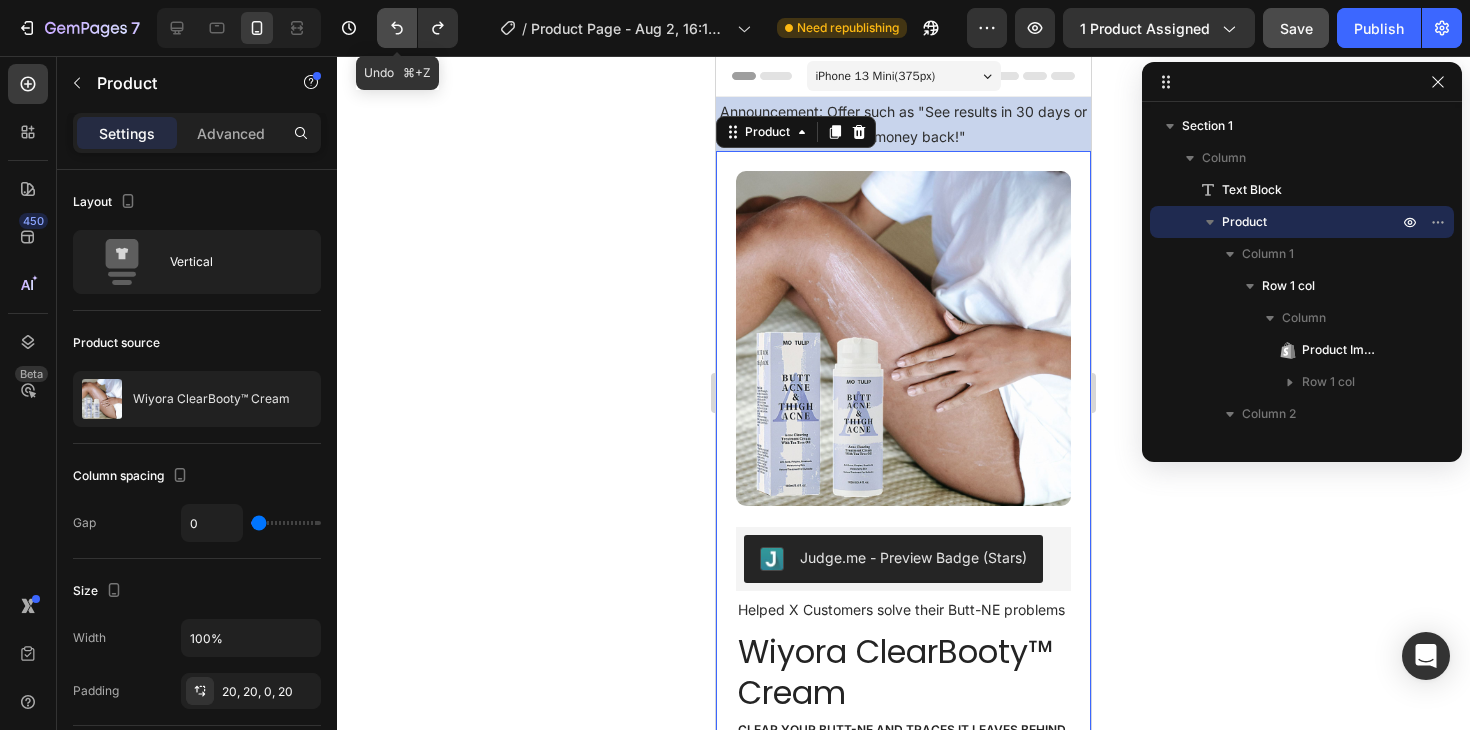 click 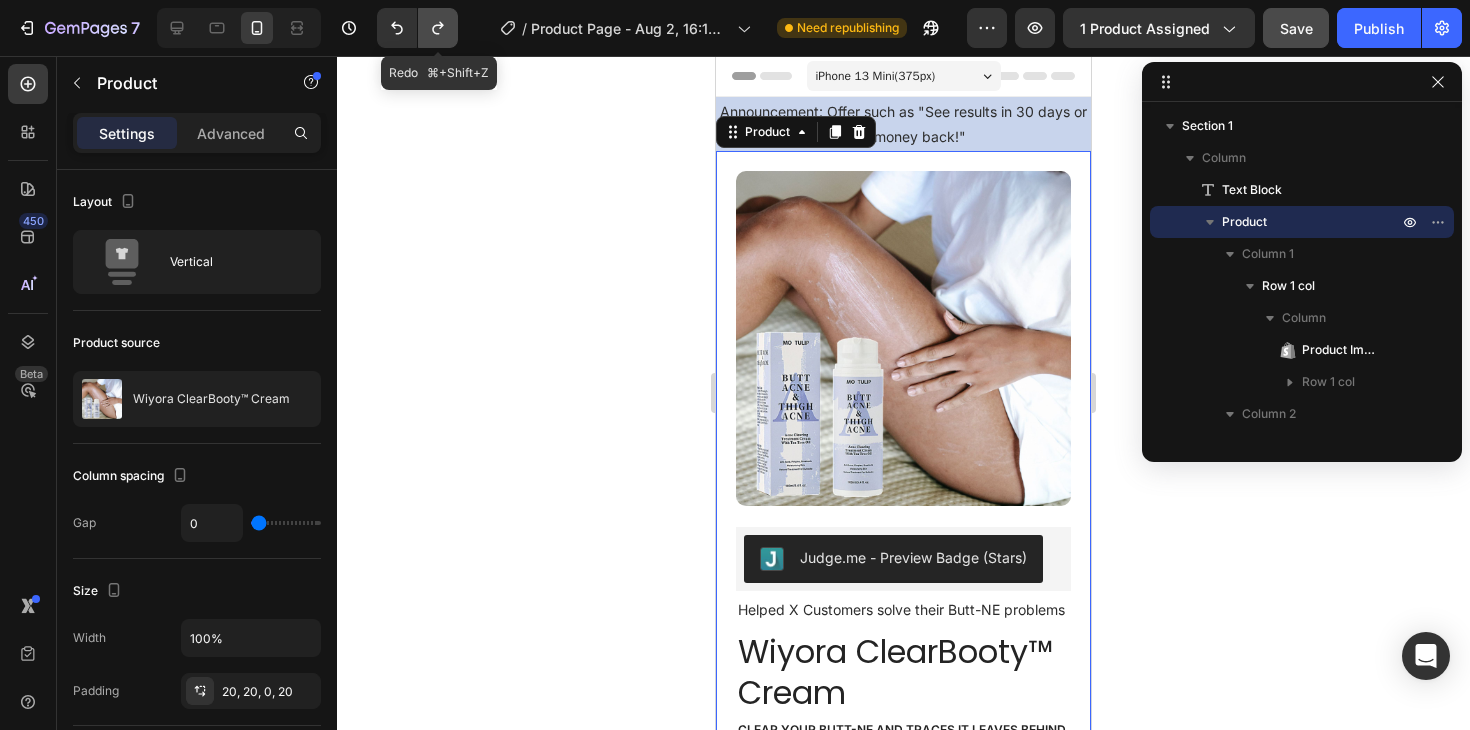 click 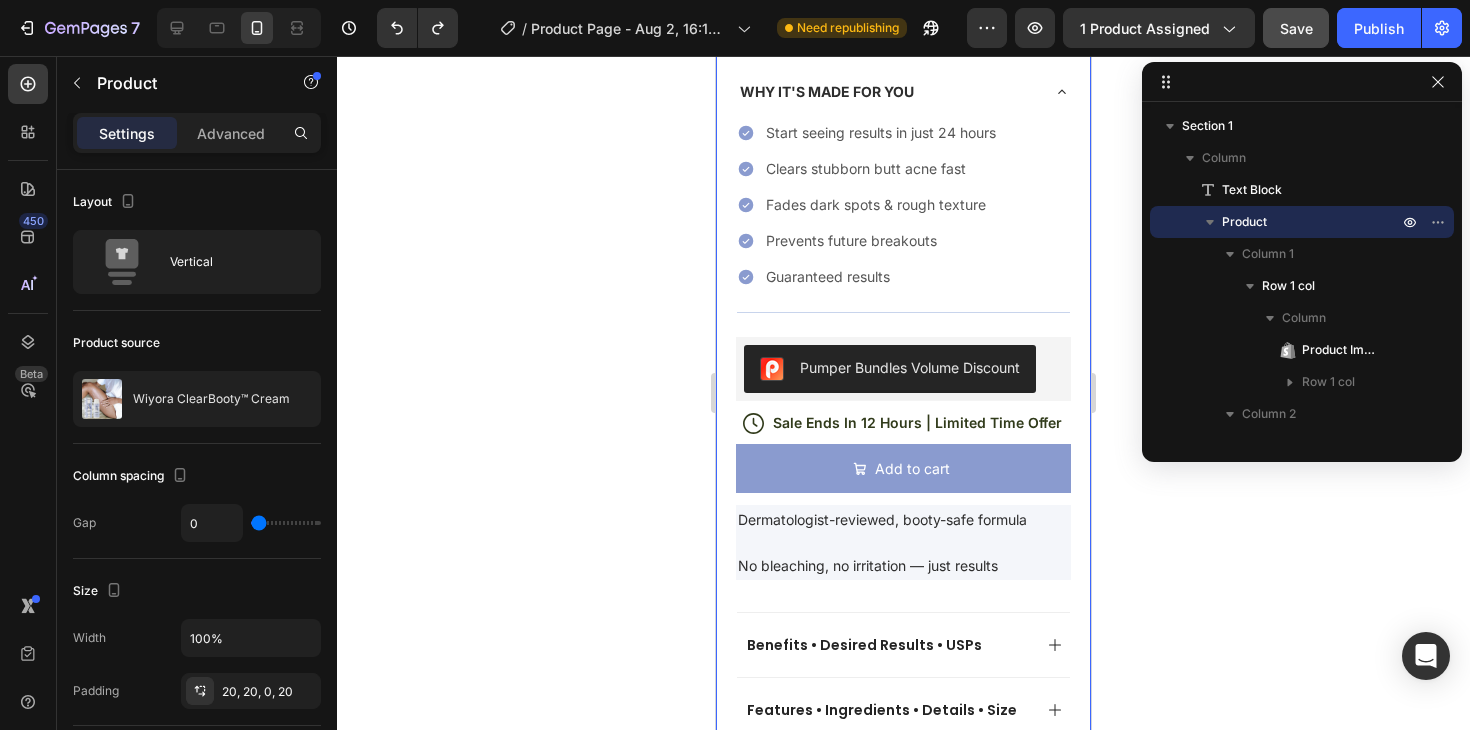 scroll, scrollTop: 711, scrollLeft: 0, axis: vertical 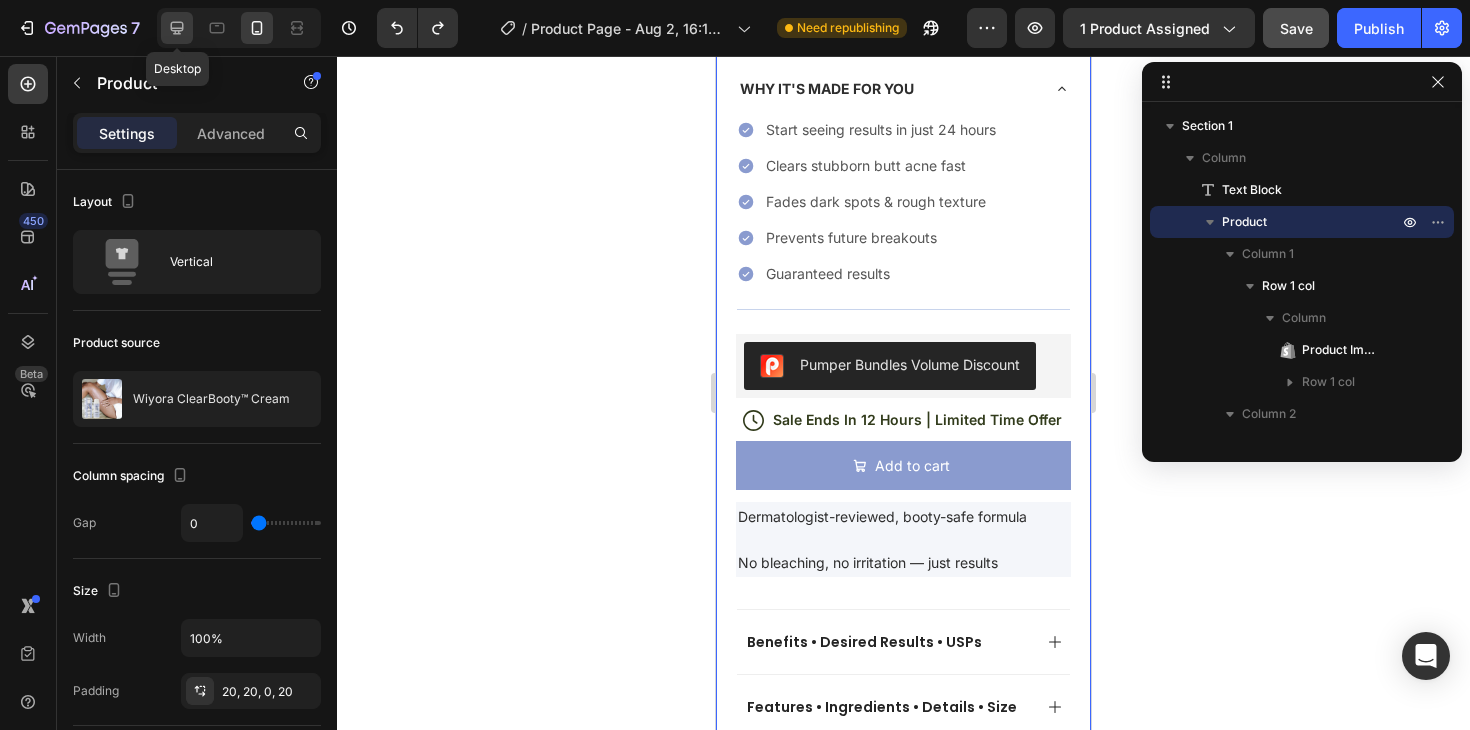 click 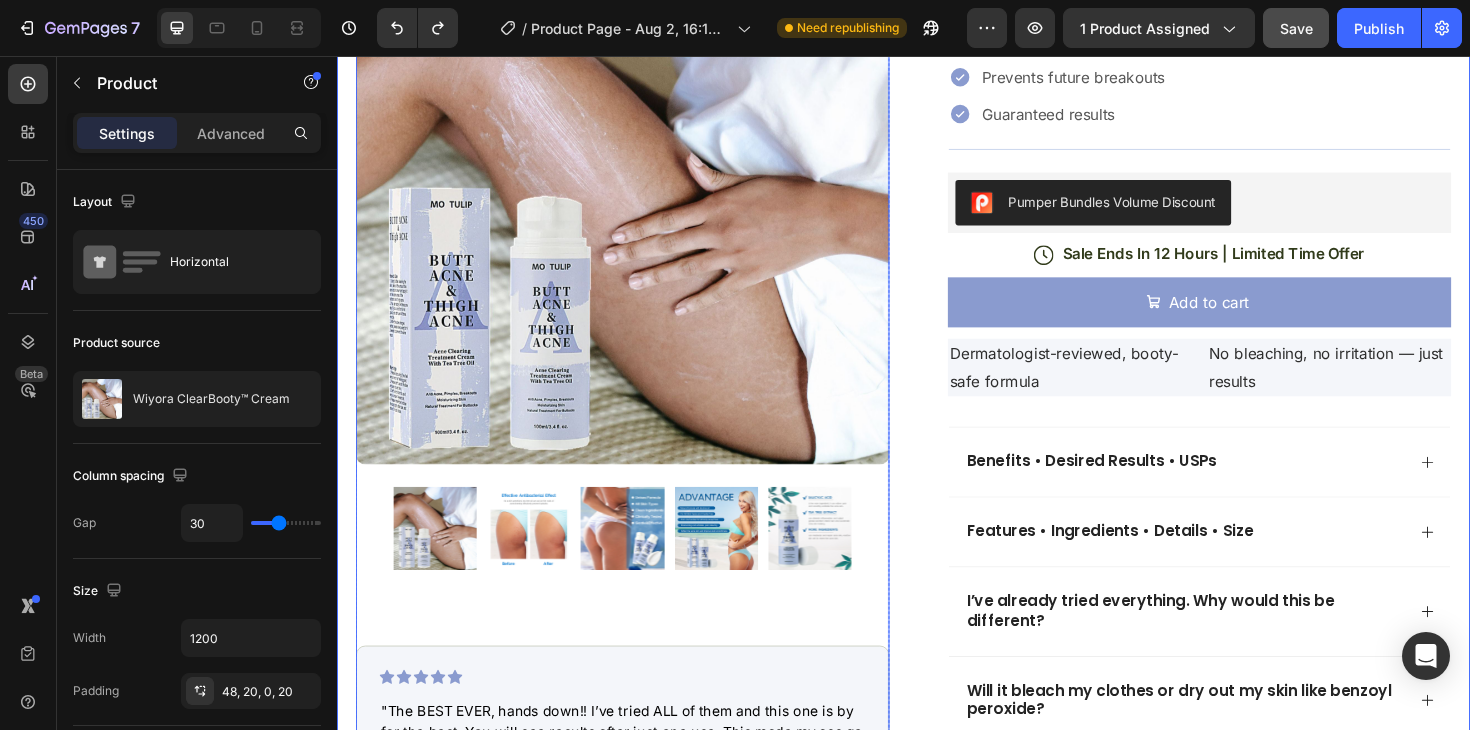 scroll, scrollTop: 749, scrollLeft: 0, axis: vertical 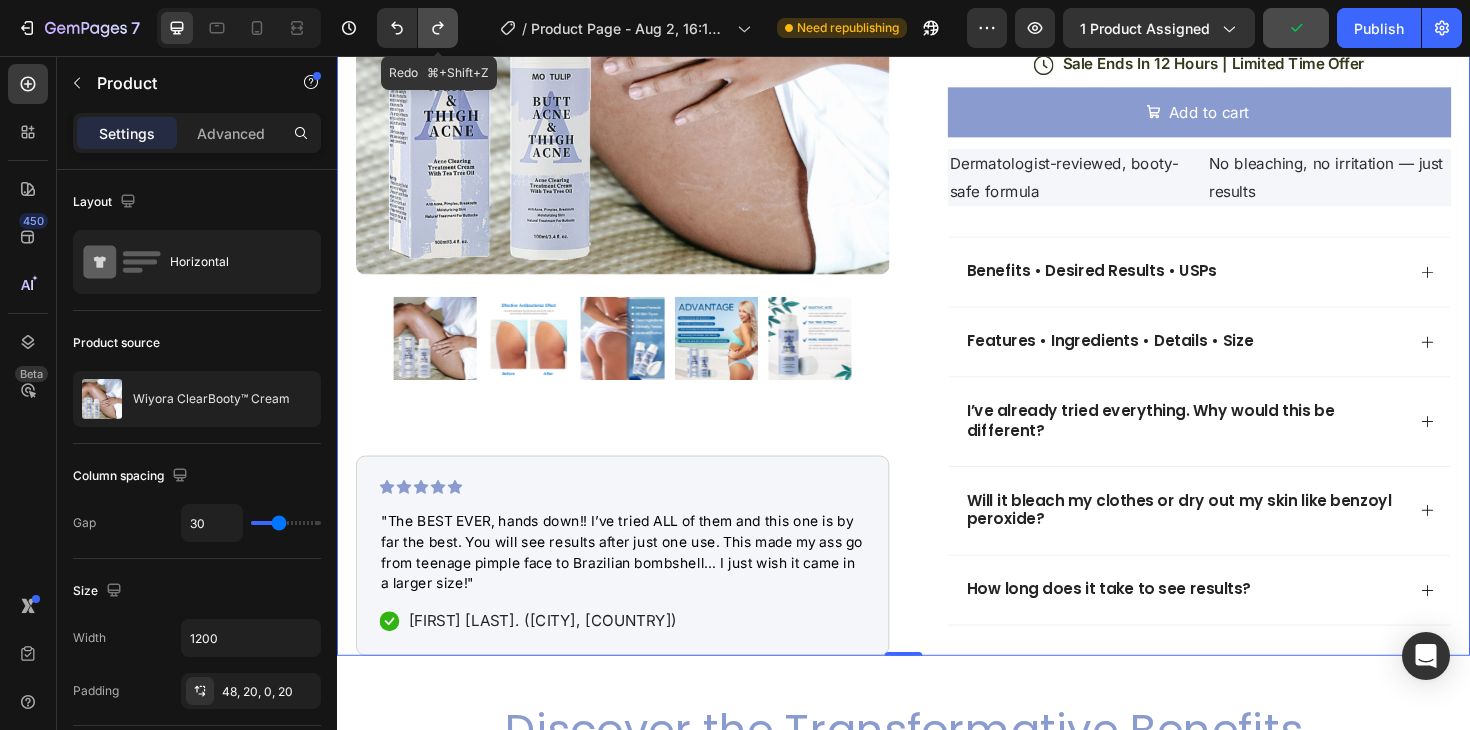 click 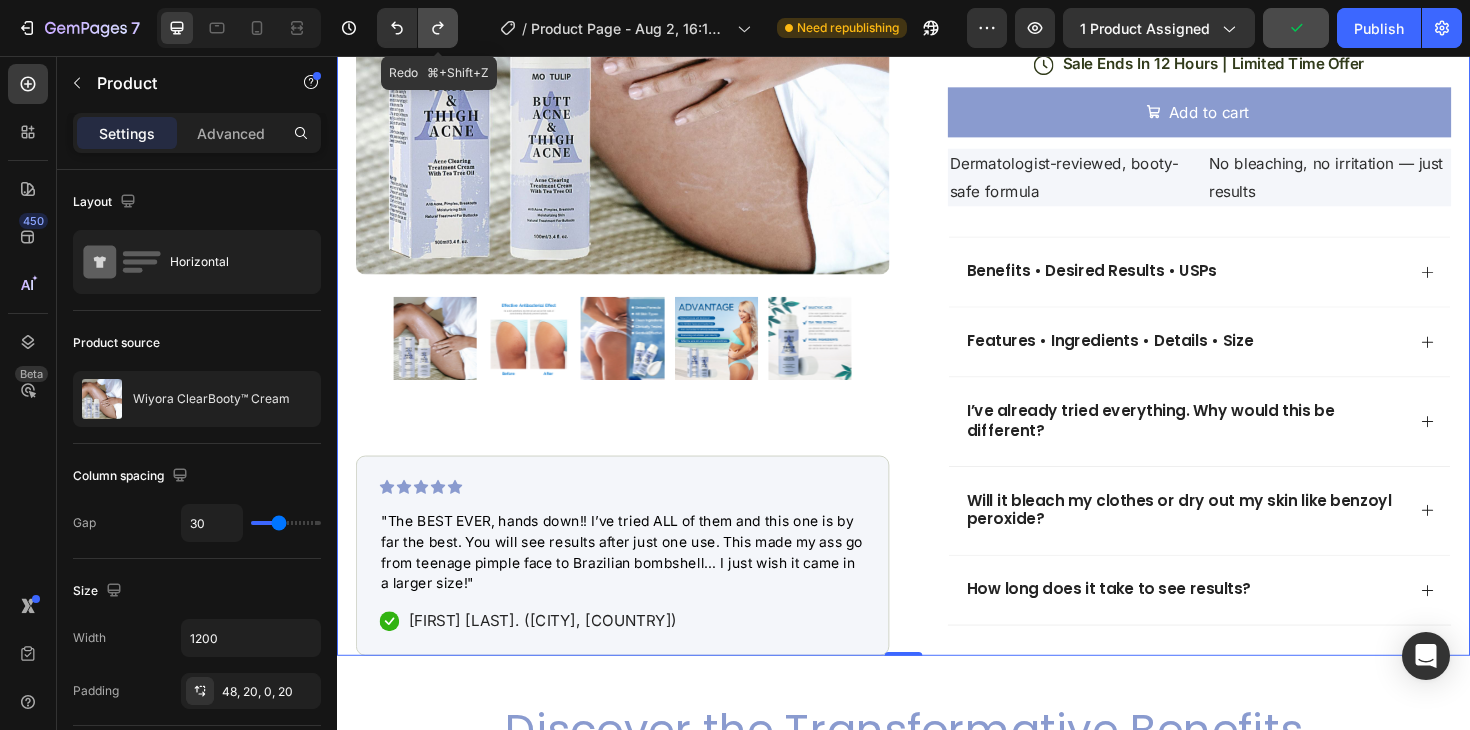 scroll, scrollTop: 817, scrollLeft: 0, axis: vertical 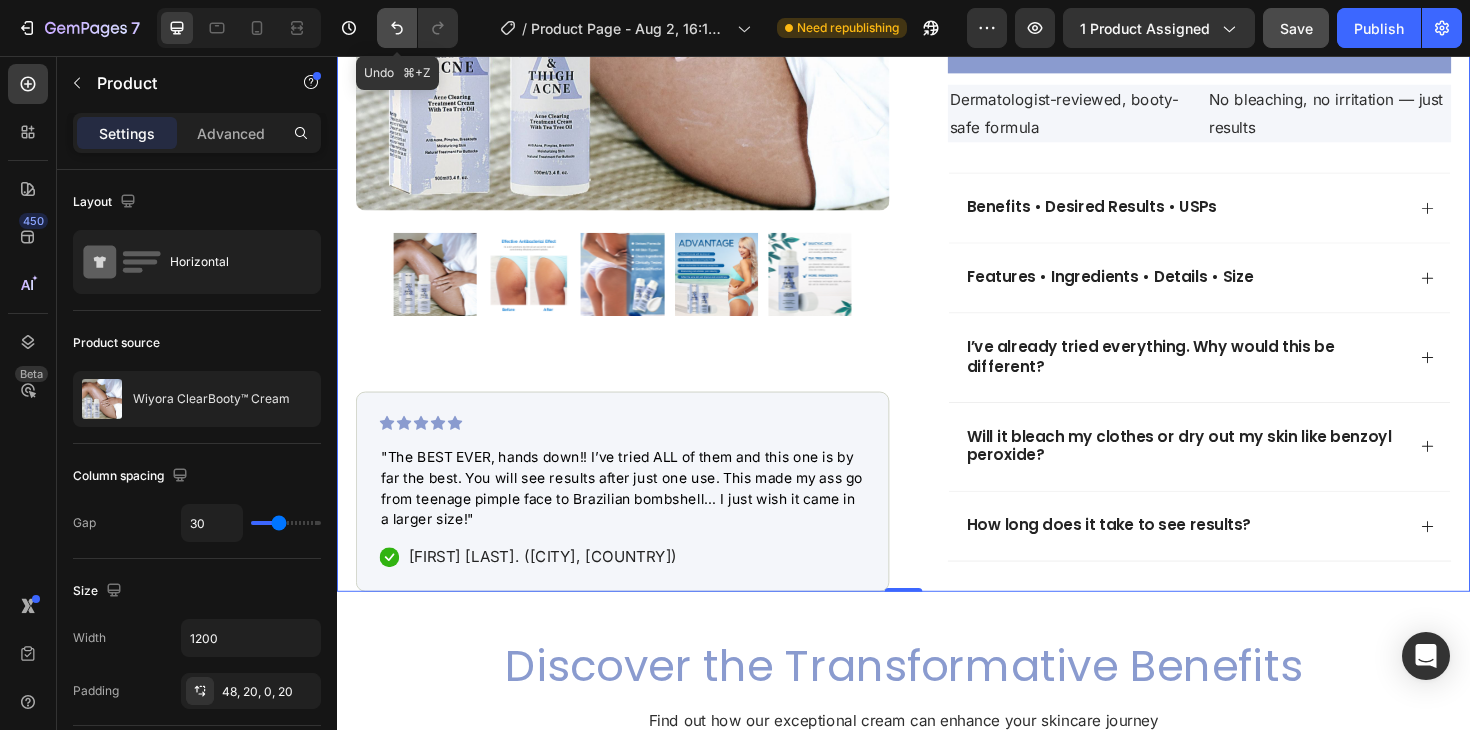 click 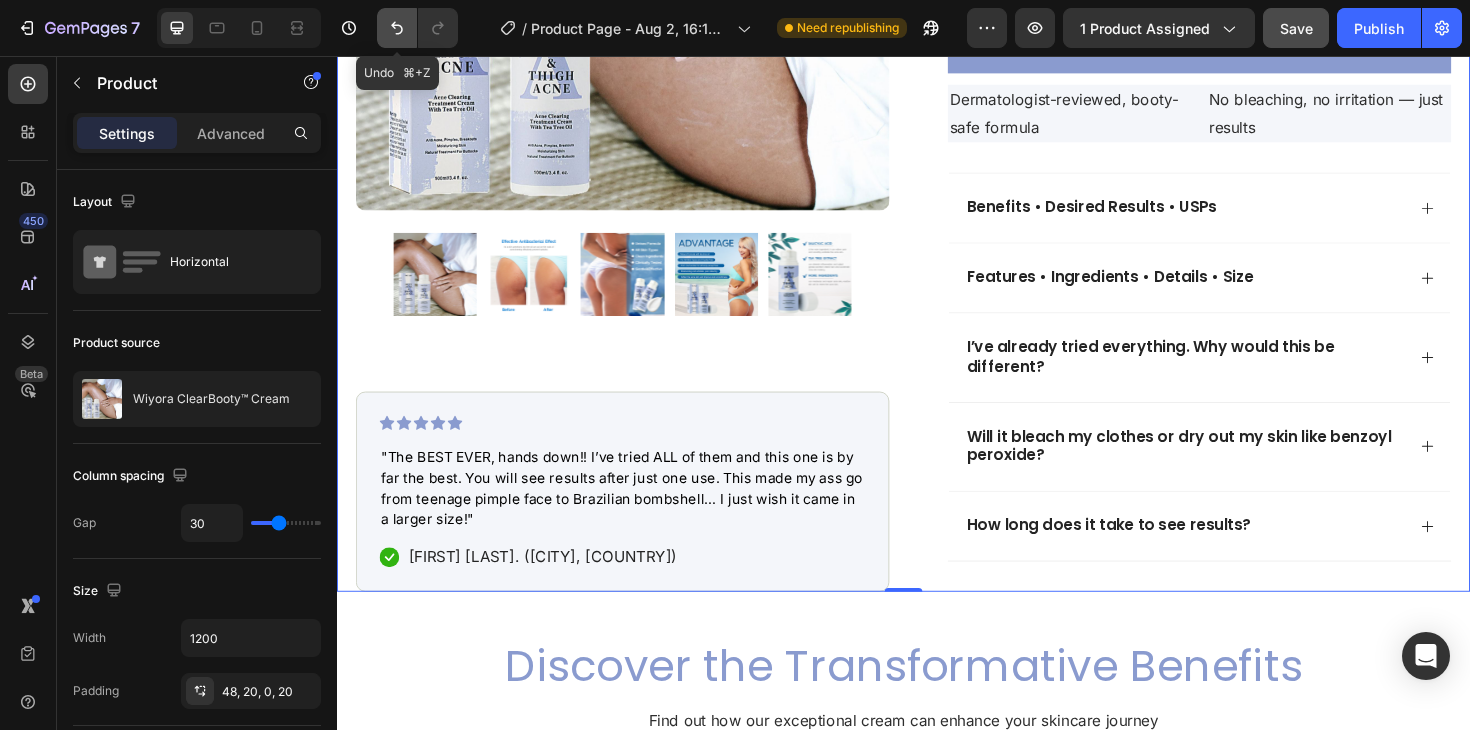 scroll, scrollTop: 749, scrollLeft: 0, axis: vertical 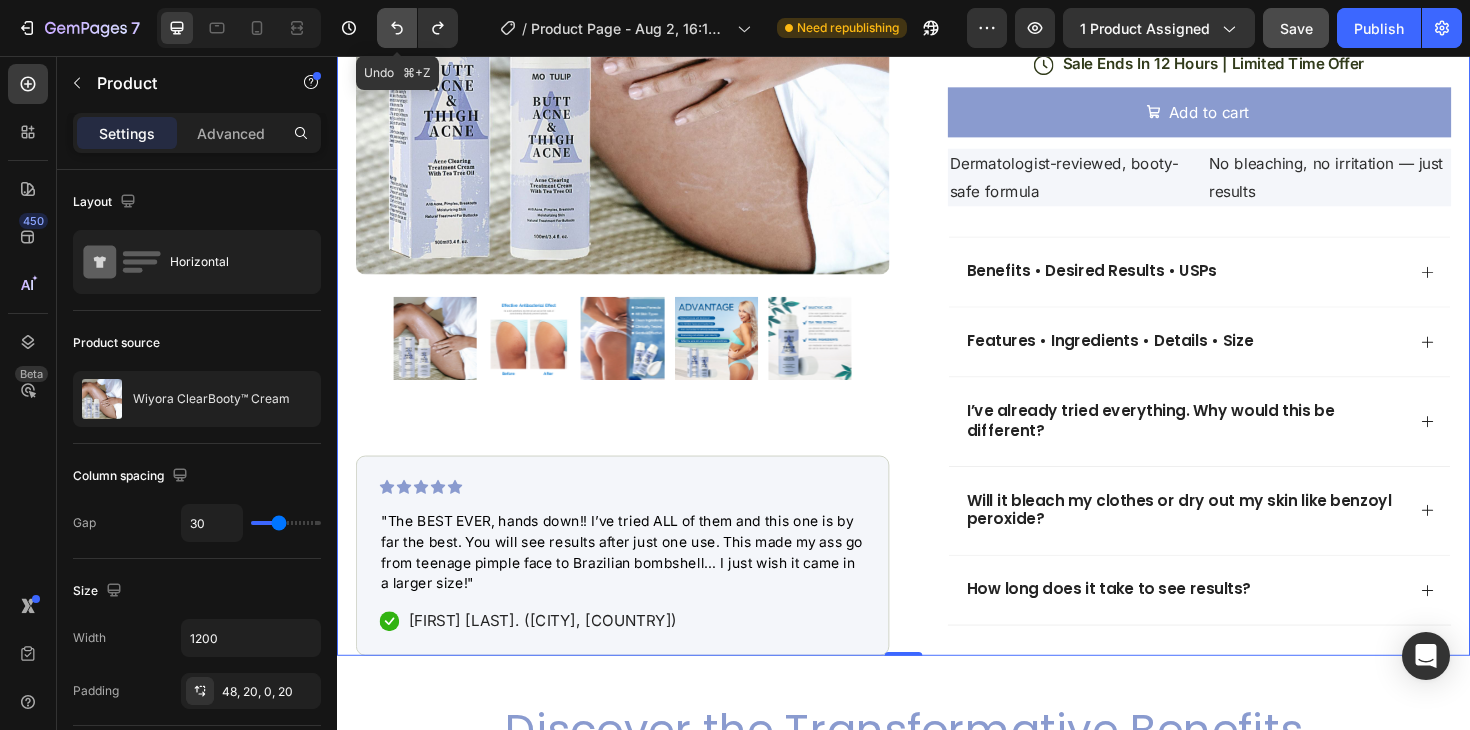 click 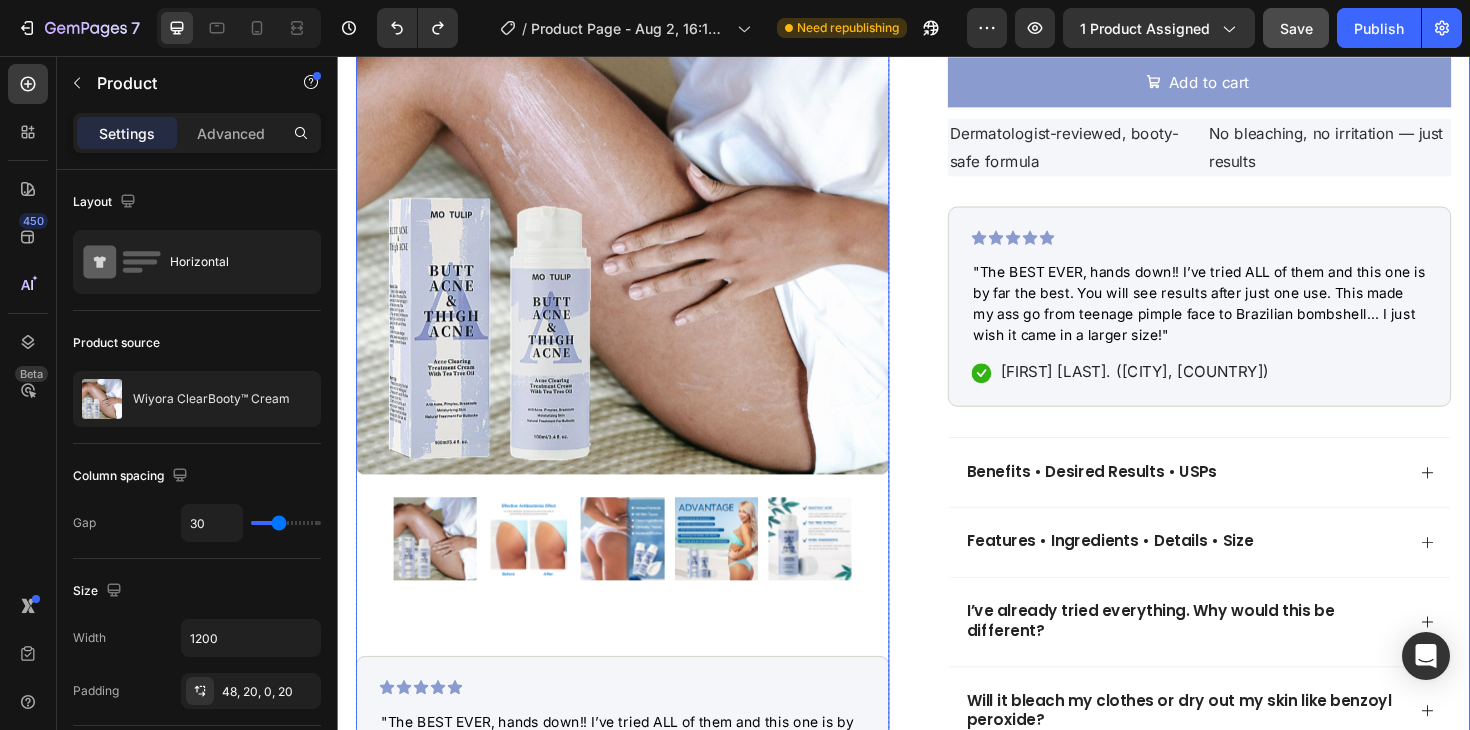 scroll, scrollTop: 783, scrollLeft: 0, axis: vertical 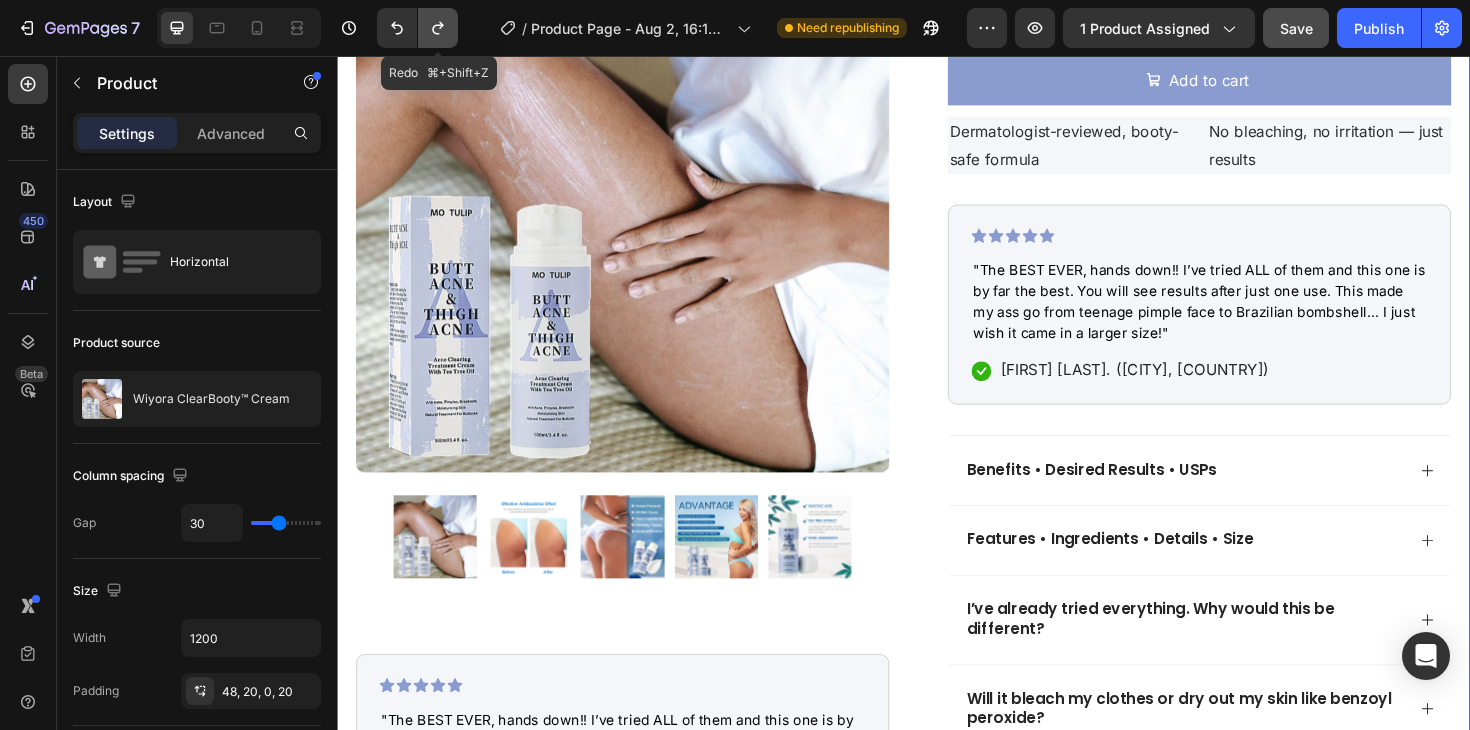 click 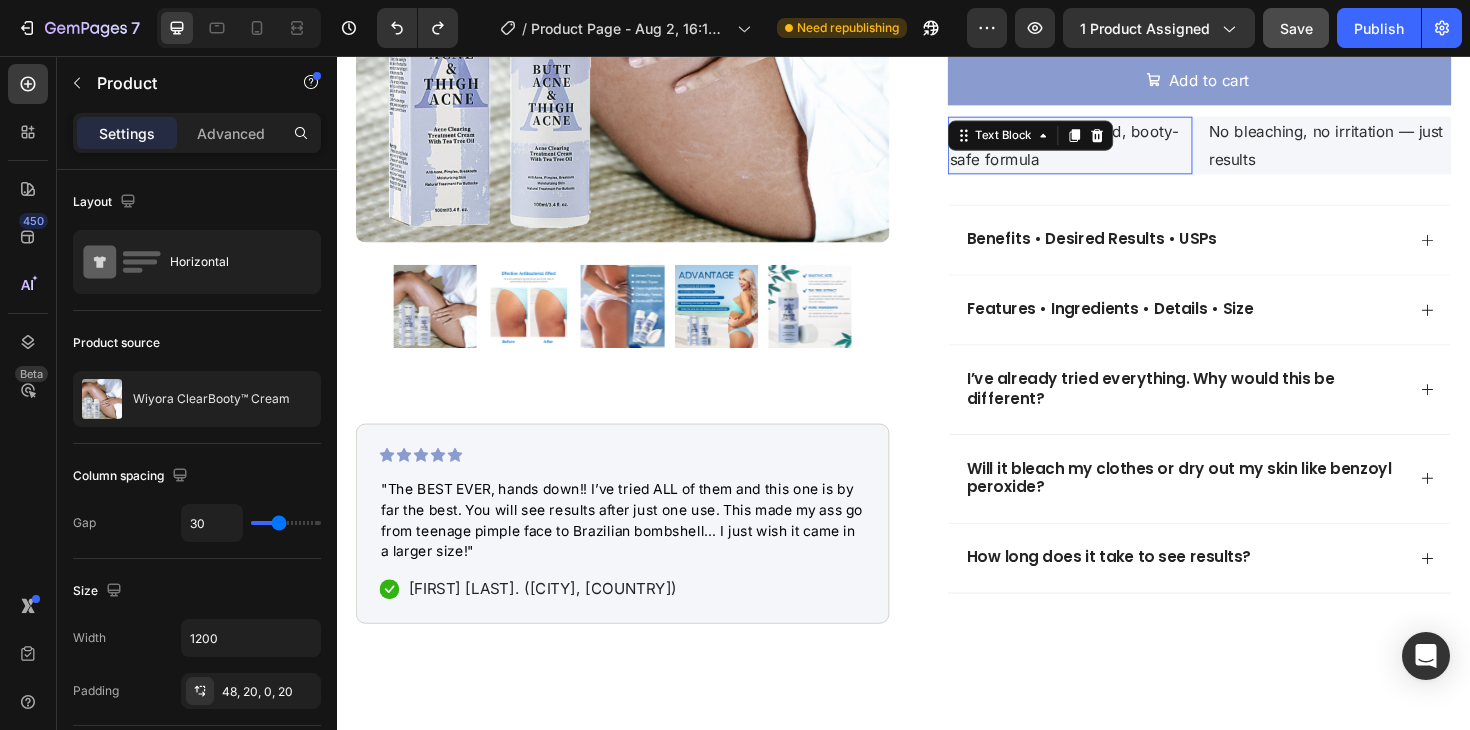 click on "Dermatologist-reviewed, booty-safe formula" at bounding box center (1113, 151) 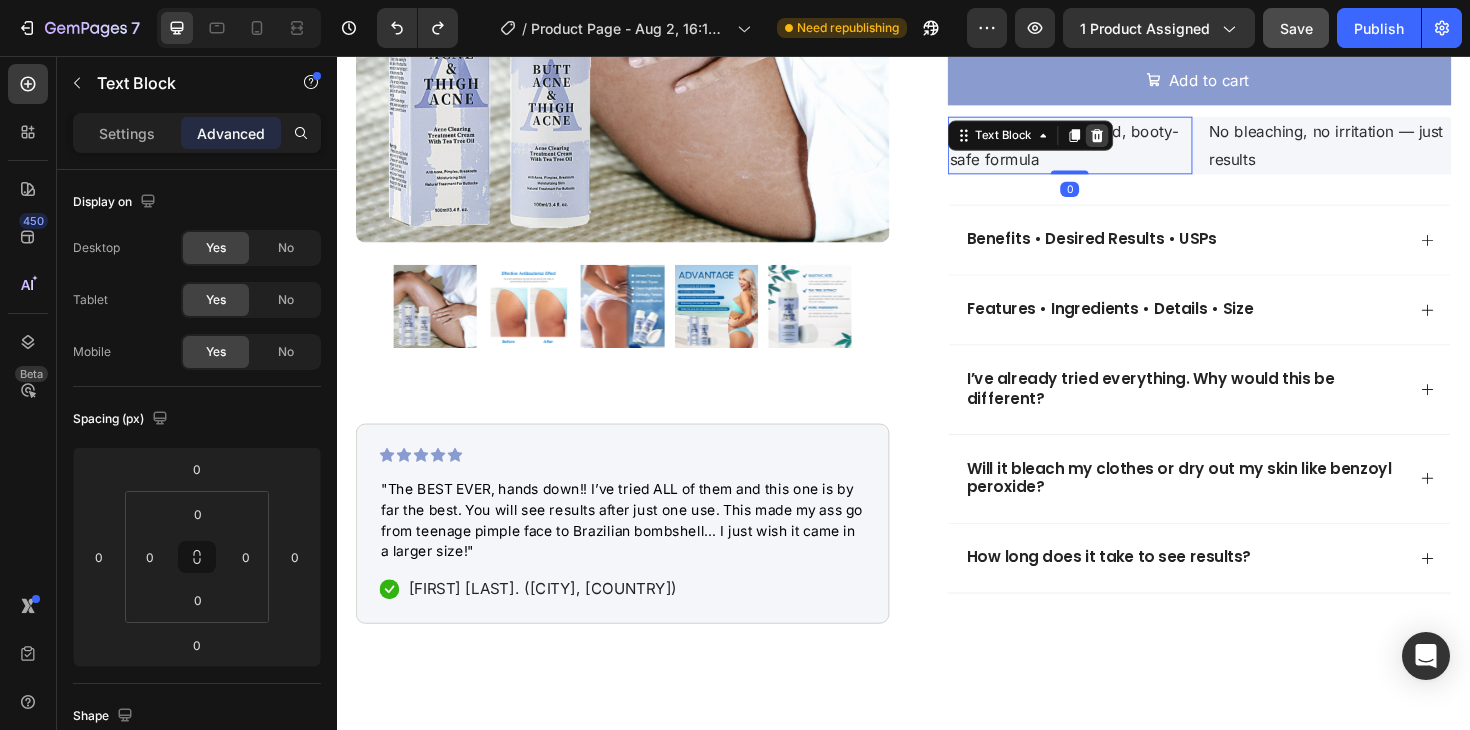 click 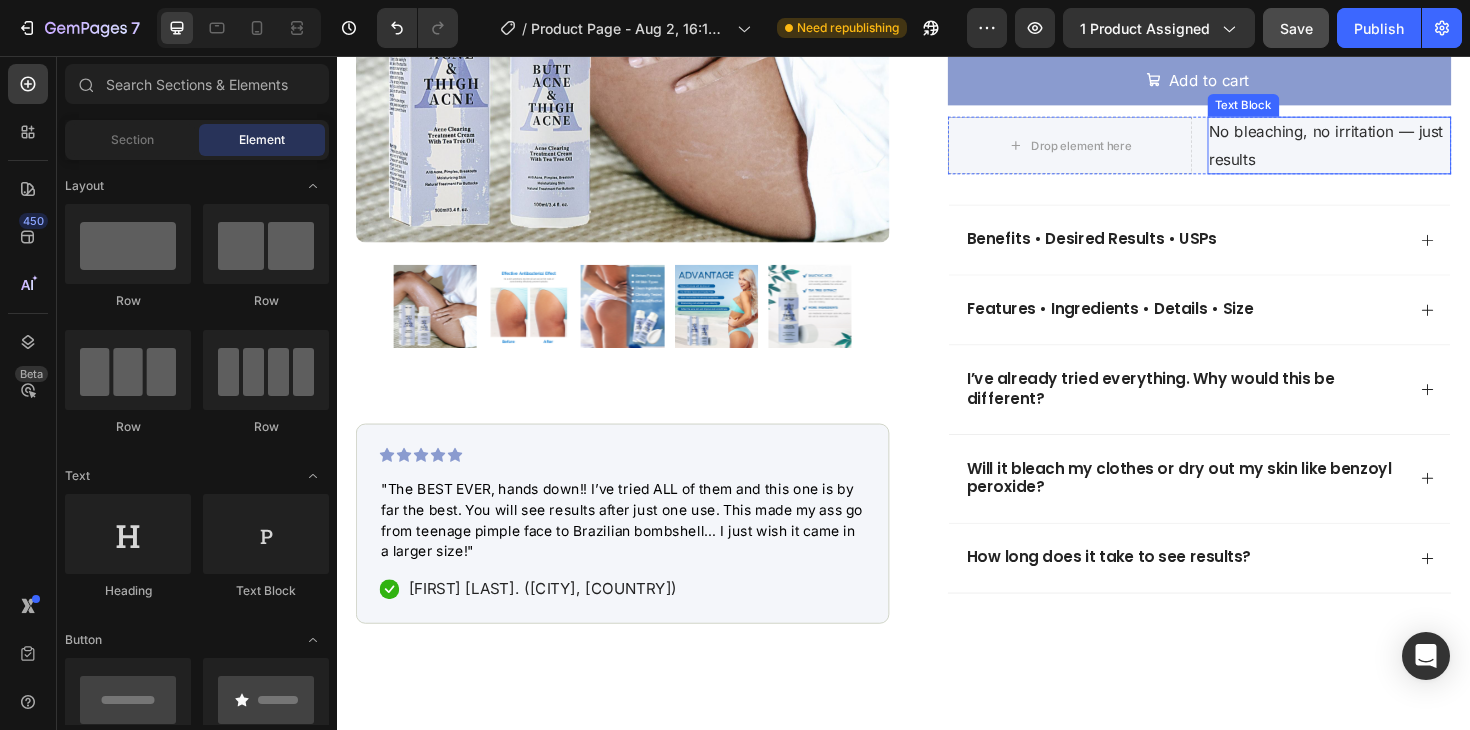 click on "No bleaching, no irritation — just results" at bounding box center (1388, 151) 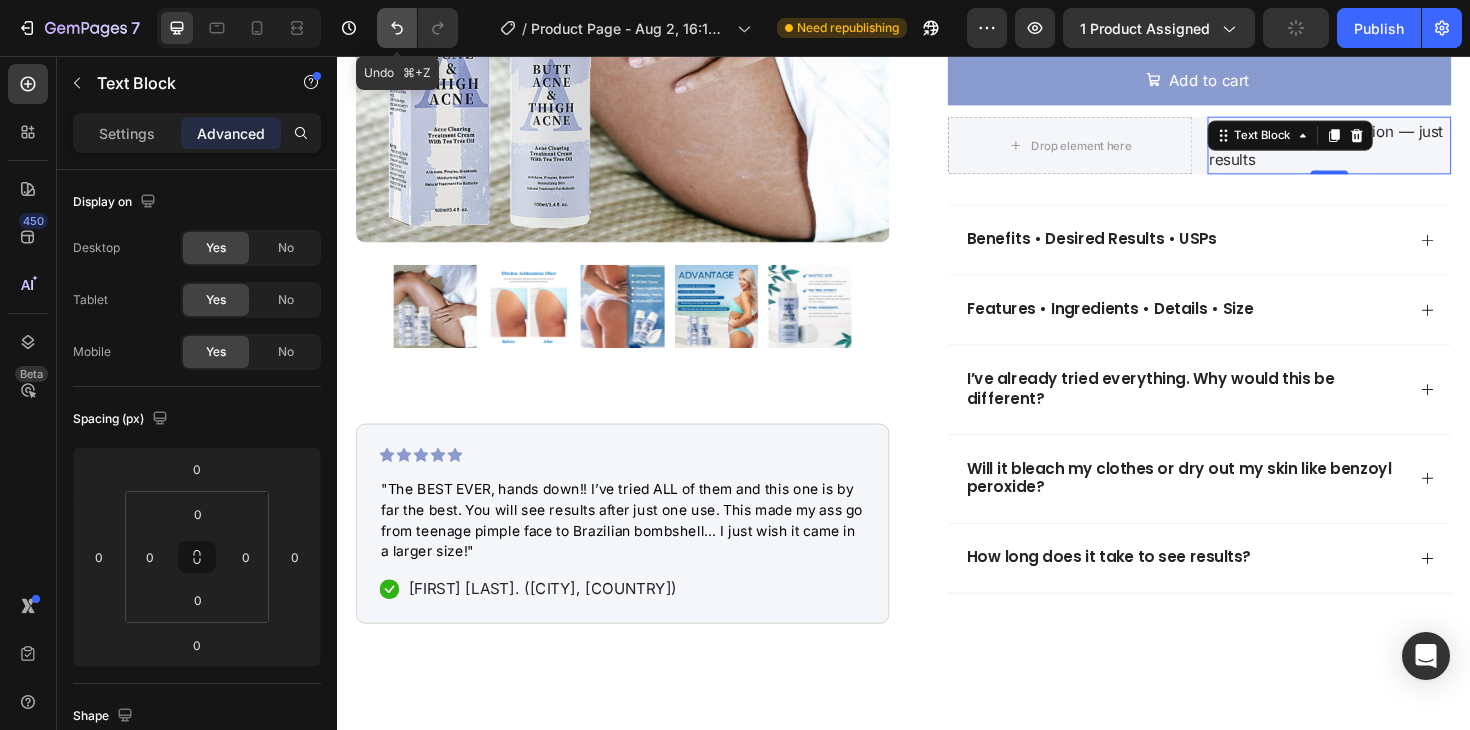 click 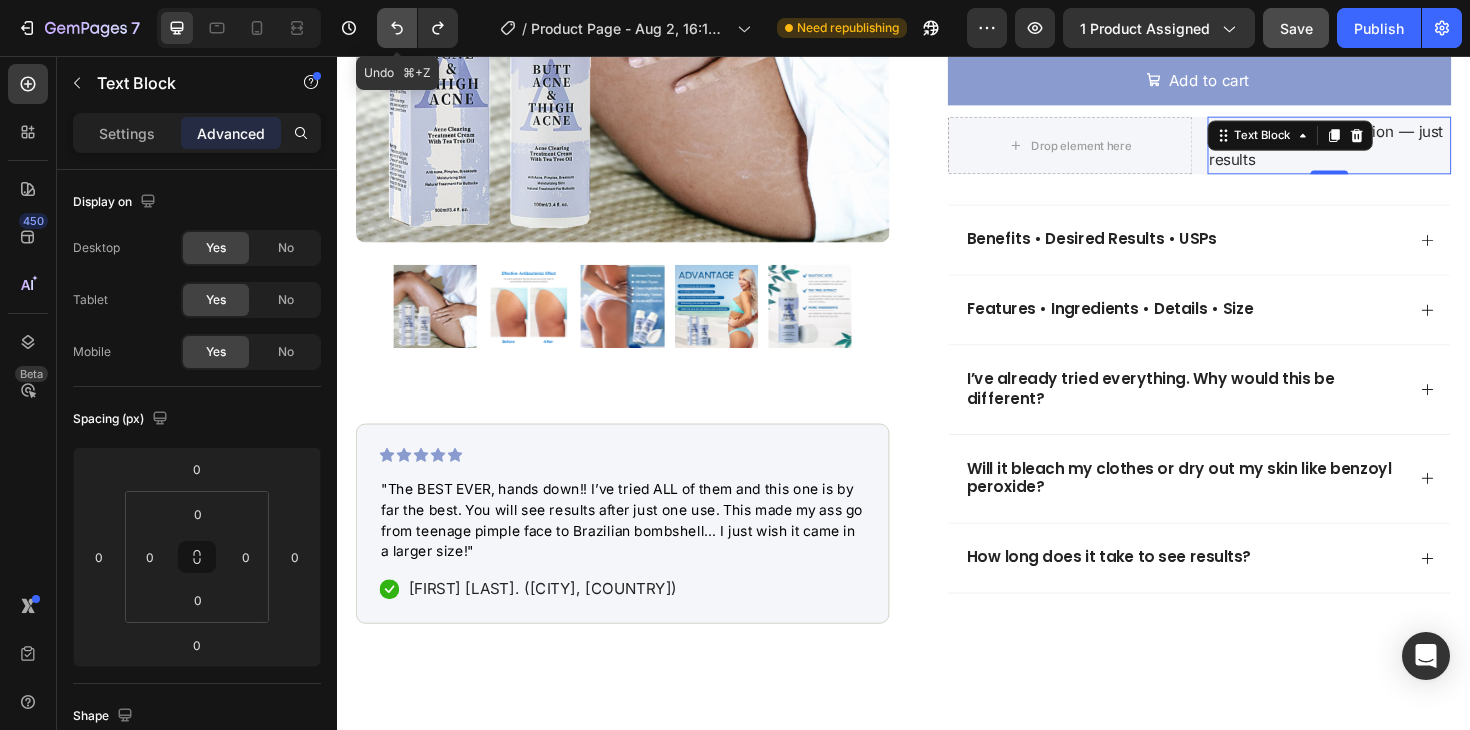 click 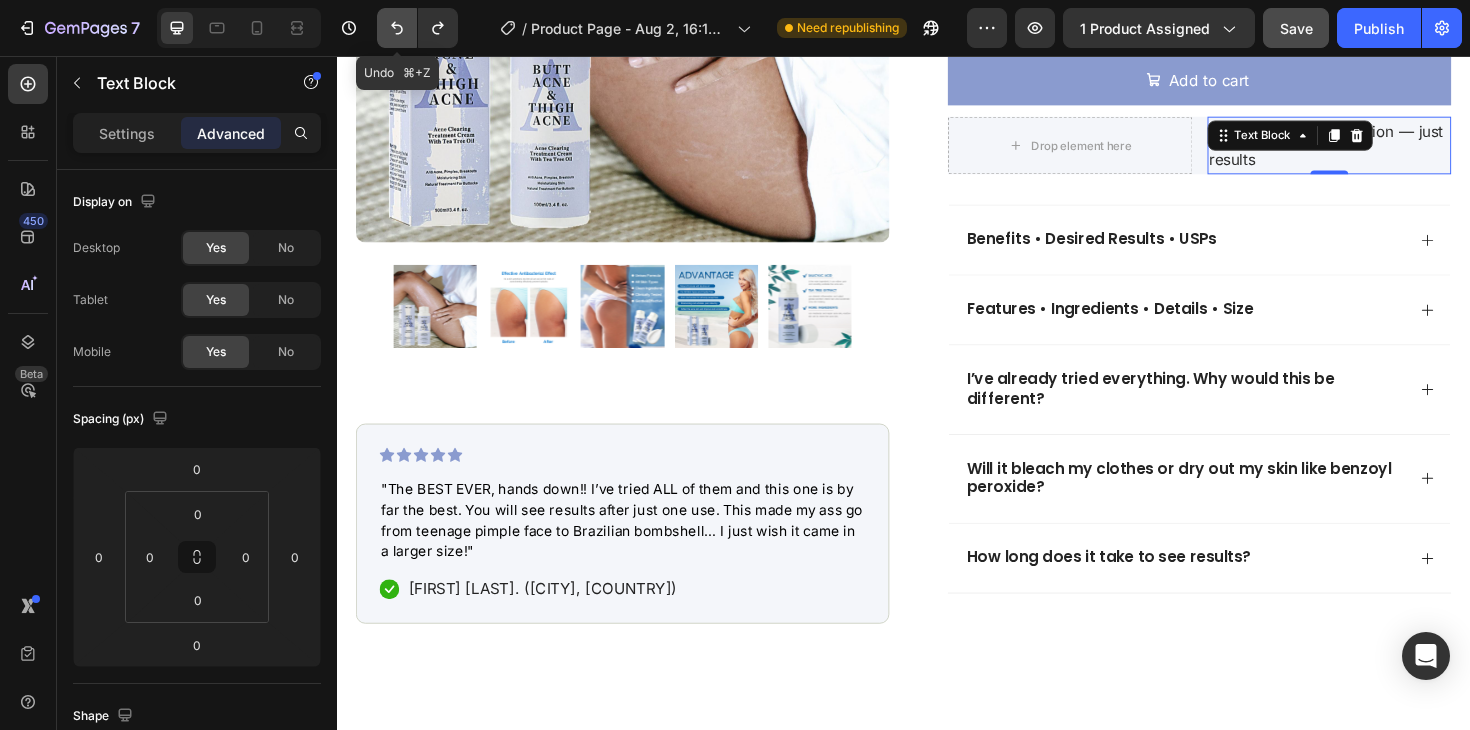 click 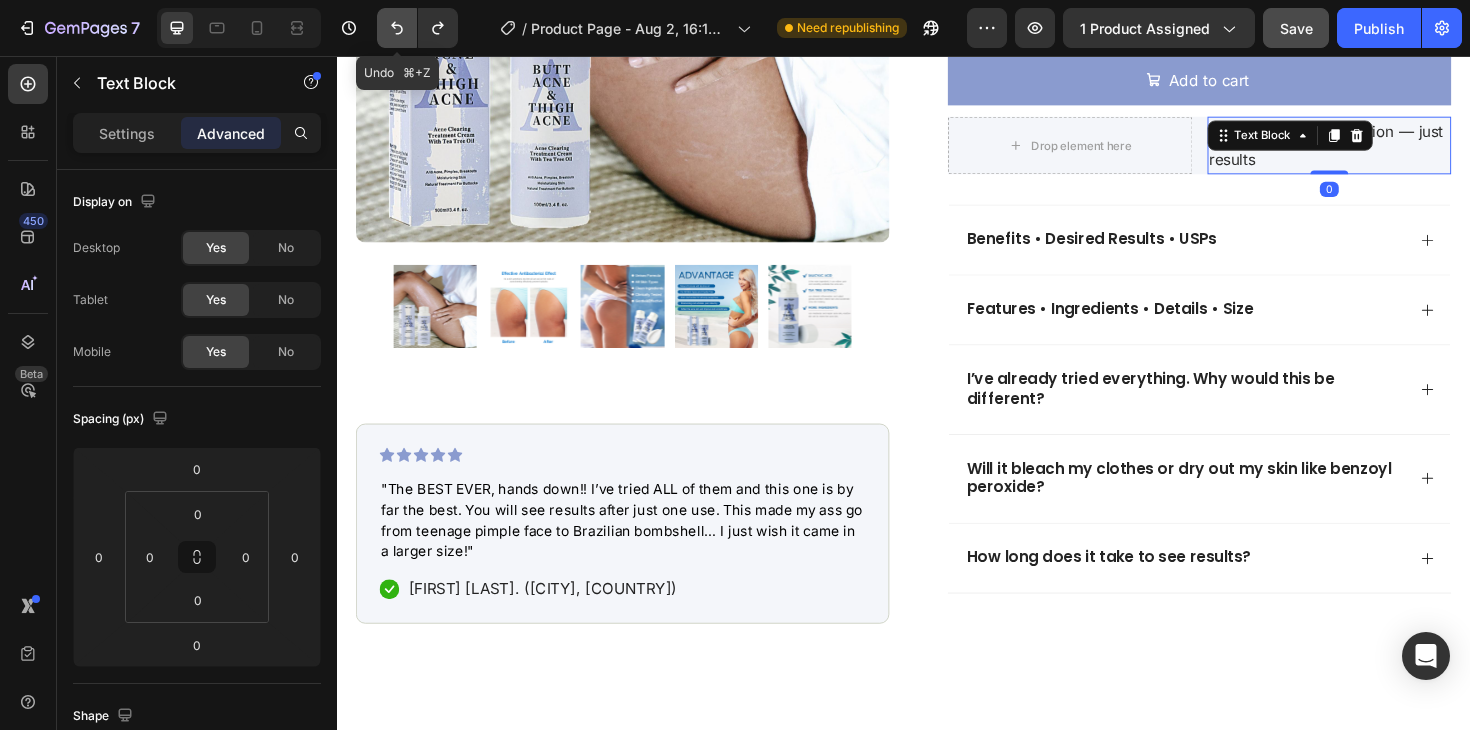 click 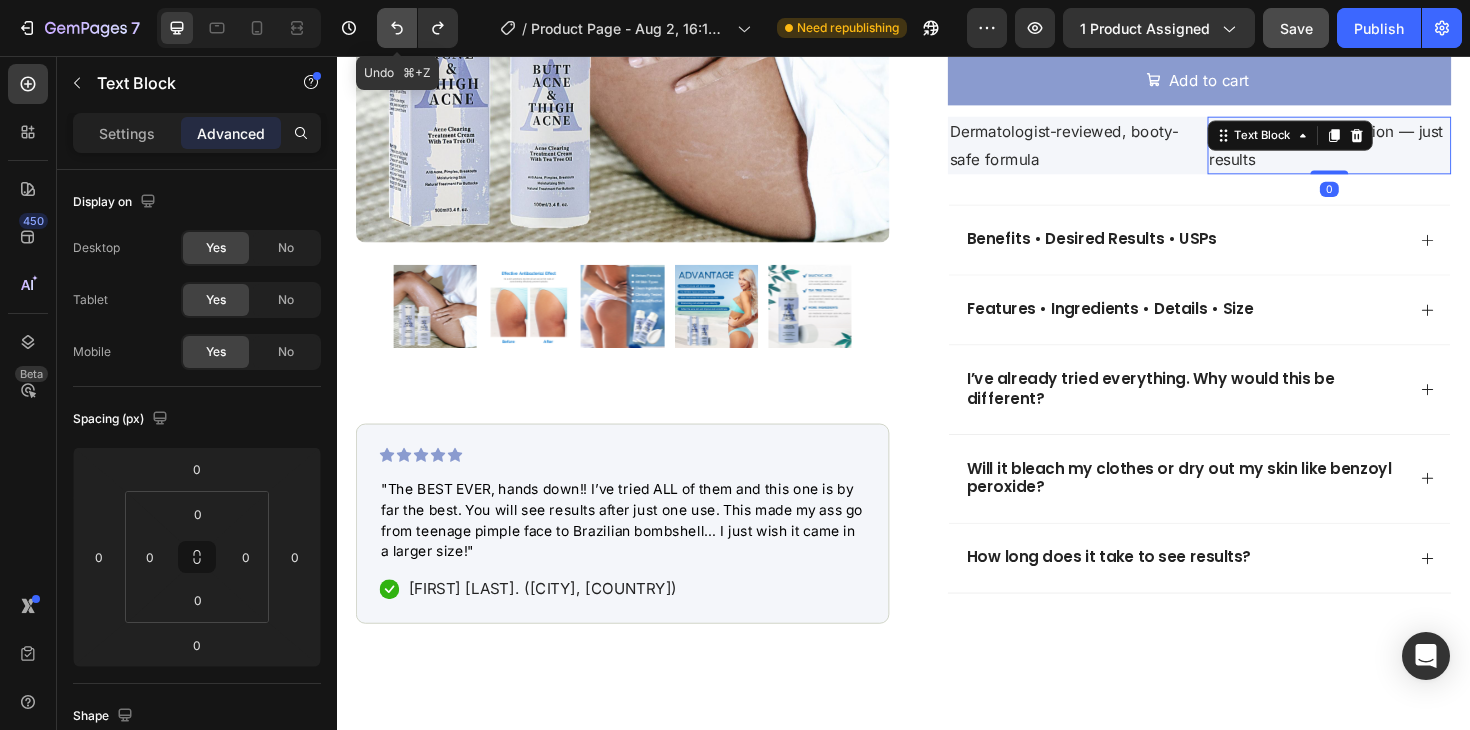 click 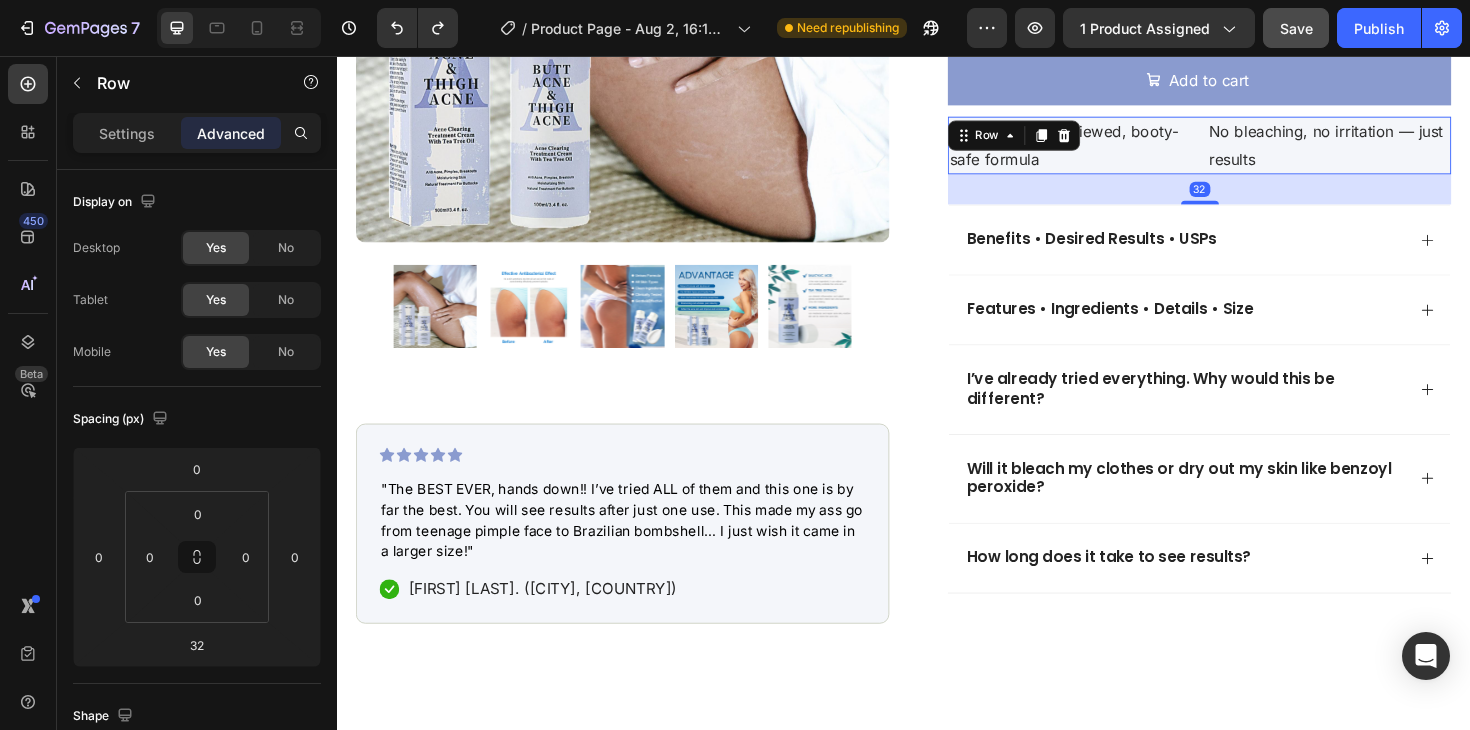 click on "Dermatologist-reviewed, booty-safe formula Text Block No bleaching, no irritation — just results Text Block Row   32" at bounding box center [1250, 151] 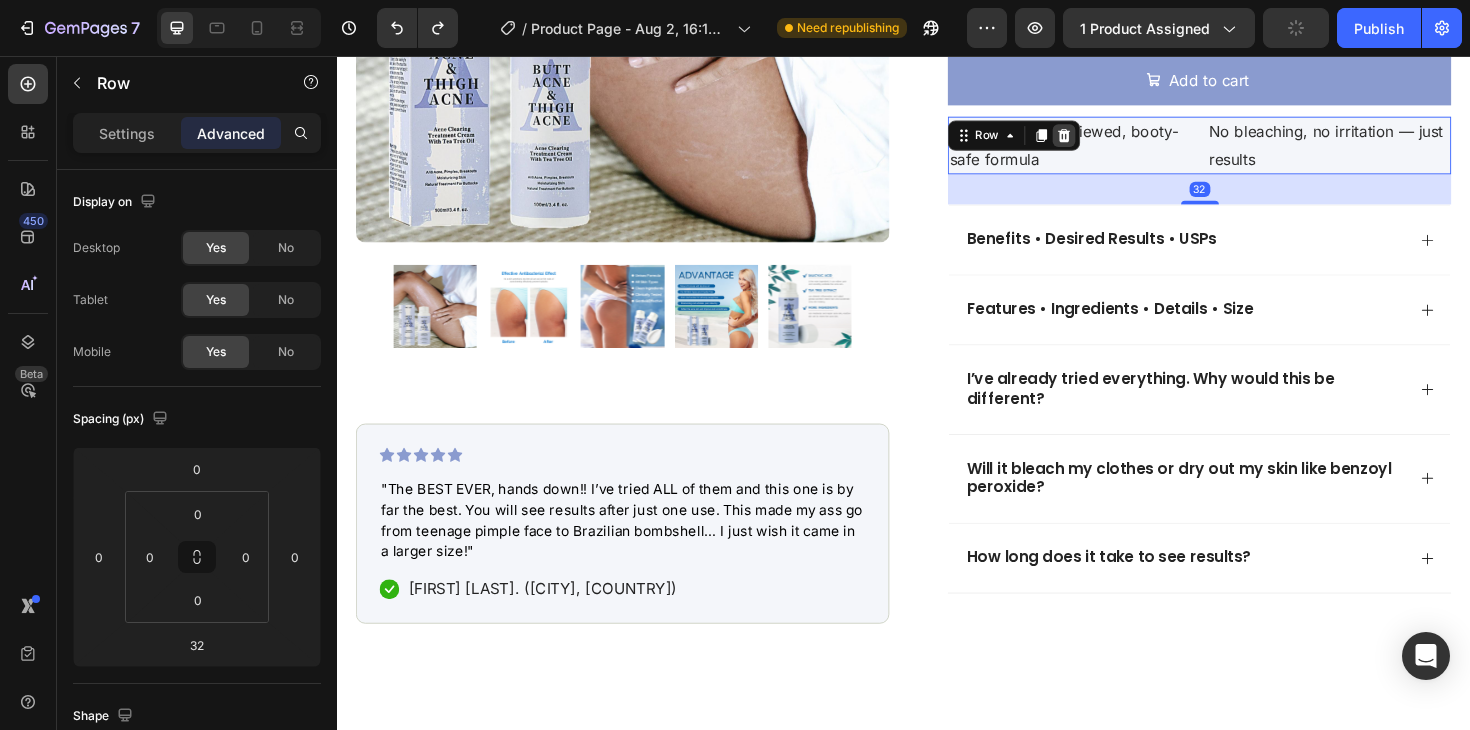 click 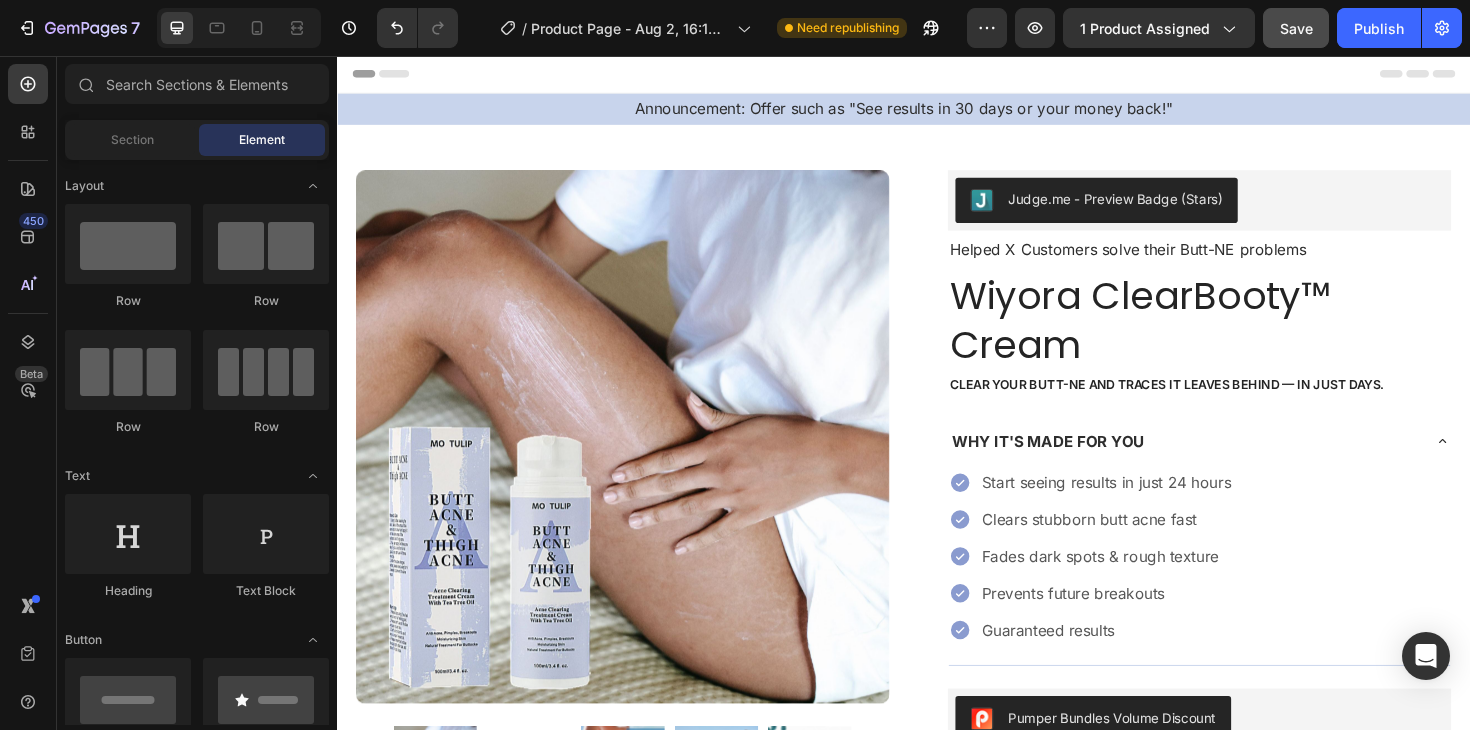 scroll, scrollTop: 0, scrollLeft: 0, axis: both 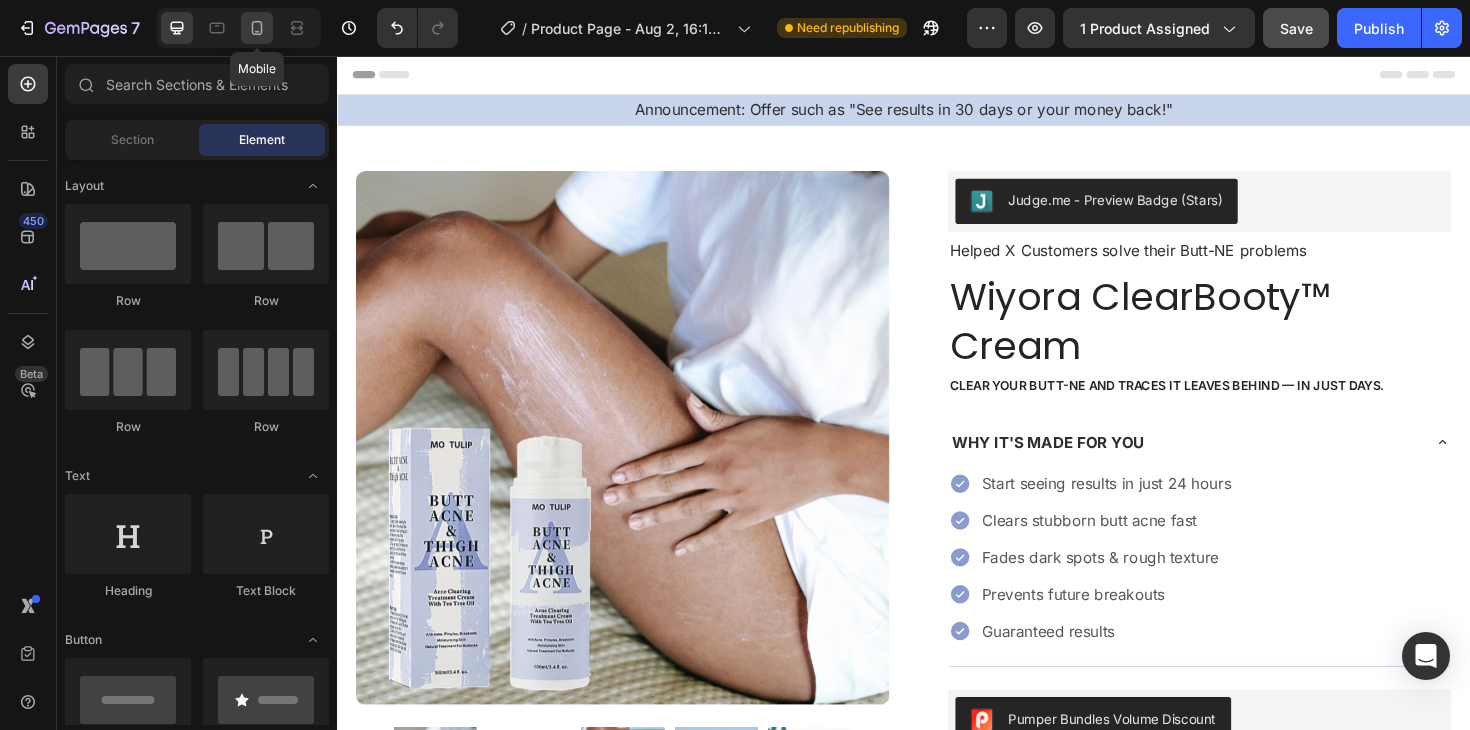click 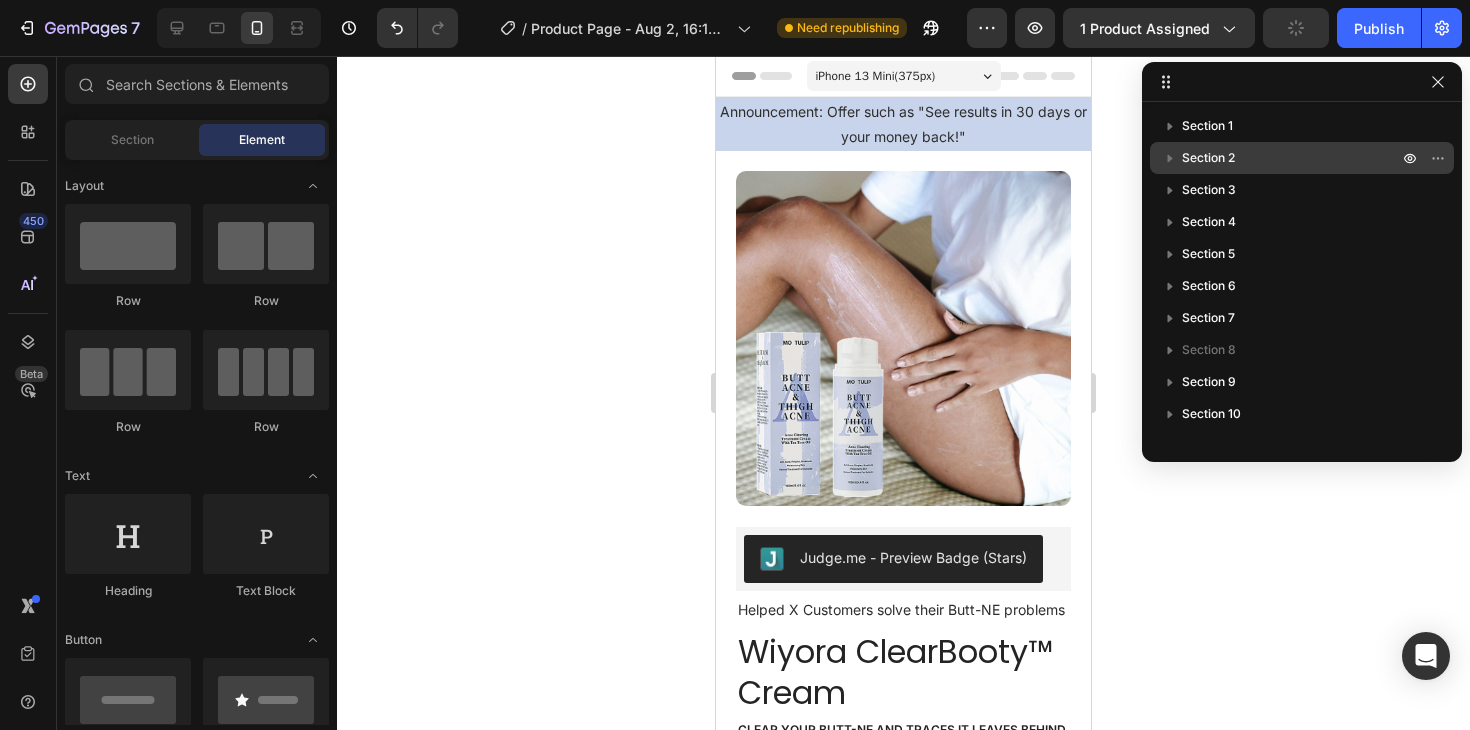 click 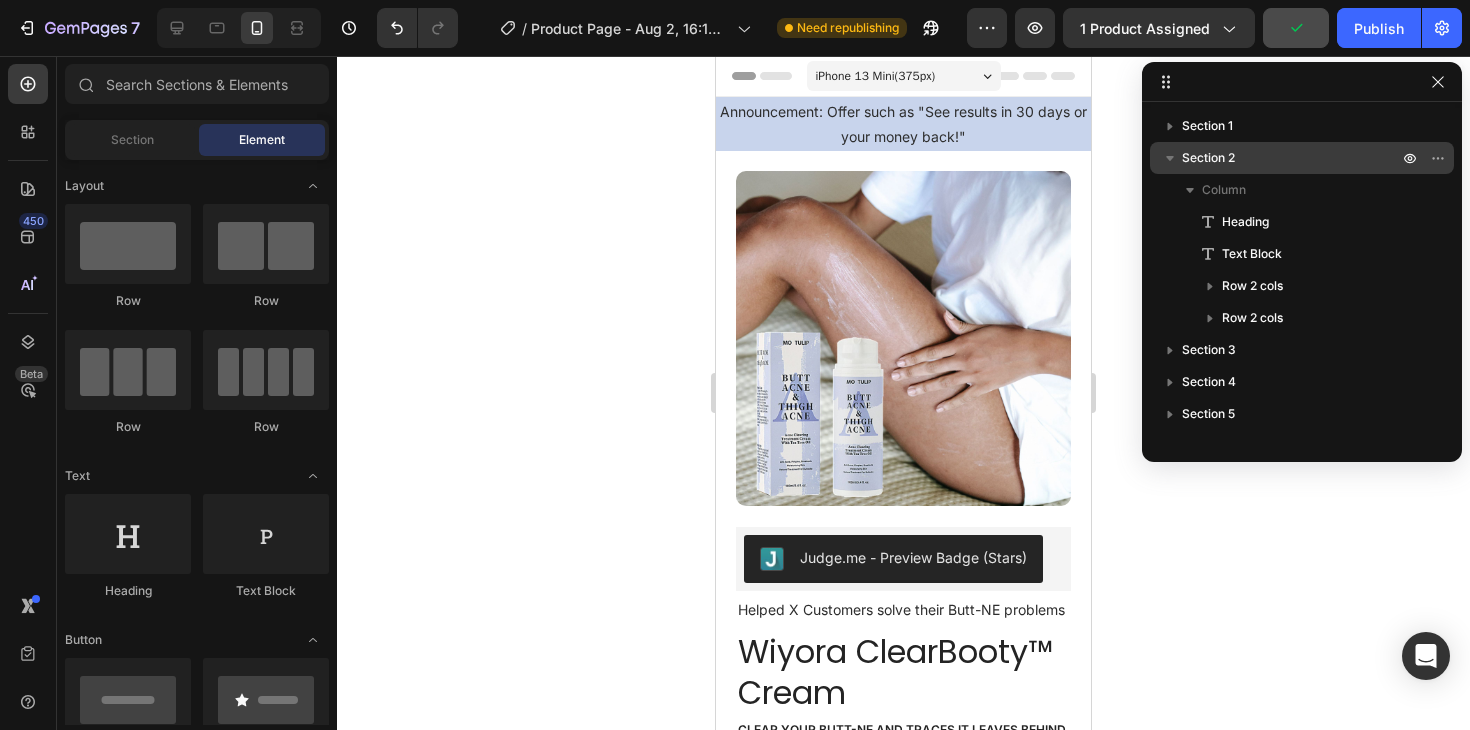 click 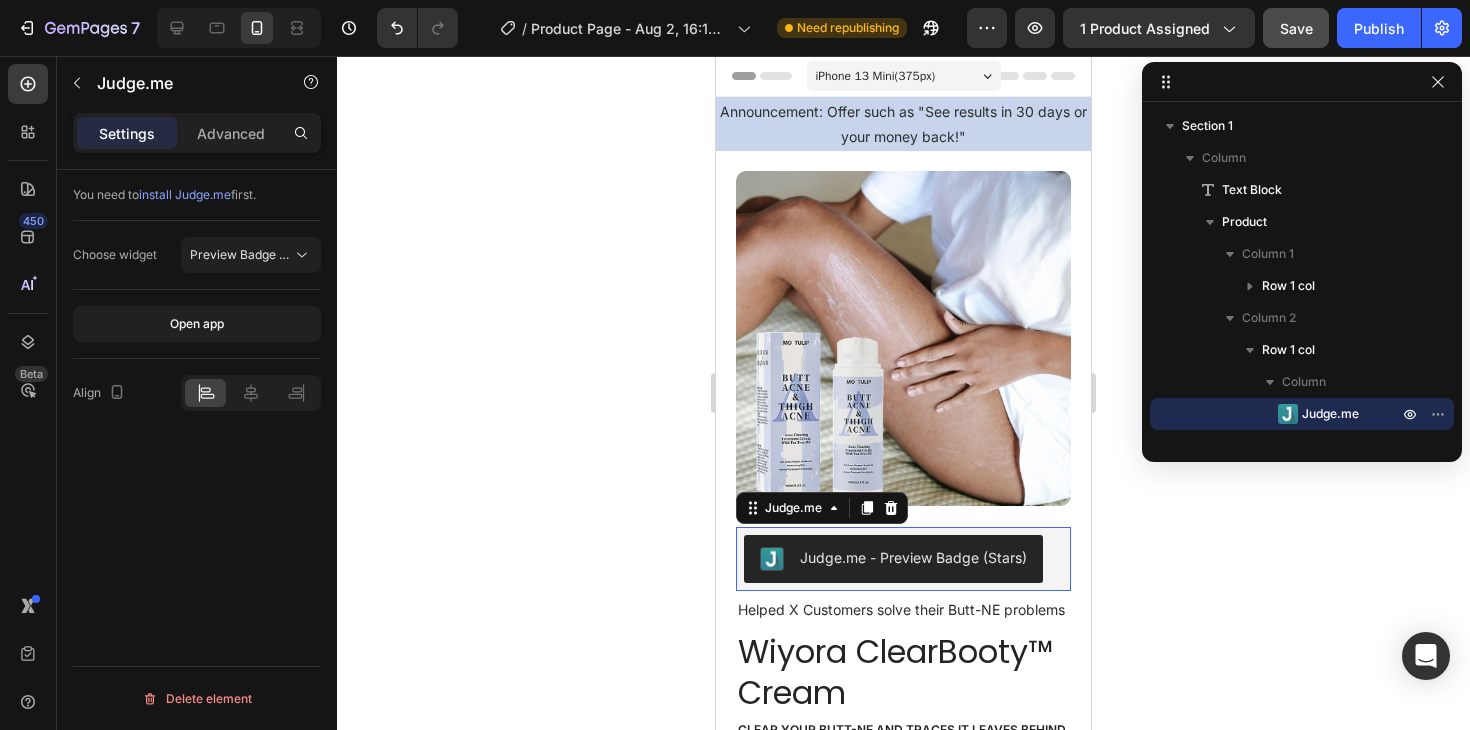 click on "Judge.me - Preview Badge (Stars)" at bounding box center (893, 559) 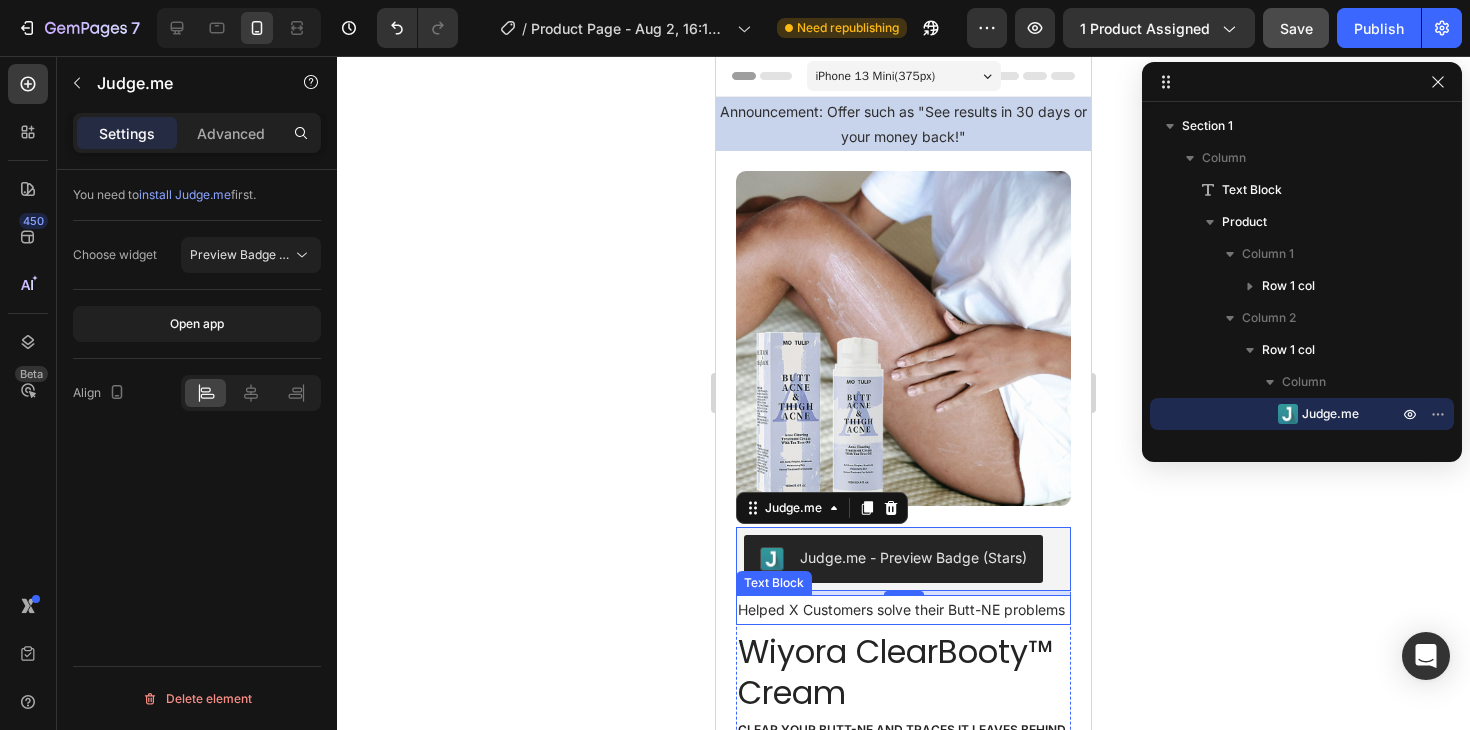 click on "Helped X Customers solve their Butt-NE problems" at bounding box center (903, 609) 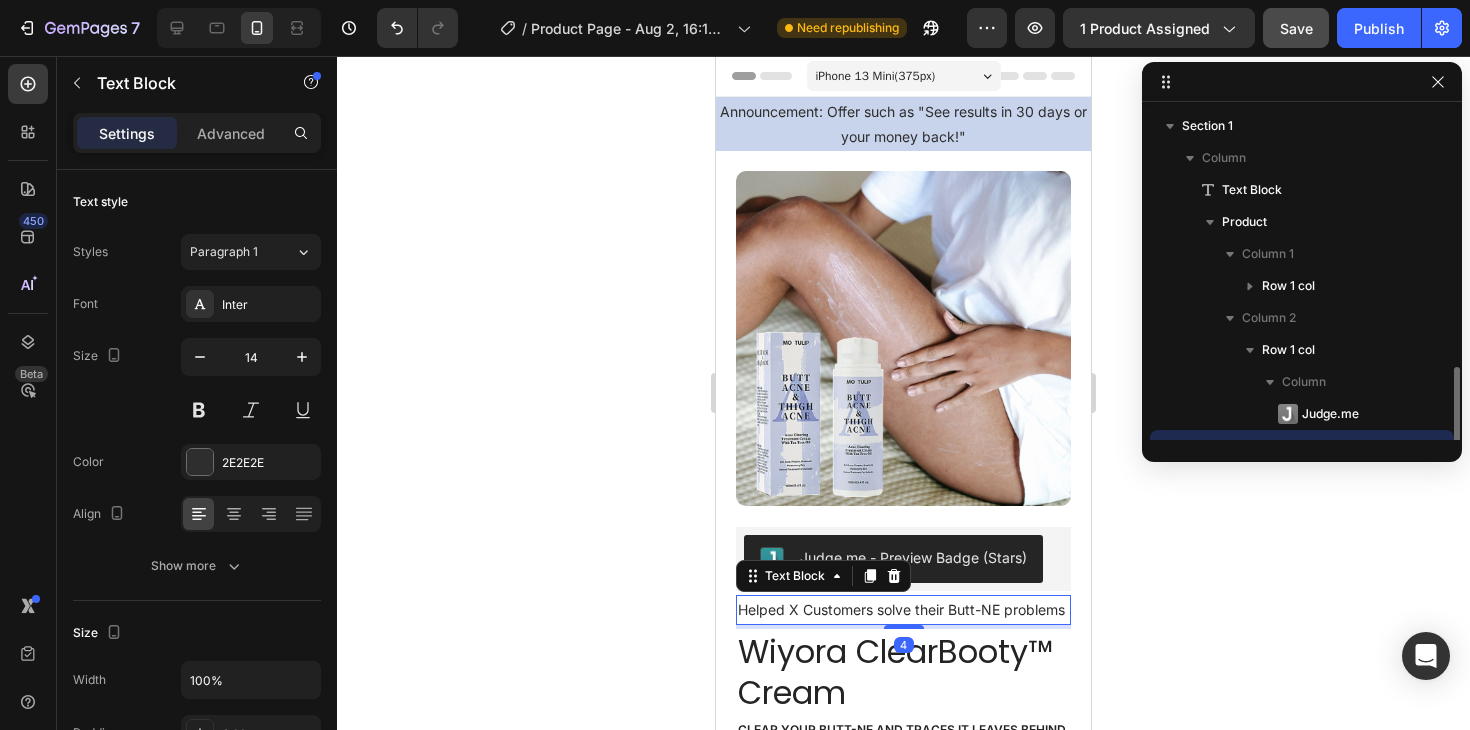 scroll, scrollTop: 186, scrollLeft: 0, axis: vertical 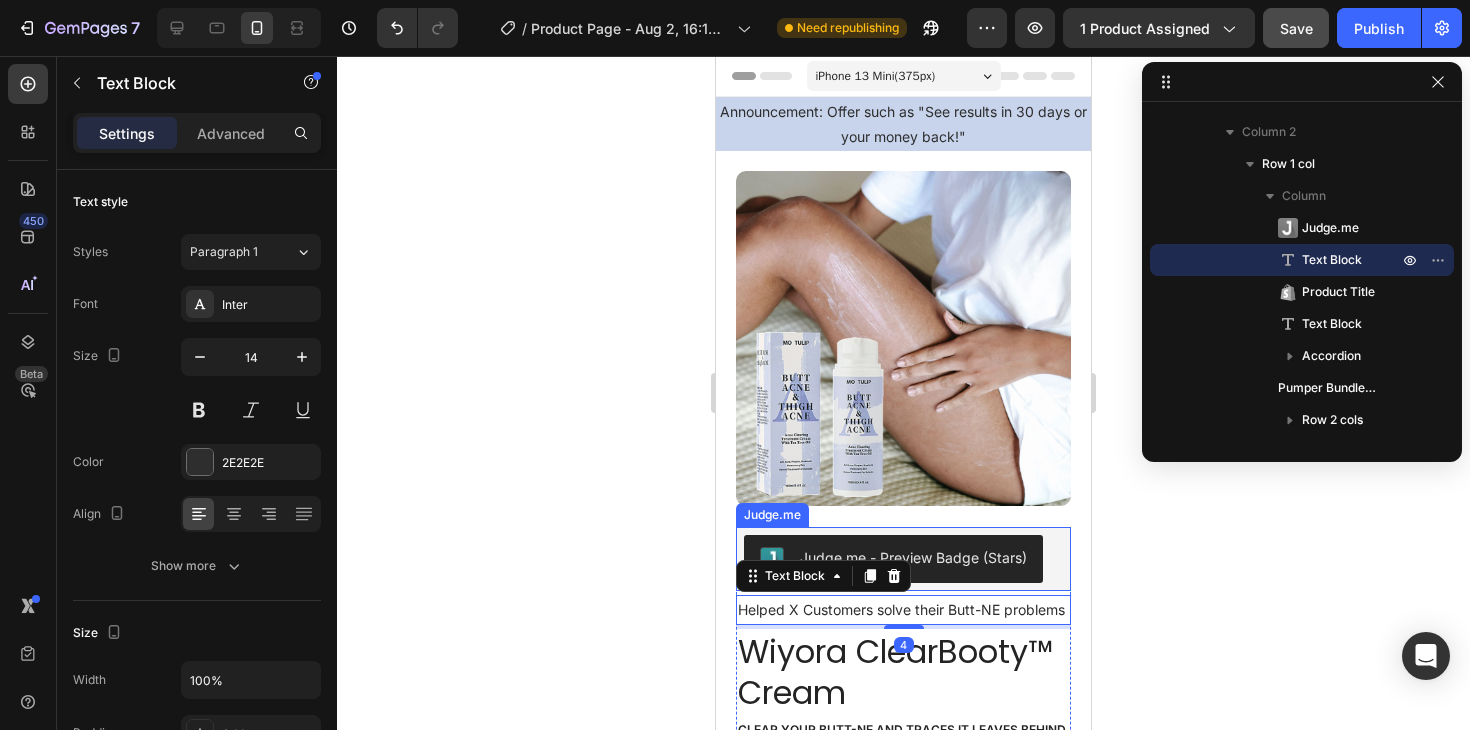 click on "Judge.me - Preview Badge (Stars)" at bounding box center [903, 559] 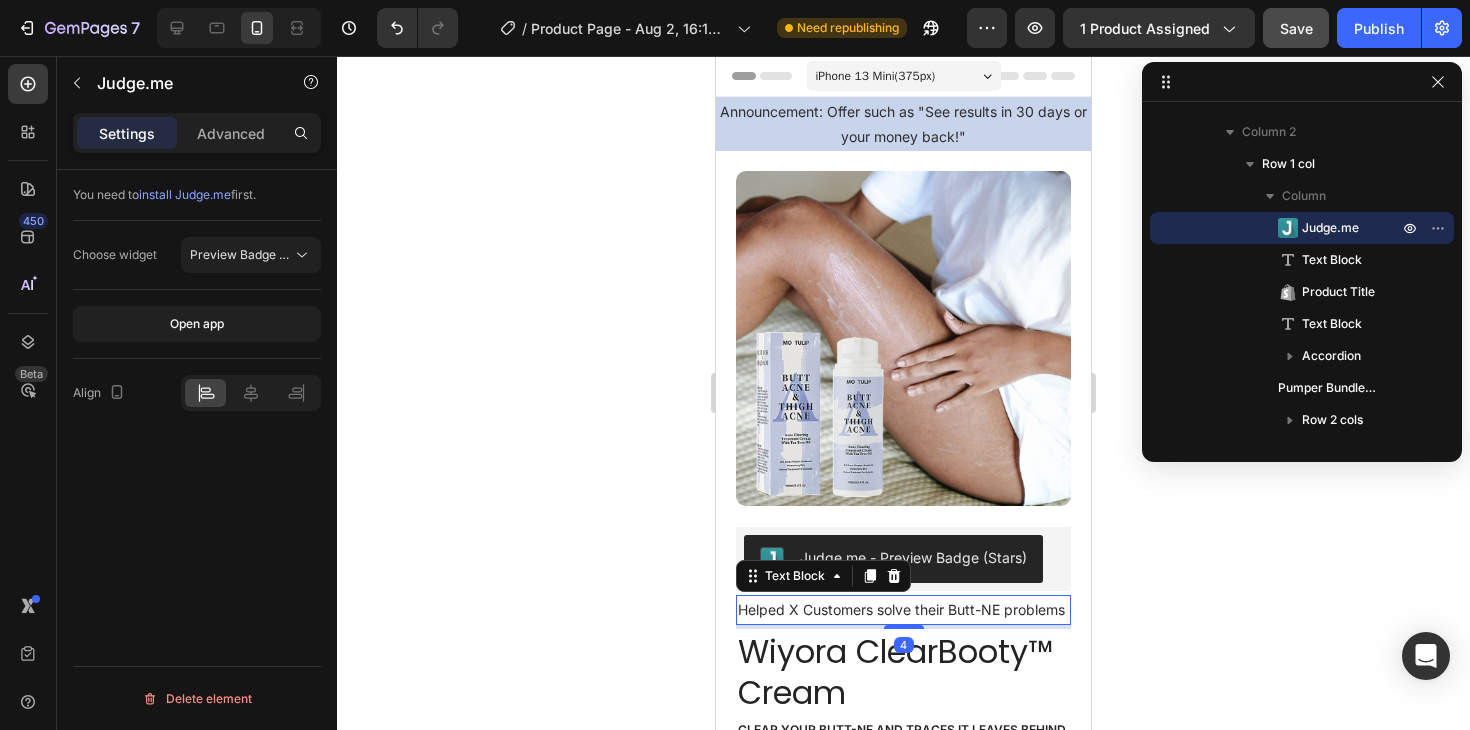 click on "Helped X Customers solve their Butt-NE problems" at bounding box center (903, 609) 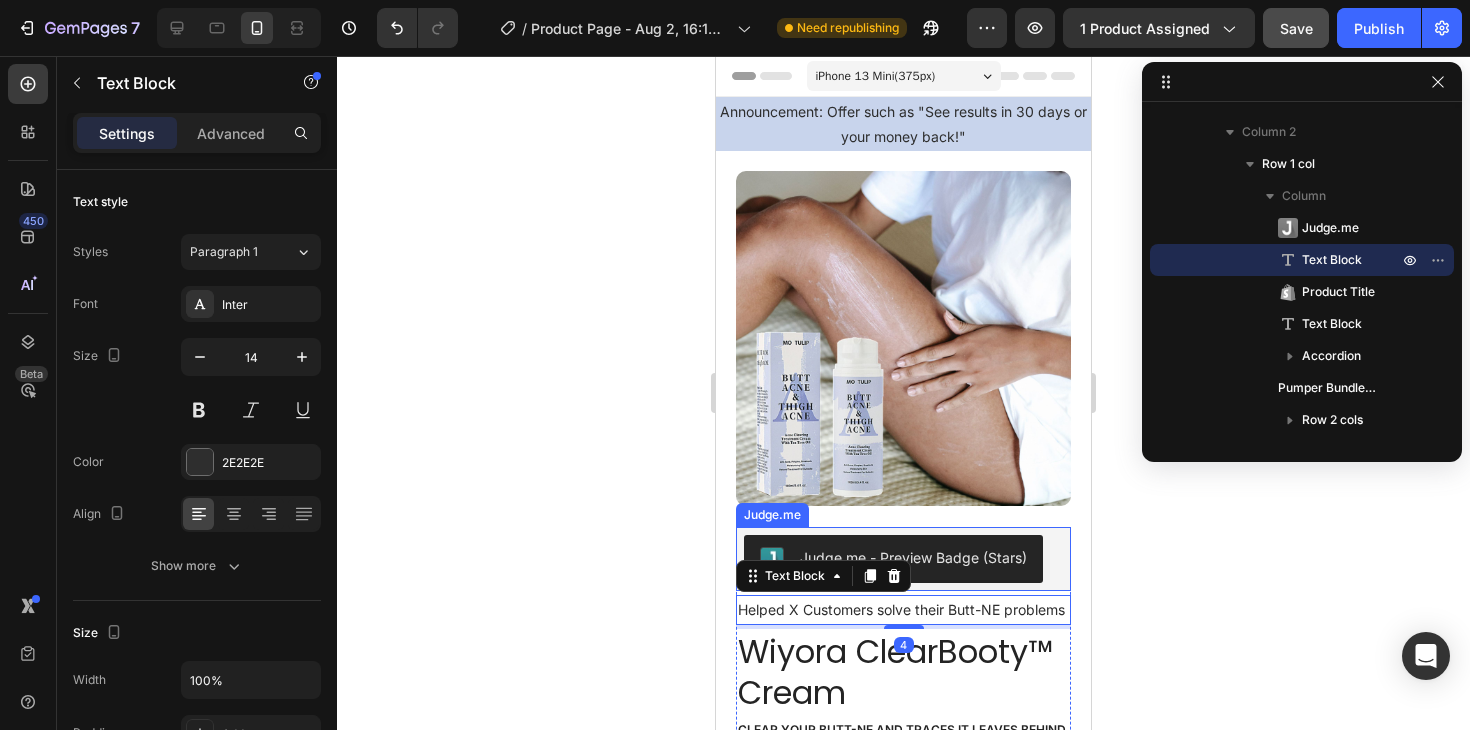 click on "Judge.me - Preview Badge (Stars)" at bounding box center (903, 559) 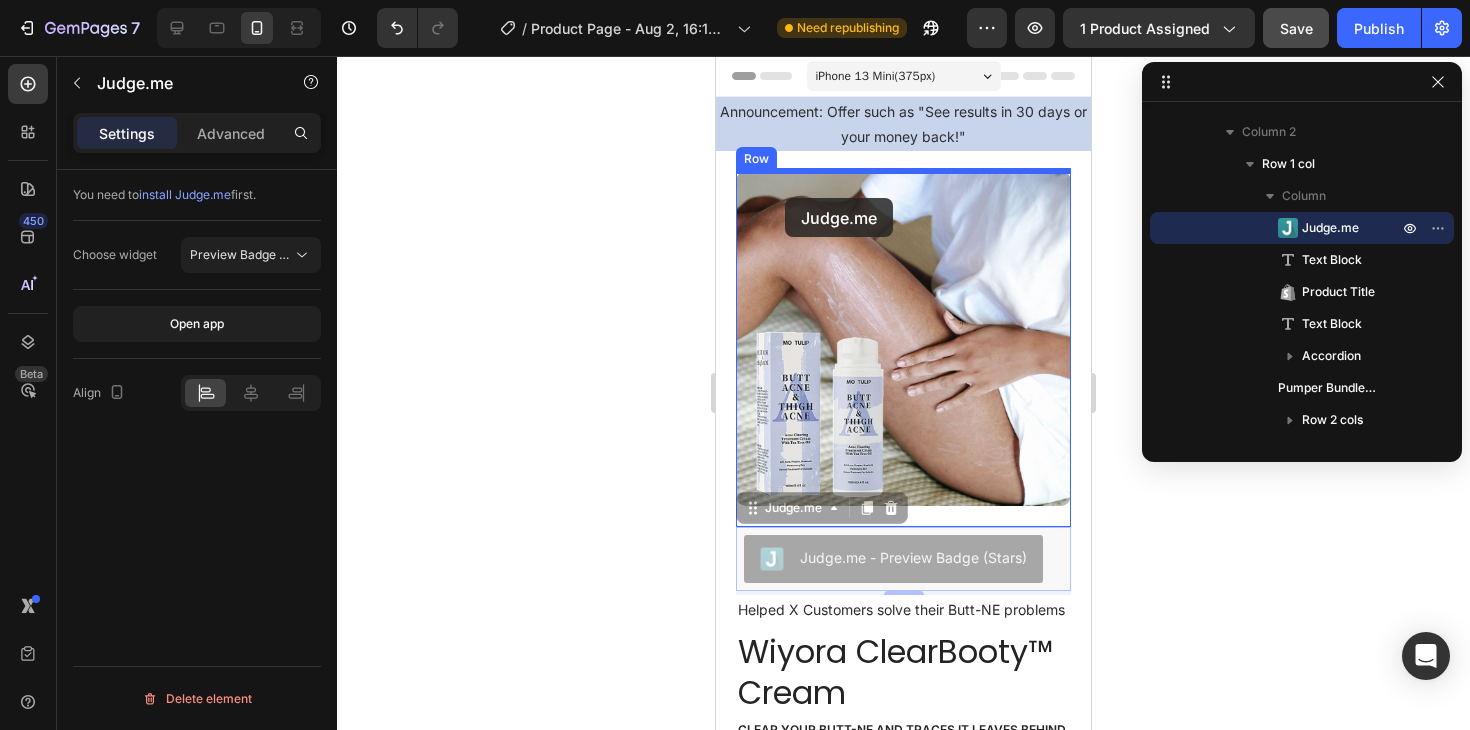 drag, startPoint x: 757, startPoint y: 510, endPoint x: 785, endPoint y: 199, distance: 312.2579 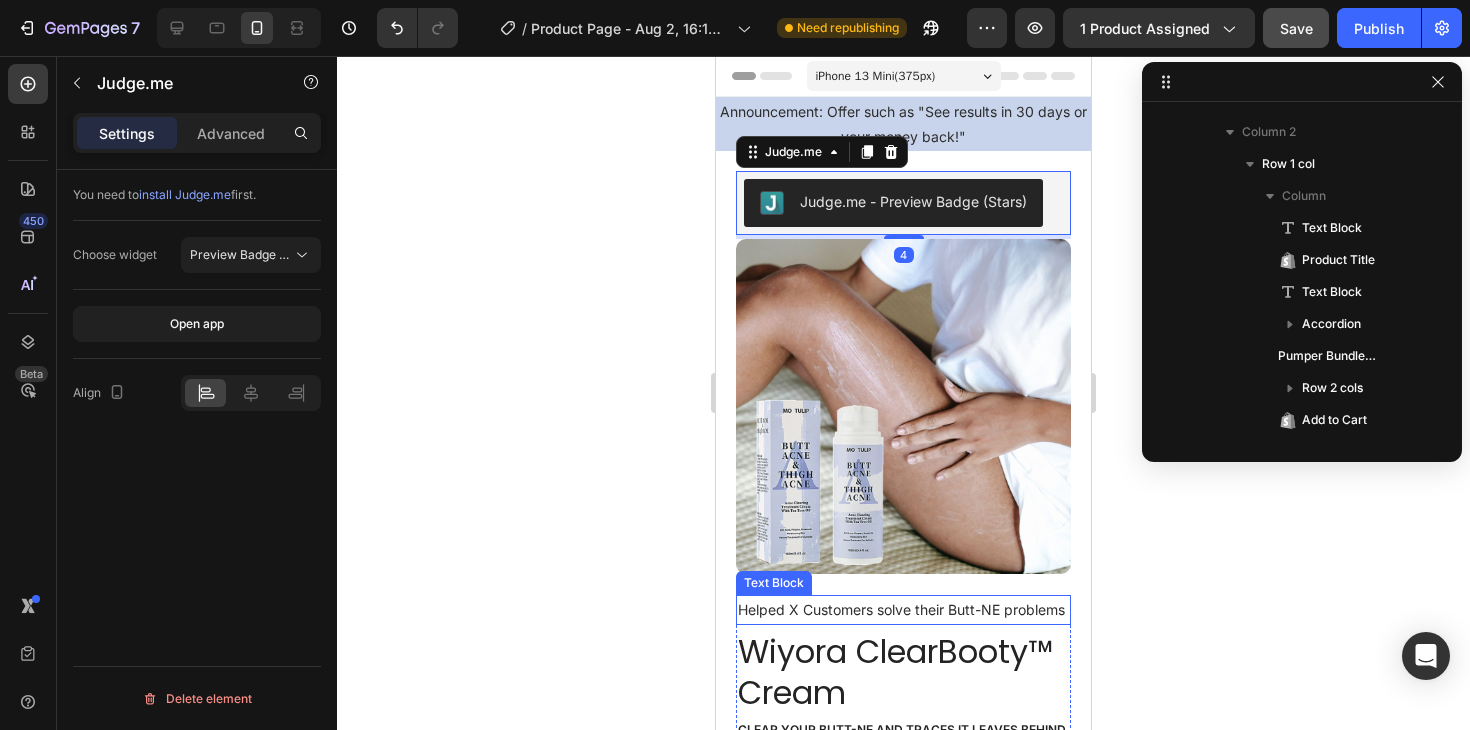 click on "Helped X Customers solve their Butt-NE problems" at bounding box center [903, 609] 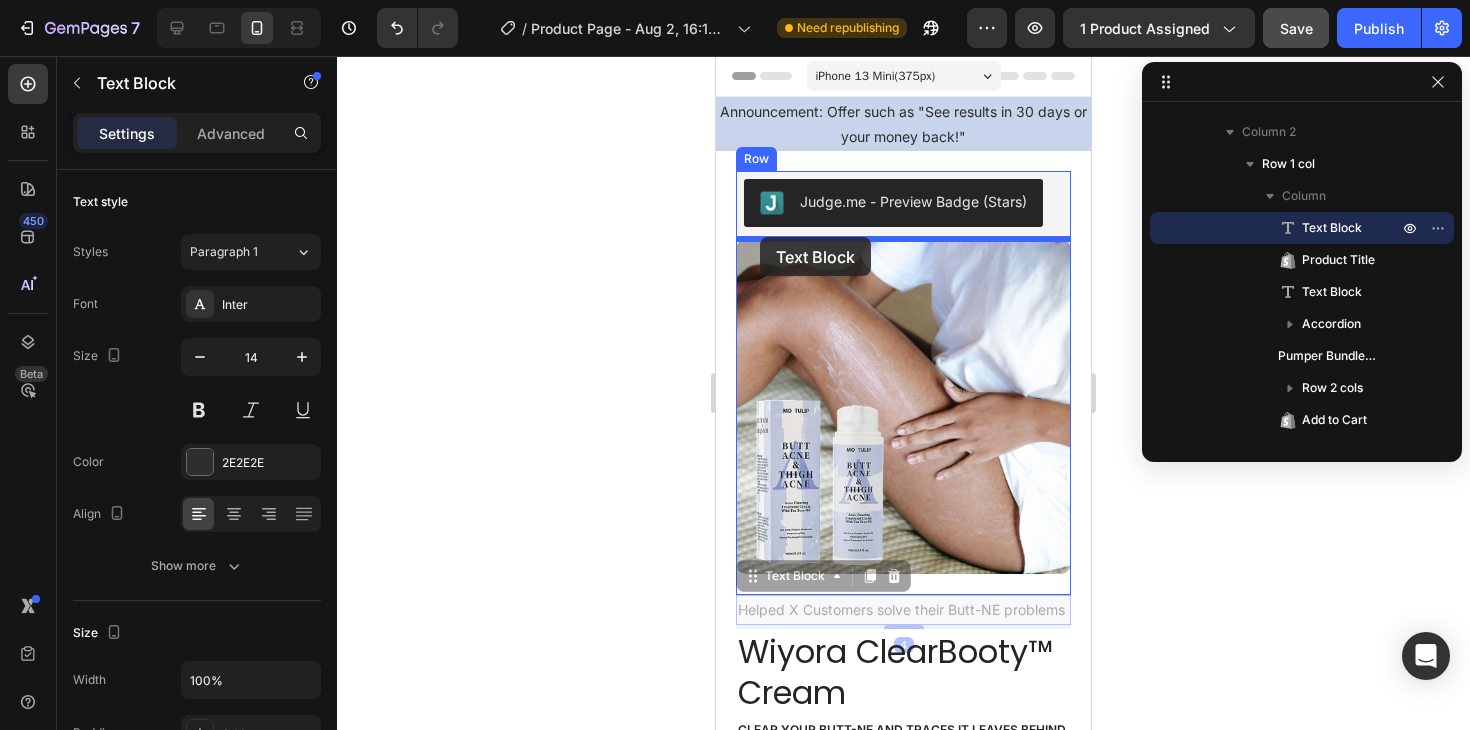 drag, startPoint x: 757, startPoint y: 585, endPoint x: 760, endPoint y: 237, distance: 348.01294 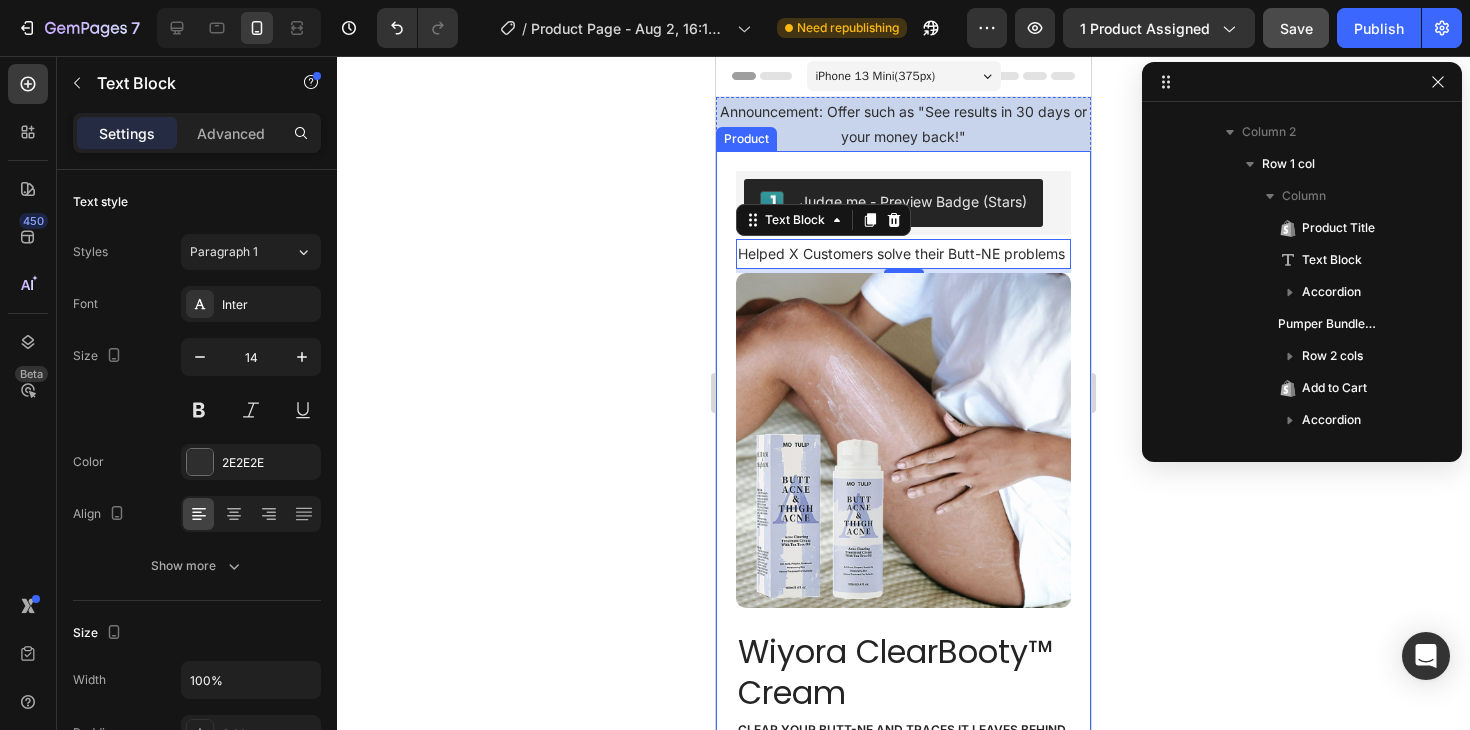 click 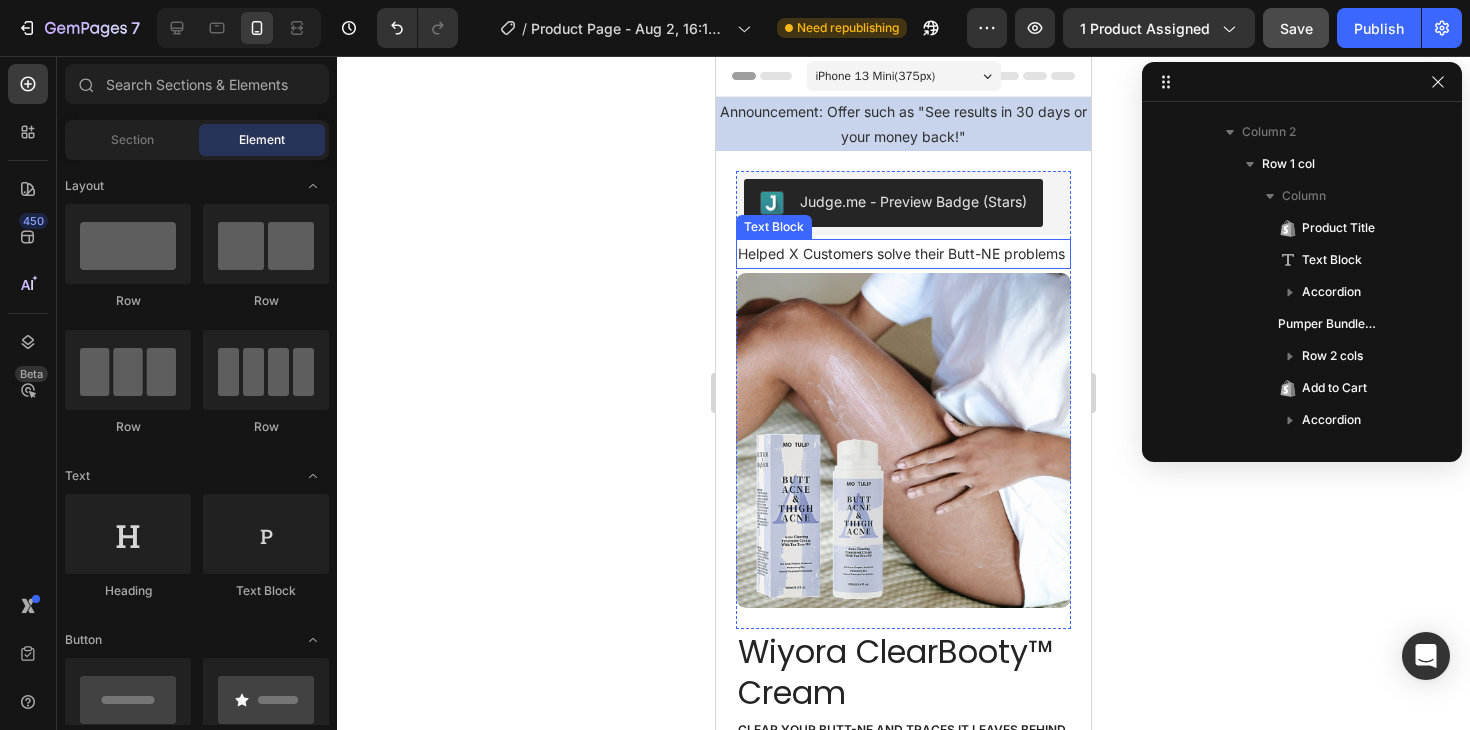 click on "Helped X Customers solve their Butt-NE problems" at bounding box center [903, 253] 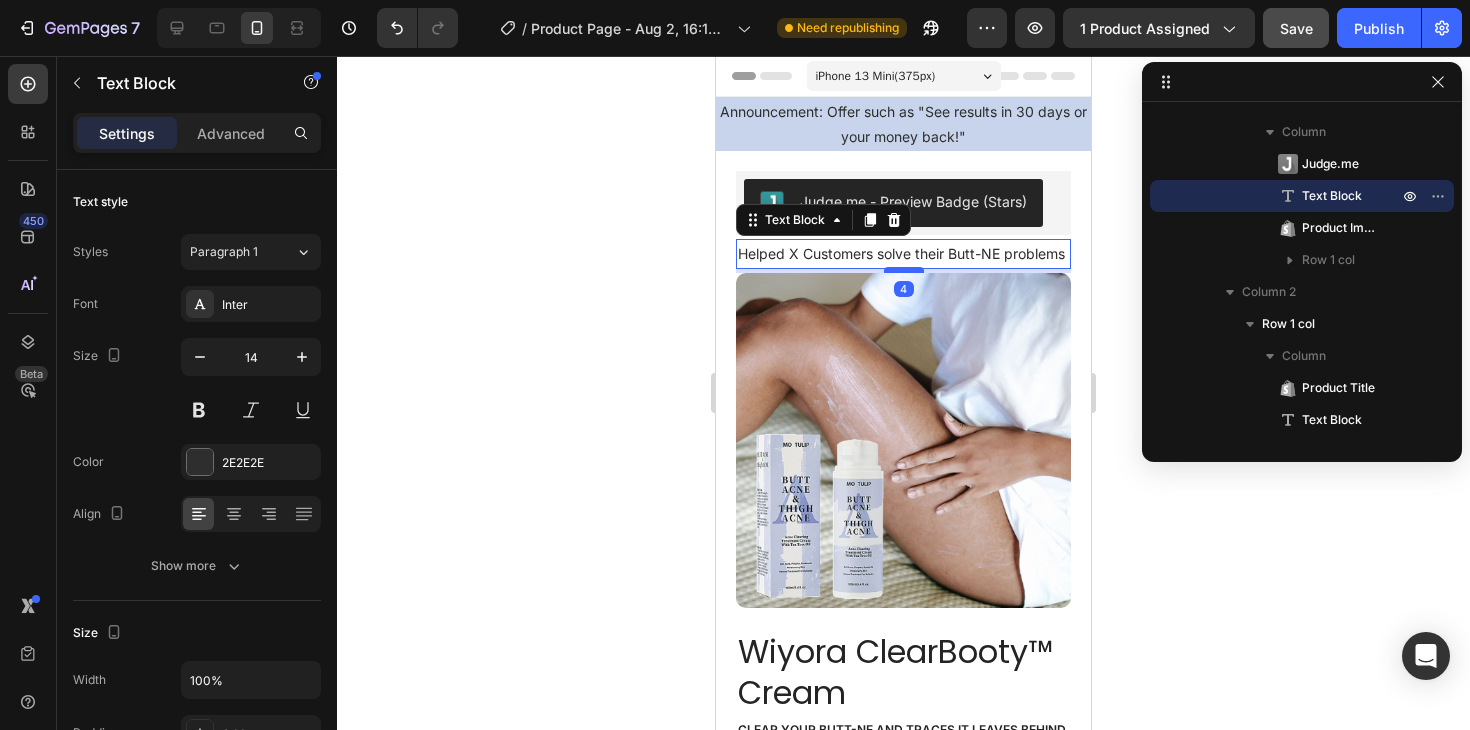 click at bounding box center [904, 270] 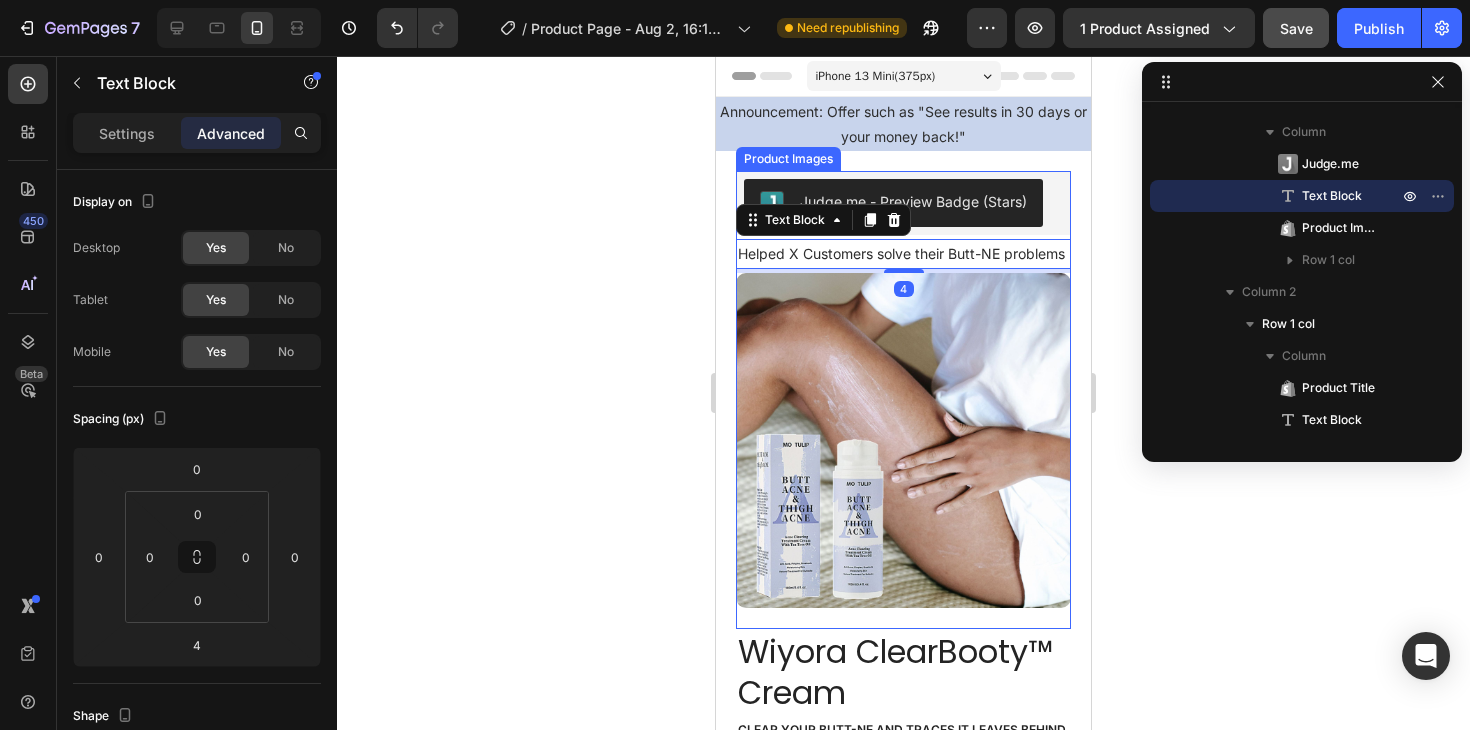 click at bounding box center (903, 440) 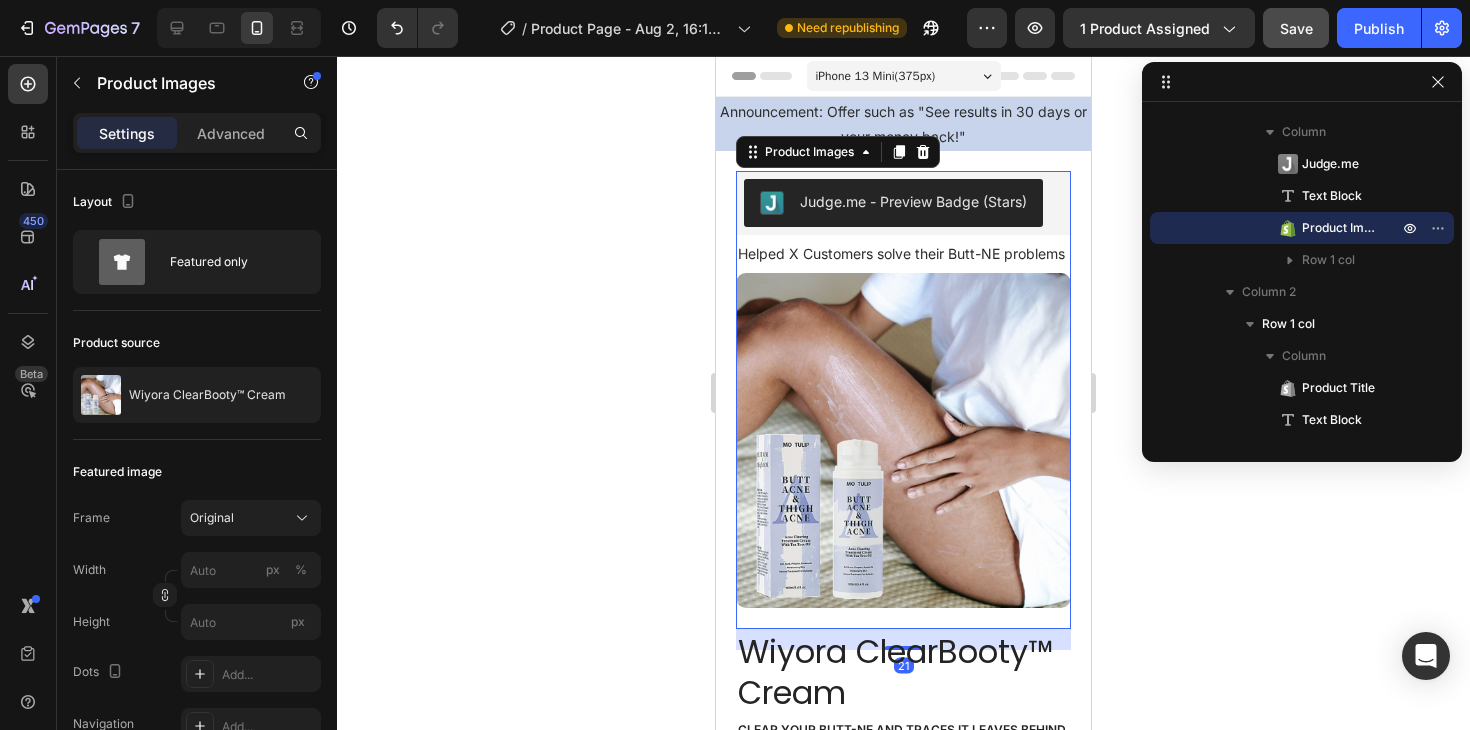 click at bounding box center (903, 440) 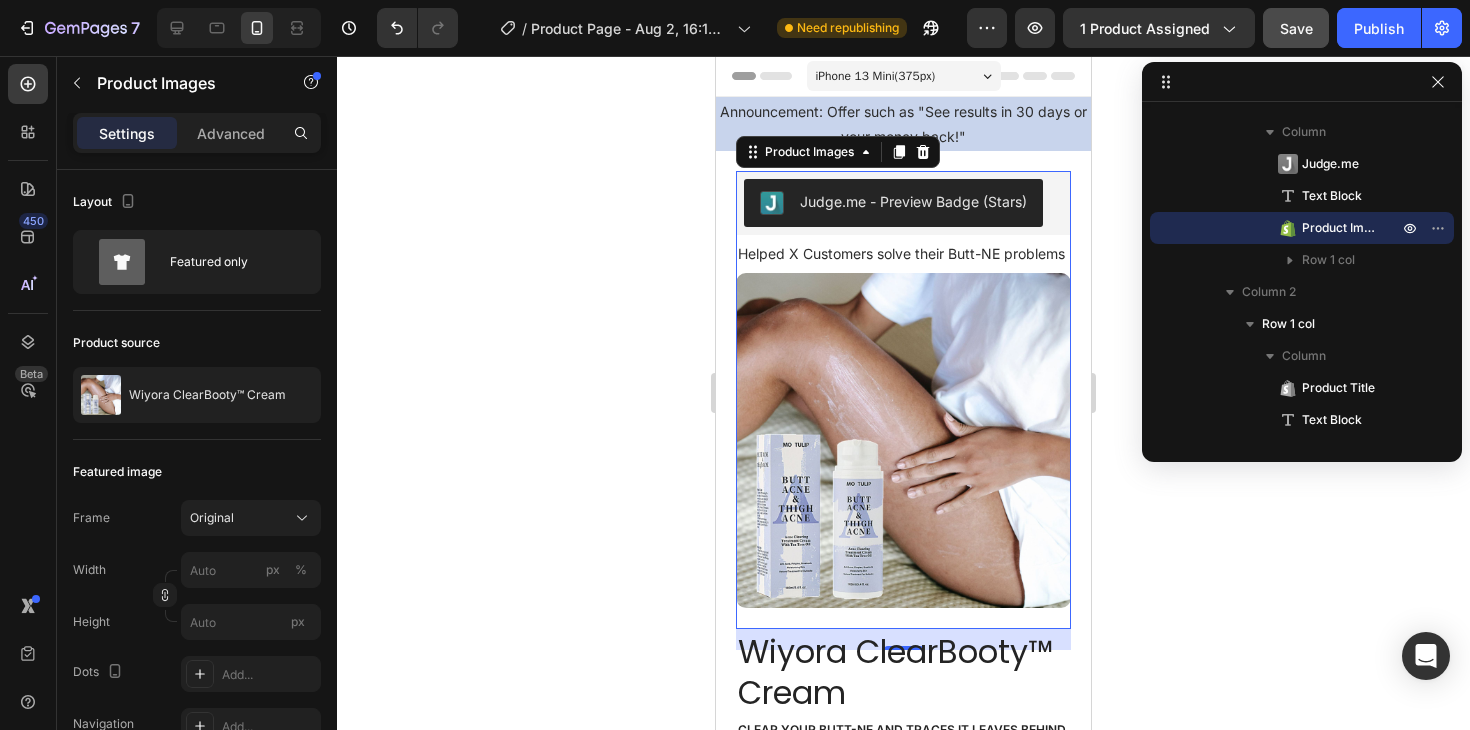 click at bounding box center [903, 440] 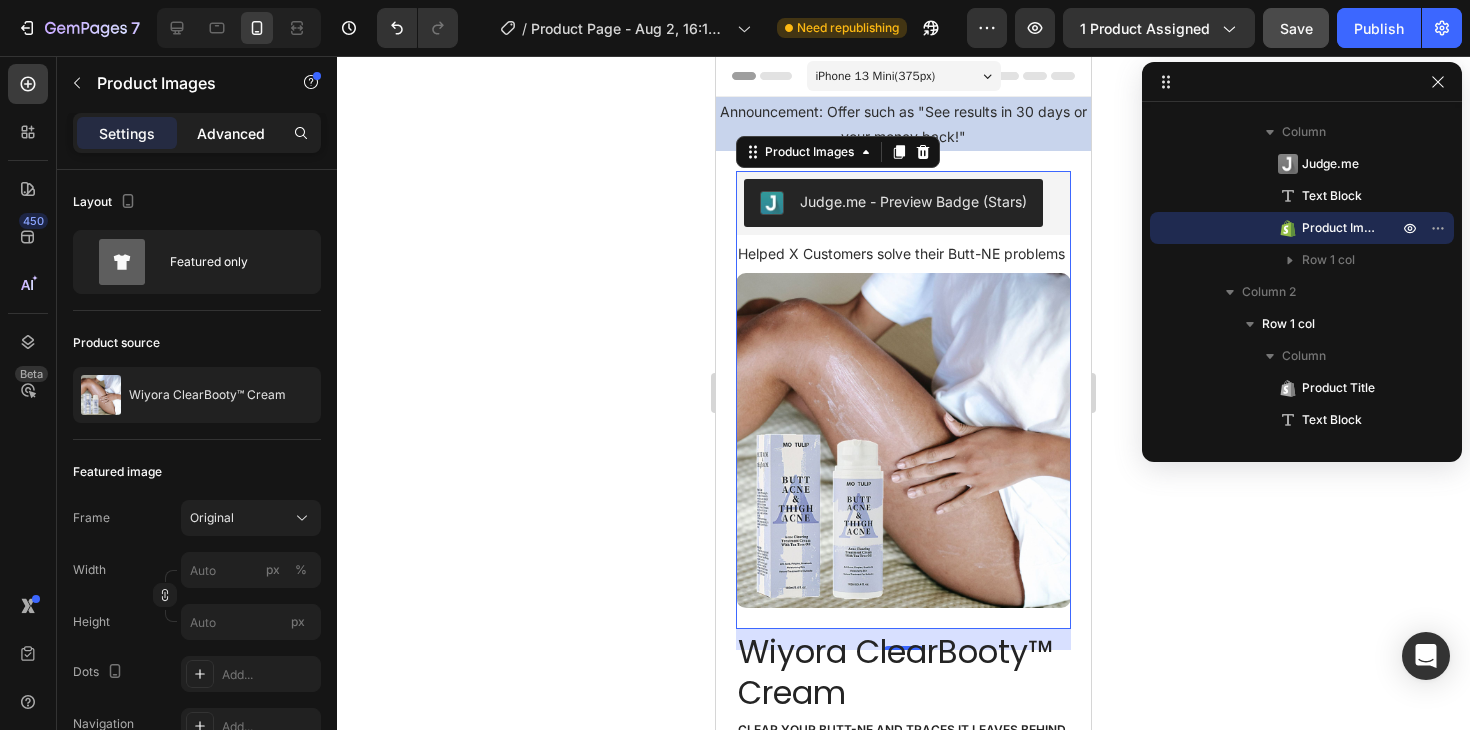 click on "Advanced" at bounding box center (231, 133) 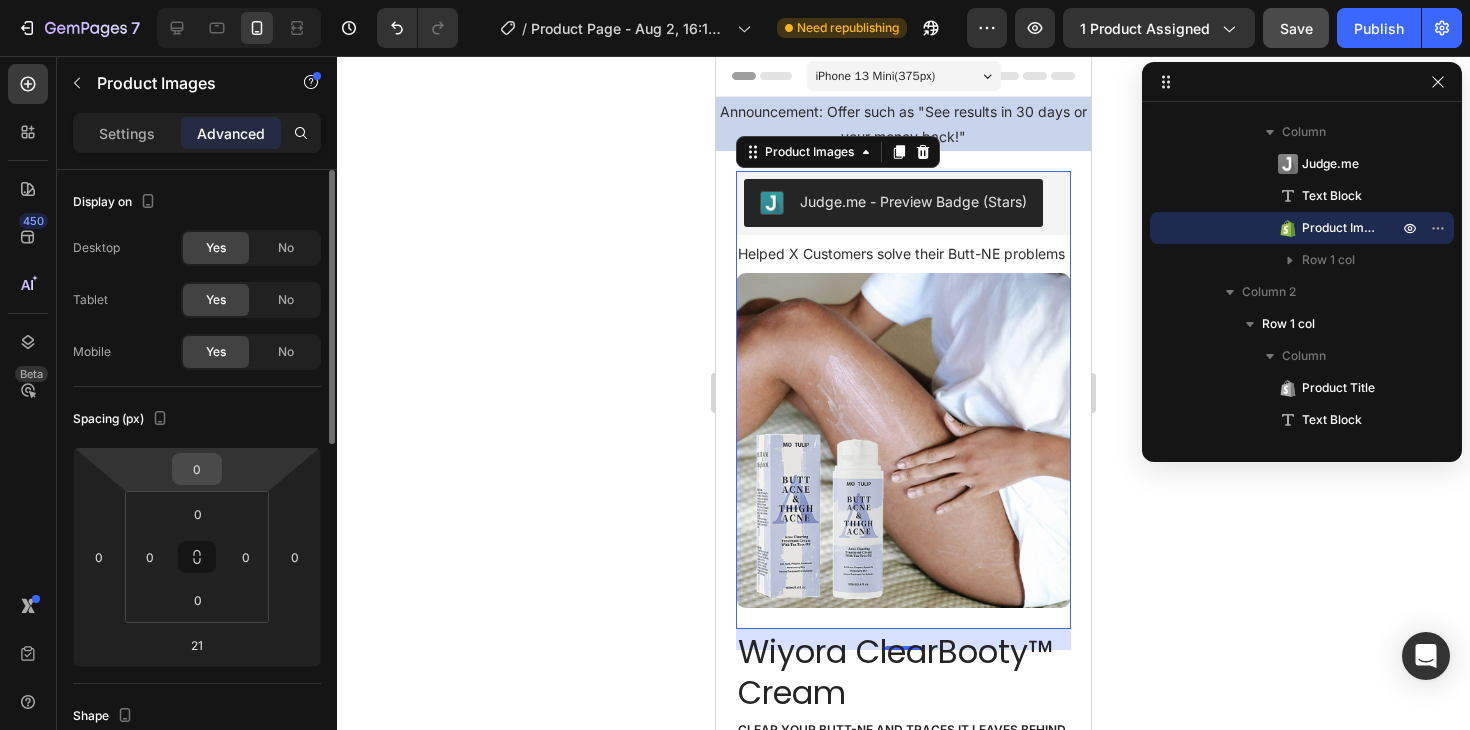click on "0" at bounding box center [197, 469] 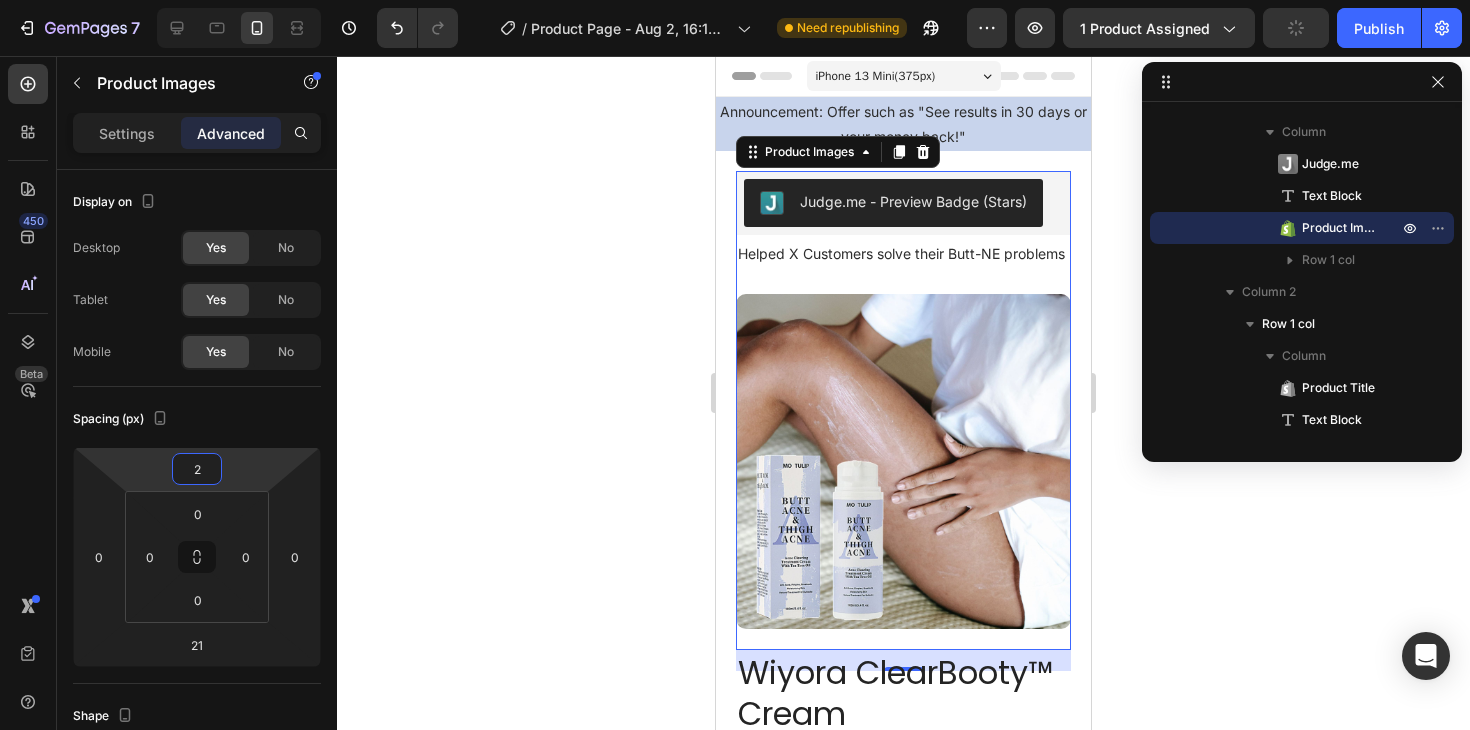 type on "21" 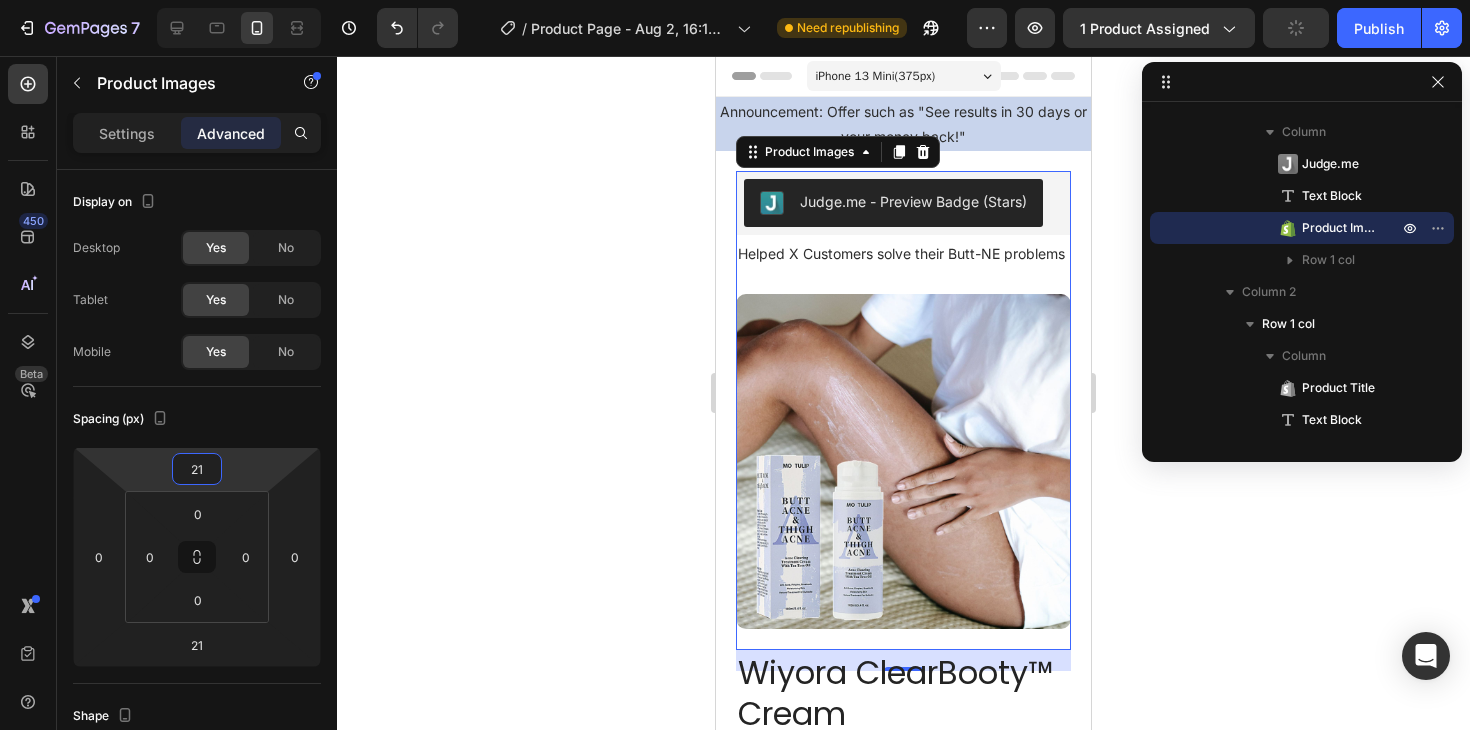 click 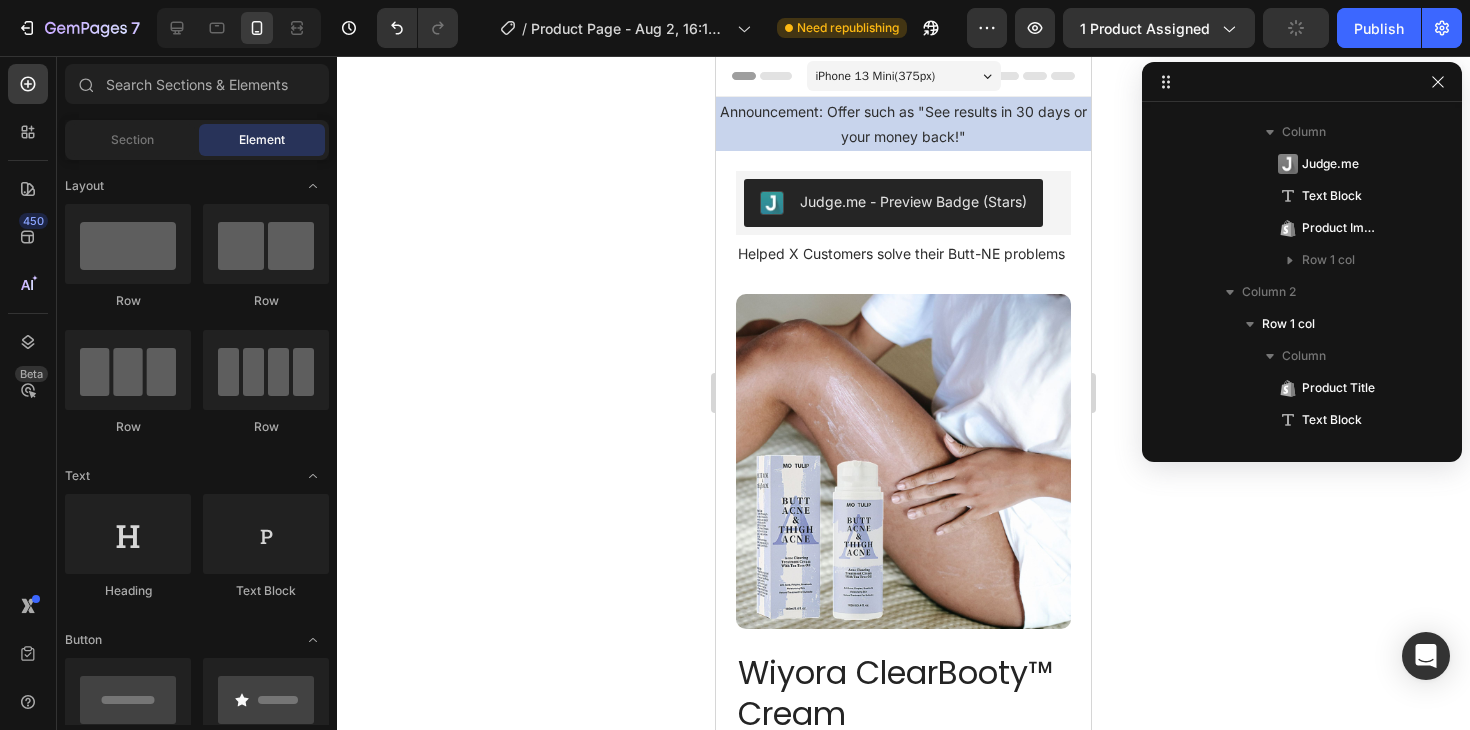 click 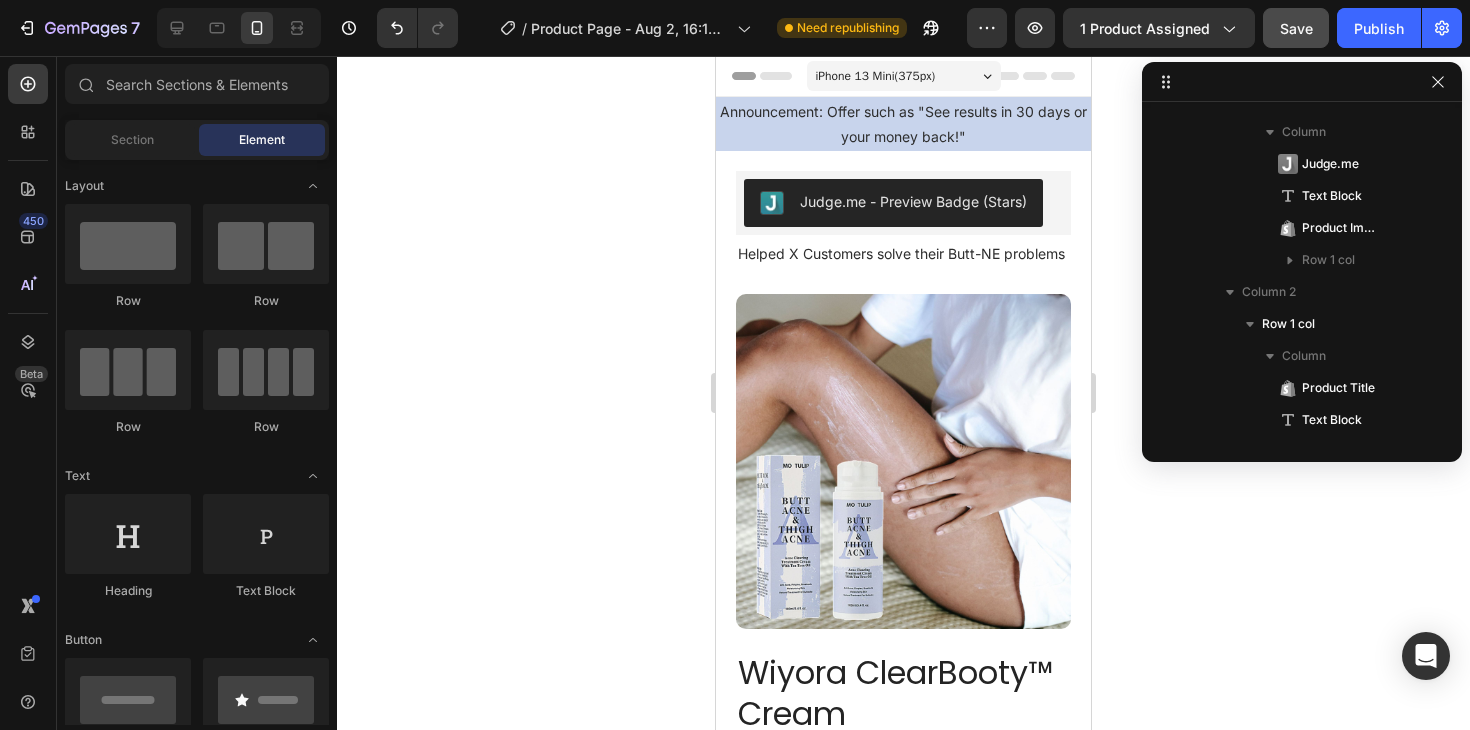 click at bounding box center (903, 461) 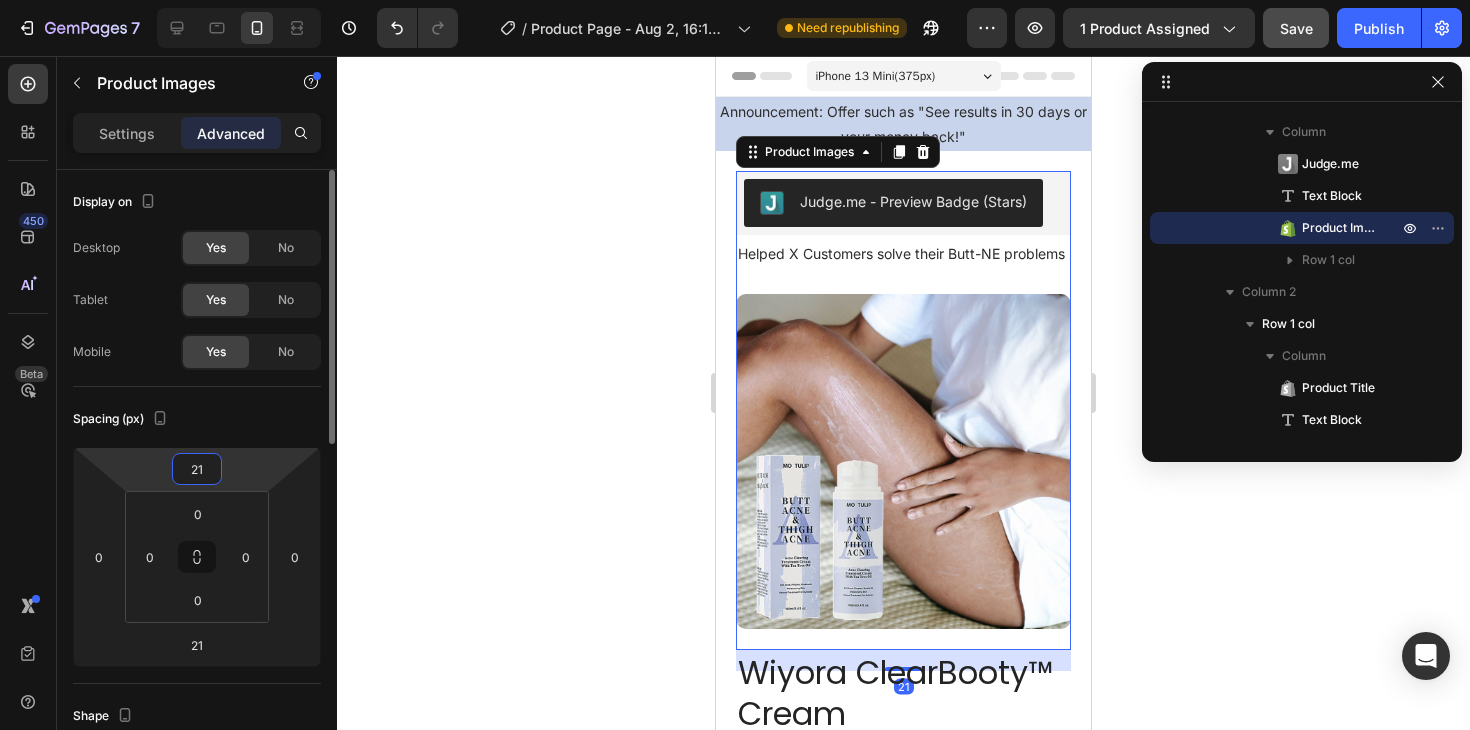 click on "21" at bounding box center (197, 469) 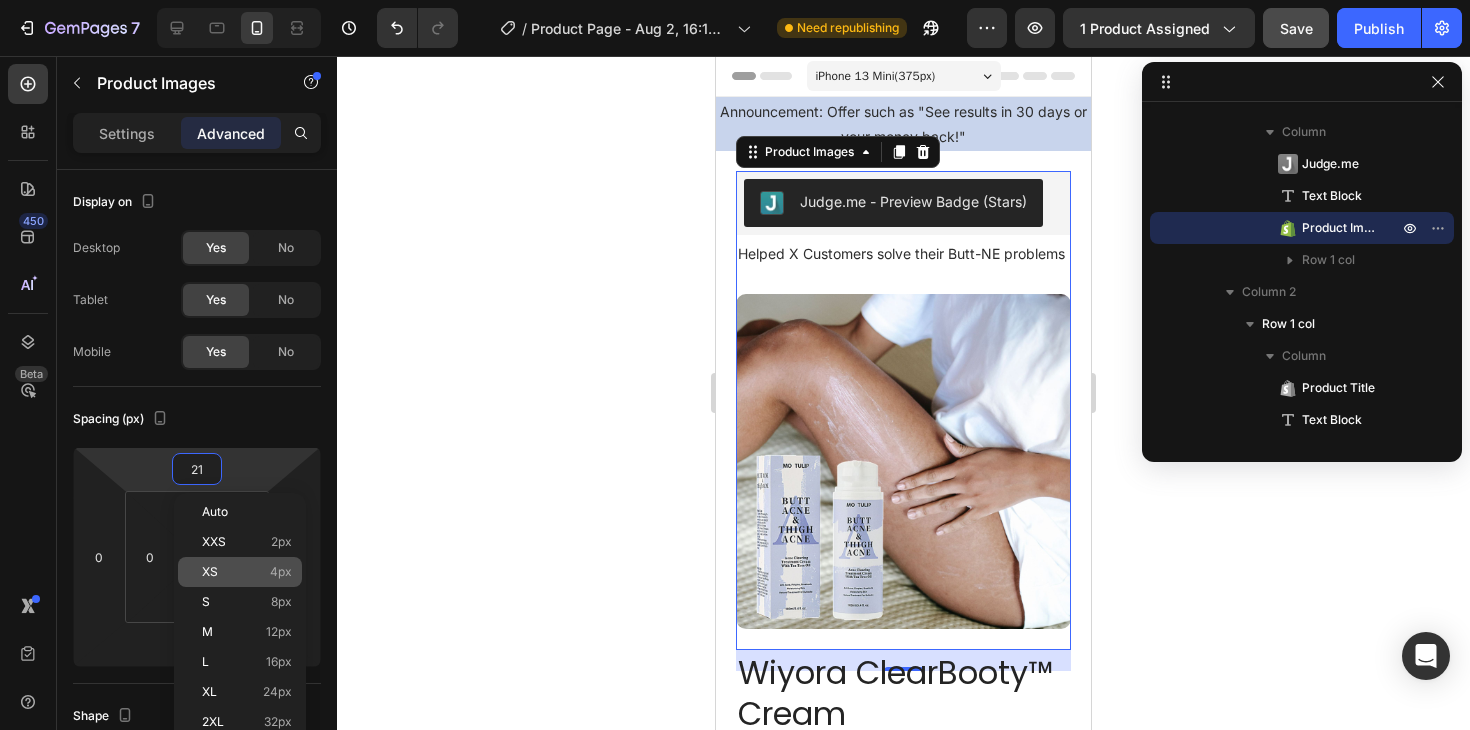 click on "XS 4px" at bounding box center (247, 572) 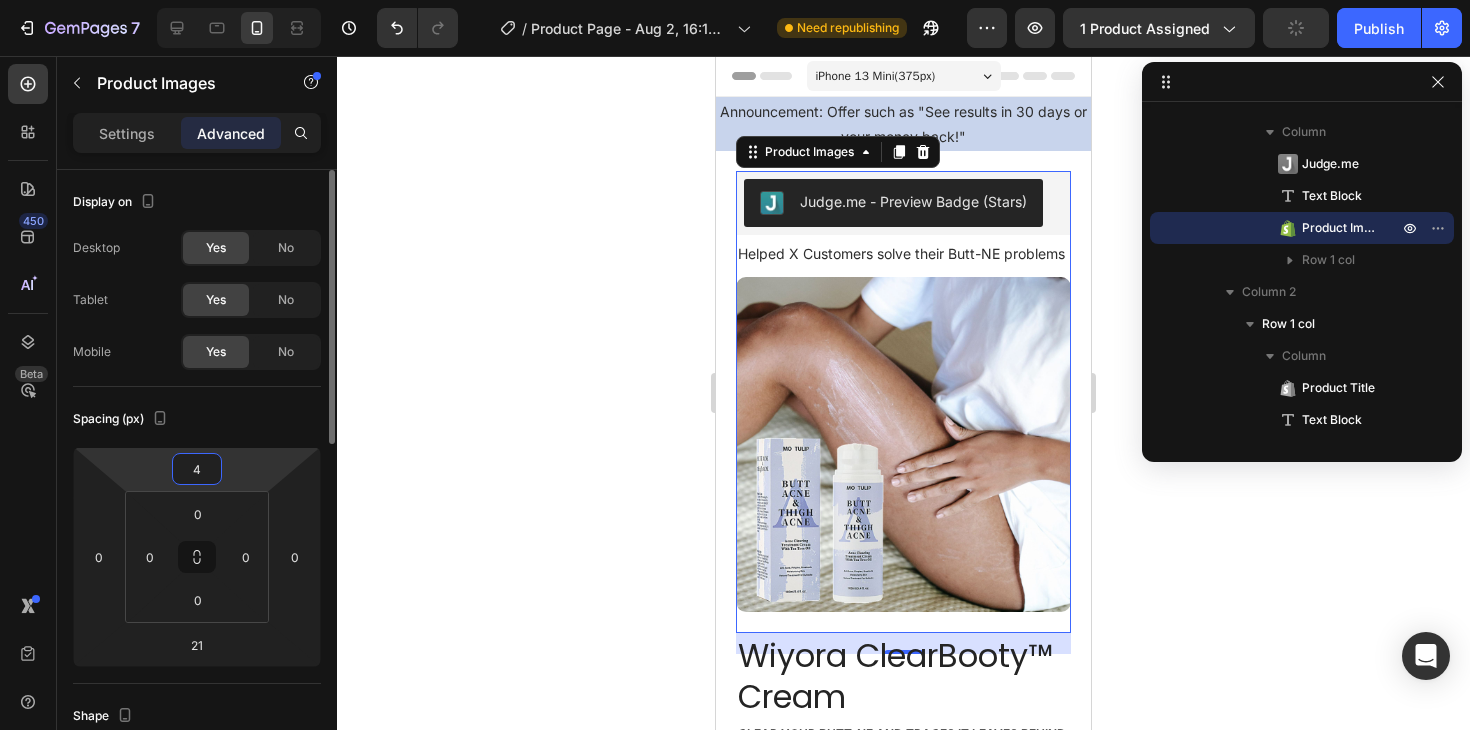click on "4" at bounding box center (197, 469) 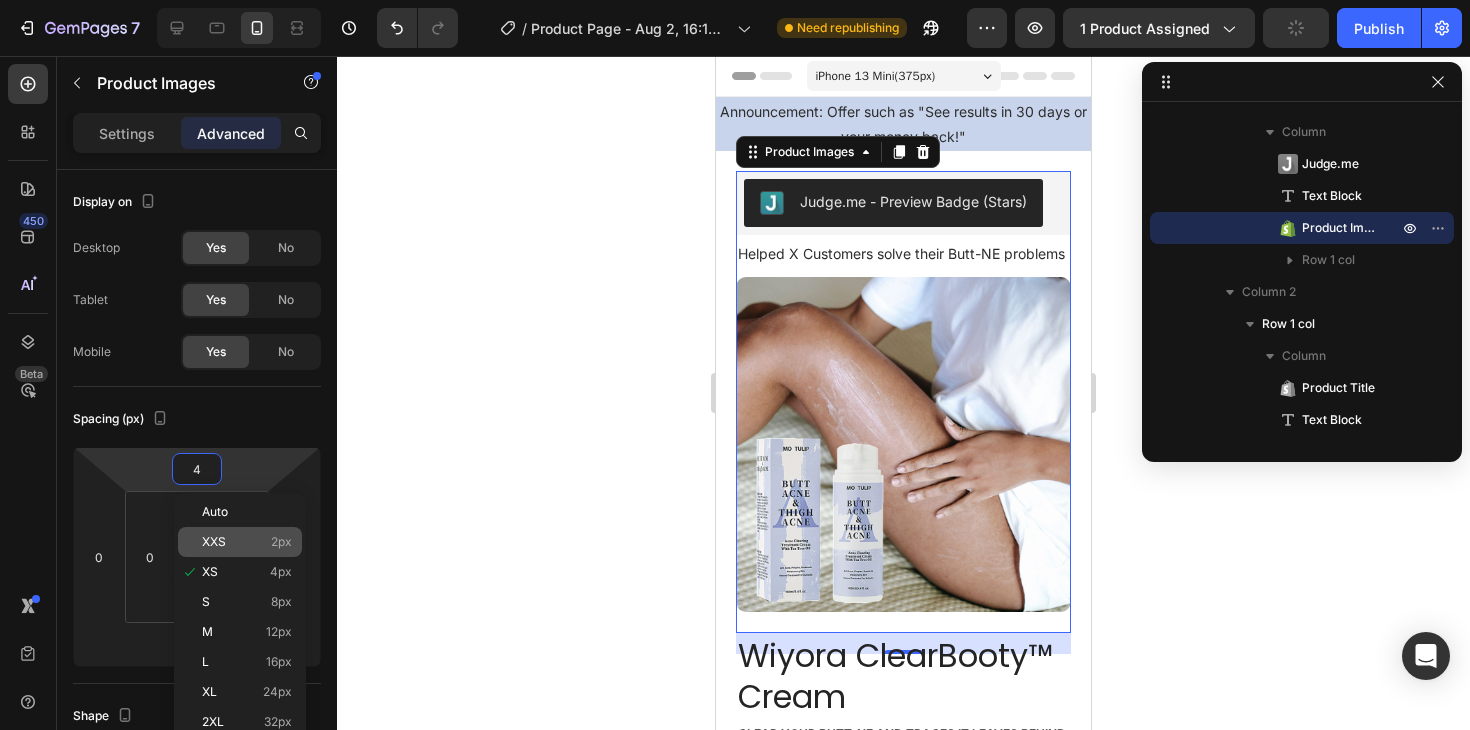 click on "XXS 2px" at bounding box center (247, 542) 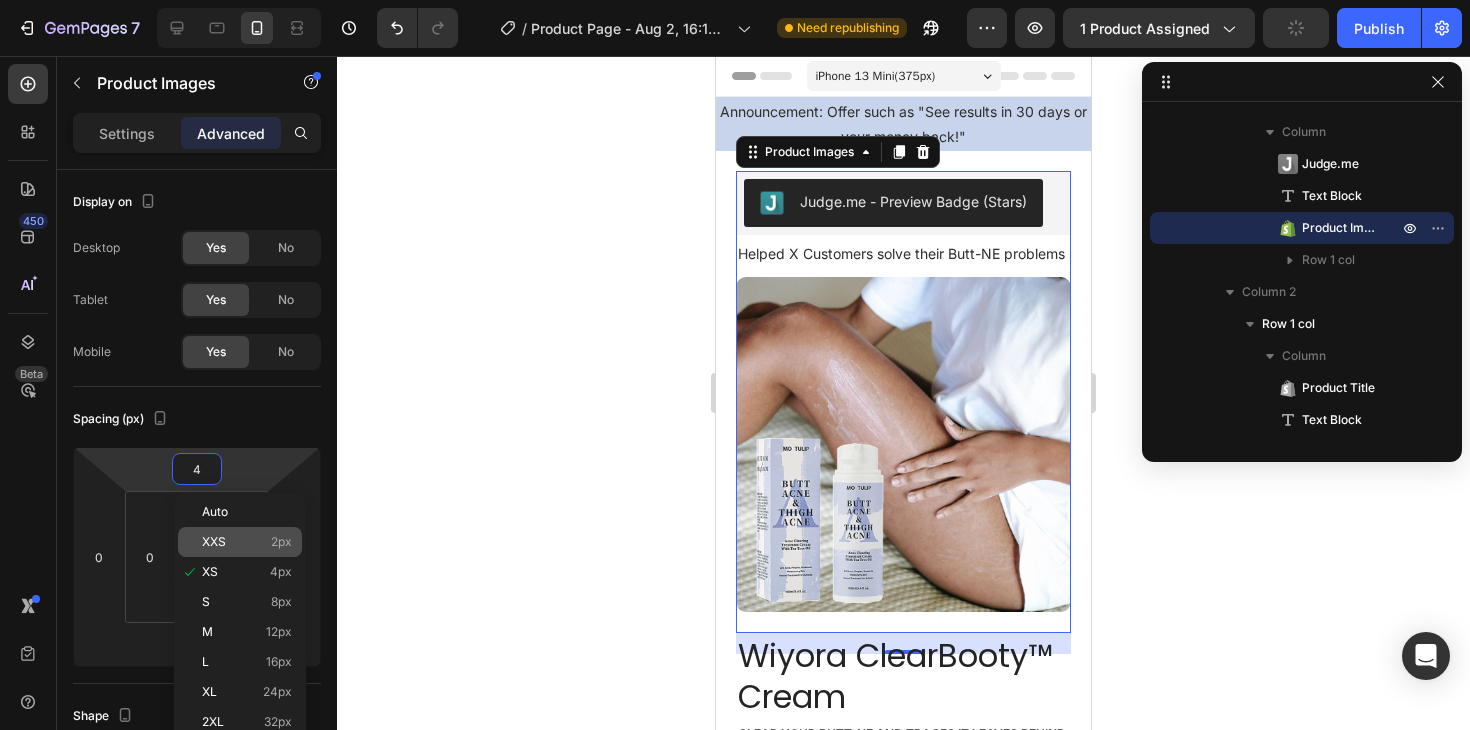 type on "2" 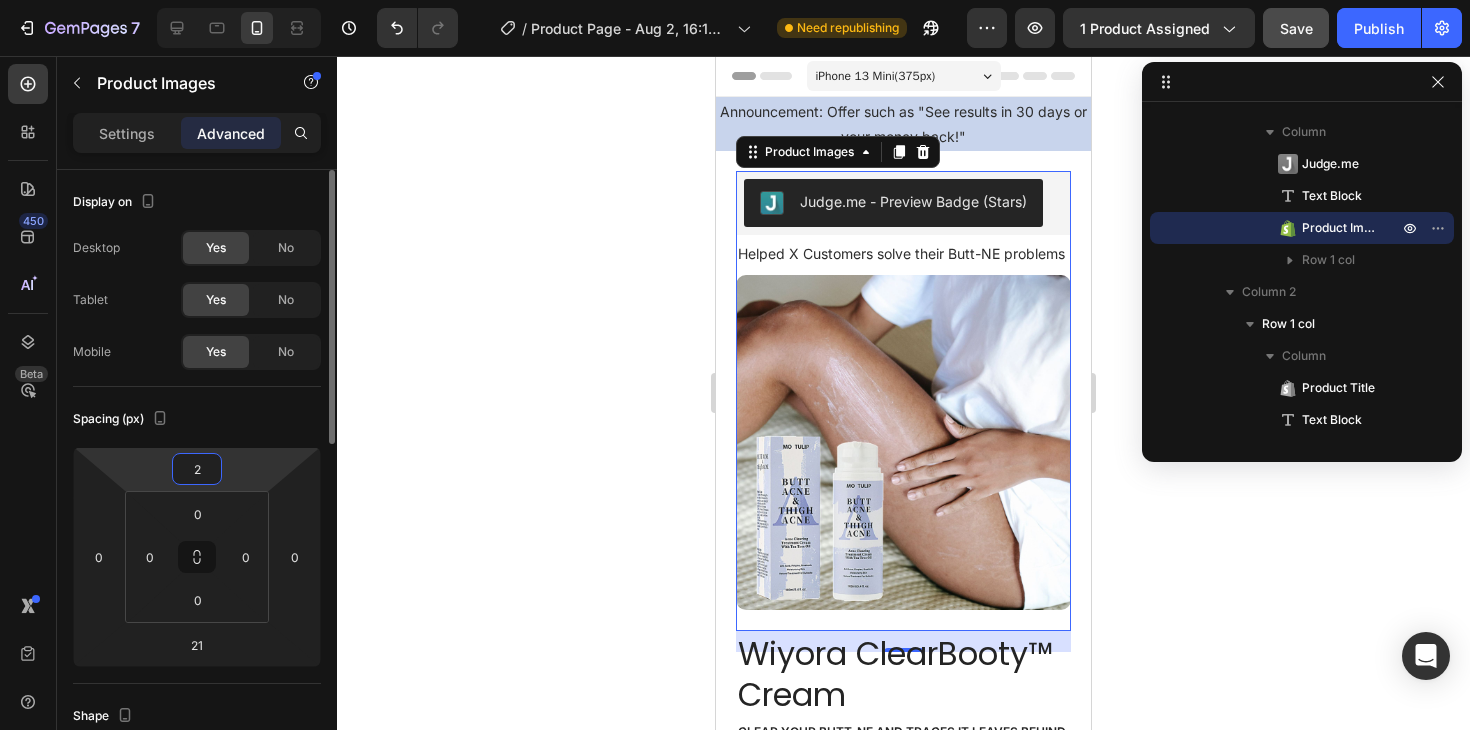 click on "2" at bounding box center [197, 469] 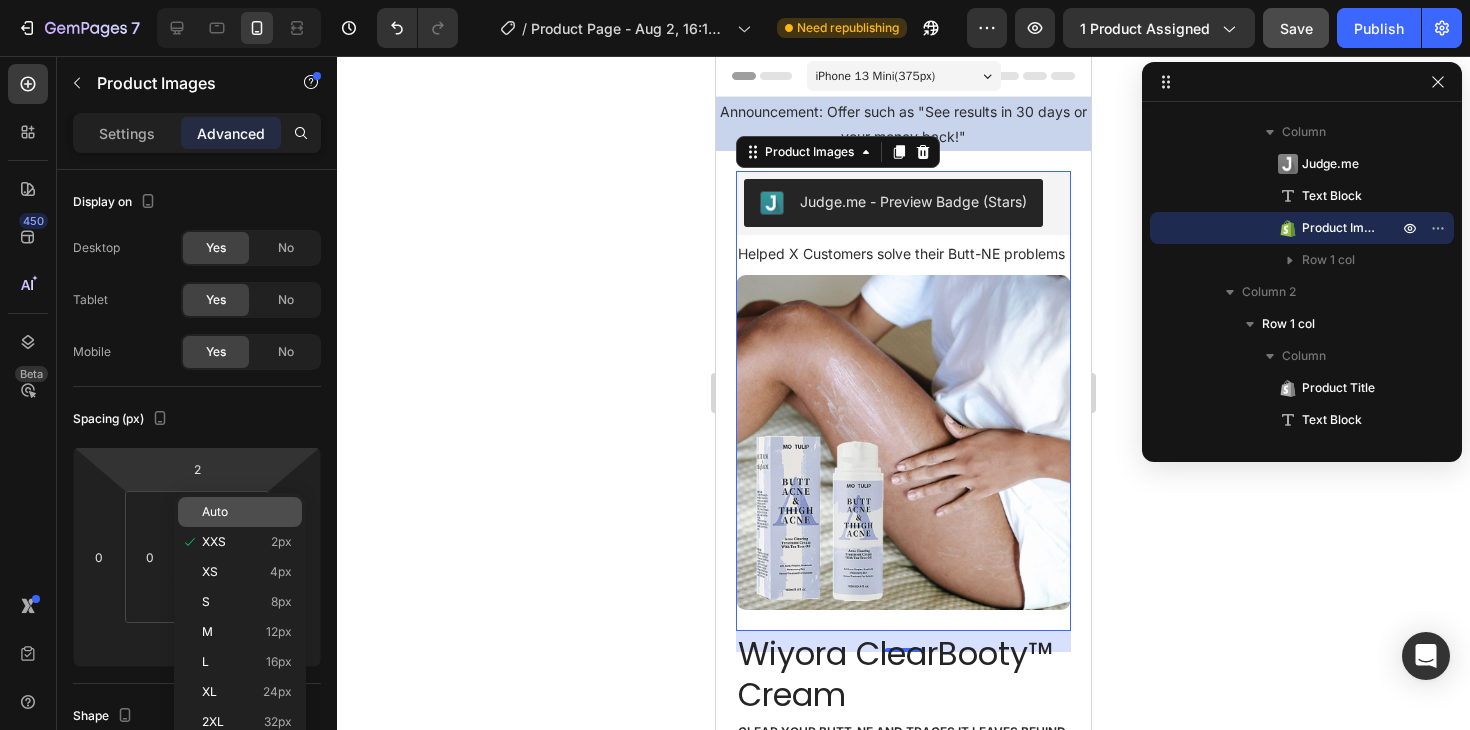 click on "Auto" at bounding box center [247, 512] 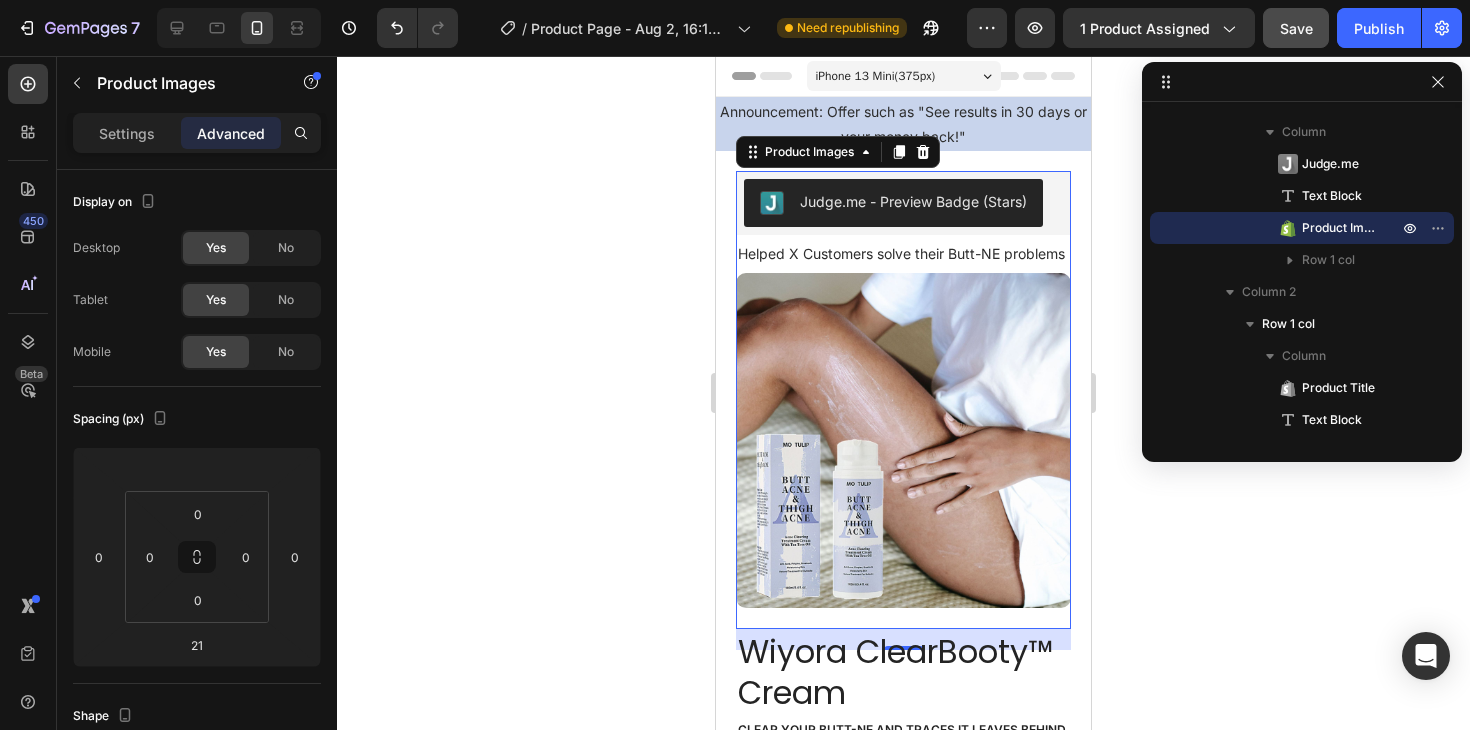 click 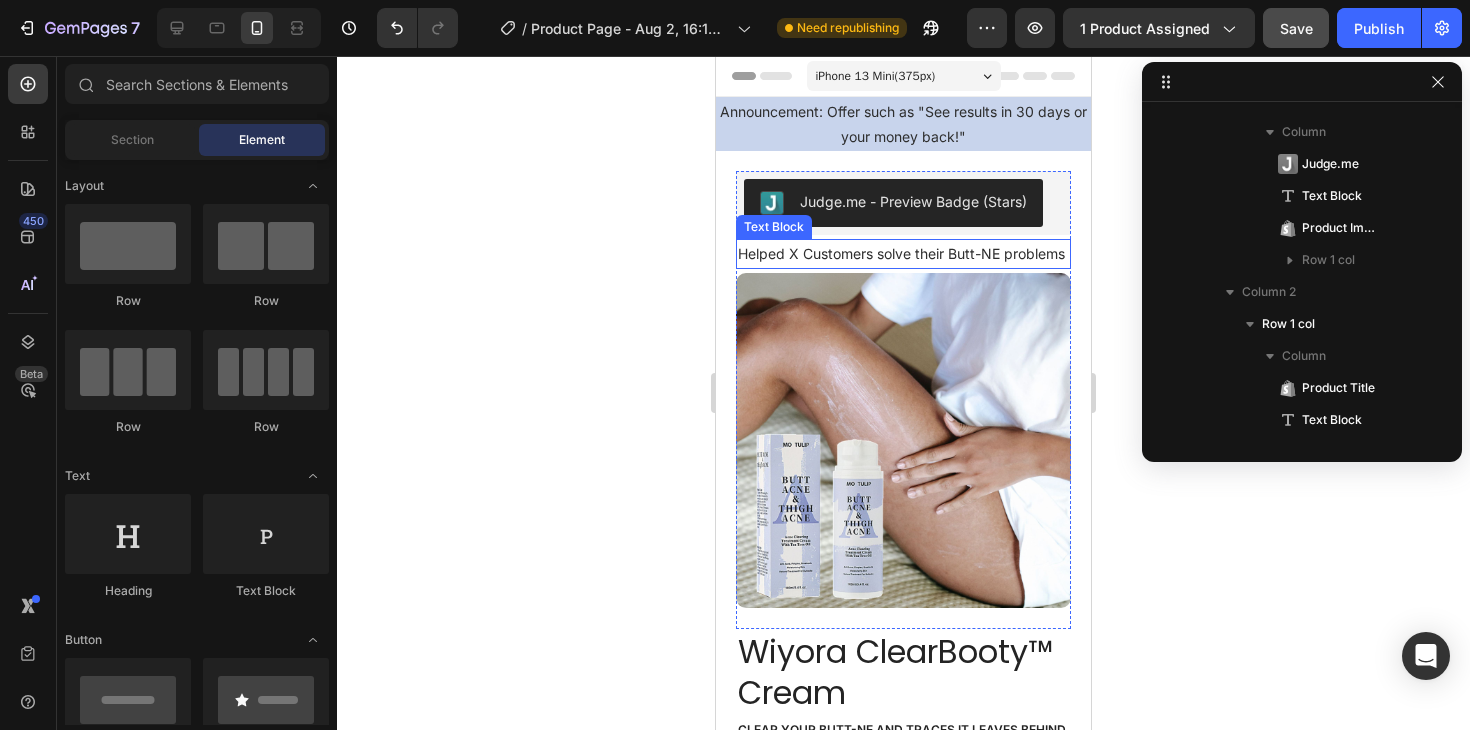 click on "Helped X Customers solve their Butt-NE problems" at bounding box center [903, 253] 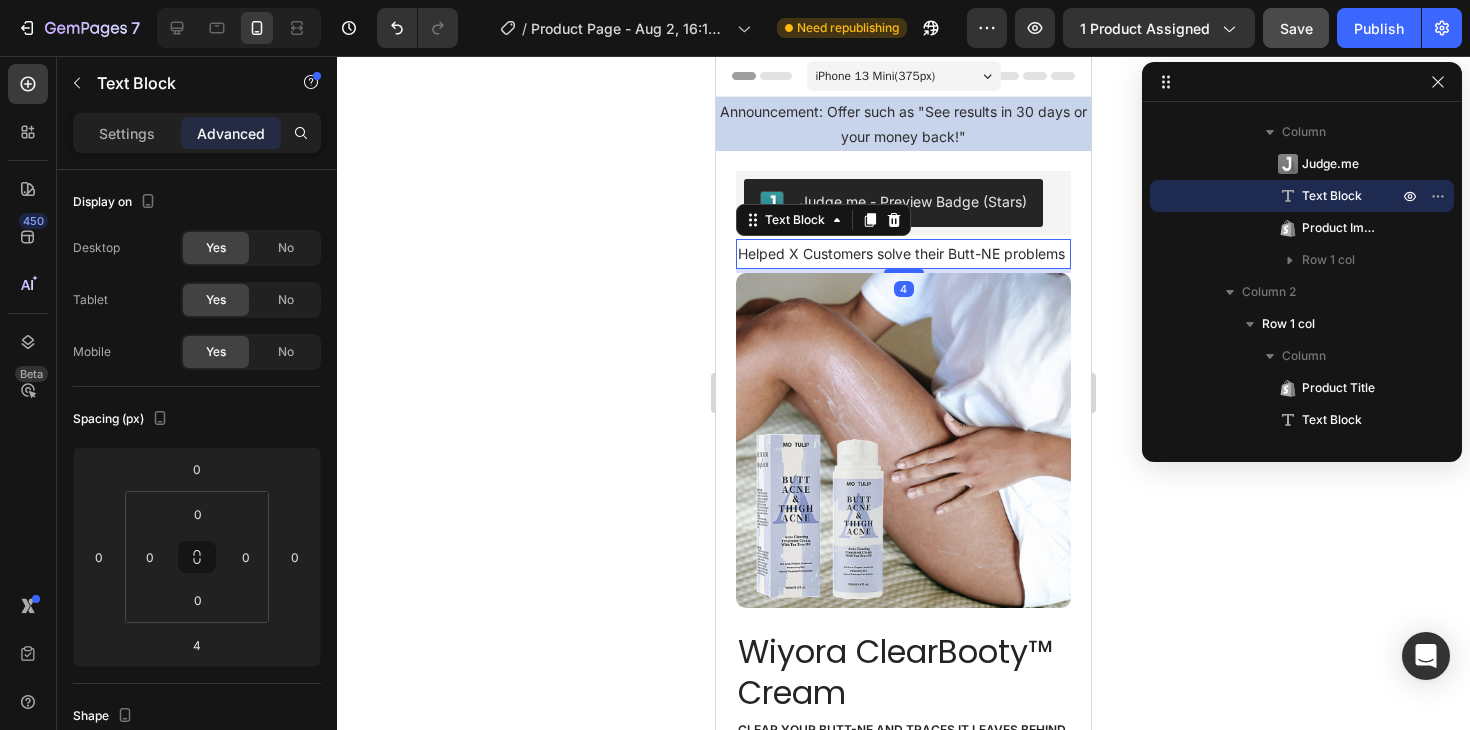 click on "Helped X Customers solve their Butt-NE problems" at bounding box center [903, 253] 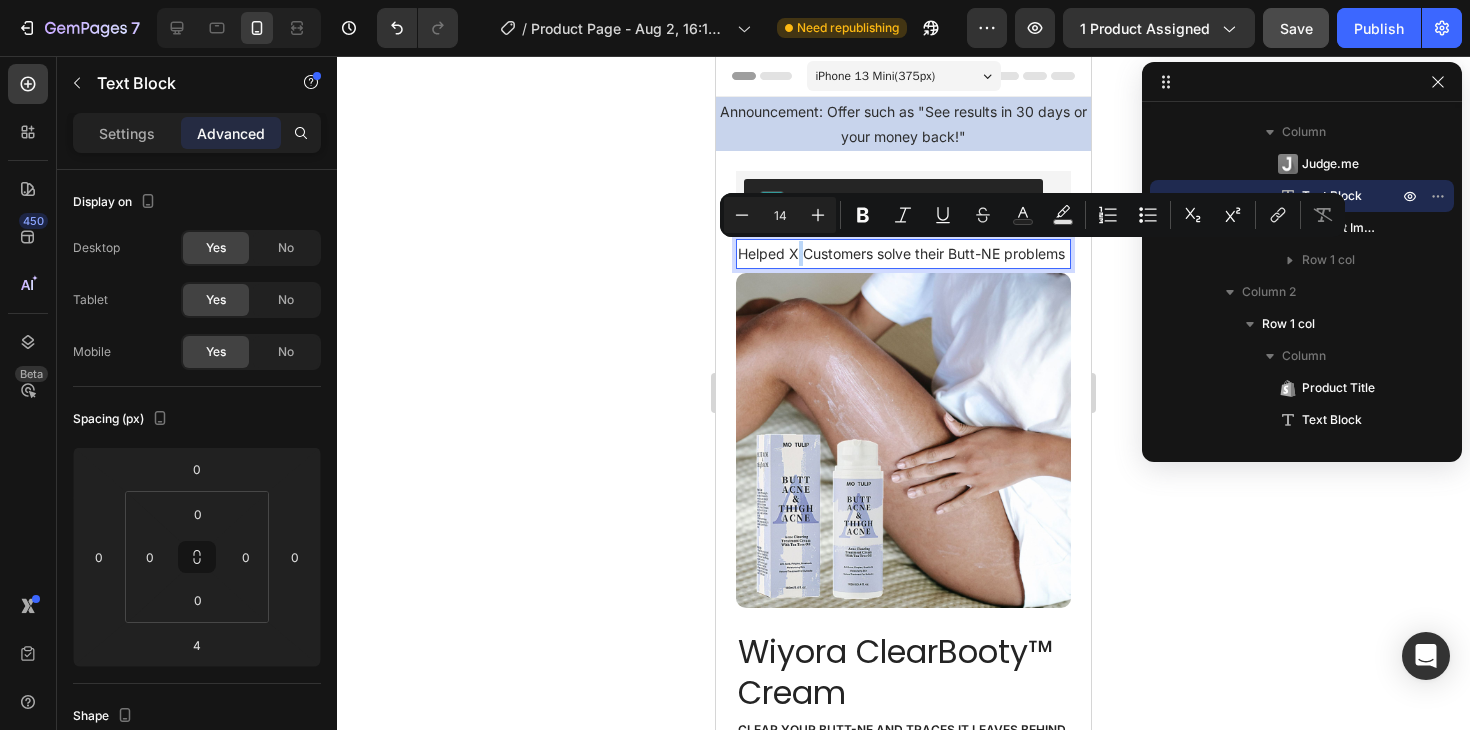 click on "Helped X Customers solve their Butt-NE problems" at bounding box center (903, 253) 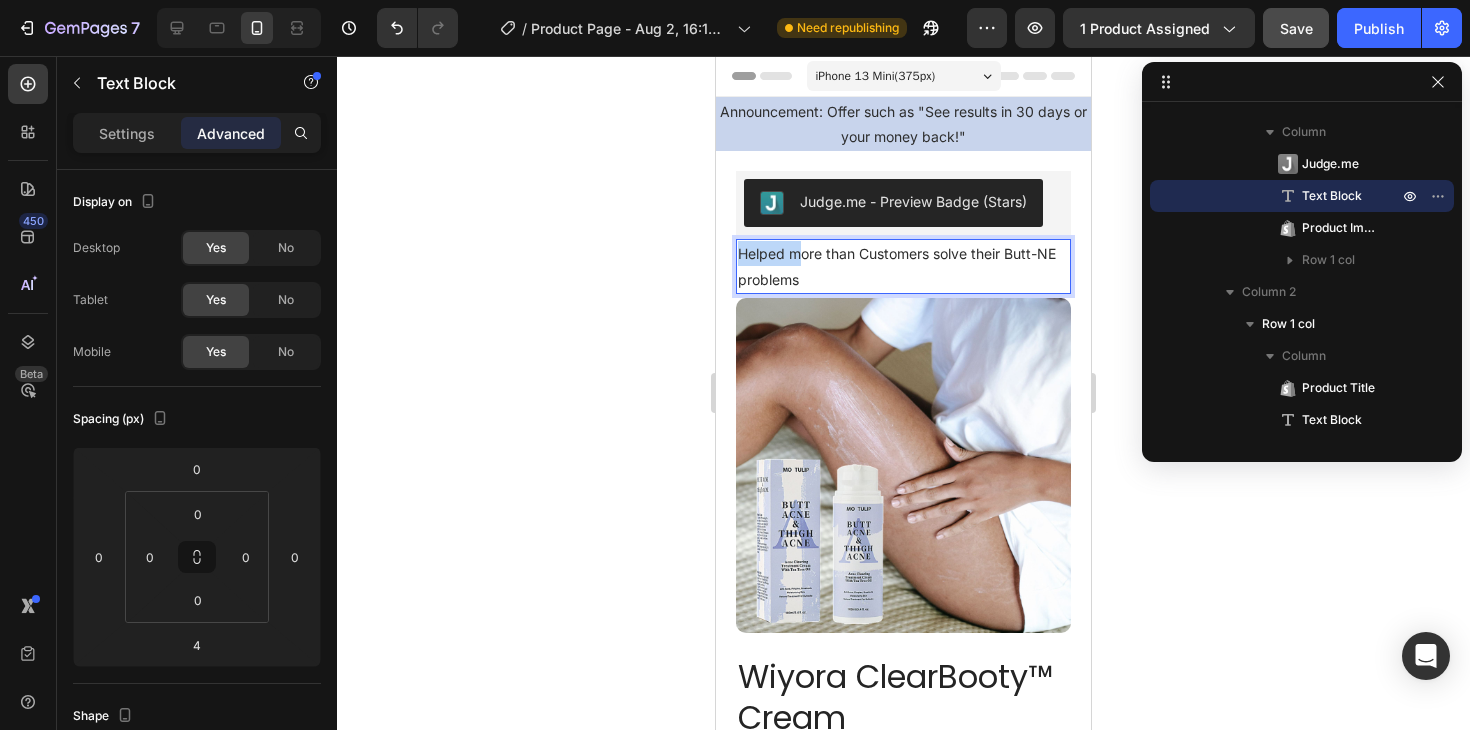 drag, startPoint x: 799, startPoint y: 255, endPoint x: 740, endPoint y: 257, distance: 59.03389 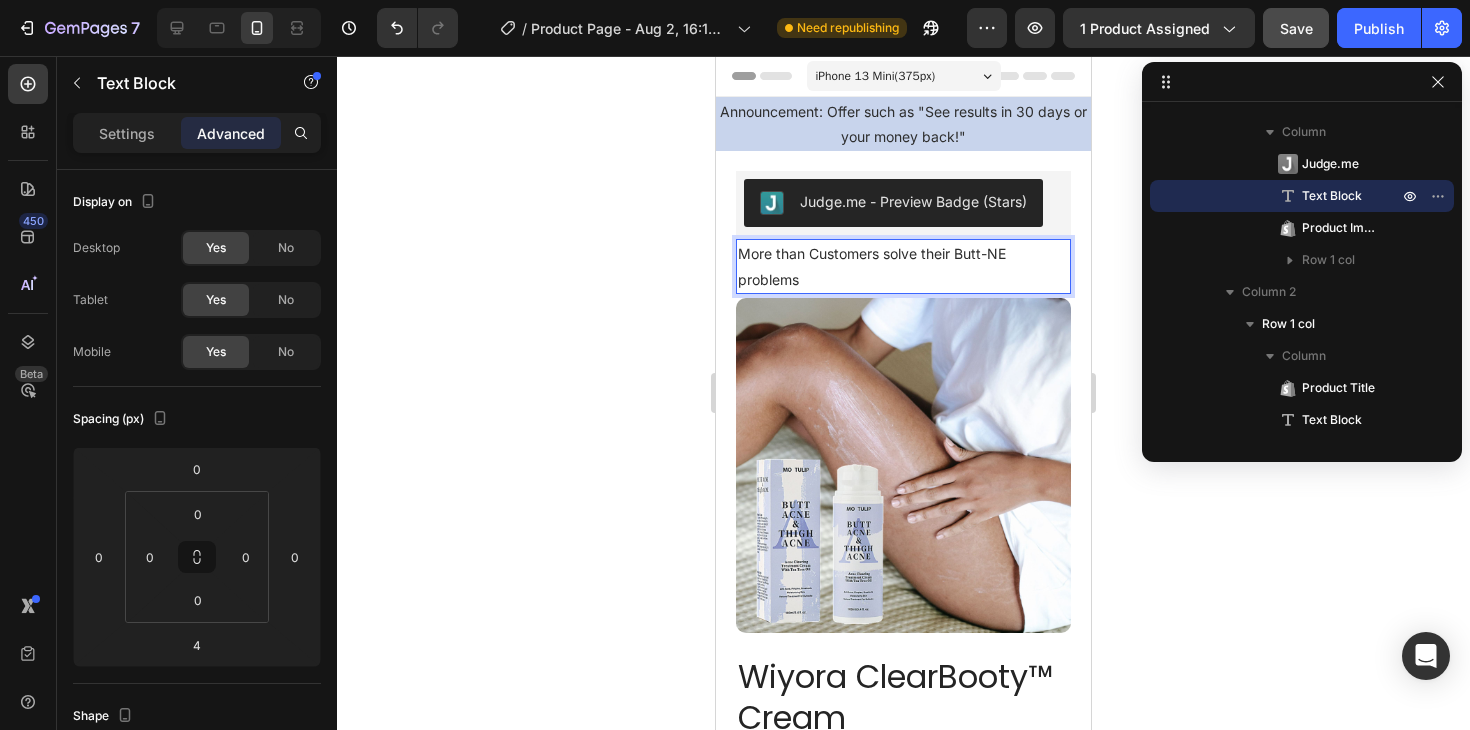 click on "More than Customers solve their Butt-NE problems" at bounding box center [903, 266] 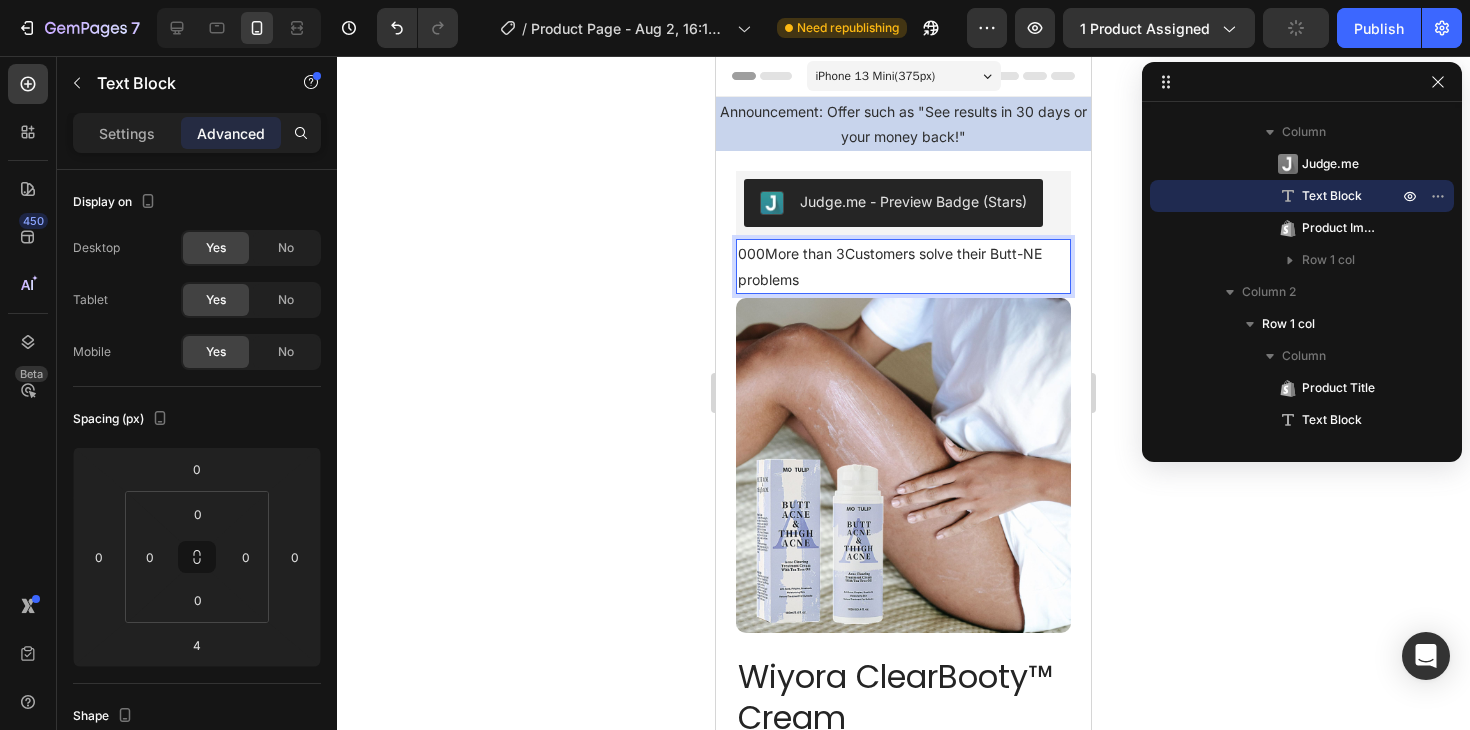click on "000More than 3Customers solve their Butt-NE problems" at bounding box center (903, 266) 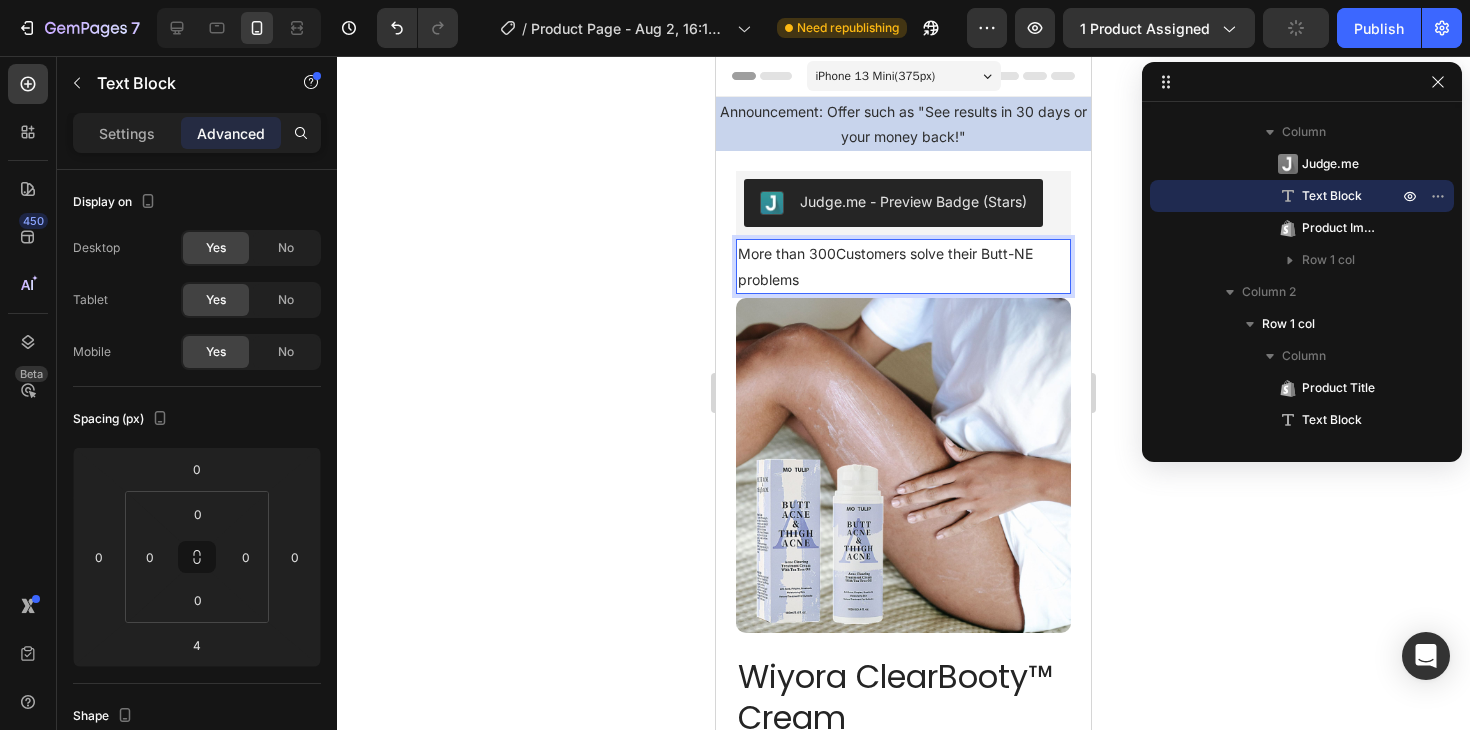 click on "More than 300Customers solve their Butt-NE problems" at bounding box center (903, 266) 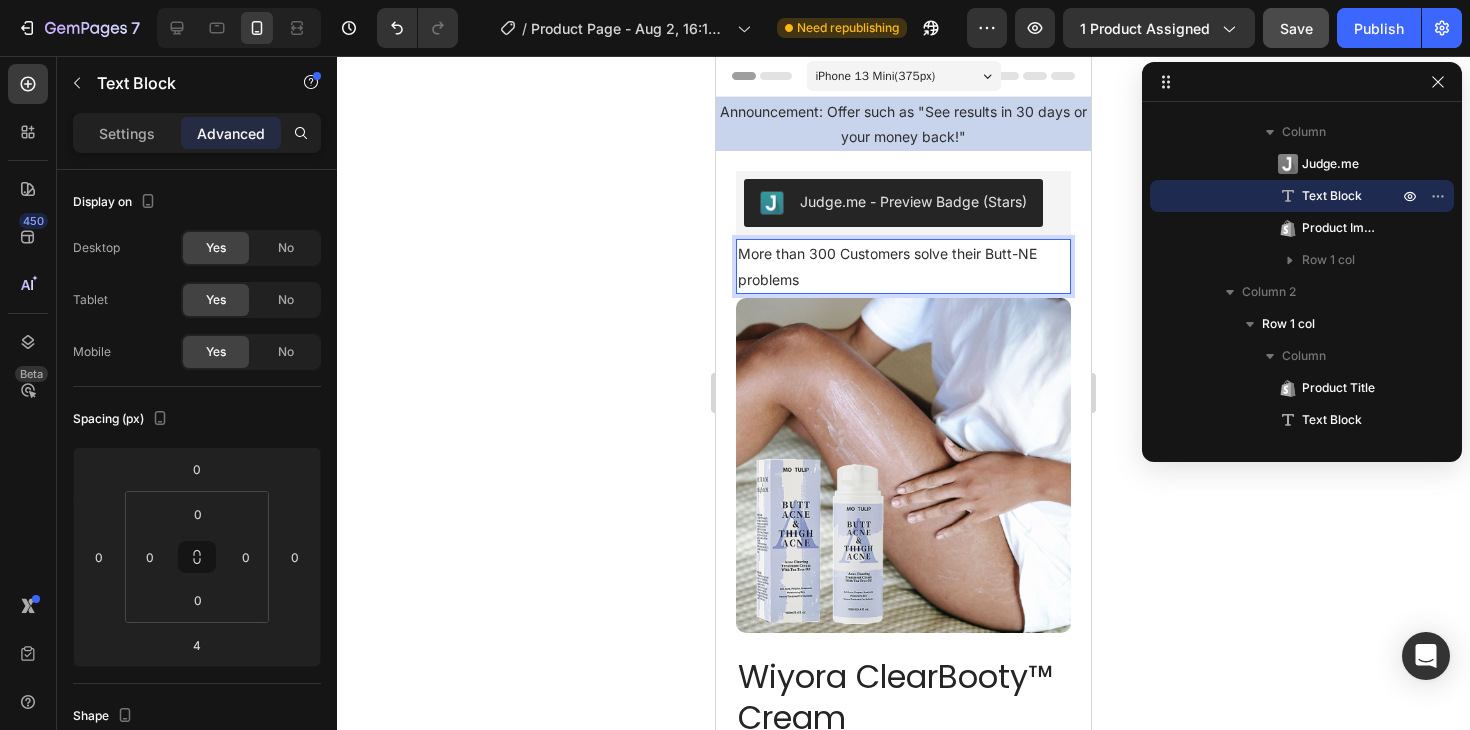 click on "More than 300 Customers solve their Butt-NE problems" at bounding box center (903, 266) 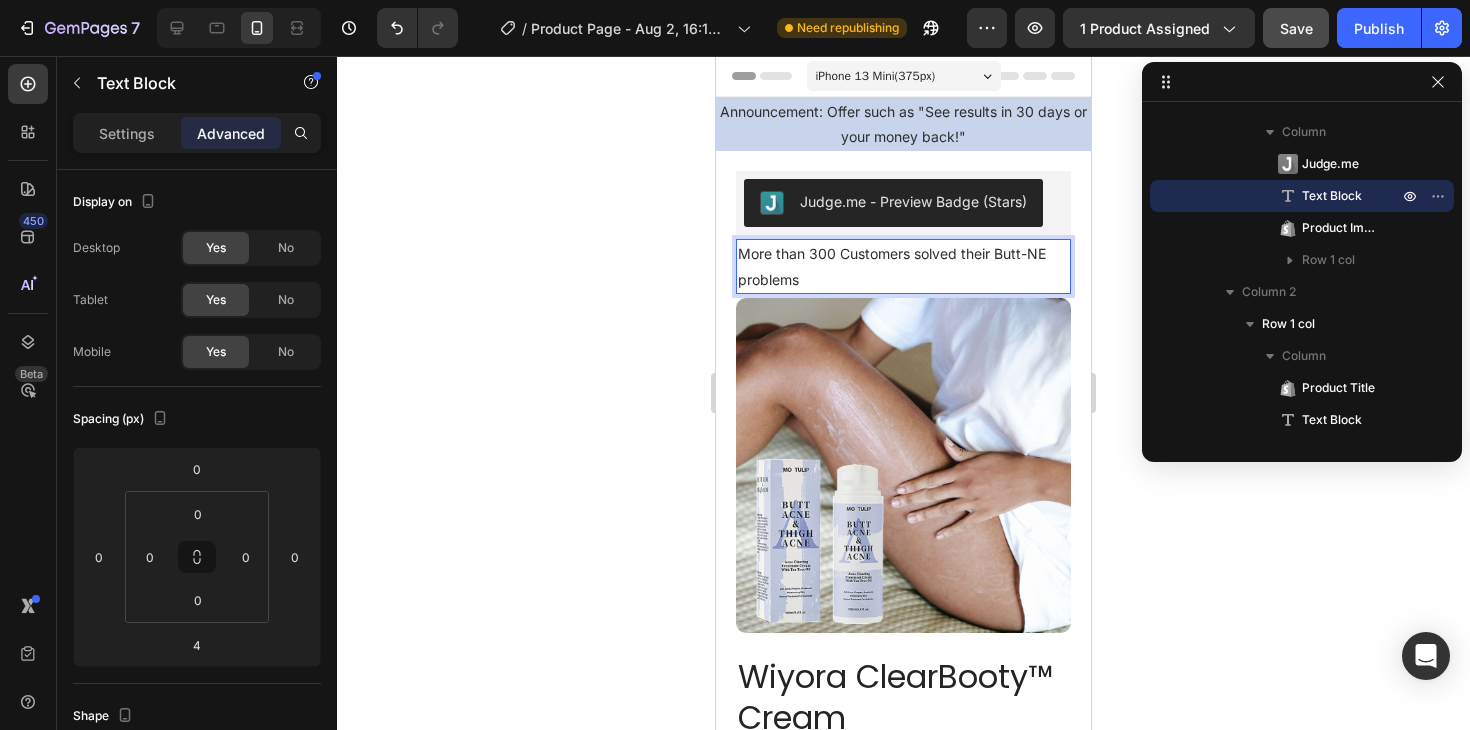 click on "More than 300 Customers solved their Butt-NE problems" at bounding box center [903, 266] 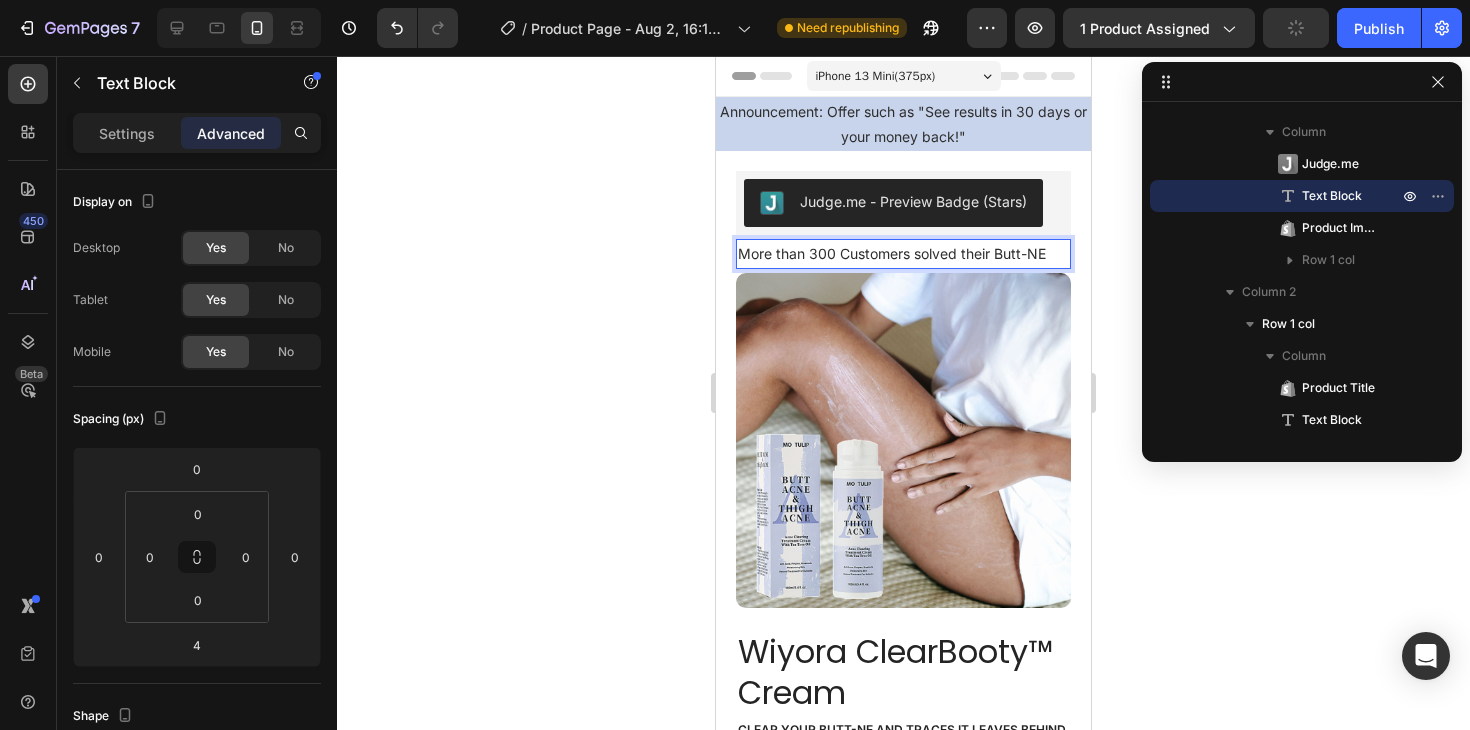 click on "More than 300 Customers solved their Butt-NE" at bounding box center (903, 253) 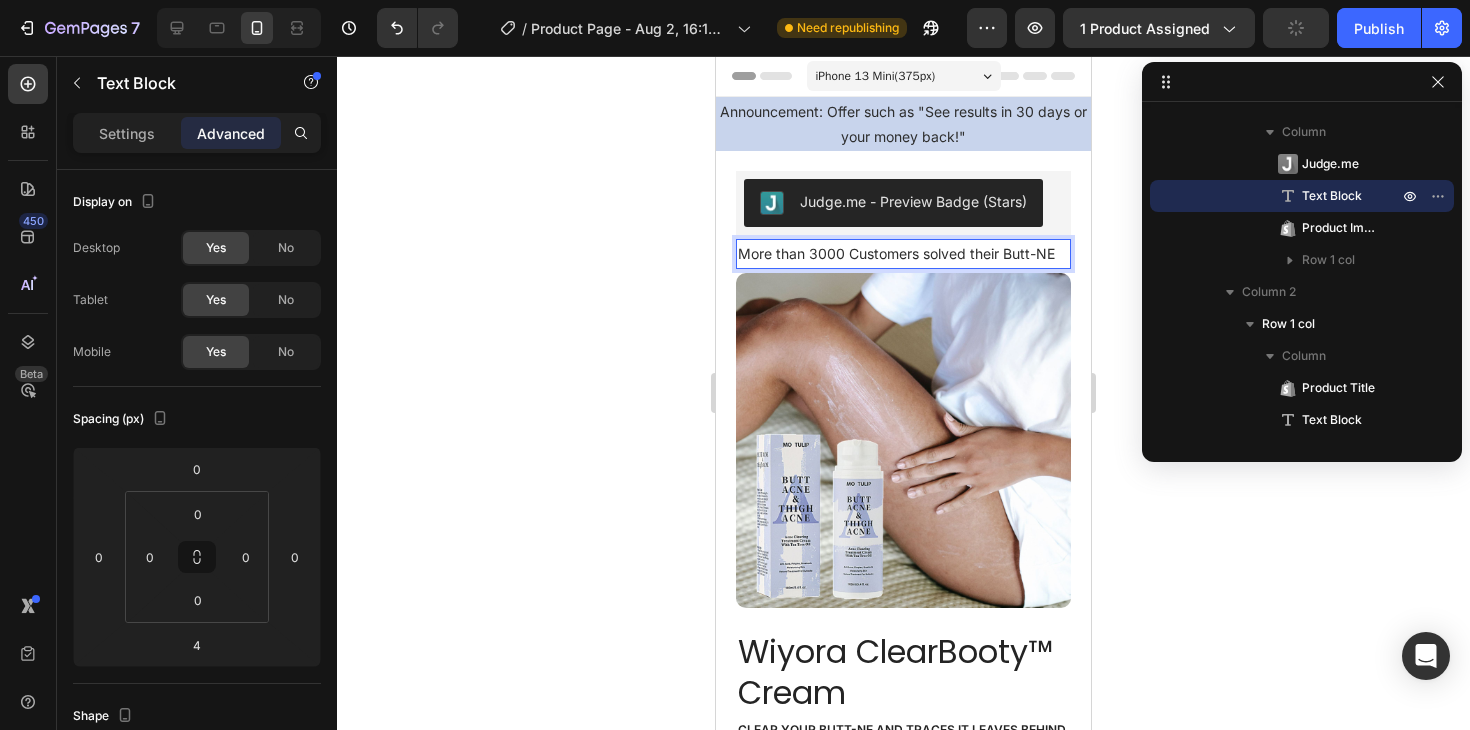 click on "More than 3000 Customers solved their Butt-NE" at bounding box center (903, 253) 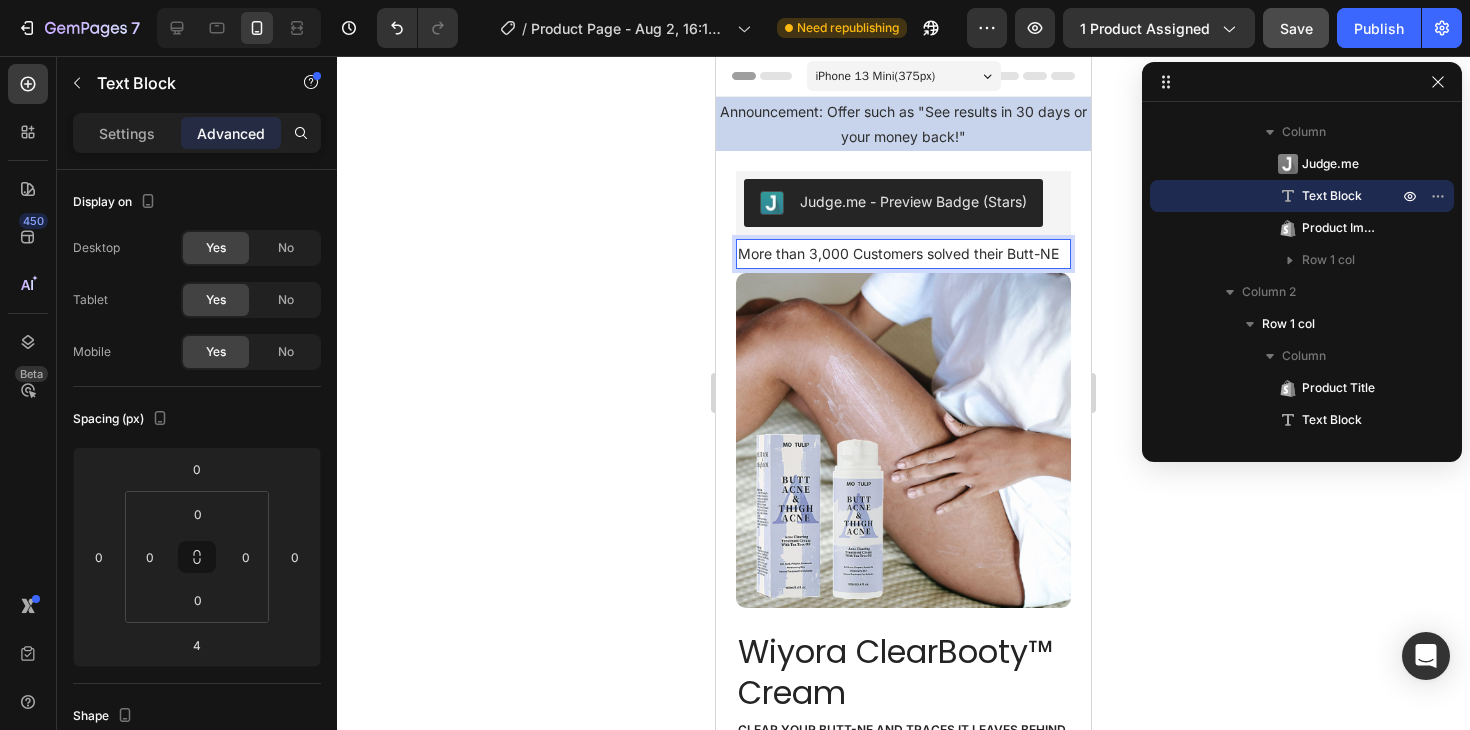 click 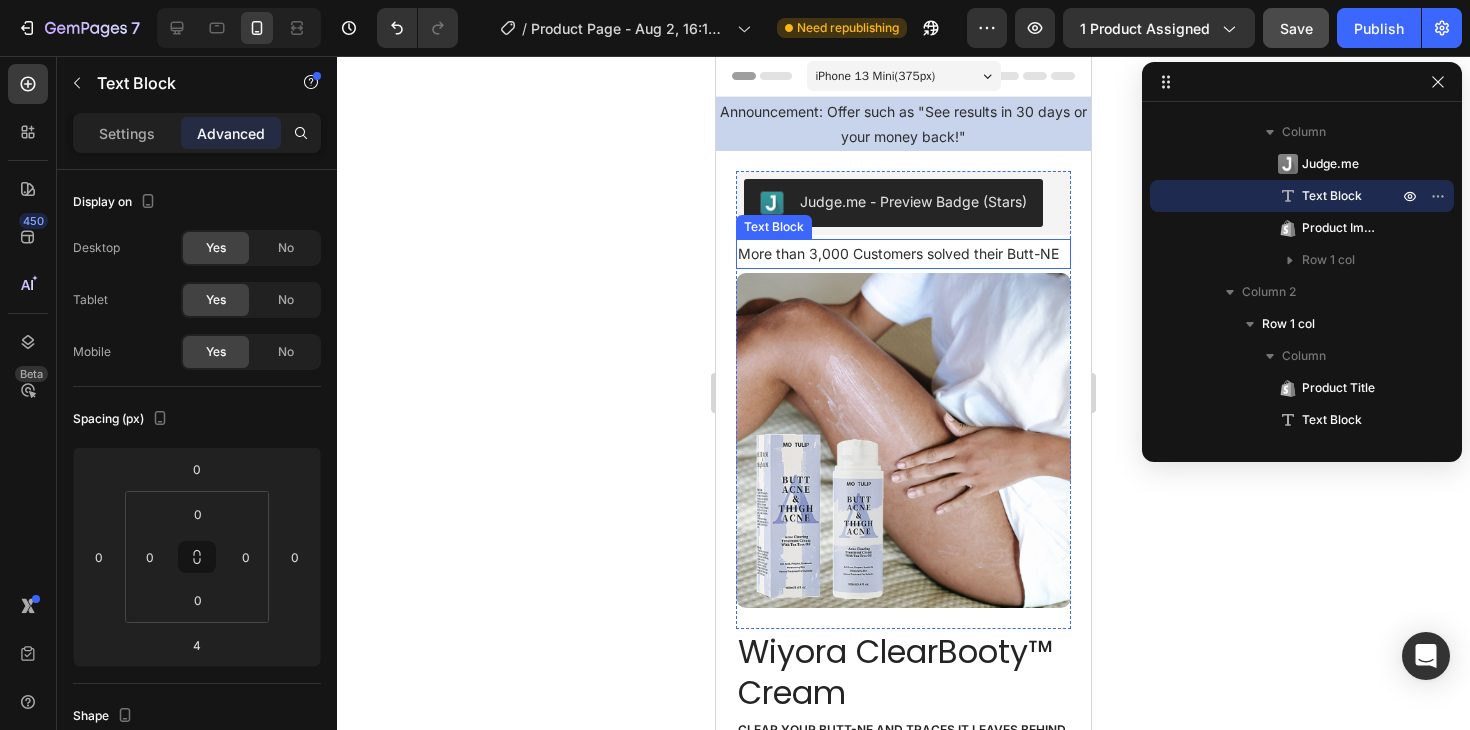 click on "More than 3,000 Customers solved their Butt-NE" at bounding box center (903, 253) 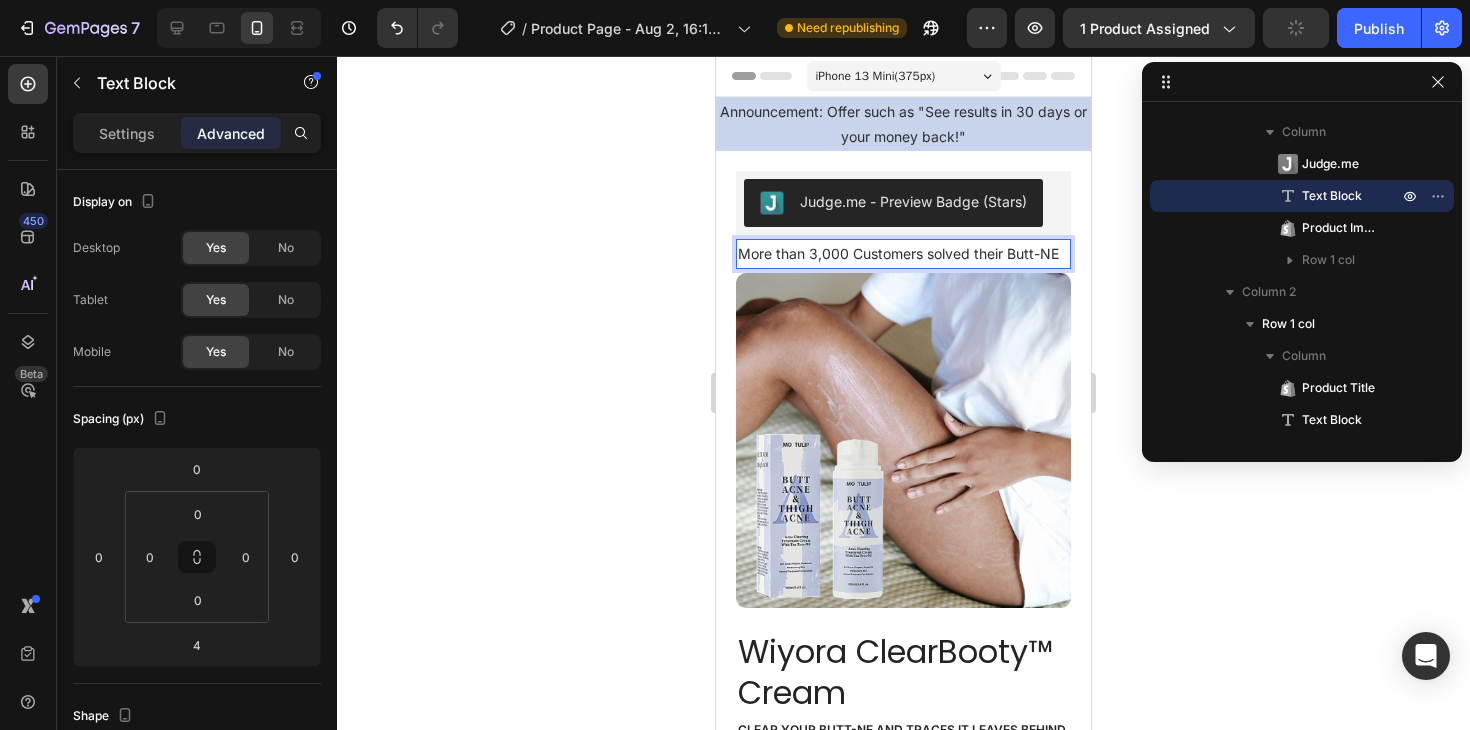 click on "More than 3,000 Customers solved their Butt-NE" at bounding box center (903, 253) 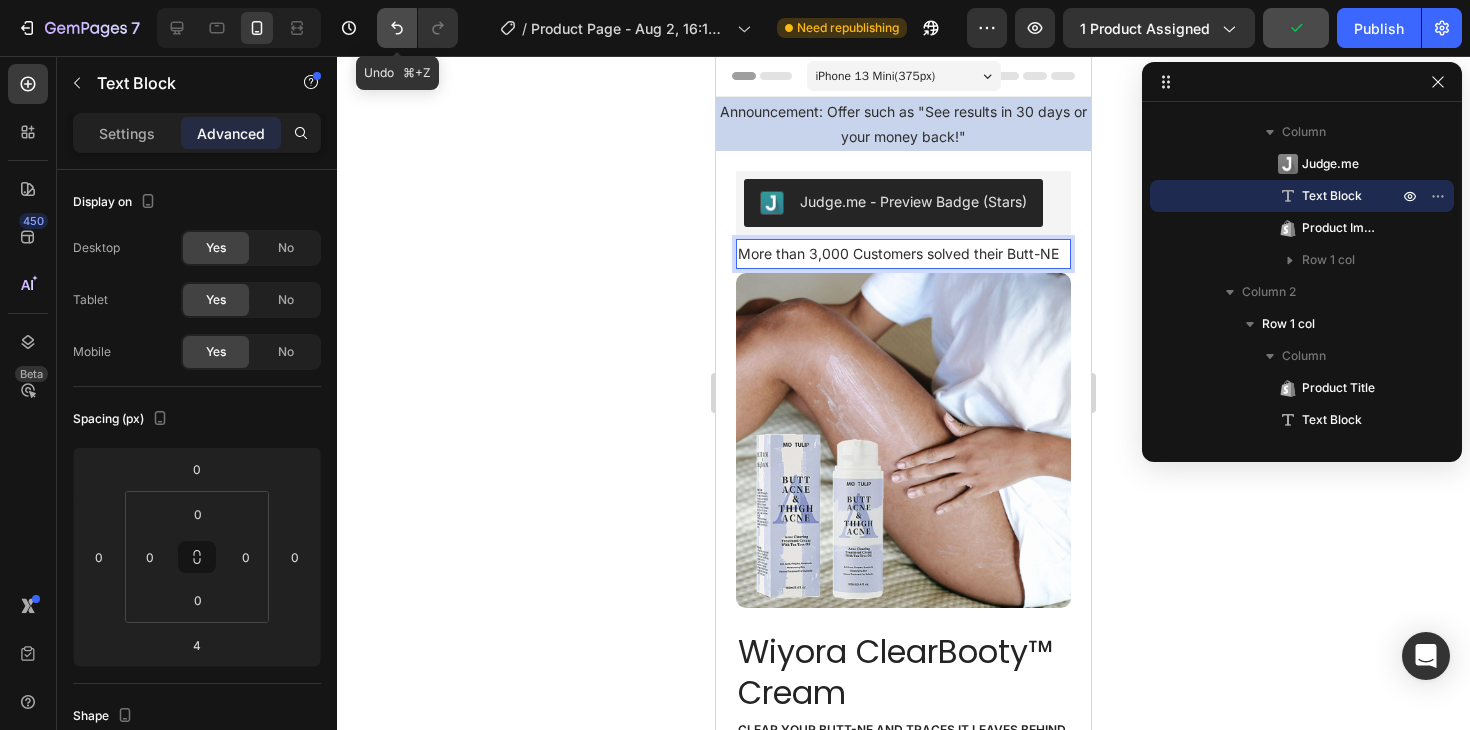 click 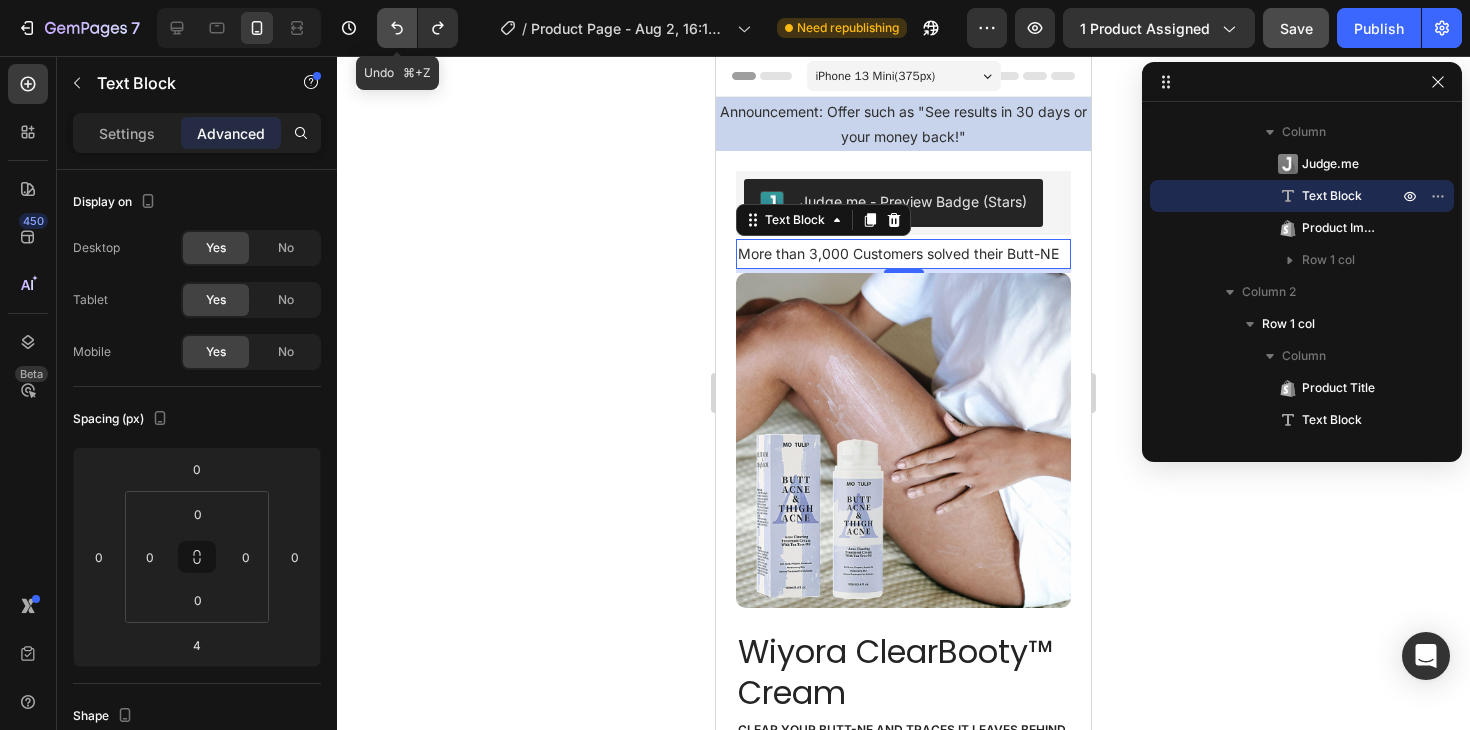 click 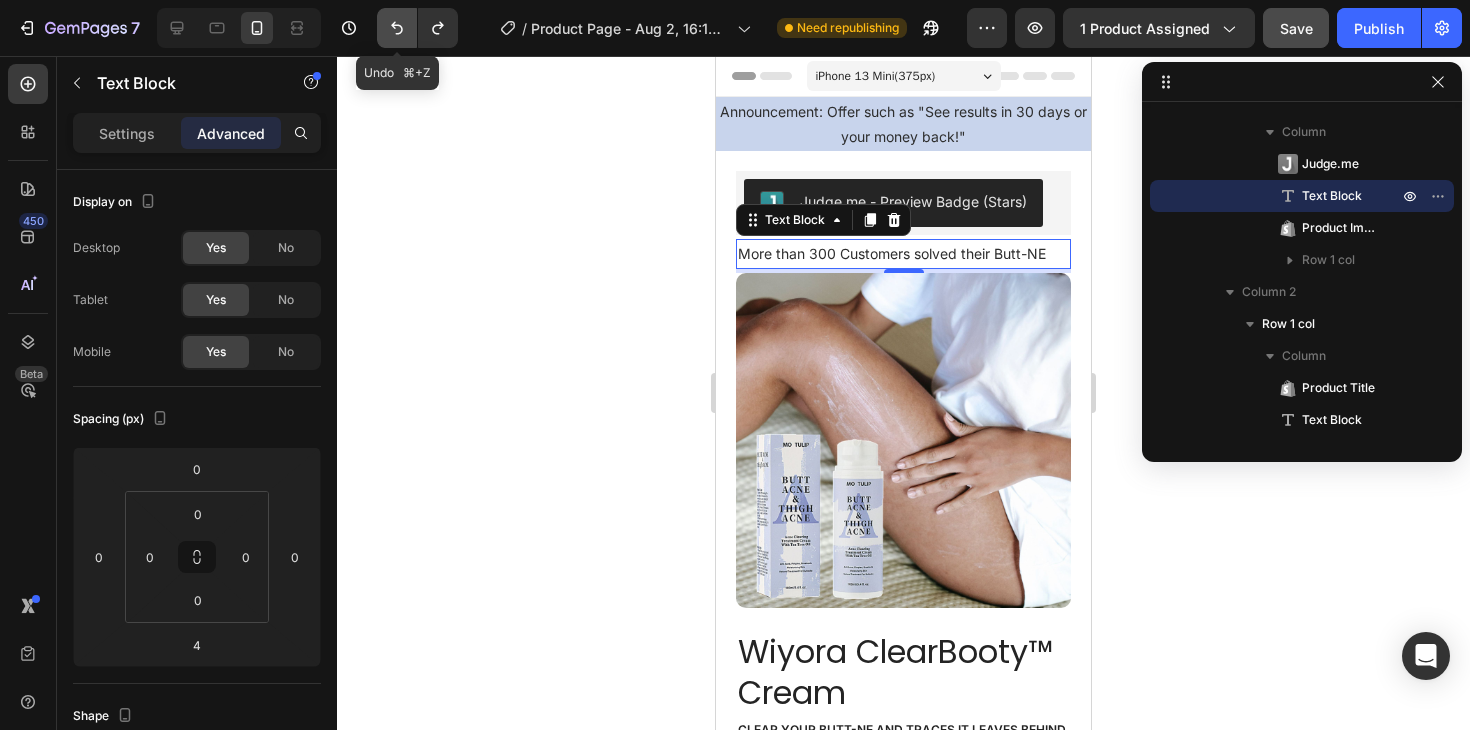 click 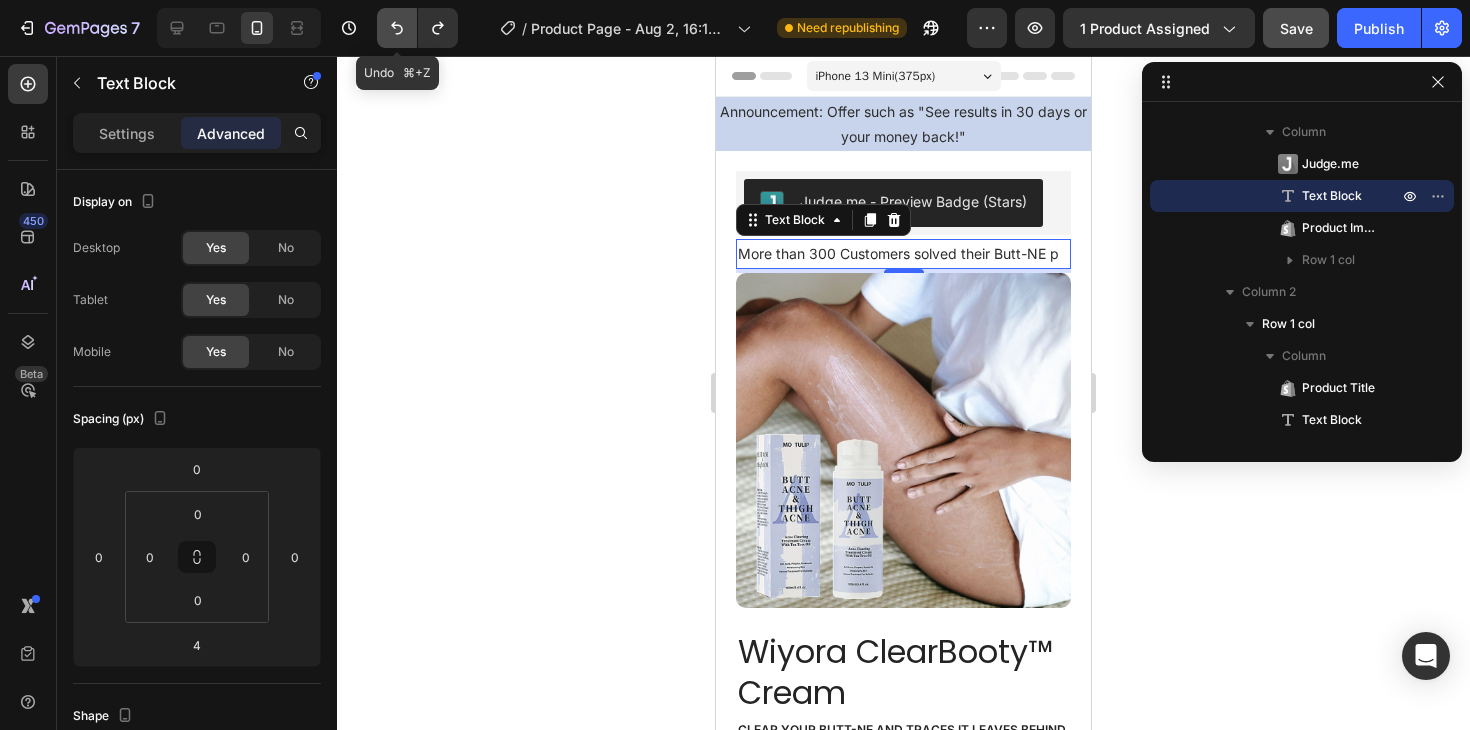 click 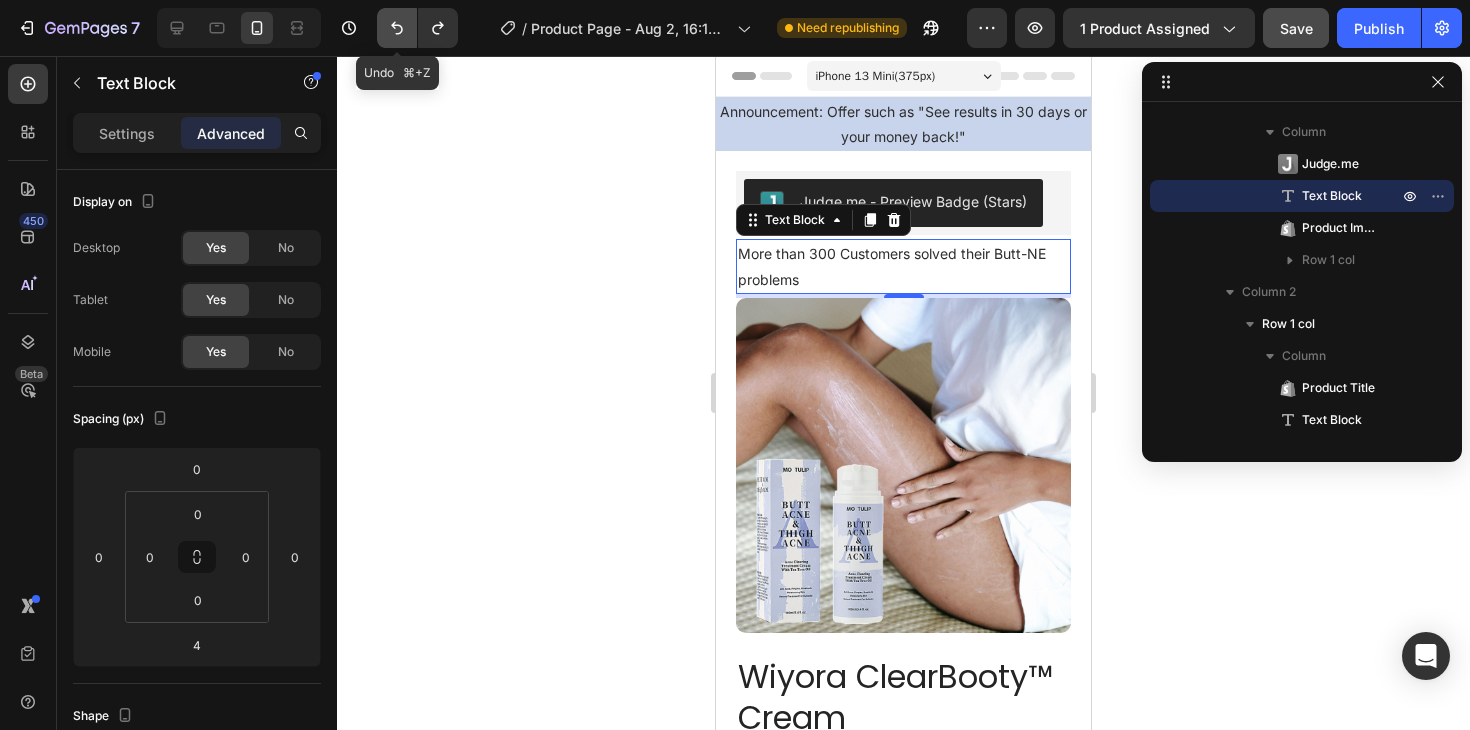 click 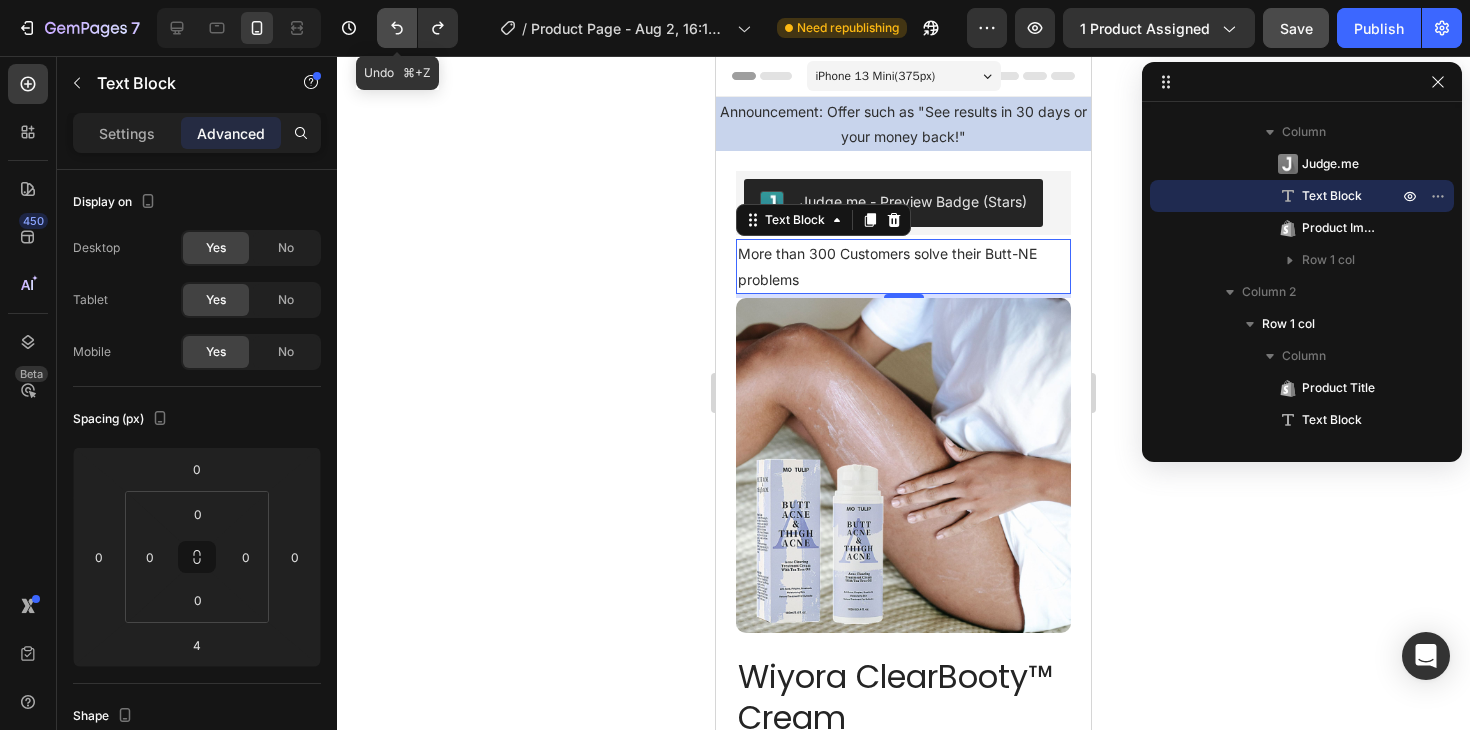 click 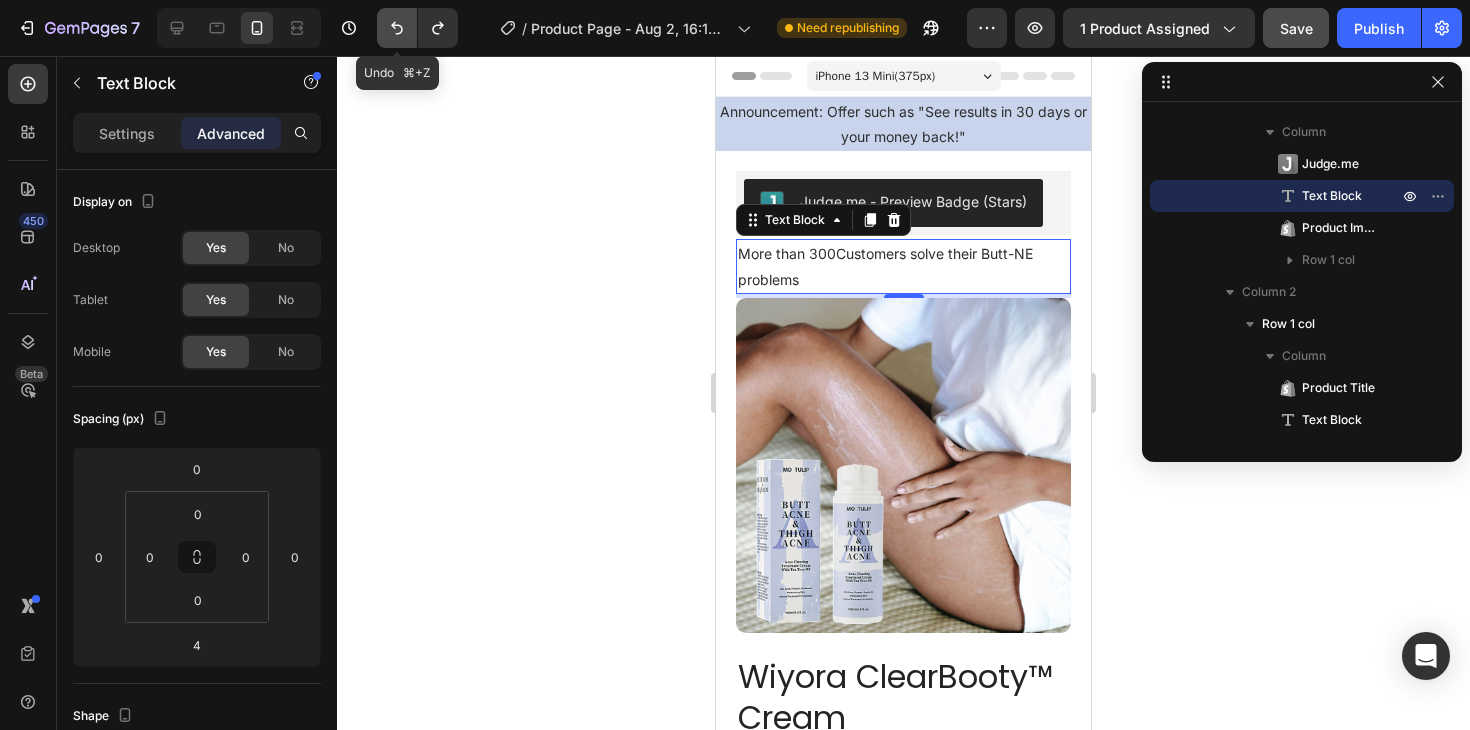 click 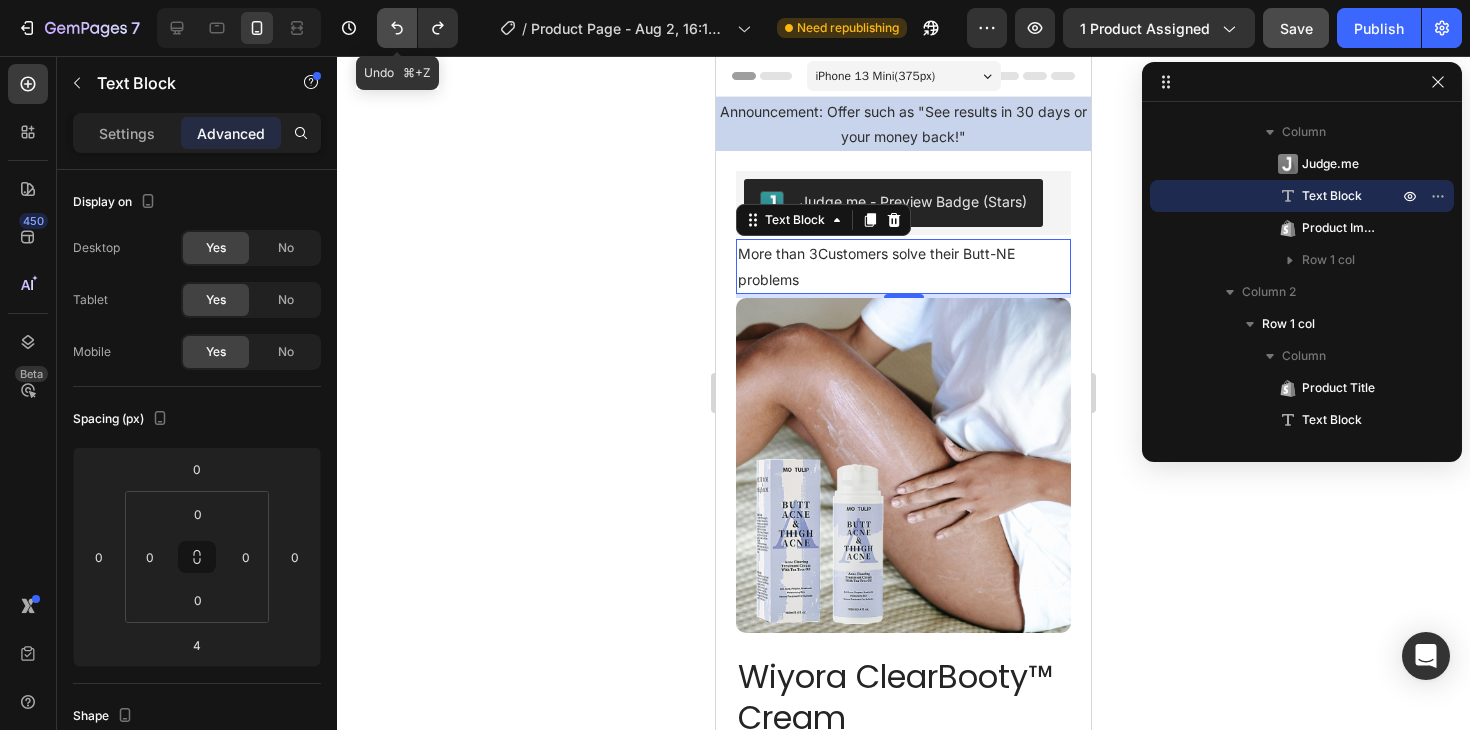 click 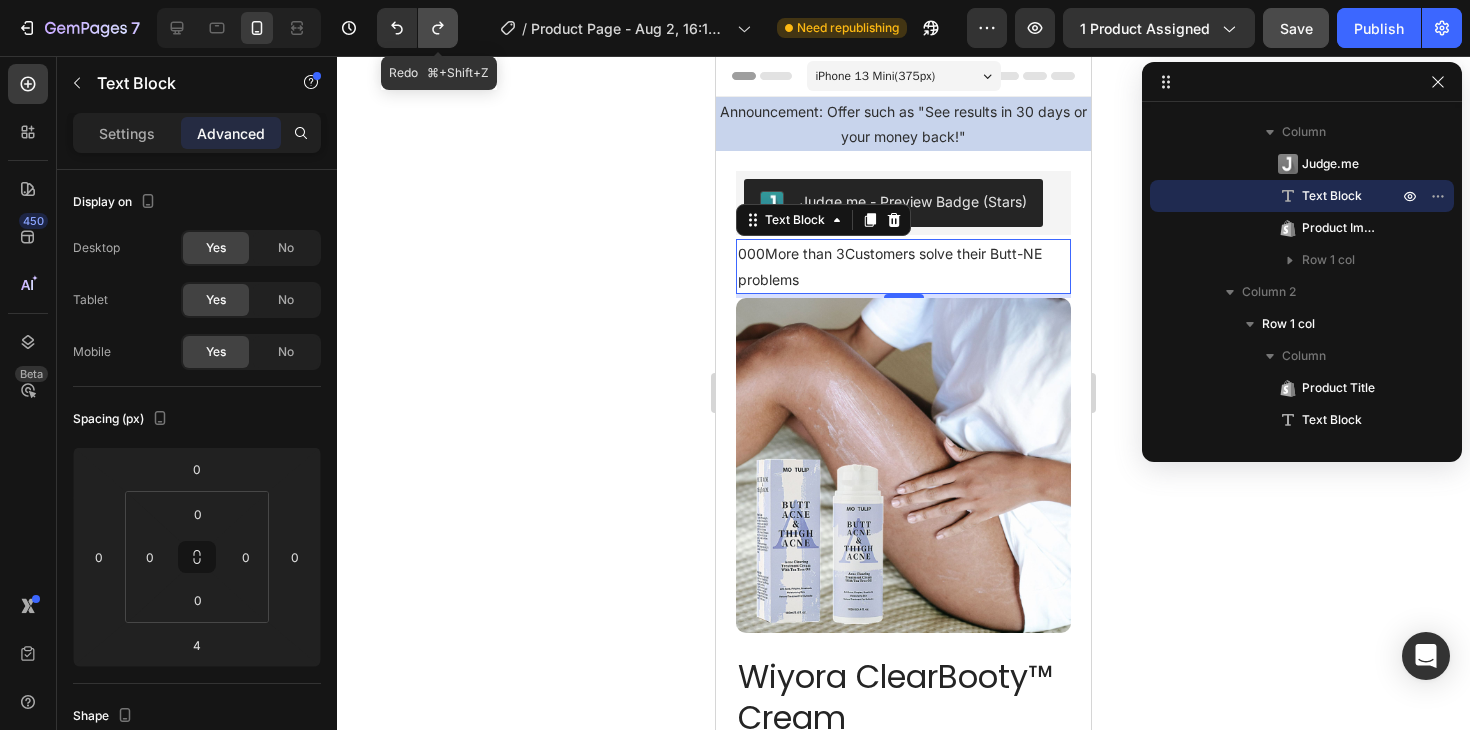 click 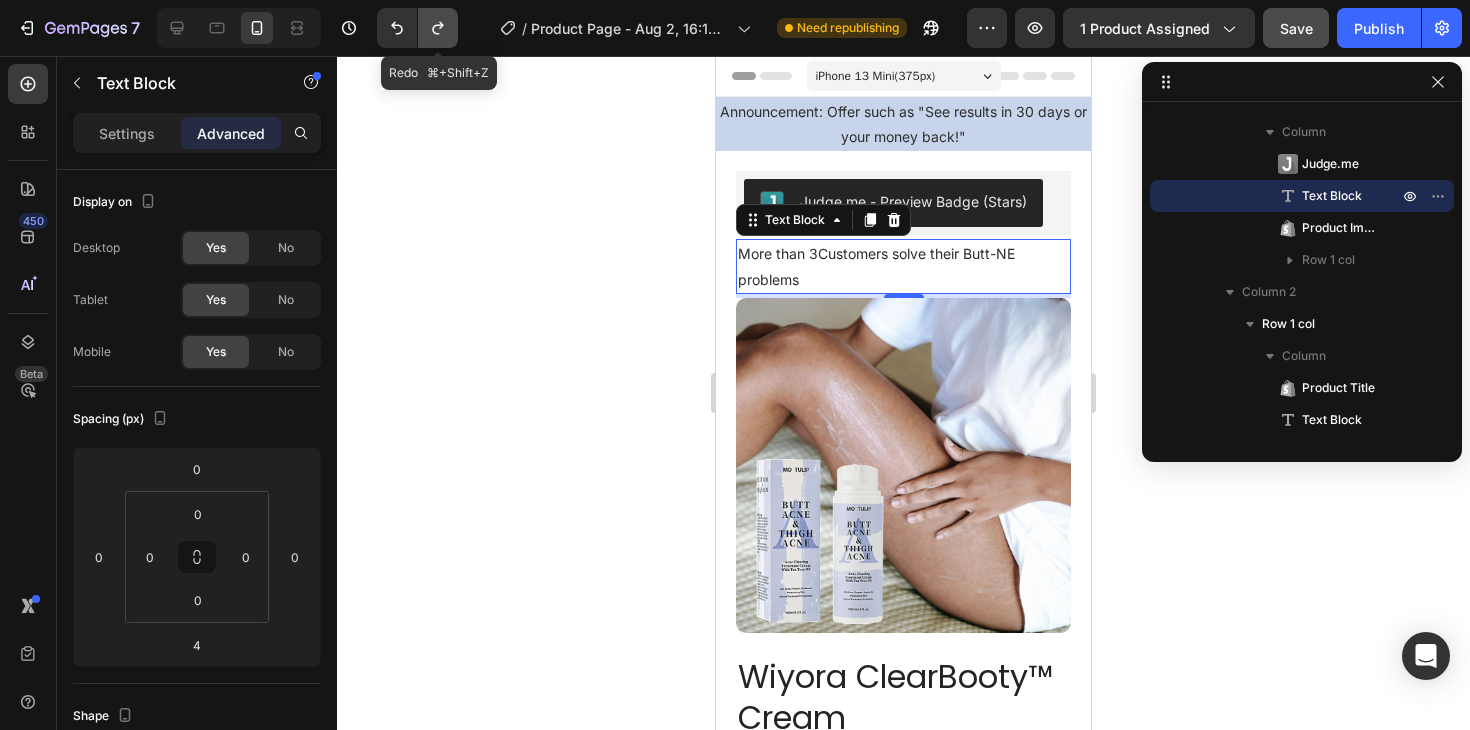 click 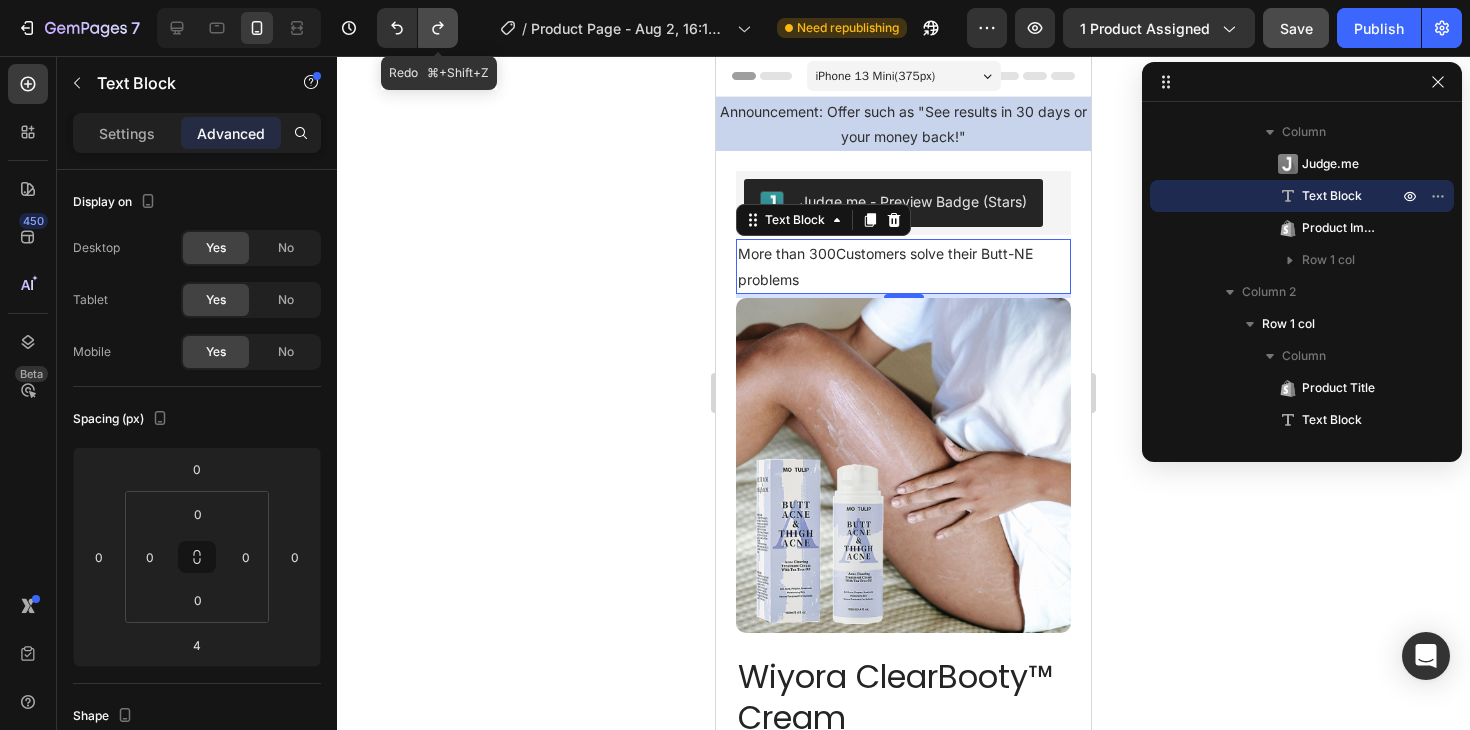 click 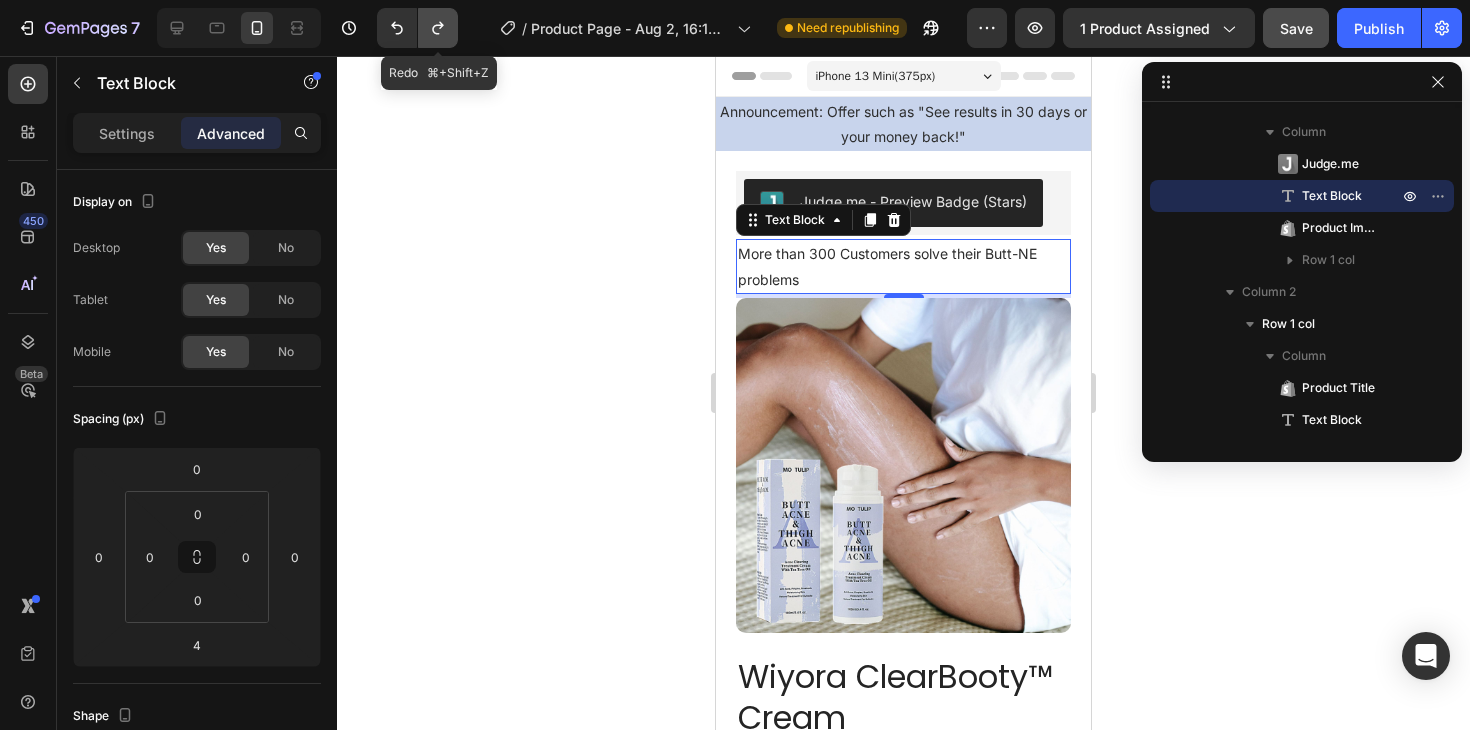 click 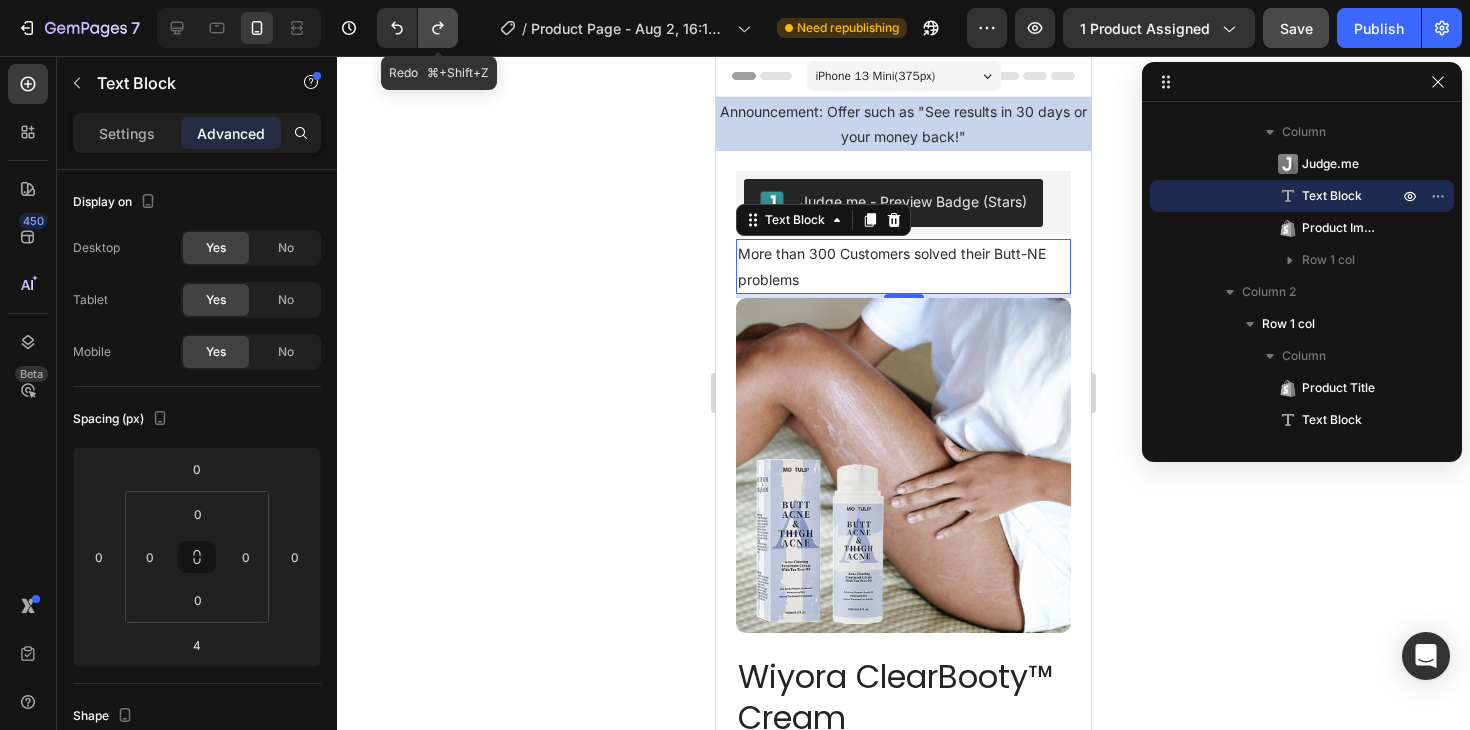 click 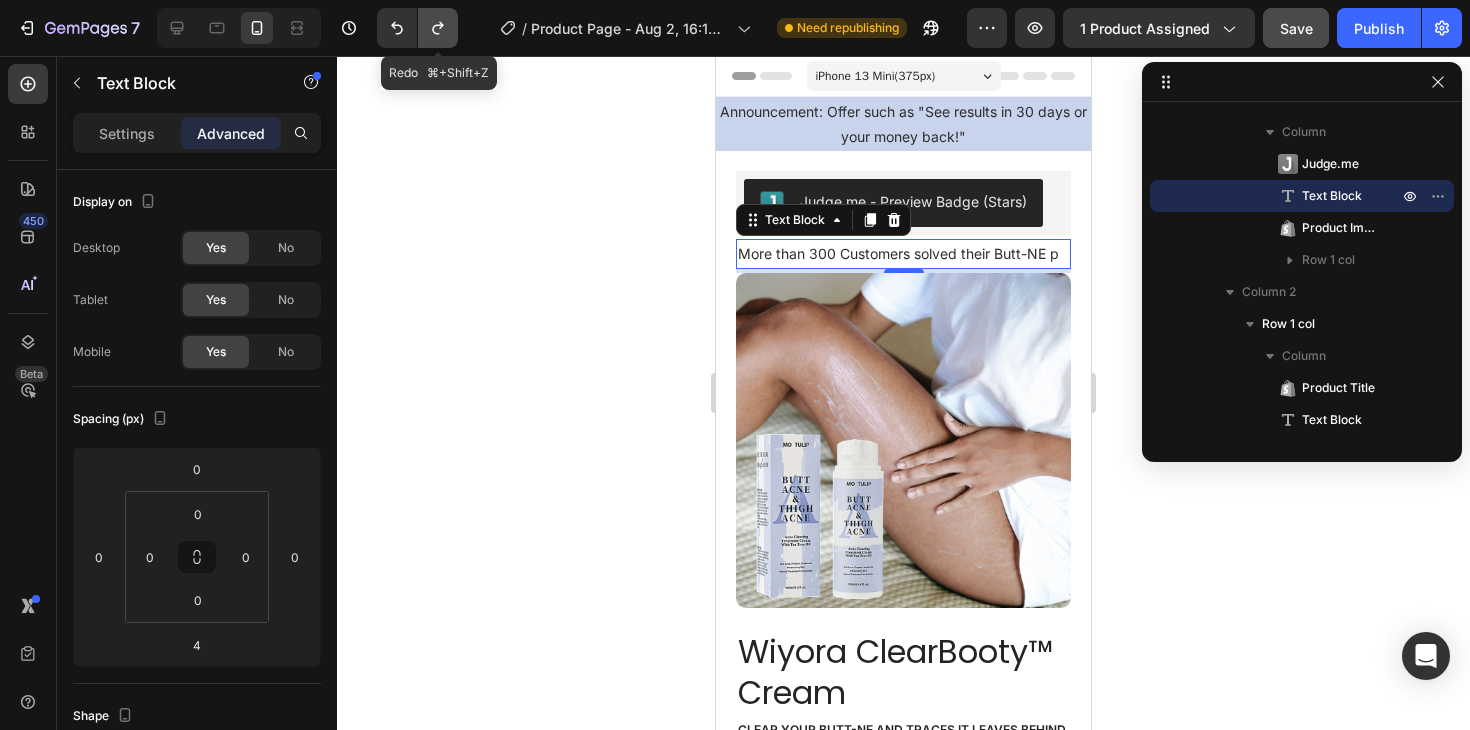 click 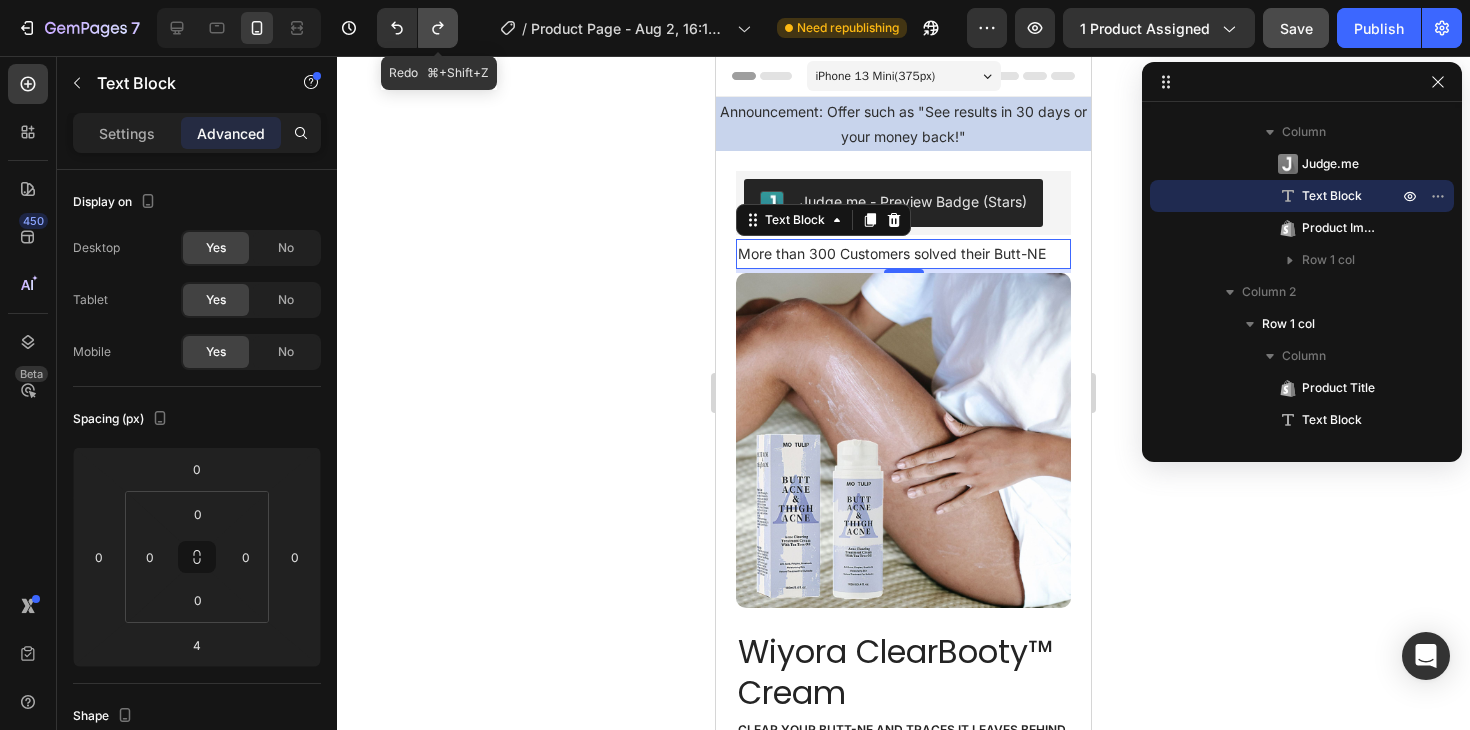 click 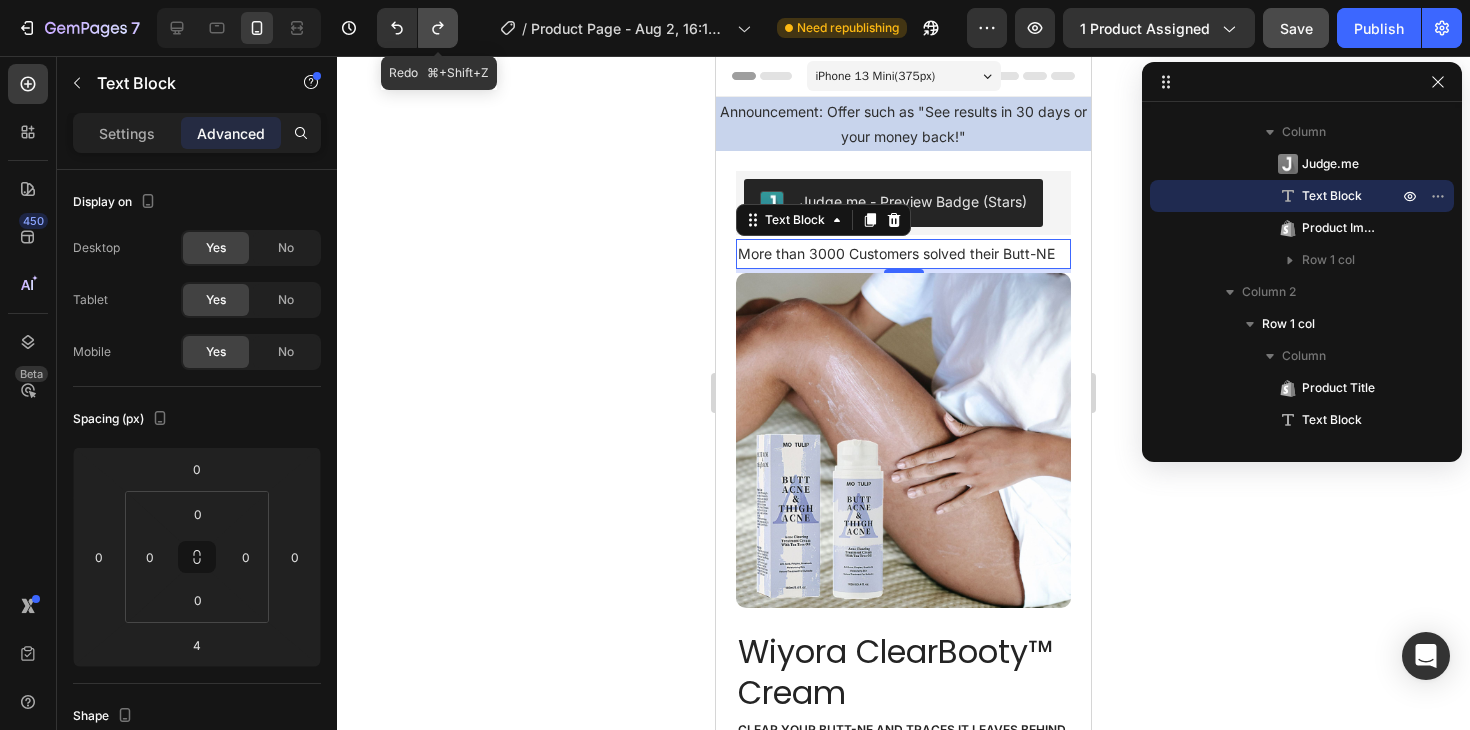 click 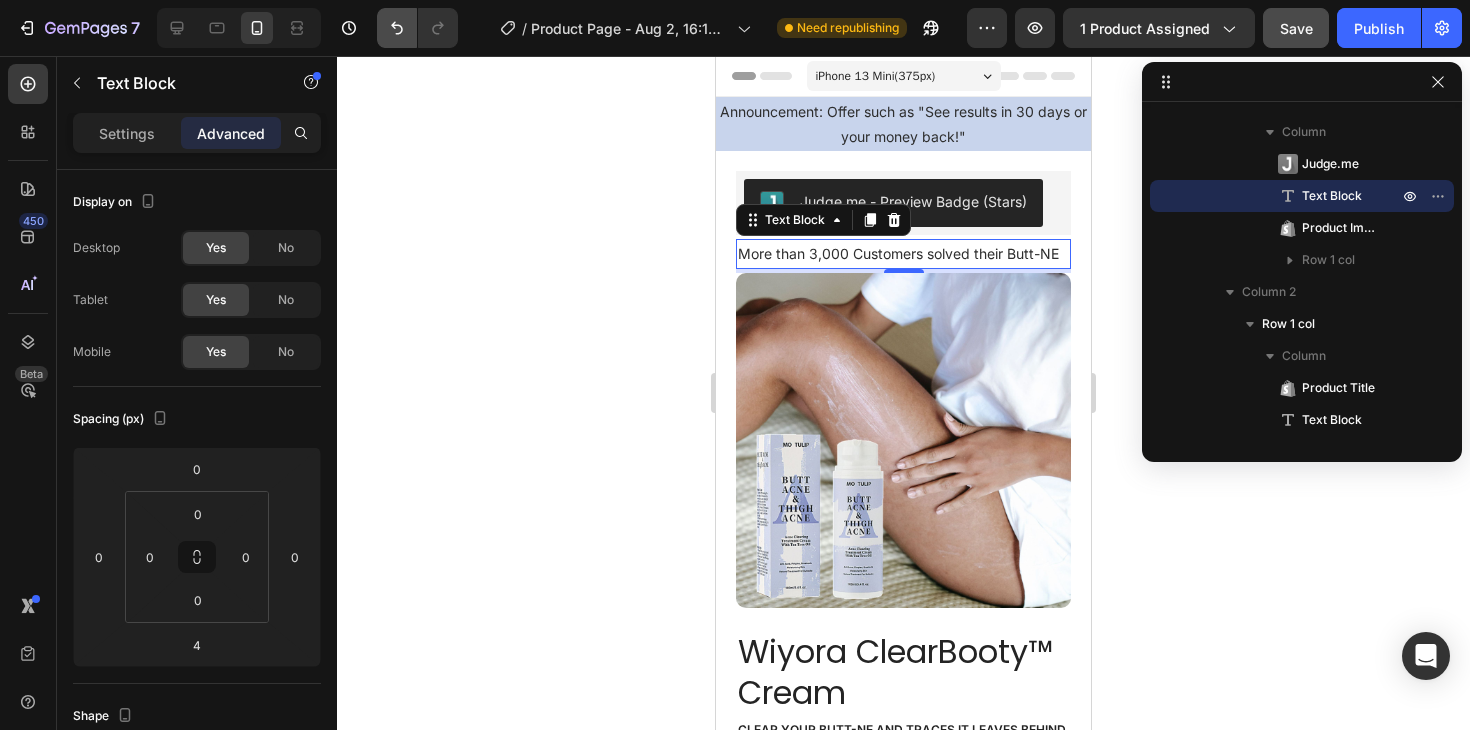 click 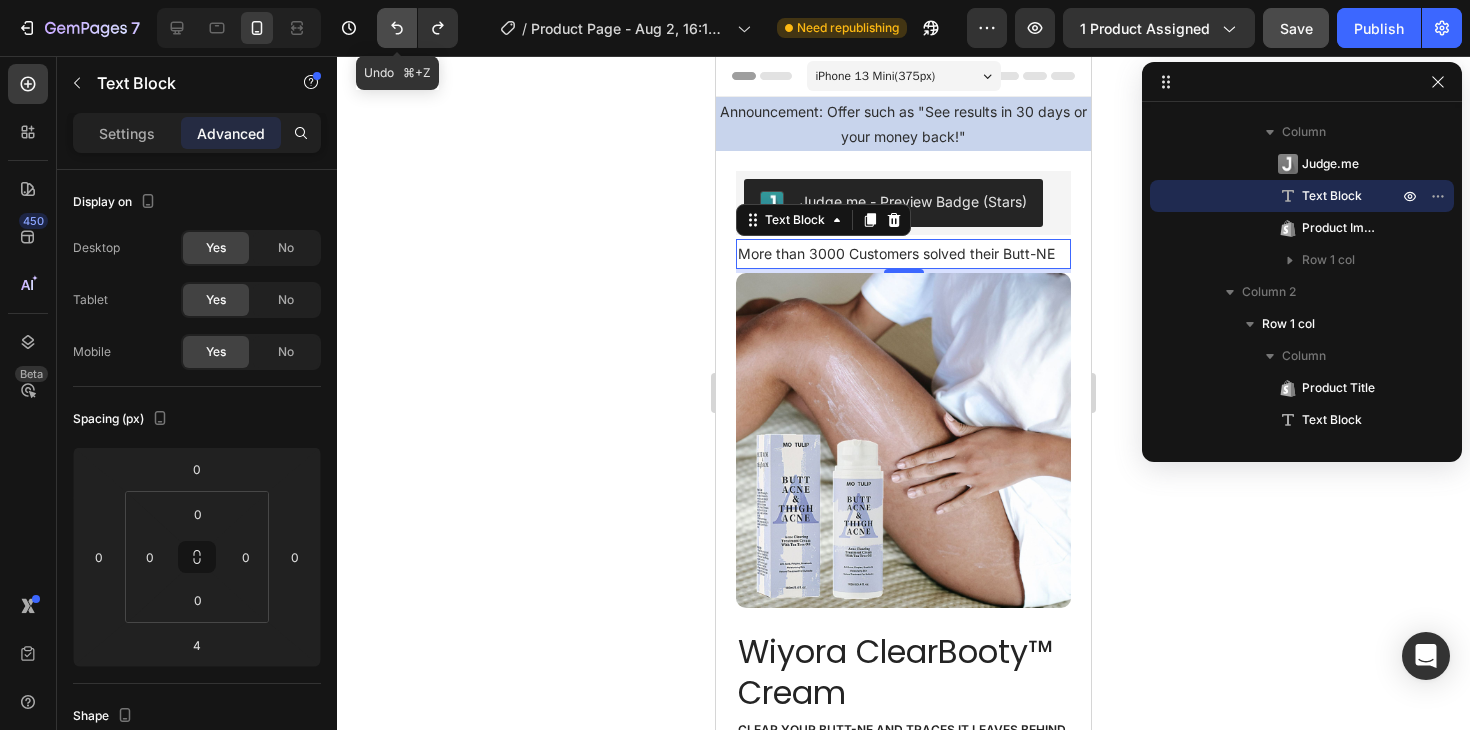 click 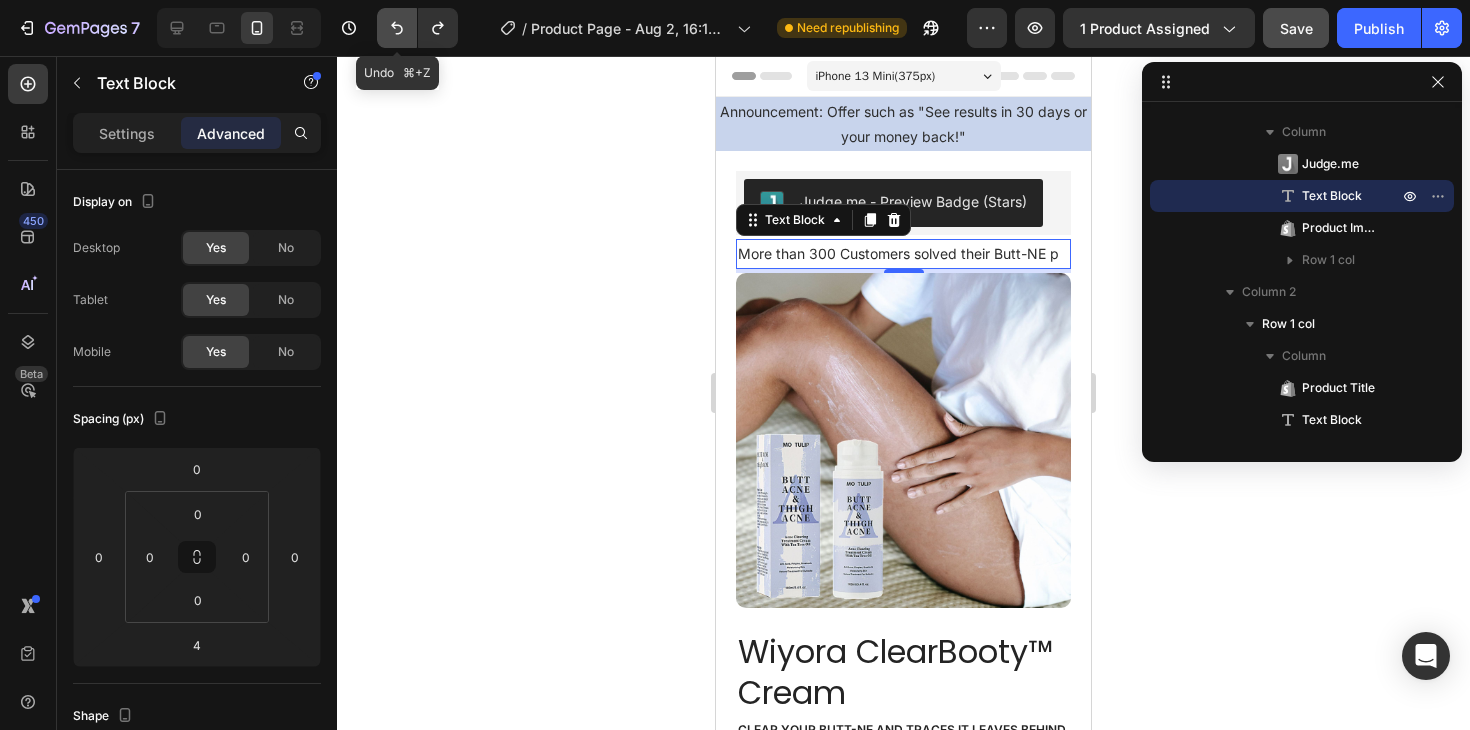 click 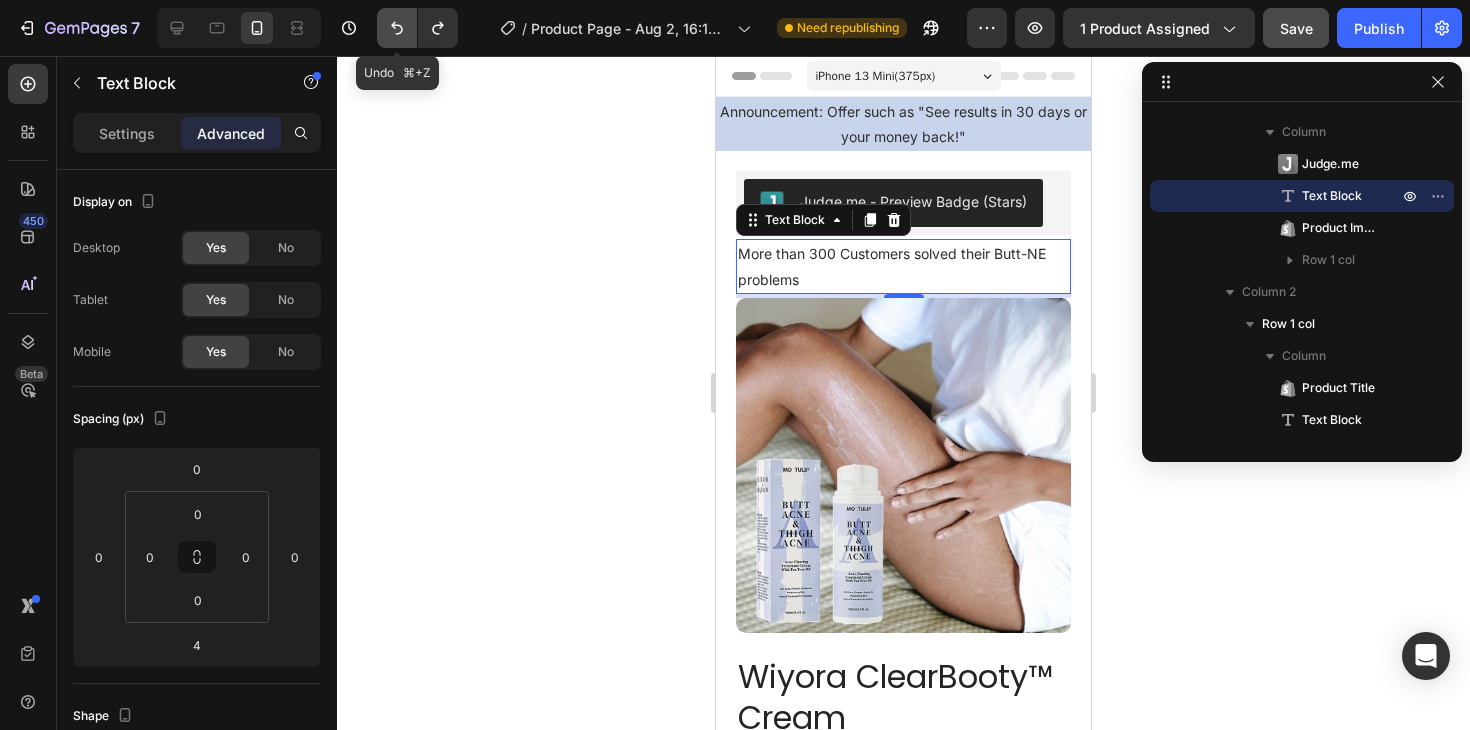 click 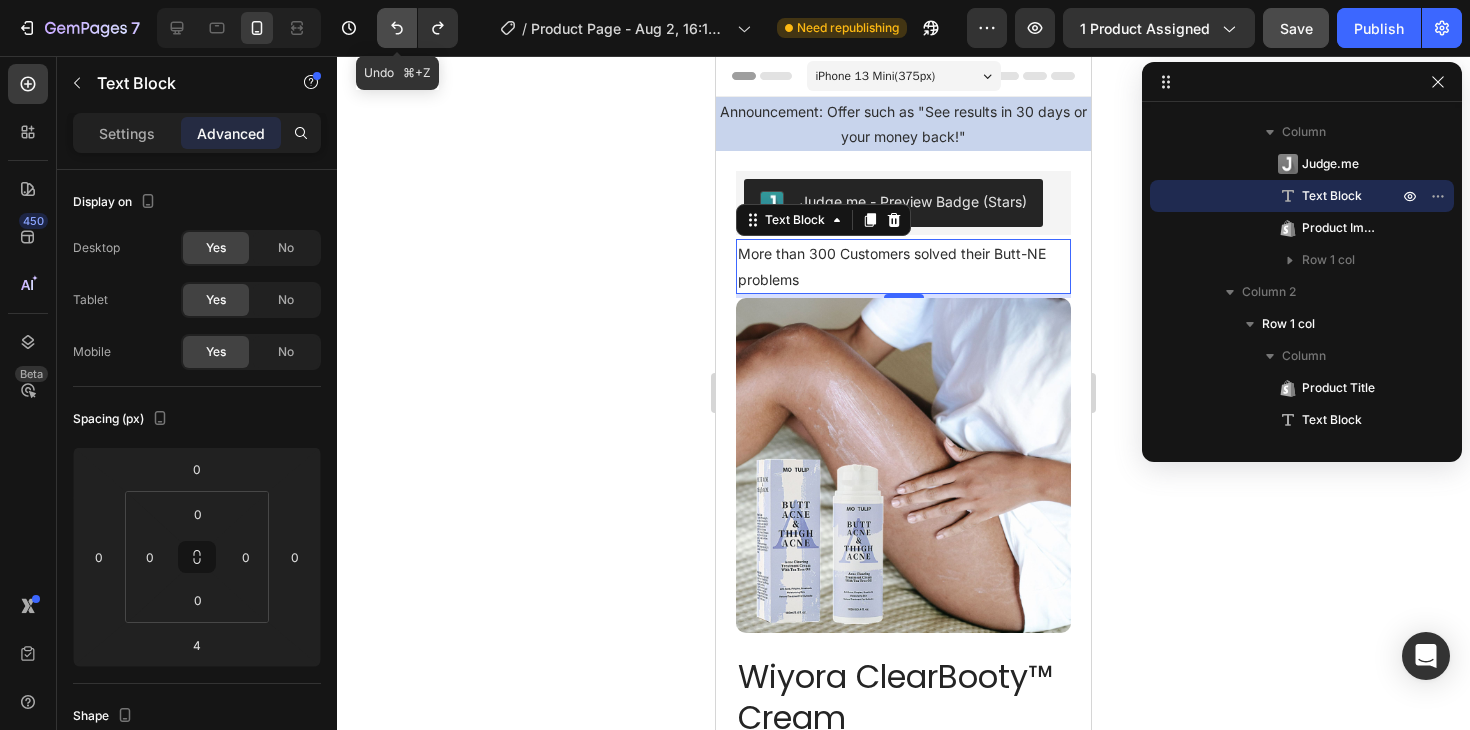 click 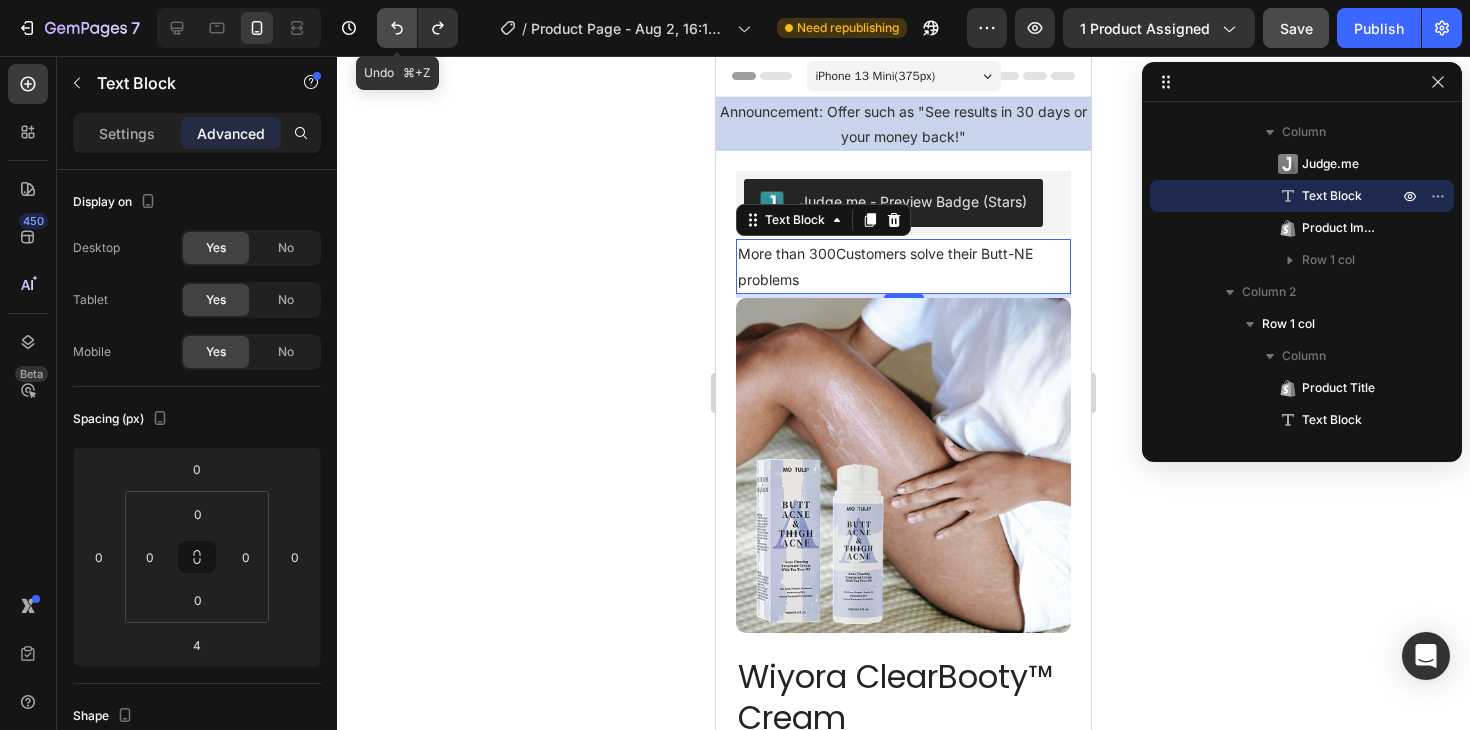 click 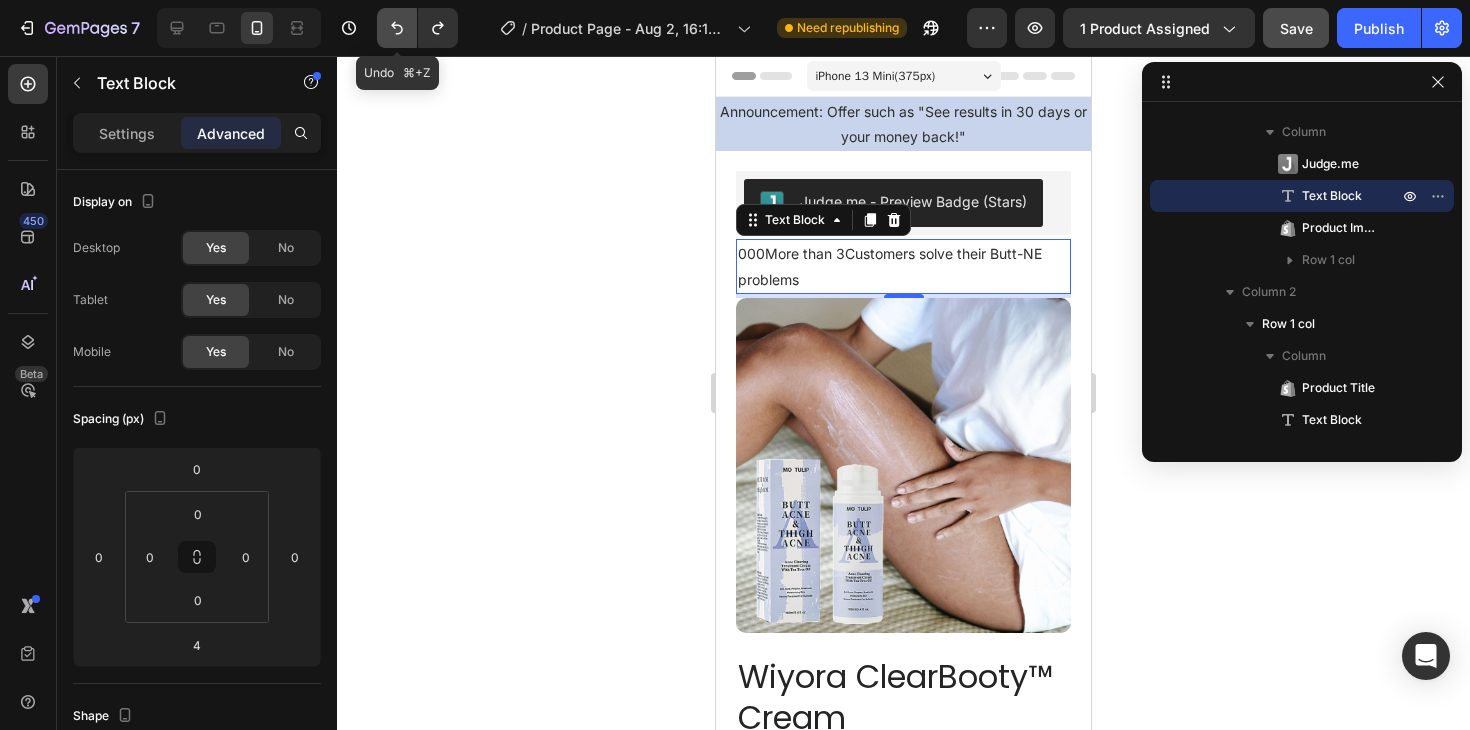 click 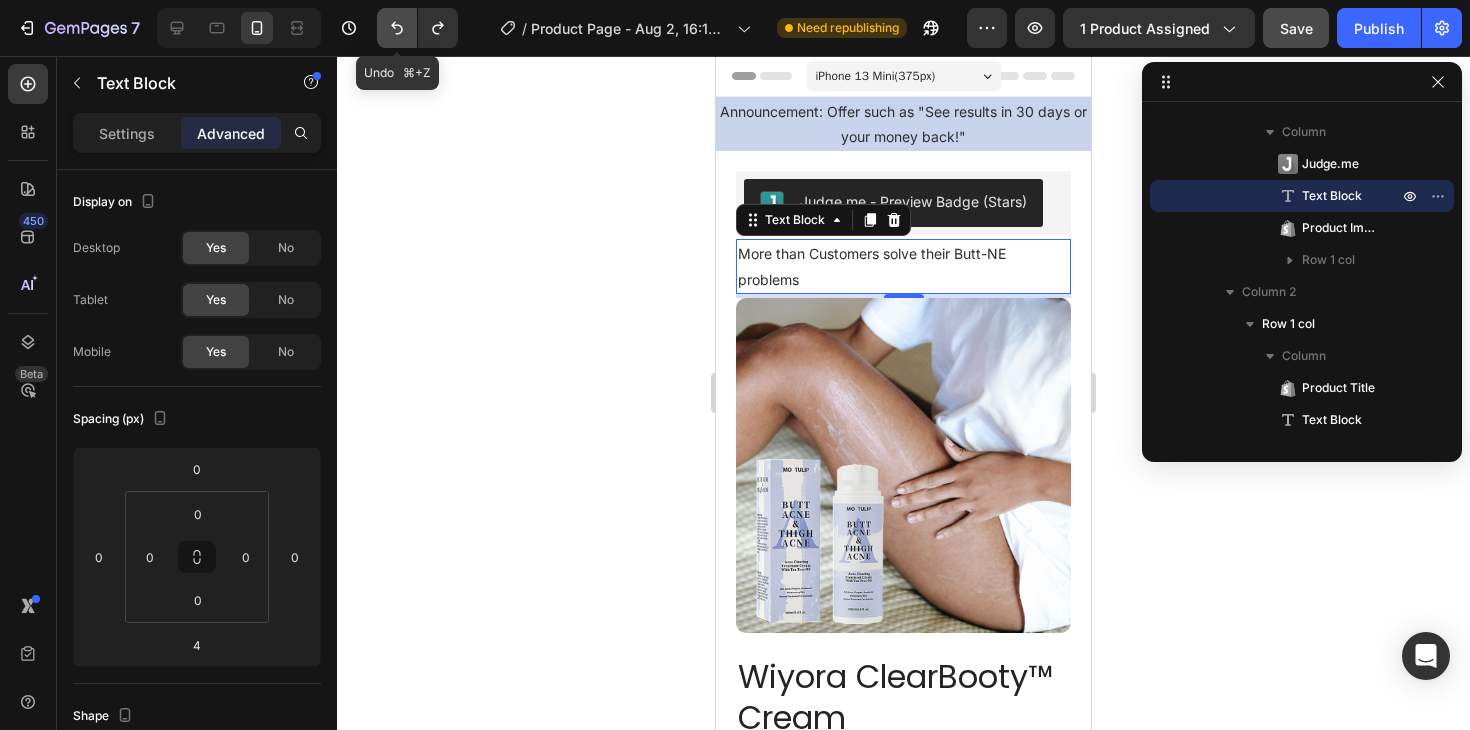 click 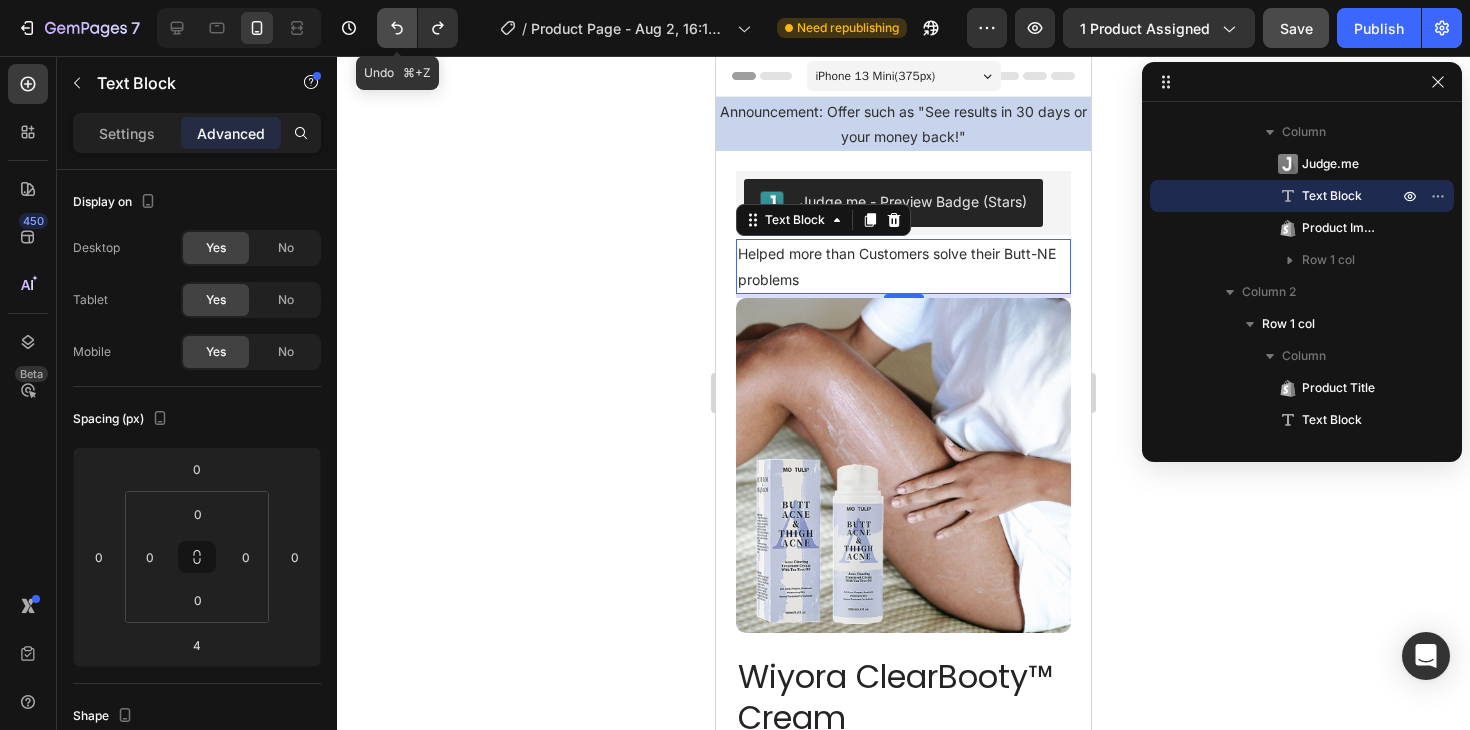 click 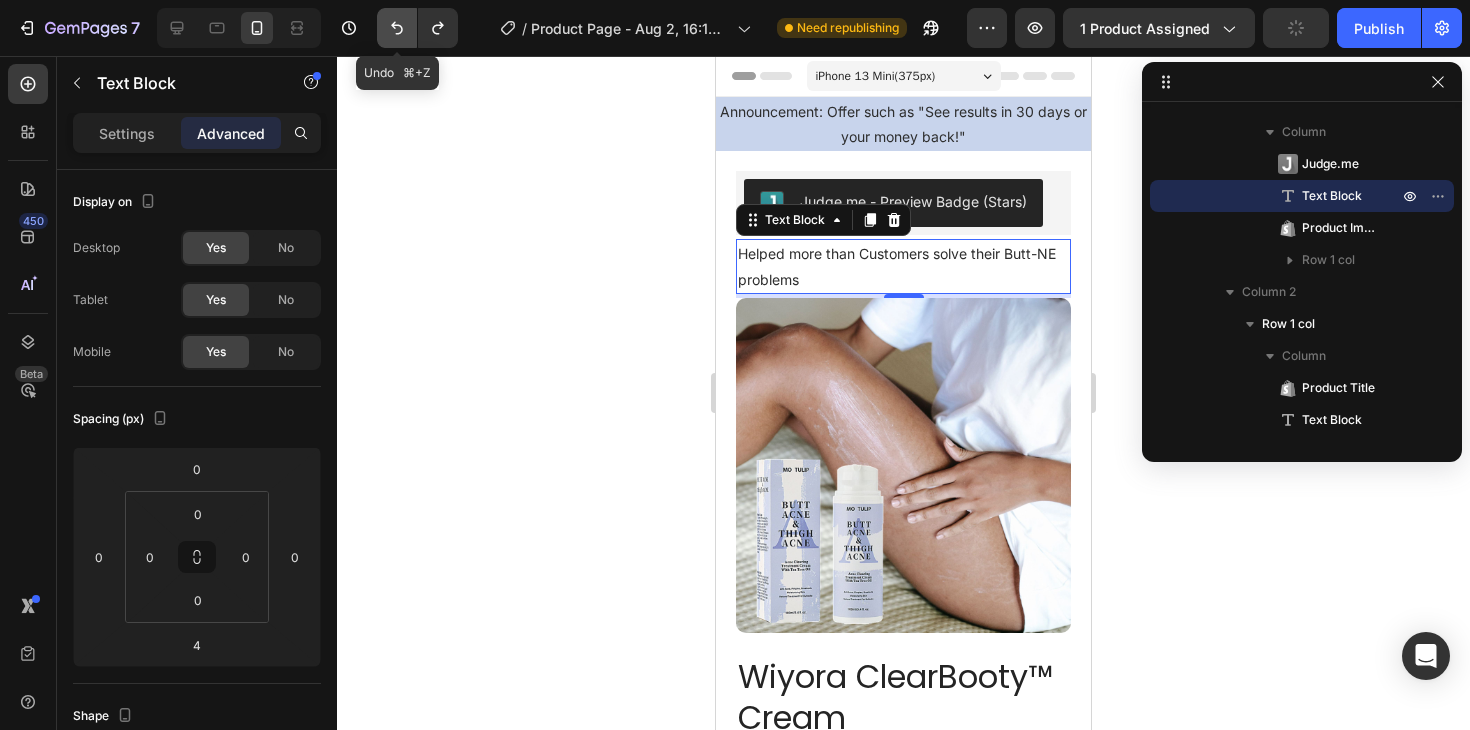 click 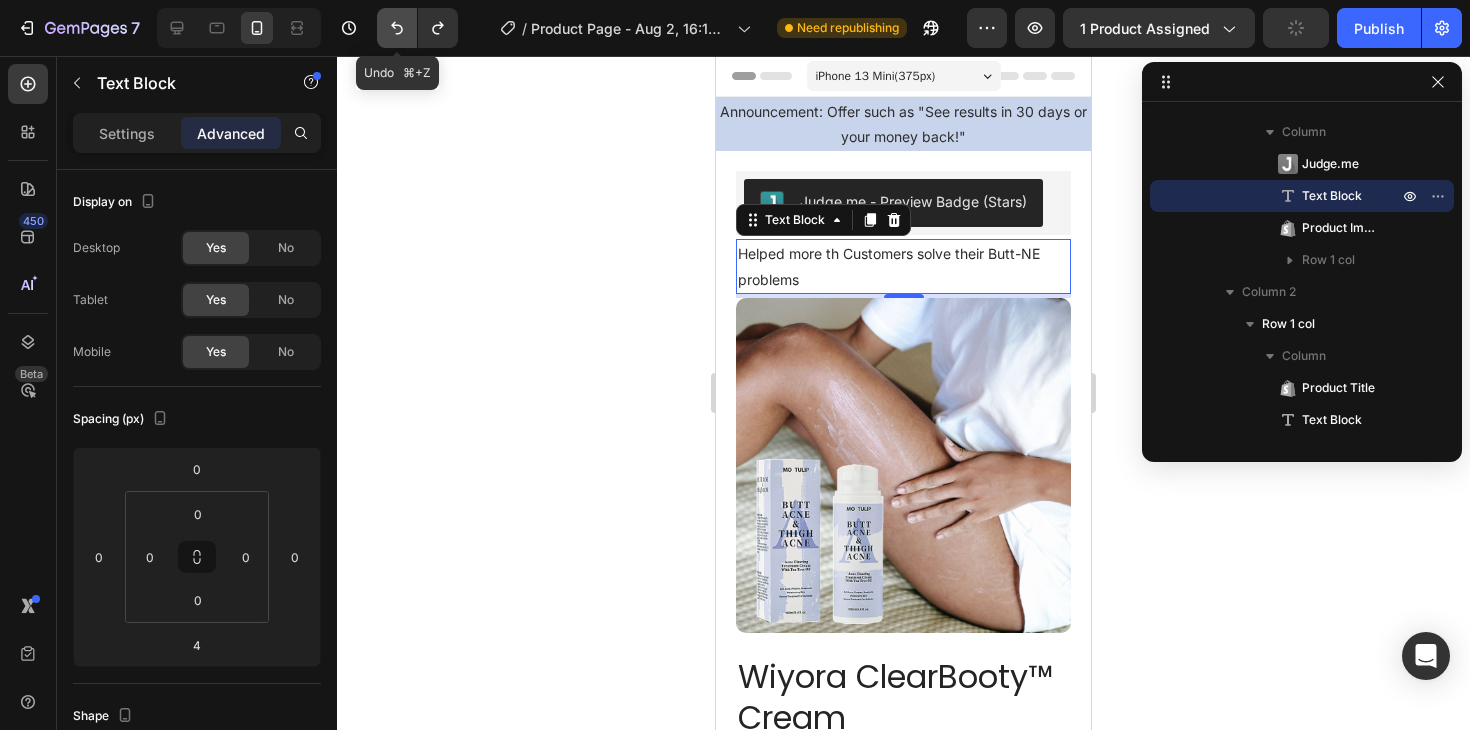 click 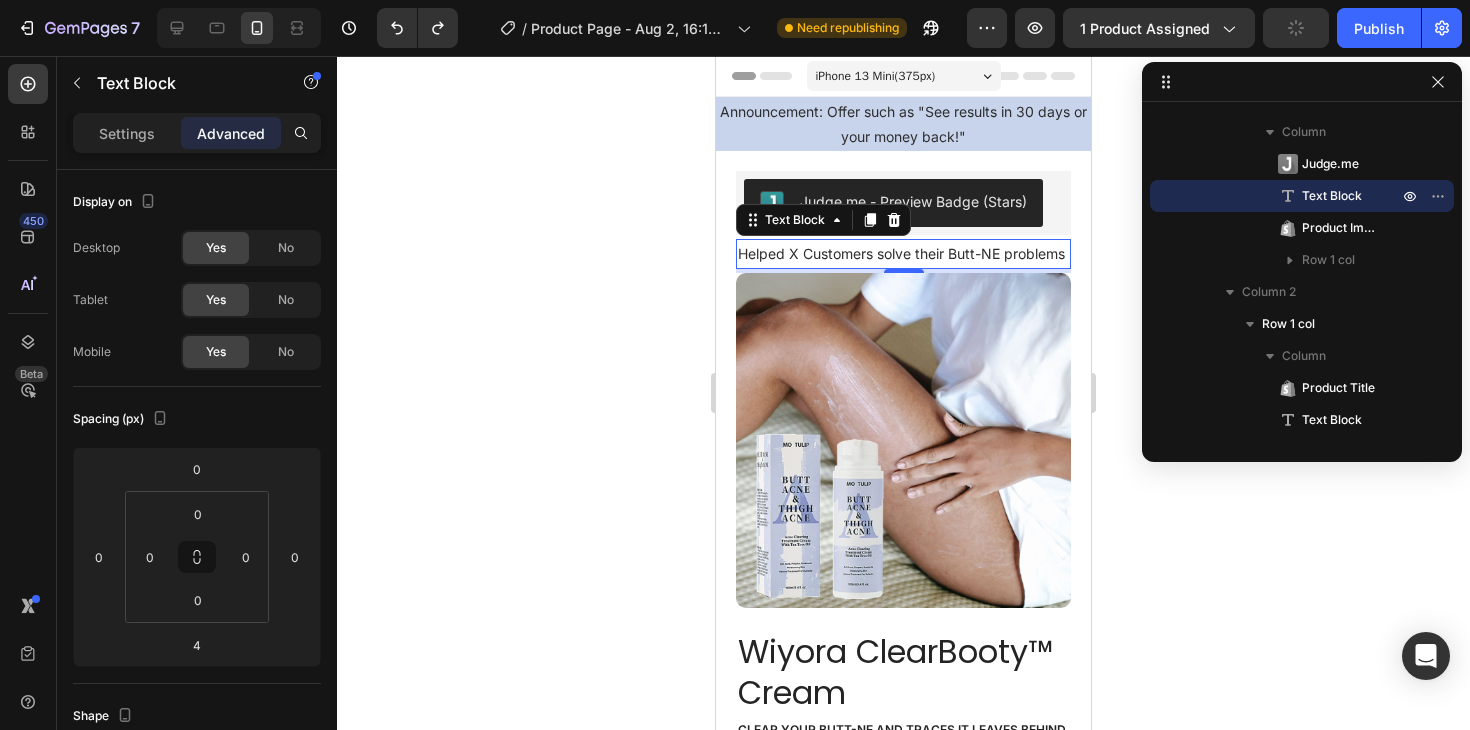 click 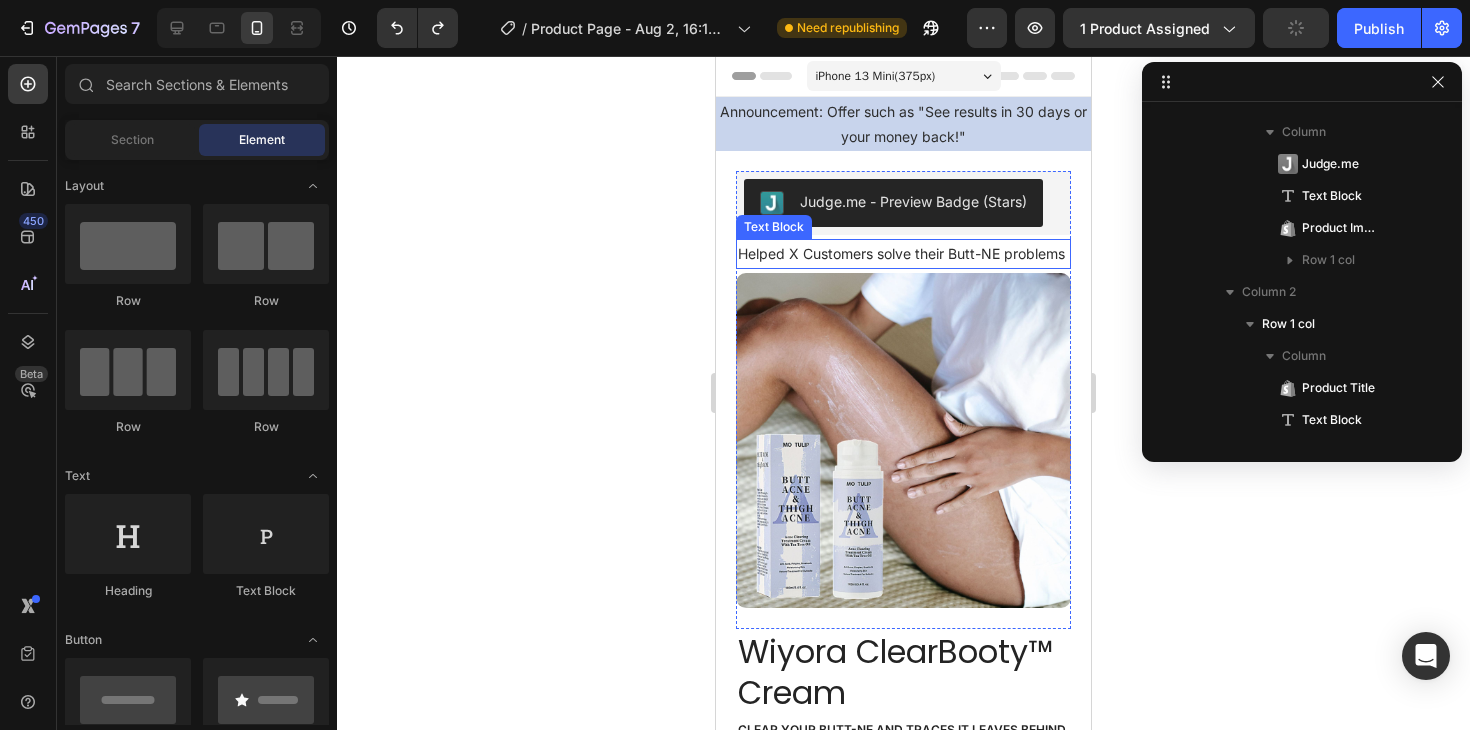 click on "Helped X Customers solve their Butt-NE problems" at bounding box center [903, 253] 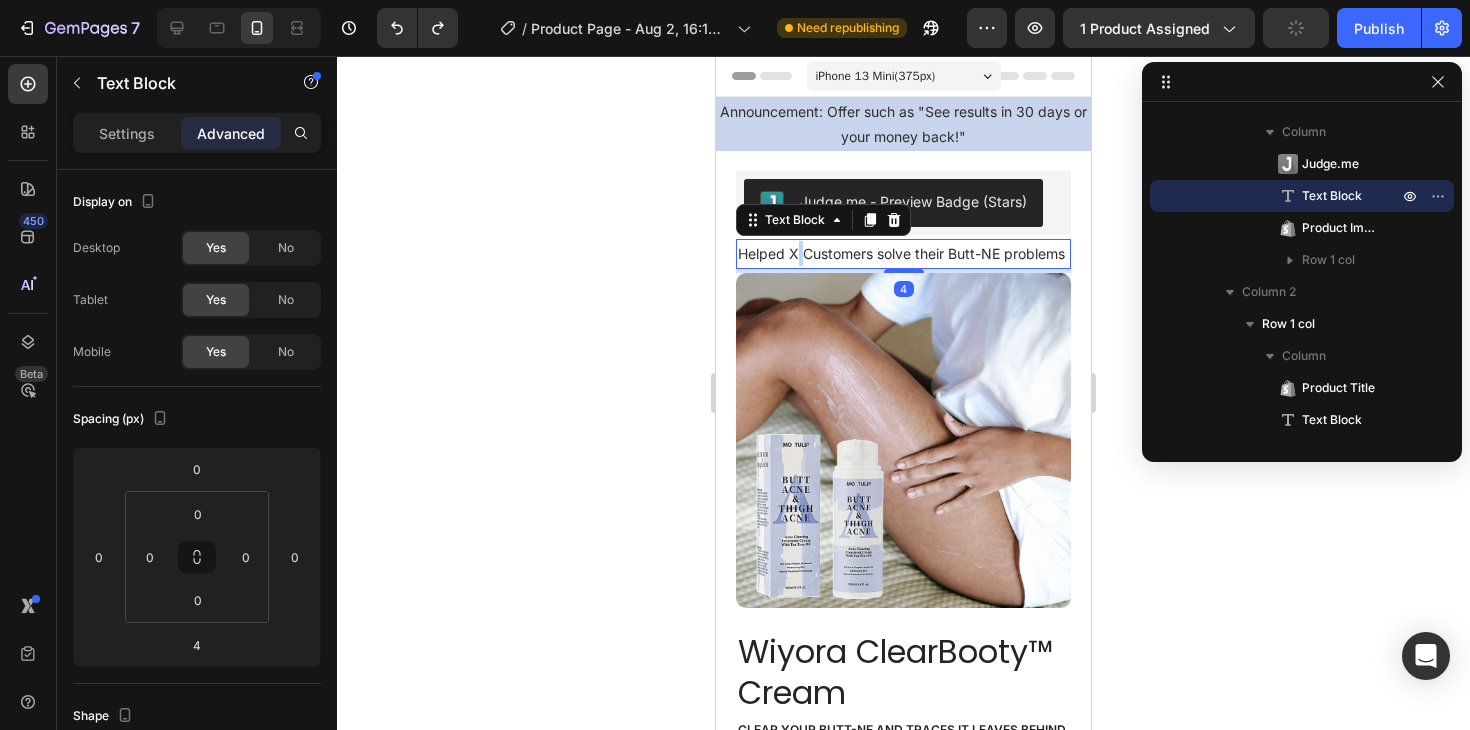 click on "Helped X Customers solve their Butt-NE problems" at bounding box center (903, 253) 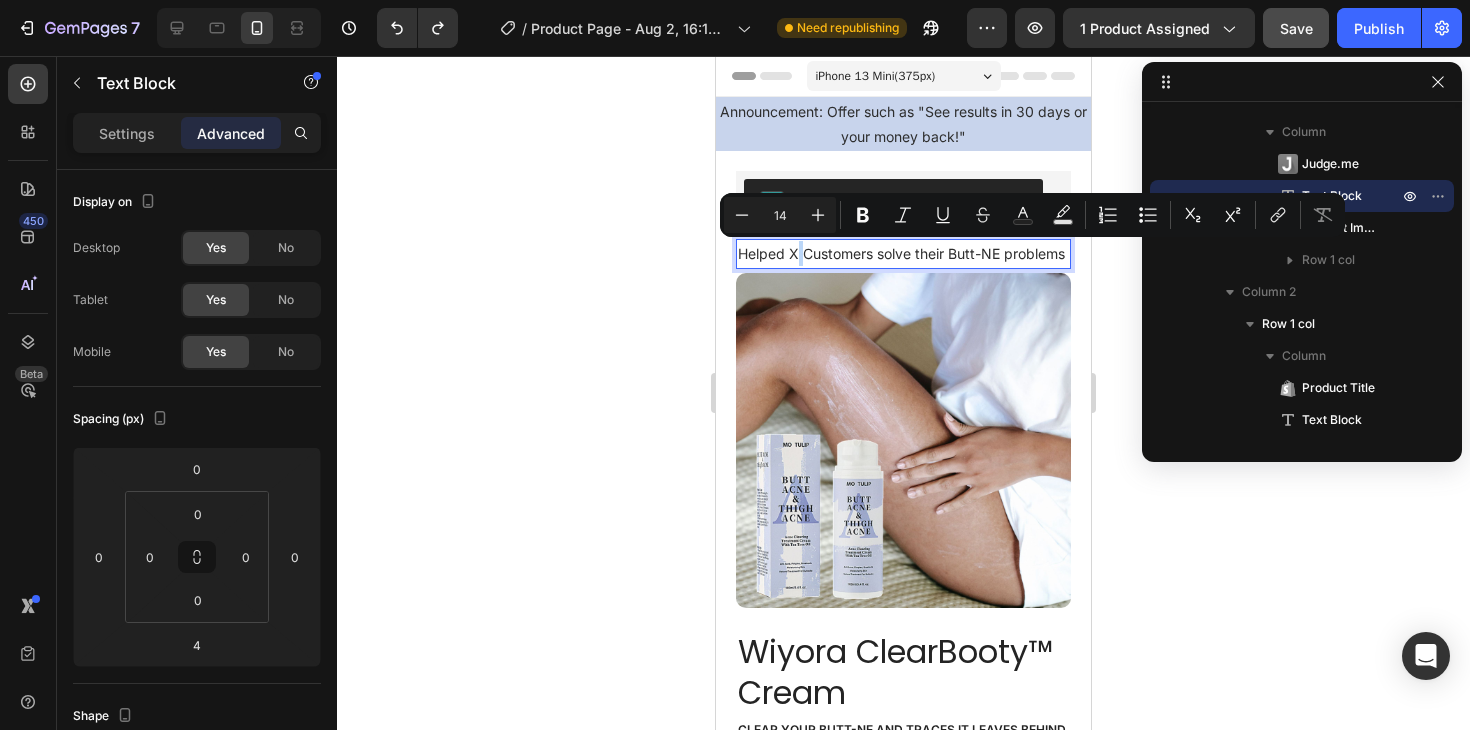 click on "Helped X Customers solve their Butt-NE problems" at bounding box center [903, 253] 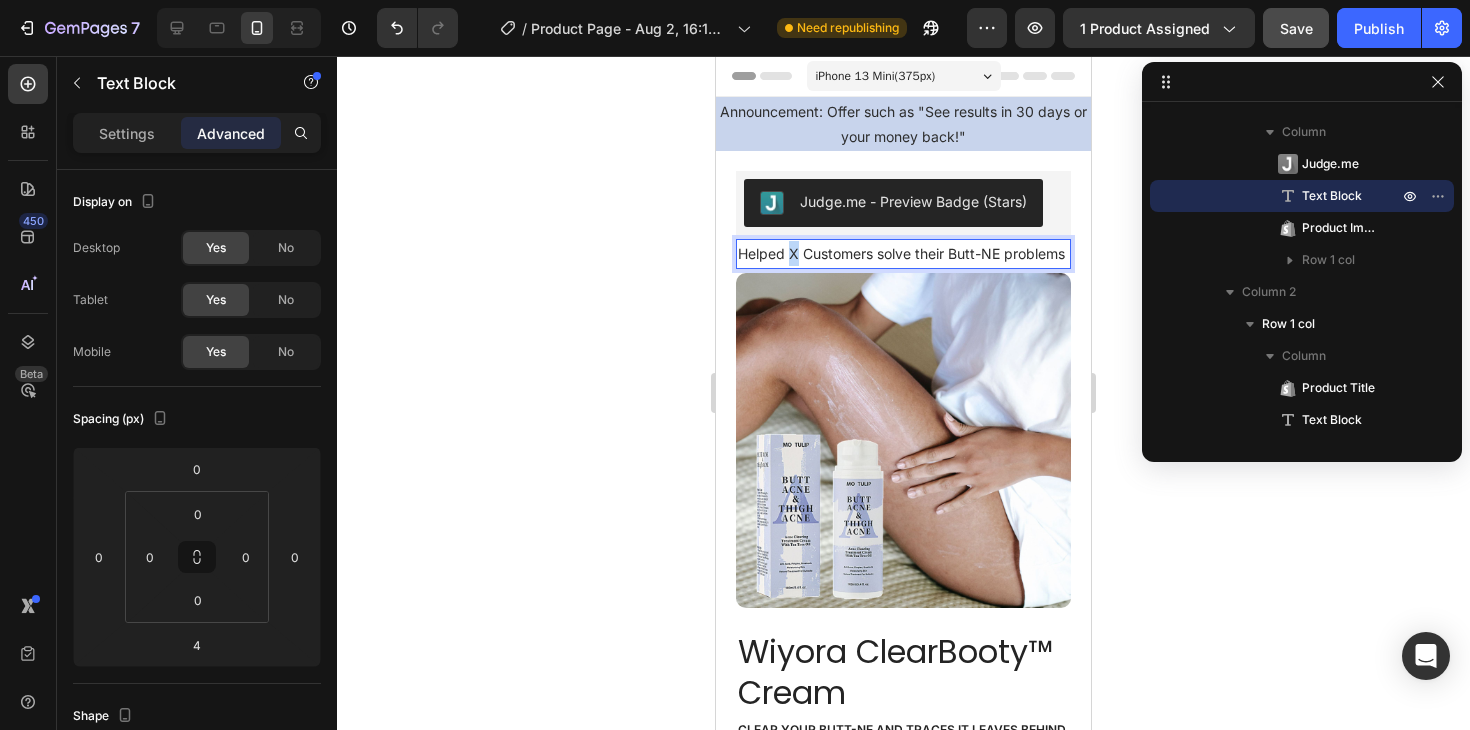 click on "Helped X Customers solve their Butt-NE problems" at bounding box center (903, 253) 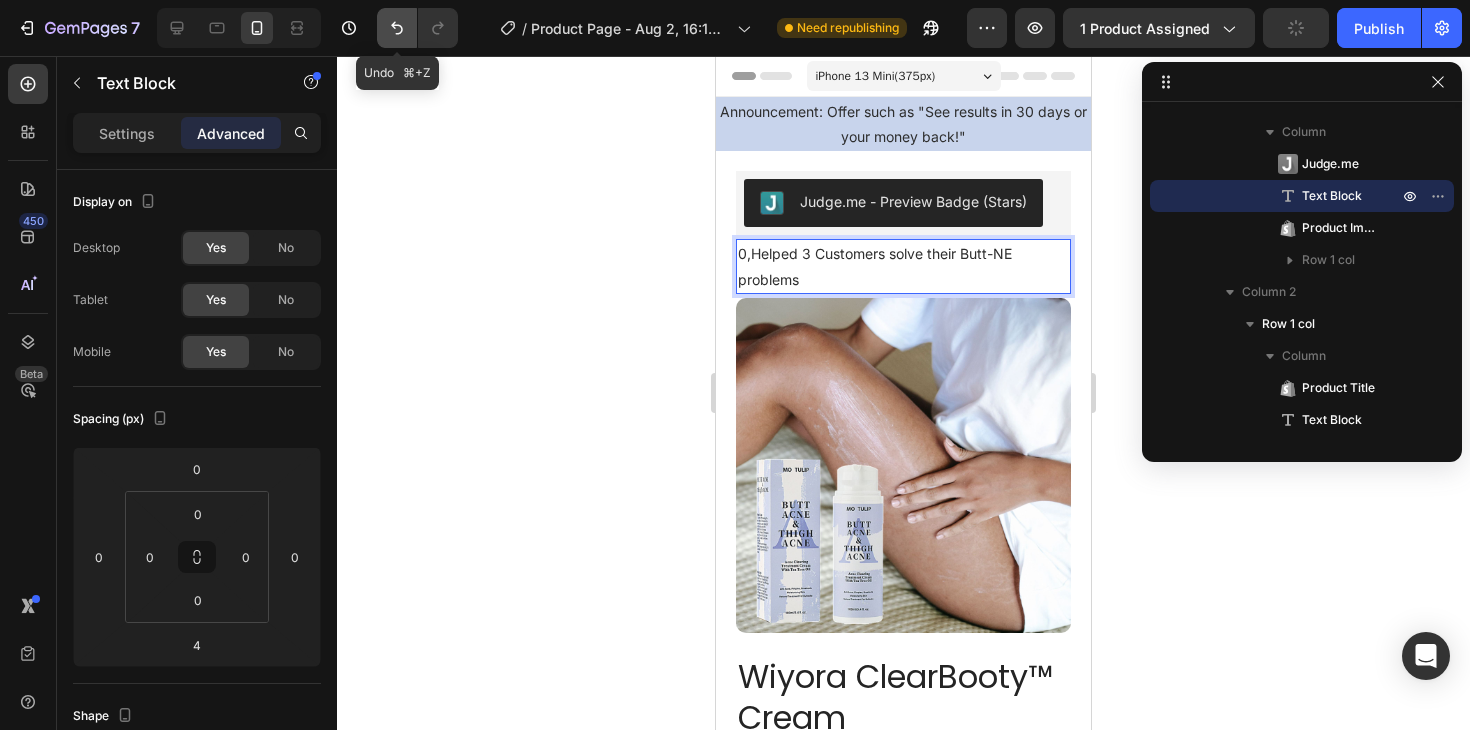click 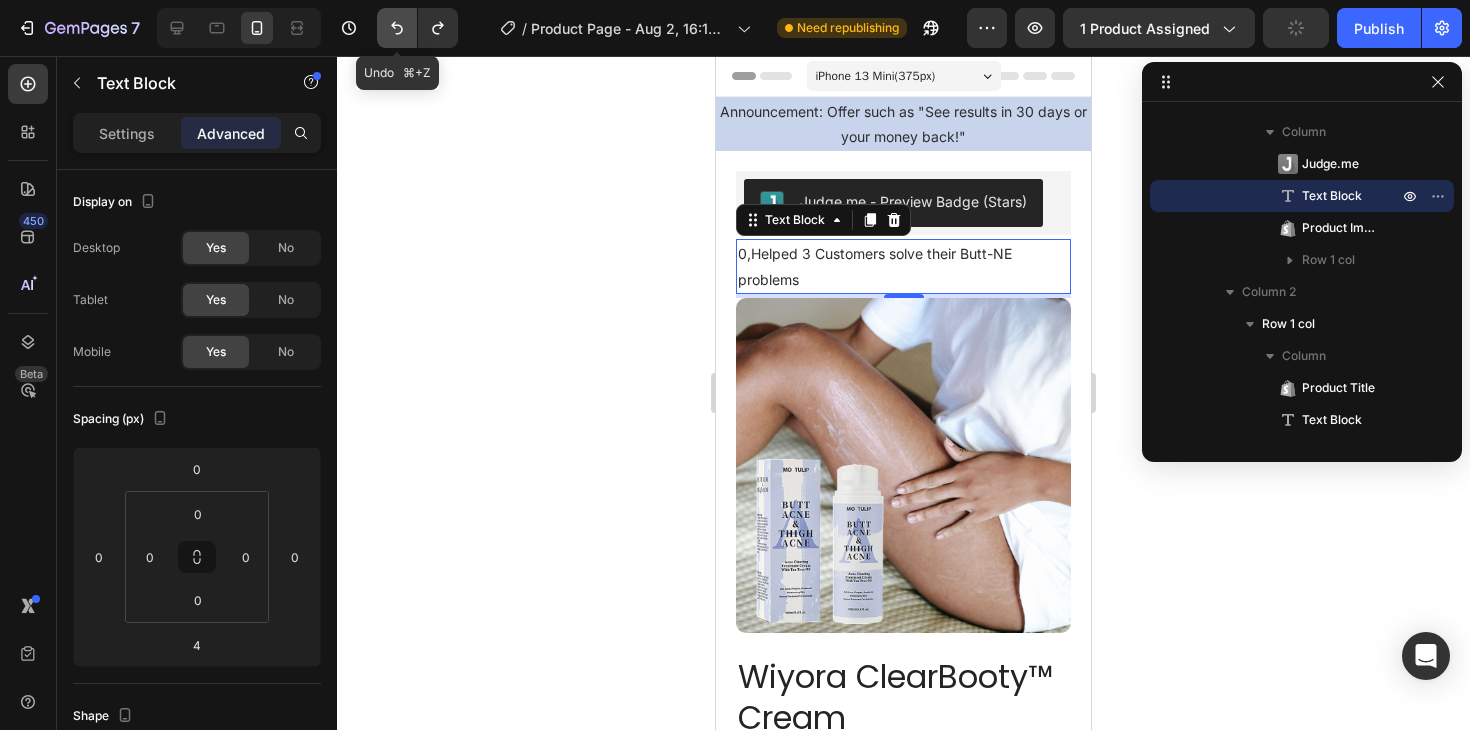 click 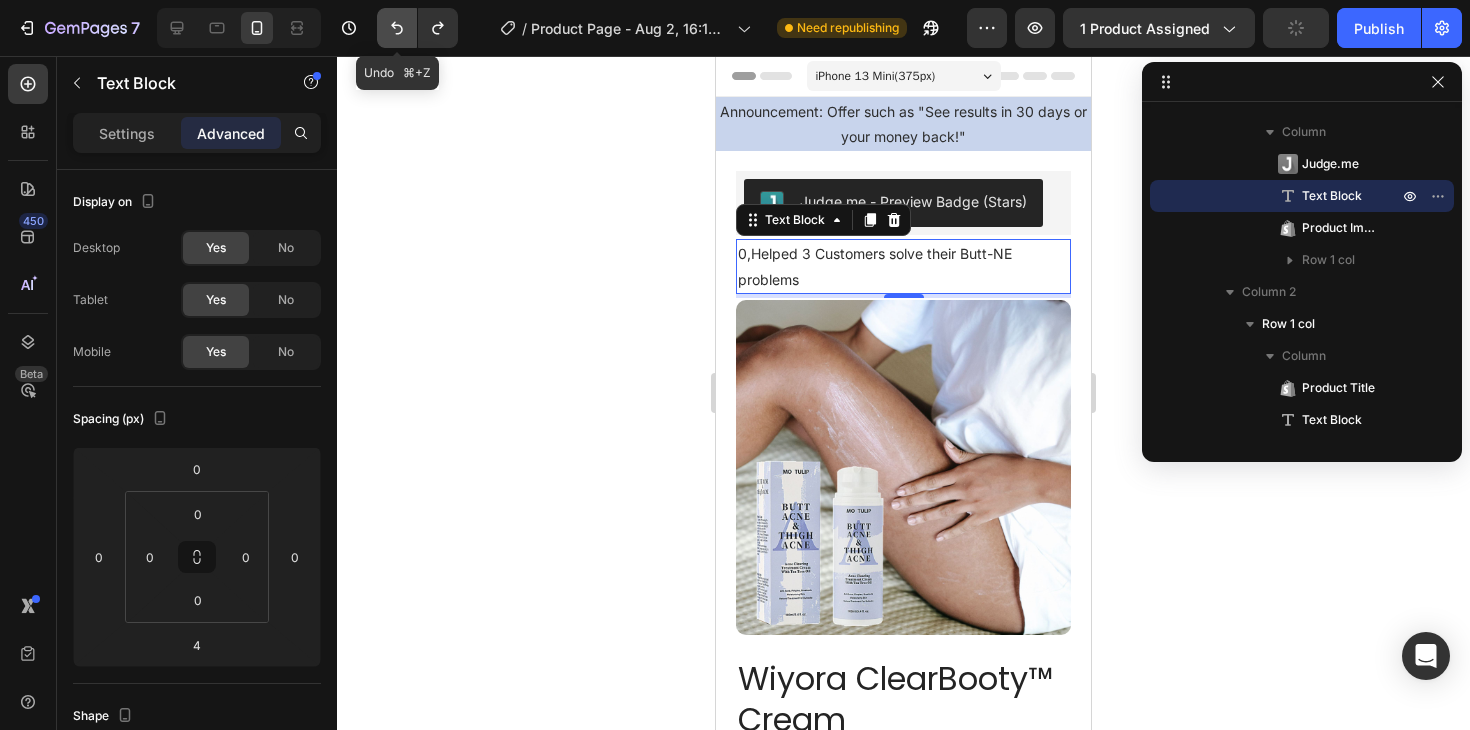 click 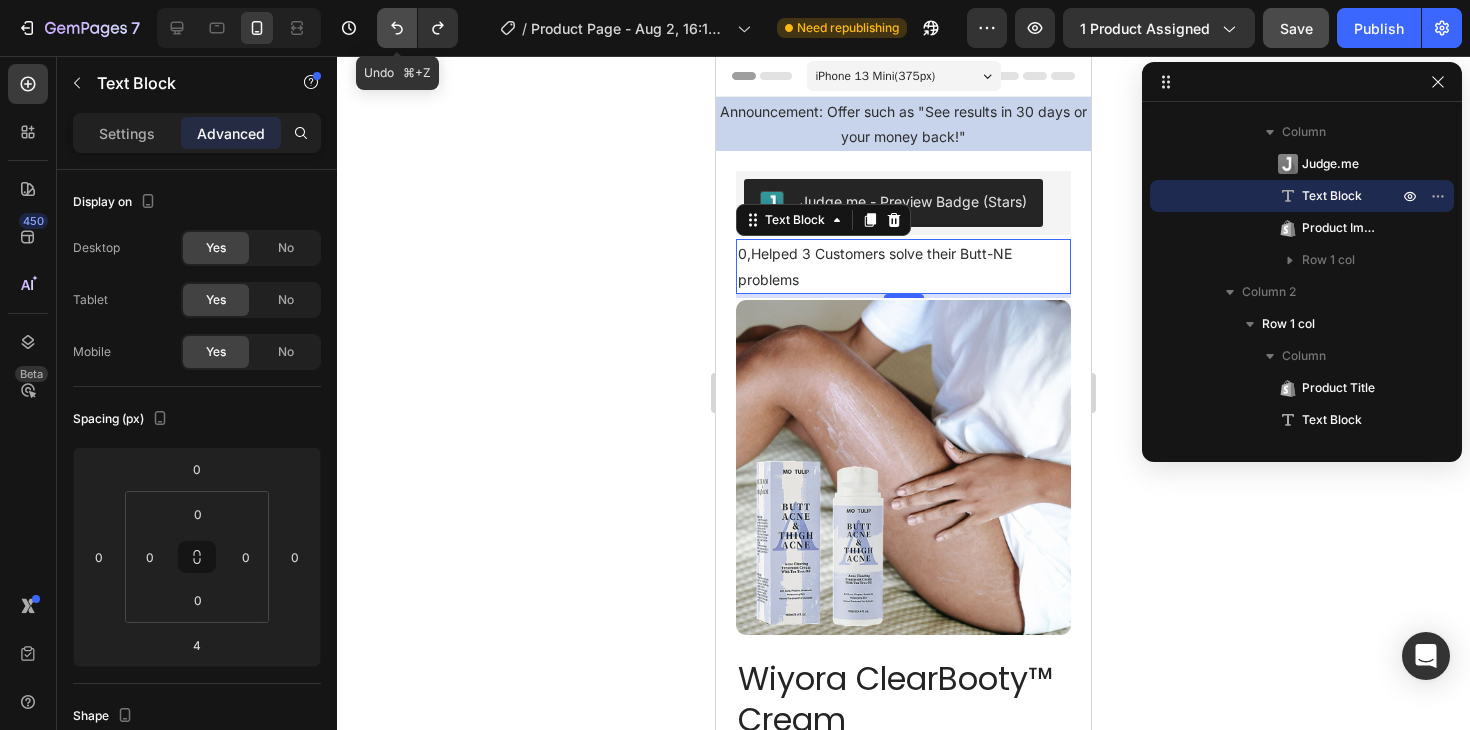 click 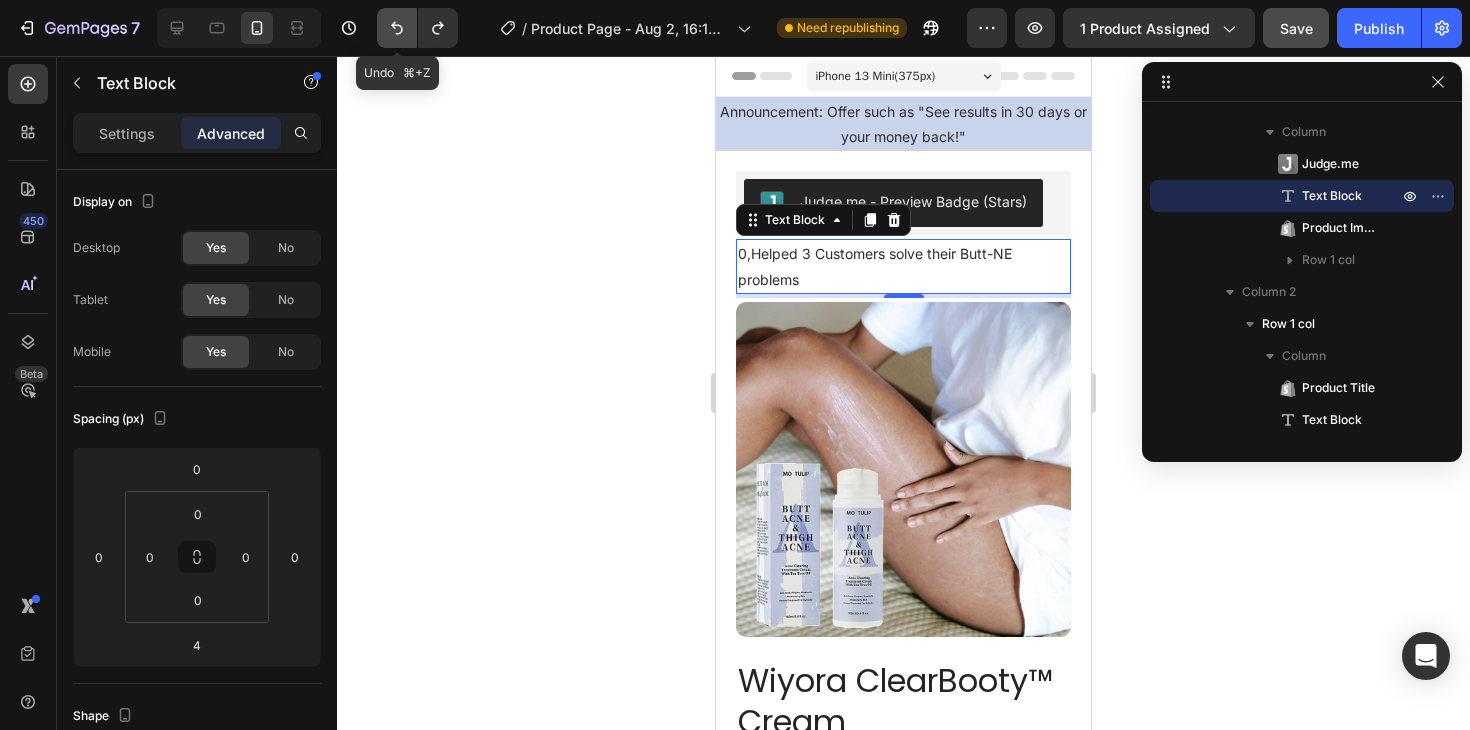 click 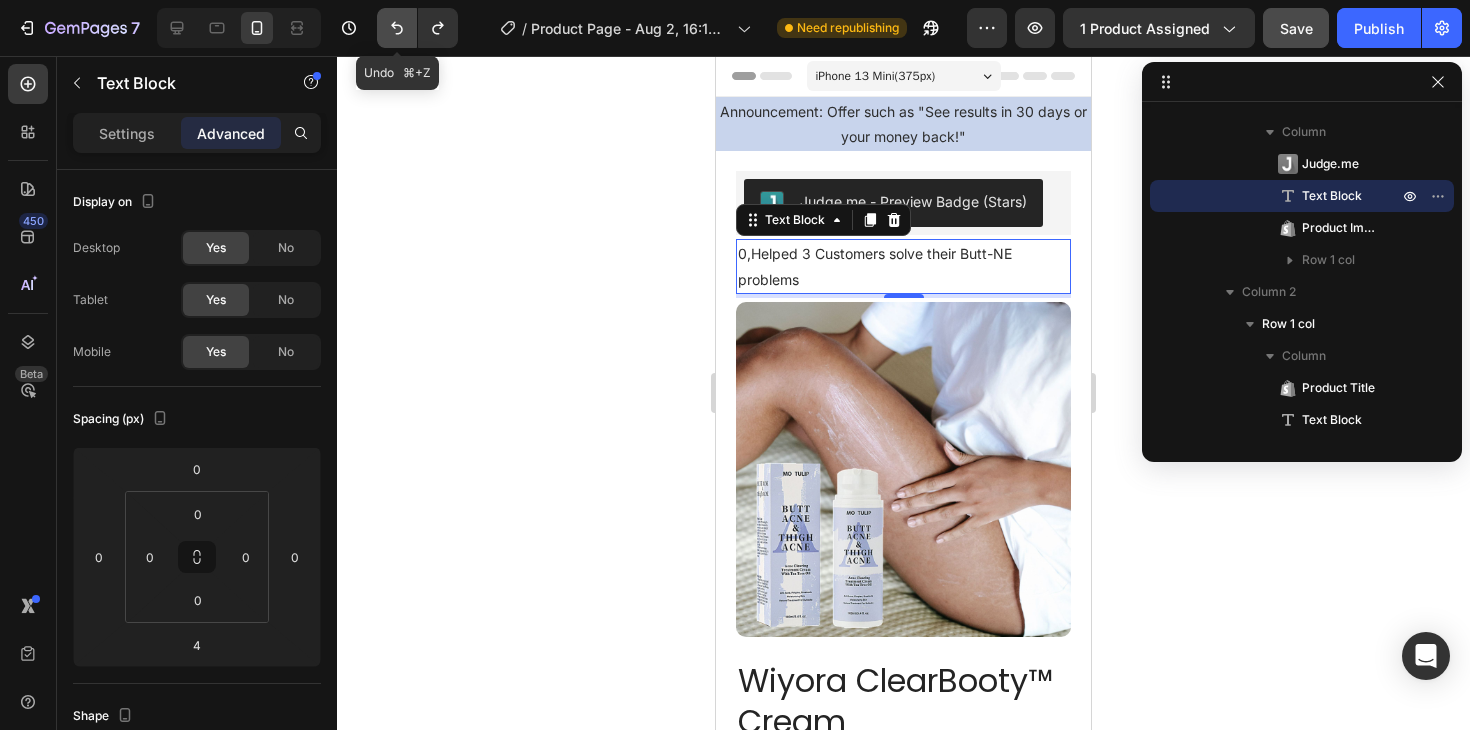 click 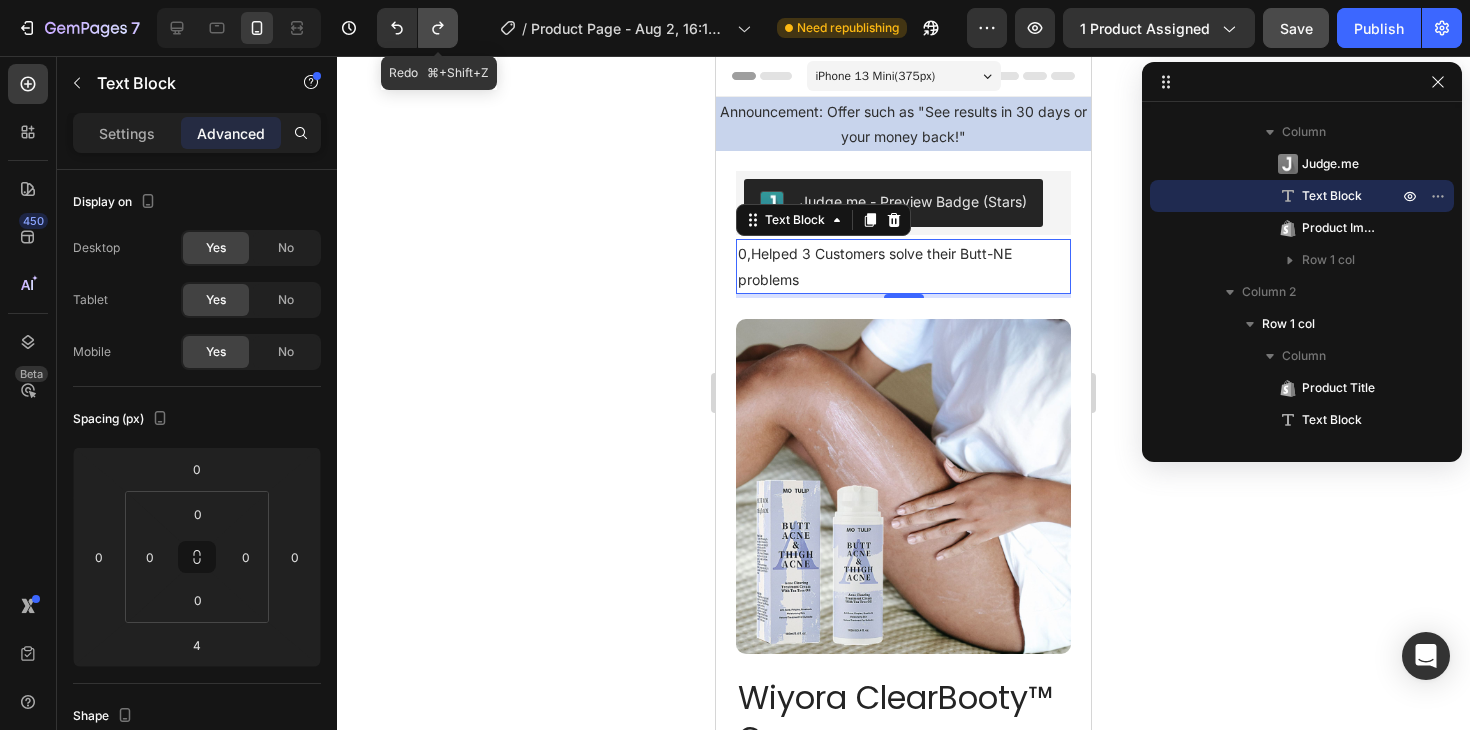 click 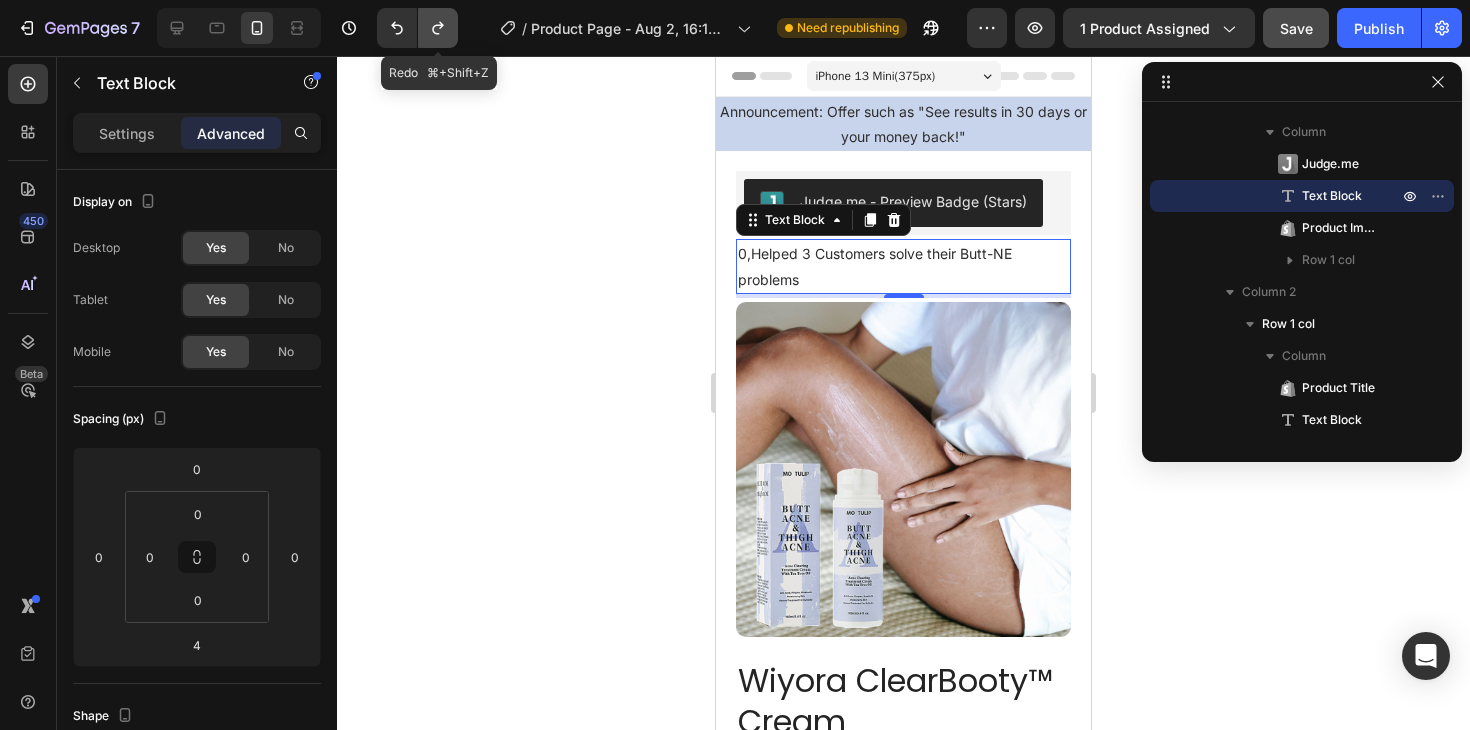 click 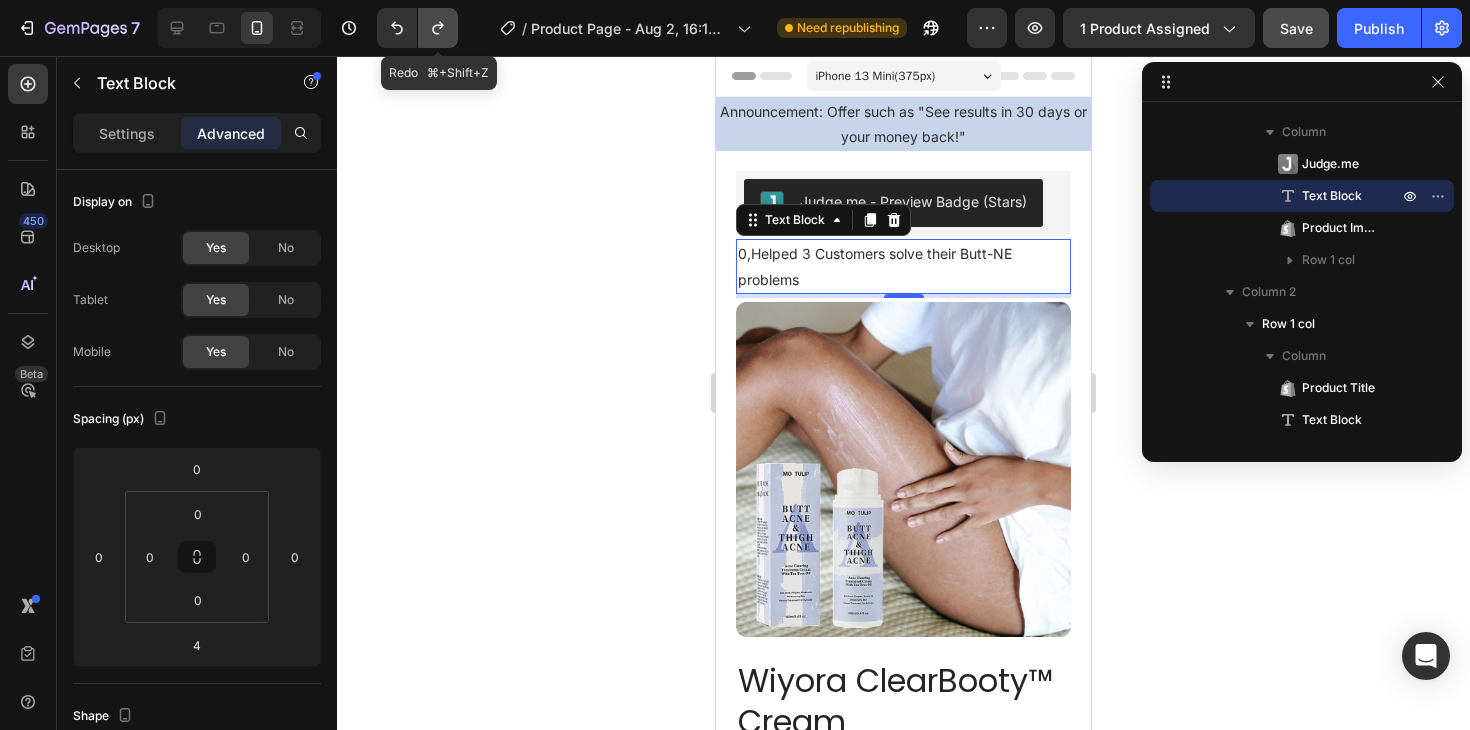 click 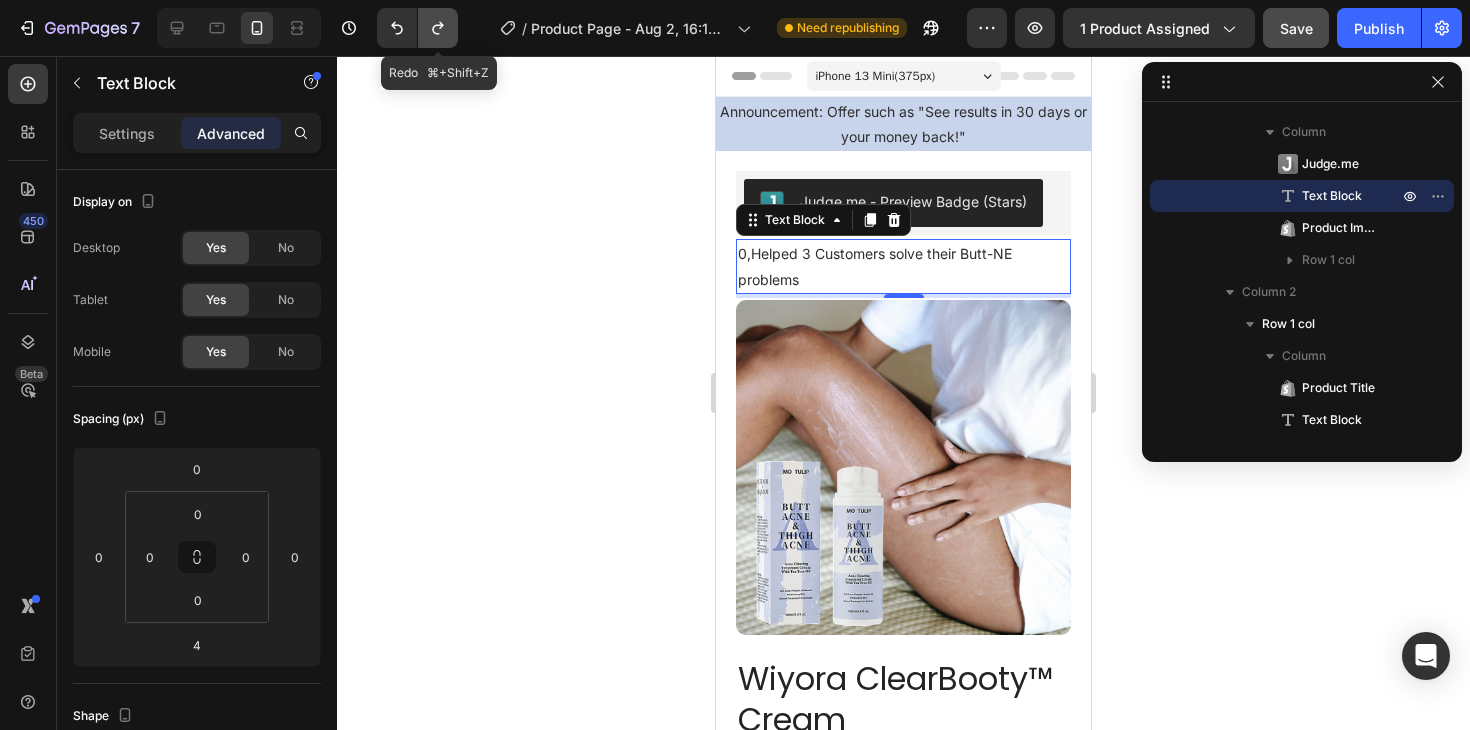 click 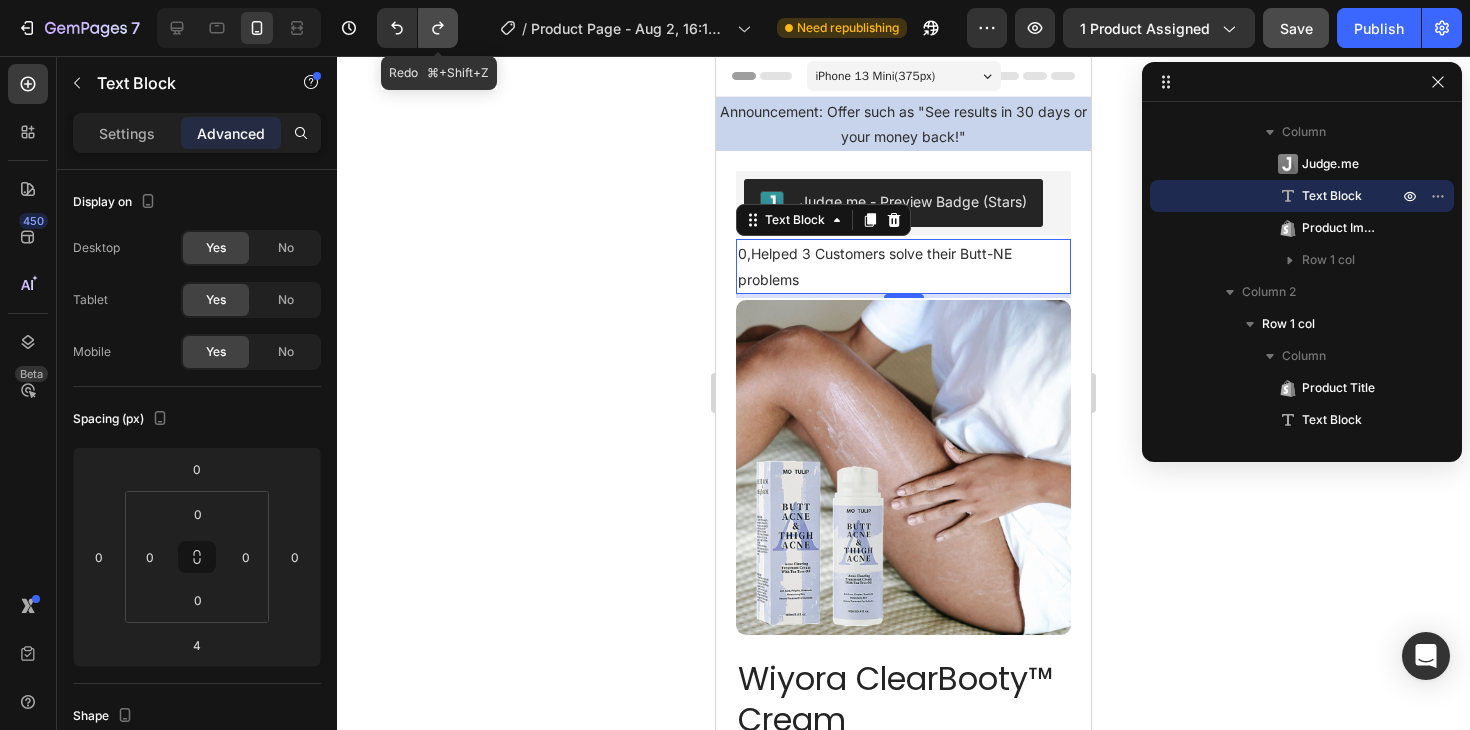 click 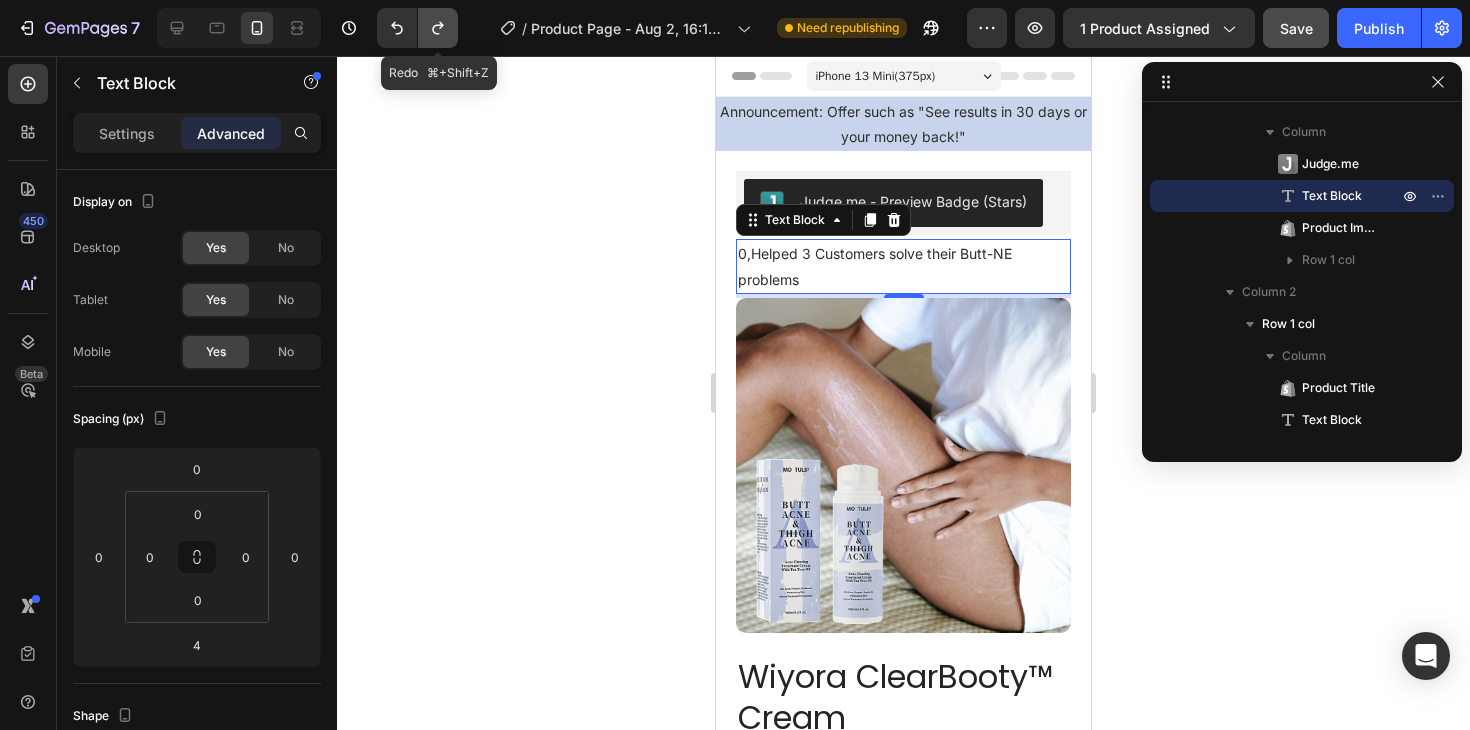 click 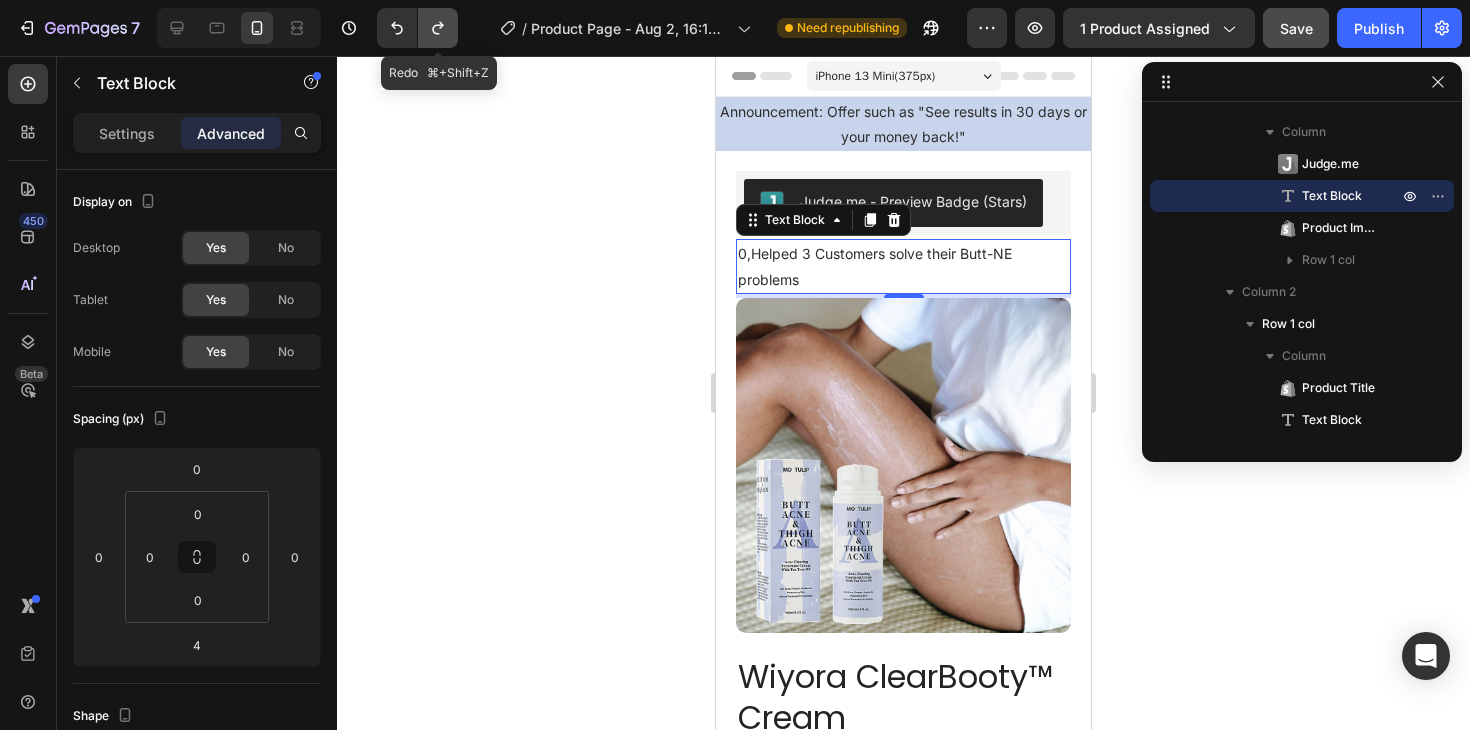 click 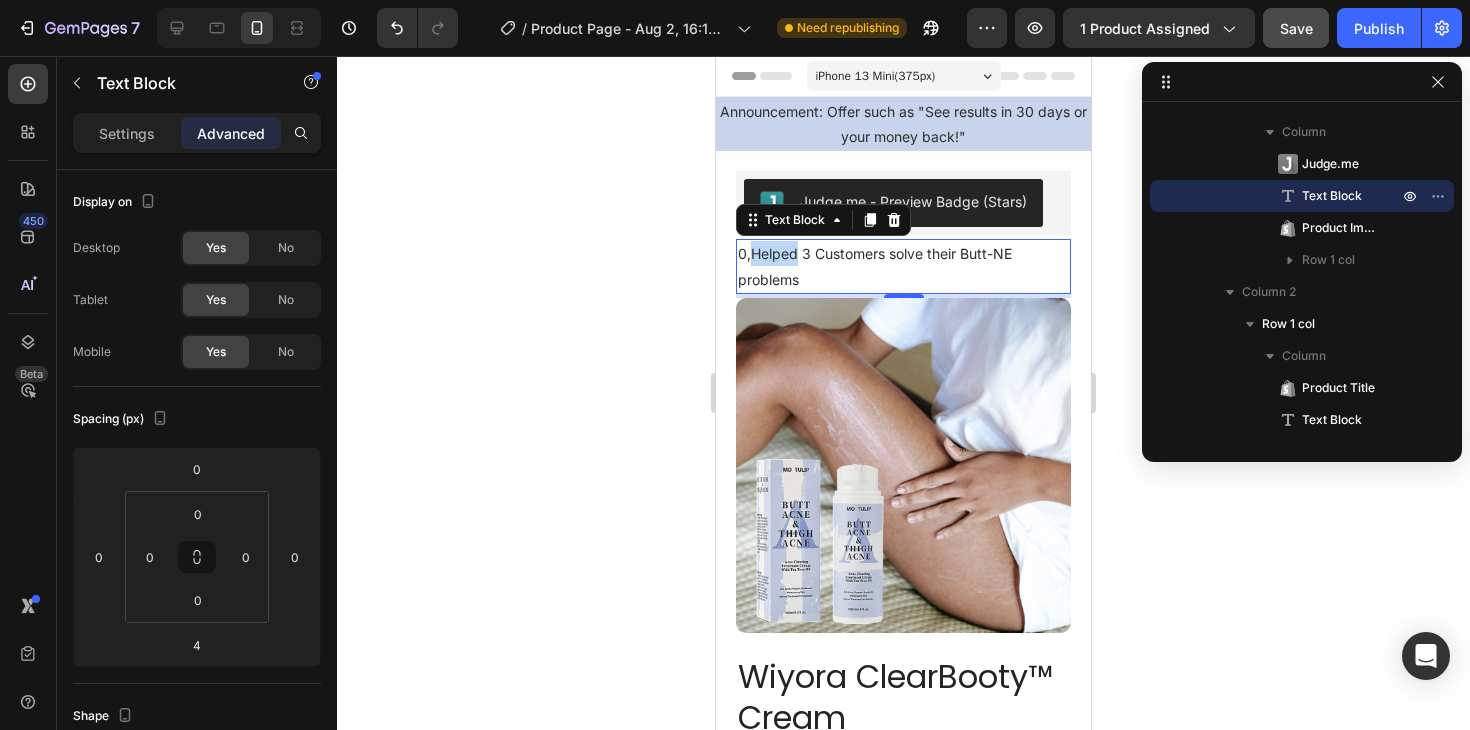 click on "0,Helped 3 Customers solve their Butt-NE problems" at bounding box center [903, 266] 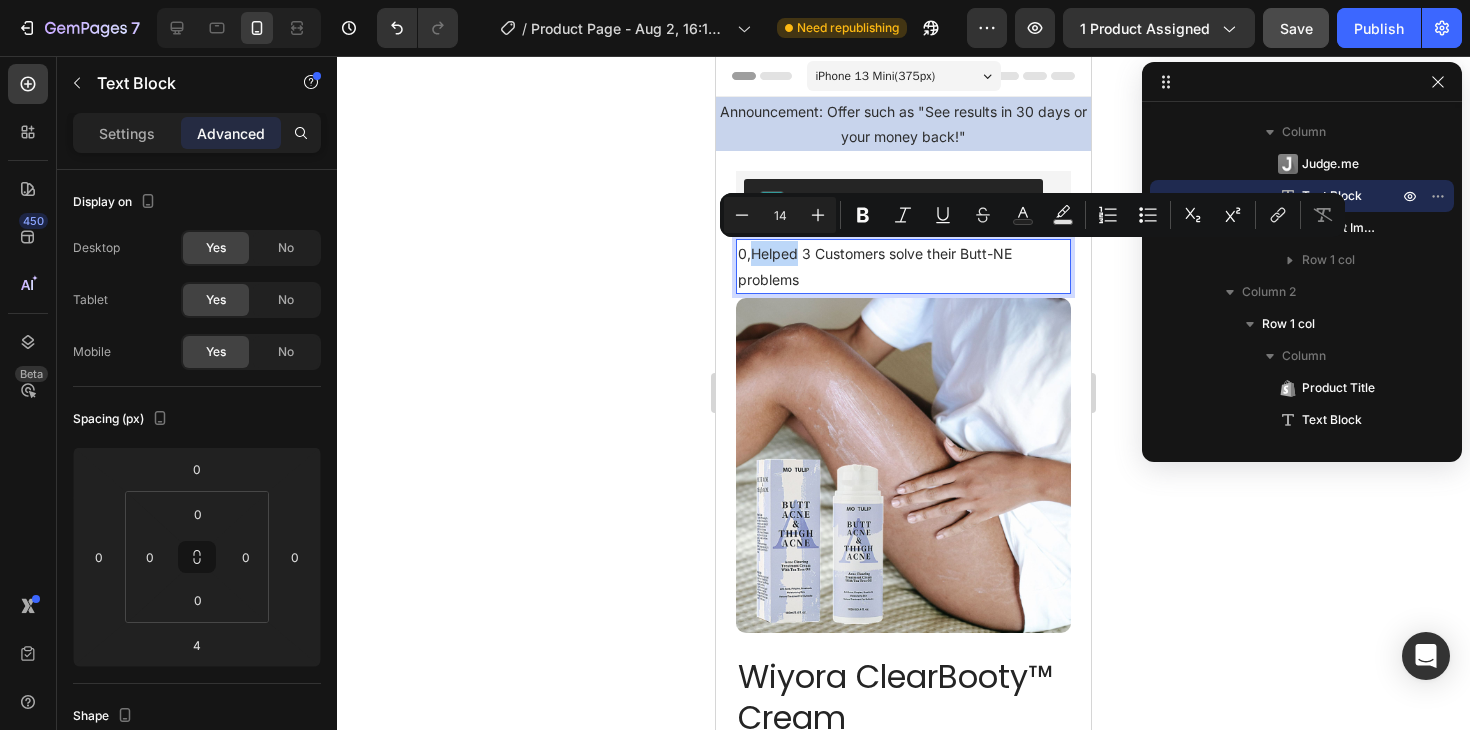 click on "0,Helped 3 Customers solve their Butt-NE problems" at bounding box center (903, 266) 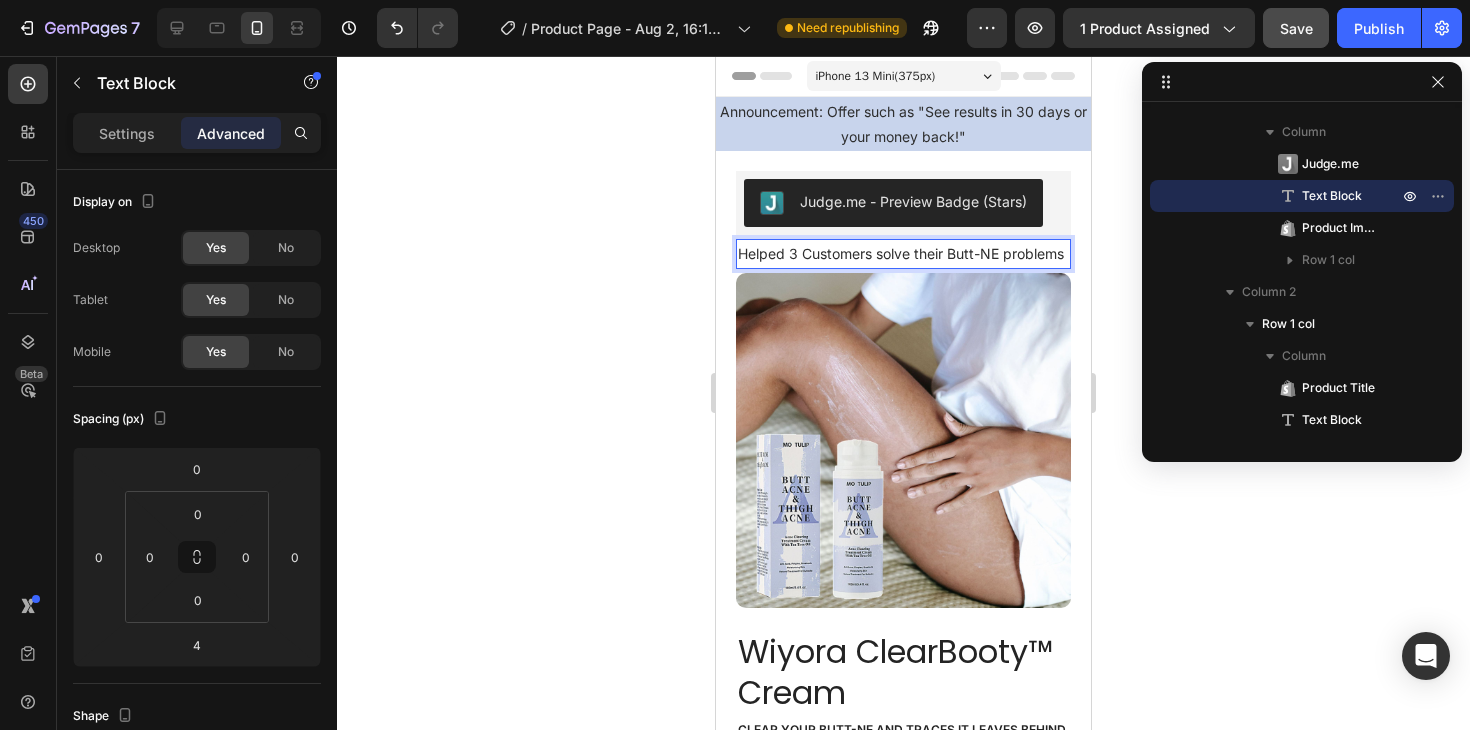 click on "Helped 3 Customers solve their Butt-NE problems" at bounding box center [903, 253] 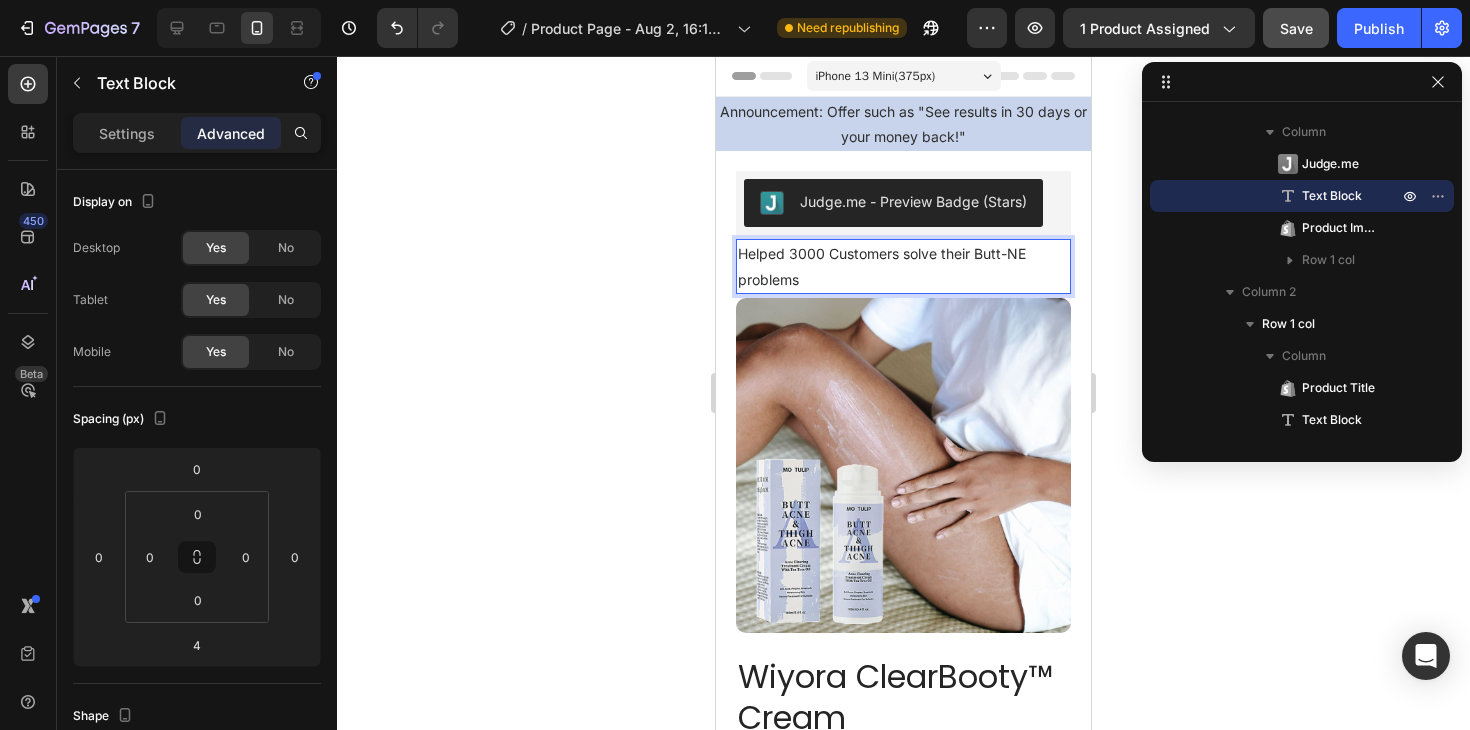 click on "Helped 3000 Customers solve their Butt-NE problems" at bounding box center (903, 266) 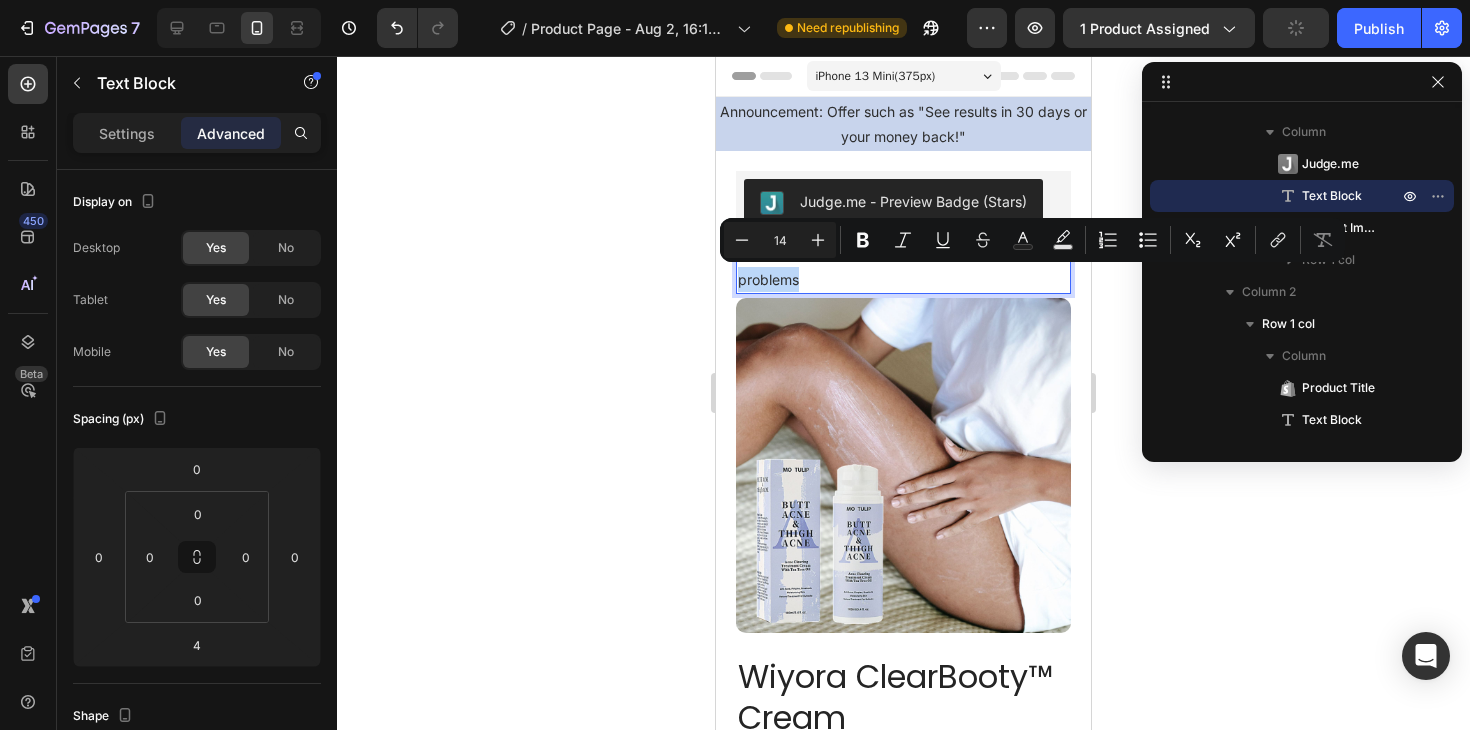 drag, startPoint x: 802, startPoint y: 279, endPoint x: 736, endPoint y: 279, distance: 66 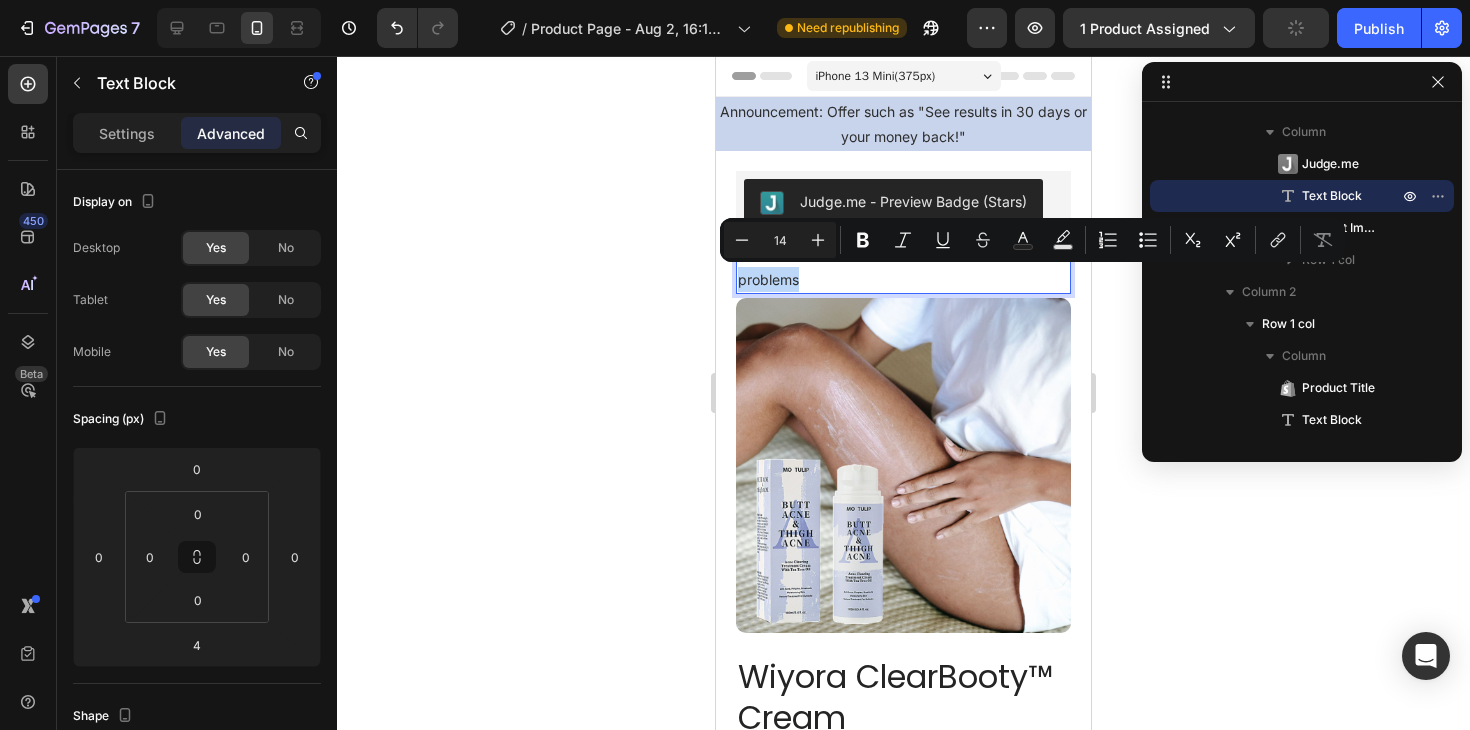 click on "Helped 3,000 Customers solve their Butt-NE problems" at bounding box center [903, 266] 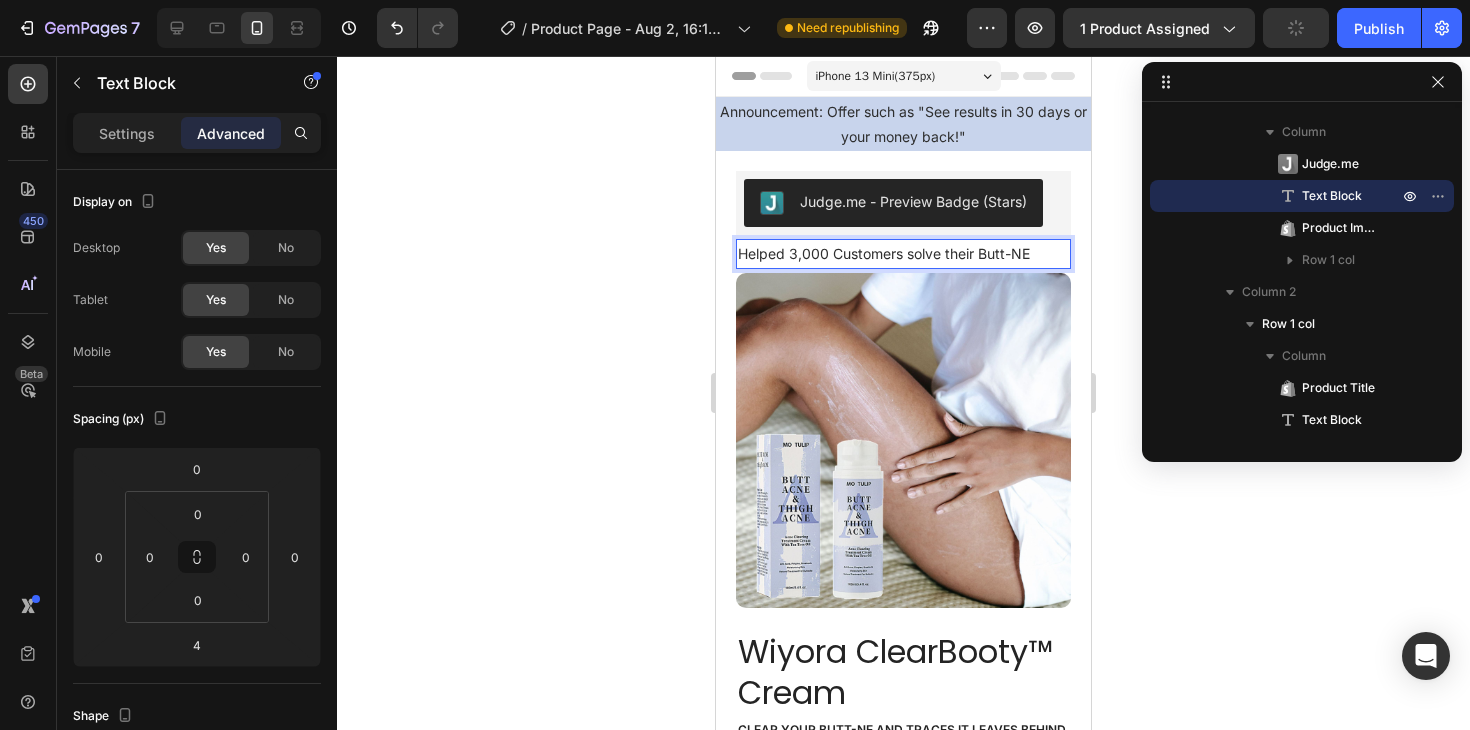 click on "Helped 3,000 Customers solve their Butt-NE" at bounding box center [903, 253] 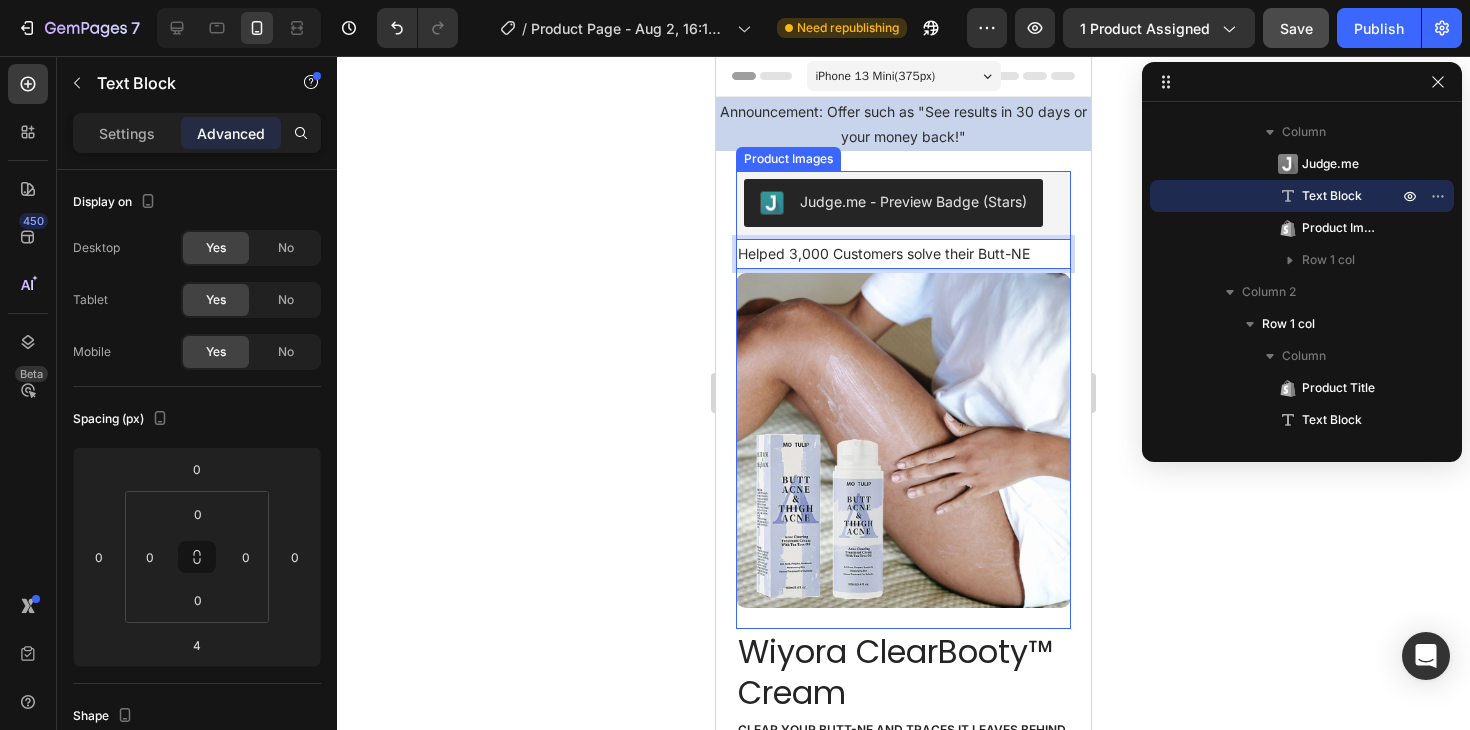 click 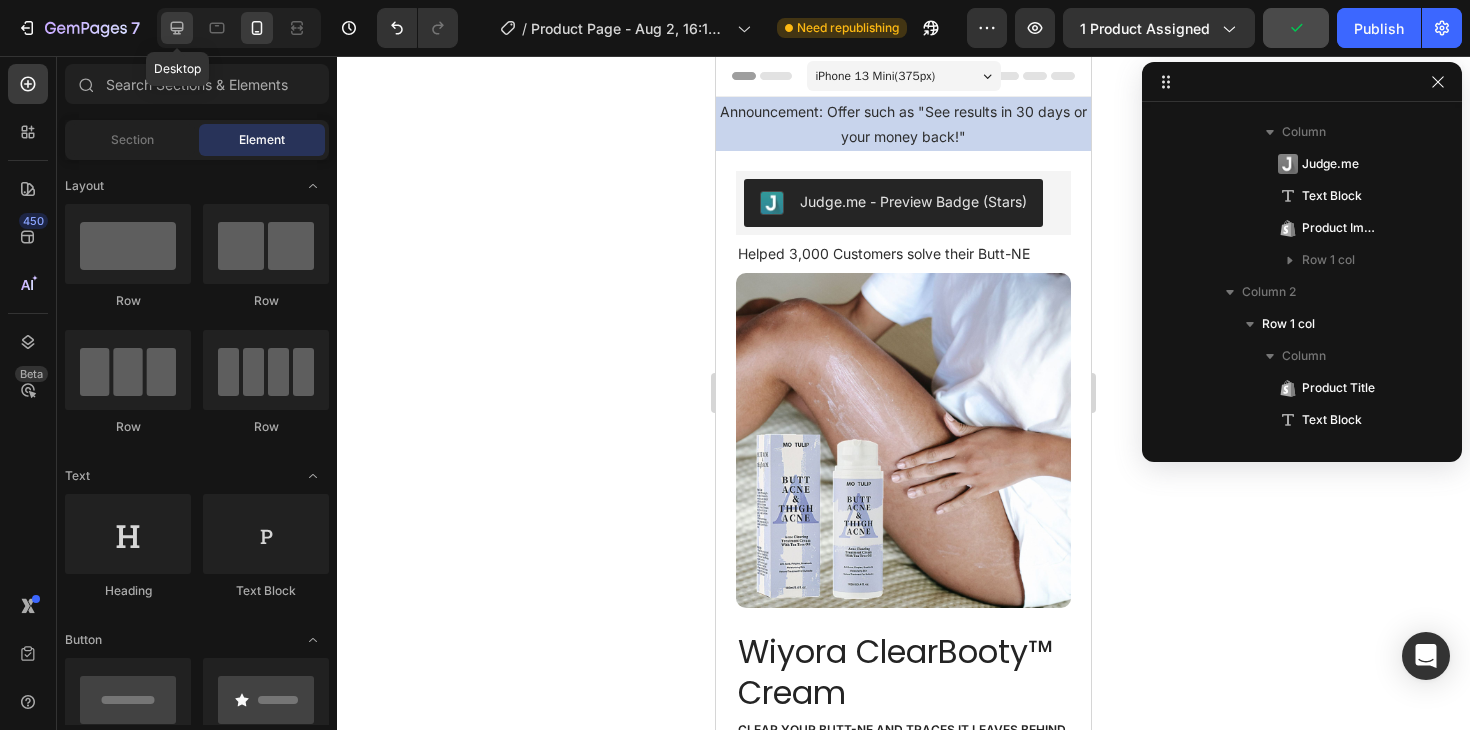 click 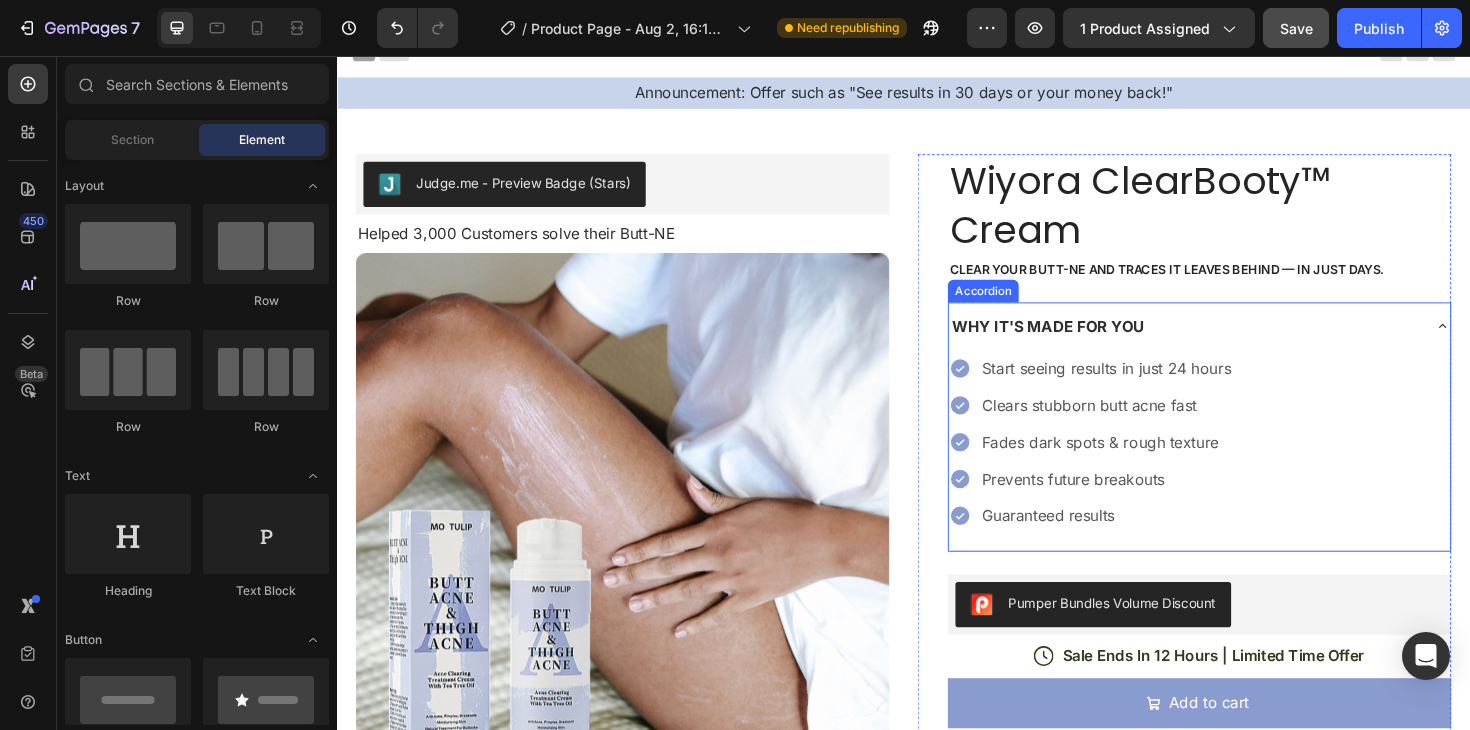 scroll, scrollTop: 0, scrollLeft: 0, axis: both 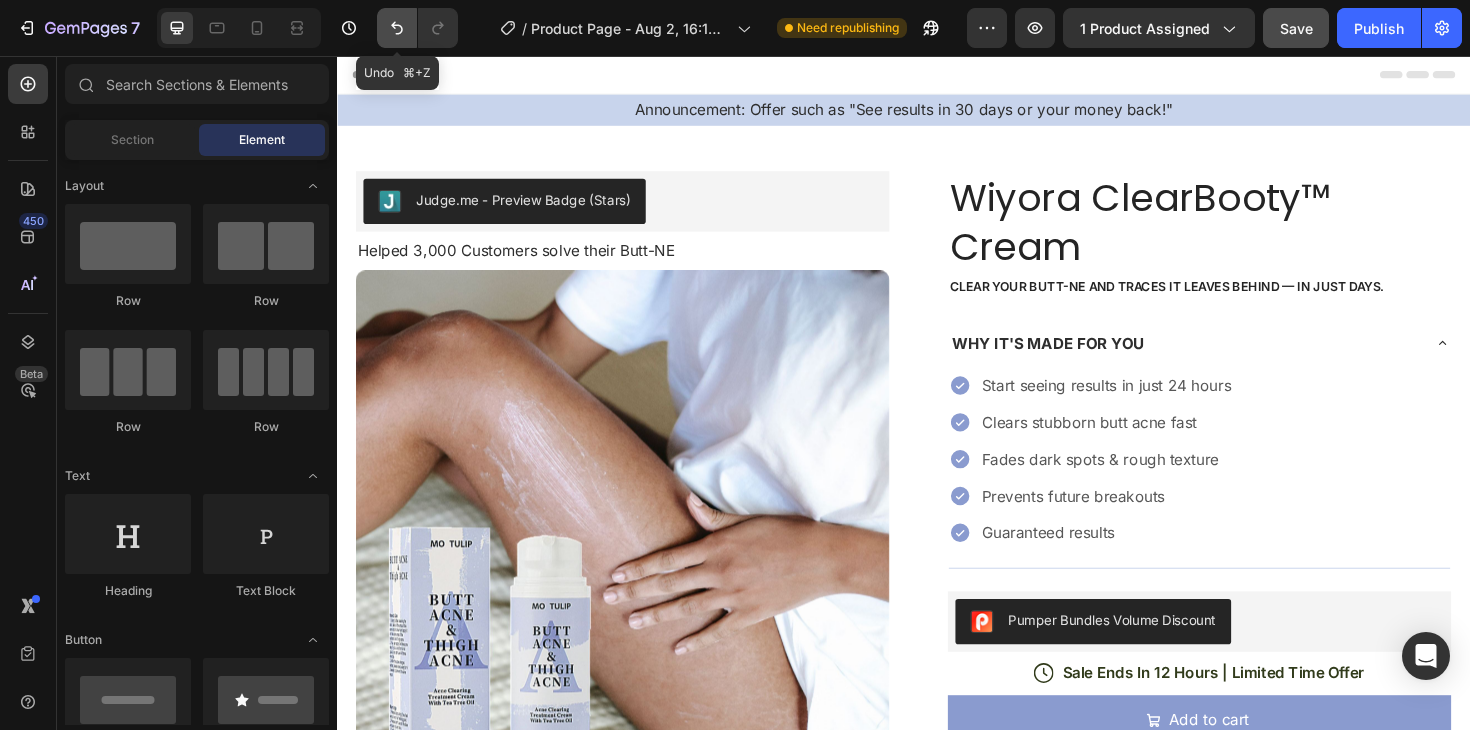 click 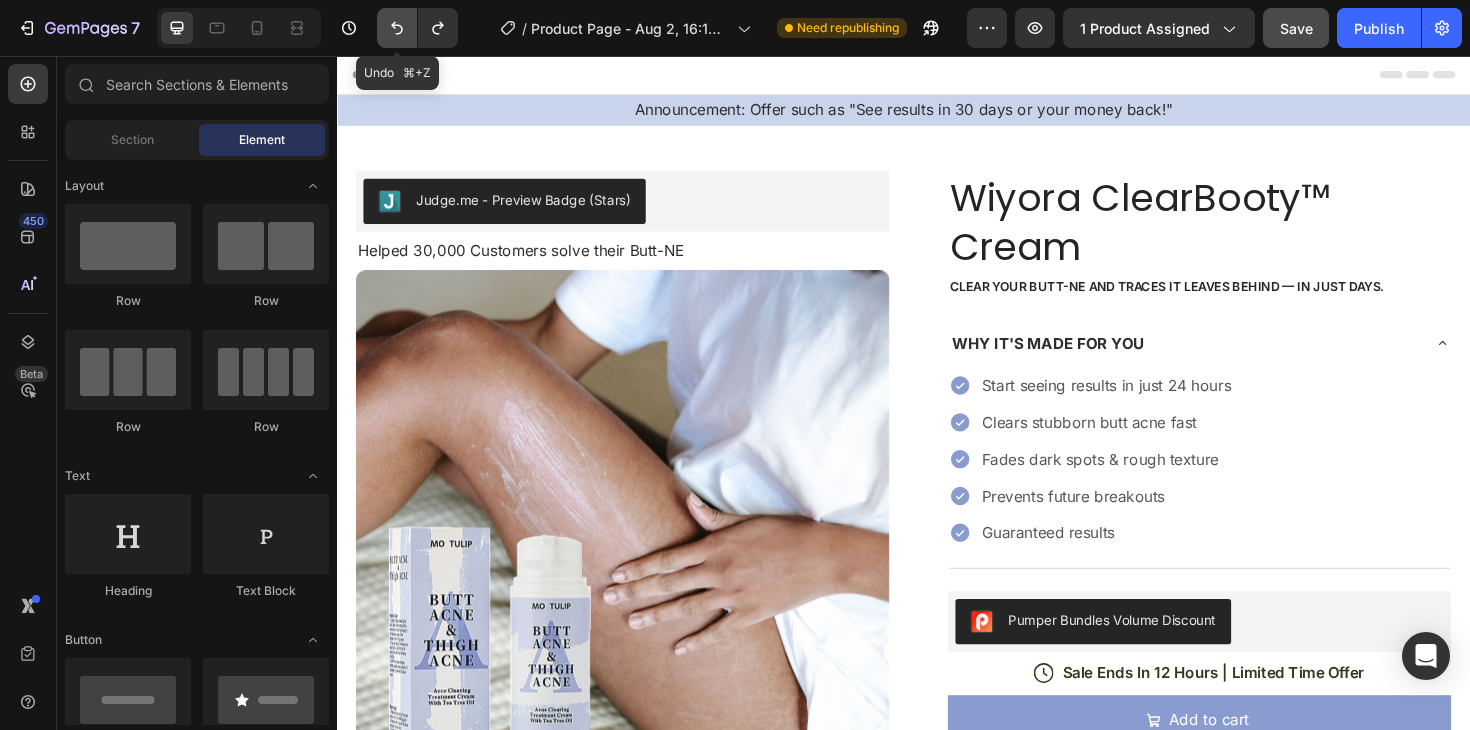 click 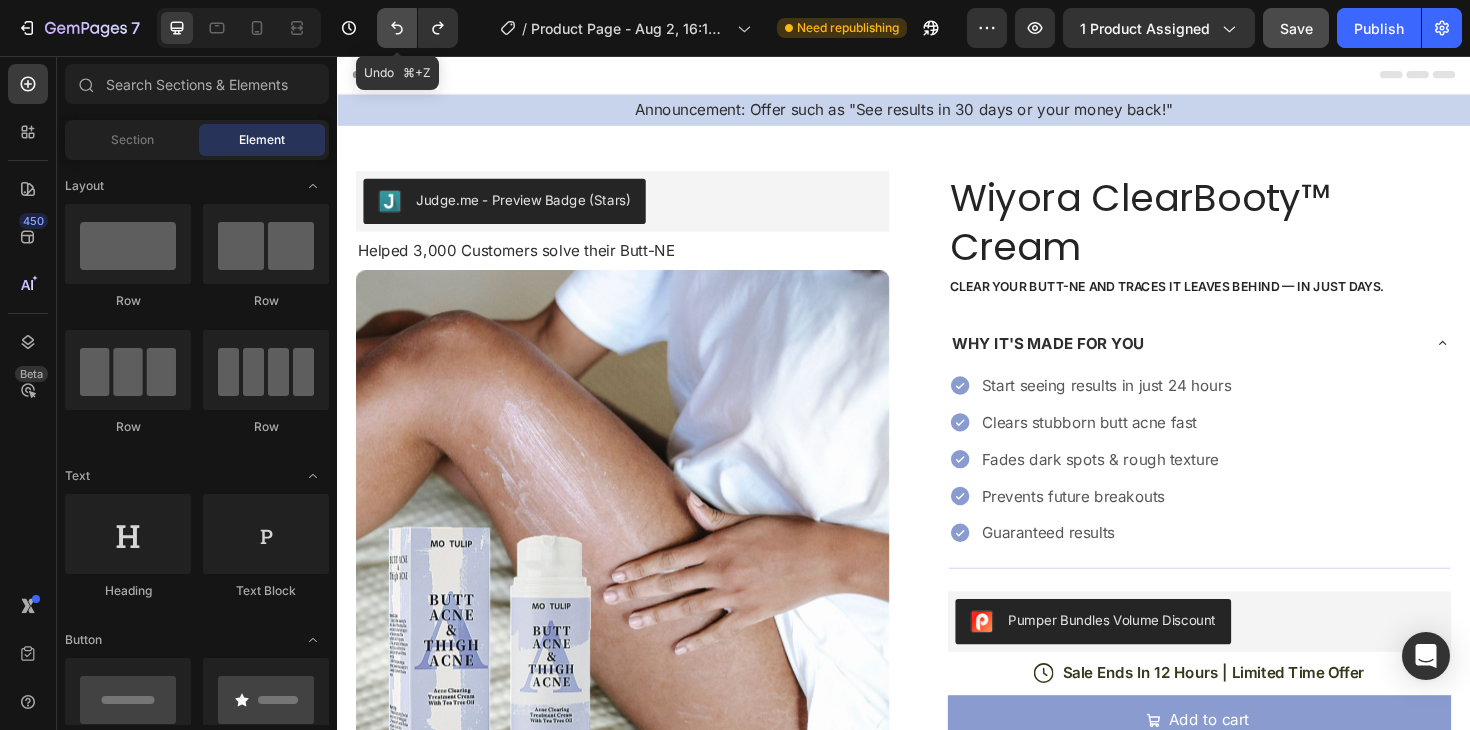 click 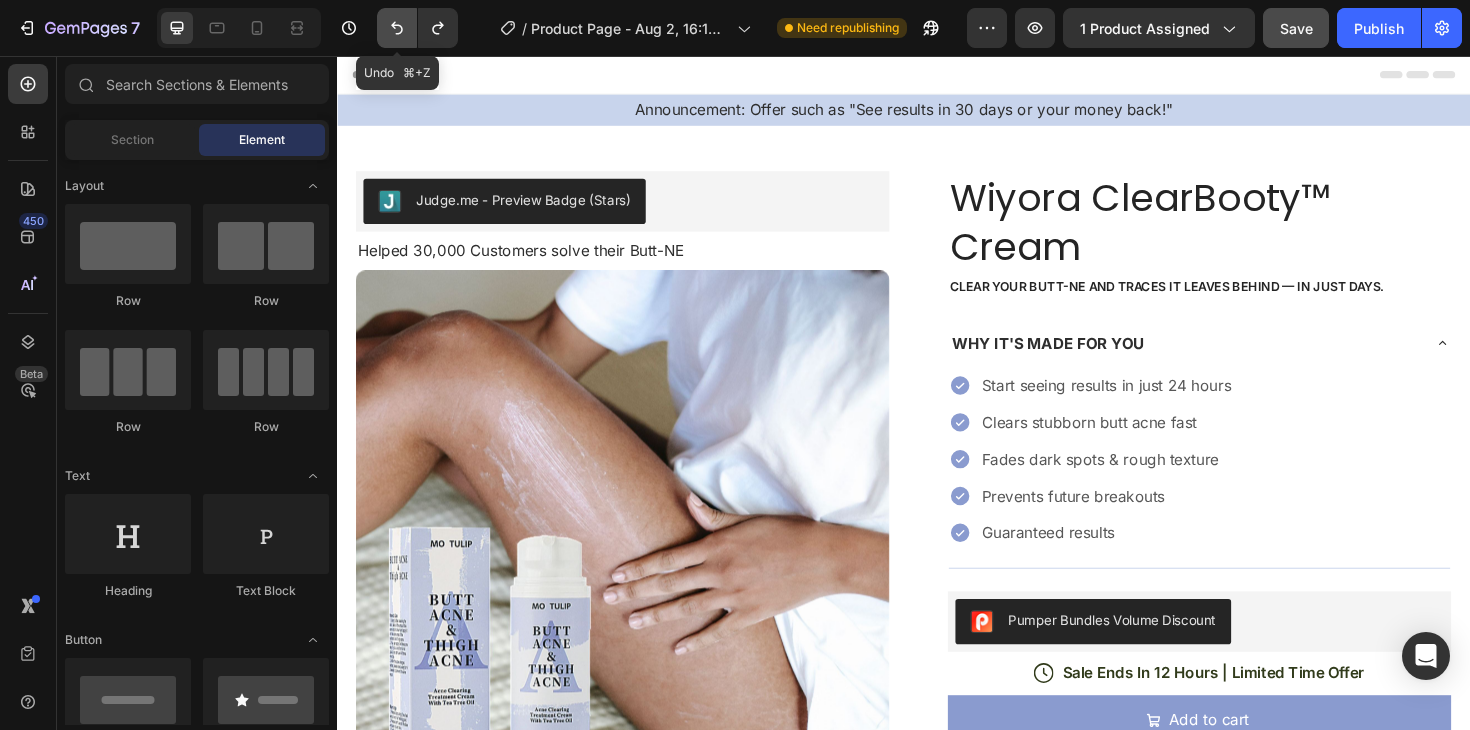 click 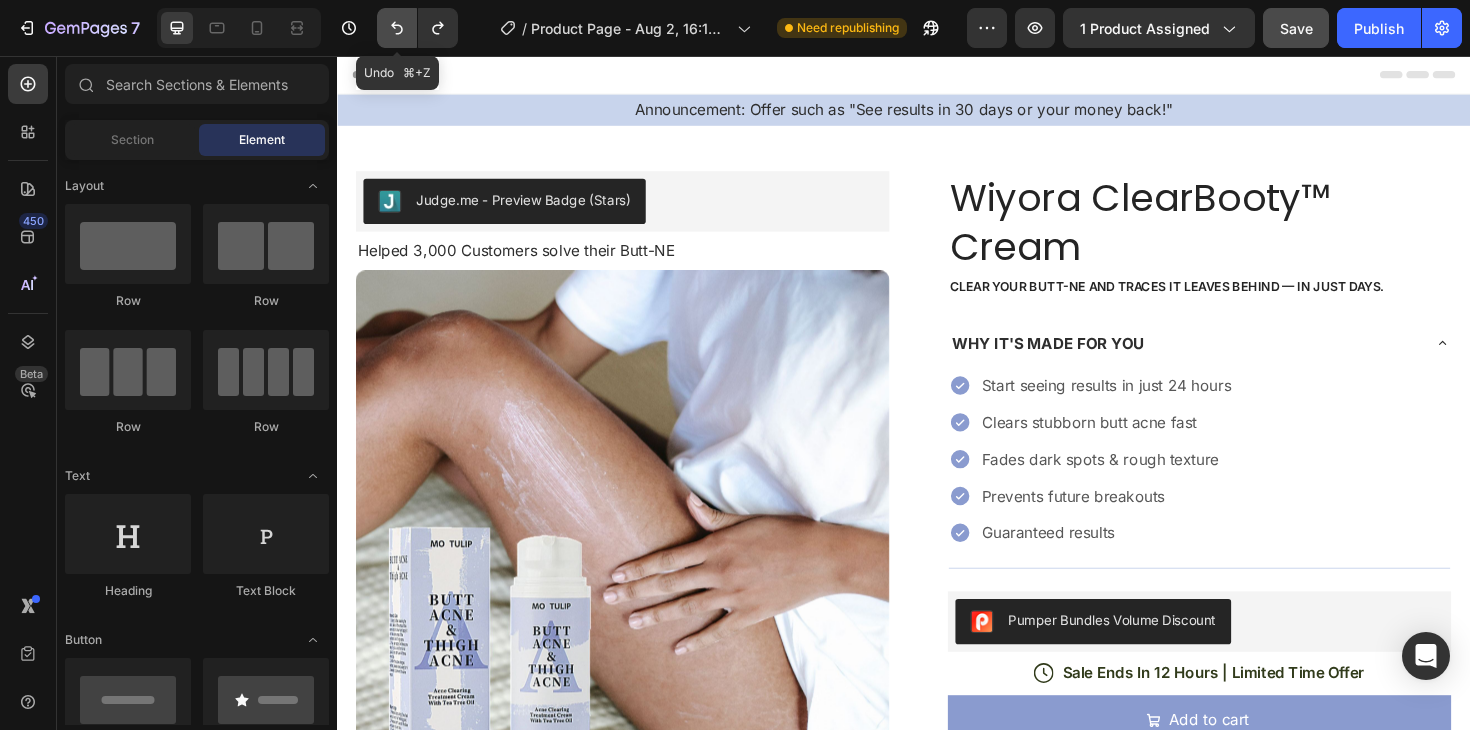 click 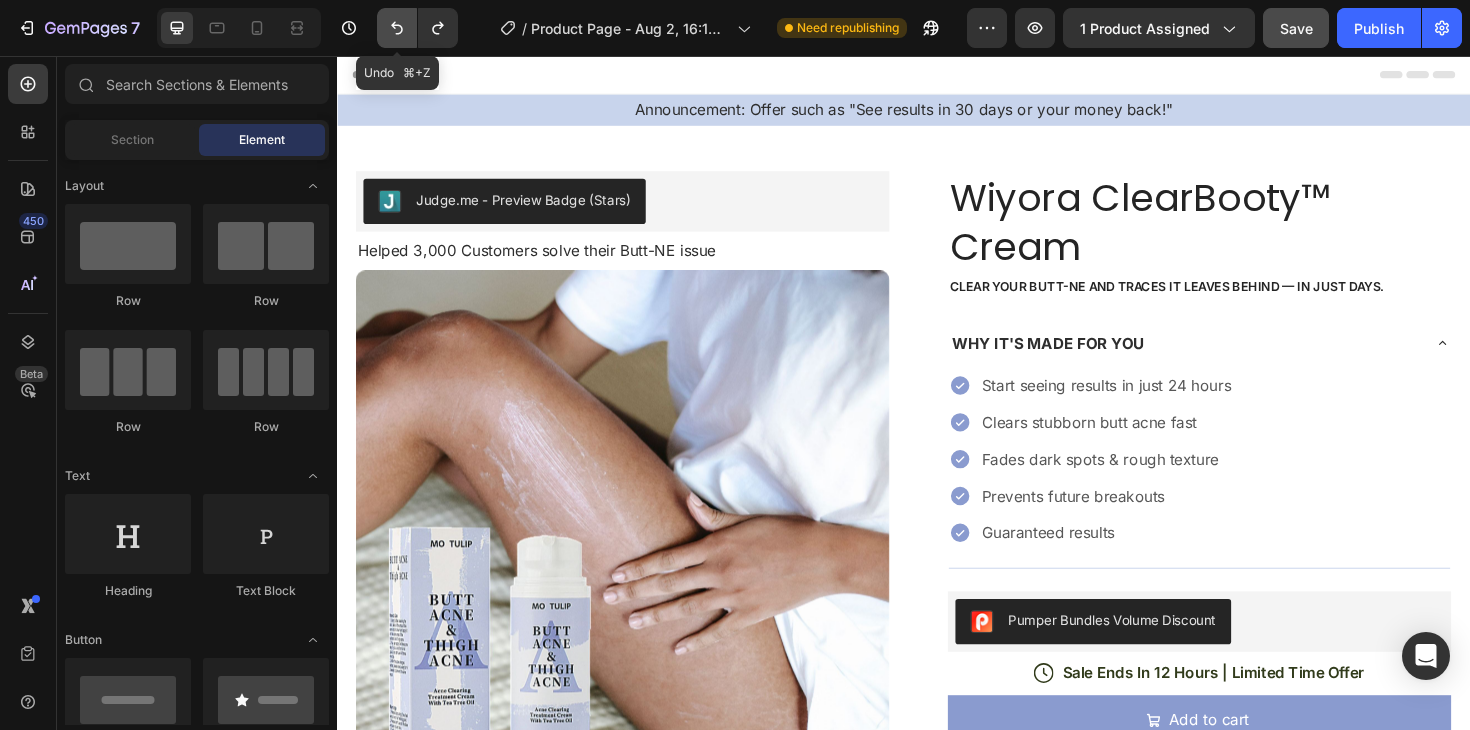 click 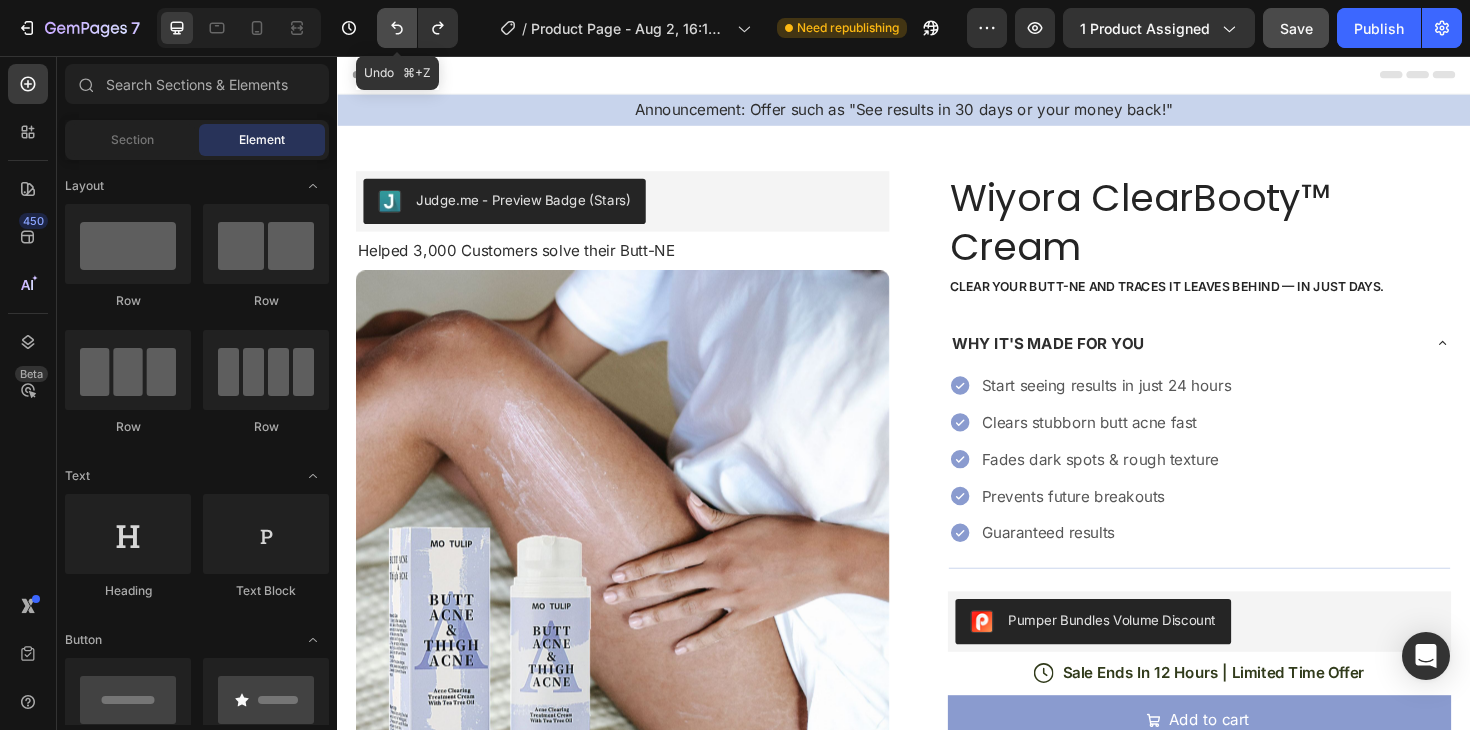 click 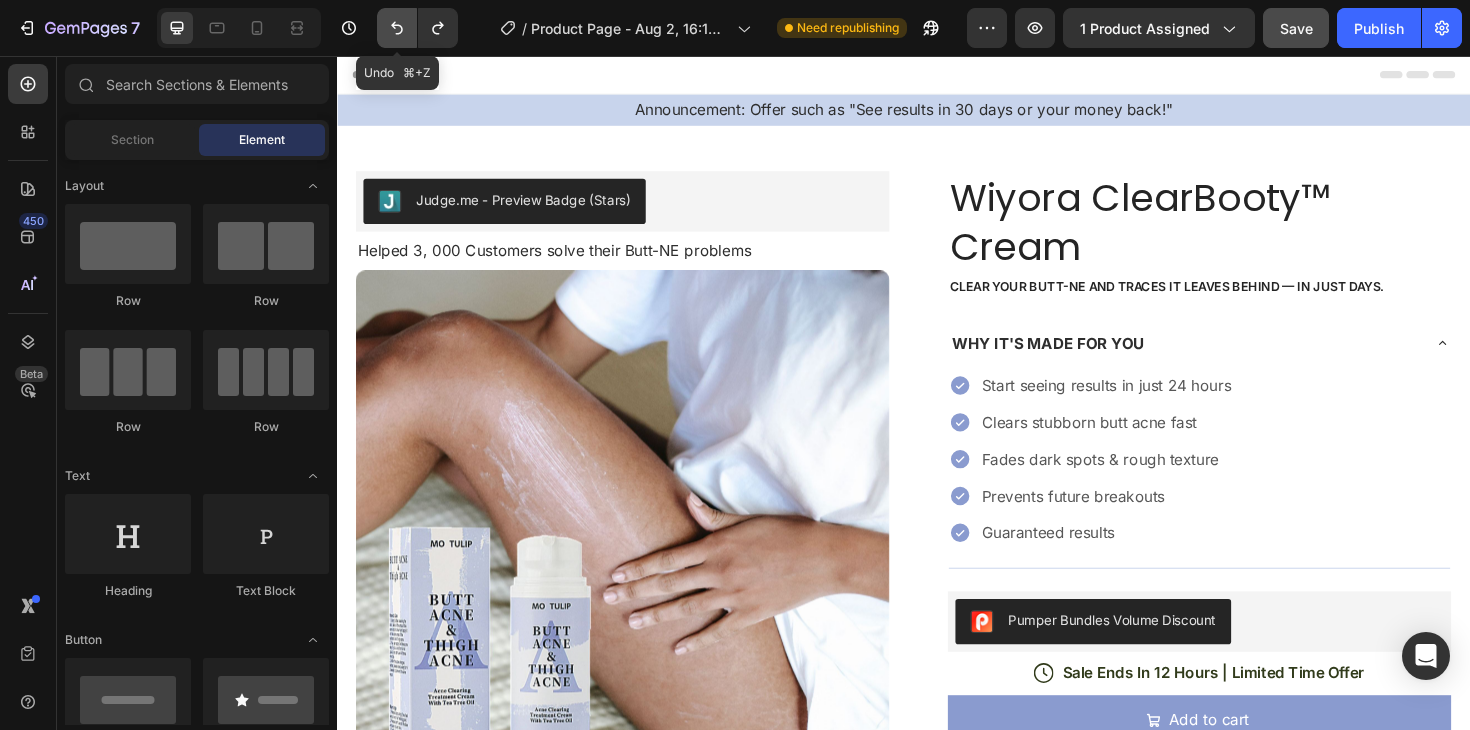 click 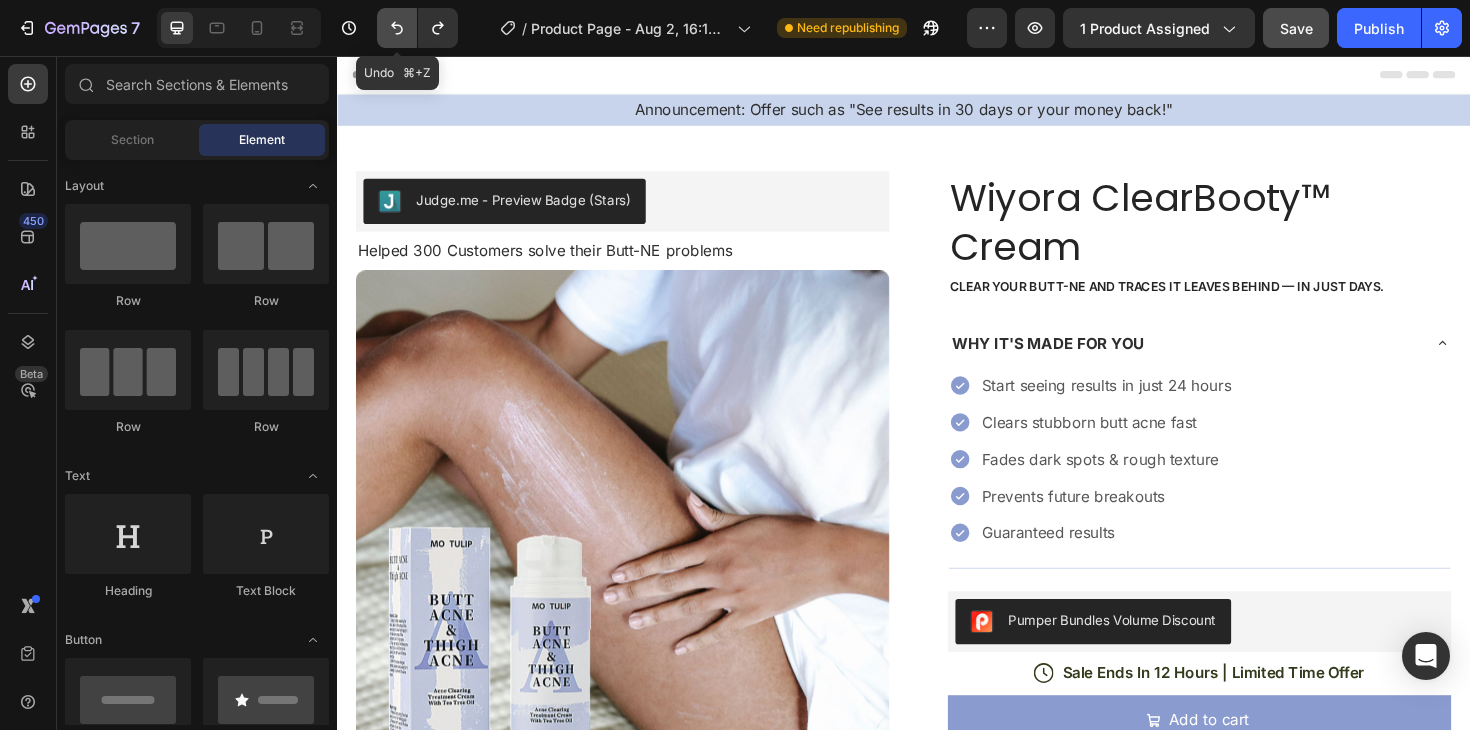 click 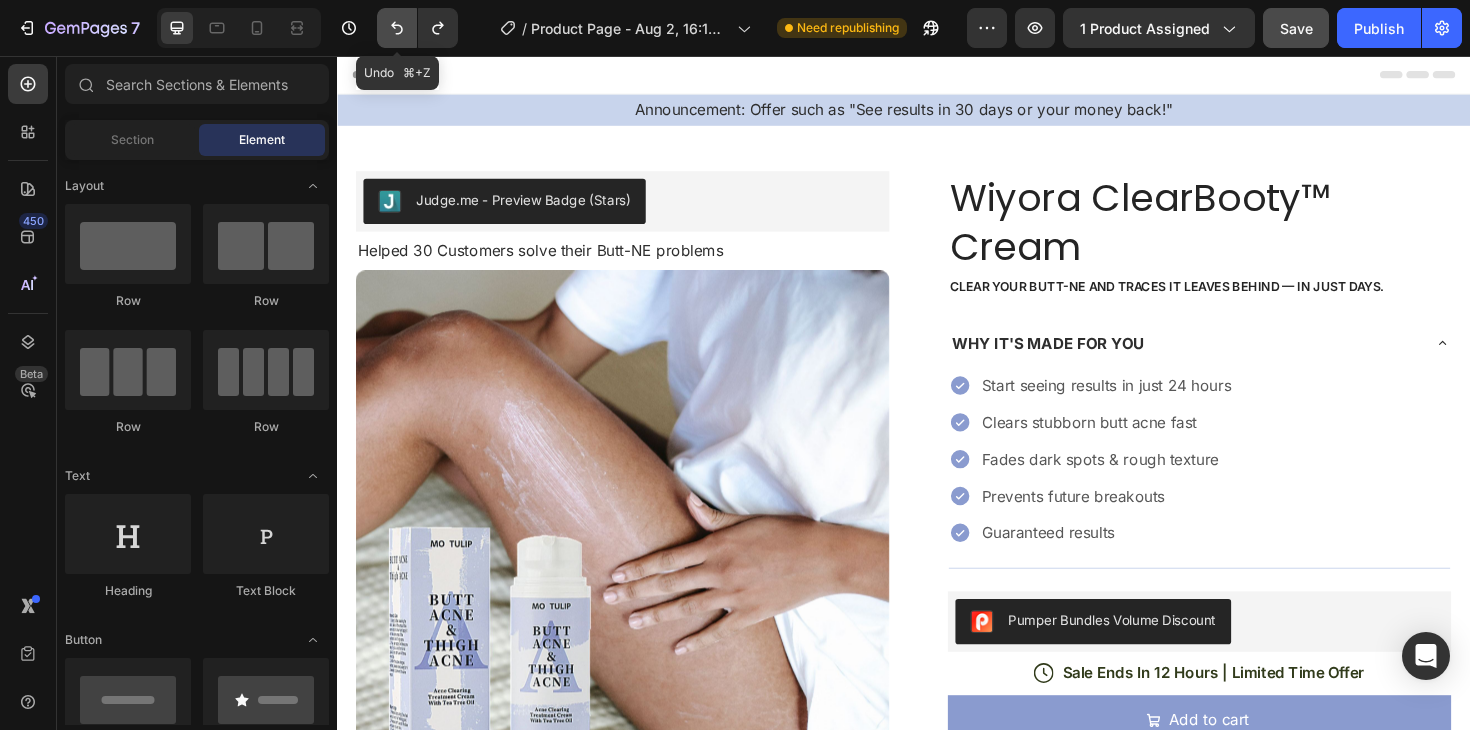 click 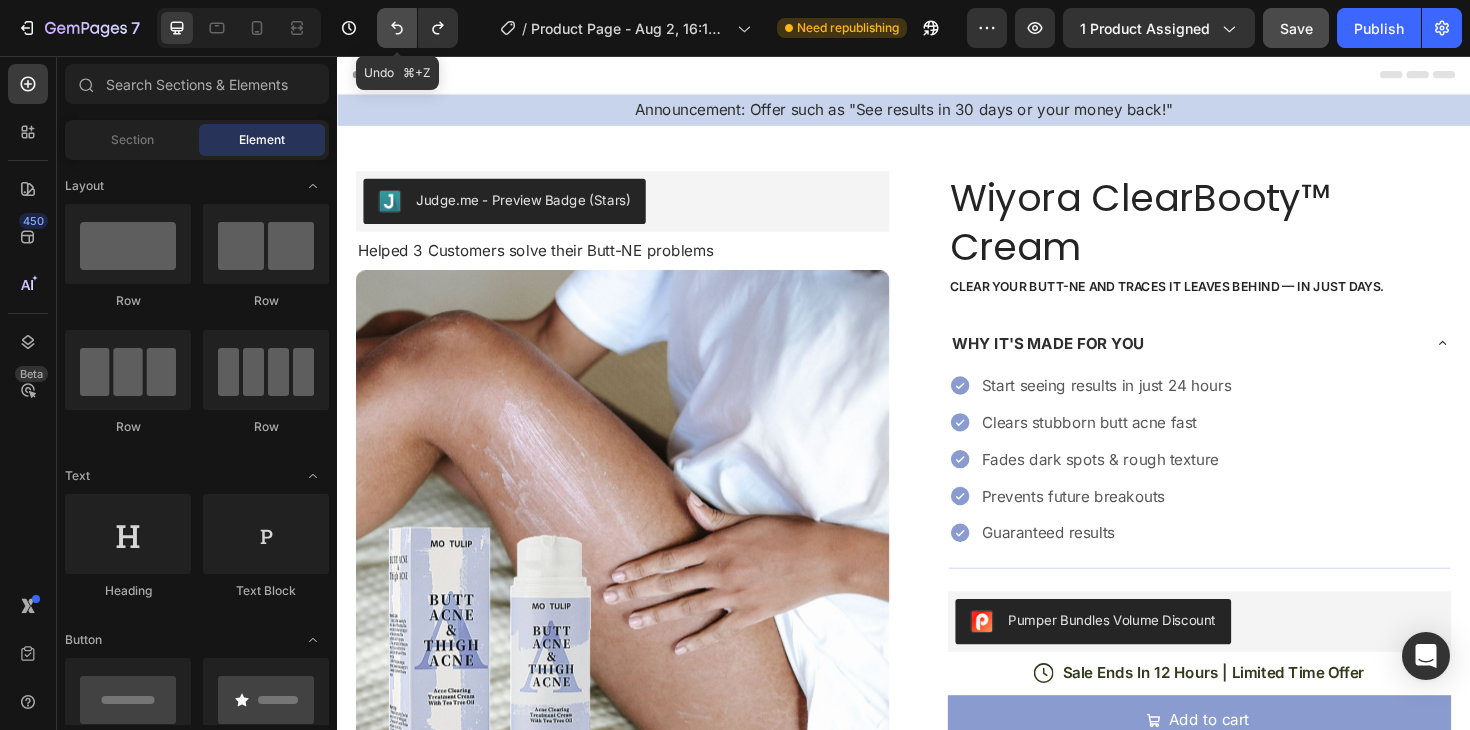 click 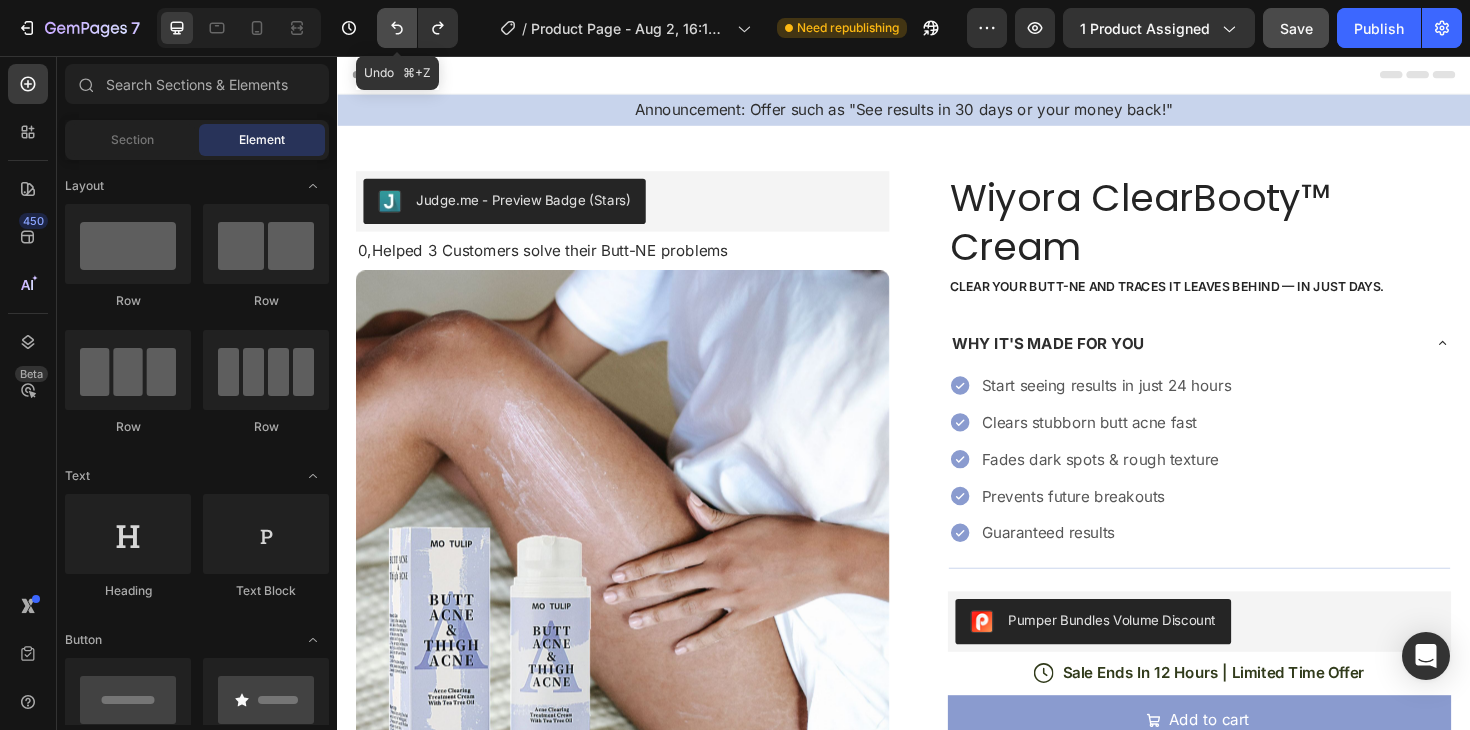 click 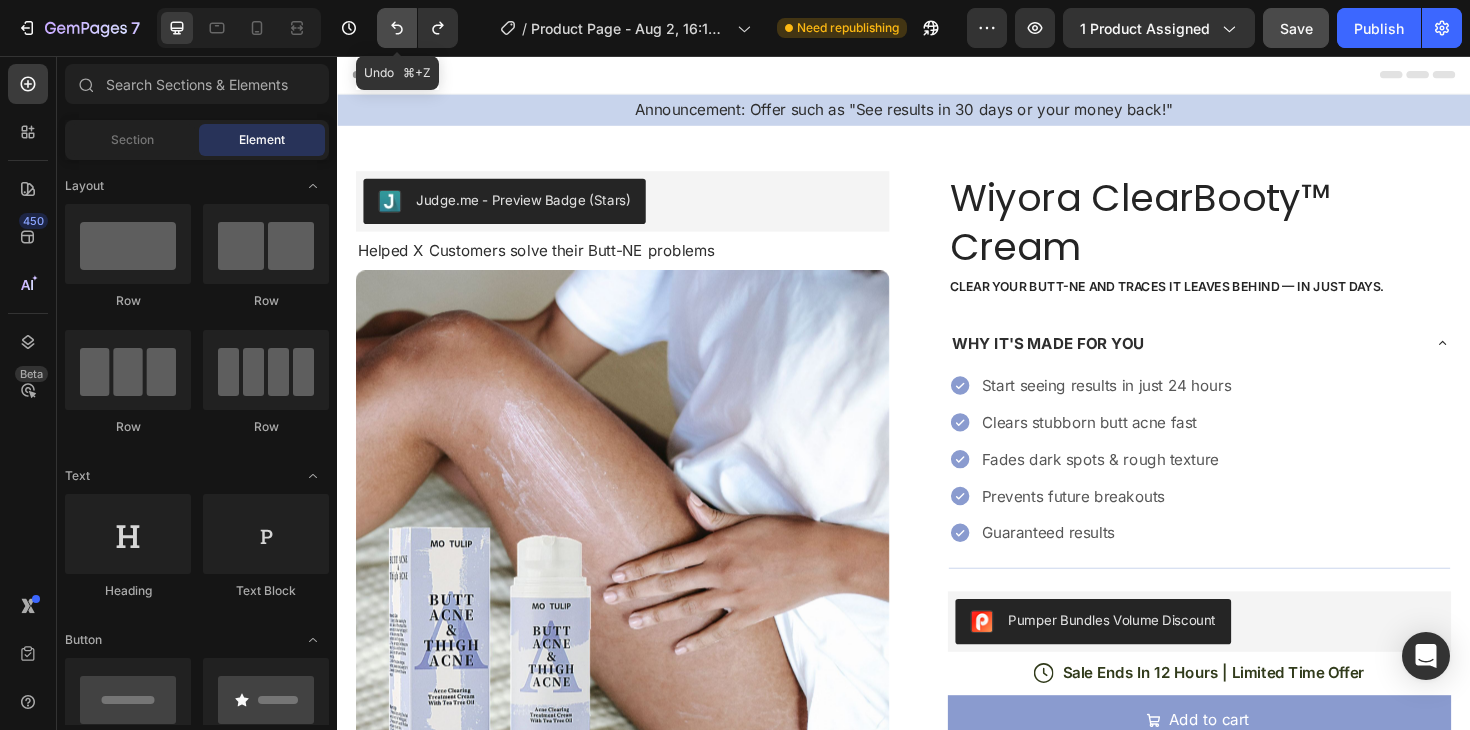 click 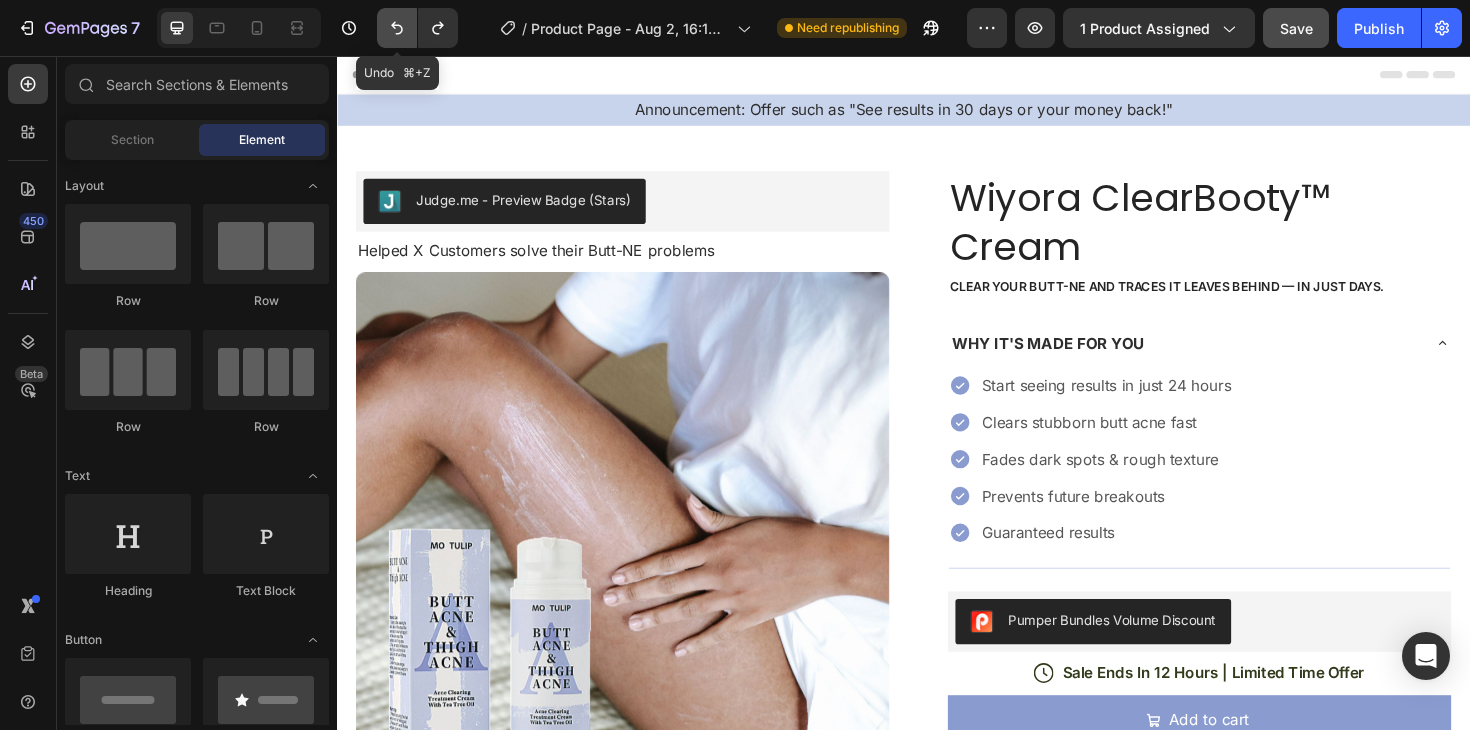 click 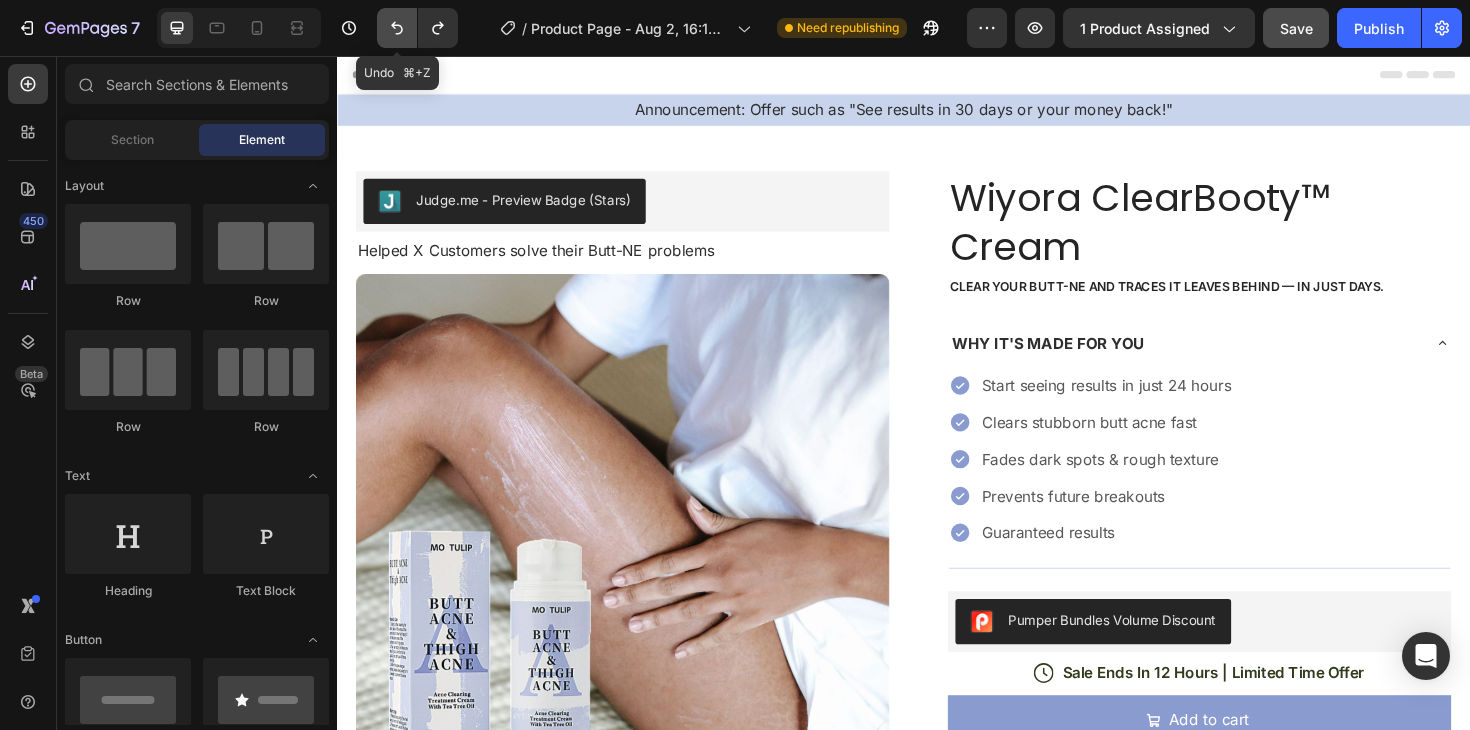 click 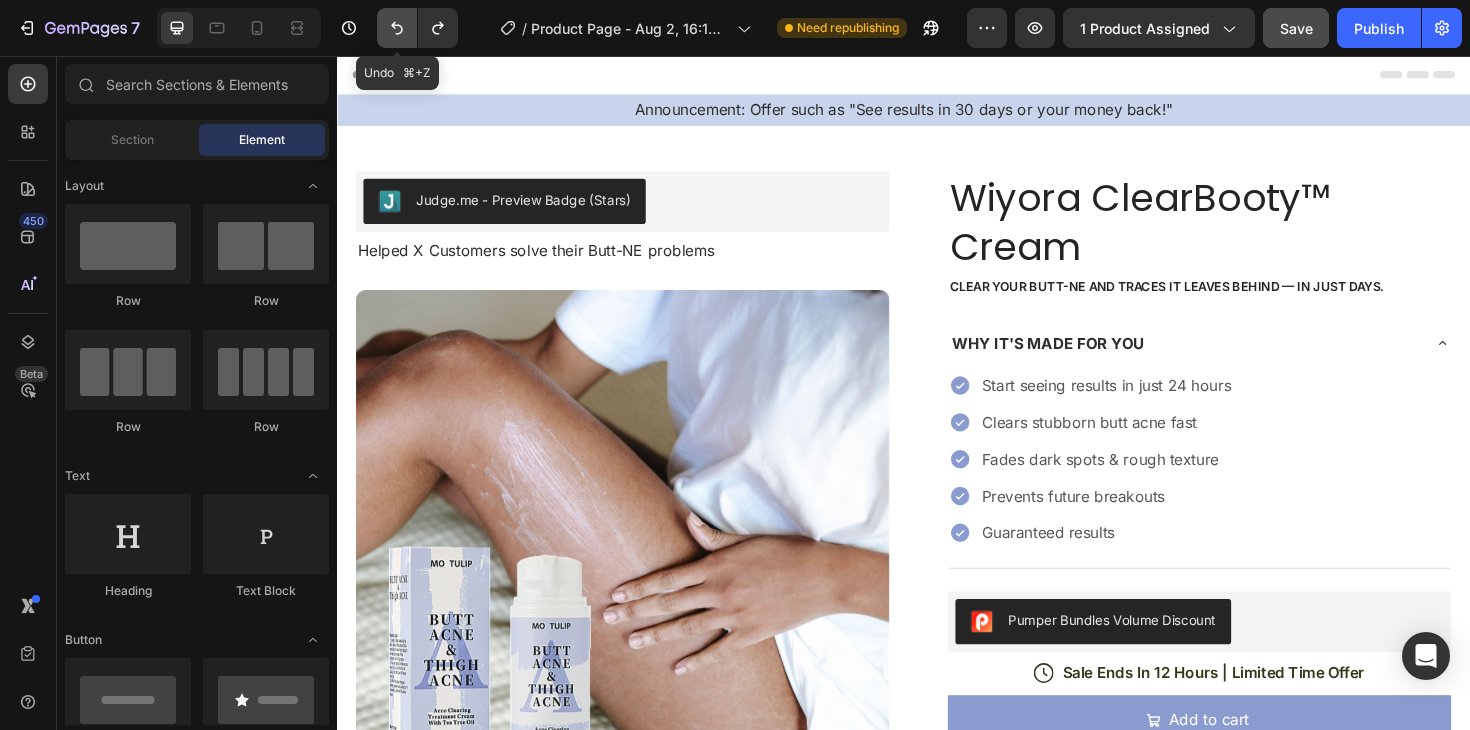 click 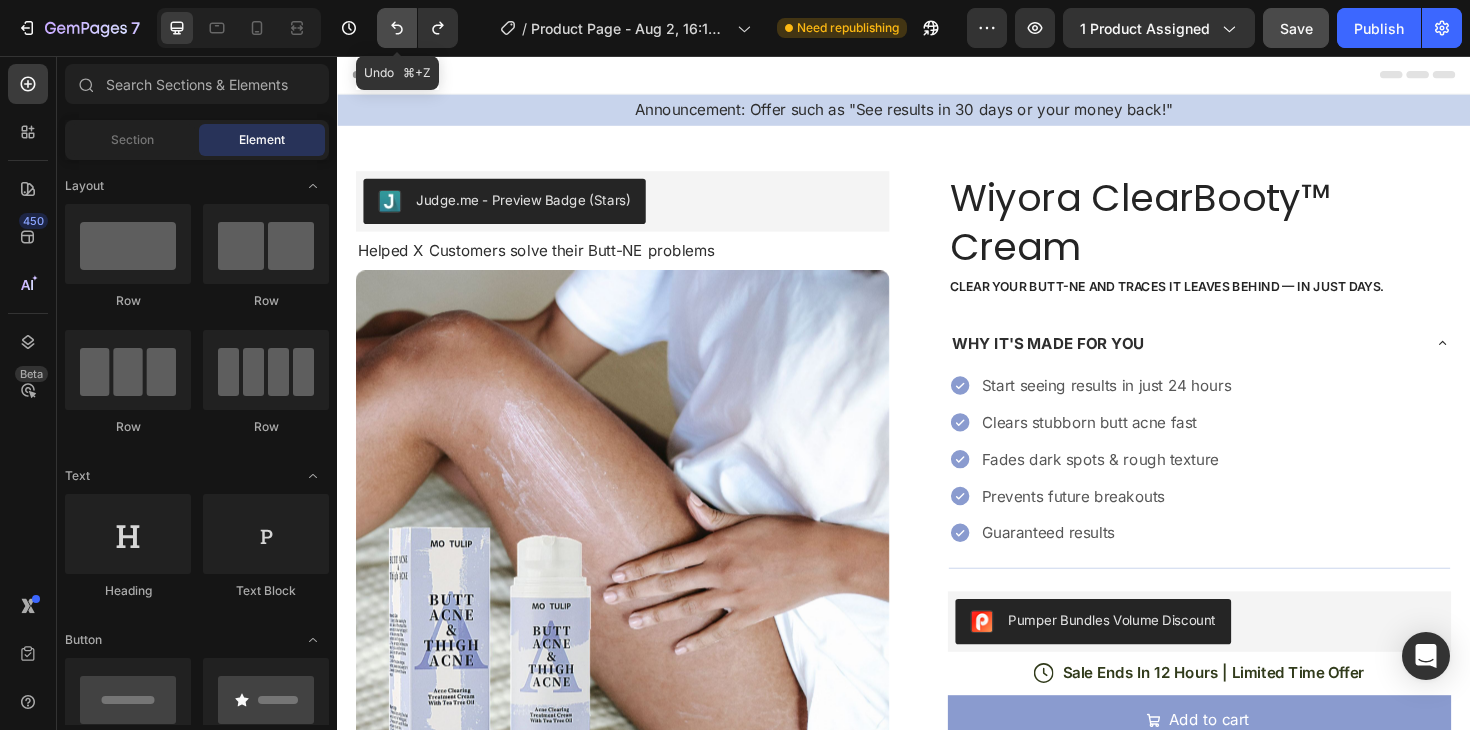 click 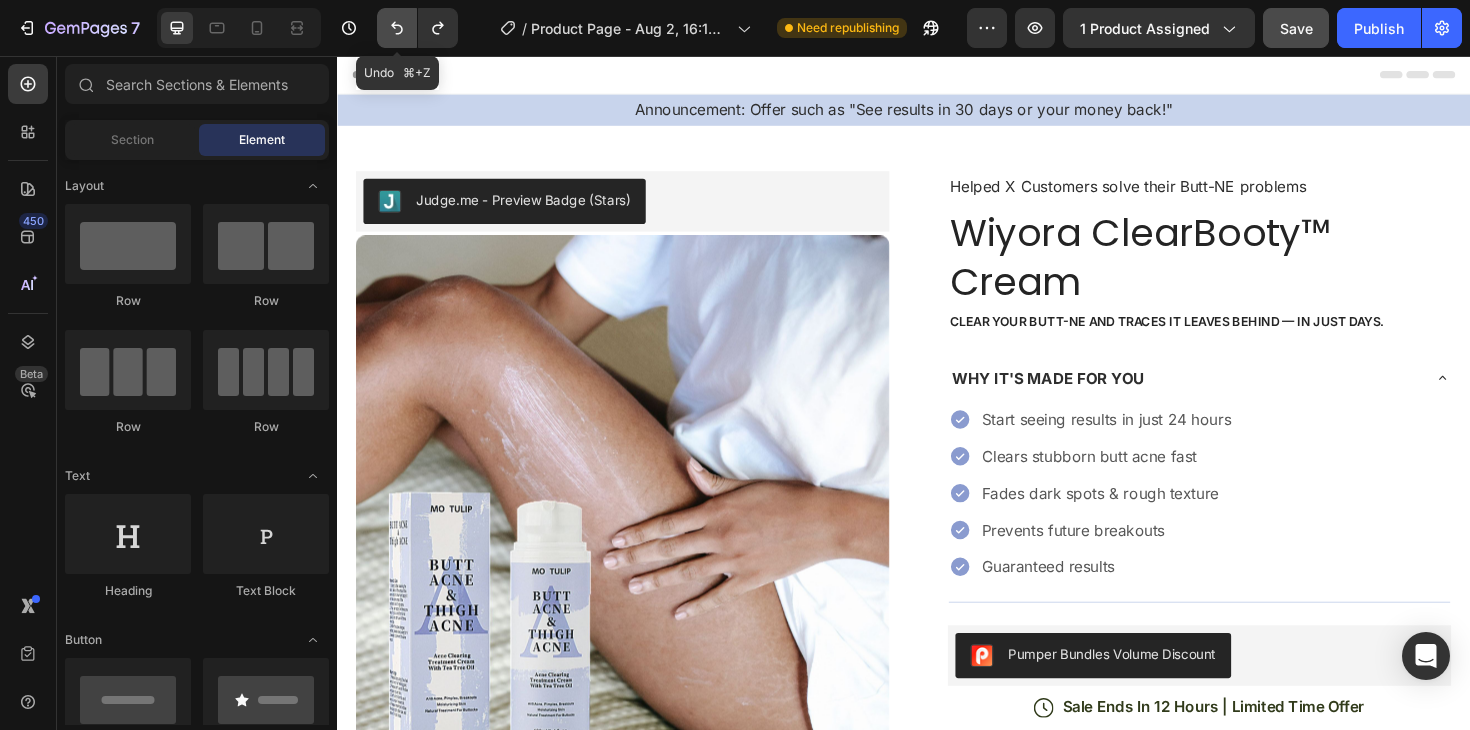 click 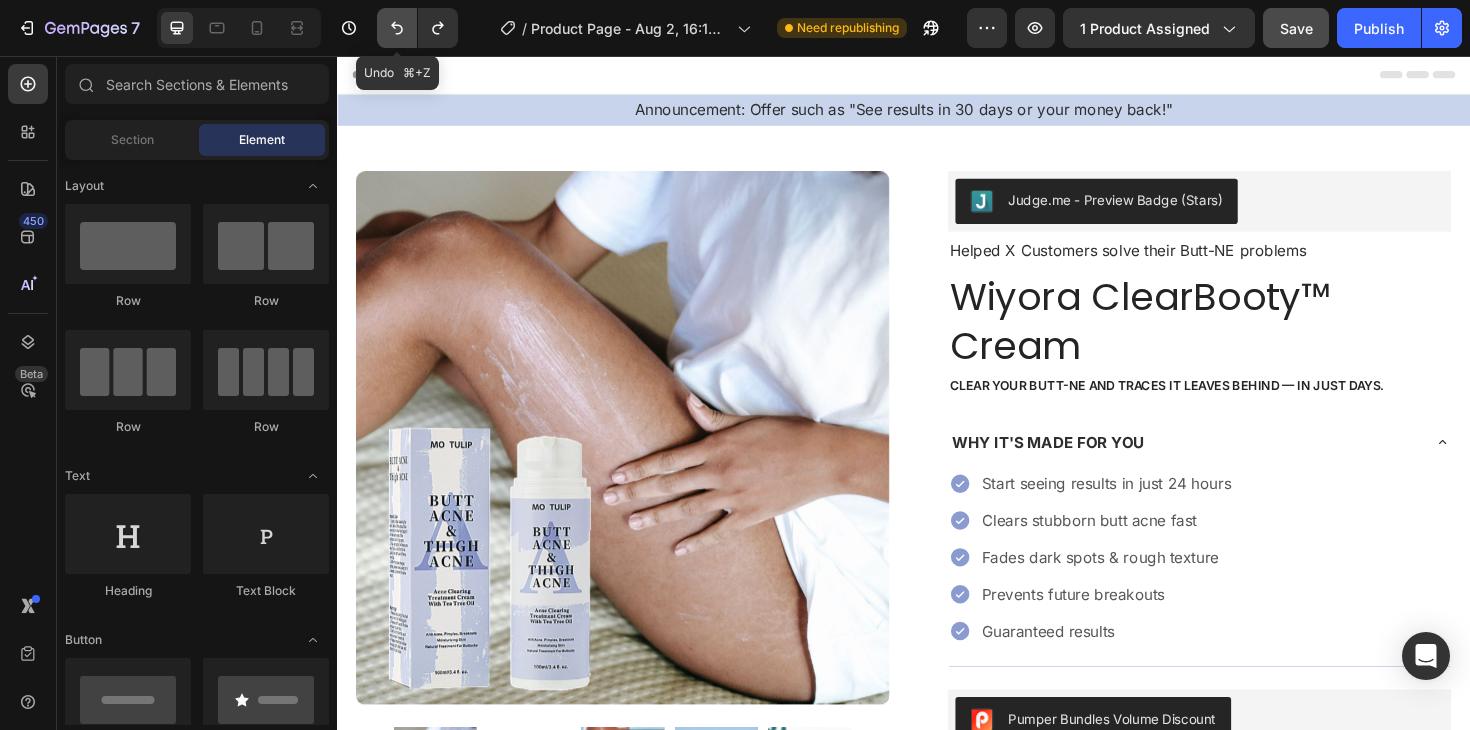 click 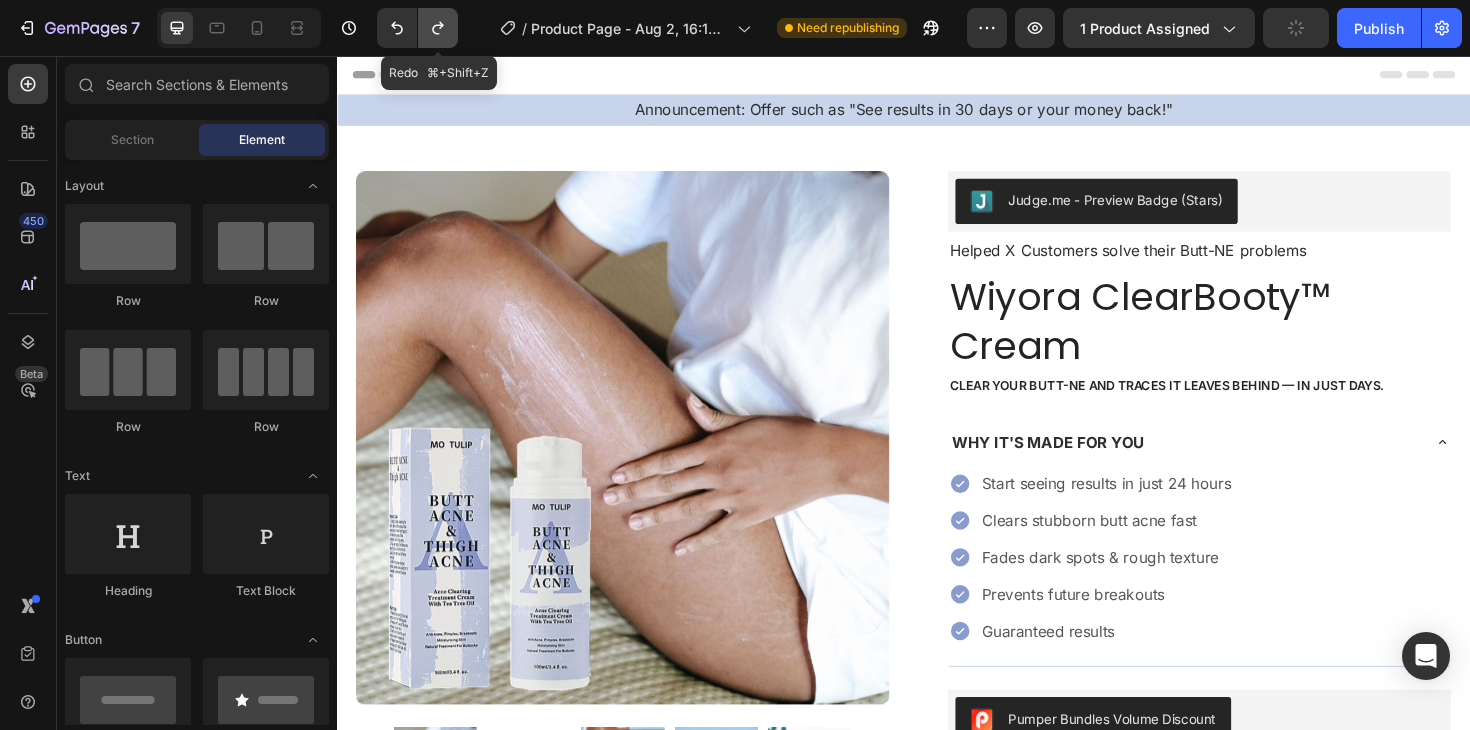 click 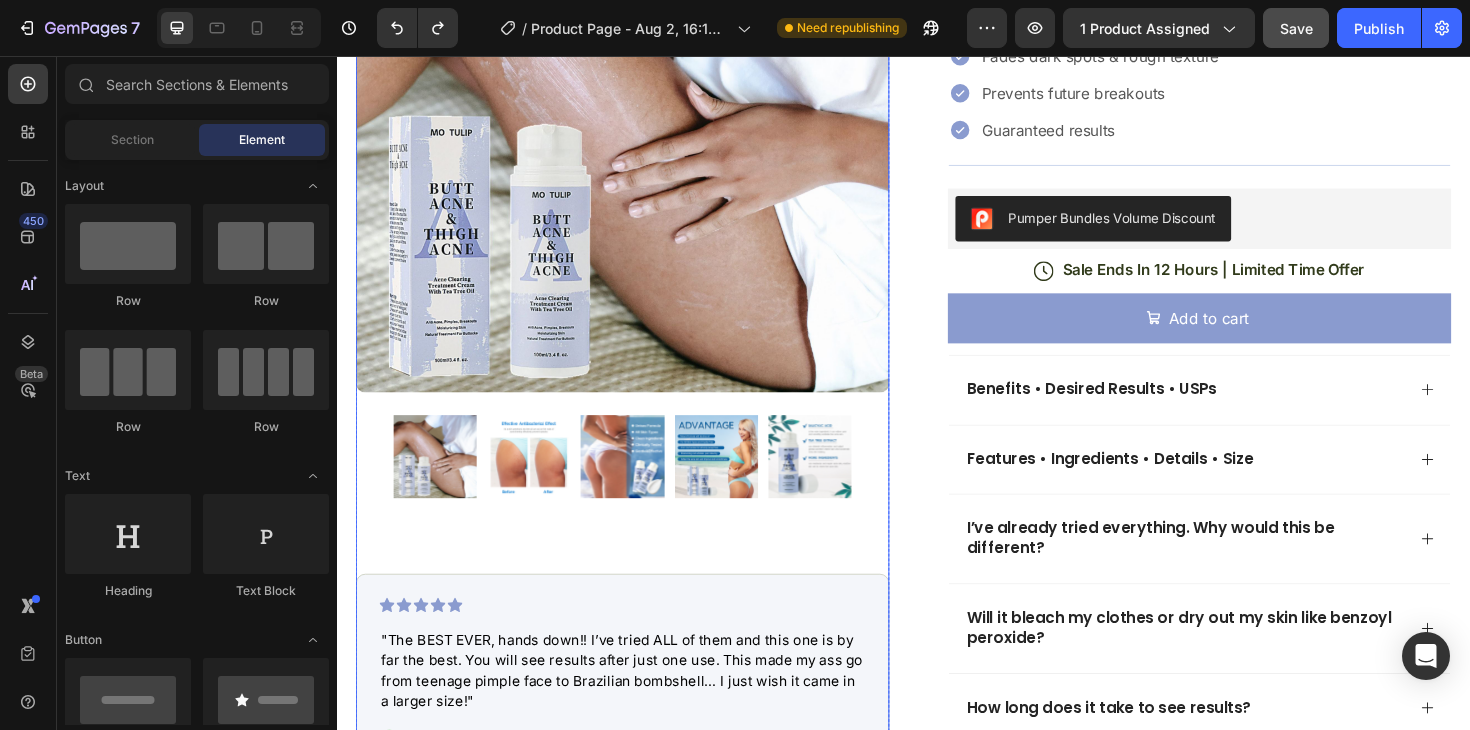 scroll, scrollTop: 0, scrollLeft: 0, axis: both 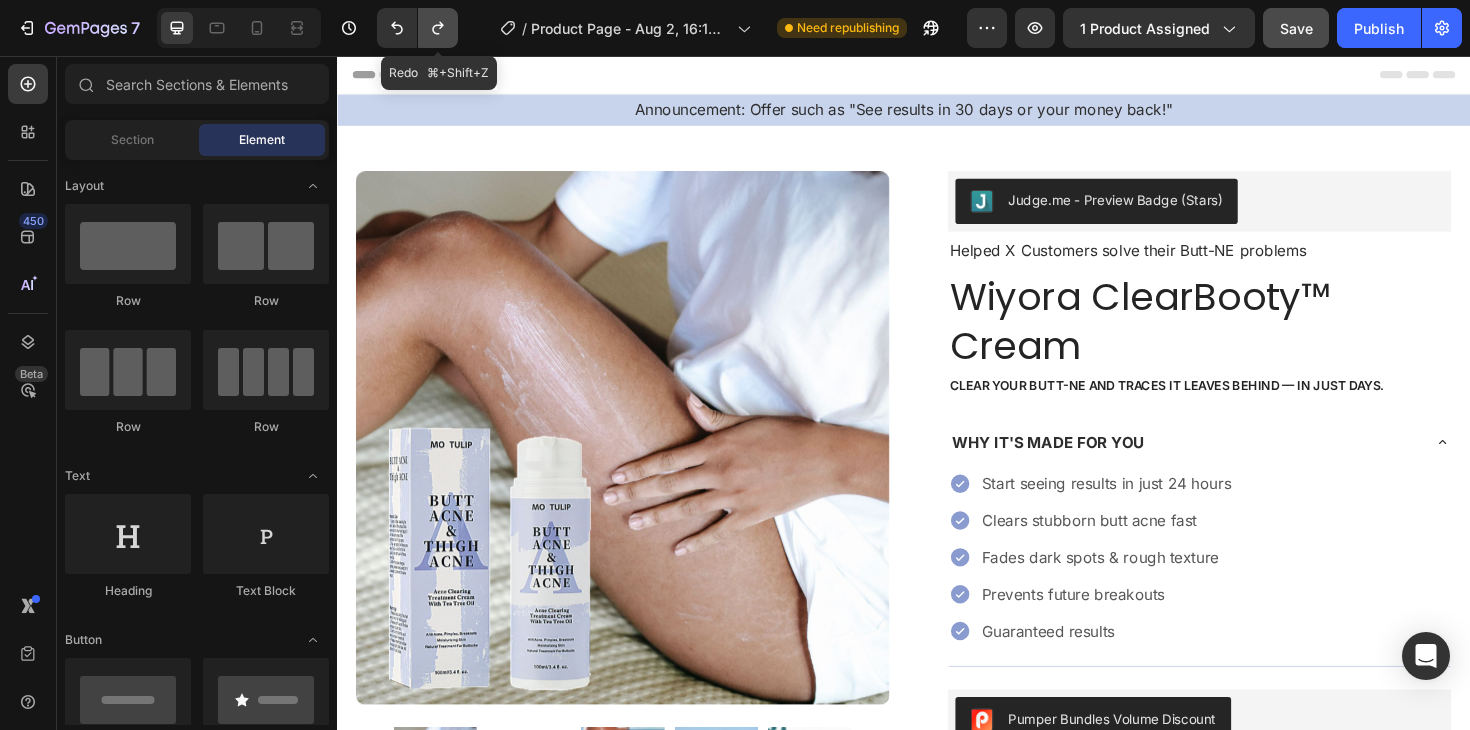 click 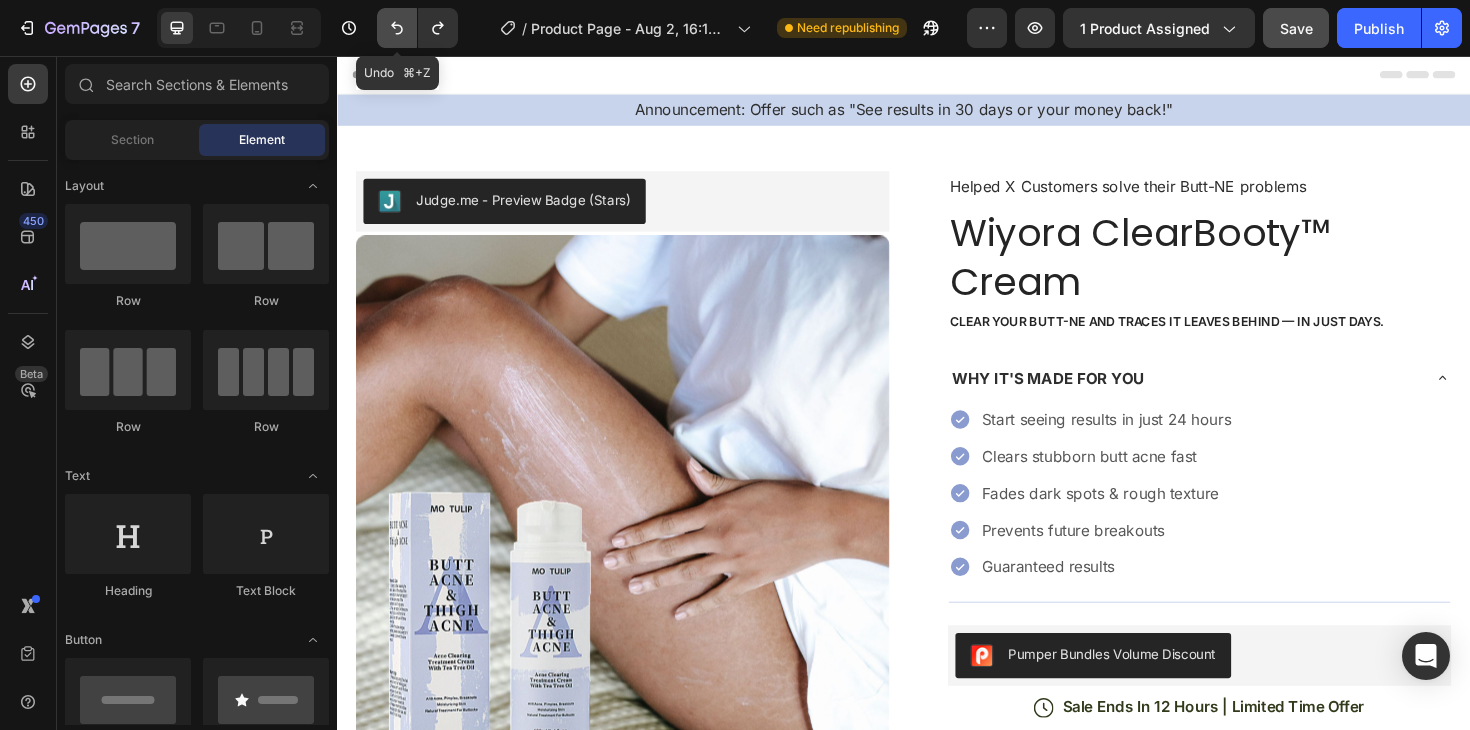 click 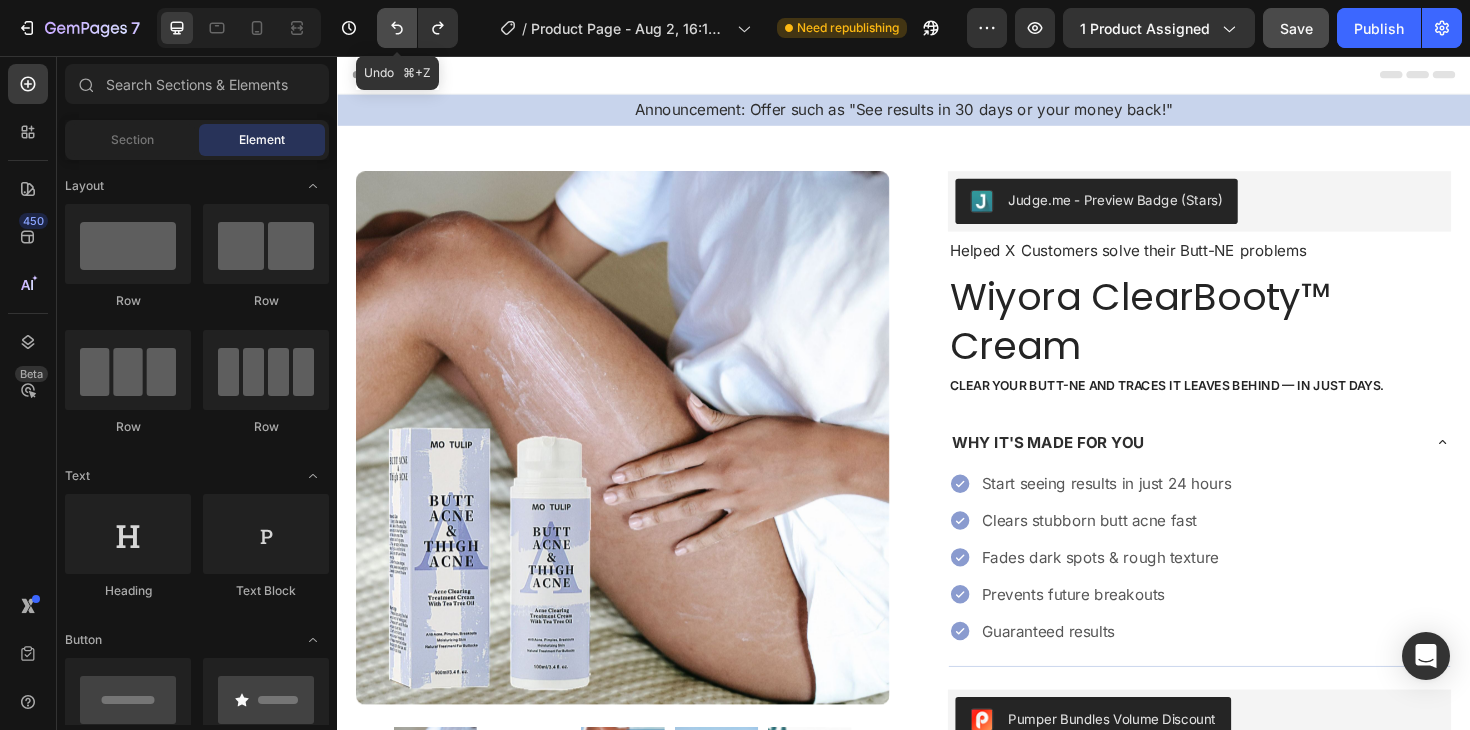 click 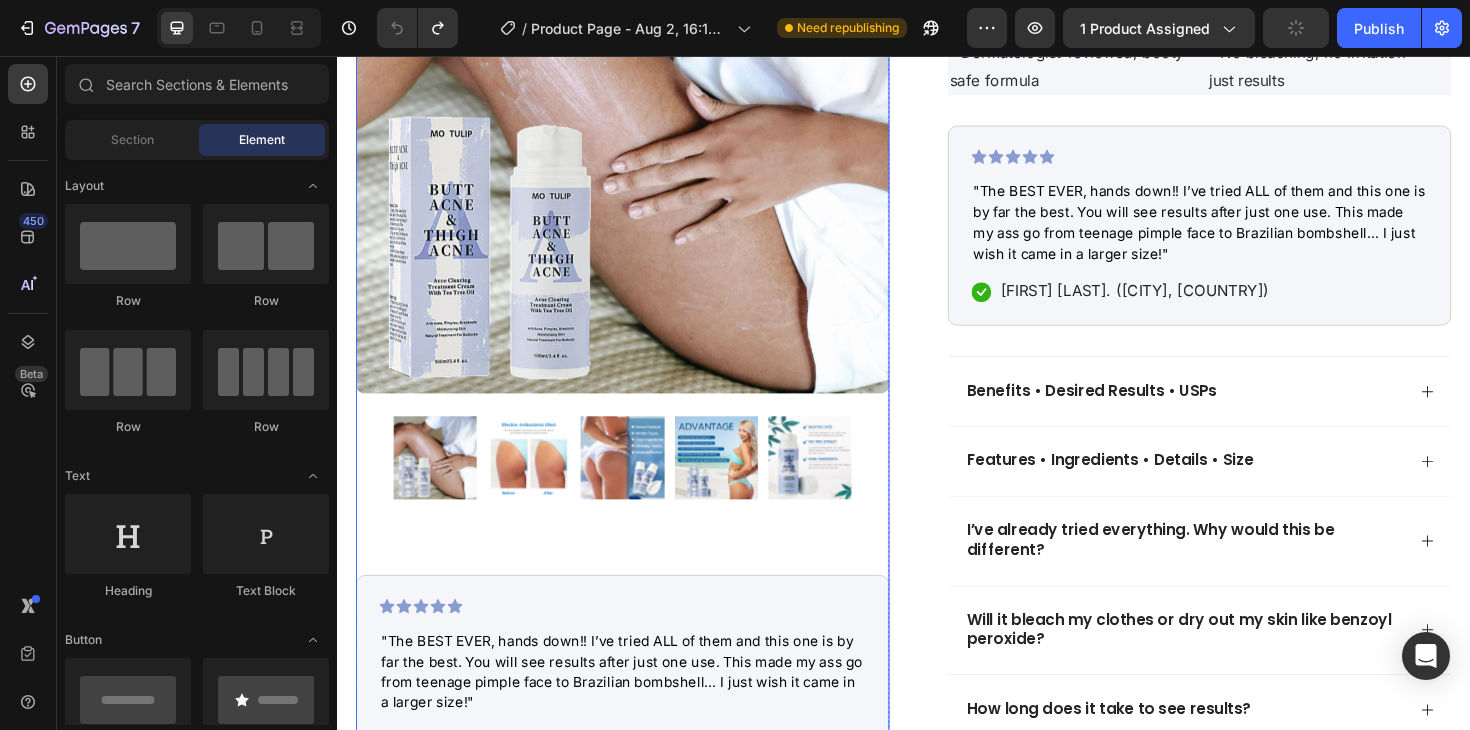 scroll, scrollTop: 862, scrollLeft: 0, axis: vertical 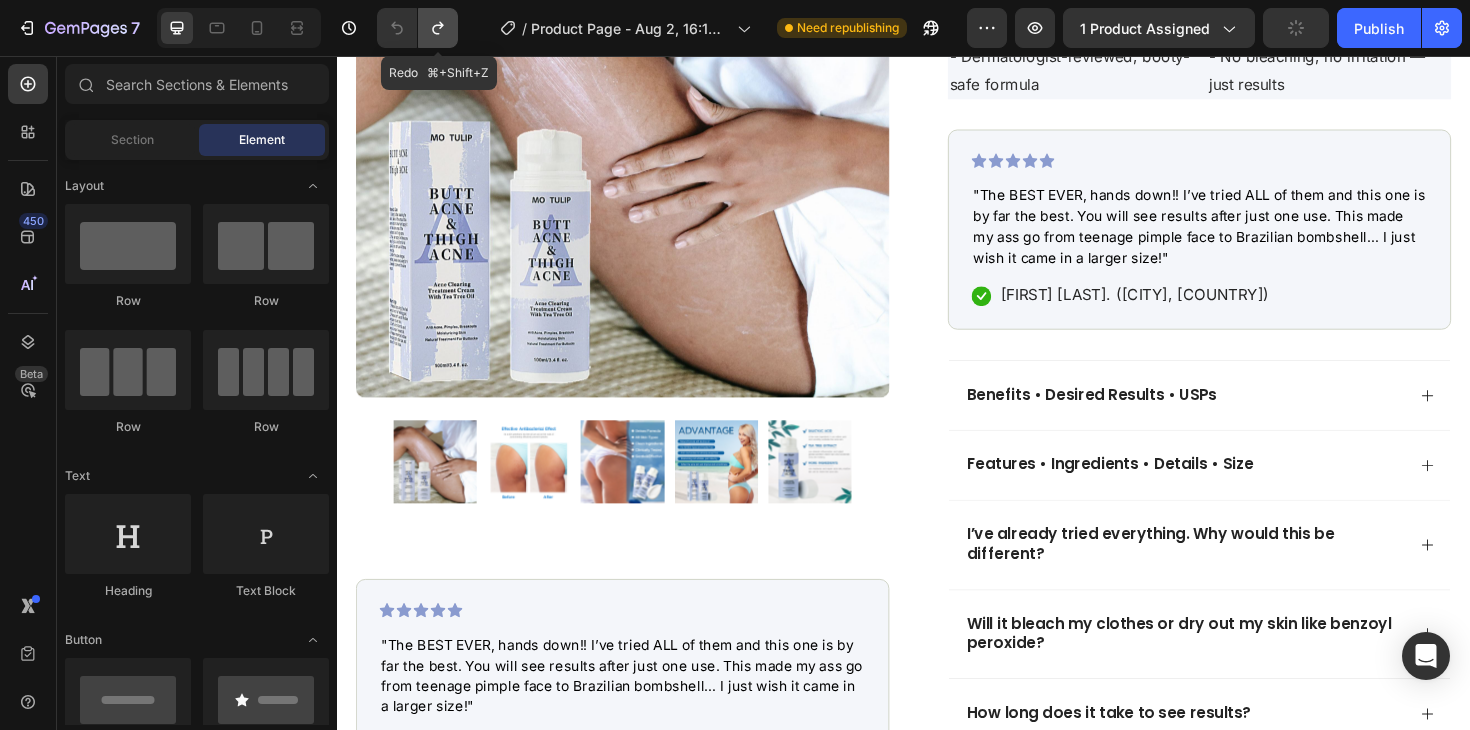 click 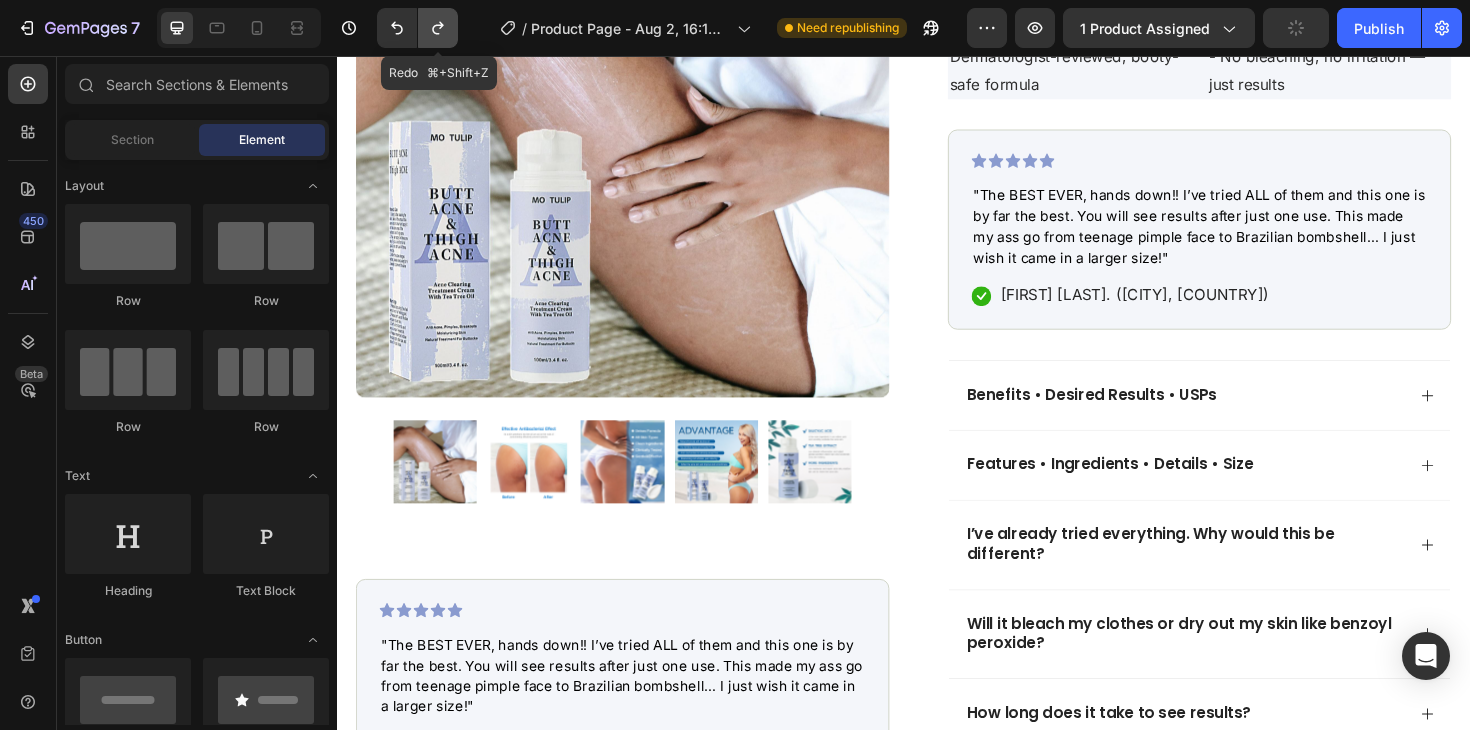 click 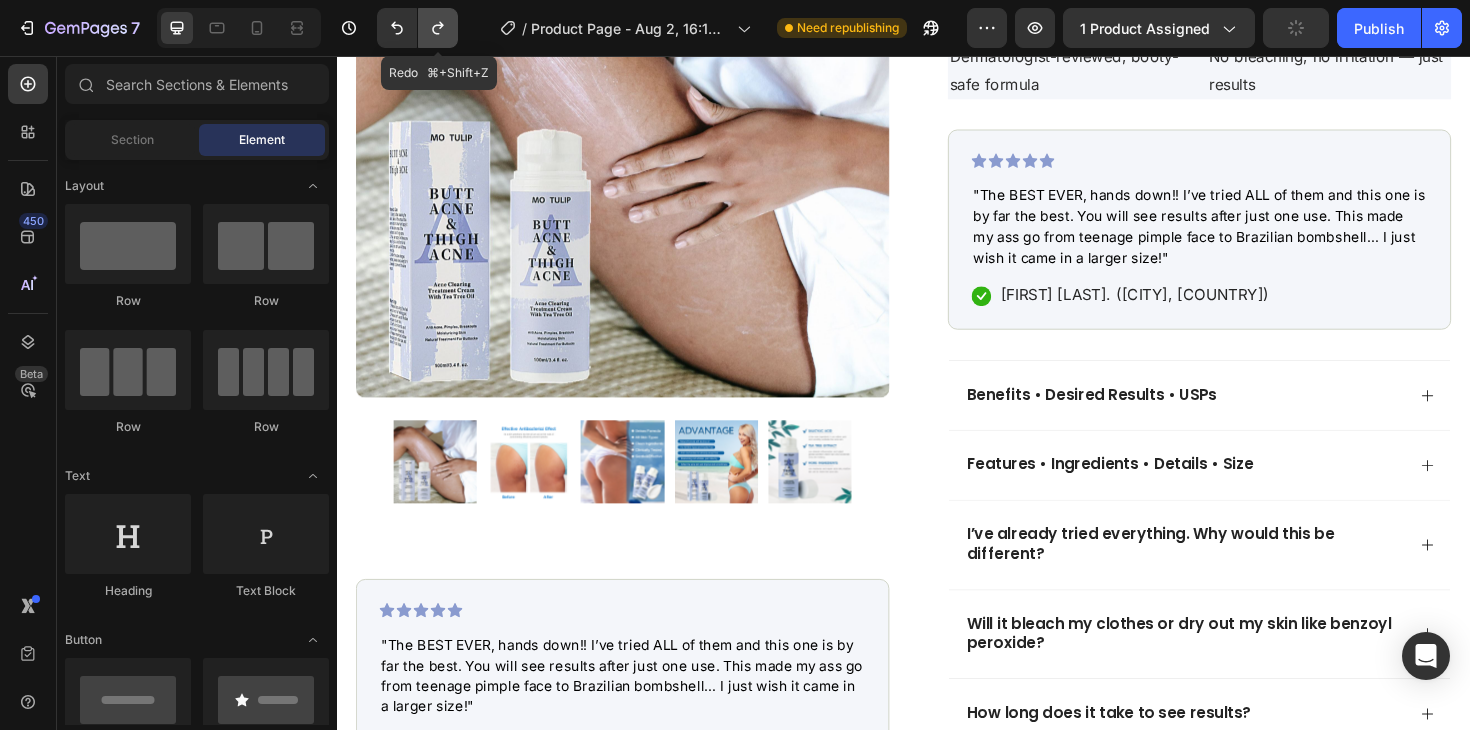 click 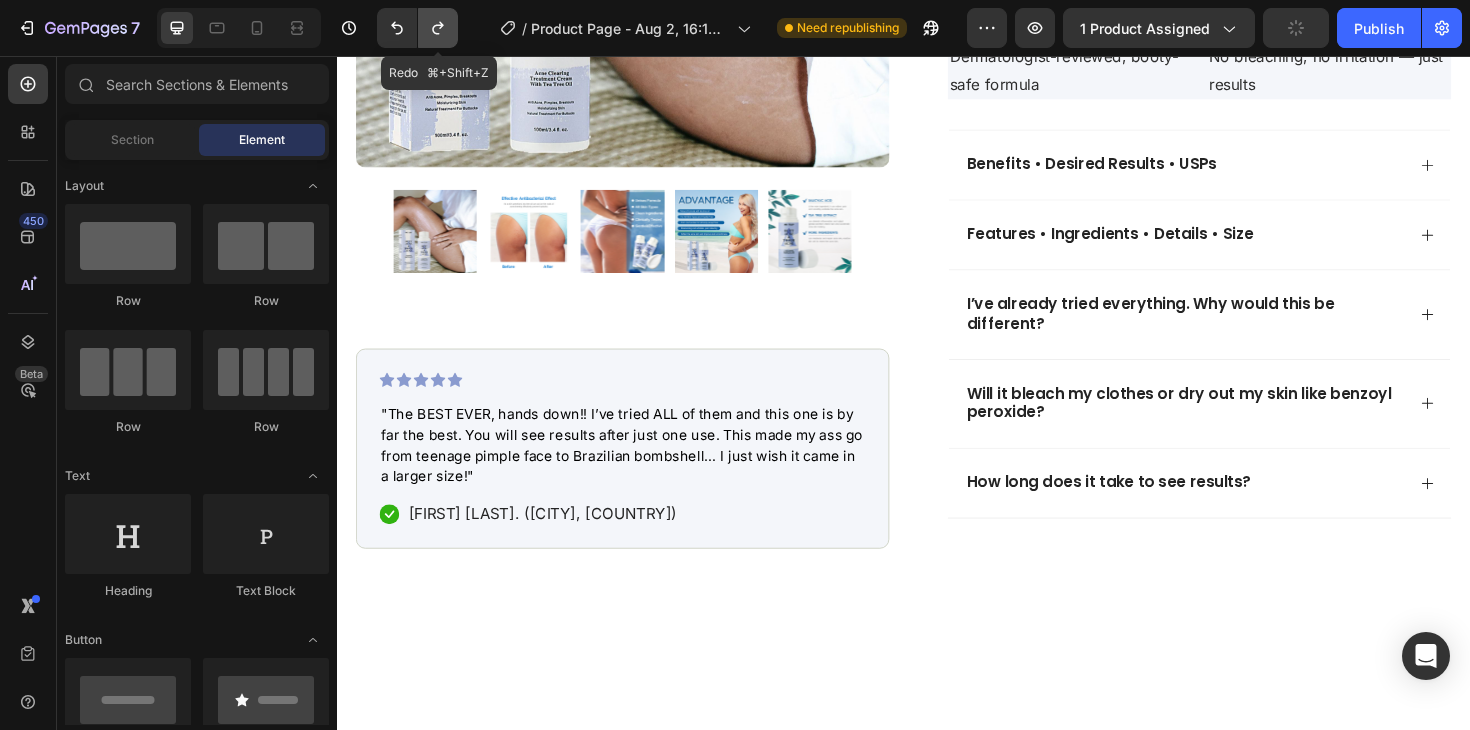 click 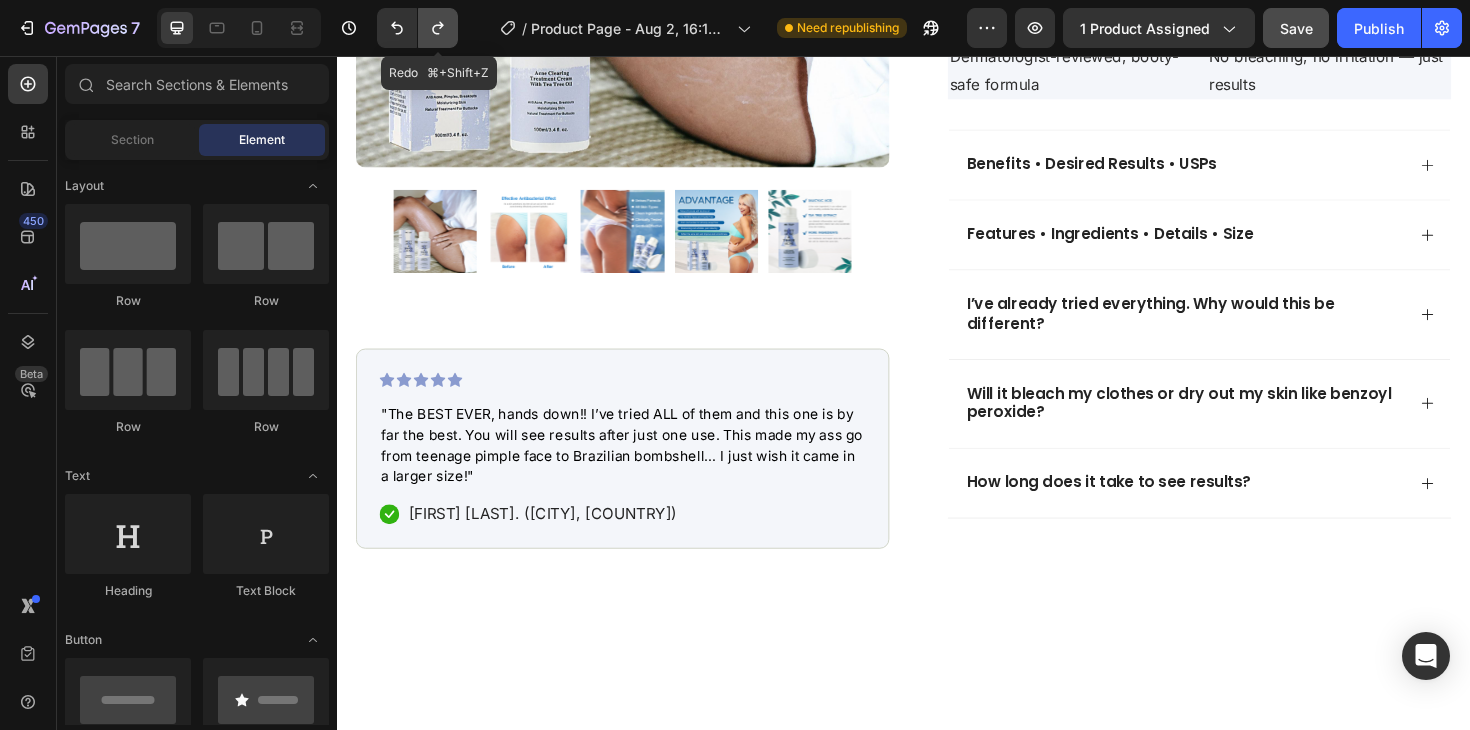 click 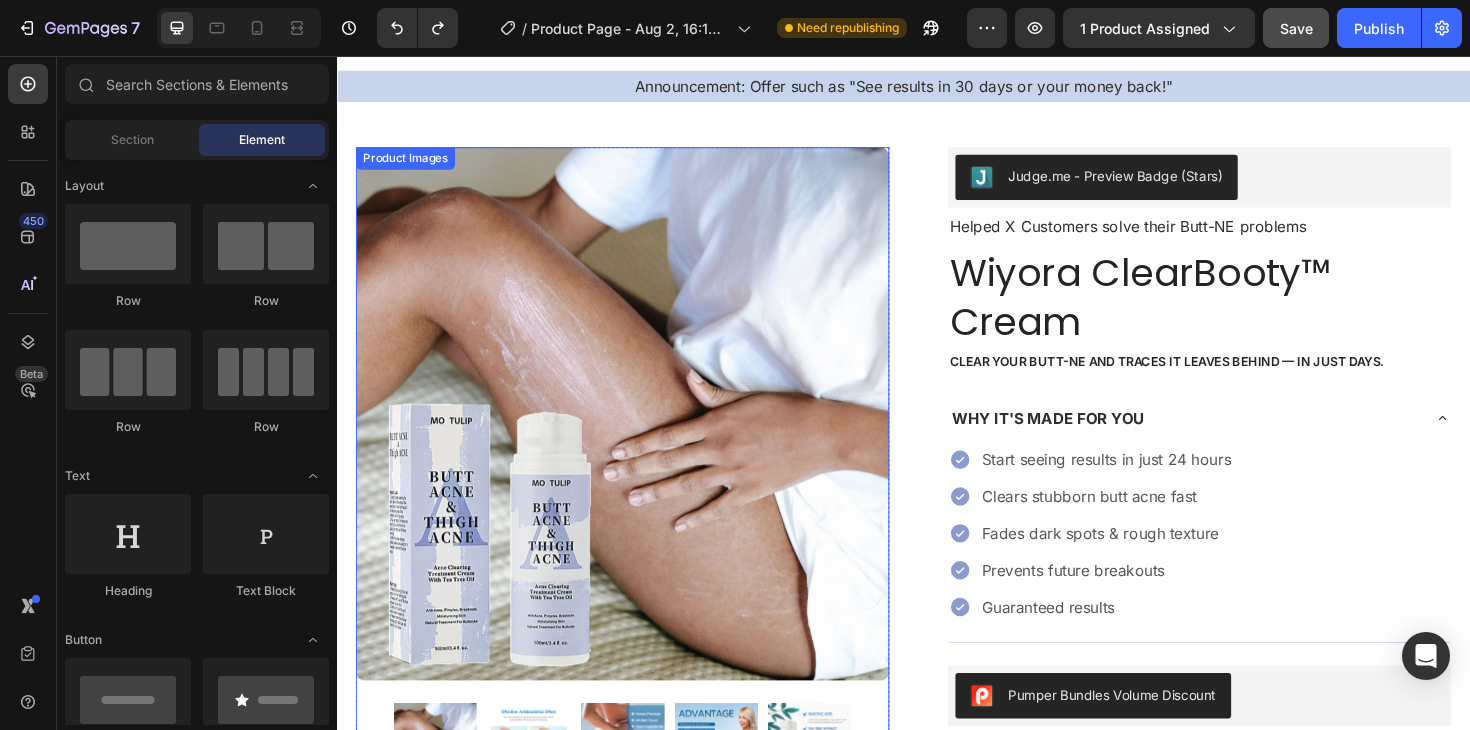 scroll, scrollTop: 0, scrollLeft: 0, axis: both 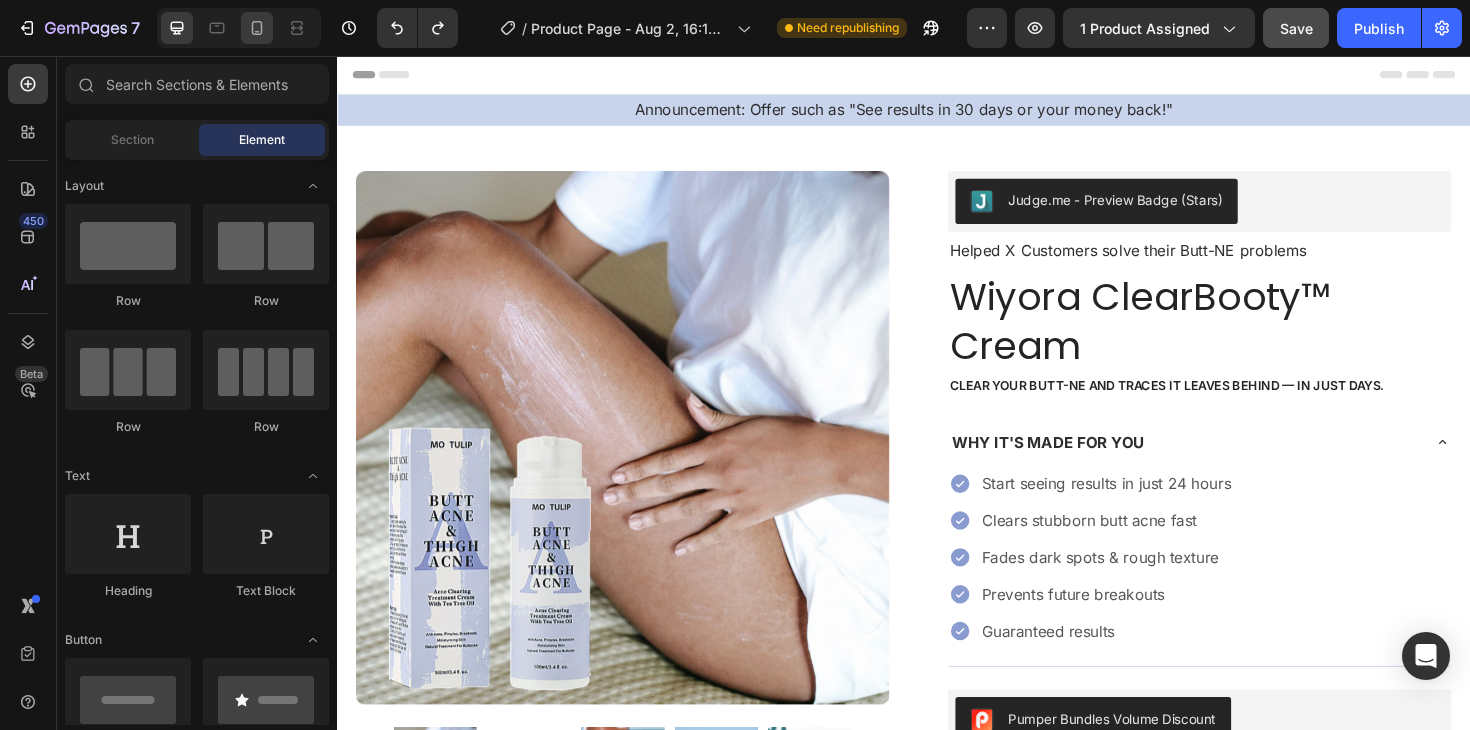 click 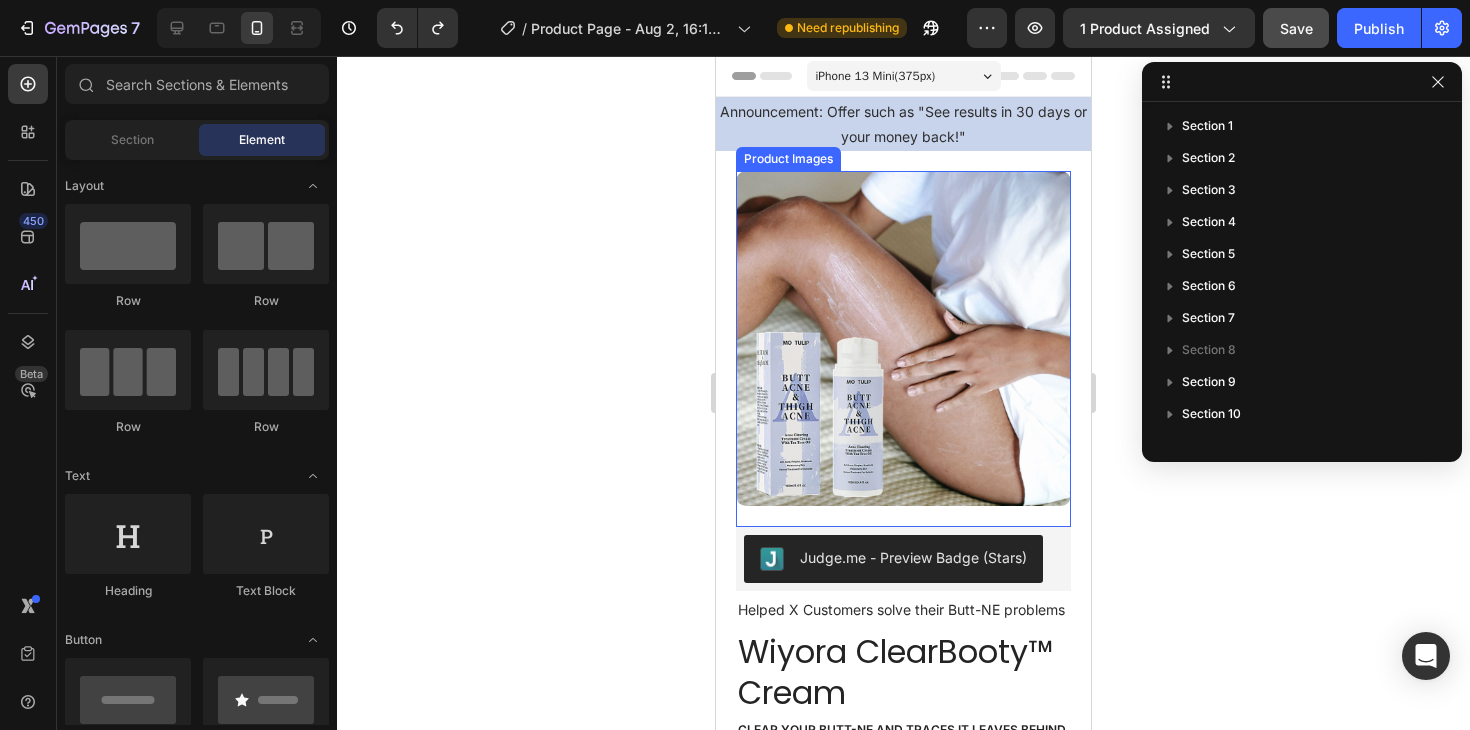 click 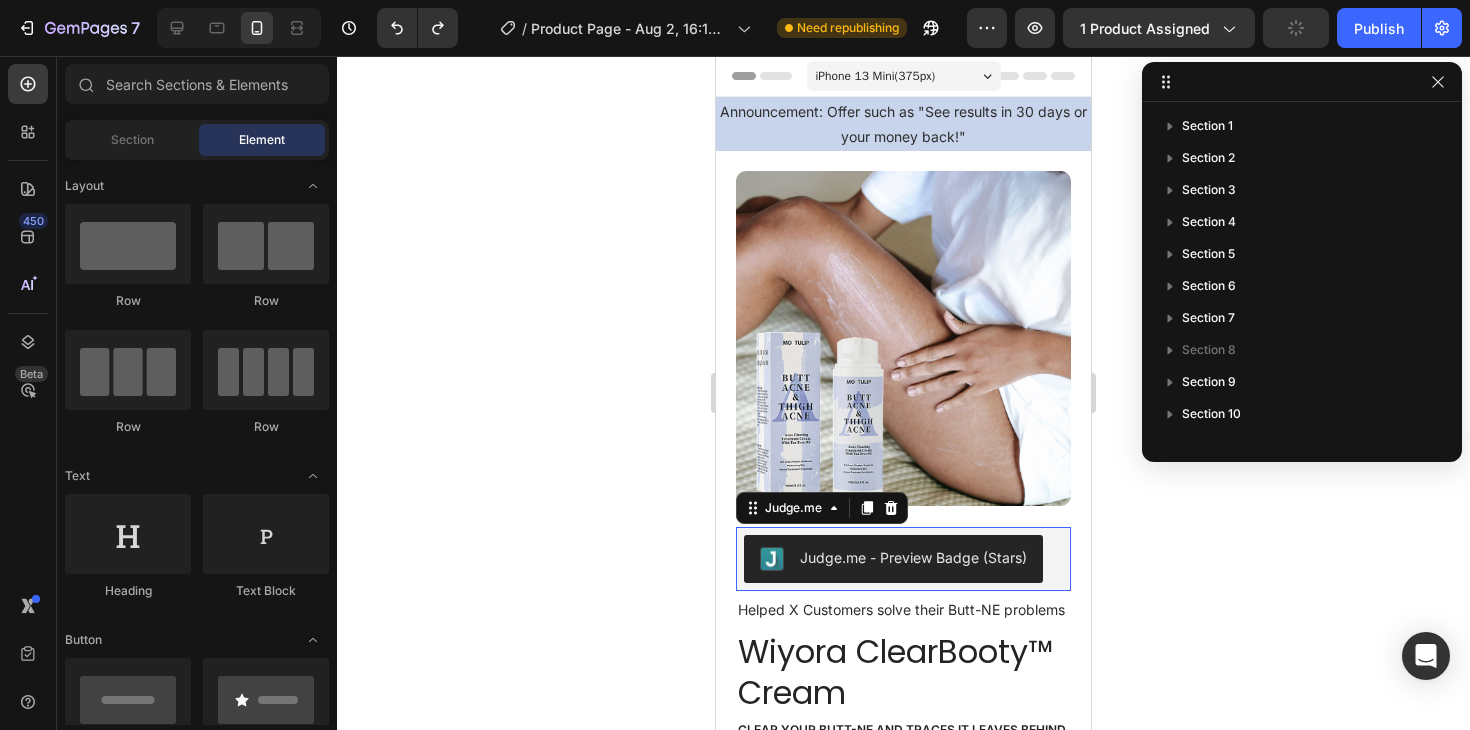 click on "Judge.me - Preview Badge (Stars)" at bounding box center [903, 559] 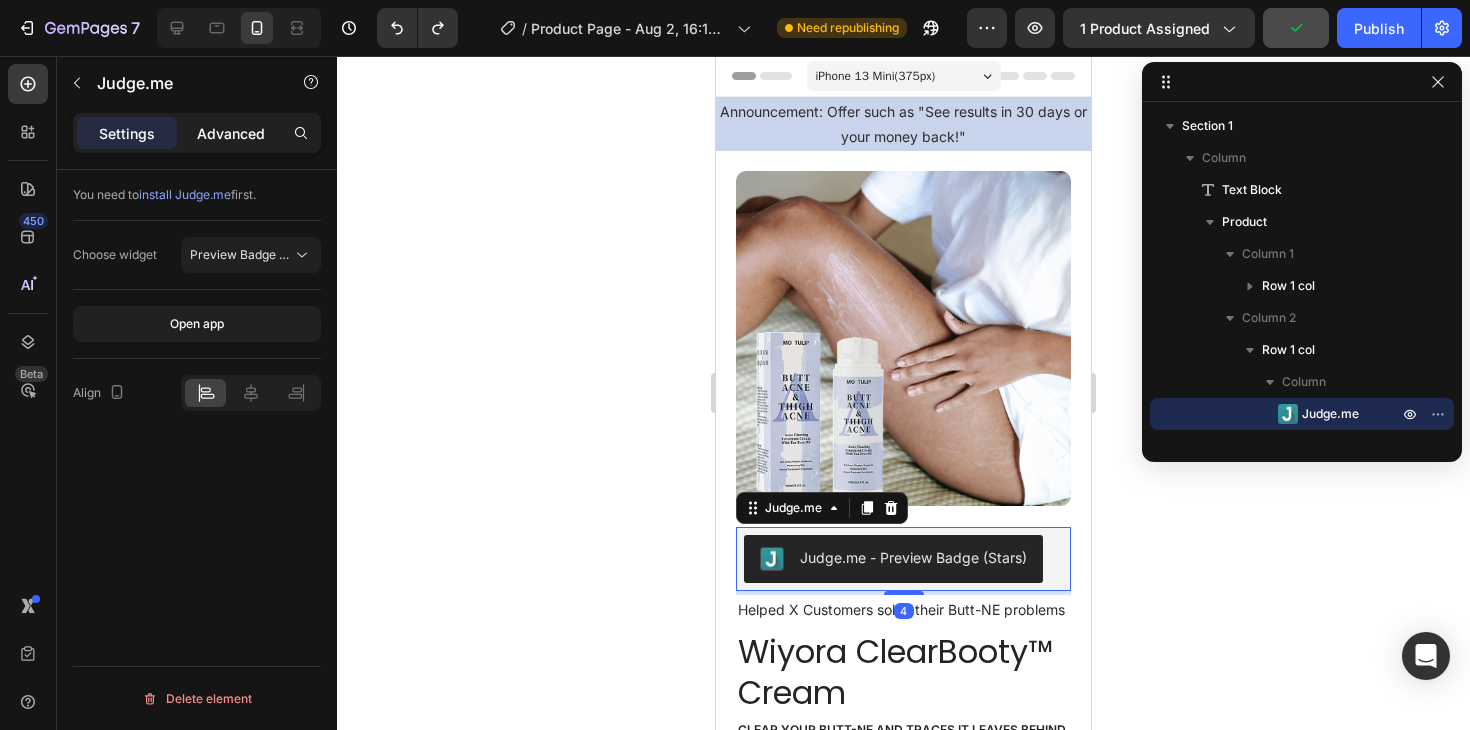 click on "Advanced" at bounding box center [231, 133] 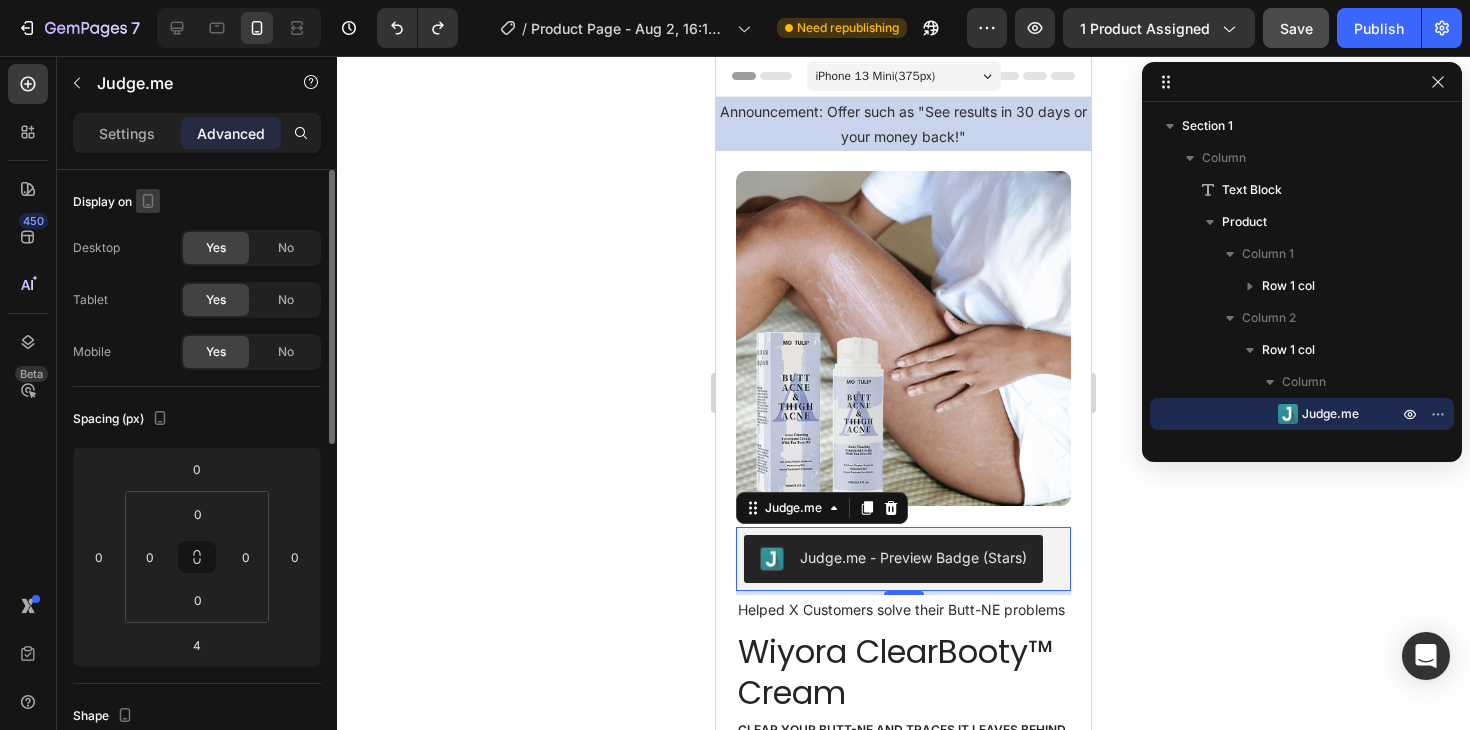 click 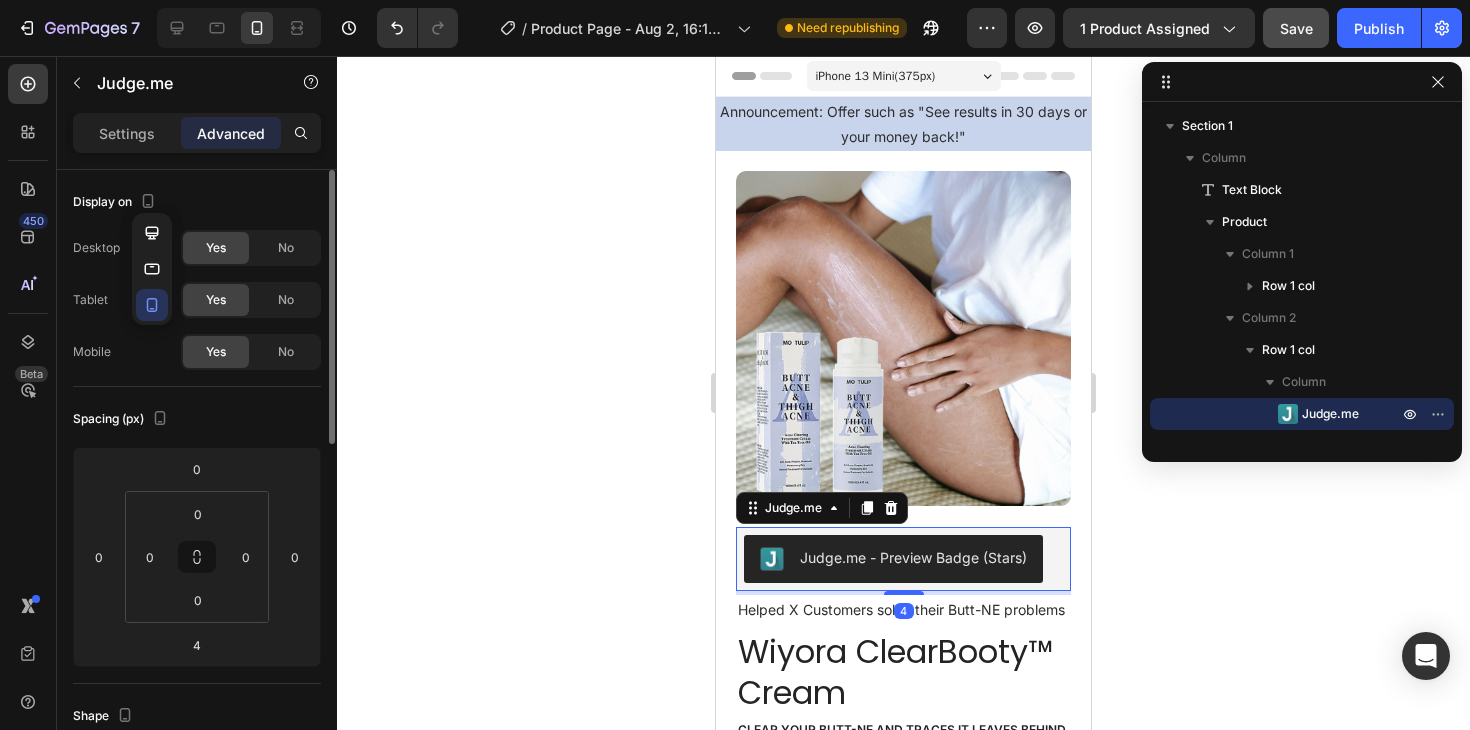 click on "Display on Desktop Yes No Tablet Yes No Mobile Yes No" 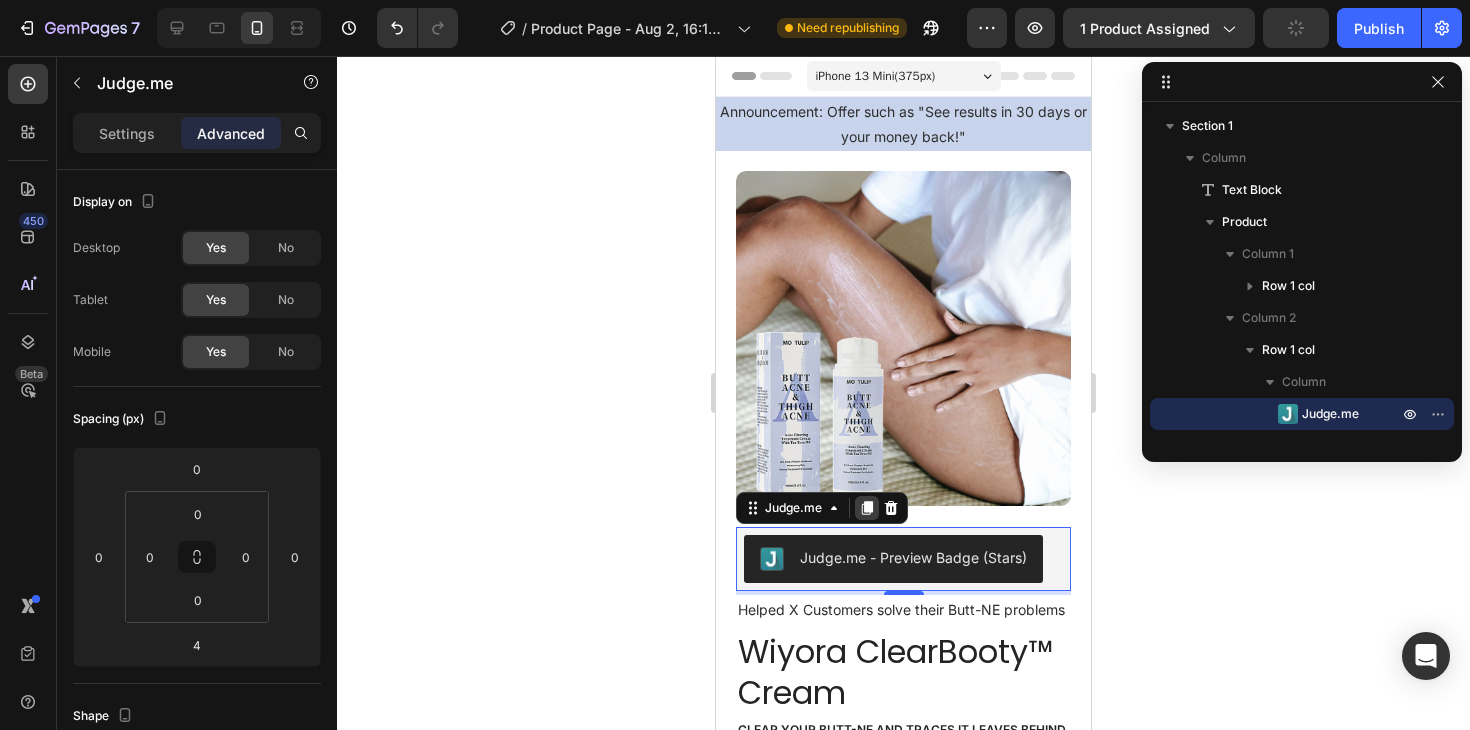 click 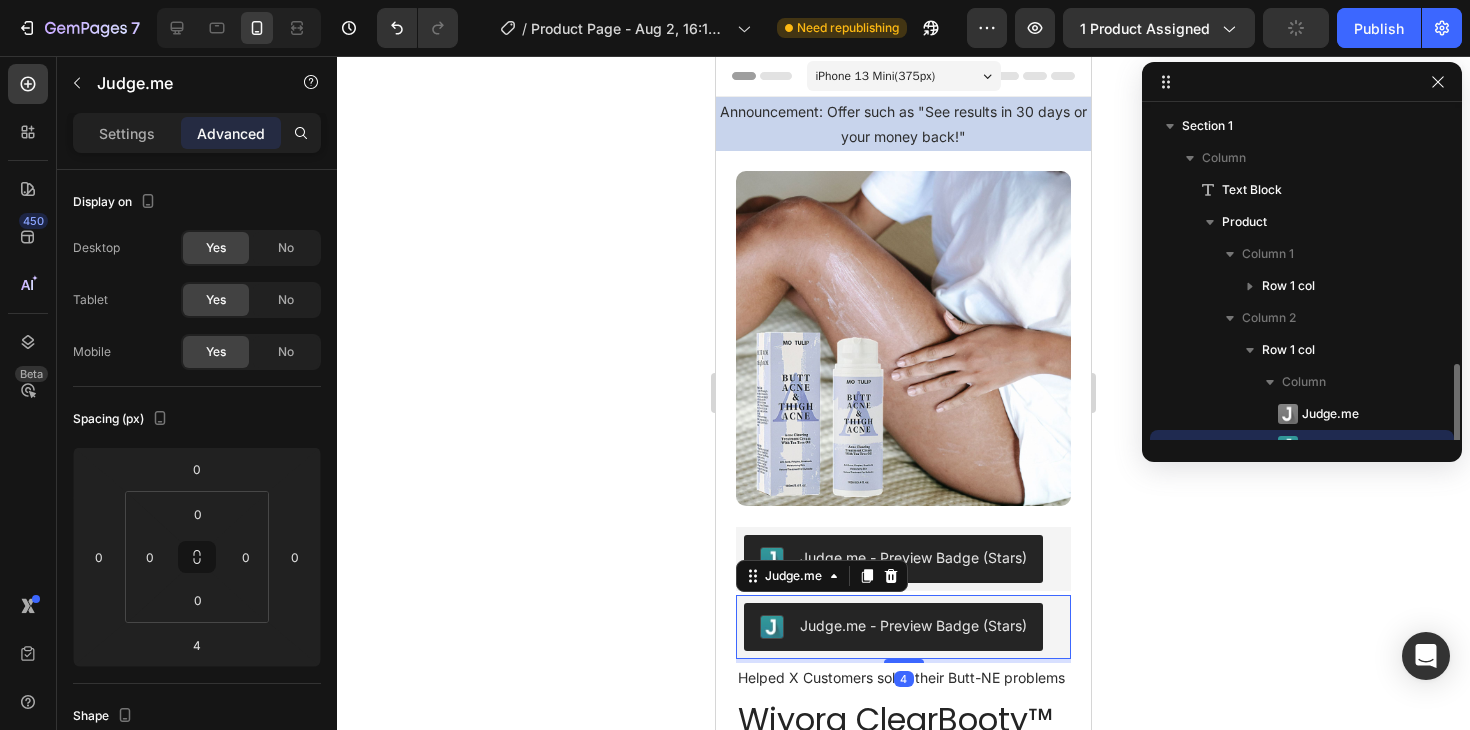scroll, scrollTop: 186, scrollLeft: 0, axis: vertical 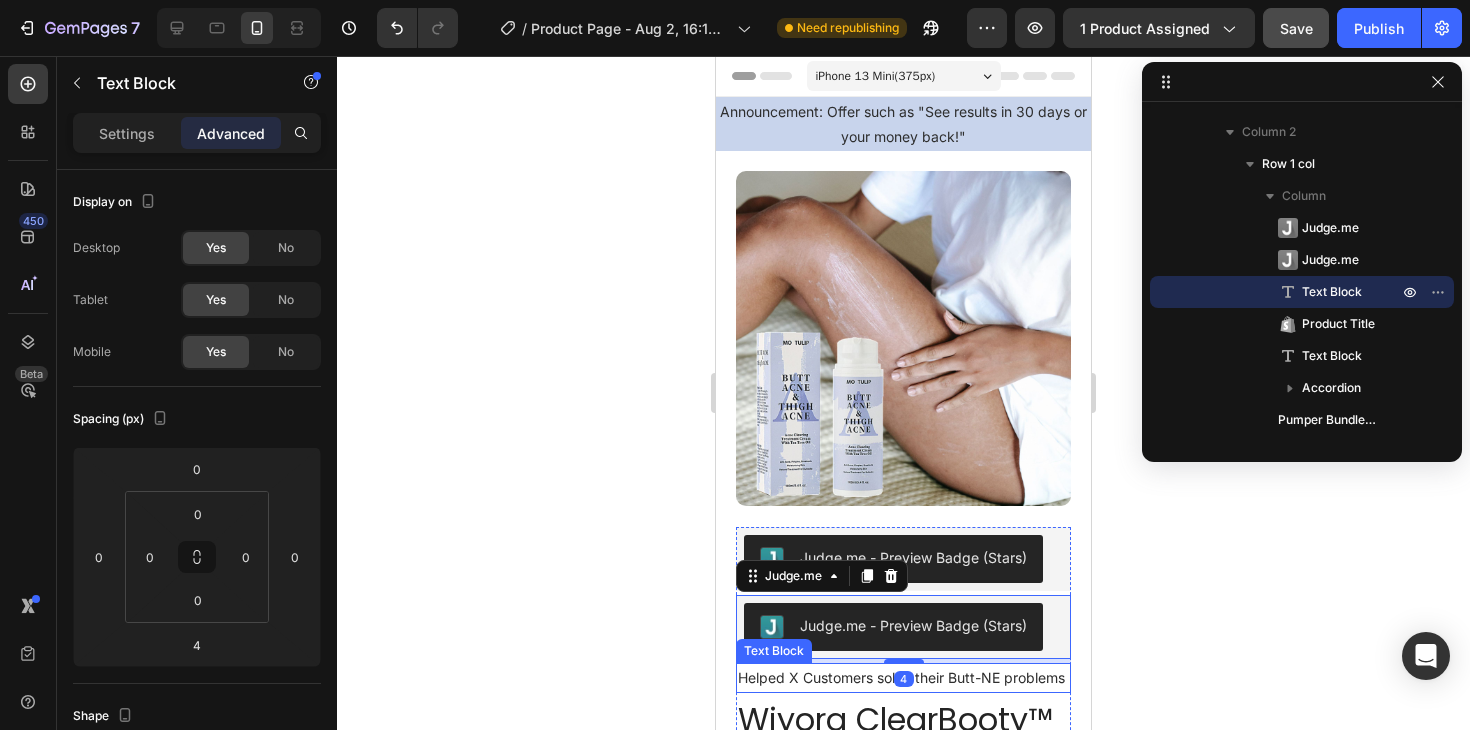 click on "Helped X Customers solve their Butt-NE problems" at bounding box center (903, 677) 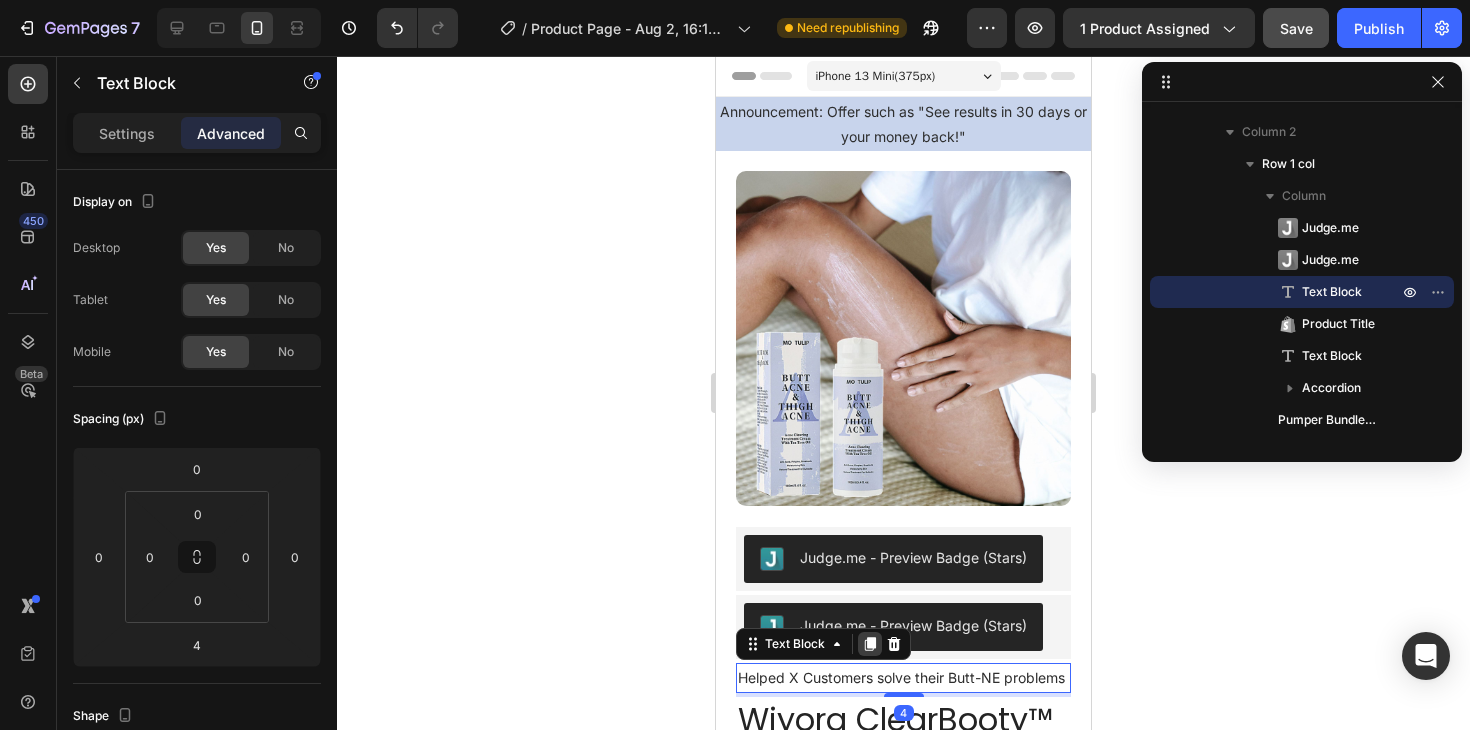 click 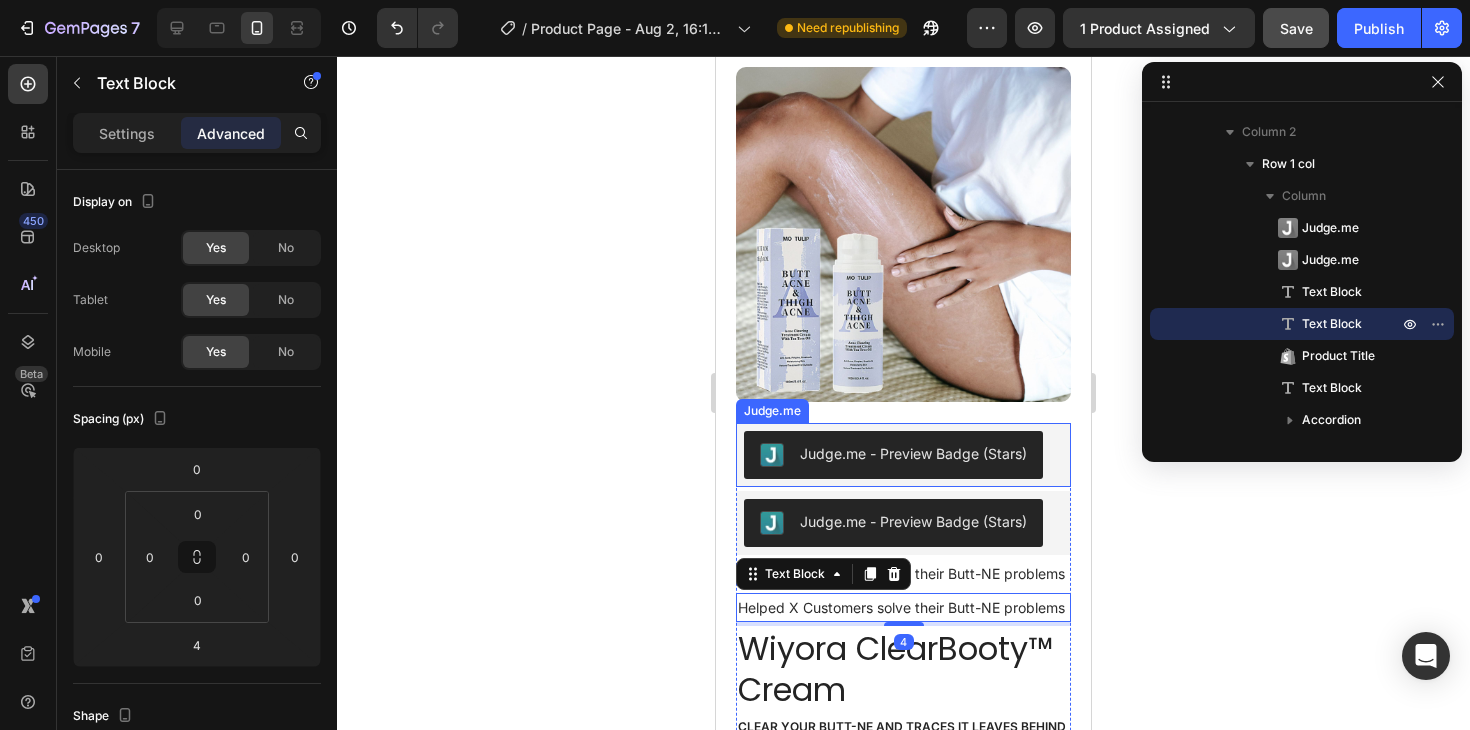scroll, scrollTop: 118, scrollLeft: 0, axis: vertical 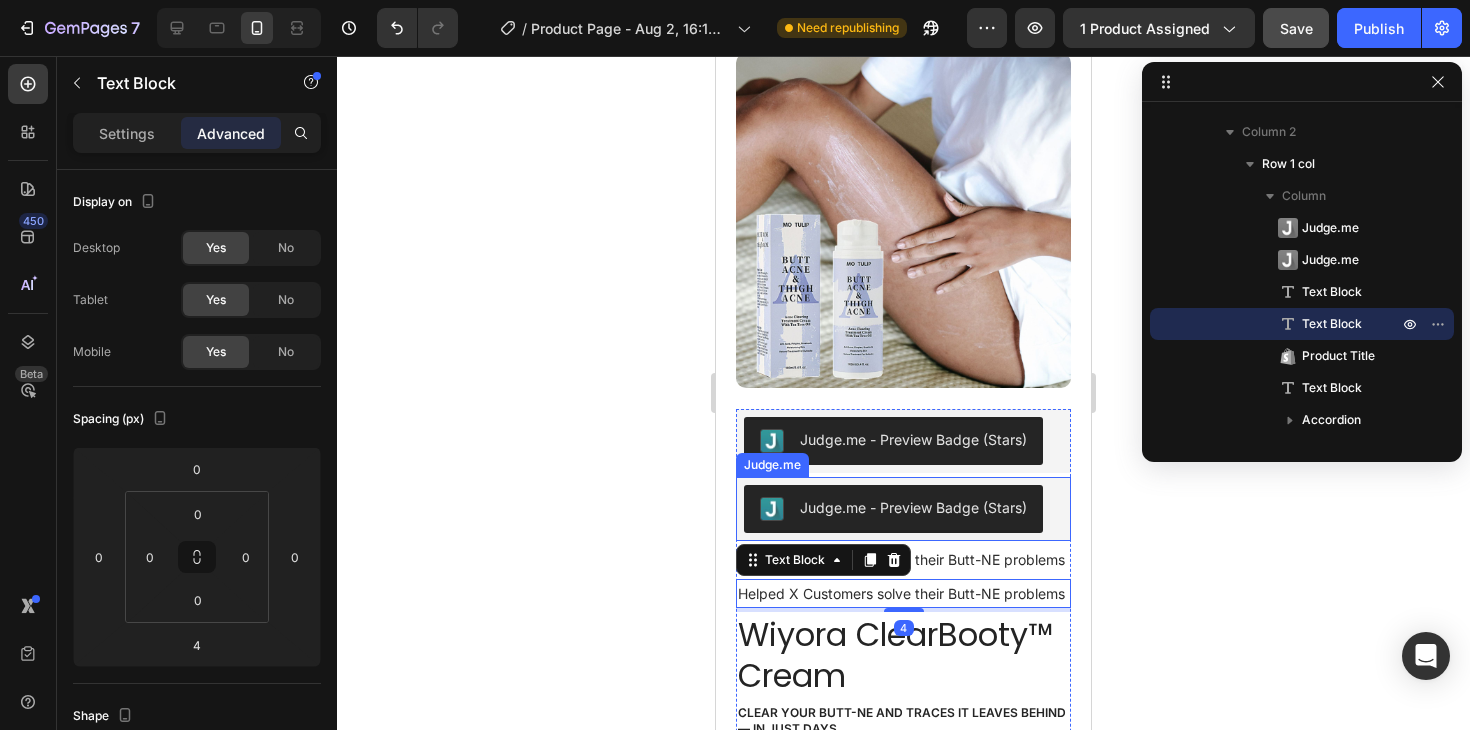 click on "Judge.me - Preview Badge (Stars)" at bounding box center [913, 507] 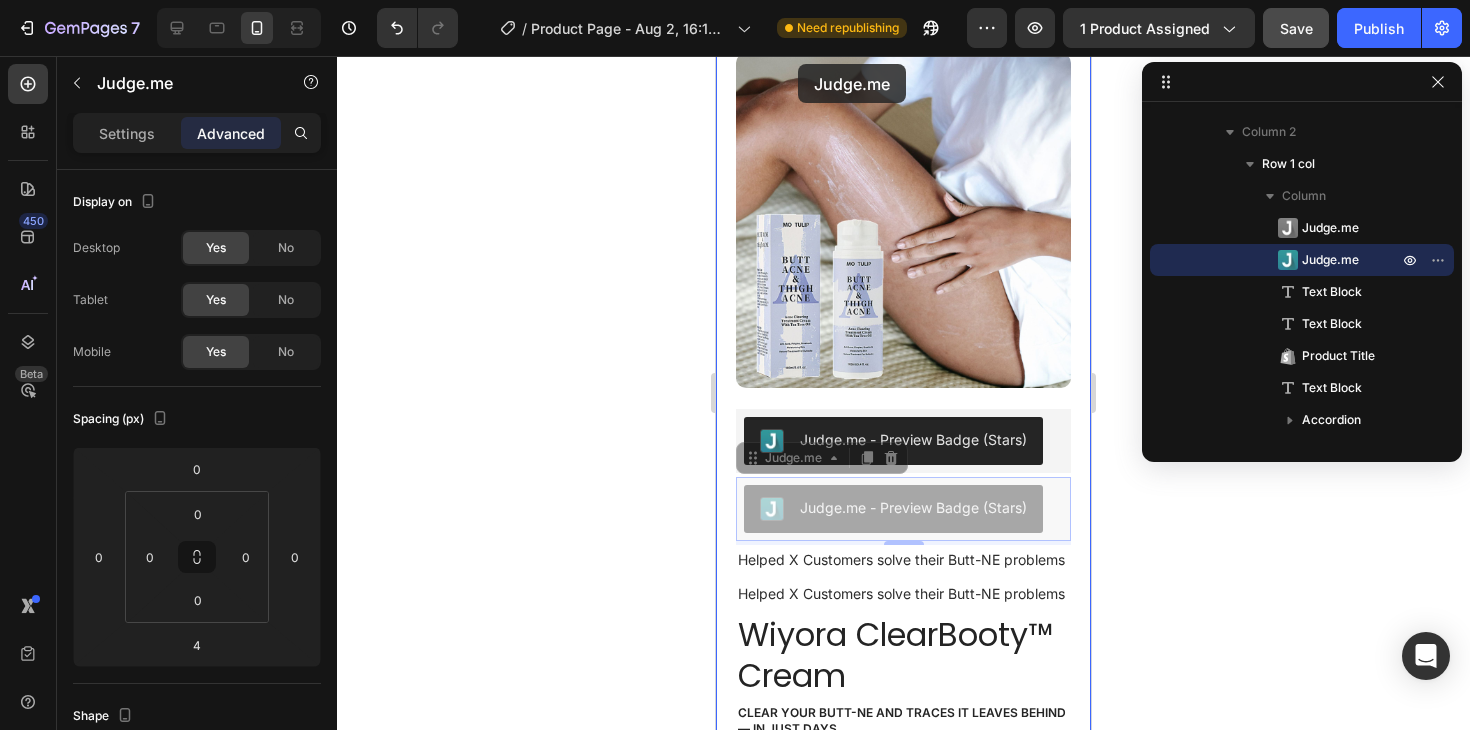 scroll, scrollTop: 0, scrollLeft: 0, axis: both 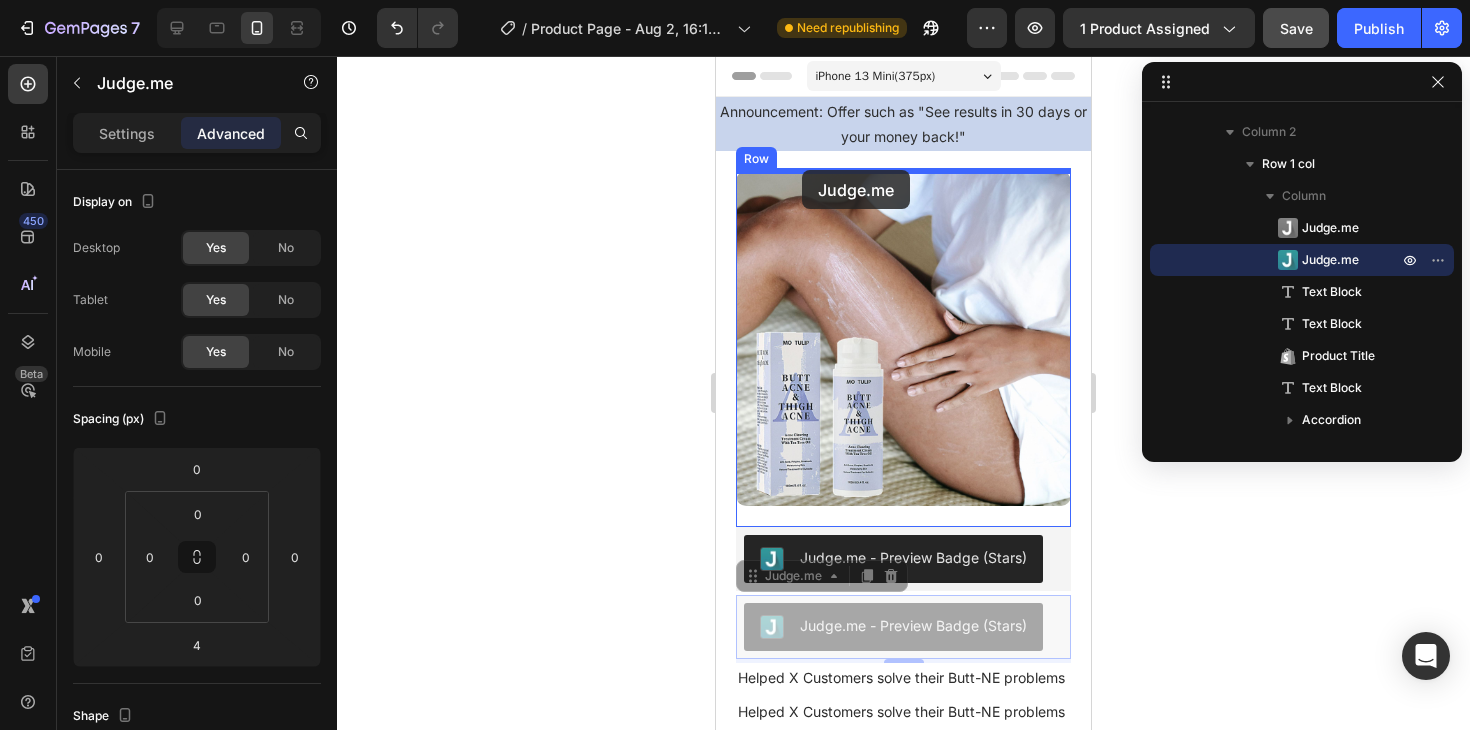 drag, startPoint x: 782, startPoint y: 457, endPoint x: 802, endPoint y: 170, distance: 287.696 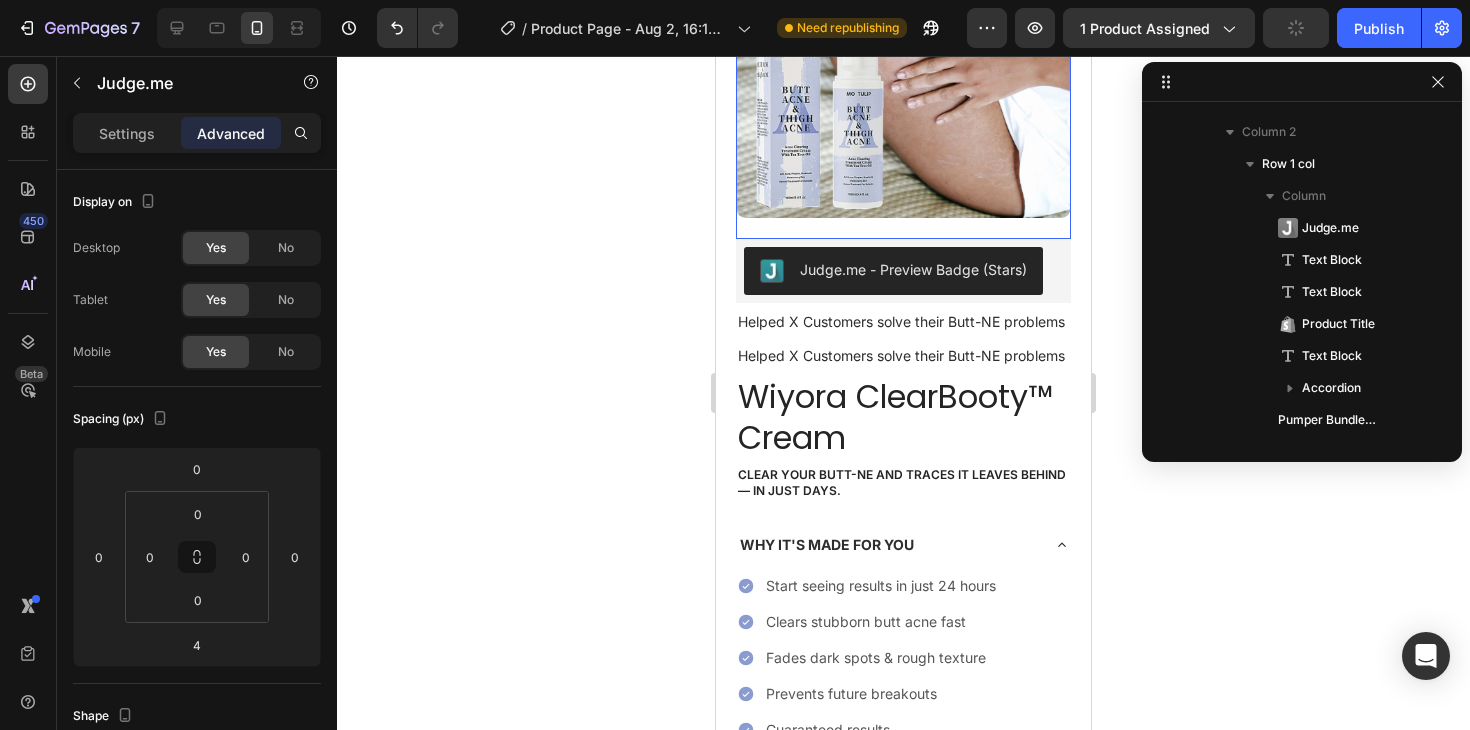 scroll, scrollTop: 352, scrollLeft: 0, axis: vertical 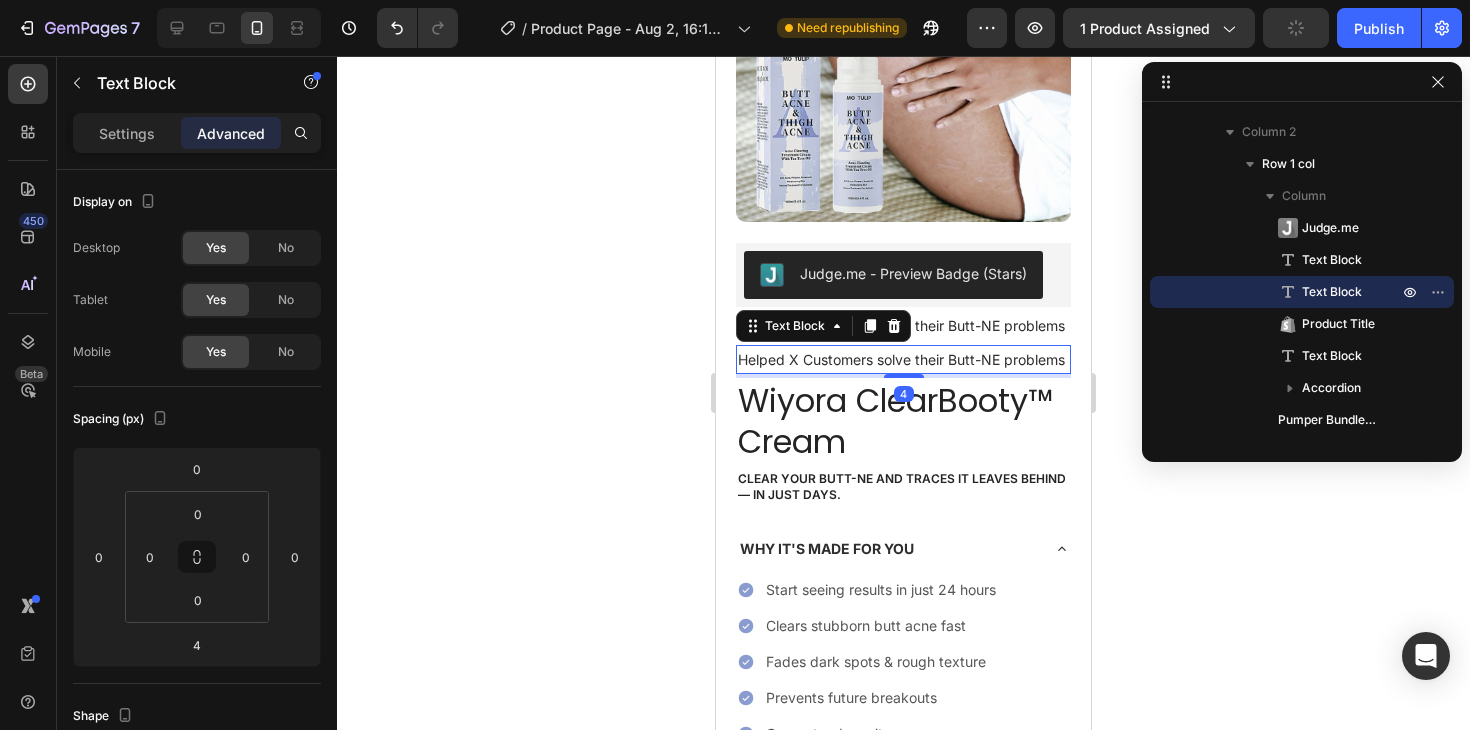 click on "Helped X Customers solve their Butt-NE problems" at bounding box center [903, 359] 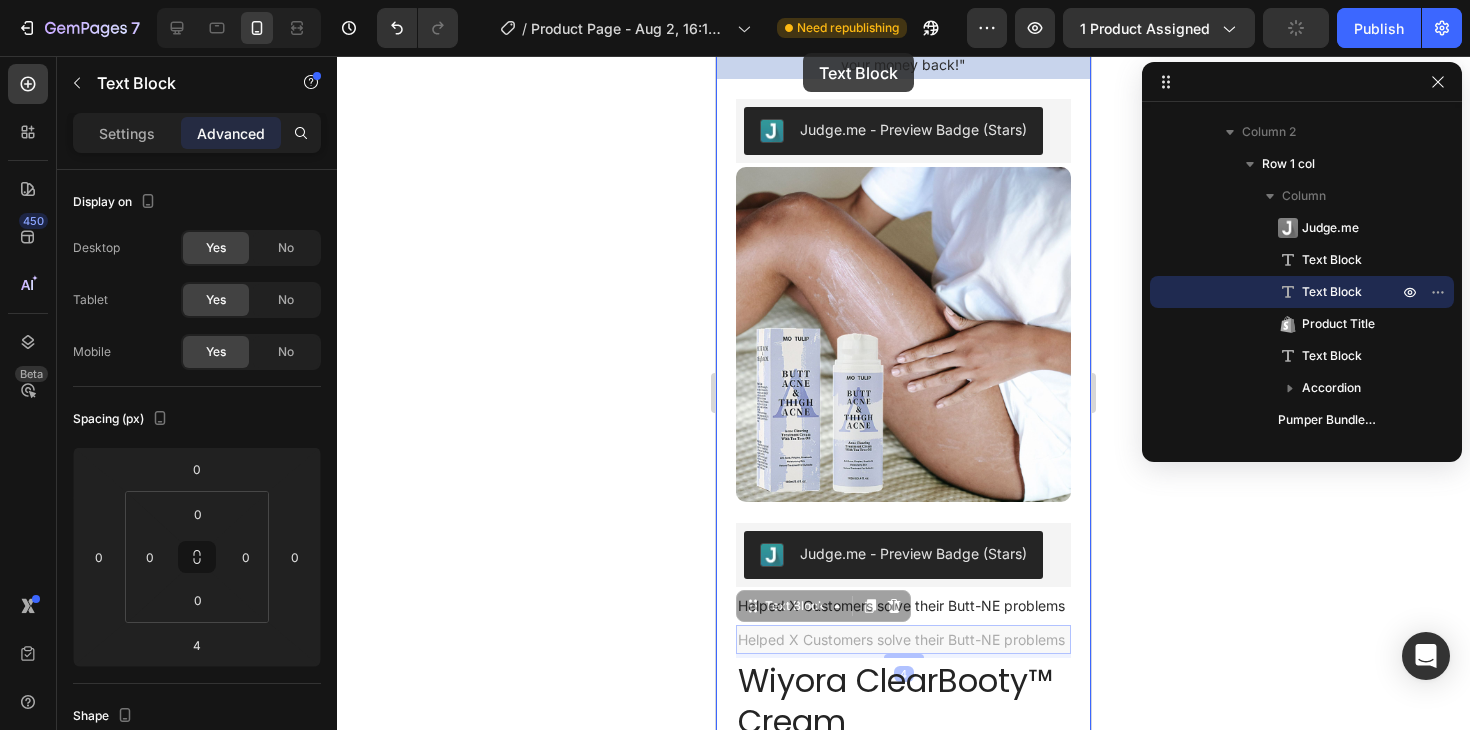 scroll, scrollTop: 0, scrollLeft: 0, axis: both 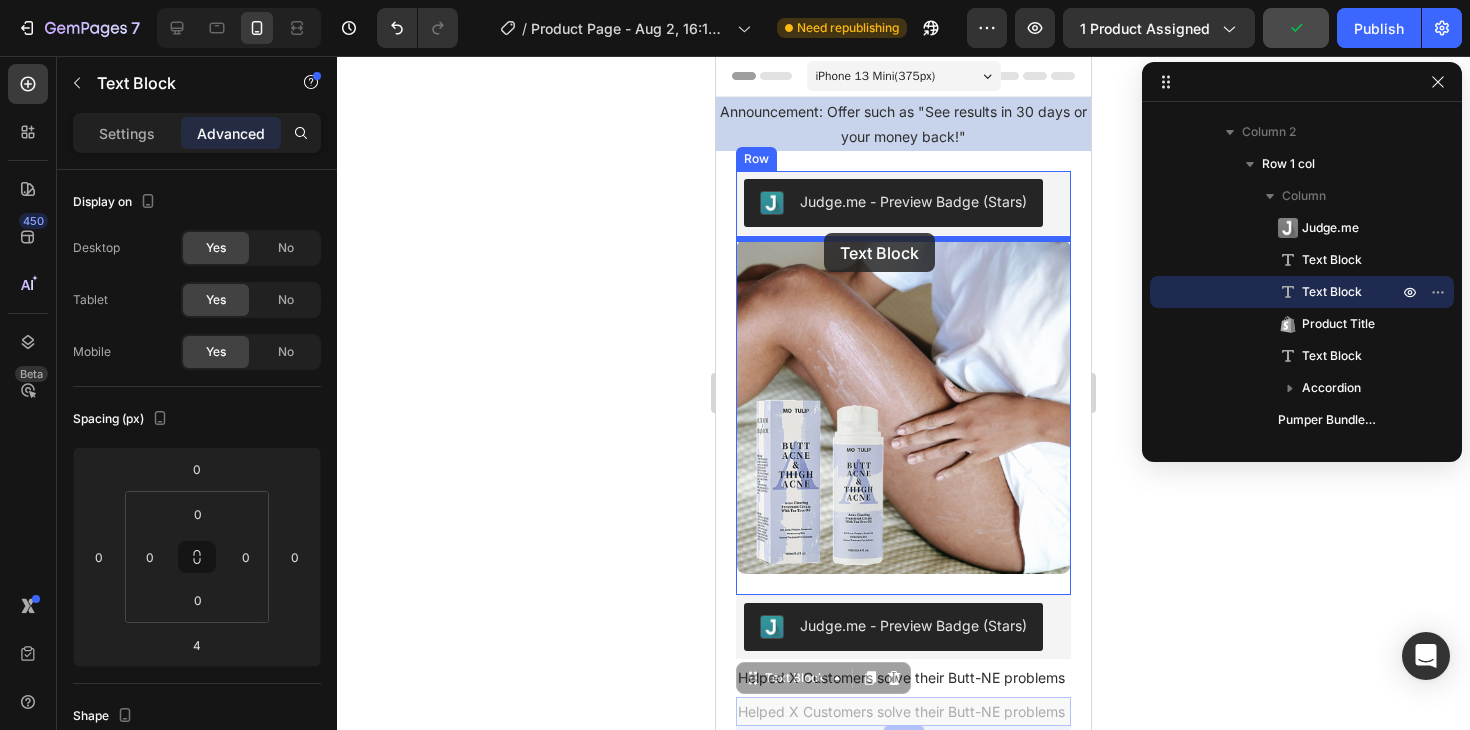 drag, startPoint x: 790, startPoint y: 333, endPoint x: 824, endPoint y: 233, distance: 105.62197 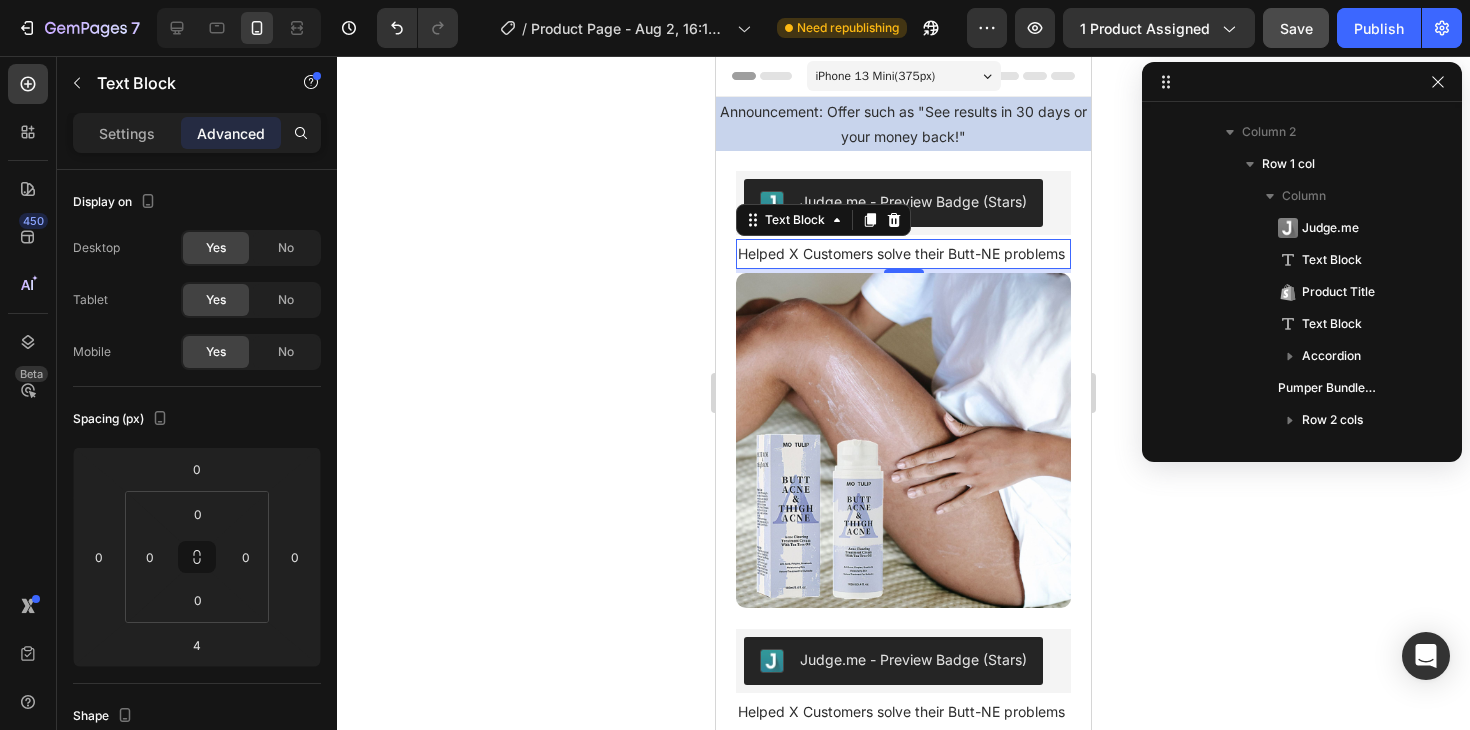 click 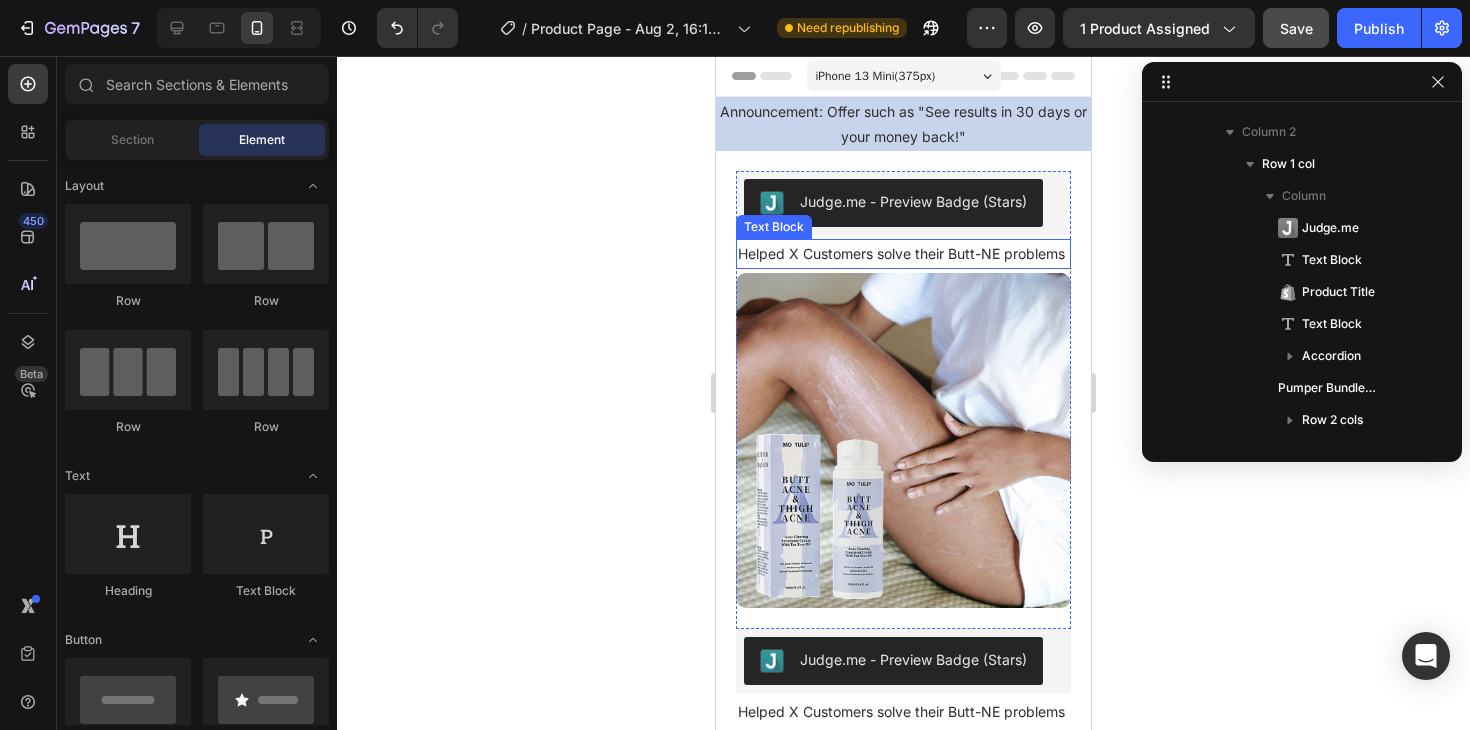 click on "Helped X Customers solve their Butt-NE problems" at bounding box center (903, 253) 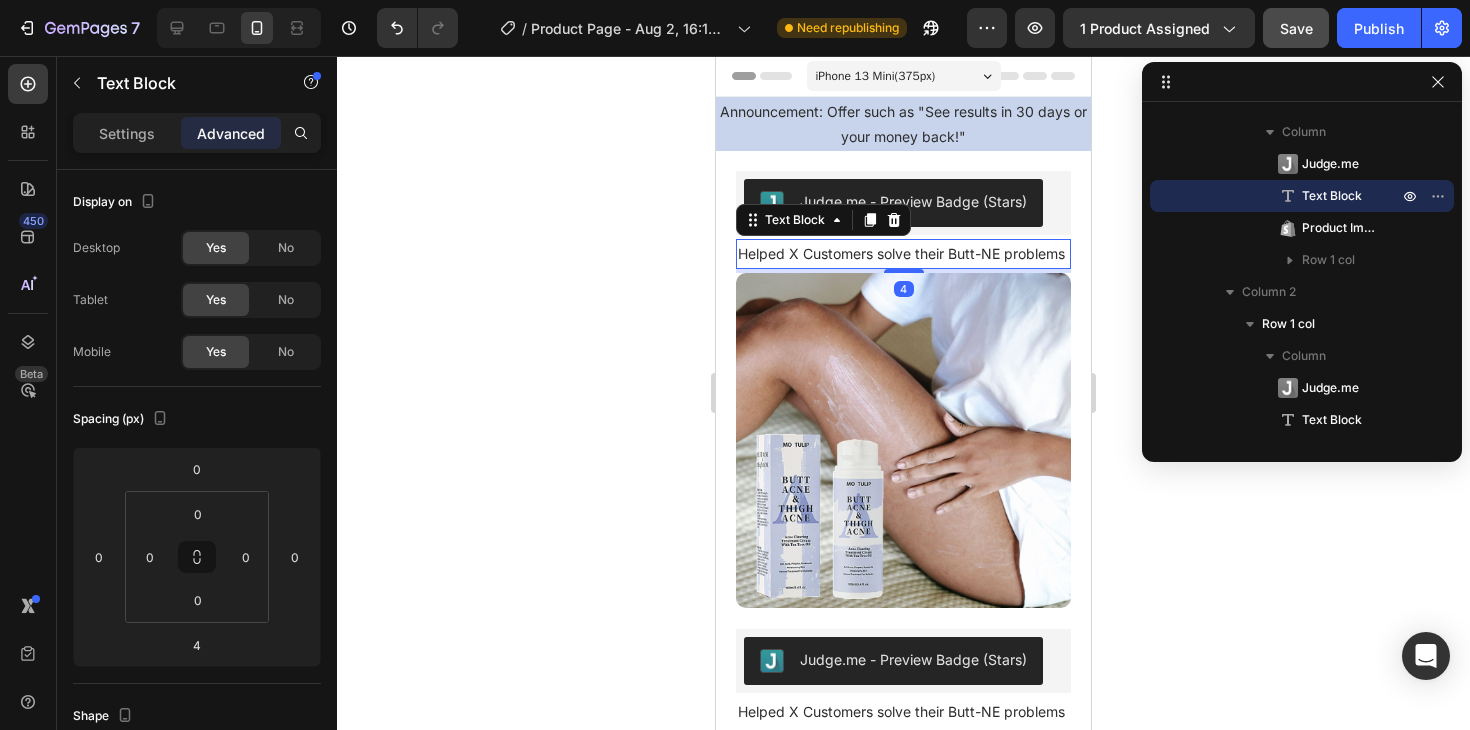 click on "Helped X Customers solve their Butt-NE problems" at bounding box center (903, 253) 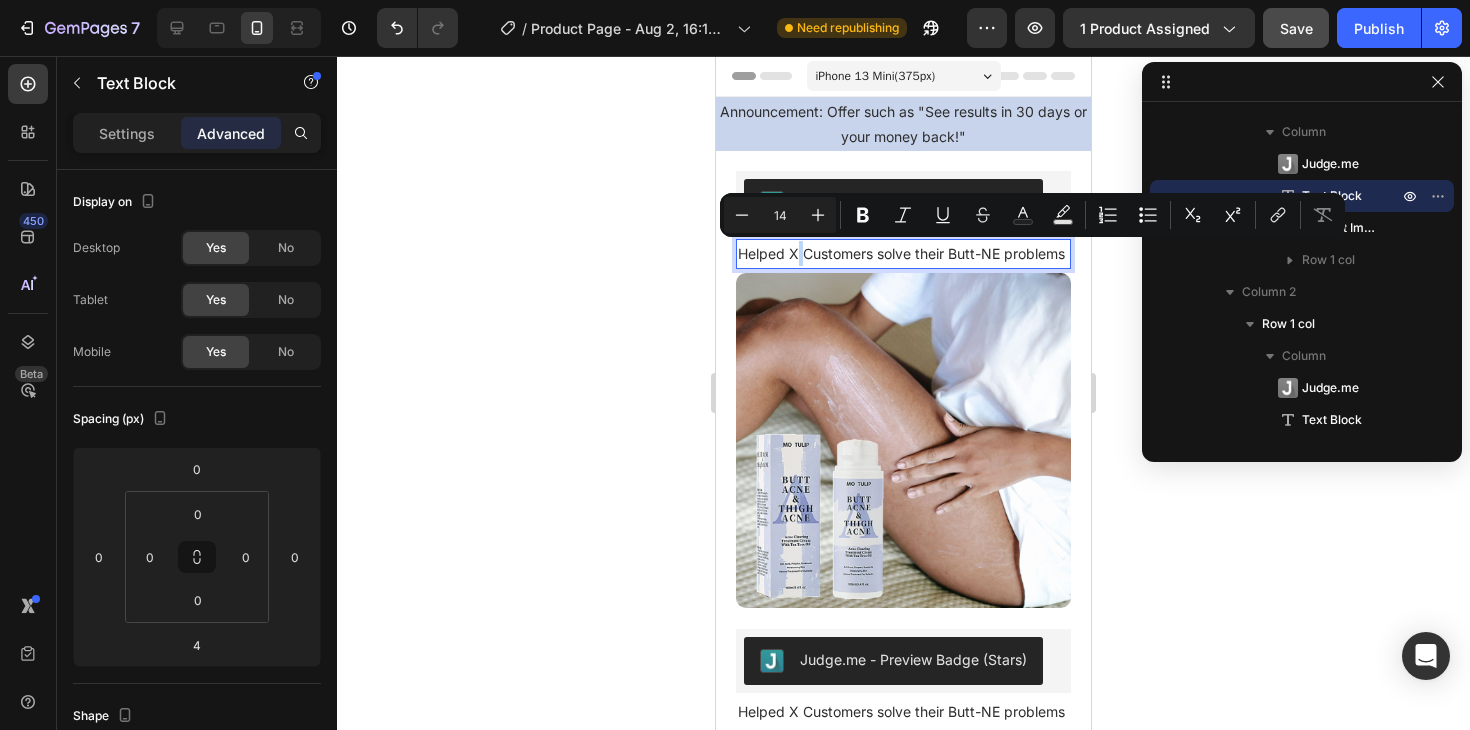 click on "Helped X Customers solve their Butt-NE problems" at bounding box center (903, 253) 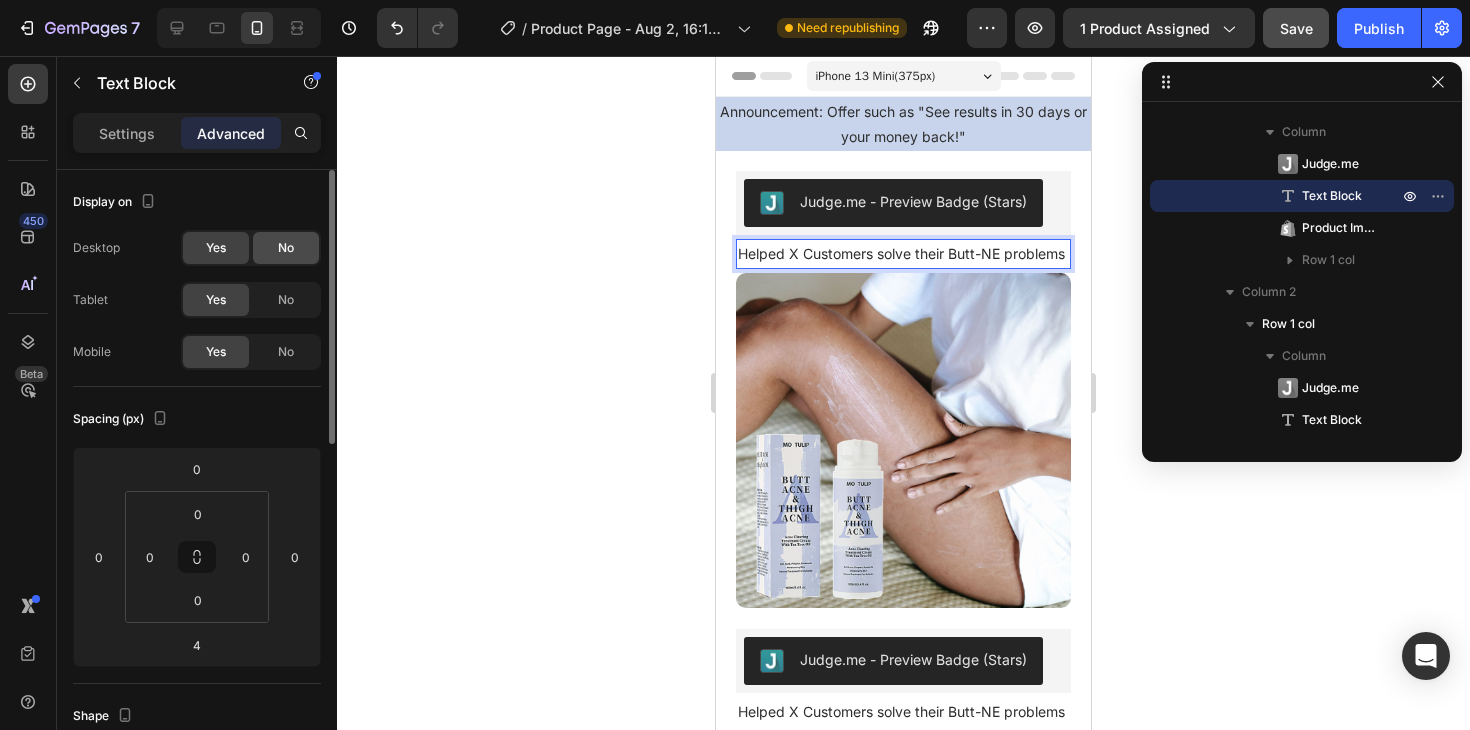 click on "No" 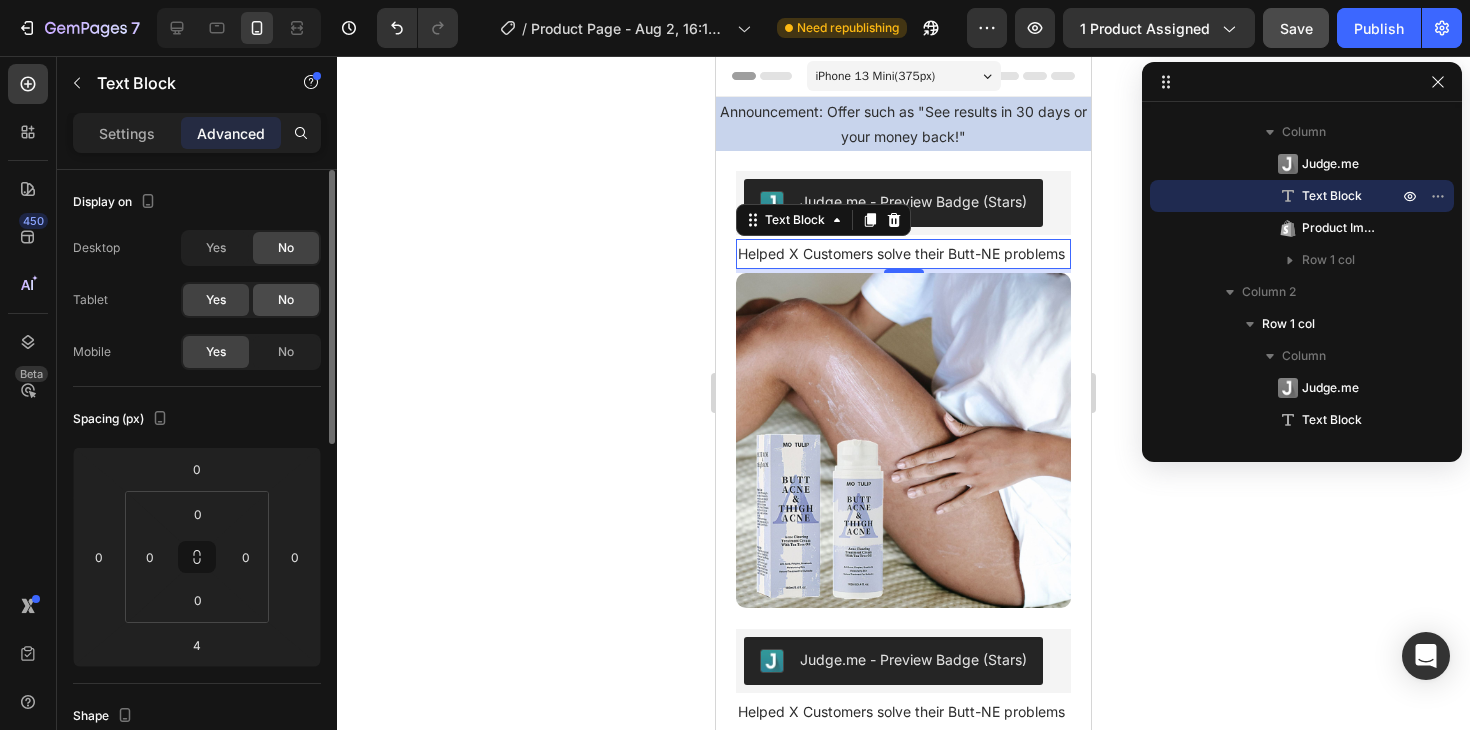 click on "No" 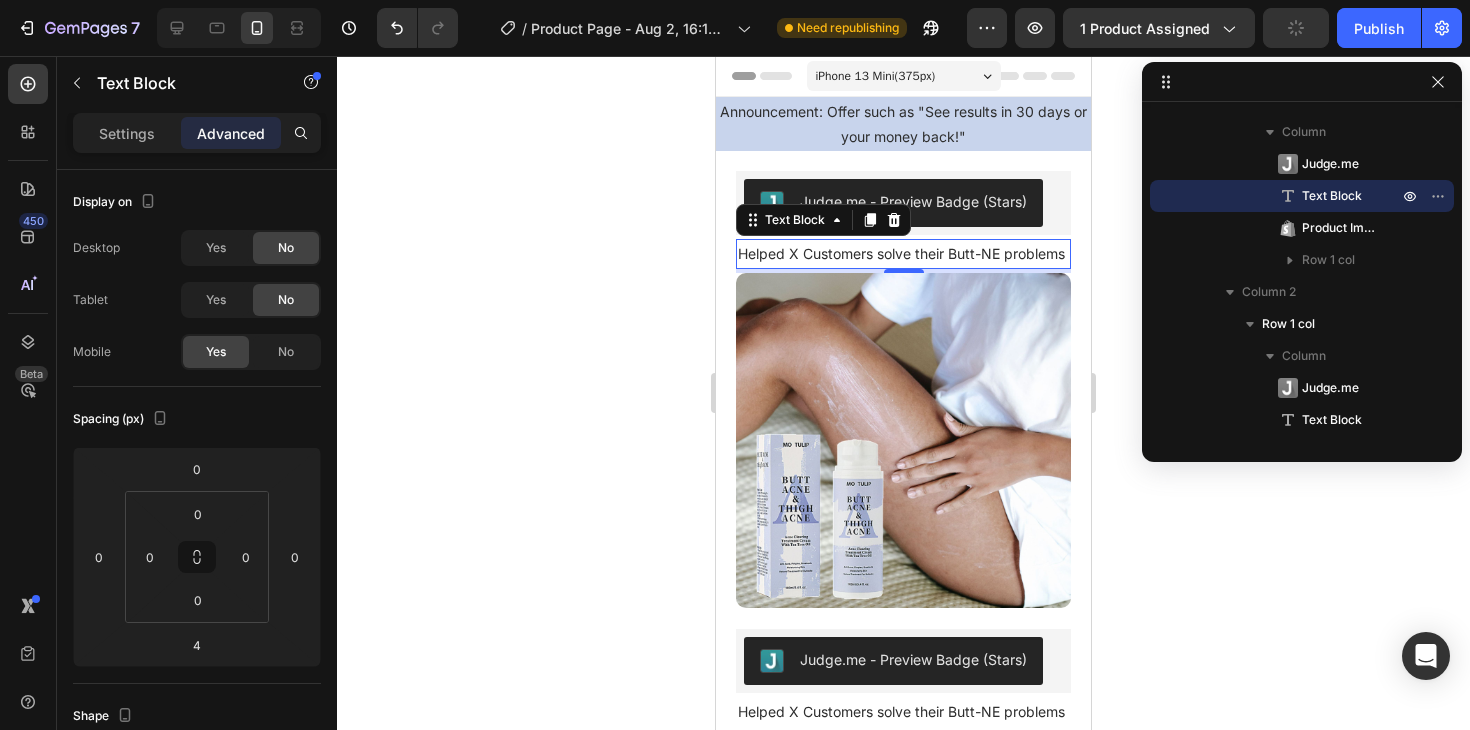 click on "Helped X Customers solve their Butt-NE problems" at bounding box center (903, 253) 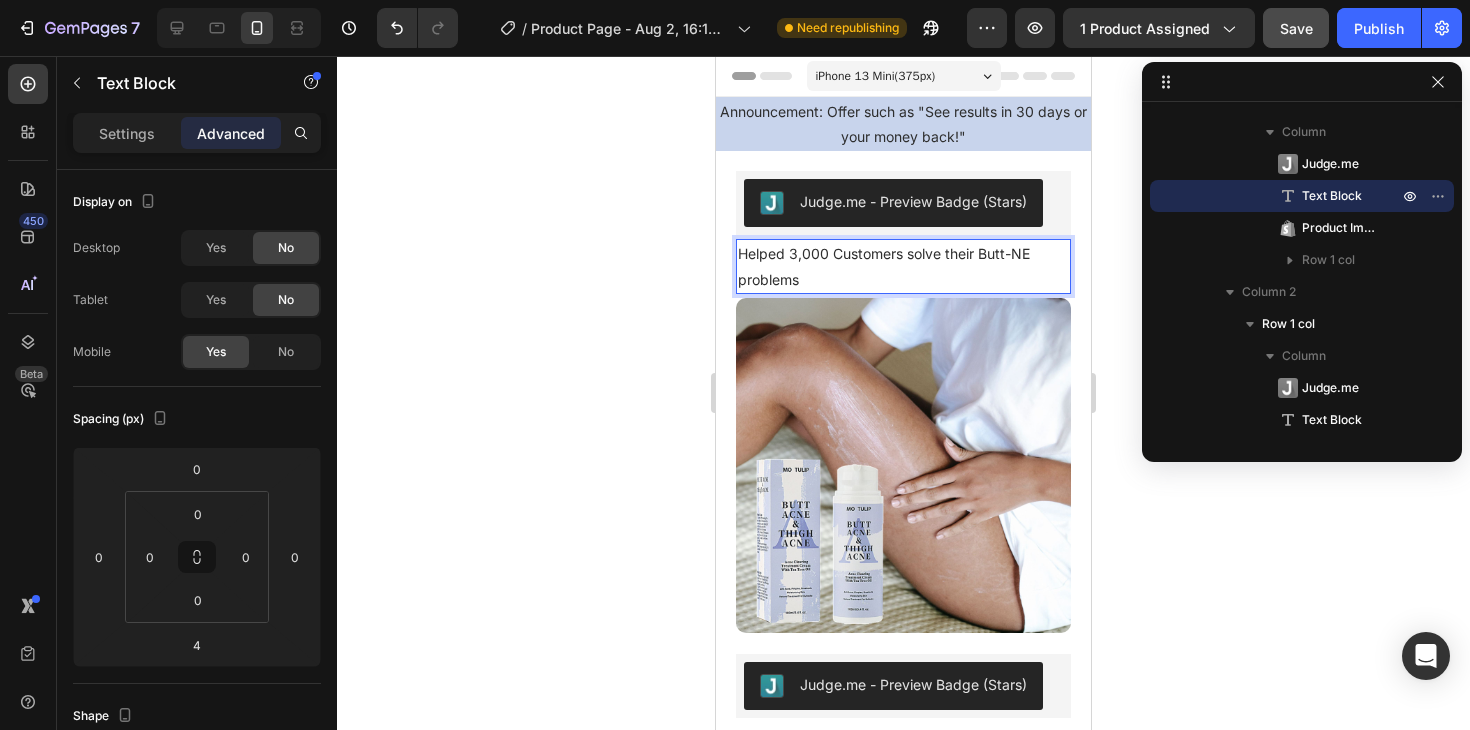 click on "Helped 3,000 Customers solve their Butt-NE problems" at bounding box center [903, 266] 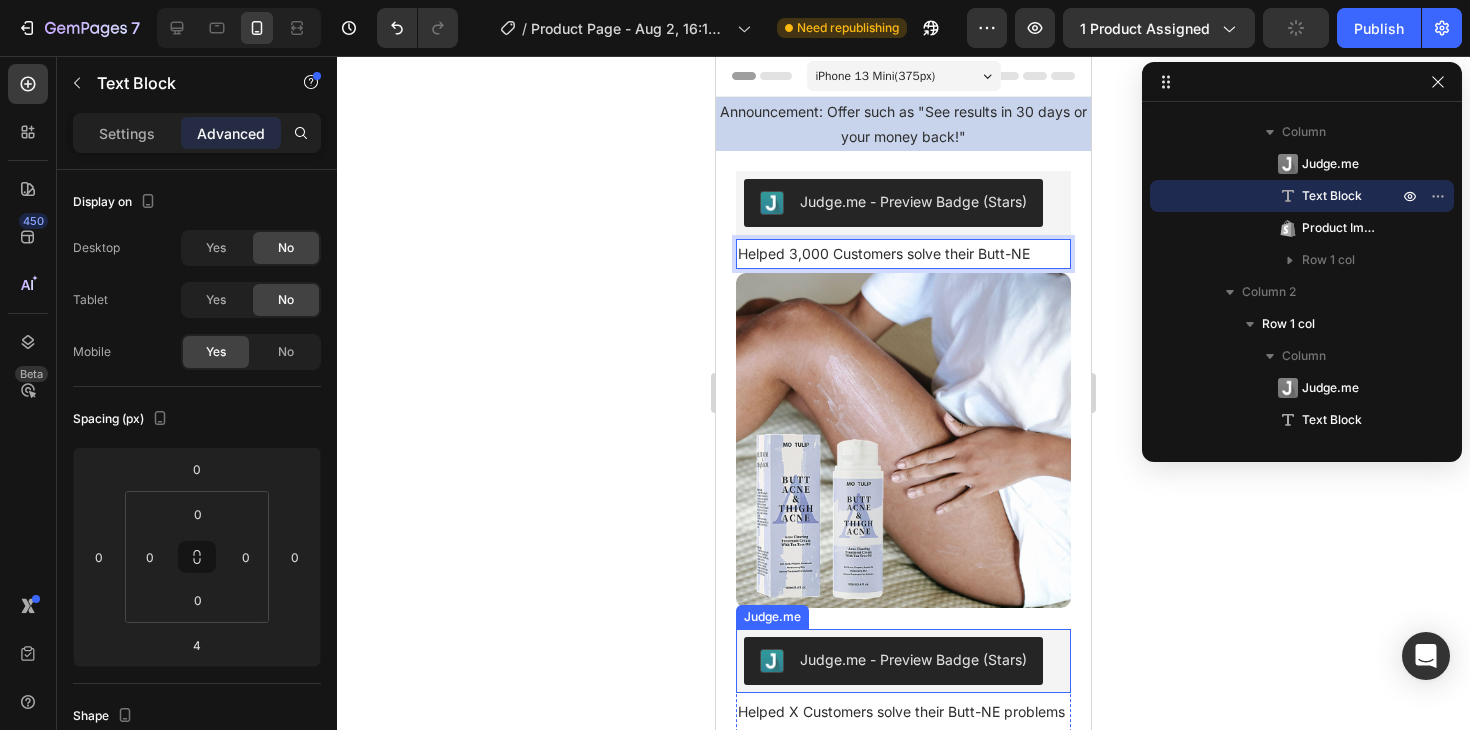 scroll, scrollTop: 145, scrollLeft: 0, axis: vertical 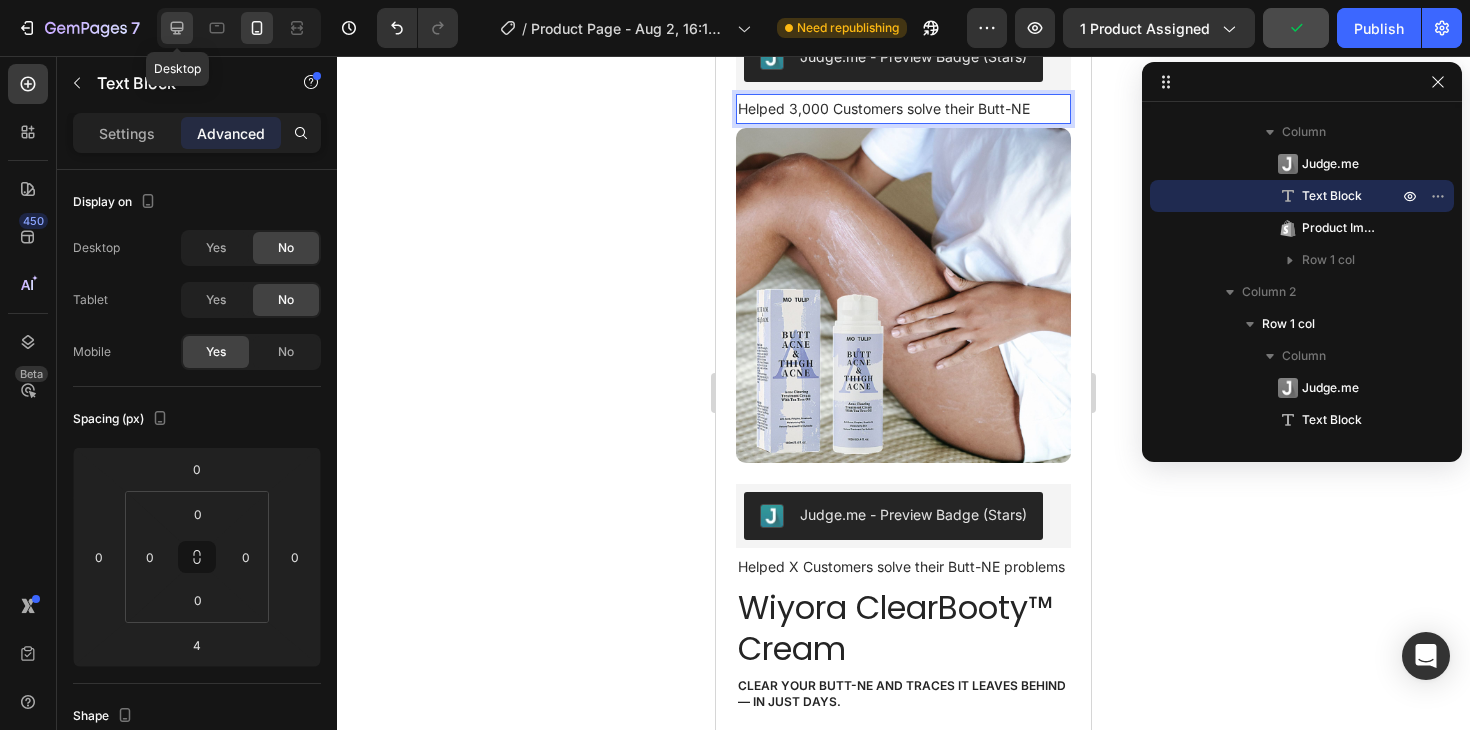 click 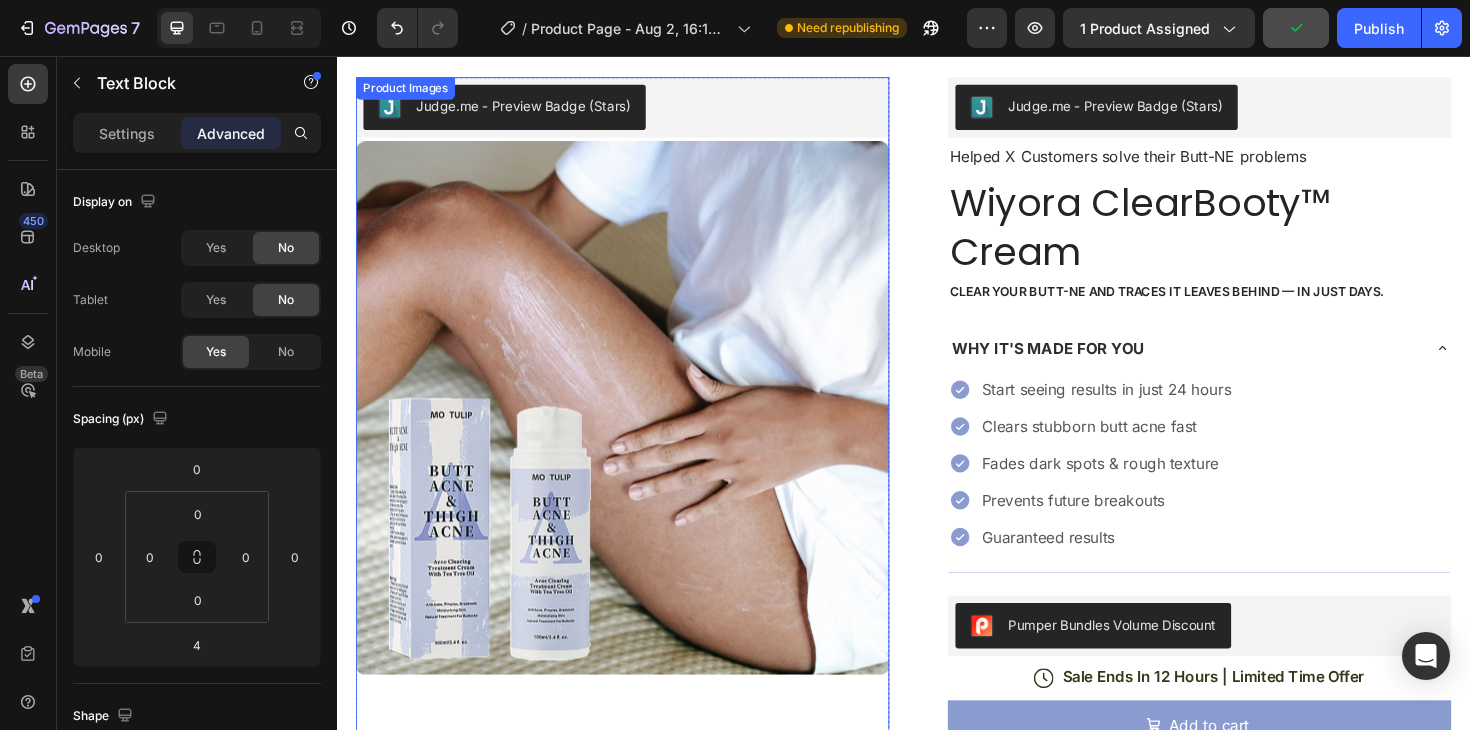 scroll, scrollTop: 75, scrollLeft: 0, axis: vertical 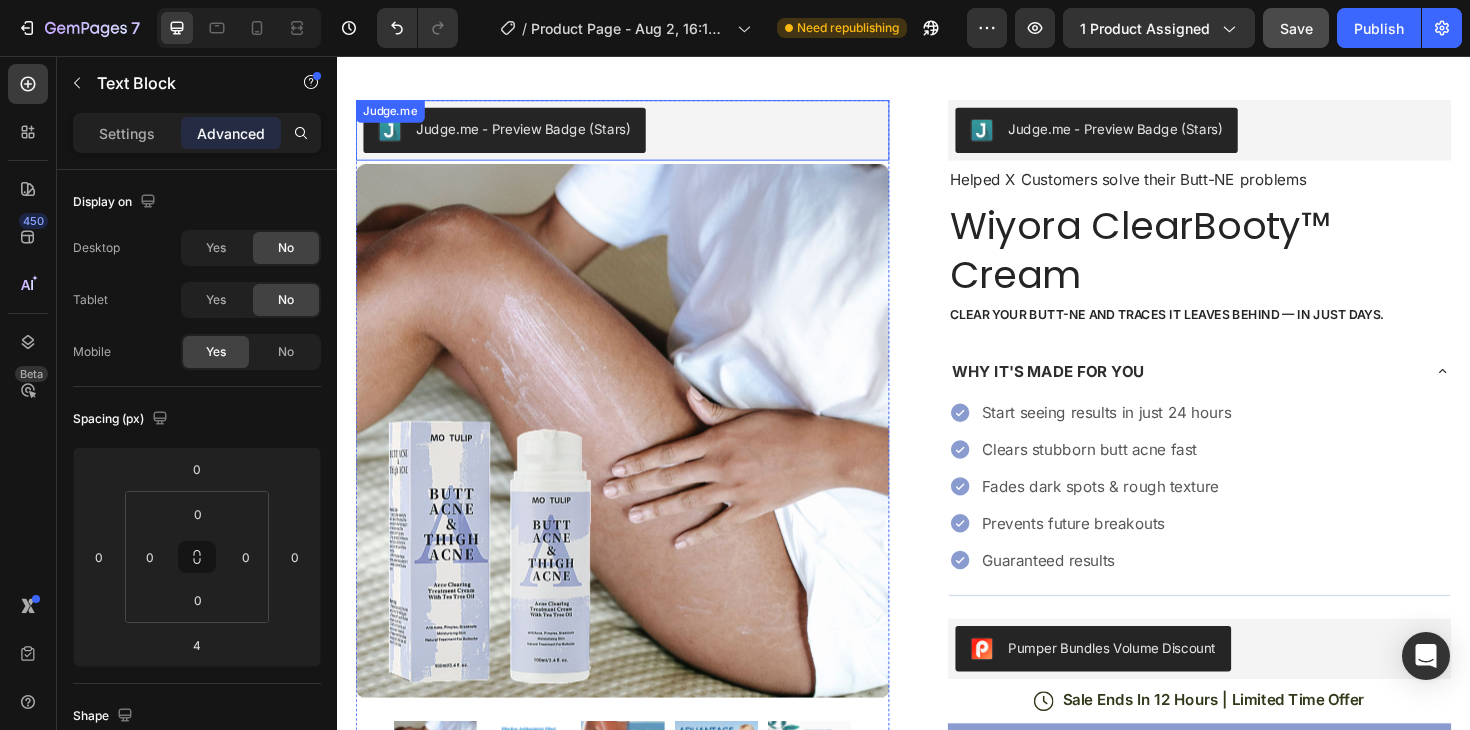 click on "Judge.me - Preview Badge (Stars)" at bounding box center [639, 135] 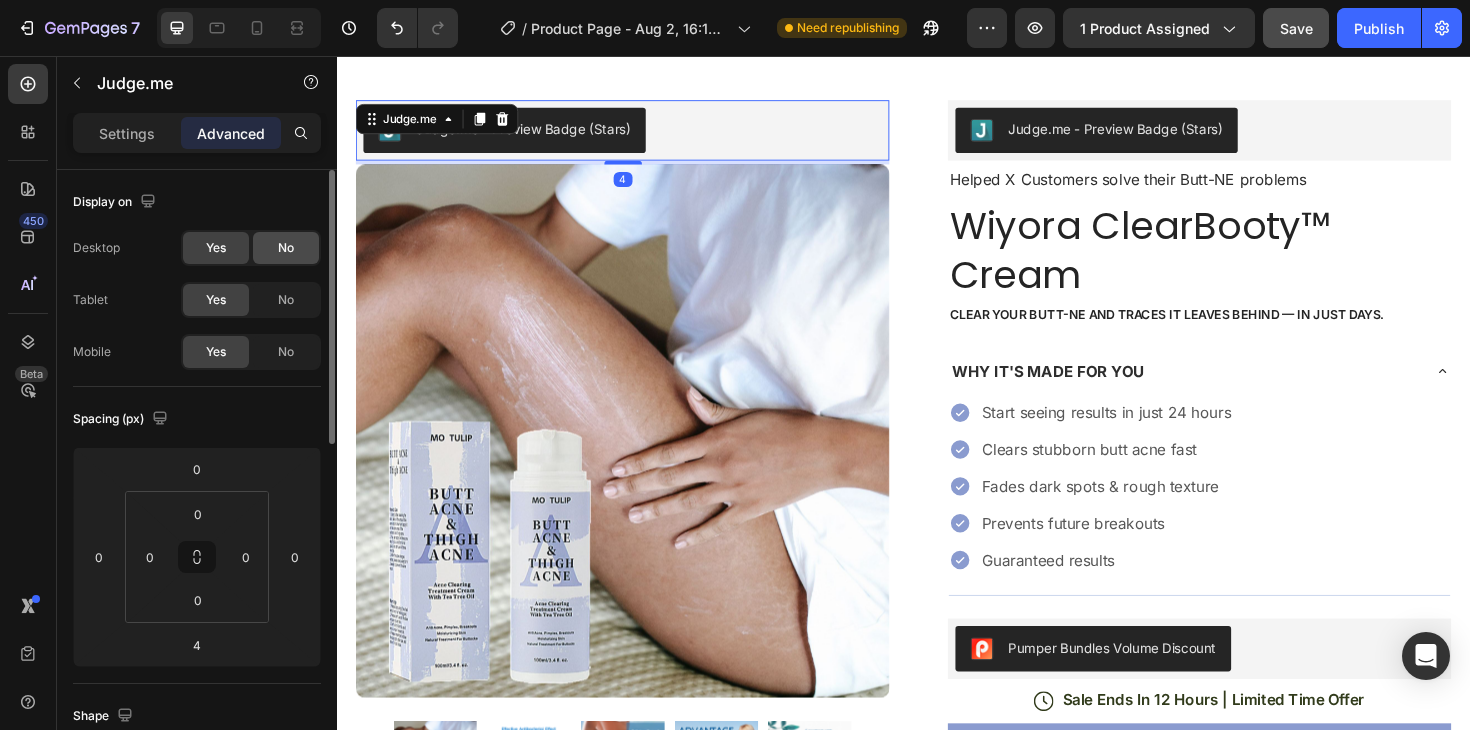 click on "No" 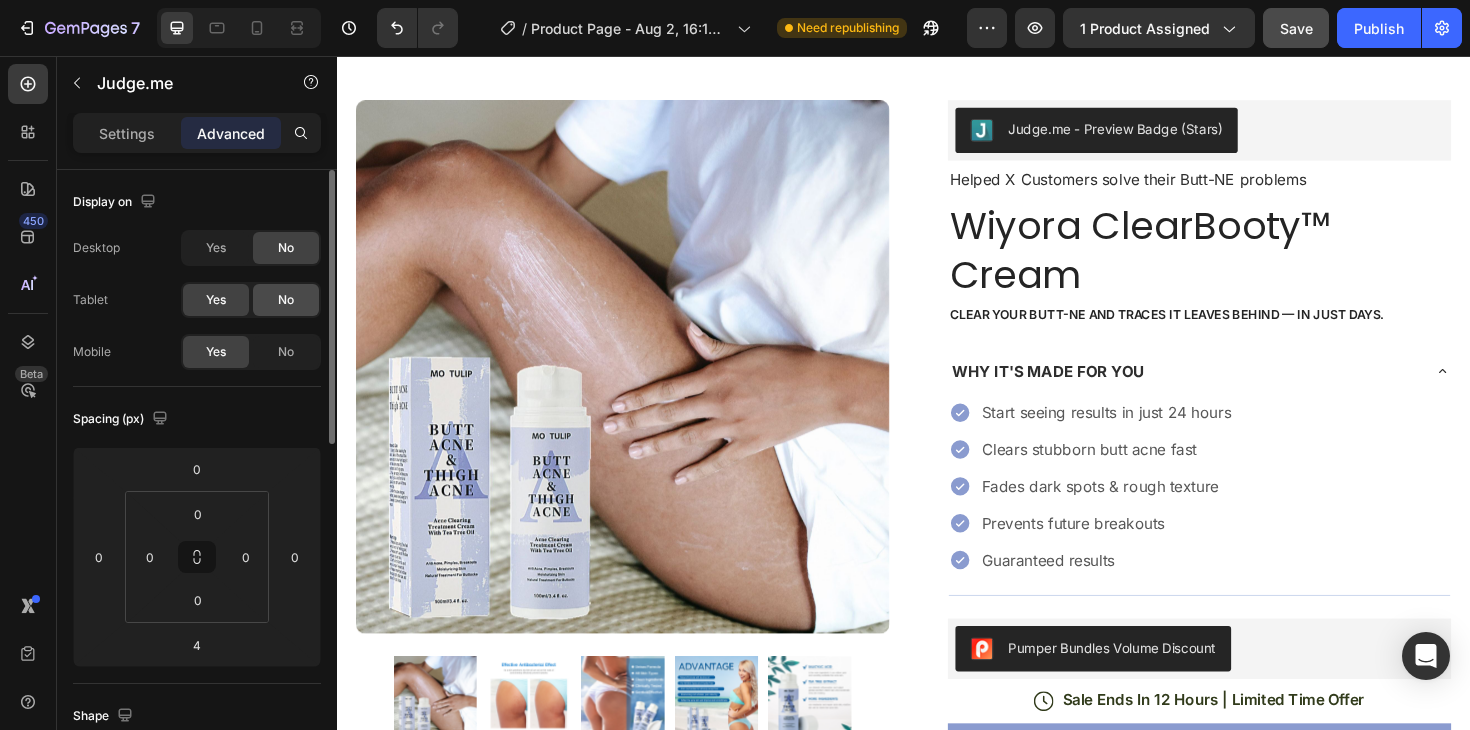 click on "No" 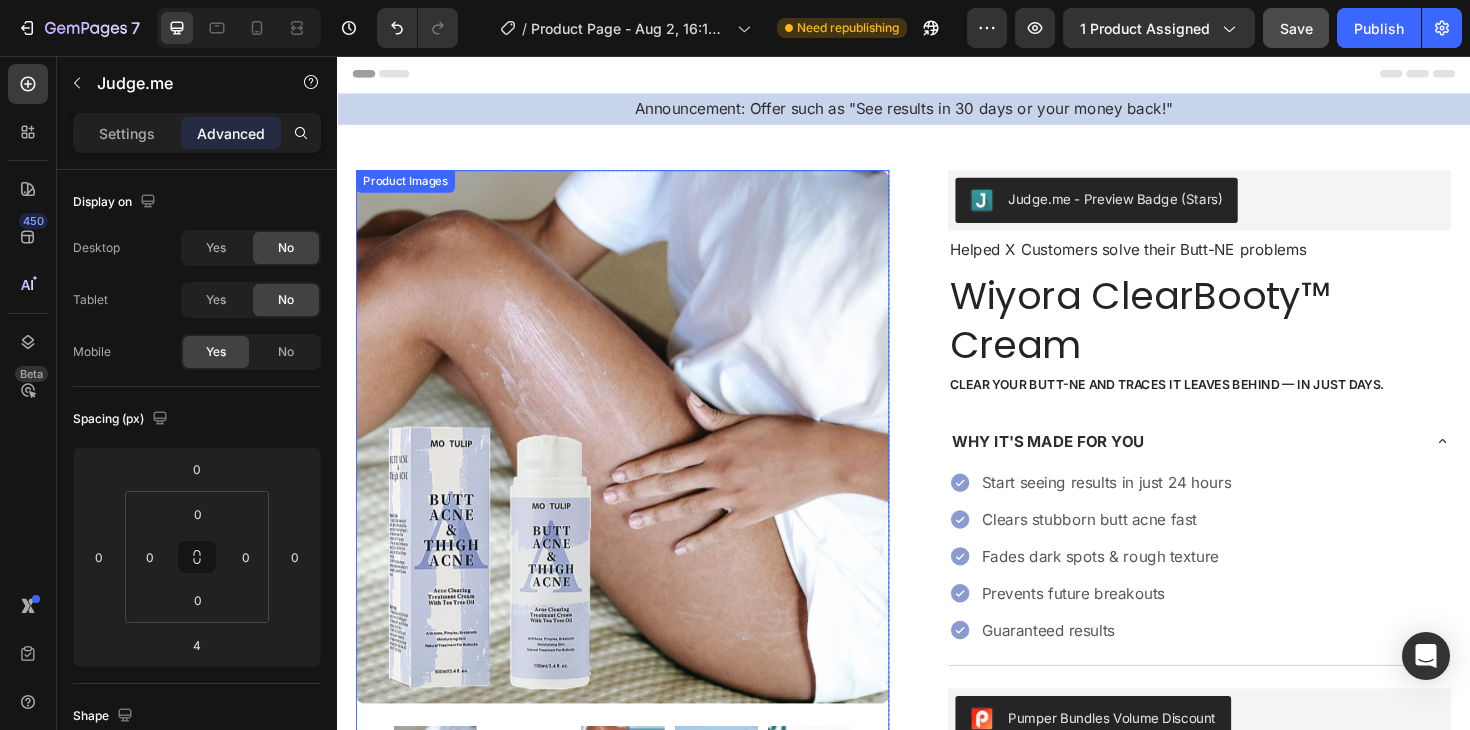 scroll, scrollTop: 0, scrollLeft: 0, axis: both 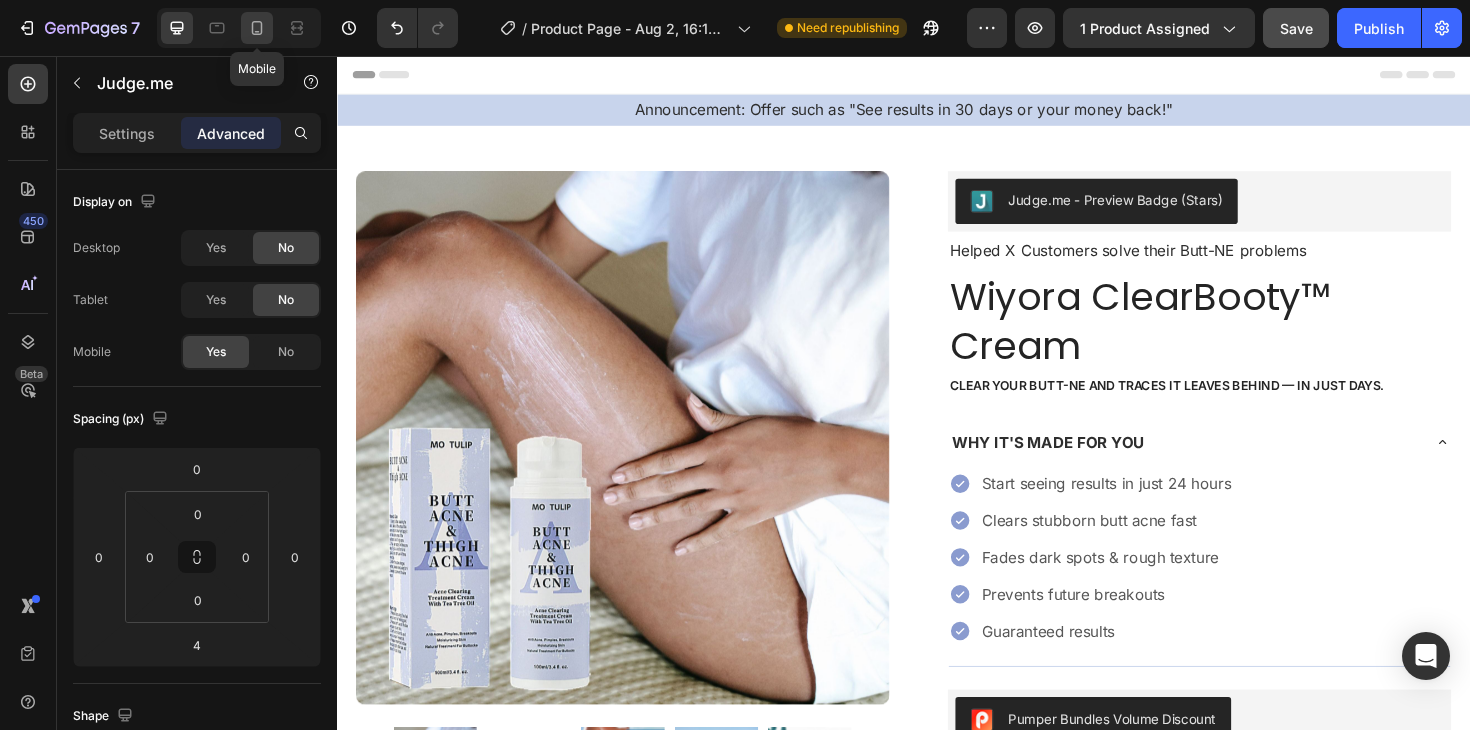 click 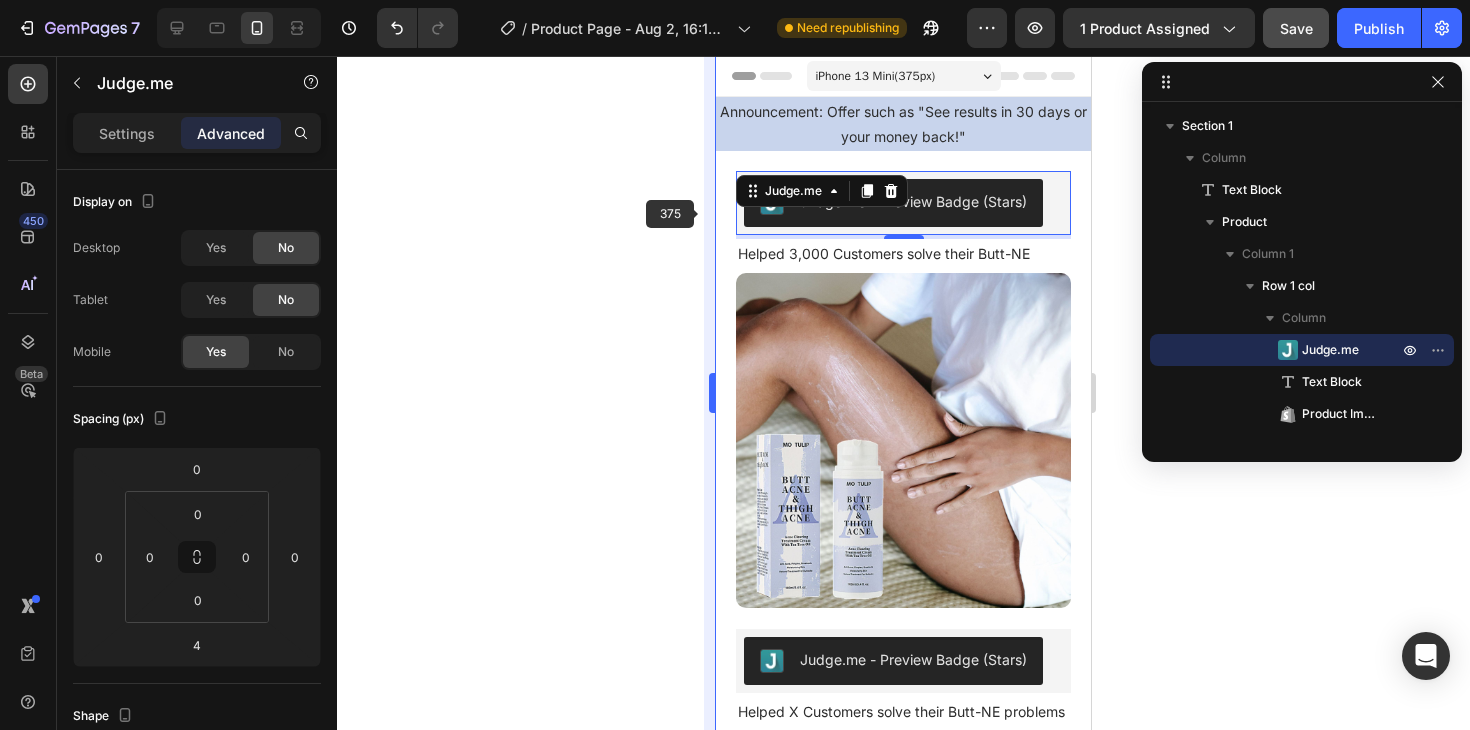 scroll, scrollTop: 45, scrollLeft: 0, axis: vertical 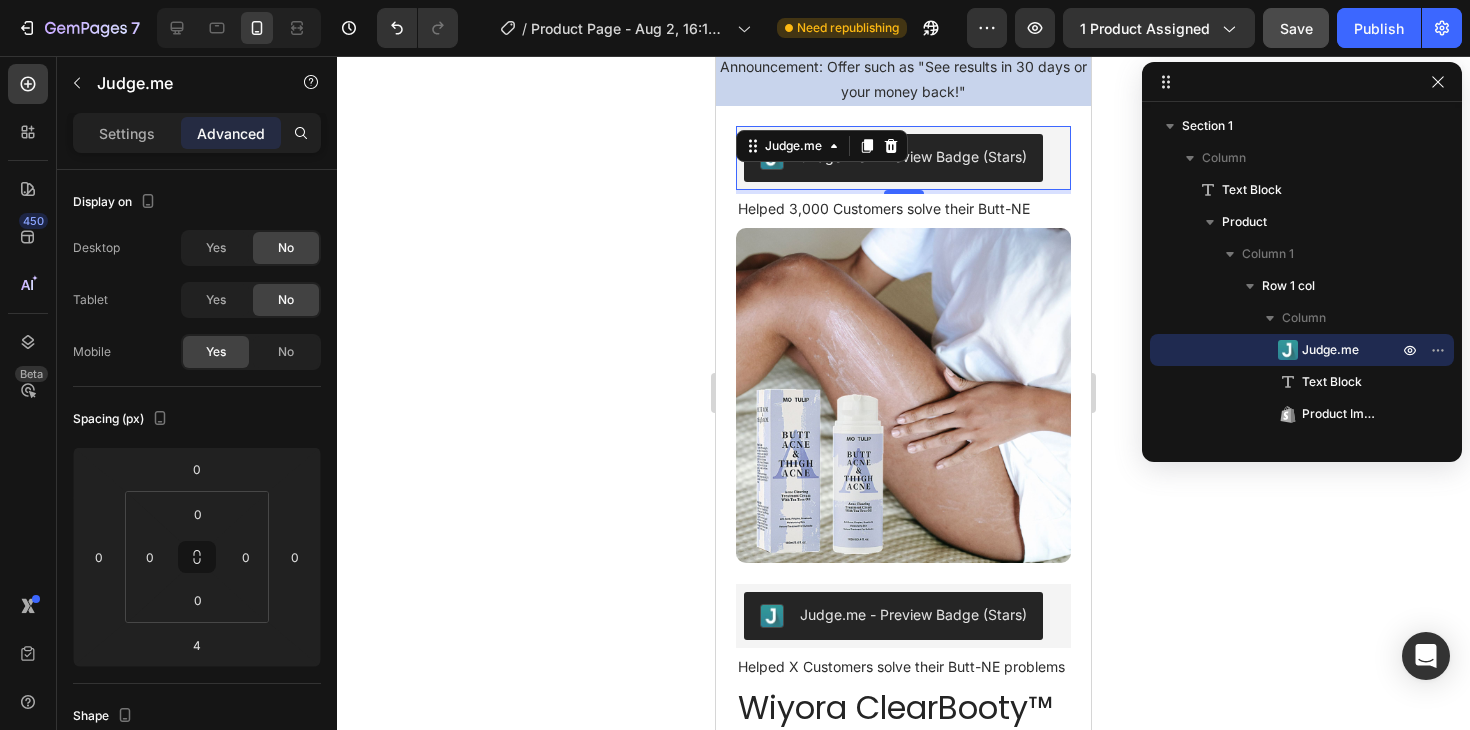 click 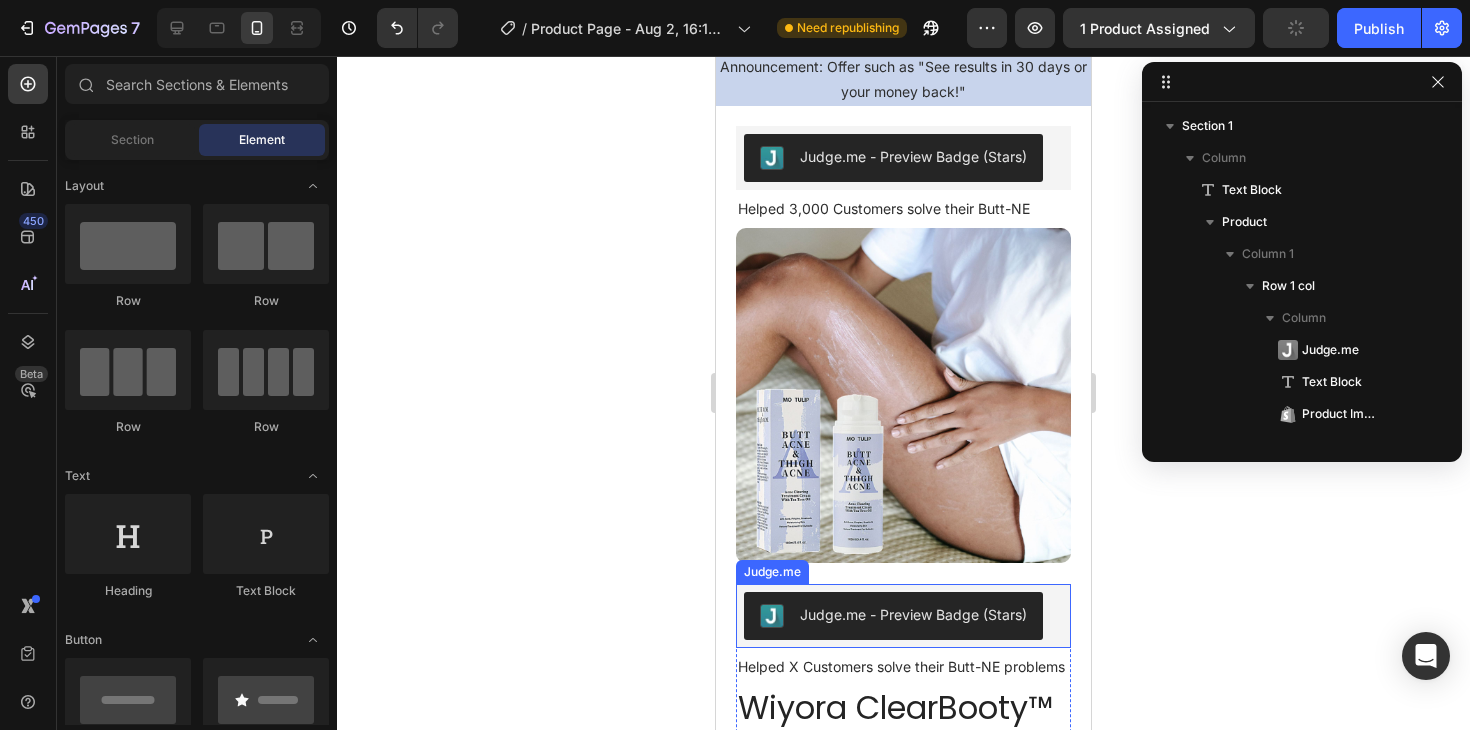 click on "Judge.me - Preview Badge (Stars)" at bounding box center (903, 616) 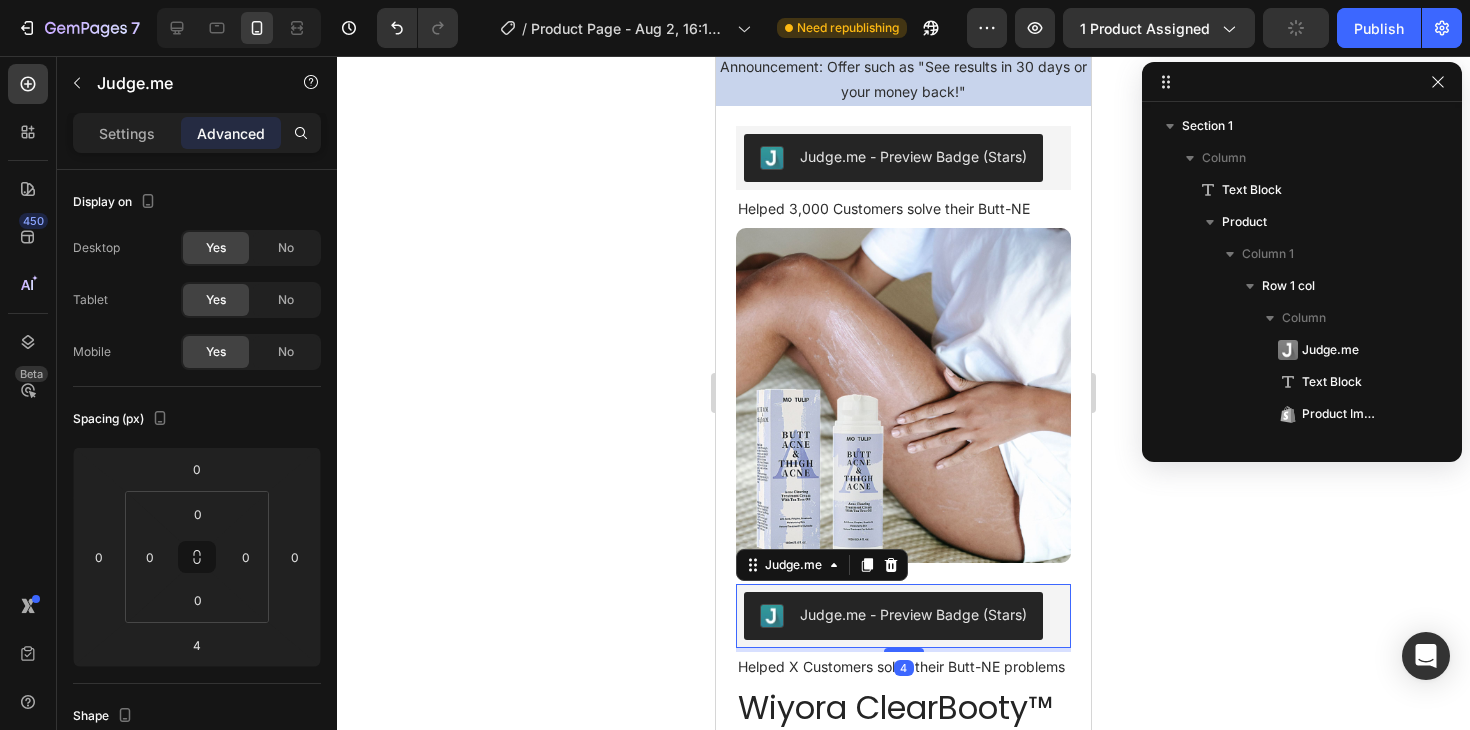 scroll, scrollTop: 314, scrollLeft: 0, axis: vertical 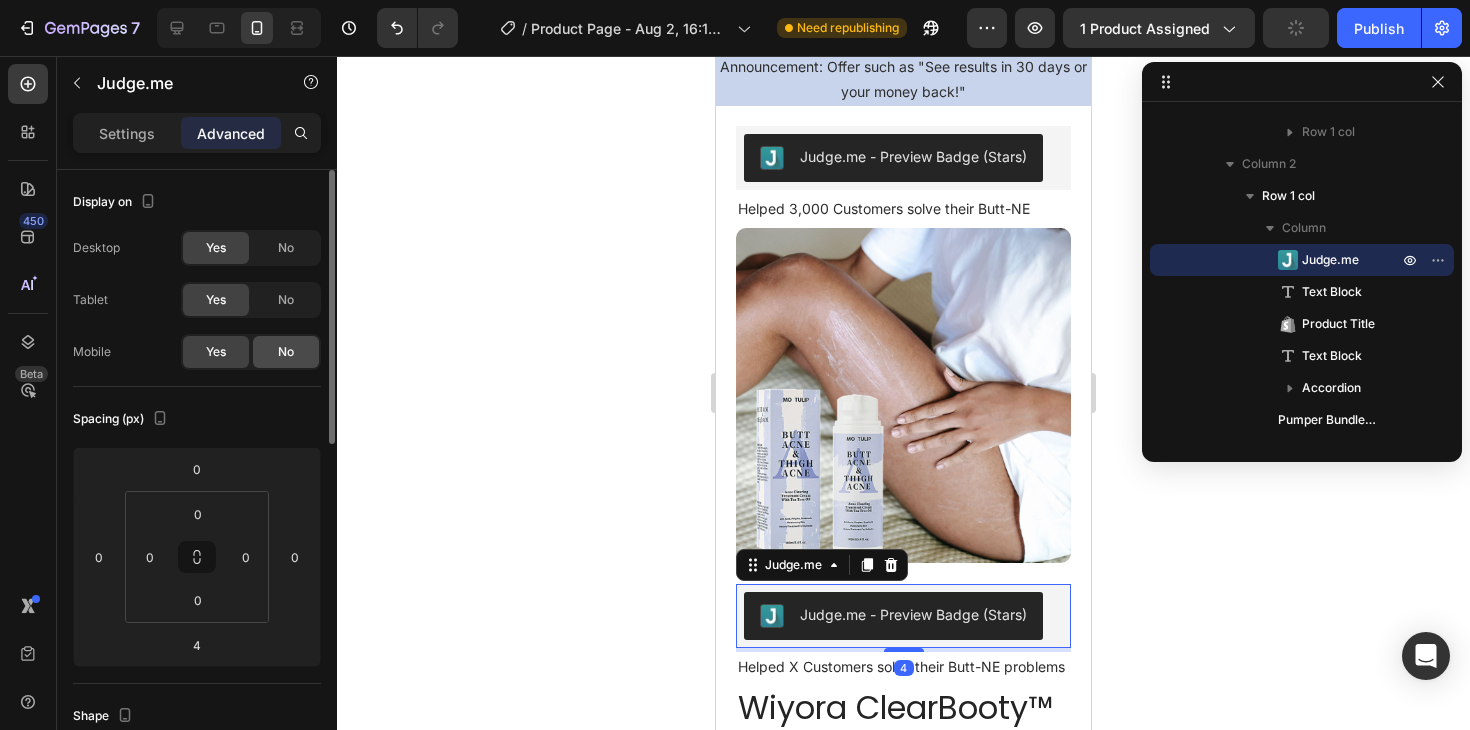 click on "No" 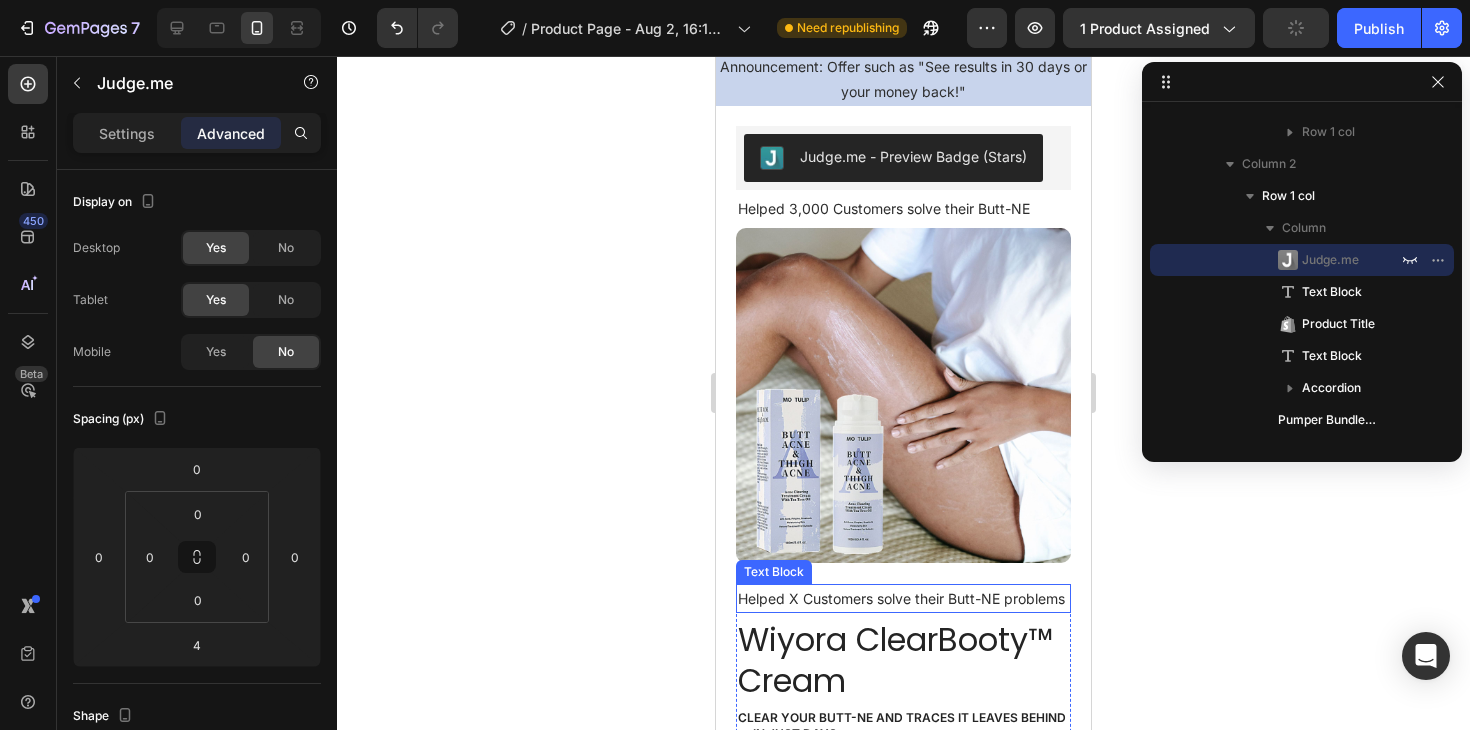 click on "Helped X Customers solve their Butt-NE problems" at bounding box center (903, 598) 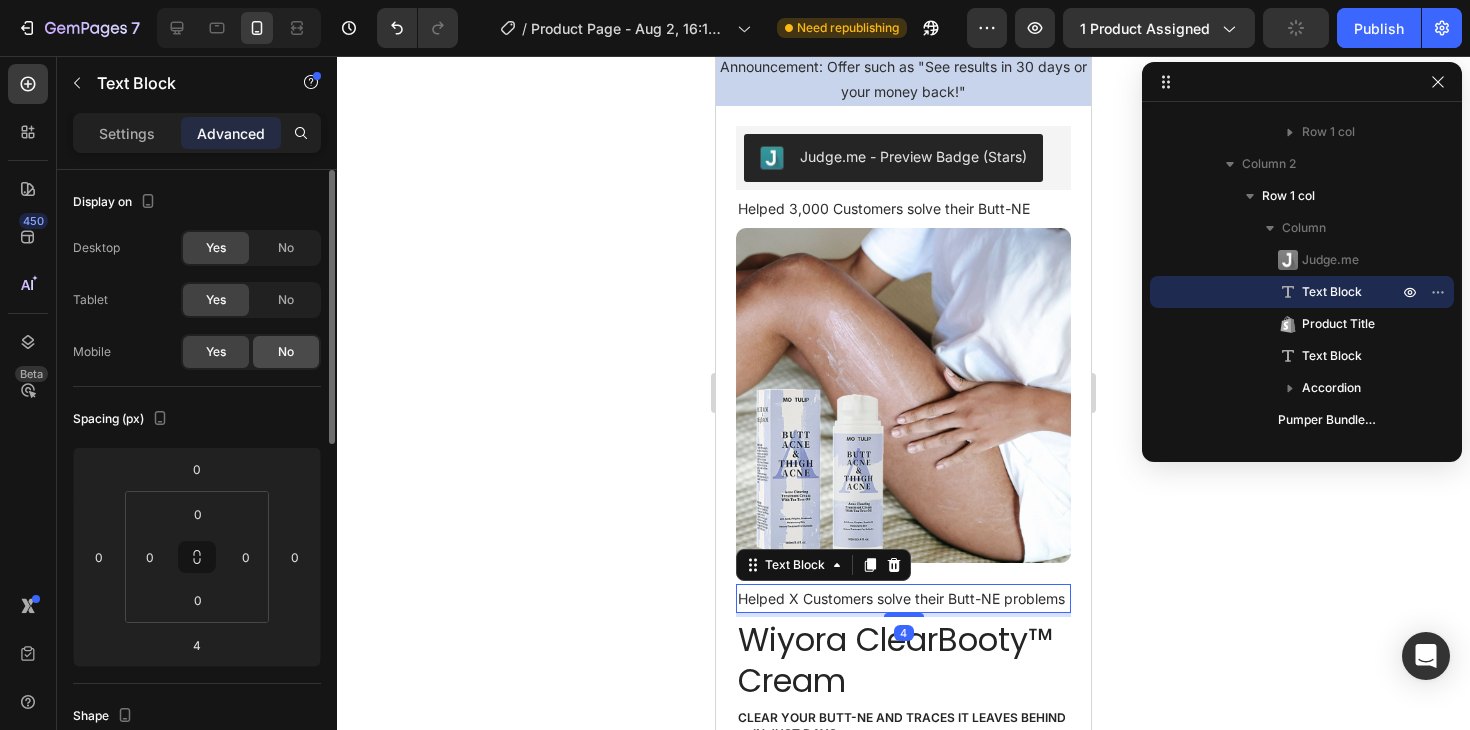 click on "No" 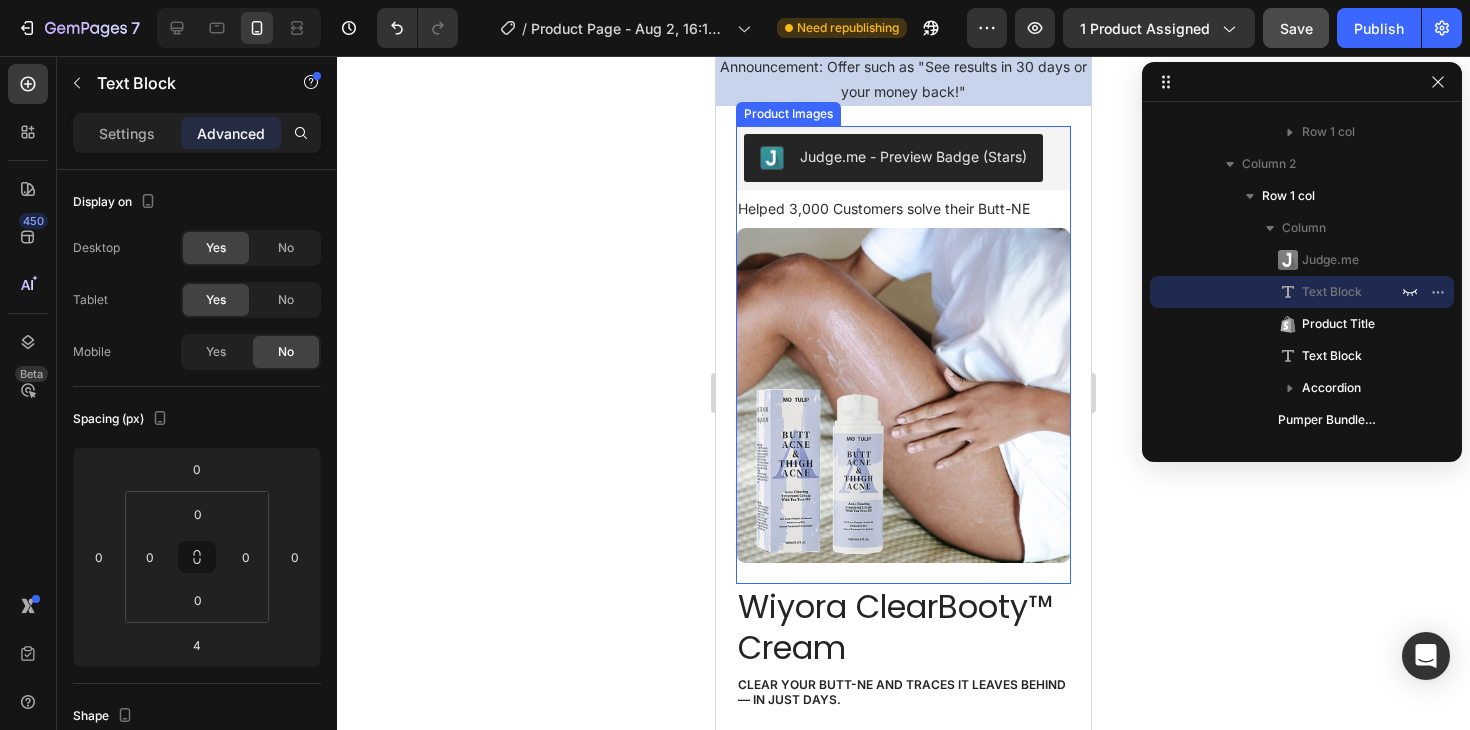scroll, scrollTop: 154, scrollLeft: 0, axis: vertical 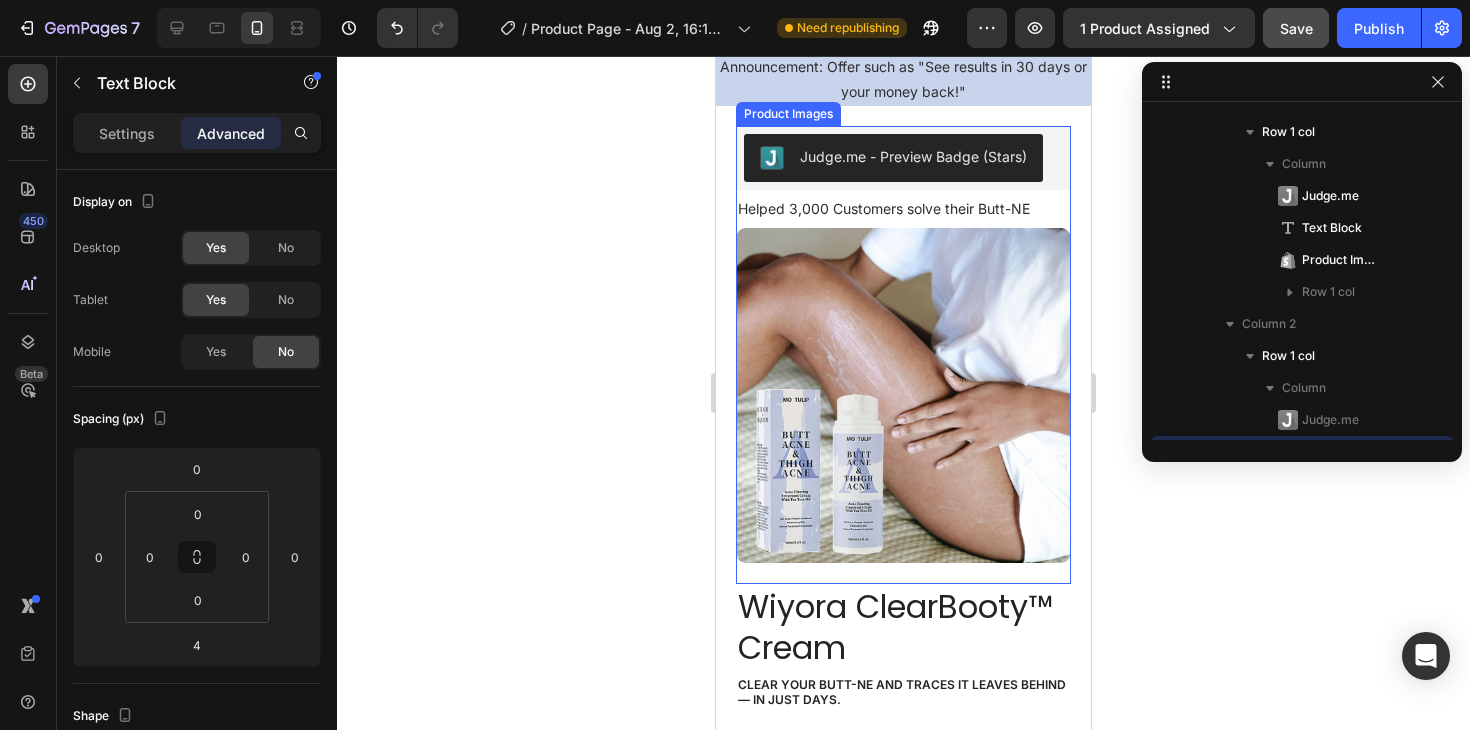 click at bounding box center [903, 395] 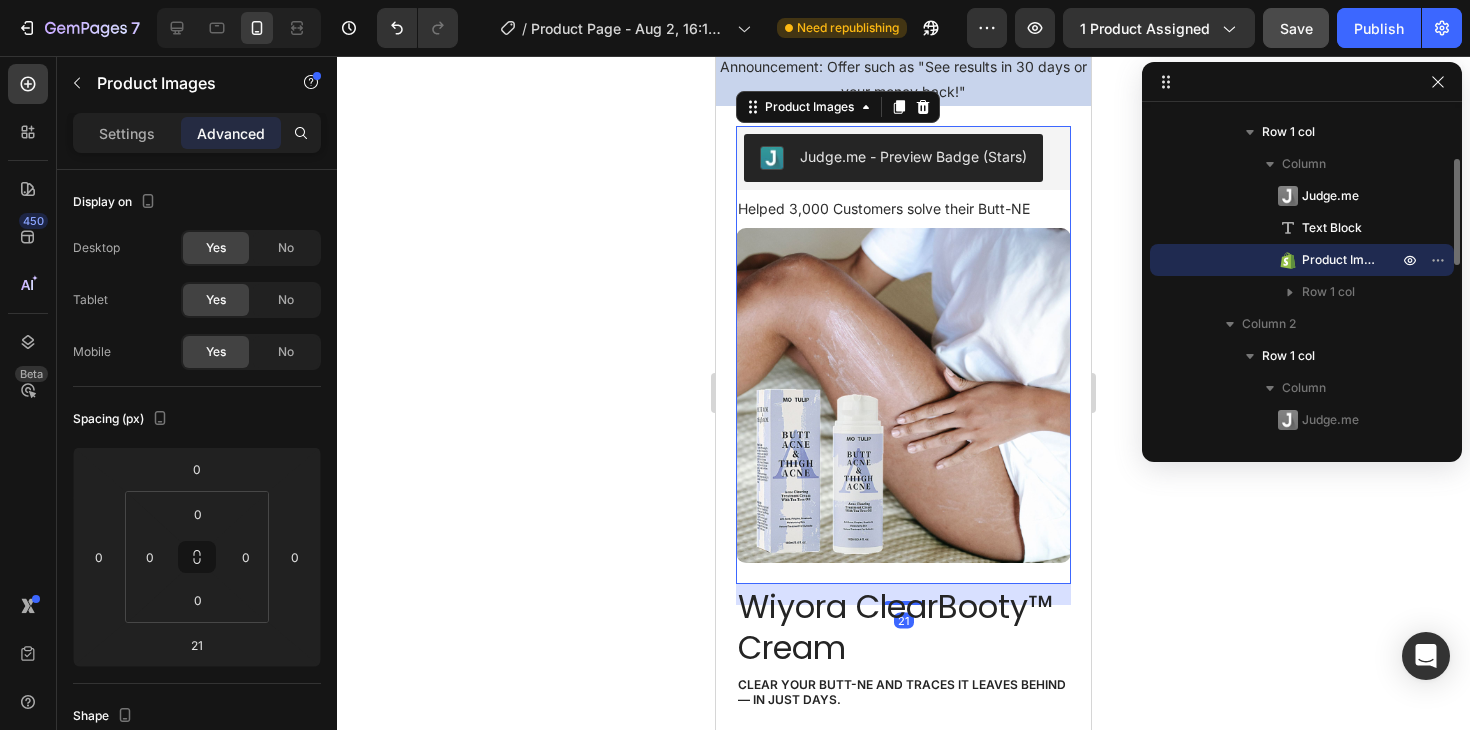 click at bounding box center [903, 395] 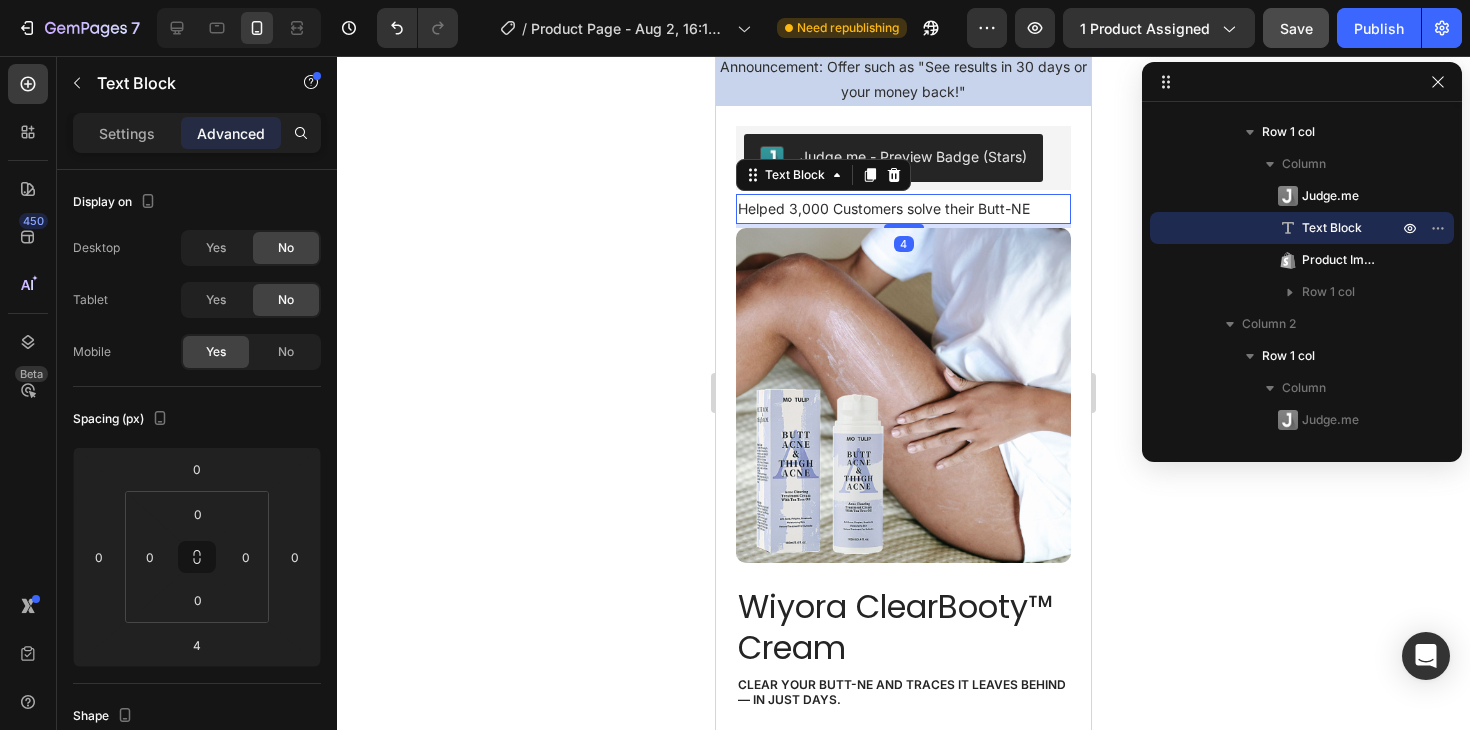 click on "Helped 3,000 Customers solve their Butt-NE" at bounding box center (903, 208) 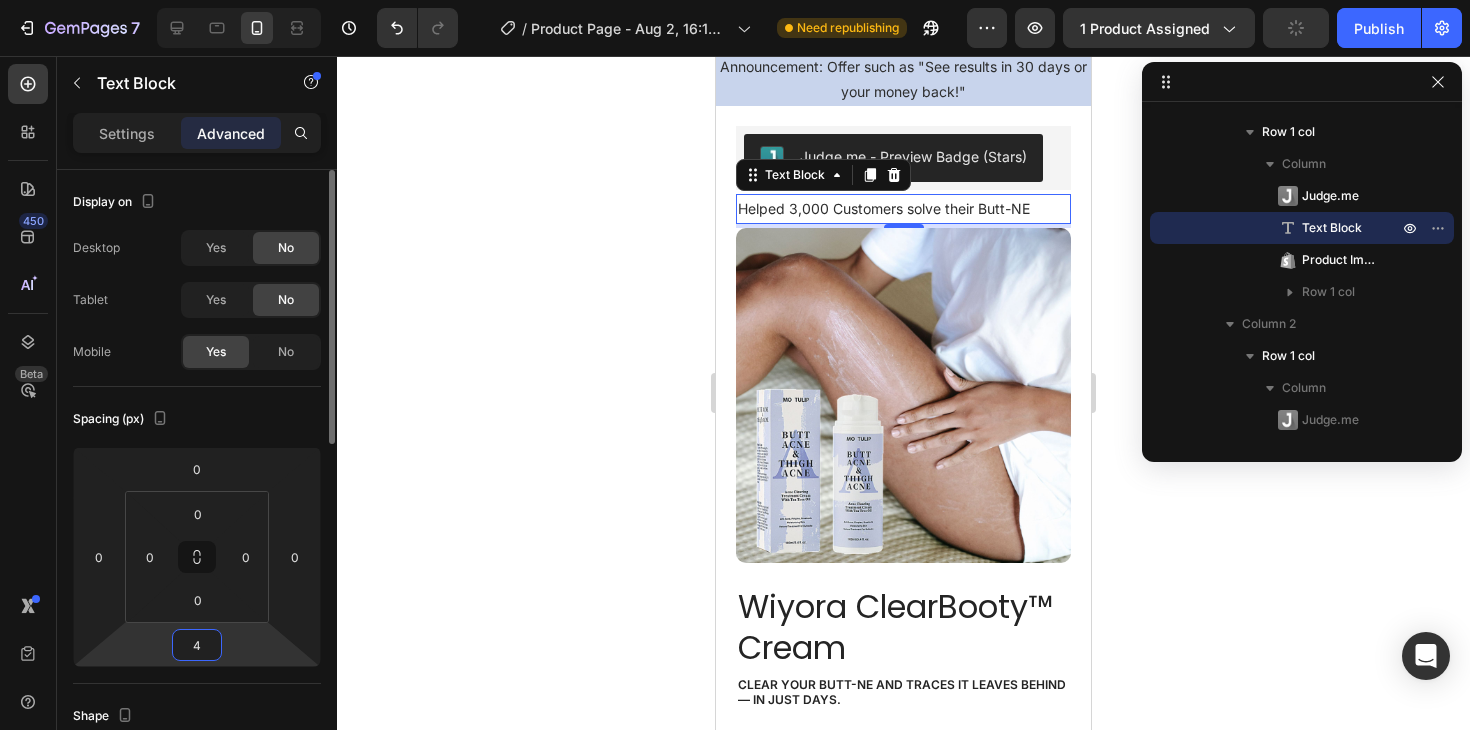 click on "4" at bounding box center (197, 645) 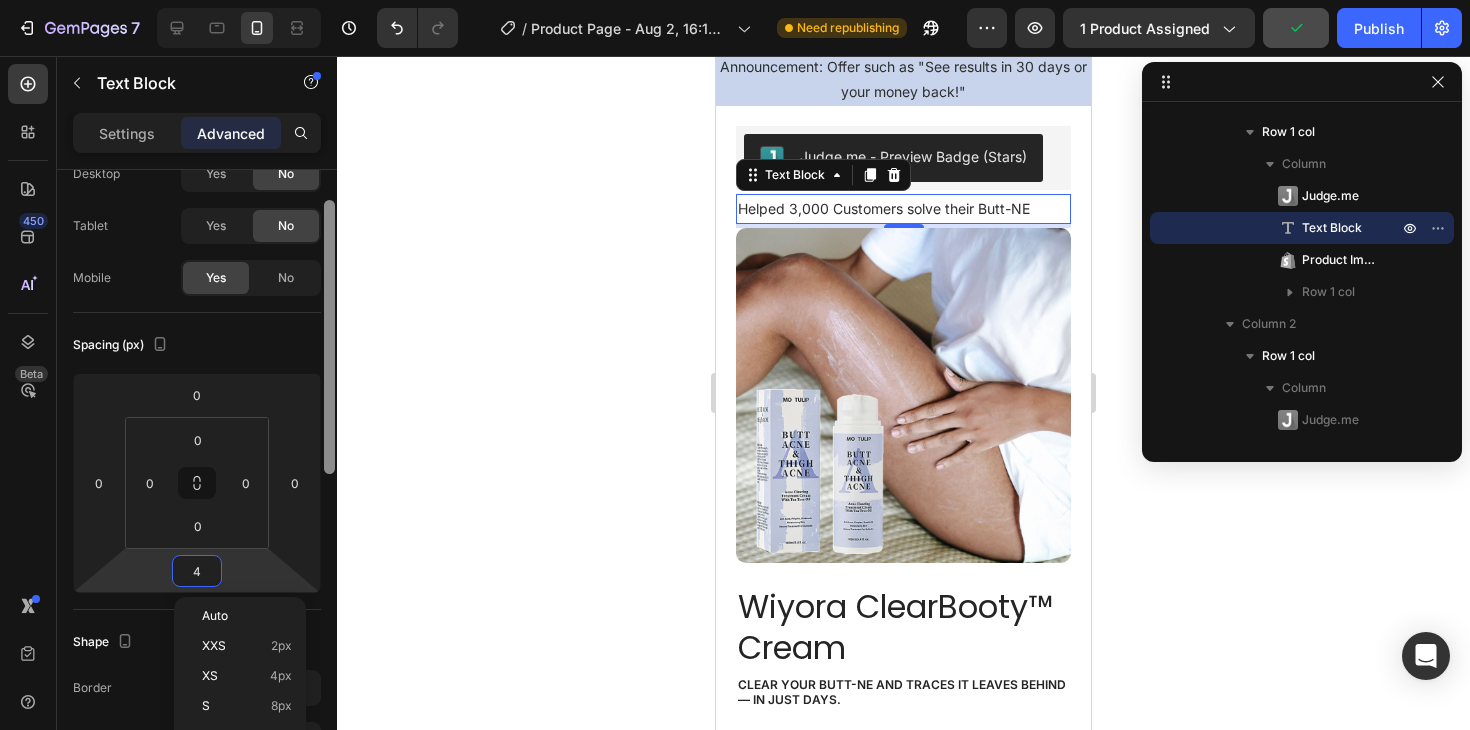 scroll, scrollTop: 92, scrollLeft: 0, axis: vertical 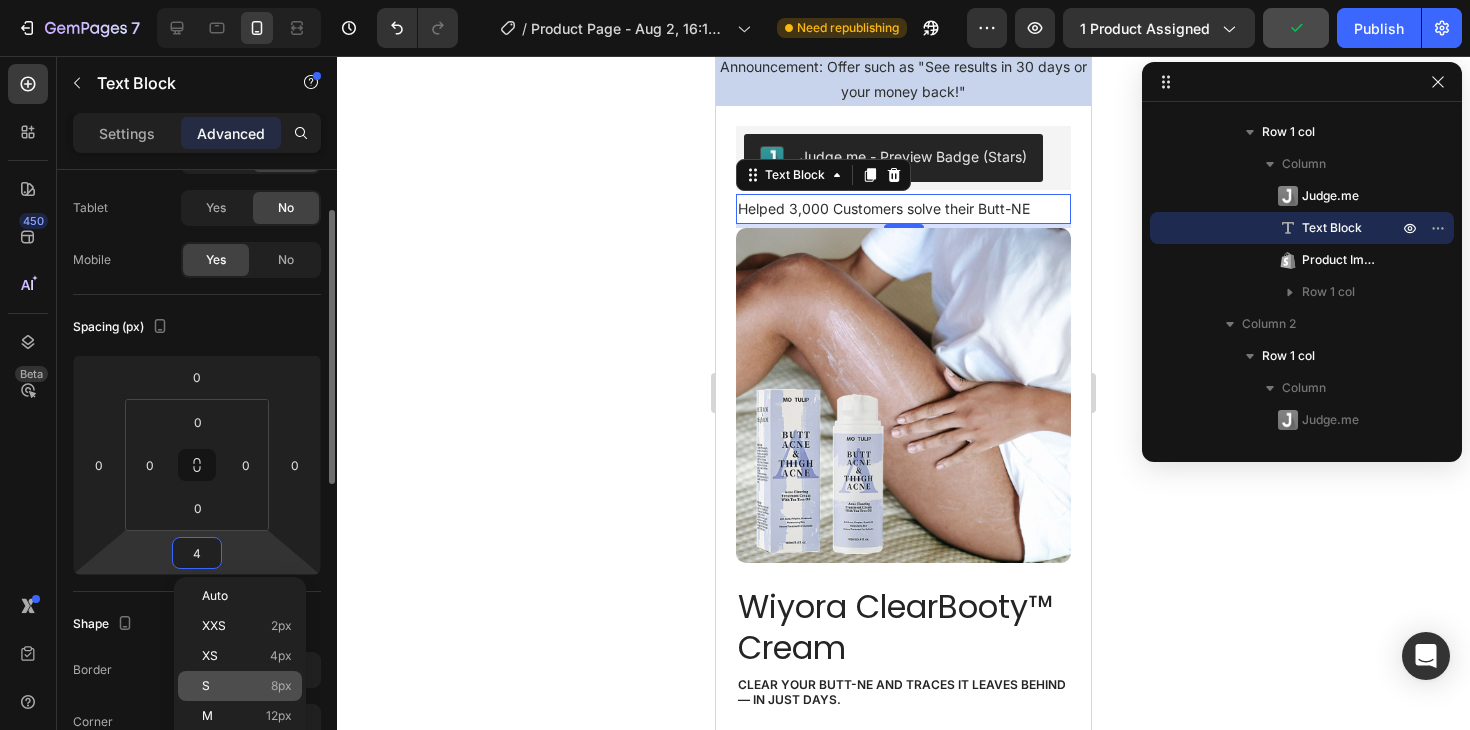 click on "8px" at bounding box center (281, 686) 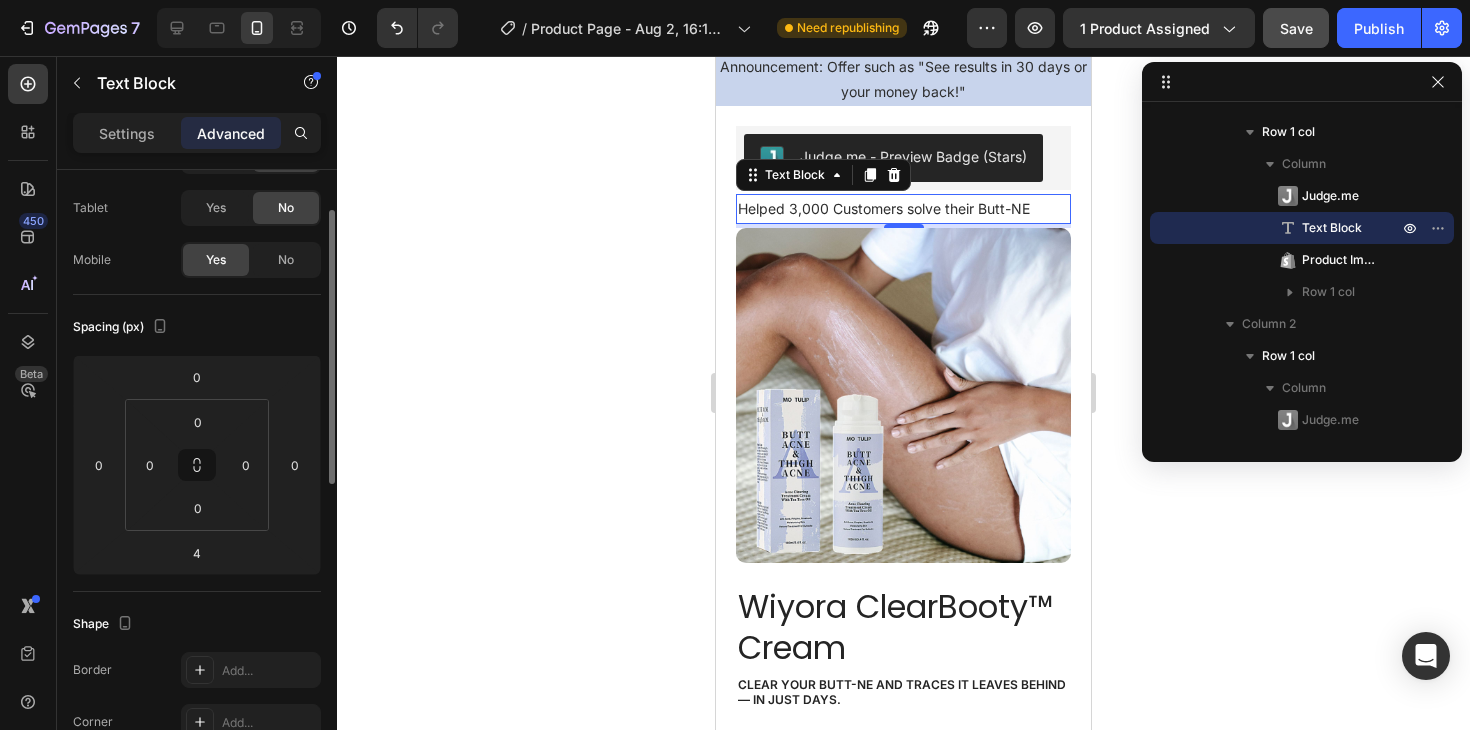 type on "8" 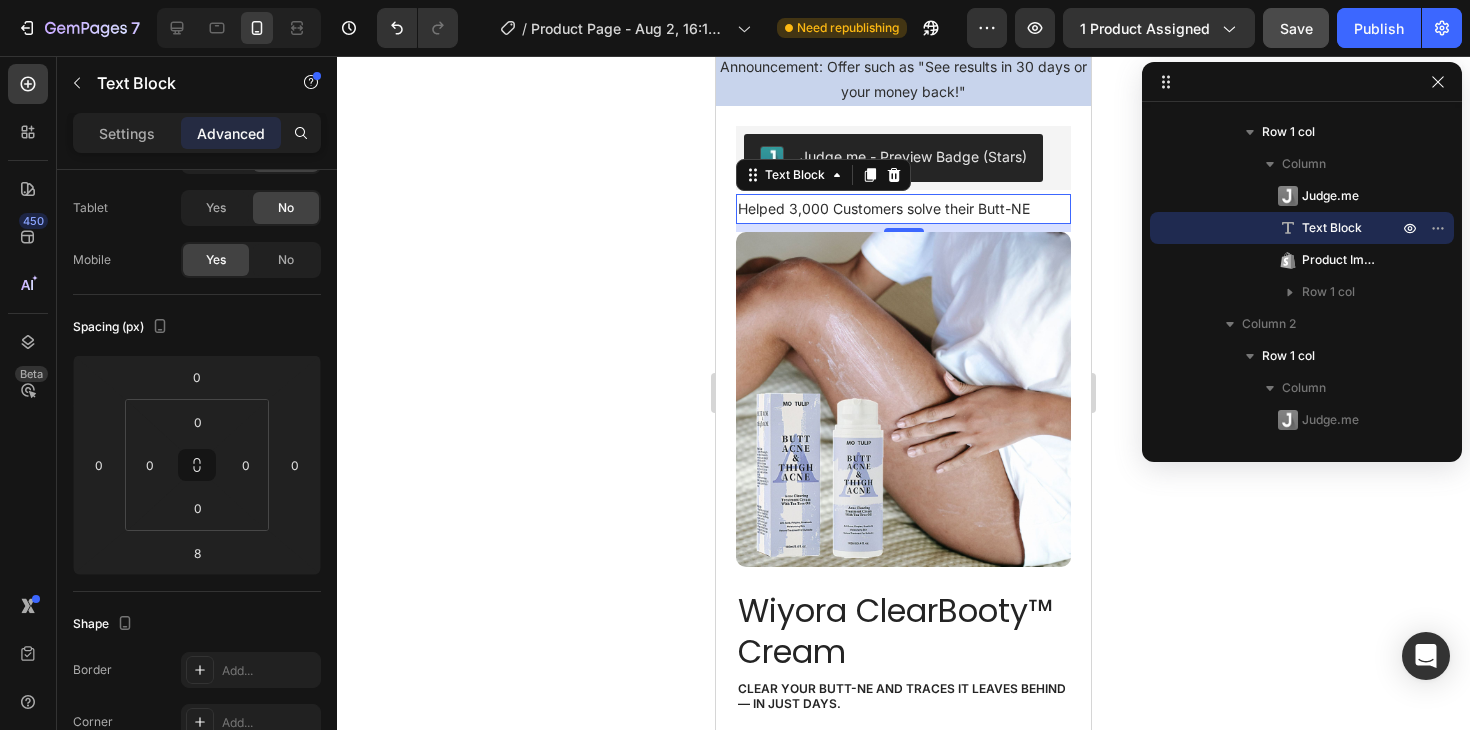 click 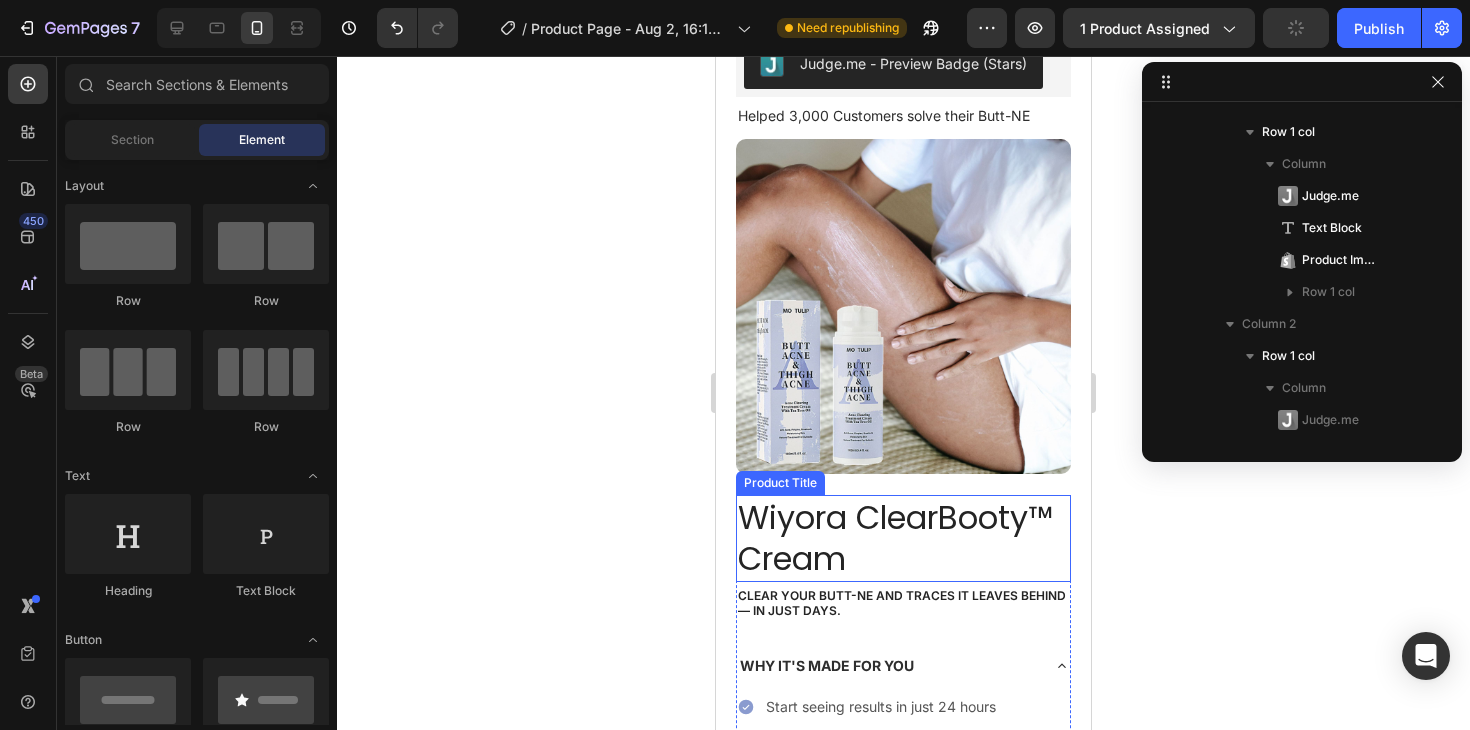 scroll, scrollTop: 144, scrollLeft: 0, axis: vertical 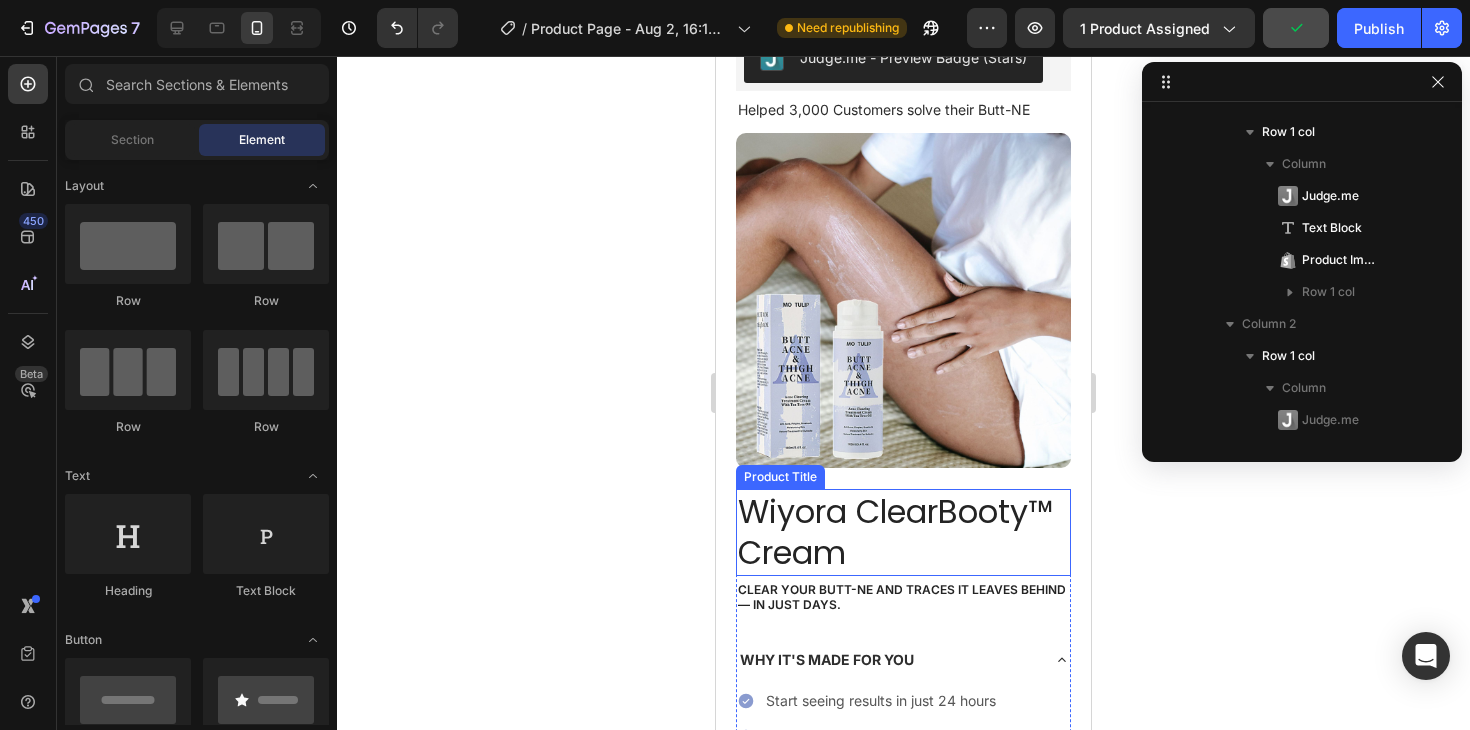 click on "Wiyora ClearBooty™ Cream" at bounding box center (903, 532) 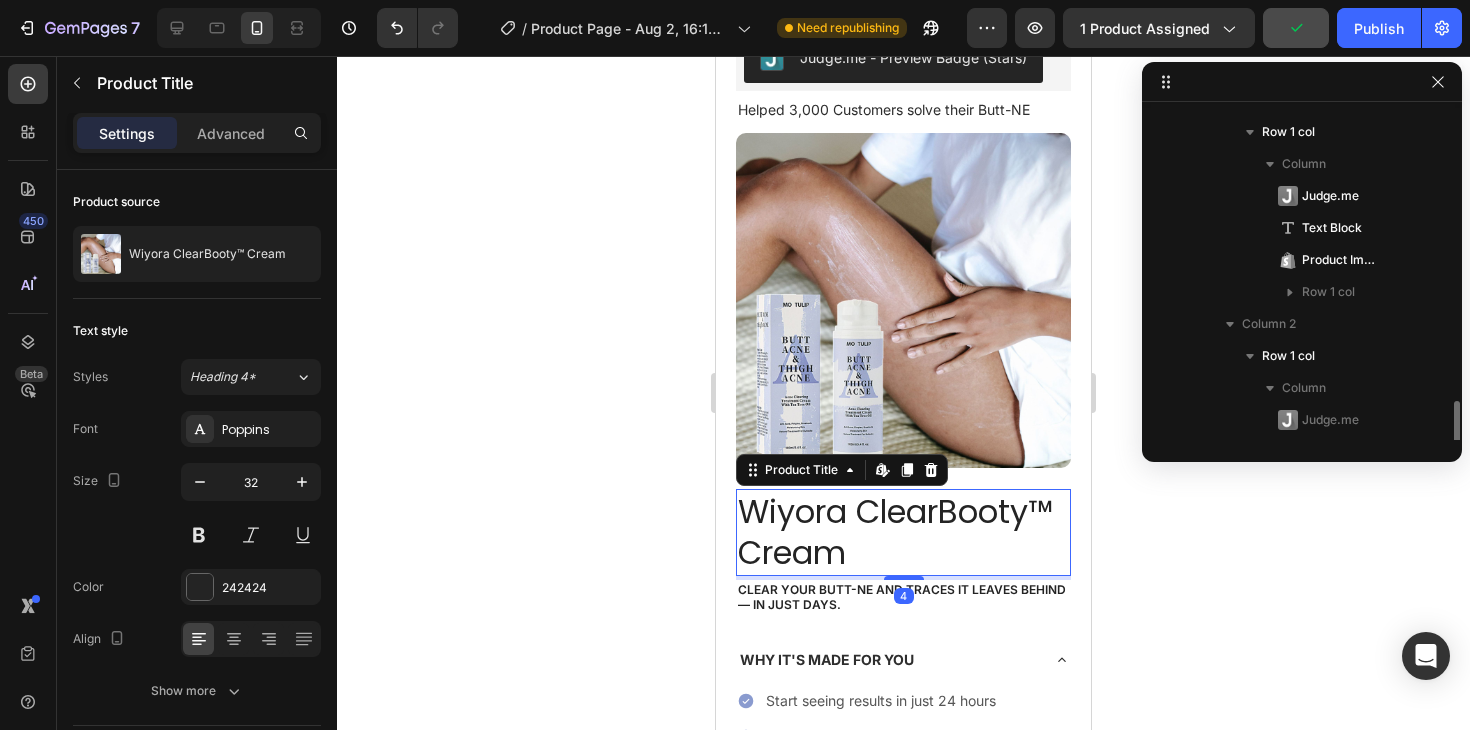 scroll, scrollTop: 378, scrollLeft: 0, axis: vertical 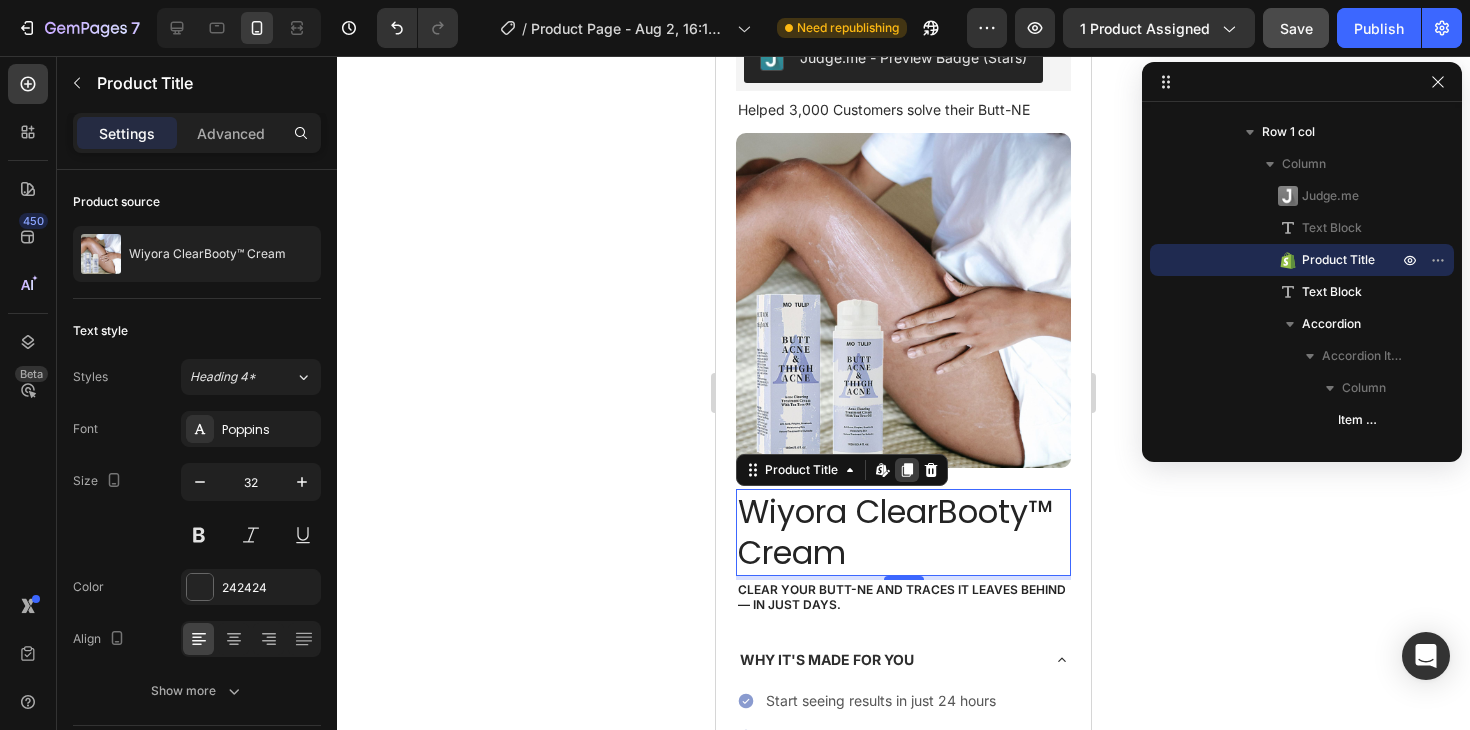 click 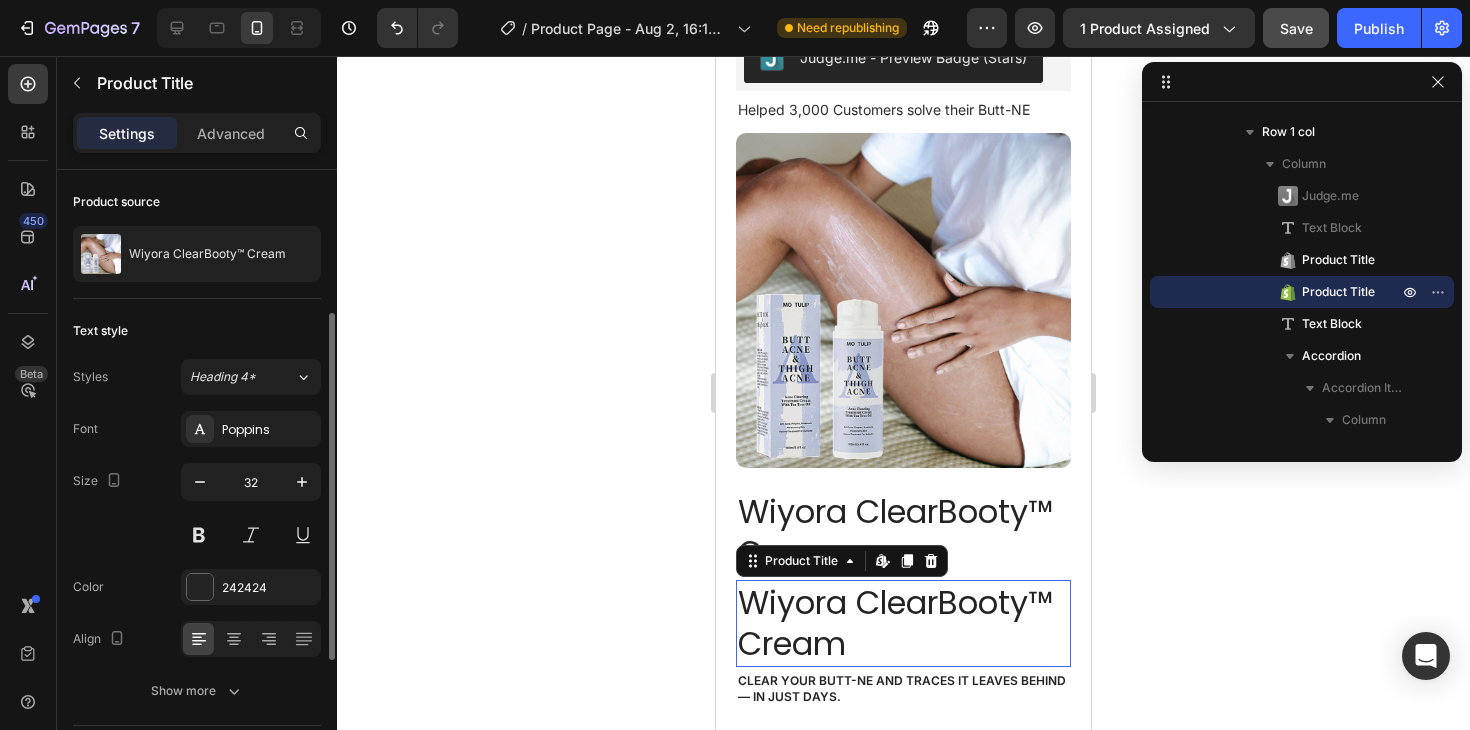 scroll, scrollTop: 92, scrollLeft: 0, axis: vertical 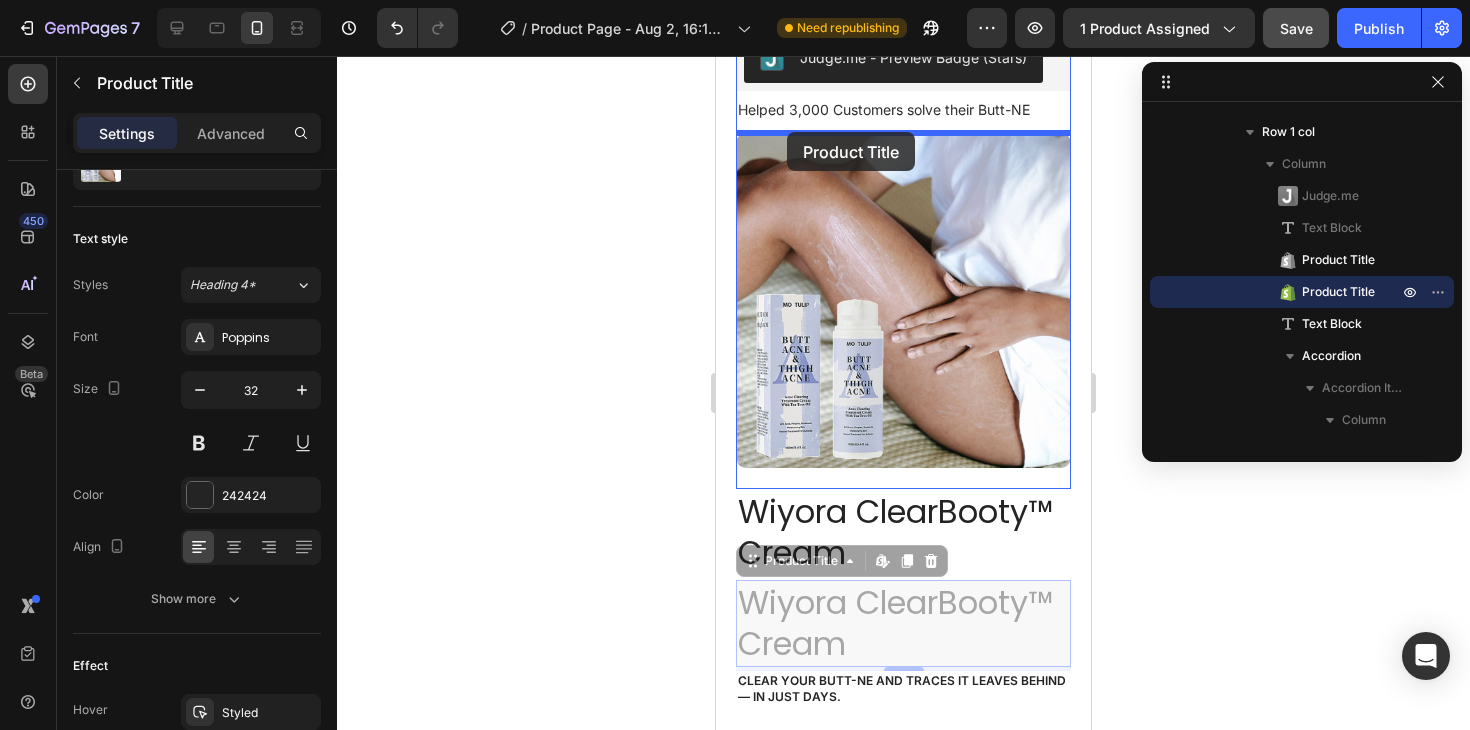 drag, startPoint x: 769, startPoint y: 569, endPoint x: 787, endPoint y: 132, distance: 437.37054 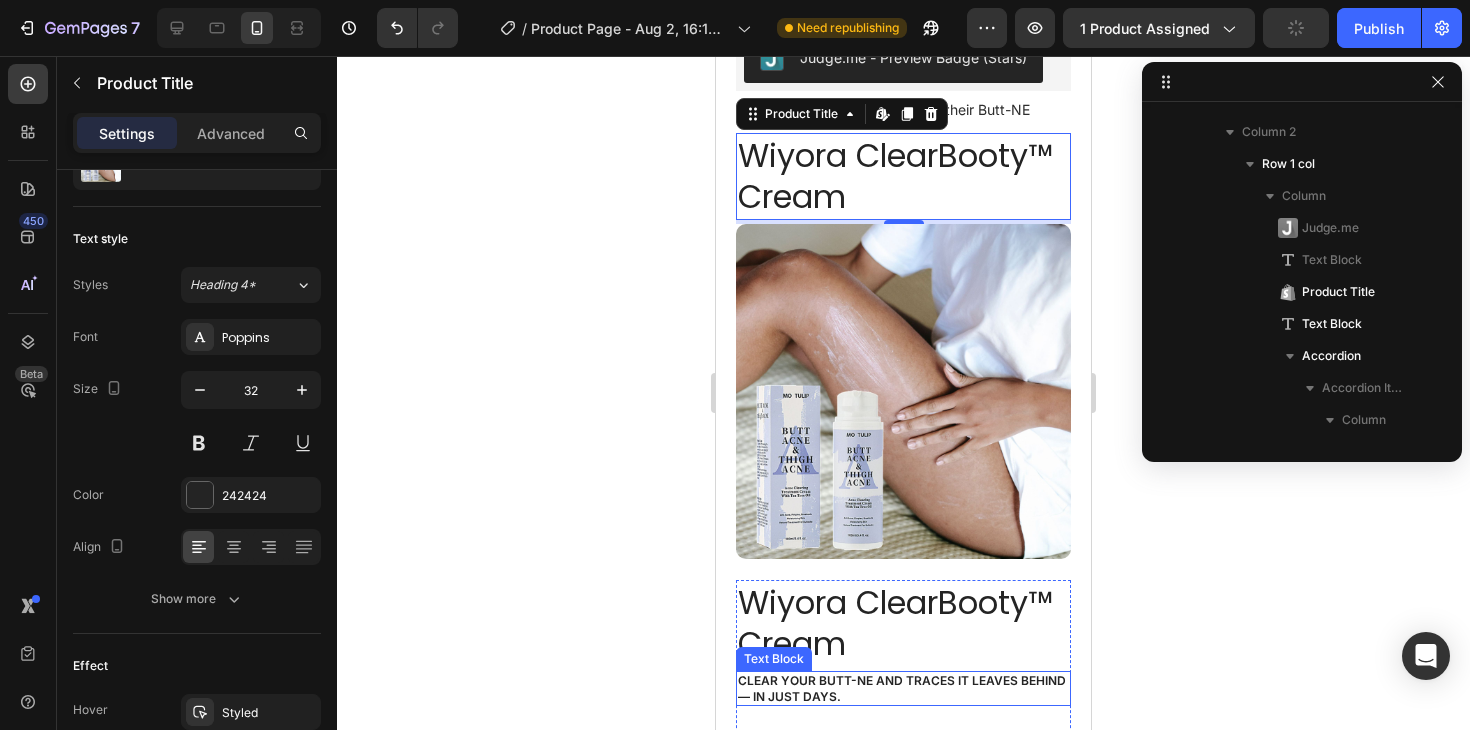 click on "Clear your butt-ne and traces it leaves behind — in just days." at bounding box center [903, 688] 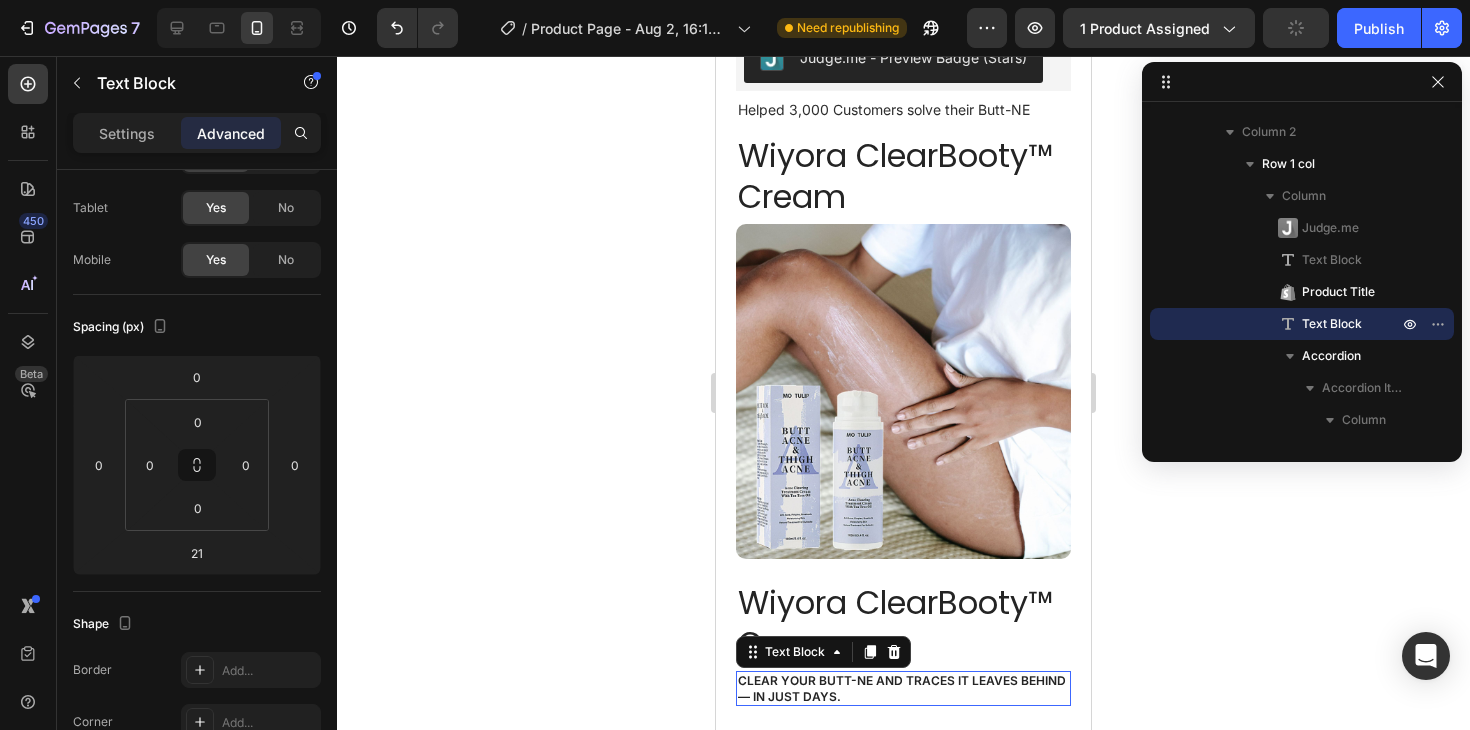 scroll, scrollTop: 0, scrollLeft: 0, axis: both 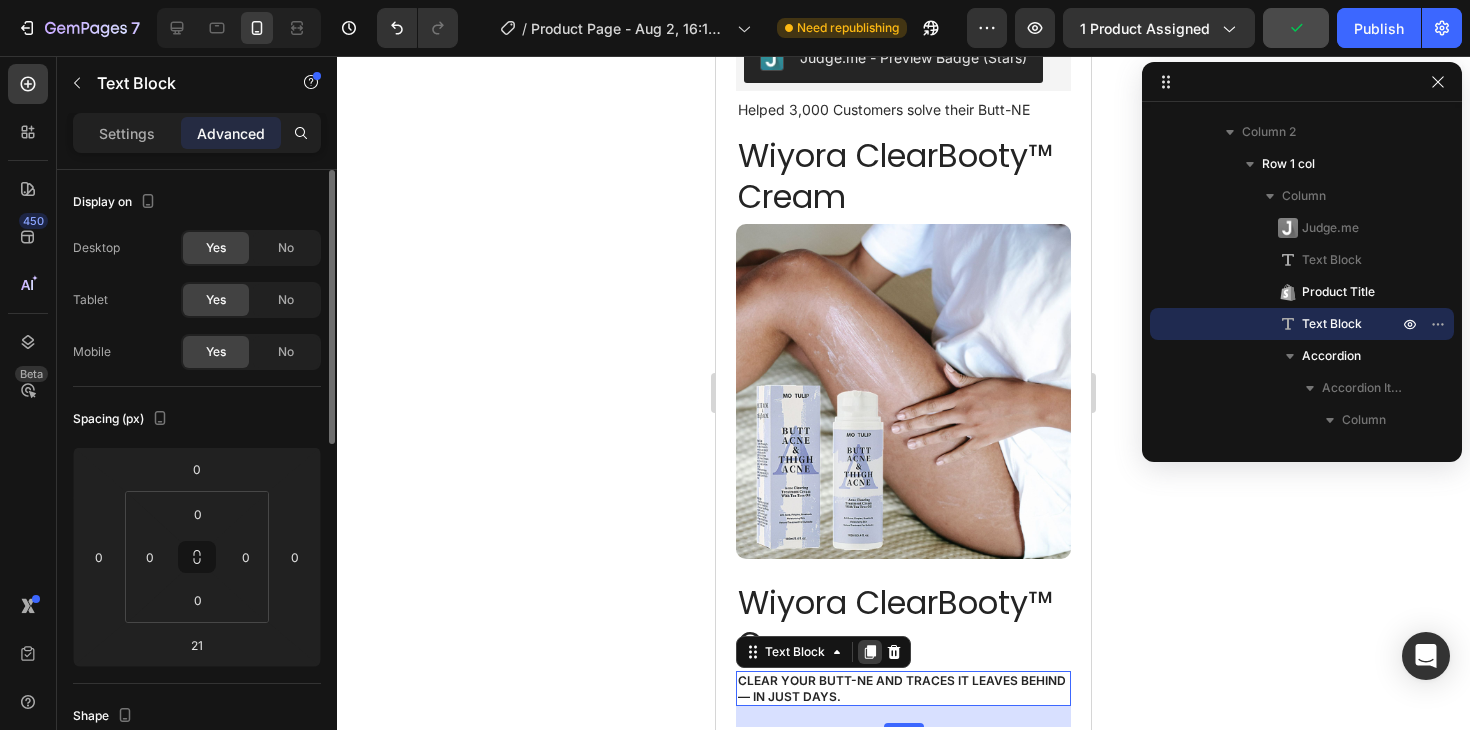 click 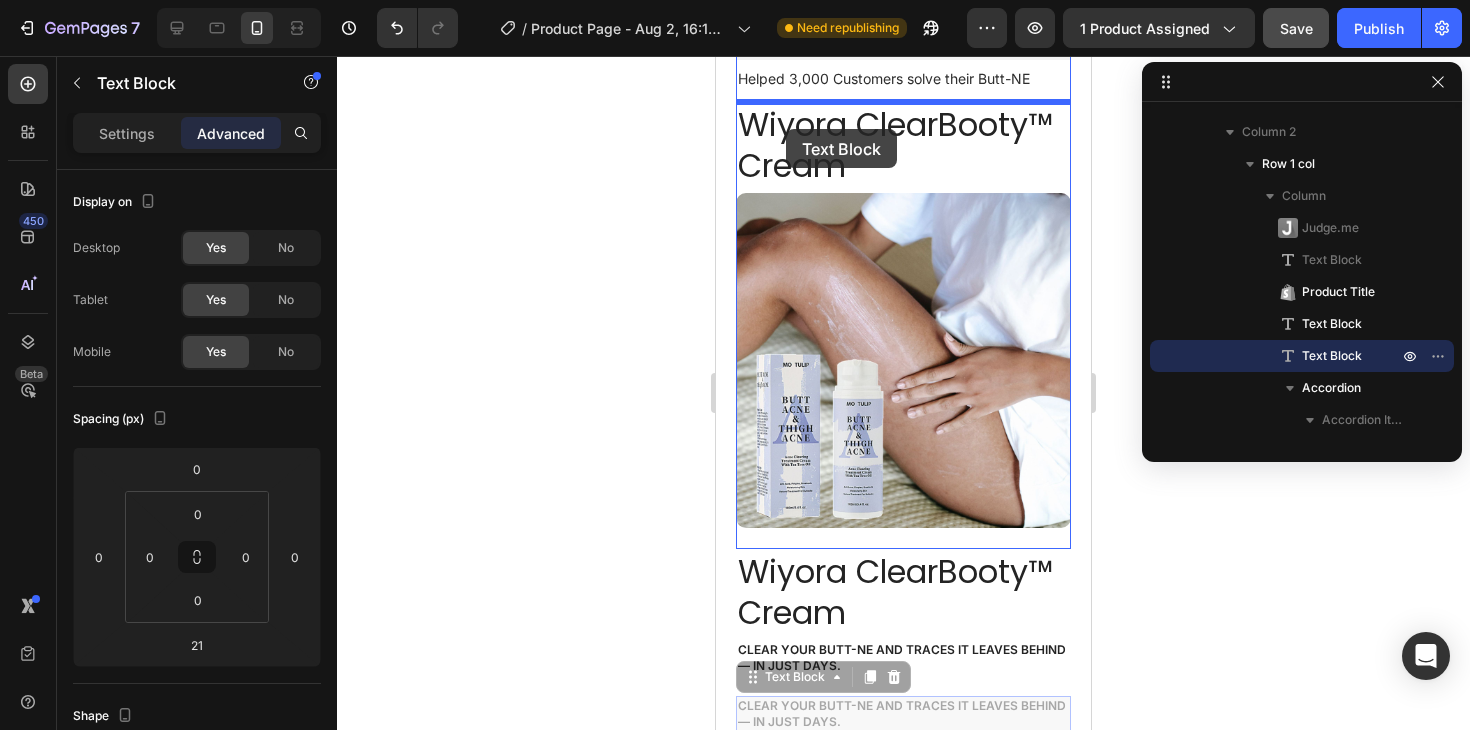scroll, scrollTop: 163, scrollLeft: 0, axis: vertical 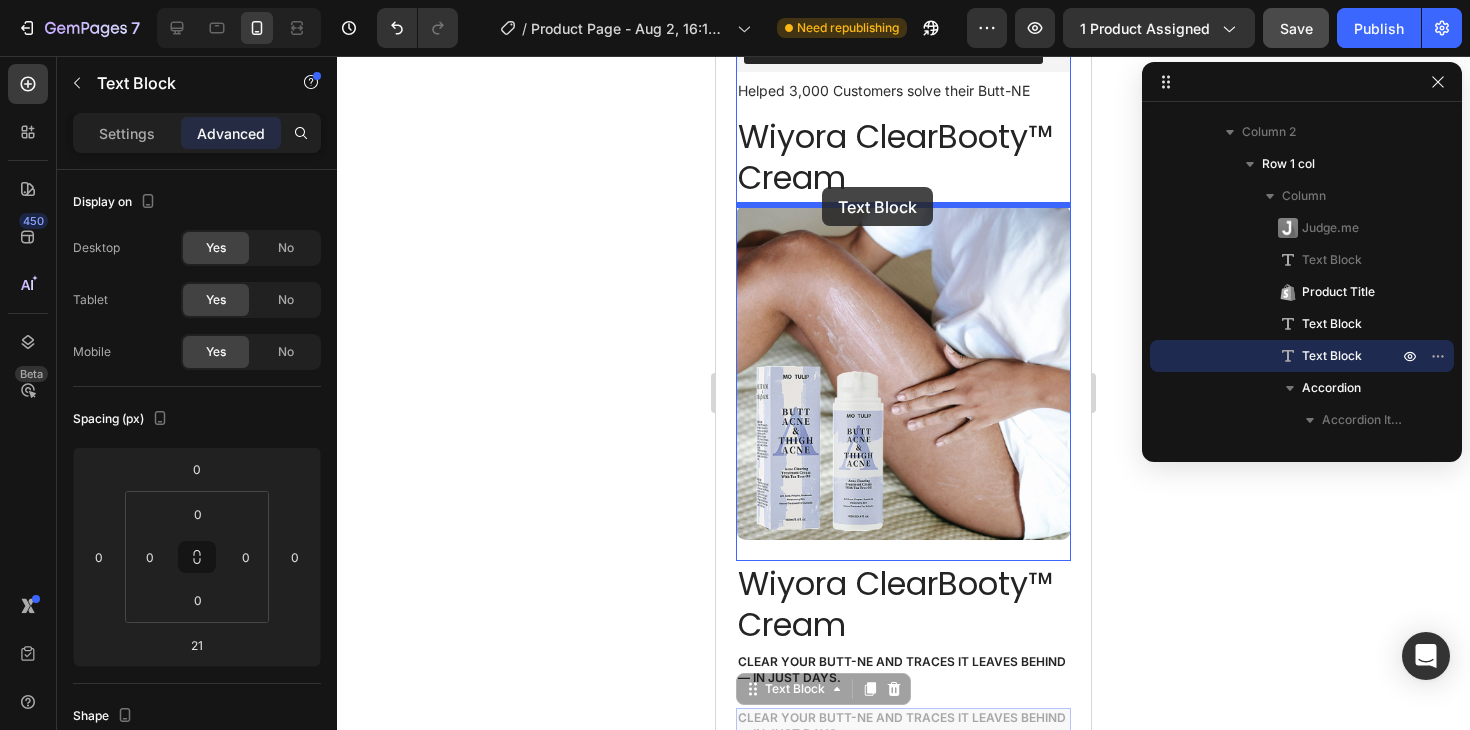 drag, startPoint x: 758, startPoint y: 626, endPoint x: 822, endPoint y: 187, distance: 443.64062 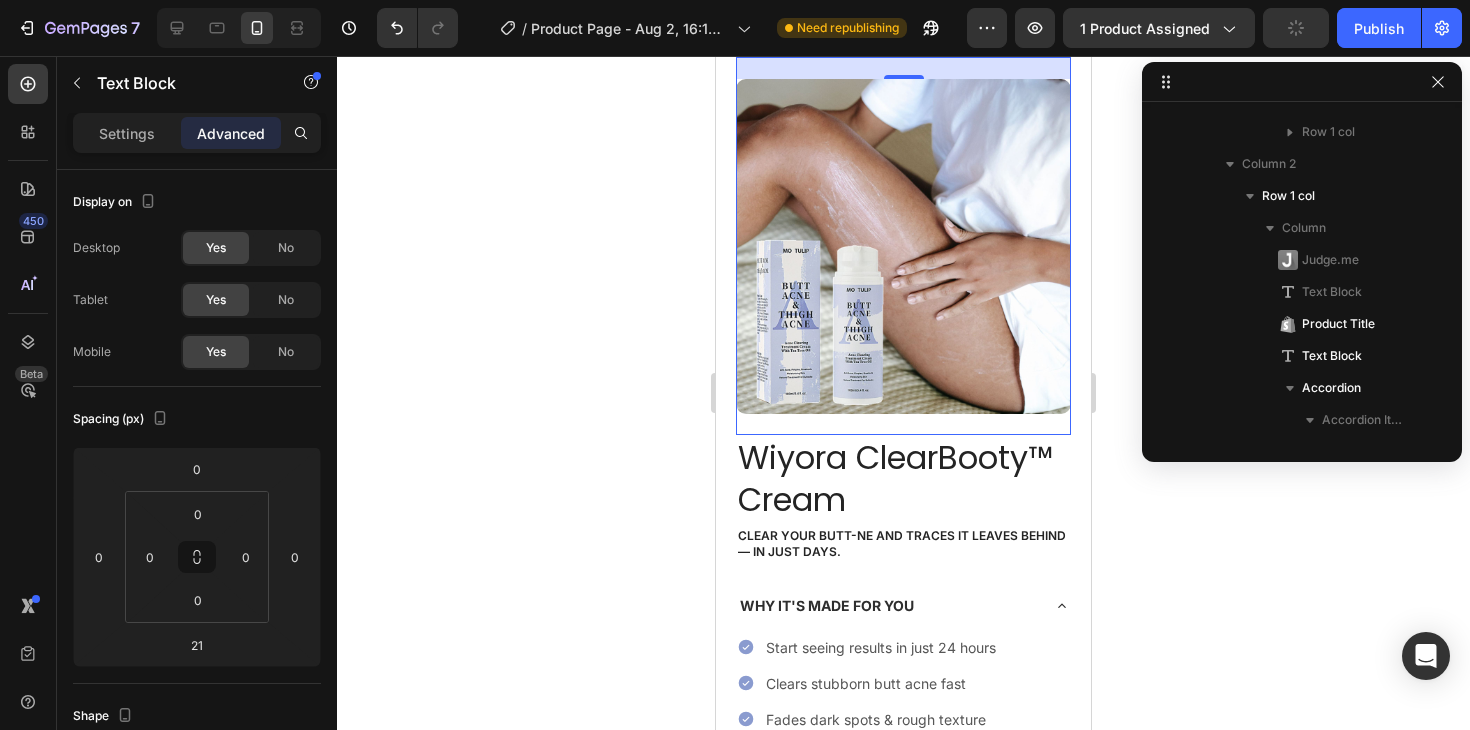 scroll, scrollTop: 384, scrollLeft: 0, axis: vertical 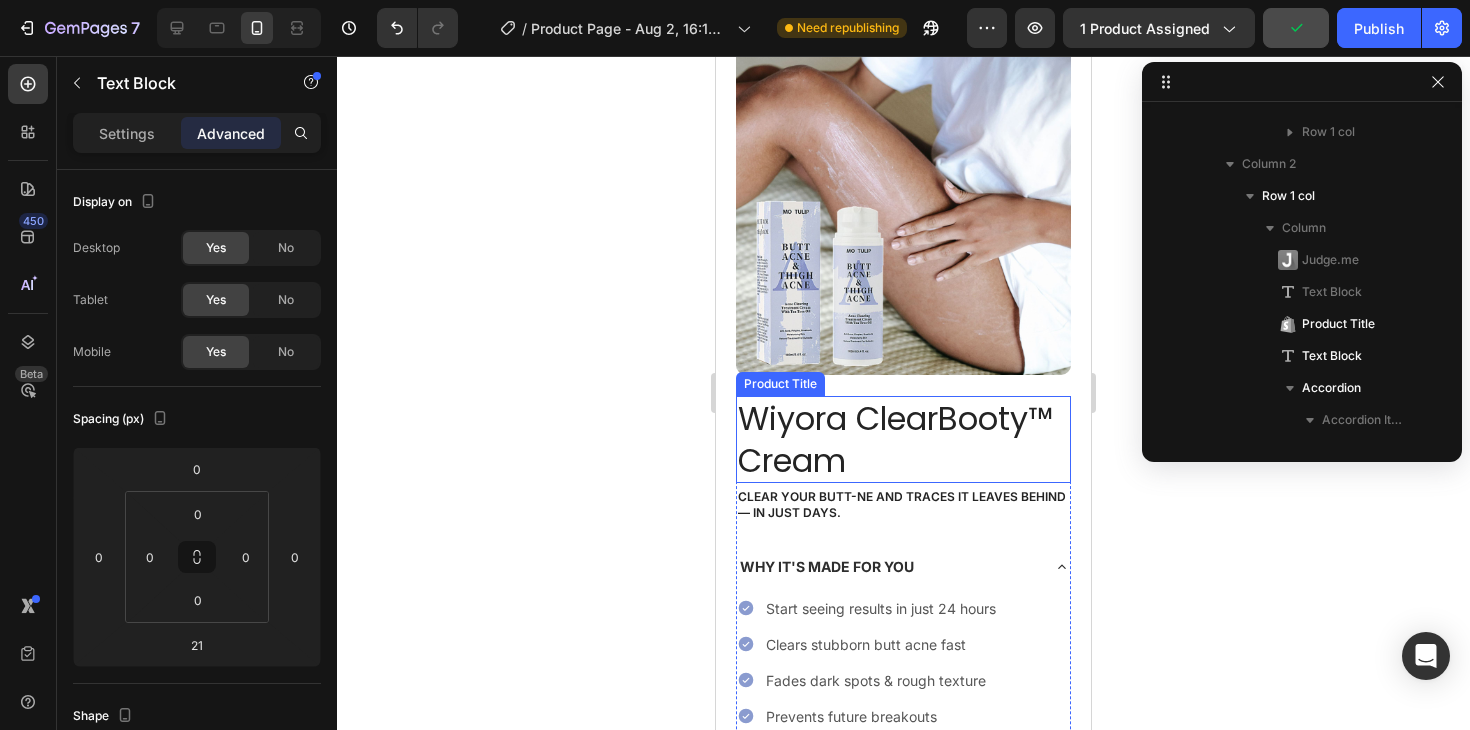 click on "Wiyora ClearBooty™ Cream" at bounding box center (903, 439) 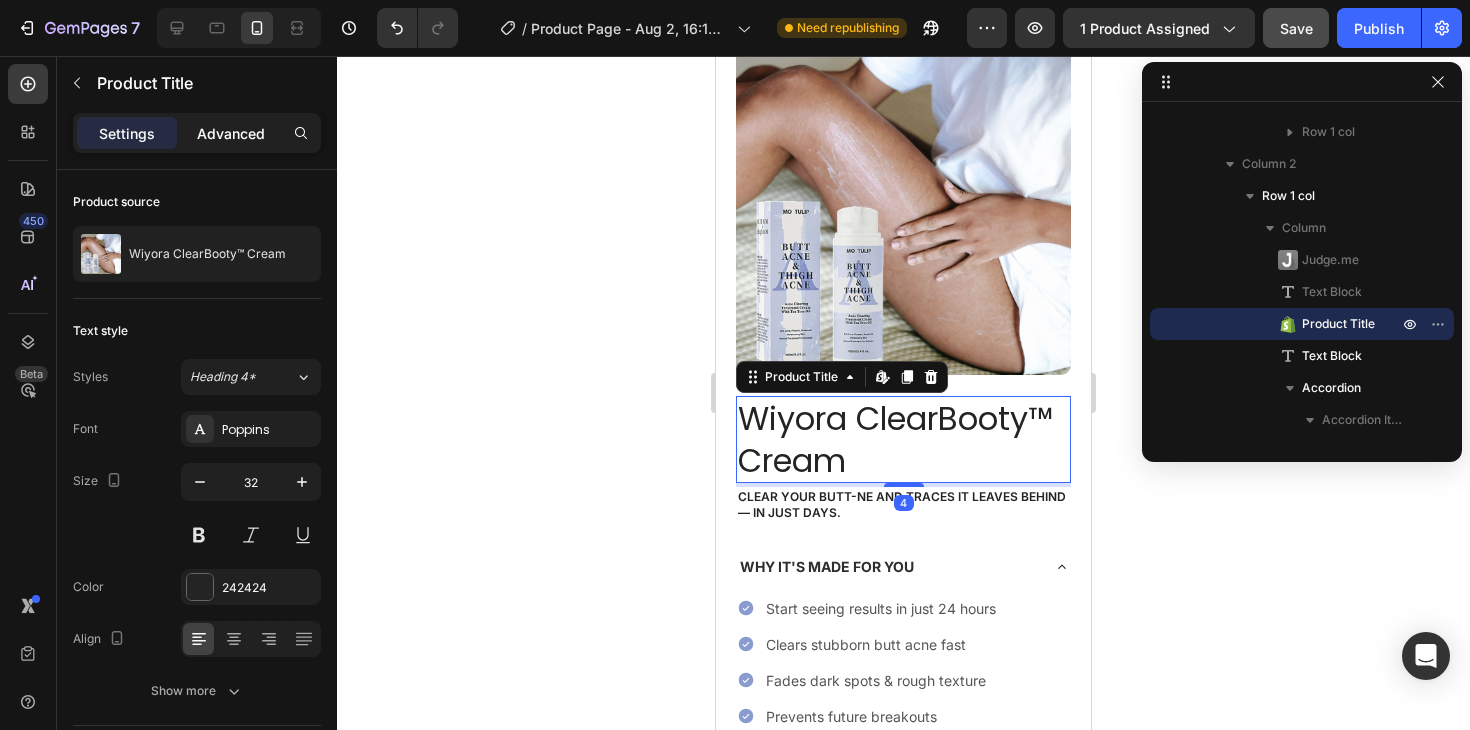 click on "Advanced" 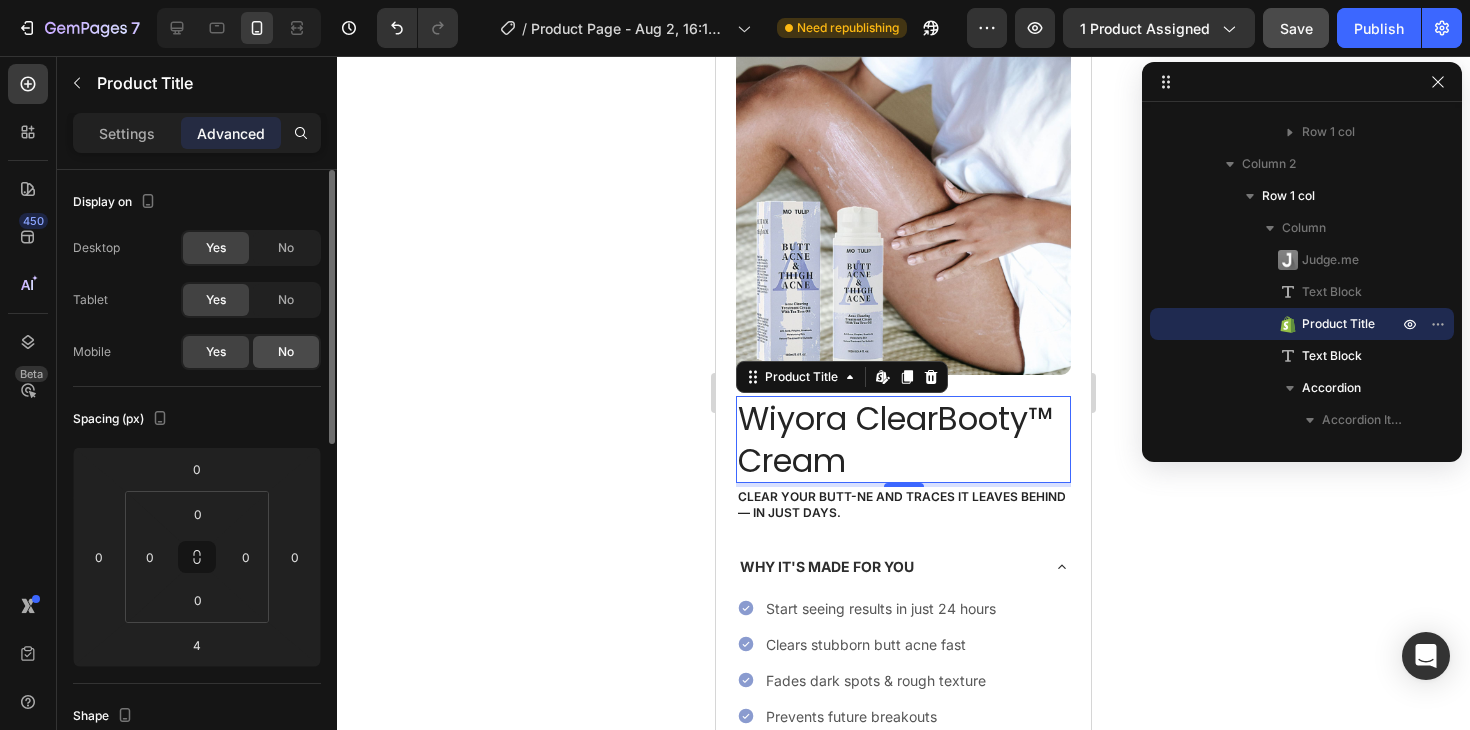 drag, startPoint x: 296, startPoint y: 344, endPoint x: 378, endPoint y: 359, distance: 83.360664 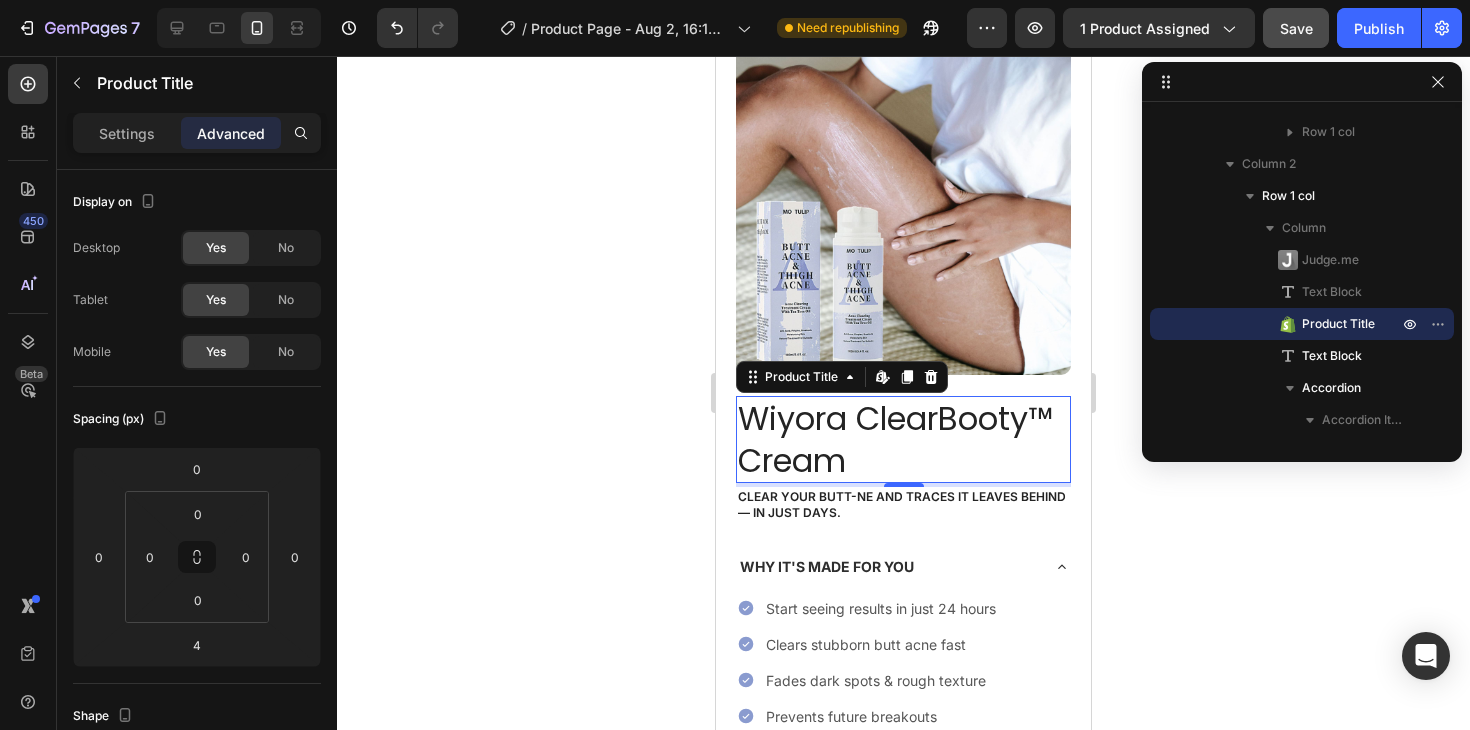 click on "No" 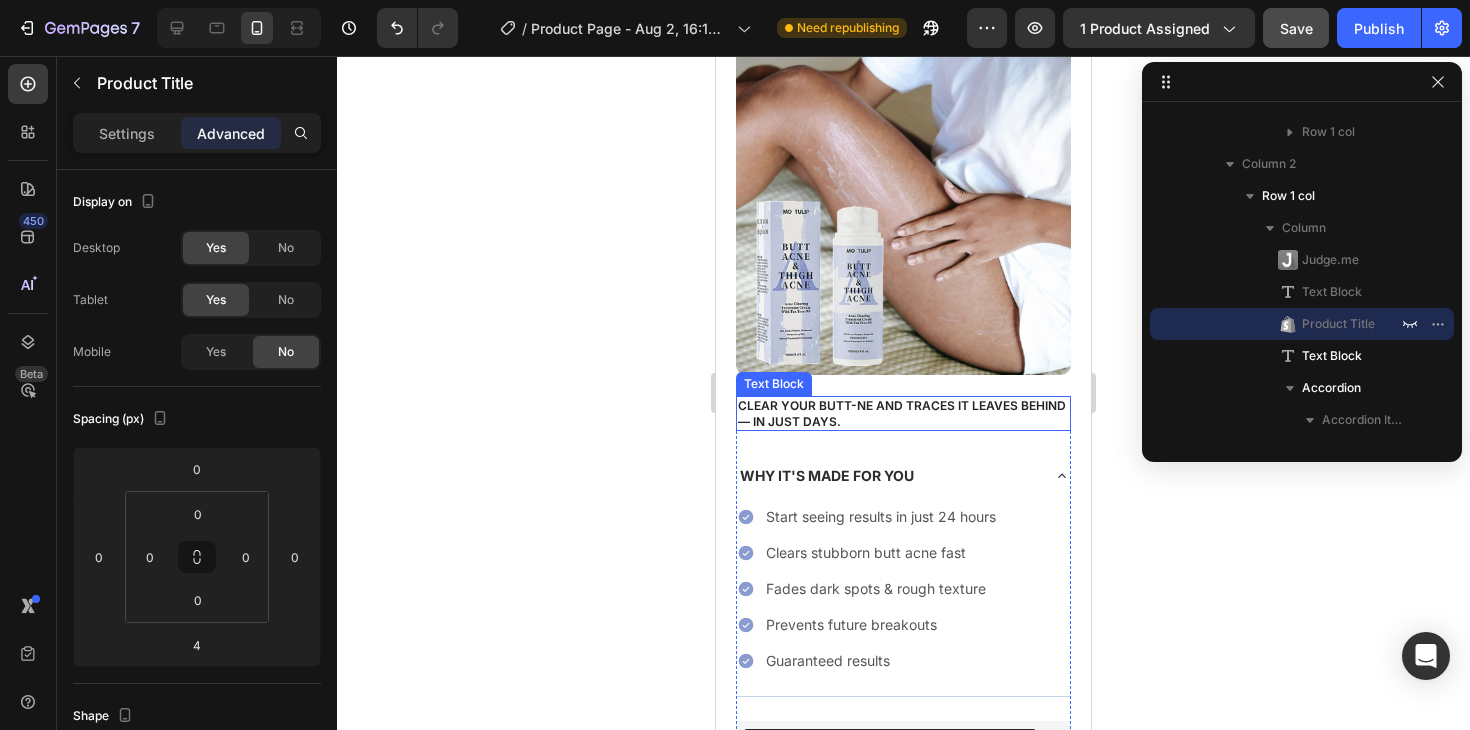 click on "Clear your butt-ne and traces it leaves behind — in just days." at bounding box center (903, 413) 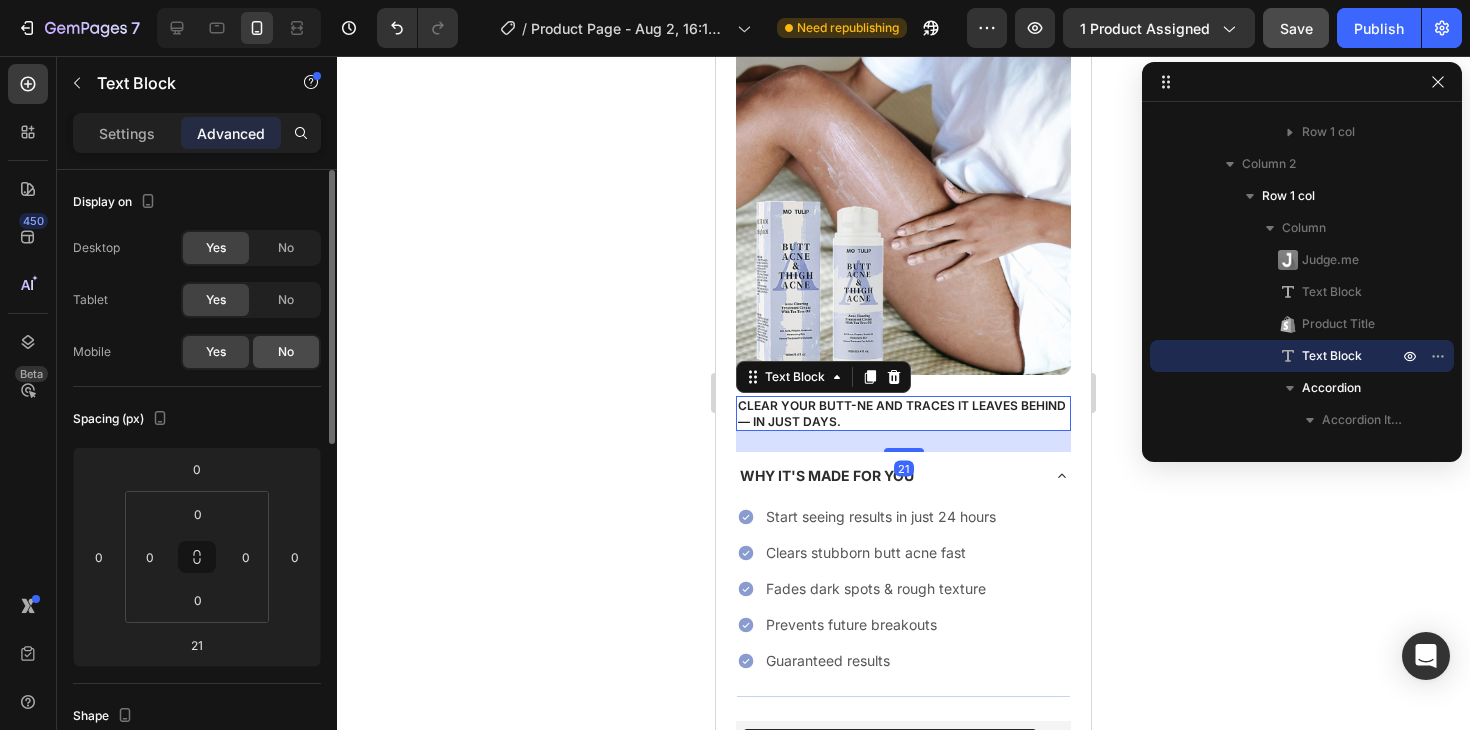 click on "No" 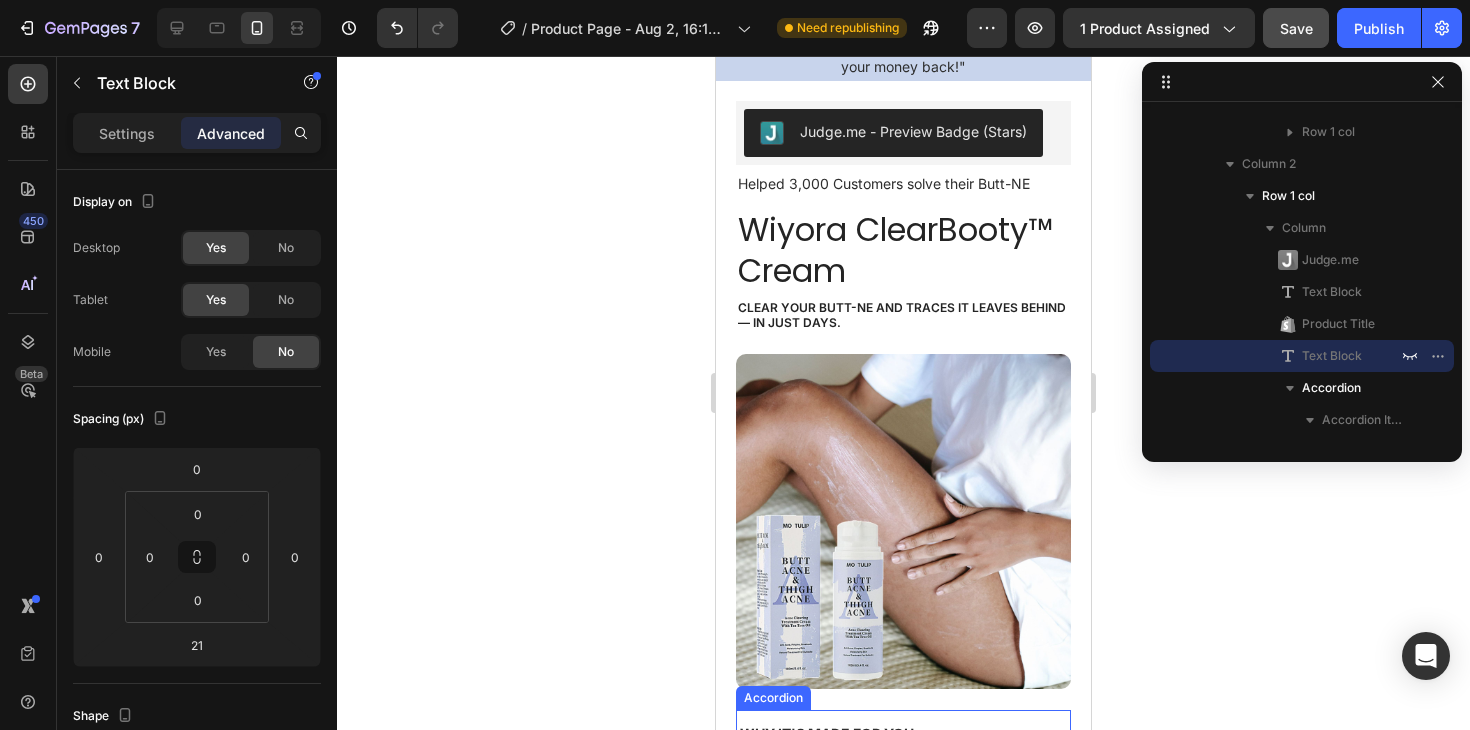 scroll, scrollTop: 58, scrollLeft: 0, axis: vertical 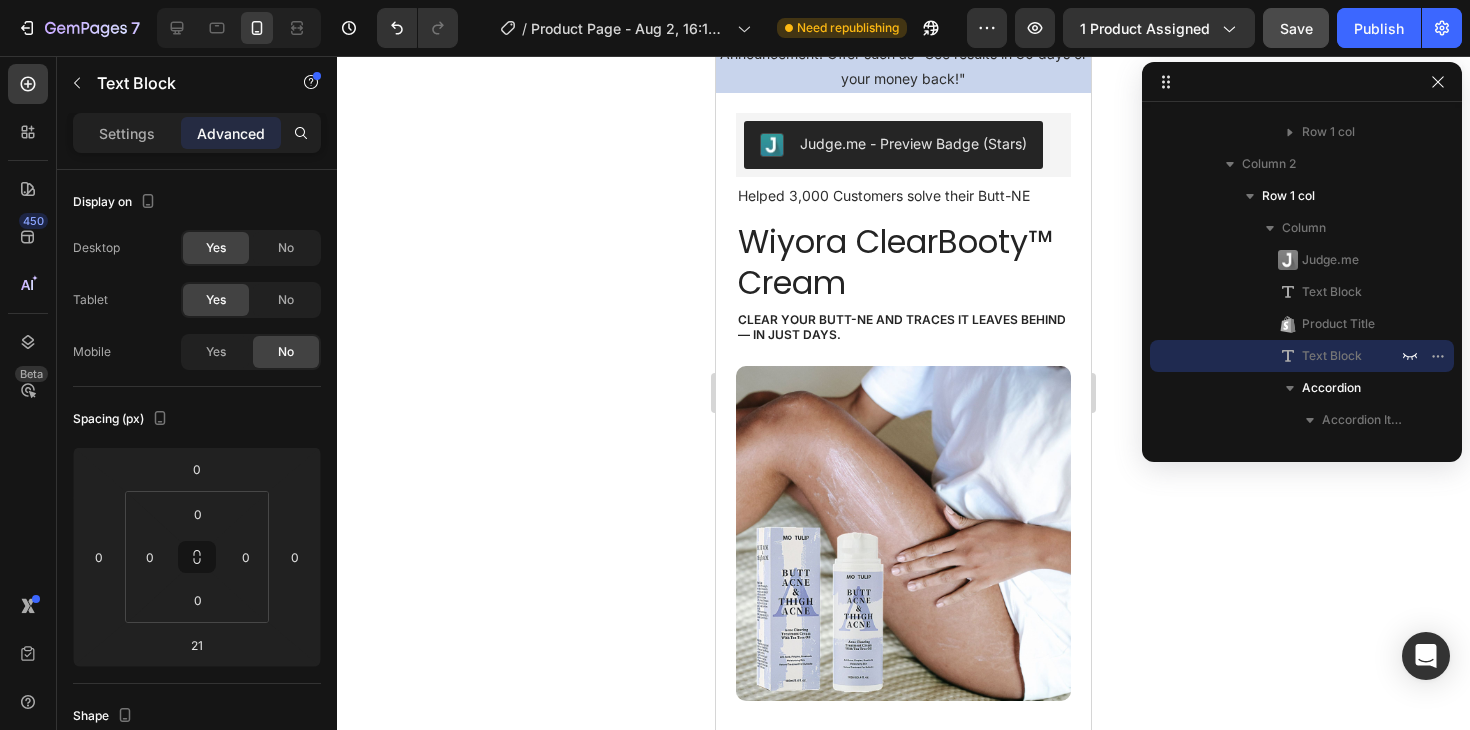 click 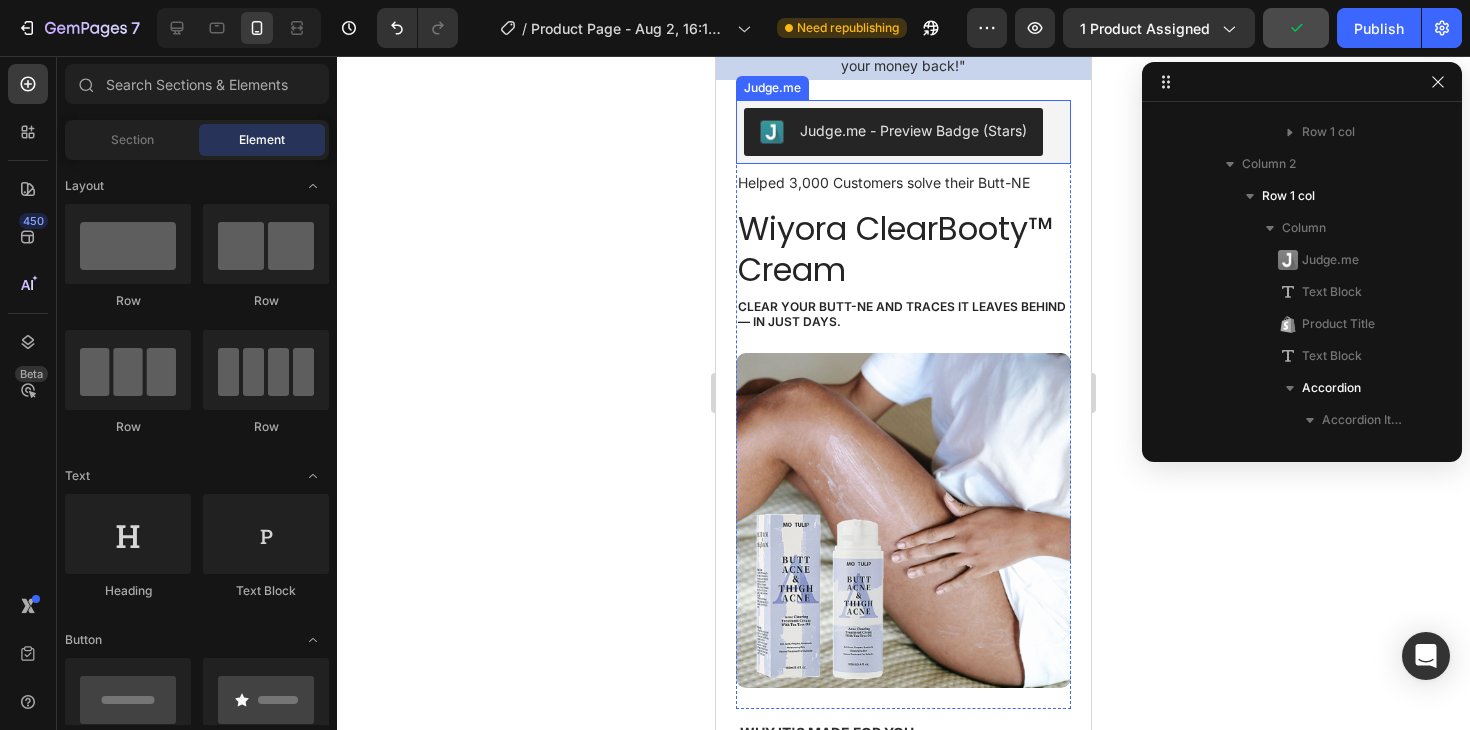 scroll, scrollTop: 73, scrollLeft: 0, axis: vertical 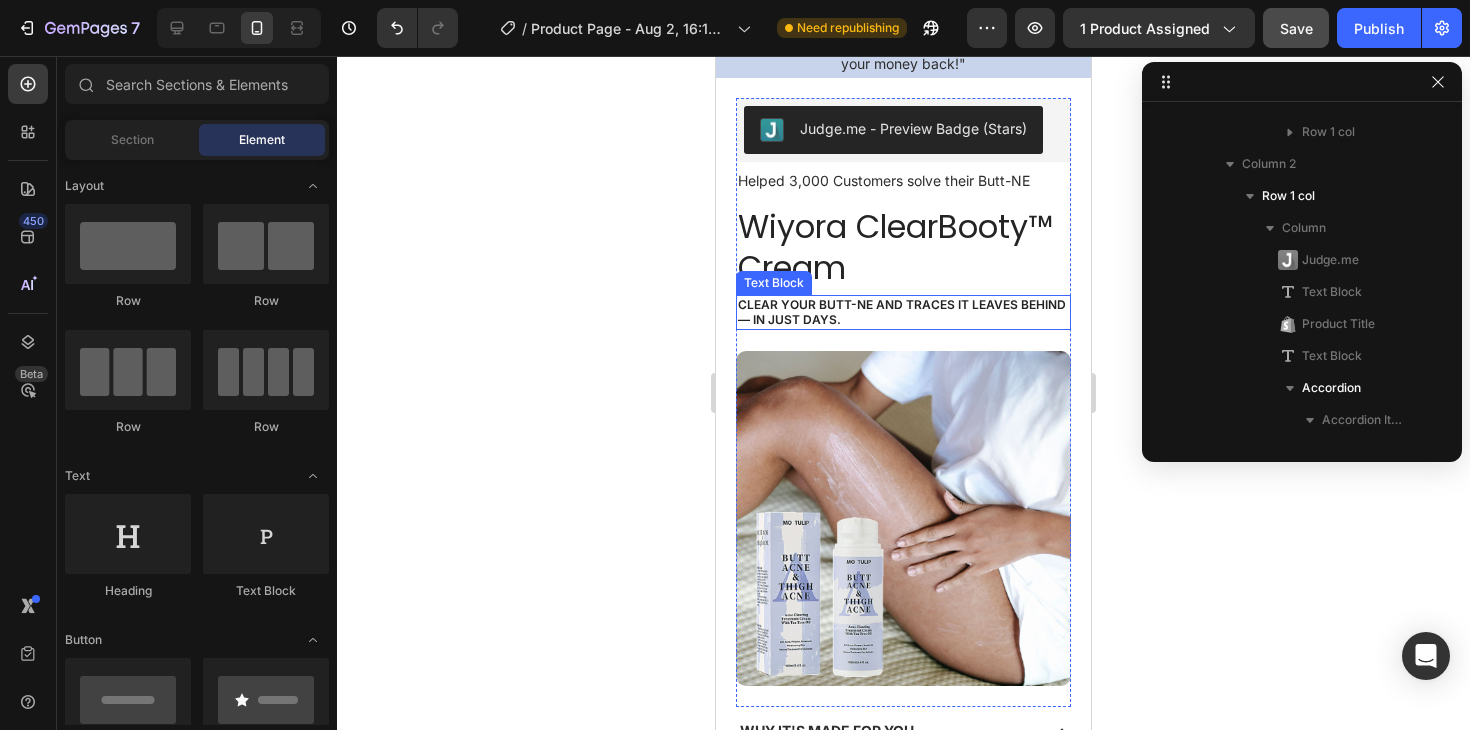 click on "Clear your butt-ne and traces it leaves behind — in just days." at bounding box center [903, 312] 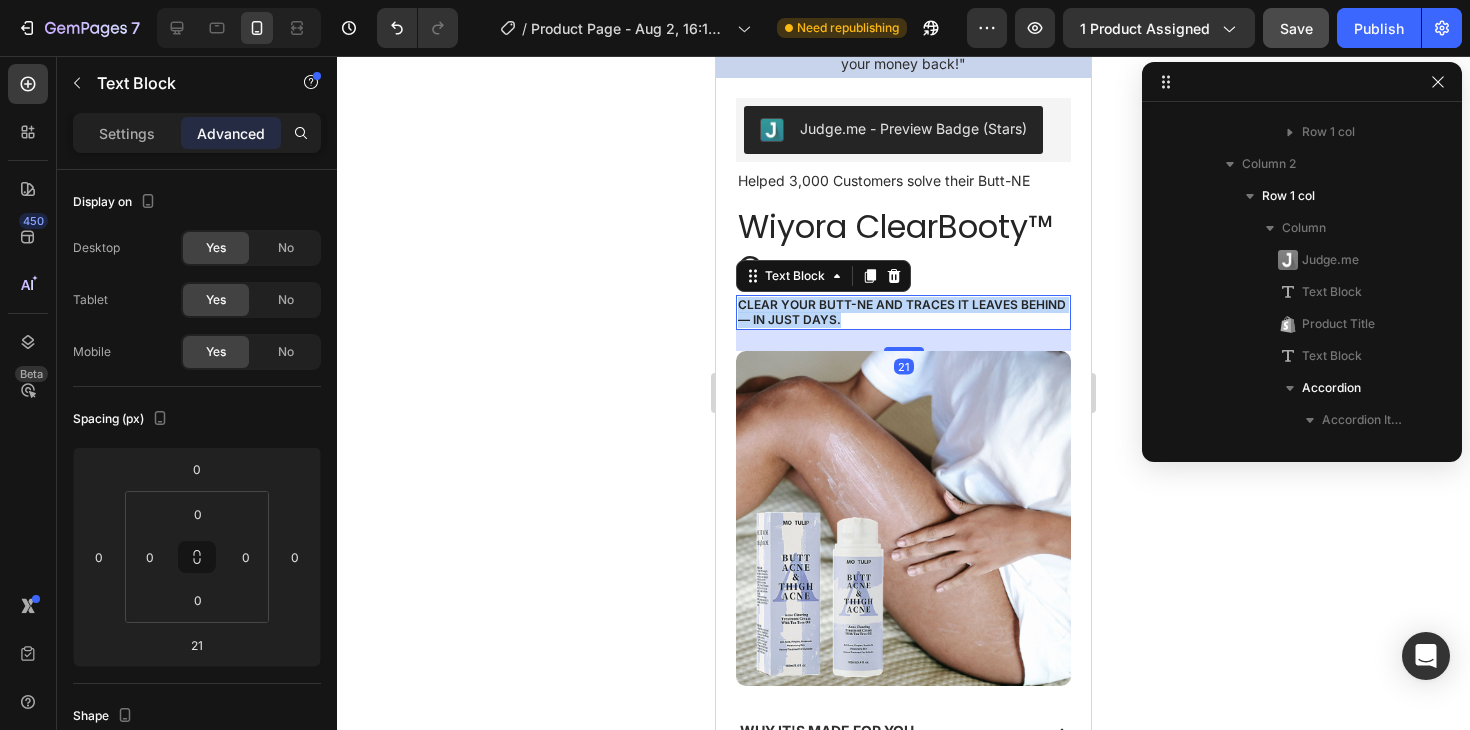 scroll, scrollTop: 186, scrollLeft: 0, axis: vertical 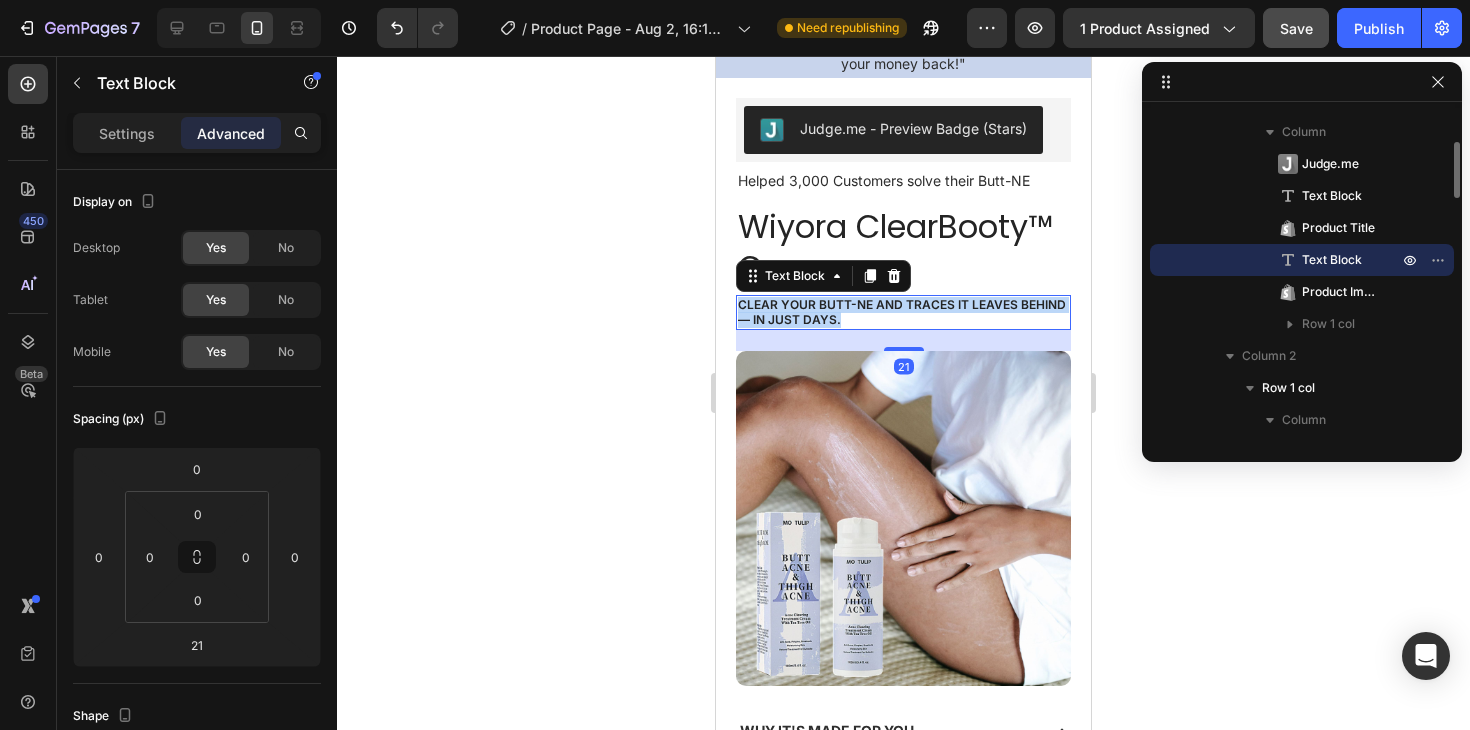 click on "Clear your butt-ne and traces it leaves behind — in just days." at bounding box center (903, 312) 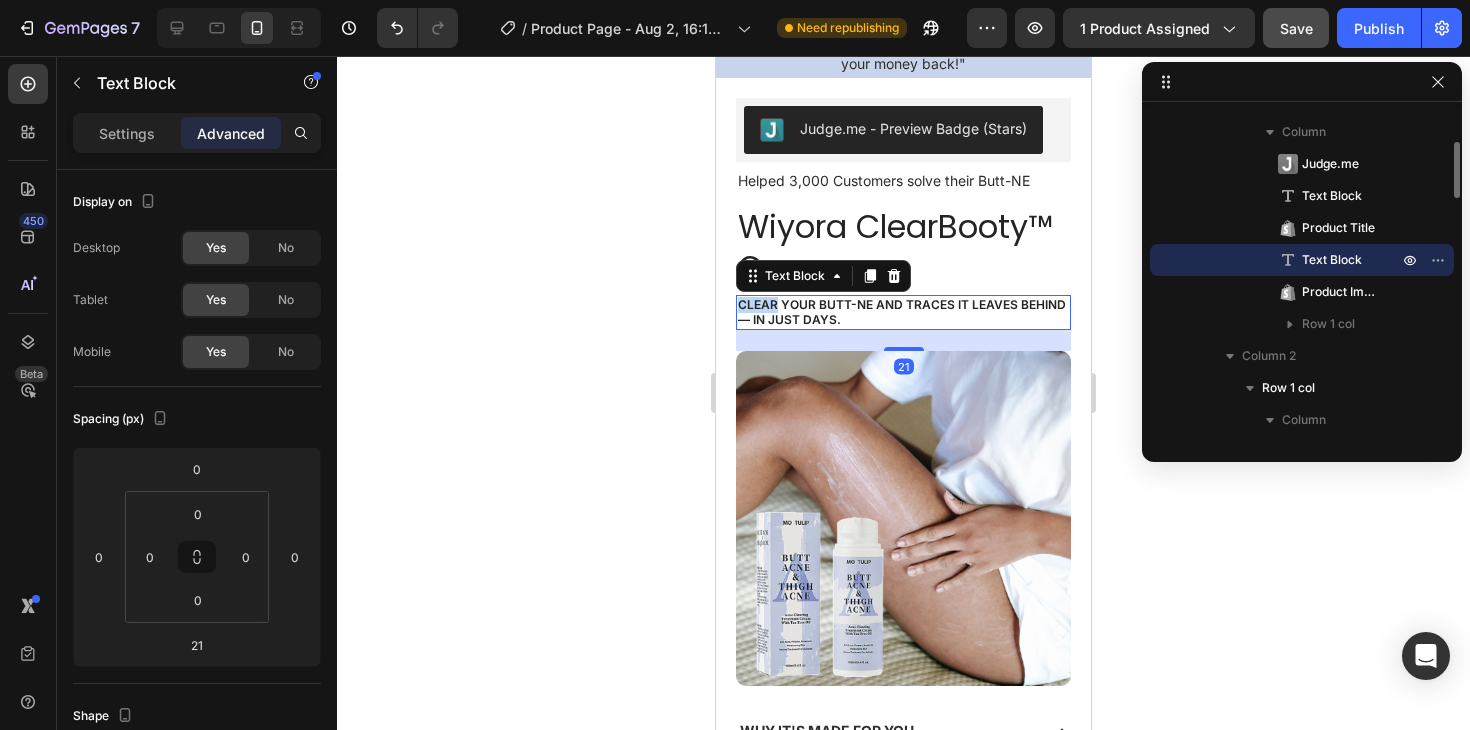 click on "Clear your butt-ne and traces it leaves behind — in just days." at bounding box center [903, 312] 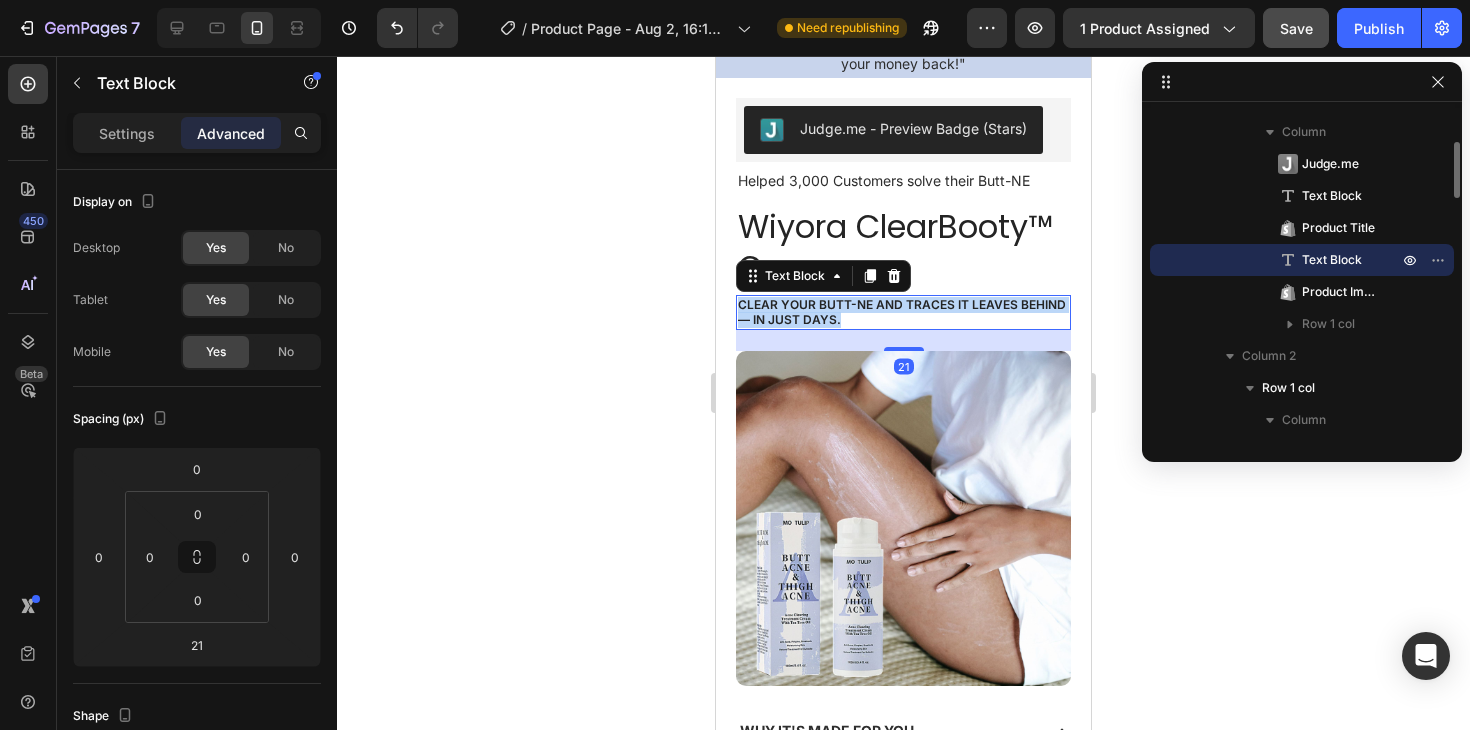 click on "Clear your butt-ne and traces it leaves behind — in just days." at bounding box center [903, 312] 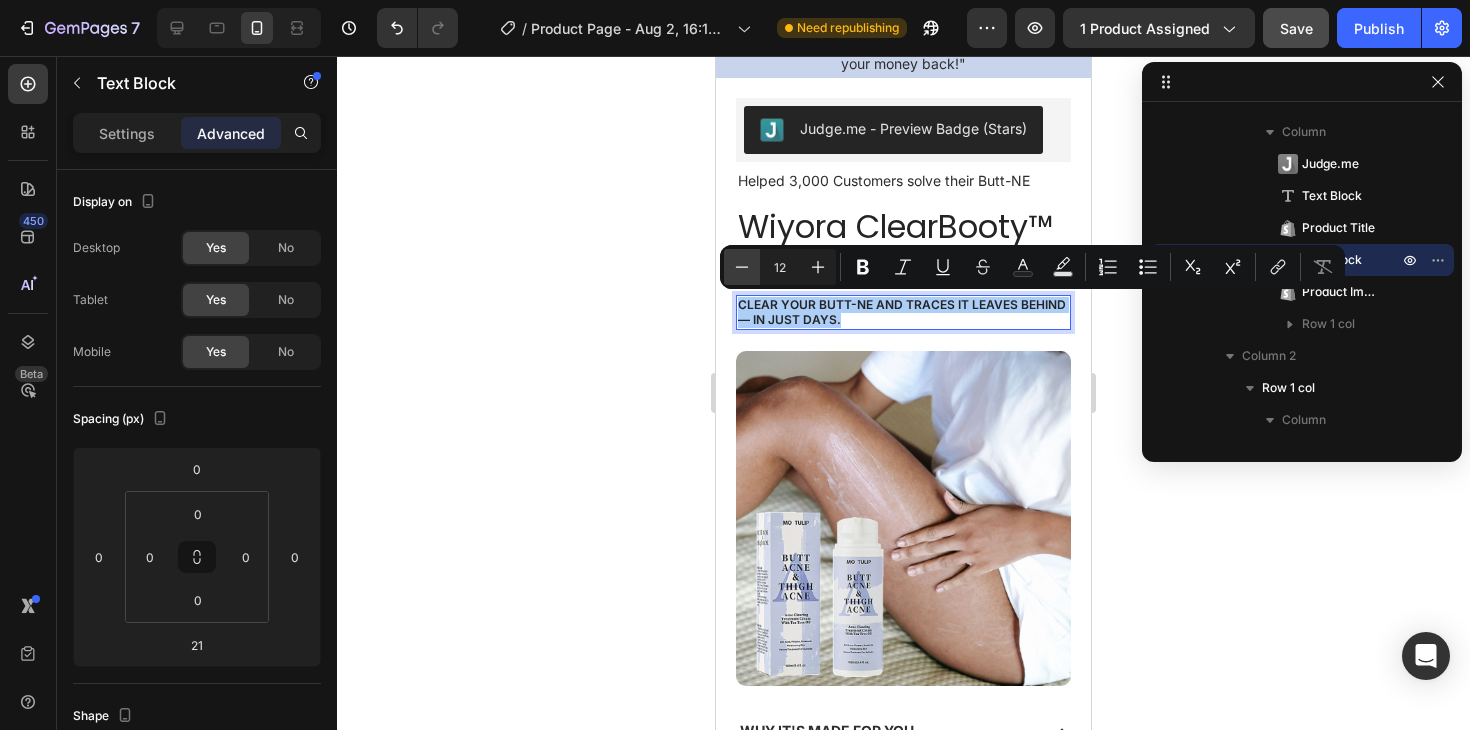 click 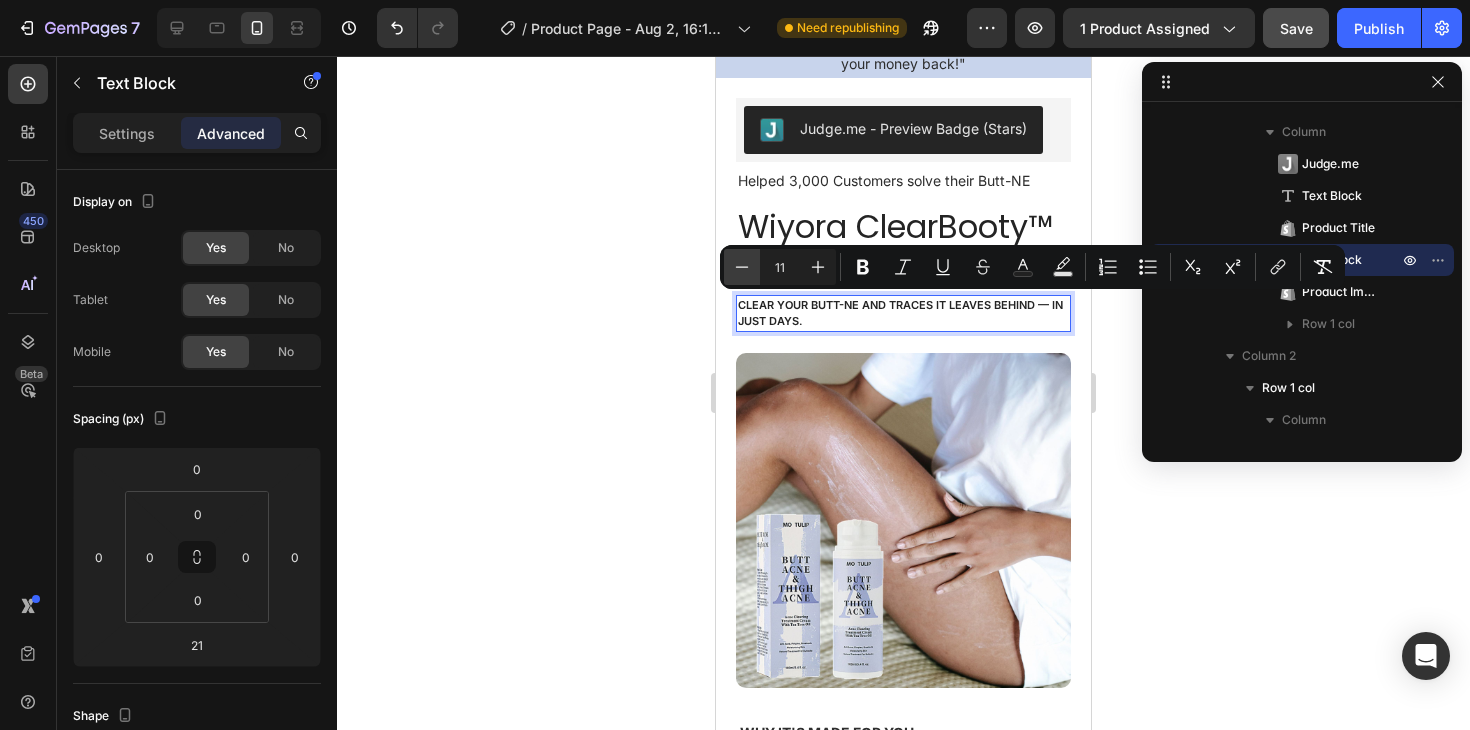 click 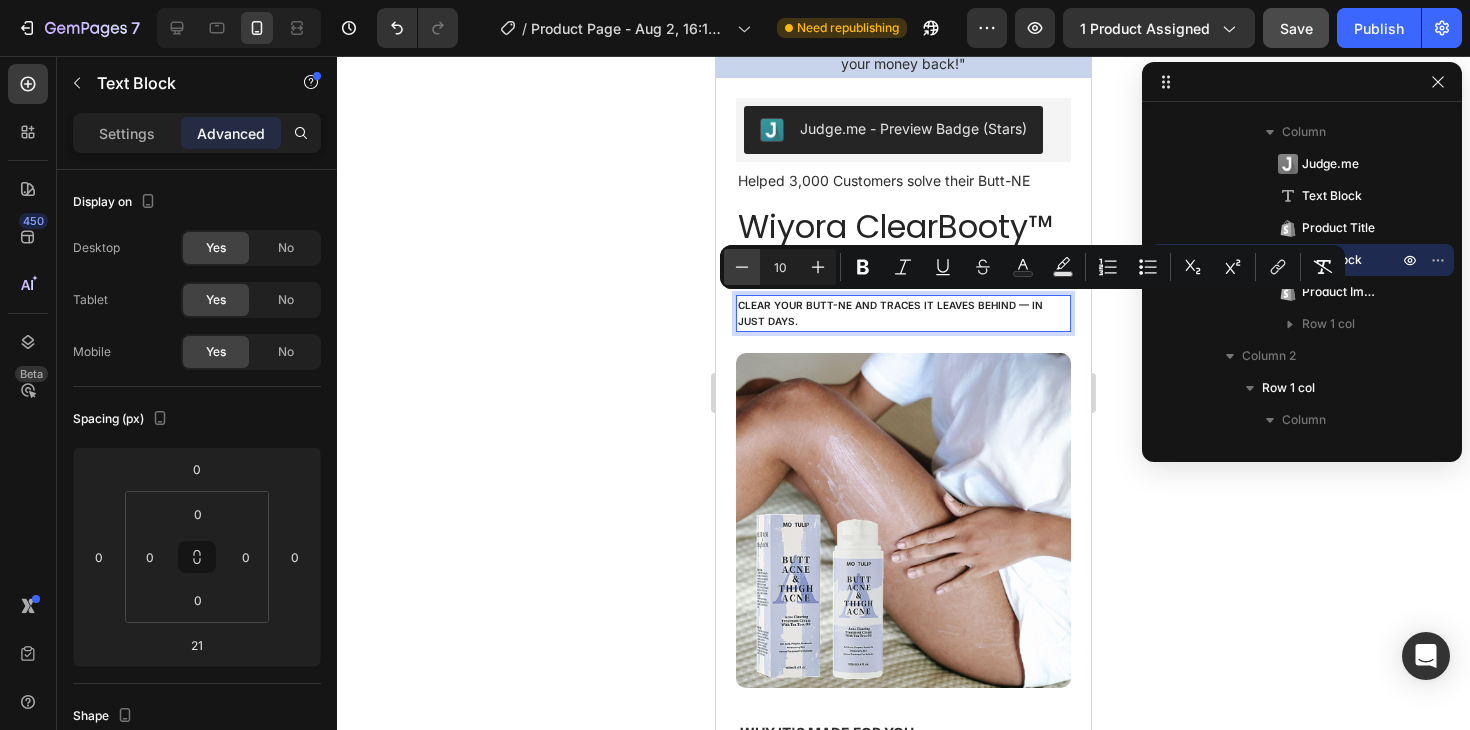 click 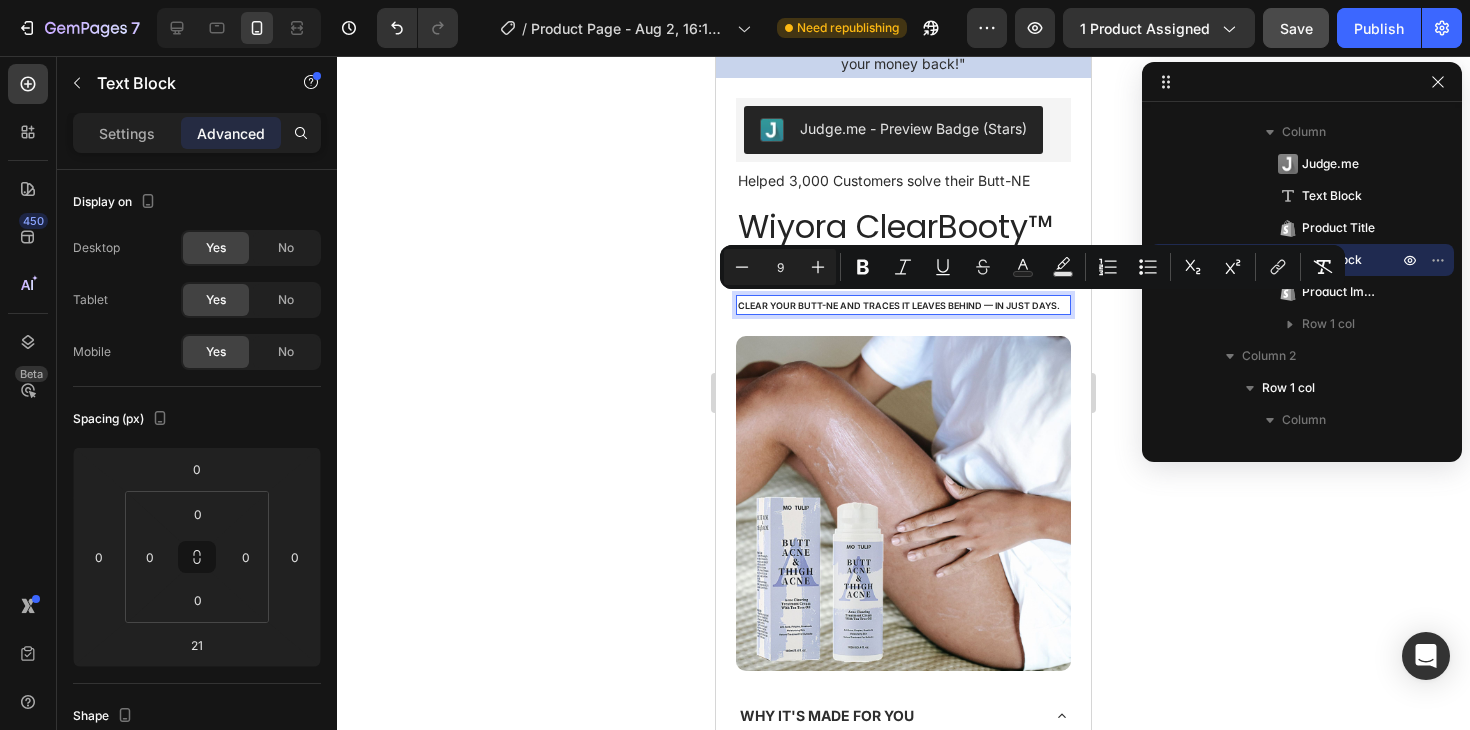 click 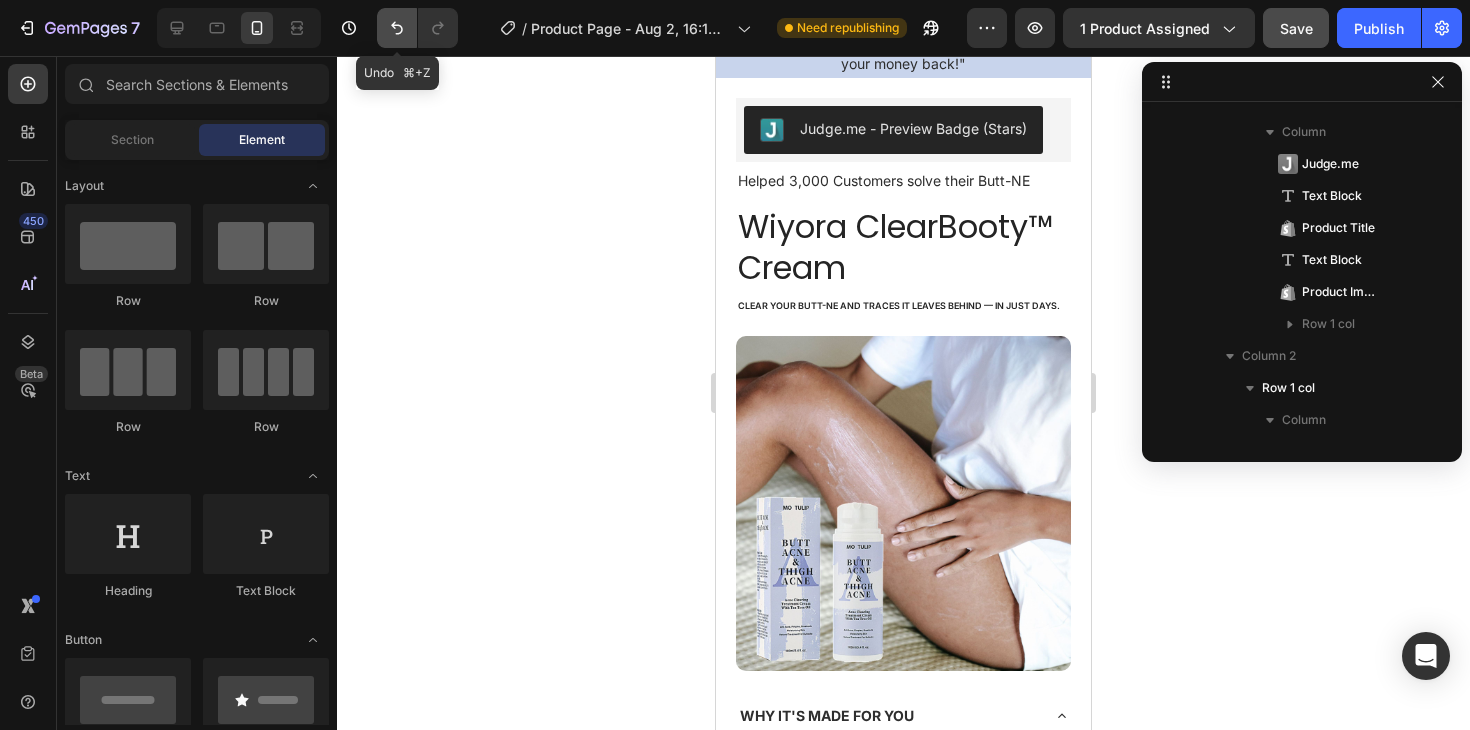 click 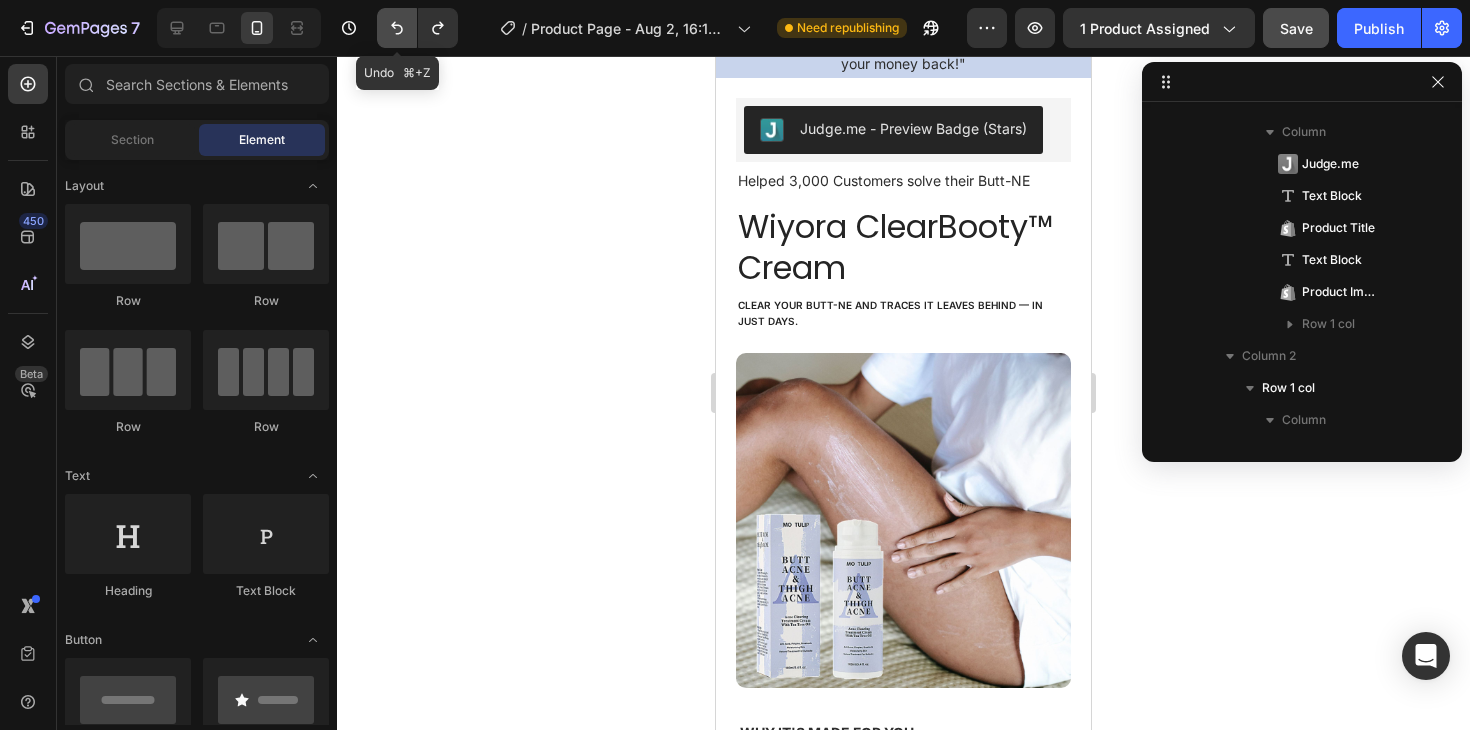 click 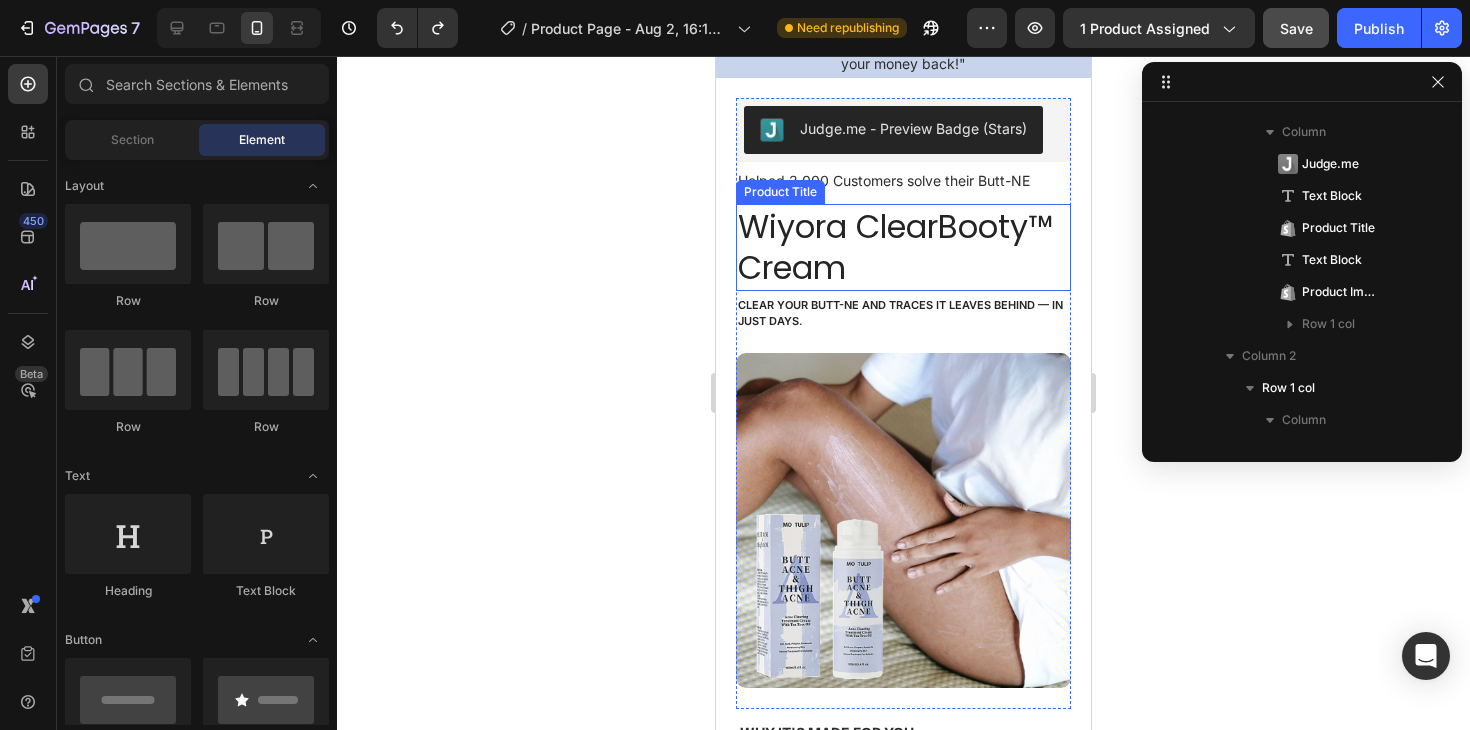click on "Wiyora ClearBooty™ Cream" at bounding box center [903, 247] 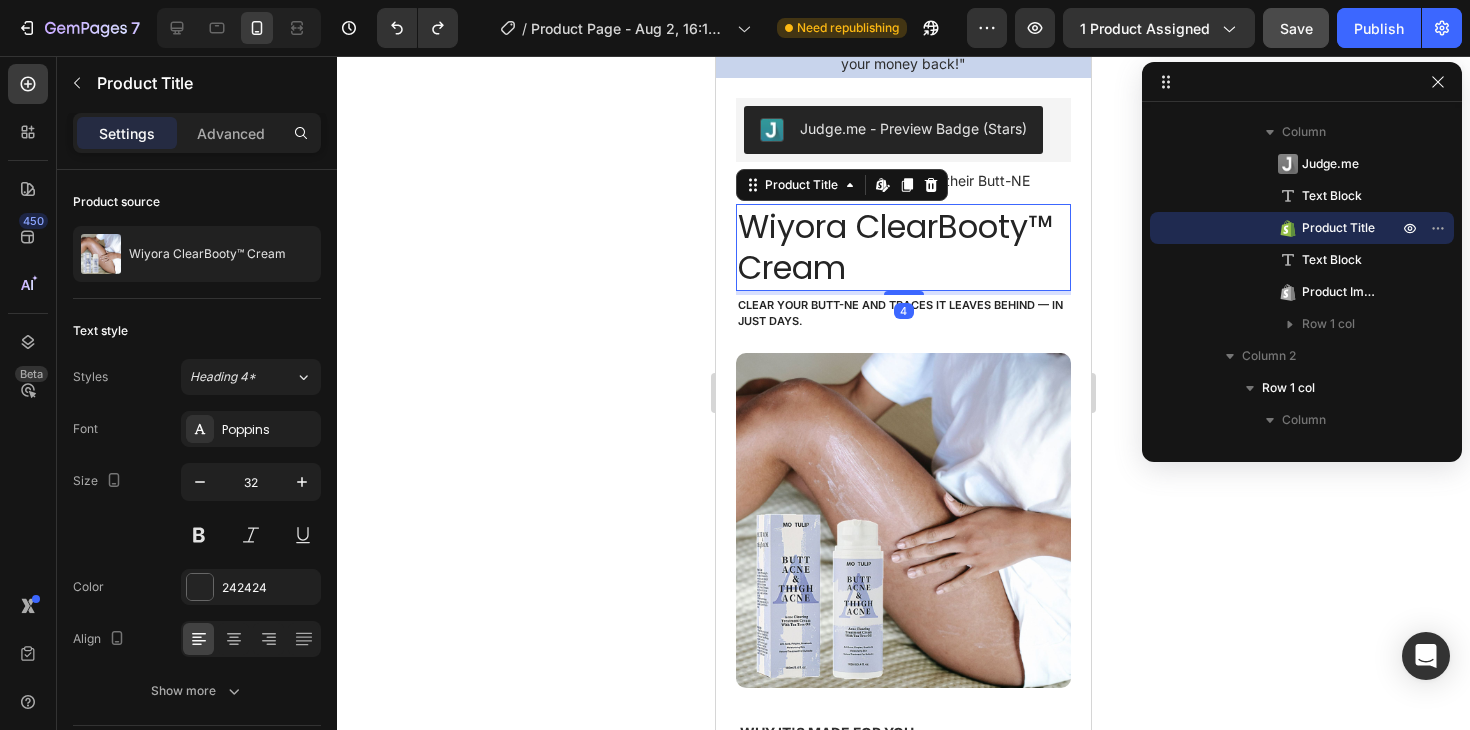 click on "Wiyora ClearBooty™ Cream" at bounding box center [903, 247] 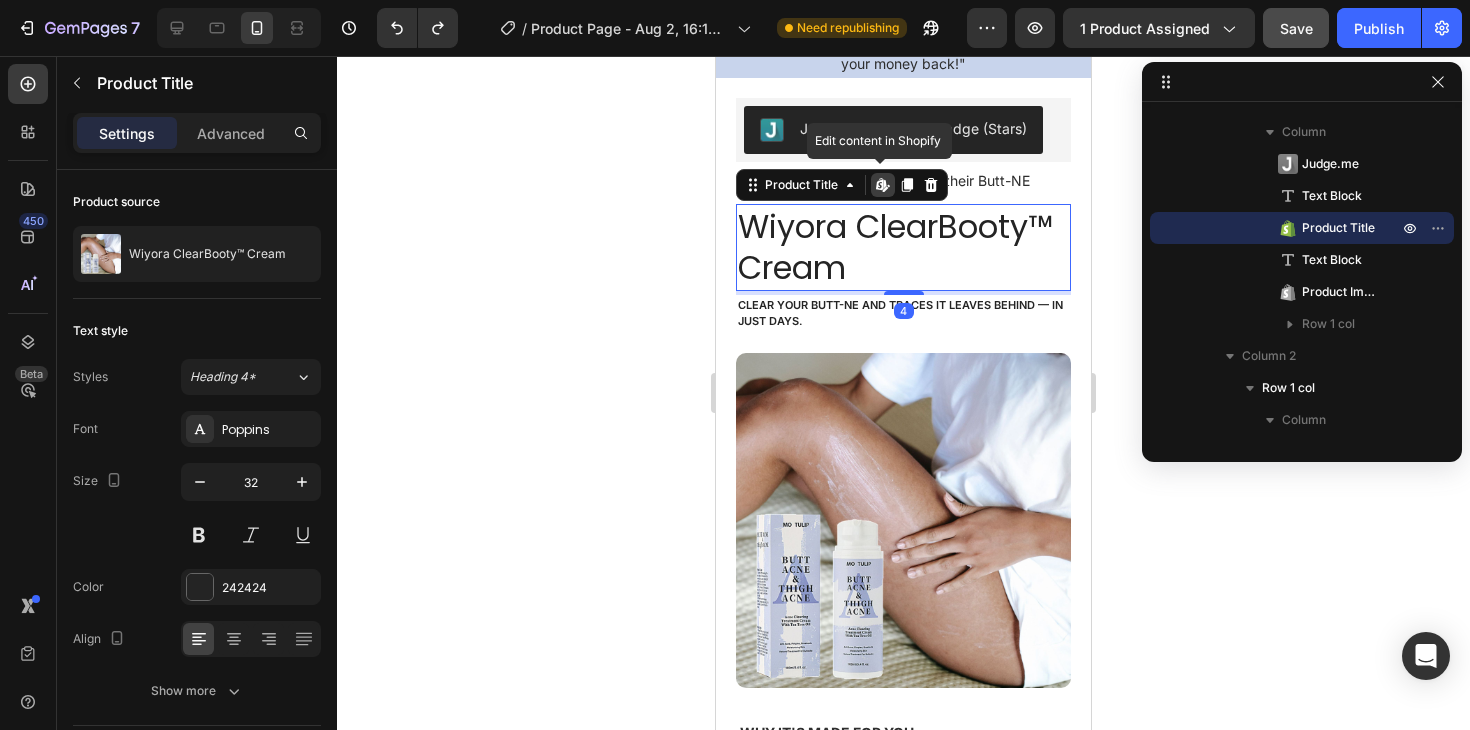 click on "Wiyora ClearBooty™ Cream" at bounding box center [903, 247] 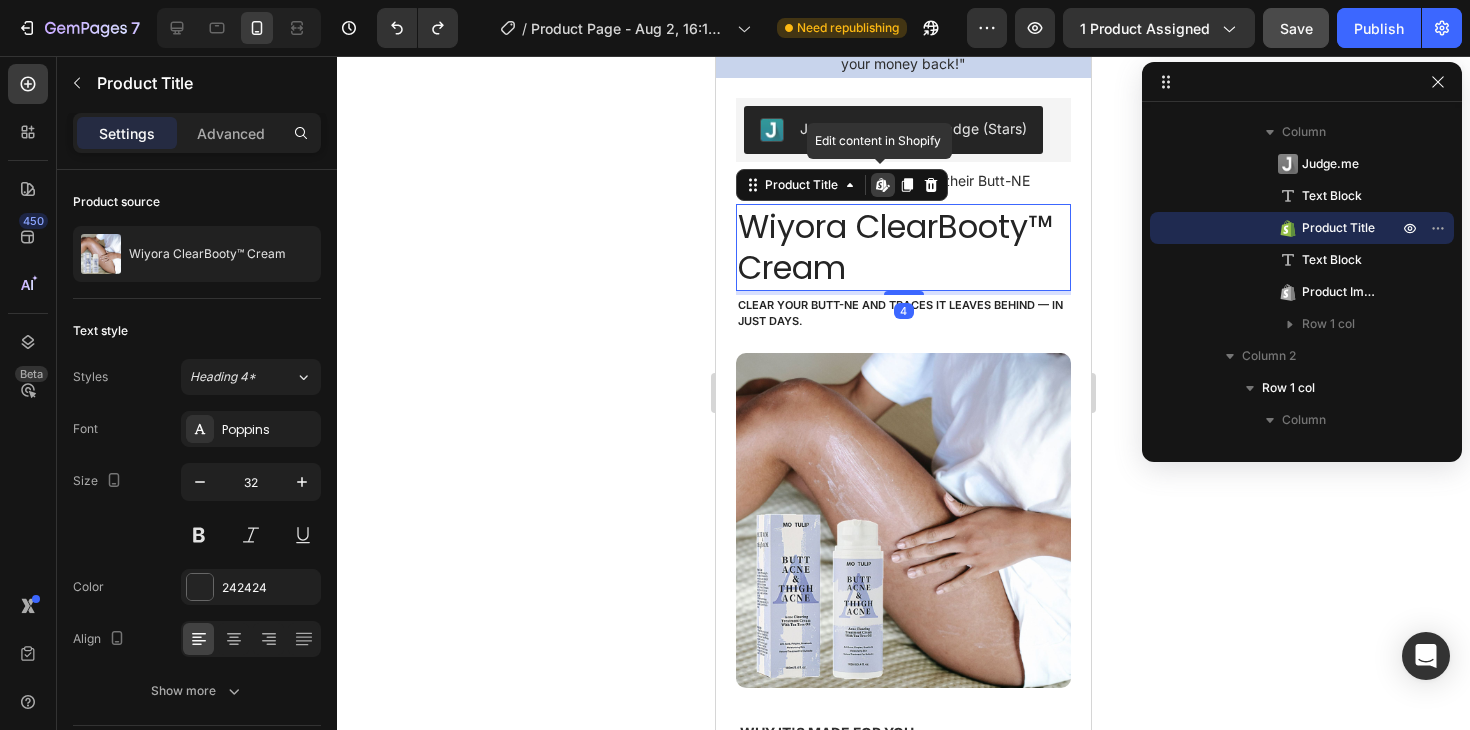 click on "Wiyora ClearBooty™ Cream" at bounding box center (903, 247) 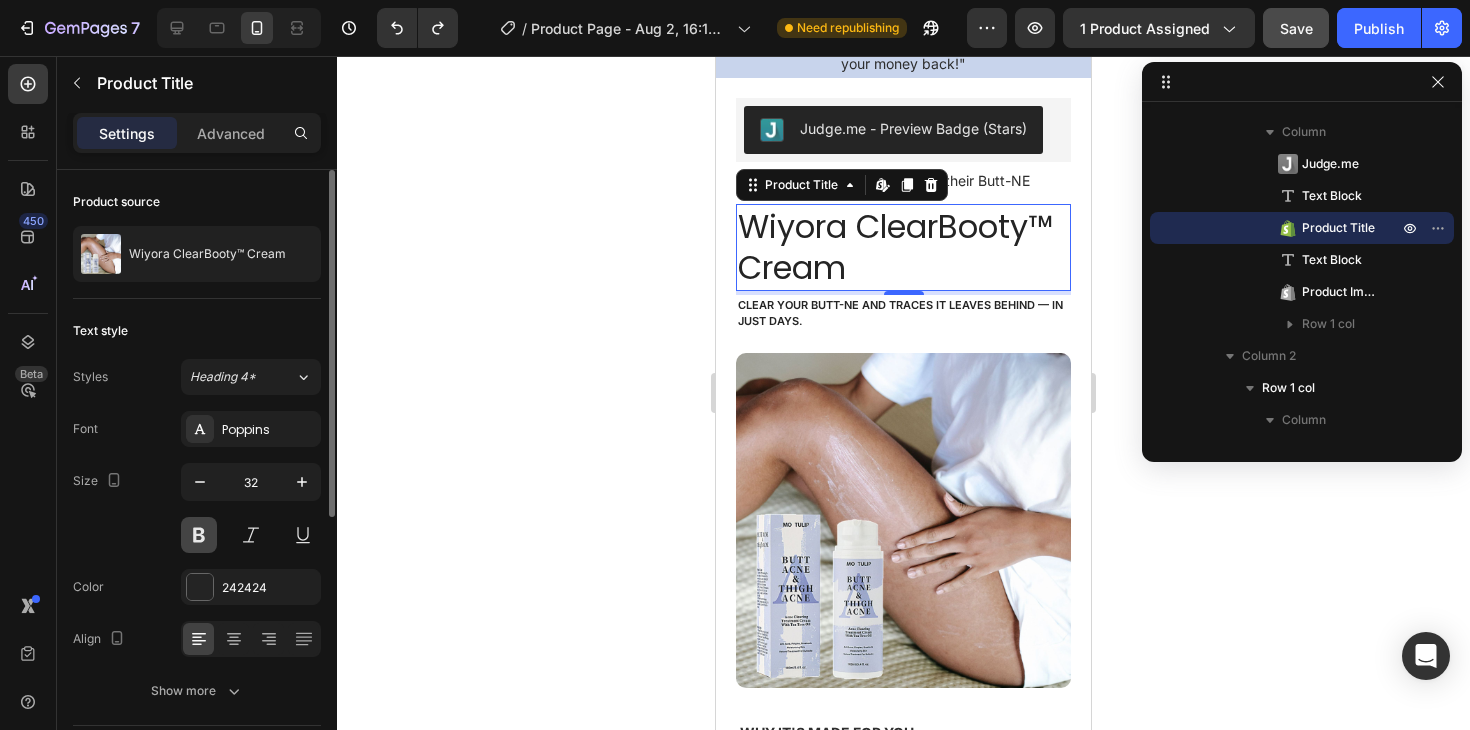 click at bounding box center (199, 535) 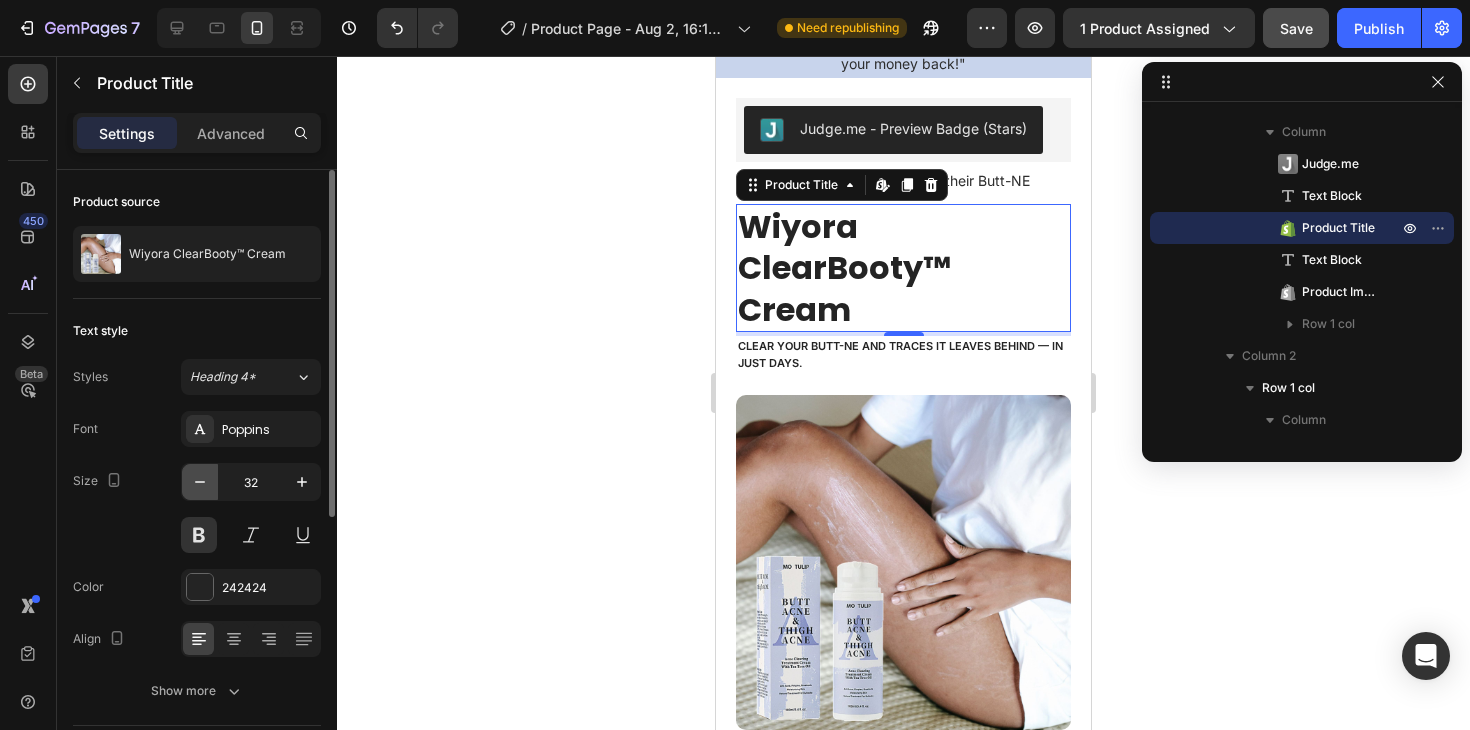 click at bounding box center (200, 482) 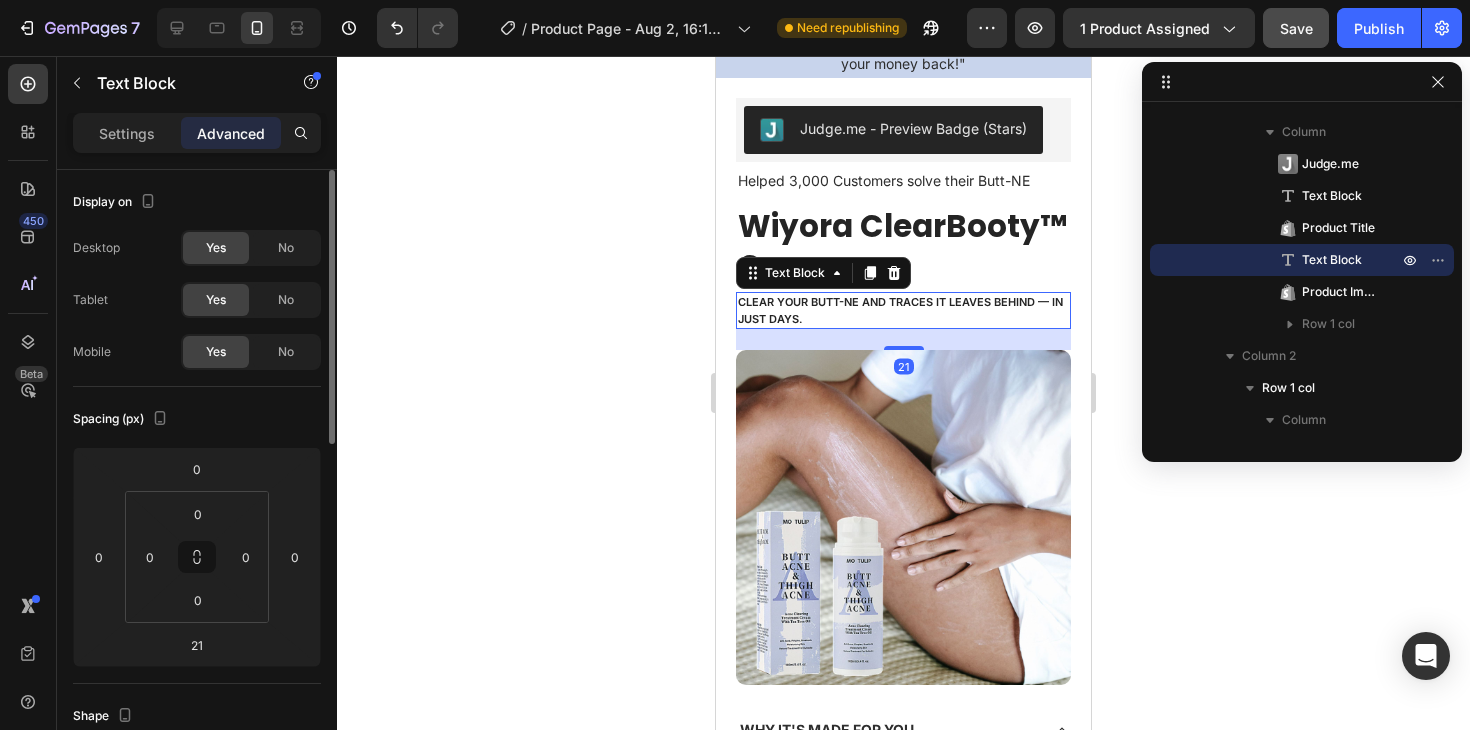 click on "Clear your butt-ne and traces it leaves behind — in just days." at bounding box center [900, 310] 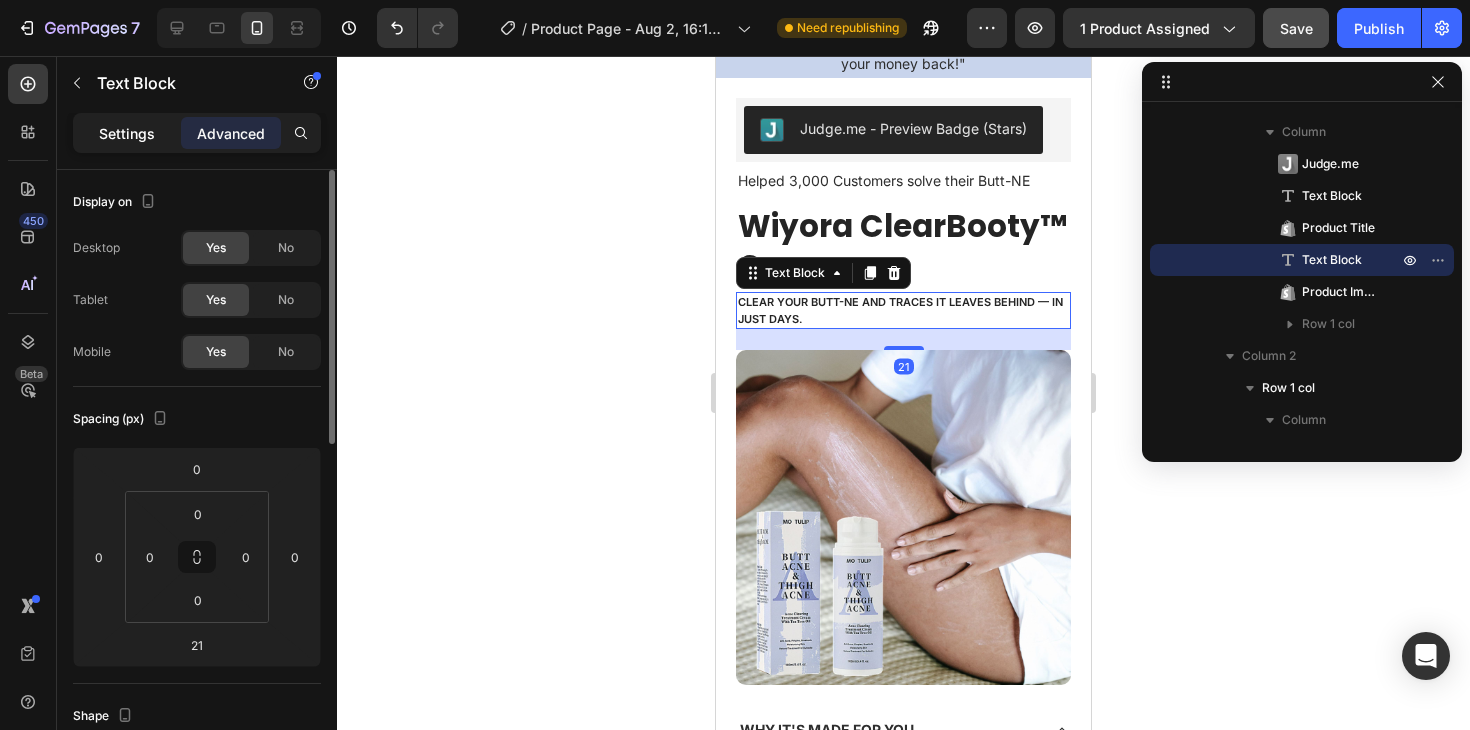 click on "Settings" 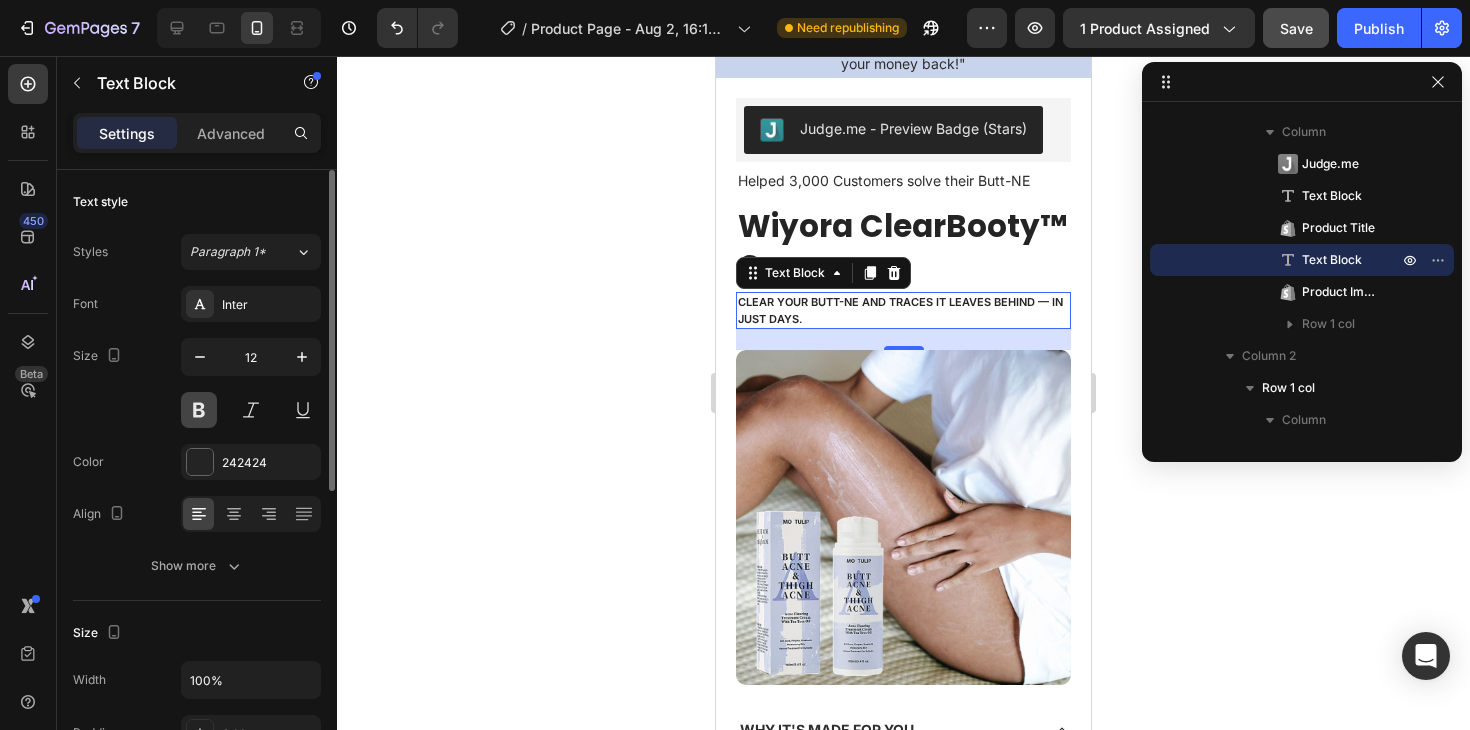 click at bounding box center [199, 410] 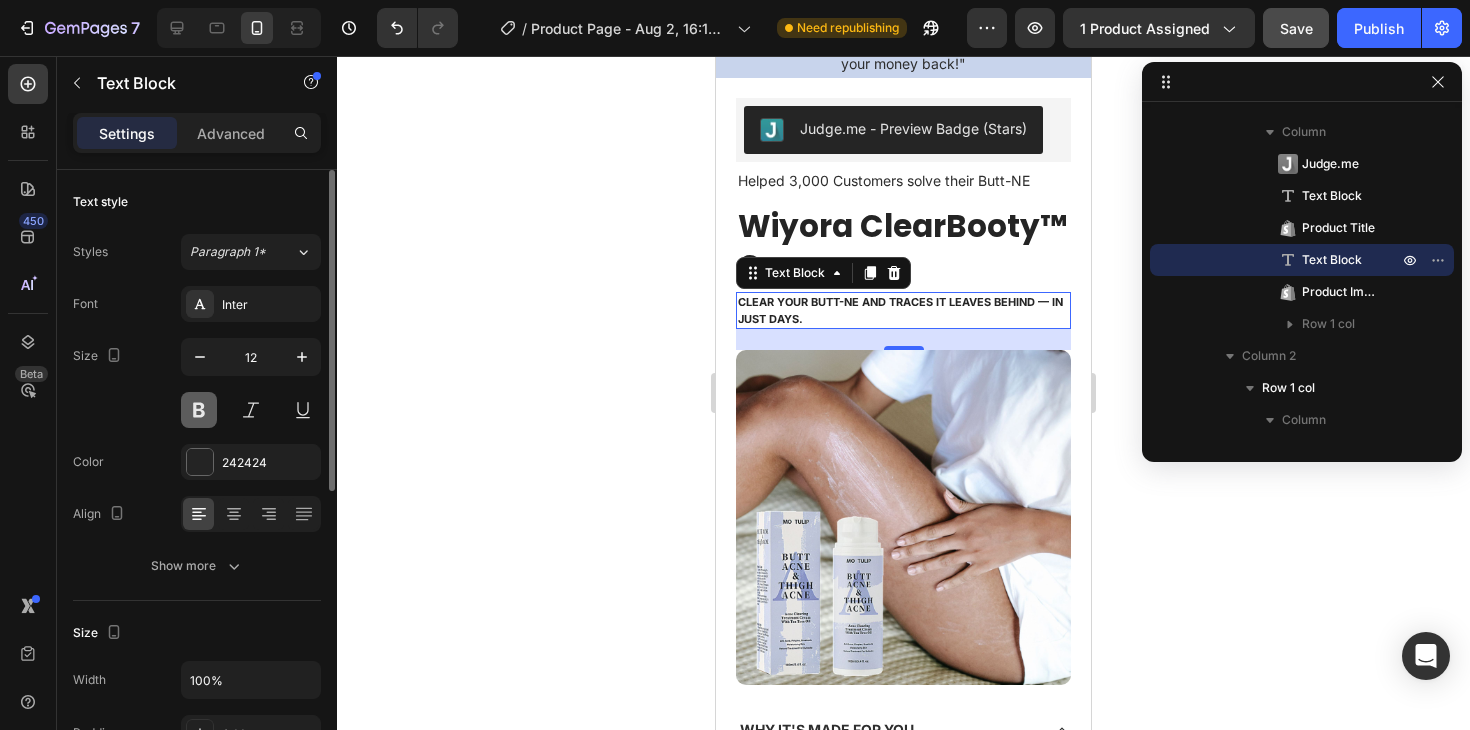 click at bounding box center [199, 410] 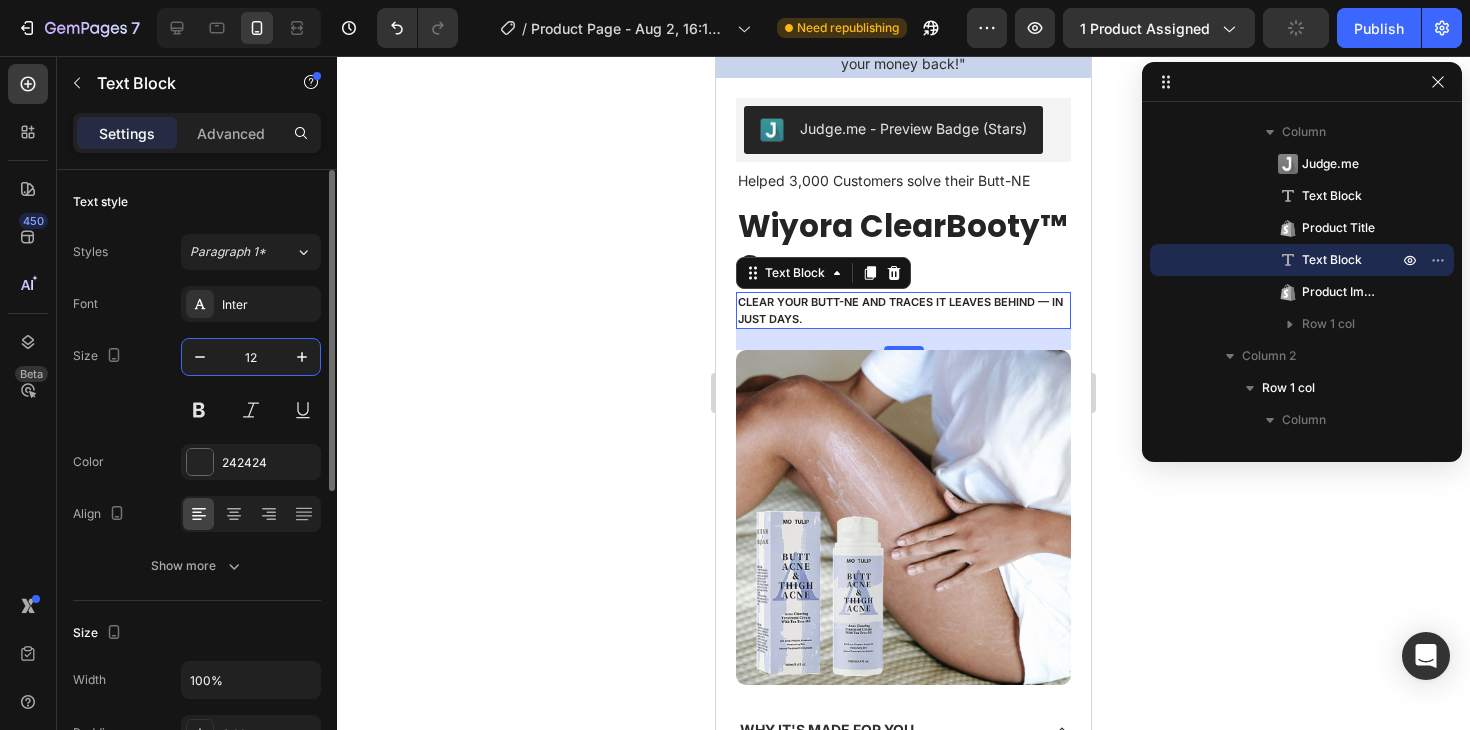 click on "12" at bounding box center [251, 357] 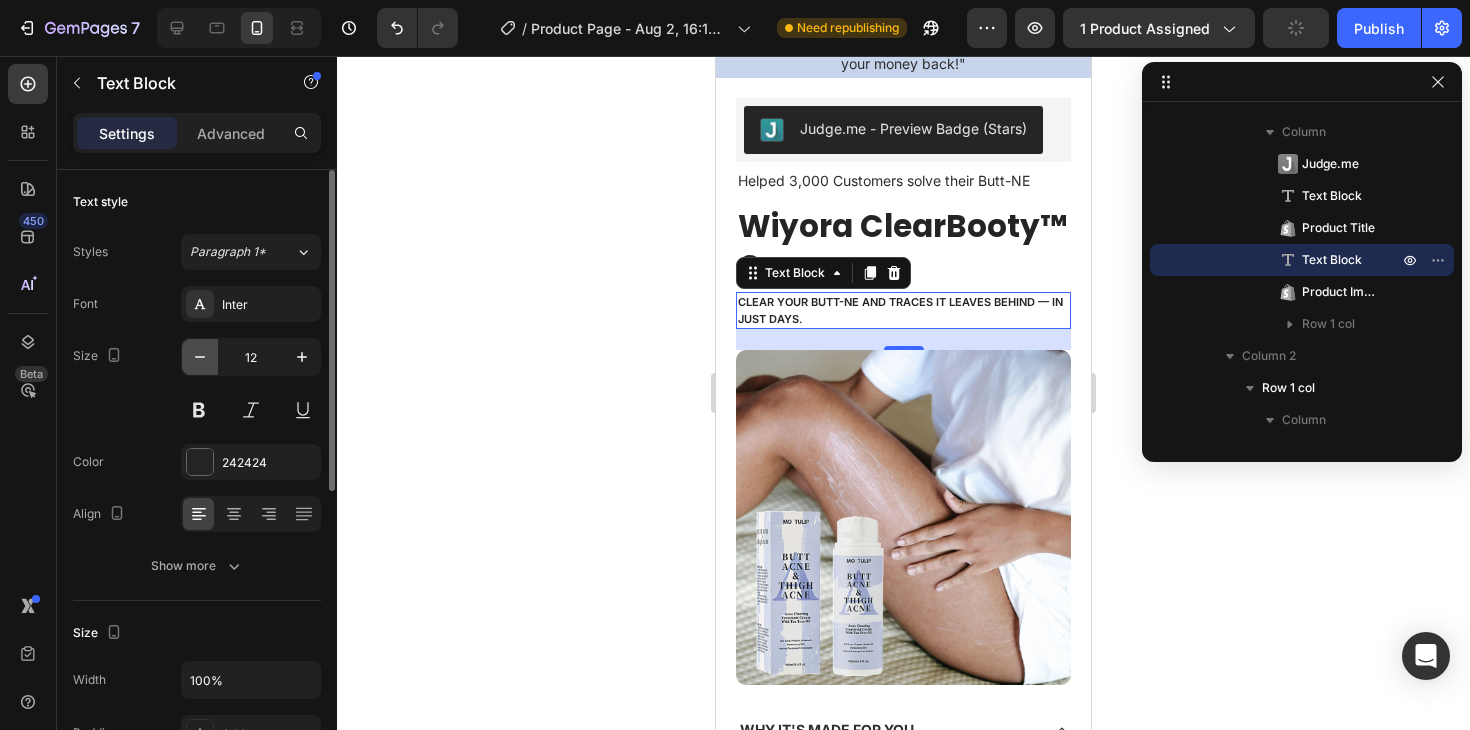 click at bounding box center (200, 357) 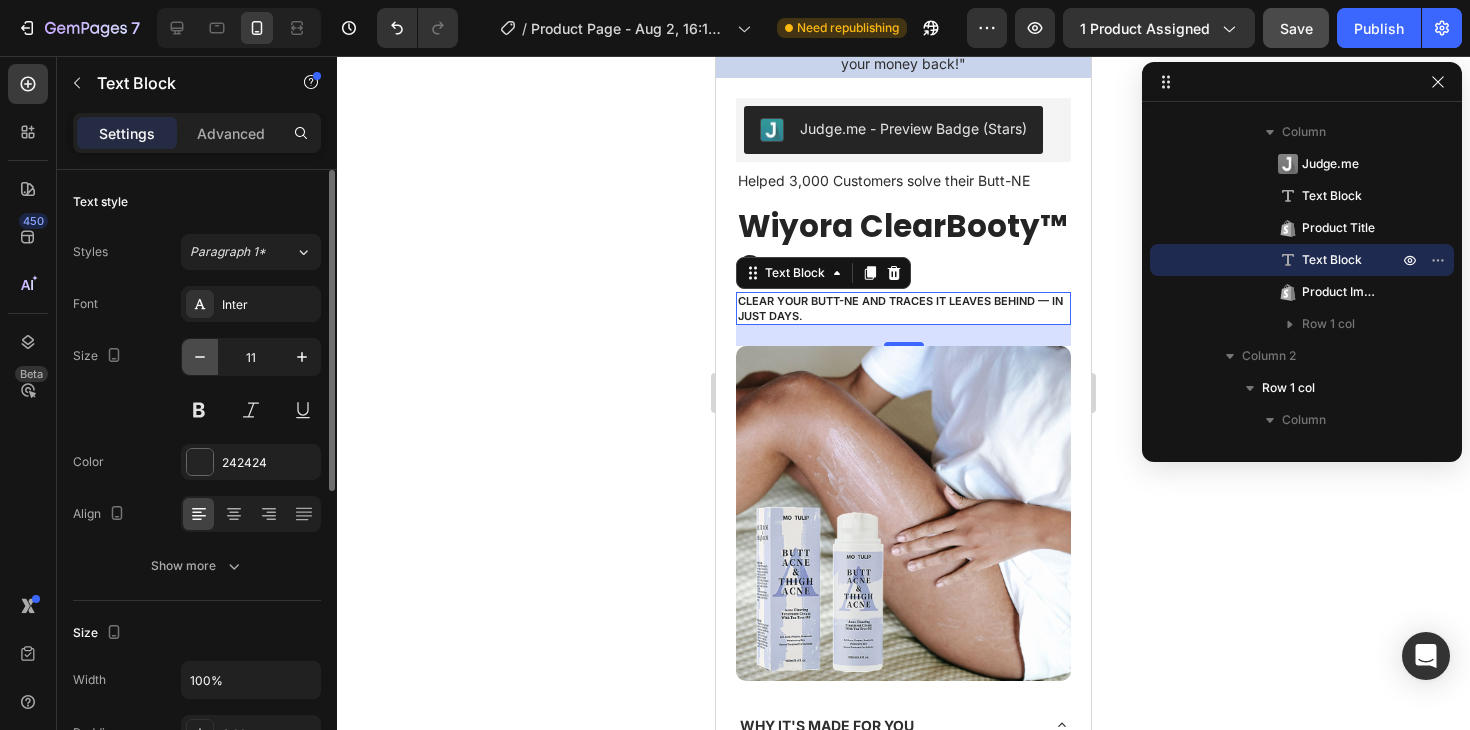click at bounding box center [200, 357] 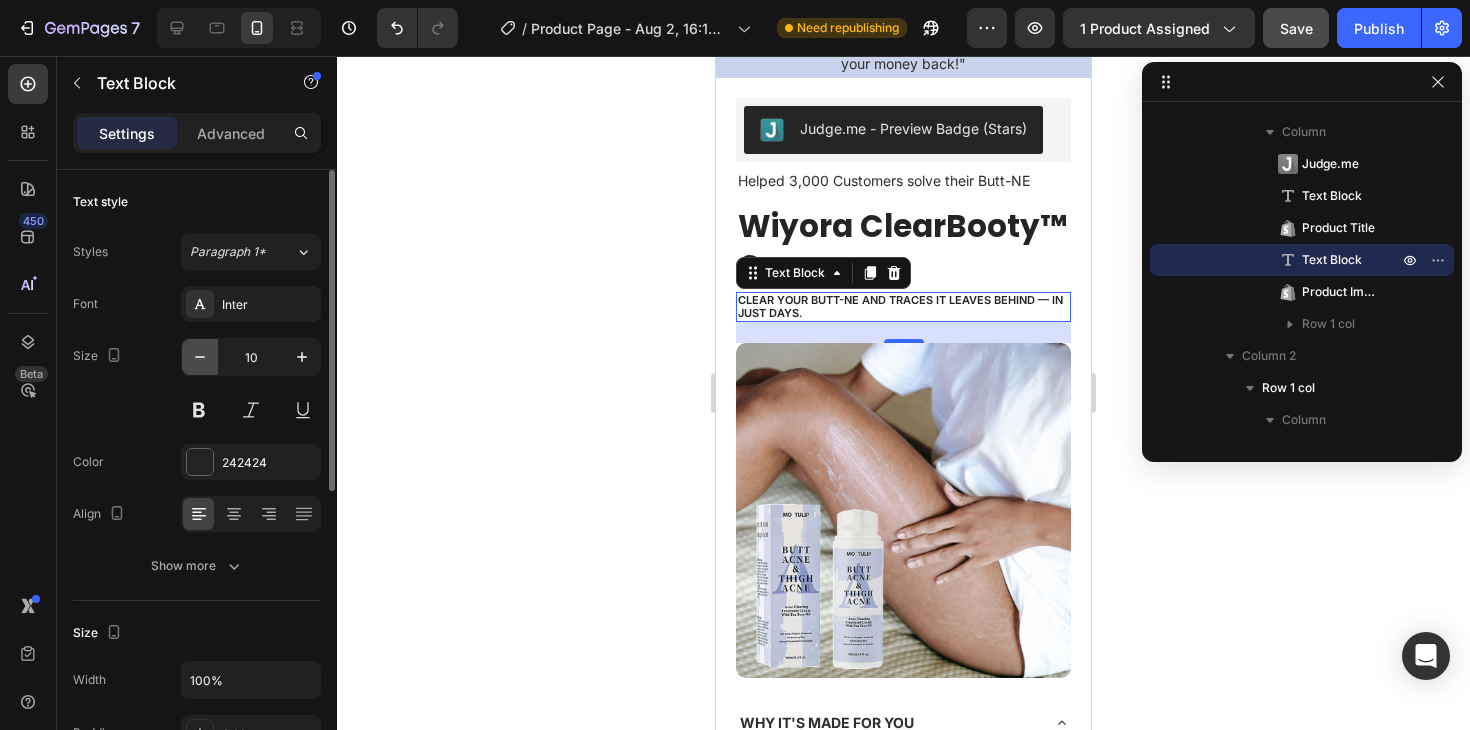 click at bounding box center (200, 357) 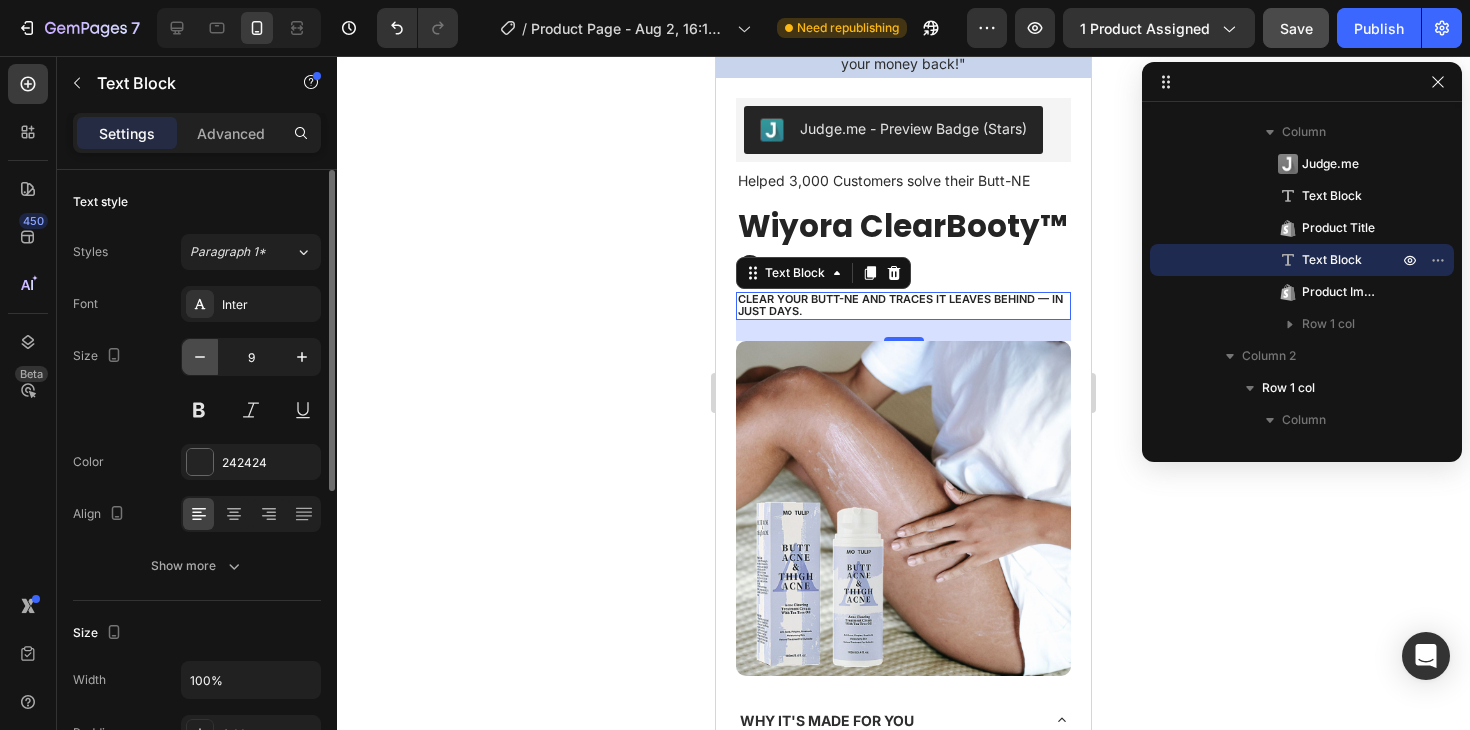click at bounding box center [200, 357] 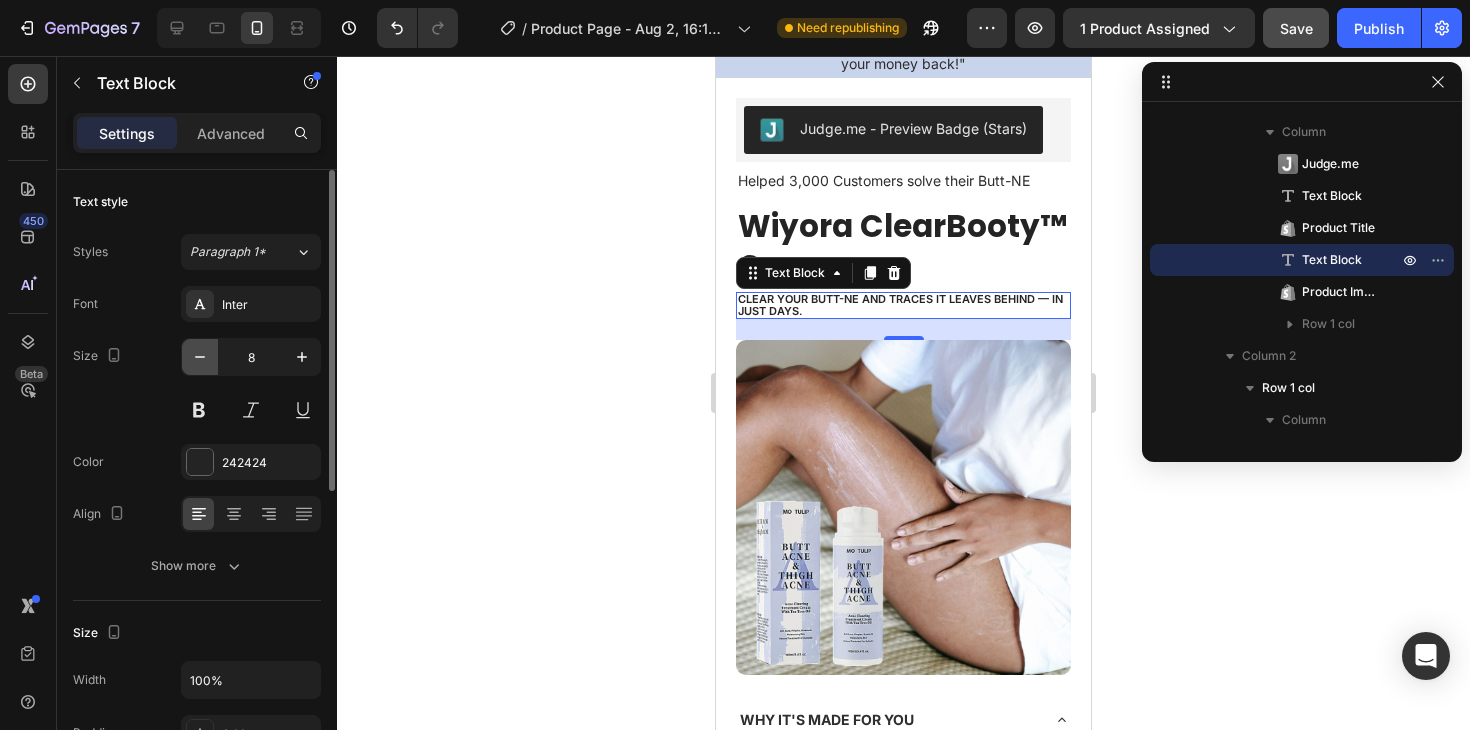 click at bounding box center (200, 357) 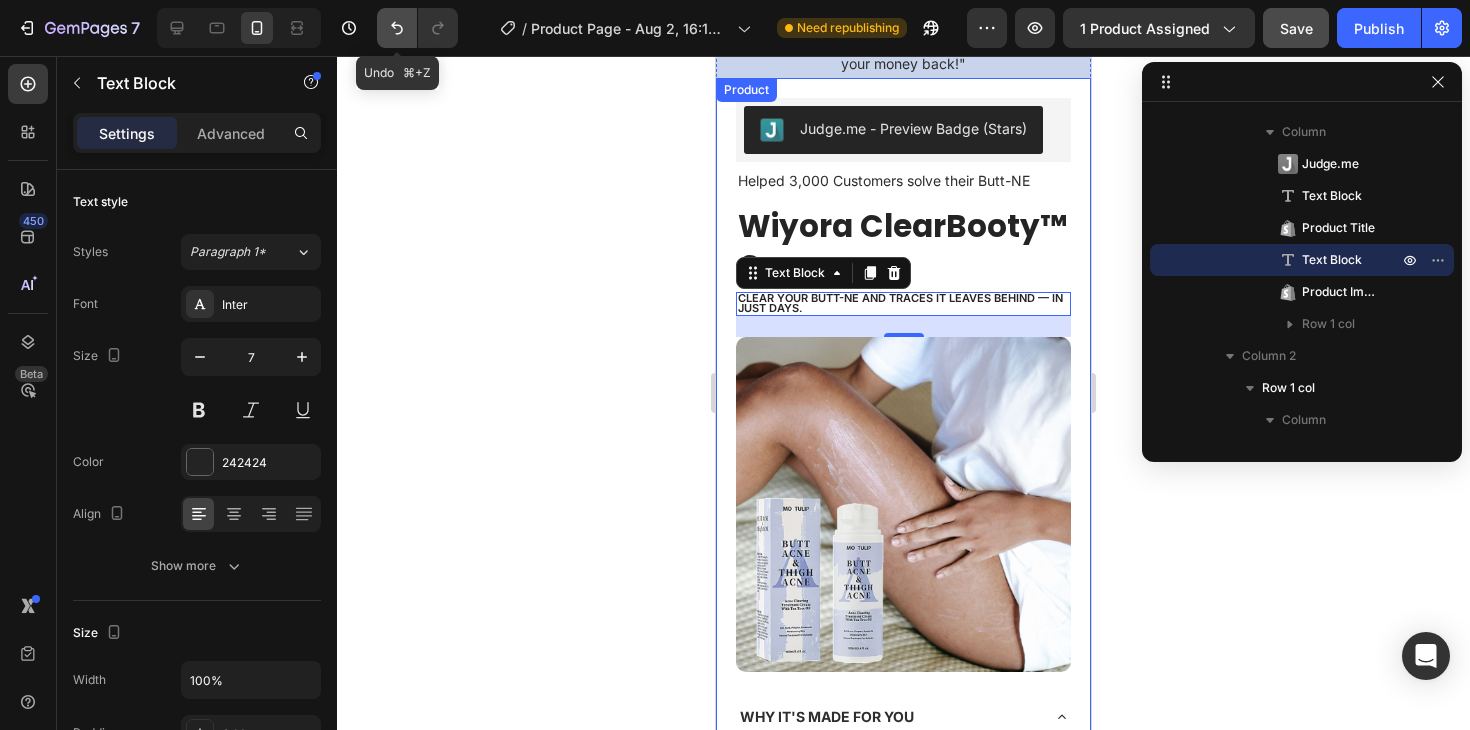 click 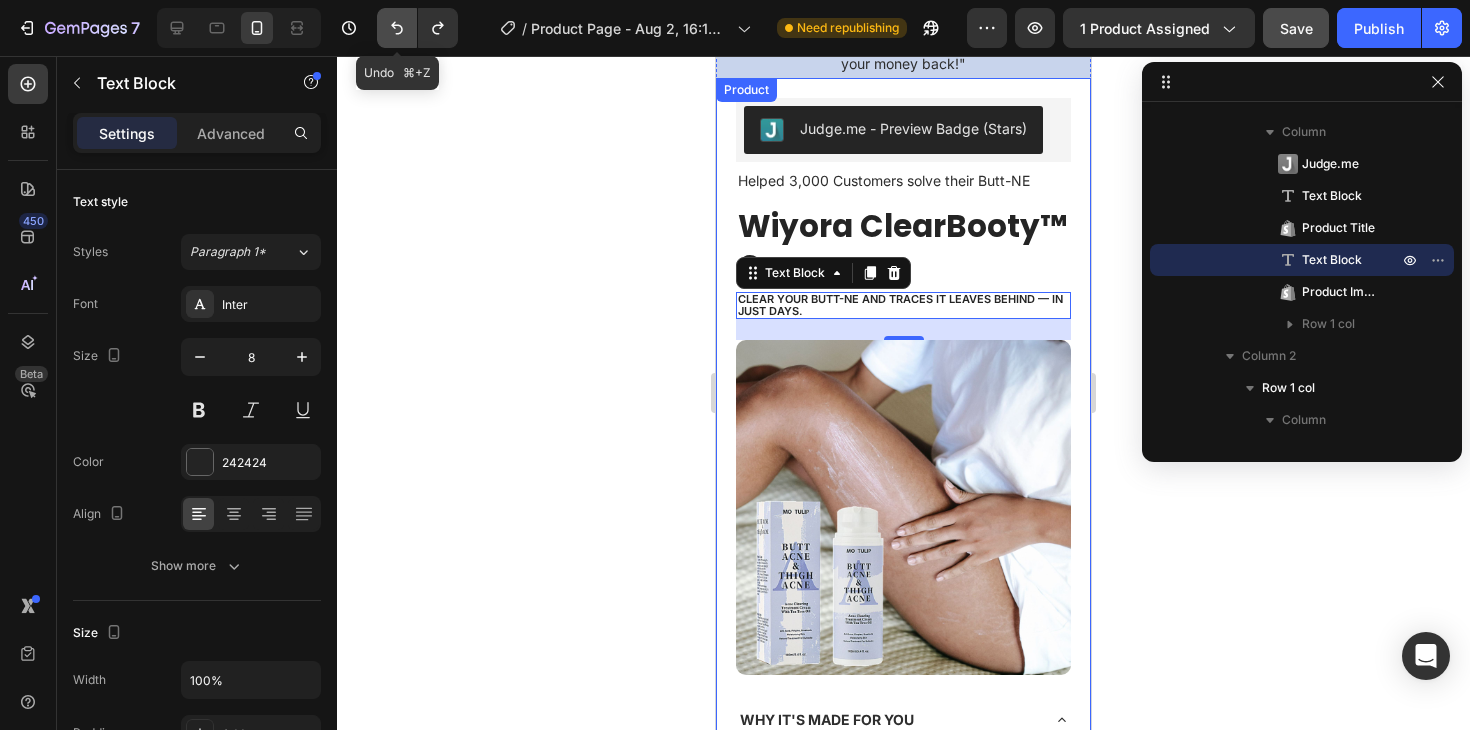 click 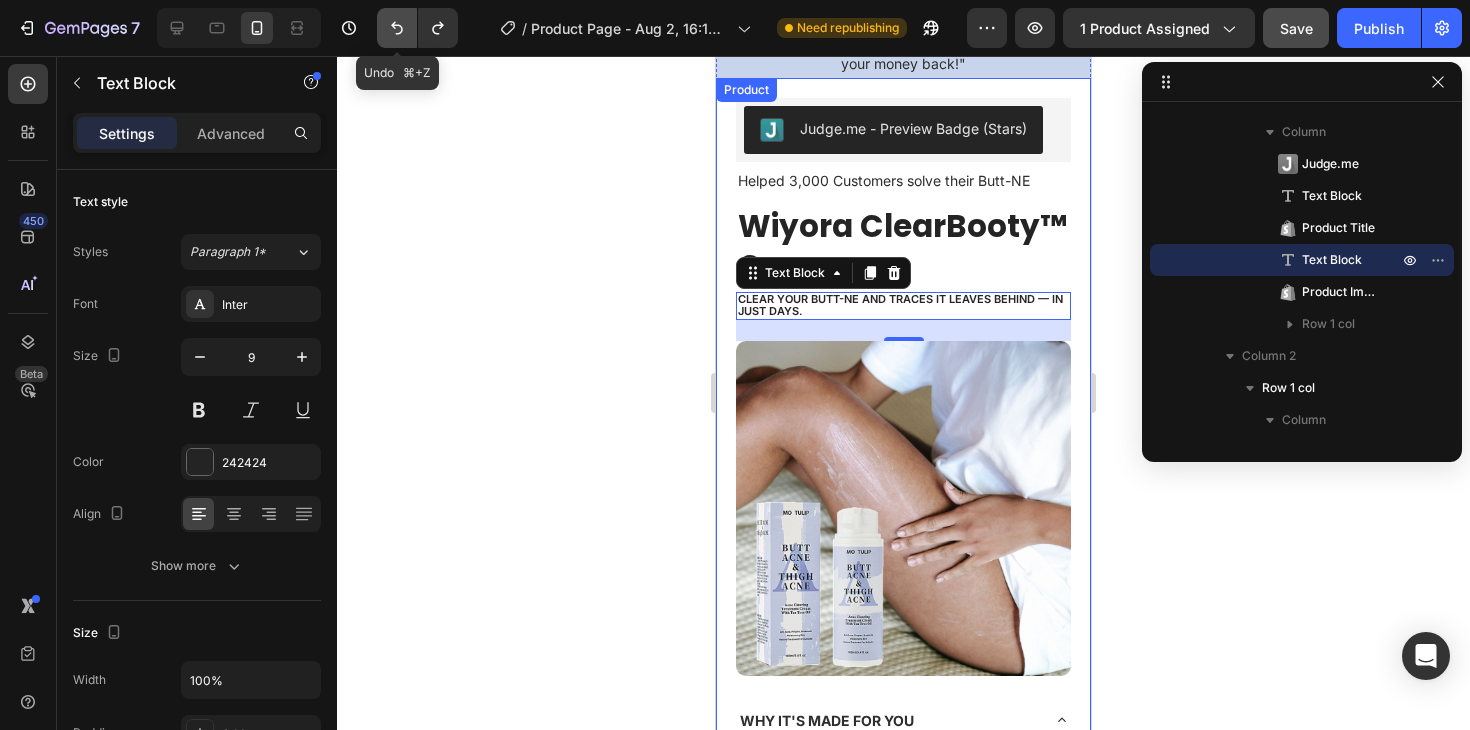click 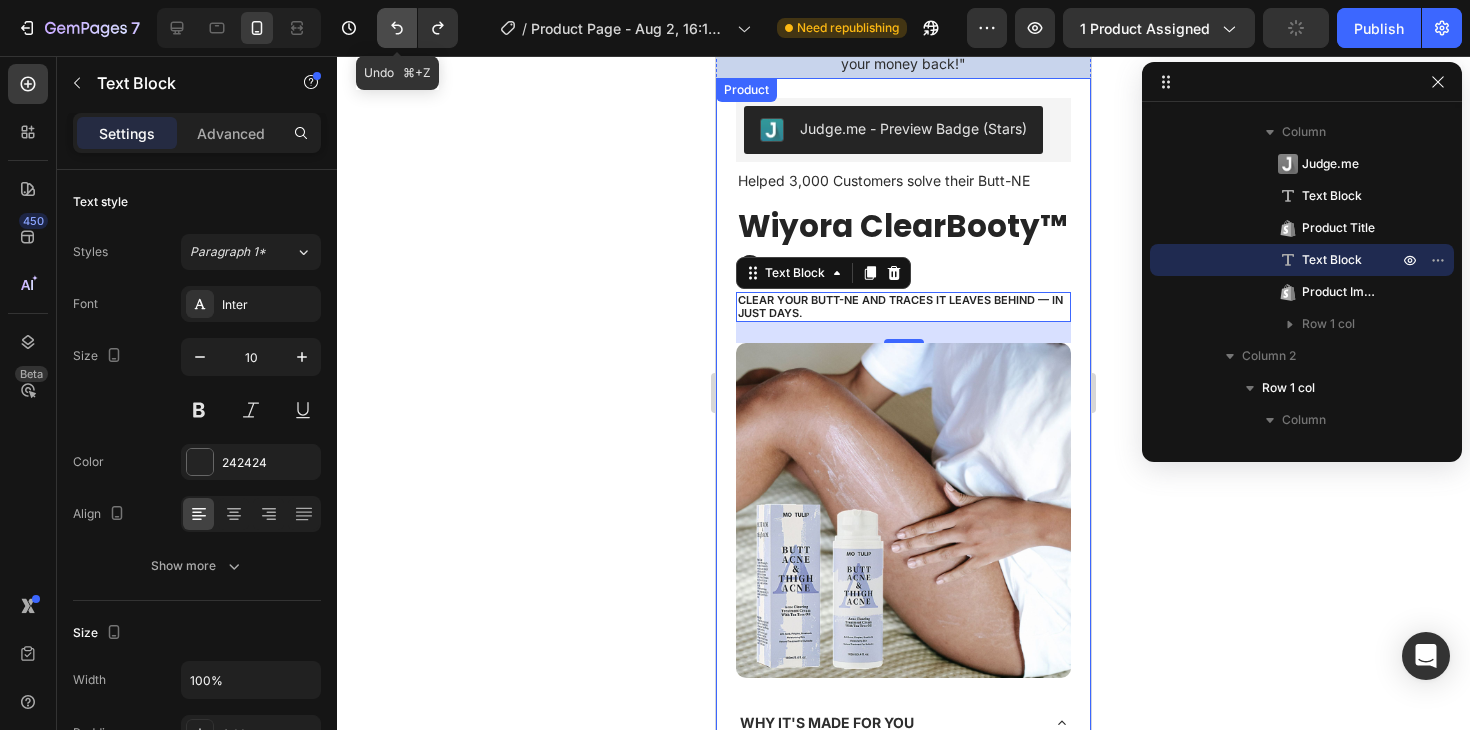 click 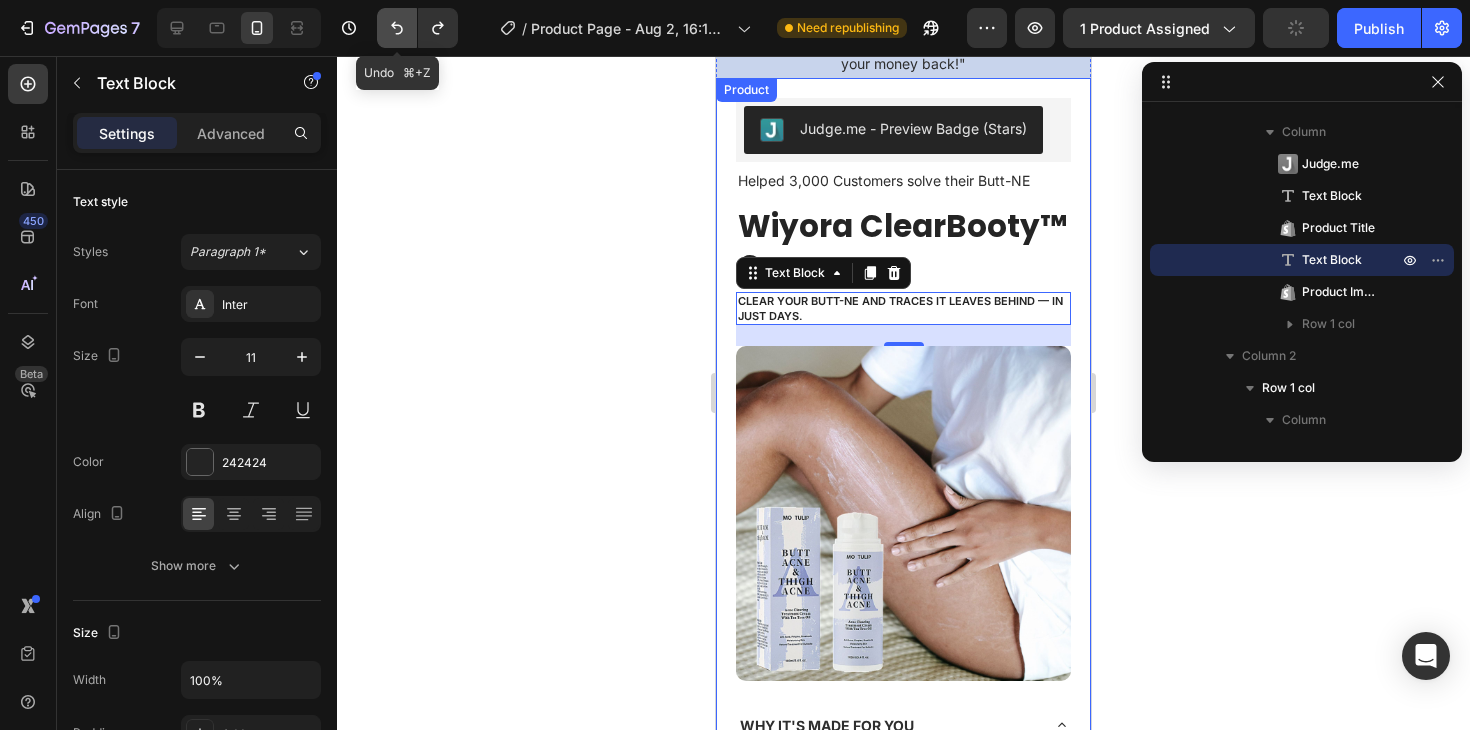click 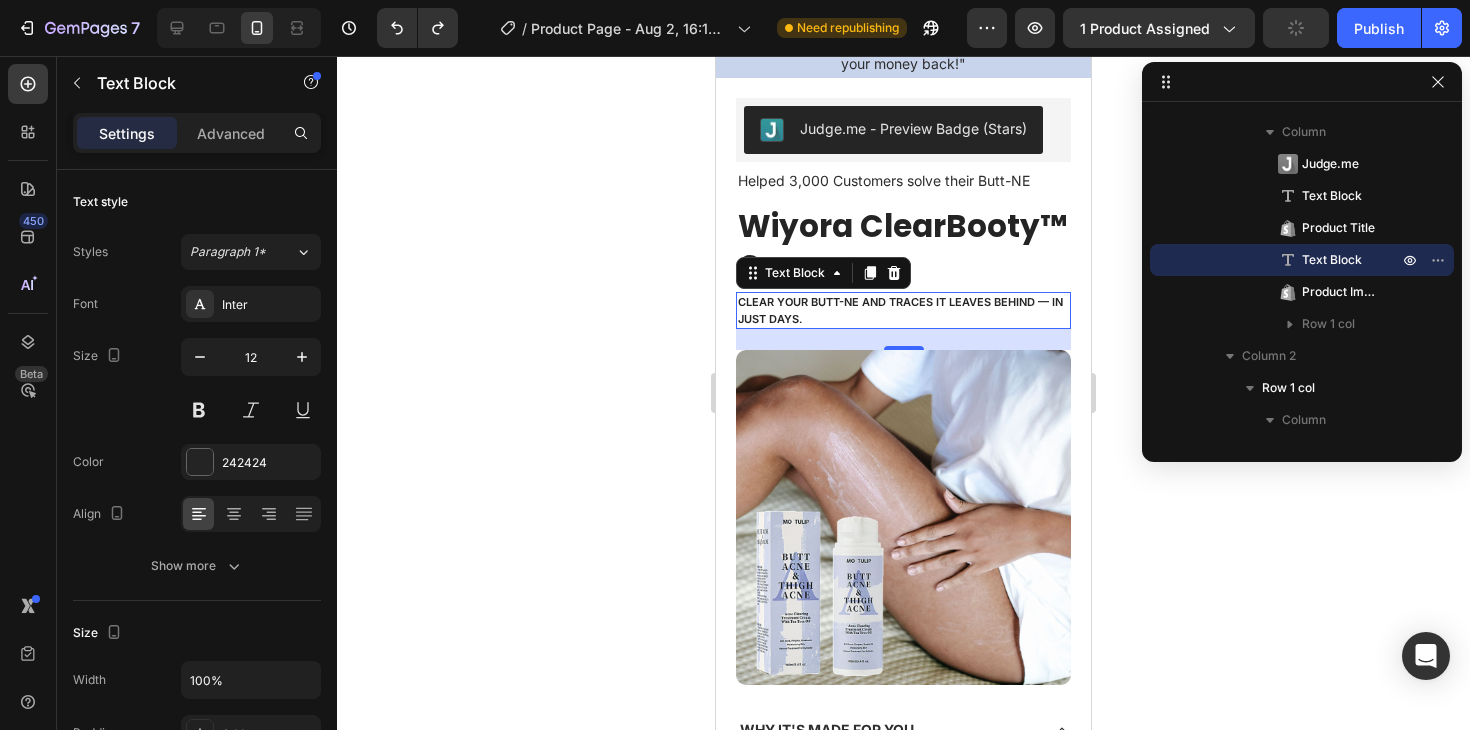 click on "Clear your butt-ne and traces it leaves behind — in just days." at bounding box center (900, 310) 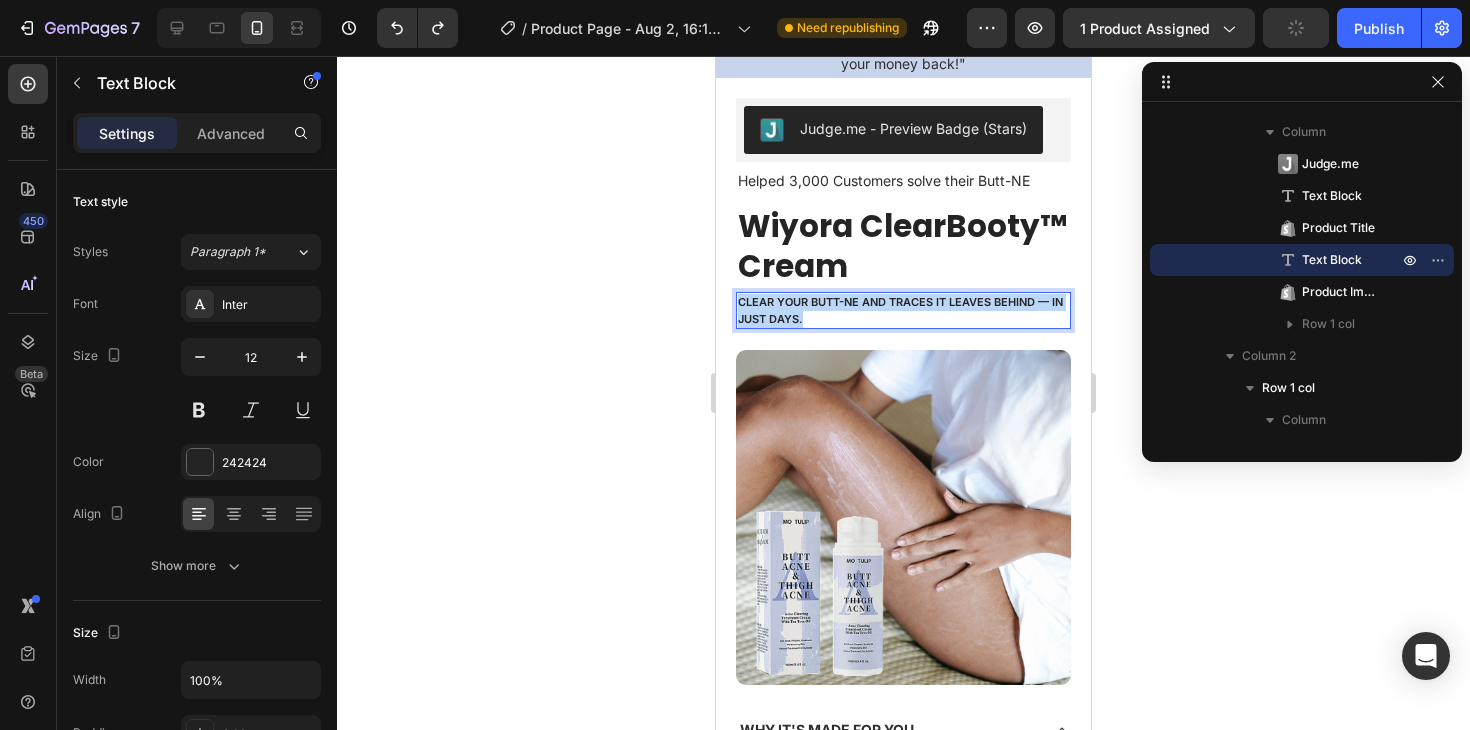 click on "Clear your butt-ne and traces it leaves behind — in just days." at bounding box center (900, 310) 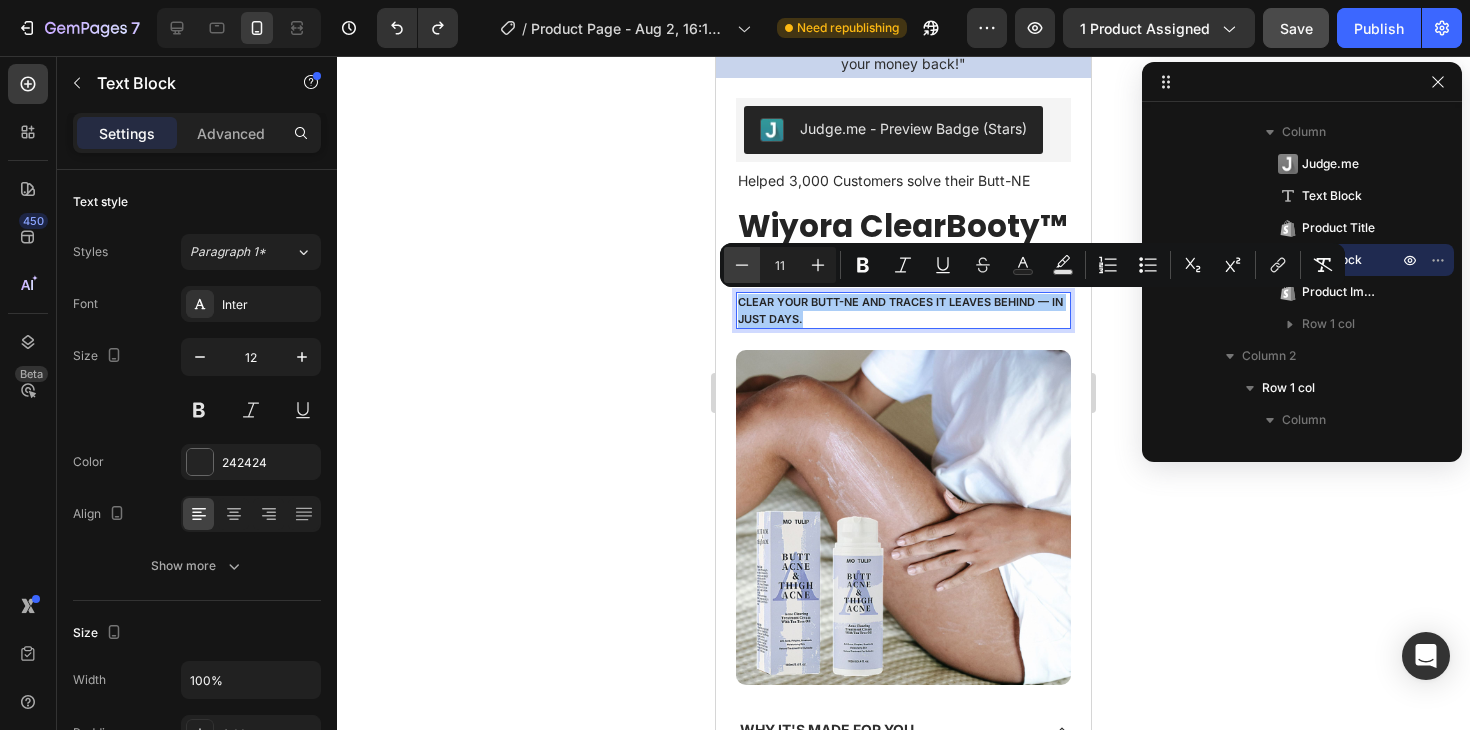 click 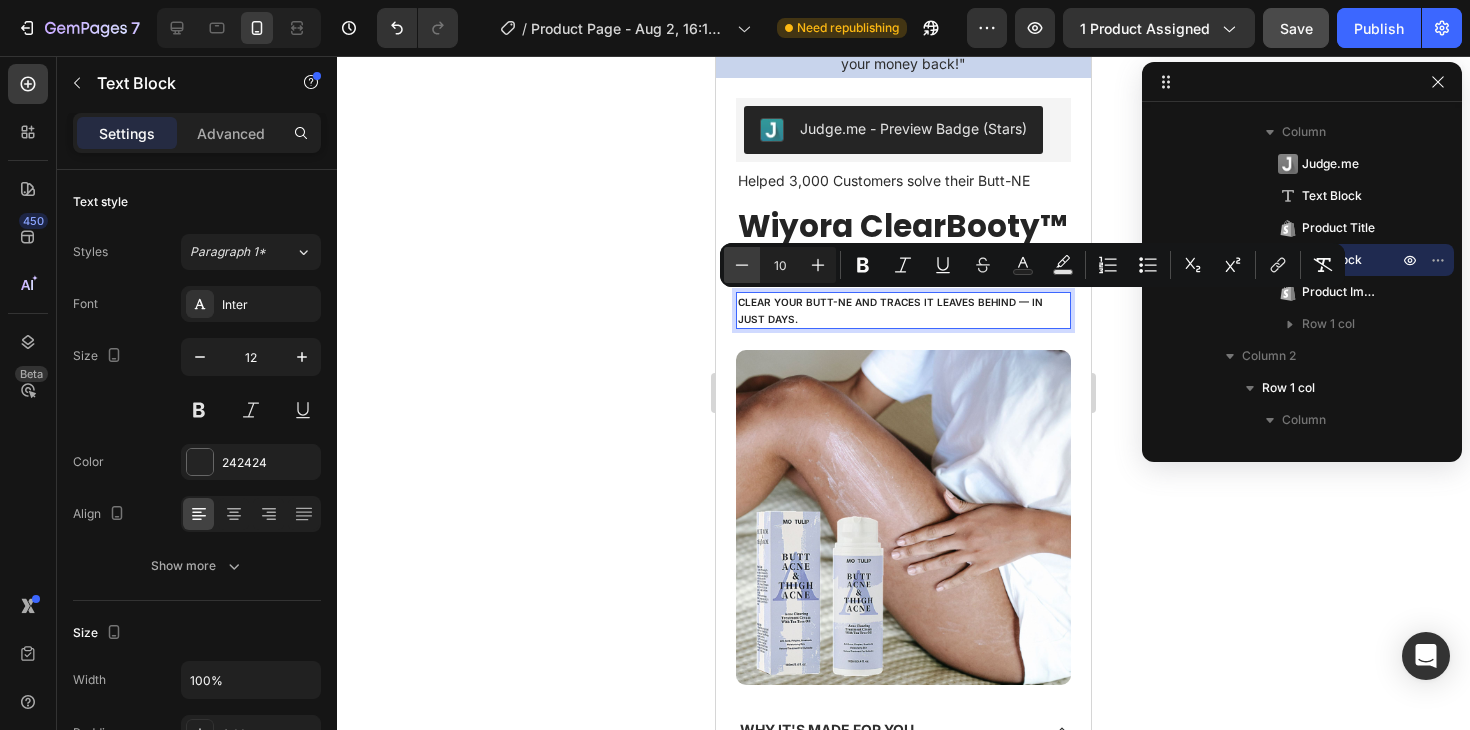 click 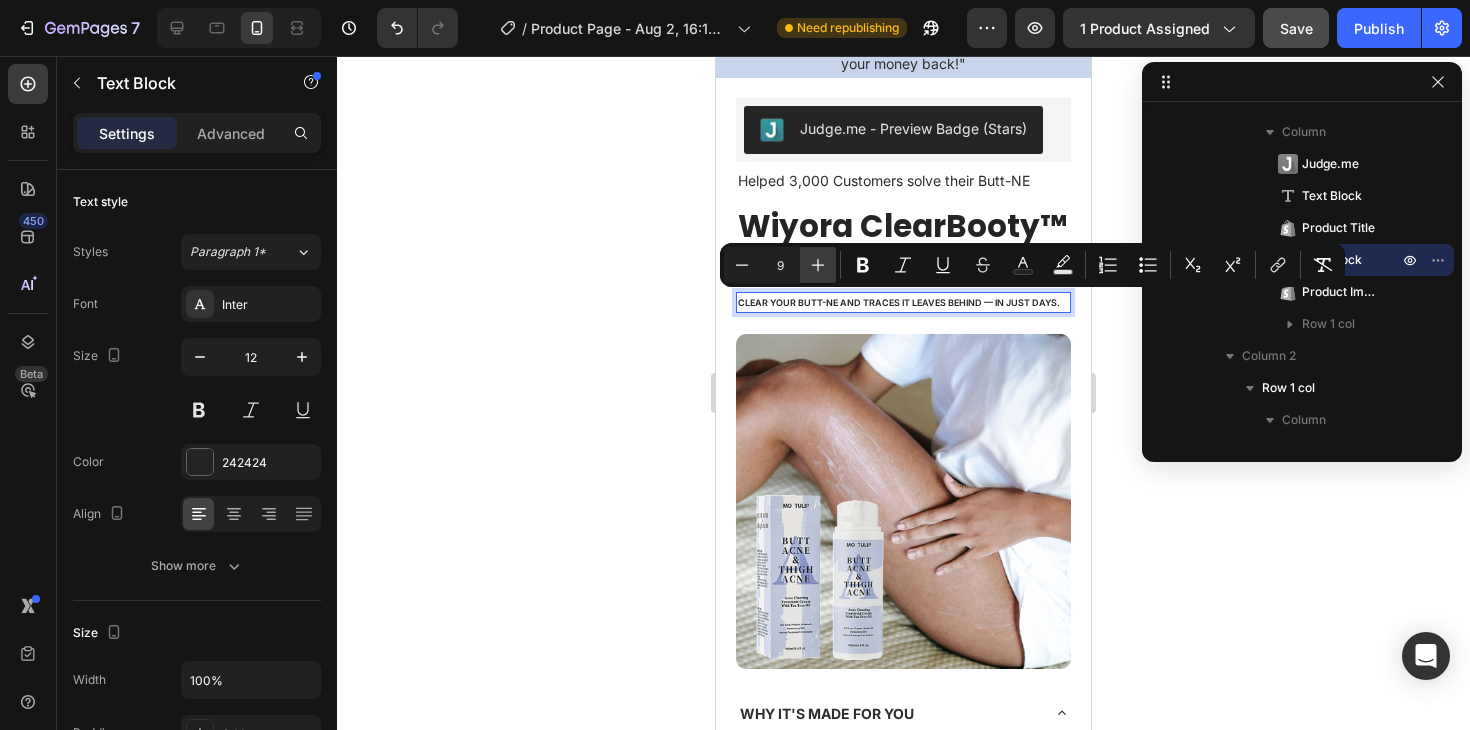 click 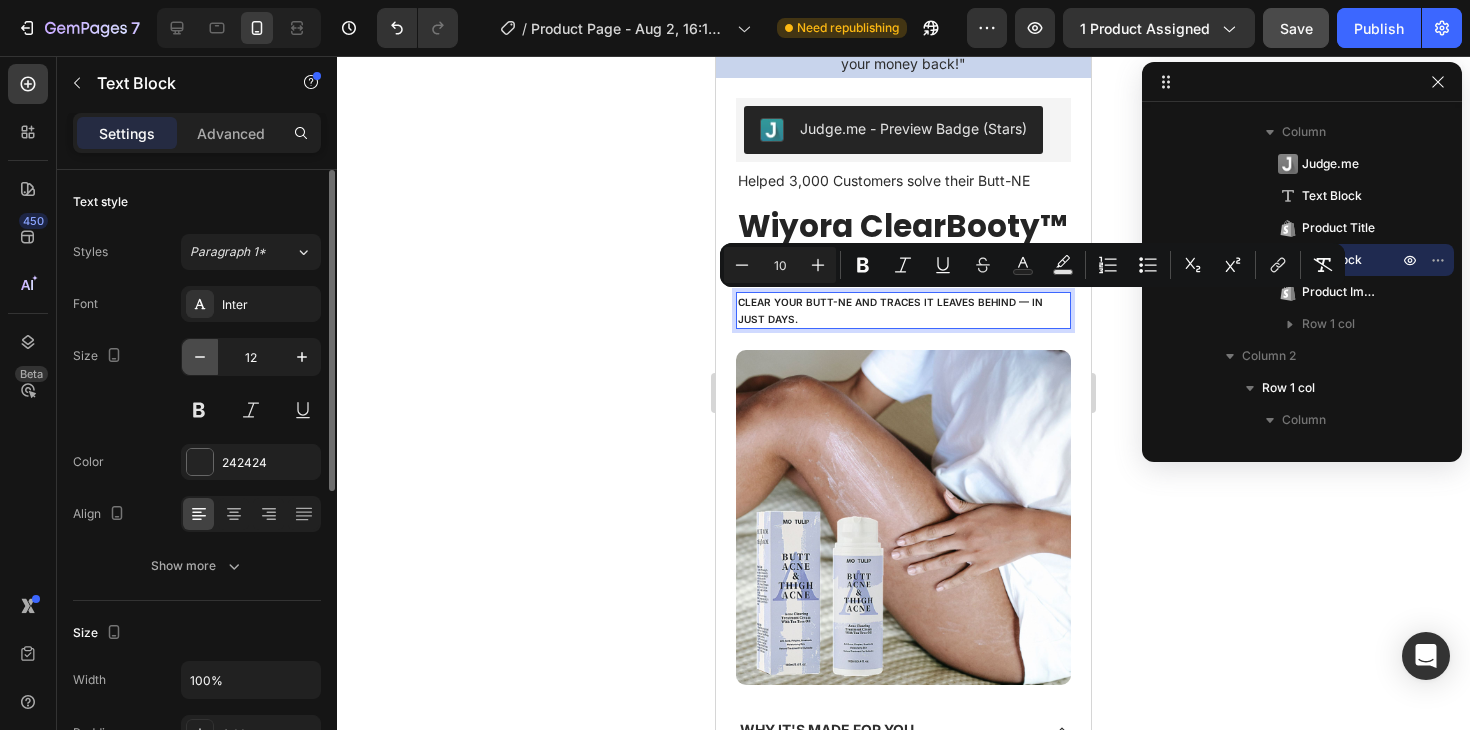 click at bounding box center (200, 357) 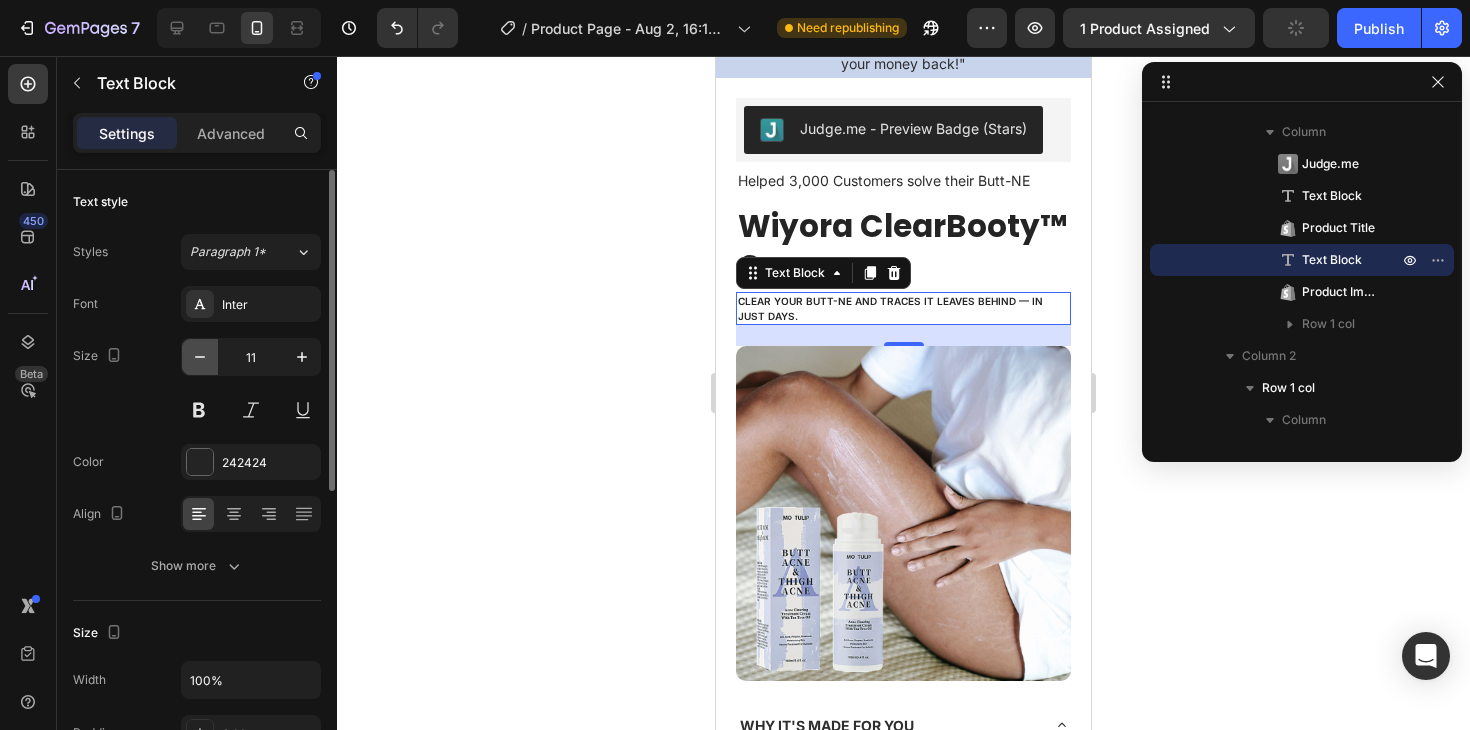 click at bounding box center (200, 357) 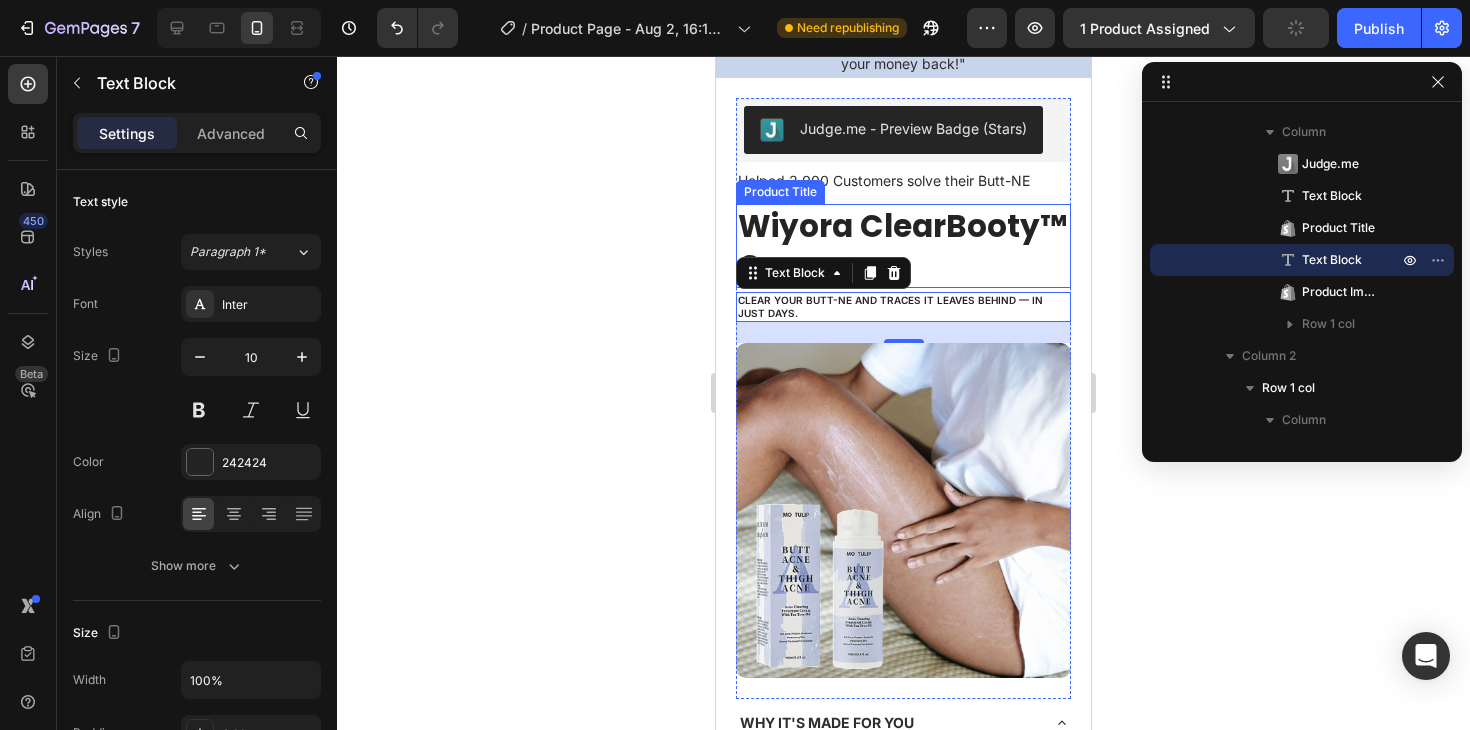 click on "Wiyora ClearBooty™ Cream" at bounding box center [903, 246] 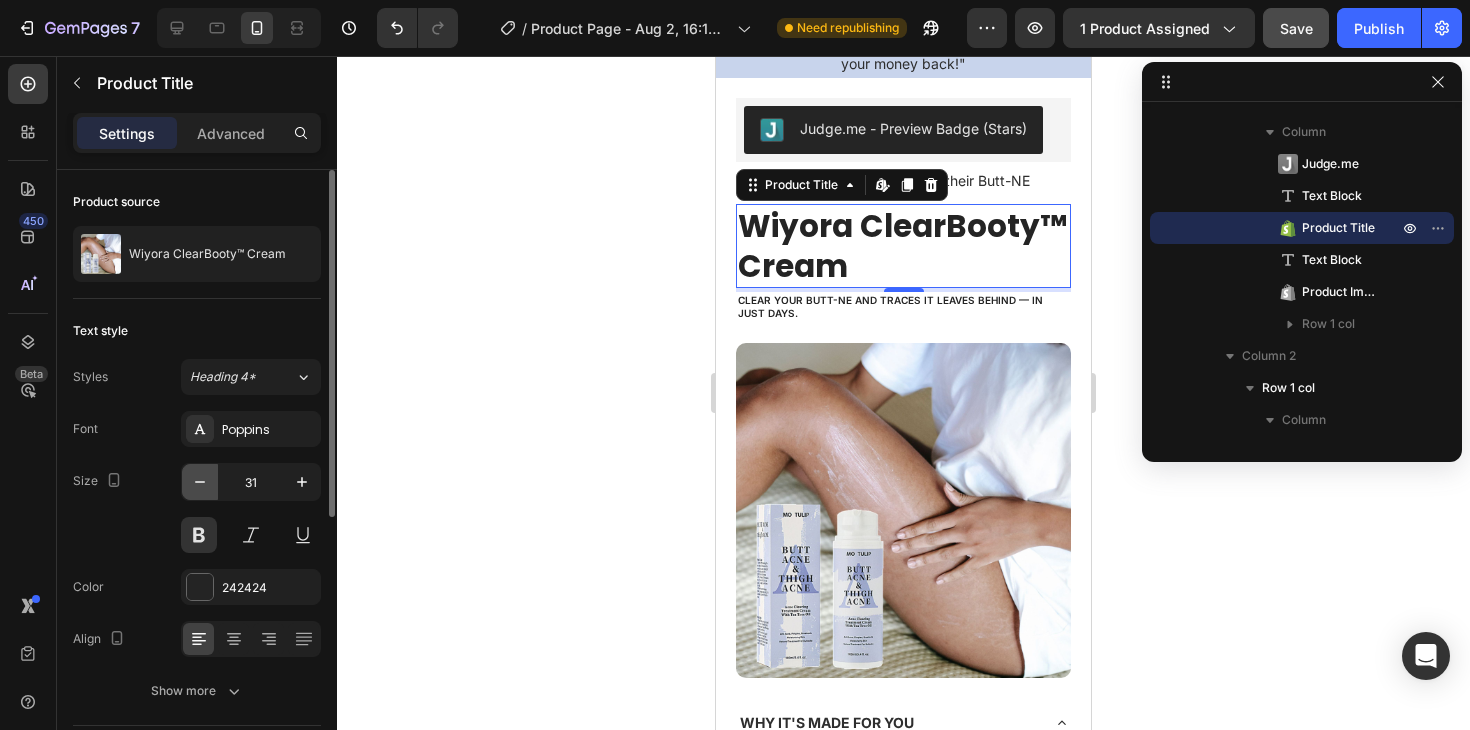click at bounding box center (200, 482) 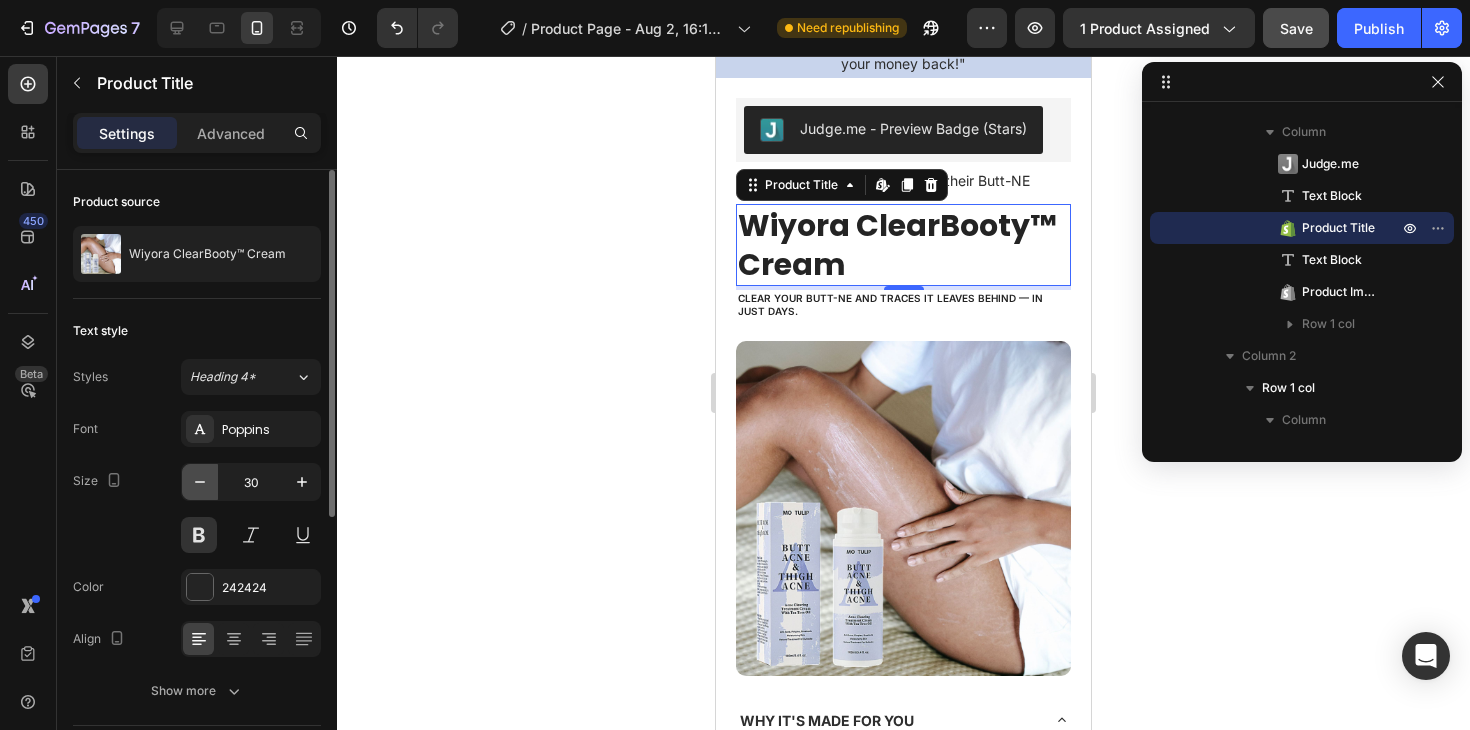 click at bounding box center [200, 482] 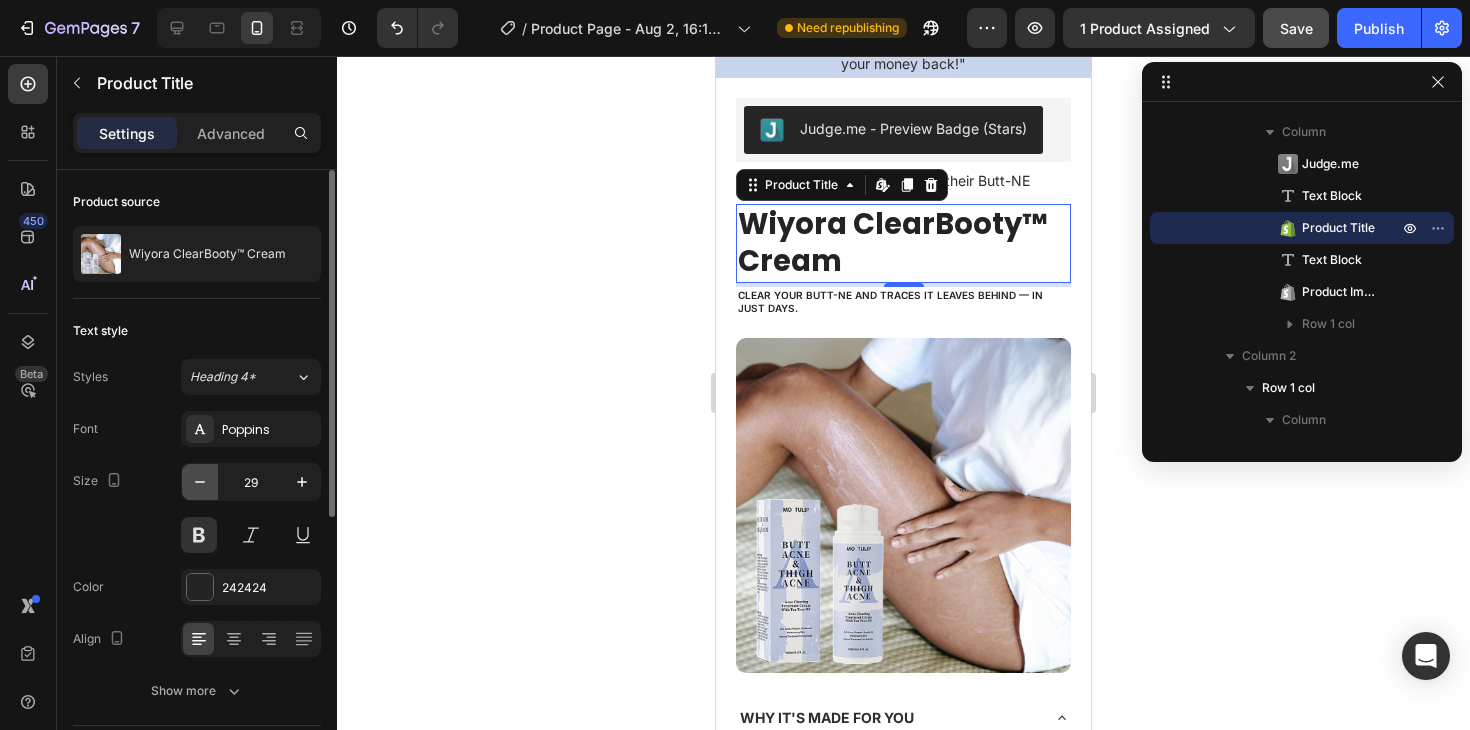 click at bounding box center [200, 482] 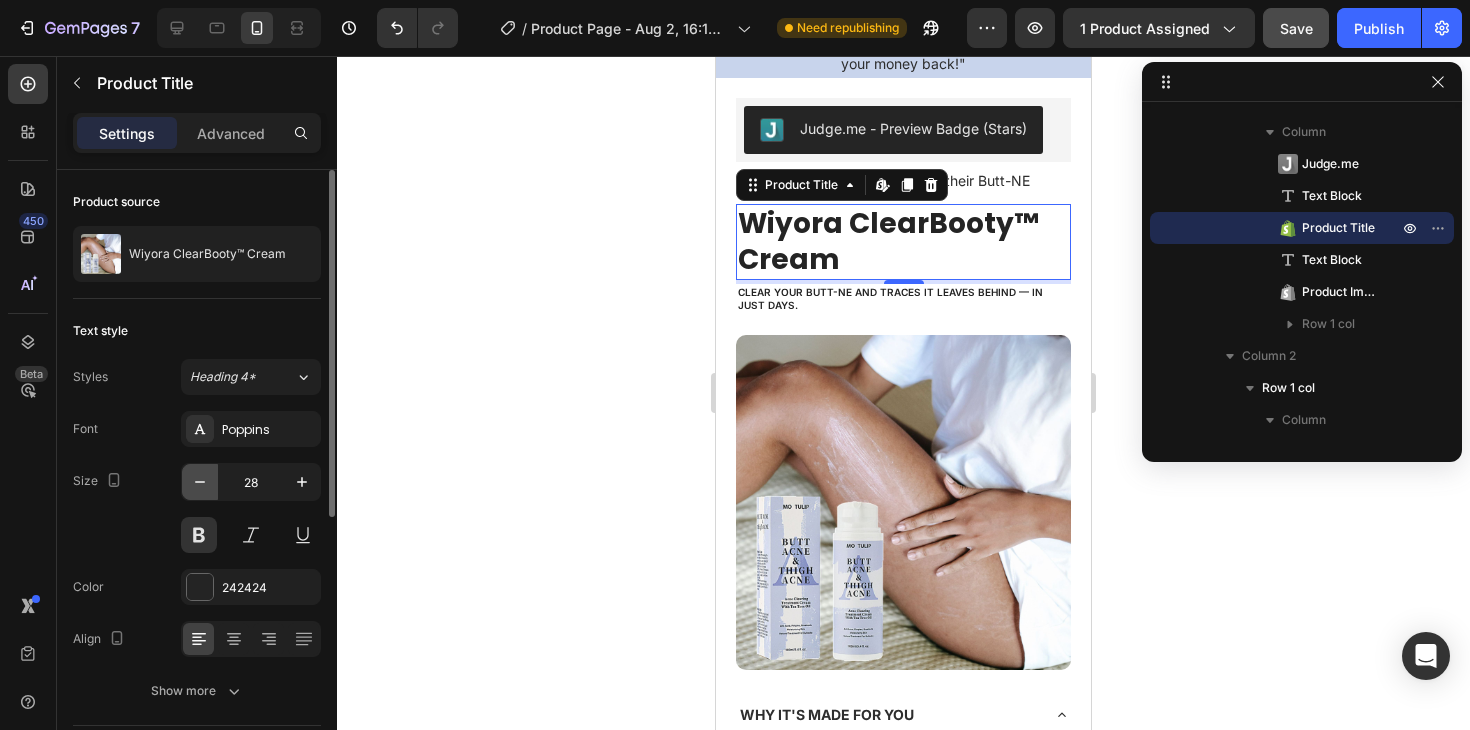 click at bounding box center [200, 482] 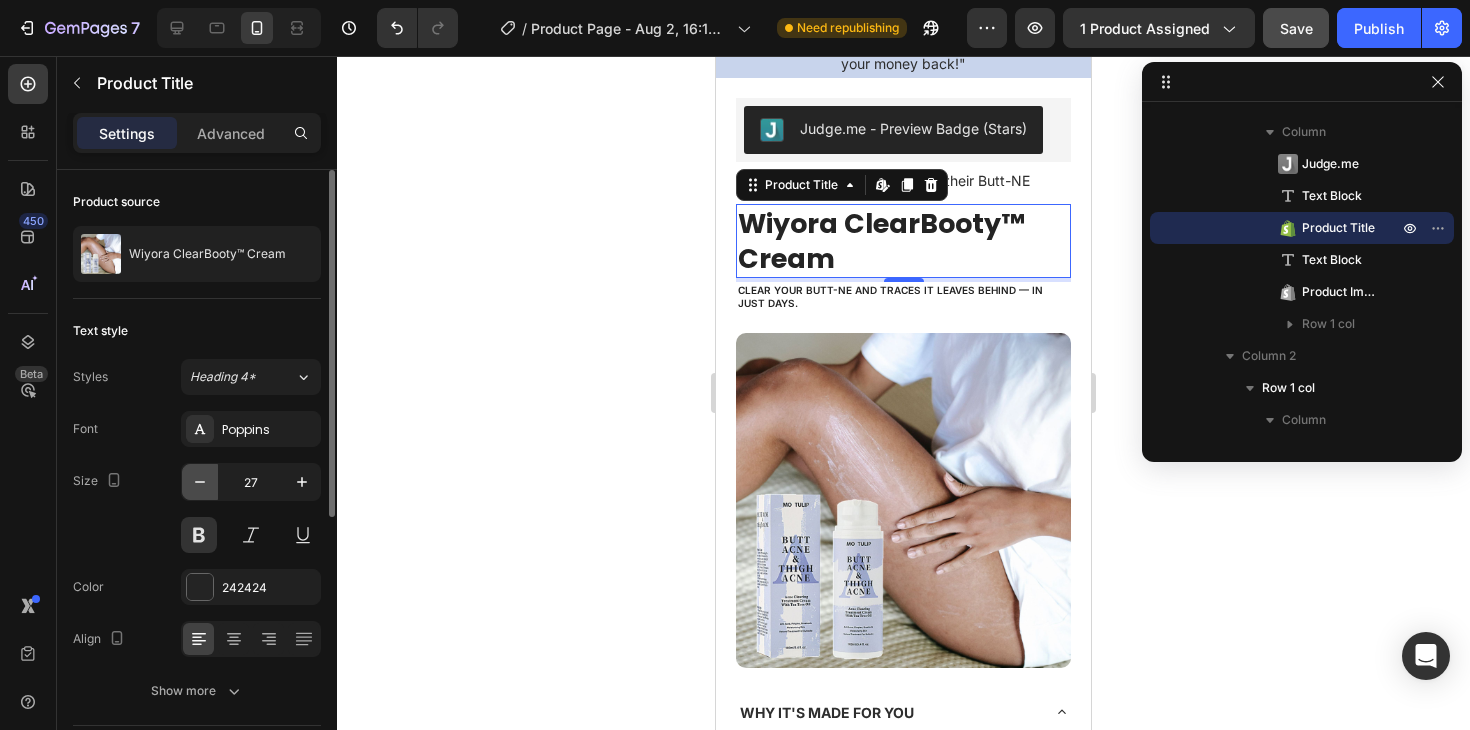 click at bounding box center [200, 482] 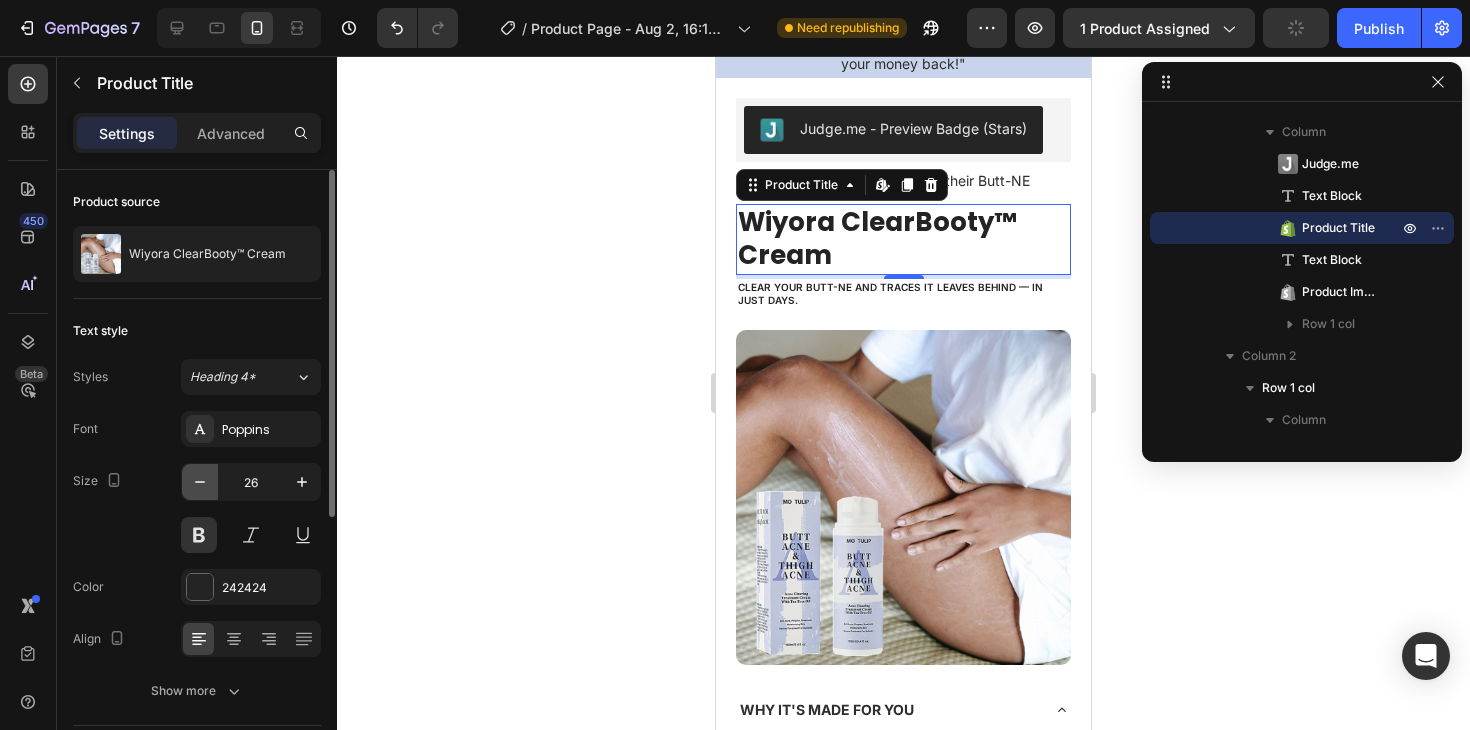 click at bounding box center (200, 482) 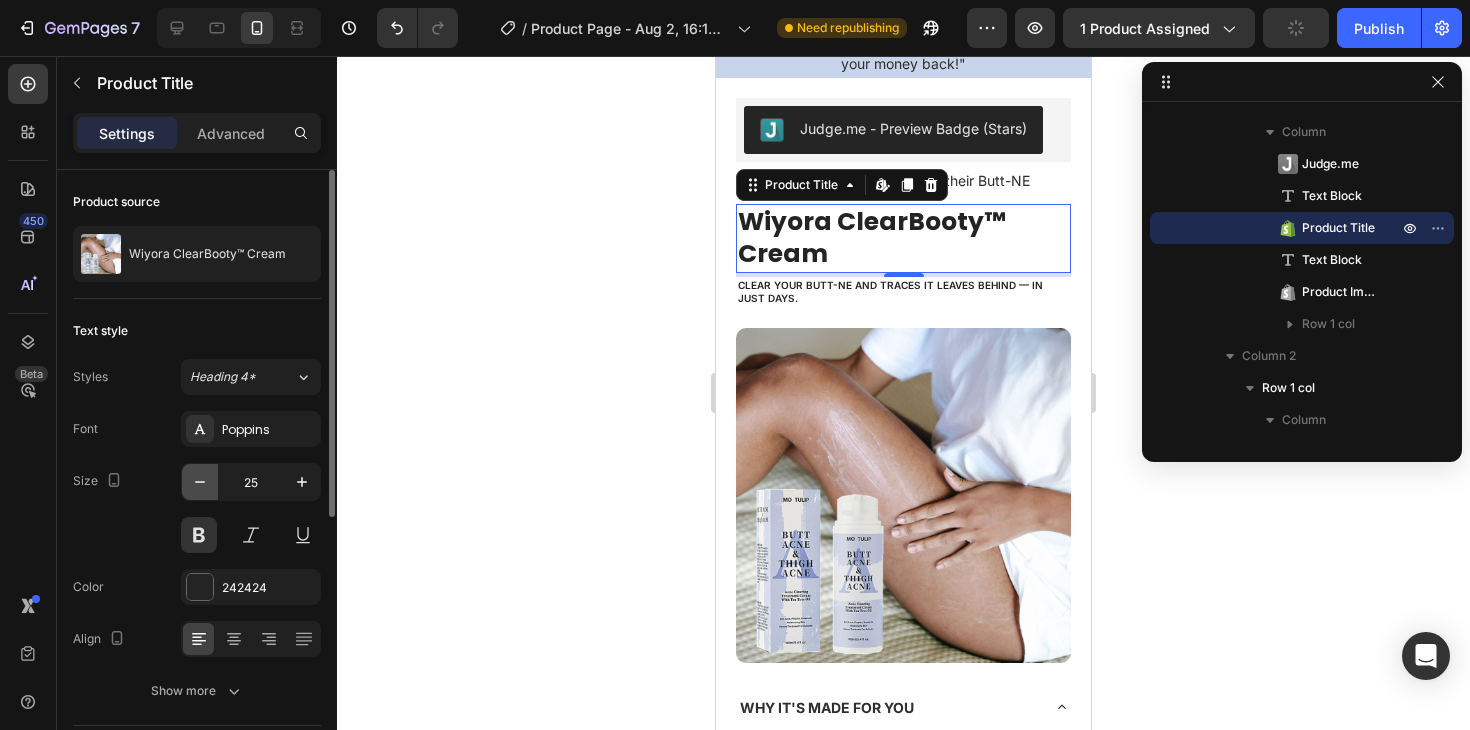 click at bounding box center [200, 482] 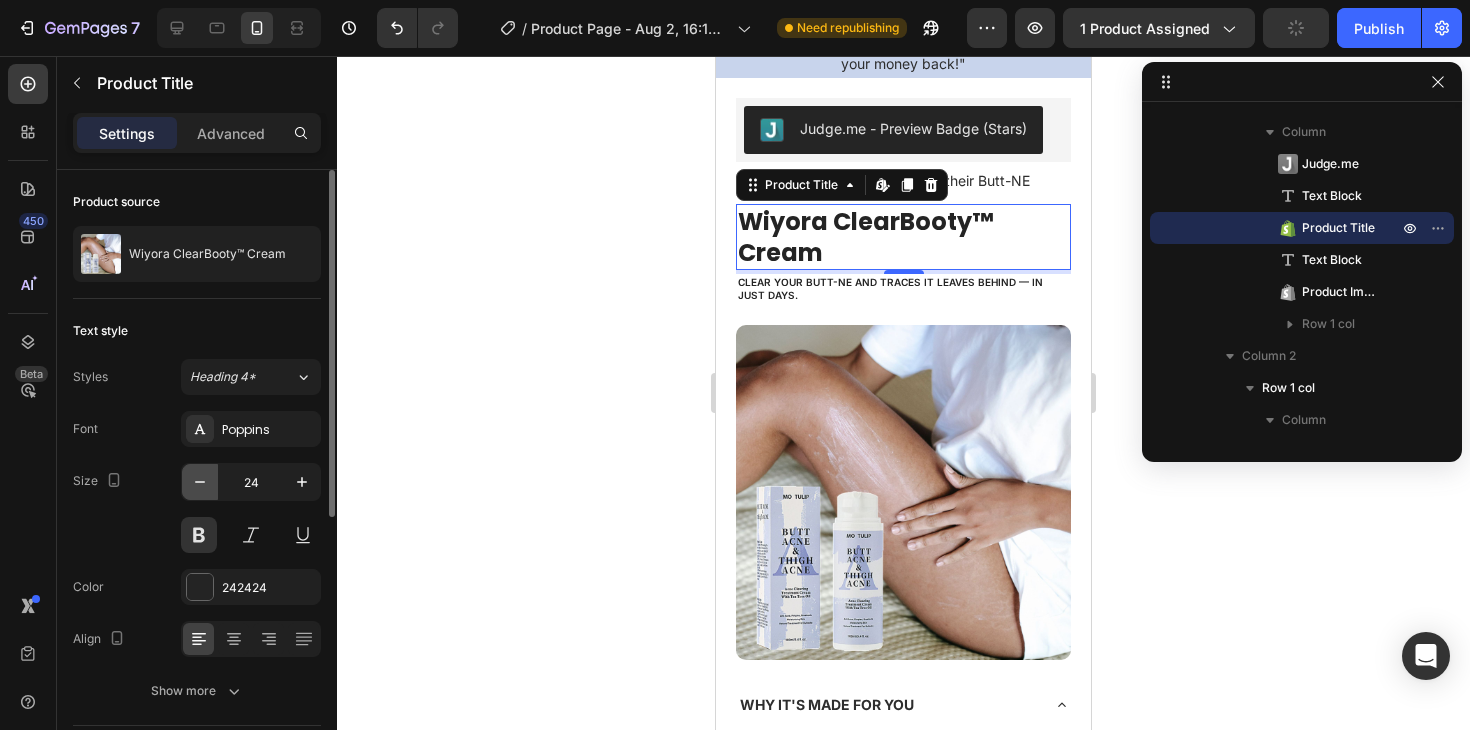 click at bounding box center (200, 482) 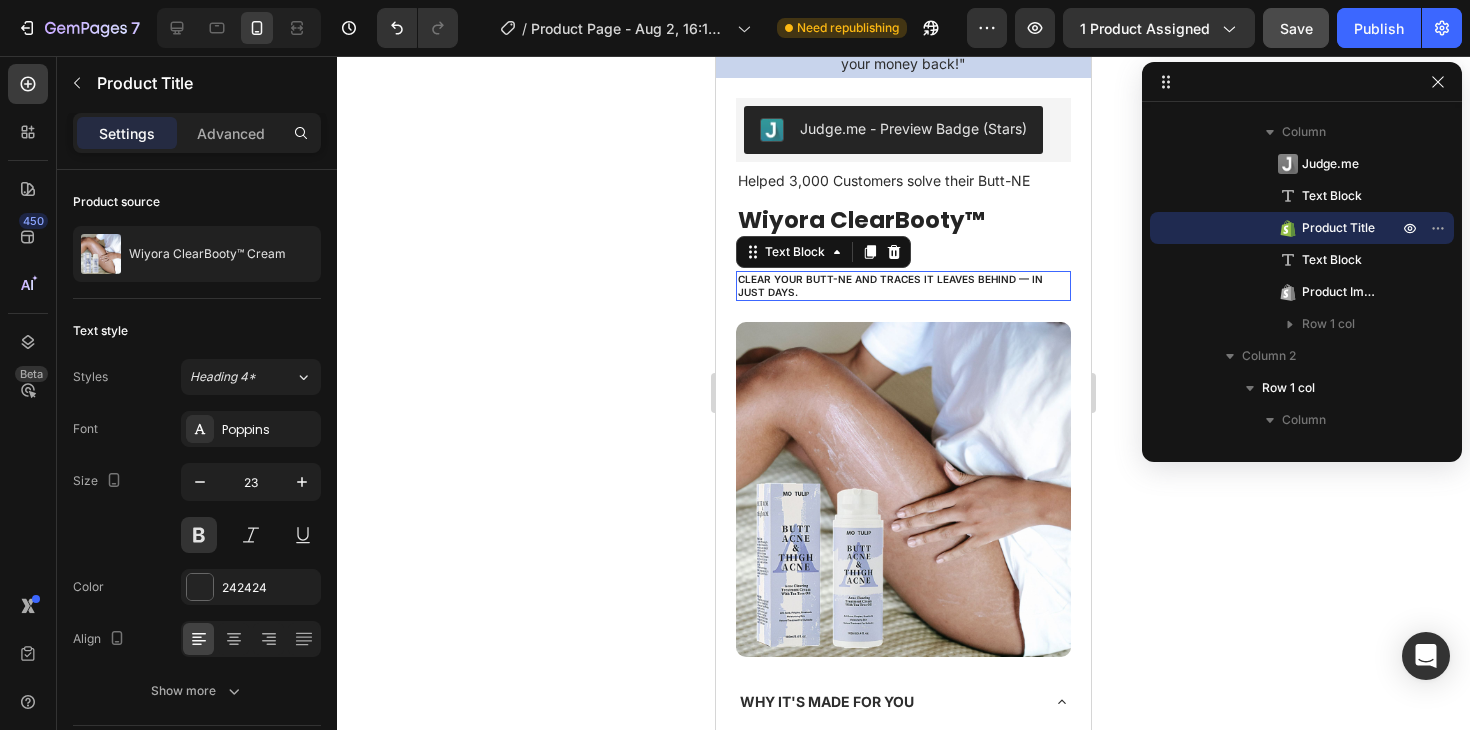 click on "Clear your butt-ne and traces it leaves behind — in just days." at bounding box center (903, 286) 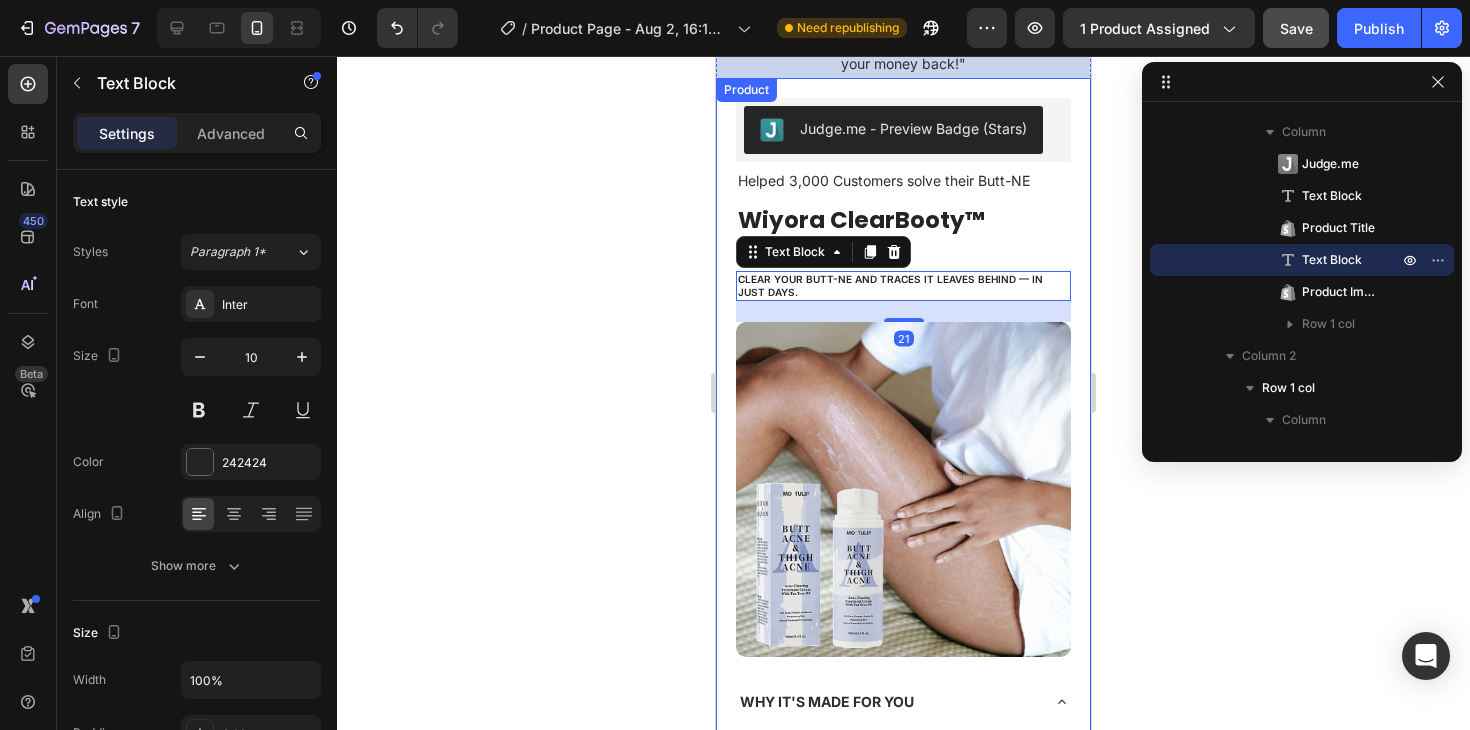 click 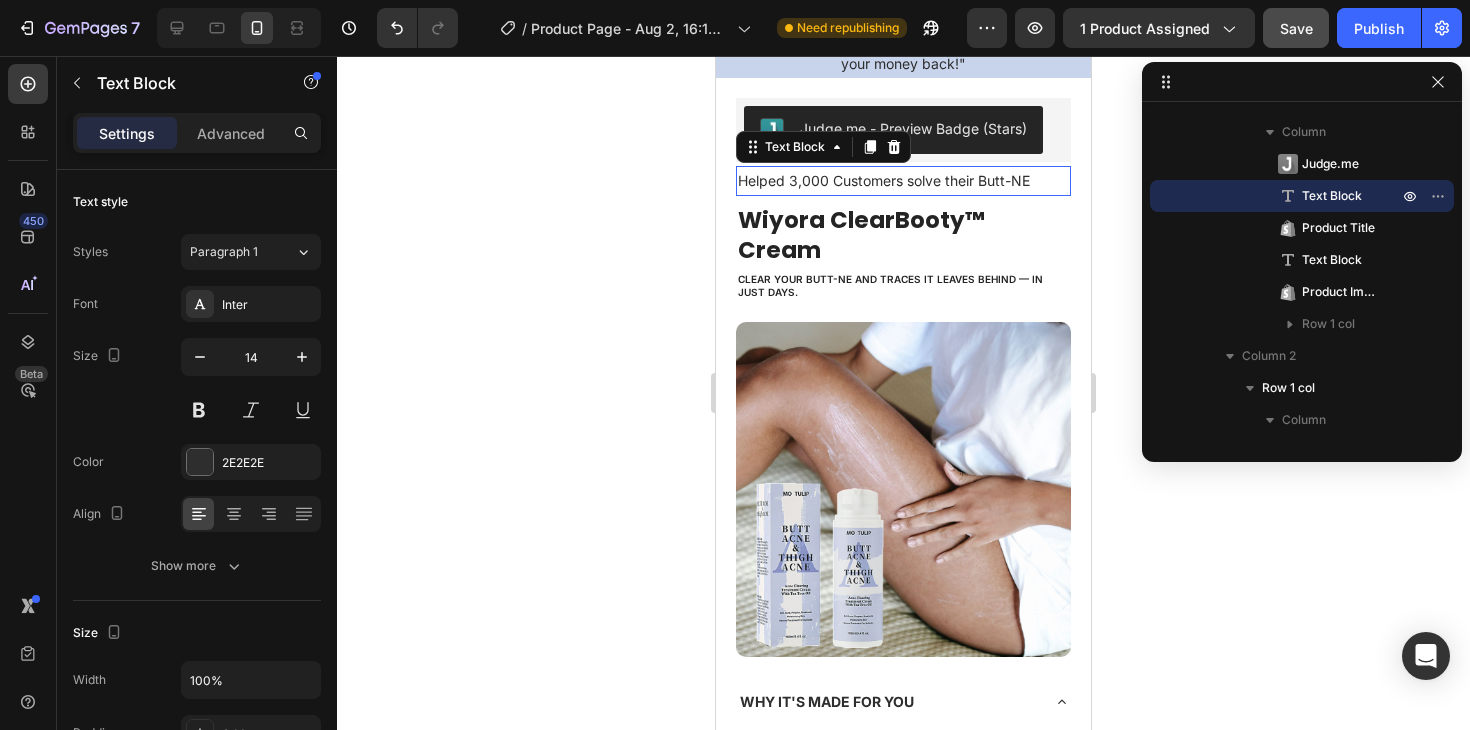 click on "Helped 3,000 Customers solve their Butt-NE" at bounding box center [903, 180] 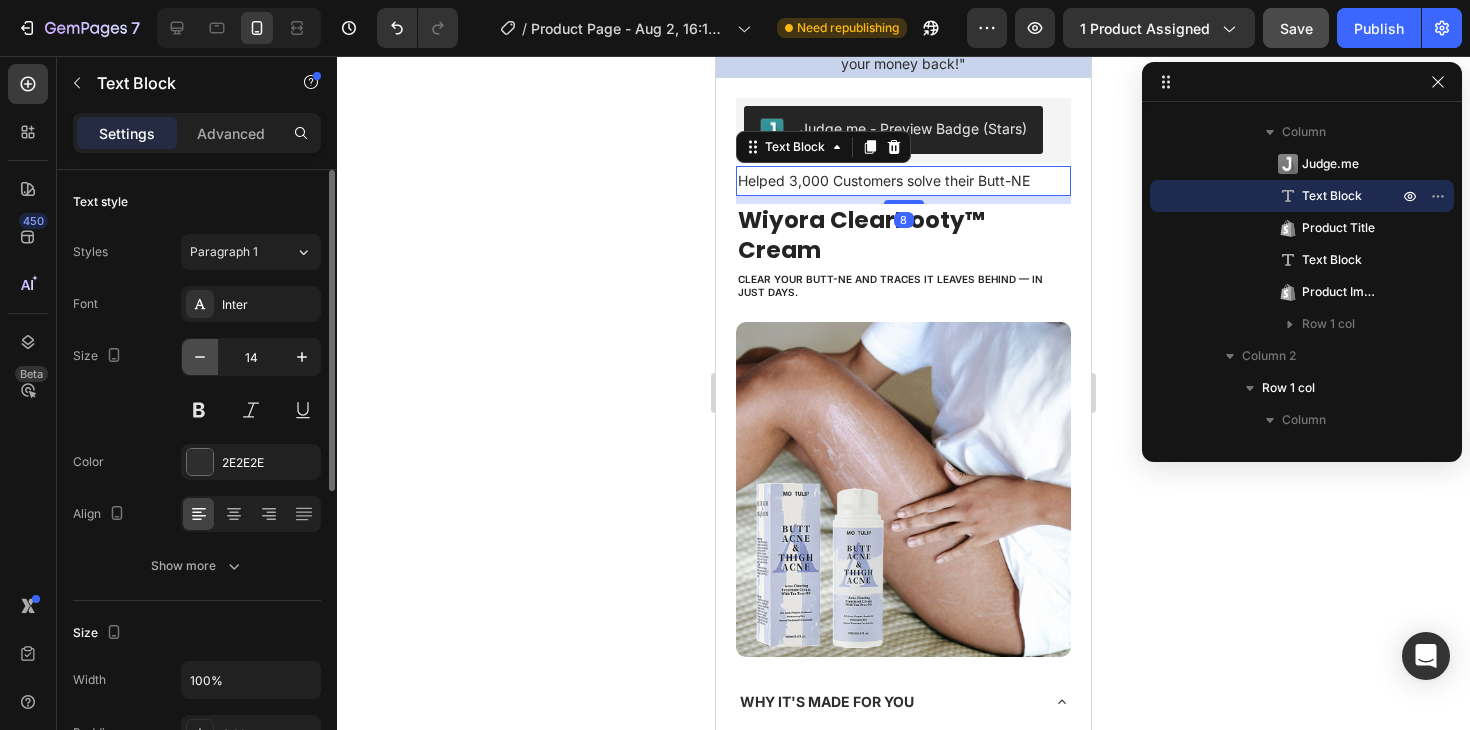 click at bounding box center [200, 357] 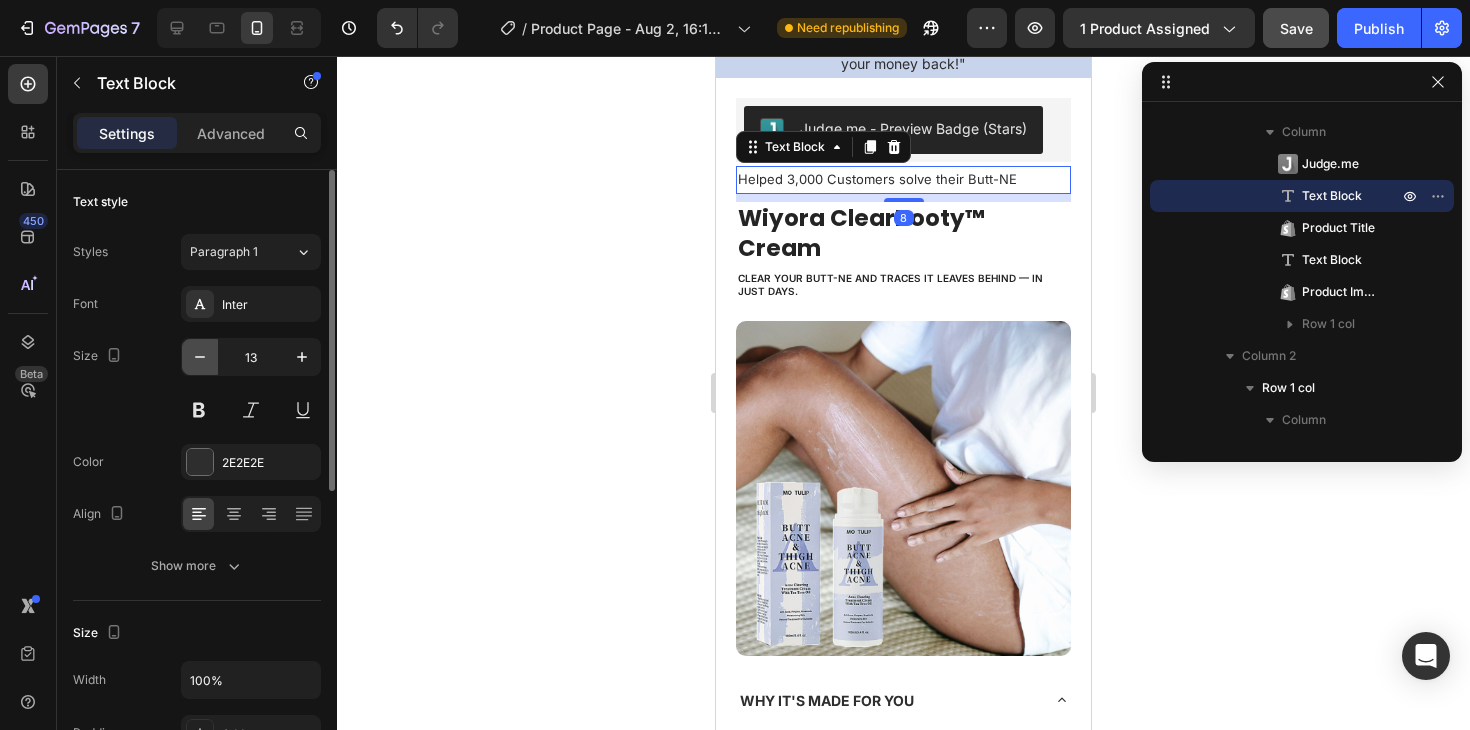 click at bounding box center [200, 357] 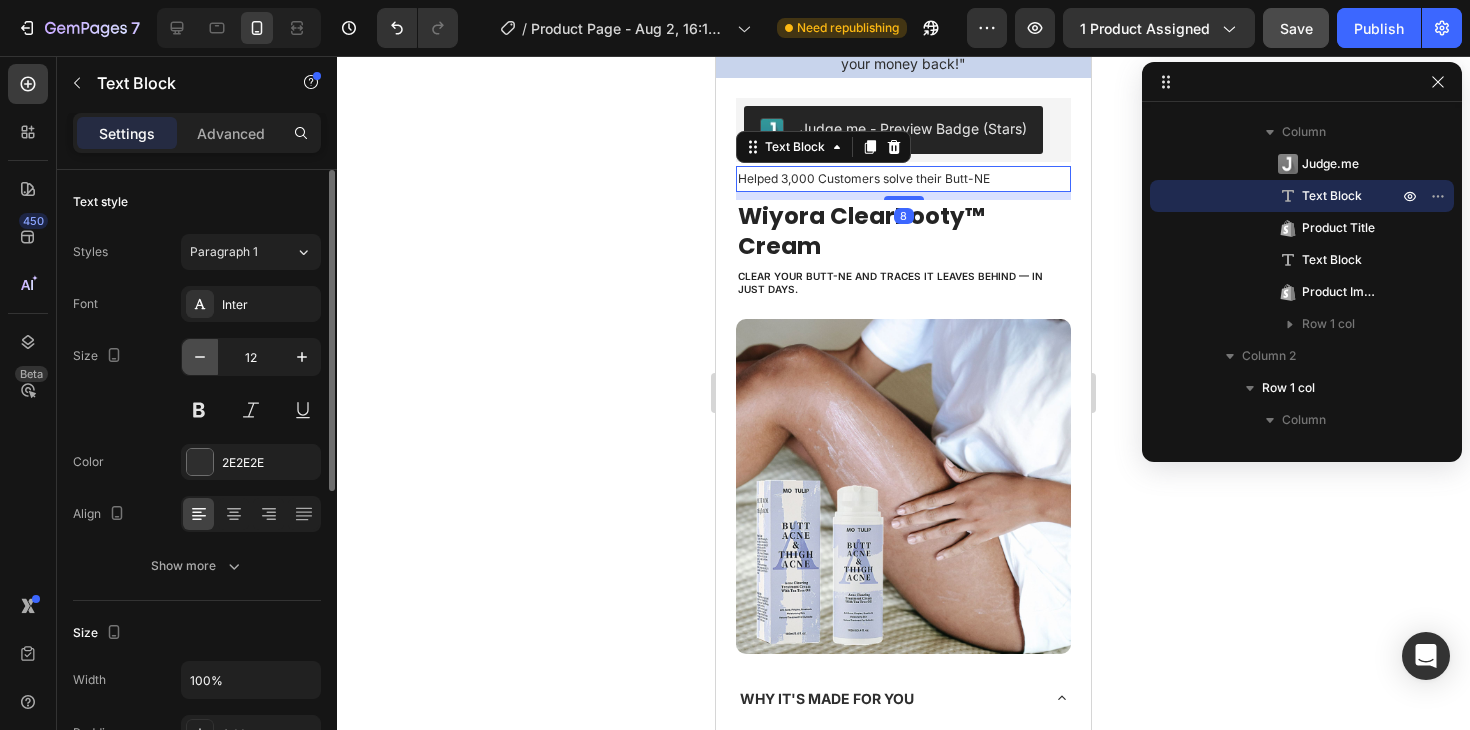 click at bounding box center (200, 357) 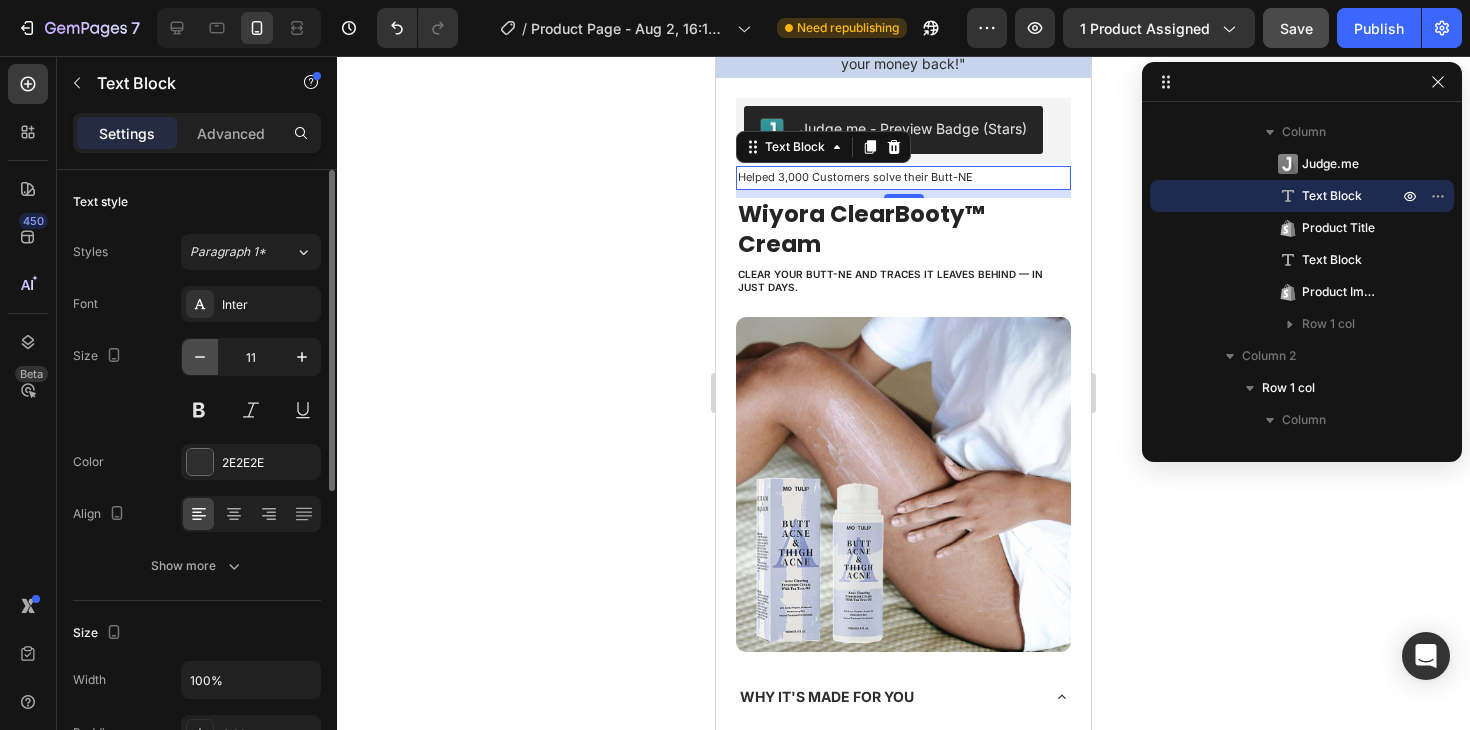 click at bounding box center (200, 357) 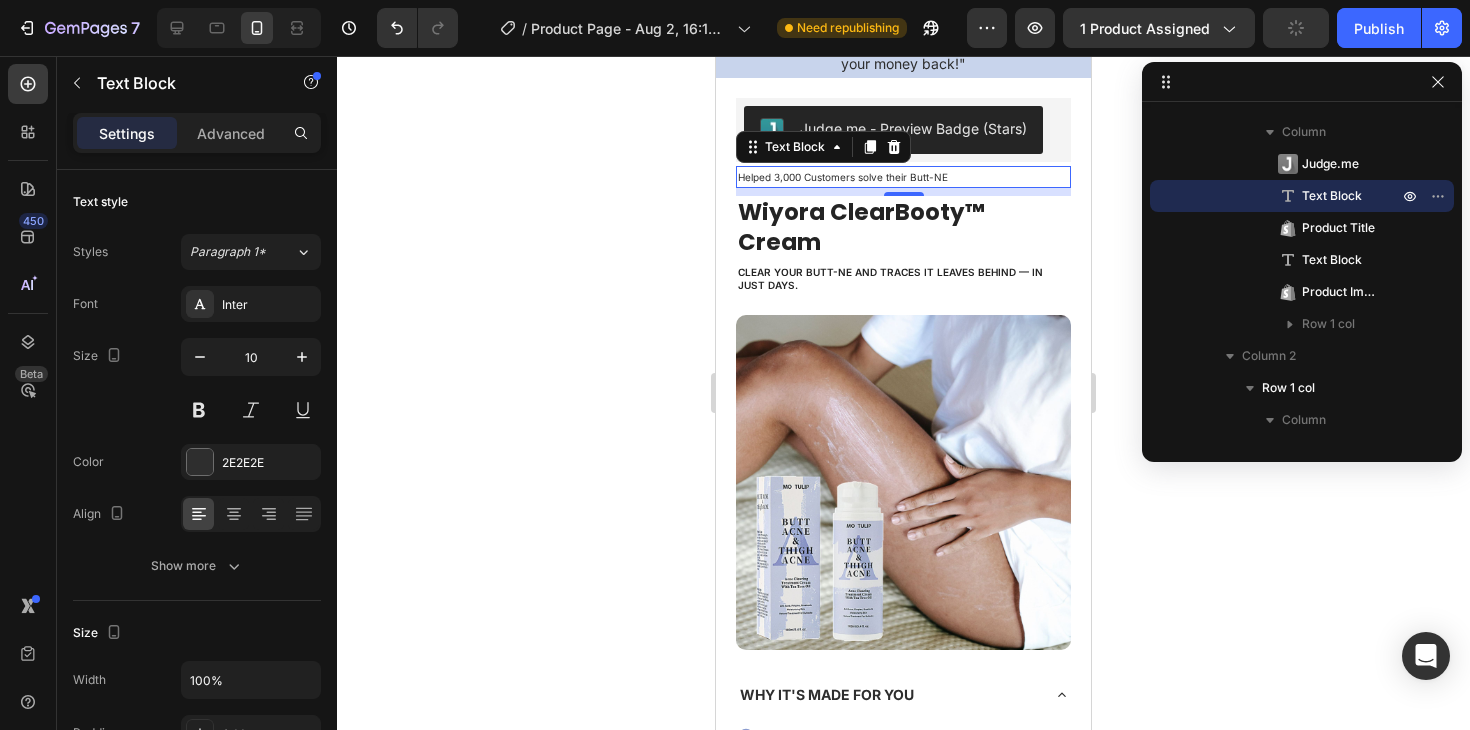 click on "Helped 3,000 Customers solve their Butt-NE" at bounding box center [903, 177] 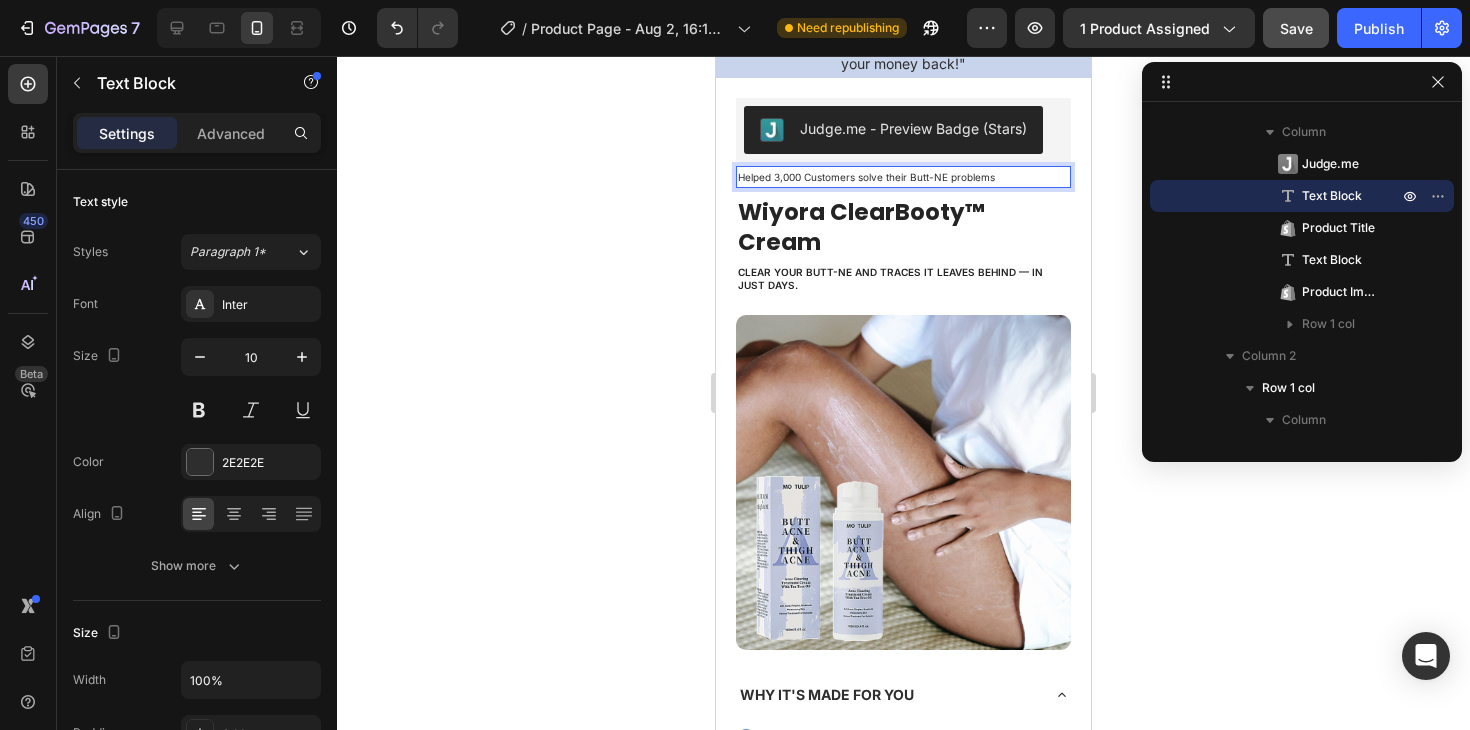 click on "Helped 3,000 Customers solve their Butt-NE problems" at bounding box center [903, 177] 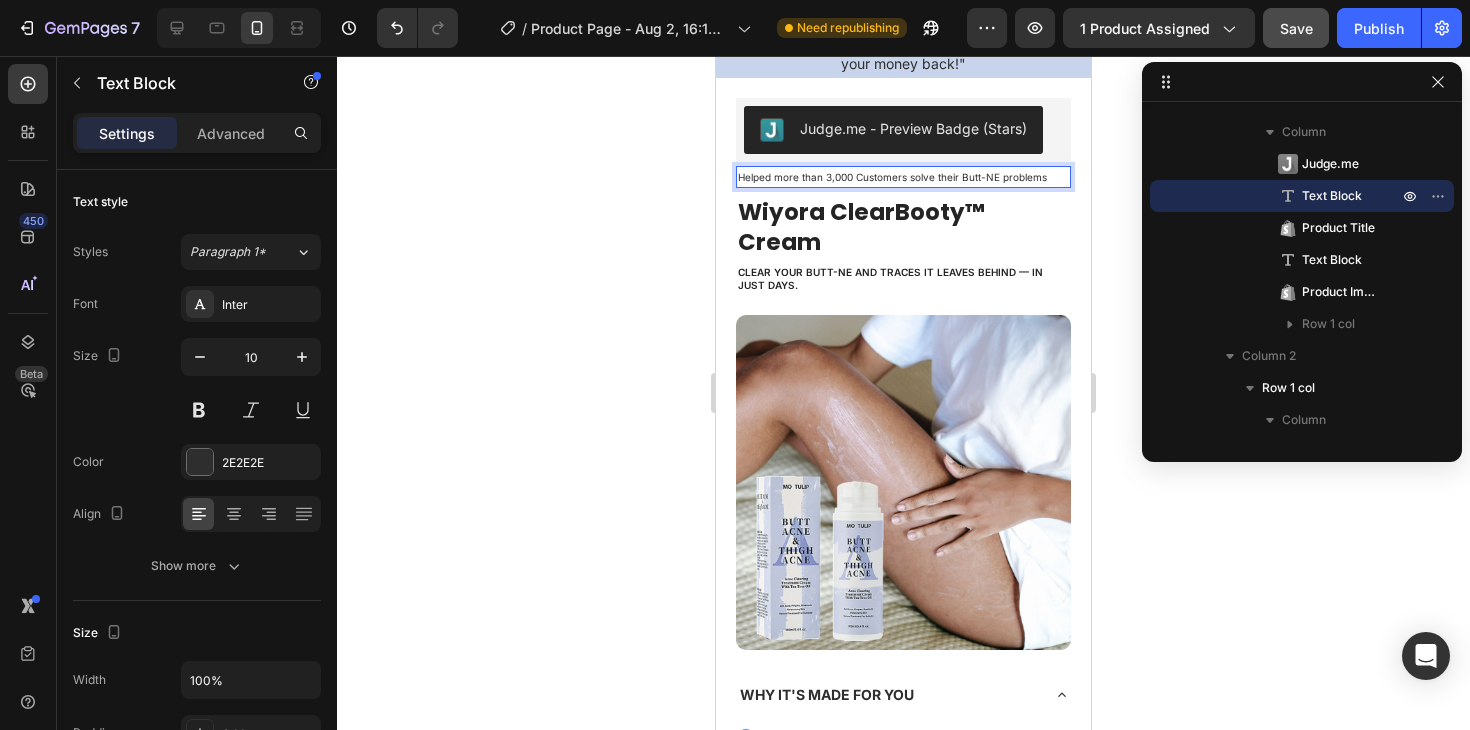 click 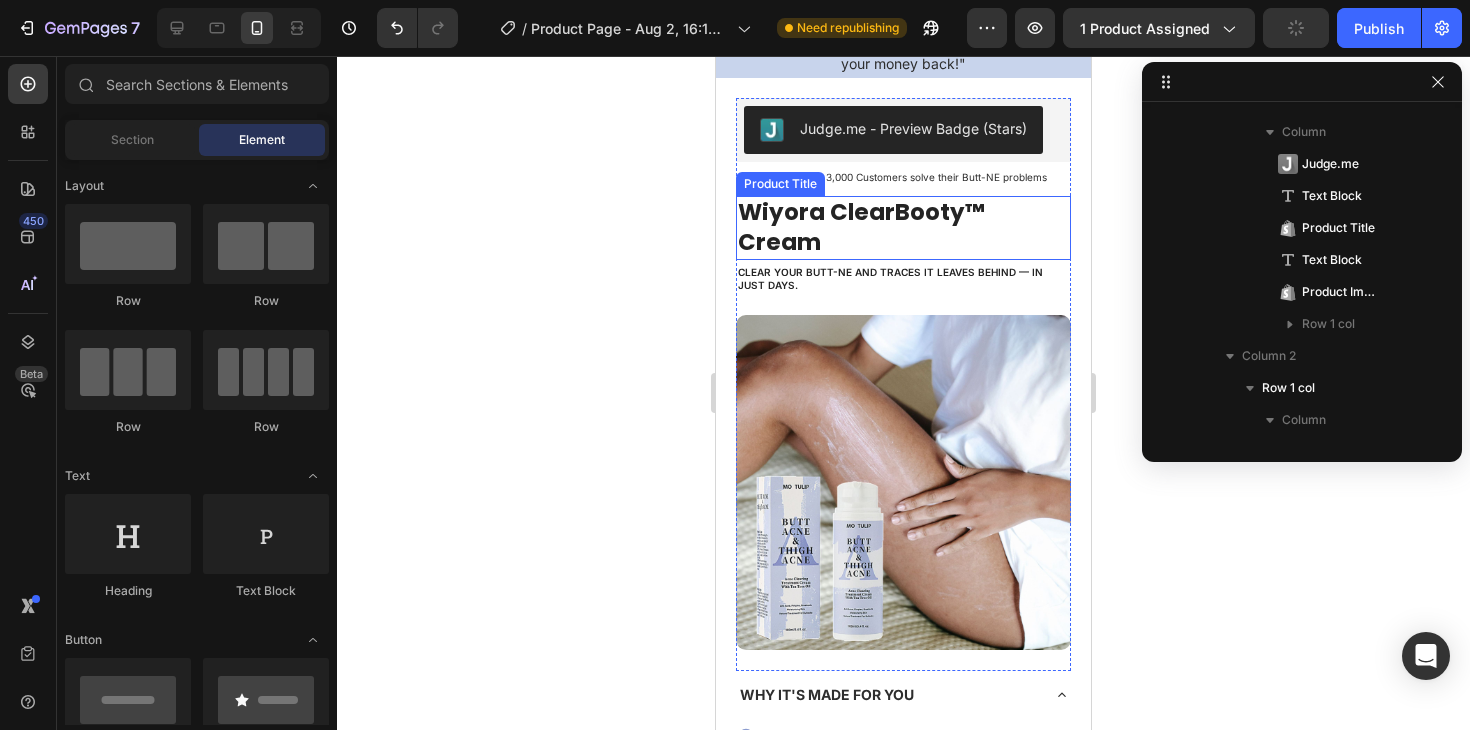 click on "Wiyora ClearBooty™ Cream" at bounding box center [903, 228] 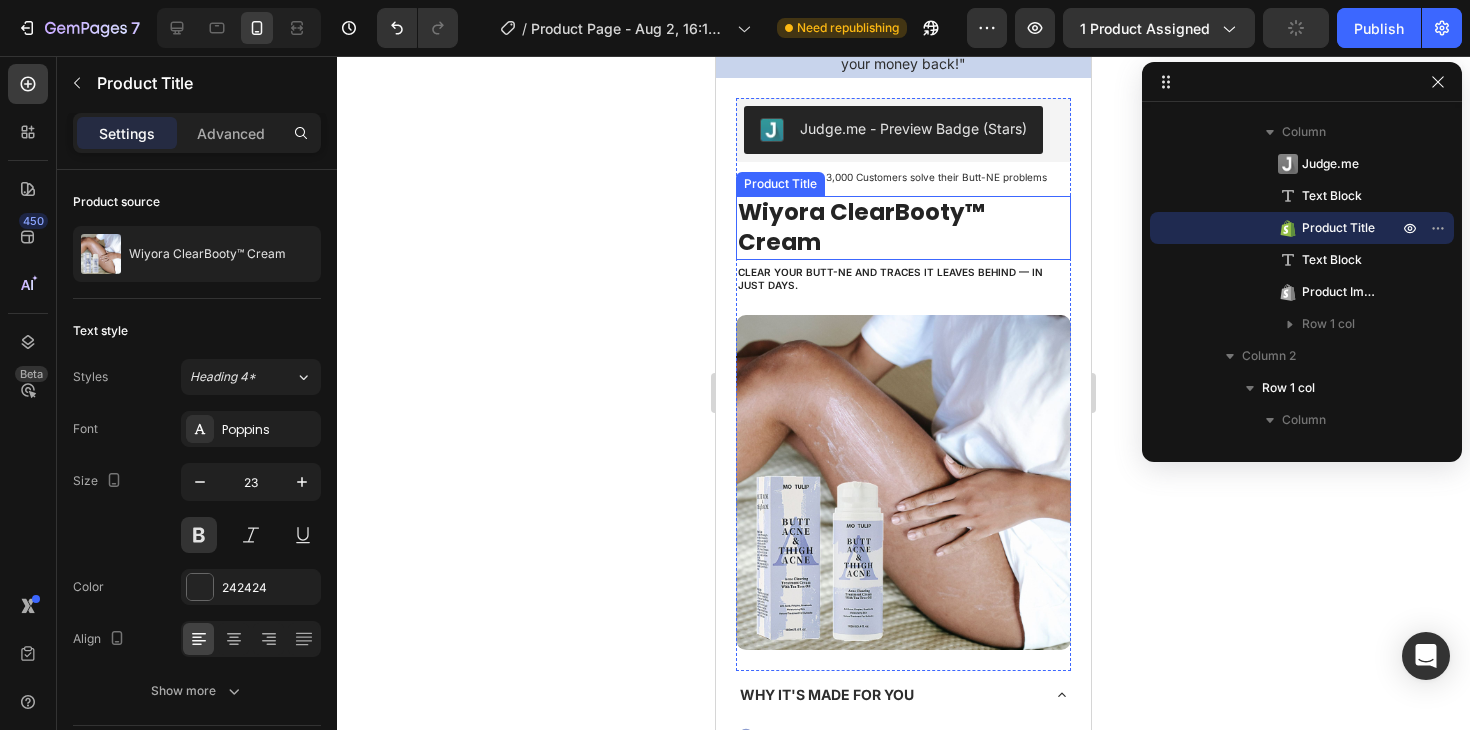 click on "Wiyora ClearBooty™ Cream" at bounding box center [903, 228] 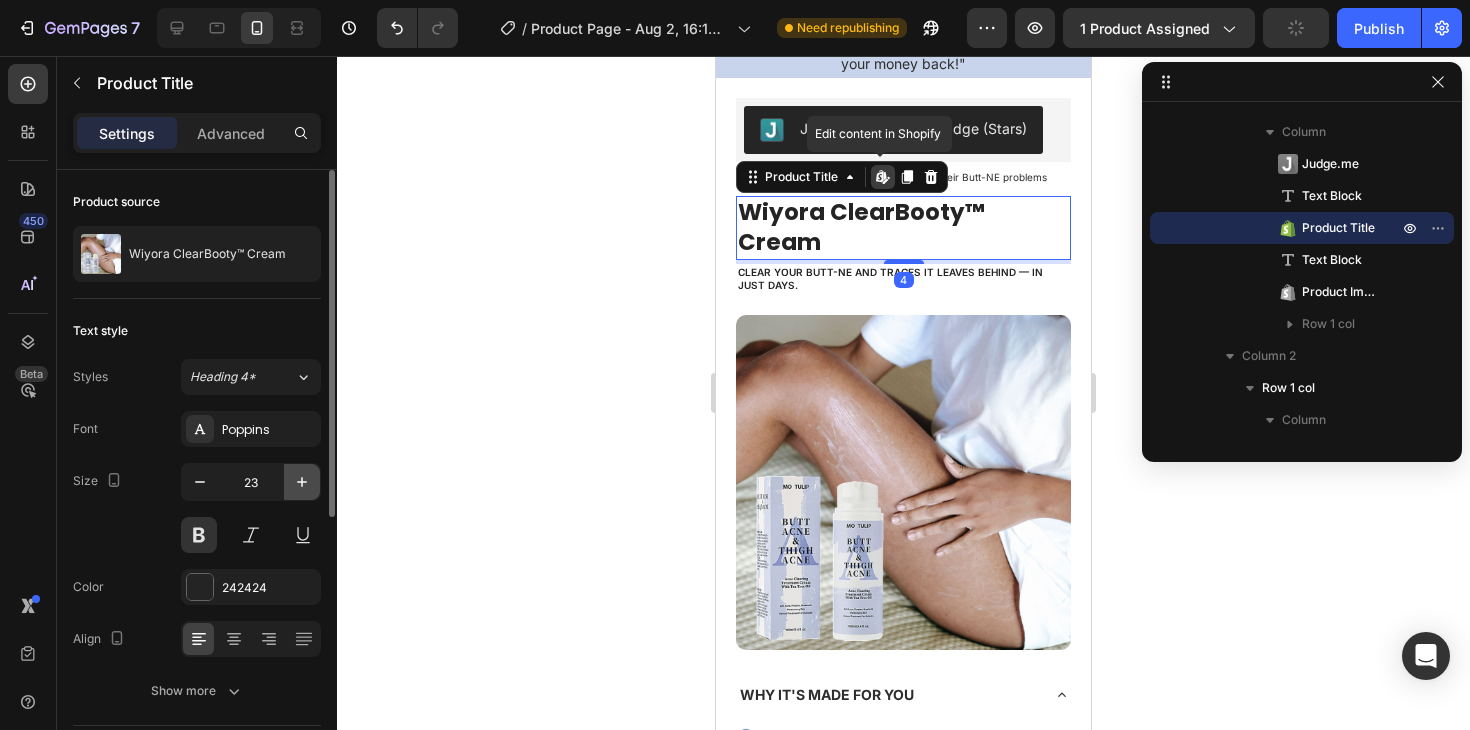 click 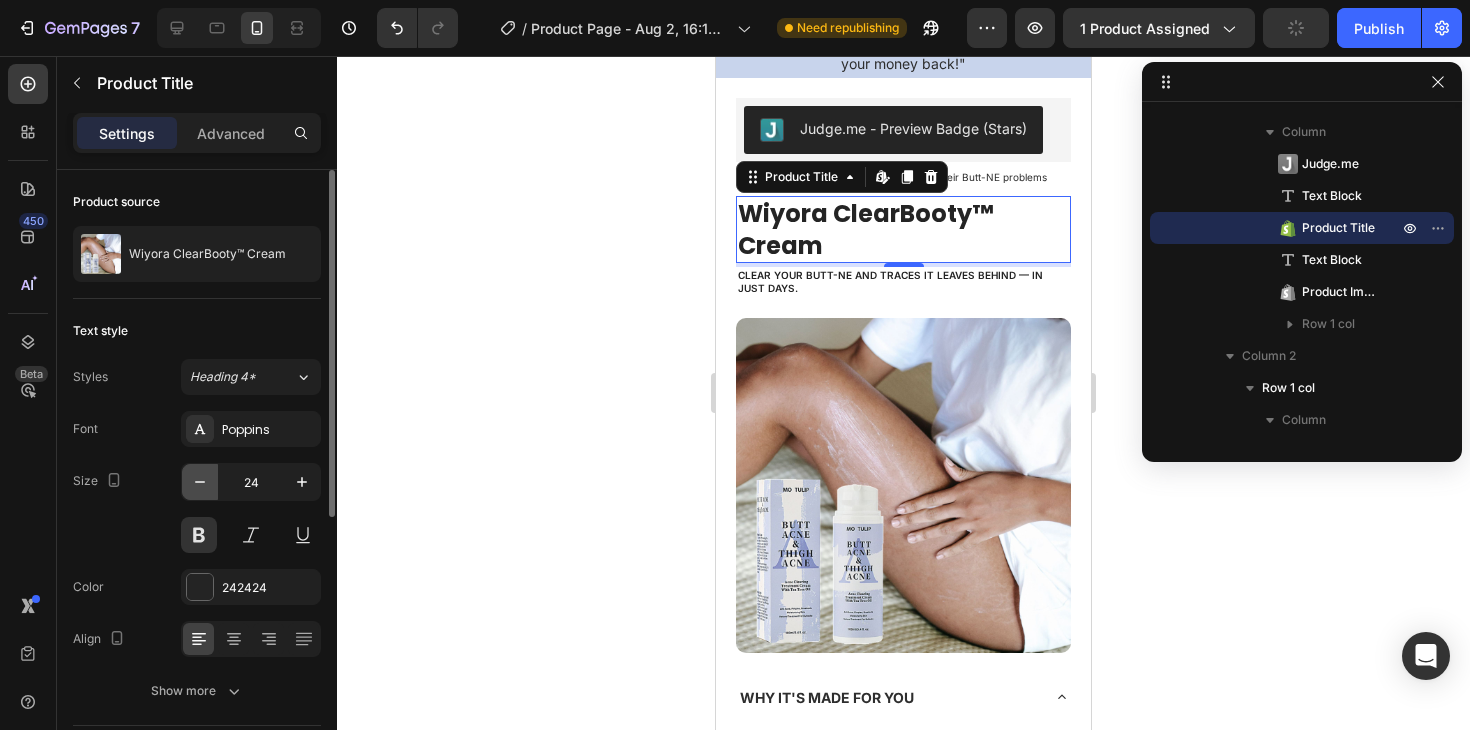 click 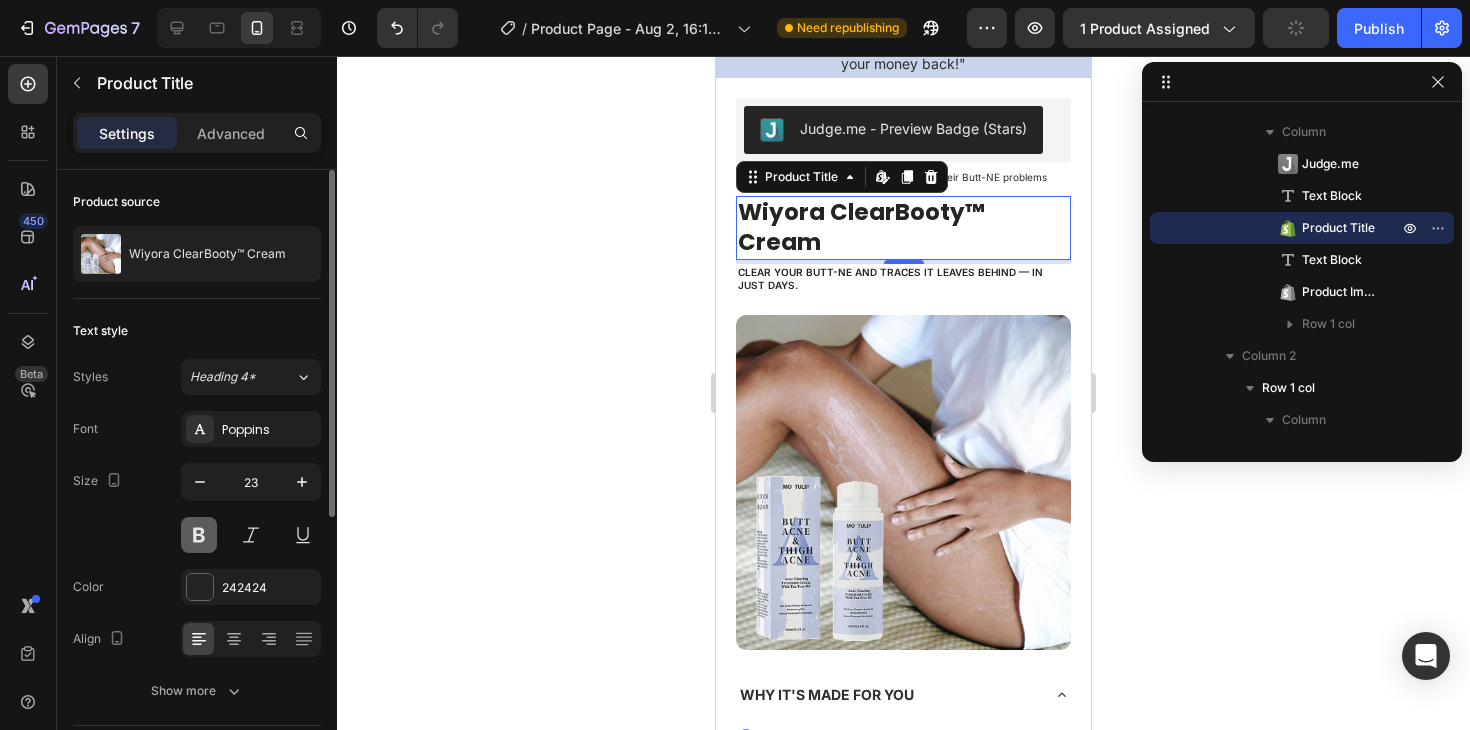 click at bounding box center (199, 535) 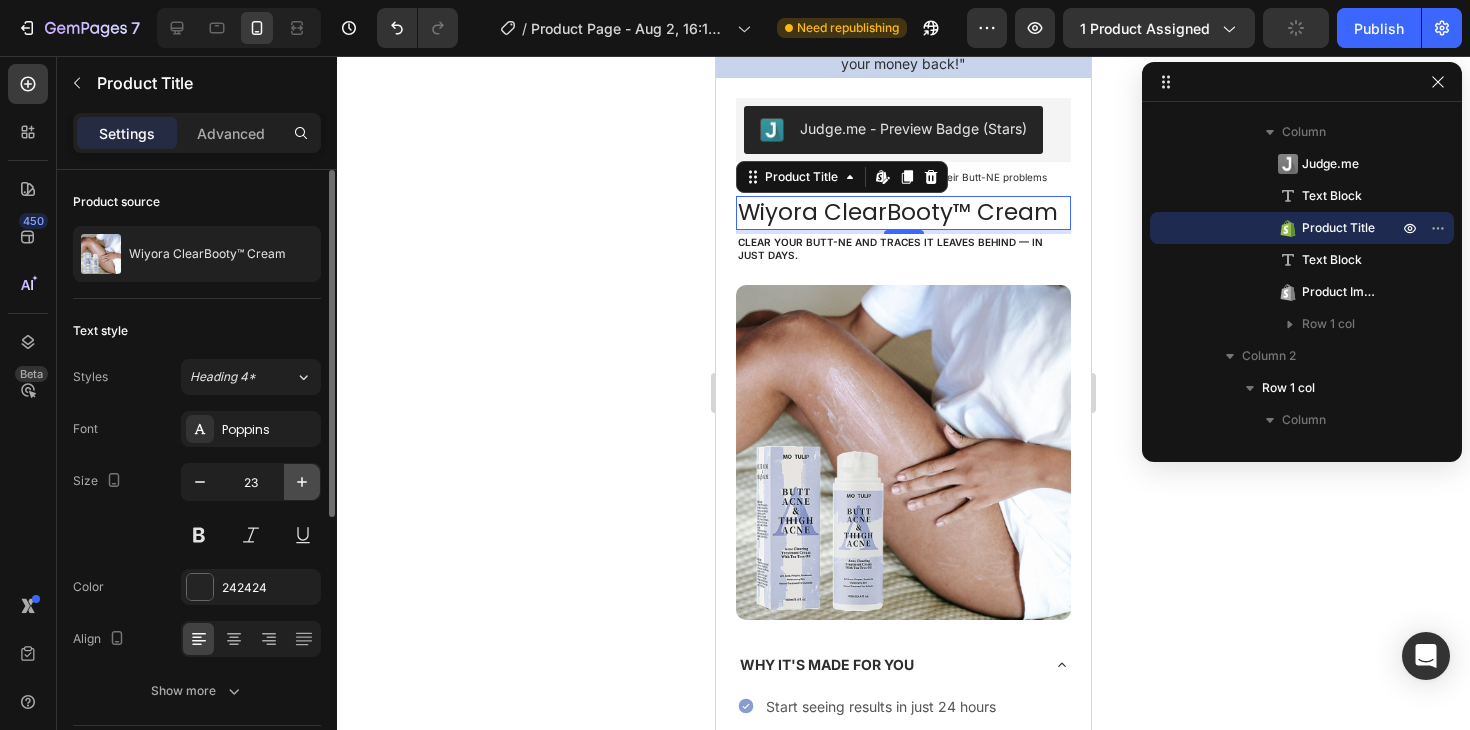click 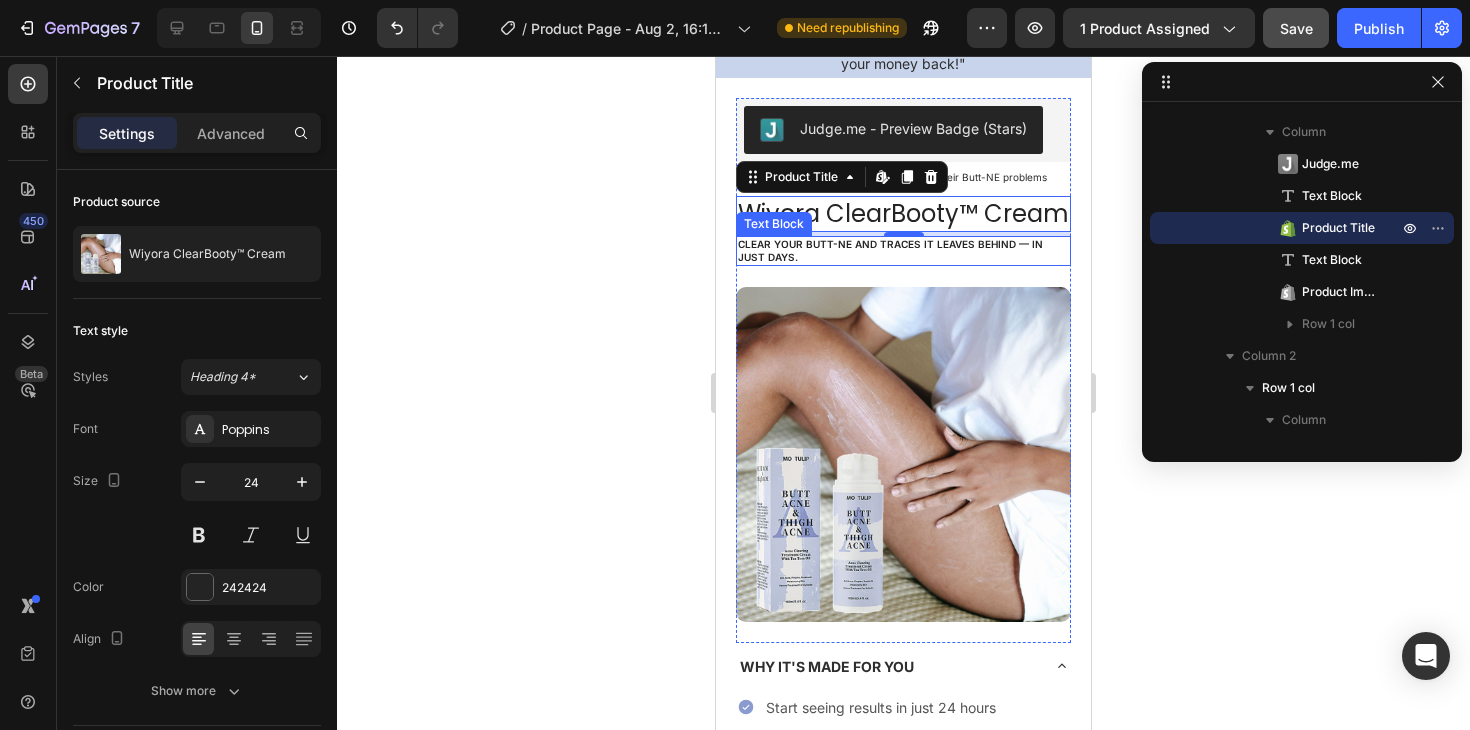 click on "Clear your butt-ne and traces it leaves behind — in just days." at bounding box center (890, 250) 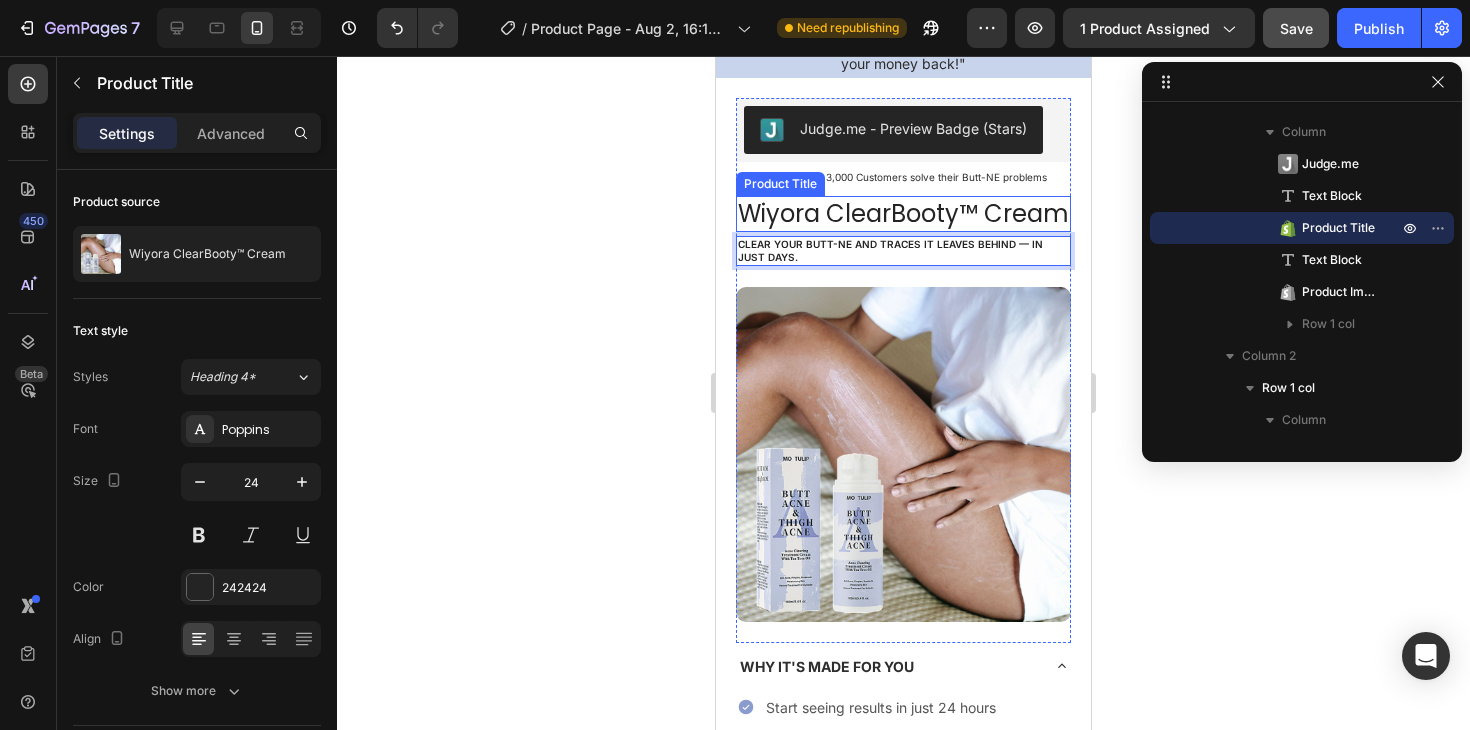 click on "Wiyora ClearBooty™ Cream" at bounding box center [903, 213] 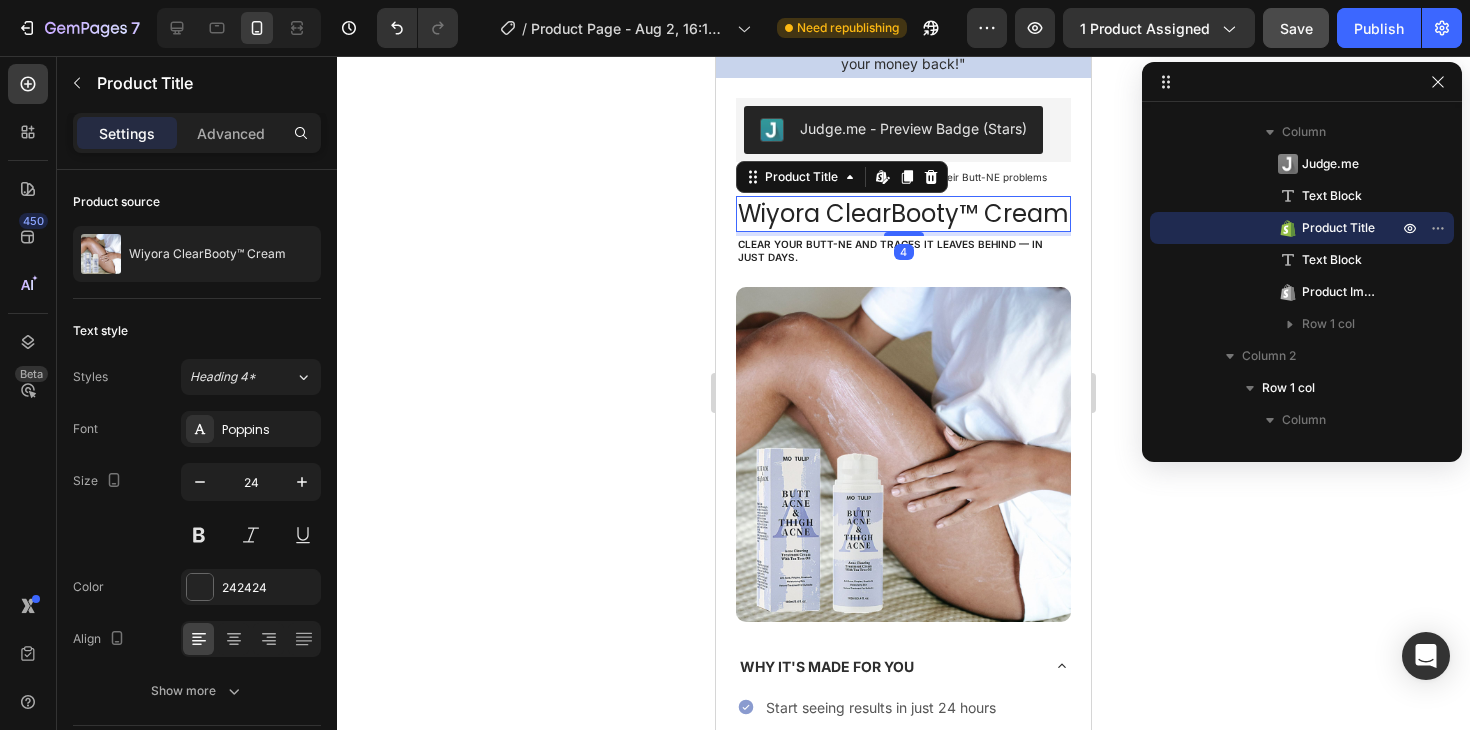 click on "Wiyora ClearBooty™ Cream" at bounding box center [903, 213] 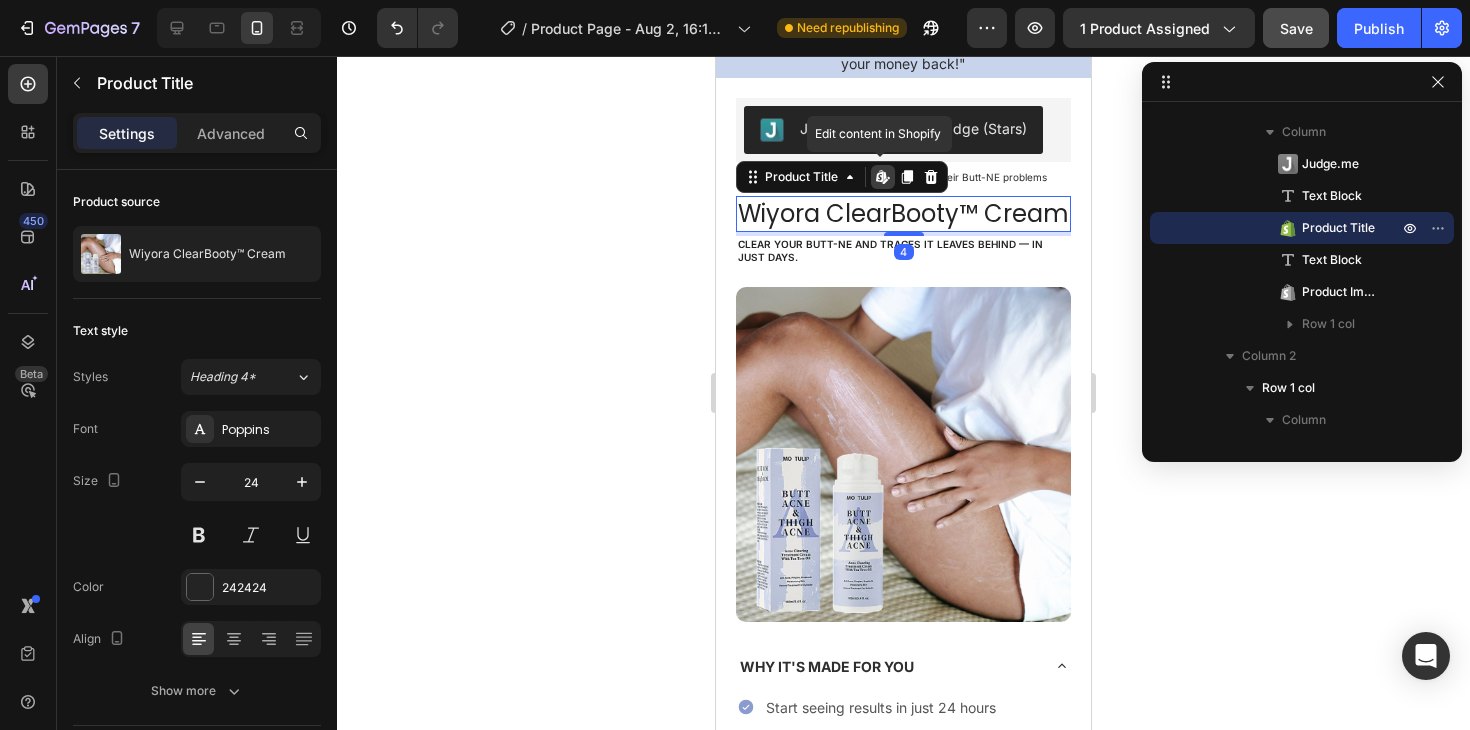 click on "Wiyora ClearBooty™ Cream" at bounding box center (903, 213) 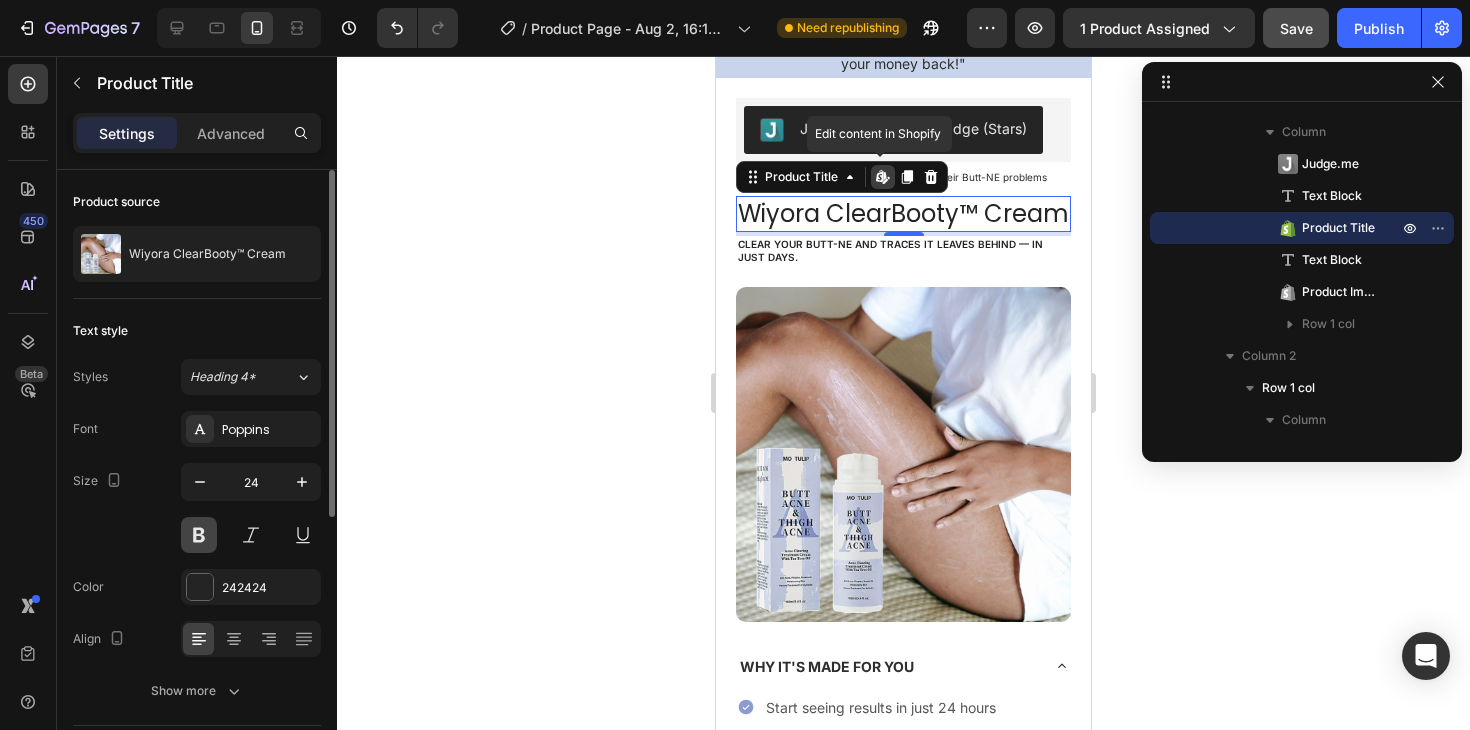 click at bounding box center (199, 535) 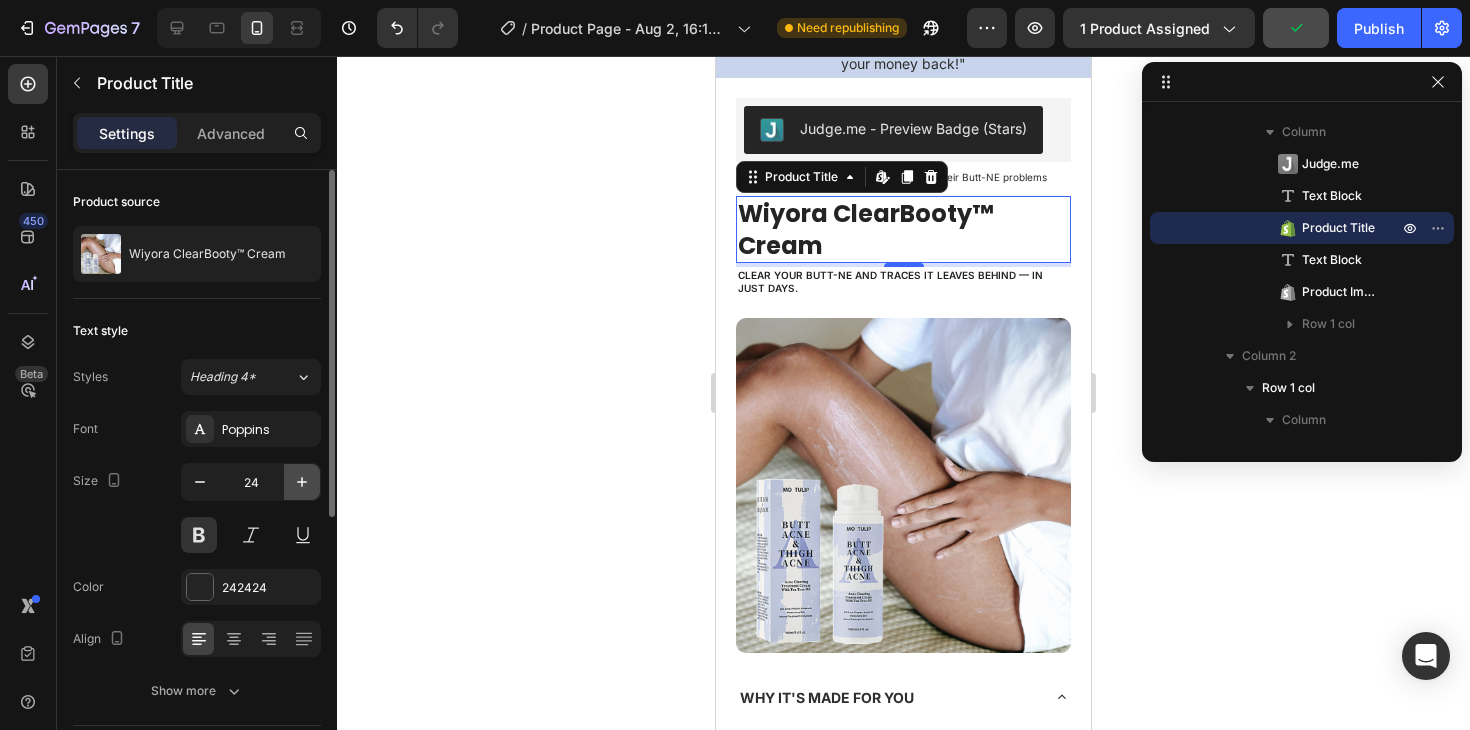 click 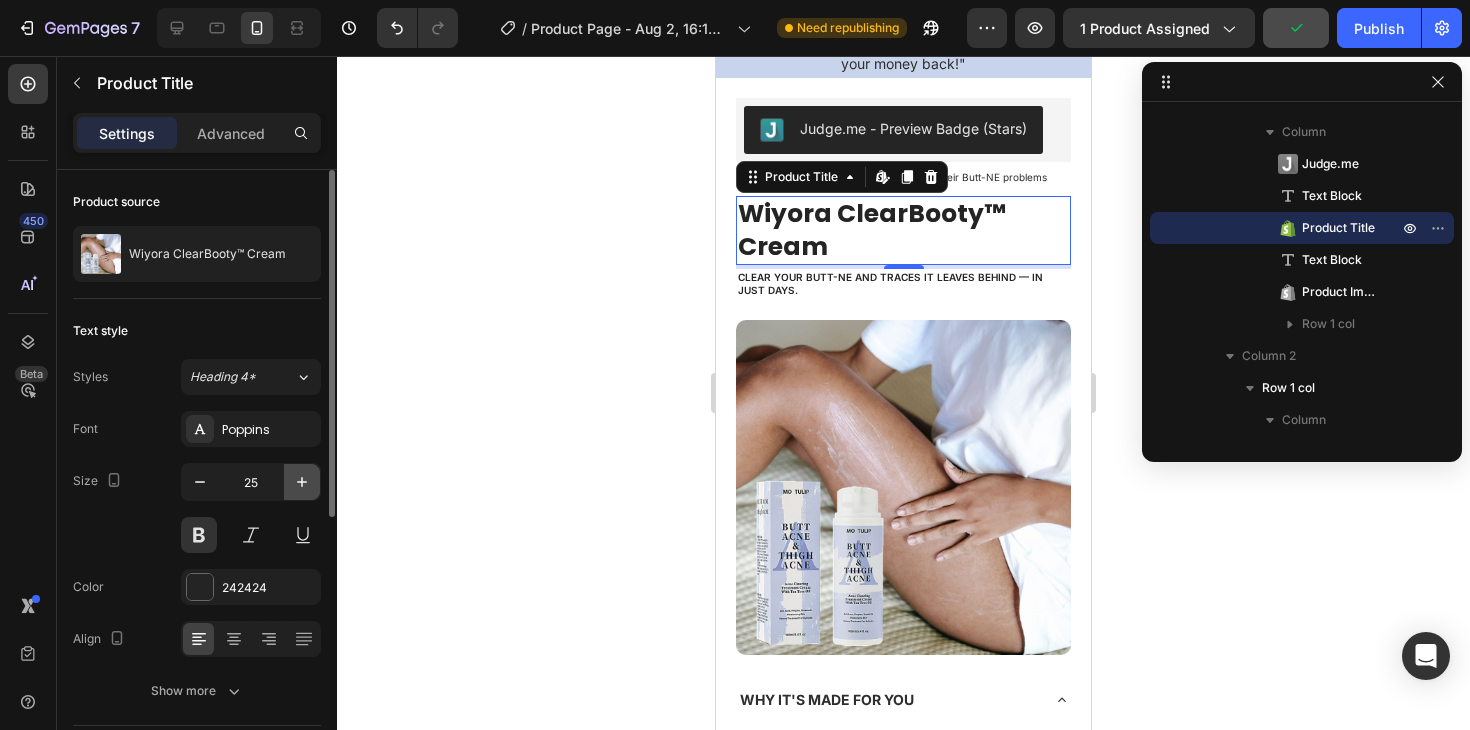 click 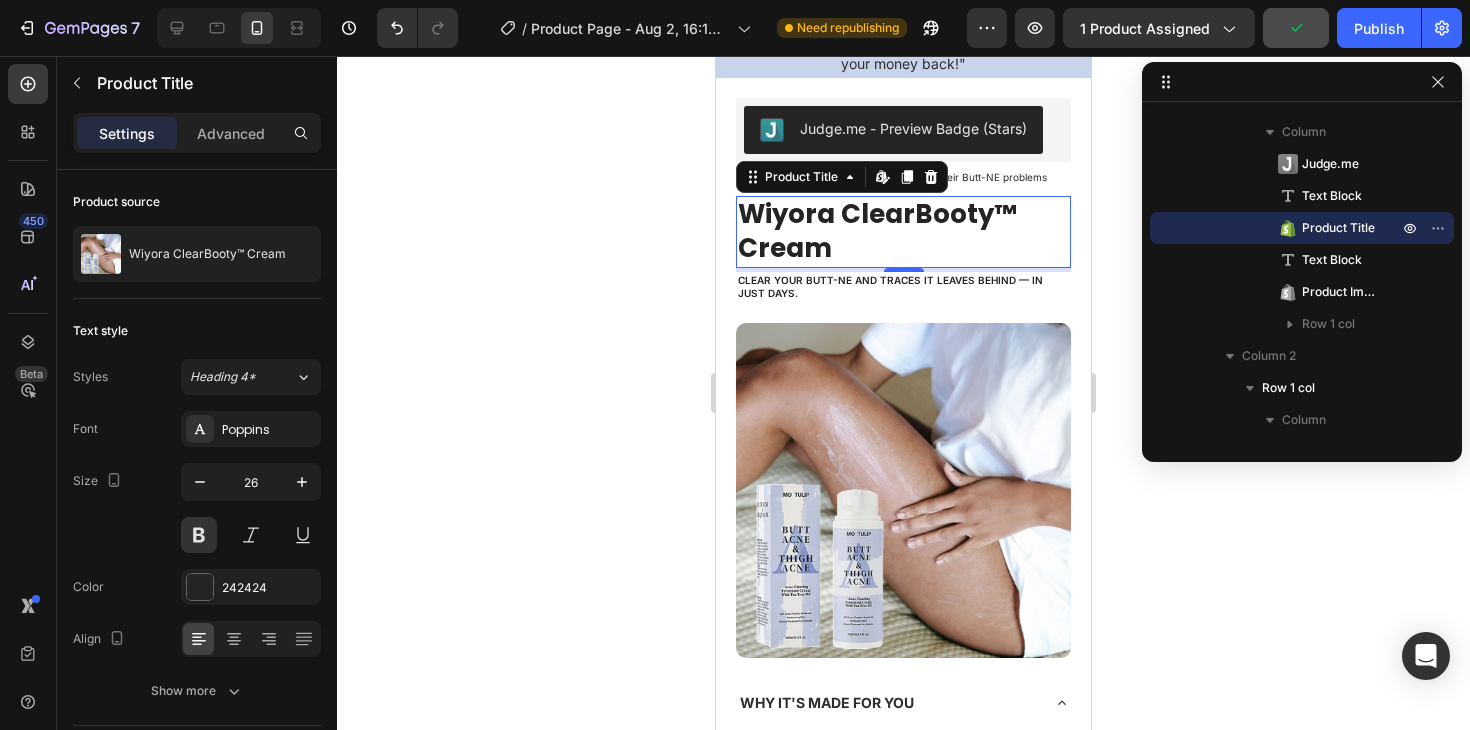 click 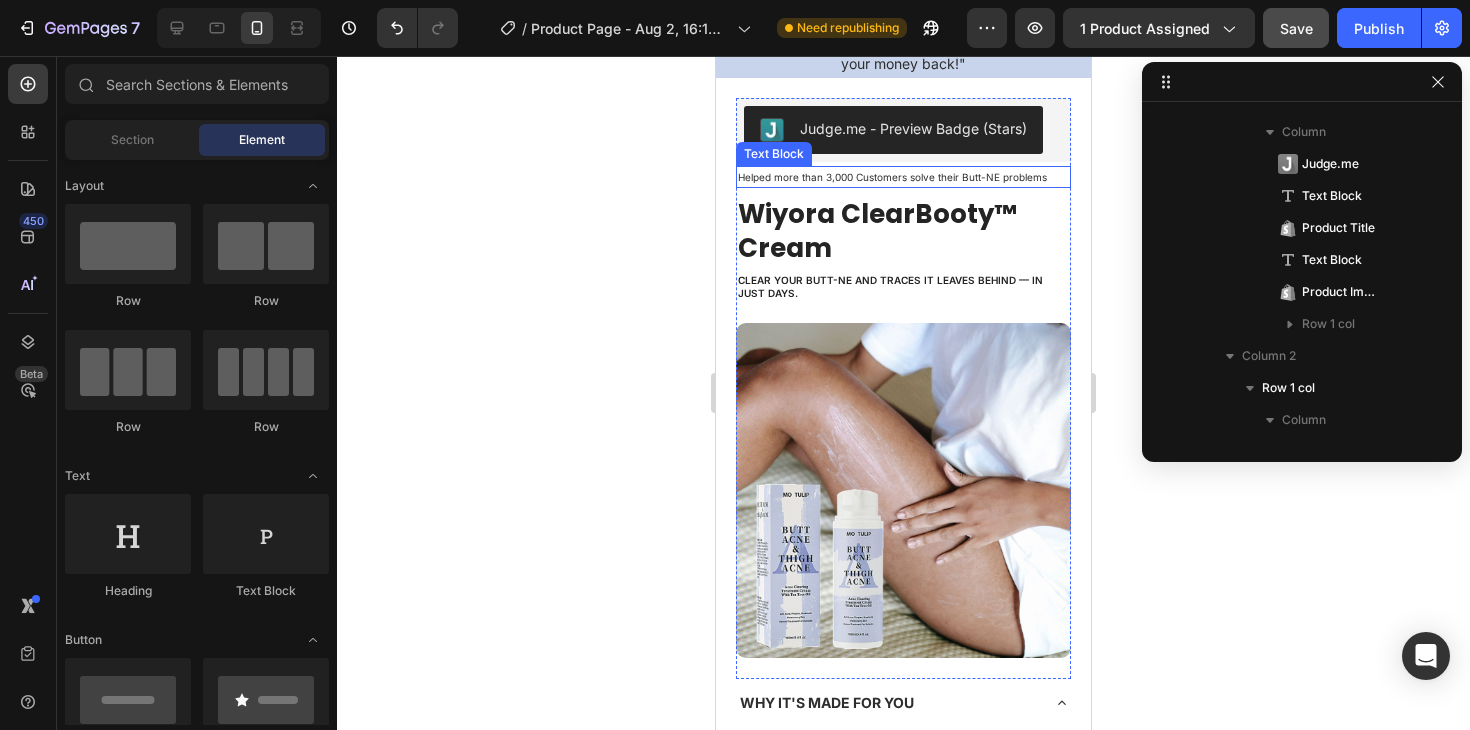 click on "Helped more than 3,000 Customers solve their Butt-NE problems" at bounding box center (903, 177) 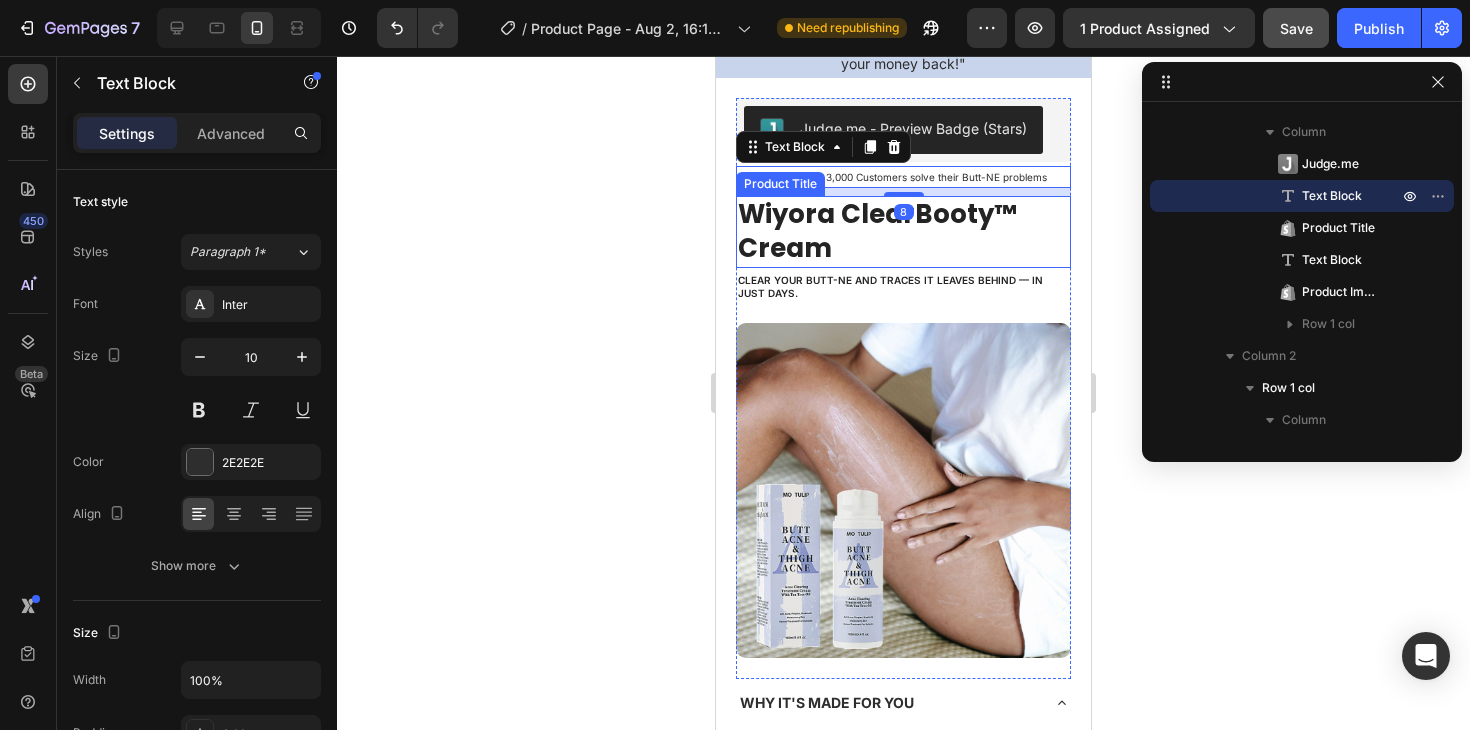 click on "Wiyora ClearBooty™ Cream" at bounding box center [903, 232] 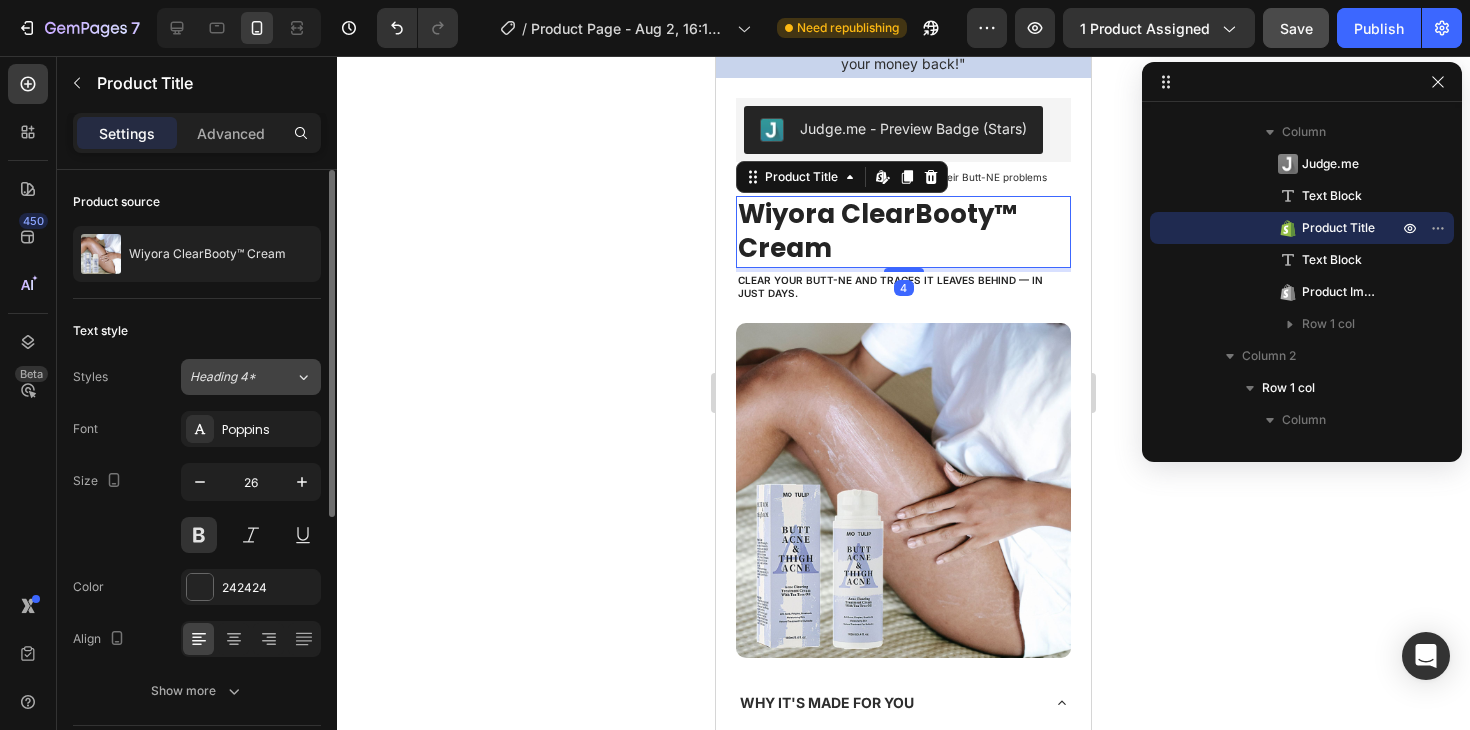 click on "Heading 4*" at bounding box center [242, 377] 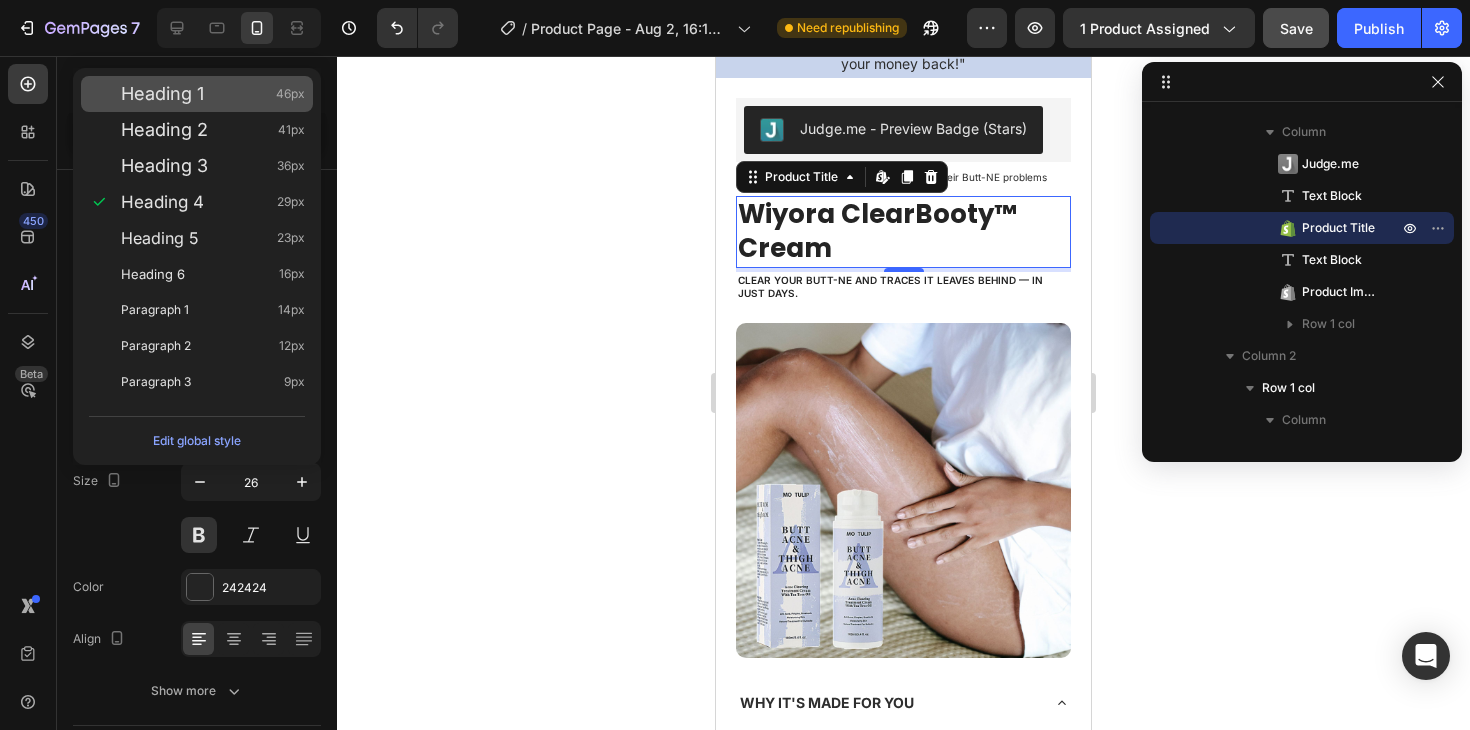 click on "Heading 1 46px" at bounding box center [213, 94] 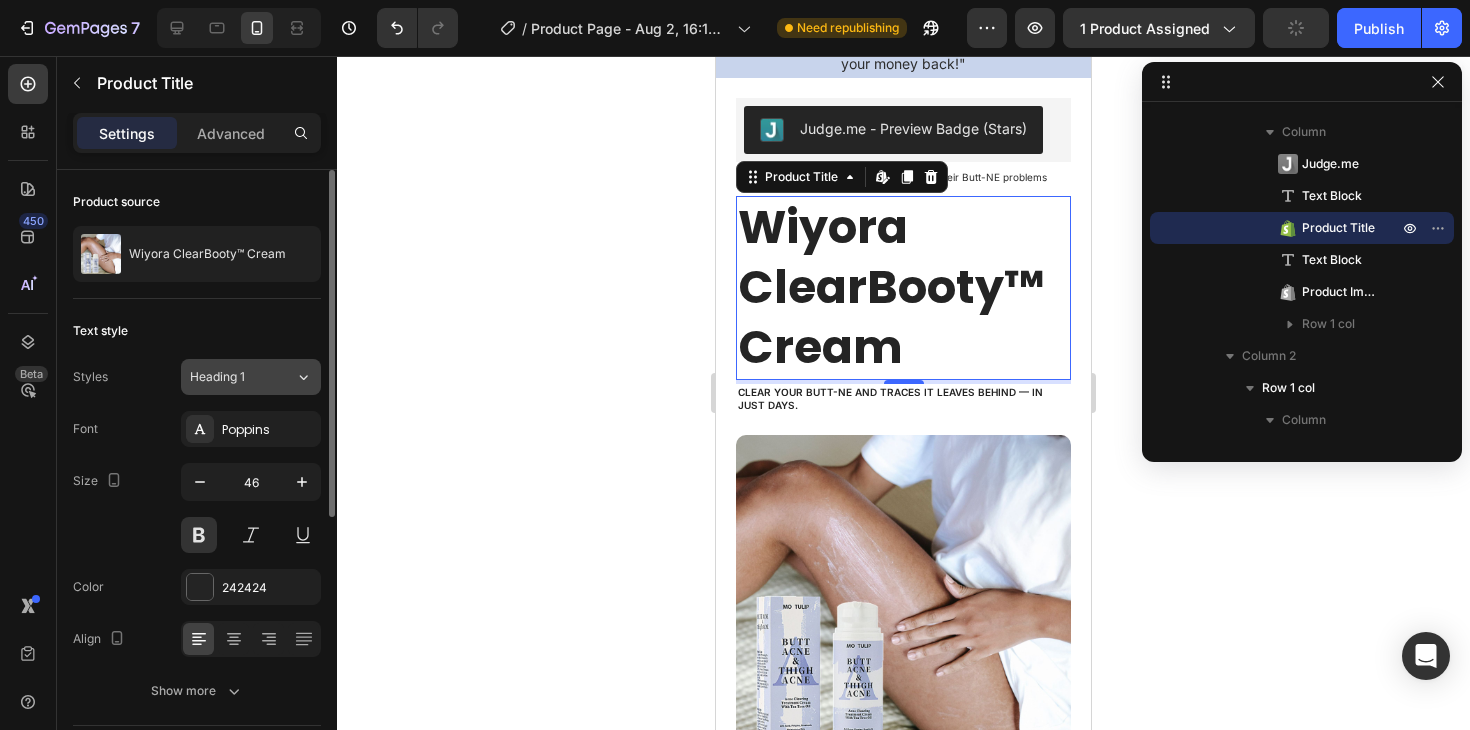 click on "Heading 1" at bounding box center [242, 377] 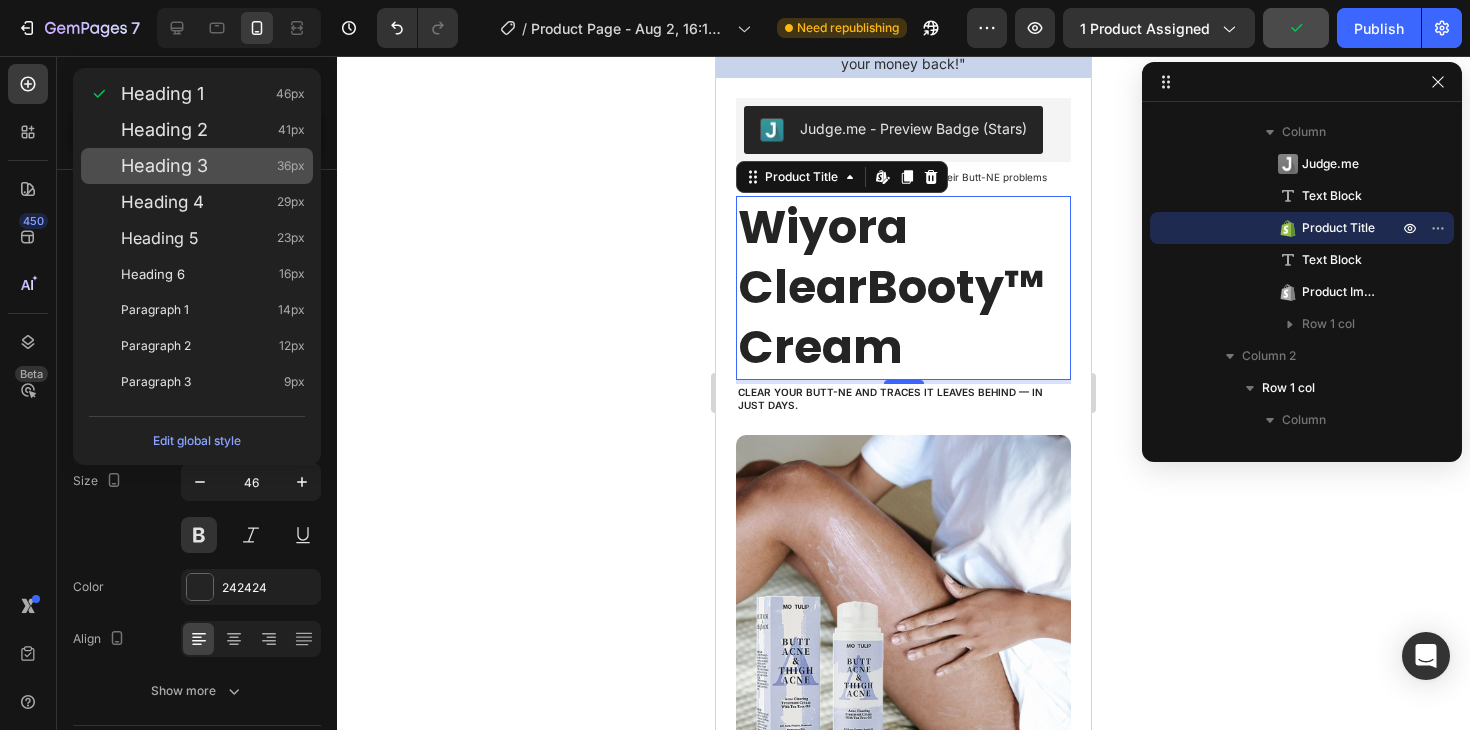 click on "Heading 3 36px" at bounding box center [213, 166] 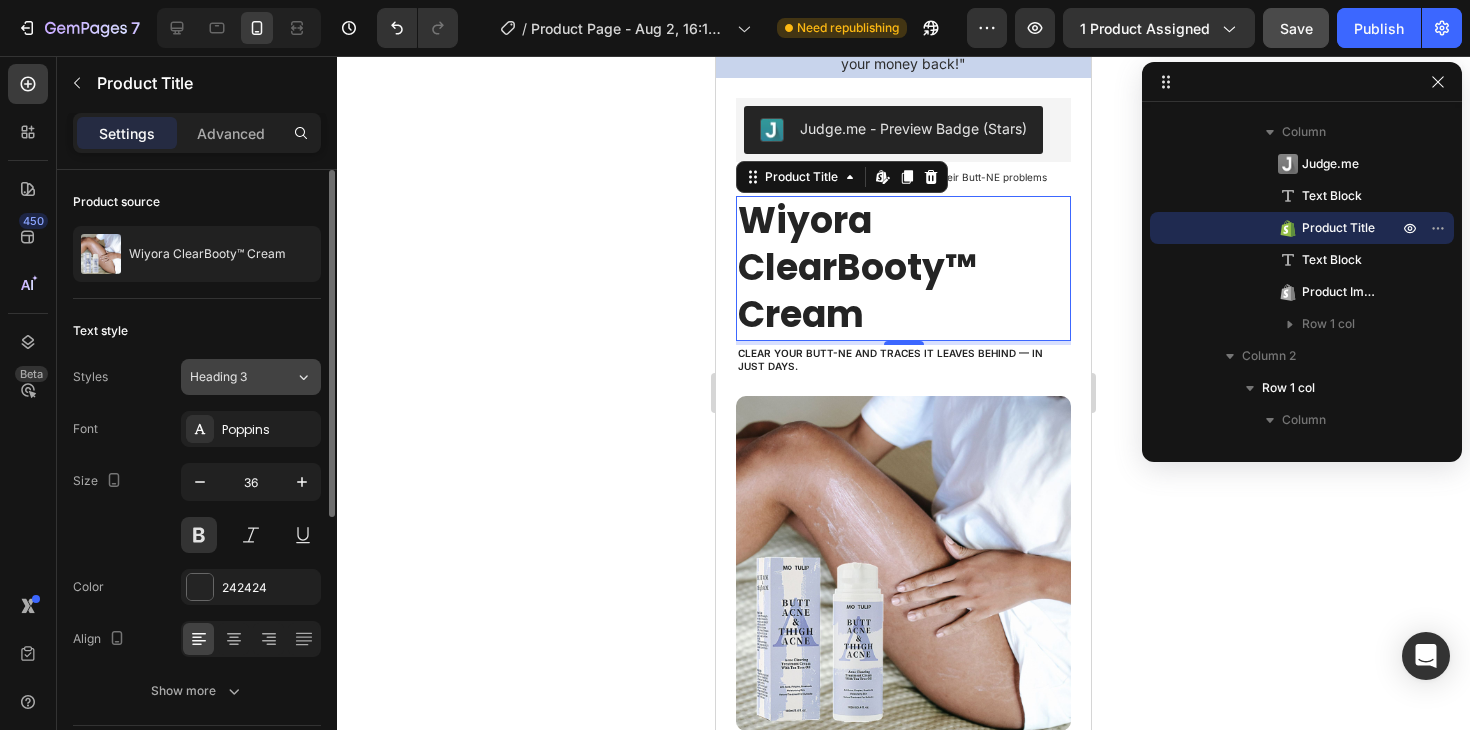 click on "Heading 3" at bounding box center [230, 377] 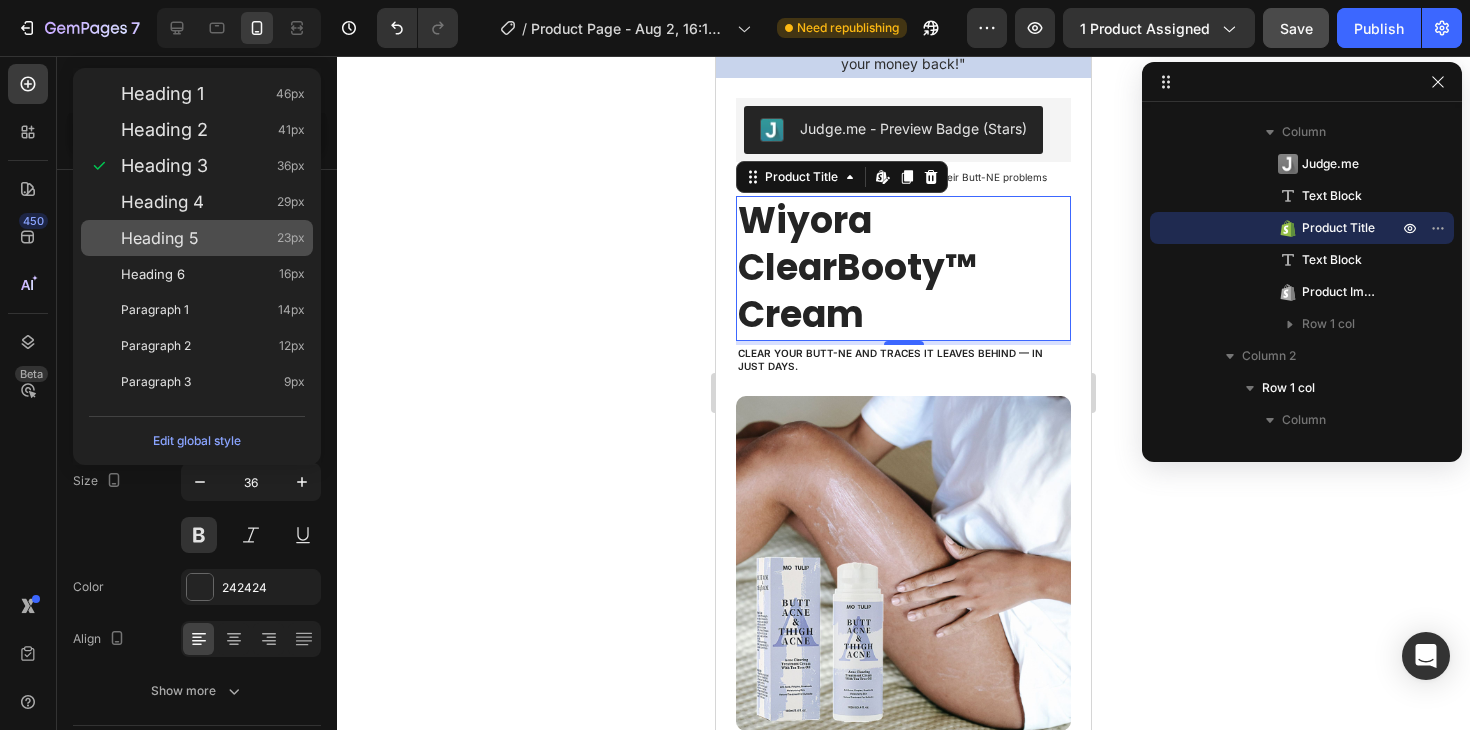 click on "23px" at bounding box center [291, 238] 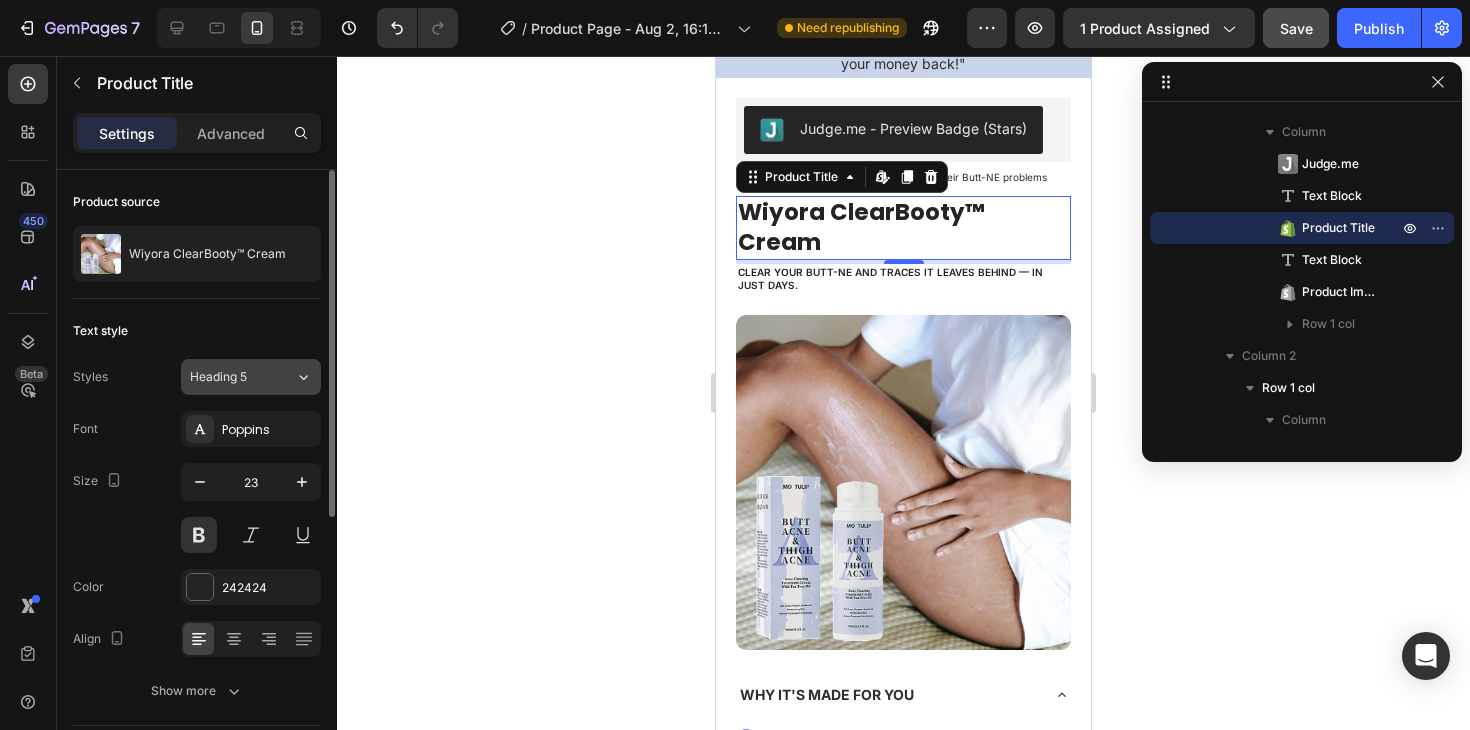 click on "Heading 5" 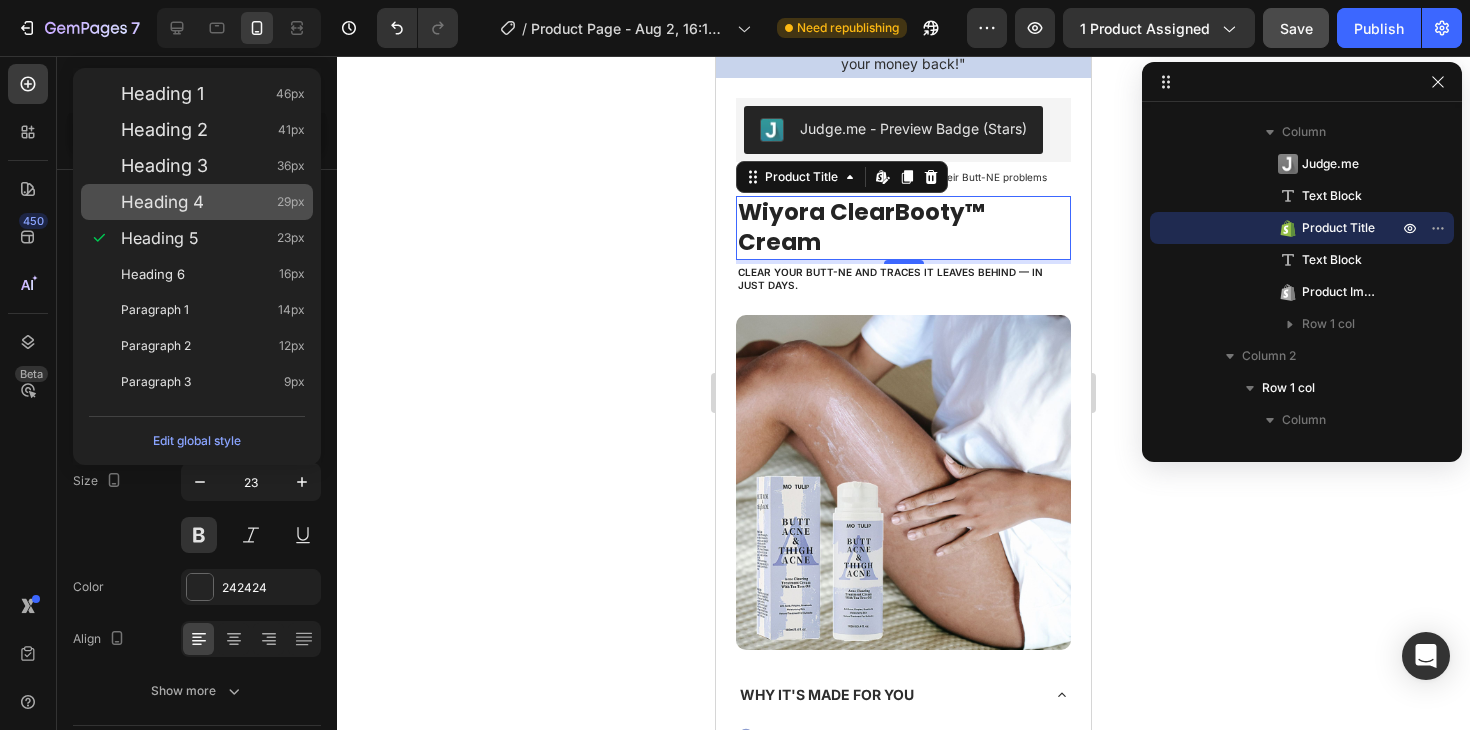 click on "Heading 4 29px" at bounding box center (213, 202) 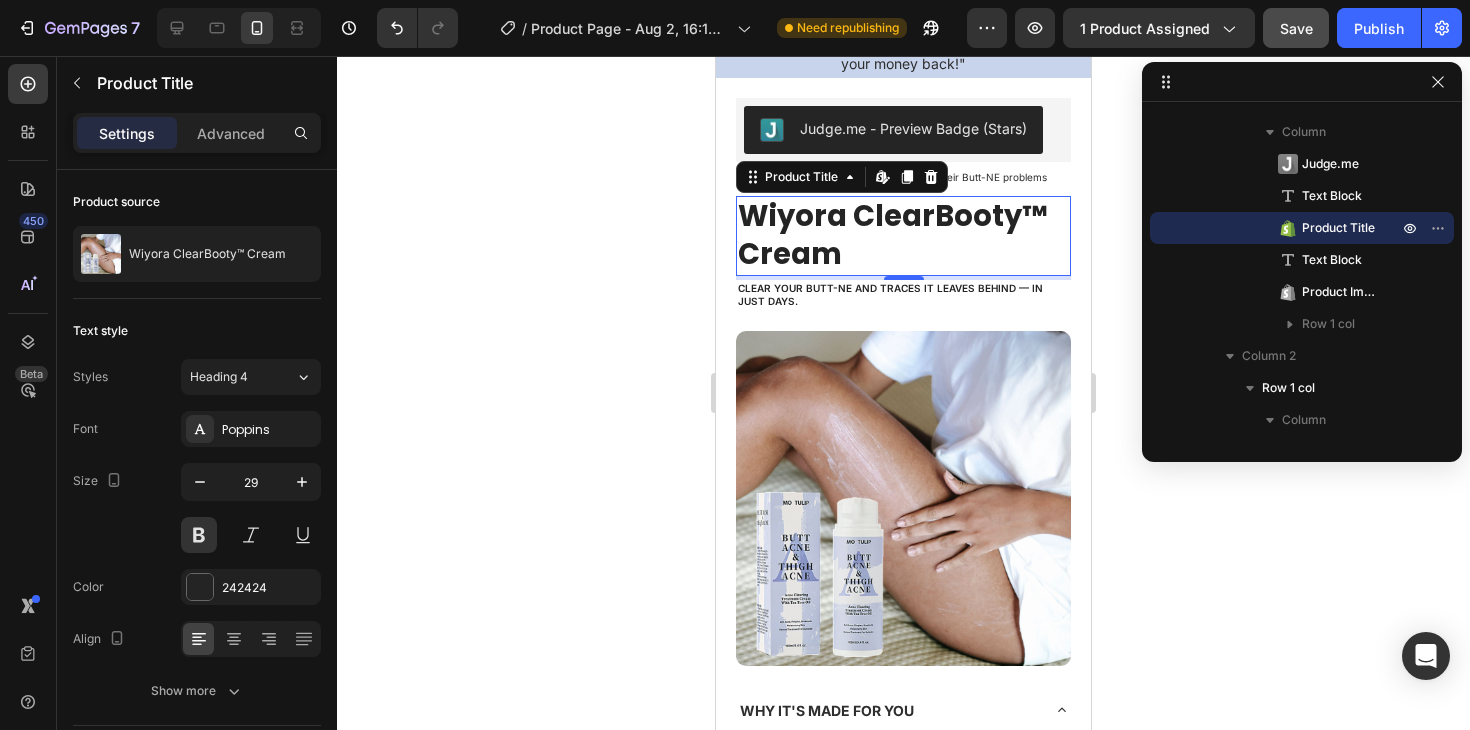 click 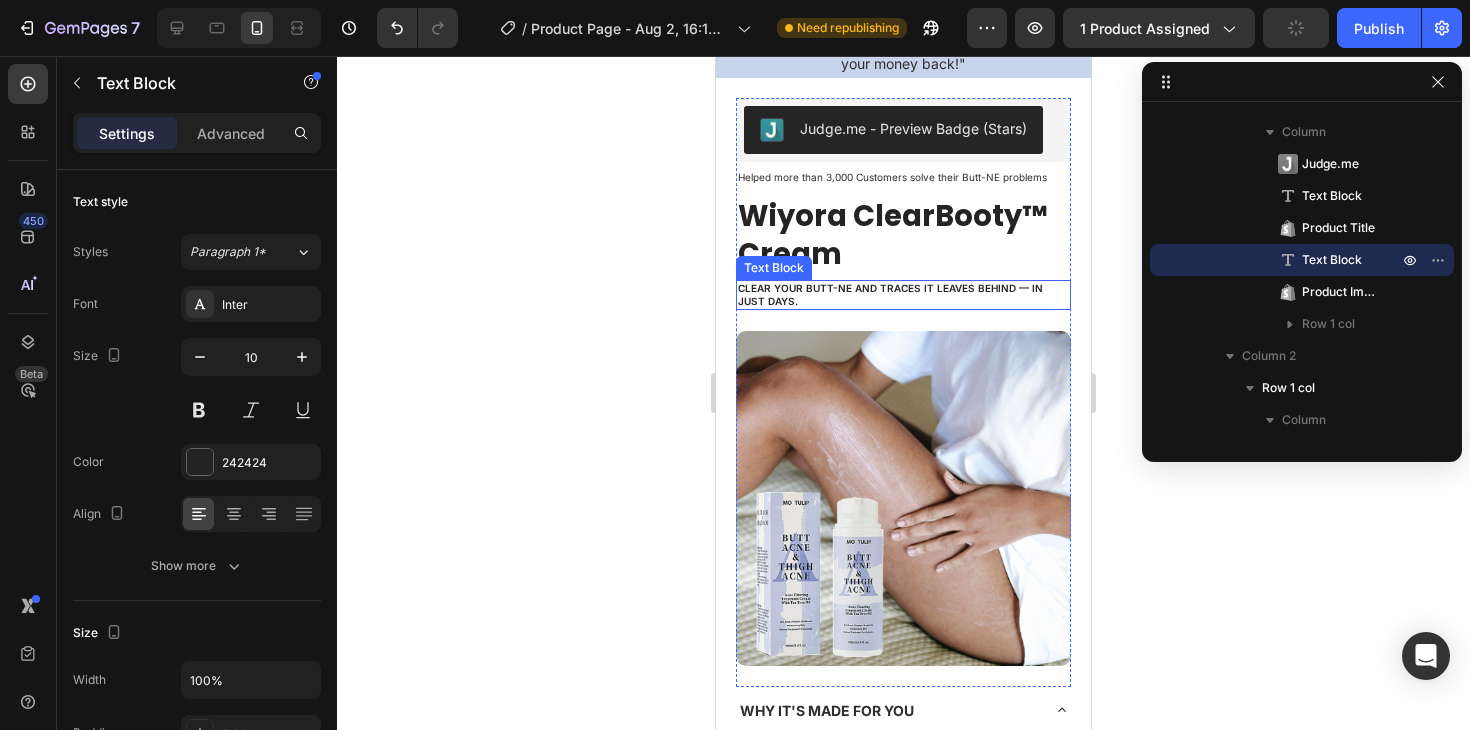 click on "Clear your butt-ne and traces it leaves behind — in just days." at bounding box center (890, 294) 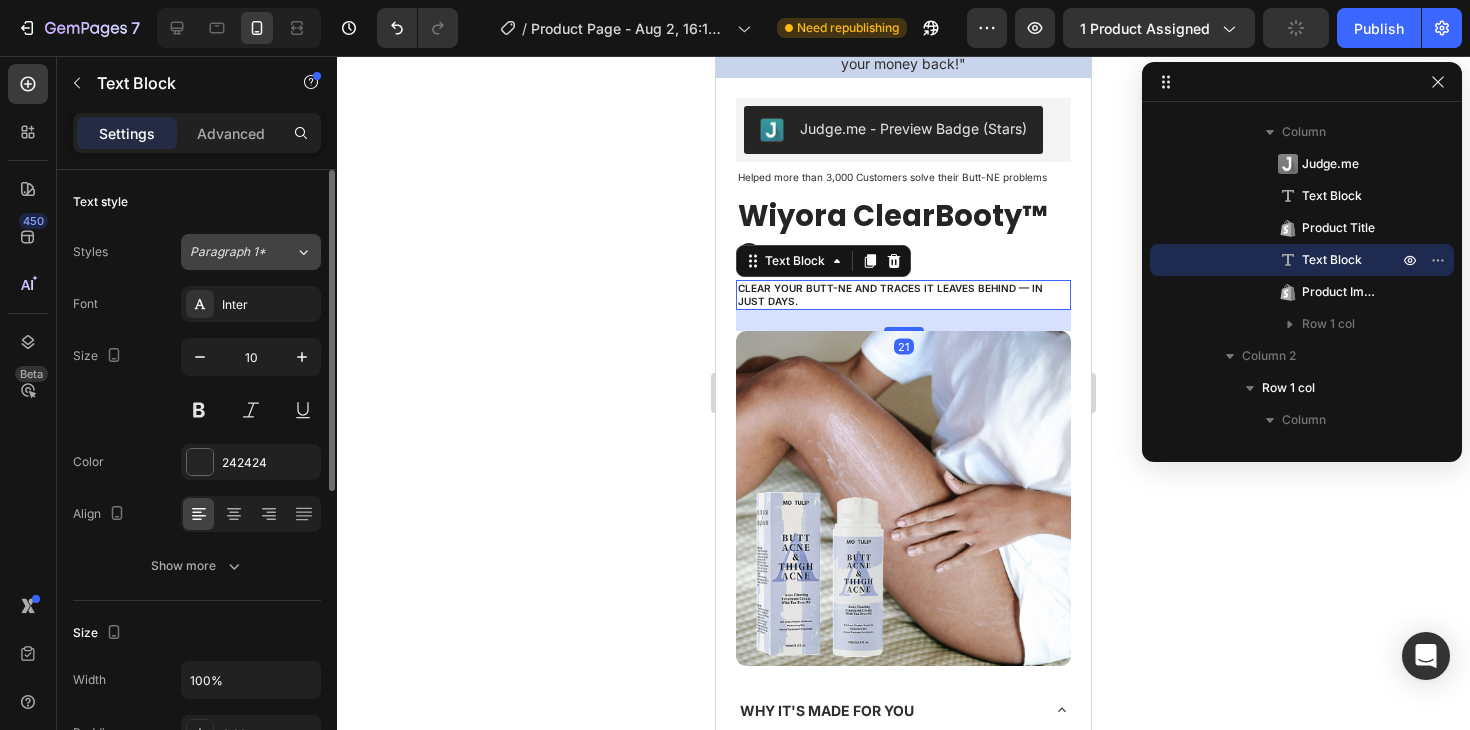 click on "Paragraph 1*" 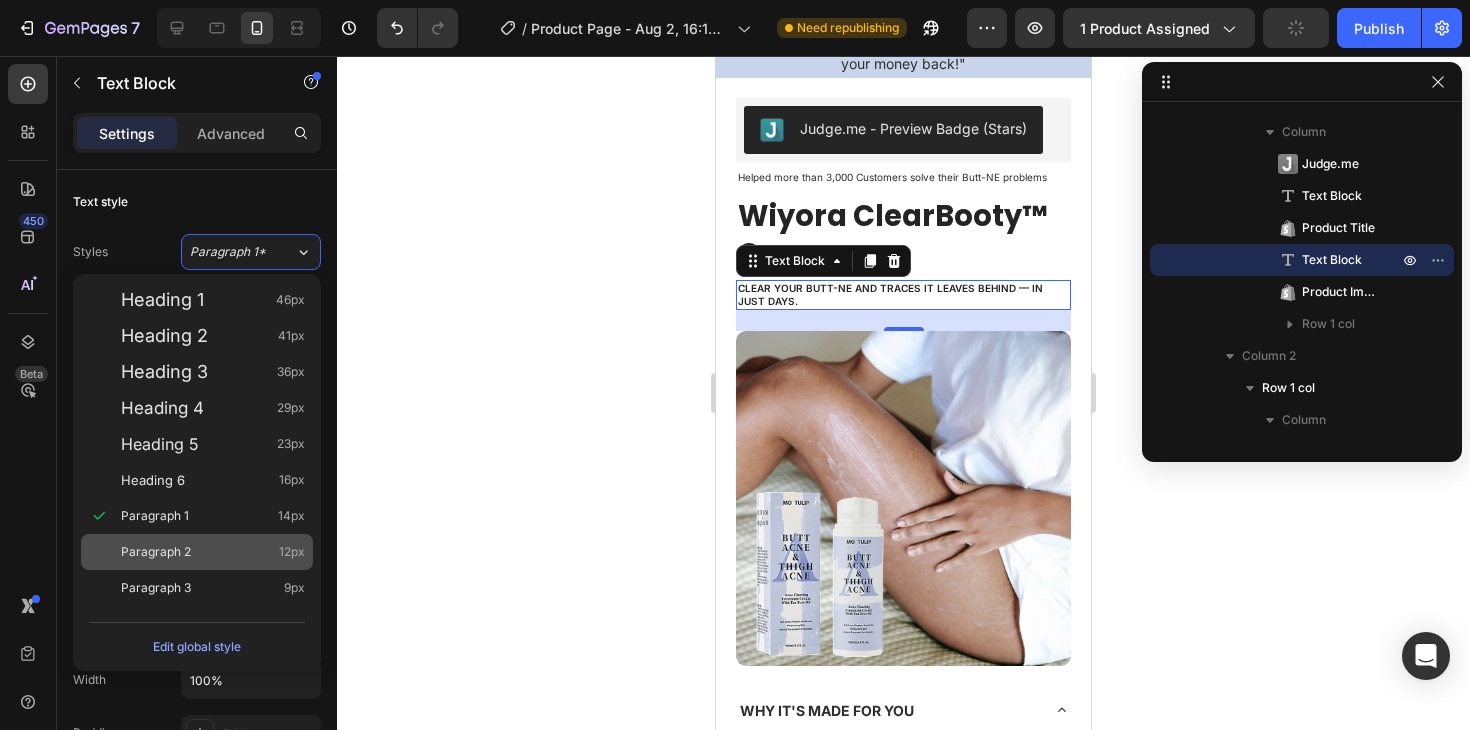 click on "Paragraph 2 12px" at bounding box center [213, 552] 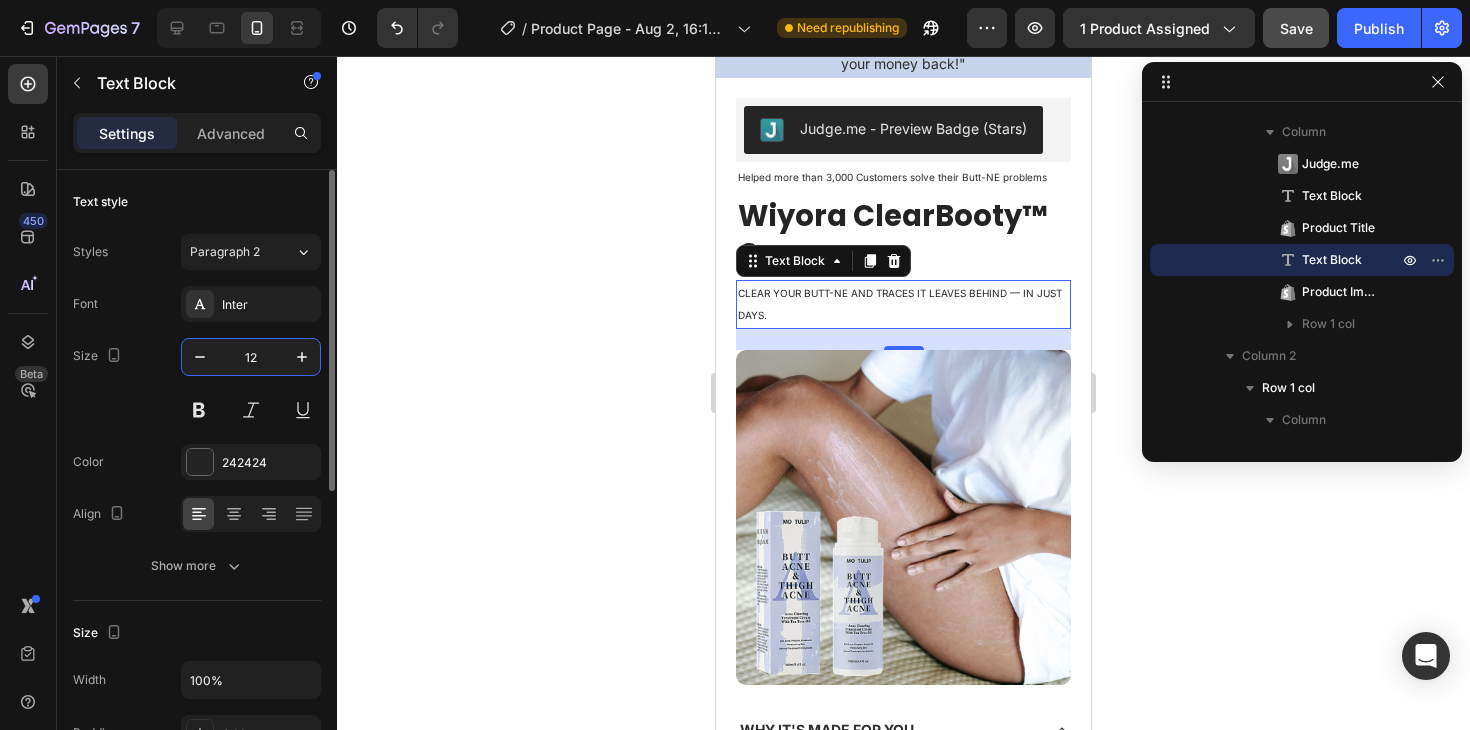 click on "12" at bounding box center (251, 357) 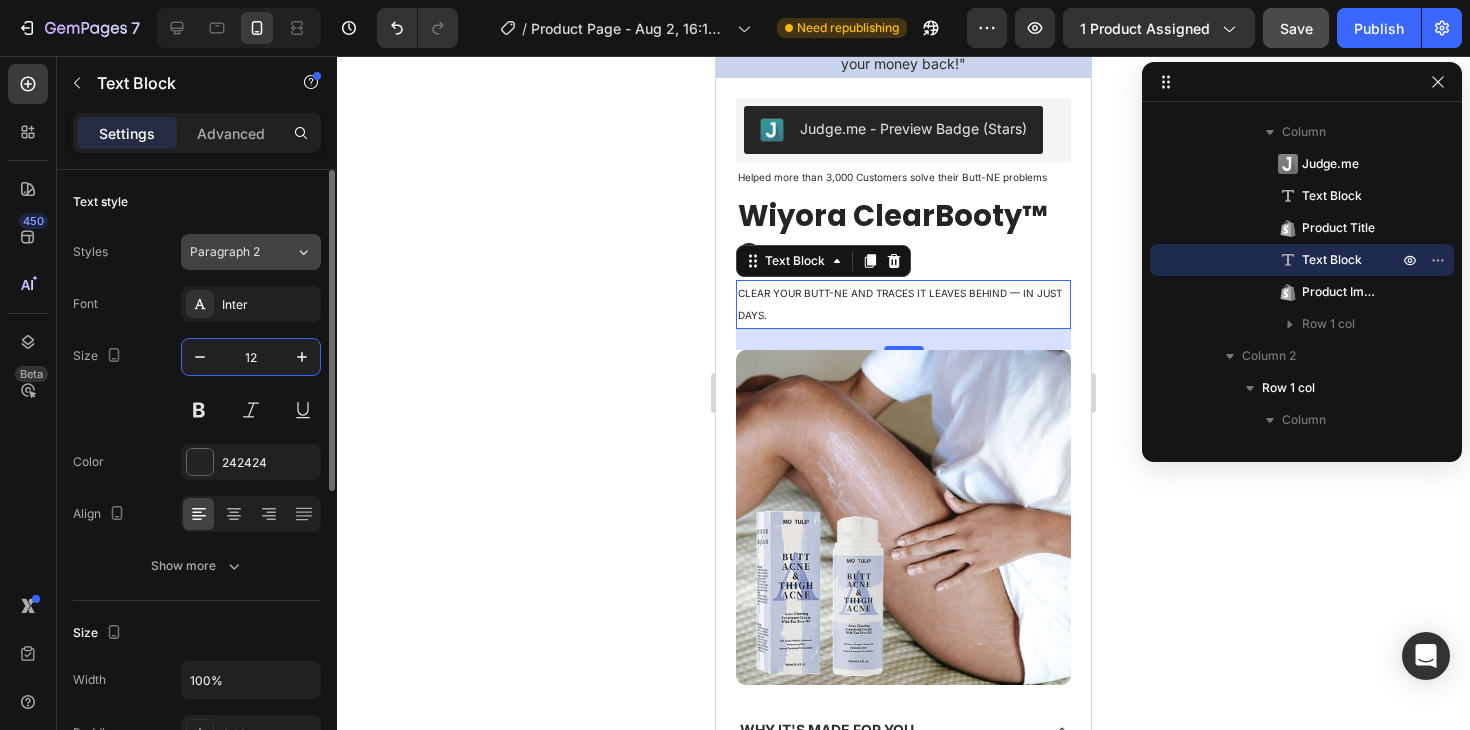 click on "Paragraph 2" 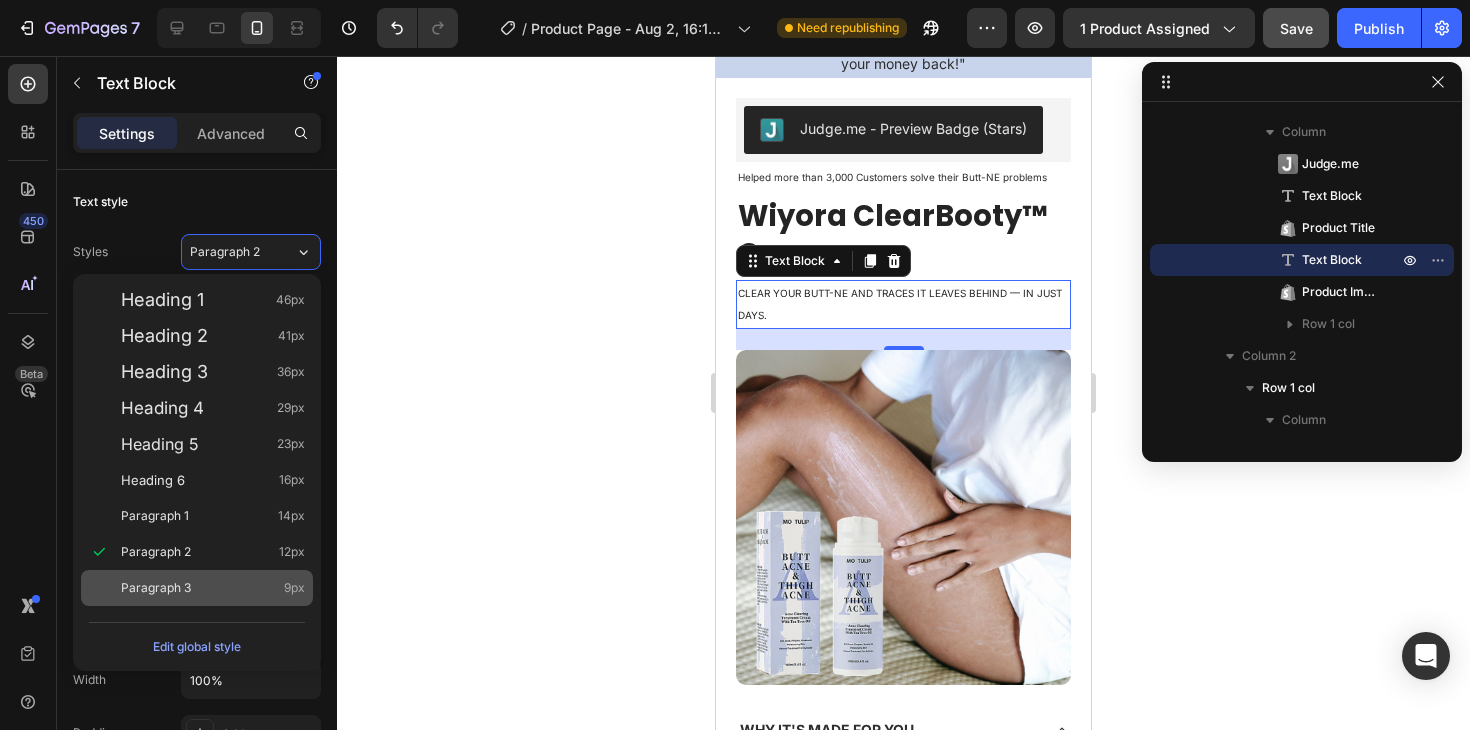 click on "Paragraph 3 9px" at bounding box center (213, 588) 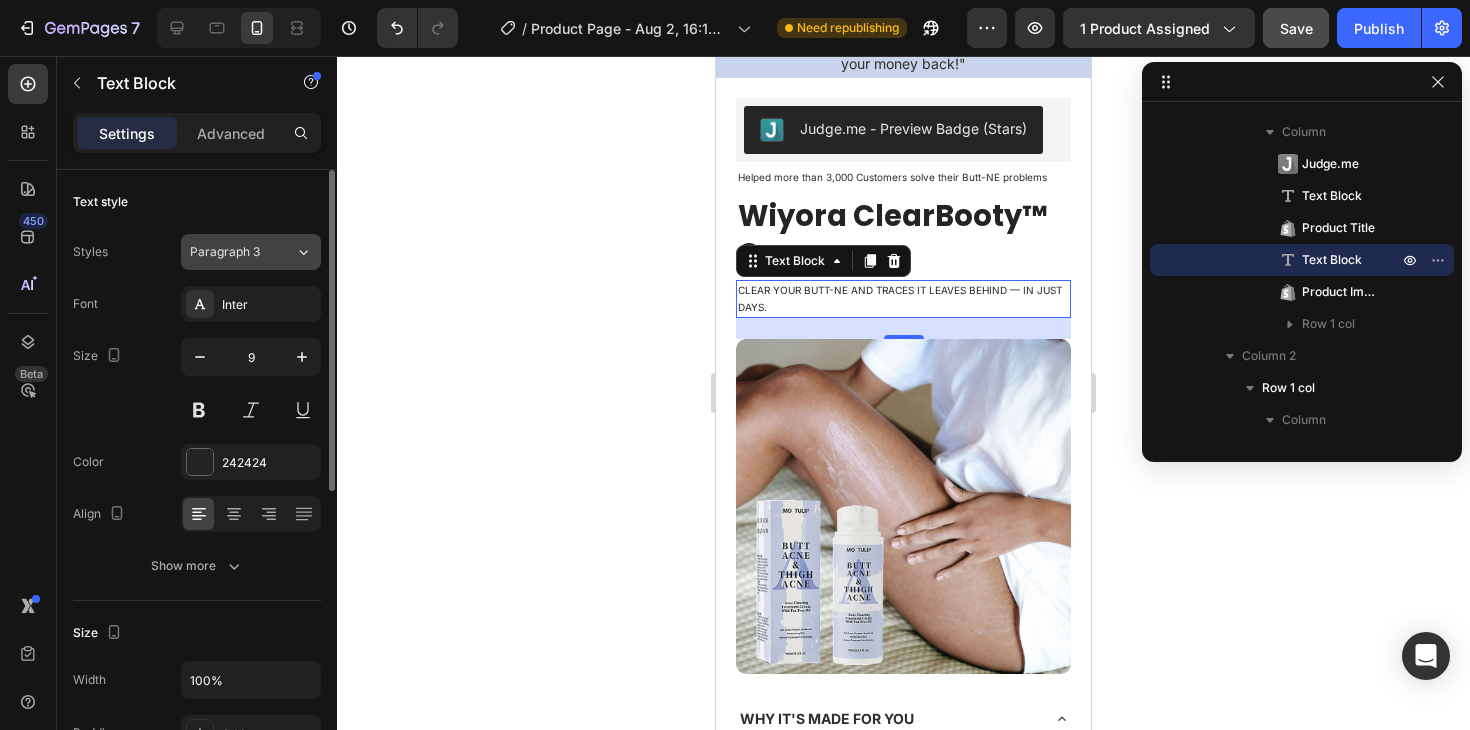 click on "Paragraph 3" at bounding box center (242, 252) 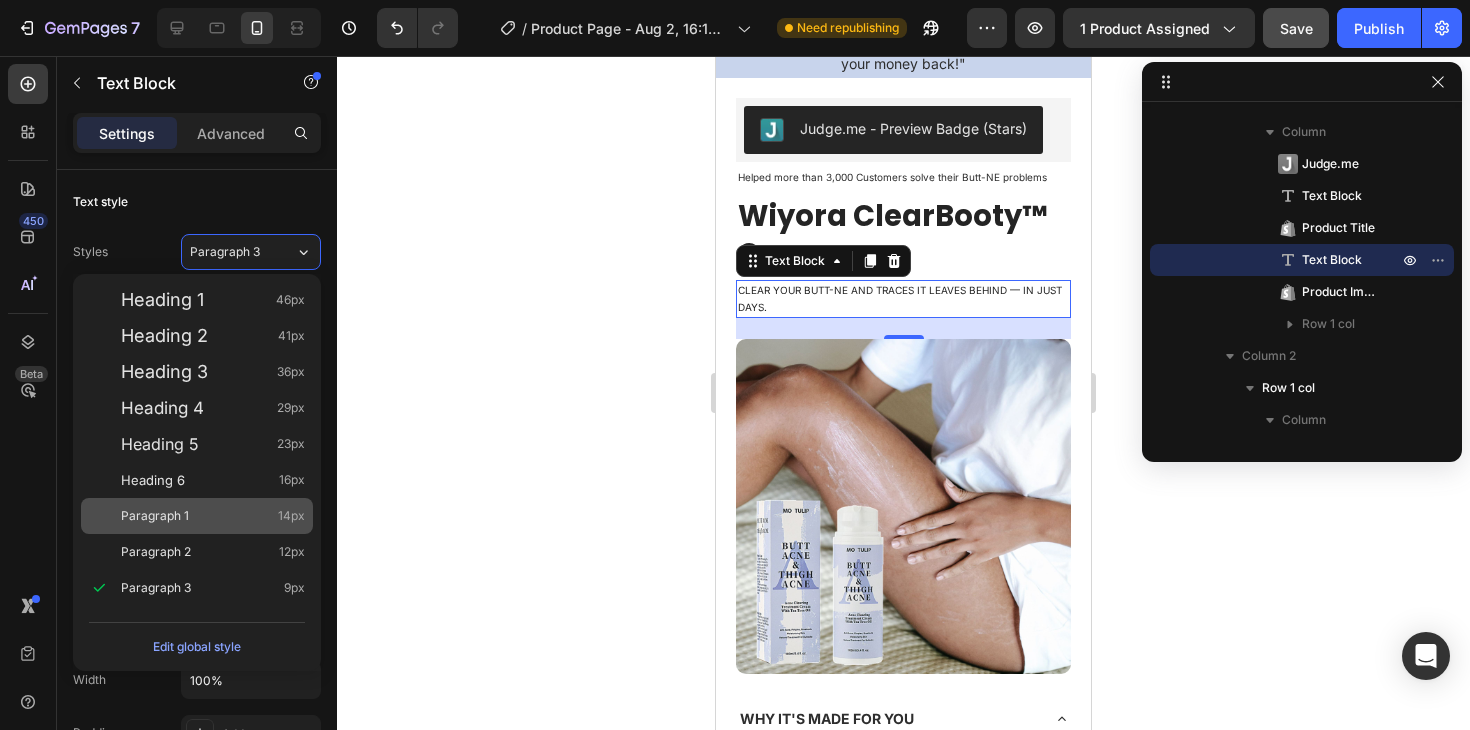 click on "Paragraph 1 14px" at bounding box center [213, 516] 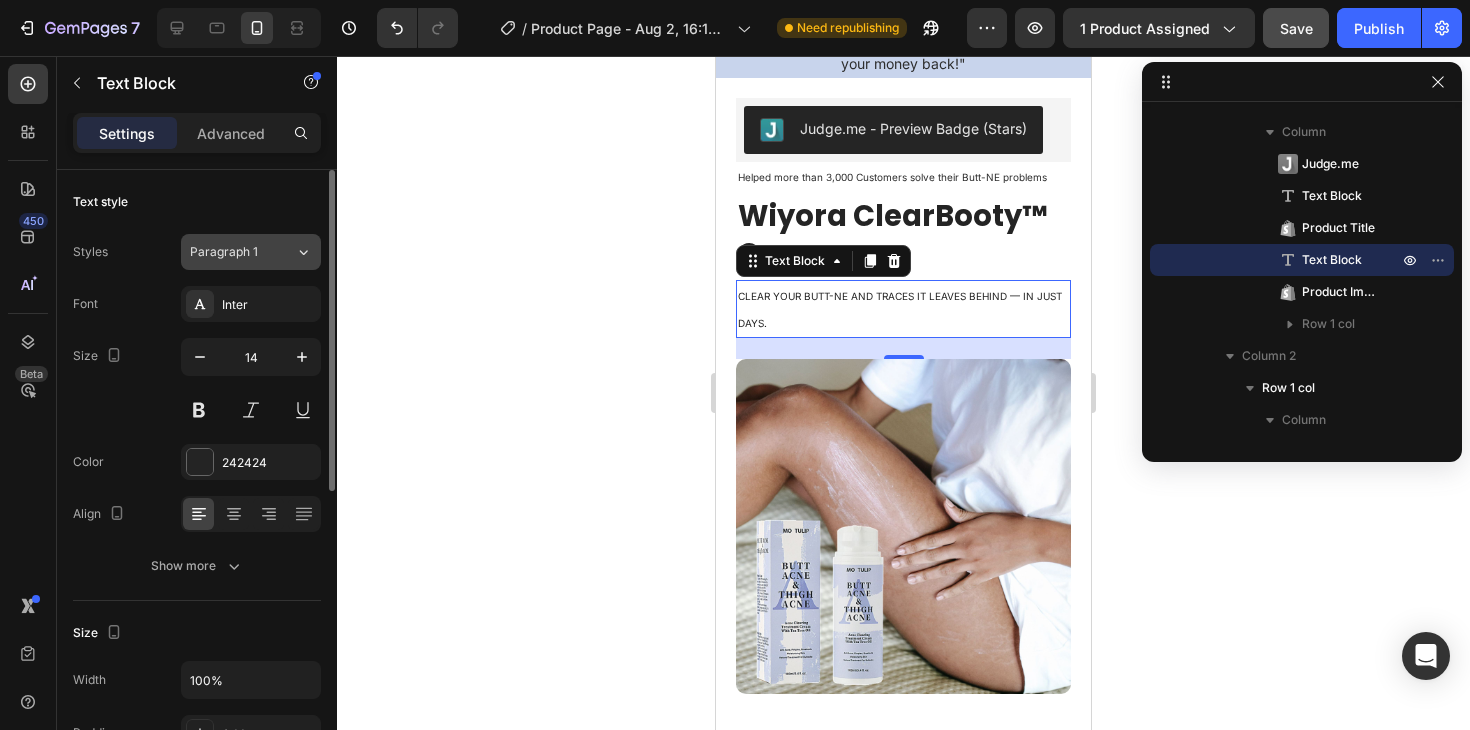 click on "Paragraph 1" 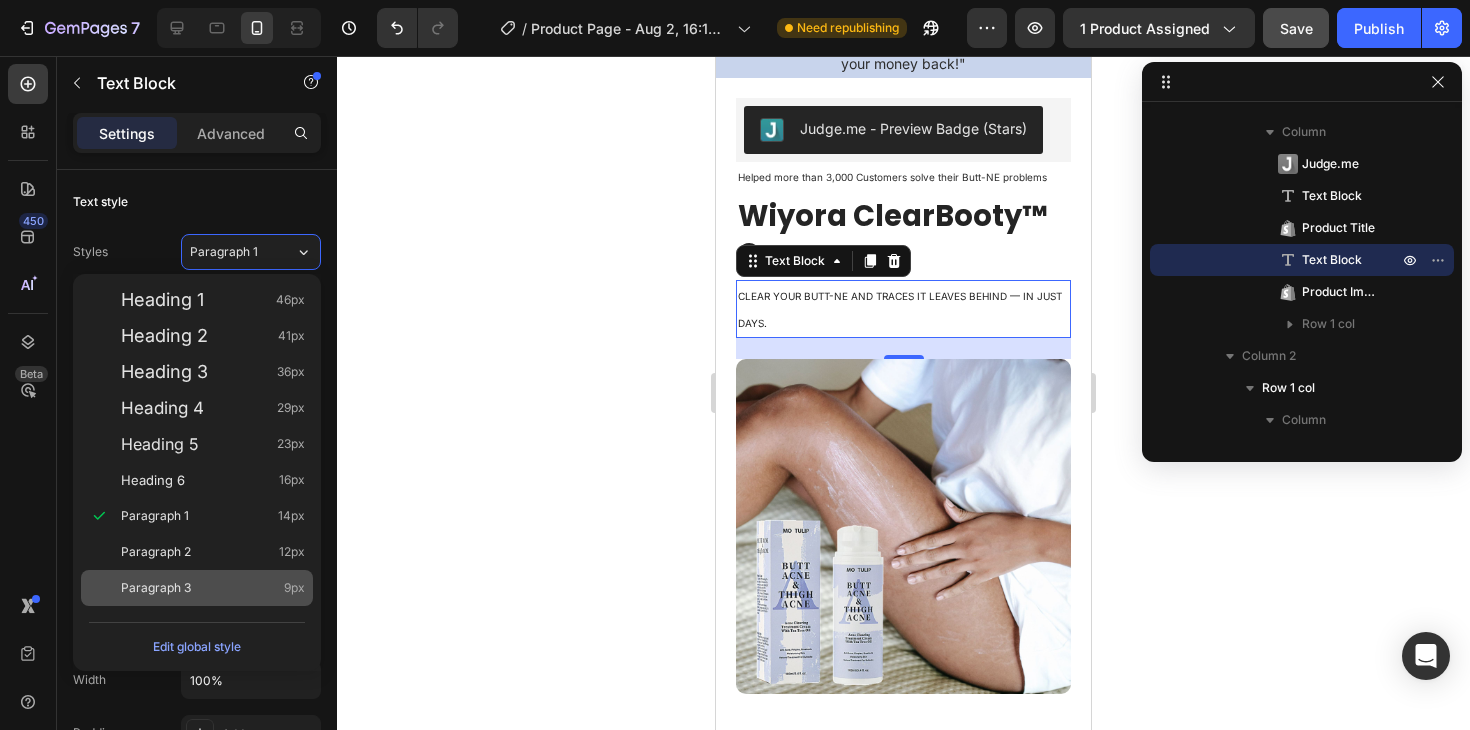 click on "Paragraph 3 9px" at bounding box center [197, 588] 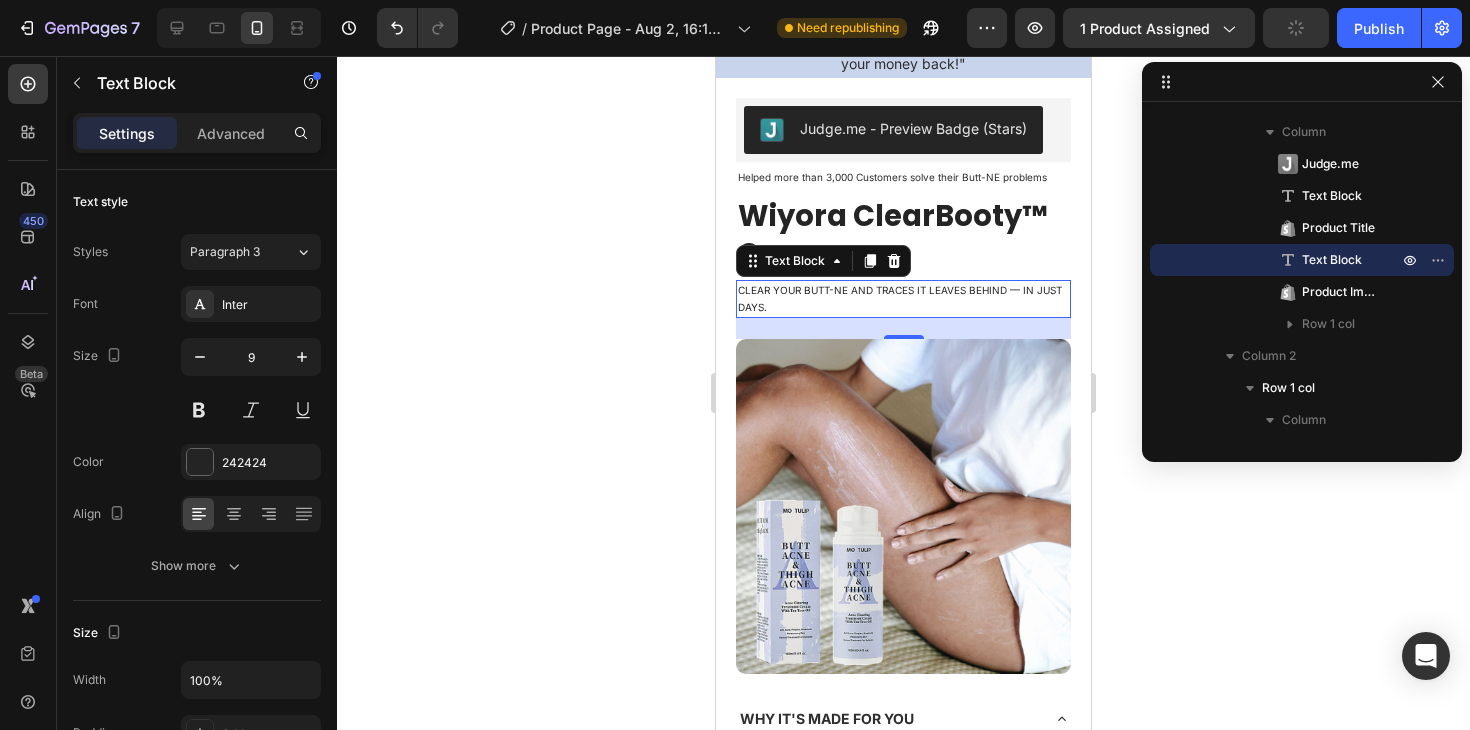 click 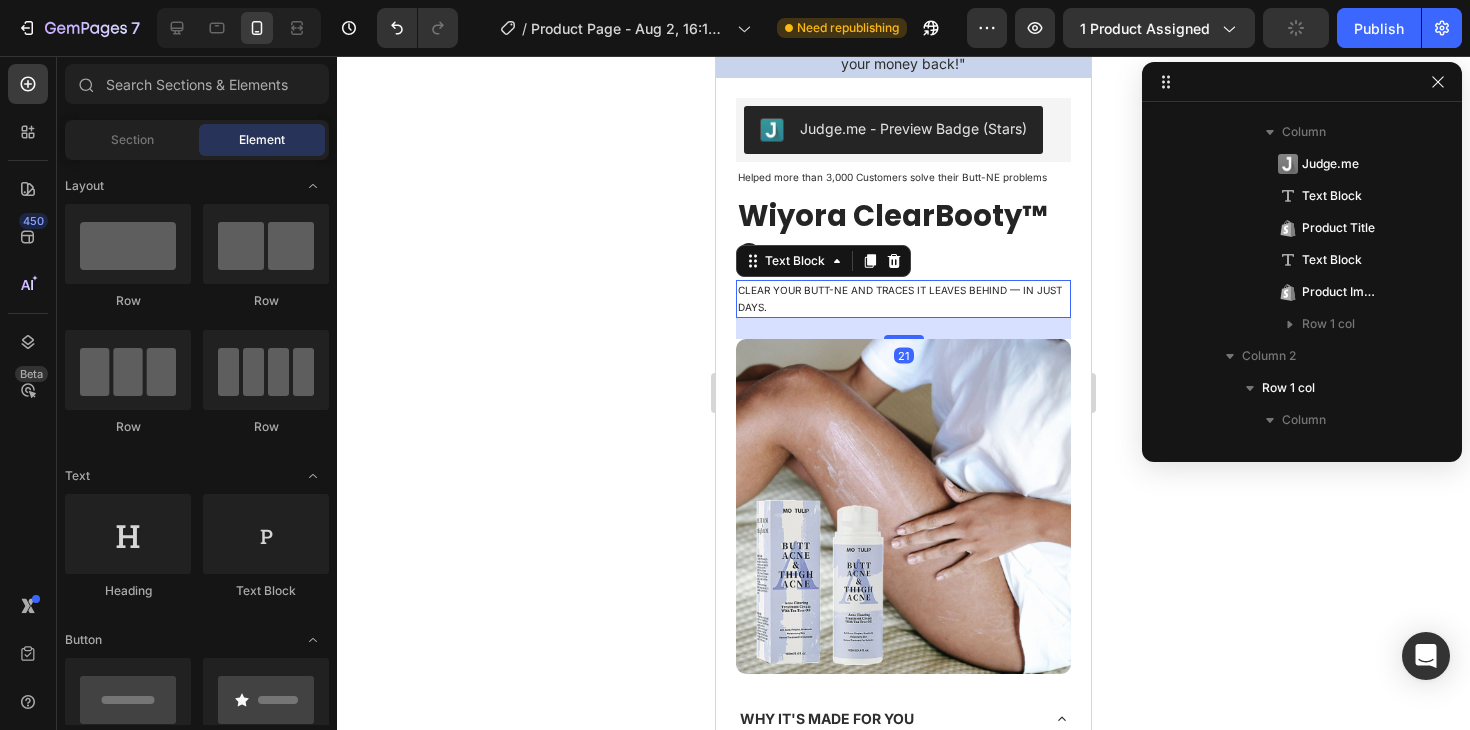 click on "Clear your butt-ne and traces it leaves behind — in just days." at bounding box center [903, 299] 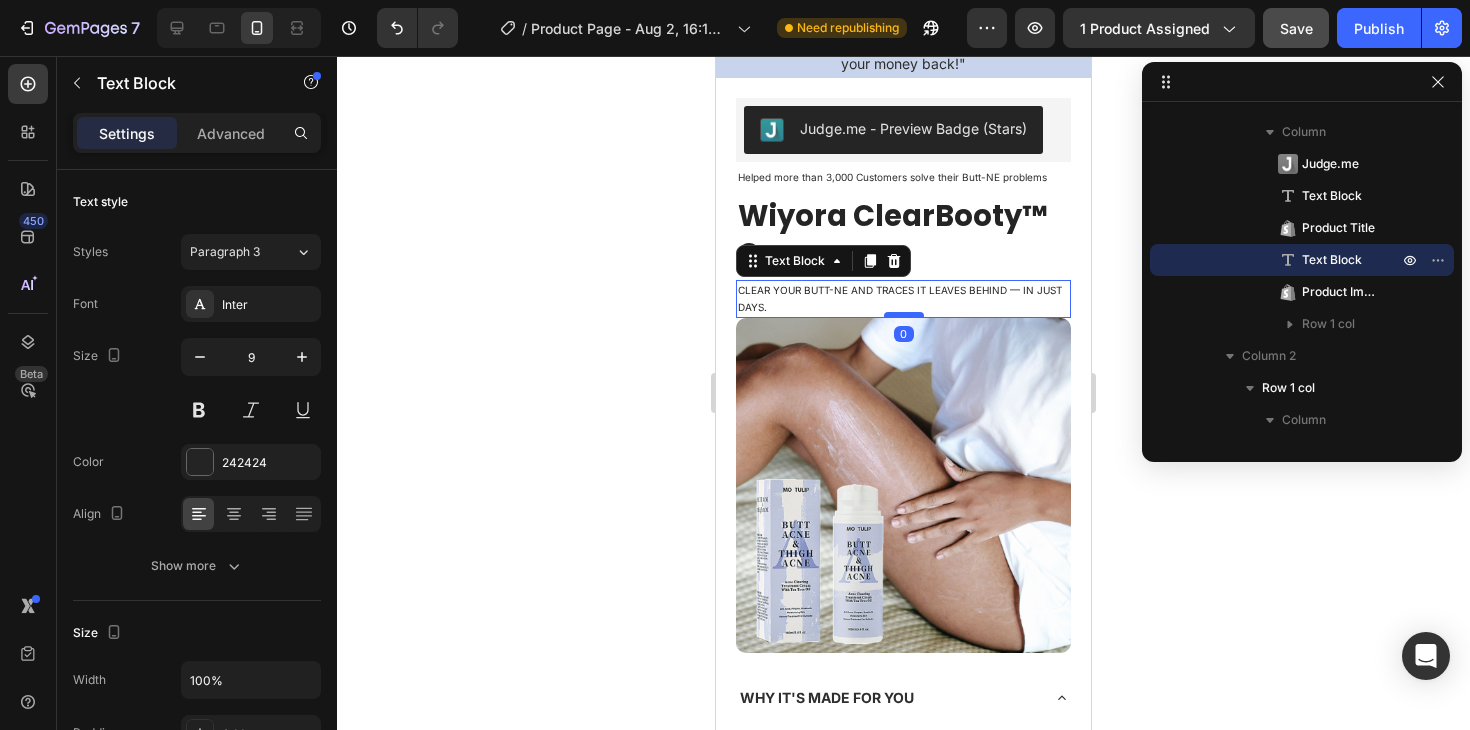 drag, startPoint x: 898, startPoint y: 336, endPoint x: 902, endPoint y: 312, distance: 24.33105 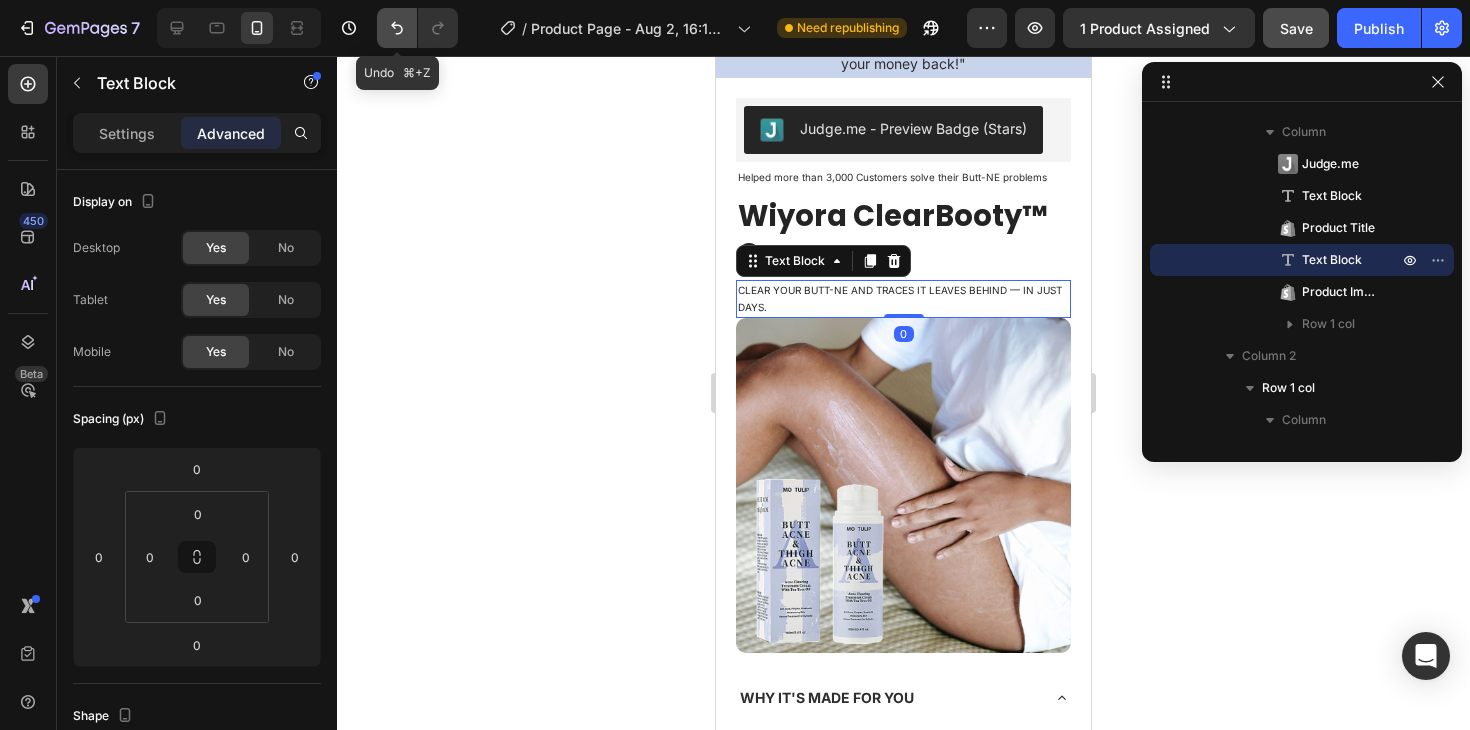 click 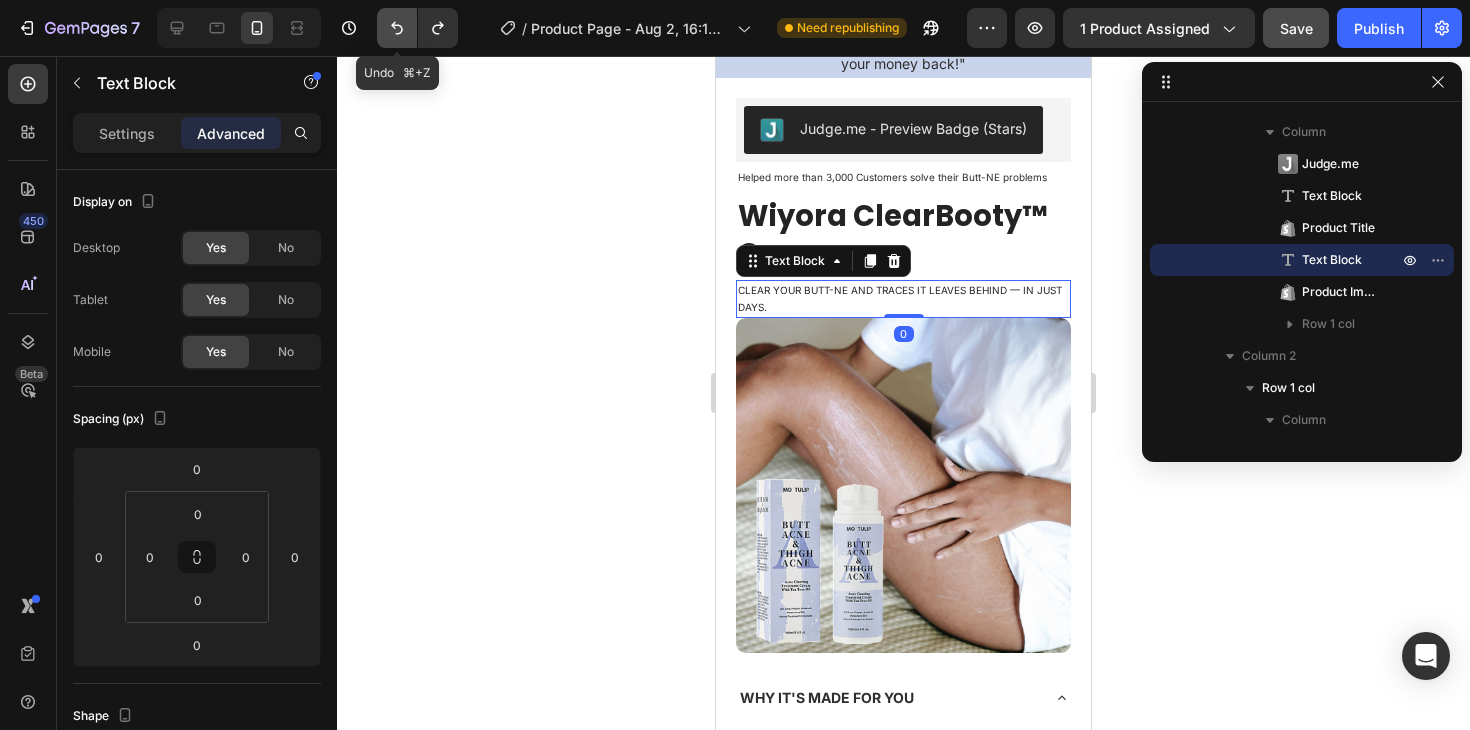 click 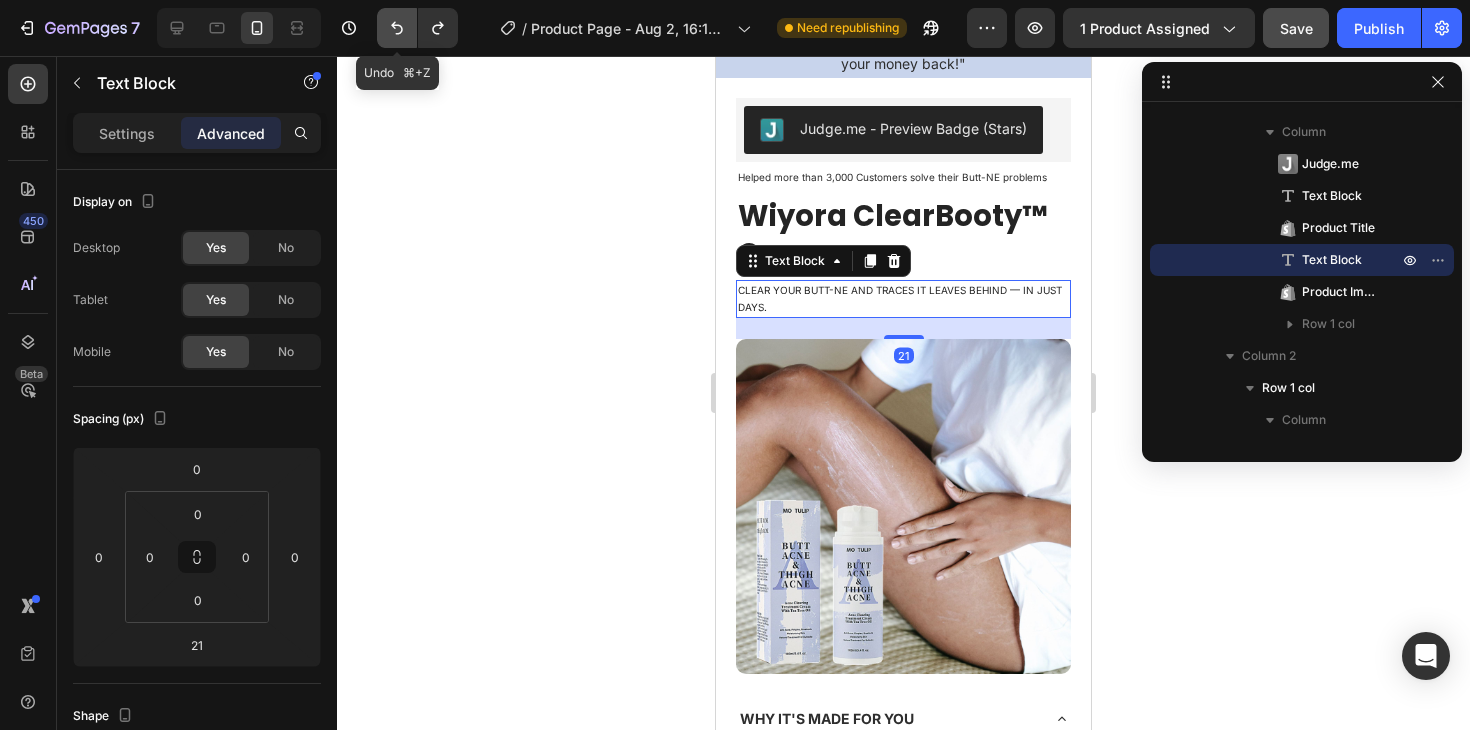 click 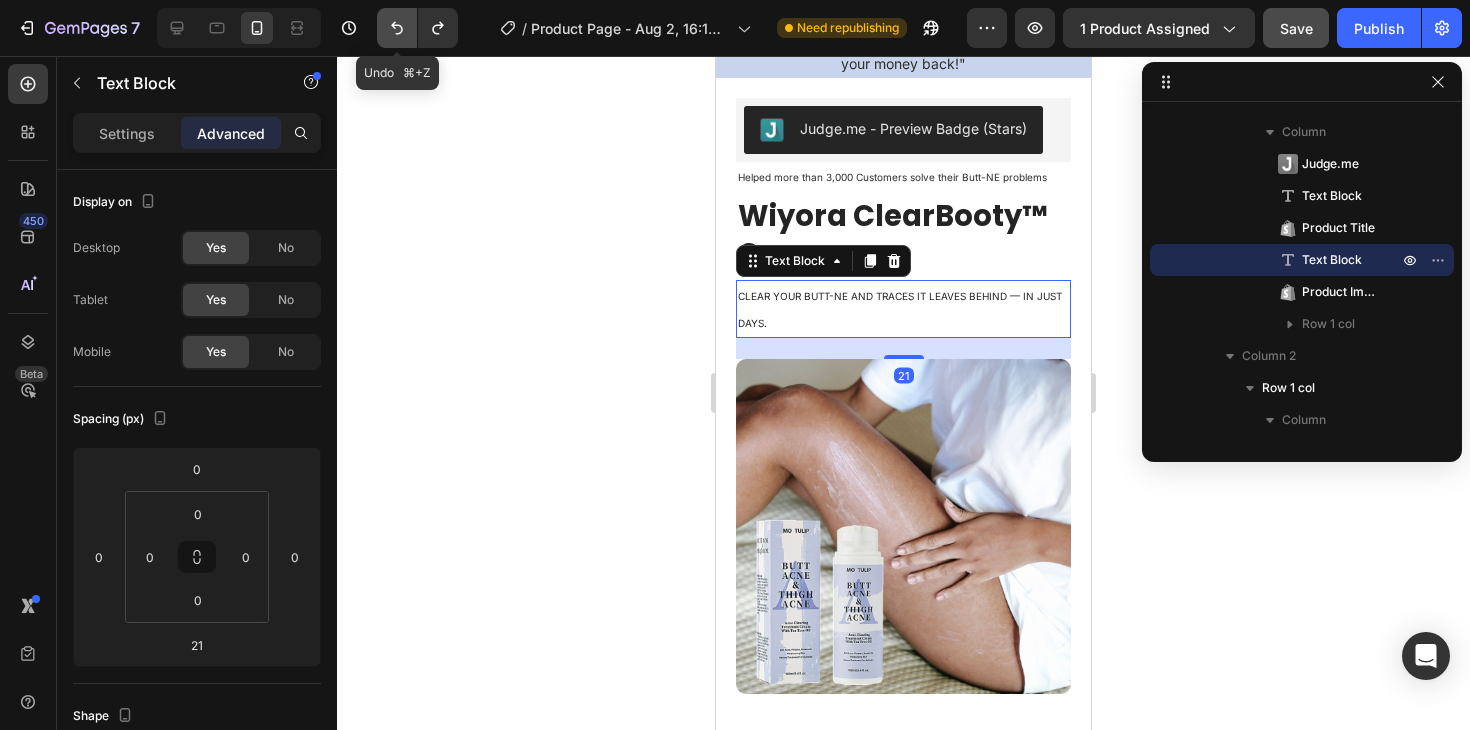 click 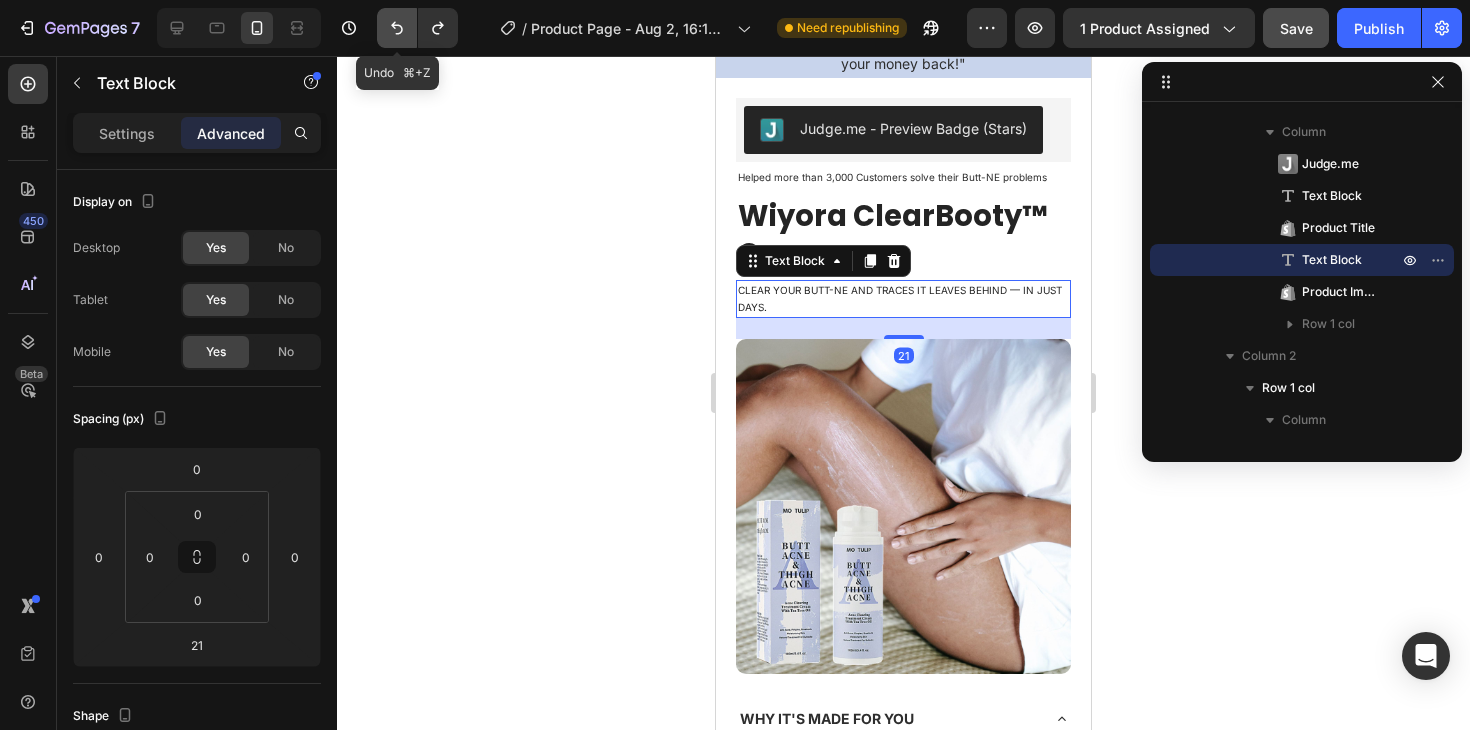 click 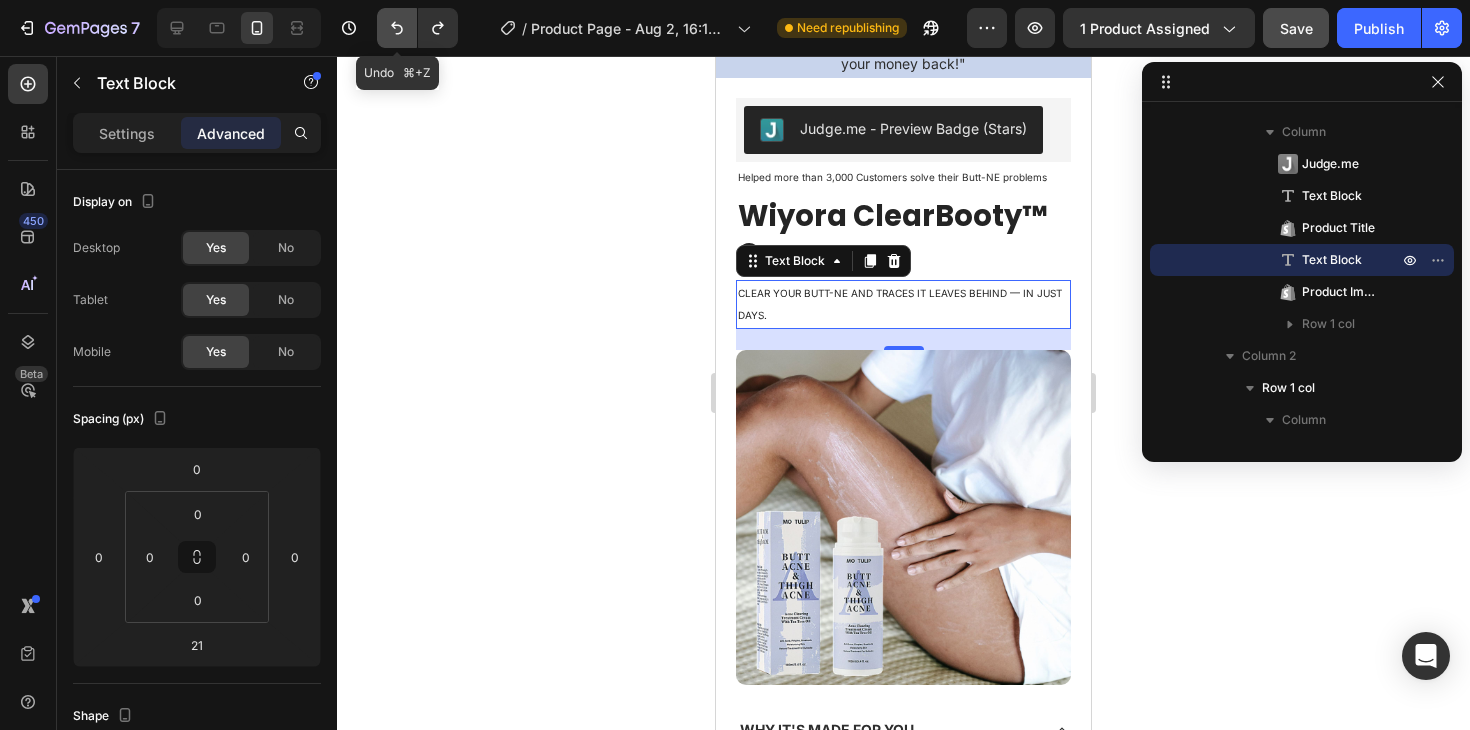 click 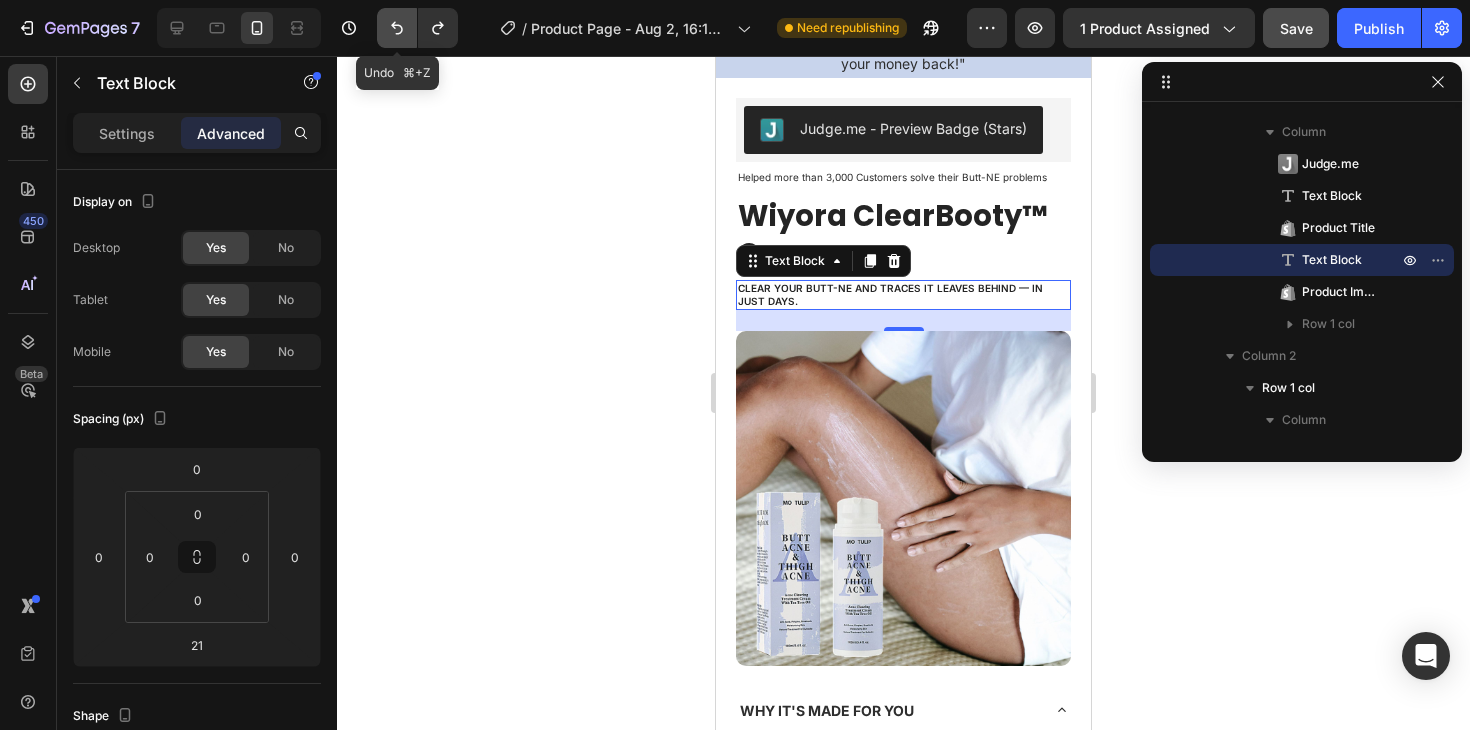 click 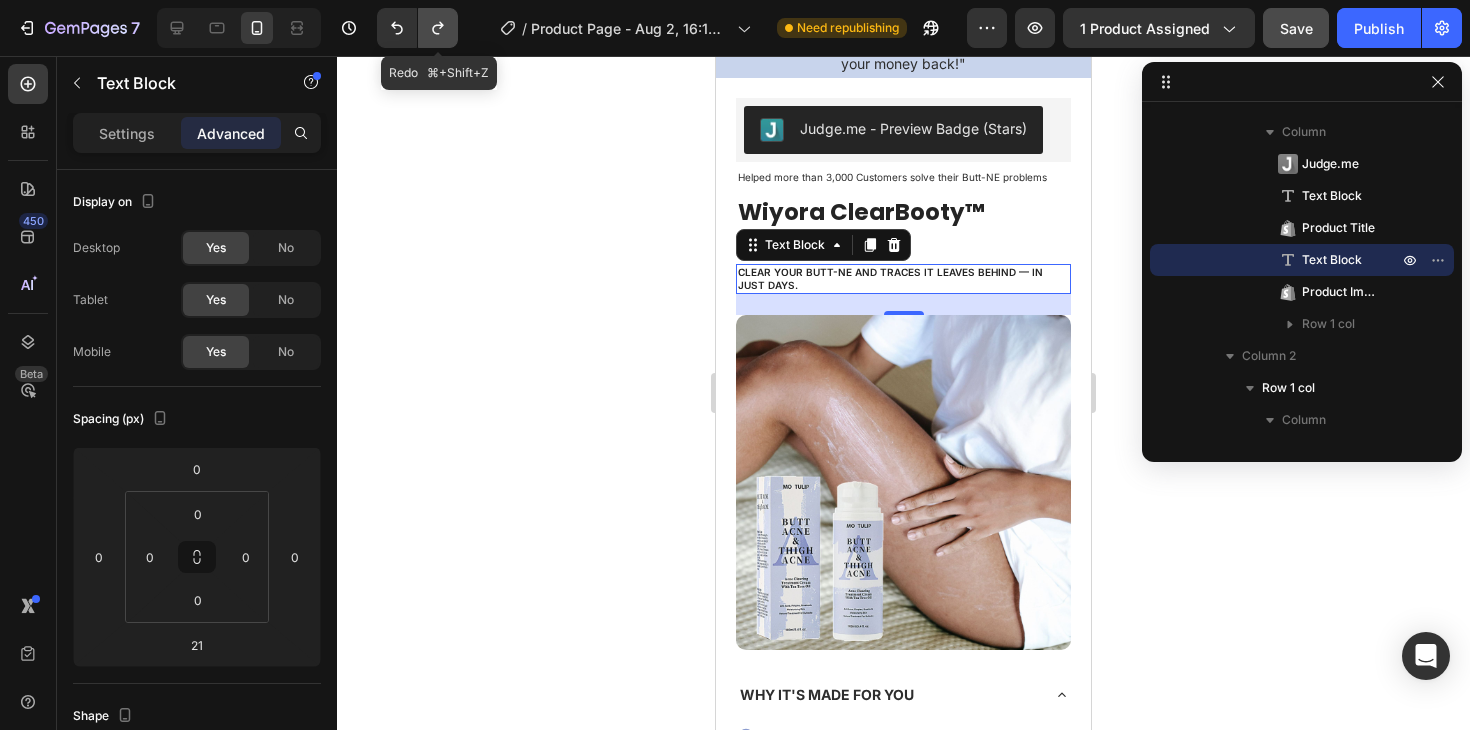 click 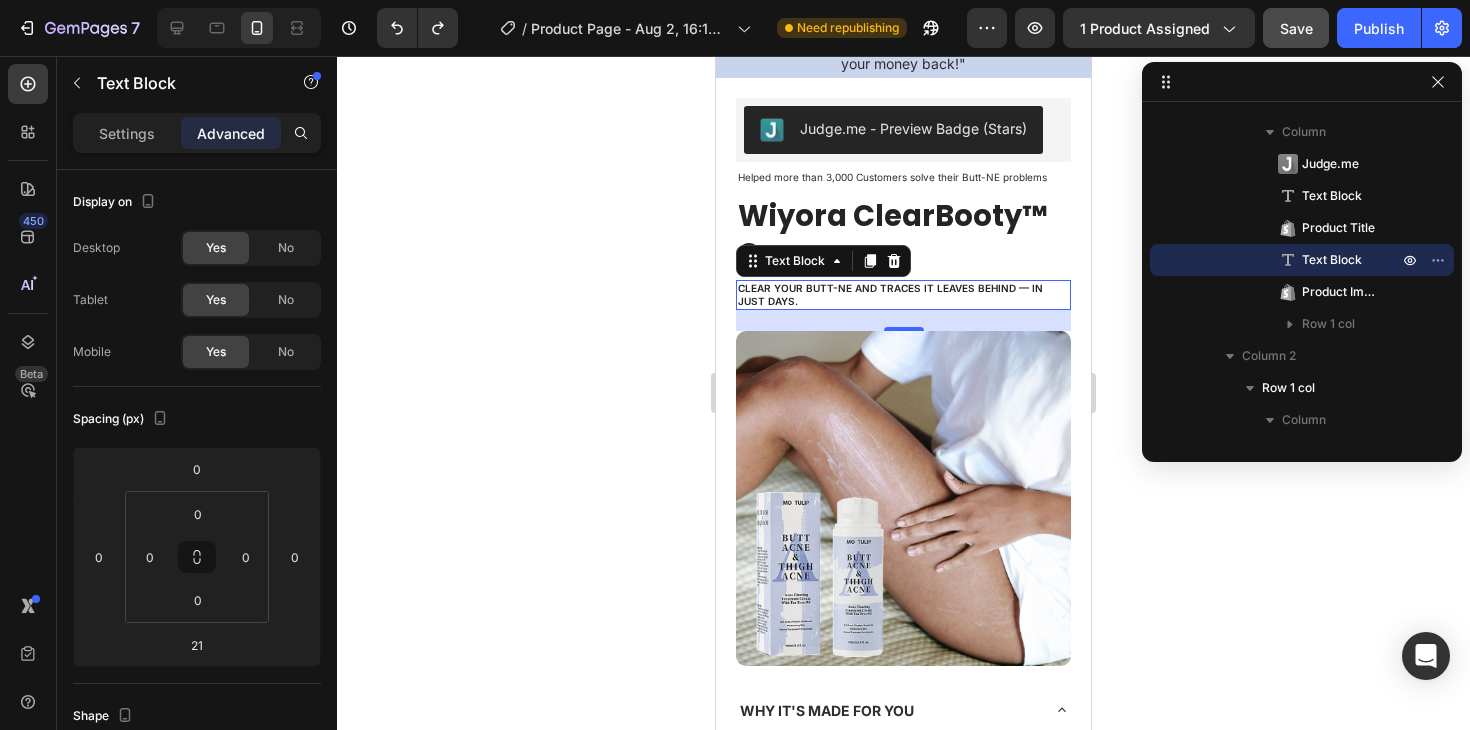 click 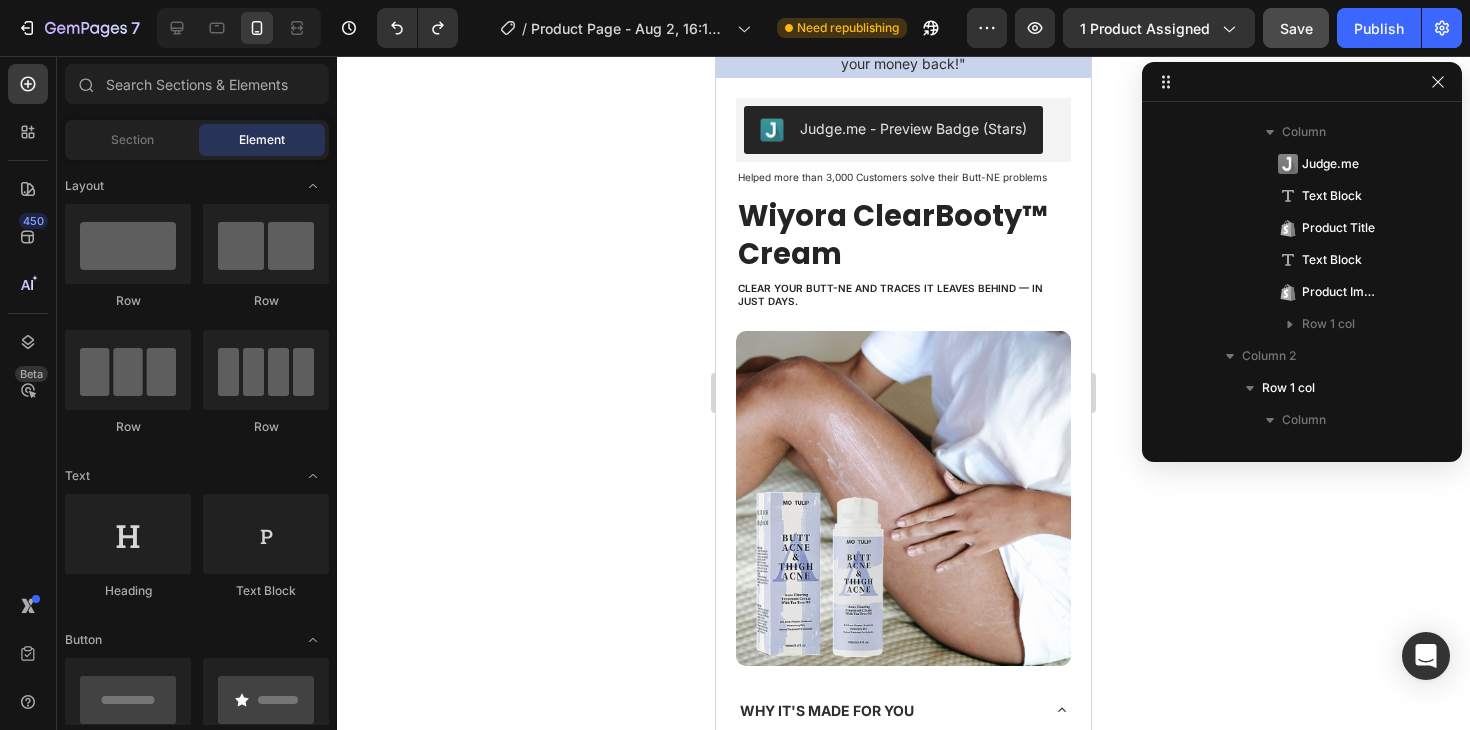drag, startPoint x: 679, startPoint y: 210, endPoint x: 642, endPoint y: 141, distance: 78.29432 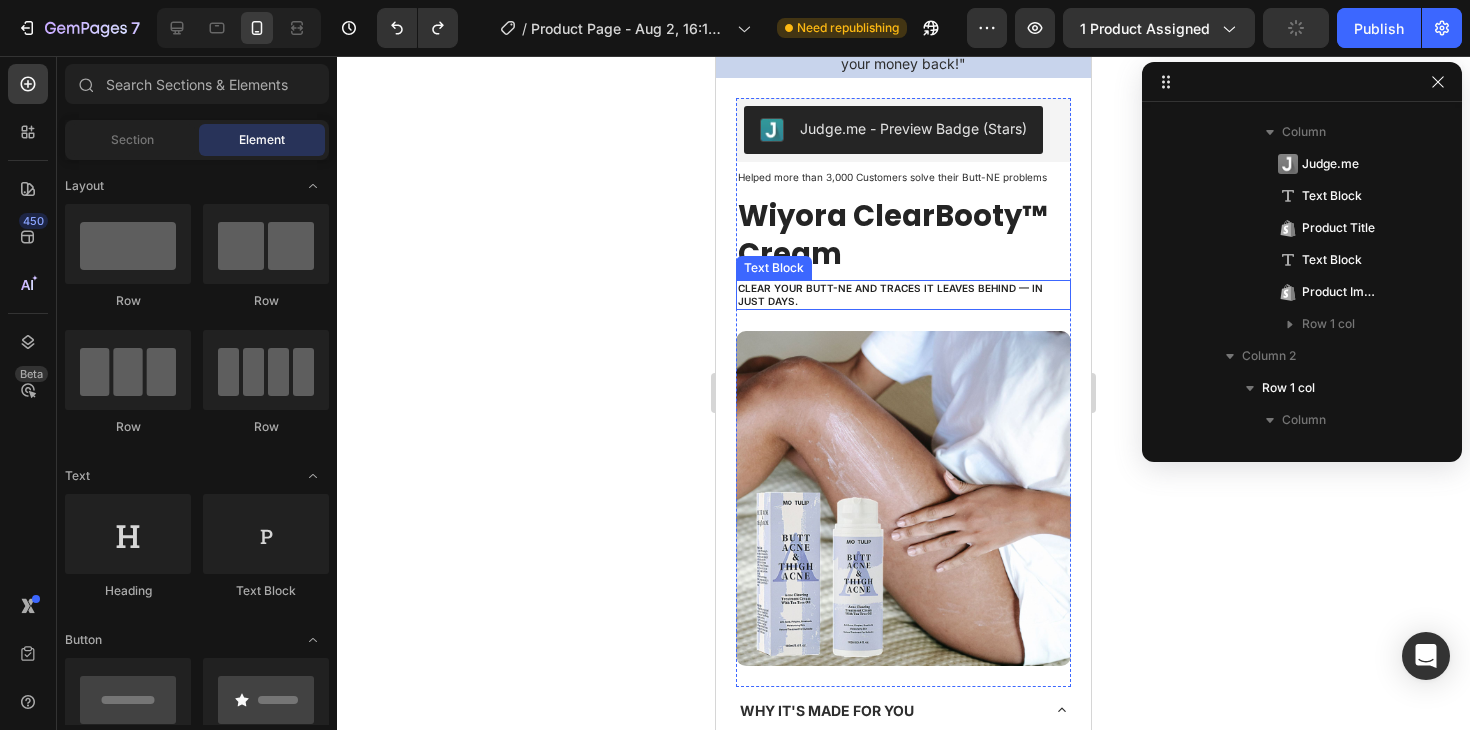 click on "Clear your butt-ne and traces it leaves behind — in just days." at bounding box center (890, 294) 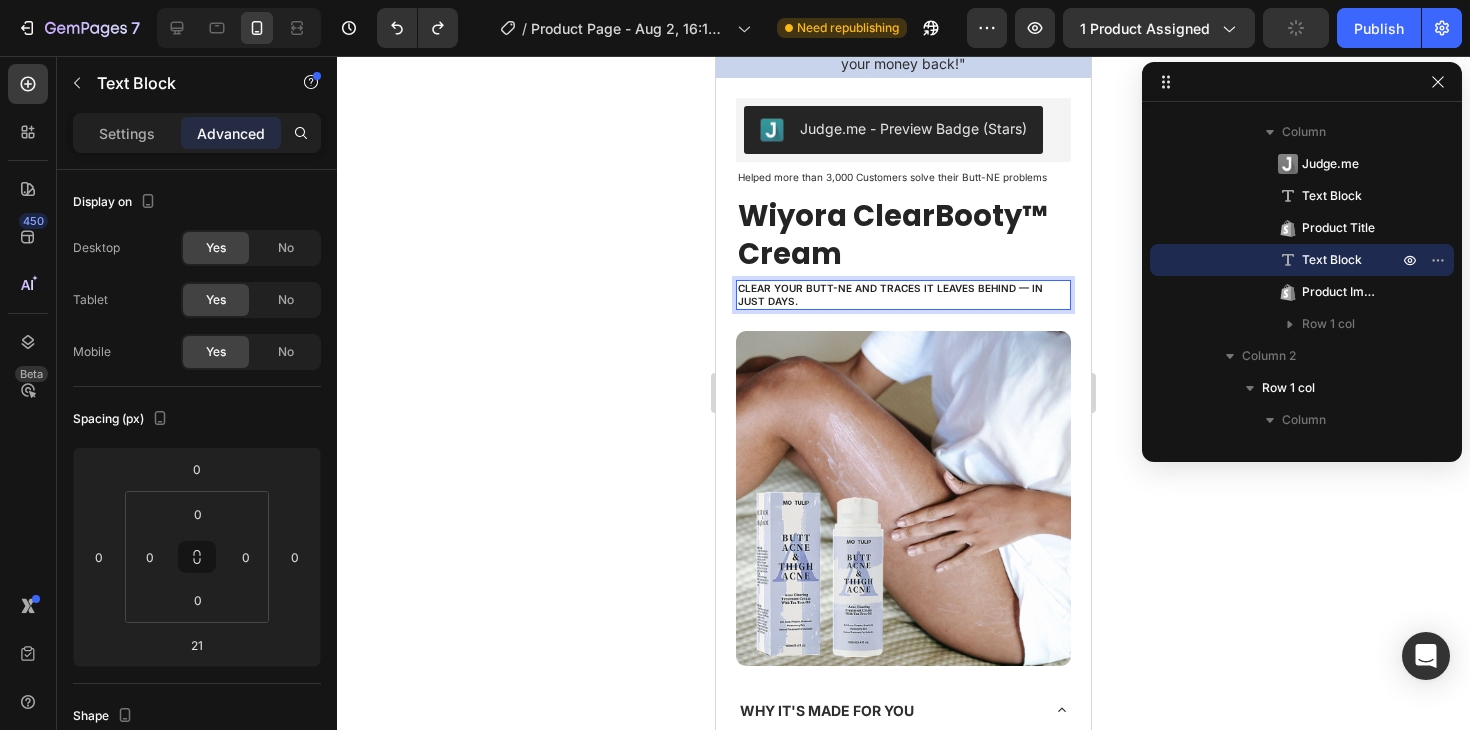 click on "Clear your butt-ne and traces it leaves behind — in just days." at bounding box center [890, 294] 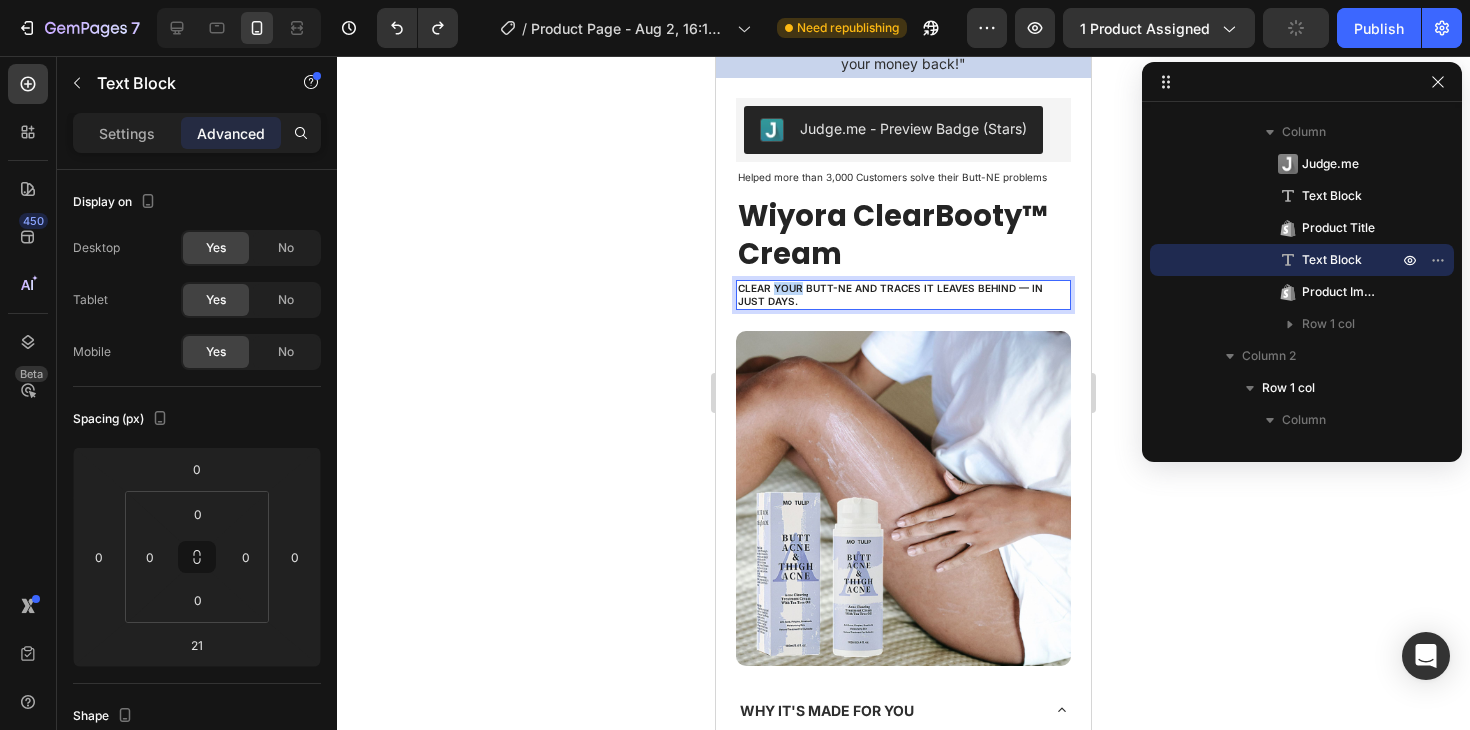 click on "Clear your butt-ne and traces it leaves behind — in just days." at bounding box center [890, 294] 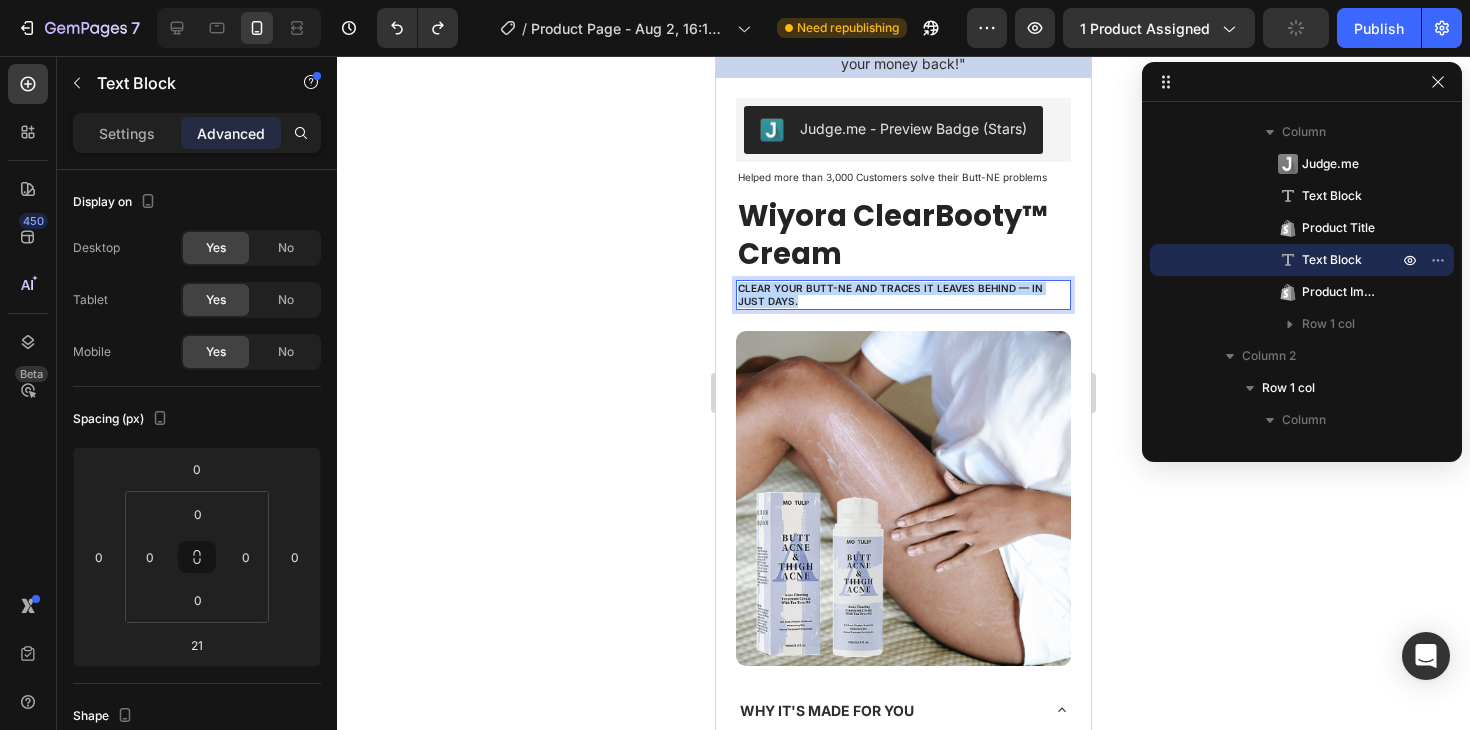 click on "Clear your butt-ne and traces it leaves behind — in just days." at bounding box center [890, 294] 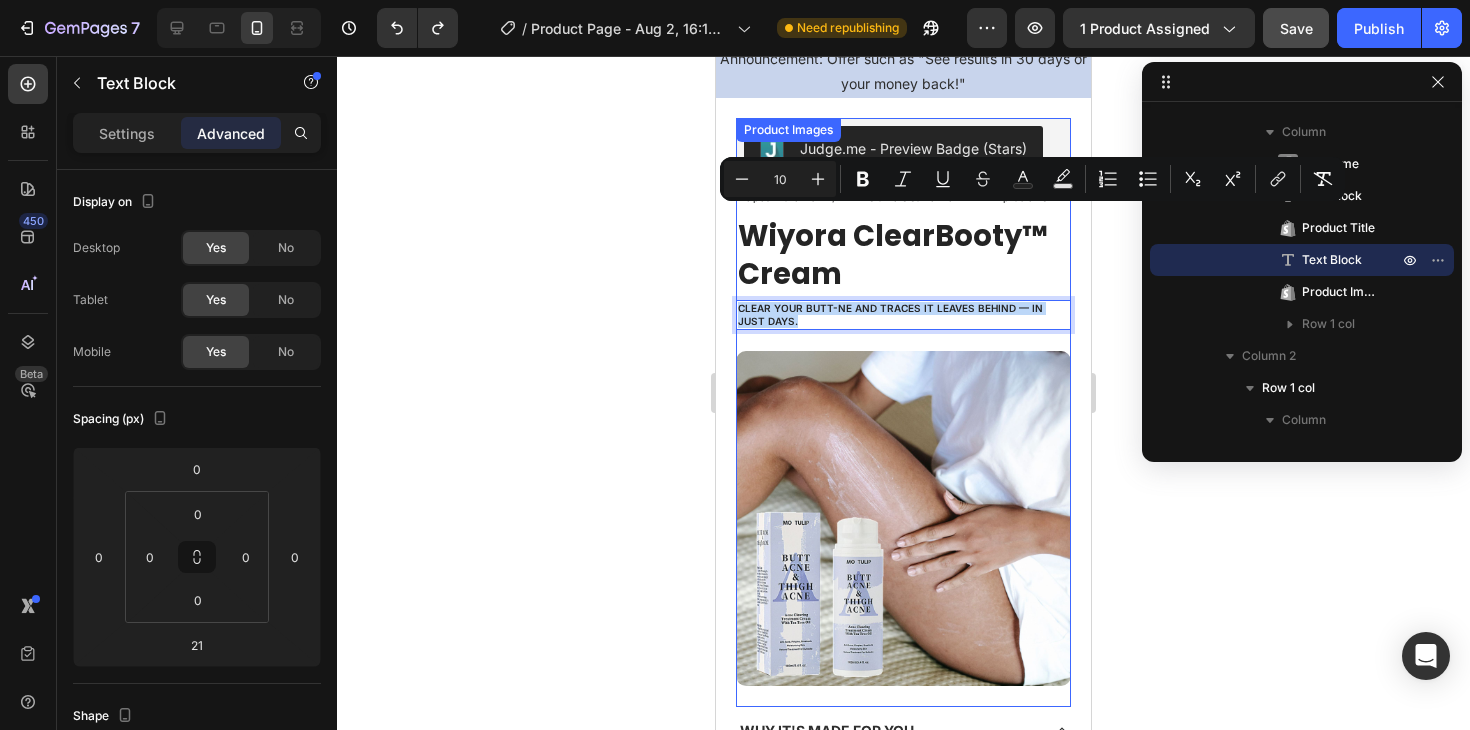 scroll, scrollTop: 0, scrollLeft: 0, axis: both 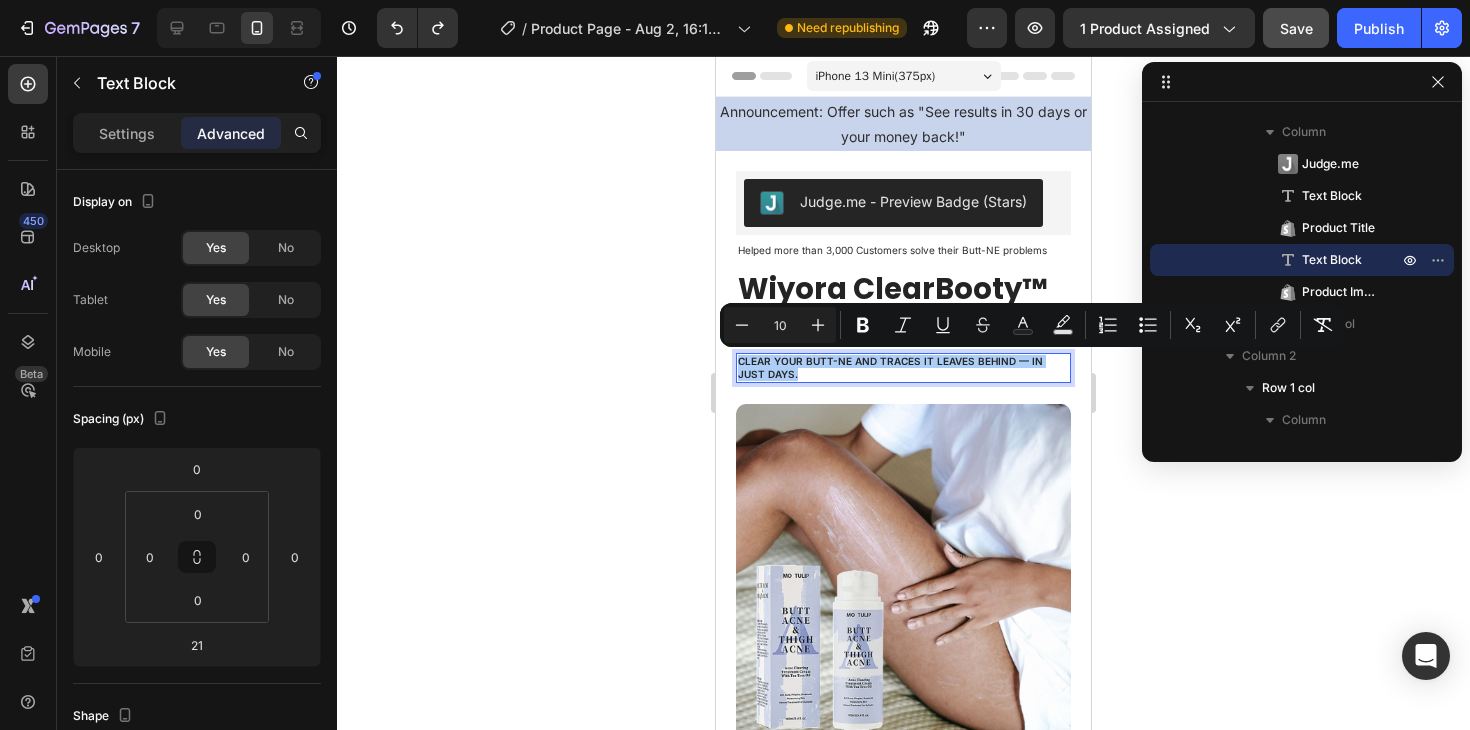 click 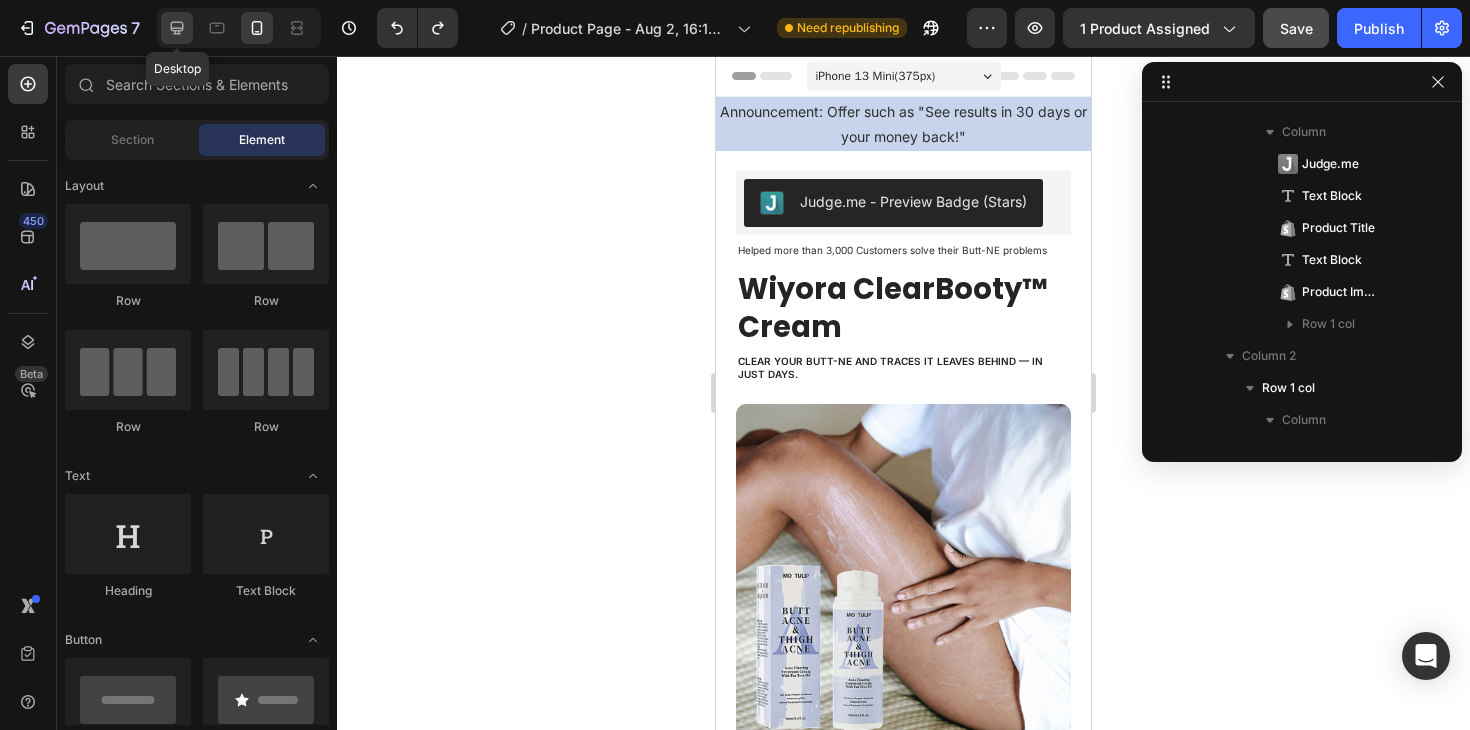 click 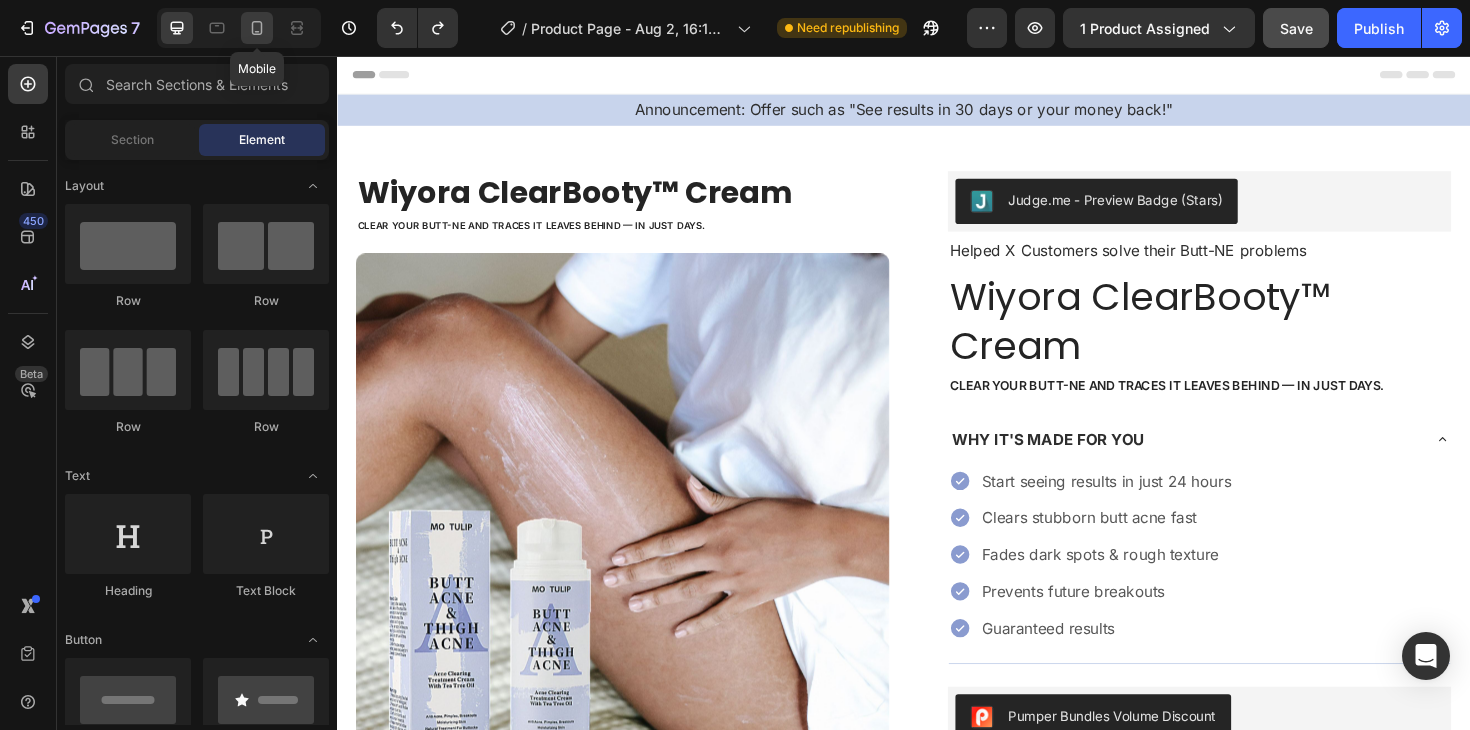 click 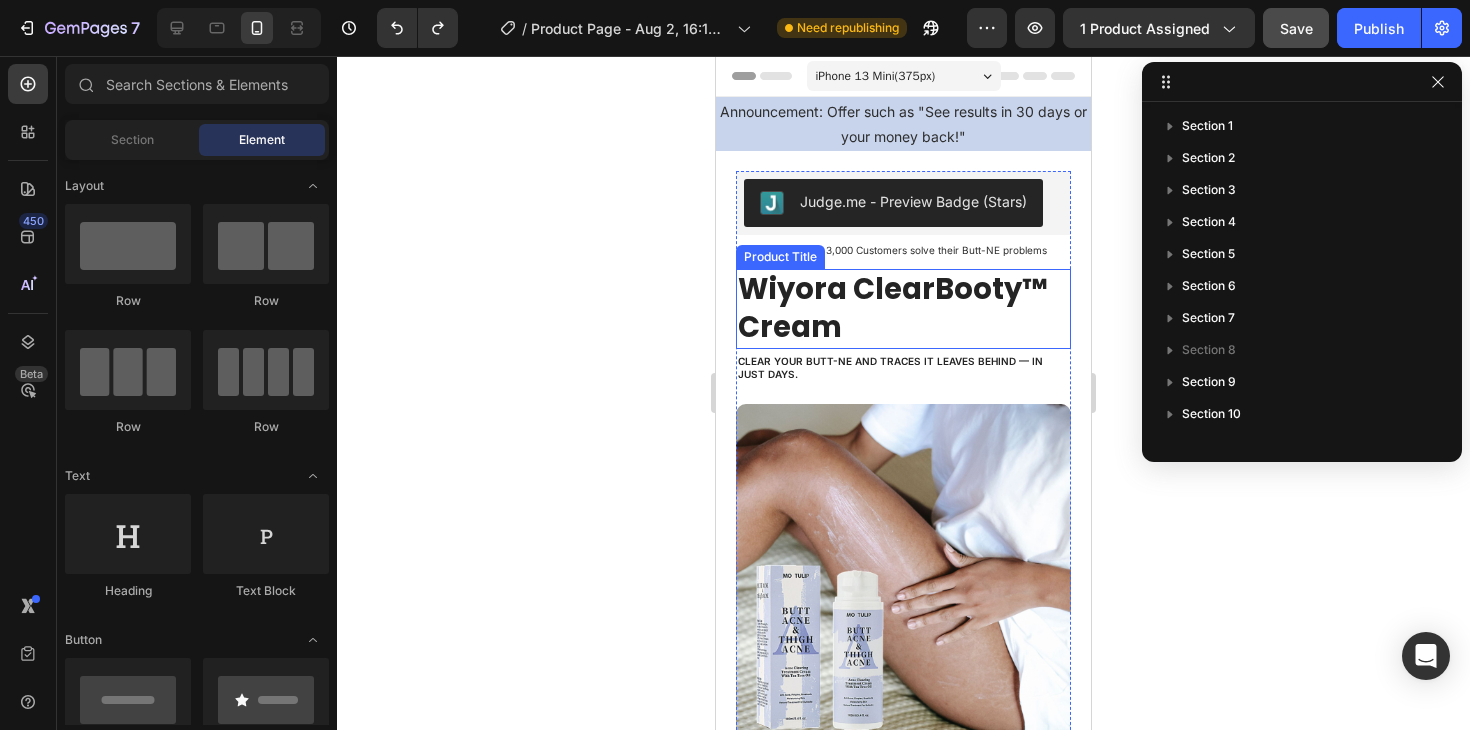 click on "Wiyora ClearBooty™ Cream" at bounding box center (903, 308) 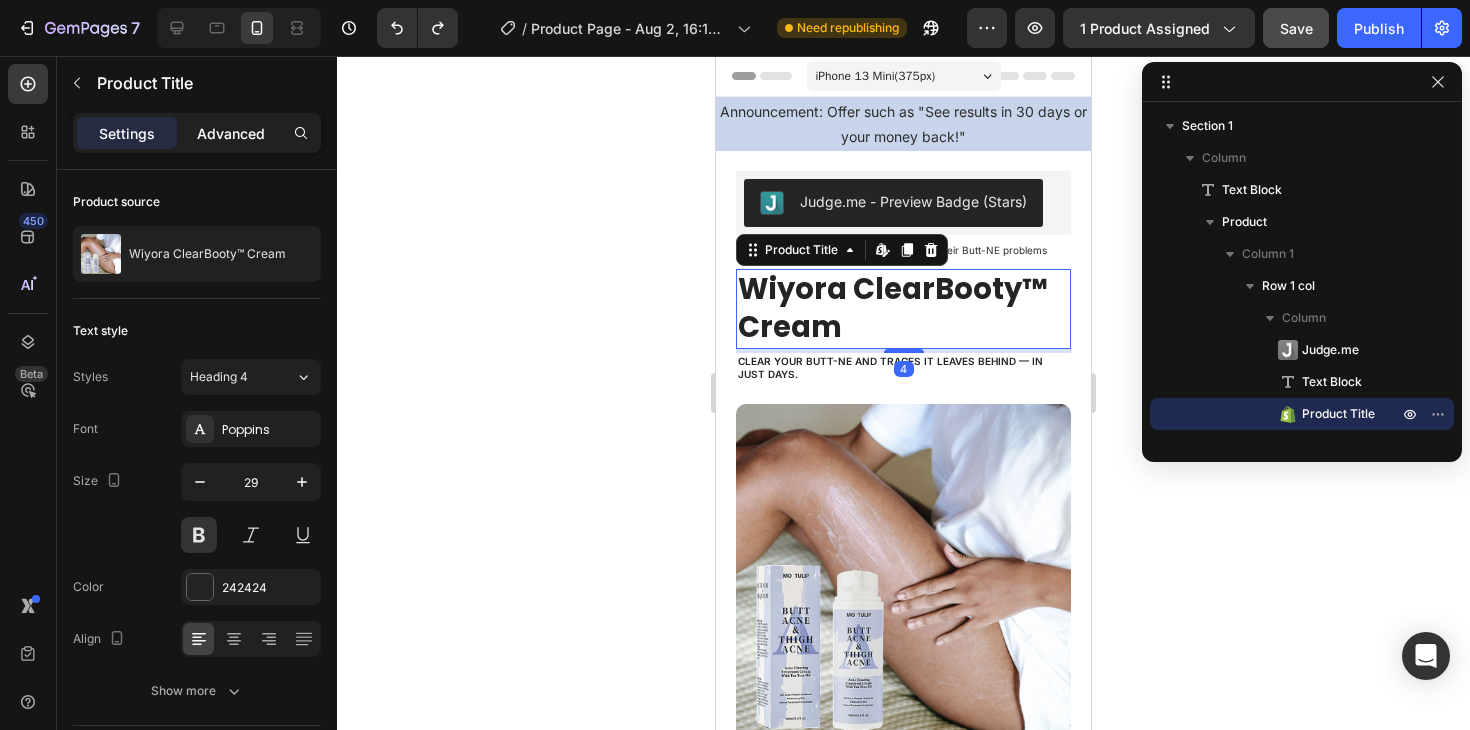 click on "Advanced" 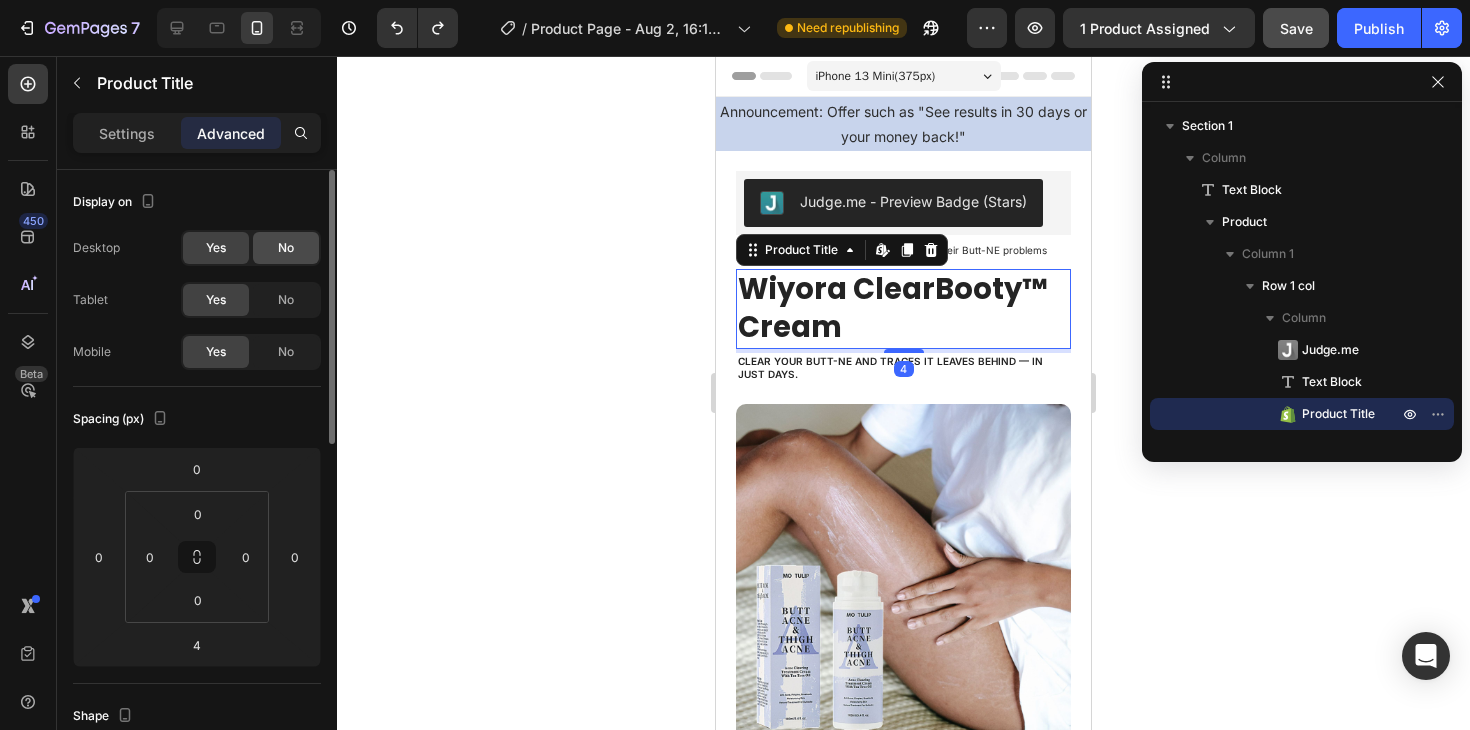 click on "No" 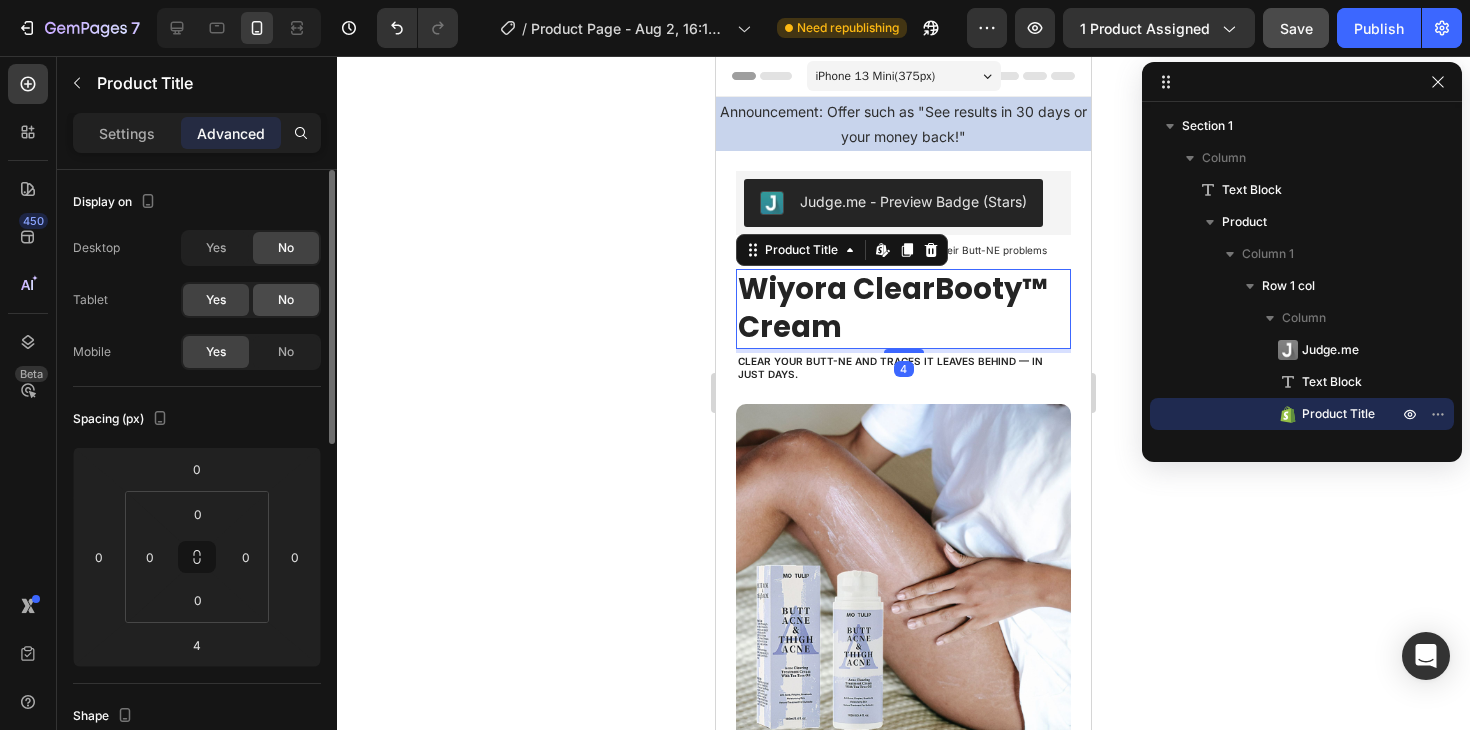 click on "No" 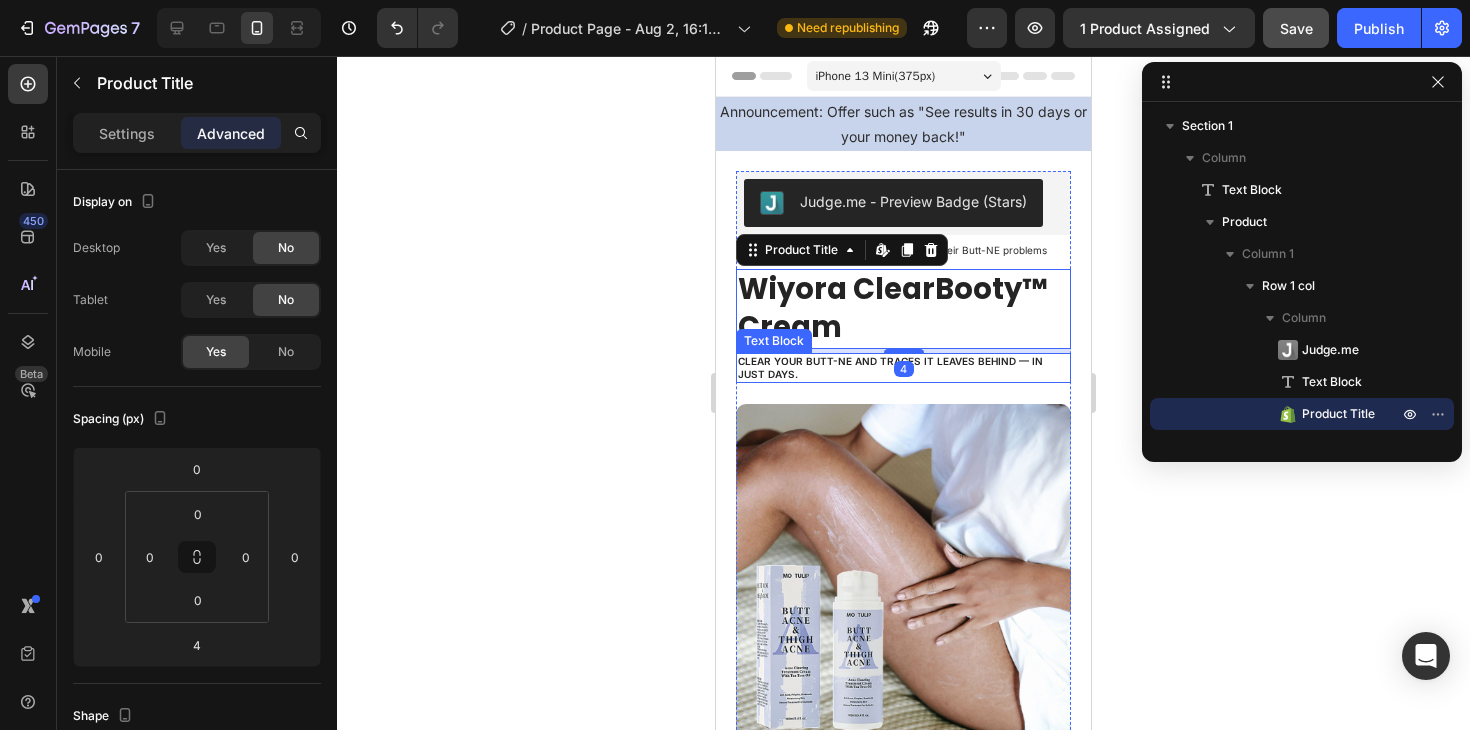 click on "Clear your butt-ne and traces it leaves behind — in just days." at bounding box center [890, 367] 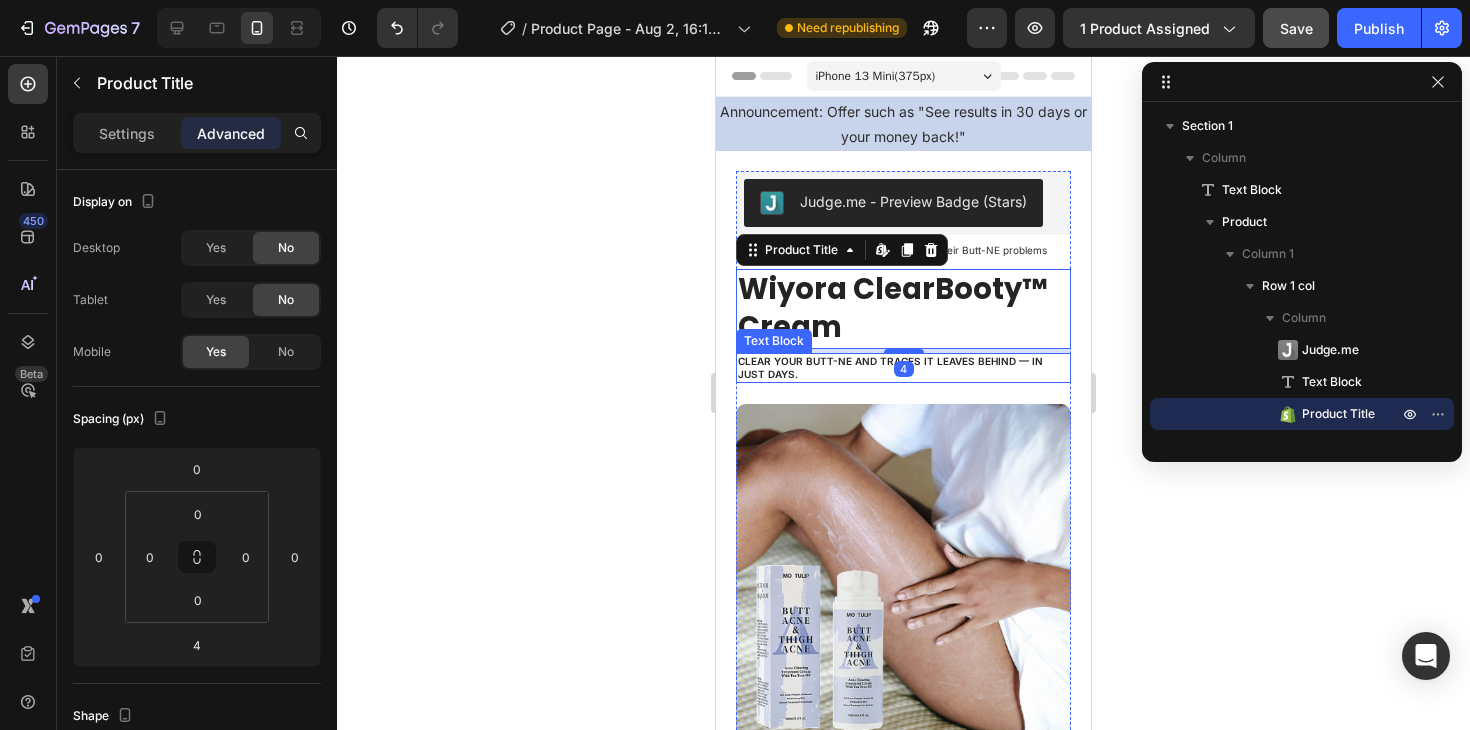 scroll, scrollTop: 186, scrollLeft: 0, axis: vertical 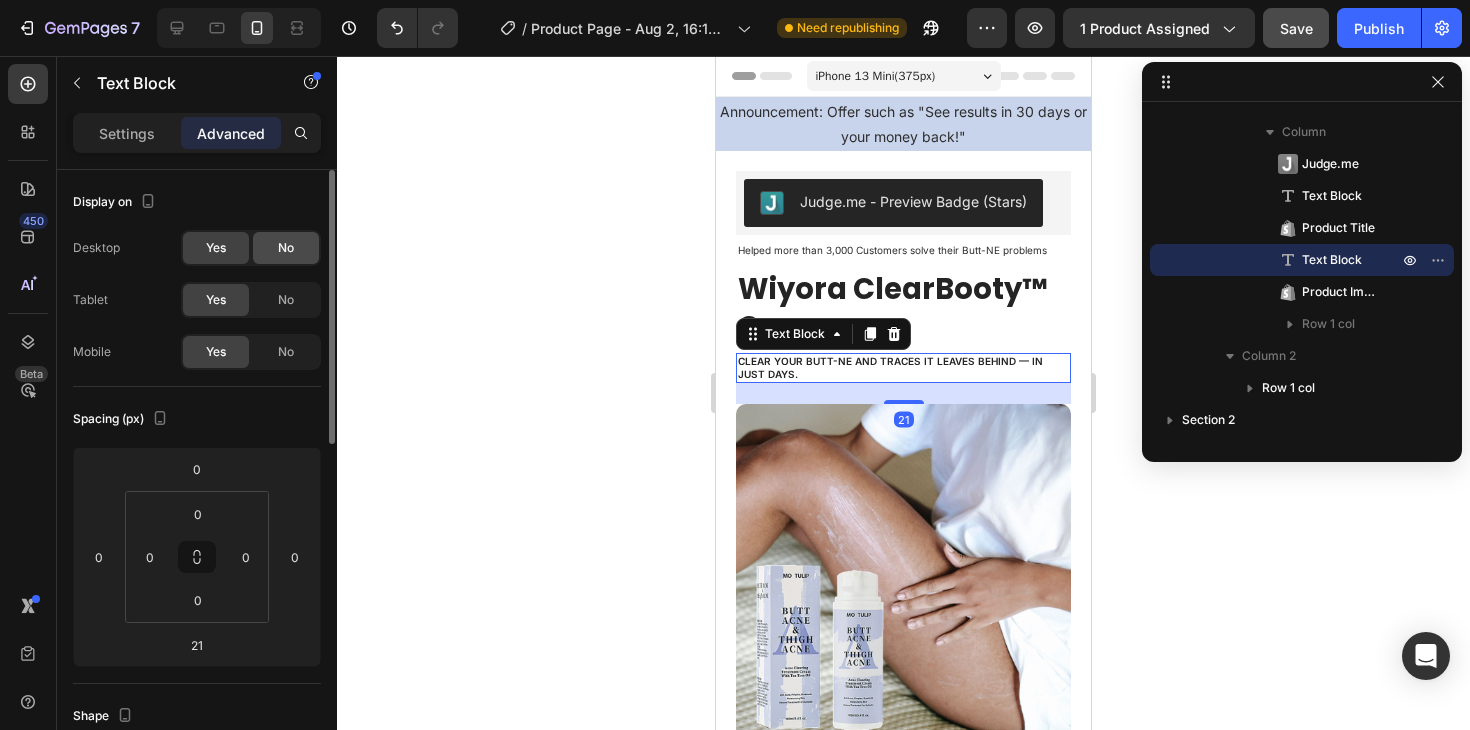 click on "No" 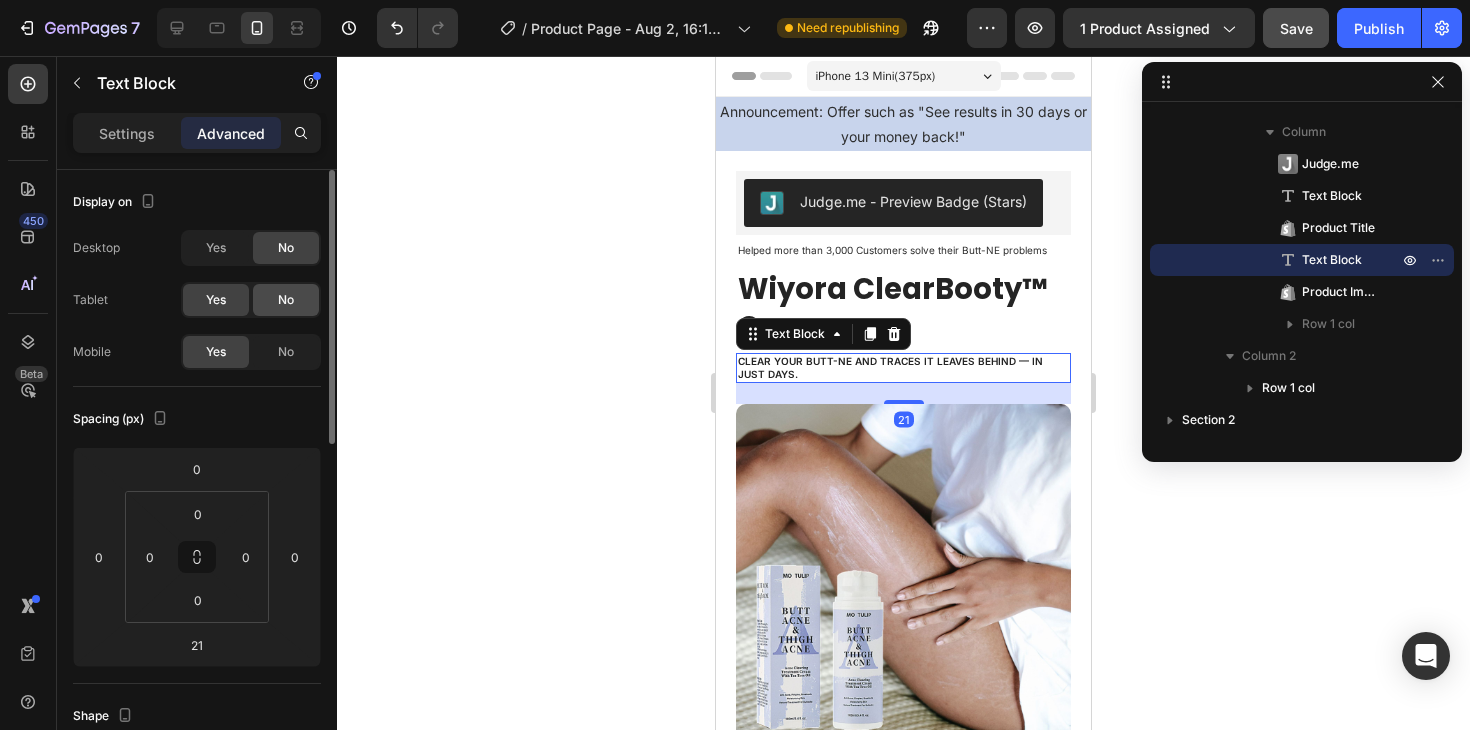 click on "No" 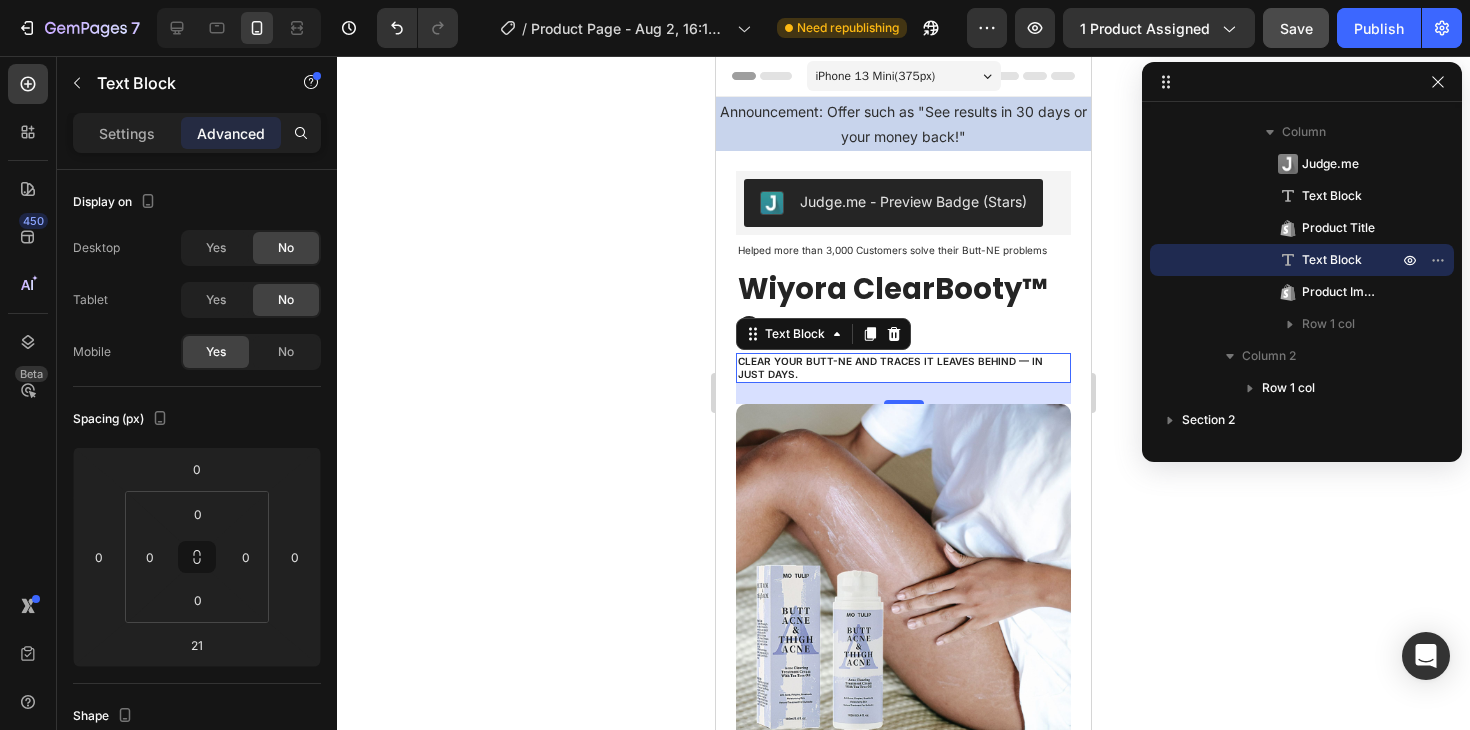 click 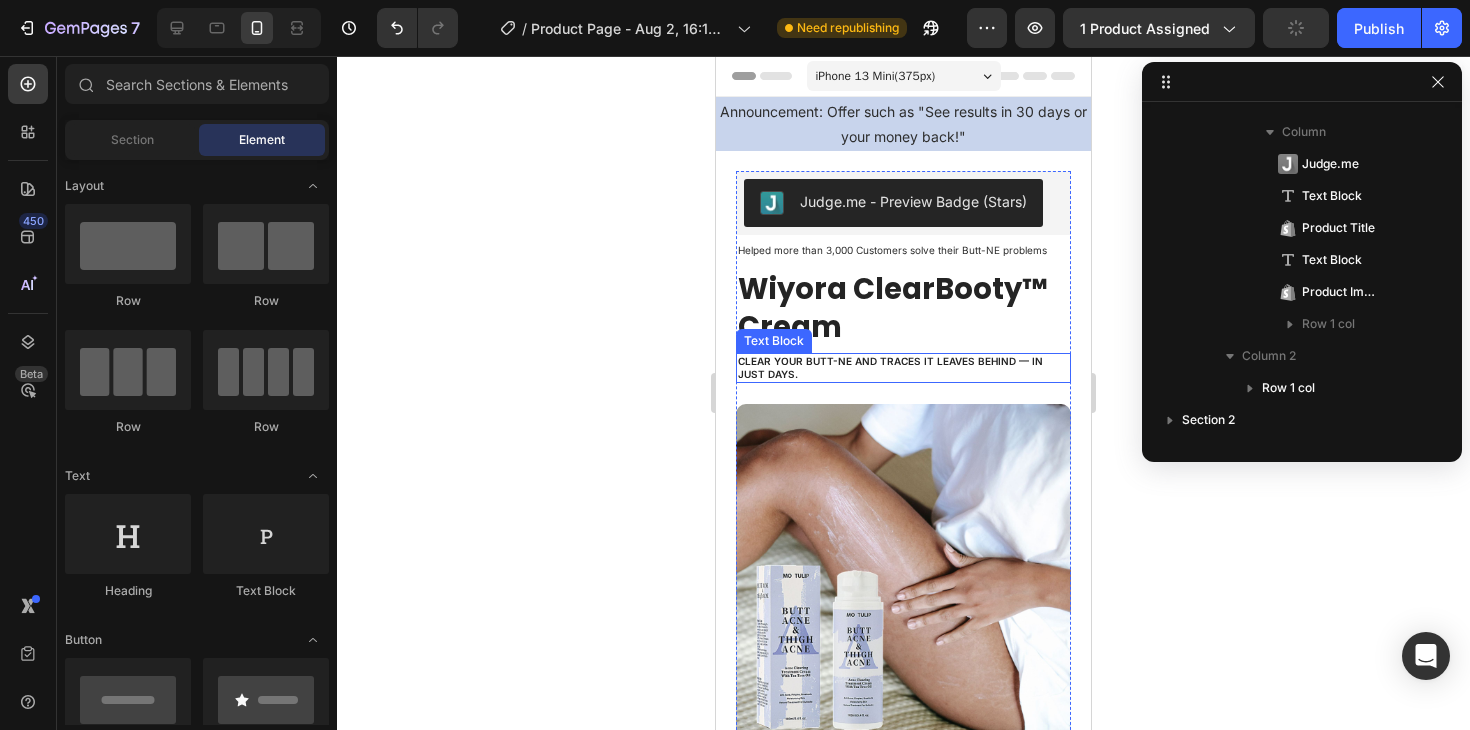 click on "Clear your butt-ne and traces it leaves behind — in just days." at bounding box center [903, 368] 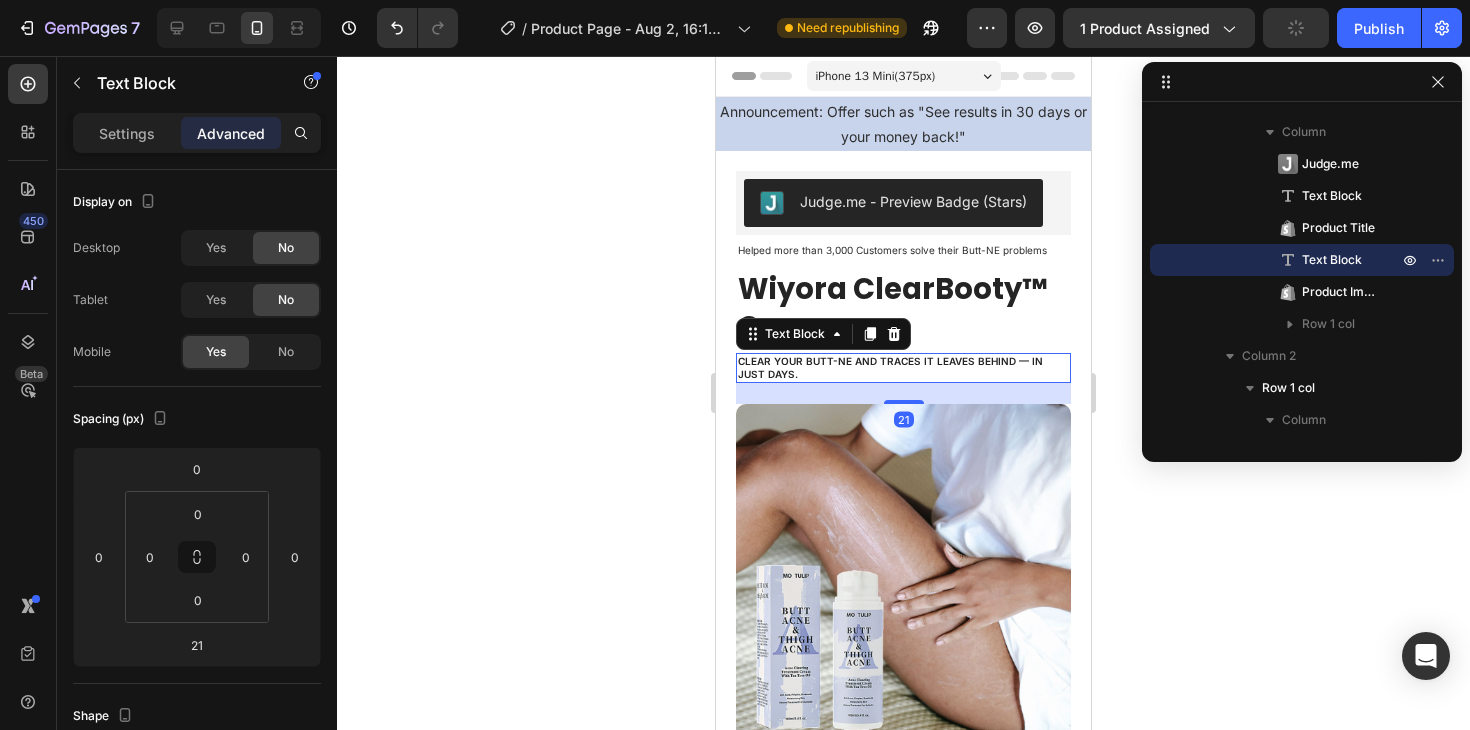 click on "Clear your butt-ne and traces it leaves behind — in just days." at bounding box center (903, 368) 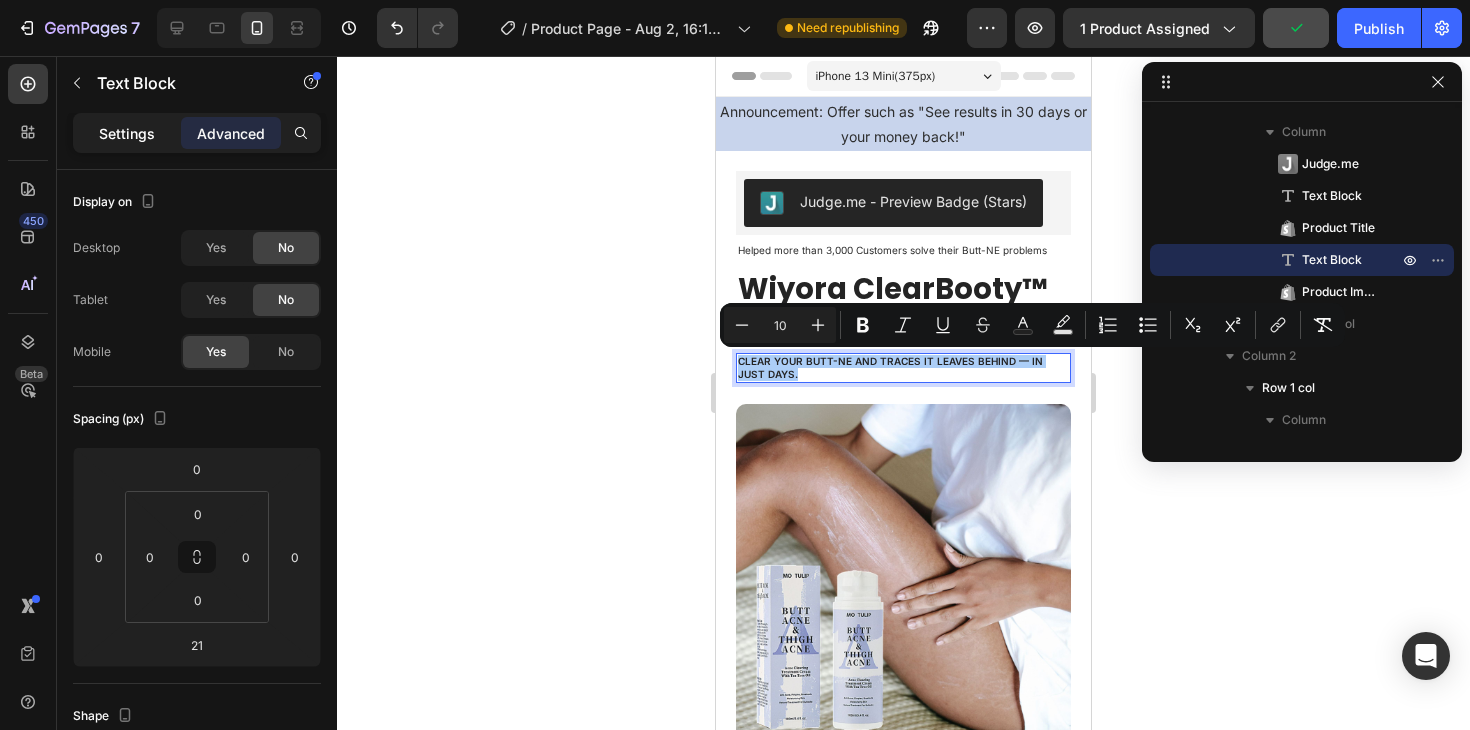 click on "Settings" at bounding box center (127, 133) 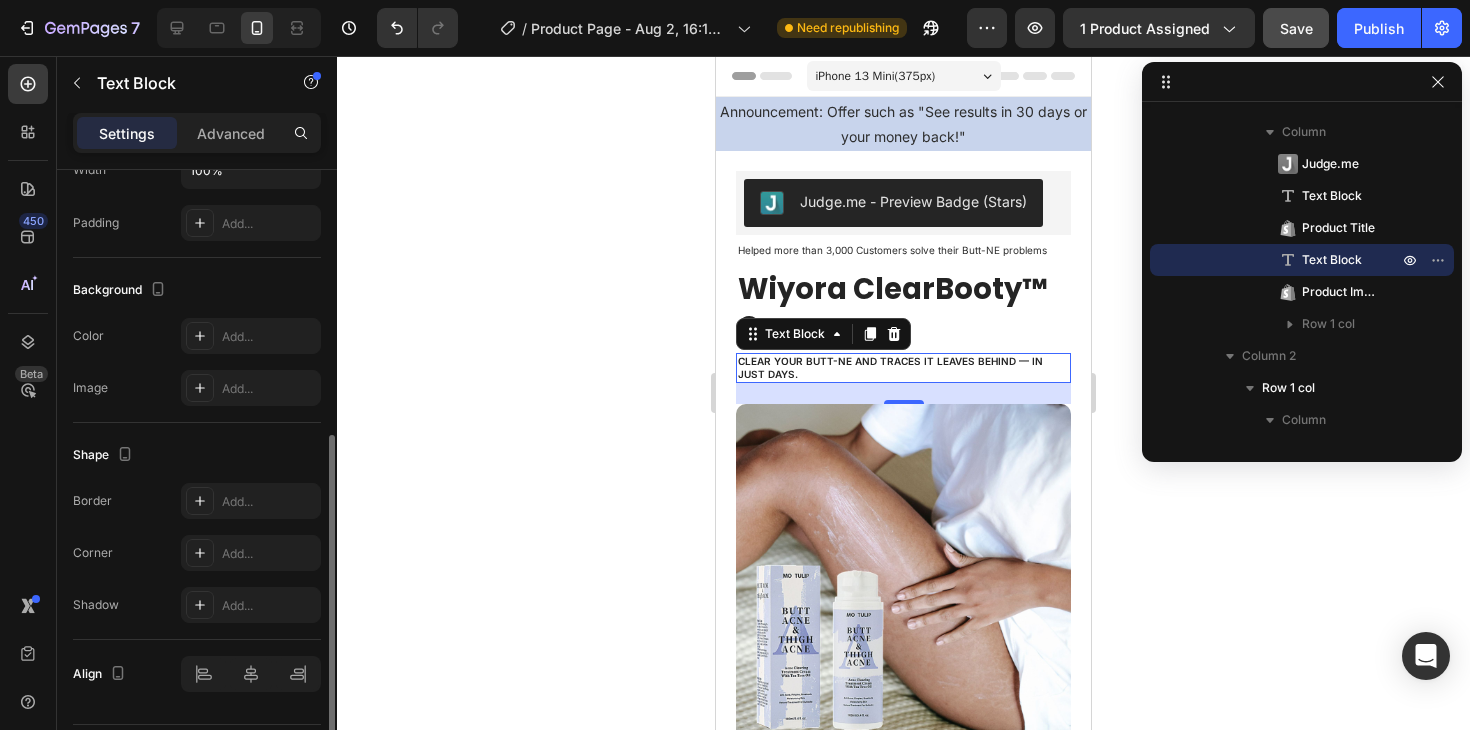 scroll, scrollTop: 568, scrollLeft: 0, axis: vertical 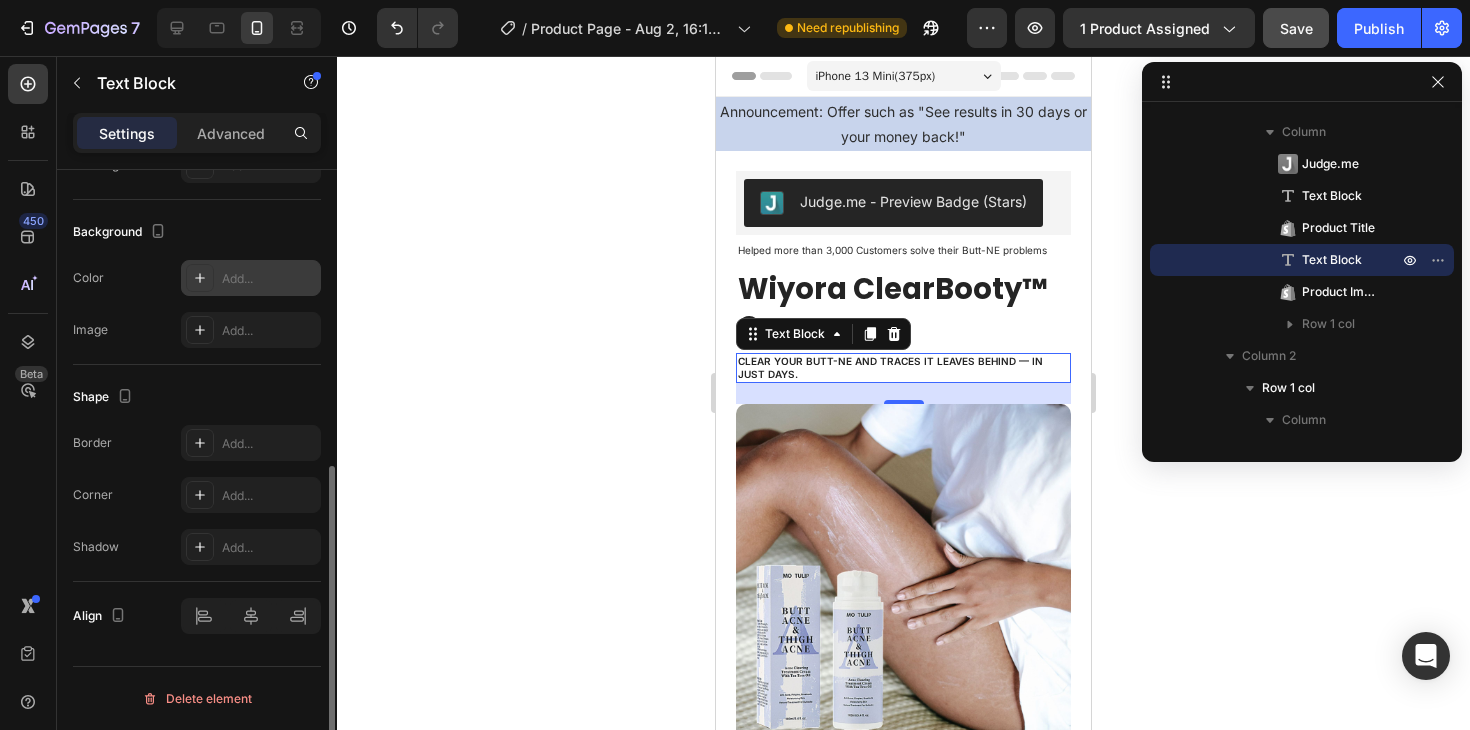 click on "Add..." at bounding box center [269, 279] 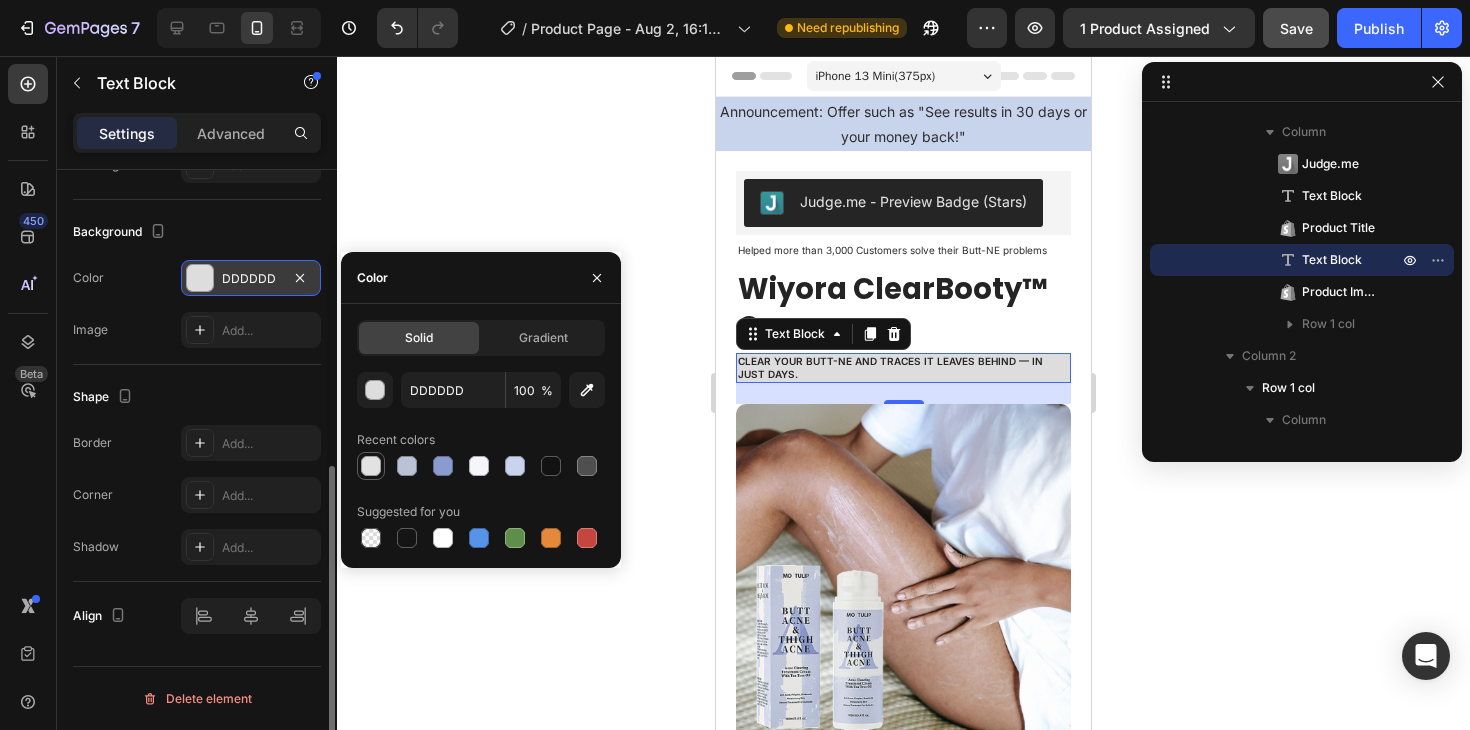click at bounding box center (371, 466) 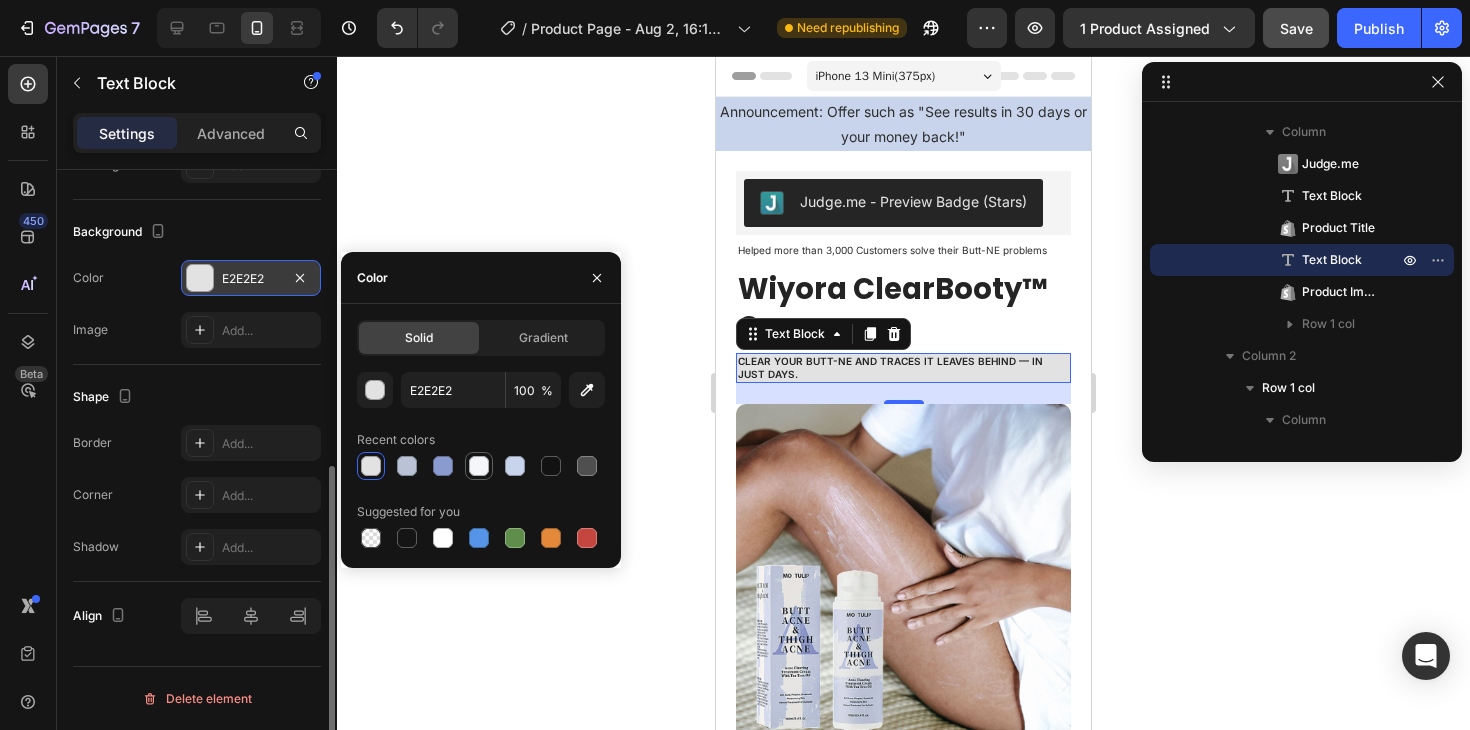 click at bounding box center [479, 466] 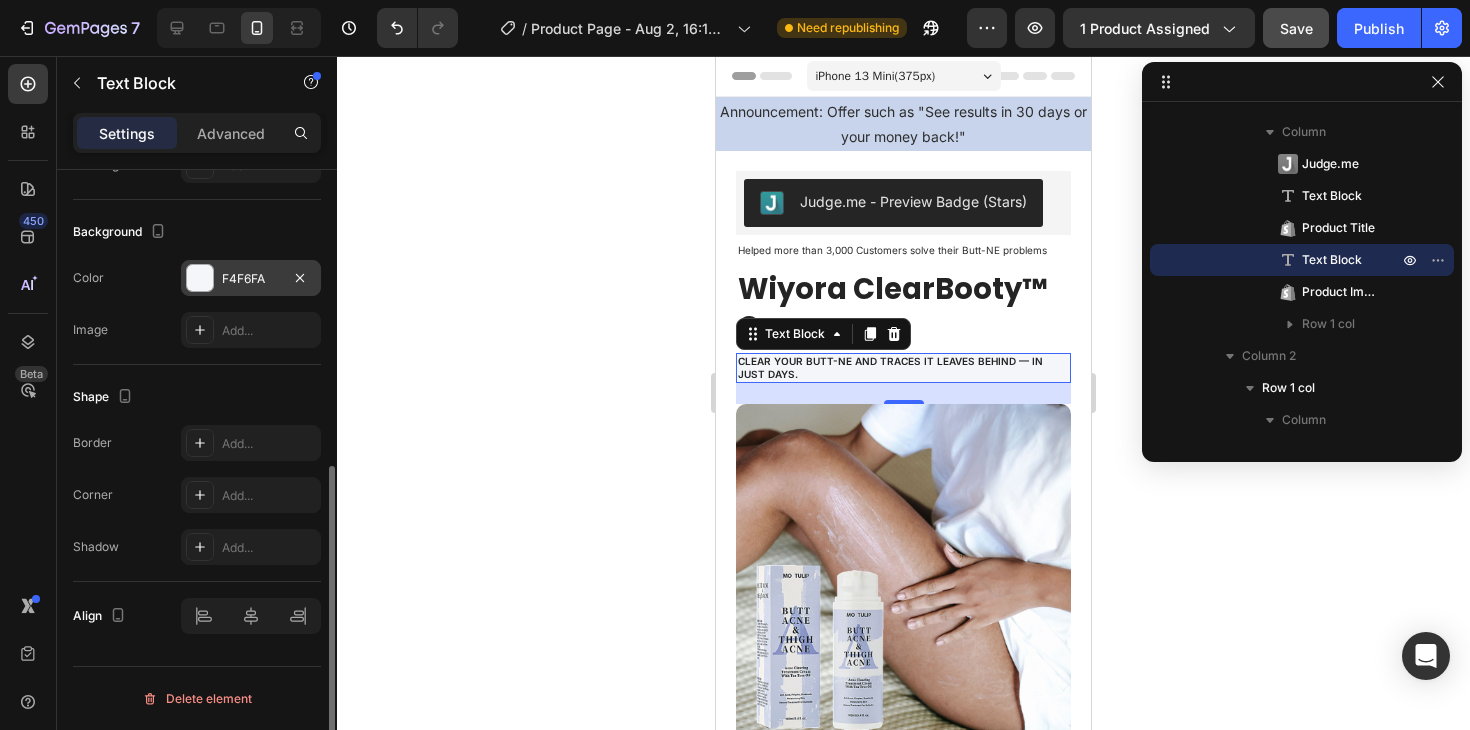 click 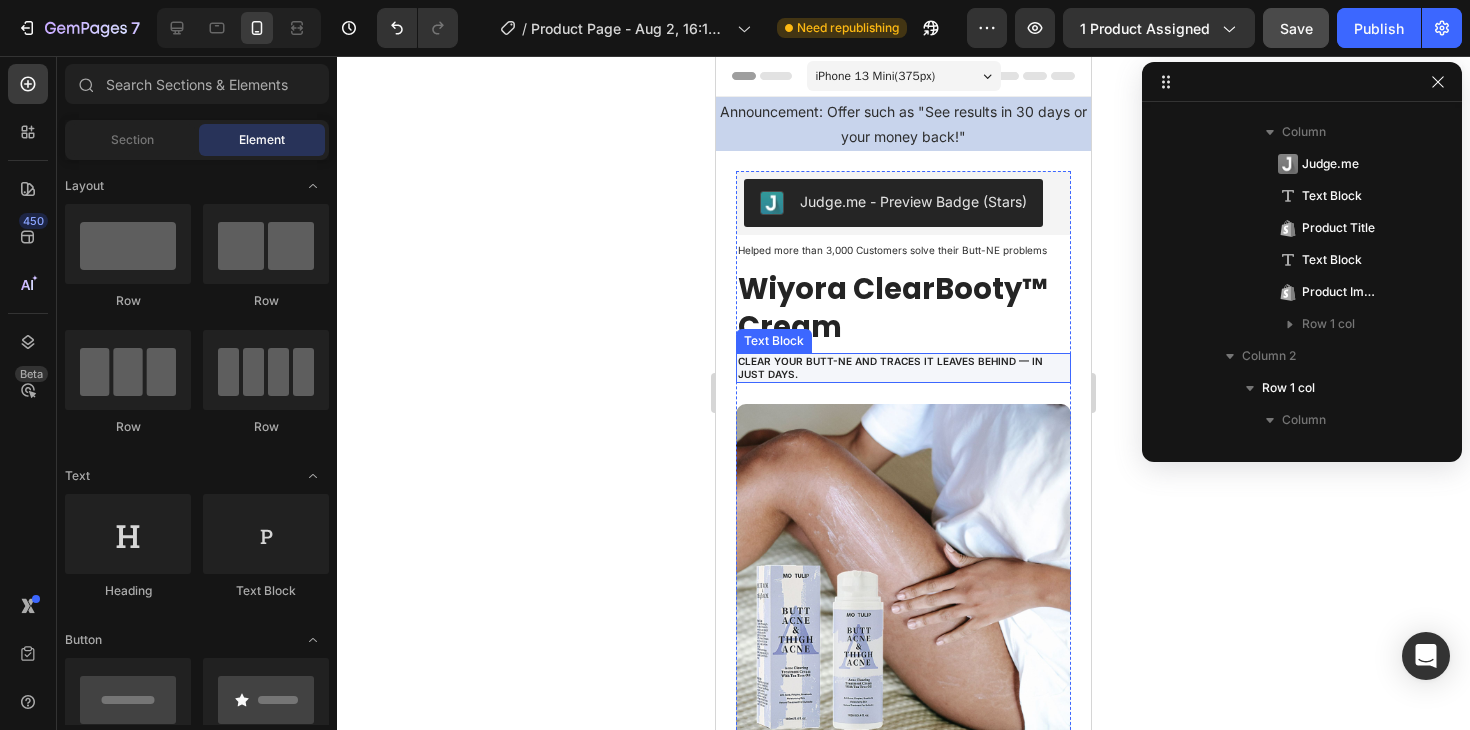 click on "Clear your butt-ne and traces it leaves behind — in just days." at bounding box center [890, 367] 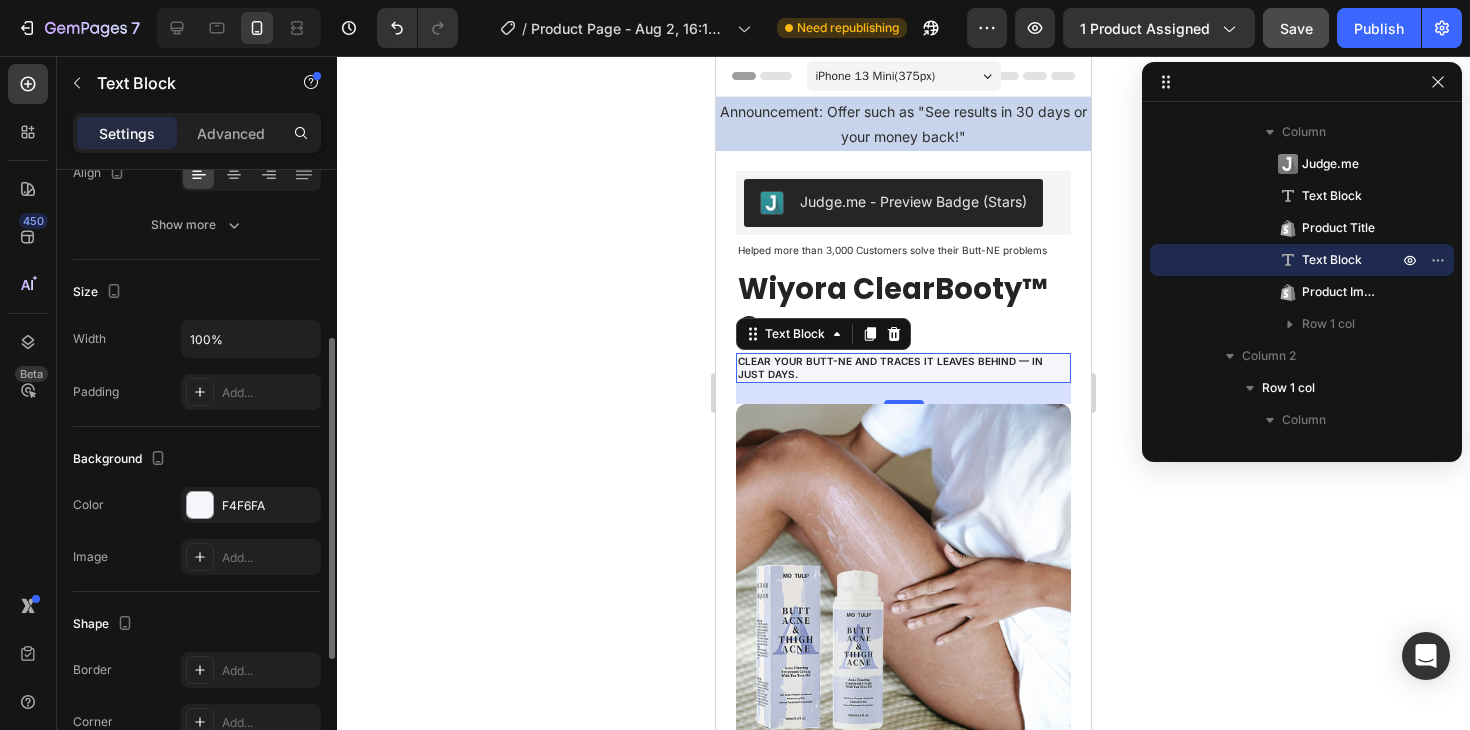 scroll, scrollTop: 392, scrollLeft: 0, axis: vertical 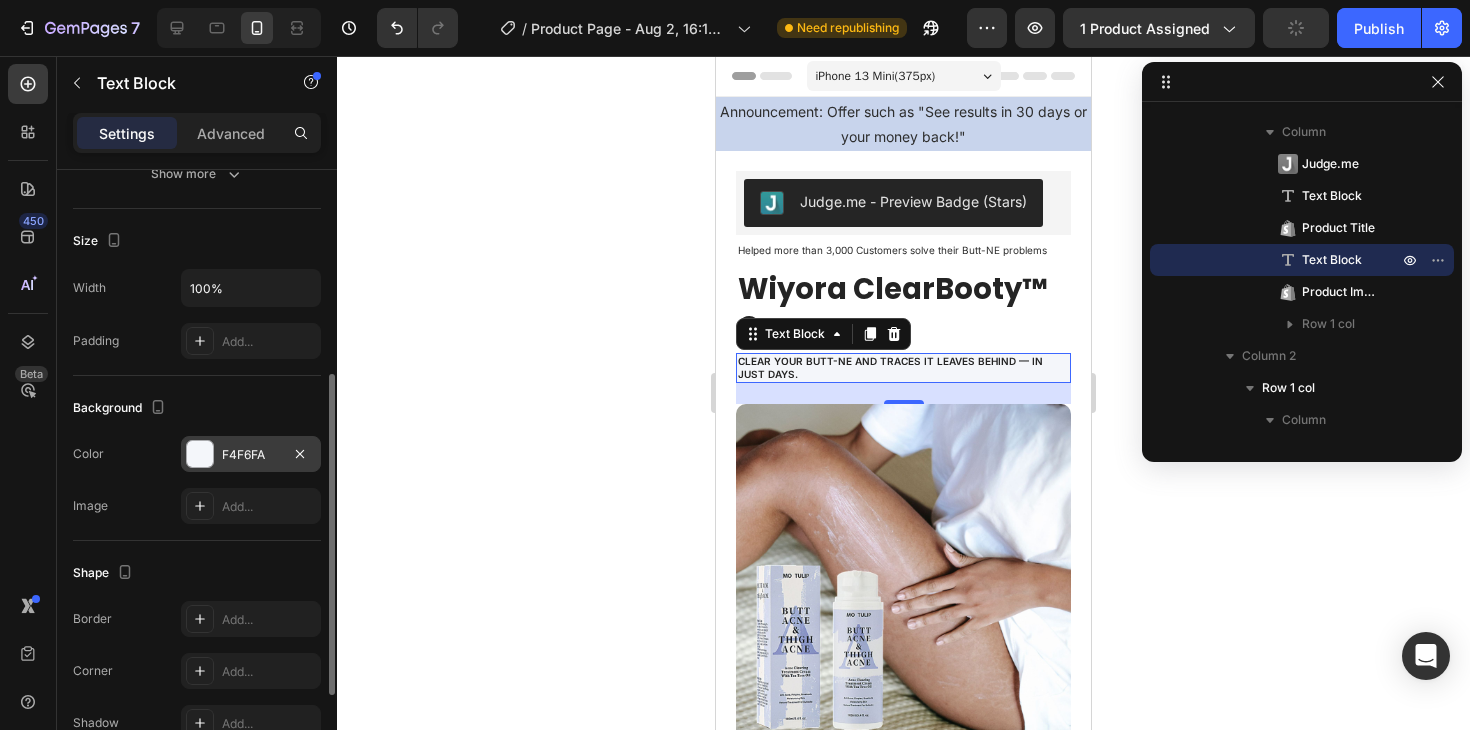 click on "F4F6FA" at bounding box center [251, 454] 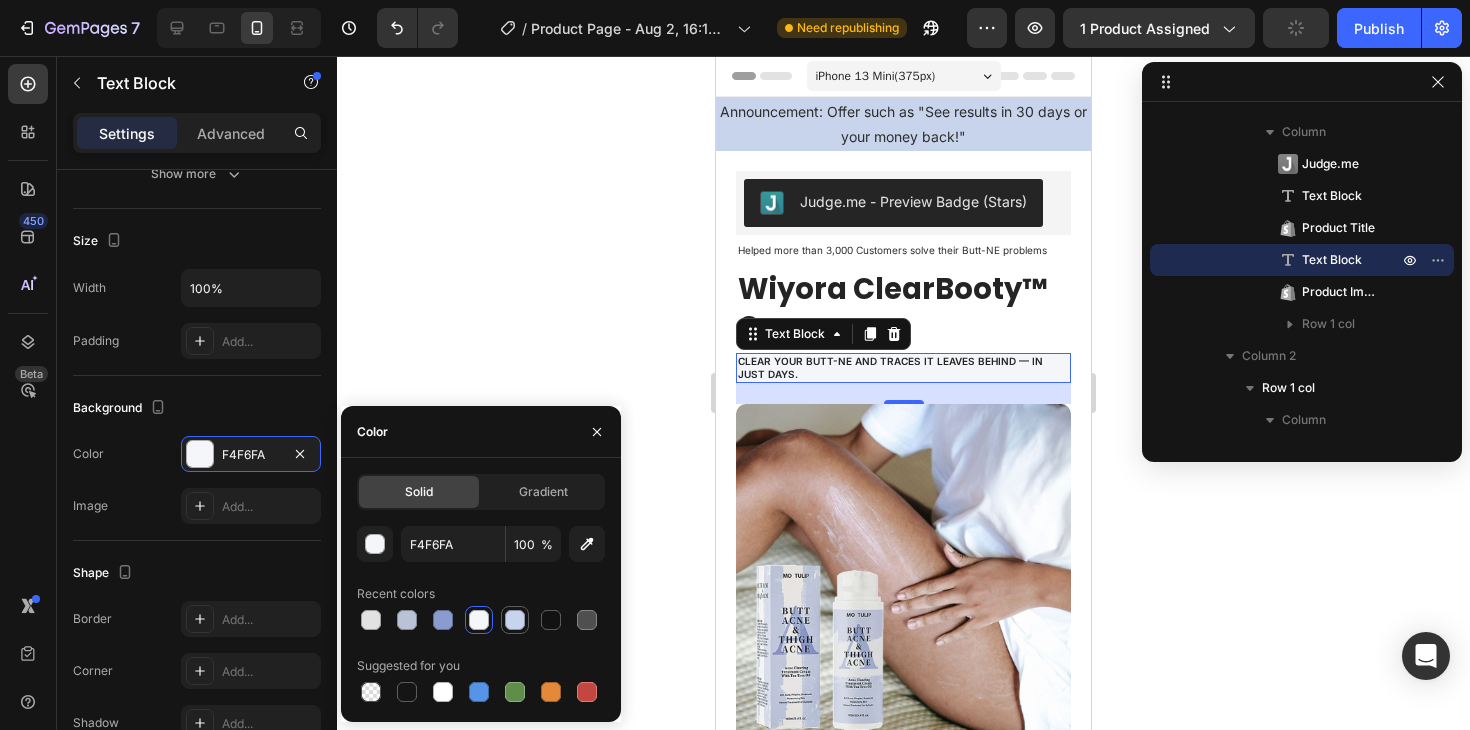 click at bounding box center [515, 620] 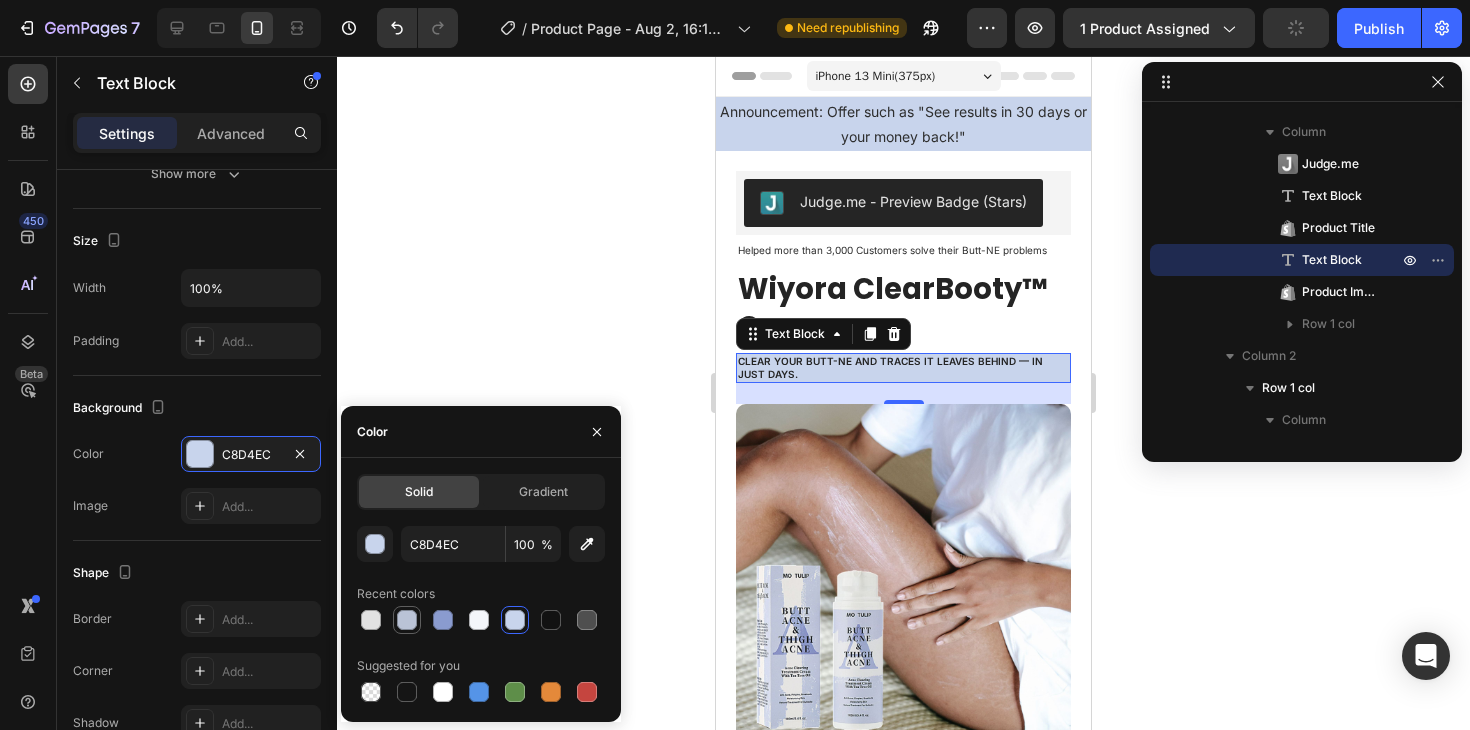 click at bounding box center (407, 620) 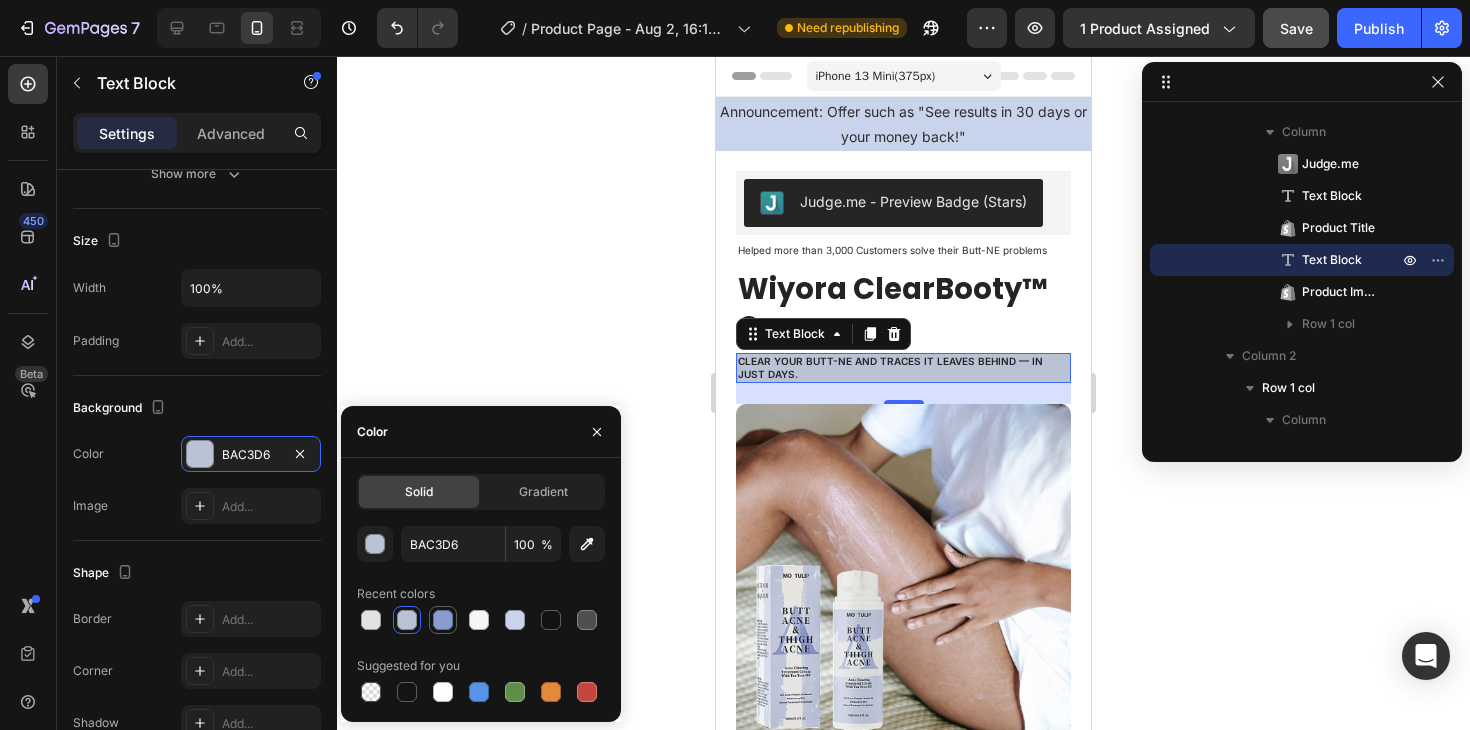 click at bounding box center [443, 620] 